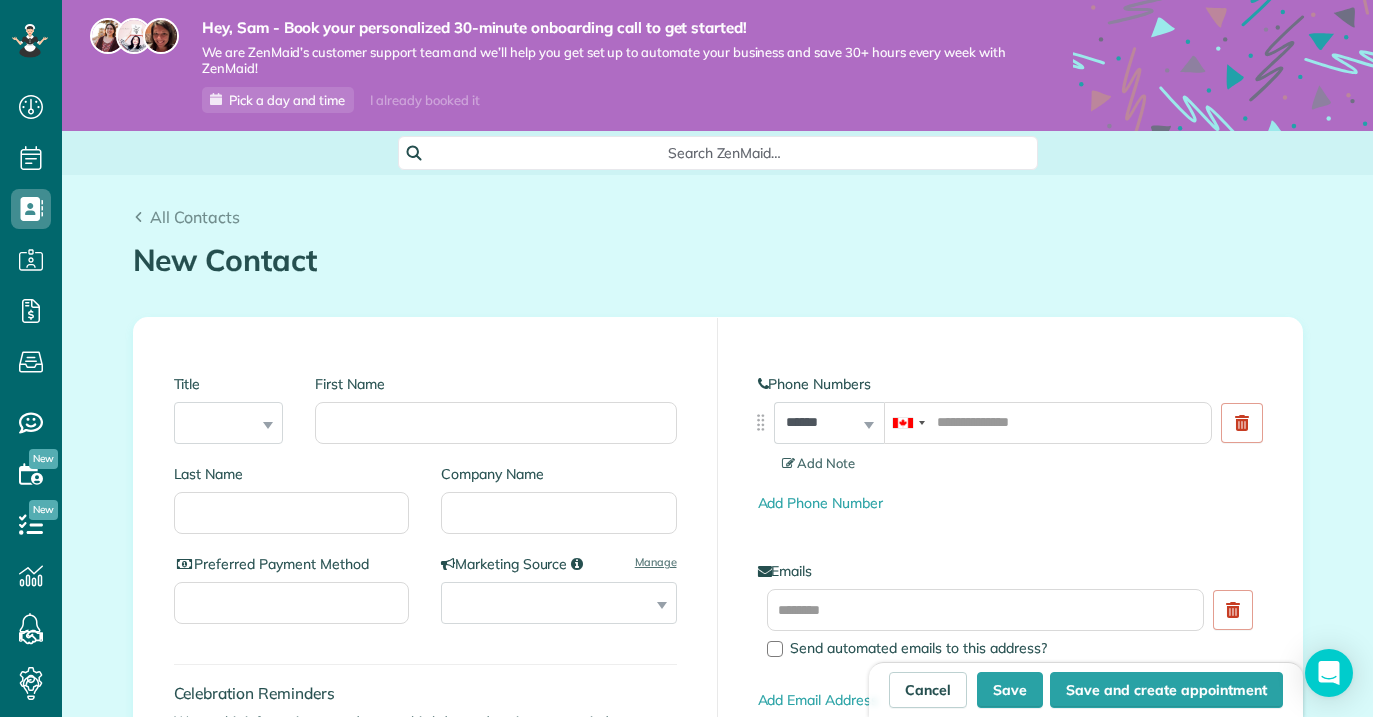 scroll, scrollTop: 0, scrollLeft: 0, axis: both 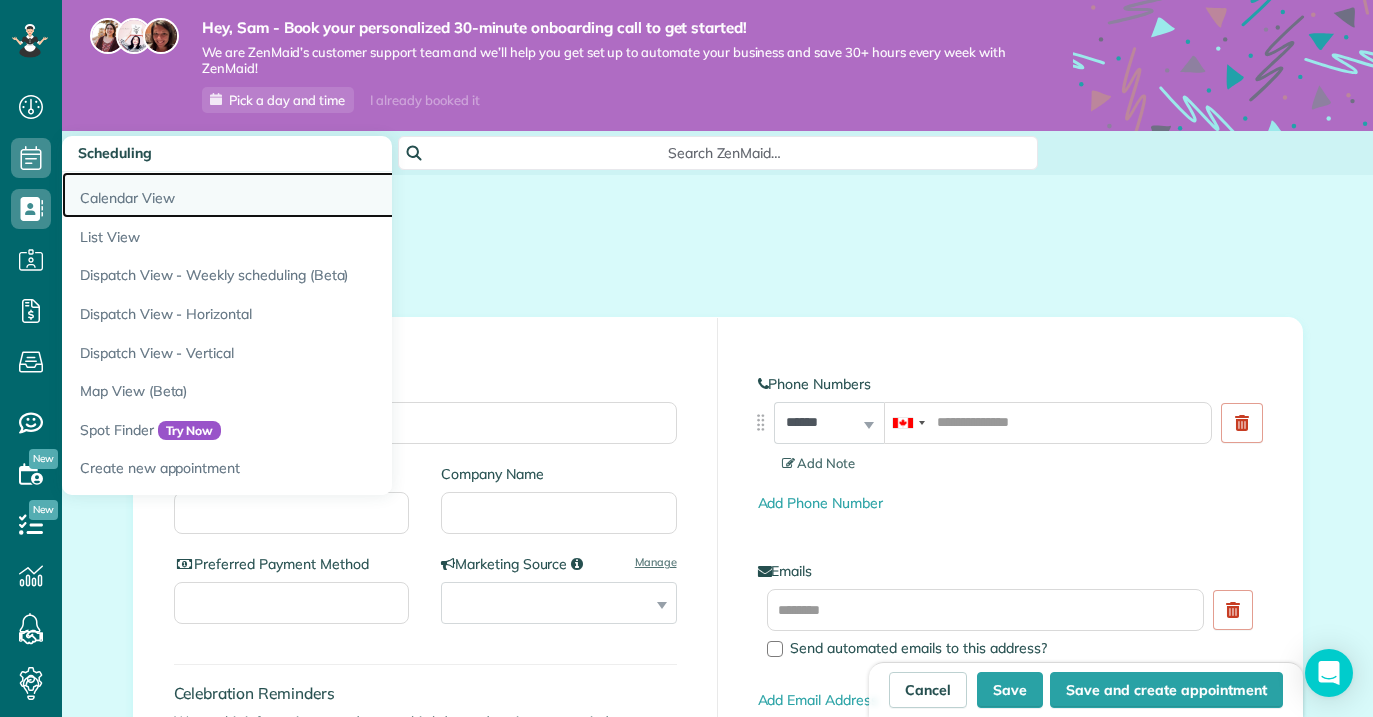 click on "Calendar View" at bounding box center (312, 195) 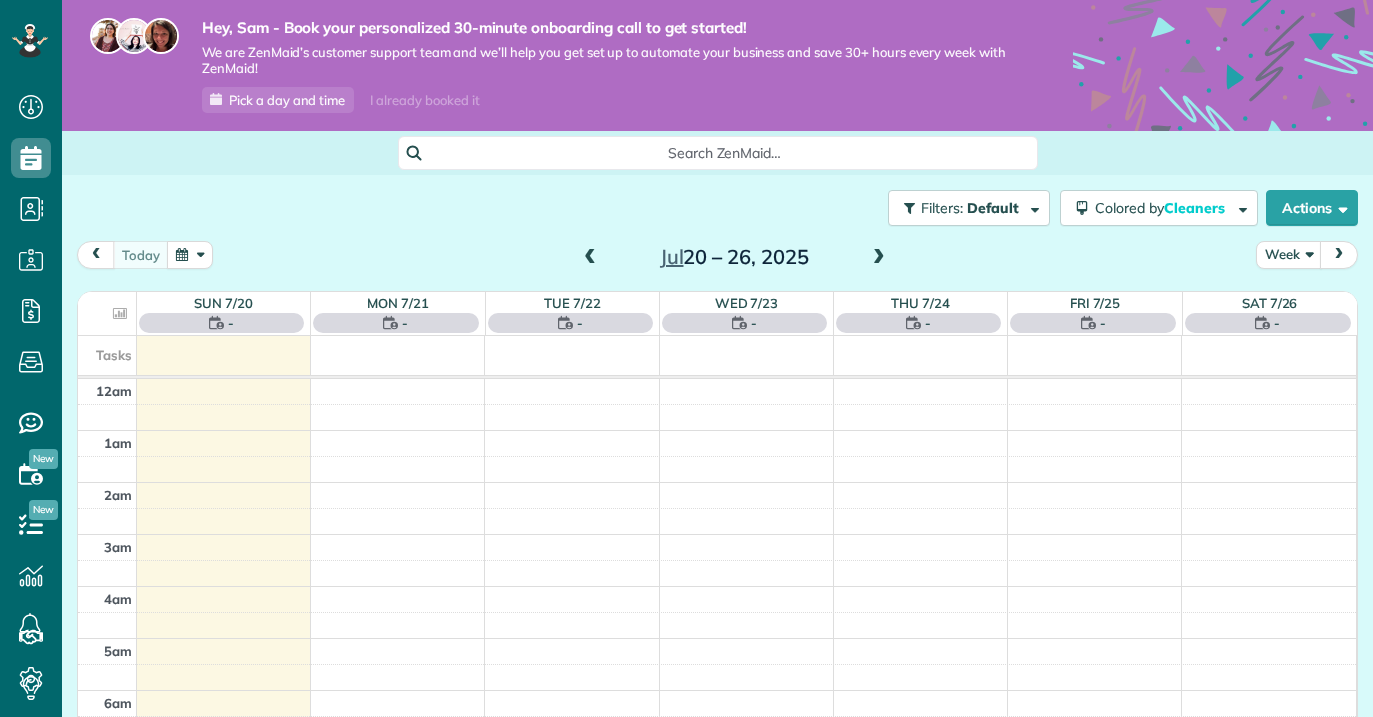 scroll, scrollTop: 0, scrollLeft: 0, axis: both 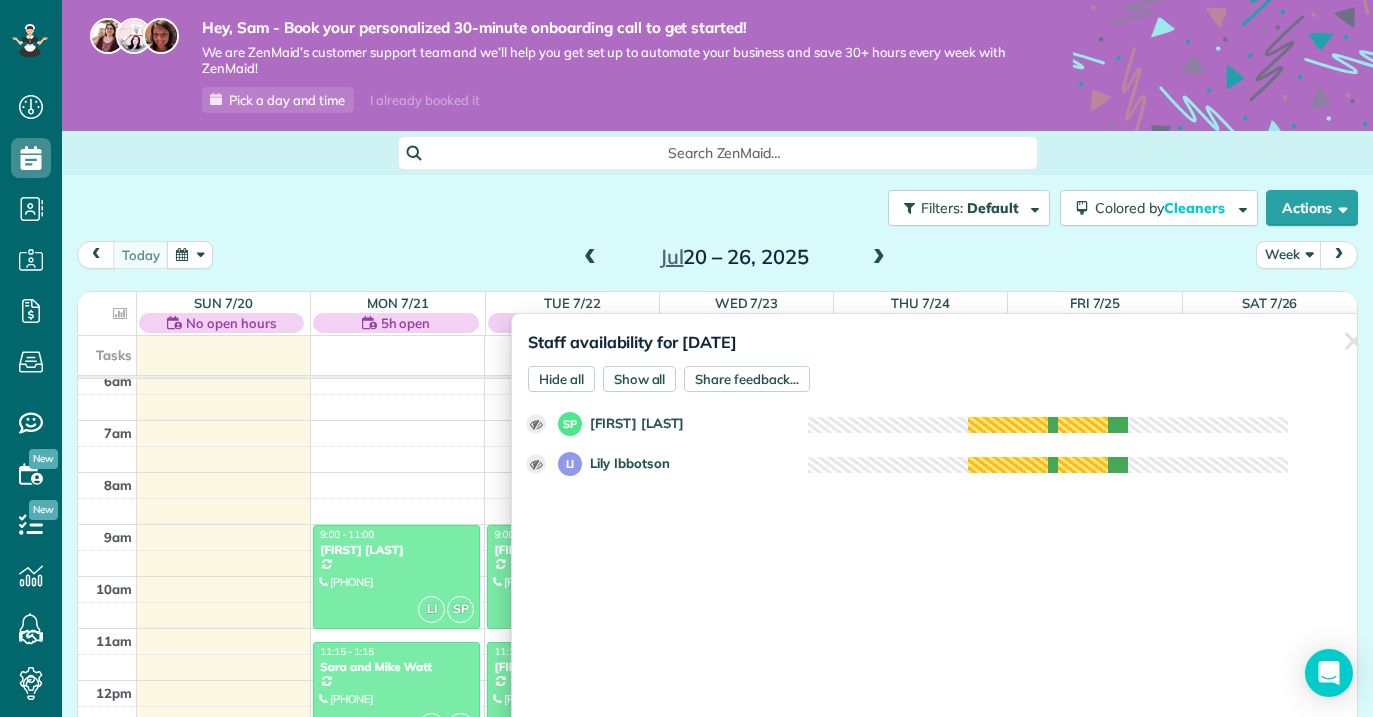 click on "Staff availability for [DATE]
Hide all
Show all
Share feedback...
✕
Clear selection
Schedule appointment
12:00 AM
1:00 AM
2:00 AM
3:00 AM
4:00 AM
5:00 AM
6:00 AM
7:00 AM" at bounding box center (947, 550) 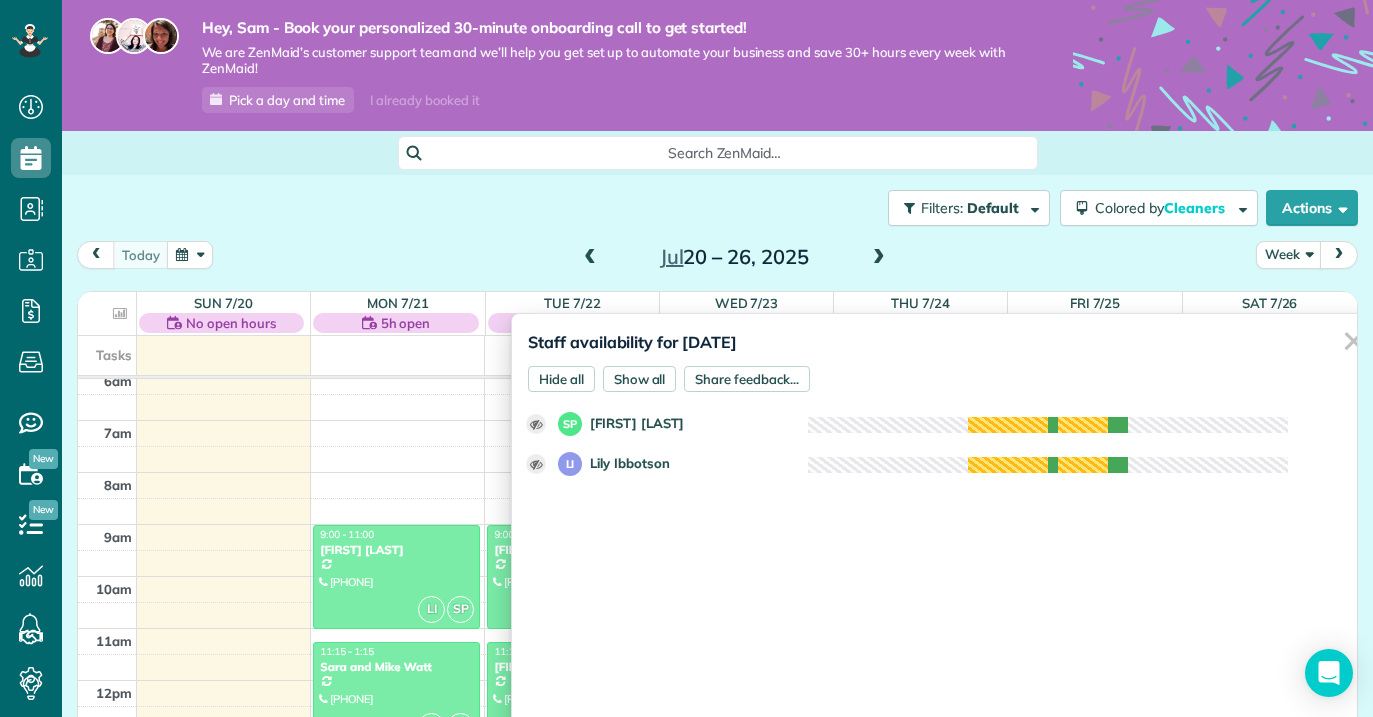 click on "✕" at bounding box center [1353, 341] 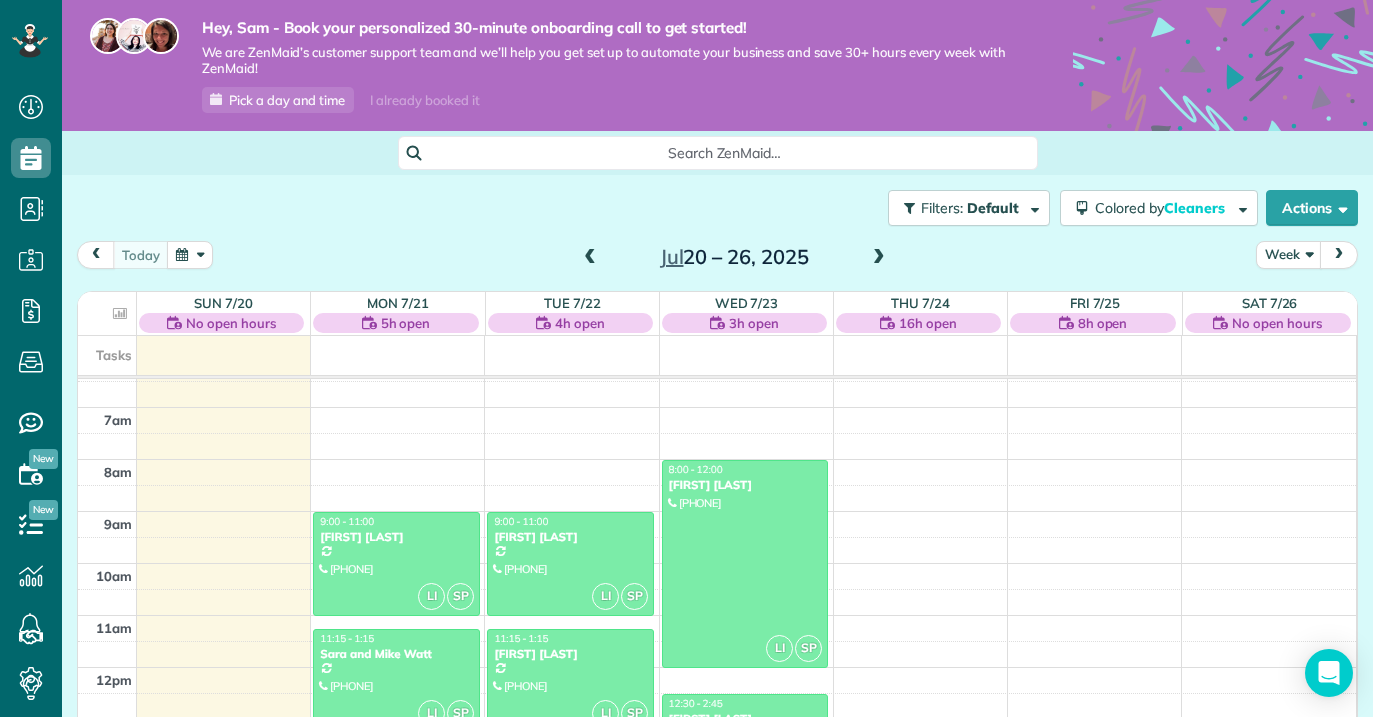 scroll, scrollTop: 333, scrollLeft: 0, axis: vertical 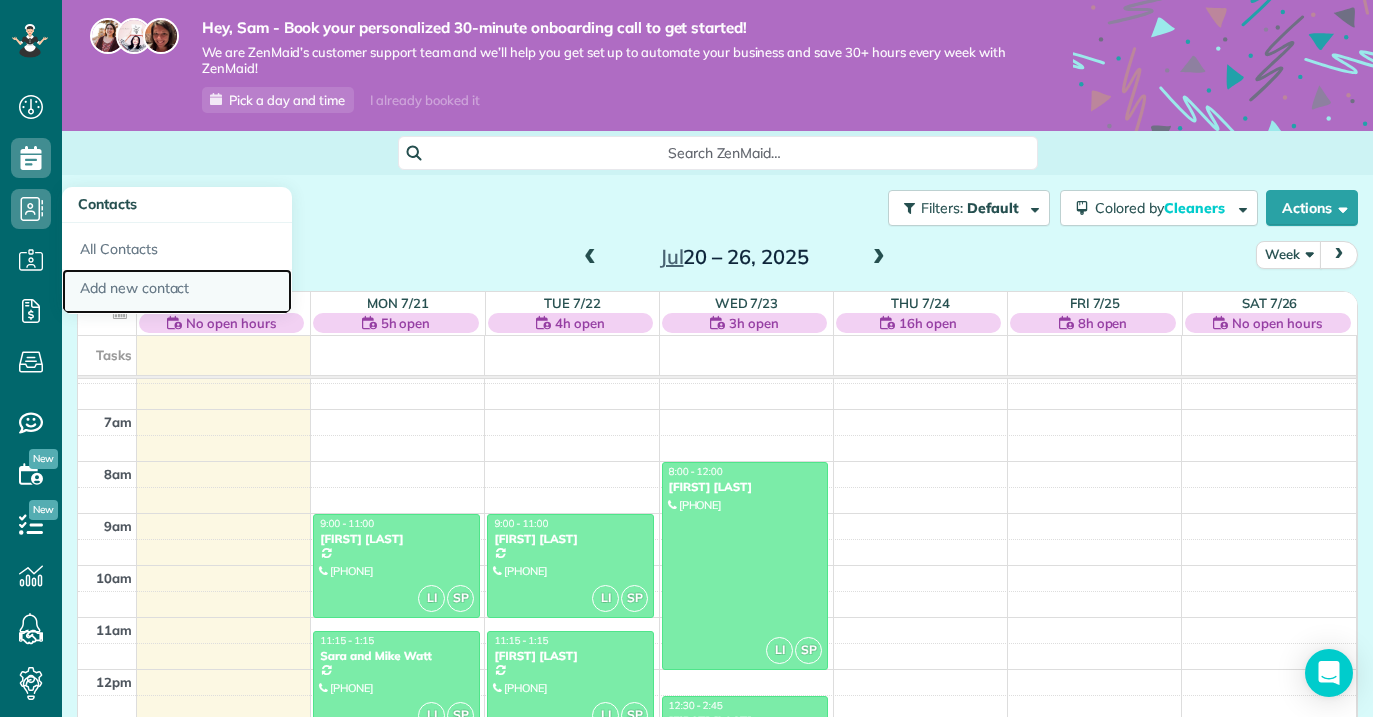 click on "Add new contact" at bounding box center [177, 292] 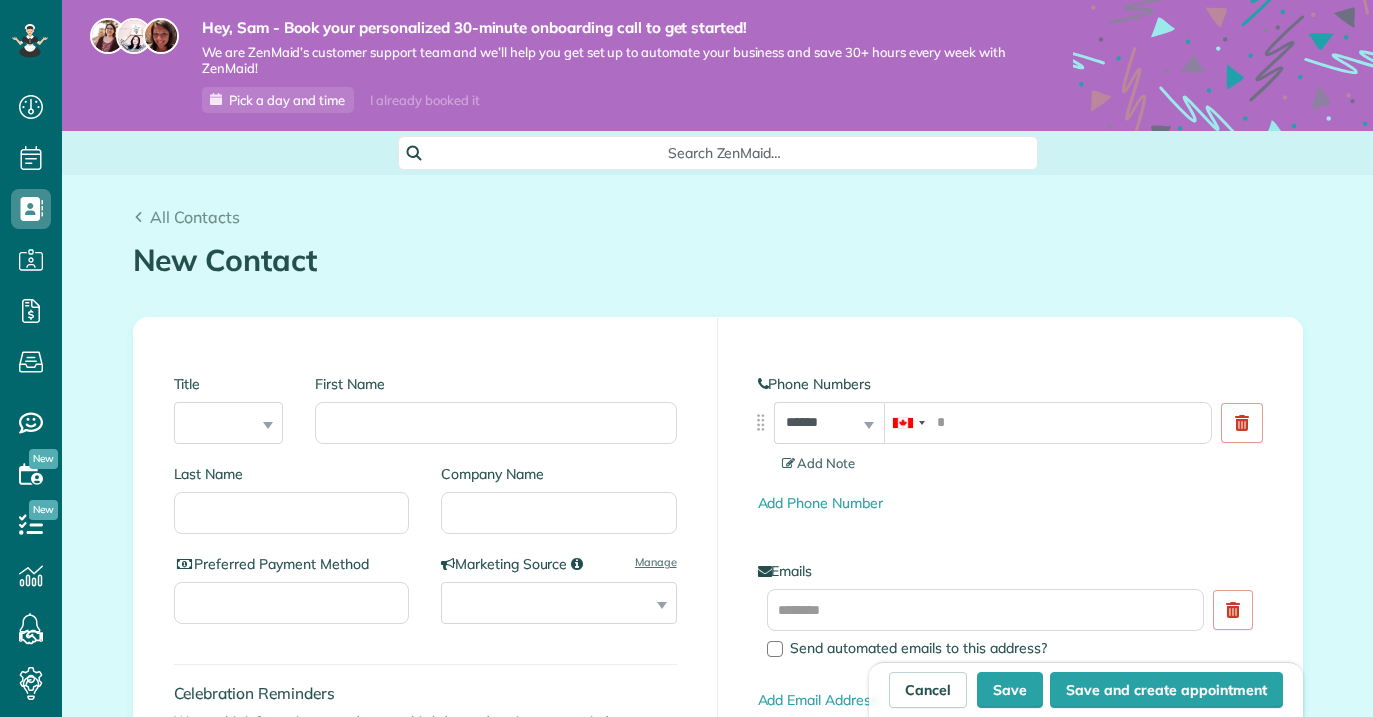 scroll, scrollTop: 0, scrollLeft: 0, axis: both 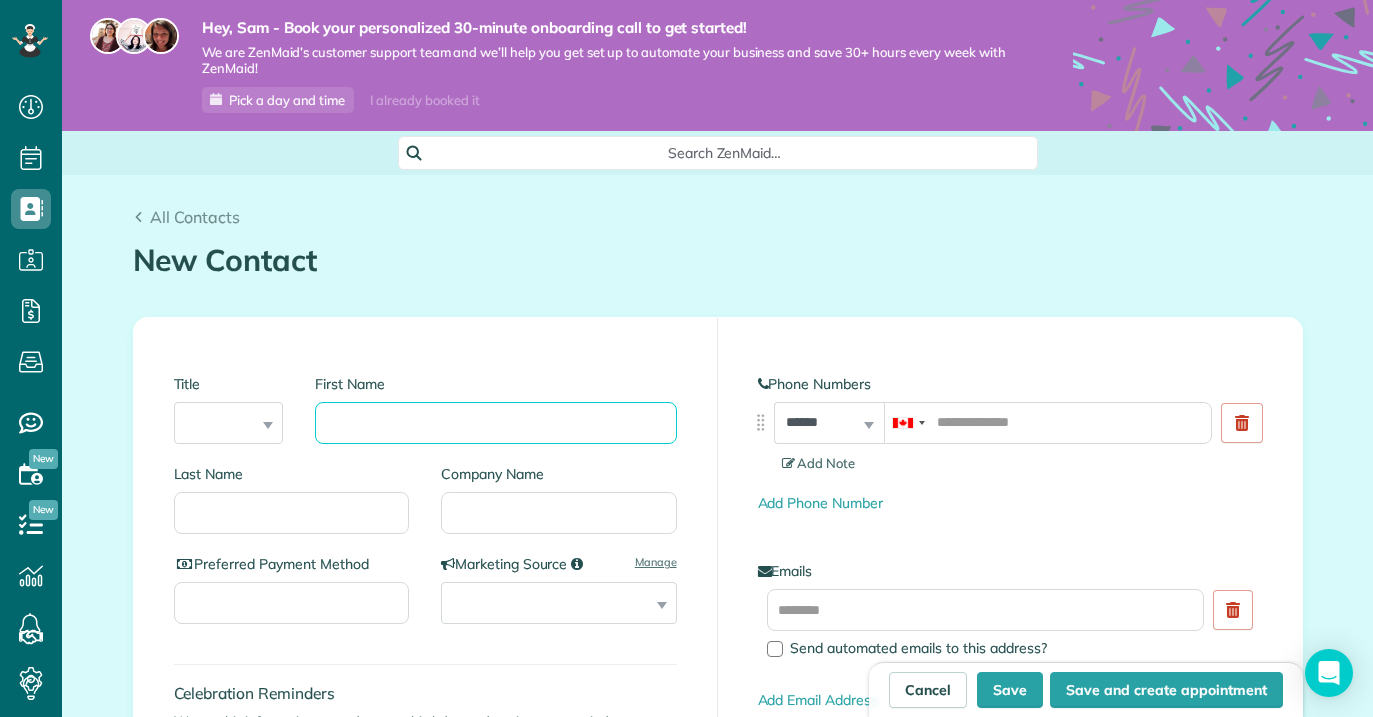 click on "First Name" at bounding box center [495, 423] 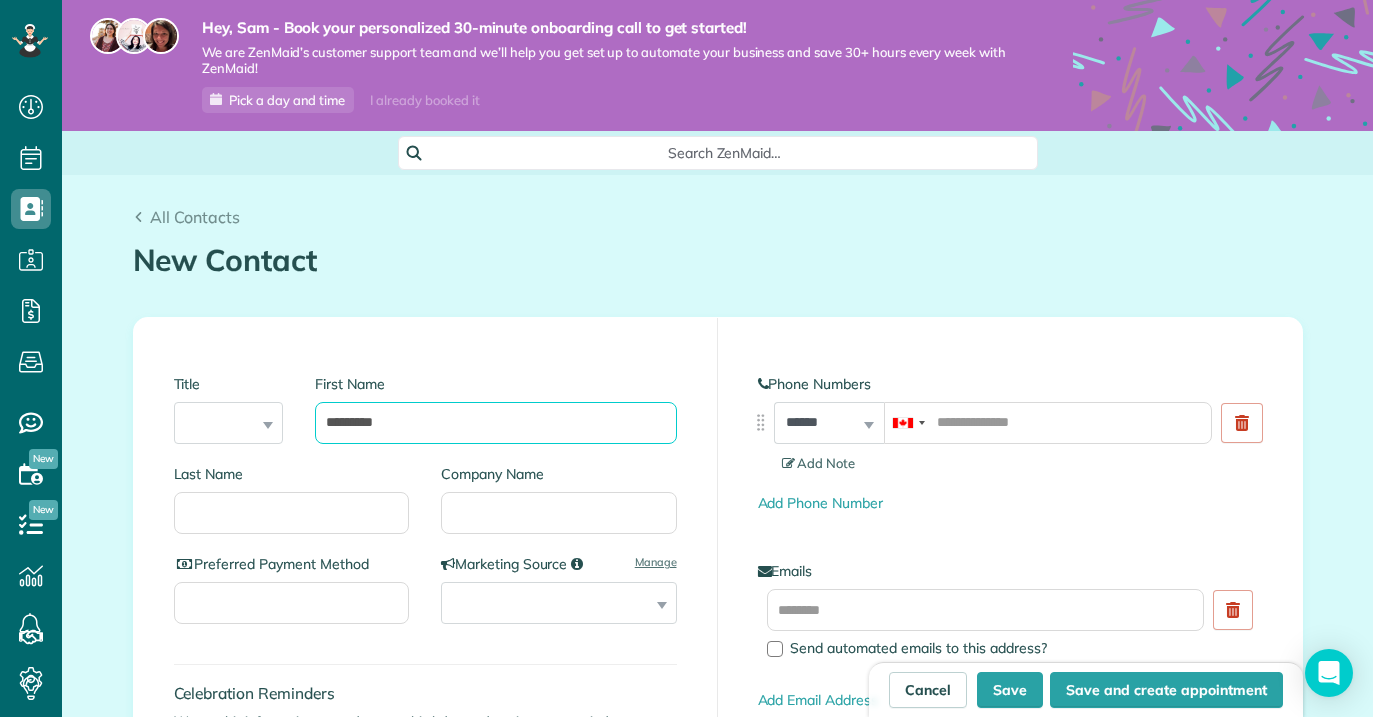 type on "*********" 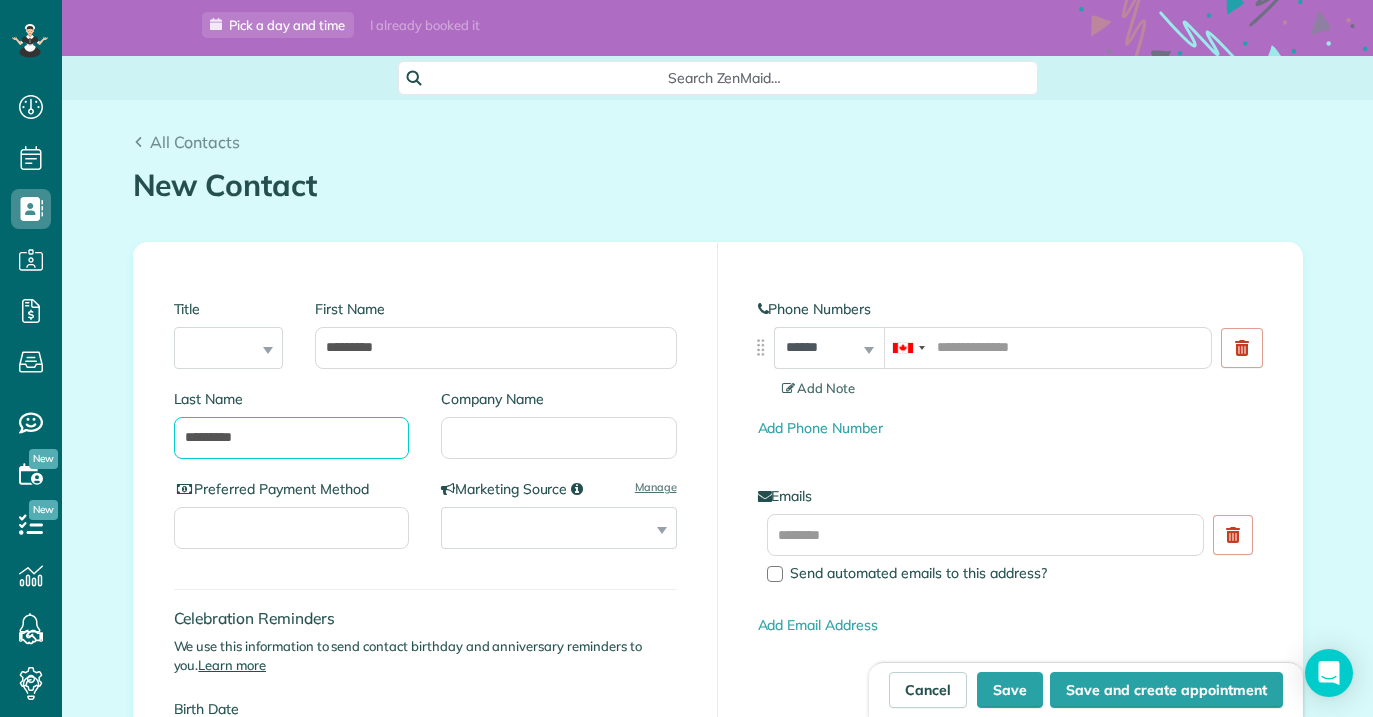 scroll, scrollTop: 80, scrollLeft: 0, axis: vertical 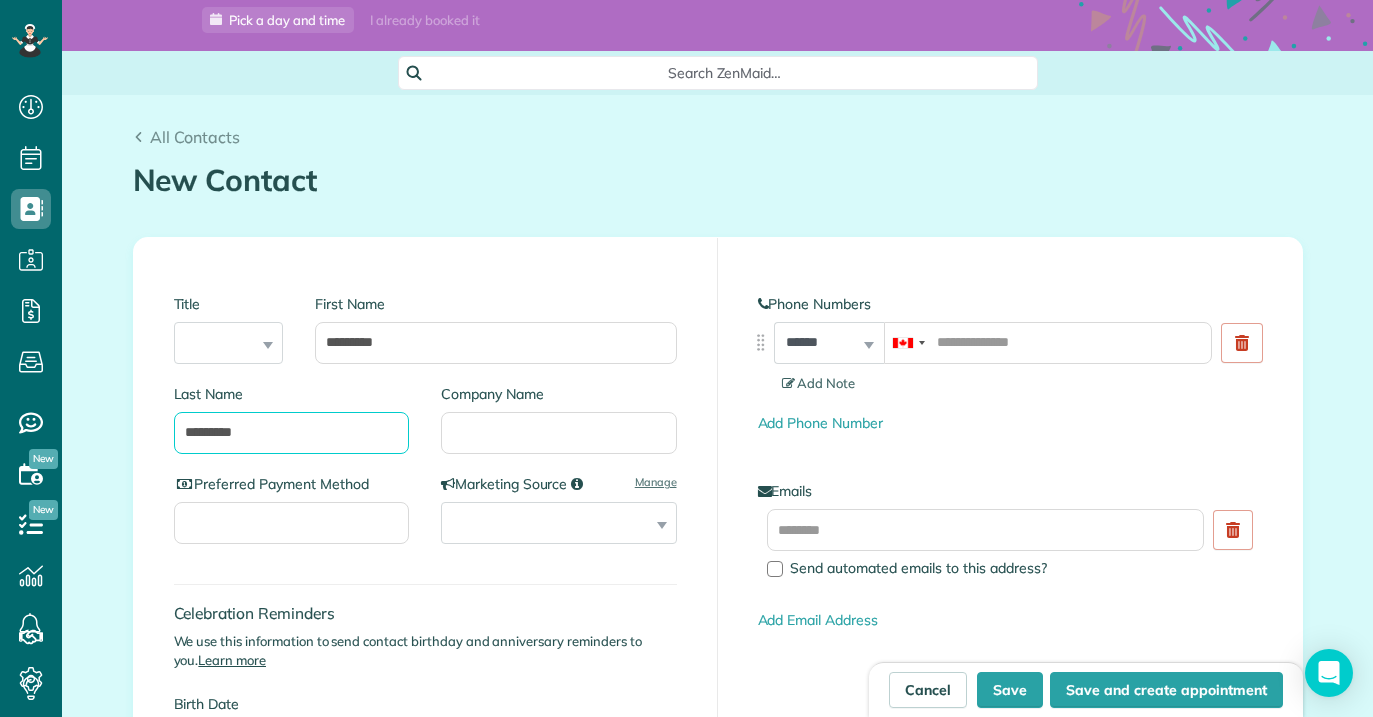 type on "*********" 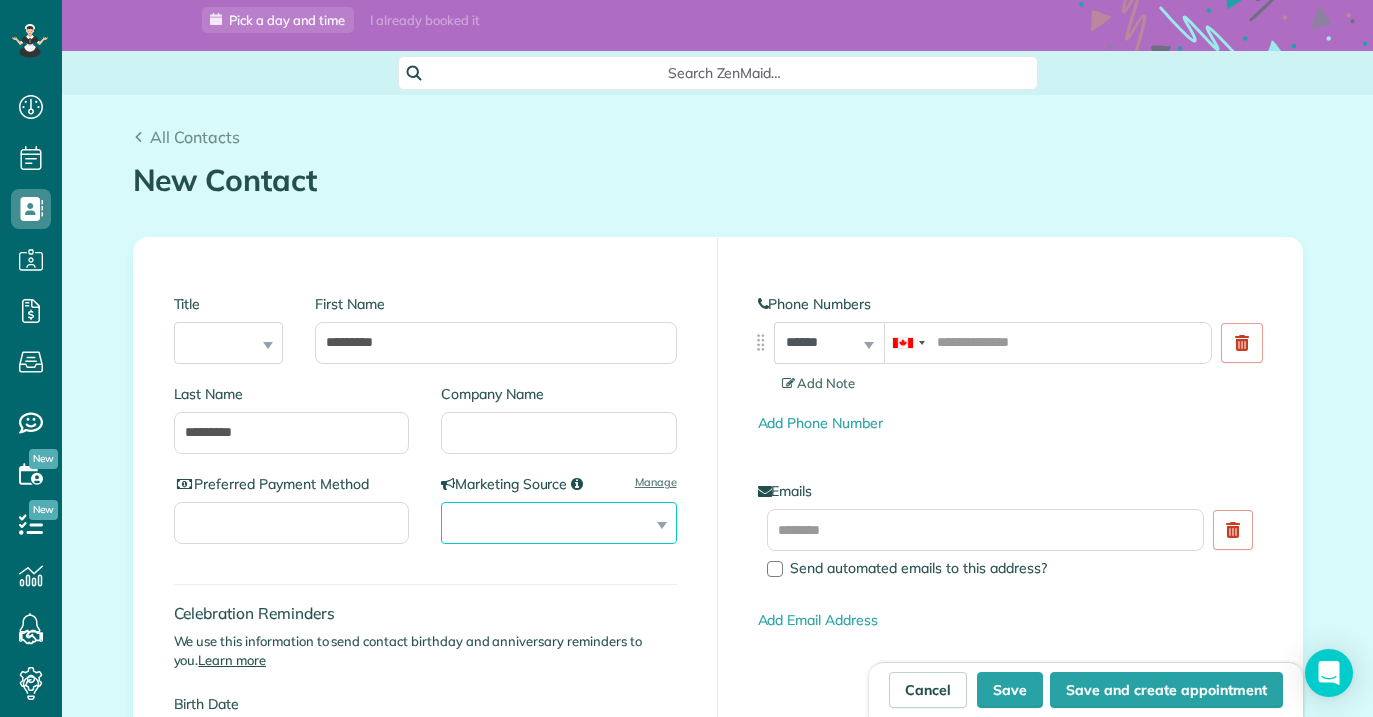 click on "**********" at bounding box center [559, 523] 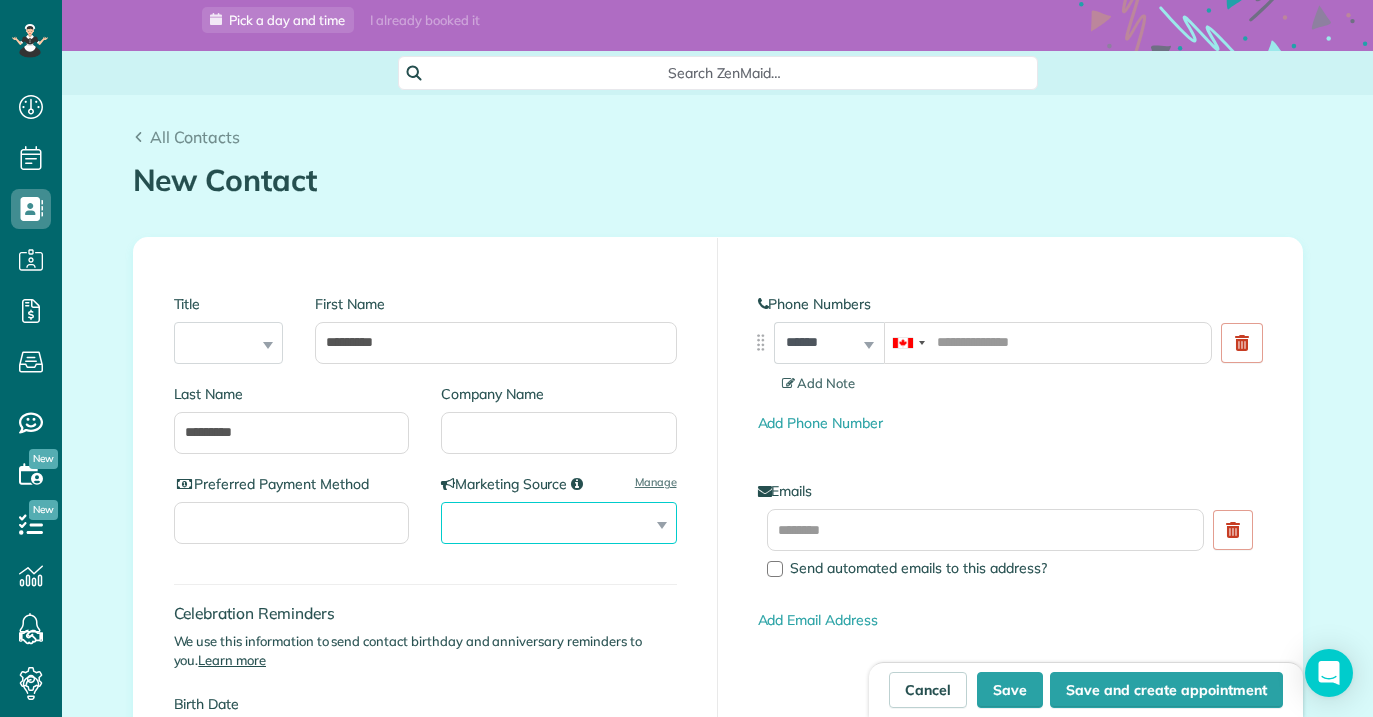 select on "********" 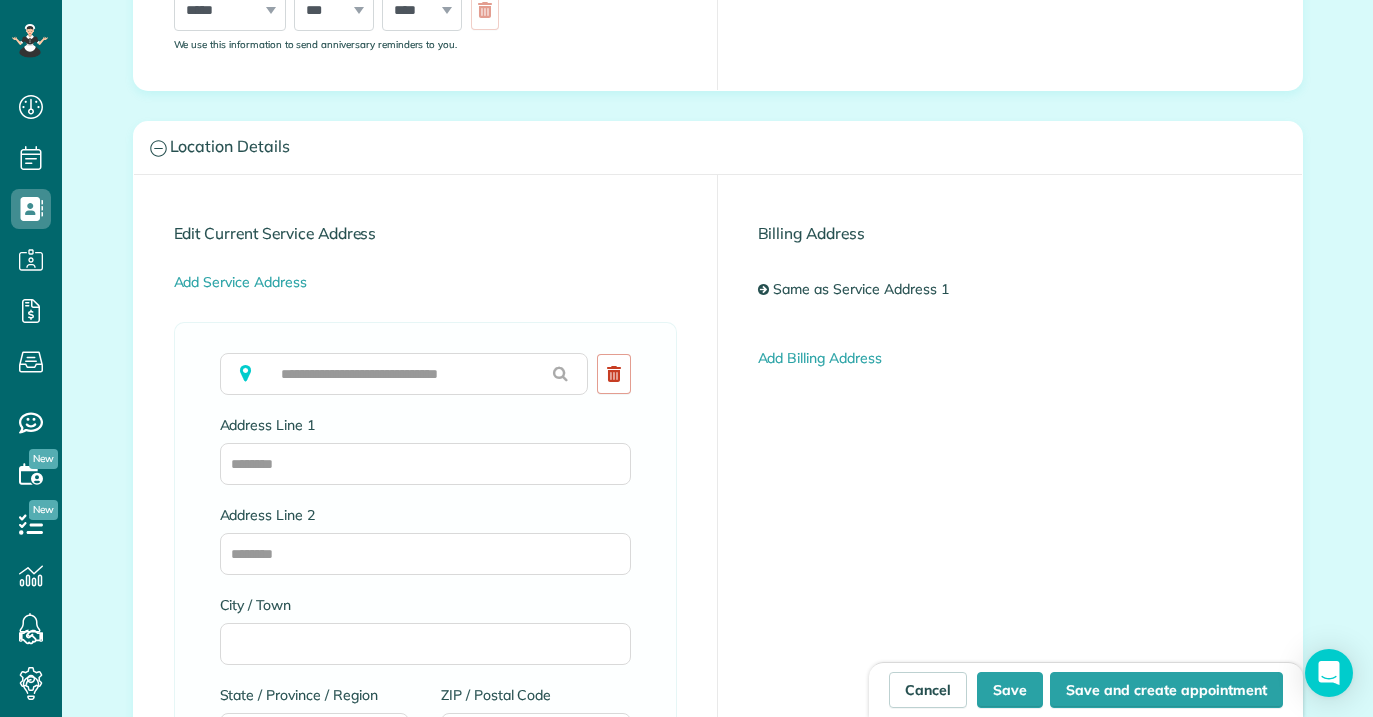 scroll, scrollTop: 925, scrollLeft: 0, axis: vertical 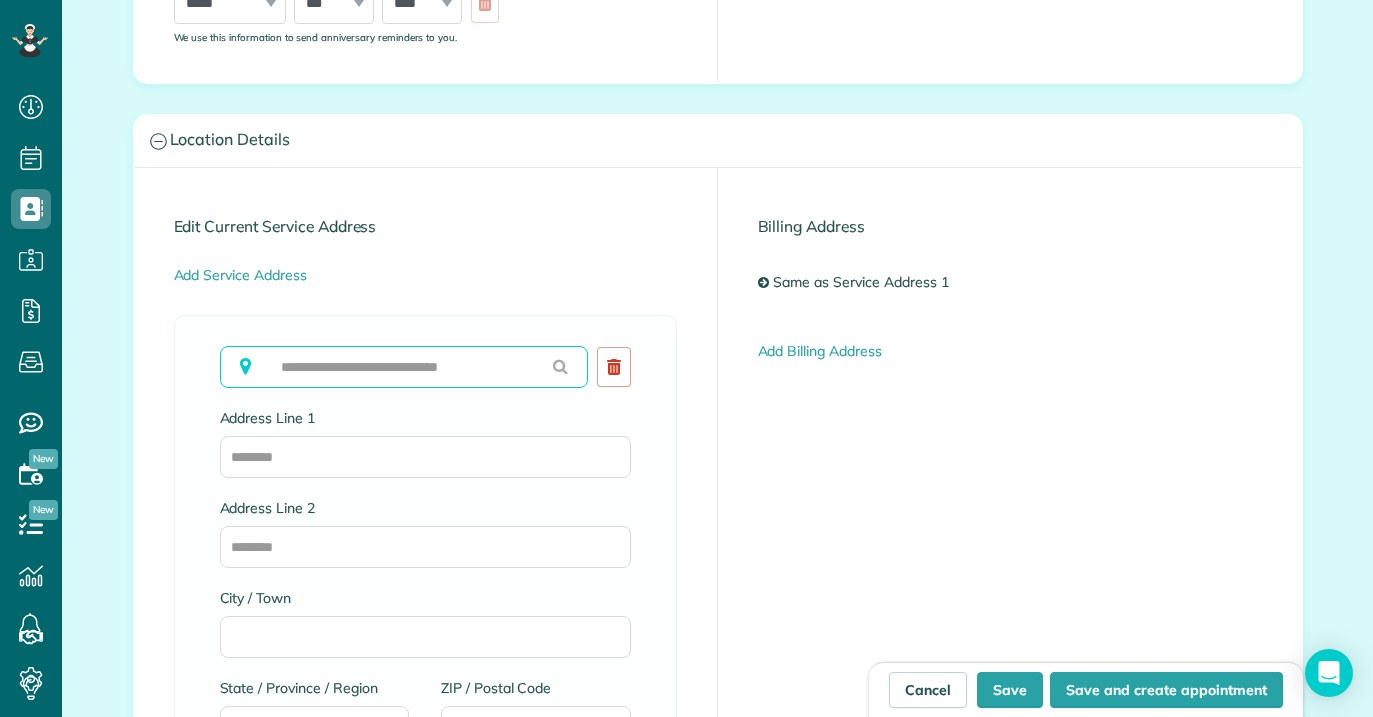 click at bounding box center (404, 367) 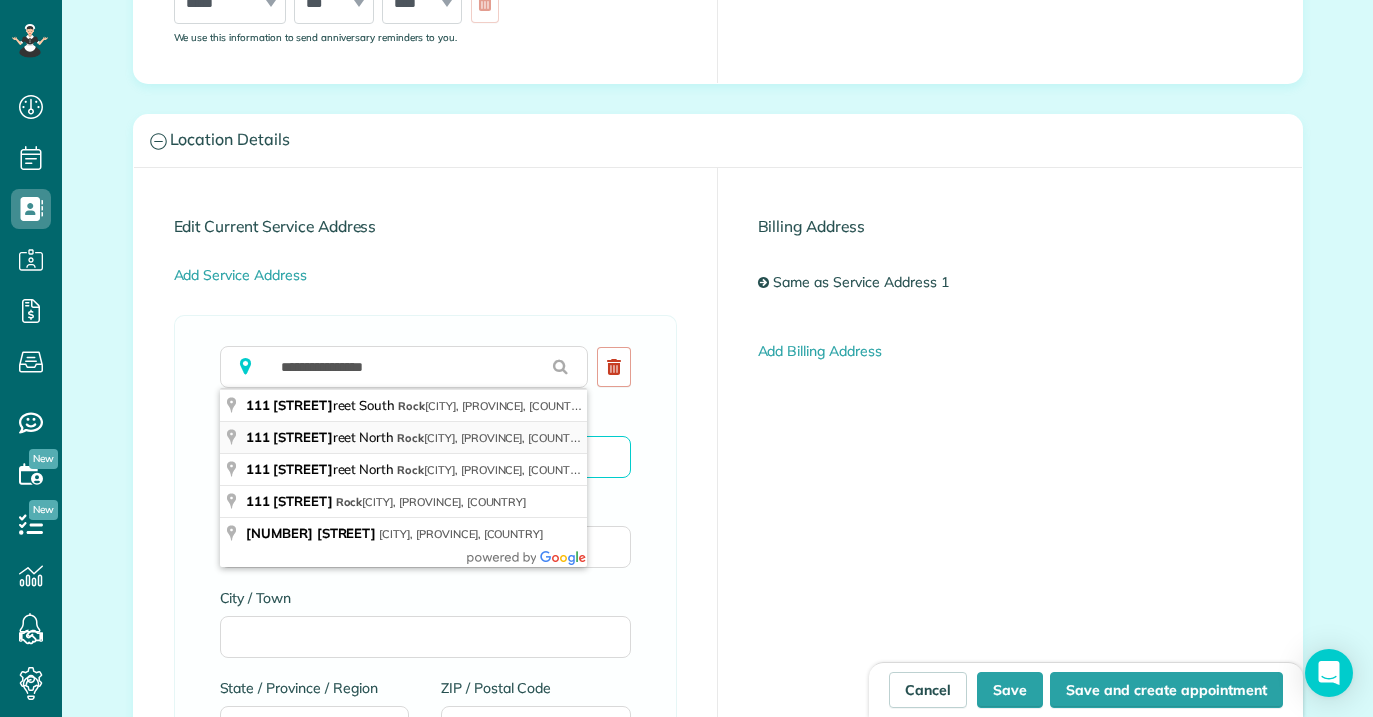 type on "**********" 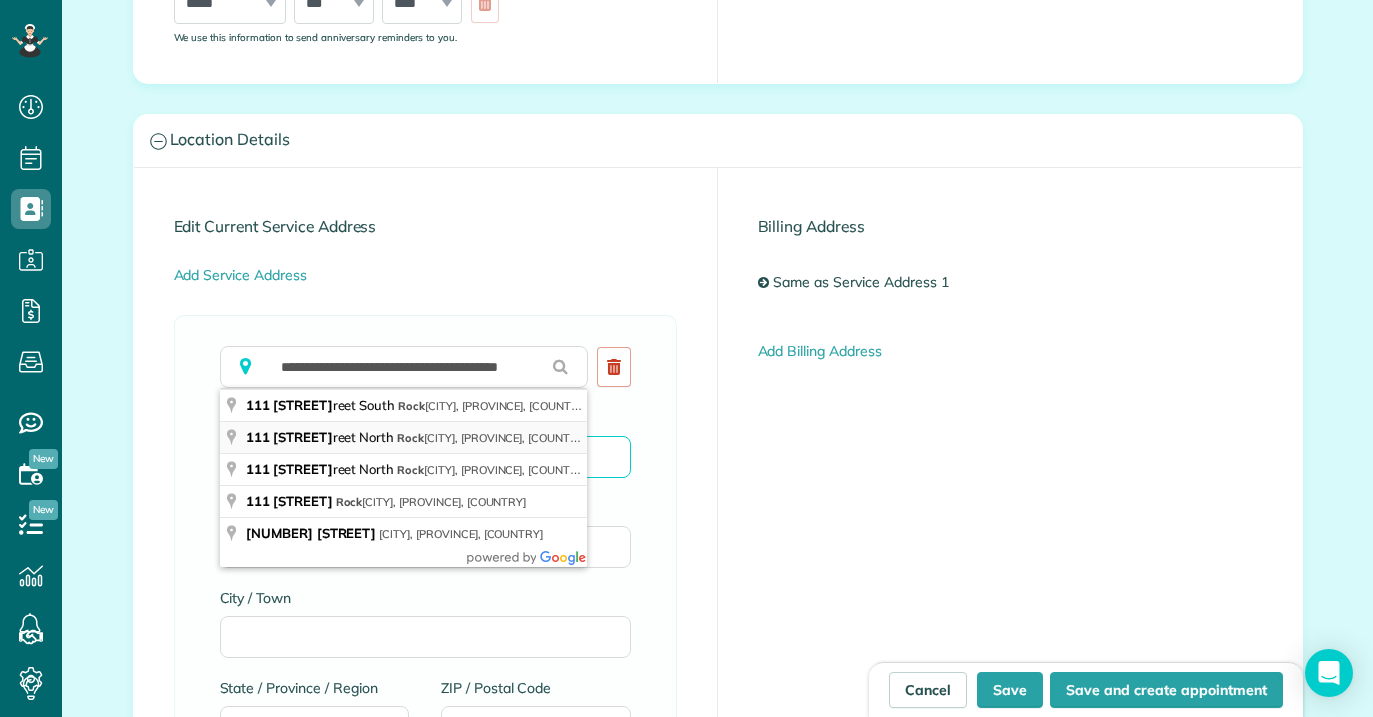 type on "**********" 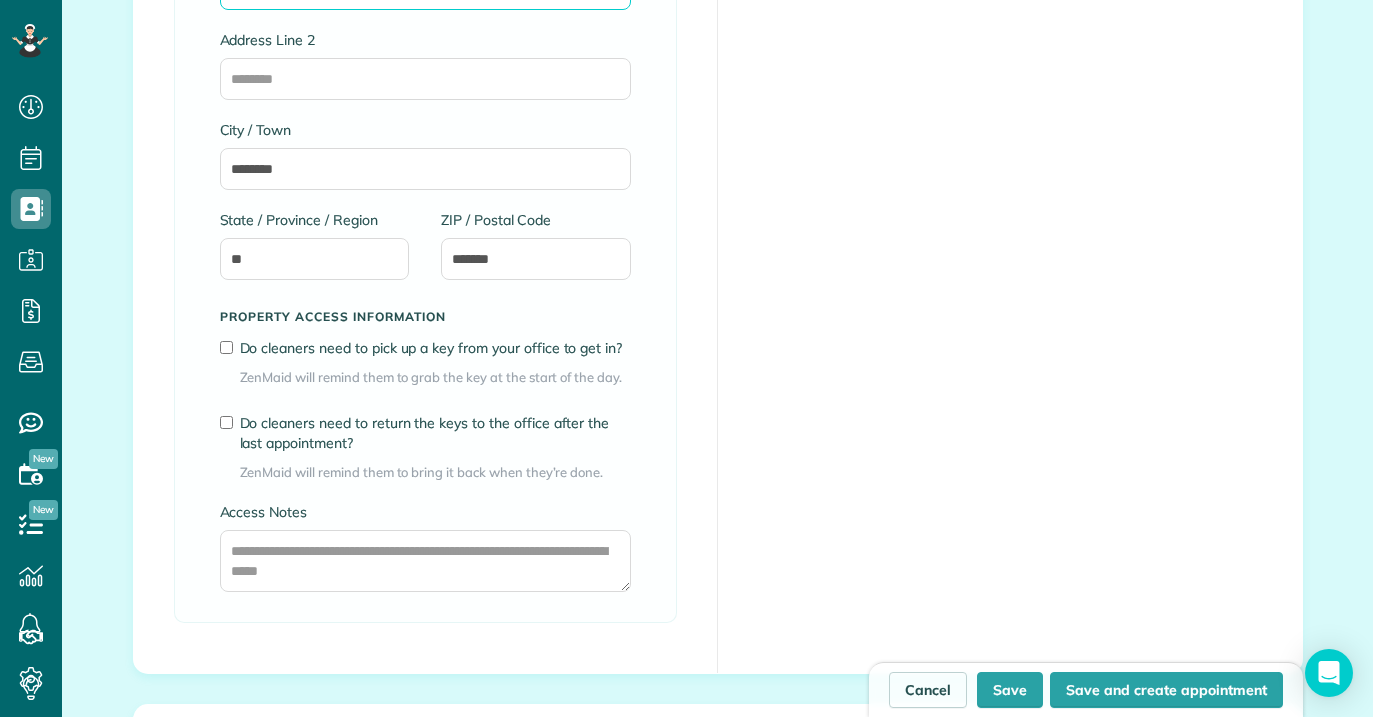 scroll, scrollTop: 1401, scrollLeft: 0, axis: vertical 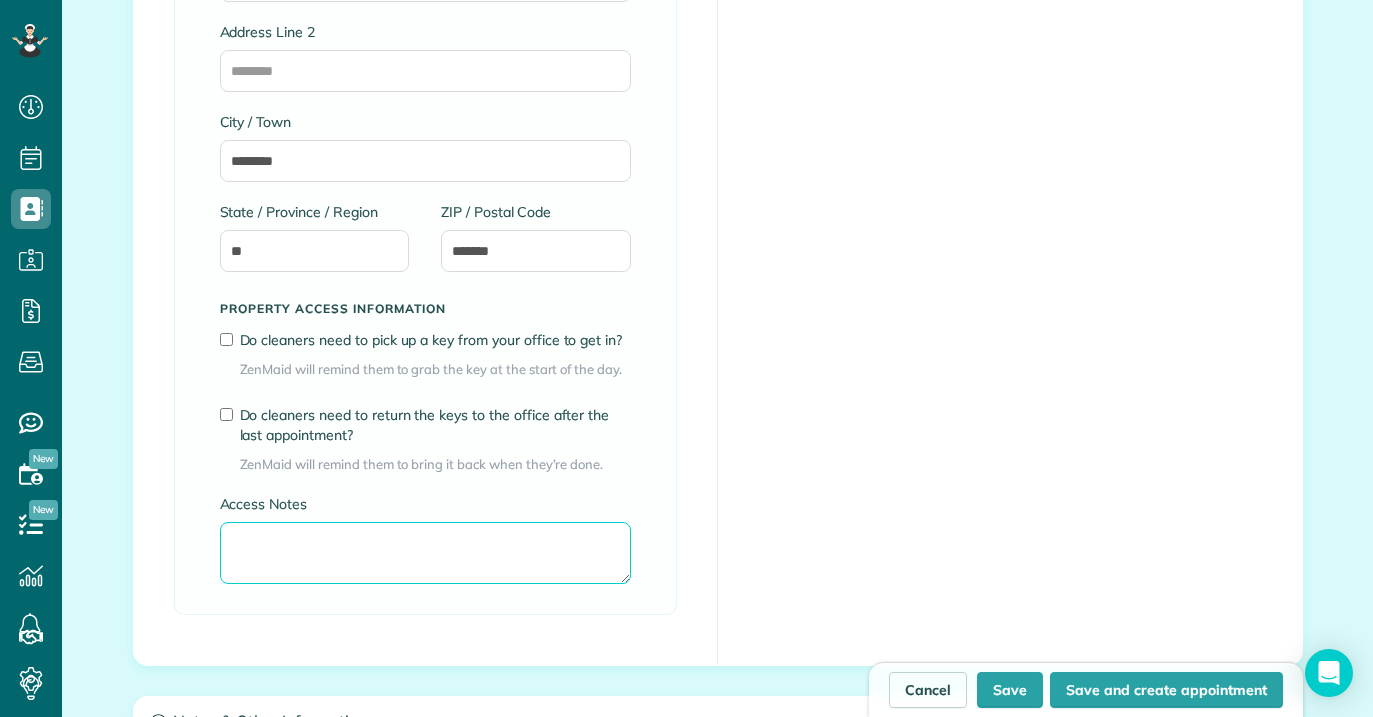 click on "Access Notes" at bounding box center (425, 553) 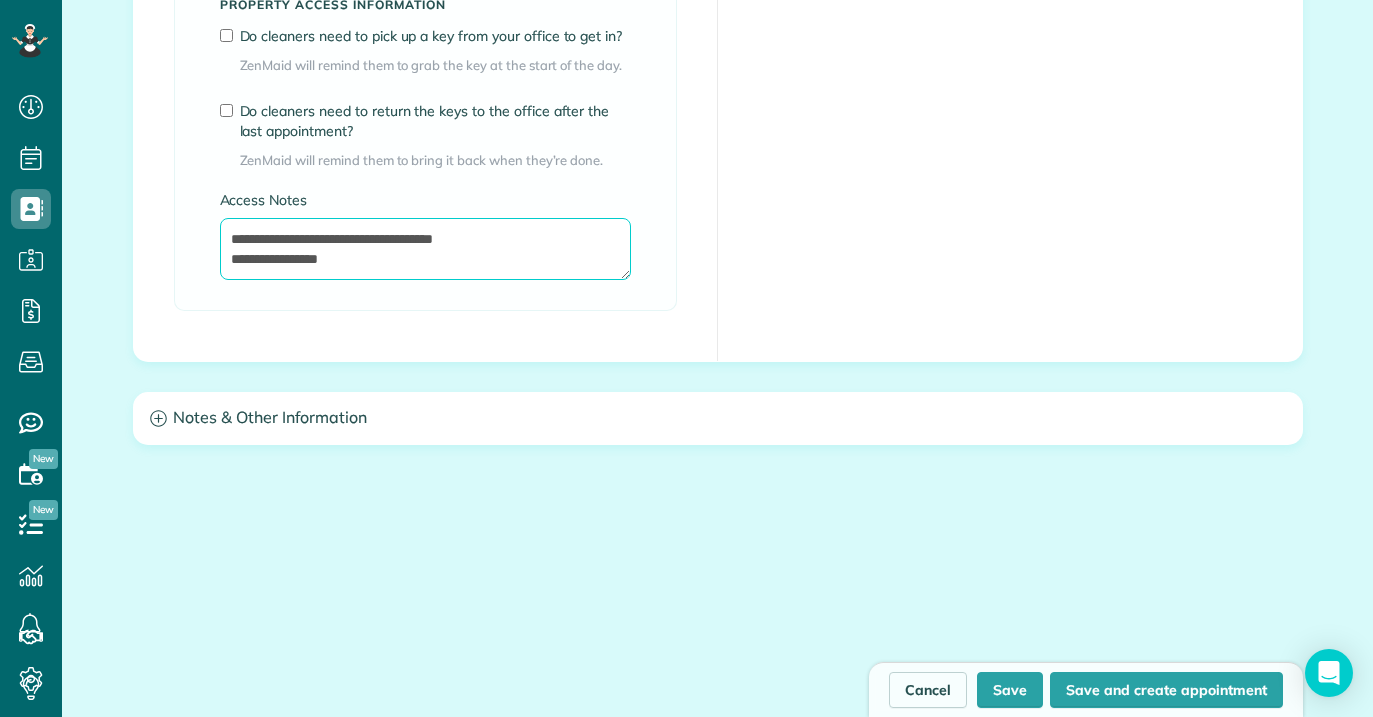 scroll, scrollTop: 1782, scrollLeft: 0, axis: vertical 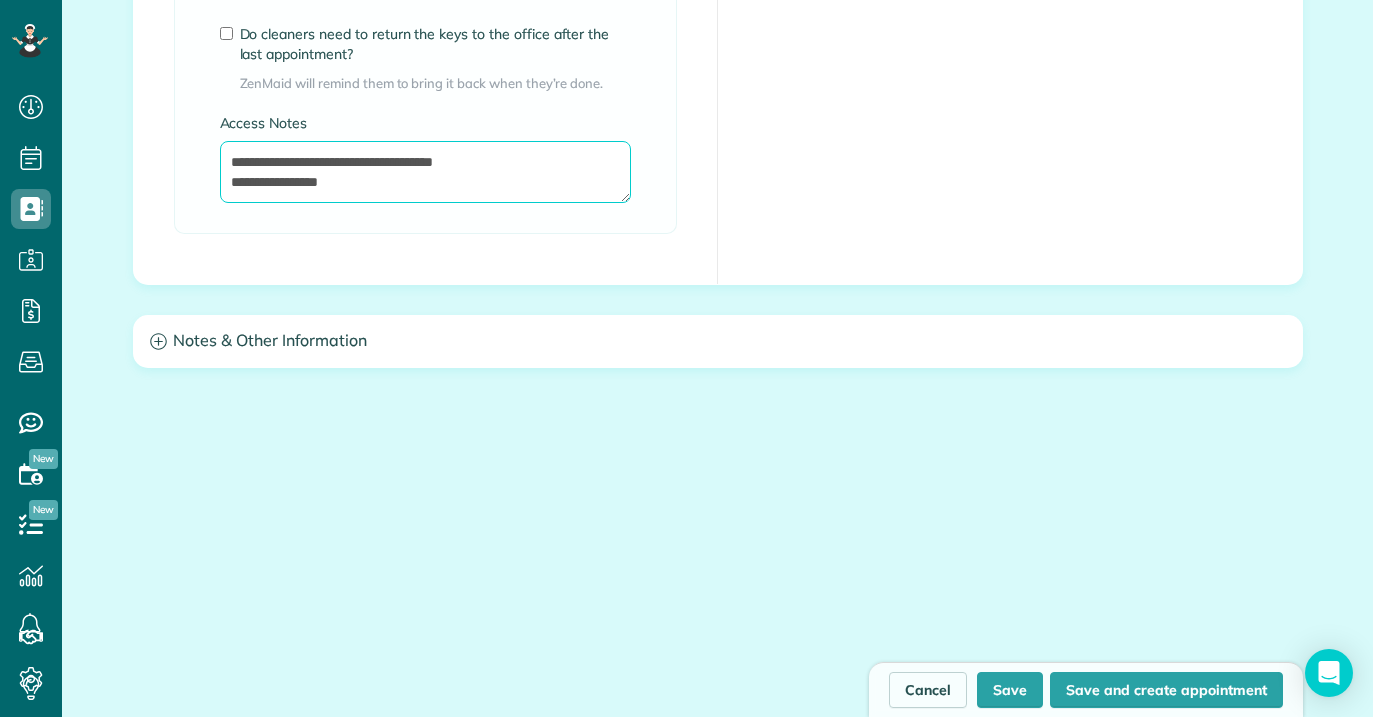 type on "**********" 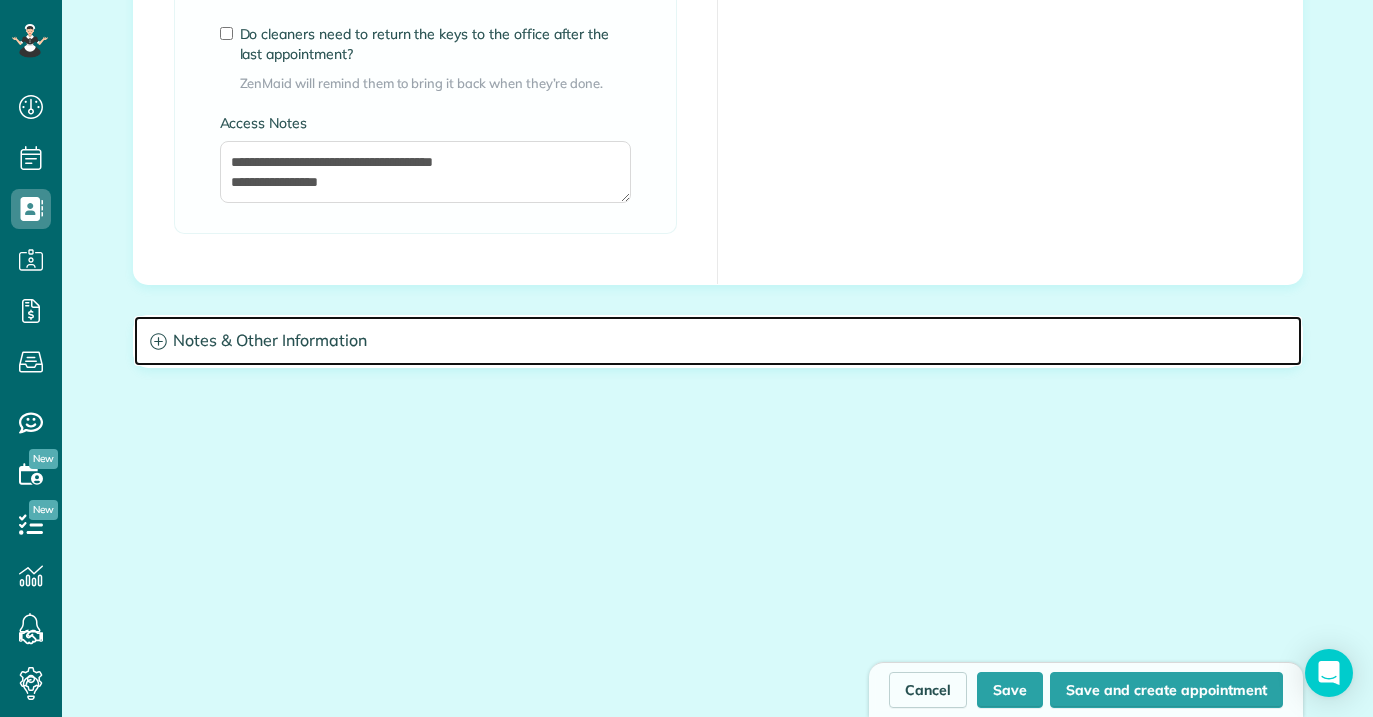 click on "Notes & Other Information" at bounding box center [718, 341] 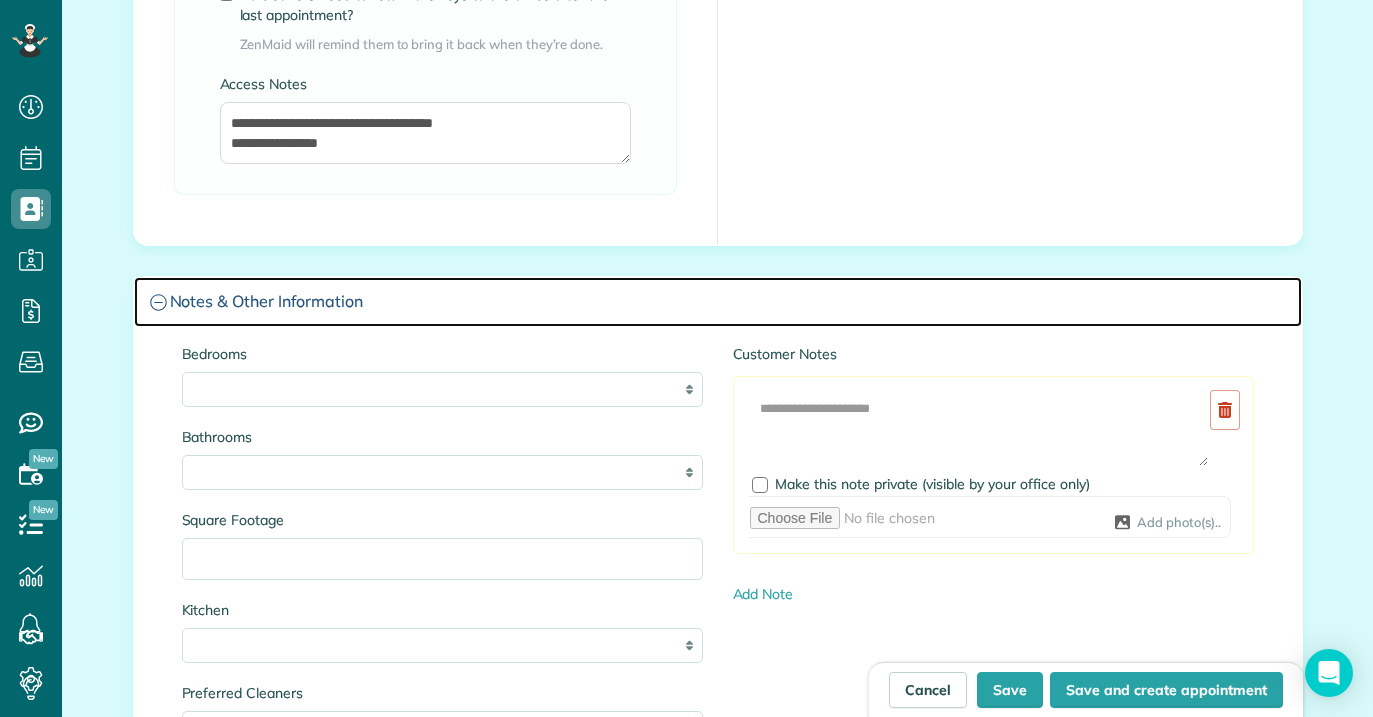 scroll, scrollTop: 1822, scrollLeft: 0, axis: vertical 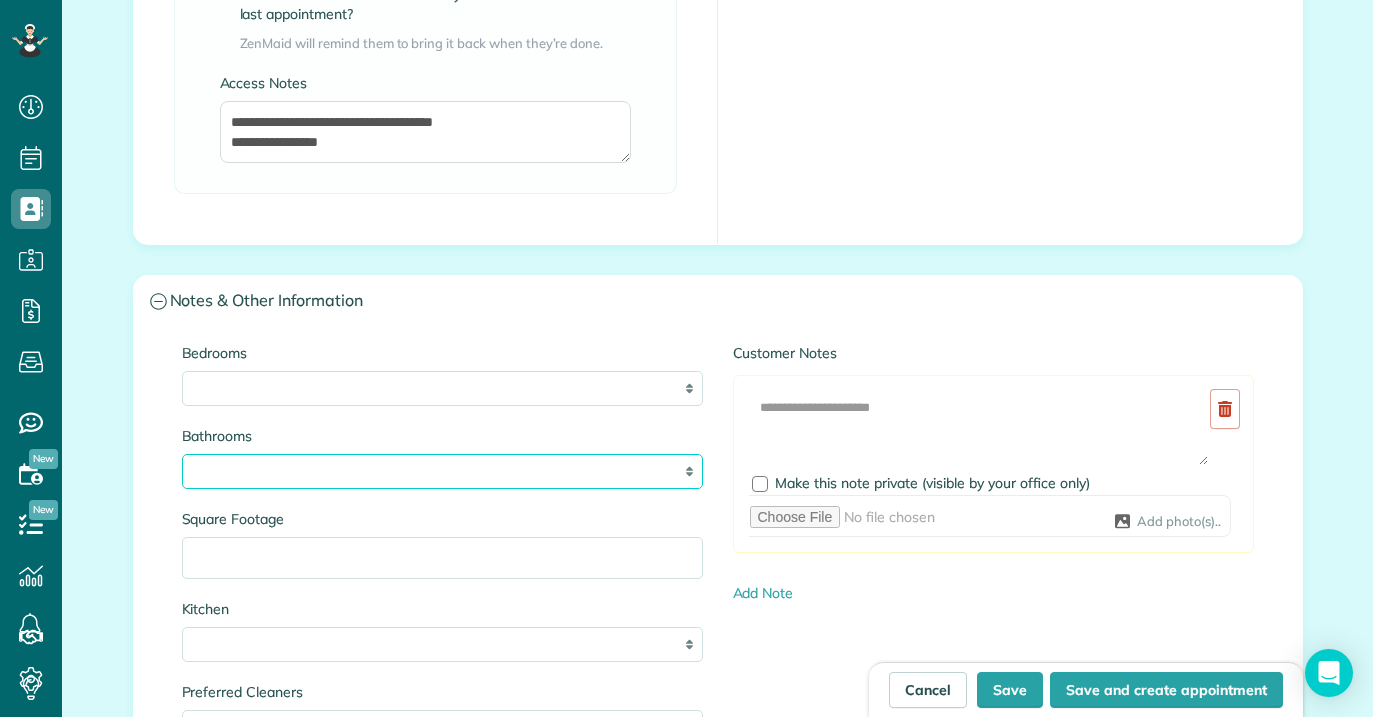 click on "*
***
*
***
*
***
*
***
**" at bounding box center (442, 471) 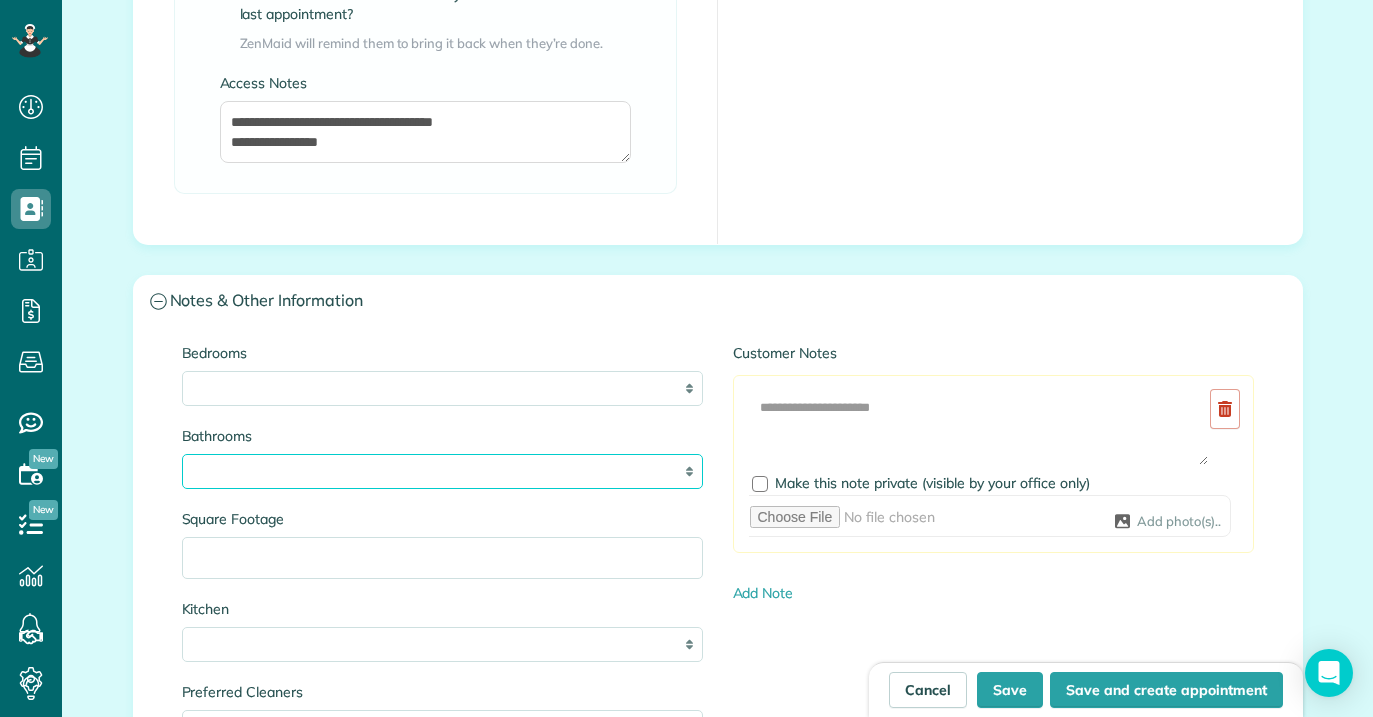 select on "*" 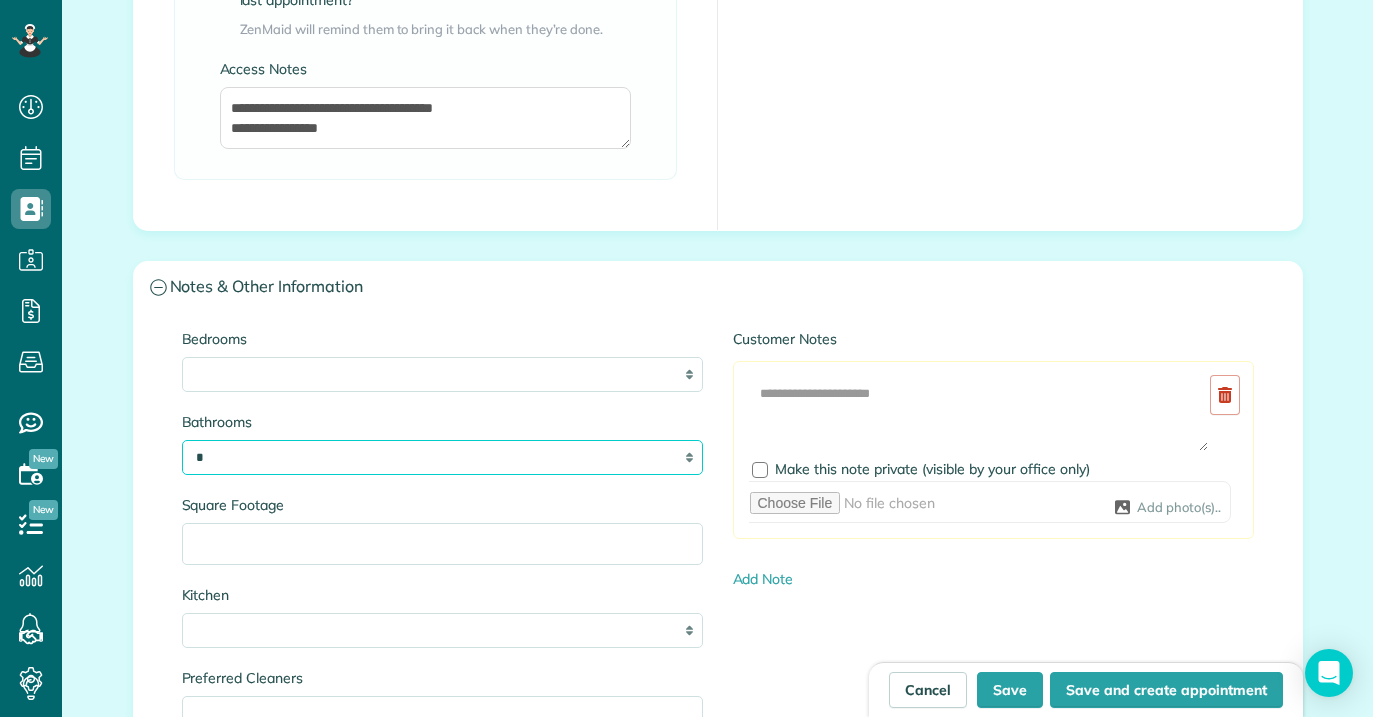 scroll, scrollTop: 1842, scrollLeft: 0, axis: vertical 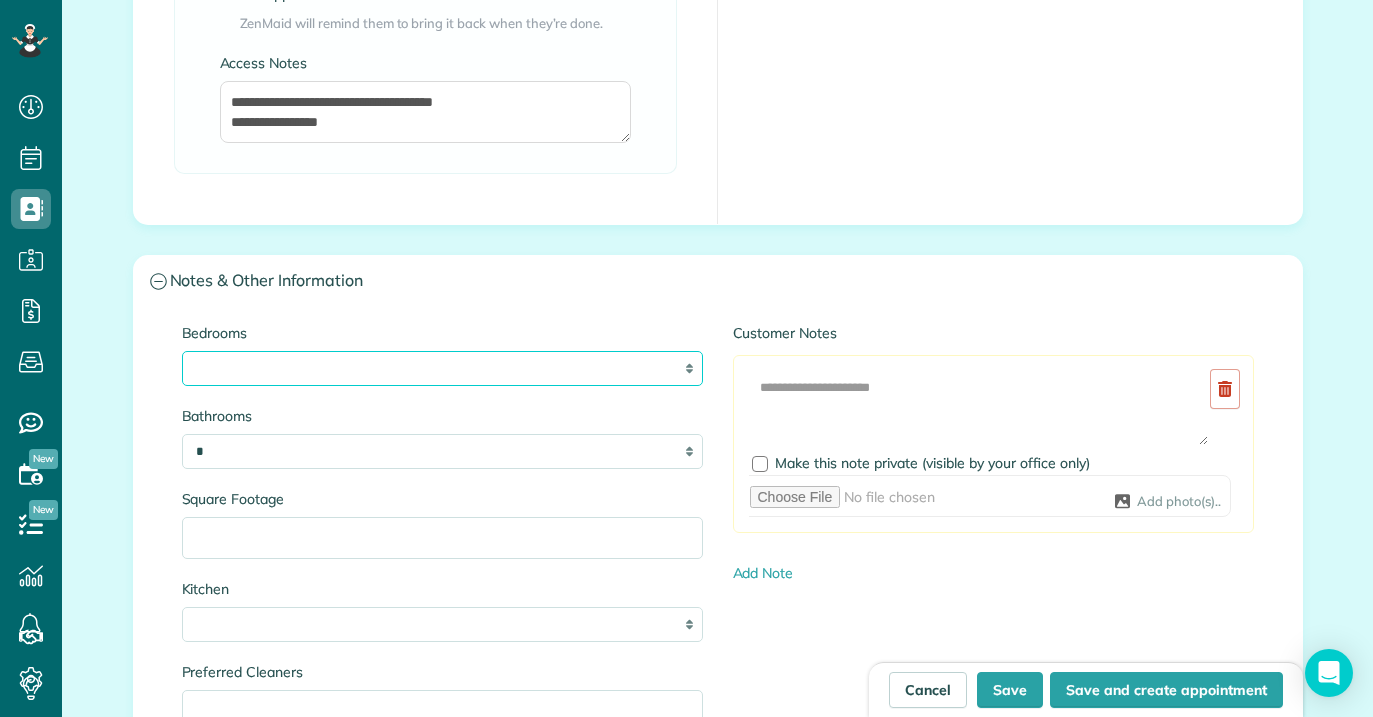click on "*
*
*
*
**" at bounding box center (442, 368) 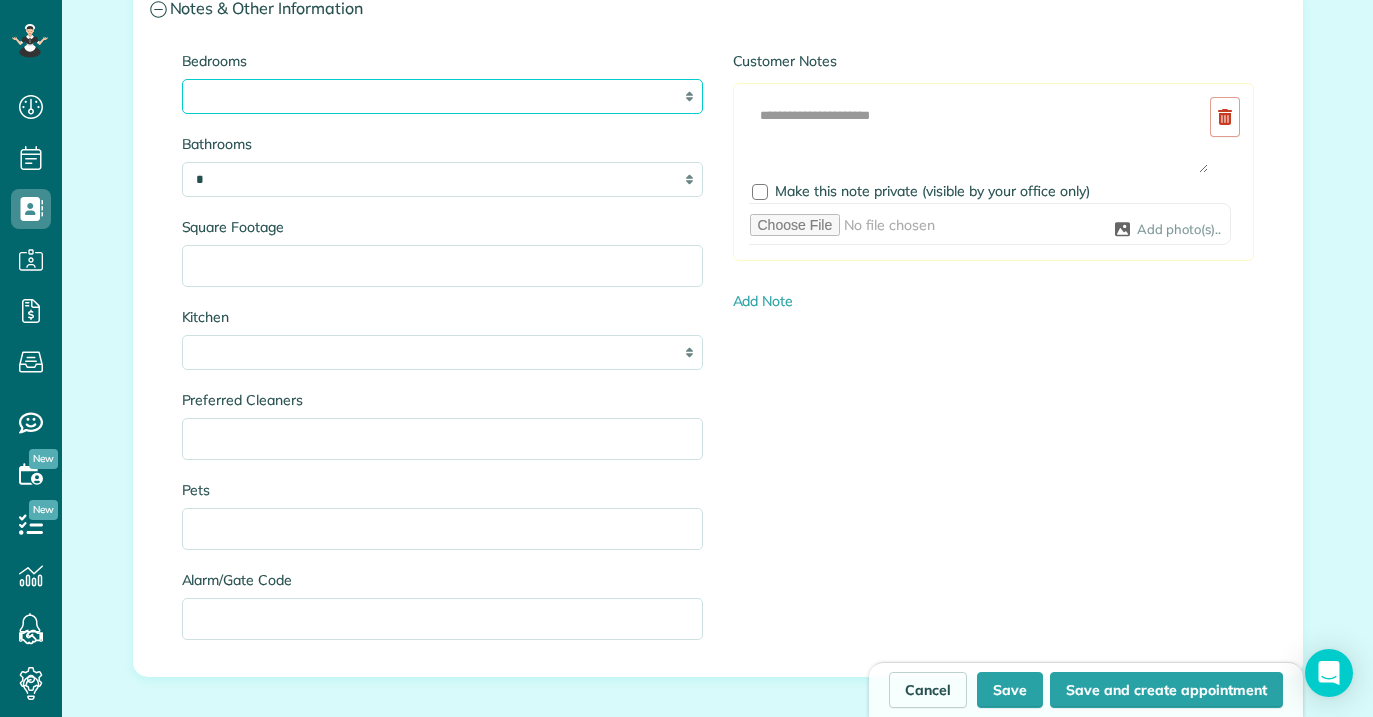 scroll, scrollTop: 2138, scrollLeft: 0, axis: vertical 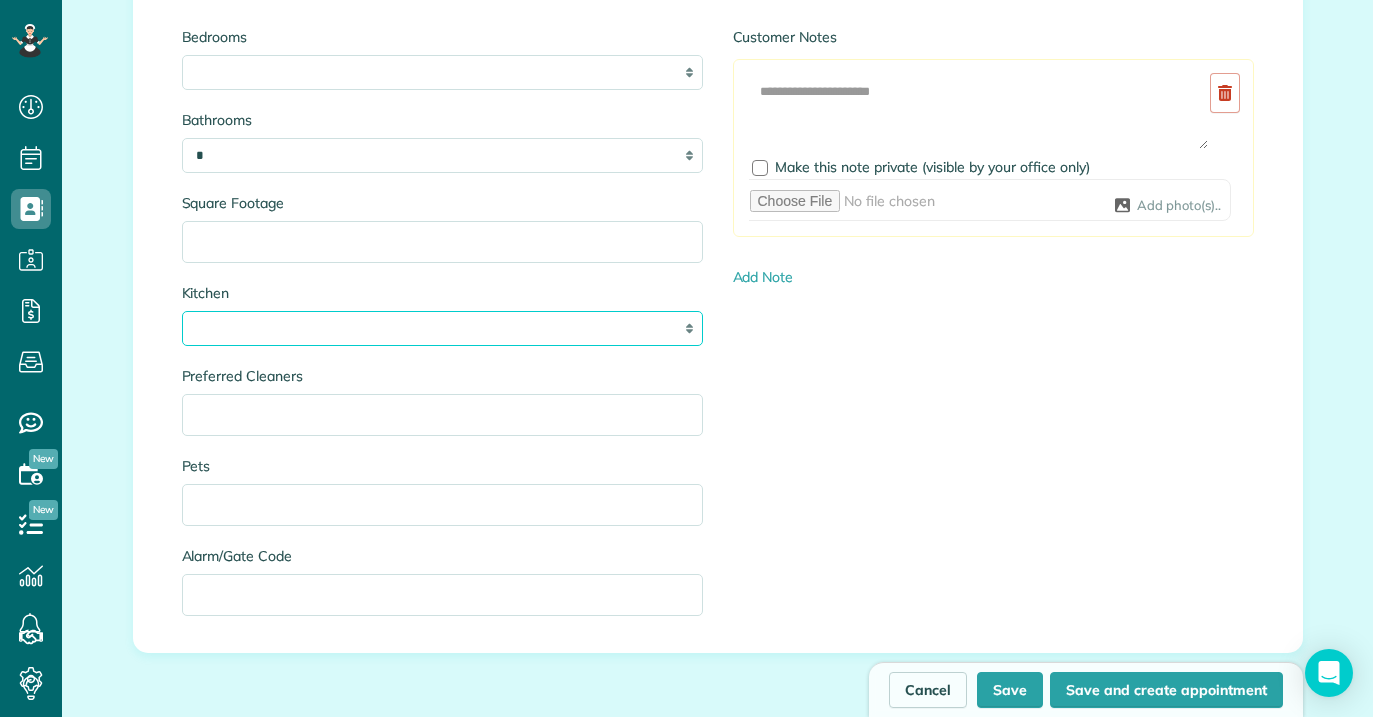 click on "*
*
*
*" at bounding box center [442, 328] 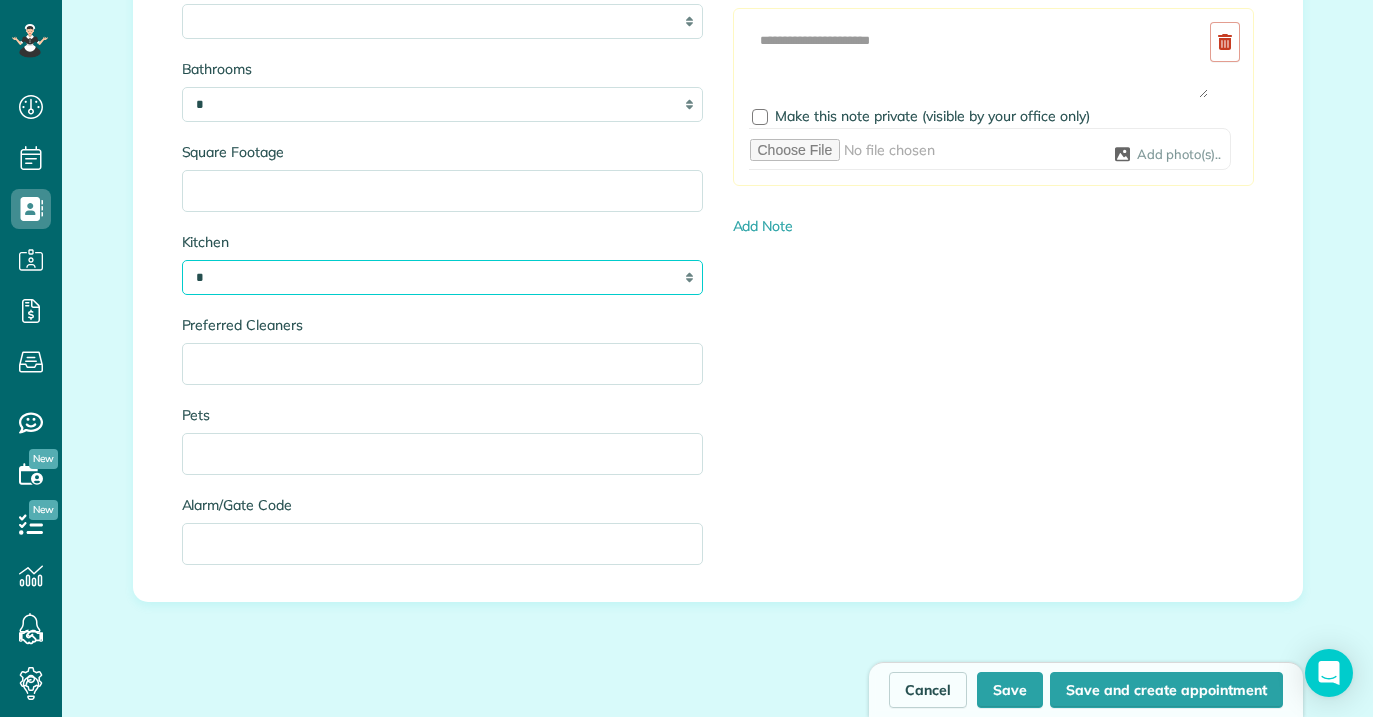 scroll, scrollTop: 2210, scrollLeft: 0, axis: vertical 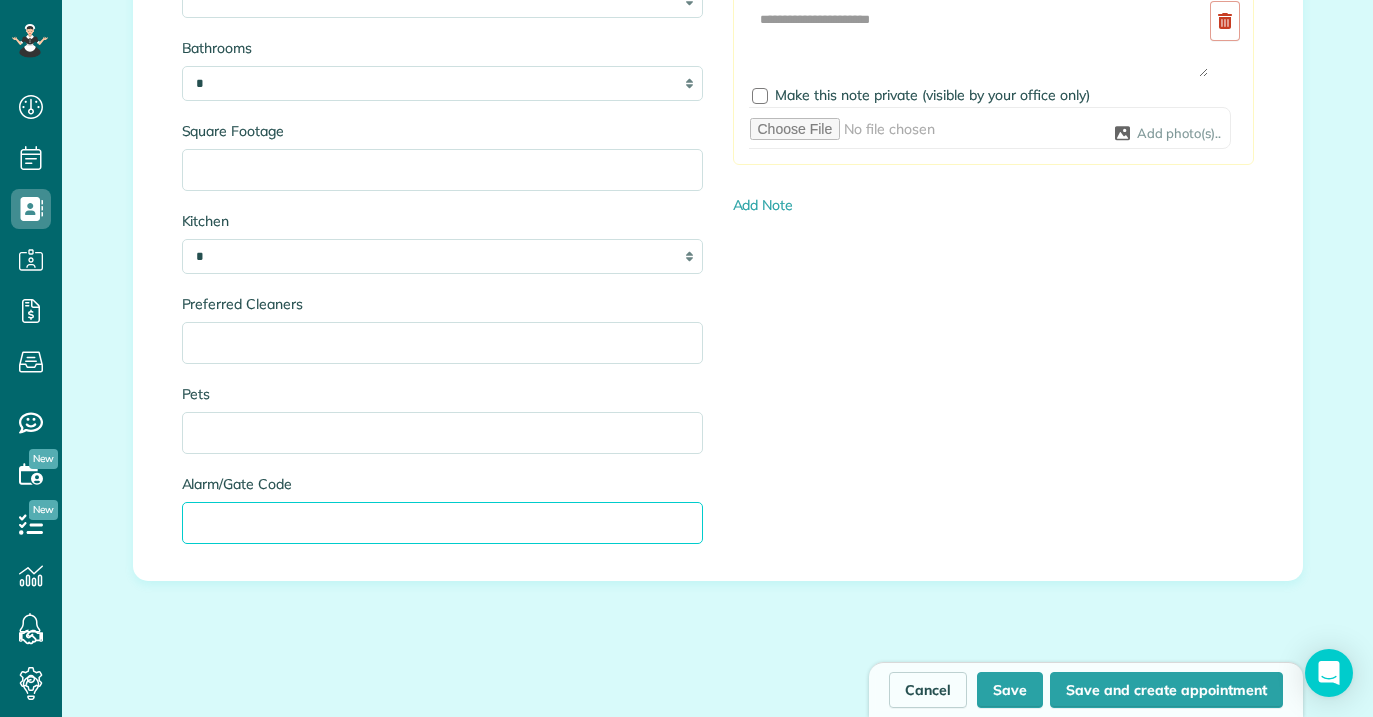 click on "Alarm/Gate Code" at bounding box center [442, 523] 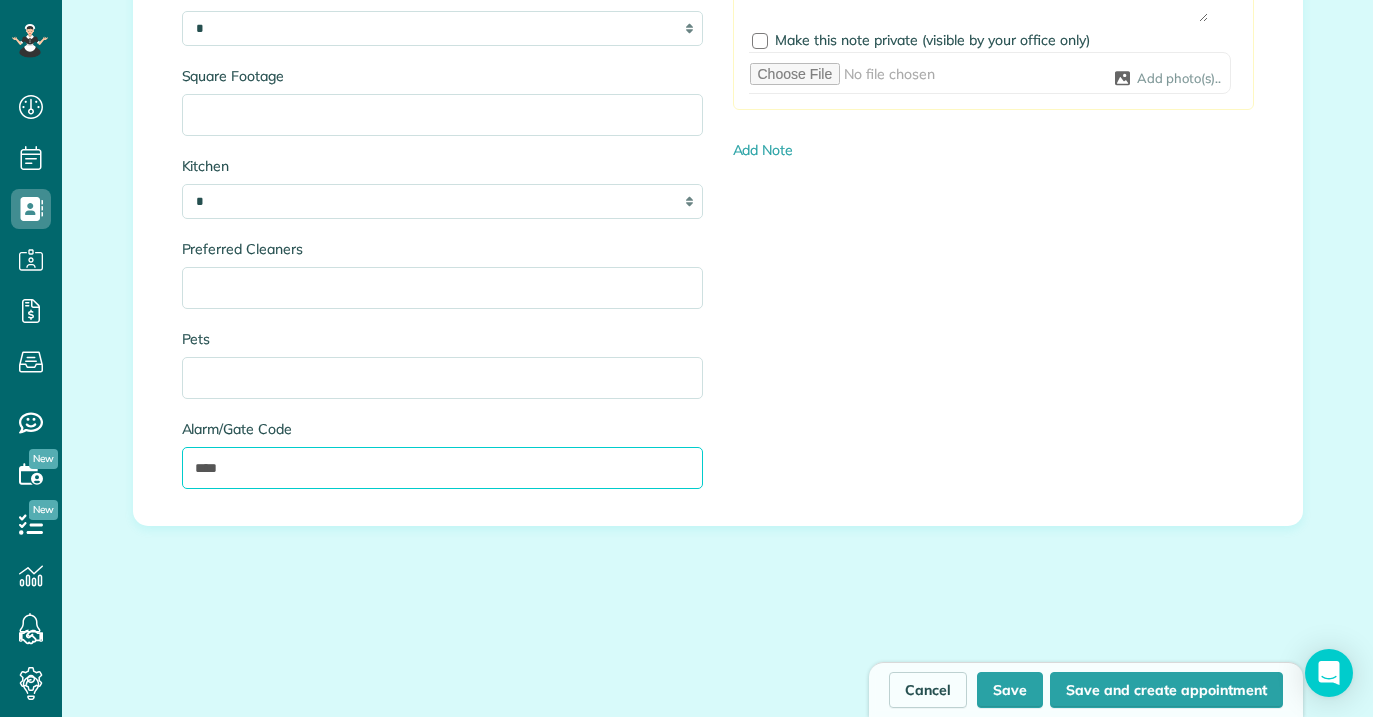 scroll, scrollTop: 2295, scrollLeft: 0, axis: vertical 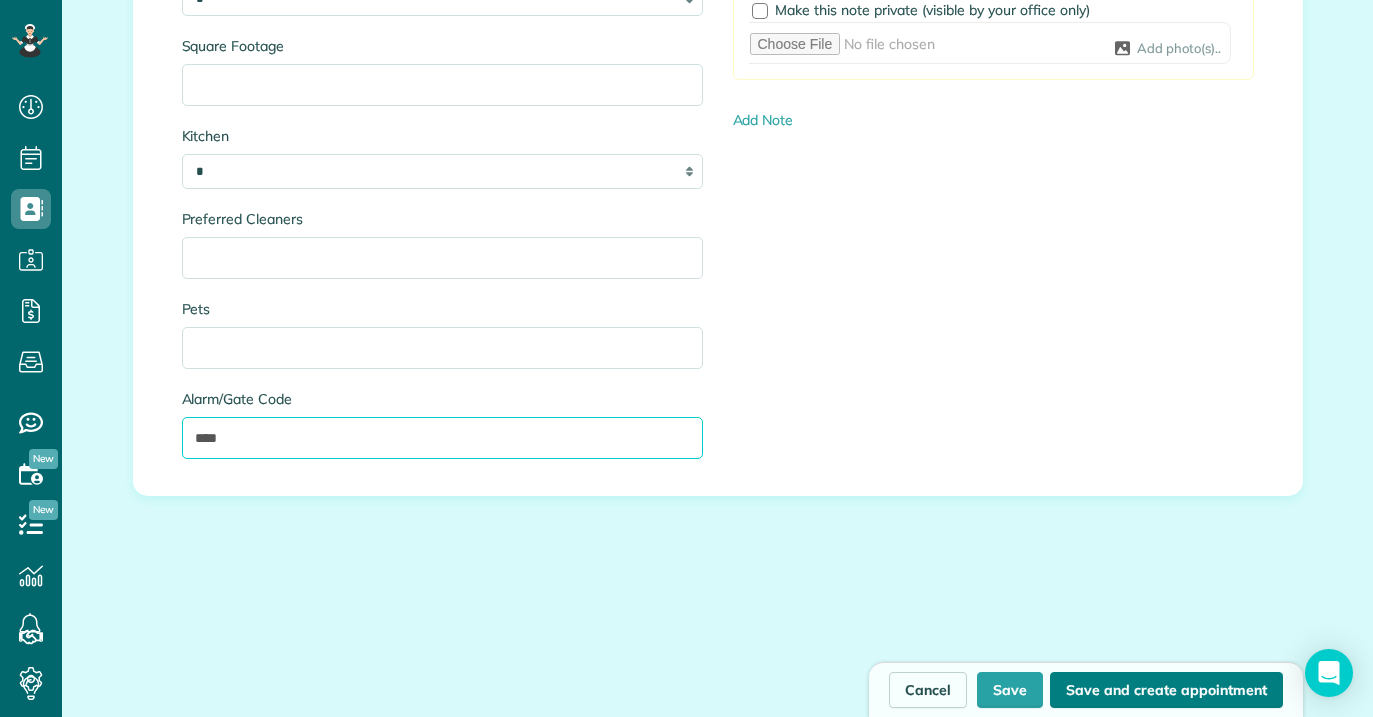 type on "****" 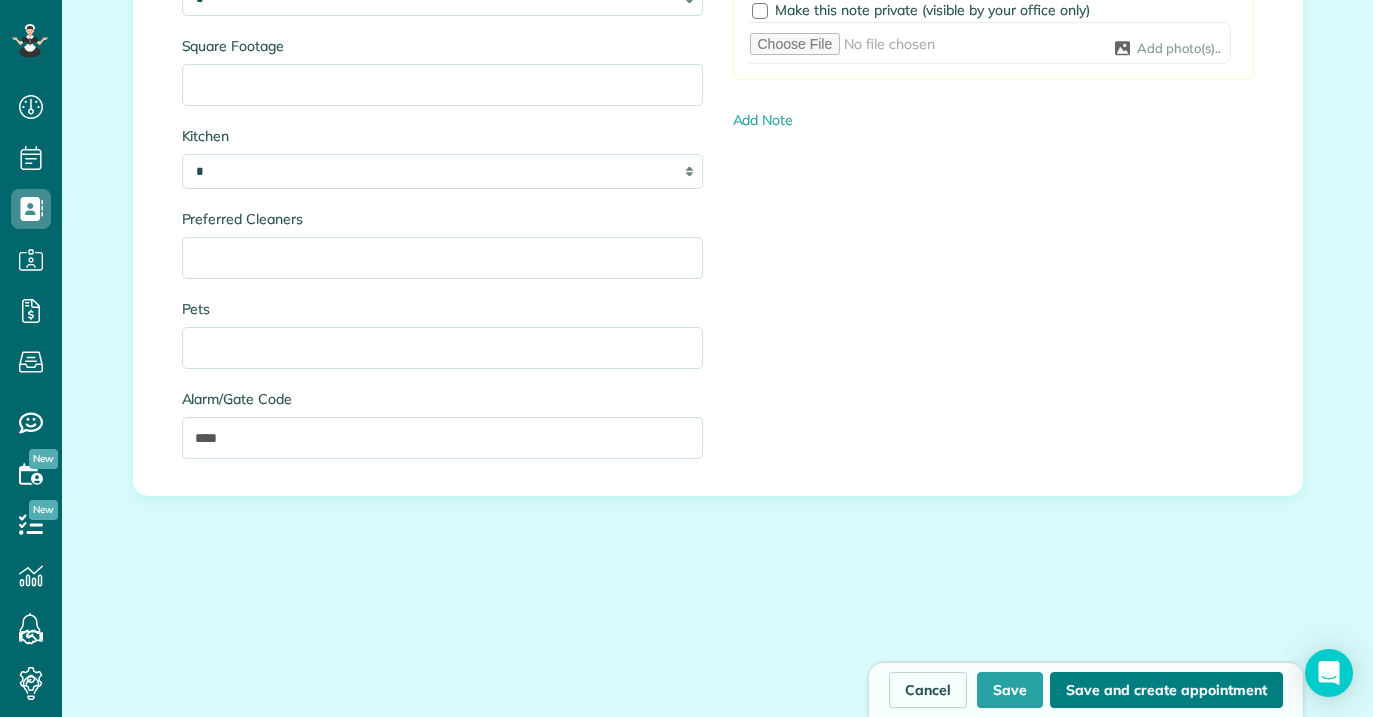 click on "Save and create appointment" at bounding box center [1166, 690] 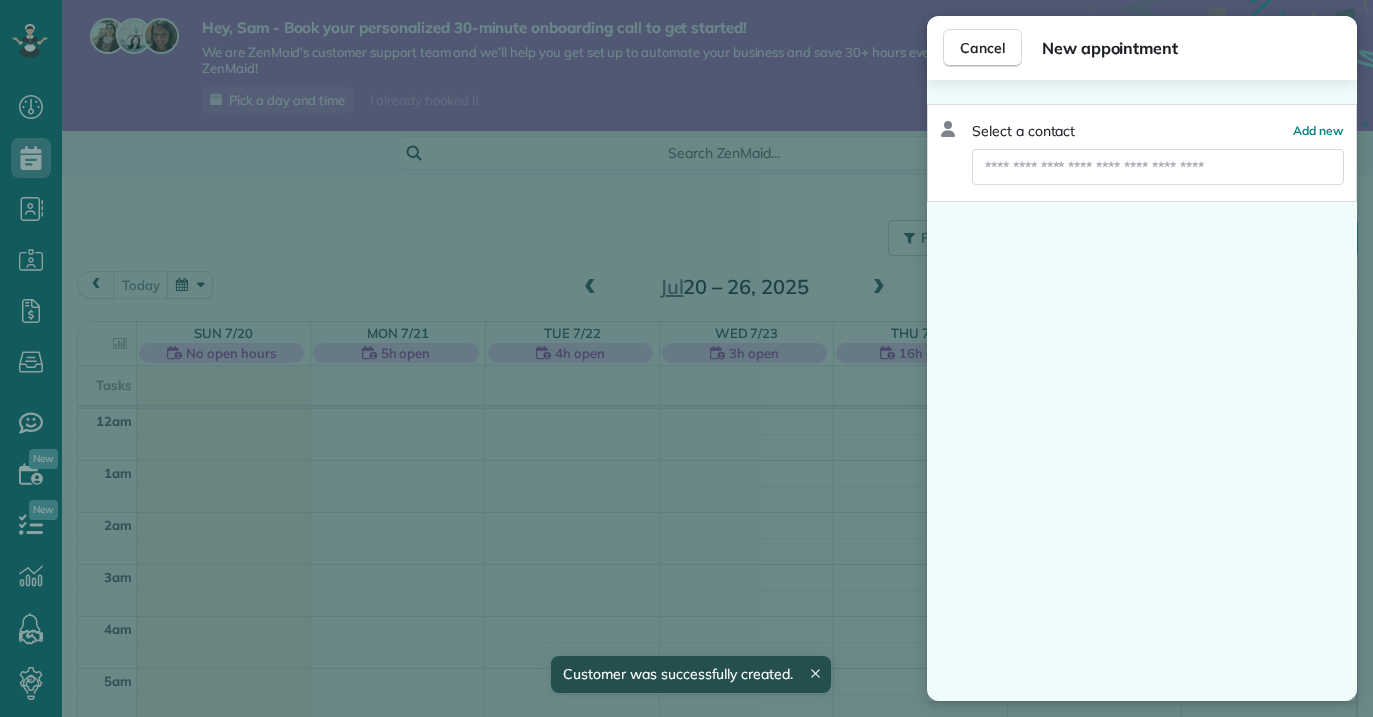 scroll, scrollTop: 0, scrollLeft: 0, axis: both 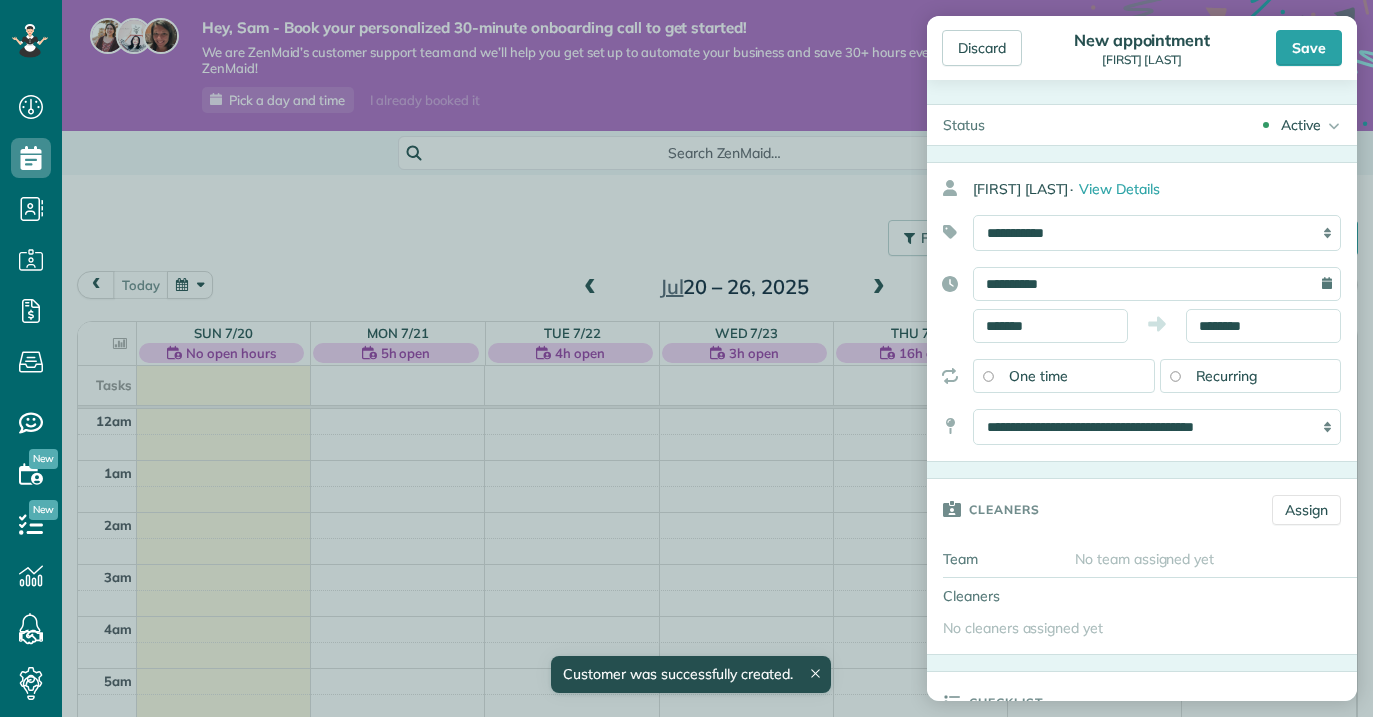 type on "**********" 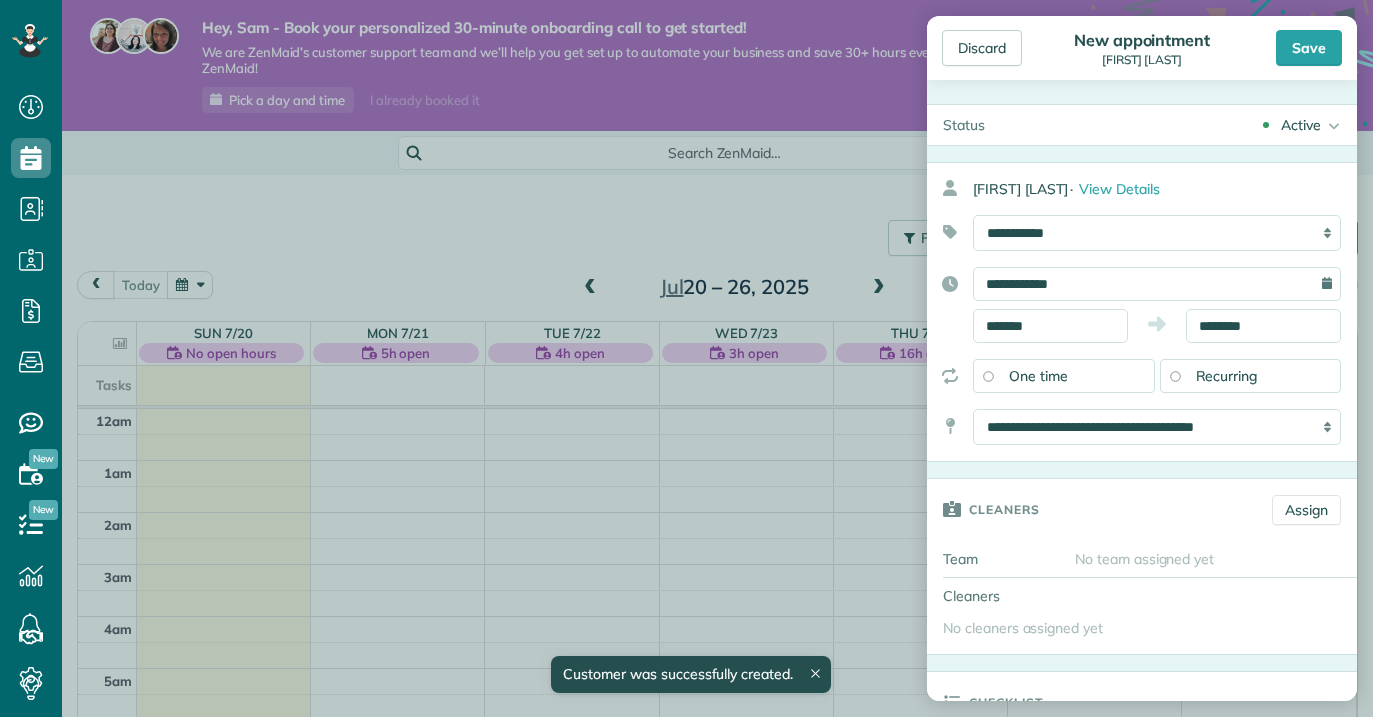 scroll, scrollTop: 717, scrollLeft: 62, axis: both 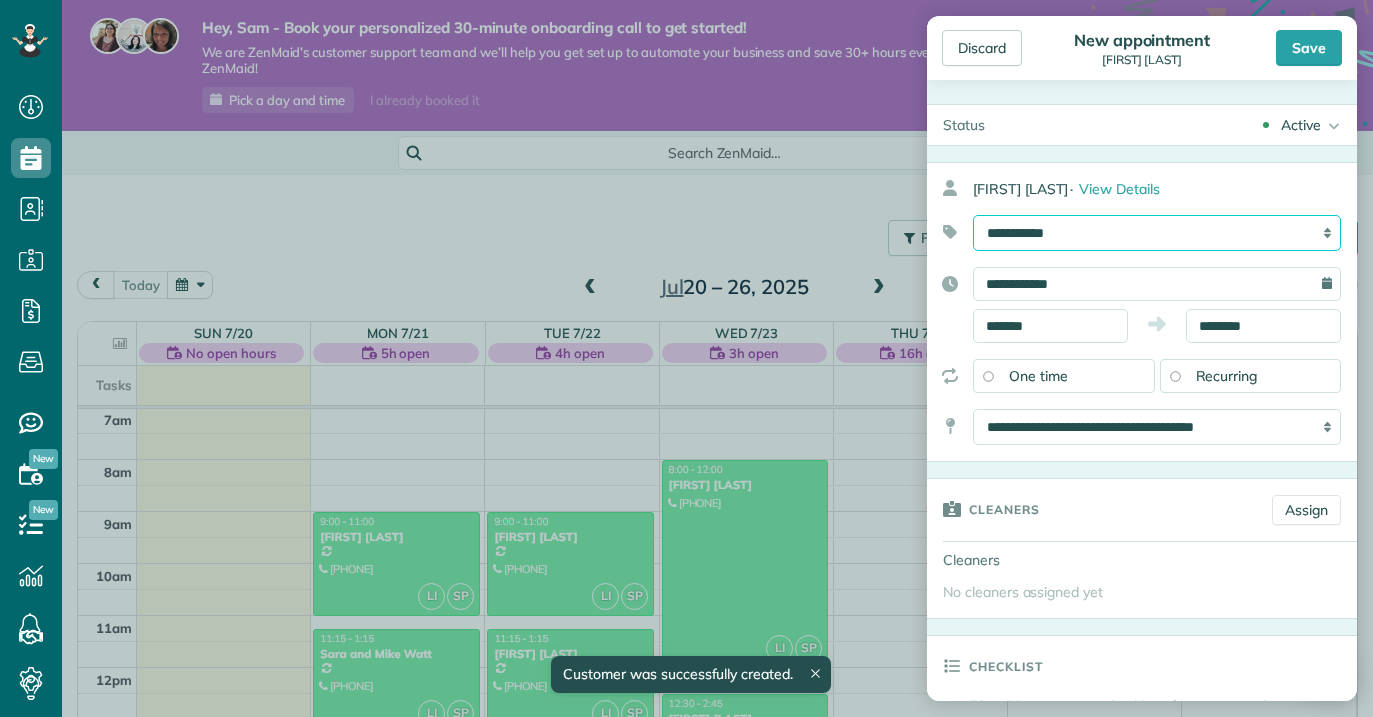 click on "**********" at bounding box center [1157, 233] 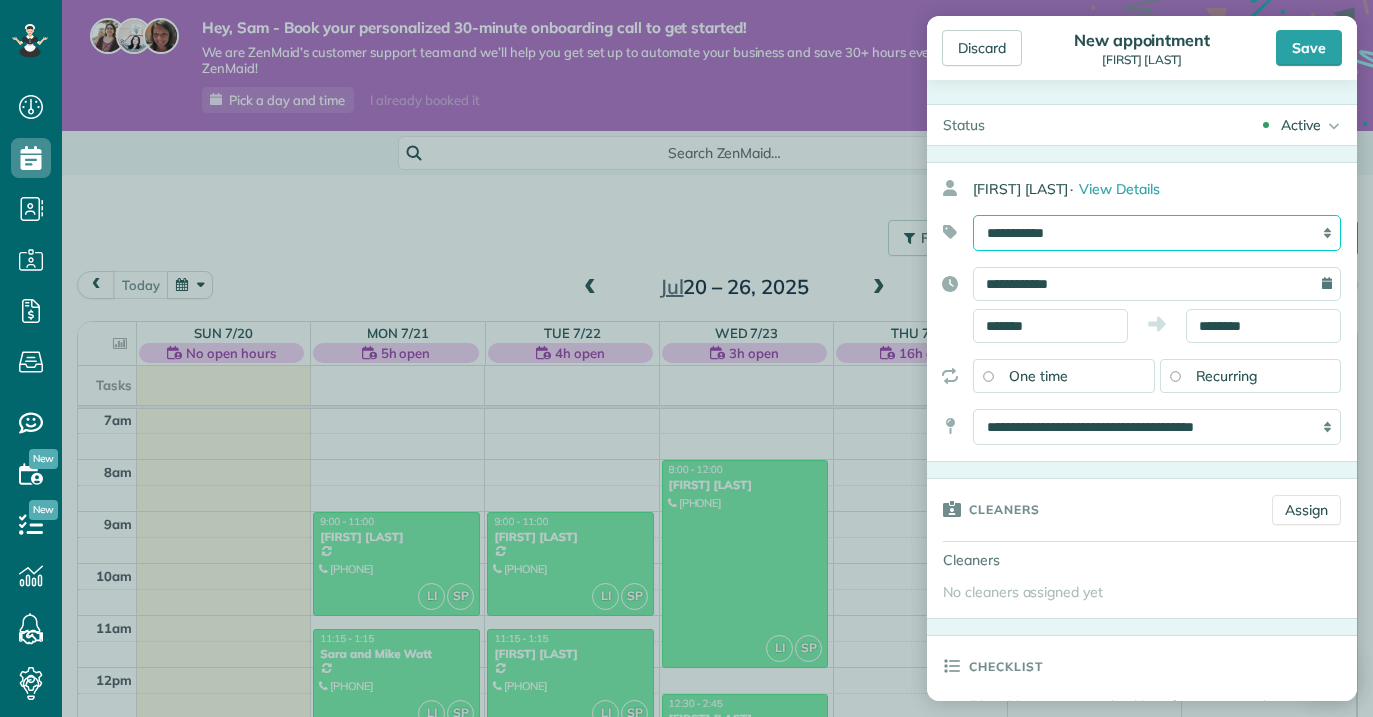 select on "******" 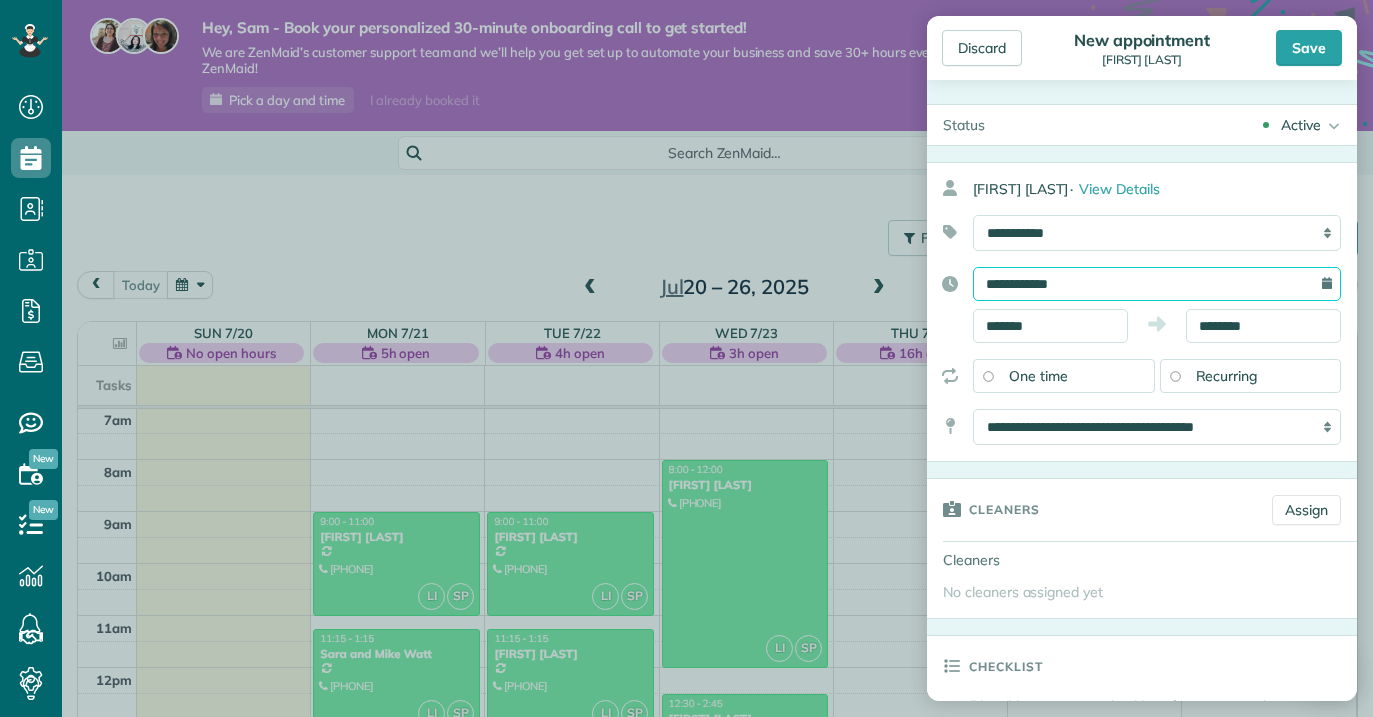 click on "**********" at bounding box center (1157, 284) 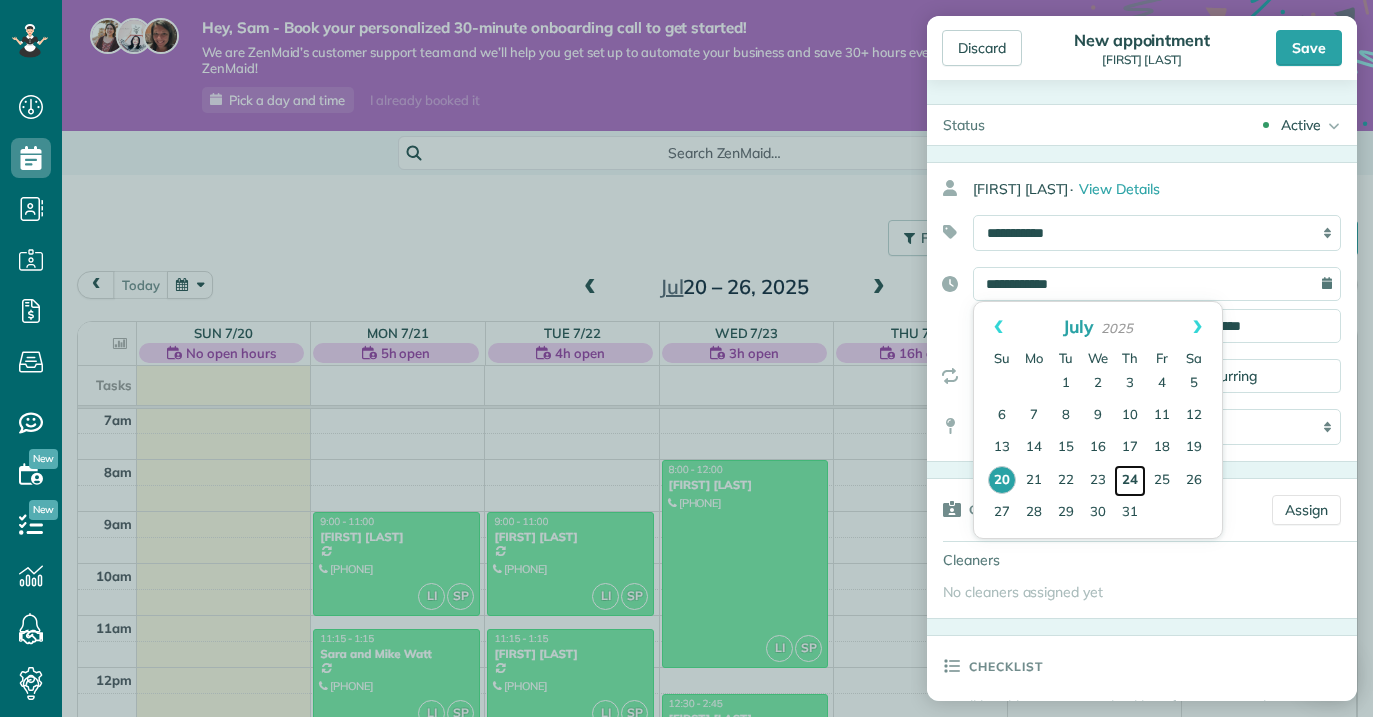 click on "24" at bounding box center (1130, 481) 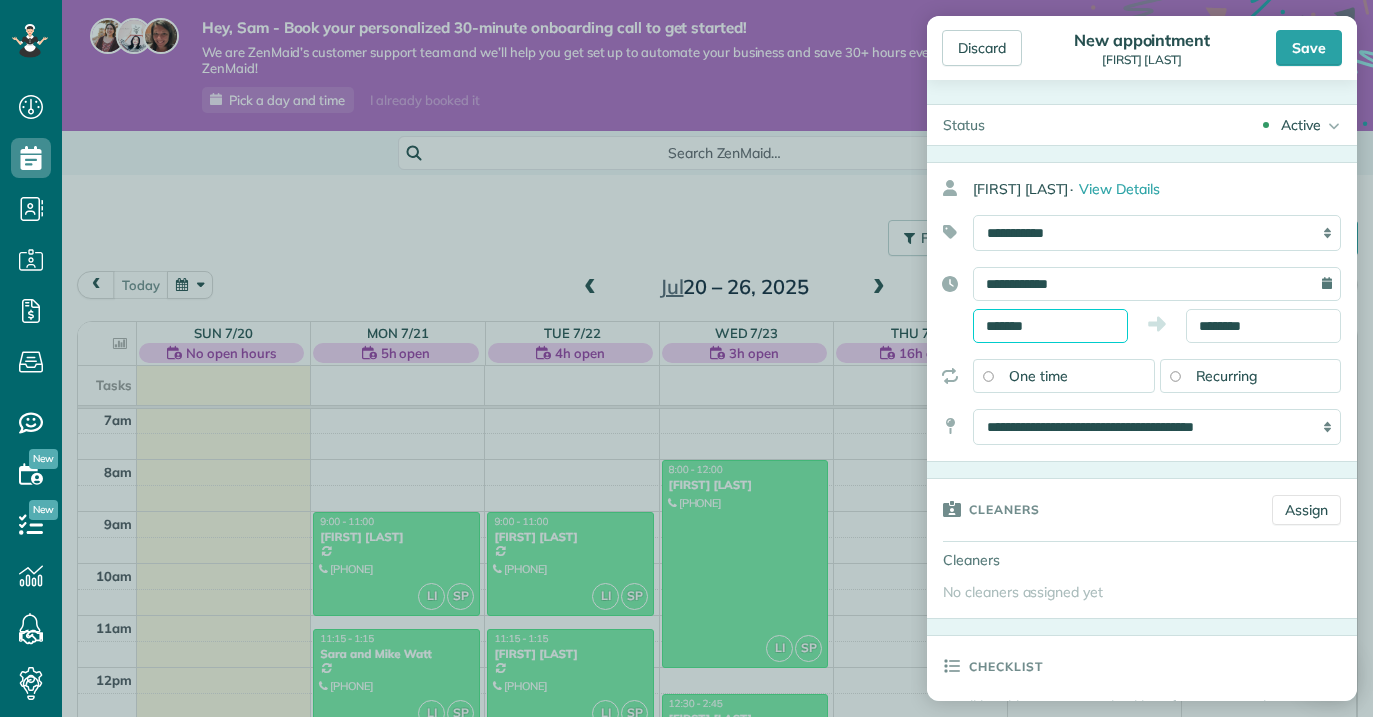 click on "*******" at bounding box center (1050, 326) 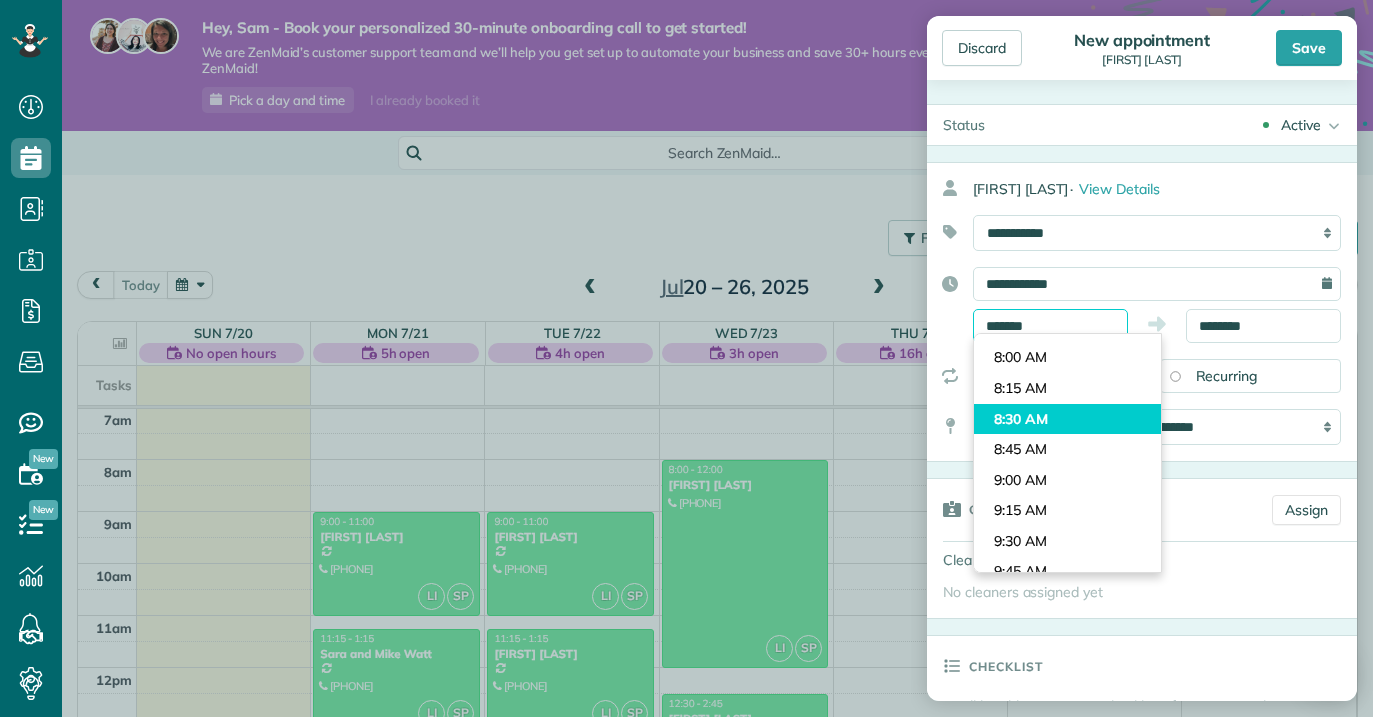 scroll, scrollTop: 936, scrollLeft: 0, axis: vertical 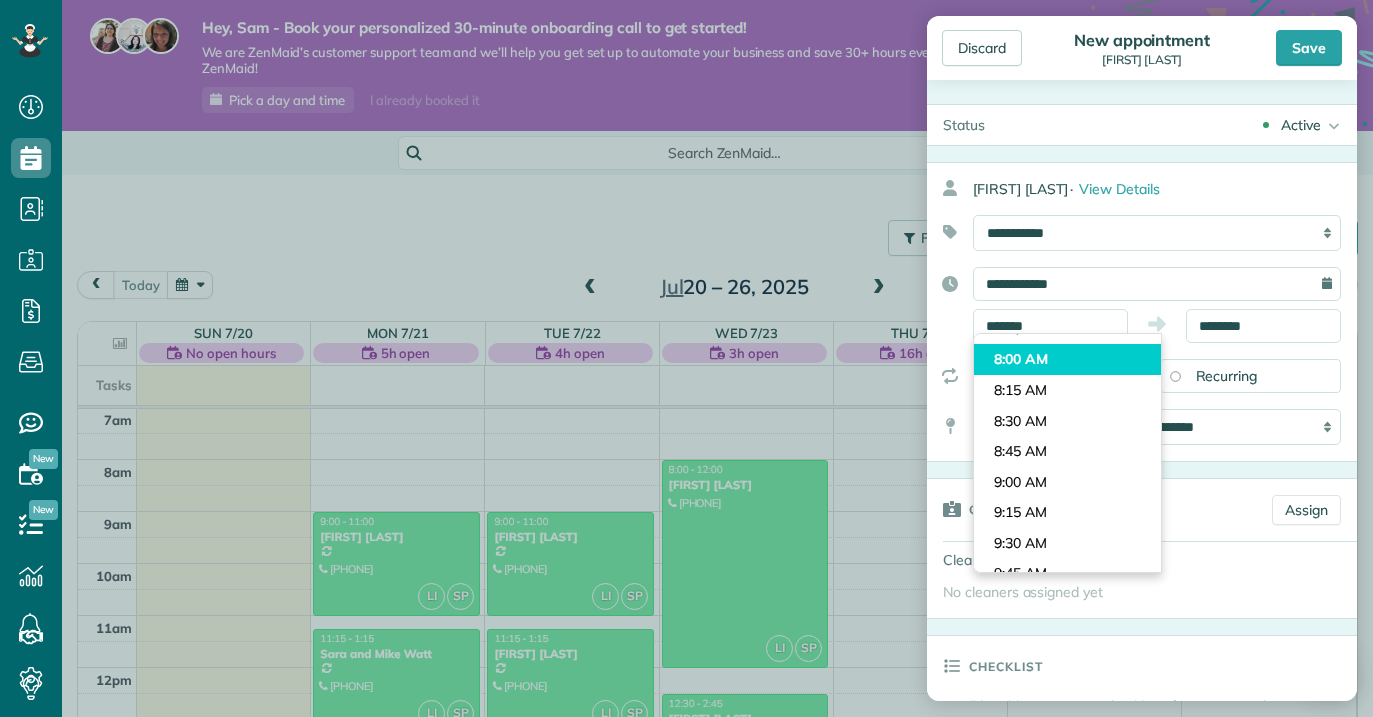 type on "*******" 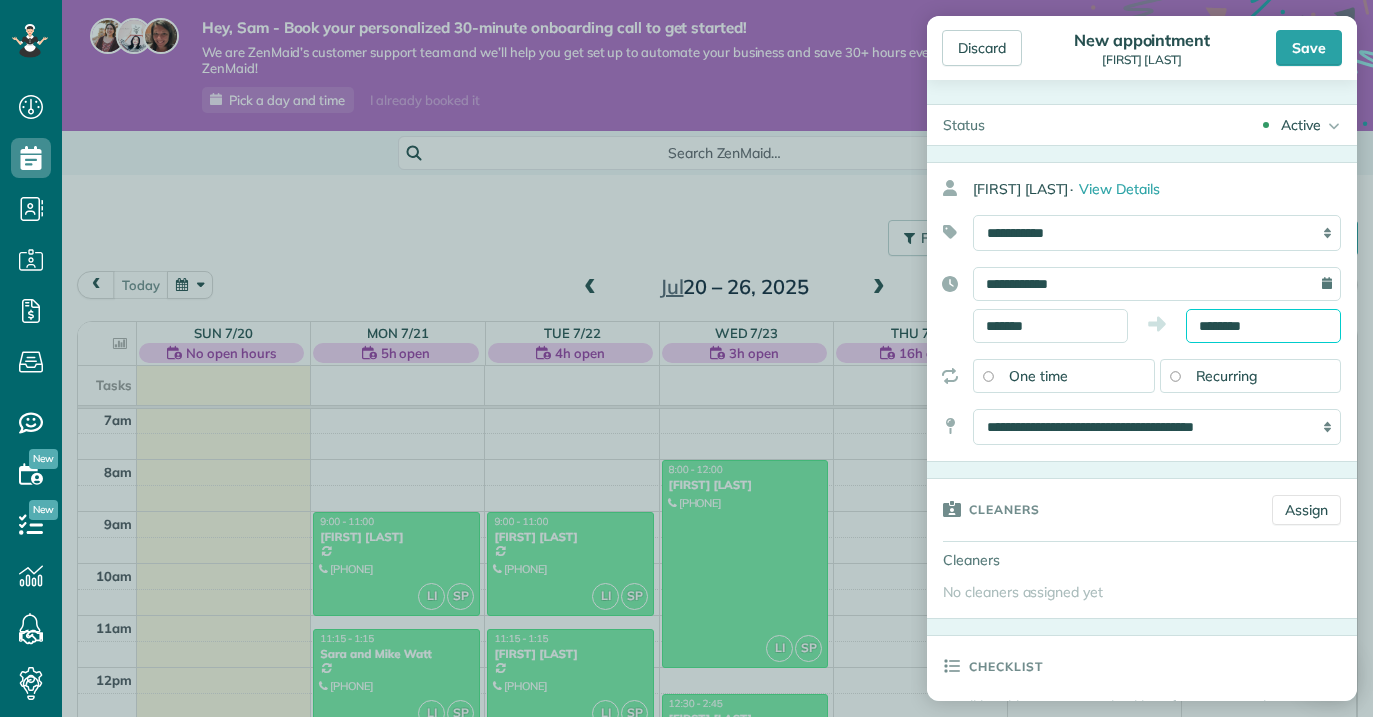 click on "********" at bounding box center [1263, 326] 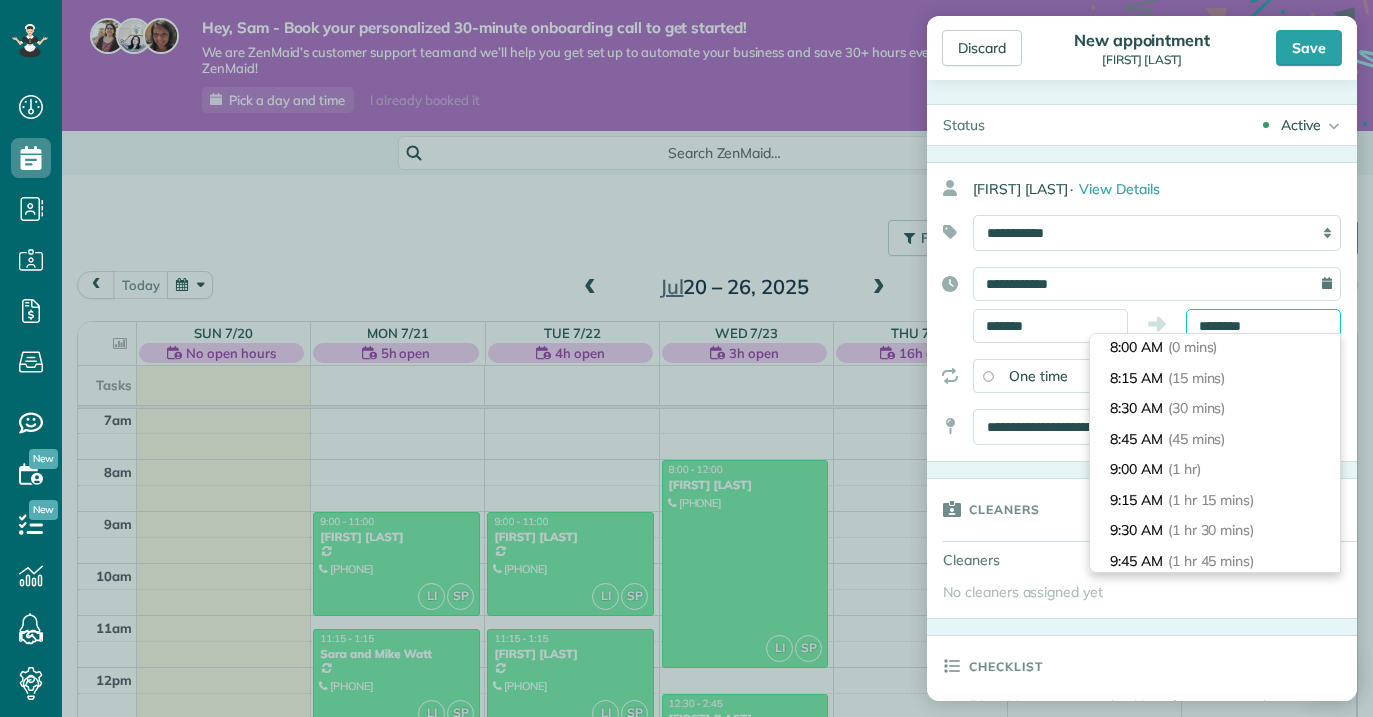scroll, scrollTop: 0, scrollLeft: 0, axis: both 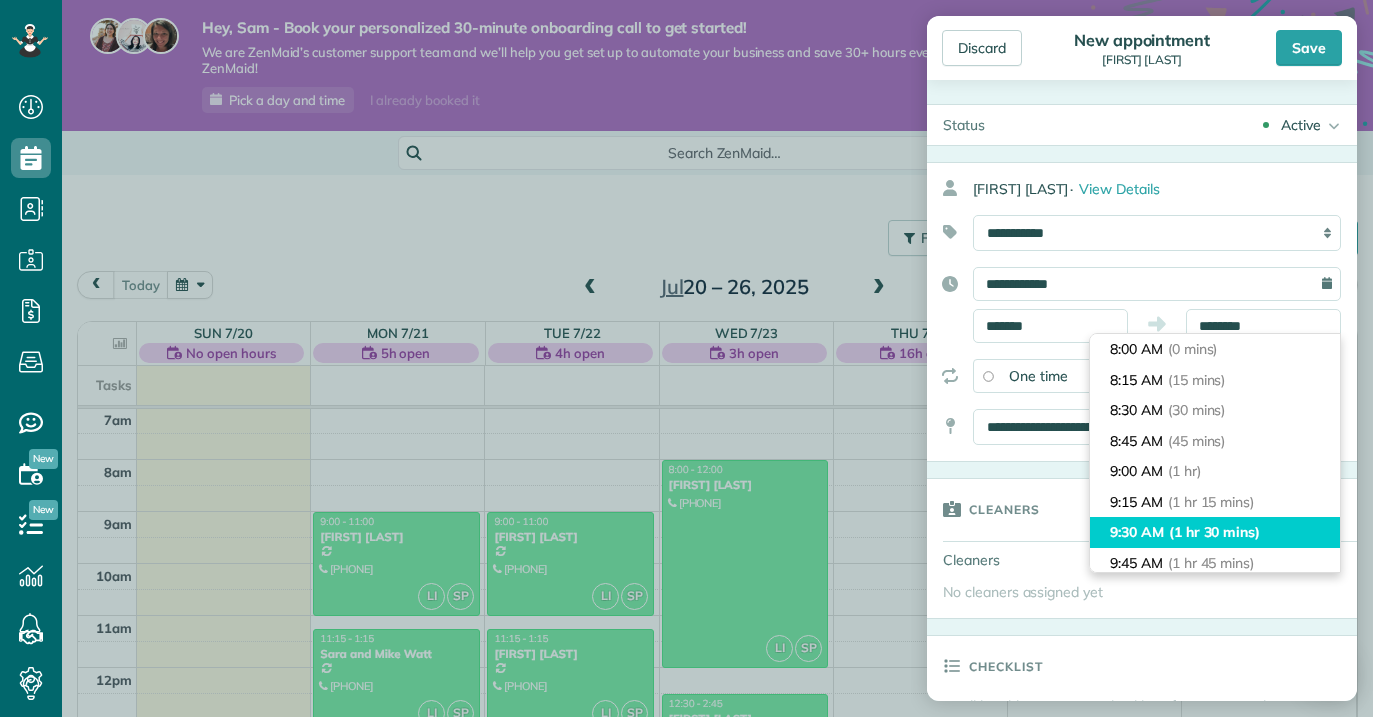 type on "*******" 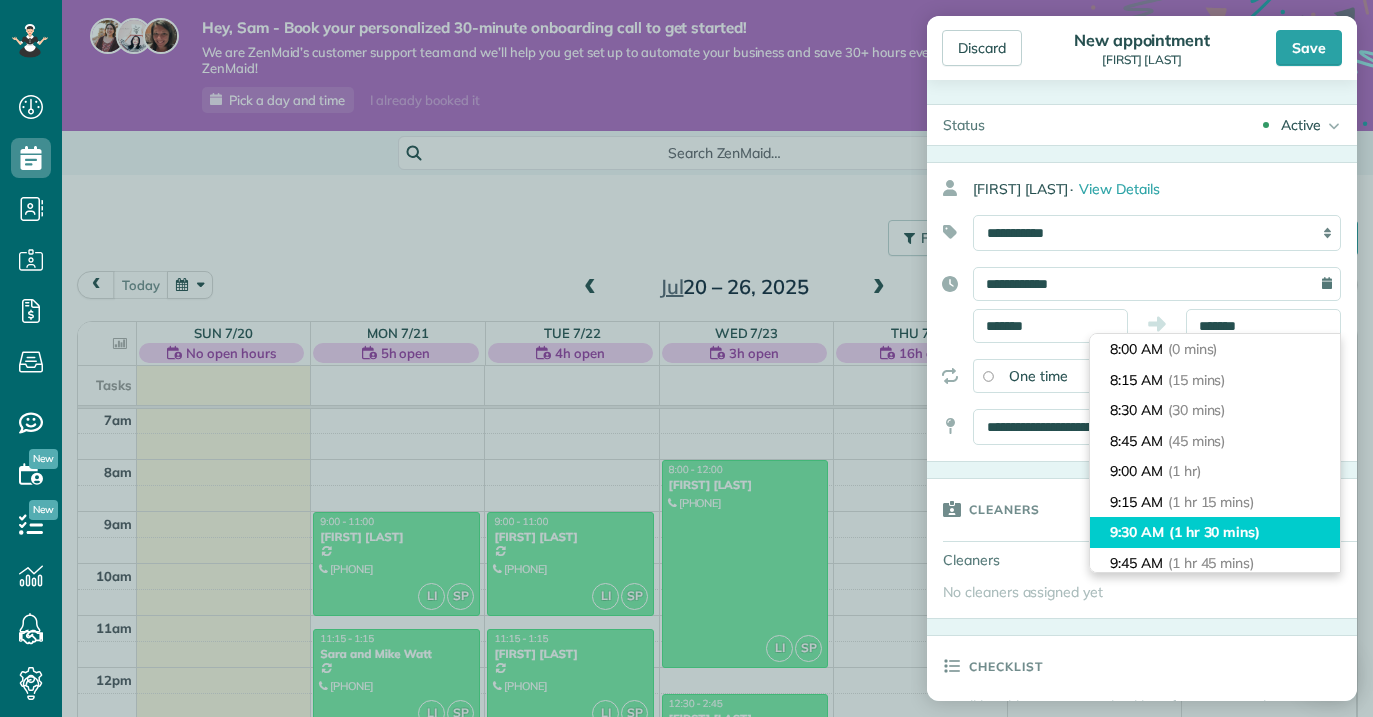 click on "9:30 AM  (1 hr 30 mins)" at bounding box center (1215, 532) 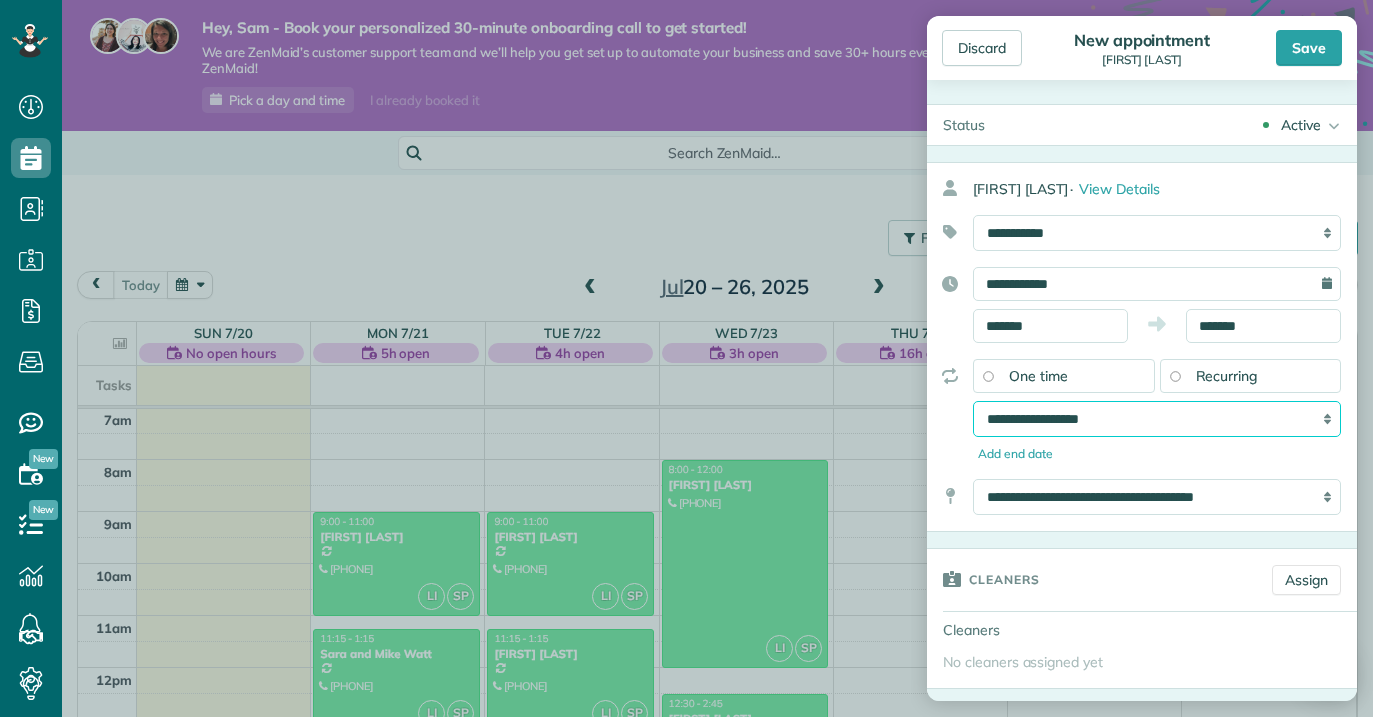 click on "**********" at bounding box center (1157, 419) 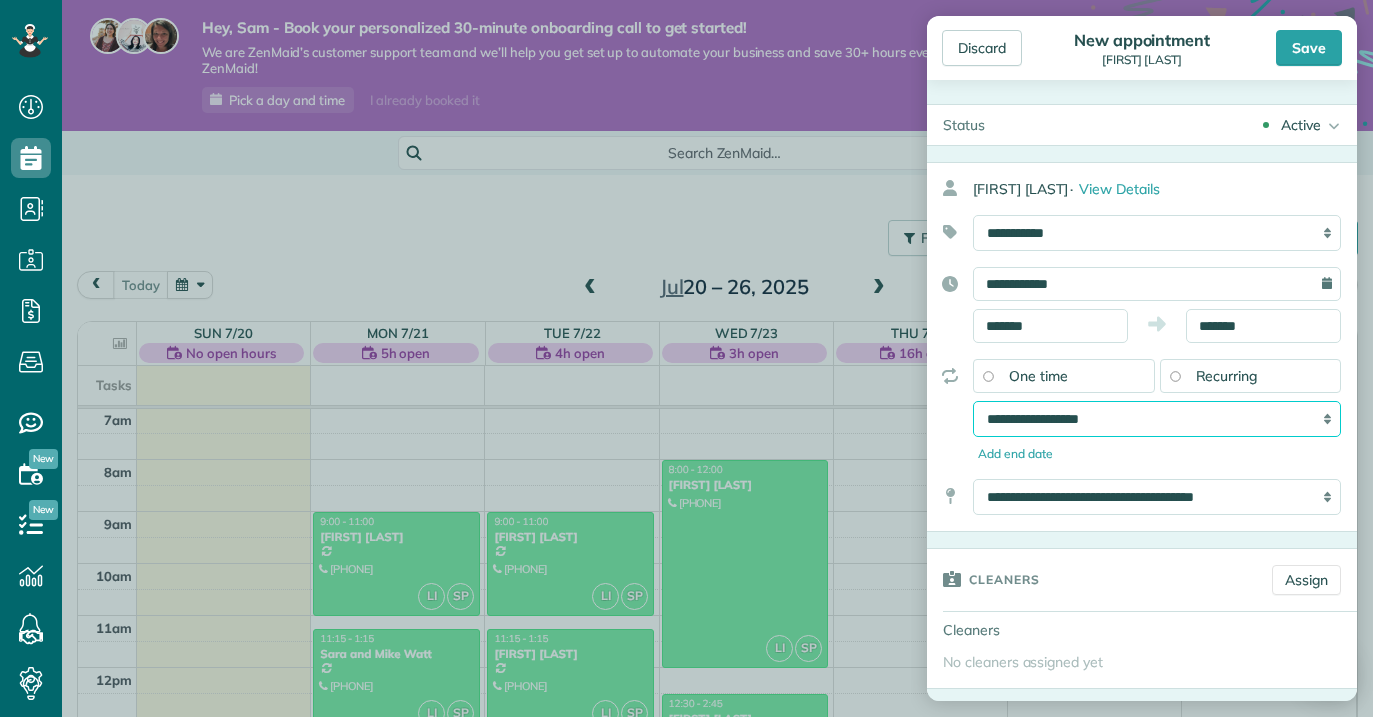 select on "**********" 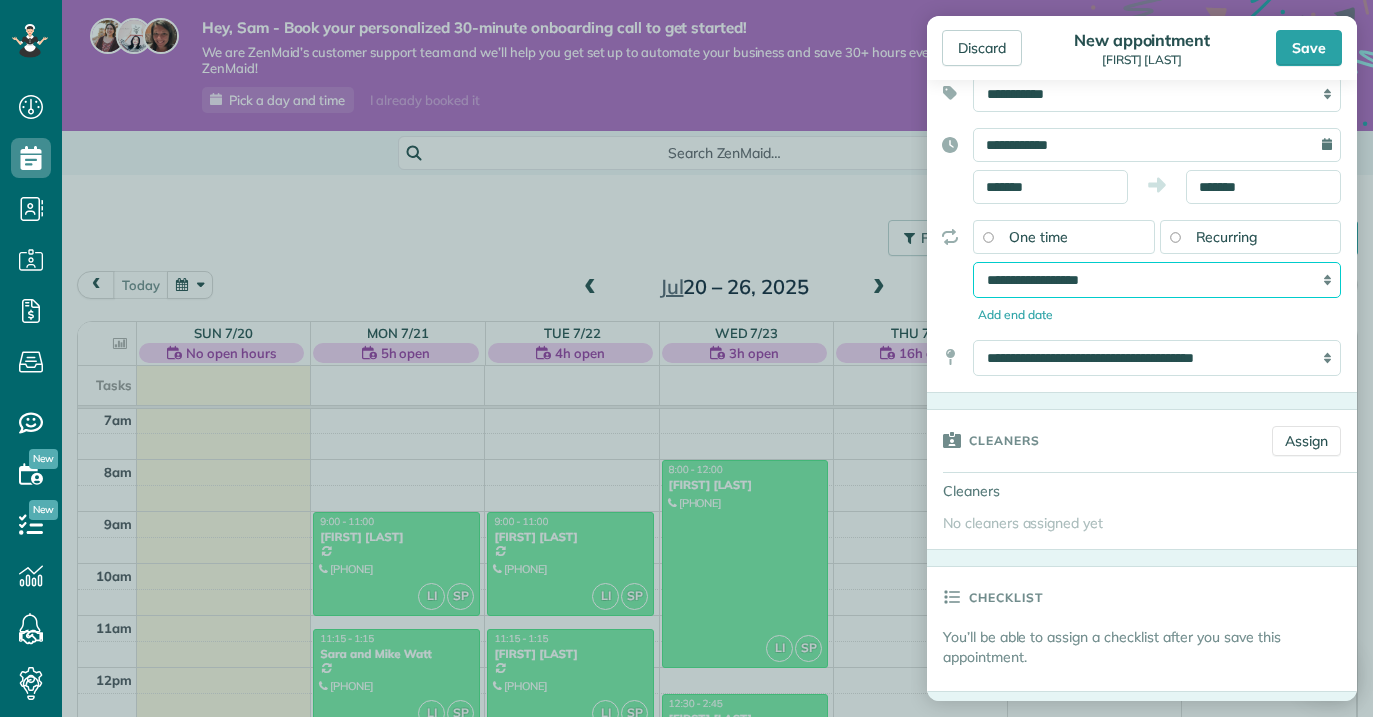 scroll, scrollTop: 142, scrollLeft: 0, axis: vertical 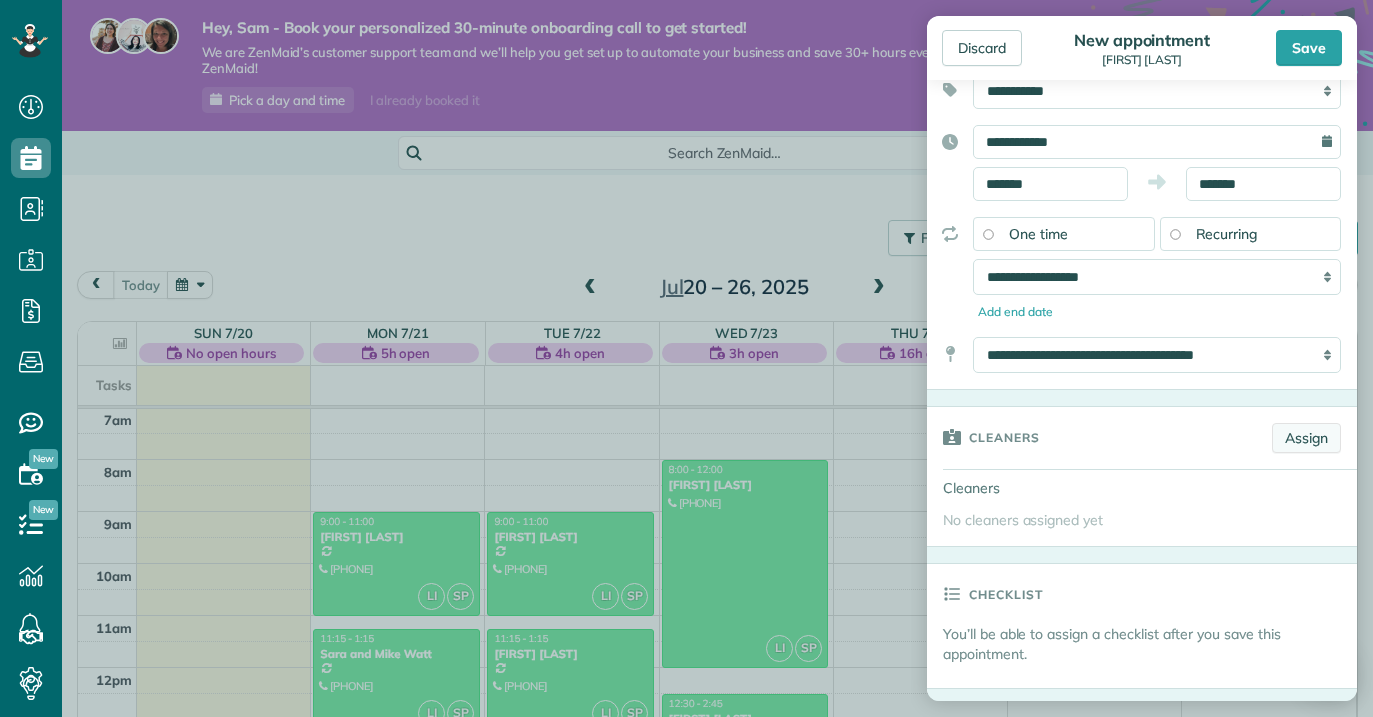 click on "Assign" at bounding box center [1306, 438] 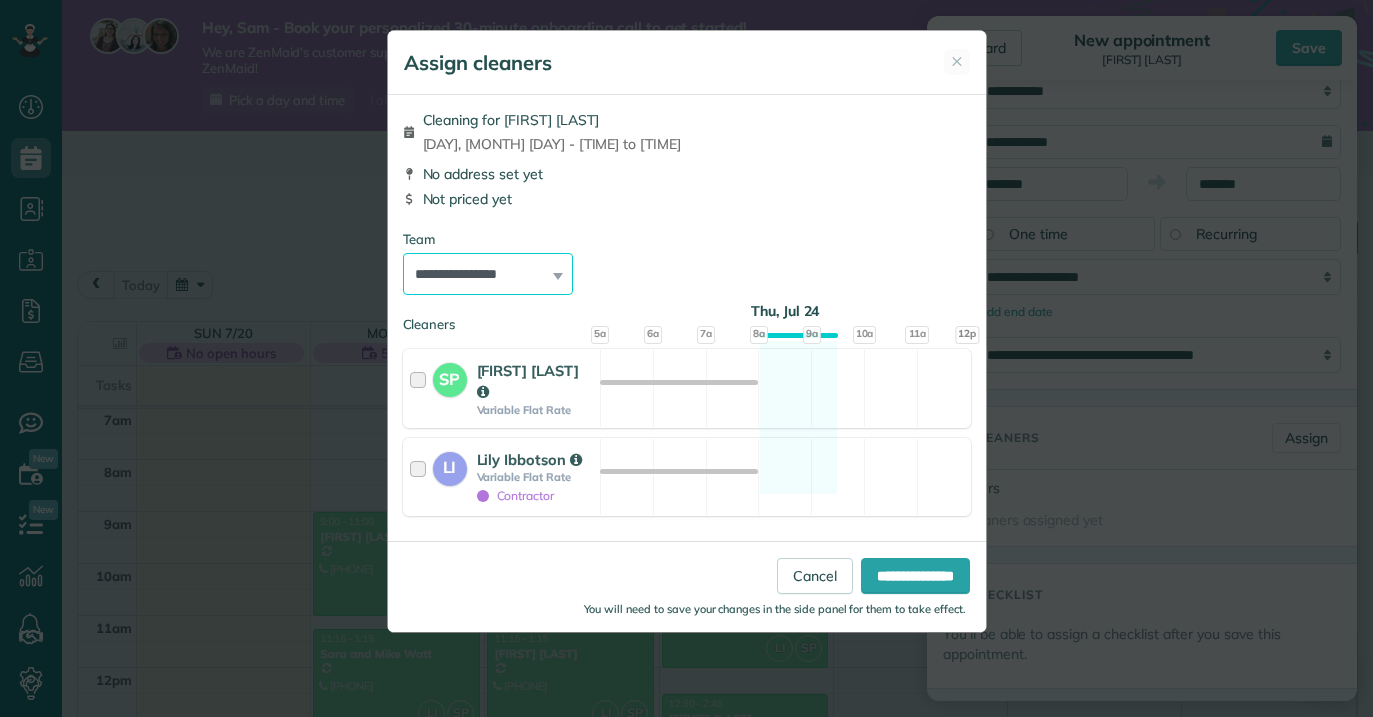 click on "**********" at bounding box center [488, 274] 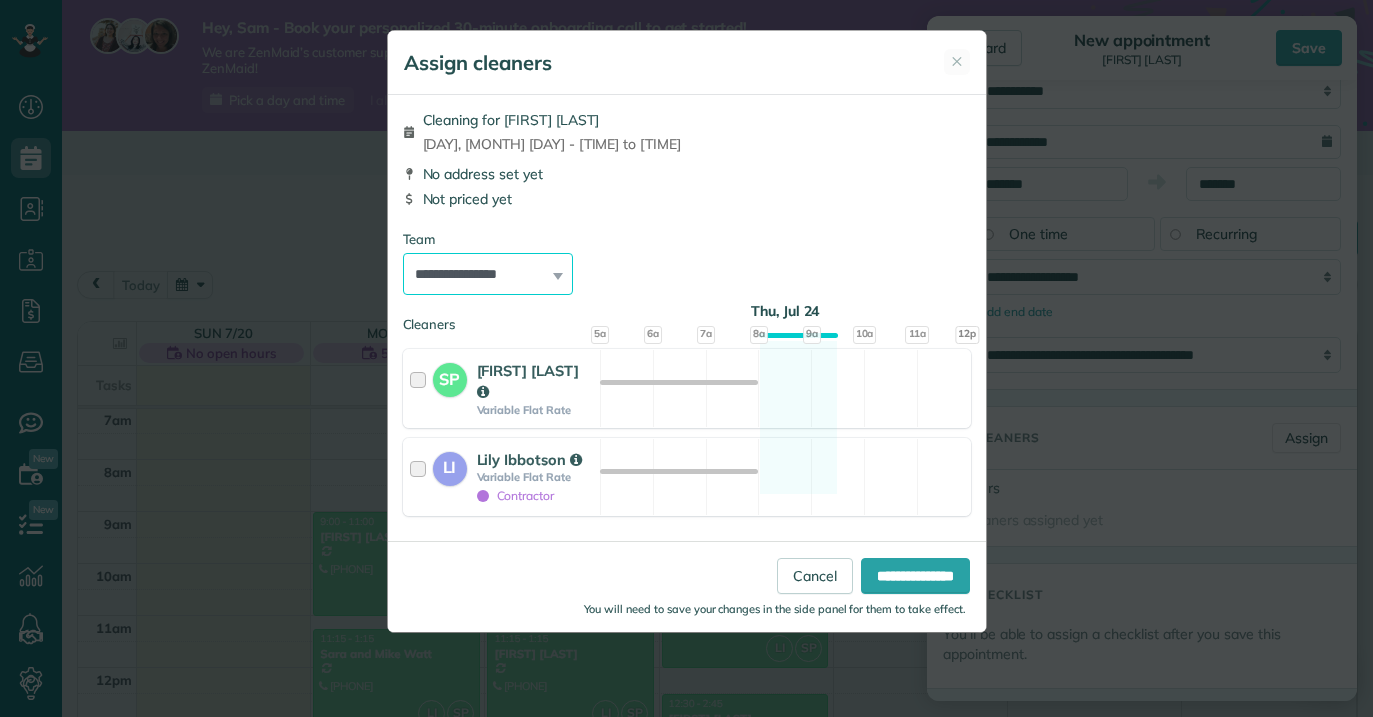select on "*****" 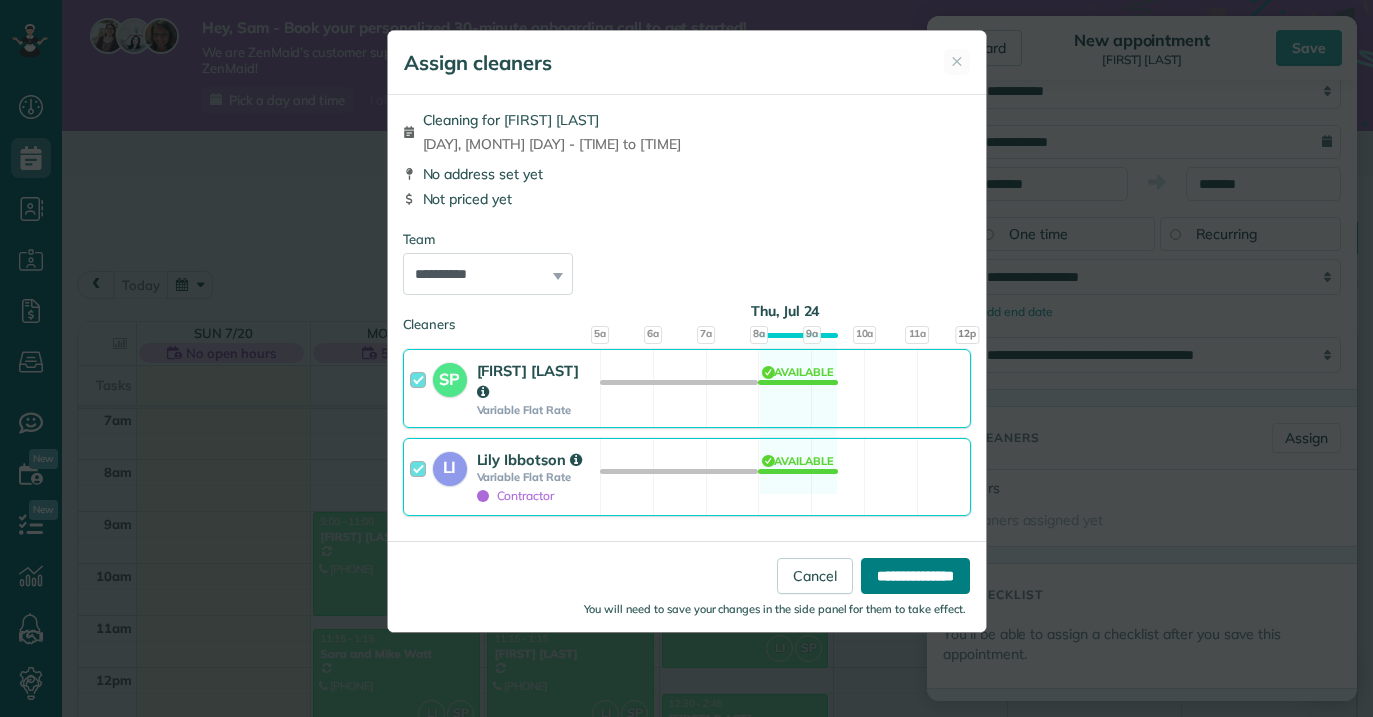 click on "**********" at bounding box center (915, 576) 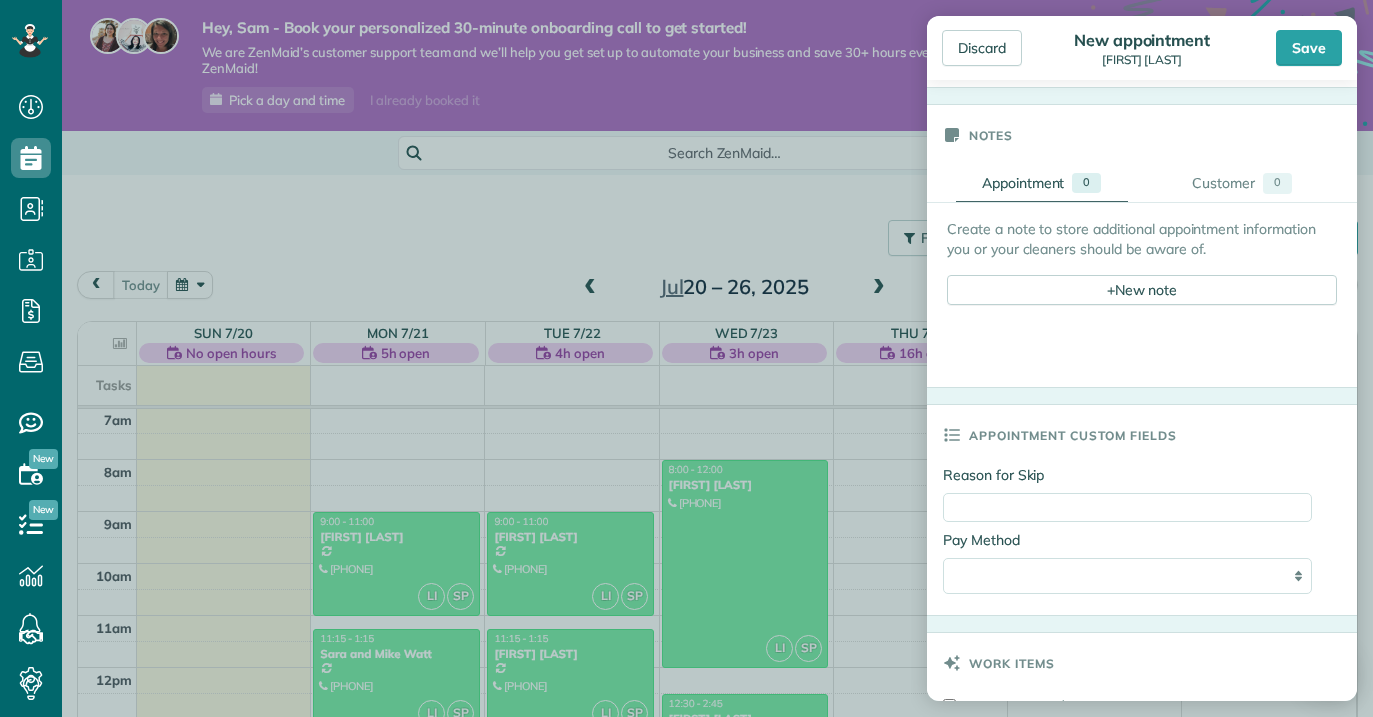 scroll, scrollTop: 818, scrollLeft: 0, axis: vertical 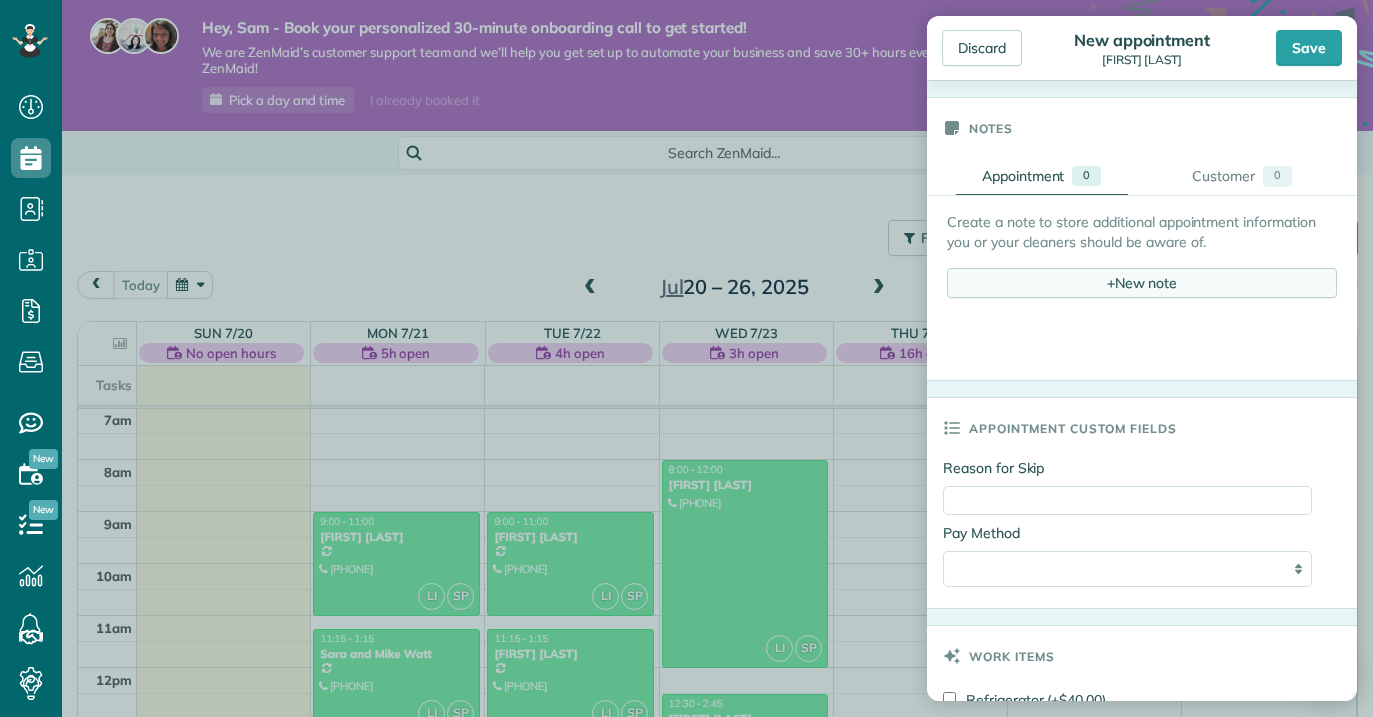 click on "+ New note" at bounding box center [1142, 283] 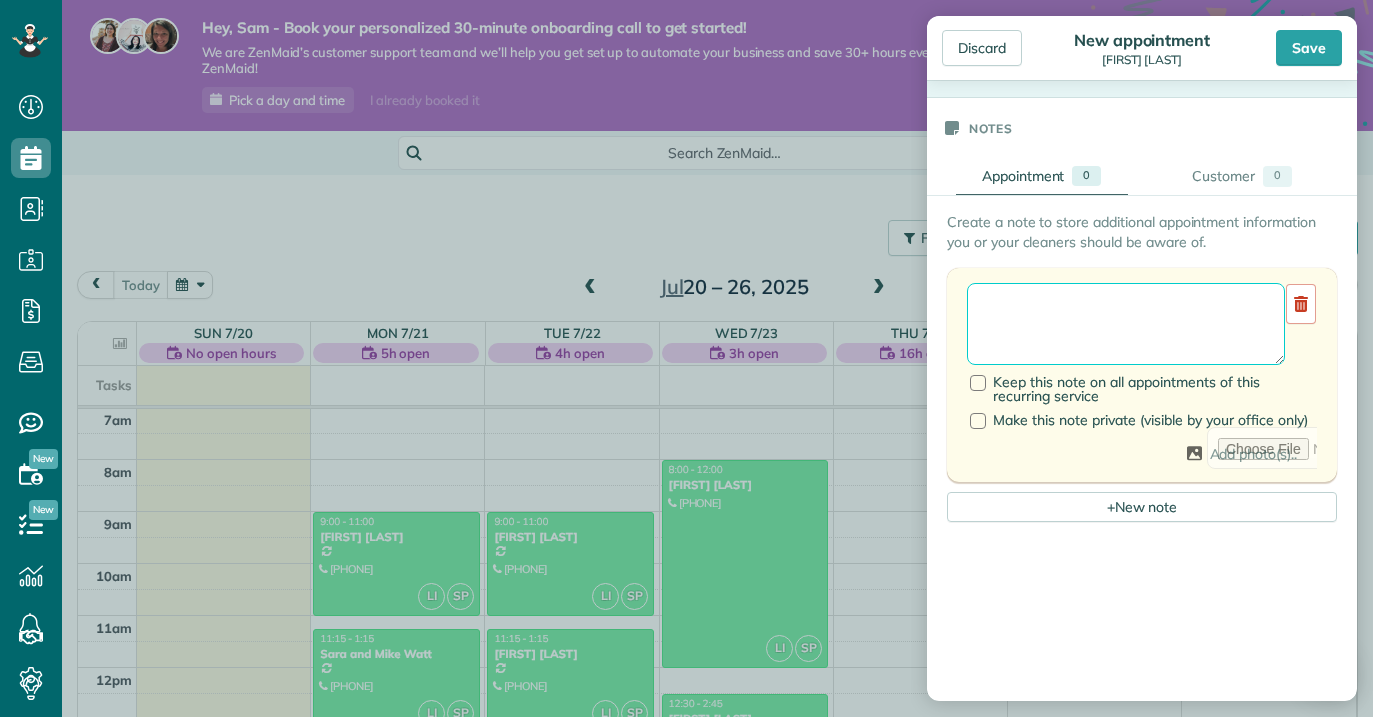 click at bounding box center (1126, 324) 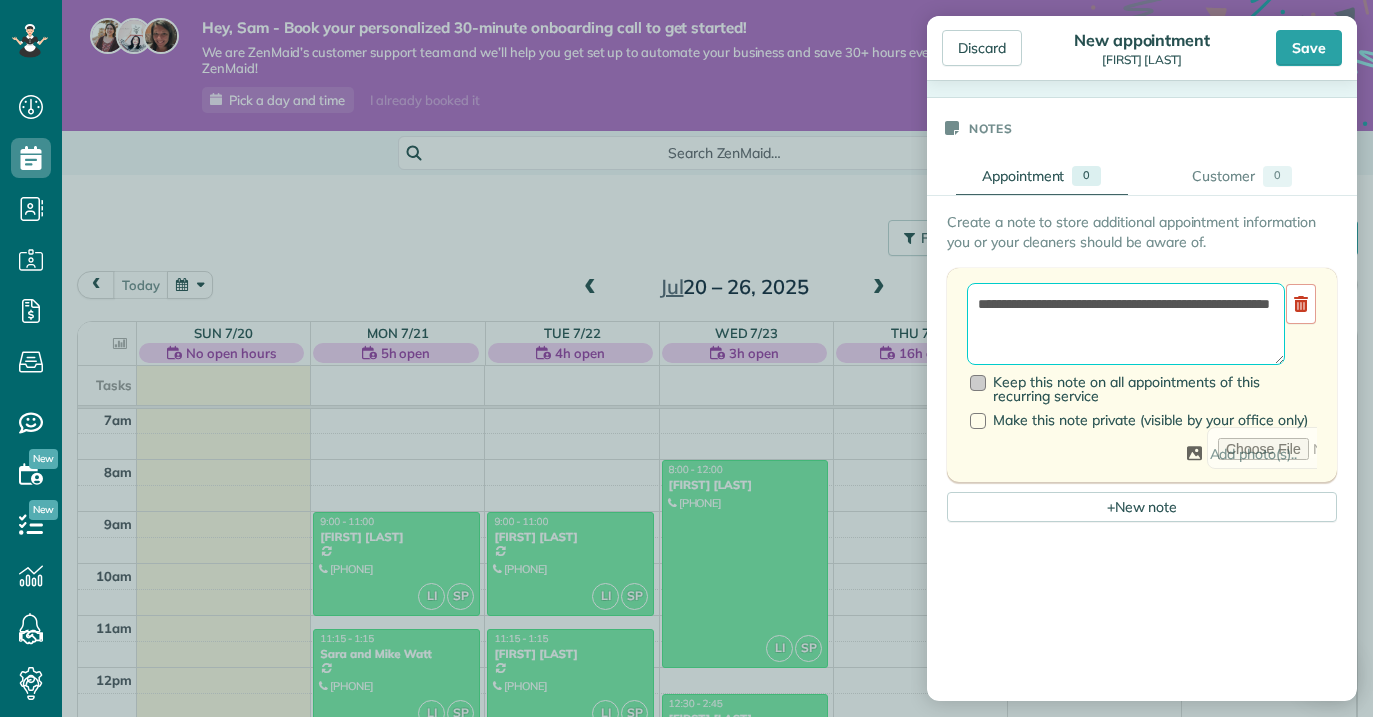 type on "**********" 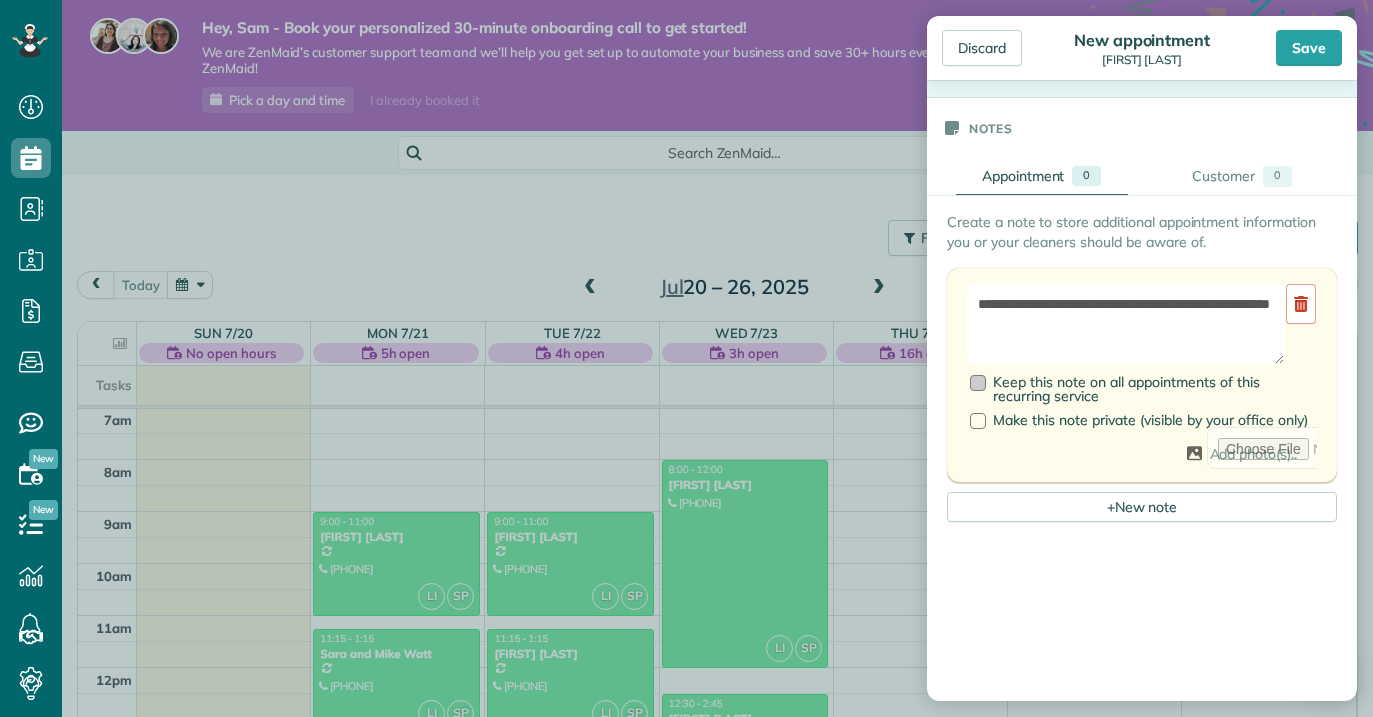 click at bounding box center [978, 383] 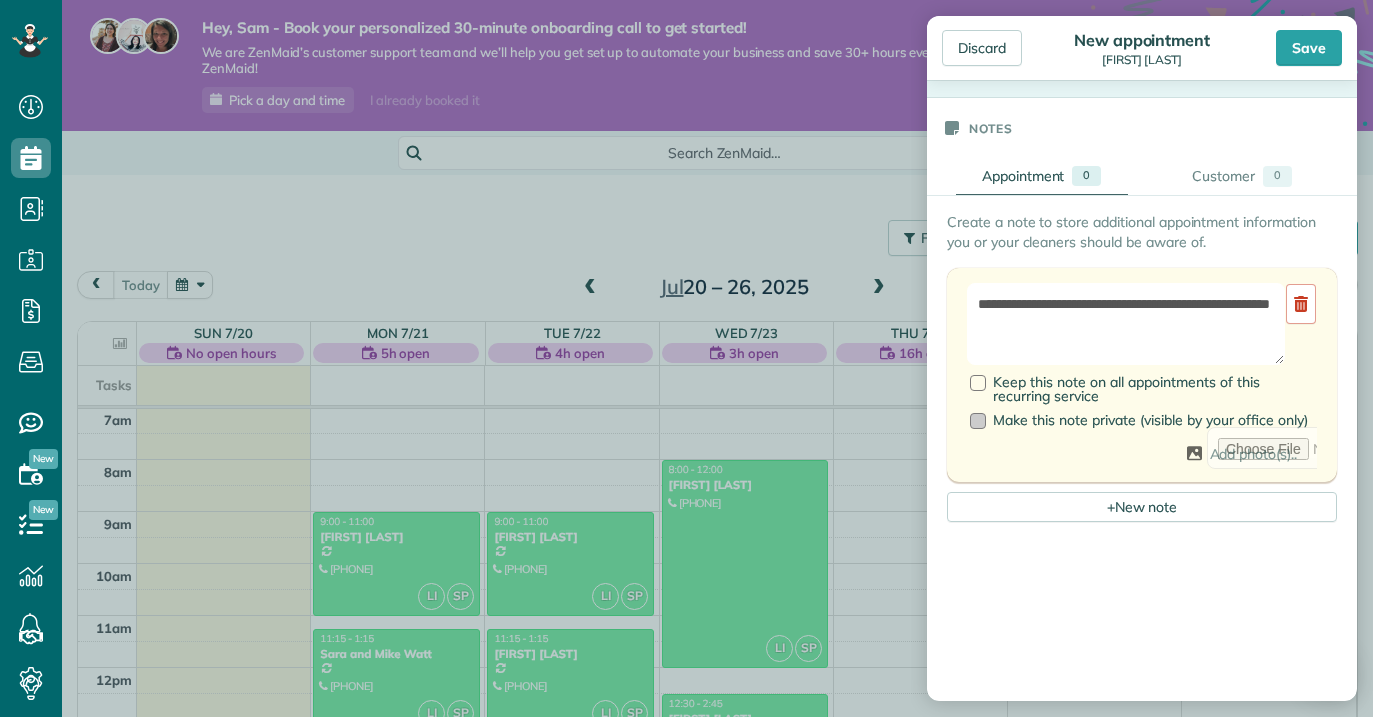 click at bounding box center [978, 421] 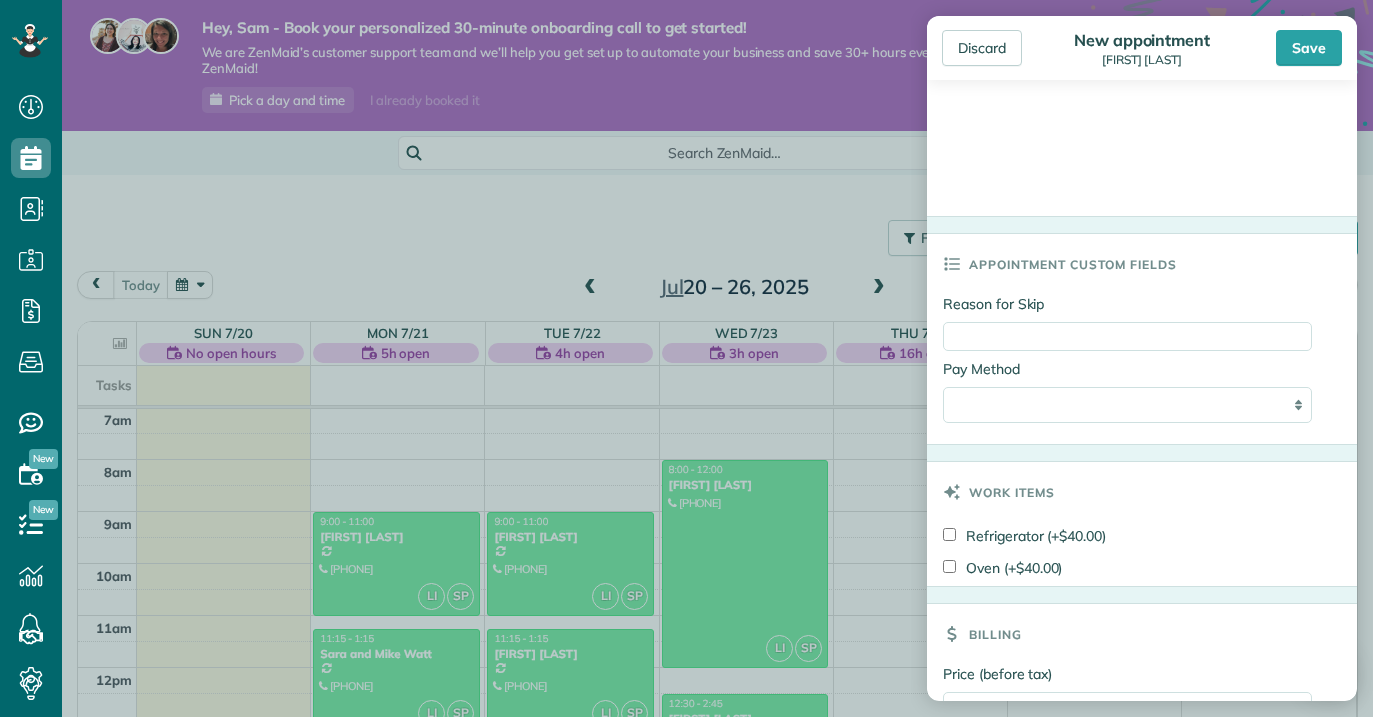 scroll, scrollTop: 1493, scrollLeft: 0, axis: vertical 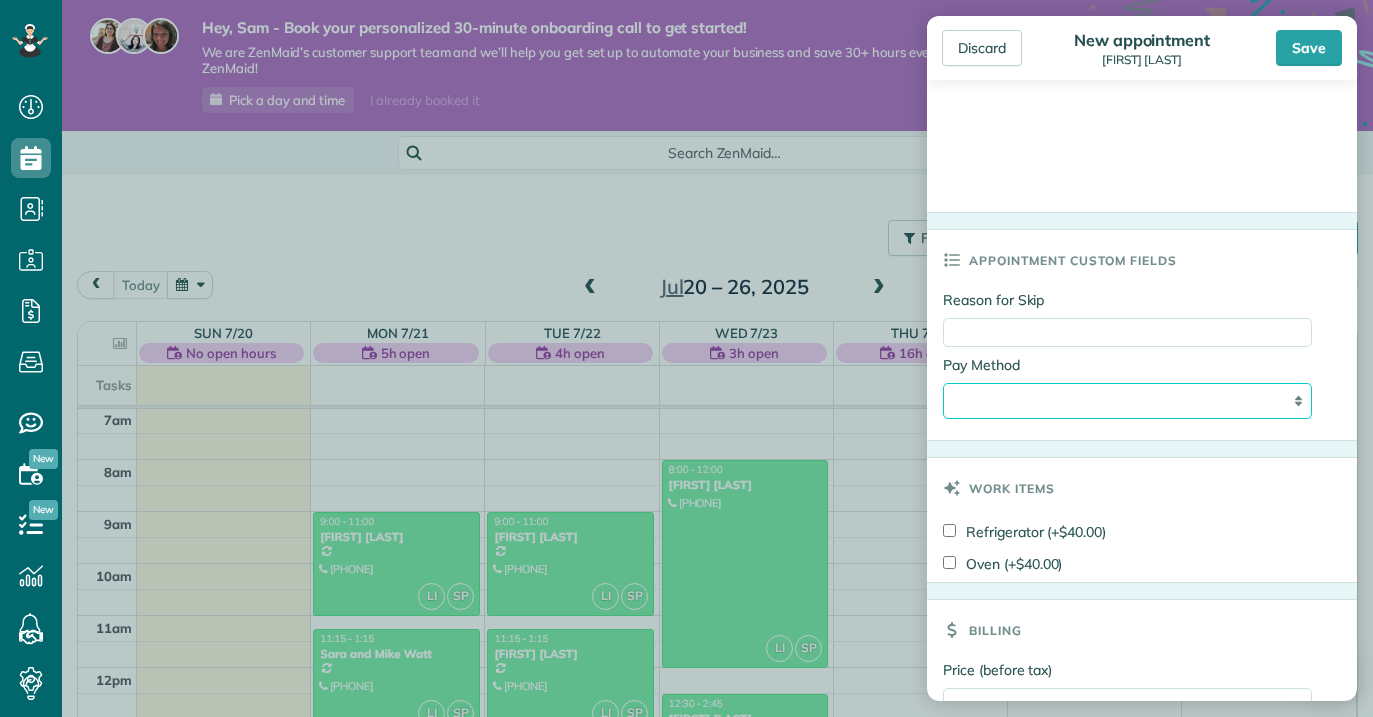 click on "**********" at bounding box center [1127, 401] 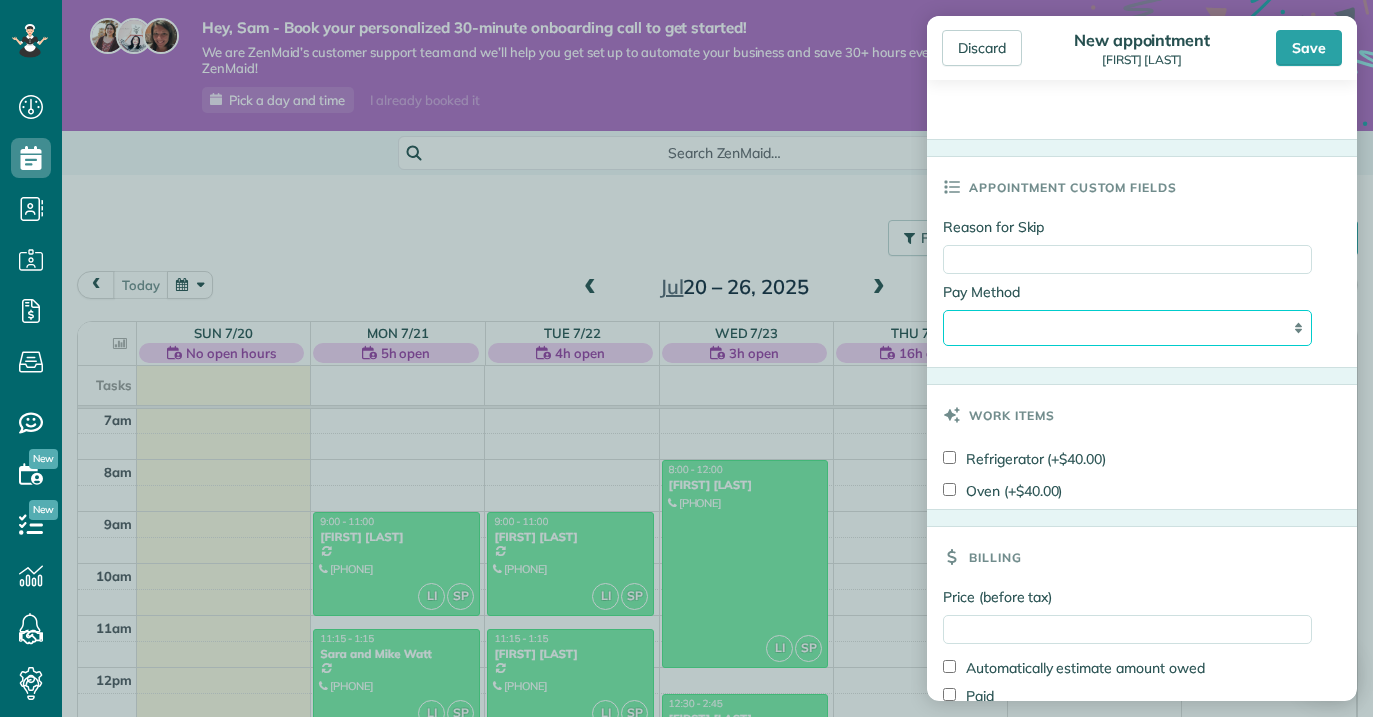 scroll, scrollTop: 1666, scrollLeft: 0, axis: vertical 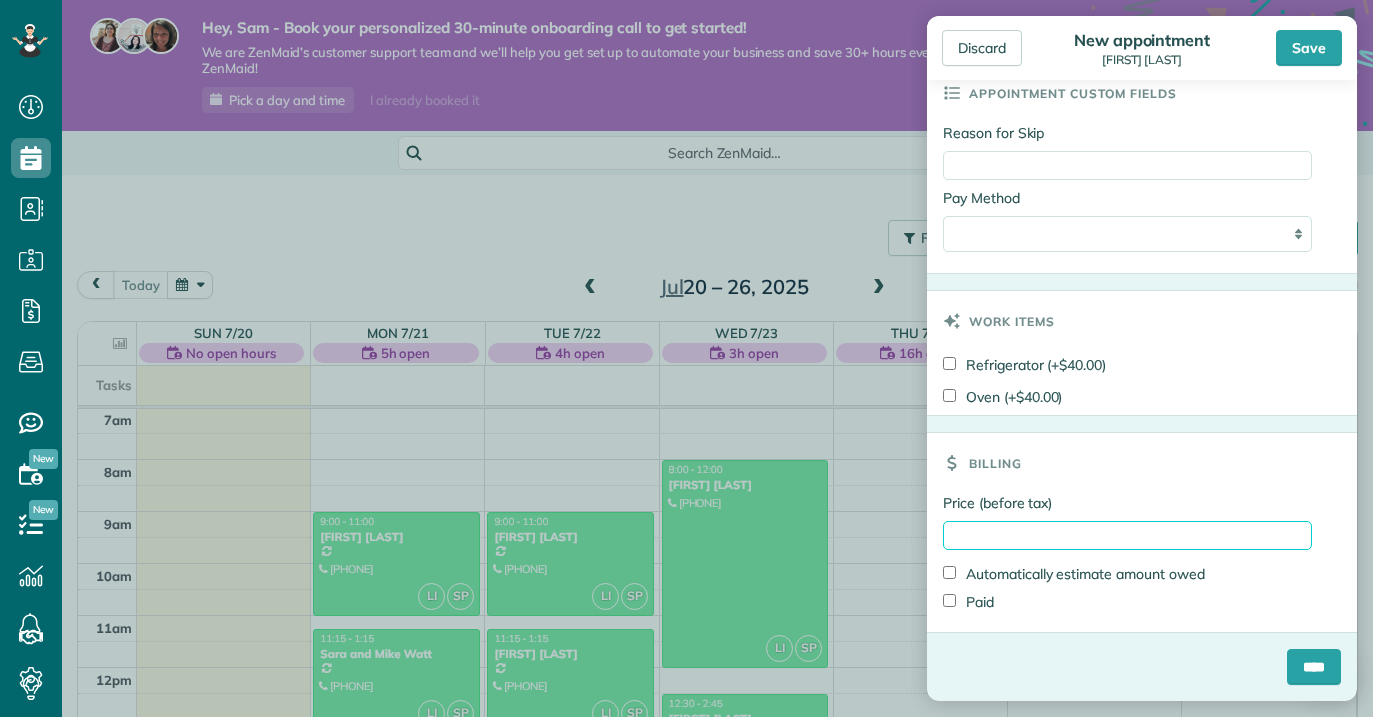 click on "Price (before tax)" at bounding box center [1127, 535] 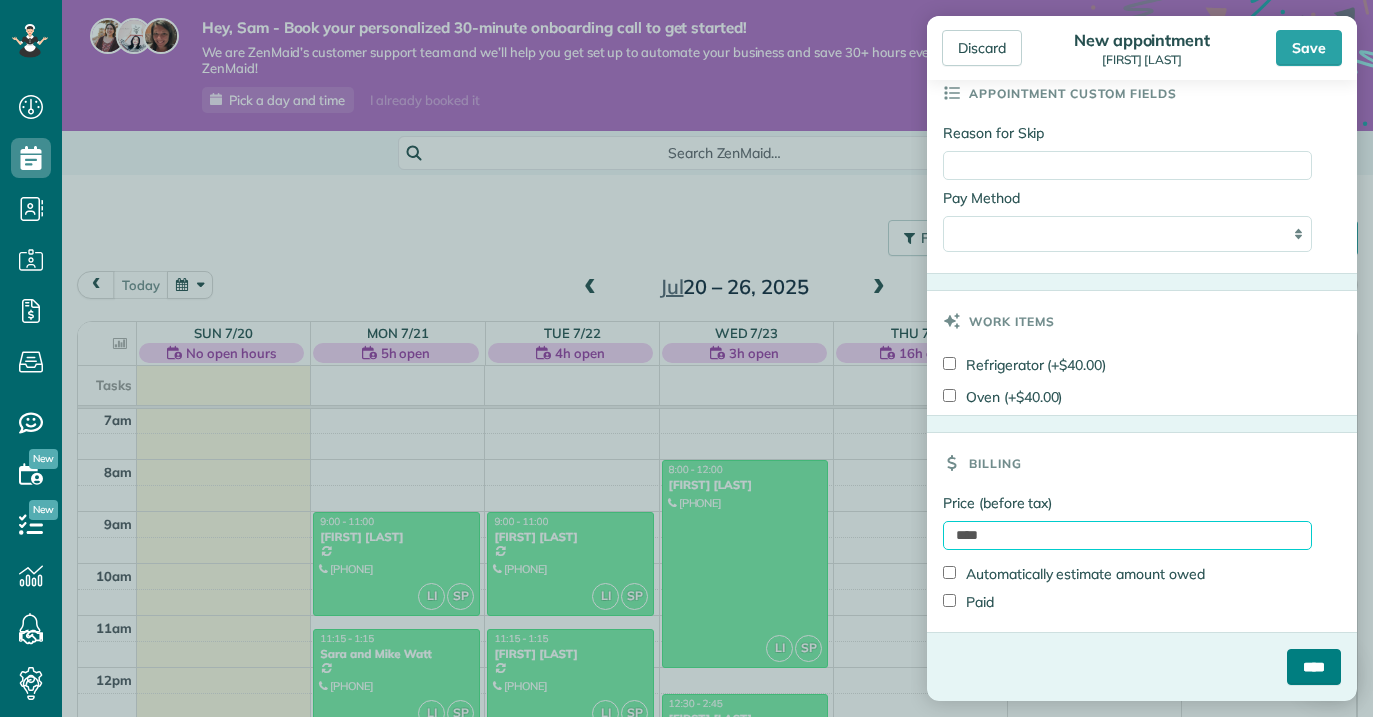 type on "****" 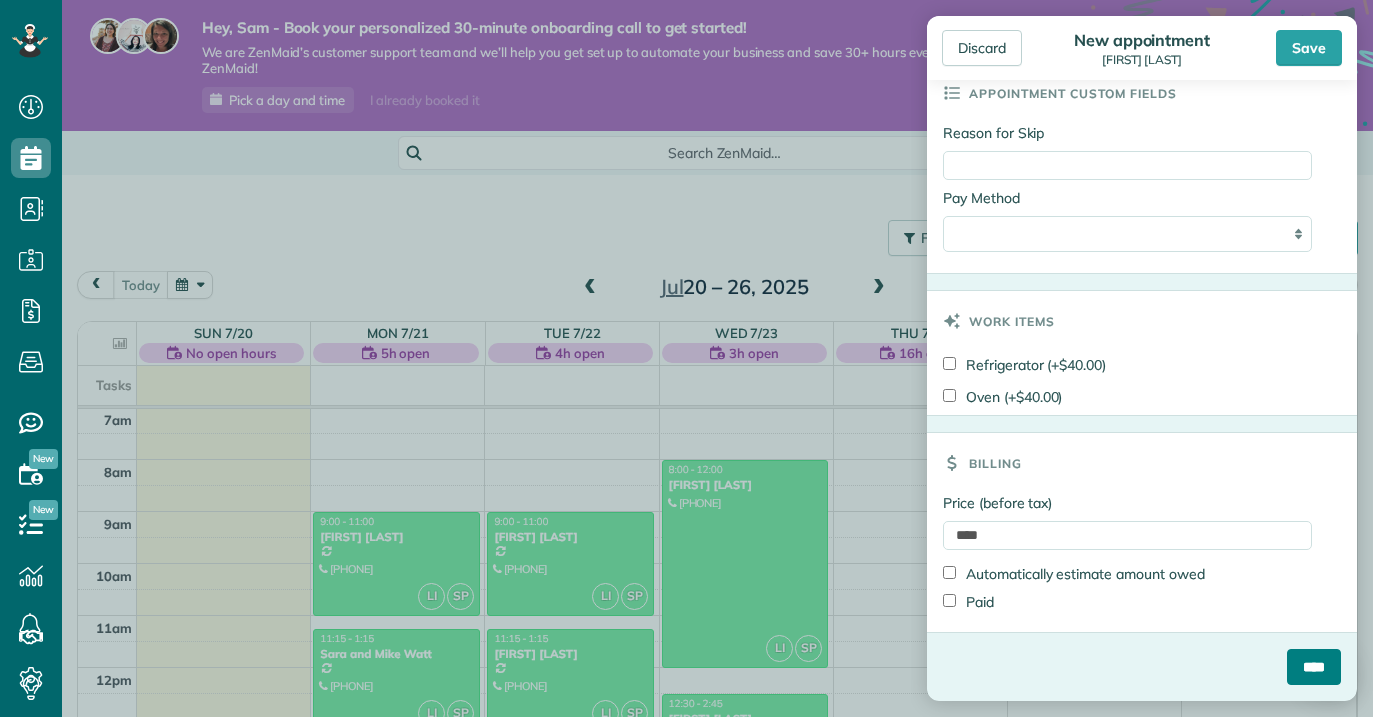 click on "****" at bounding box center [1314, 667] 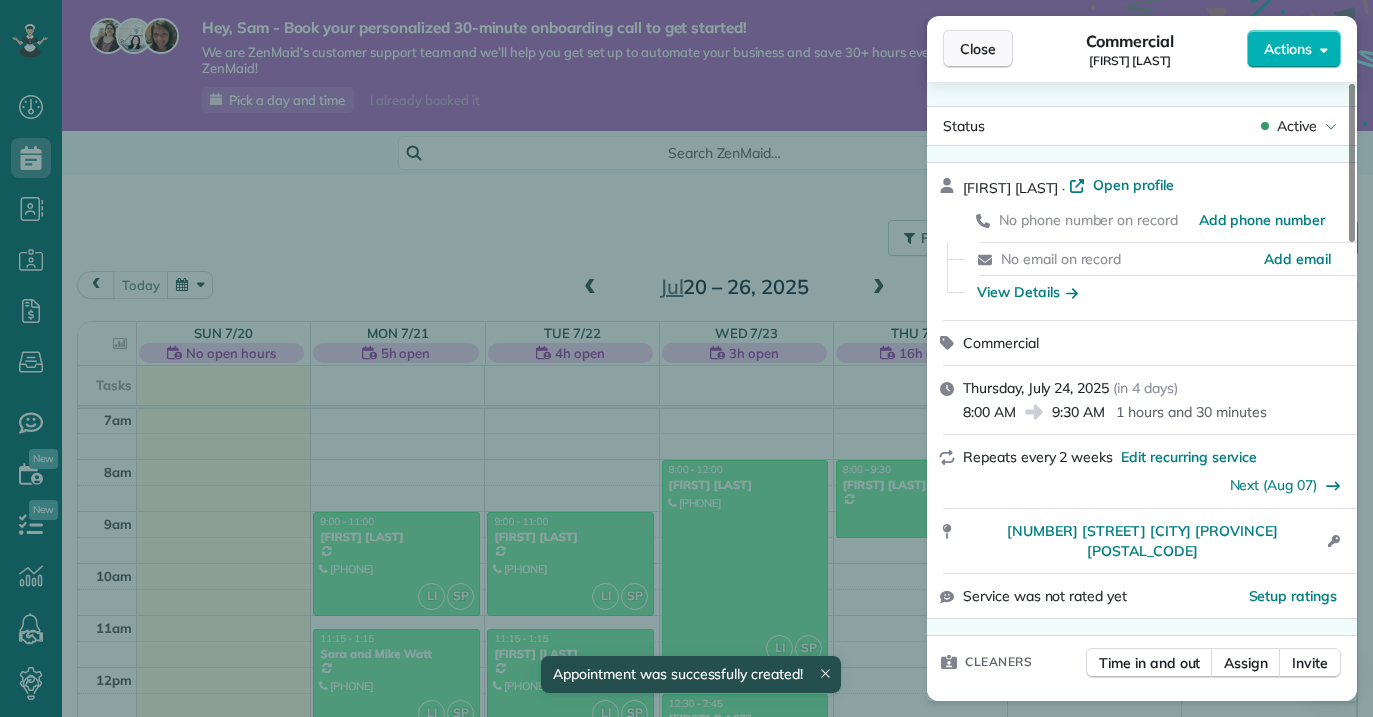 click on "Close" at bounding box center [978, 49] 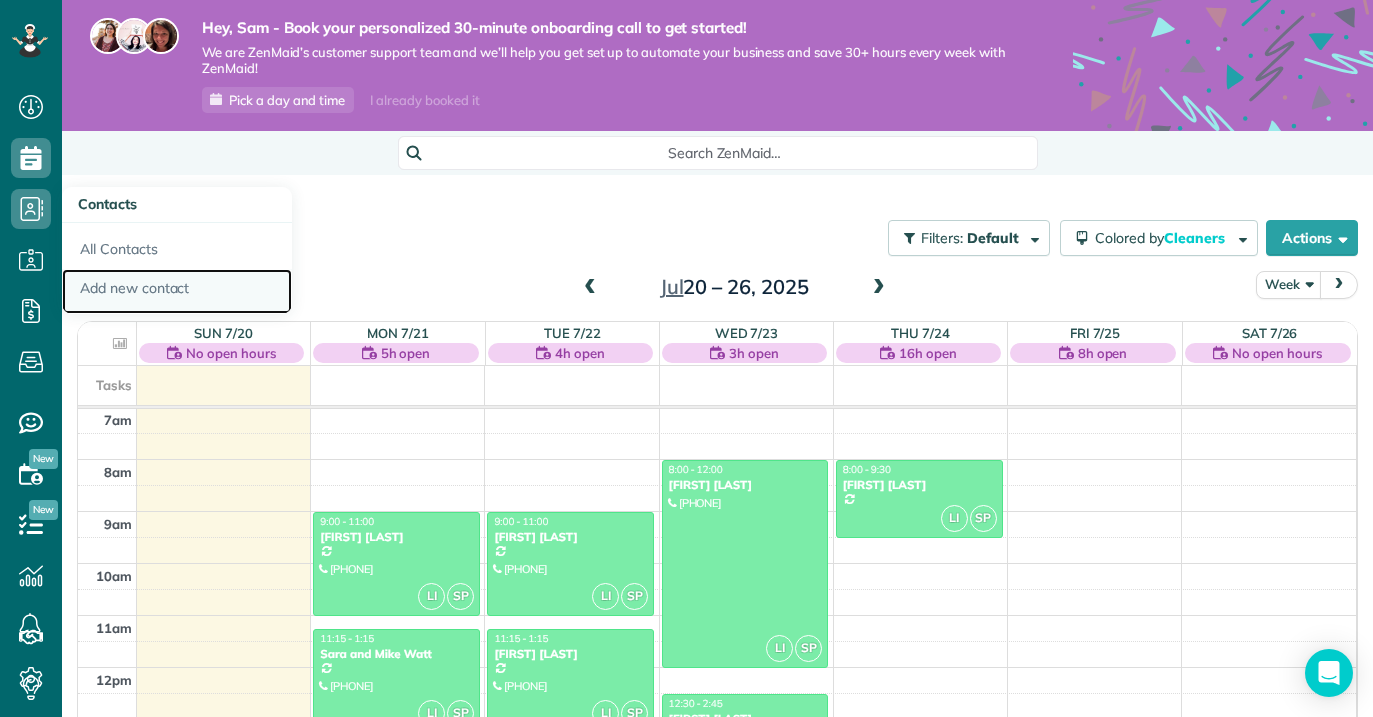 click on "Add new contact" at bounding box center [177, 292] 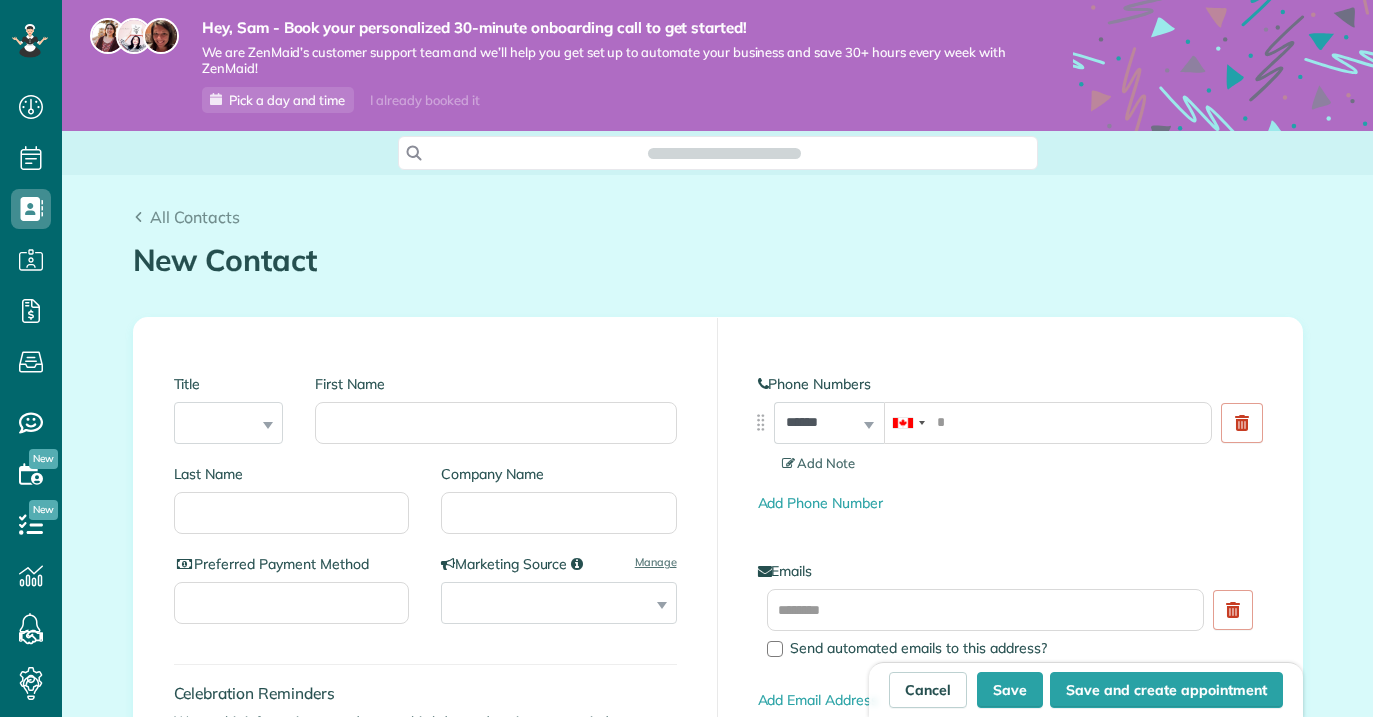 scroll, scrollTop: 0, scrollLeft: 0, axis: both 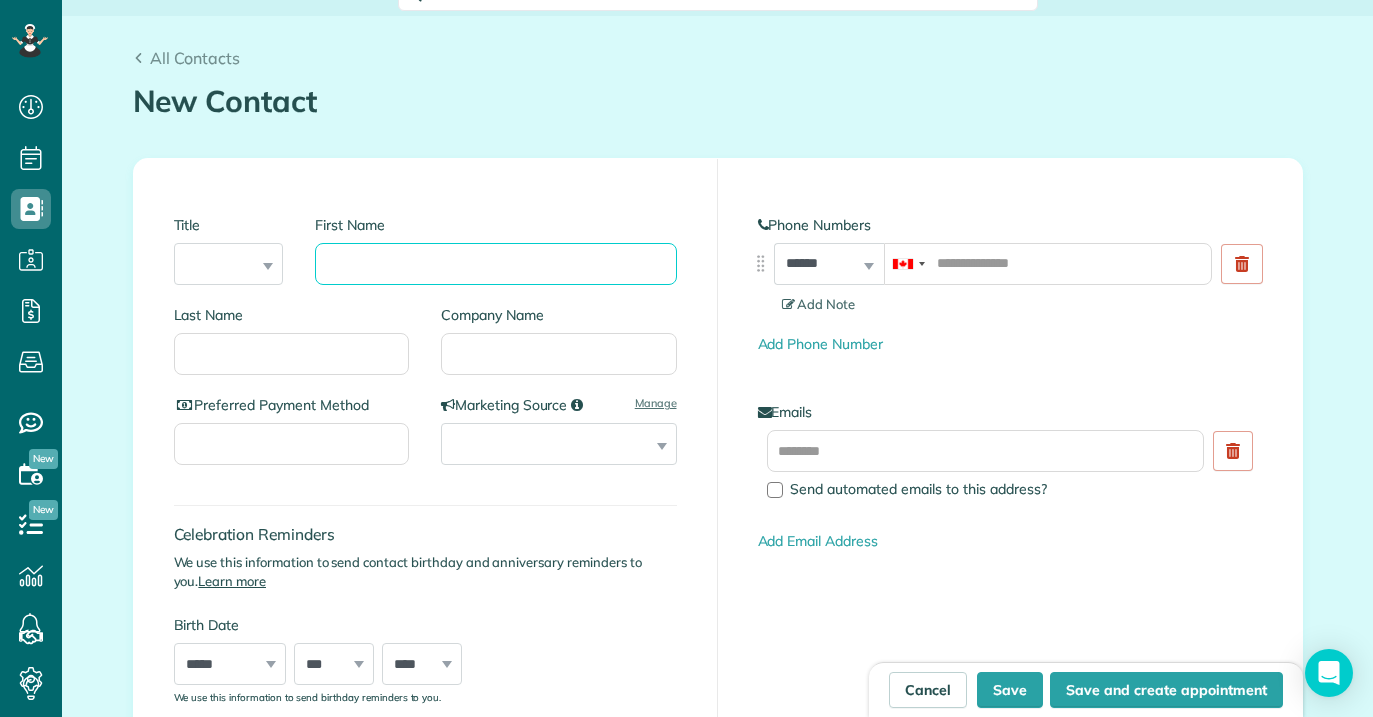 click on "First Name" at bounding box center [495, 264] 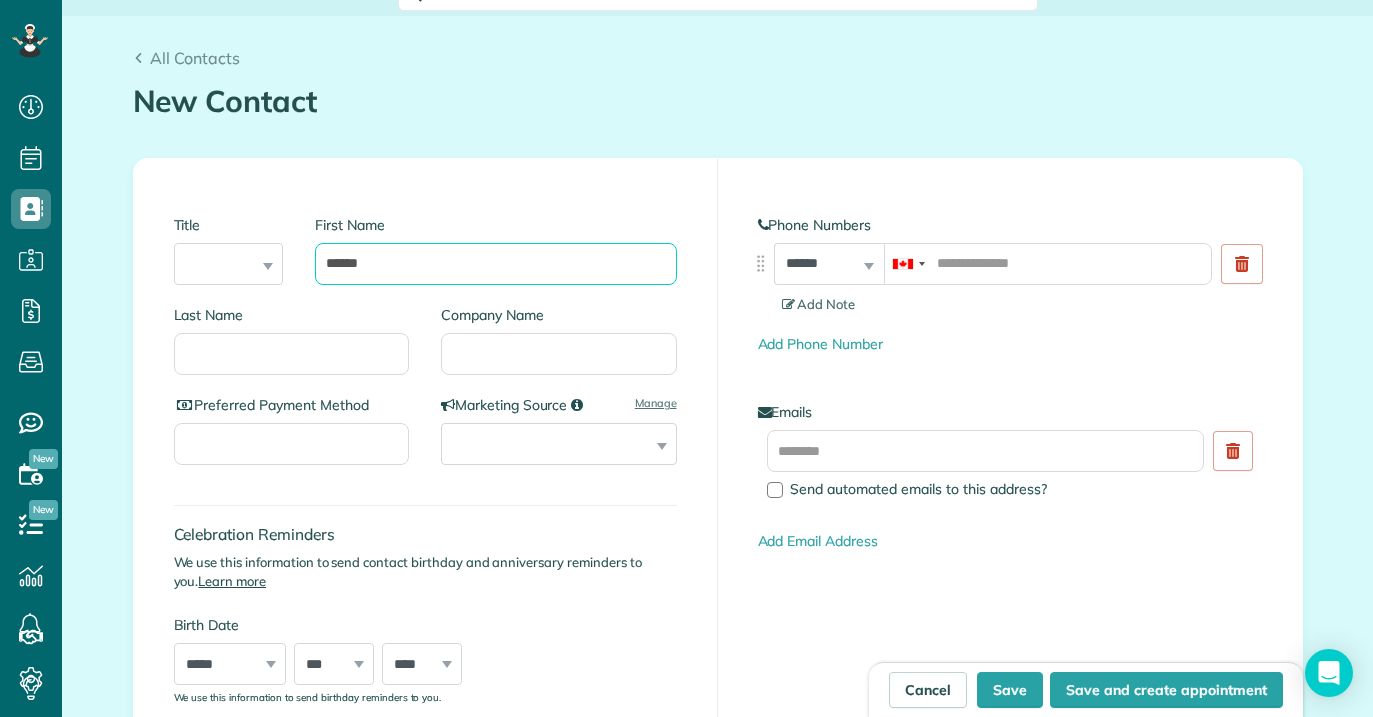 type on "******" 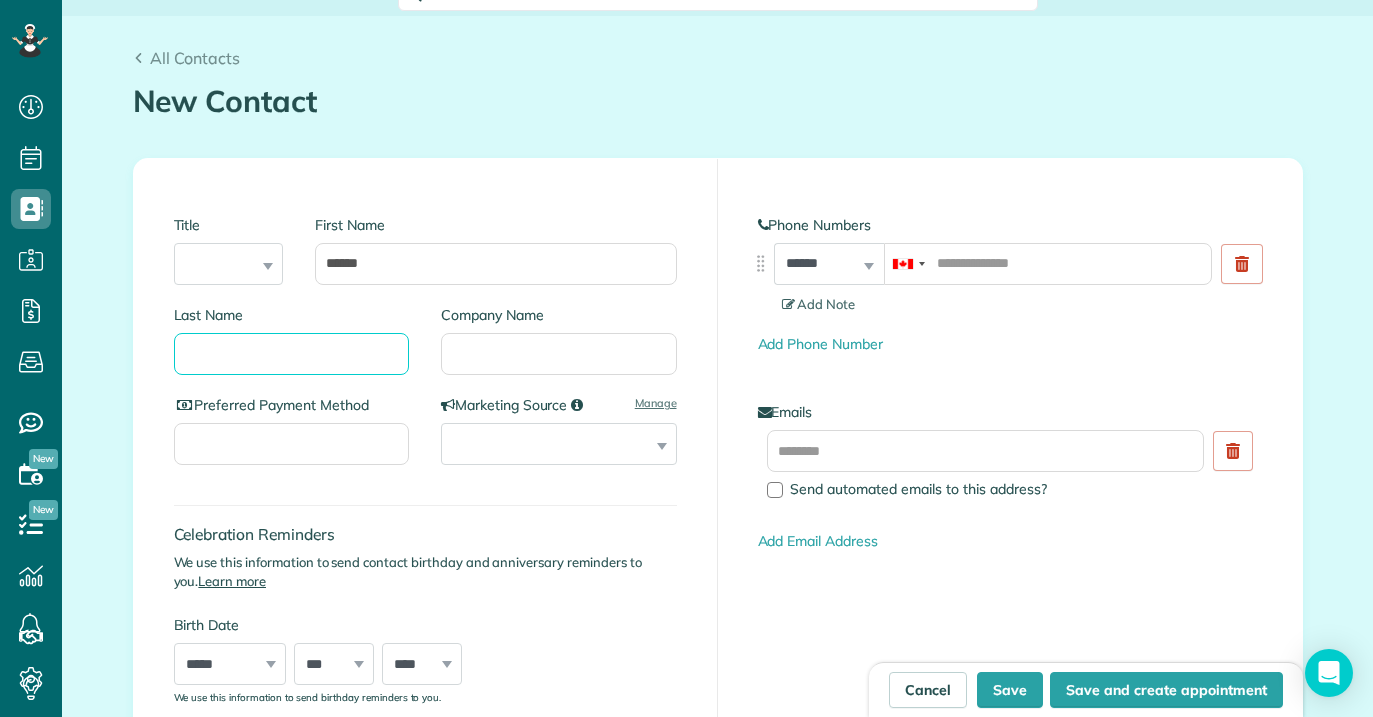 click on "Last Name" at bounding box center (292, 354) 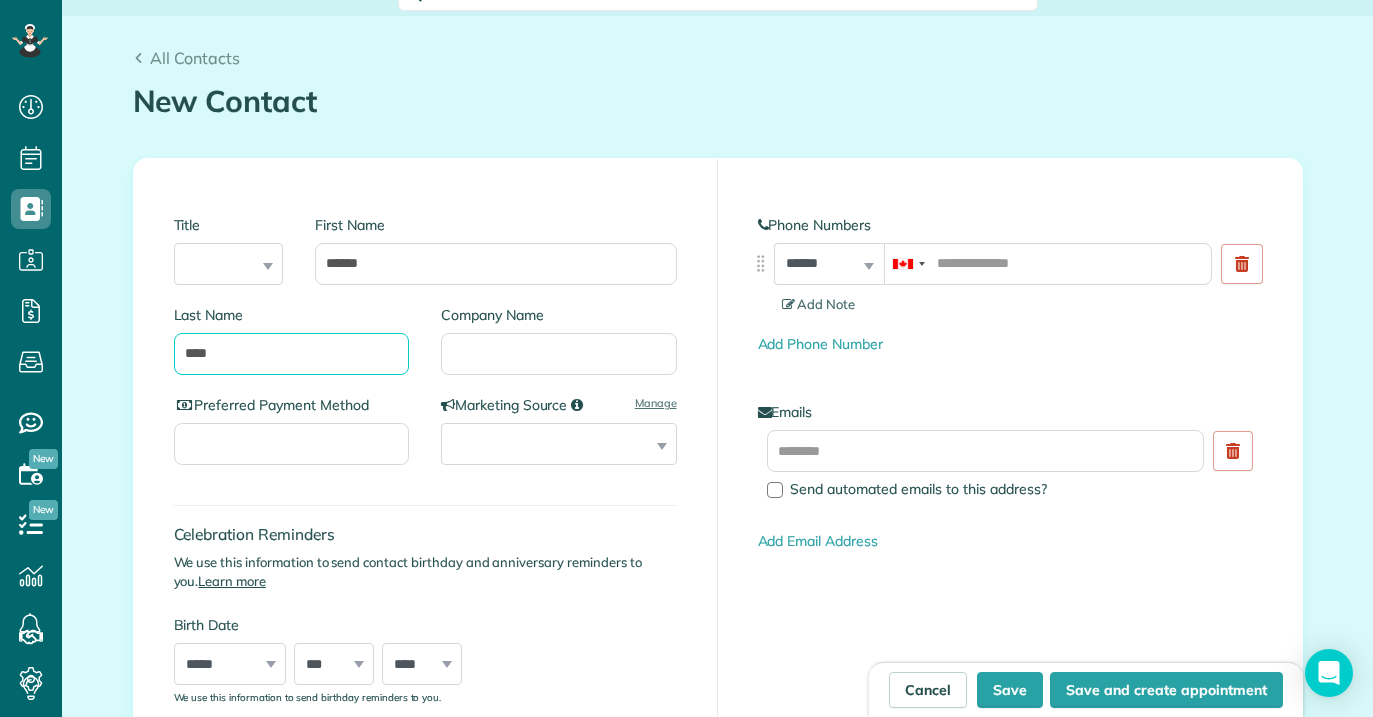type on "****" 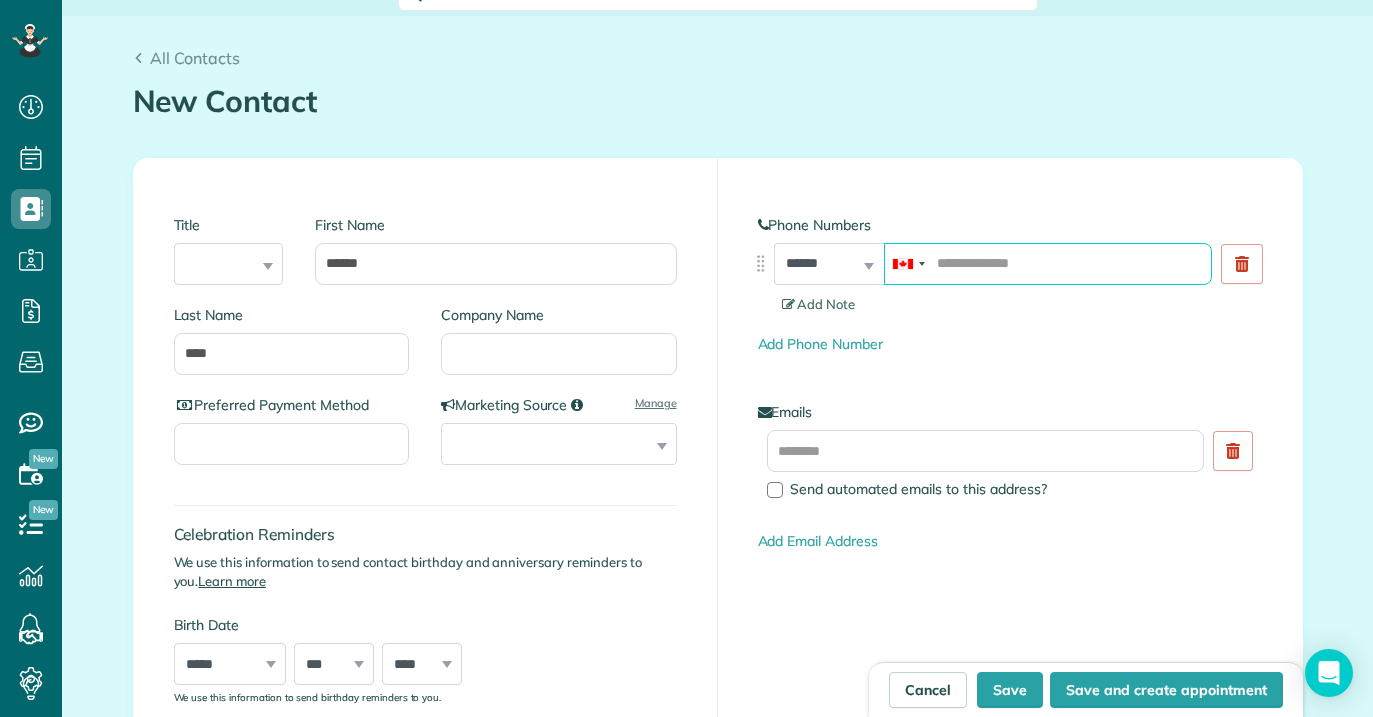click at bounding box center (1048, 264) 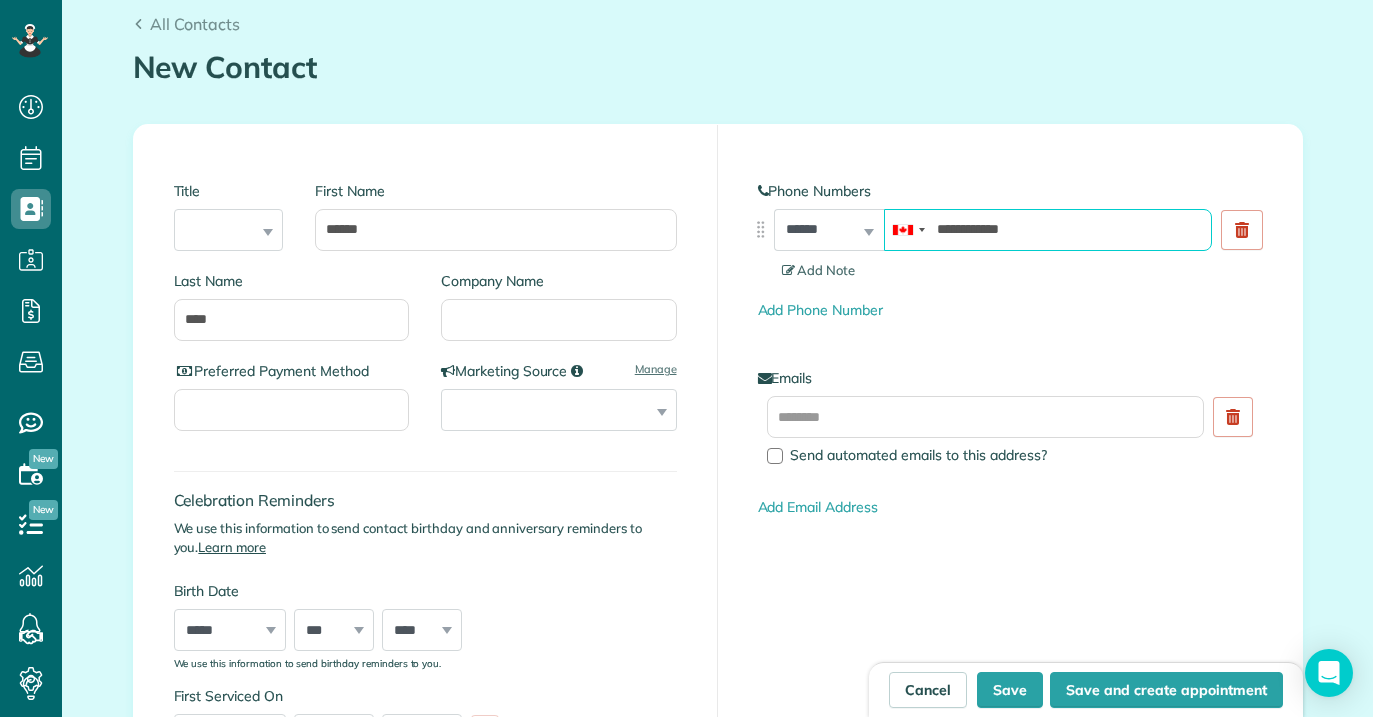 scroll, scrollTop: 195, scrollLeft: 0, axis: vertical 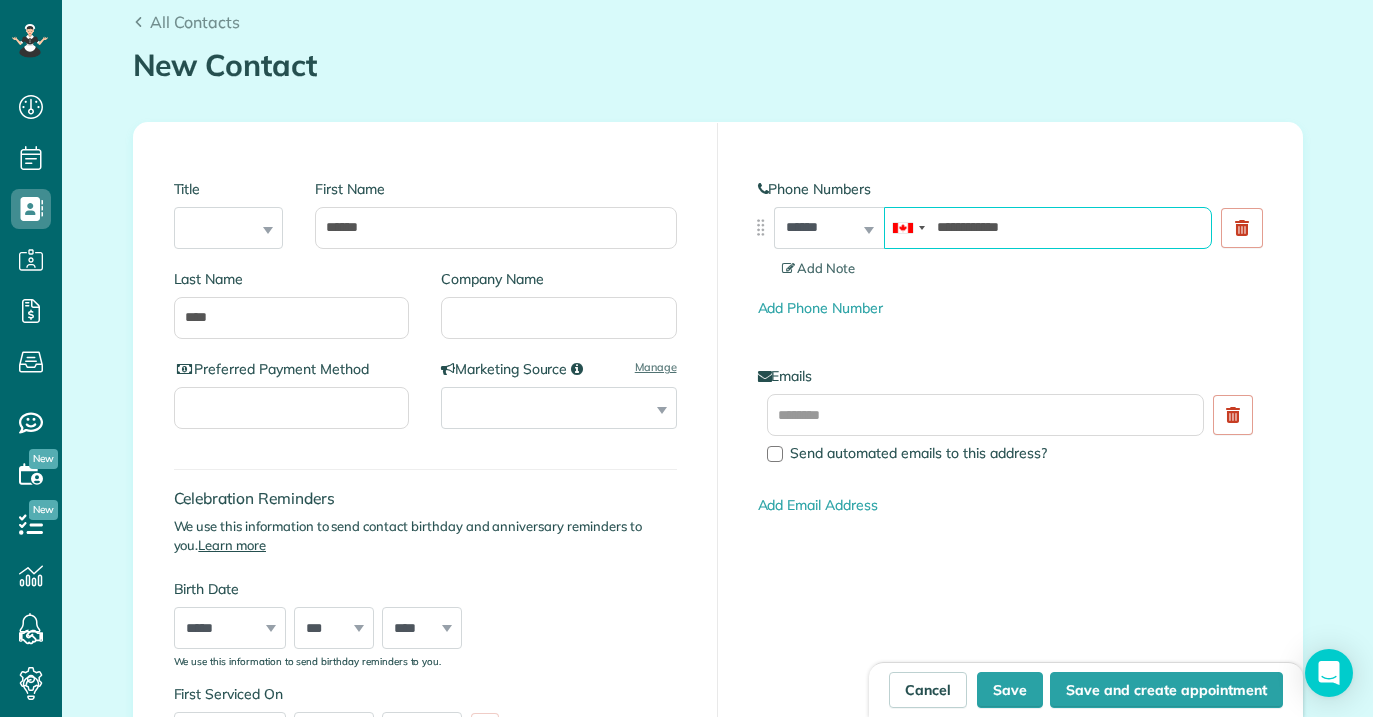 type on "**********" 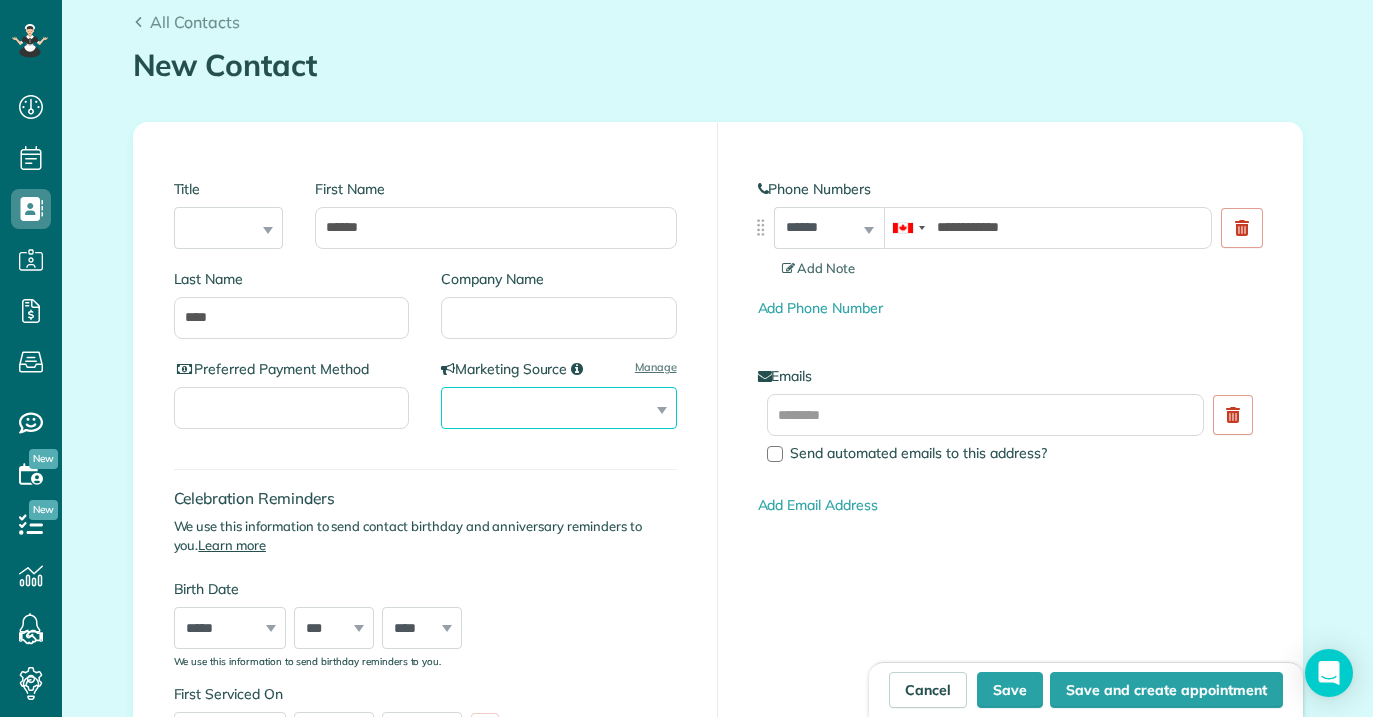 click on "**********" at bounding box center (559, 408) 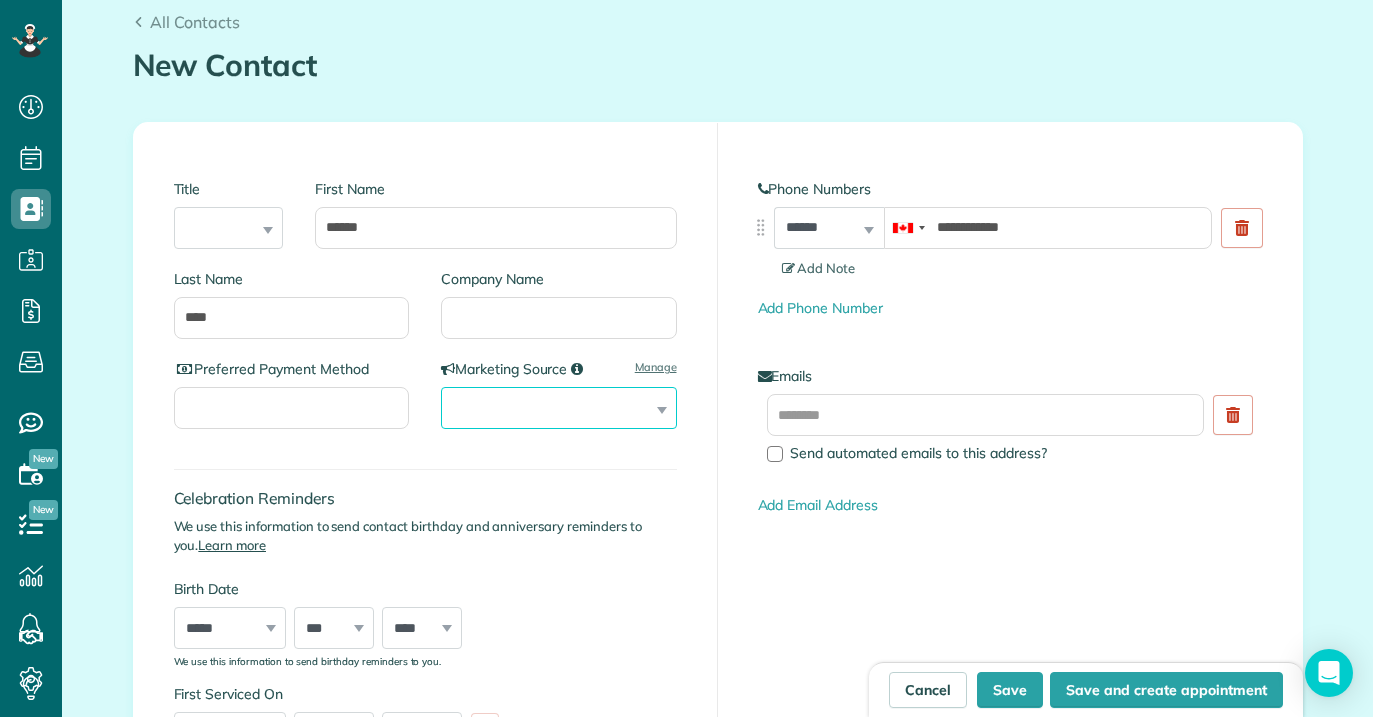 select on "********" 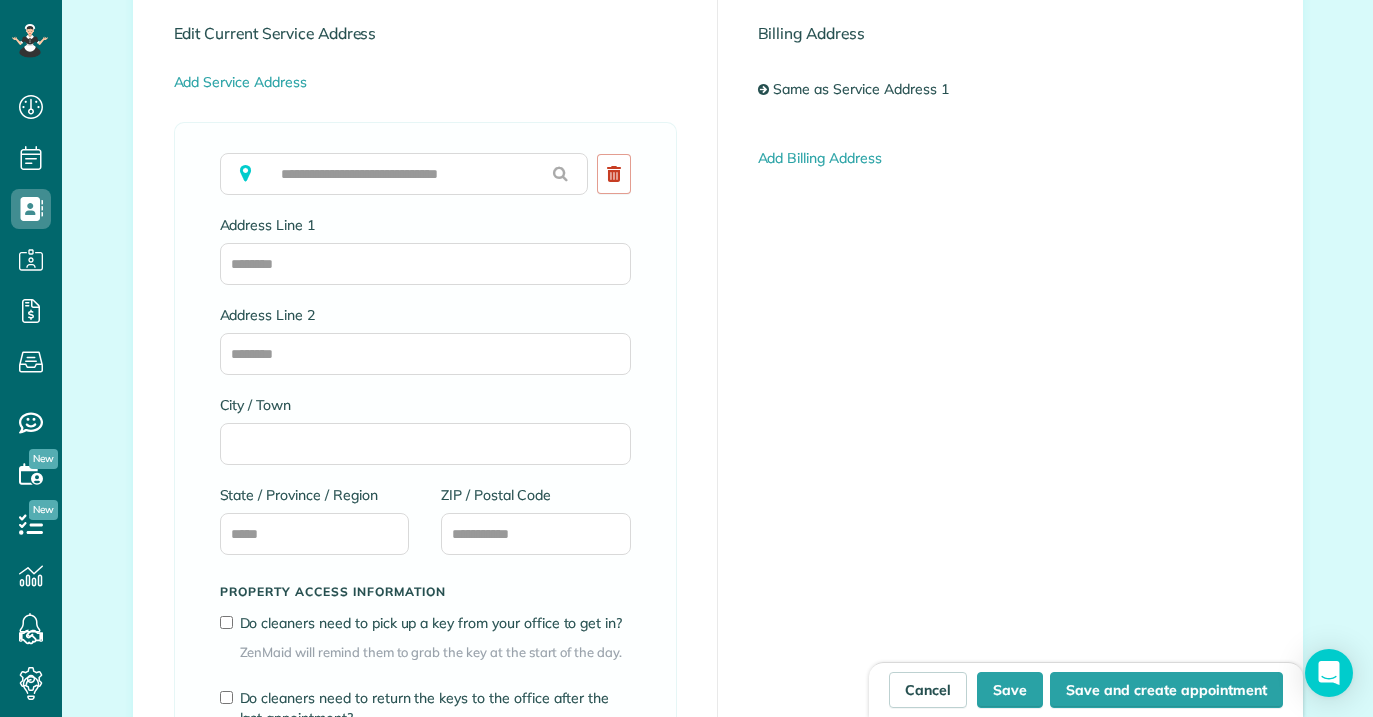 scroll, scrollTop: 1126, scrollLeft: 0, axis: vertical 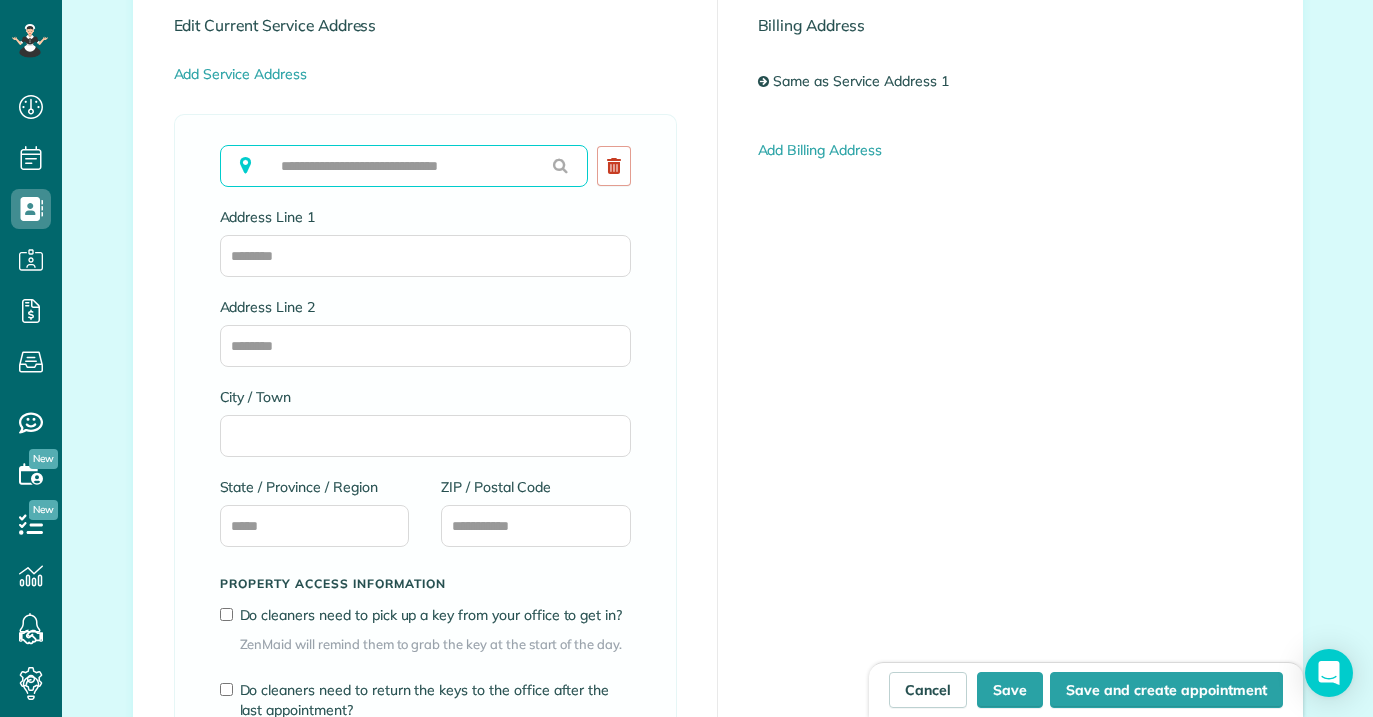 click at bounding box center [404, 166] 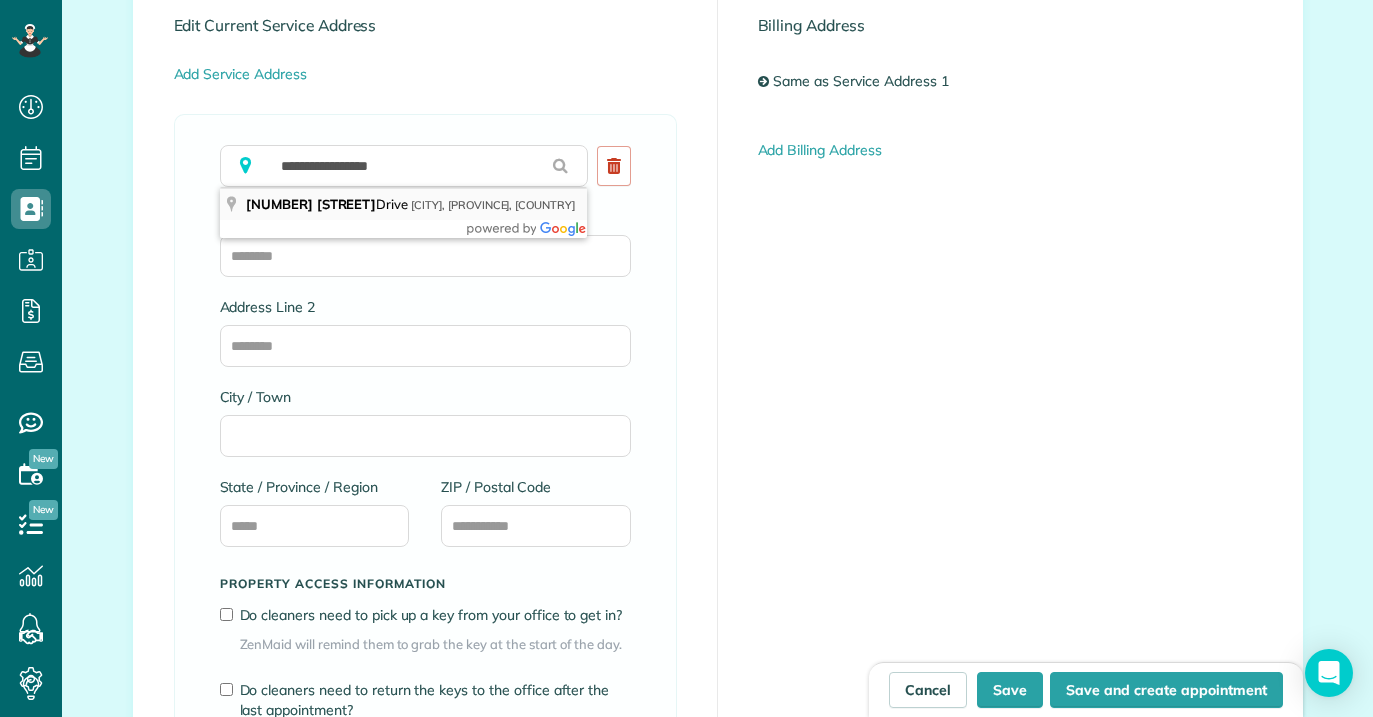 type on "**********" 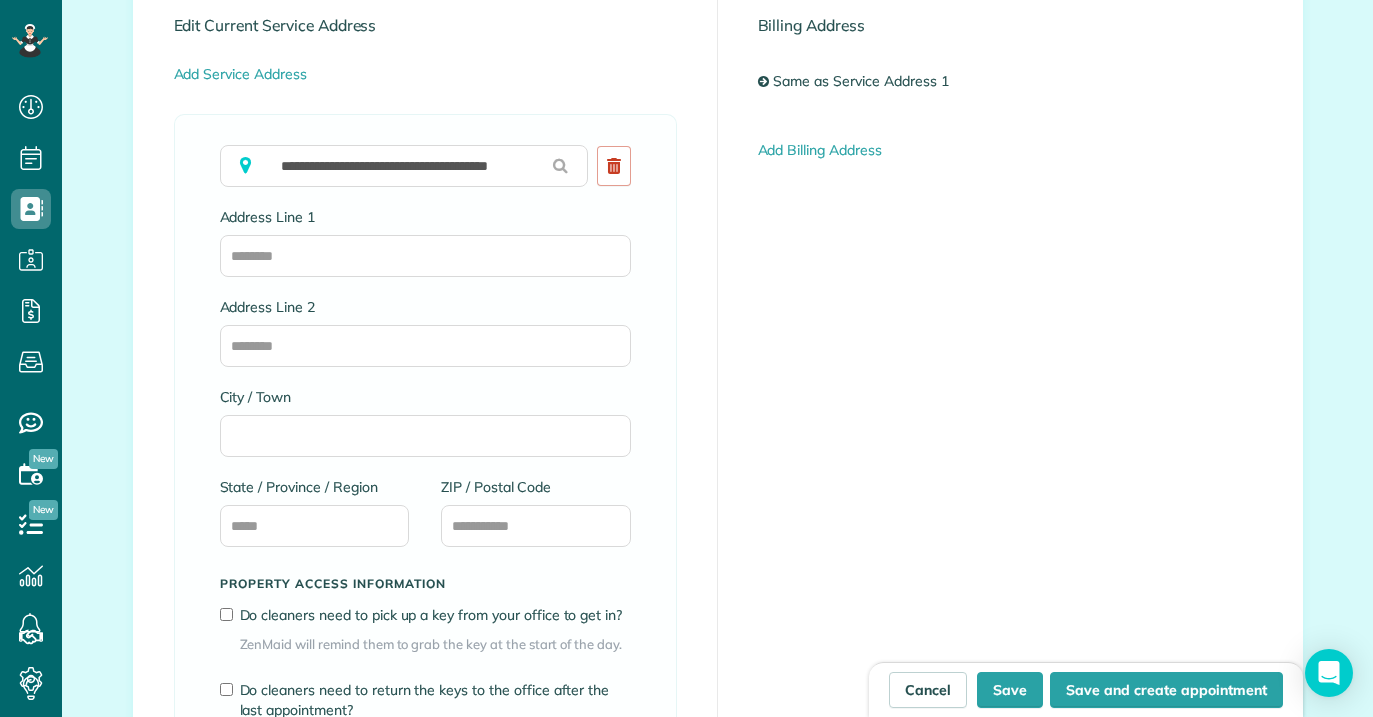 type on "**********" 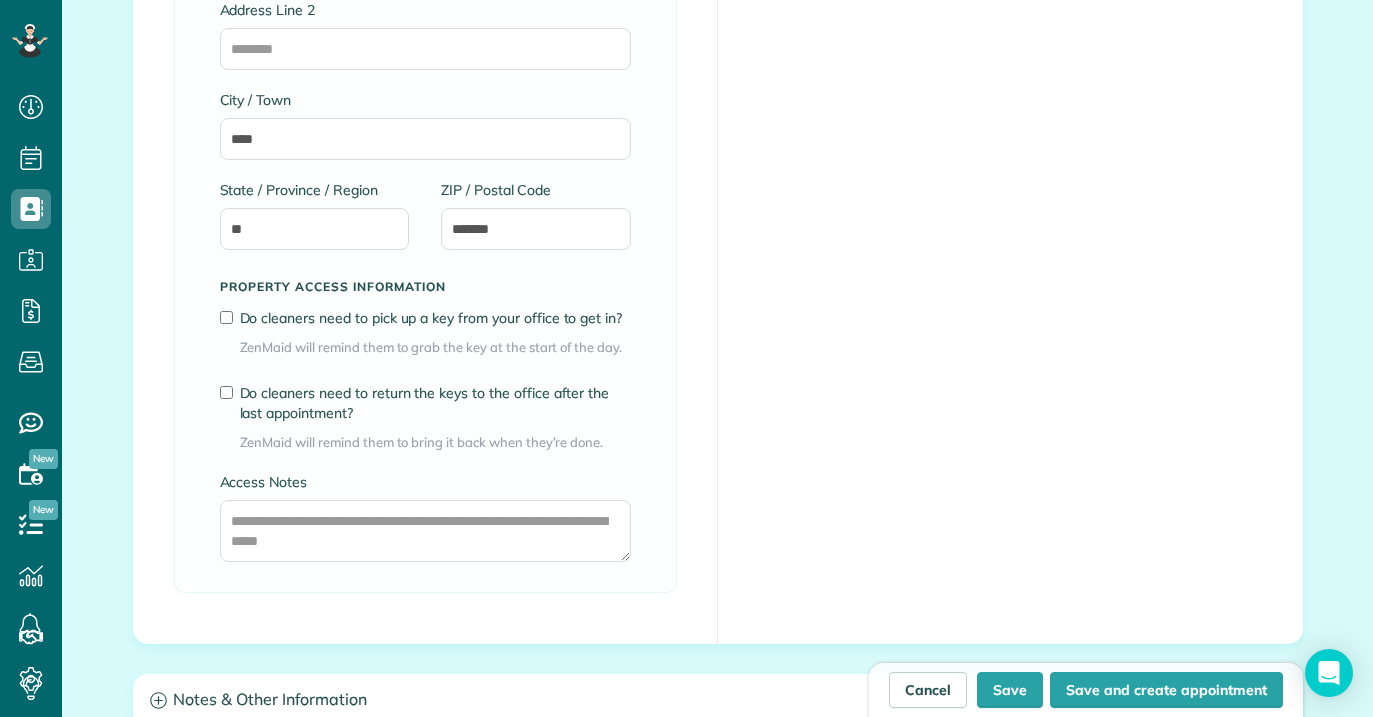 scroll, scrollTop: 1426, scrollLeft: 0, axis: vertical 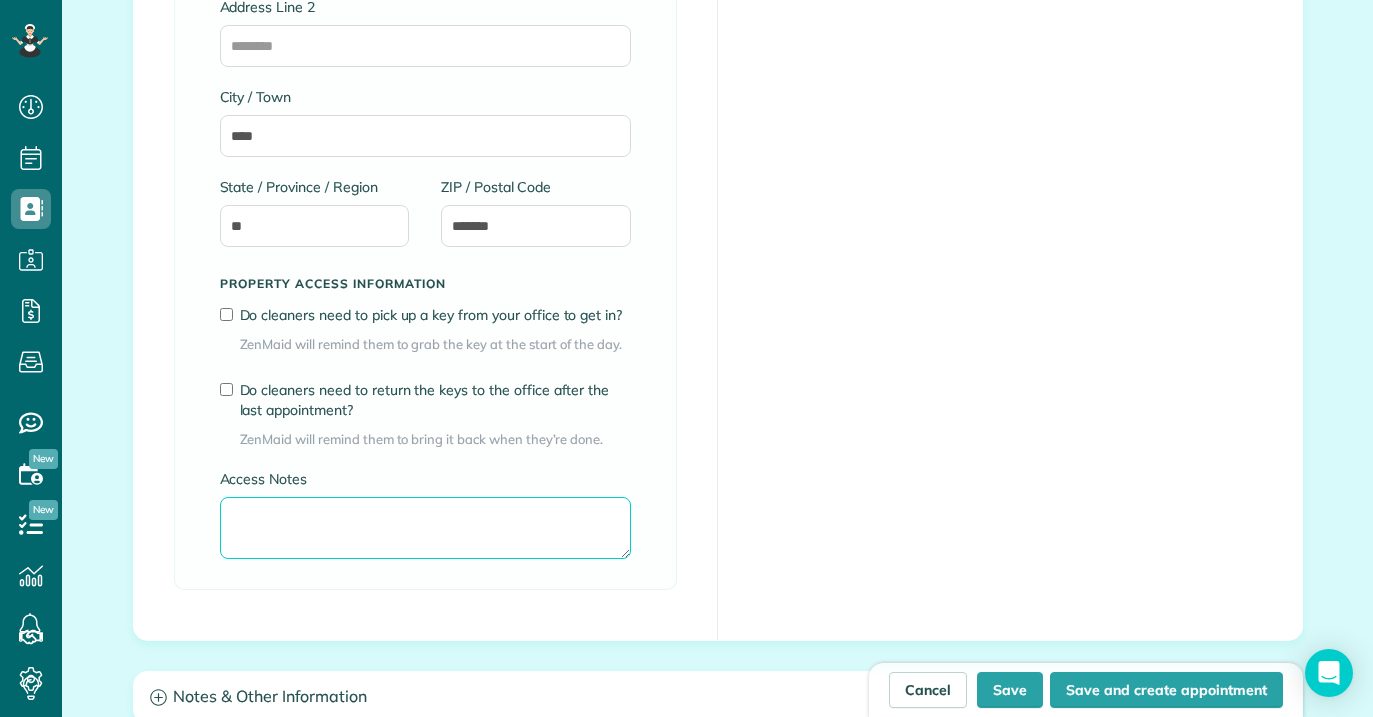 click on "Access Notes" at bounding box center (425, 528) 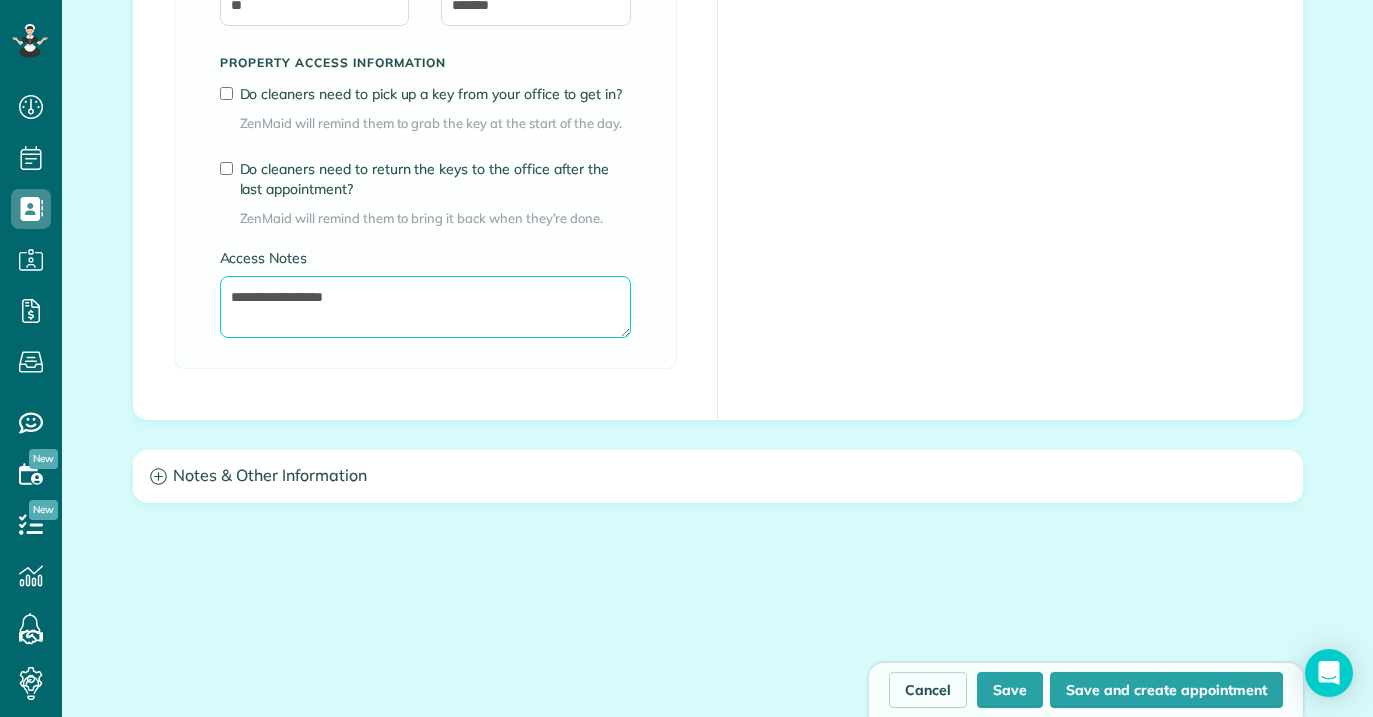 scroll, scrollTop: 1684, scrollLeft: 0, axis: vertical 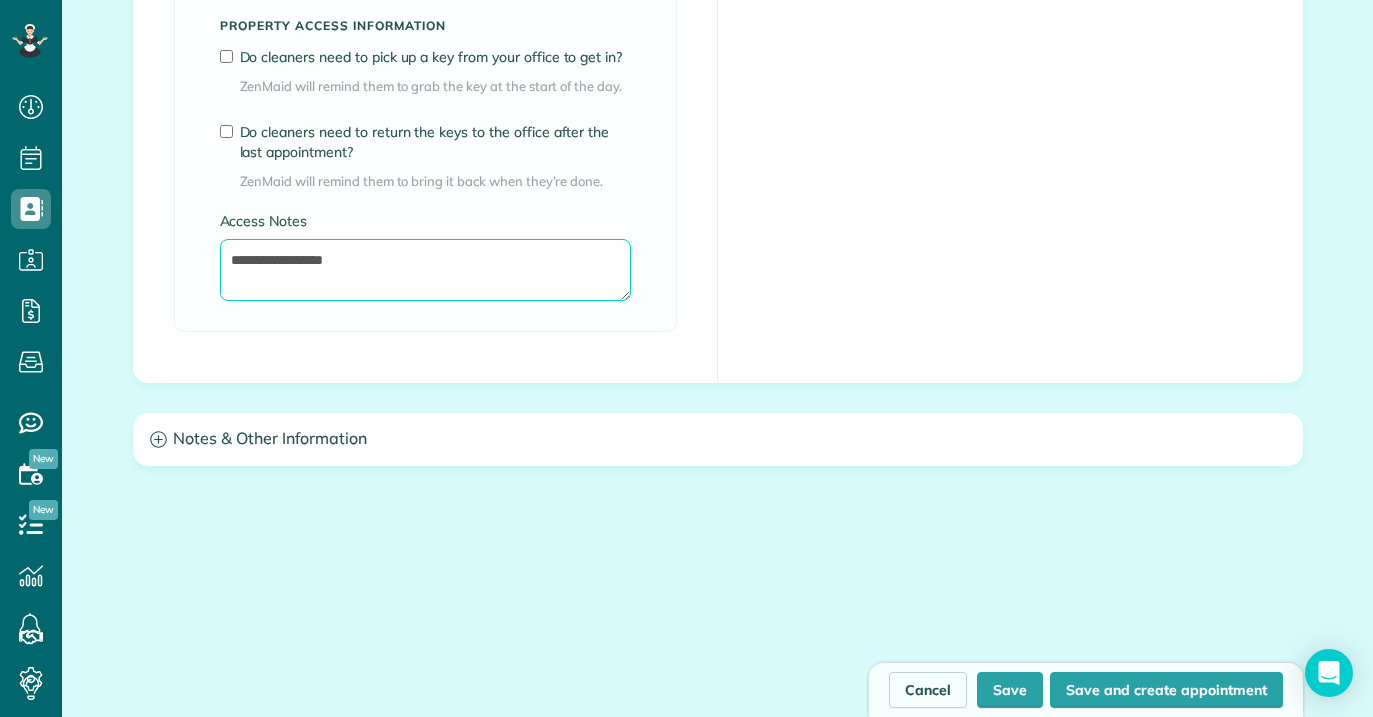 type on "**********" 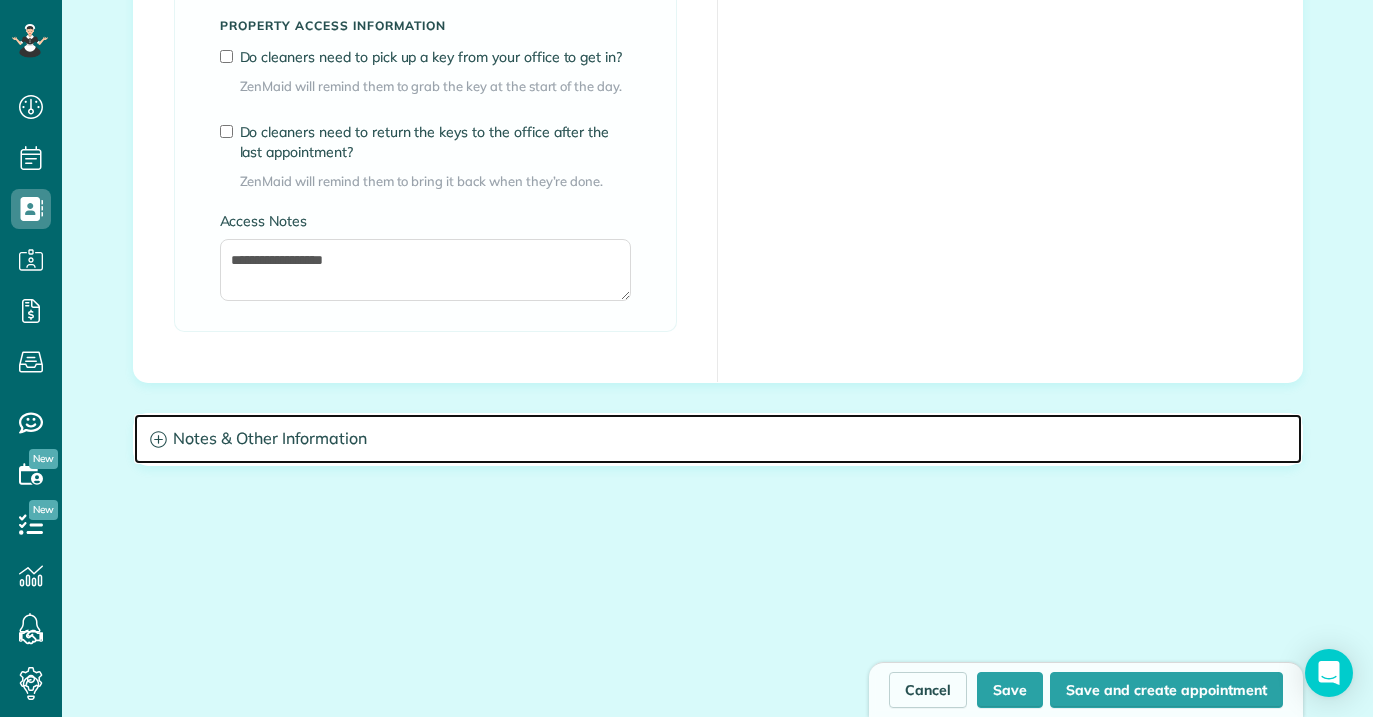 click on "Notes & Other Information" at bounding box center (718, 439) 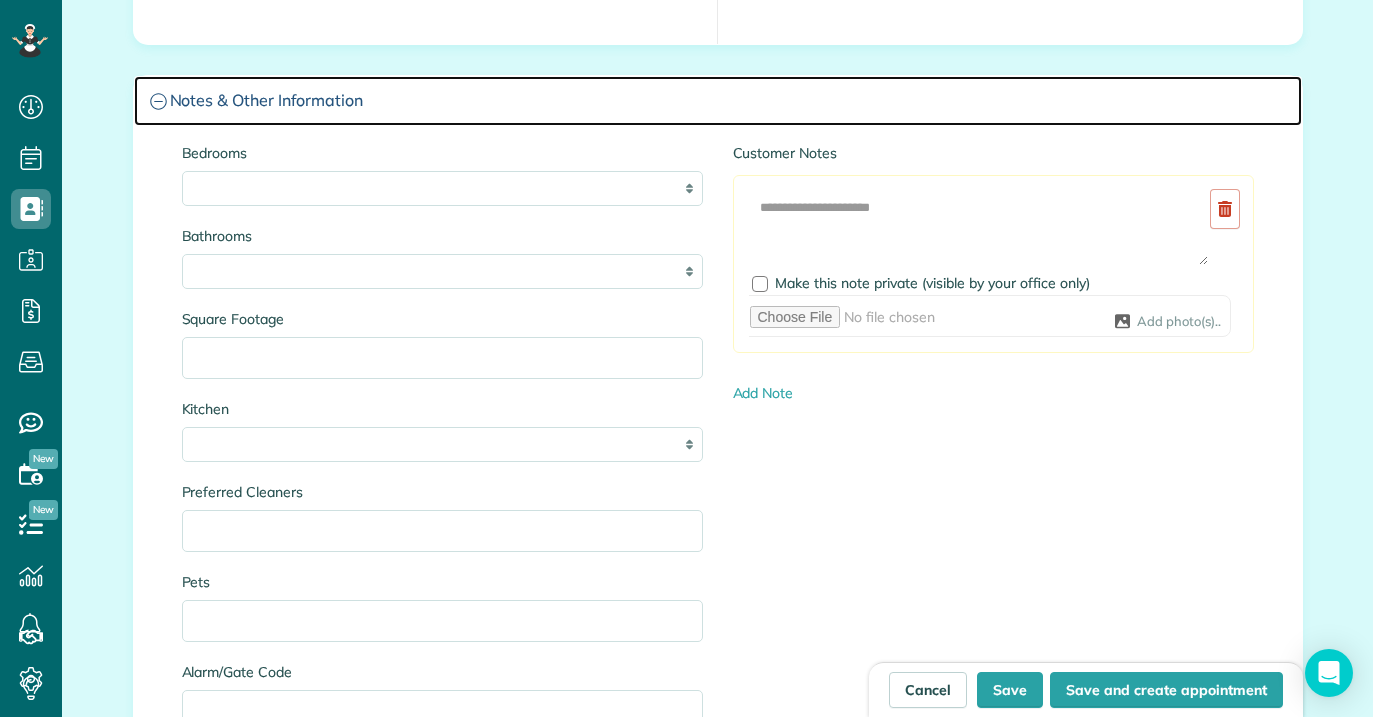 scroll, scrollTop: 2025, scrollLeft: 0, axis: vertical 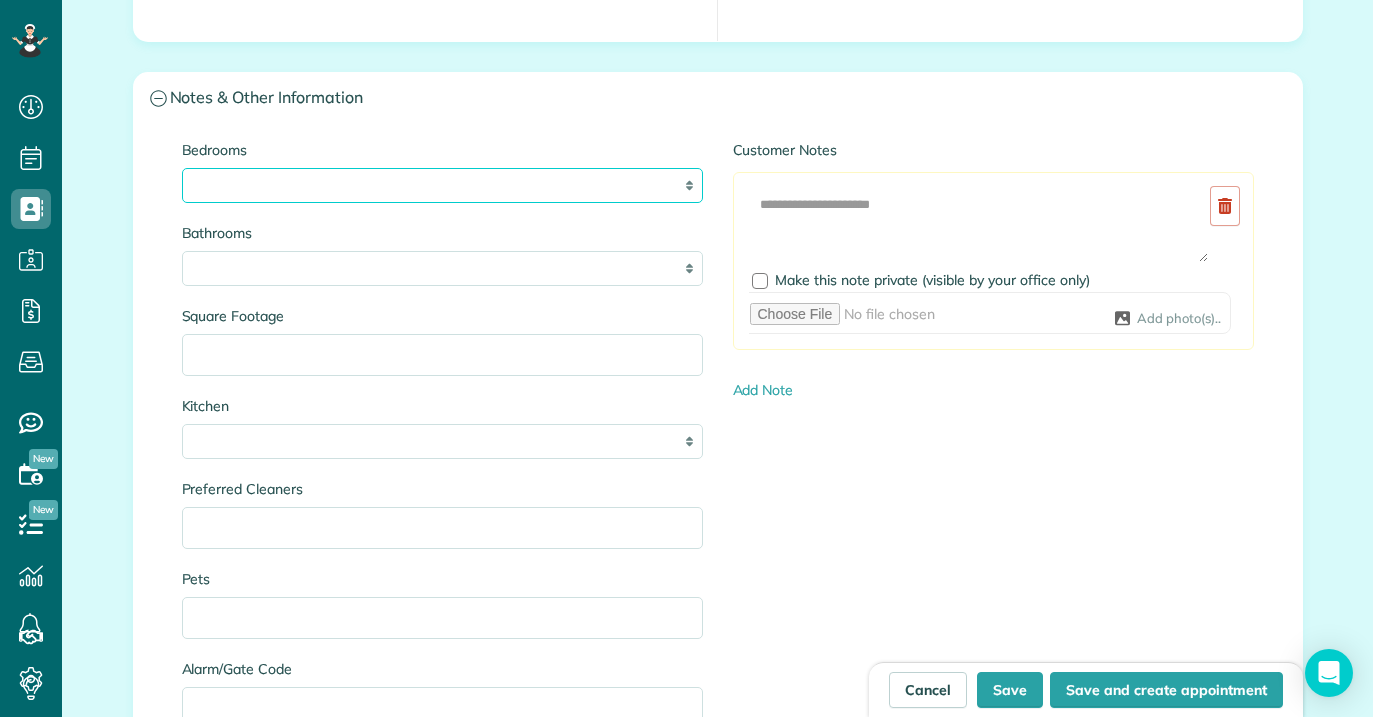 click on "*
*
*
*
**" at bounding box center (442, 185) 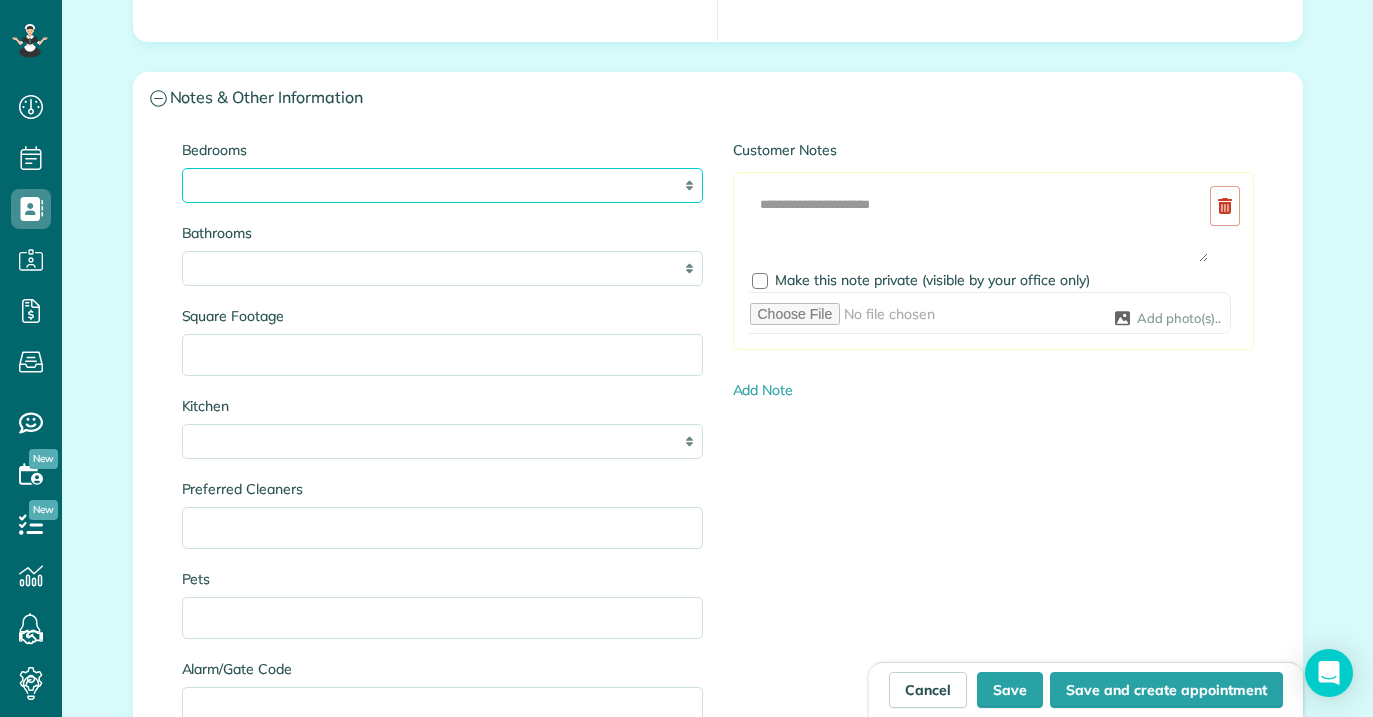 select on "*" 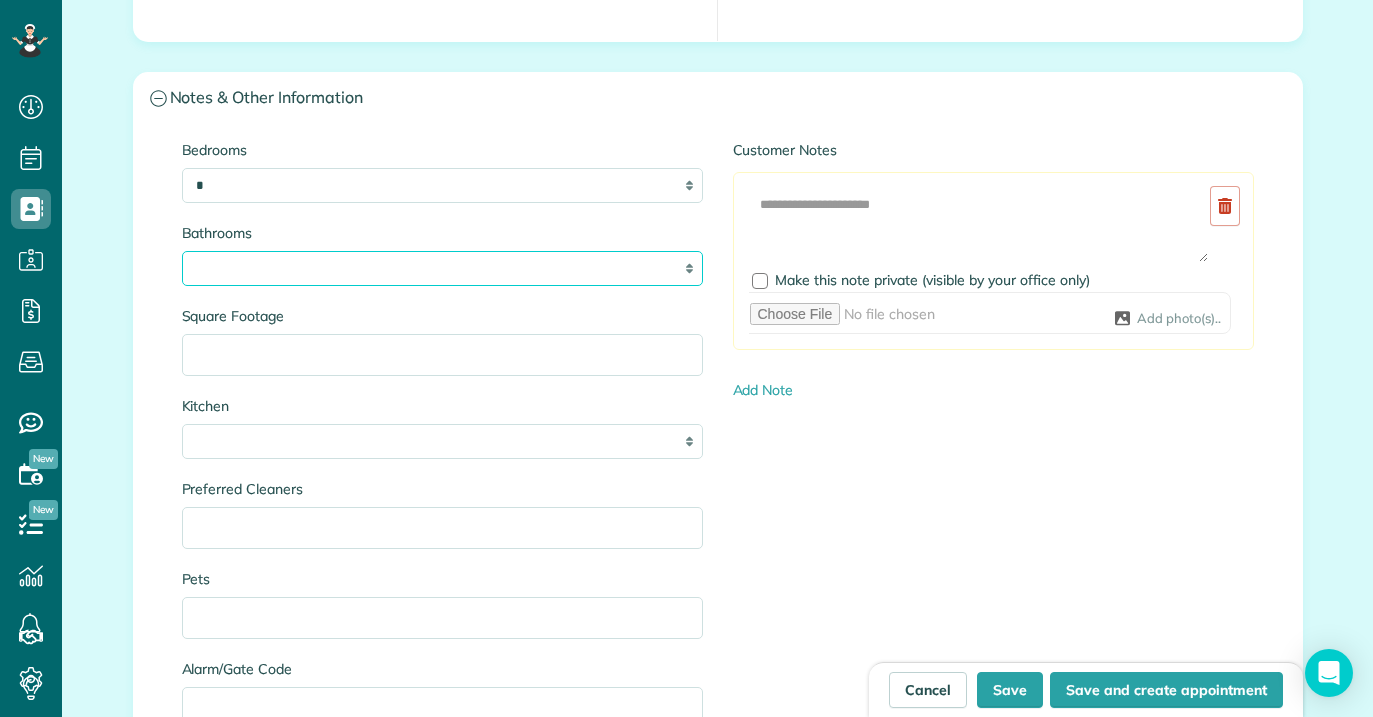 click on "*
***
*
***
*
***
*
***
**" at bounding box center (442, 268) 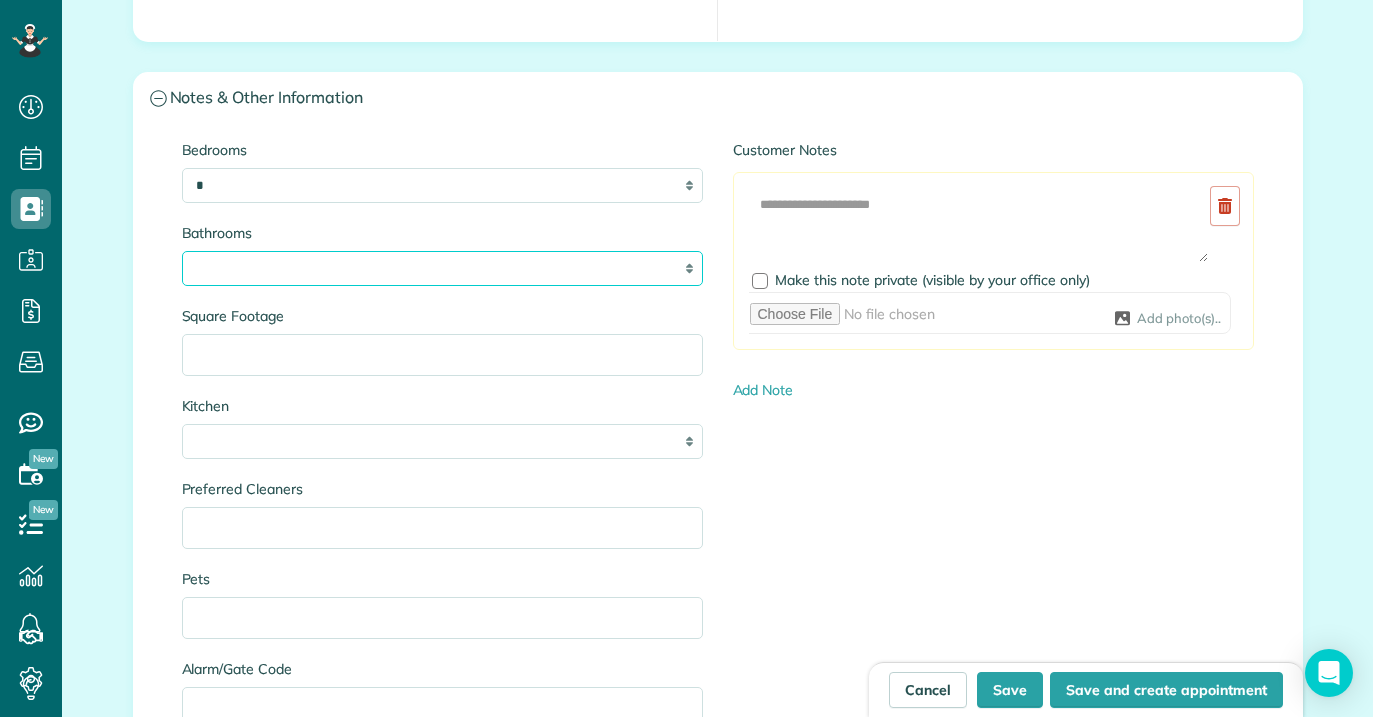 select on "***" 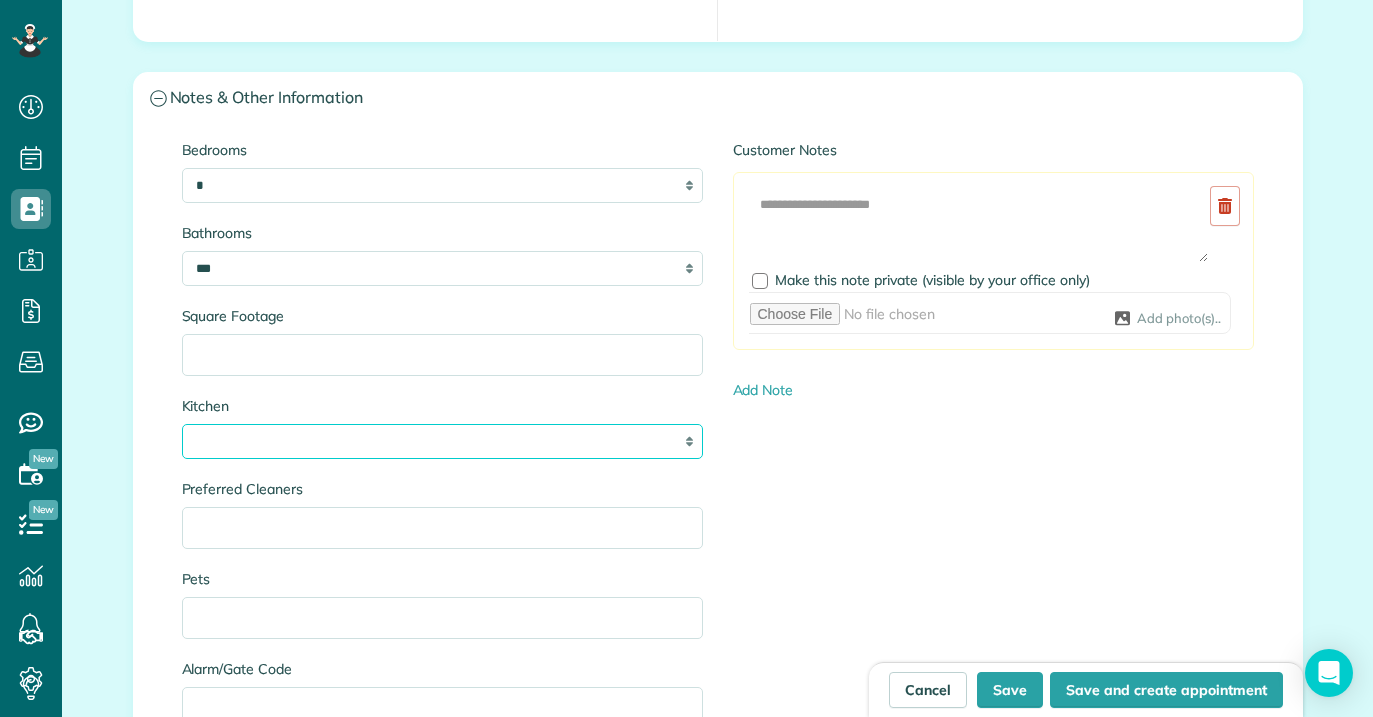 click on "*
*
*
*" at bounding box center (442, 441) 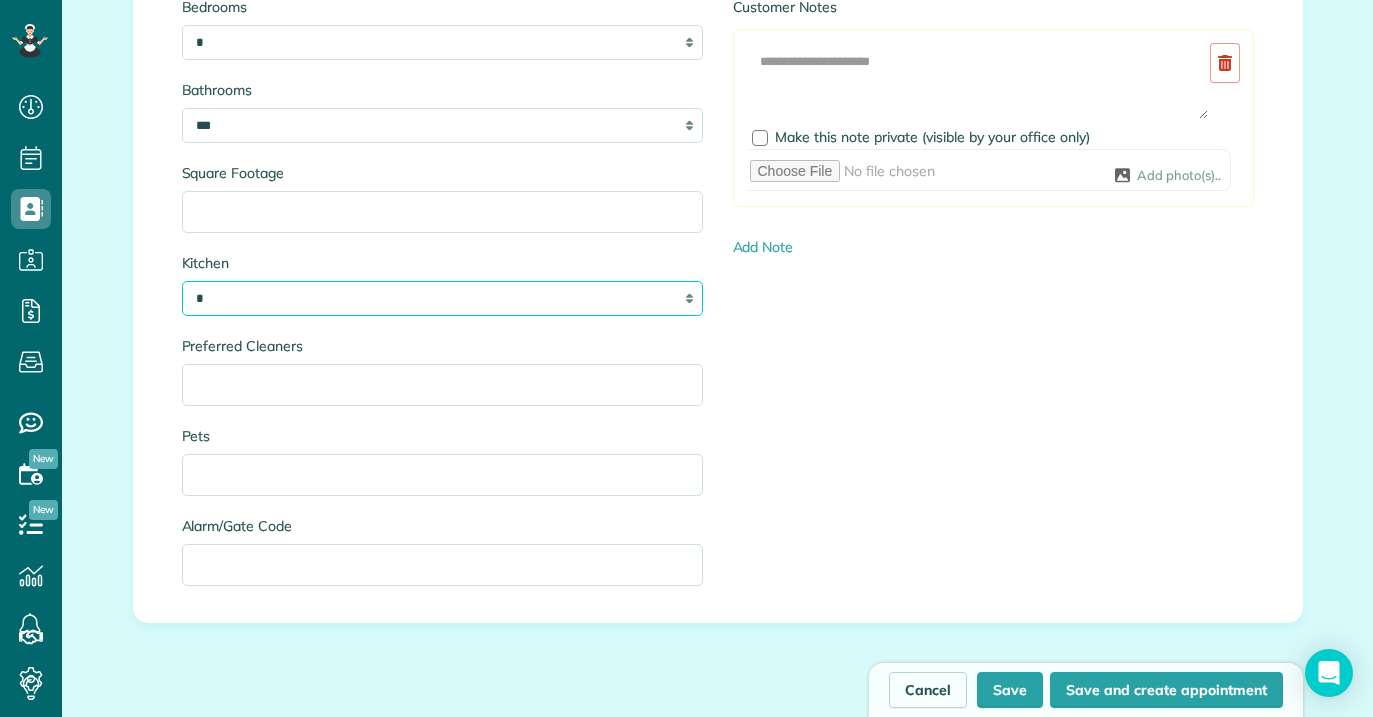 scroll, scrollTop: 2166, scrollLeft: 0, axis: vertical 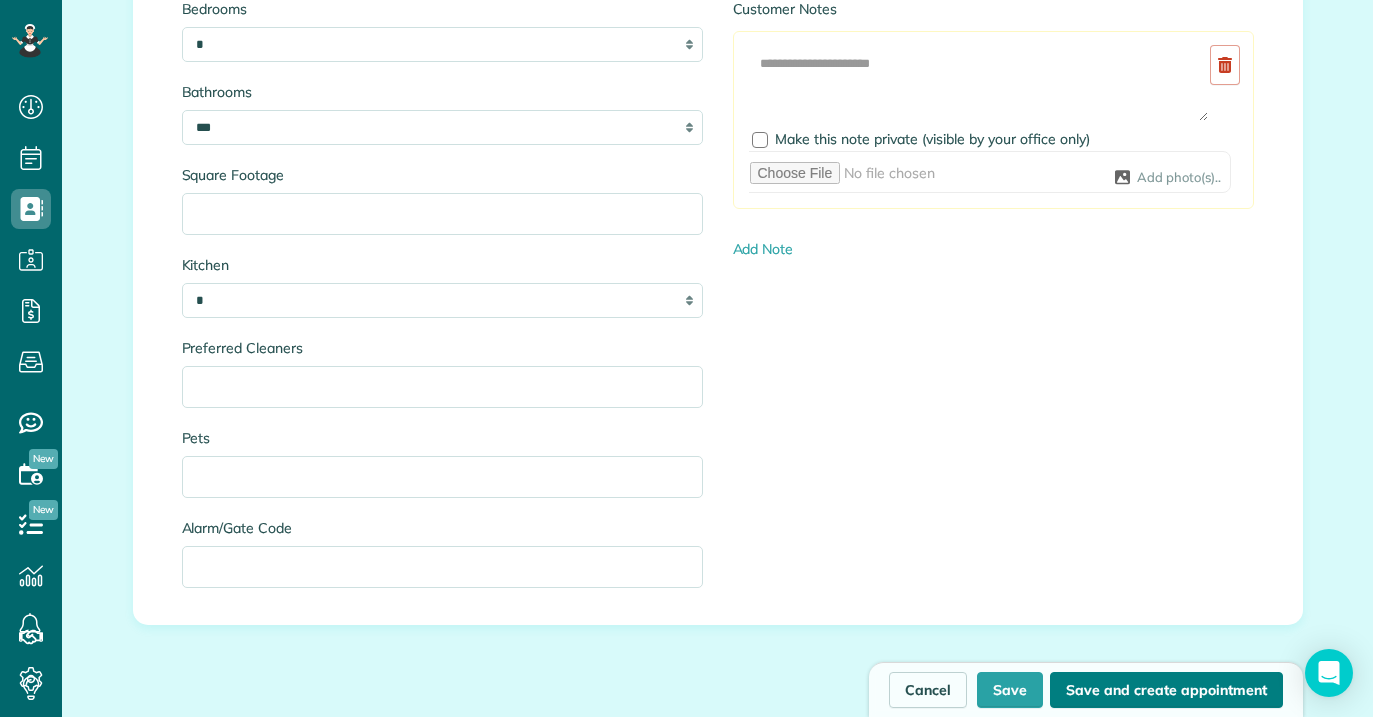 click on "Save and create appointment" at bounding box center [1166, 690] 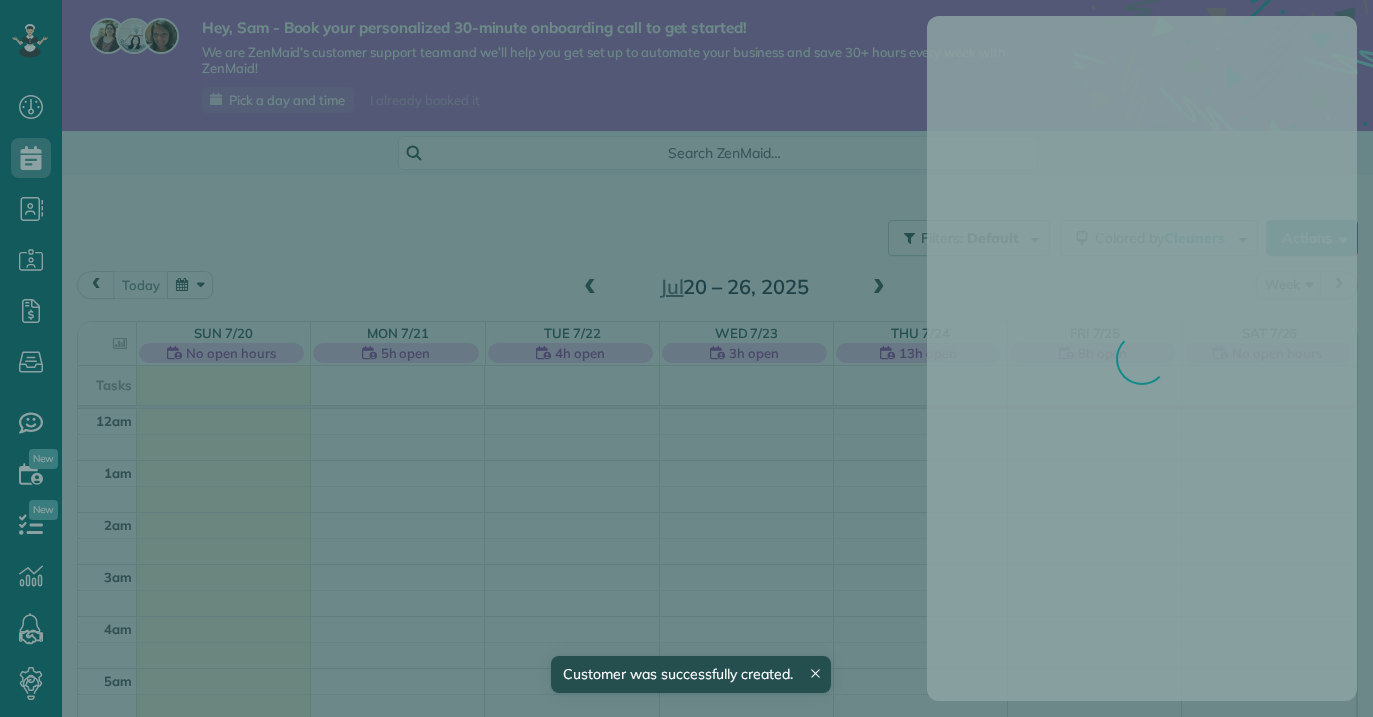 scroll, scrollTop: 0, scrollLeft: 0, axis: both 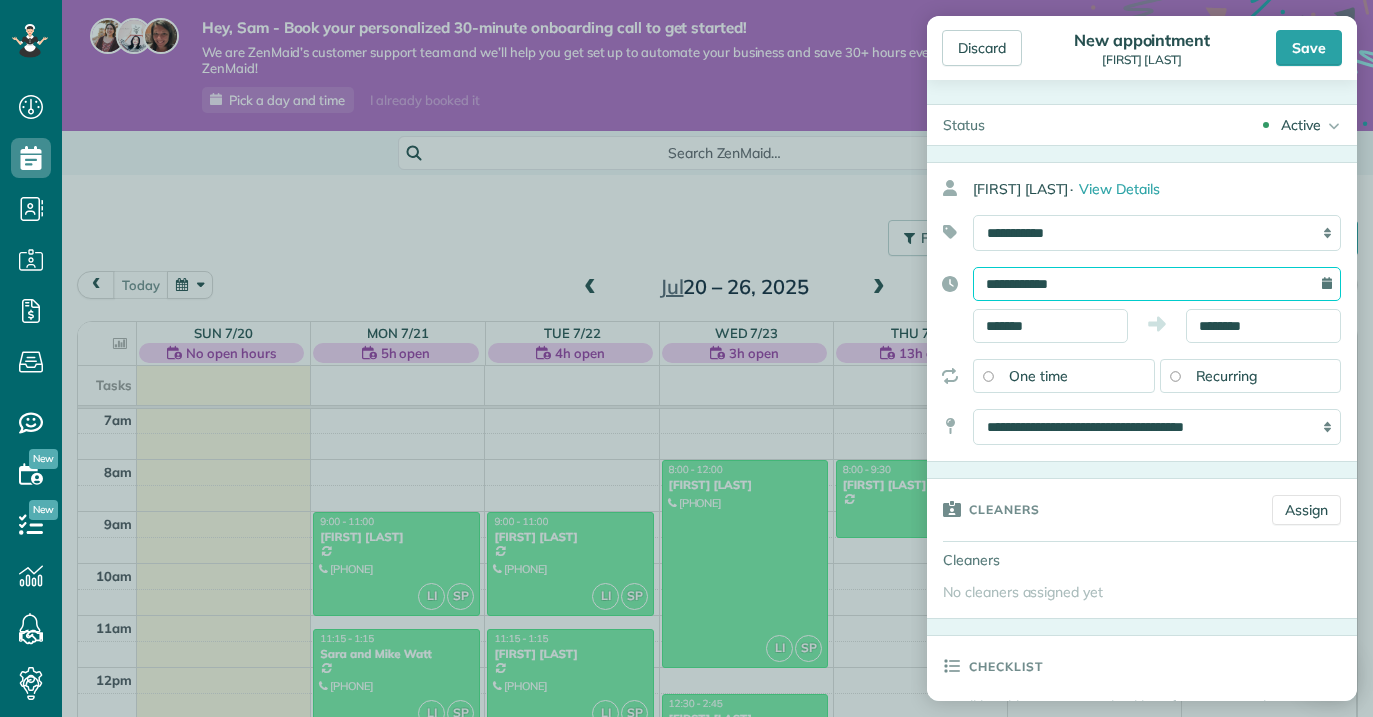 click on "**********" at bounding box center (1157, 284) 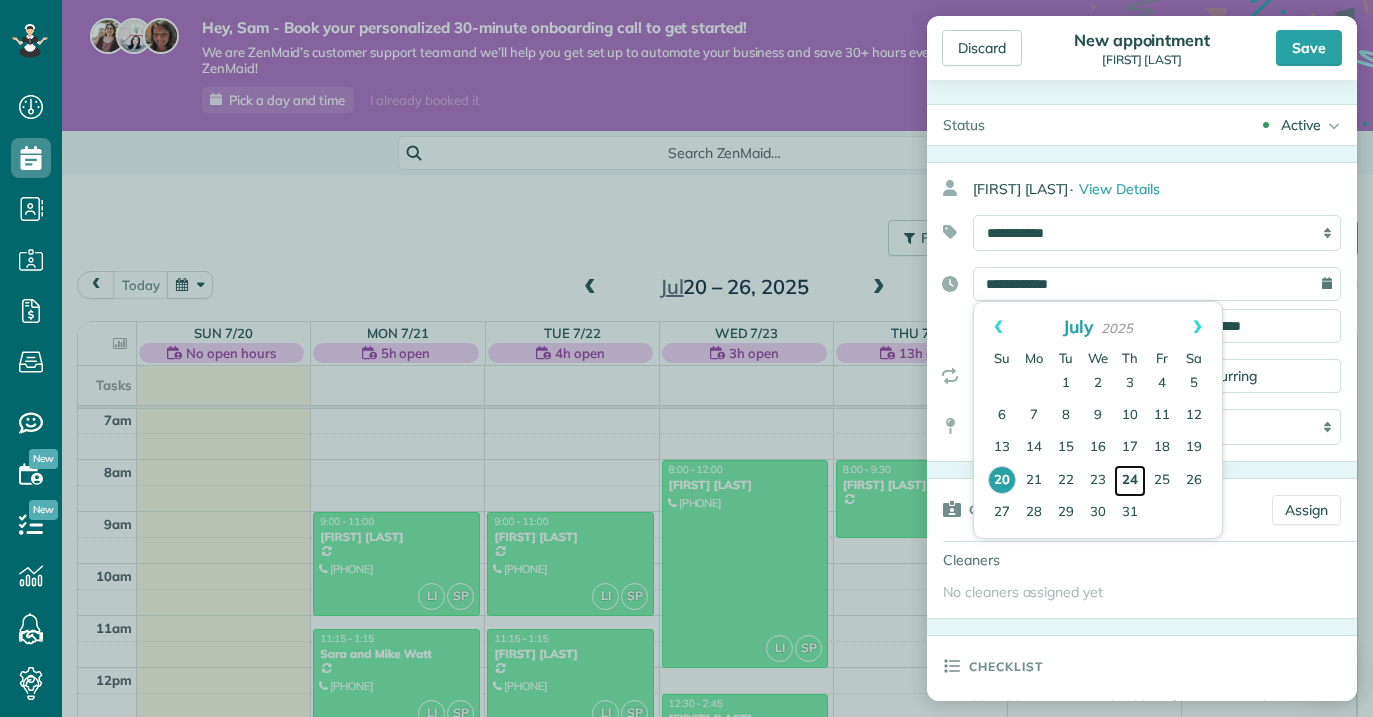 click on "24" at bounding box center [1130, 481] 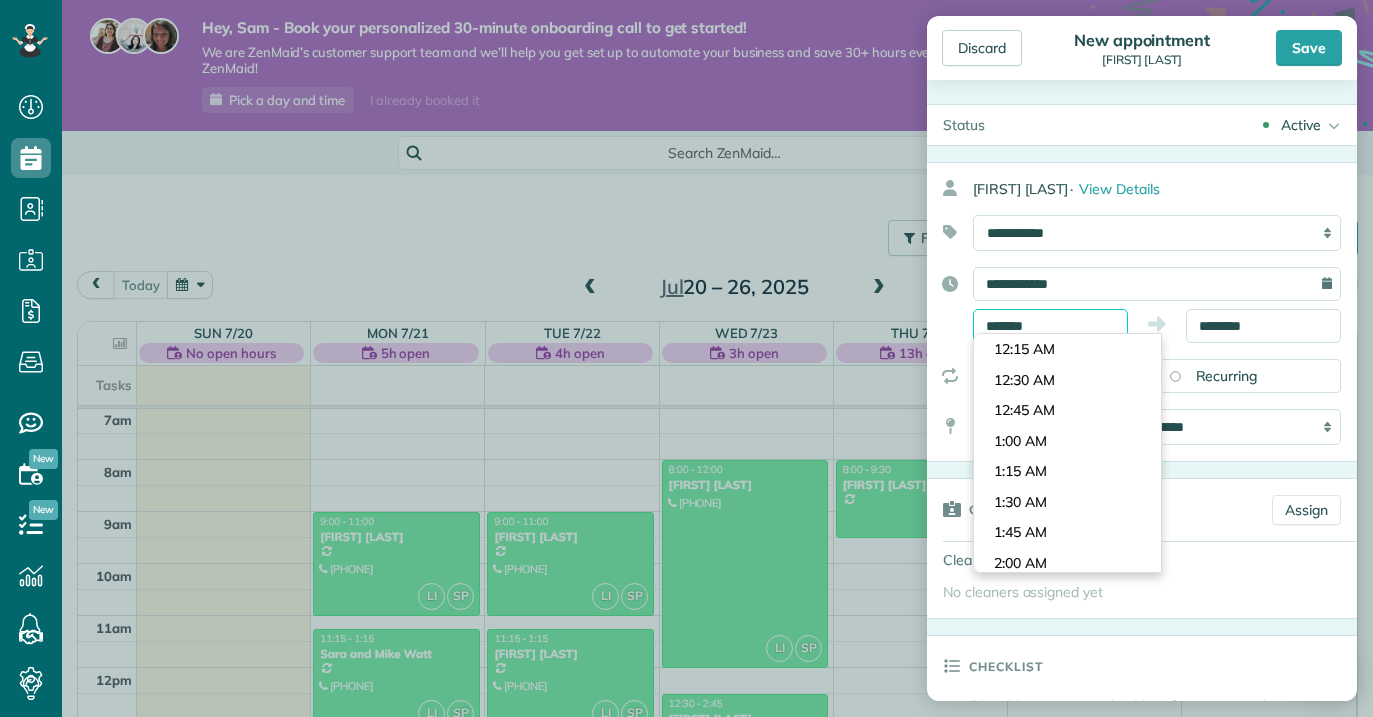 click on "*******" at bounding box center (1050, 326) 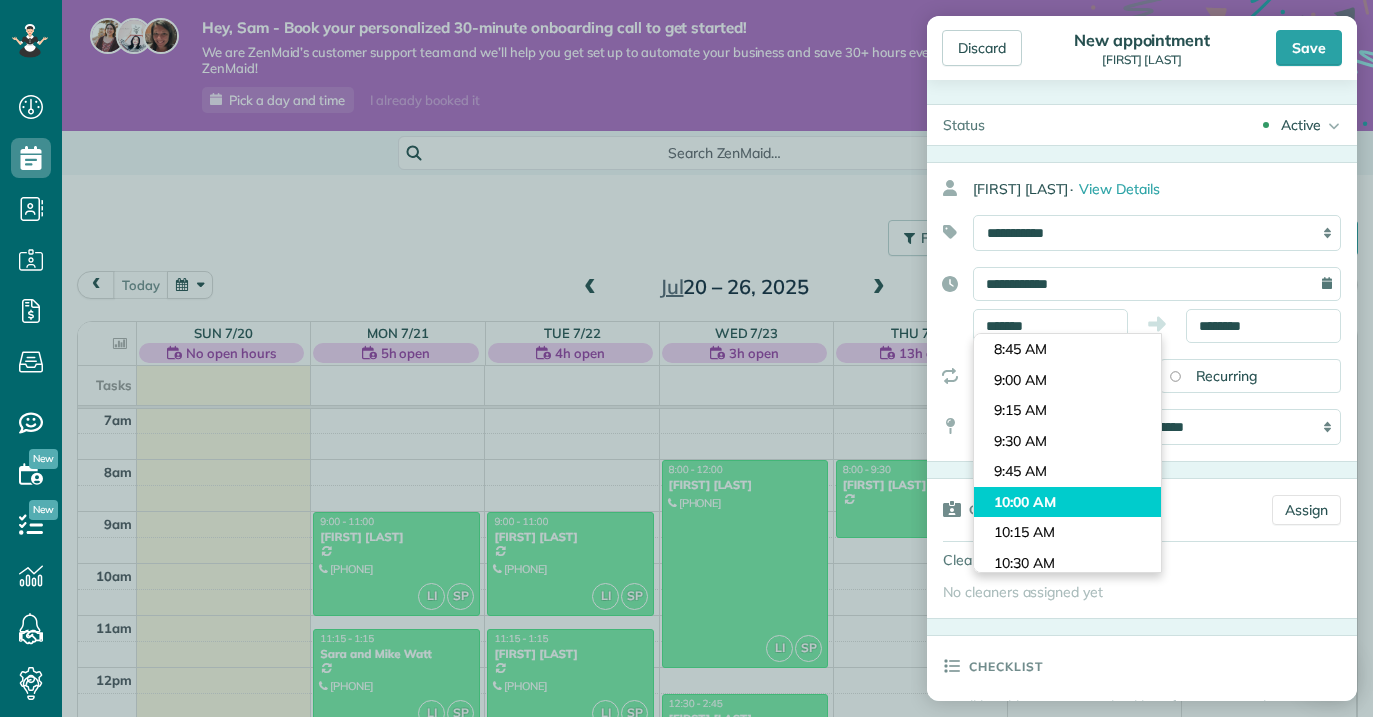 type on "********" 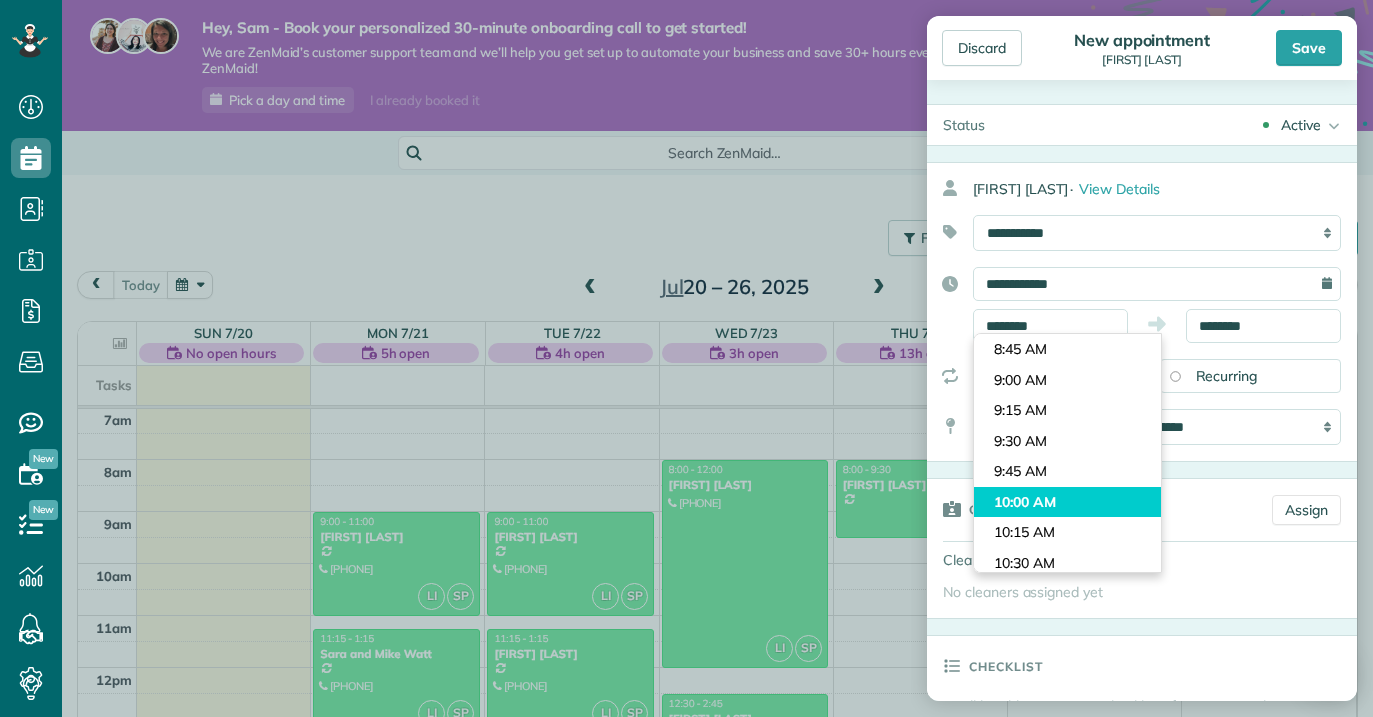click on "Dashboard
Scheduling
Calendar View
List View
Dispatch View - Weekly scheduling (Beta)" at bounding box center [686, 358] 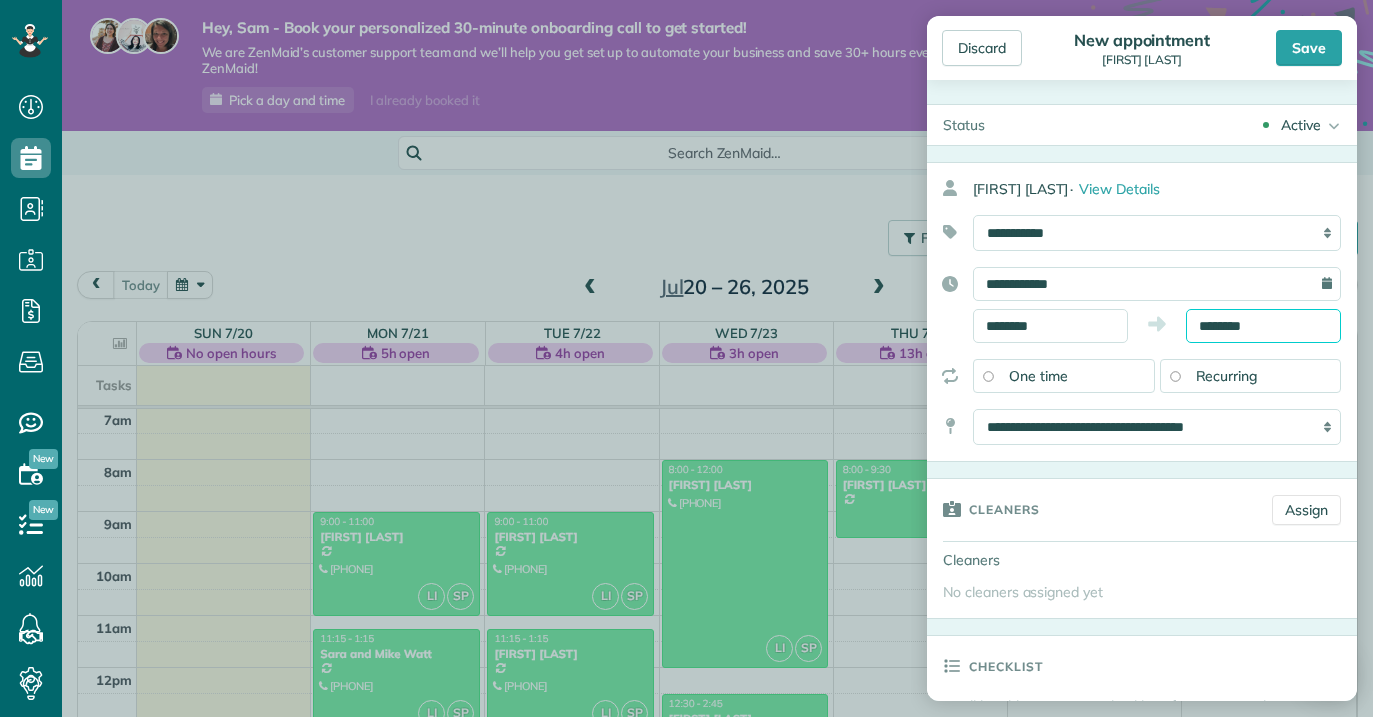 click on "********" at bounding box center [1263, 326] 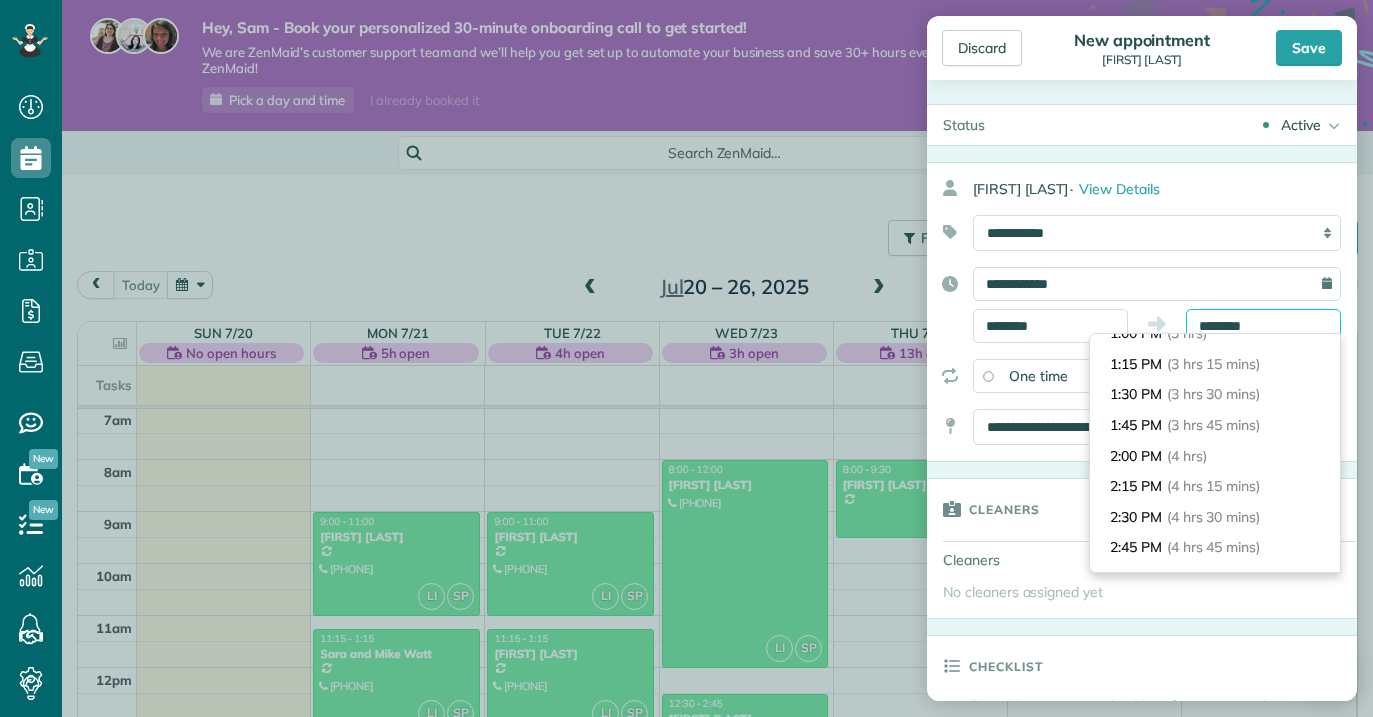 scroll, scrollTop: 383, scrollLeft: 0, axis: vertical 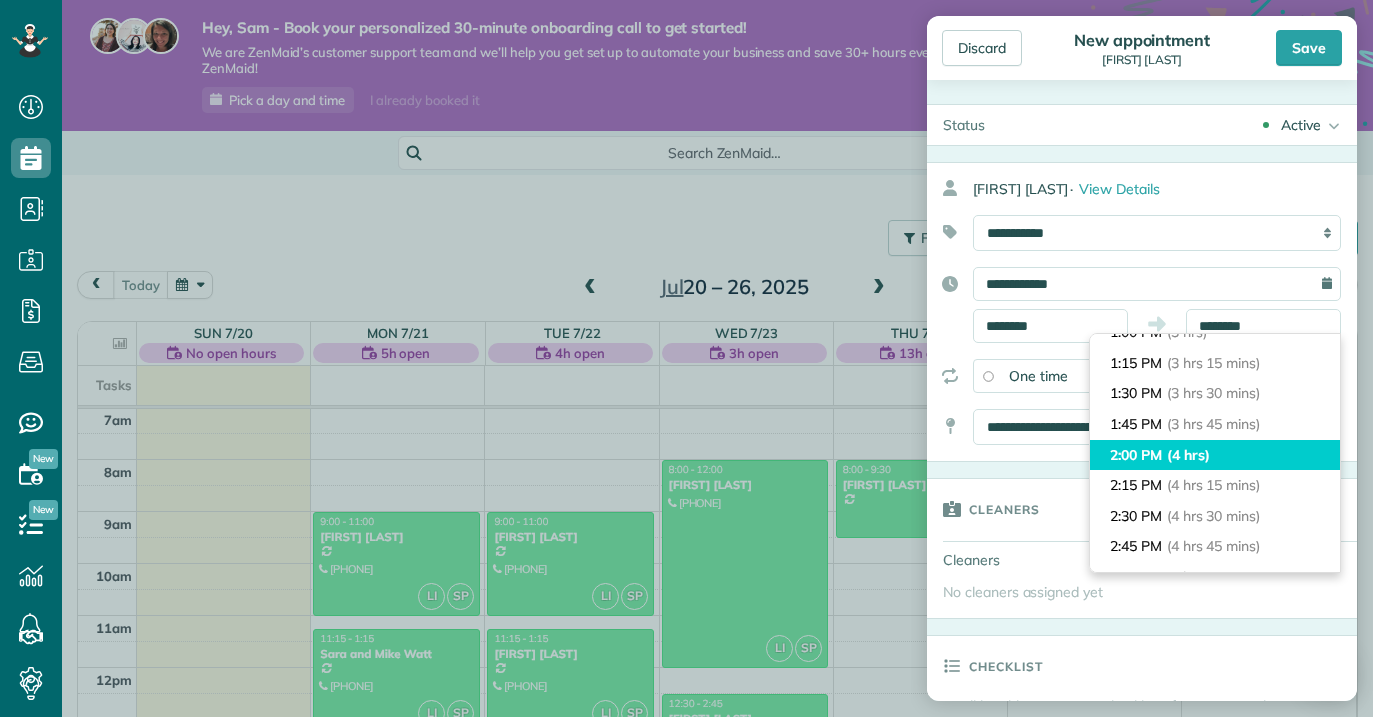 type on "*******" 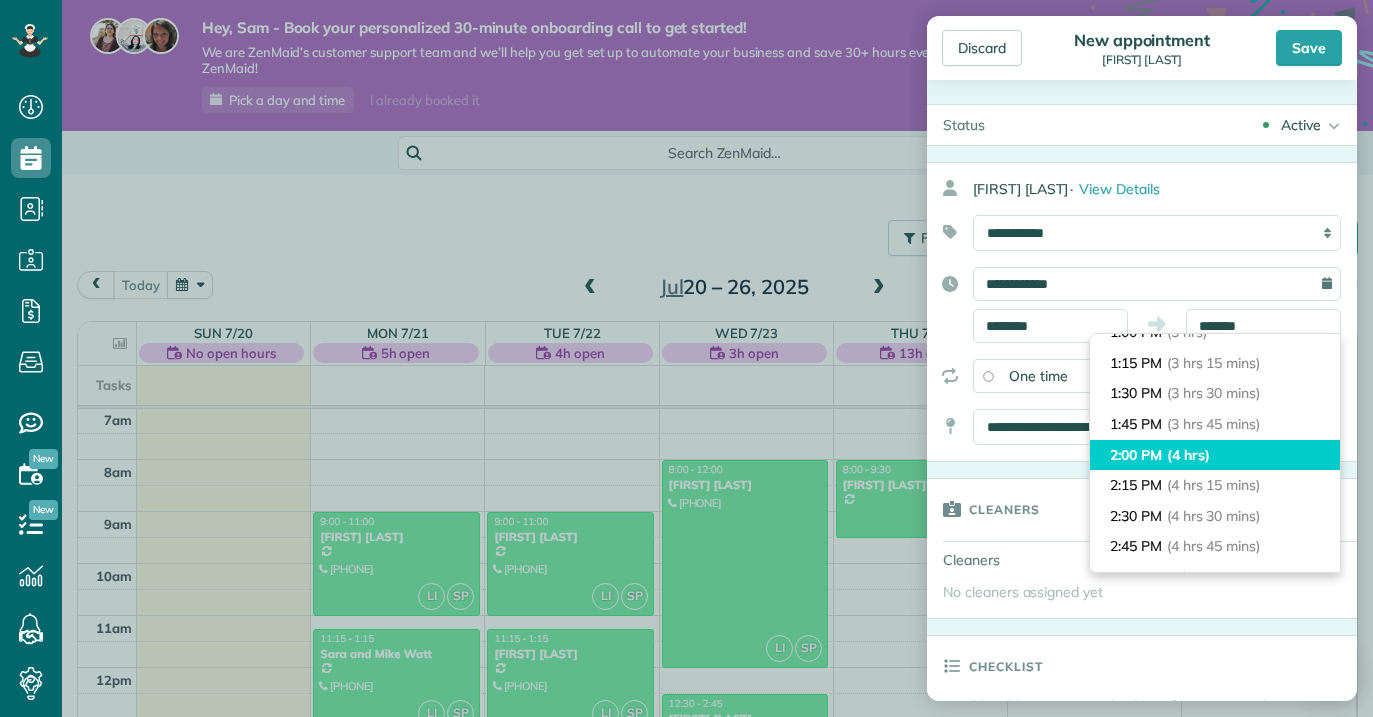 click on "2:00 PM  (4 hrs)" at bounding box center [1215, 455] 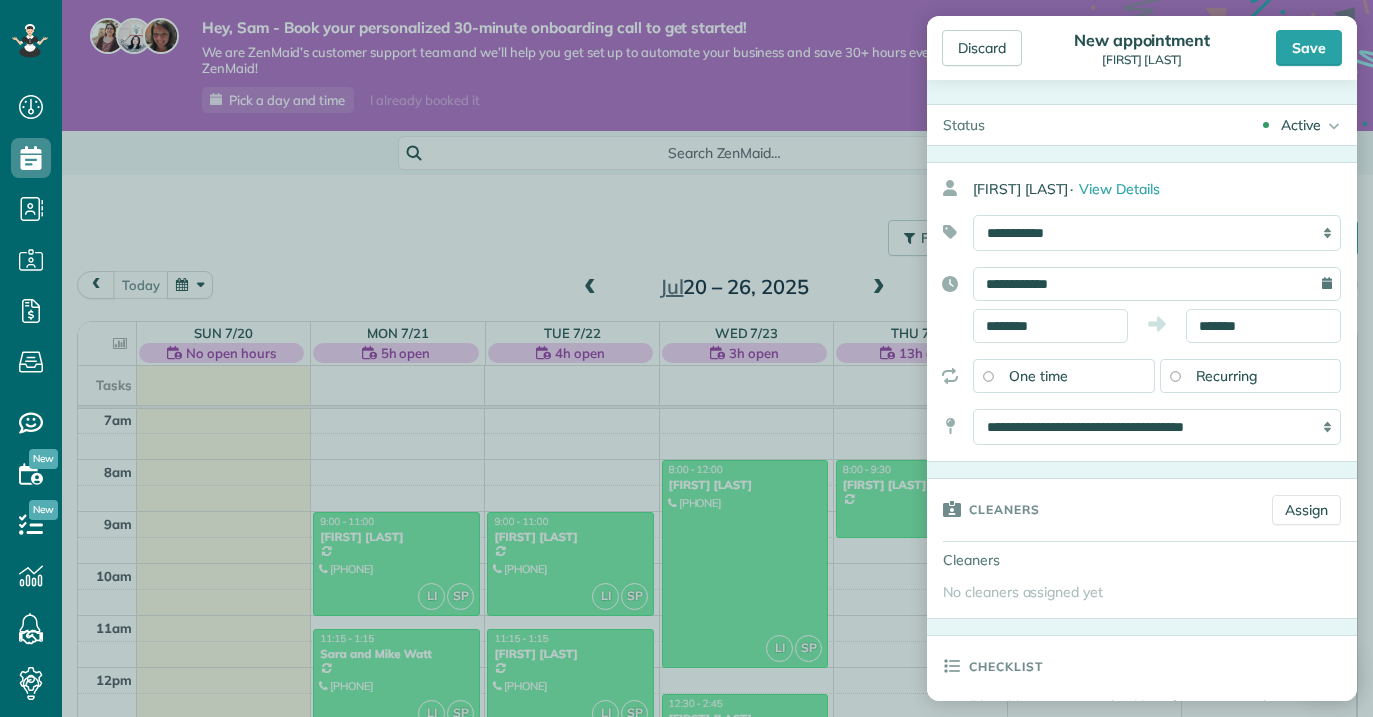 click on "Recurring" at bounding box center [1227, 376] 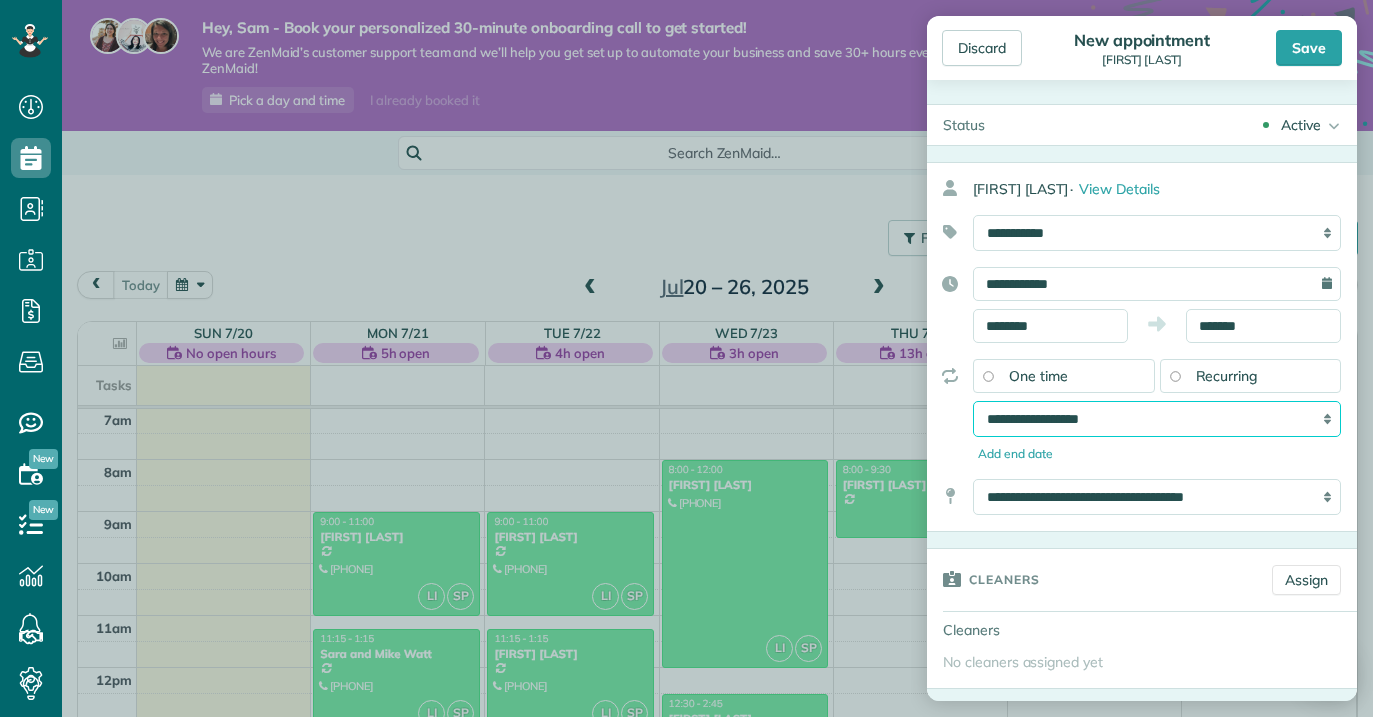 click on "**********" at bounding box center (1157, 419) 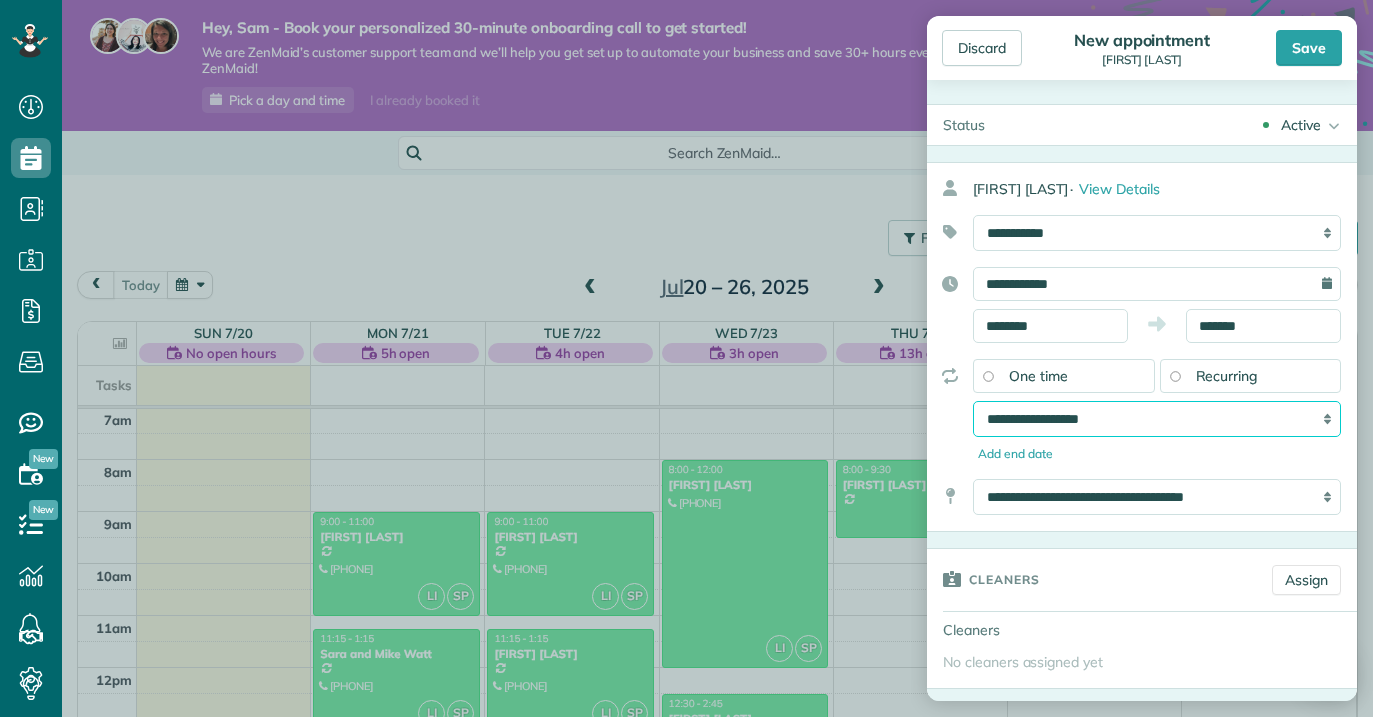 select on "**********" 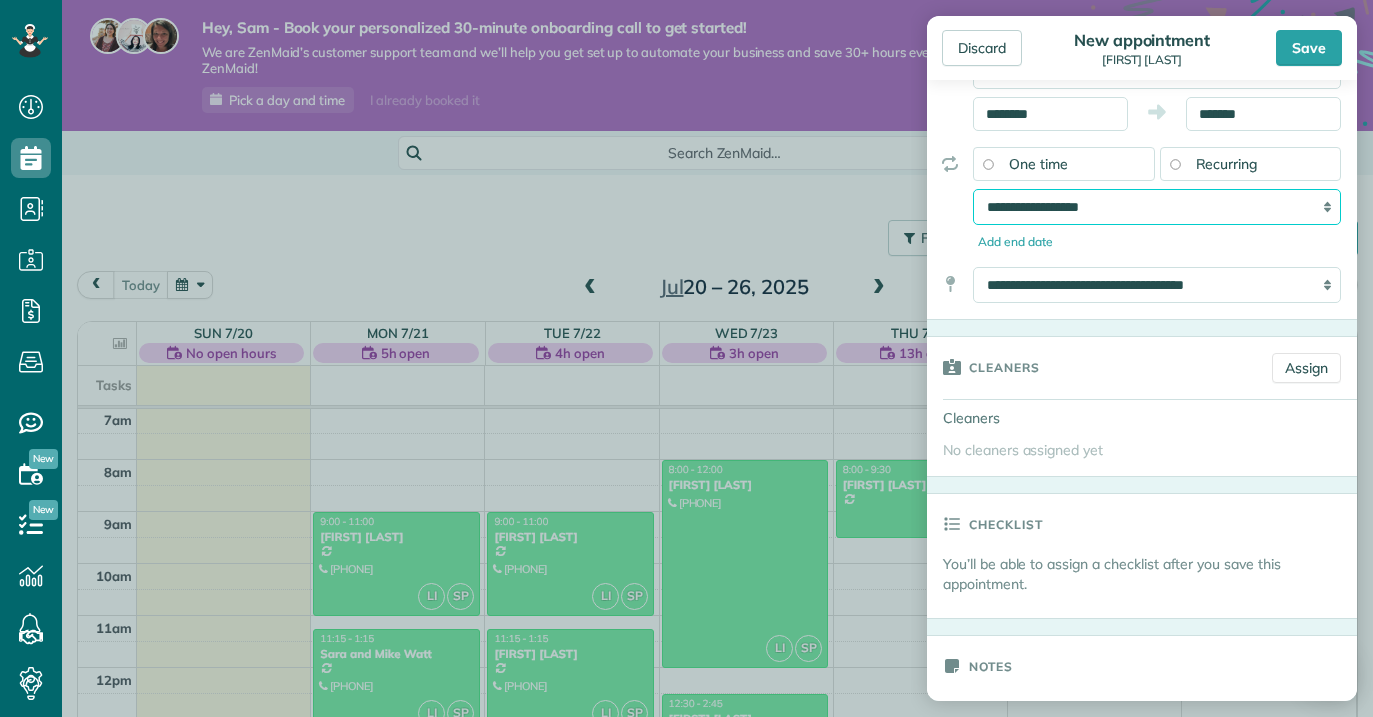 scroll, scrollTop: 216, scrollLeft: 0, axis: vertical 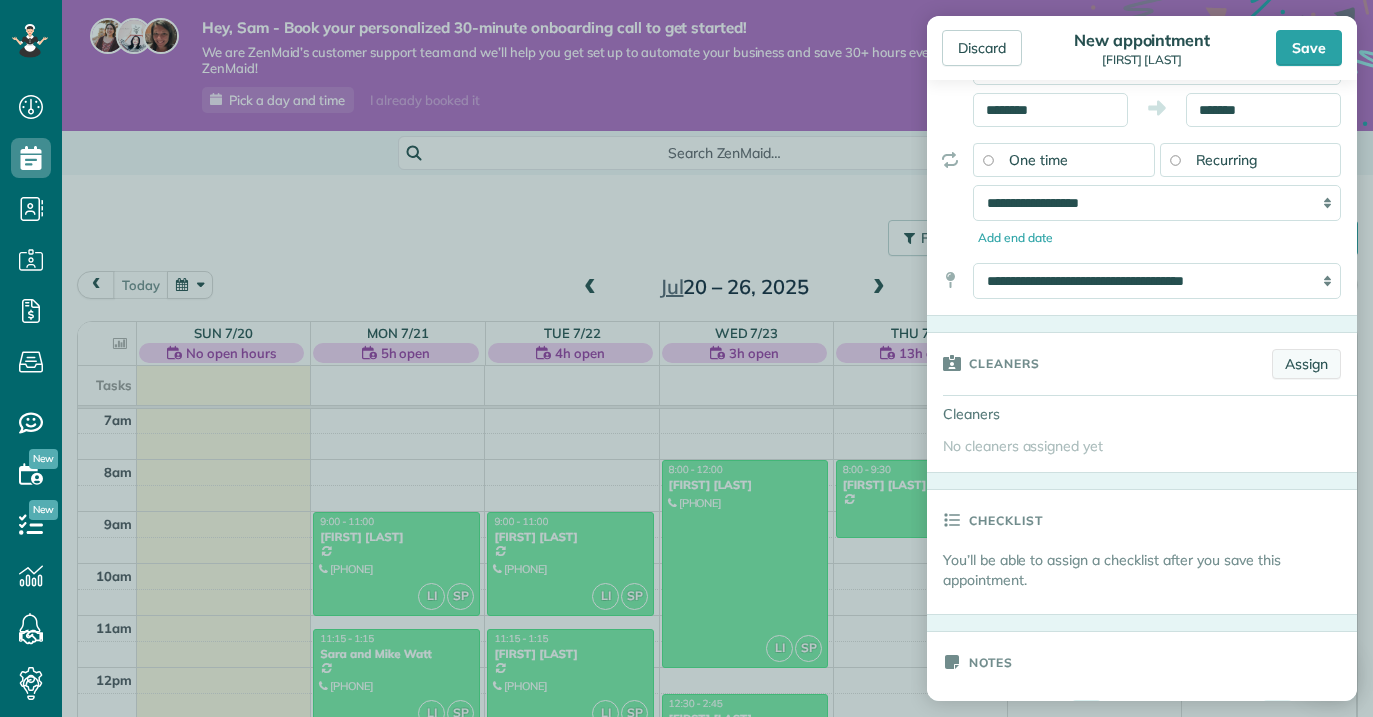 click on "Assign" at bounding box center [1306, 364] 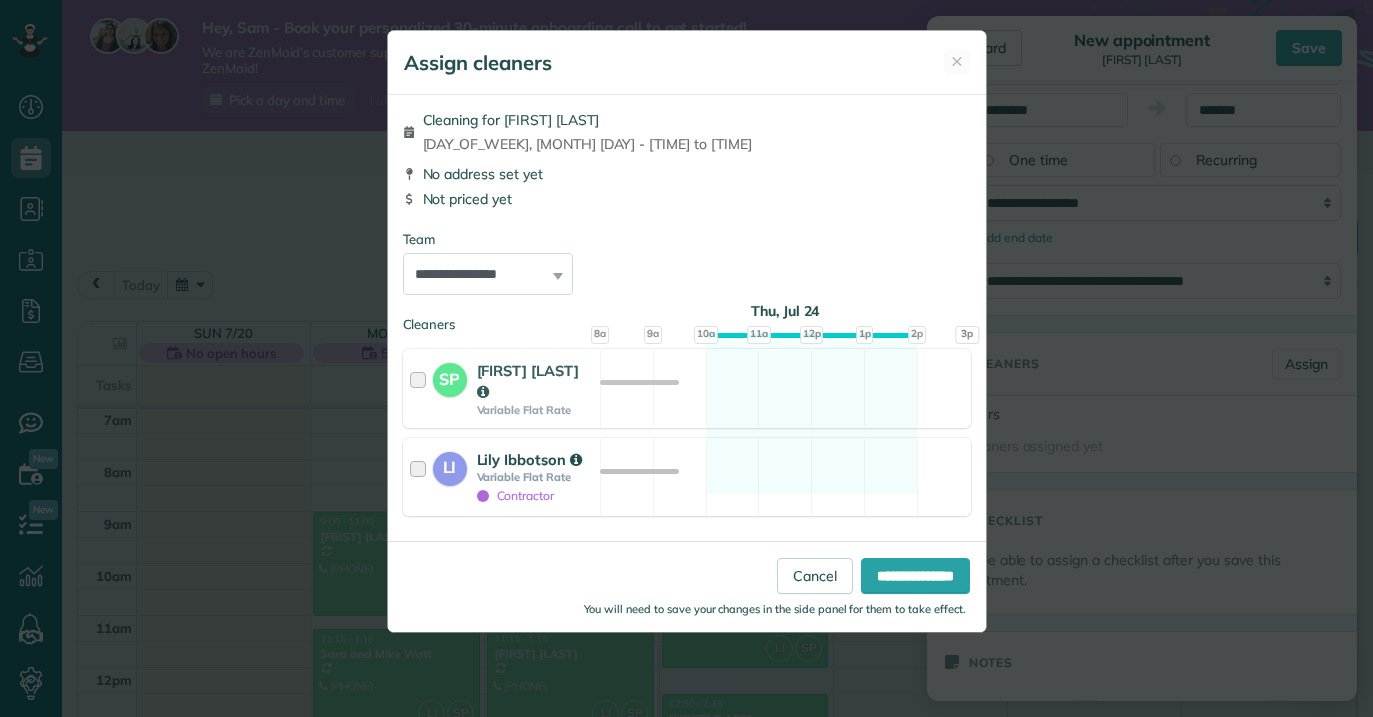 click at bounding box center (421, 477) 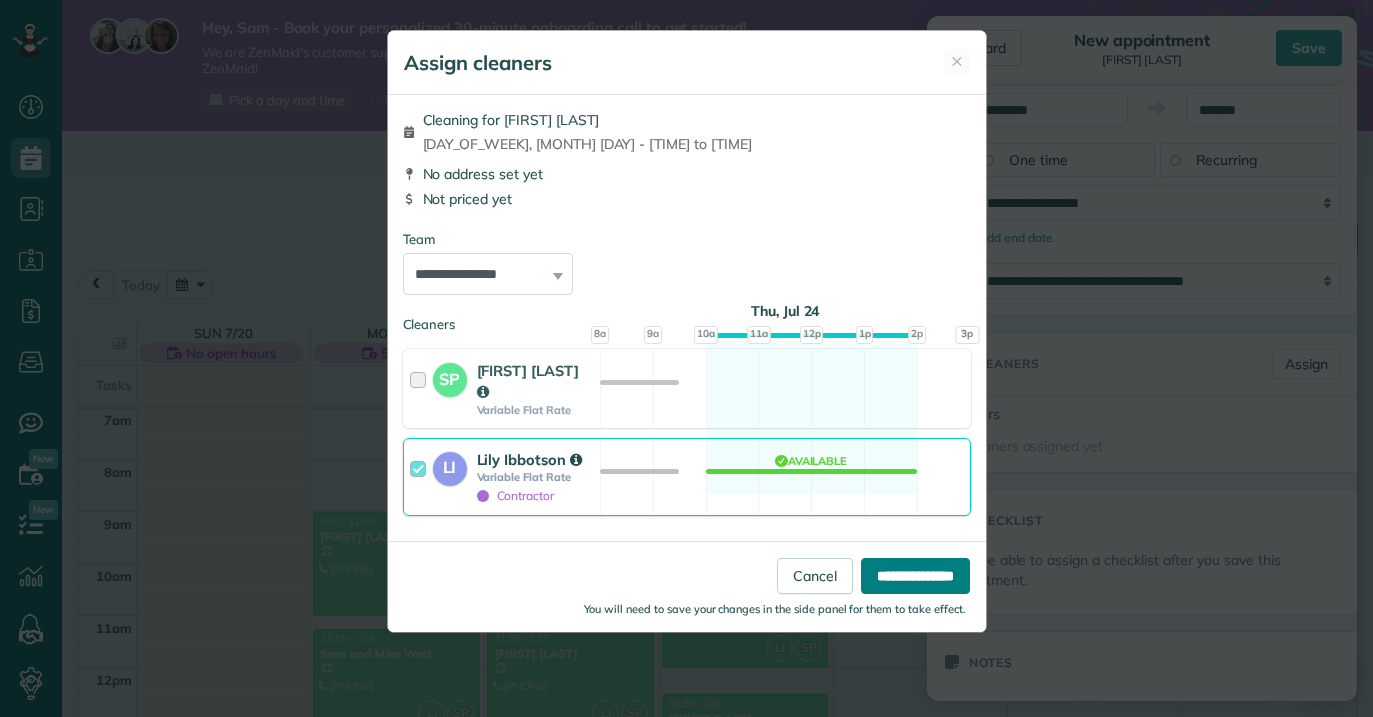 click on "**********" at bounding box center [915, 576] 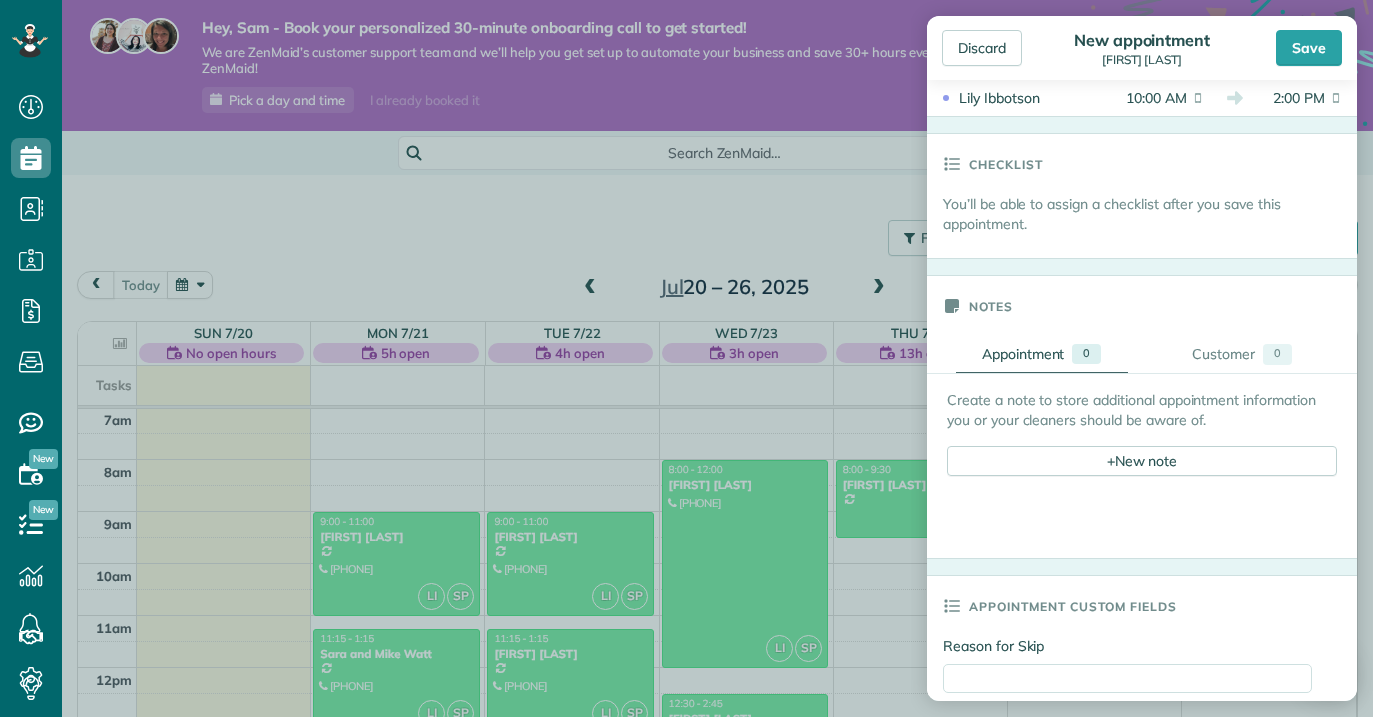 scroll, scrollTop: 647, scrollLeft: 0, axis: vertical 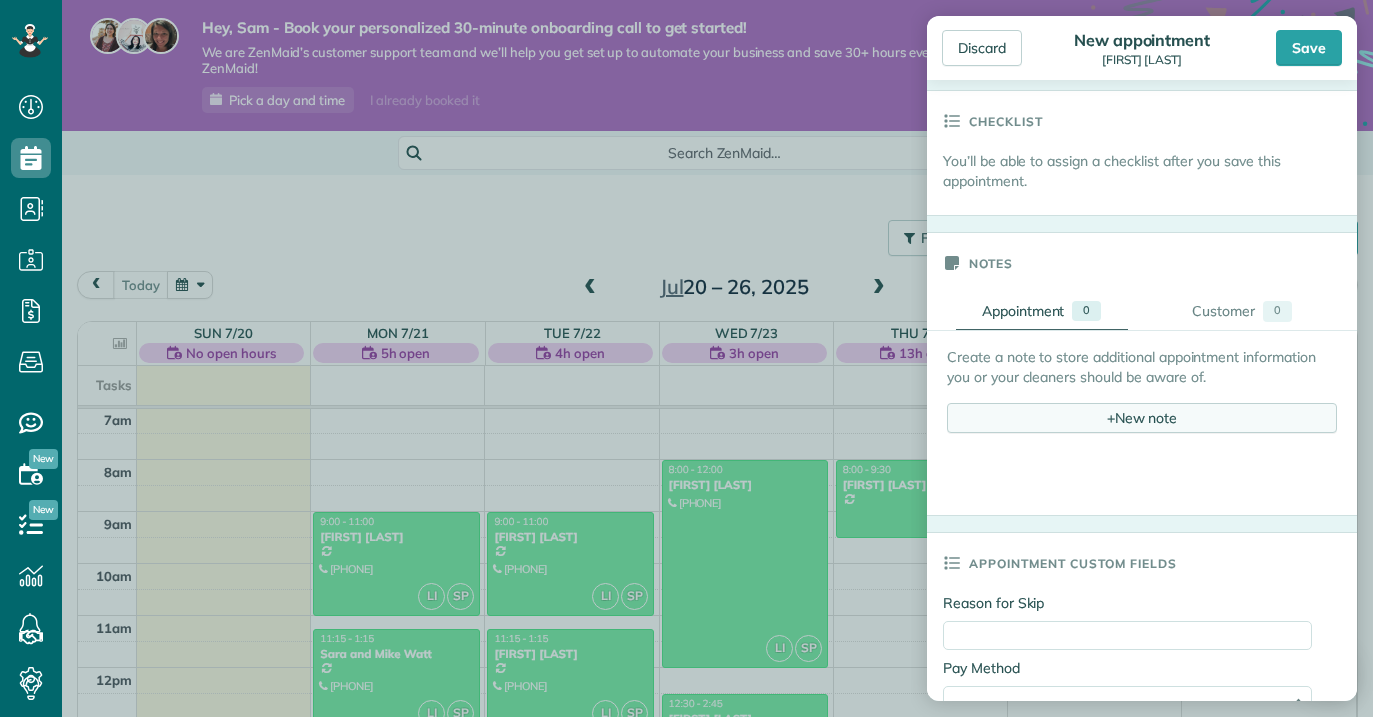 click on "+ New note" at bounding box center (1142, 418) 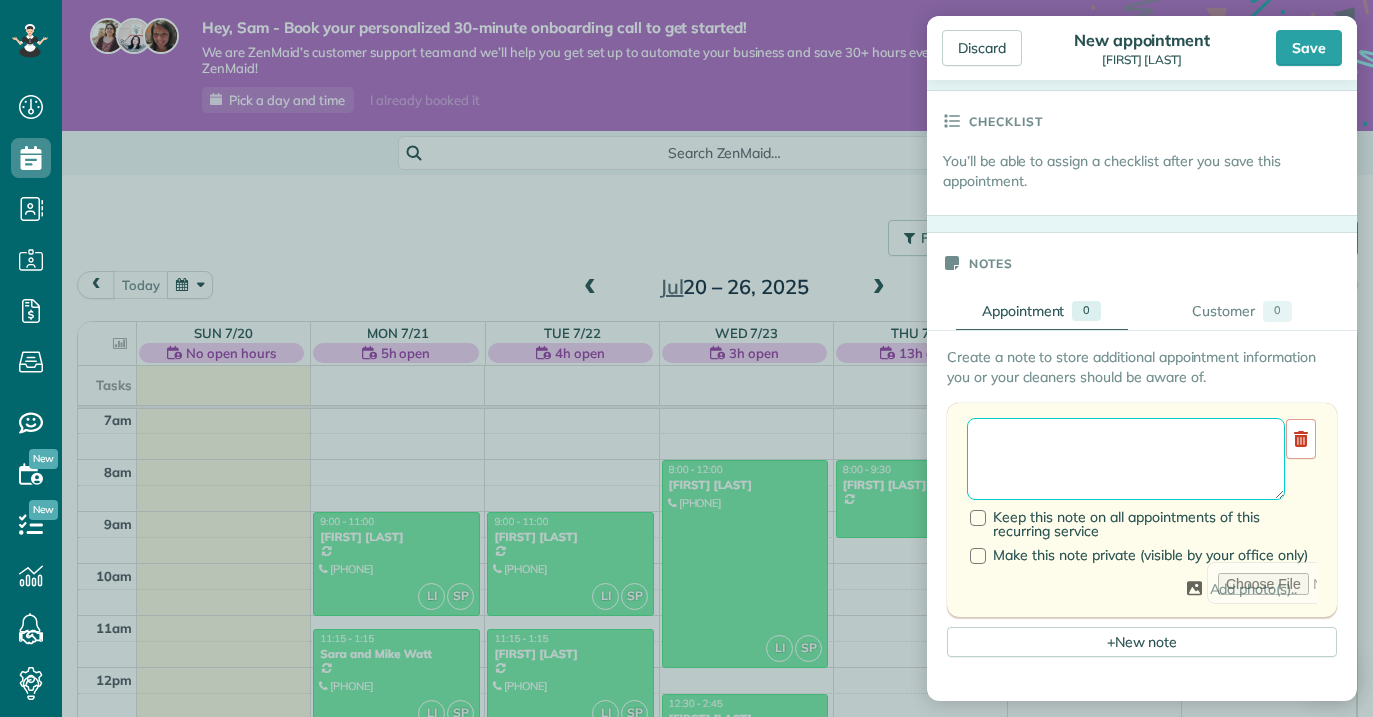 click at bounding box center [1126, 459] 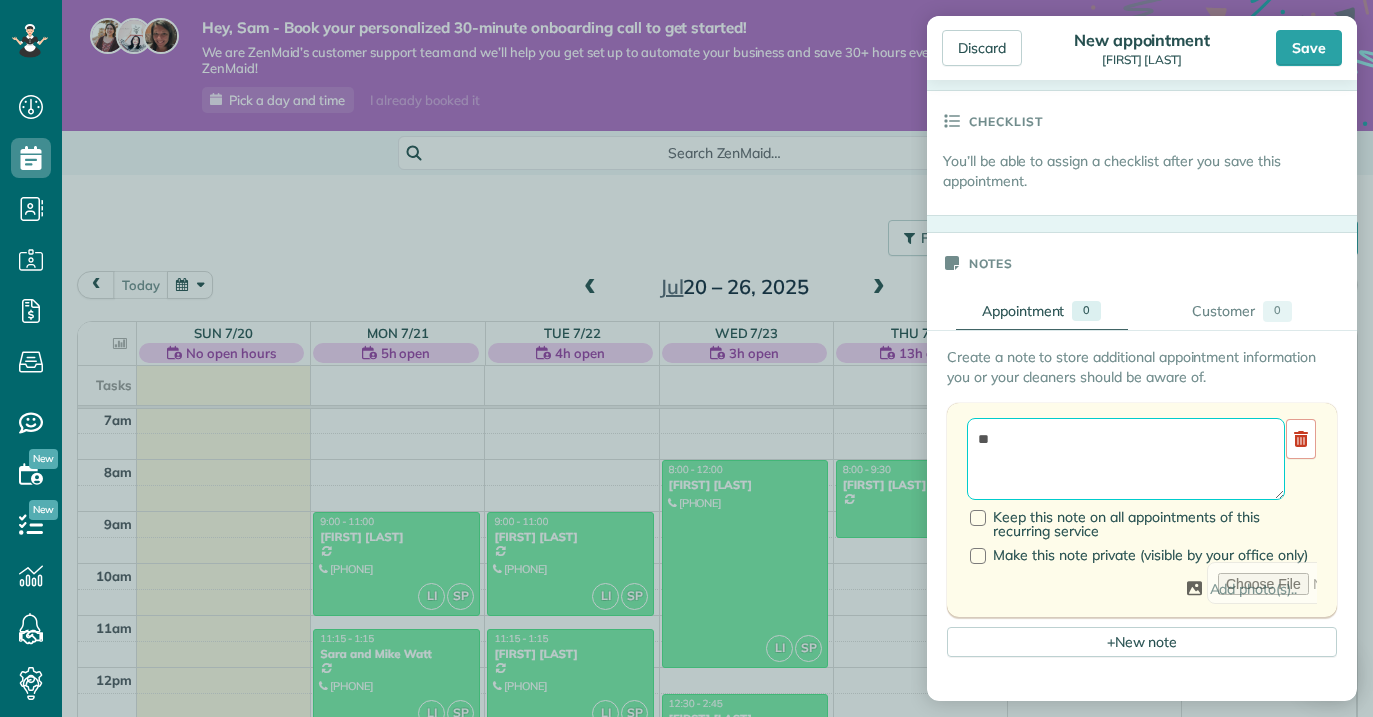 type on "*" 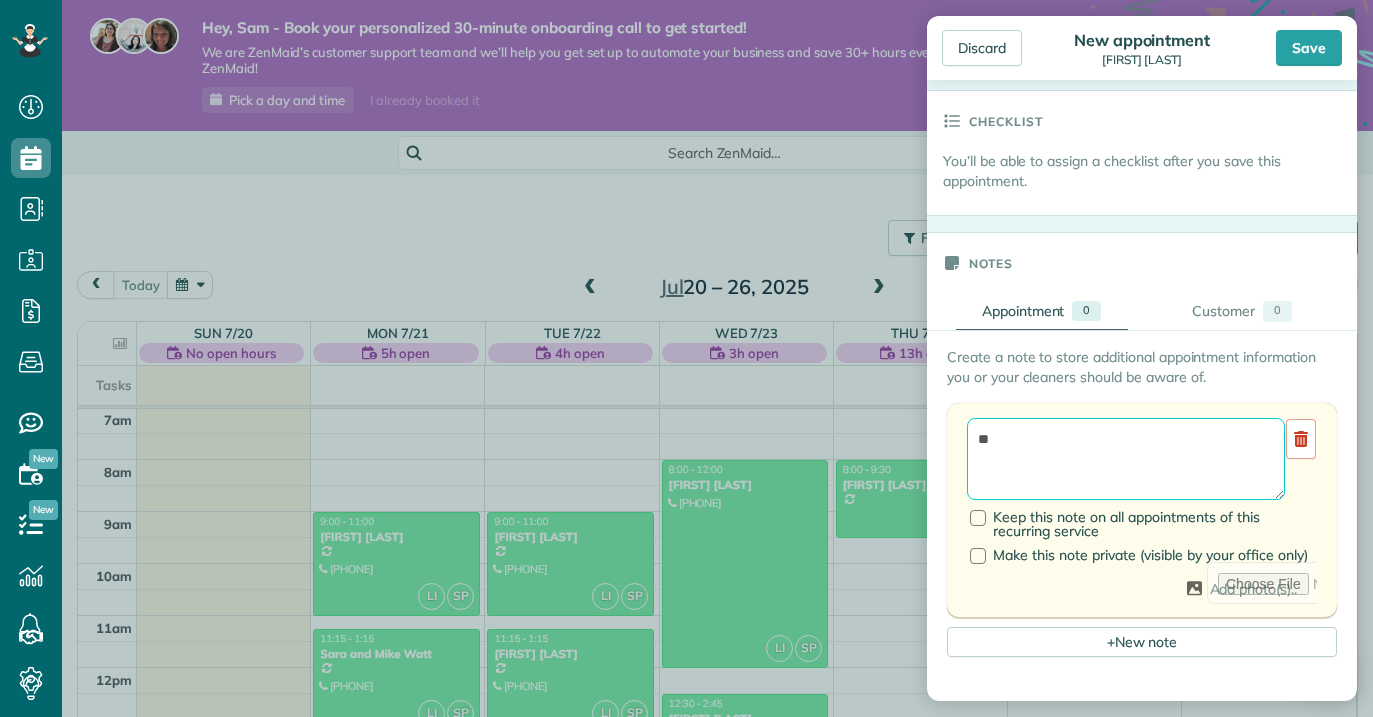 type on "*" 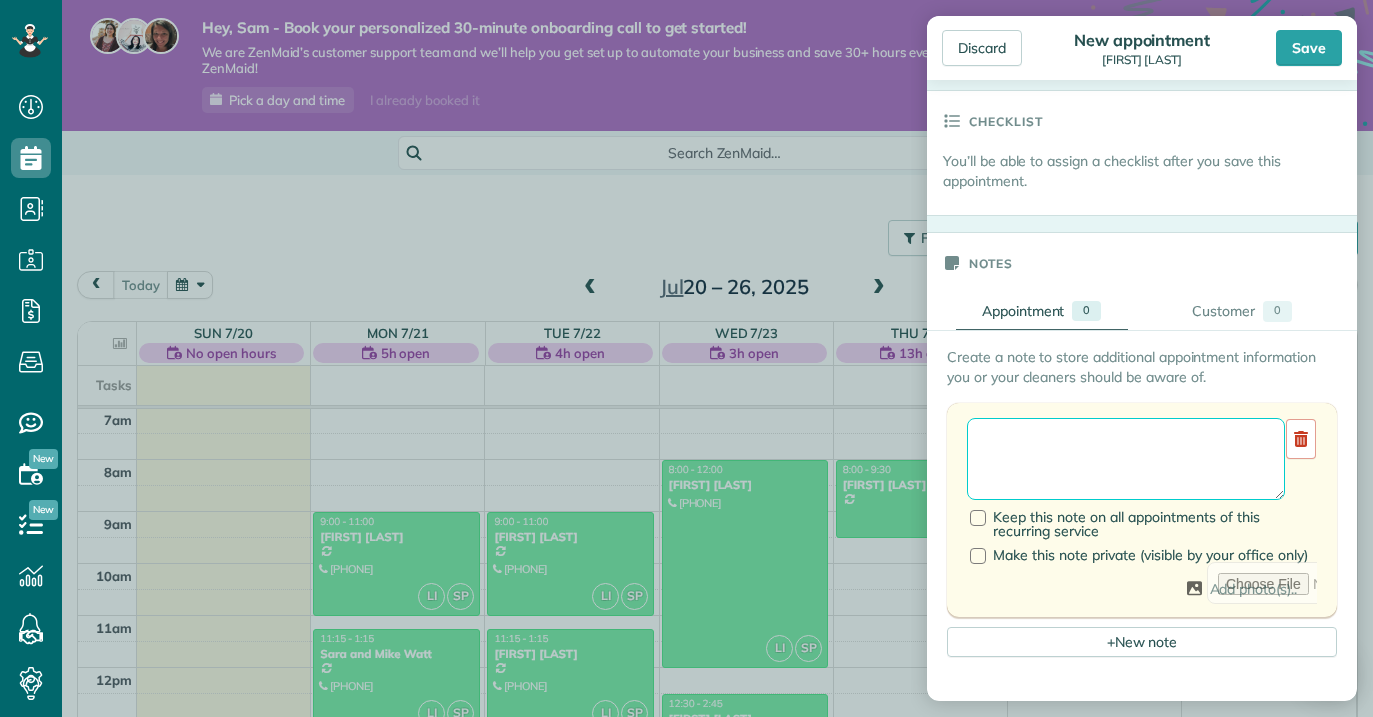 type on "*" 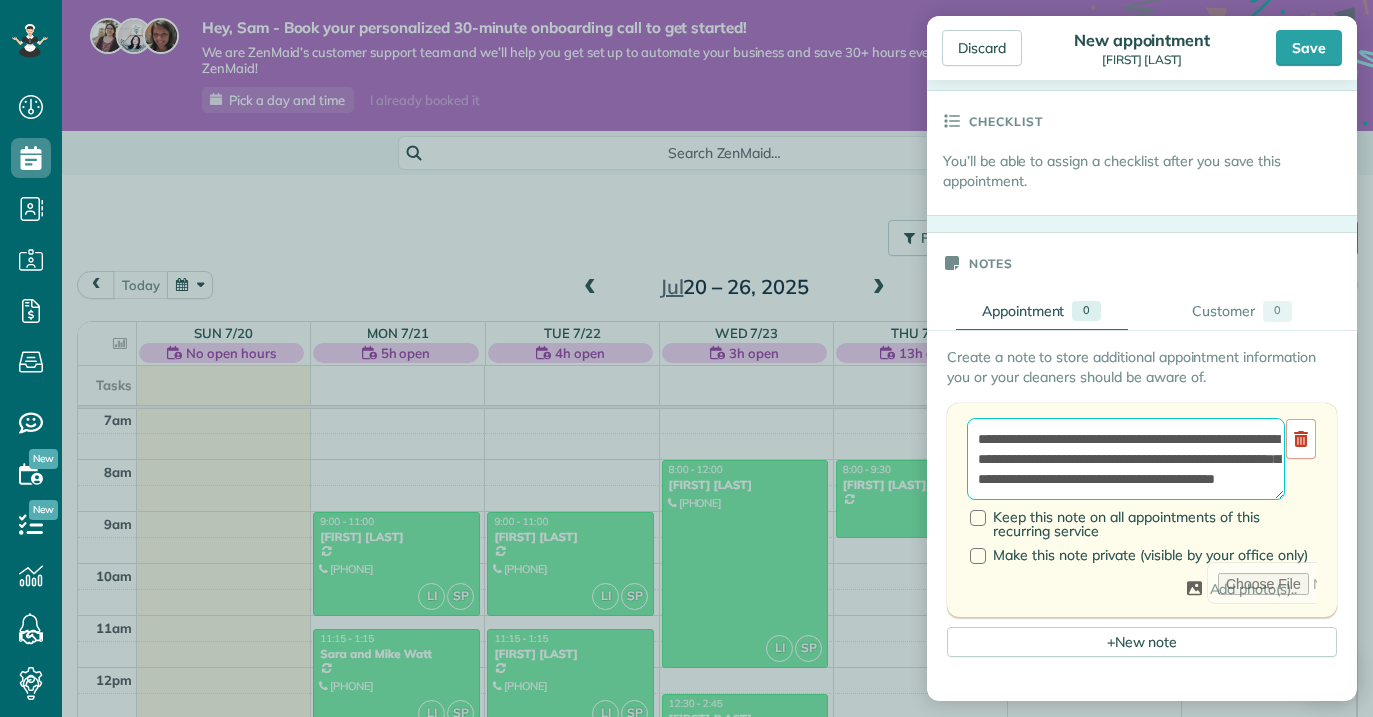 scroll, scrollTop: 20, scrollLeft: 0, axis: vertical 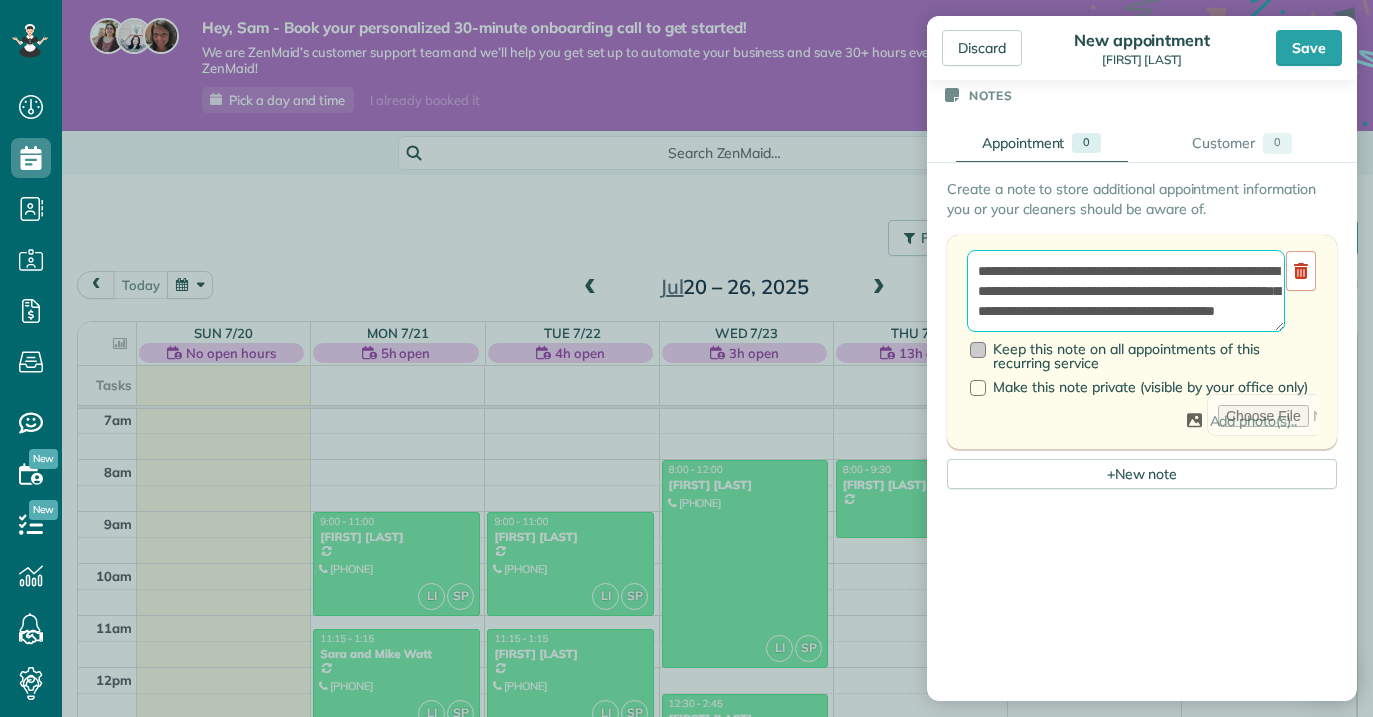 type on "**********" 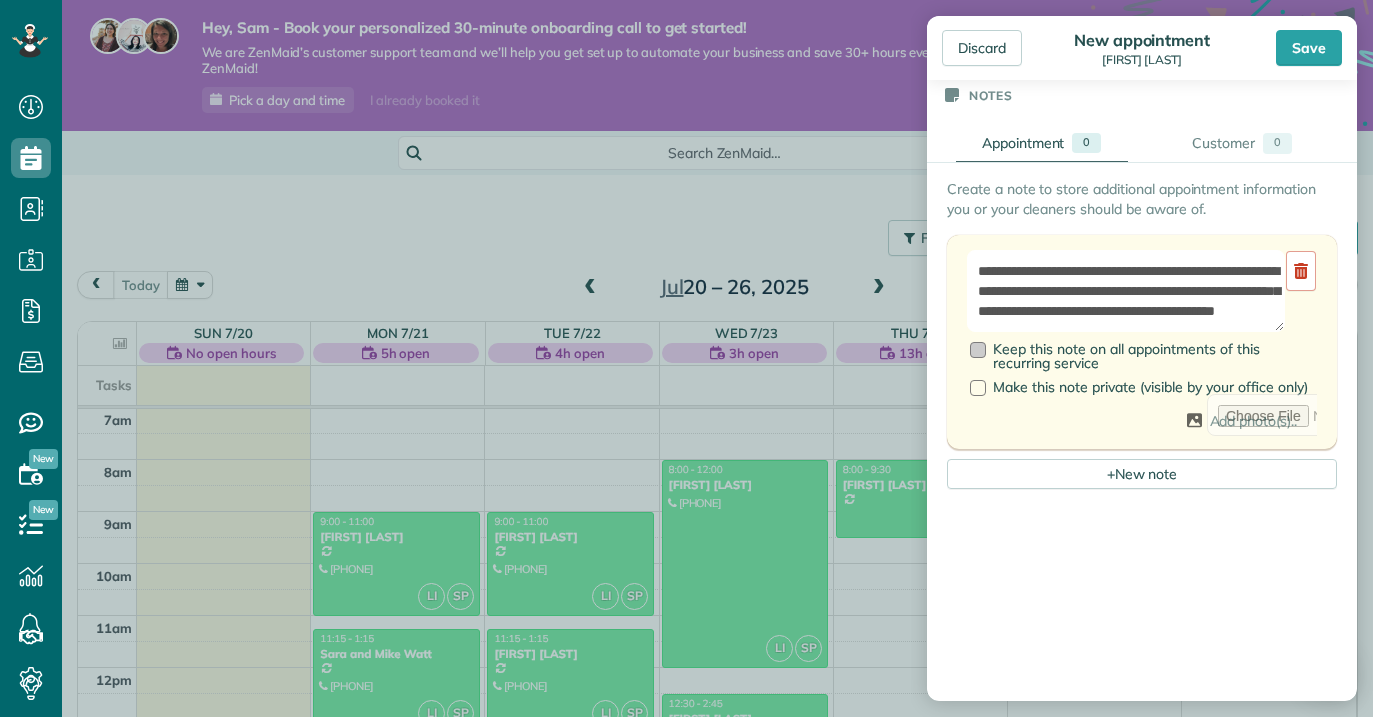 click at bounding box center [978, 350] 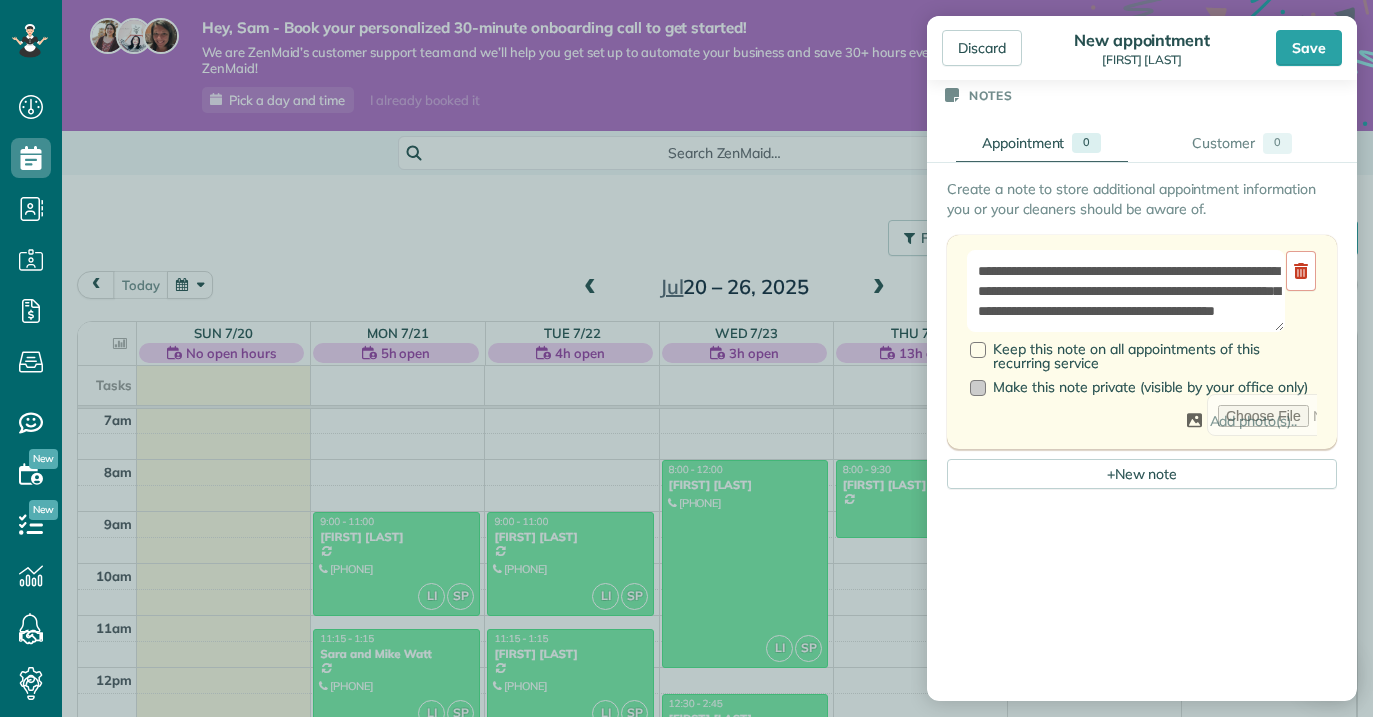 click at bounding box center [978, 388] 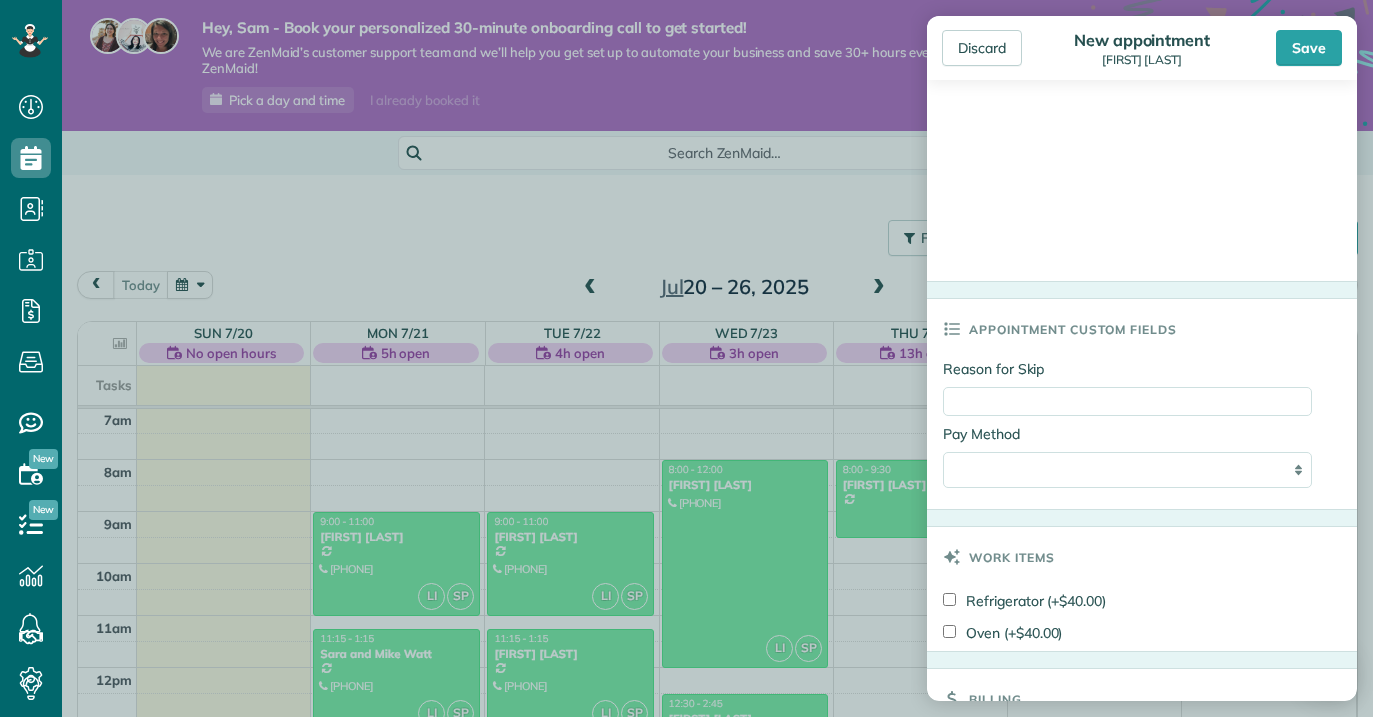 scroll, scrollTop: 1464, scrollLeft: 0, axis: vertical 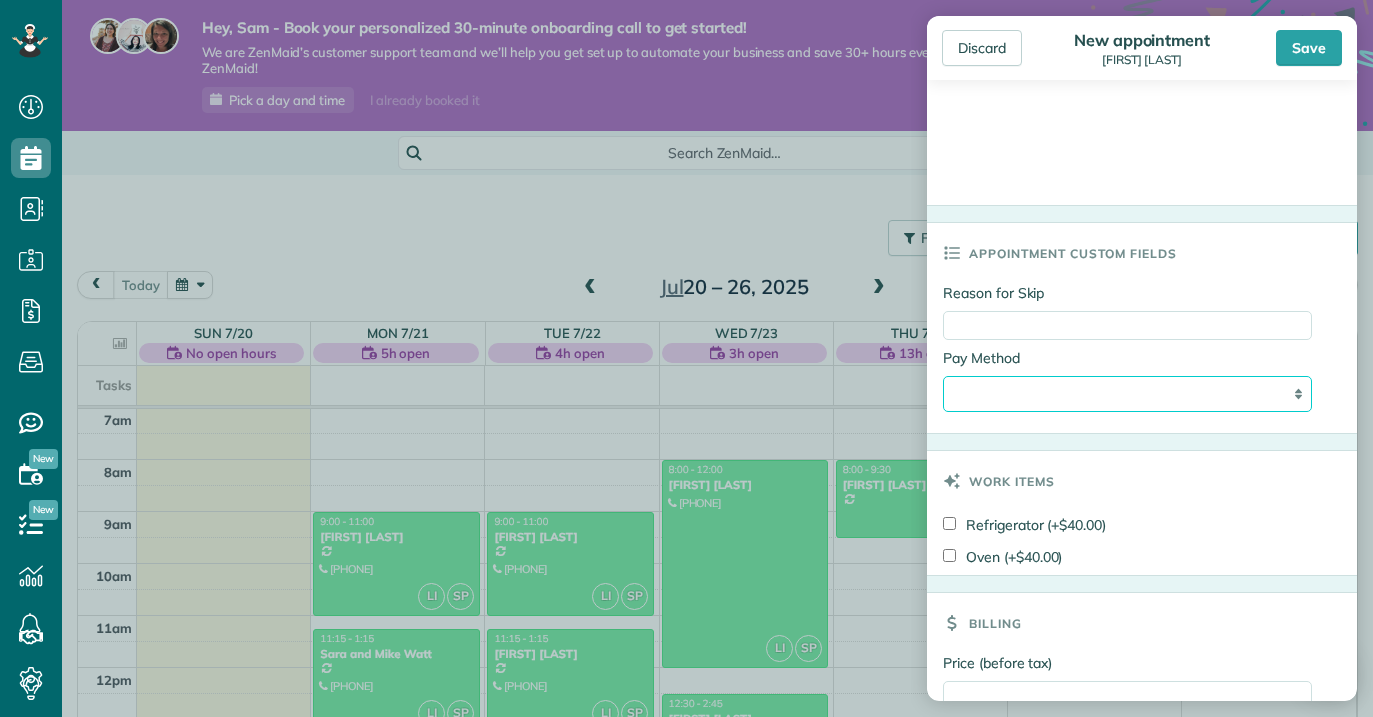 click on "**********" at bounding box center (1127, 394) 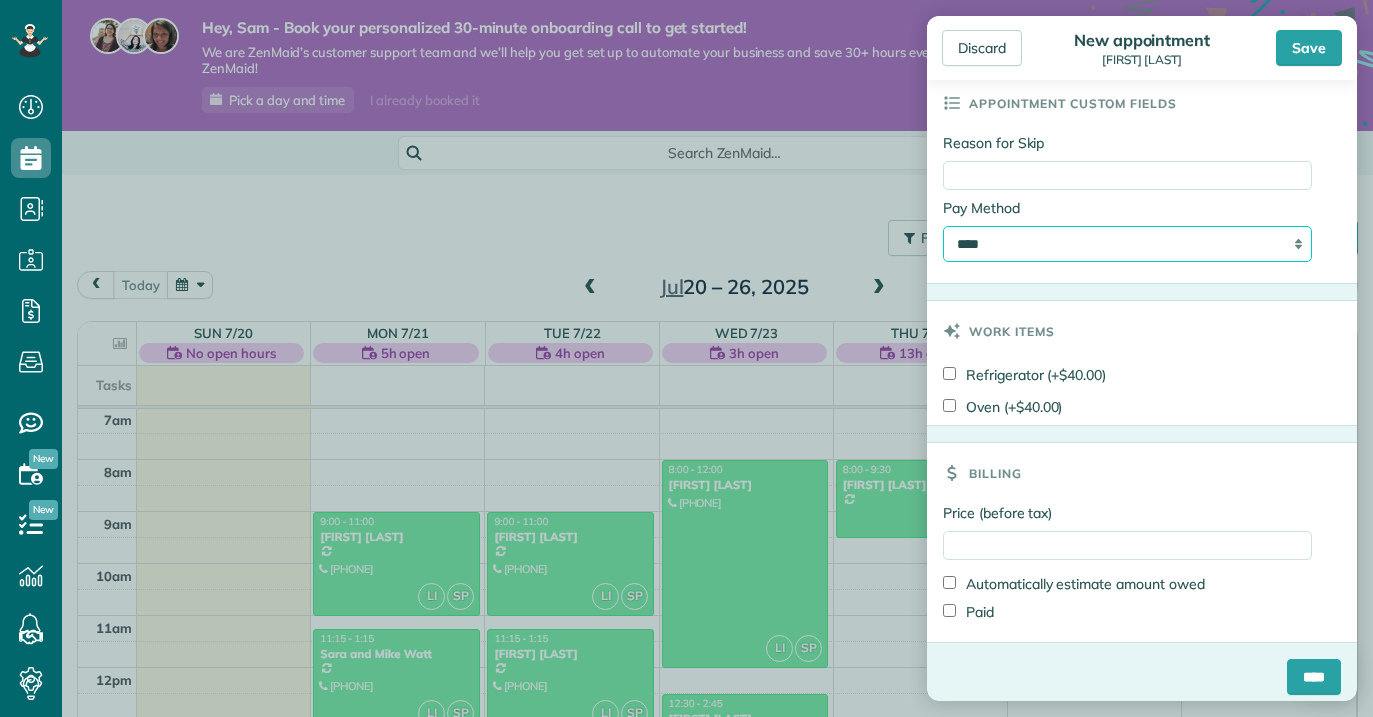 scroll, scrollTop: 1627, scrollLeft: 0, axis: vertical 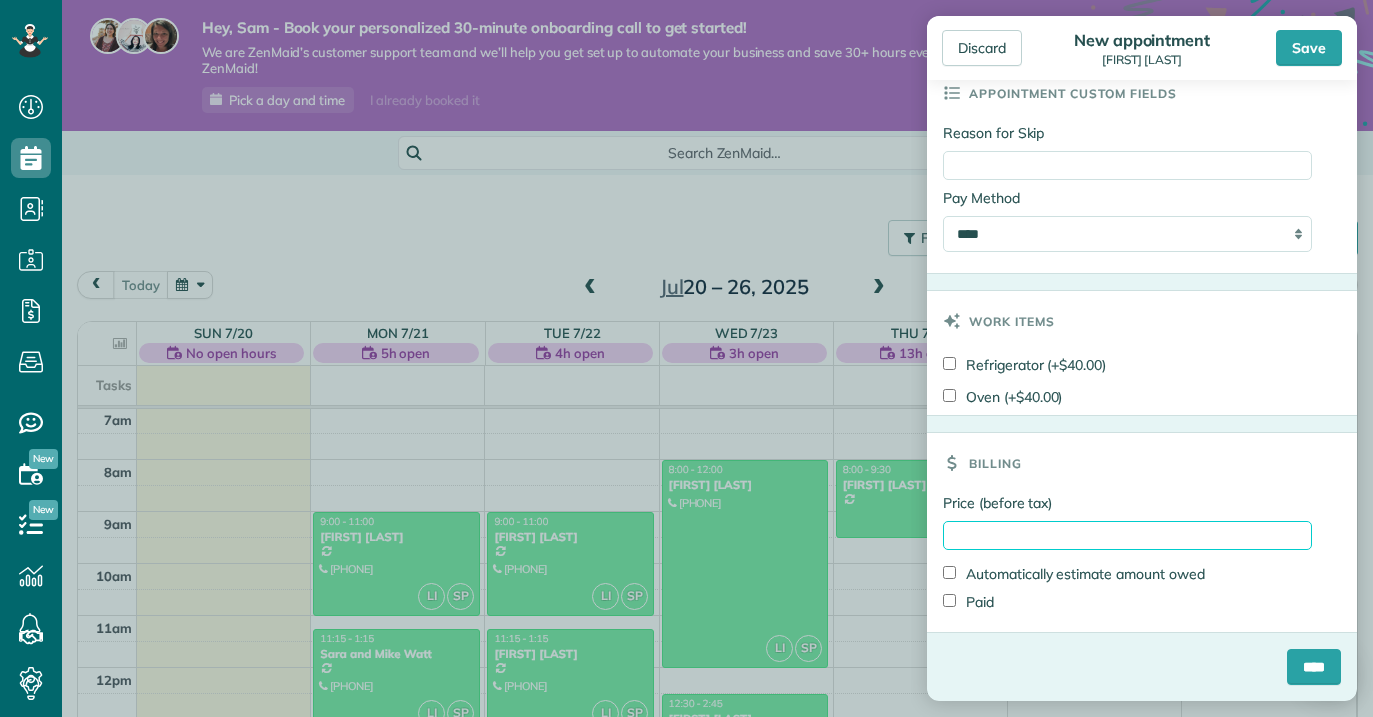 click on "Price (before tax)" at bounding box center (1127, 535) 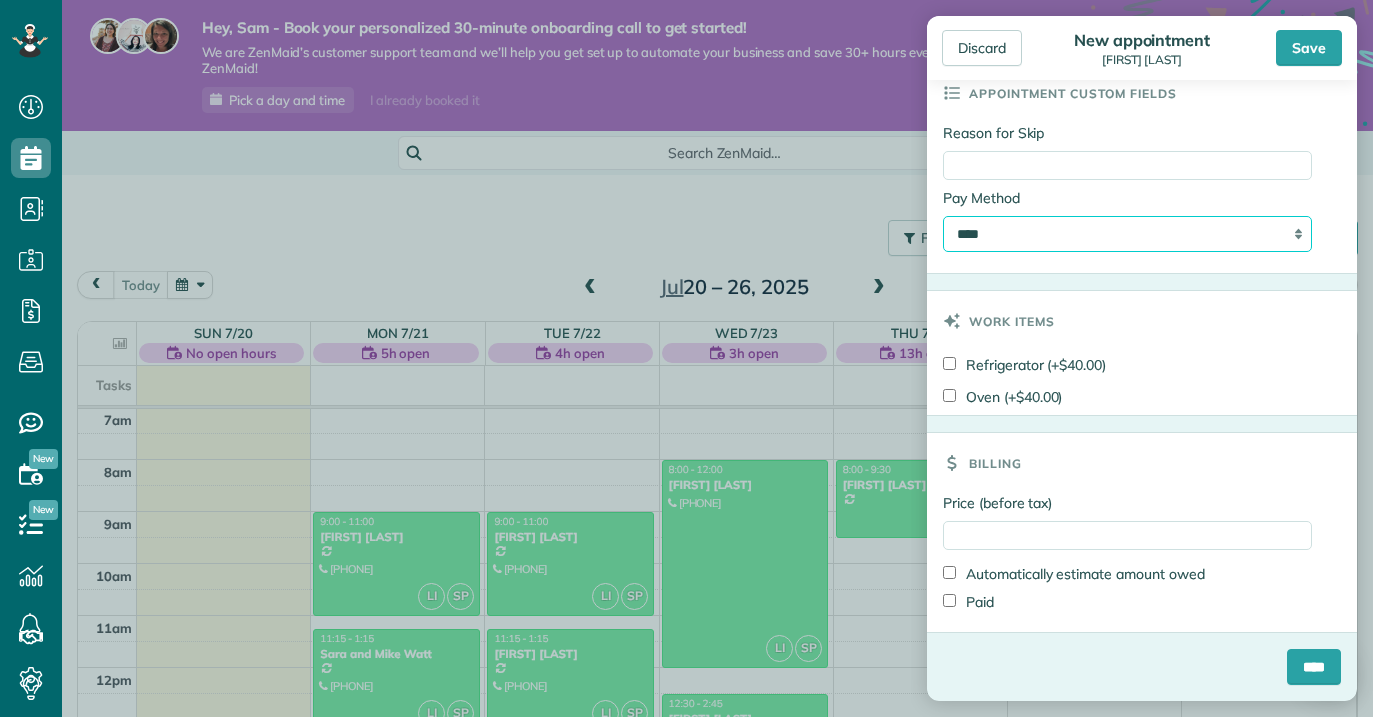 click on "**********" at bounding box center [1127, 234] 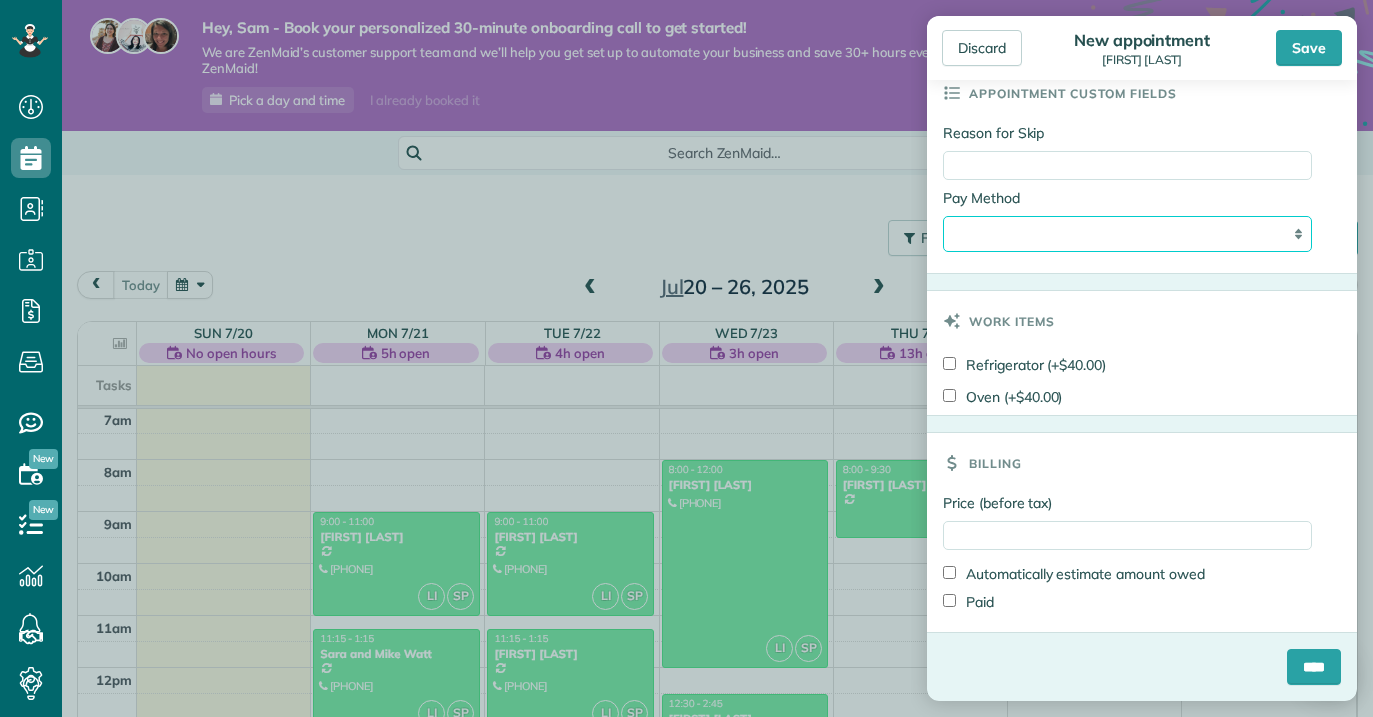 scroll, scrollTop: 1630, scrollLeft: 0, axis: vertical 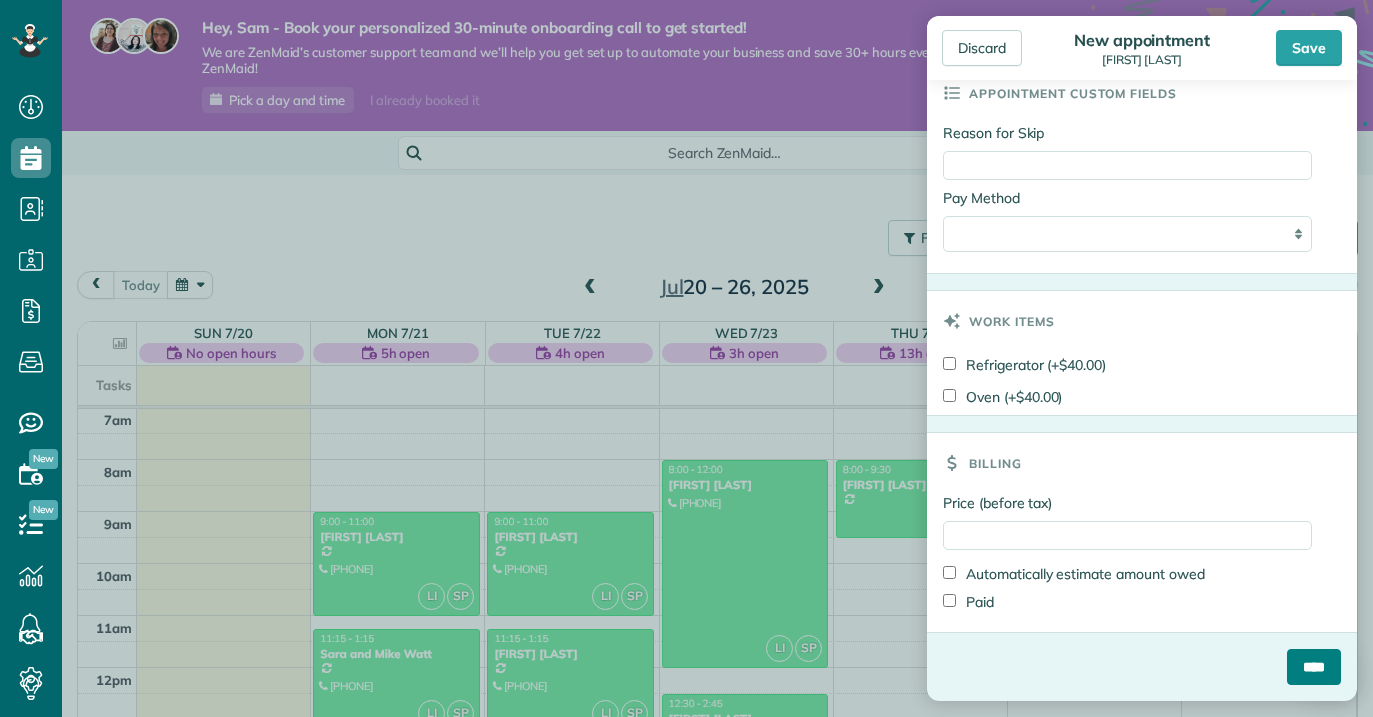 click on "****" at bounding box center [1314, 667] 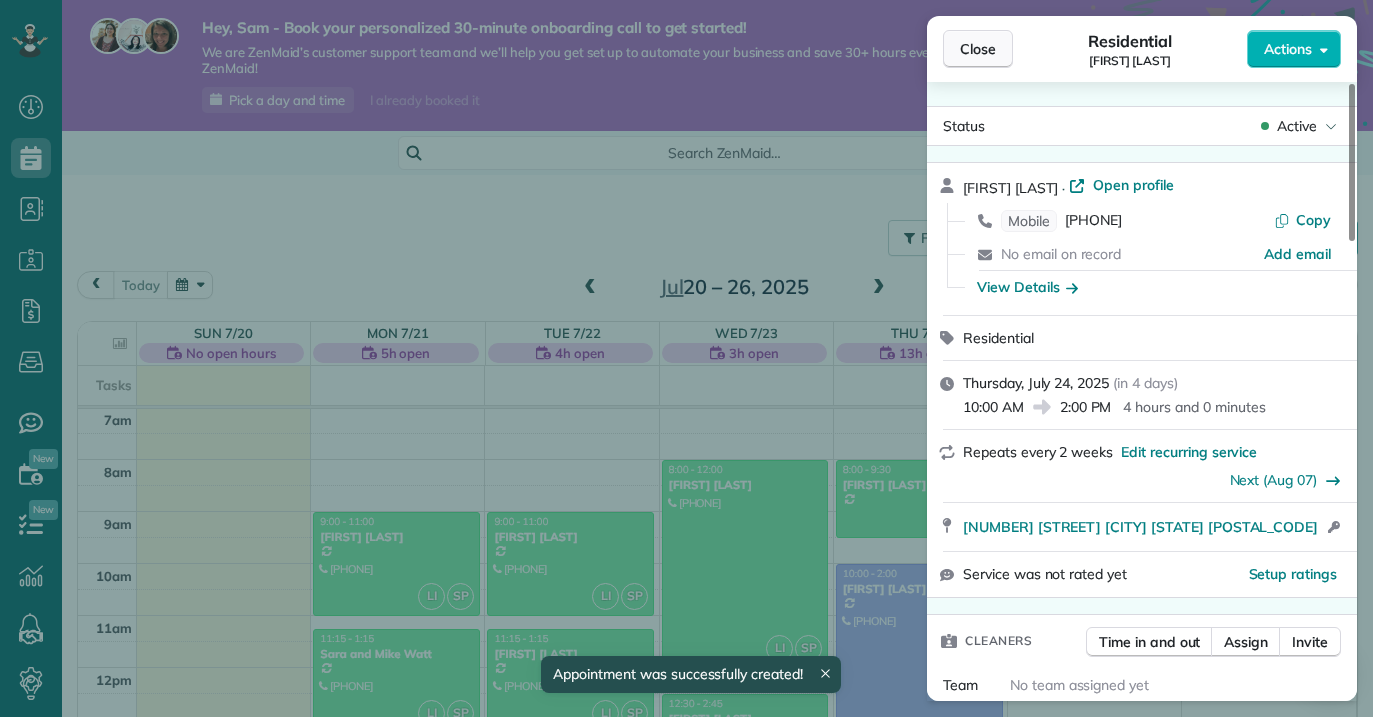 click on "Close" at bounding box center (978, 49) 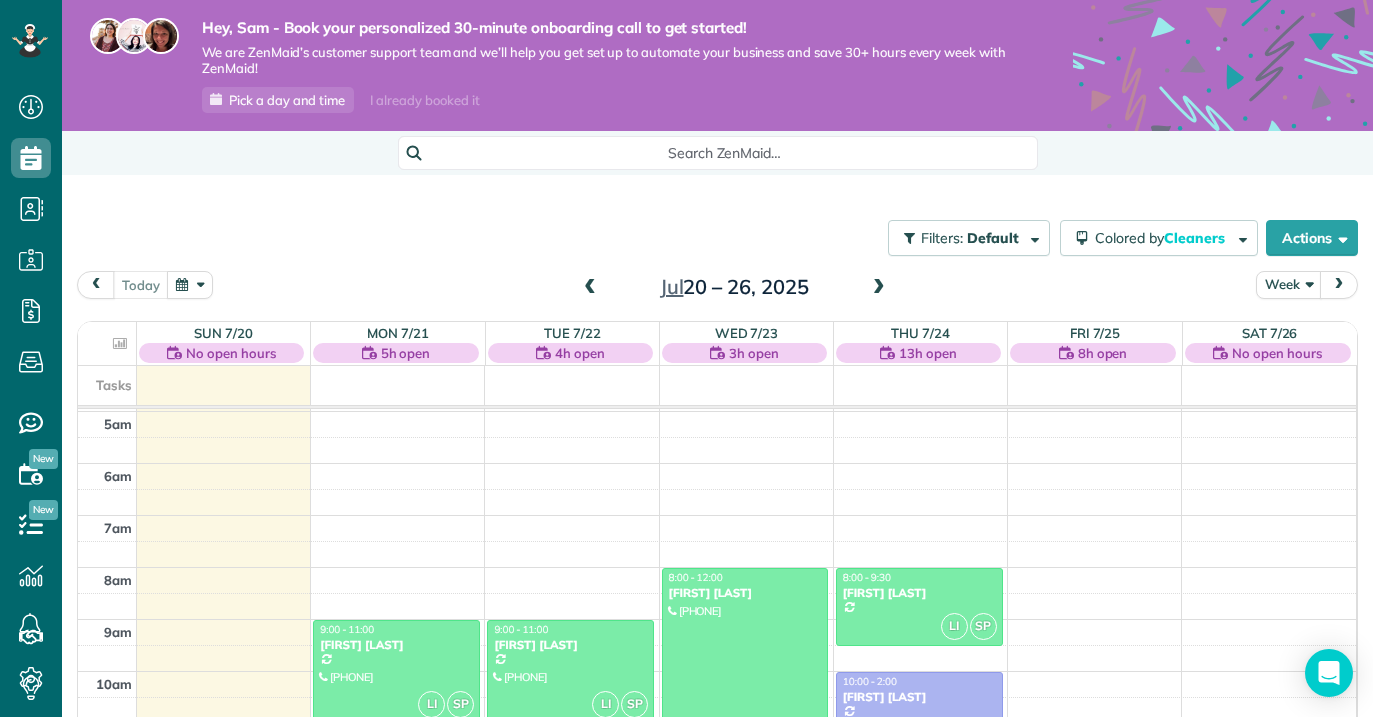 scroll, scrollTop: 306, scrollLeft: 0, axis: vertical 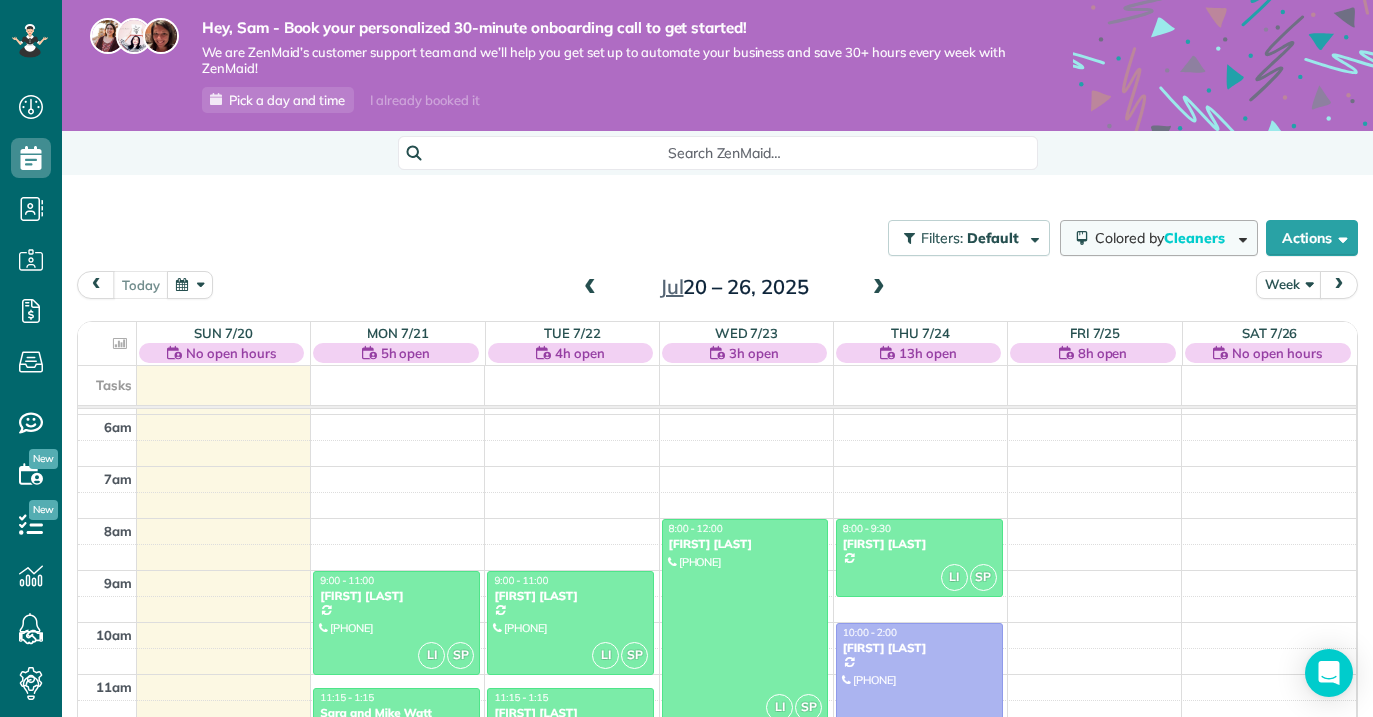 click on "Cleaners" at bounding box center (1196, 238) 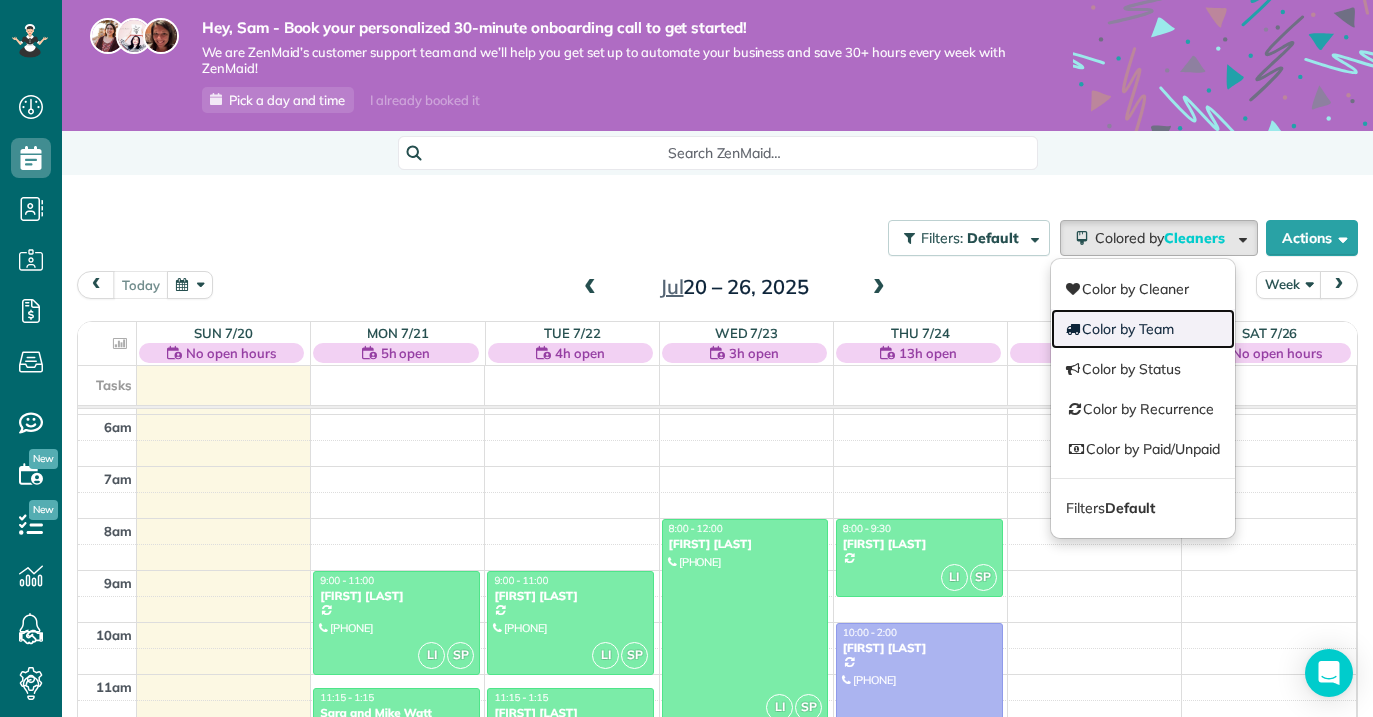 click on "Color by Team" at bounding box center (1143, 329) 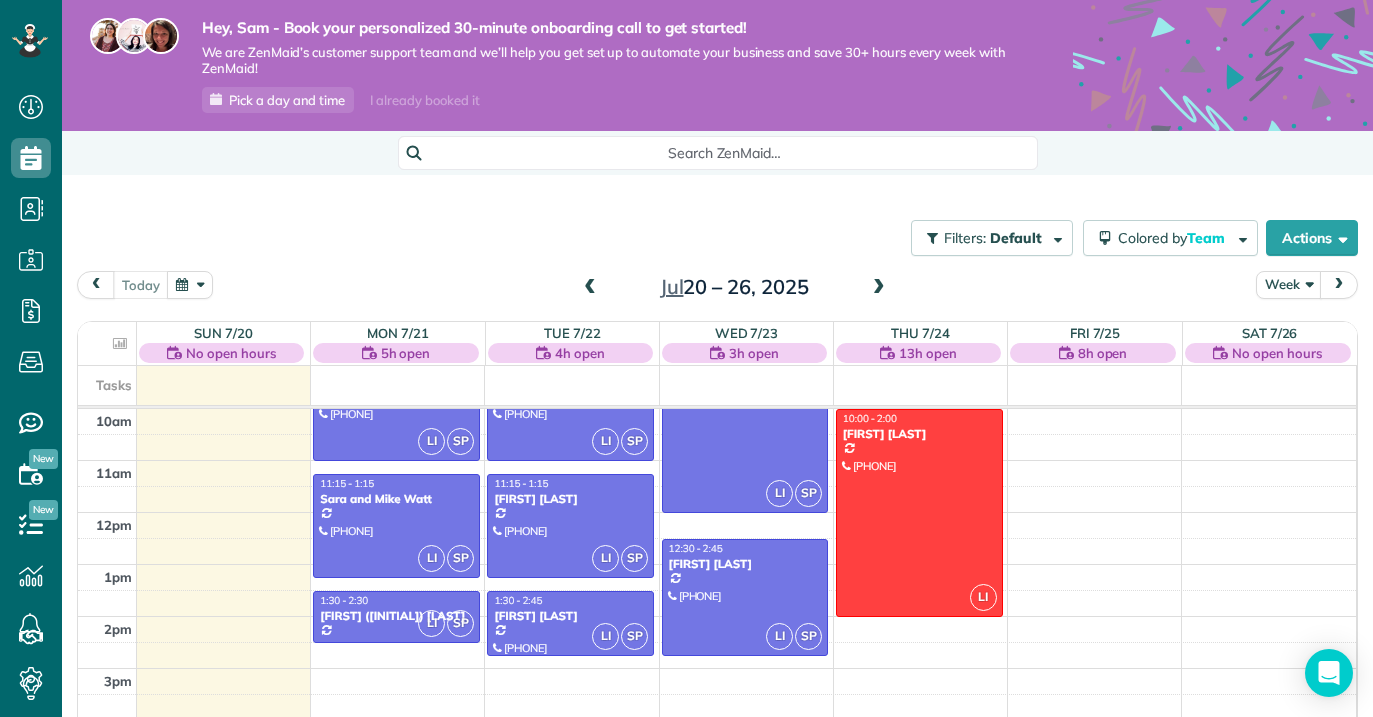 scroll, scrollTop: 518, scrollLeft: 0, axis: vertical 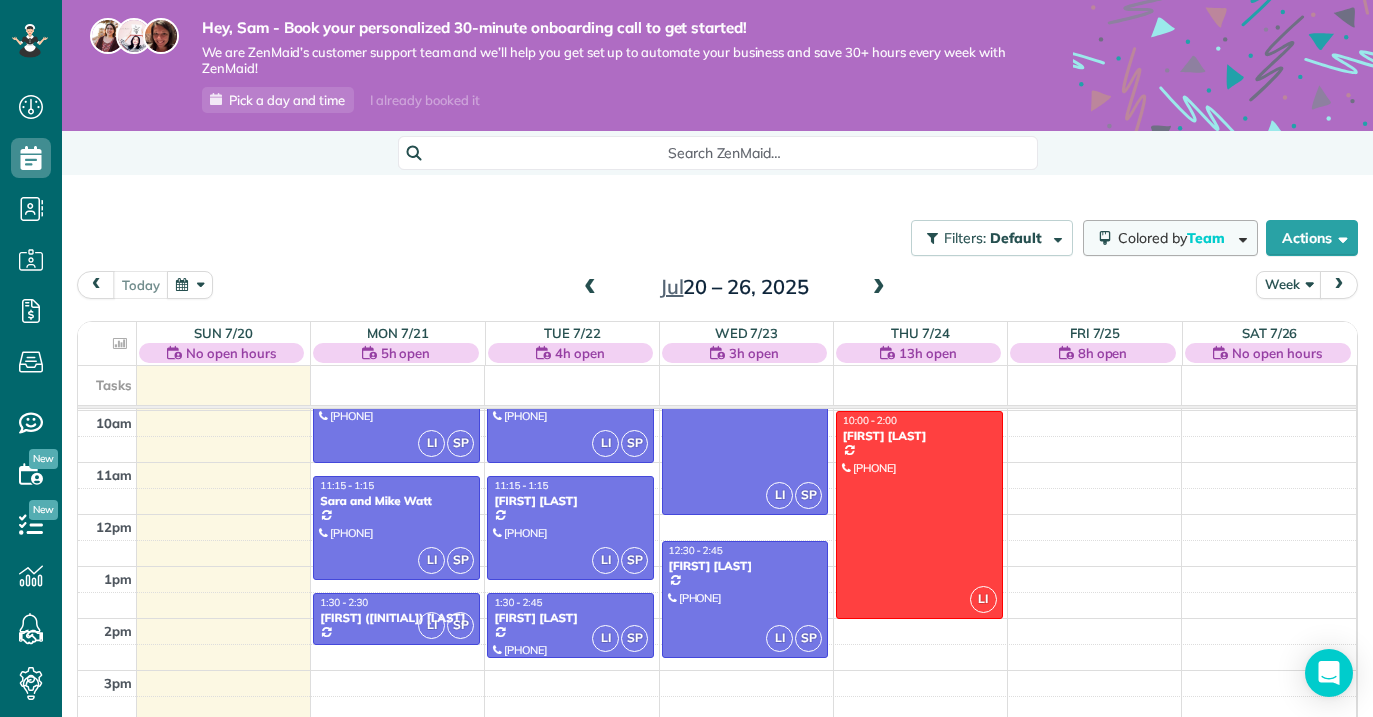 click on "Team" at bounding box center [1207, 238] 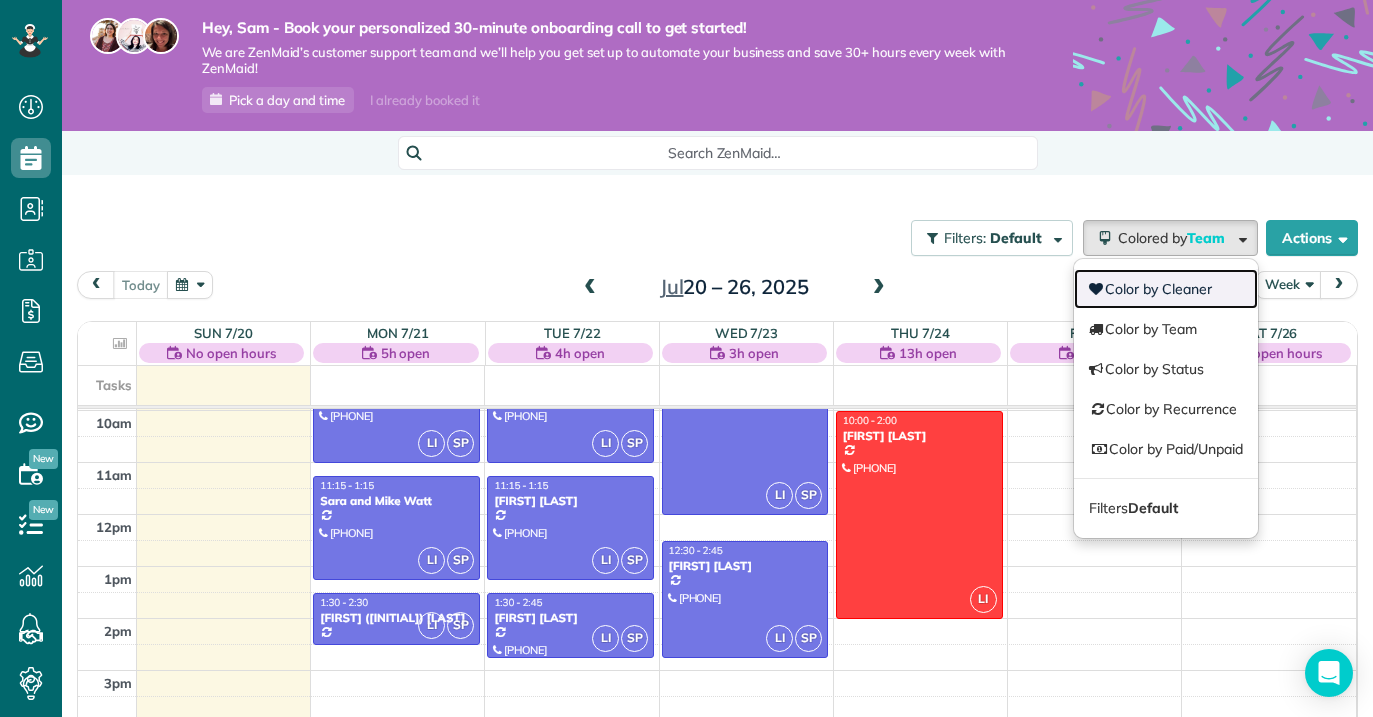 click on "Color by Cleaner" at bounding box center [1166, 289] 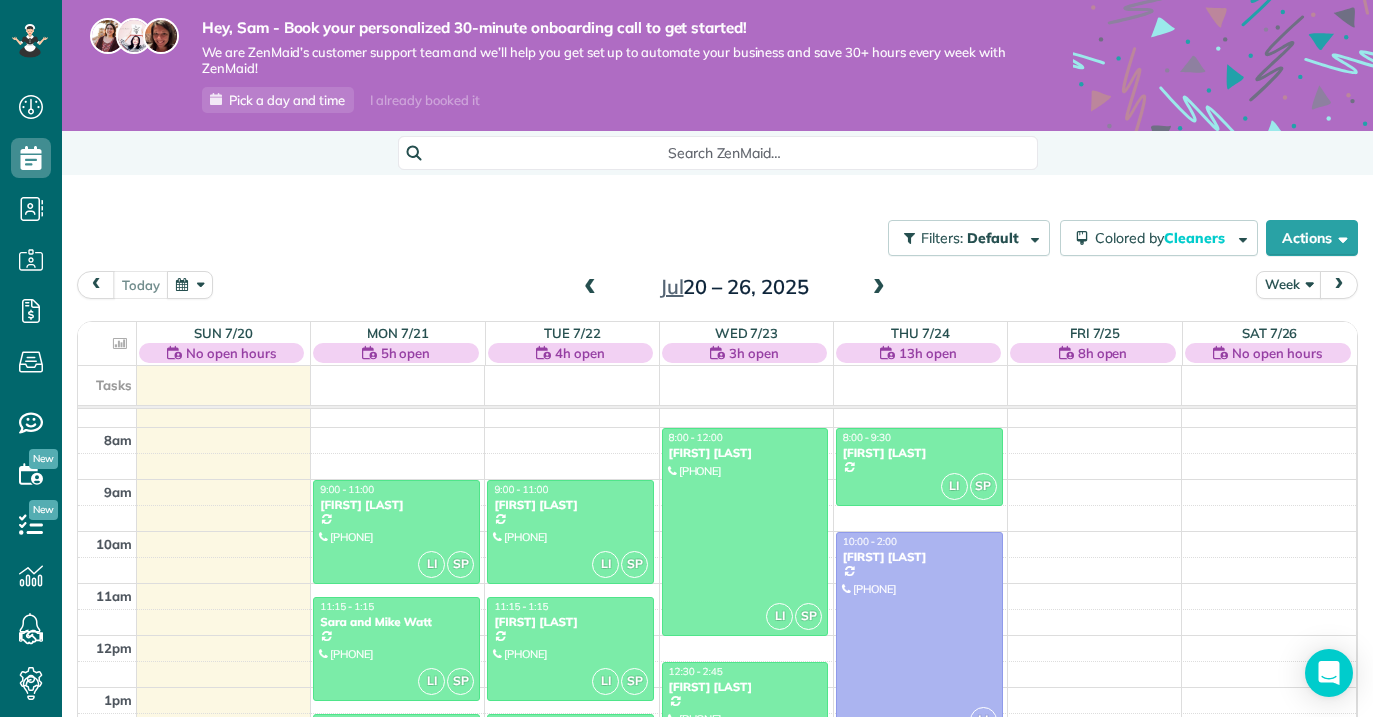 scroll, scrollTop: 402, scrollLeft: 0, axis: vertical 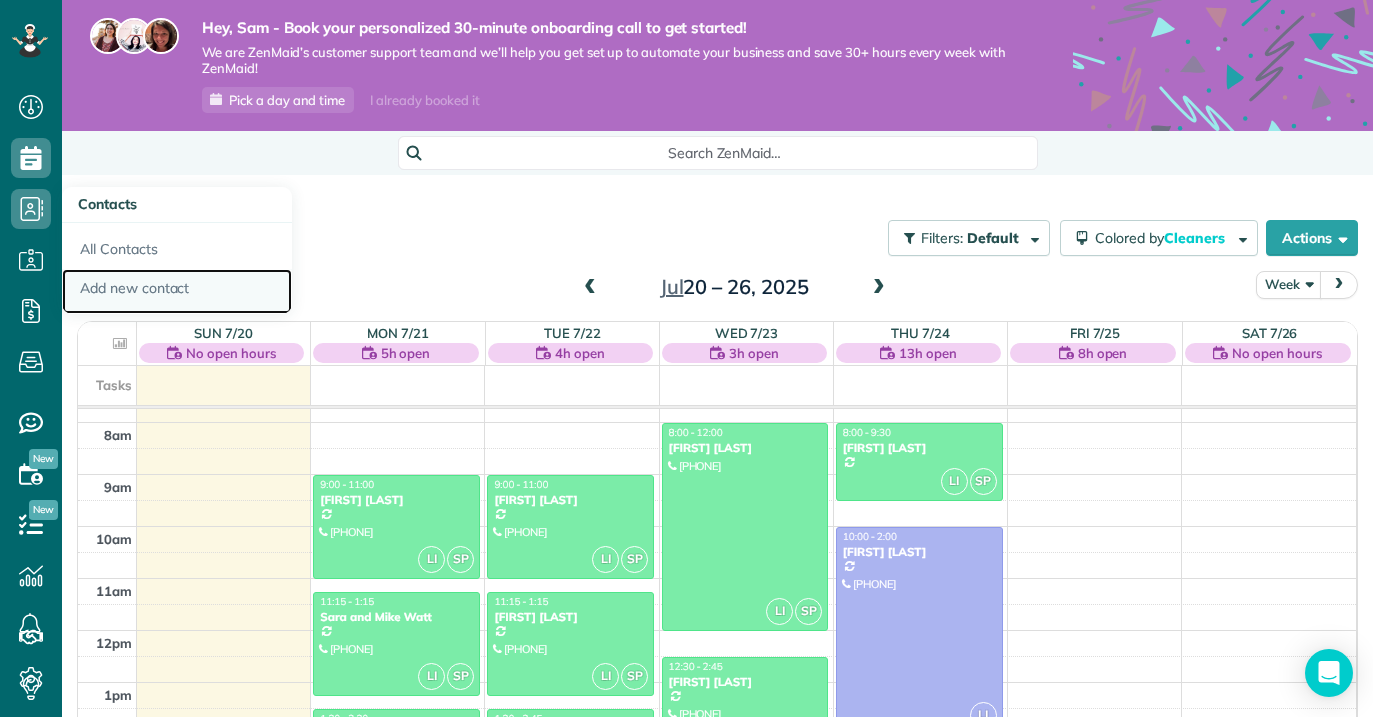 click on "Add new contact" at bounding box center (177, 292) 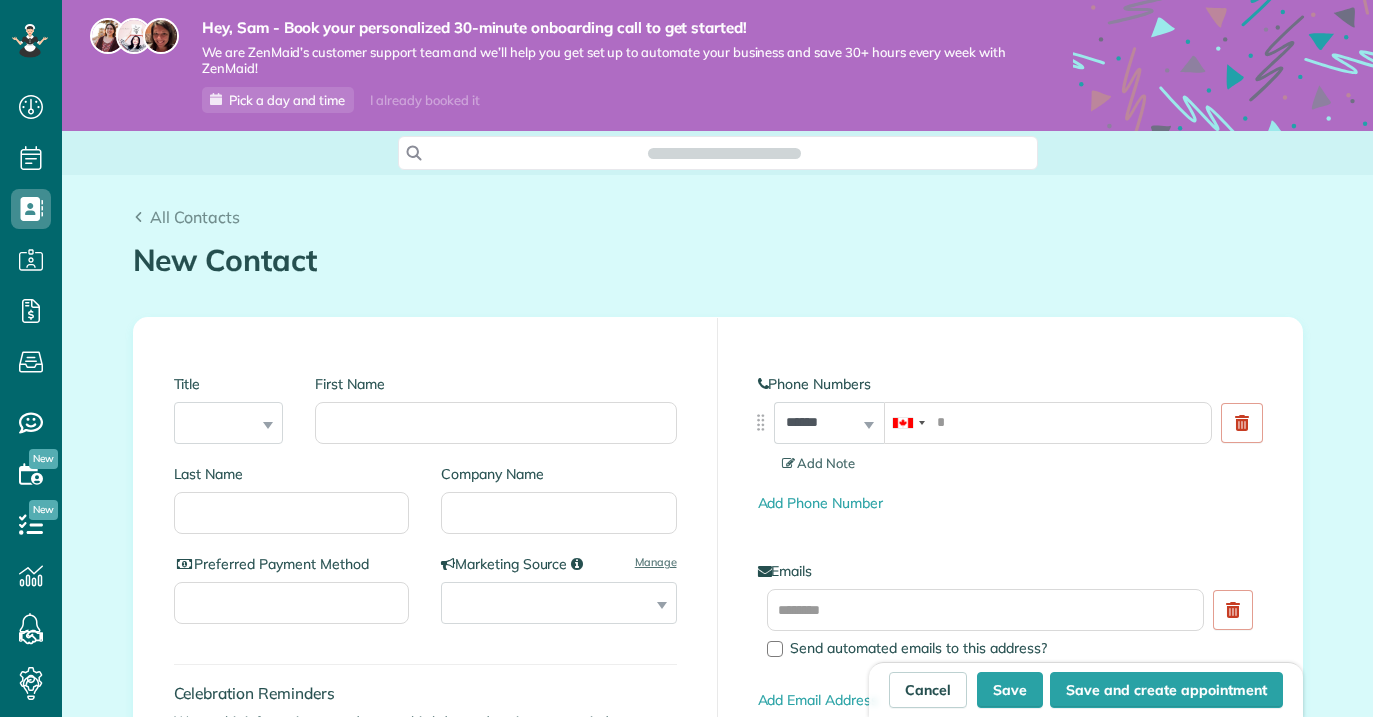 scroll, scrollTop: 0, scrollLeft: 0, axis: both 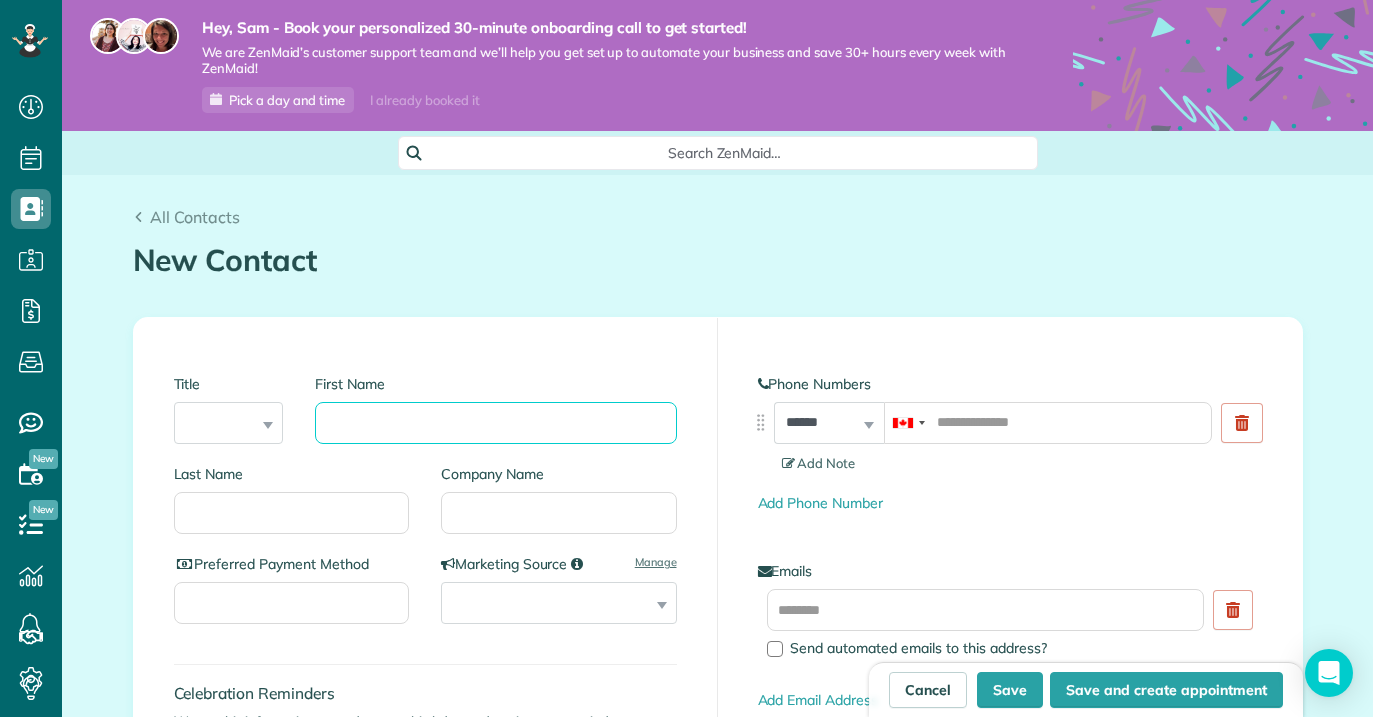 click on "First Name" at bounding box center (495, 423) 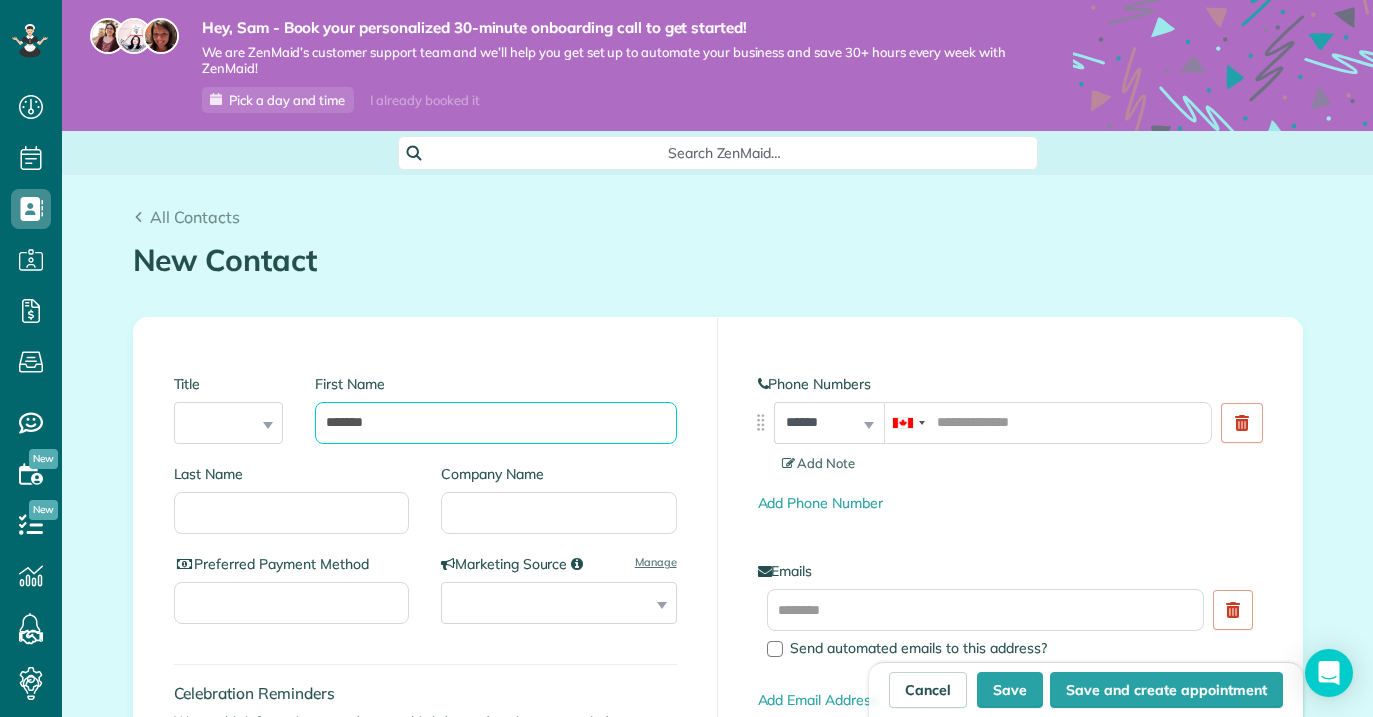 type on "*******" 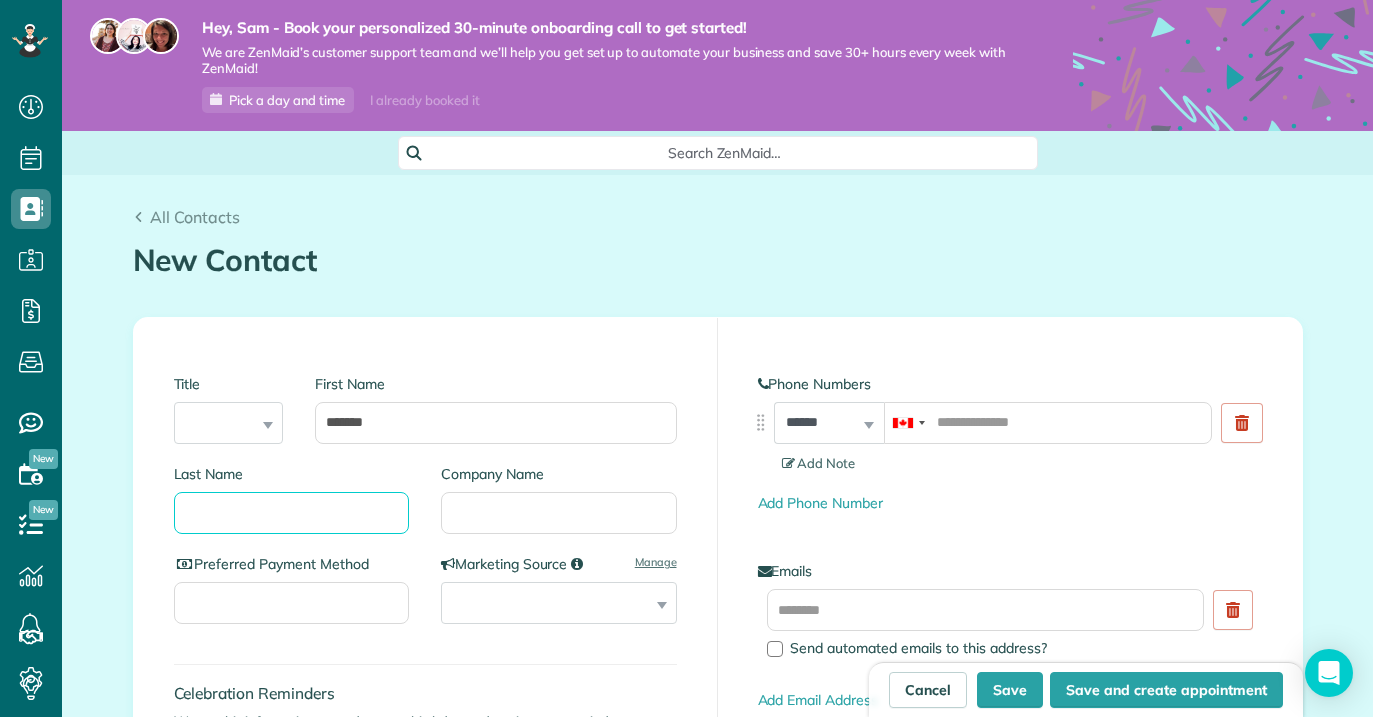 click on "Last Name" at bounding box center (292, 513) 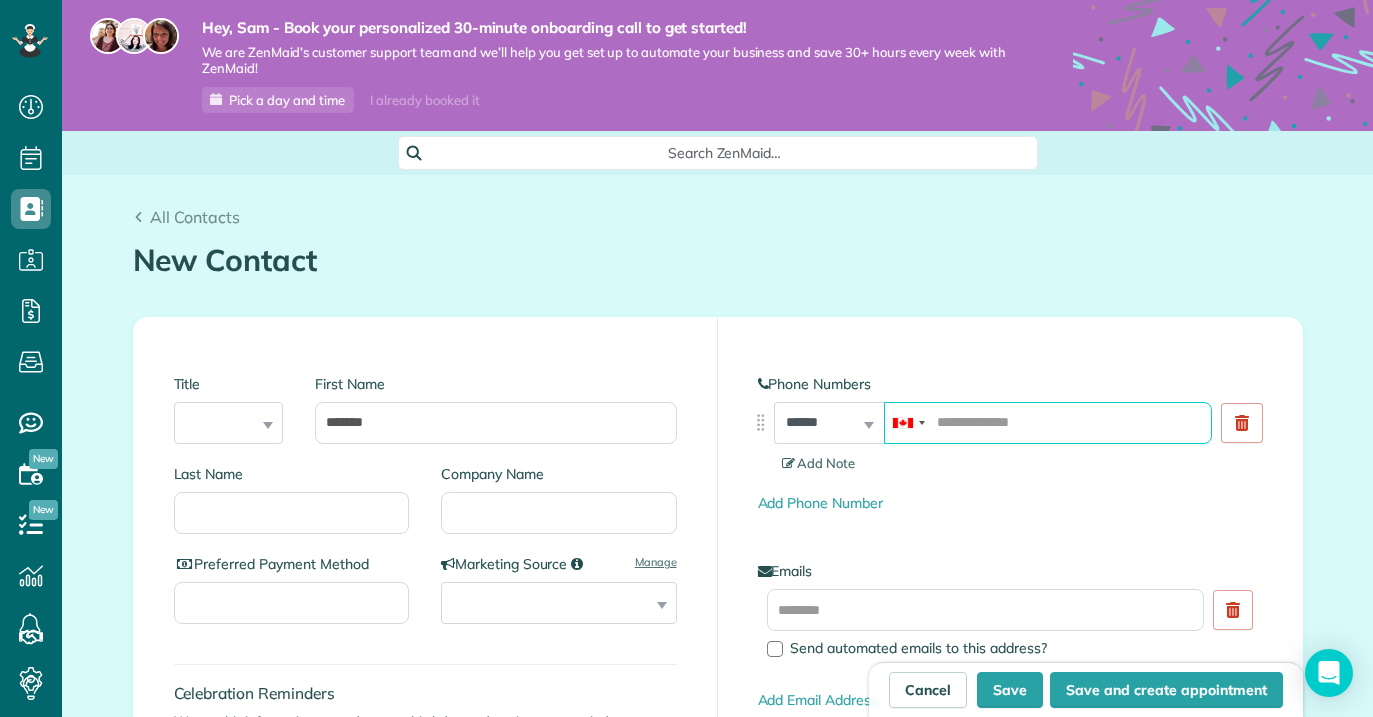 click at bounding box center [1048, 423] 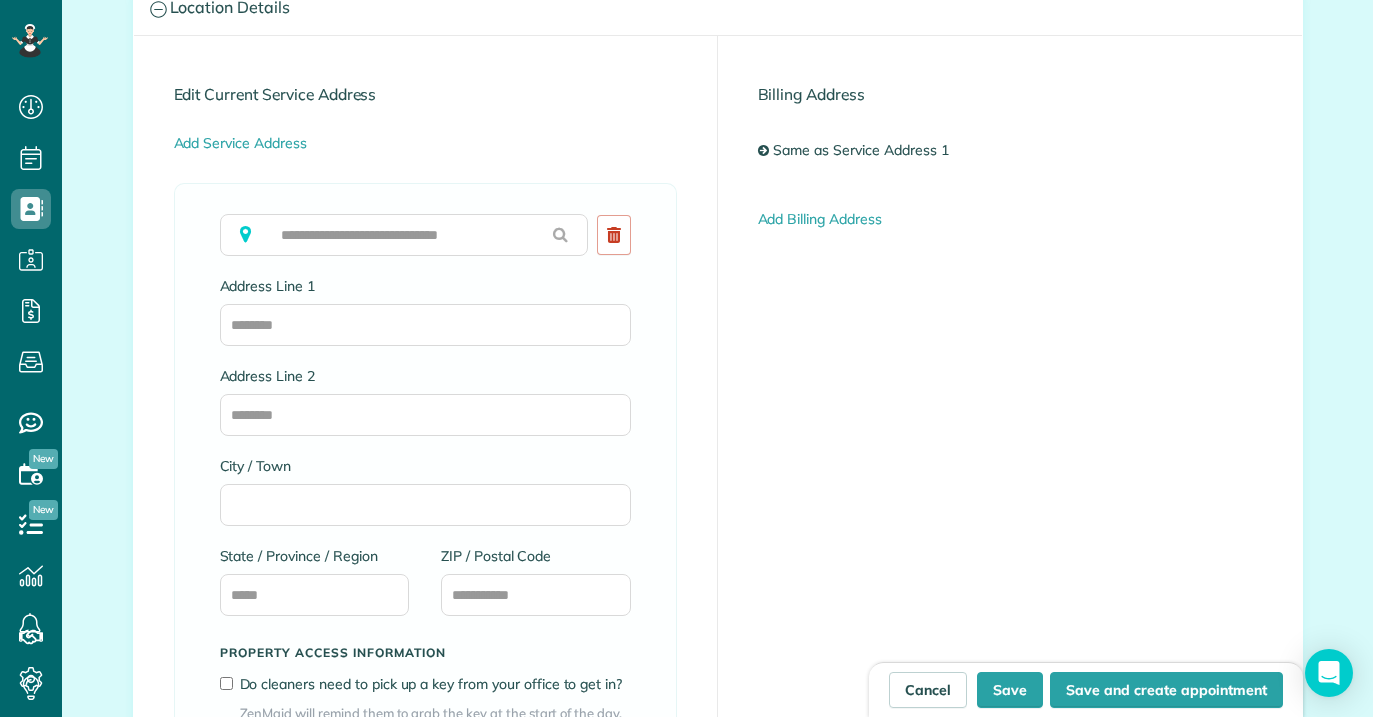 scroll, scrollTop: 1052, scrollLeft: 0, axis: vertical 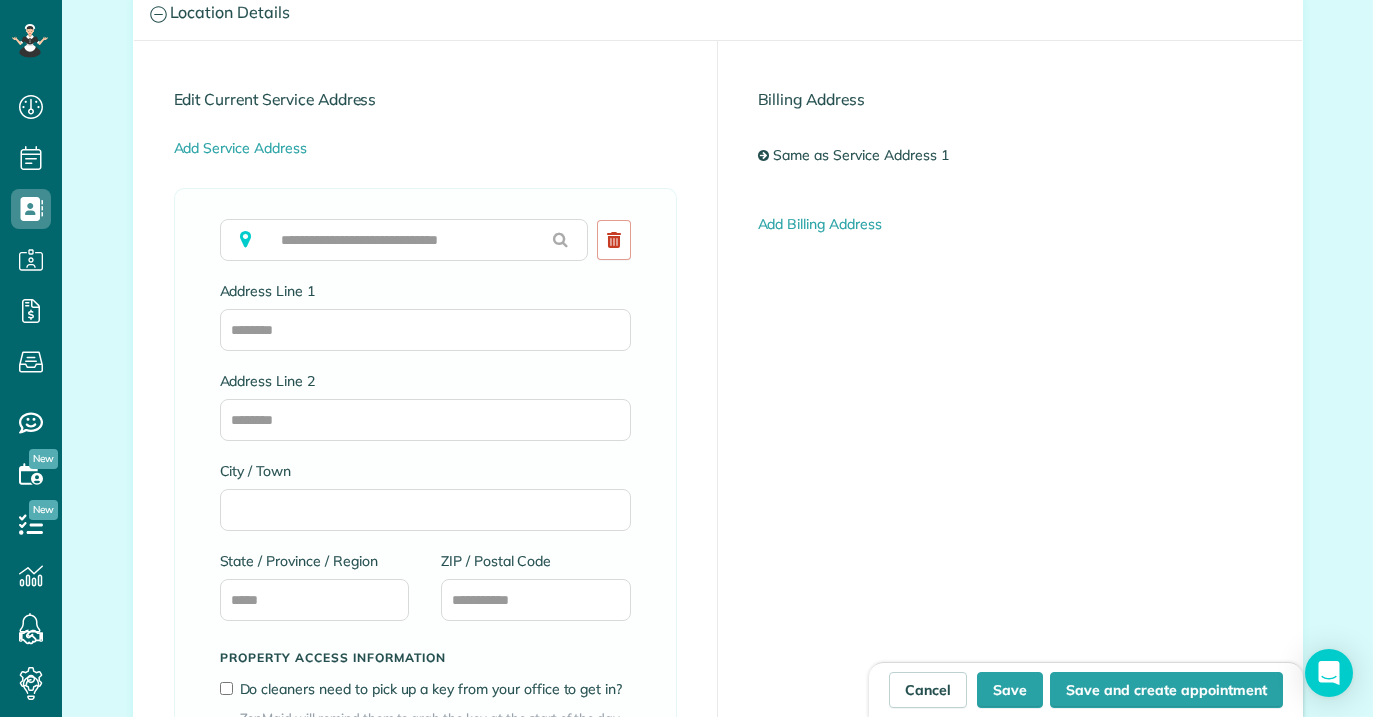 type on "**********" 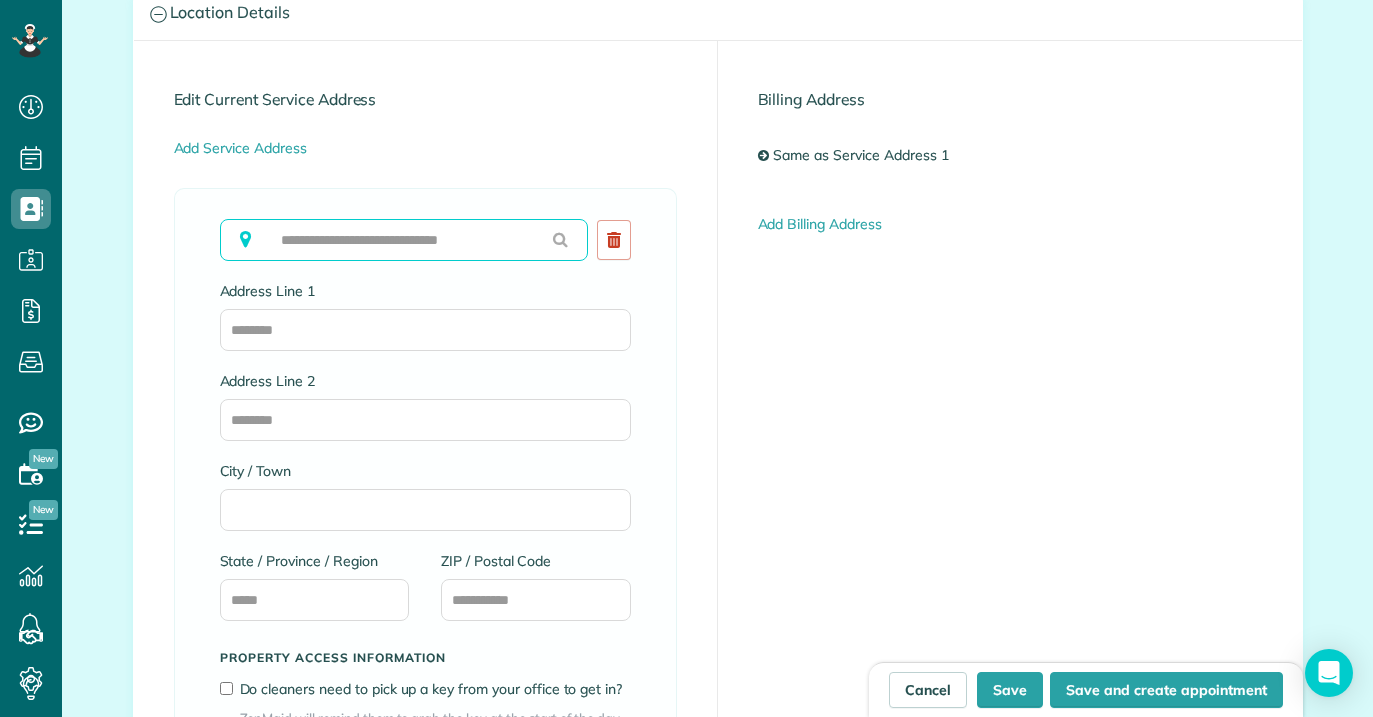 click at bounding box center (404, 240) 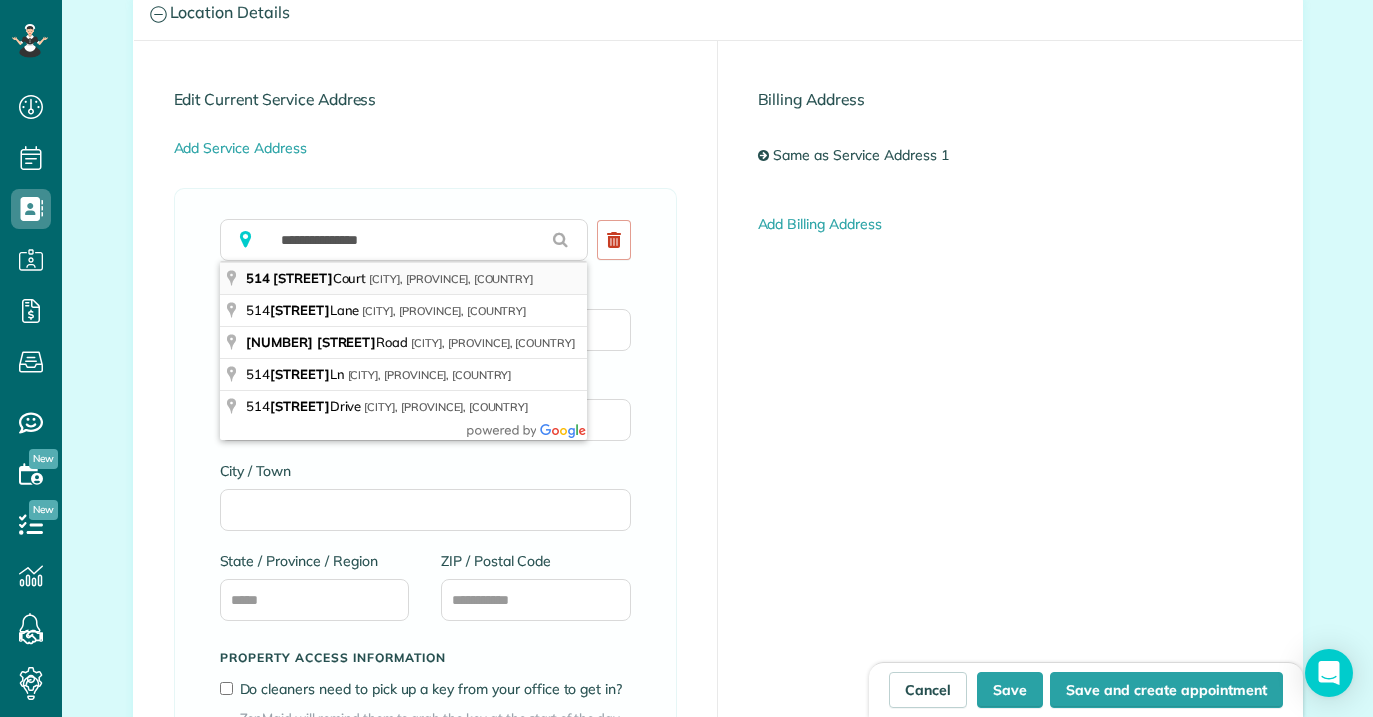 type on "**********" 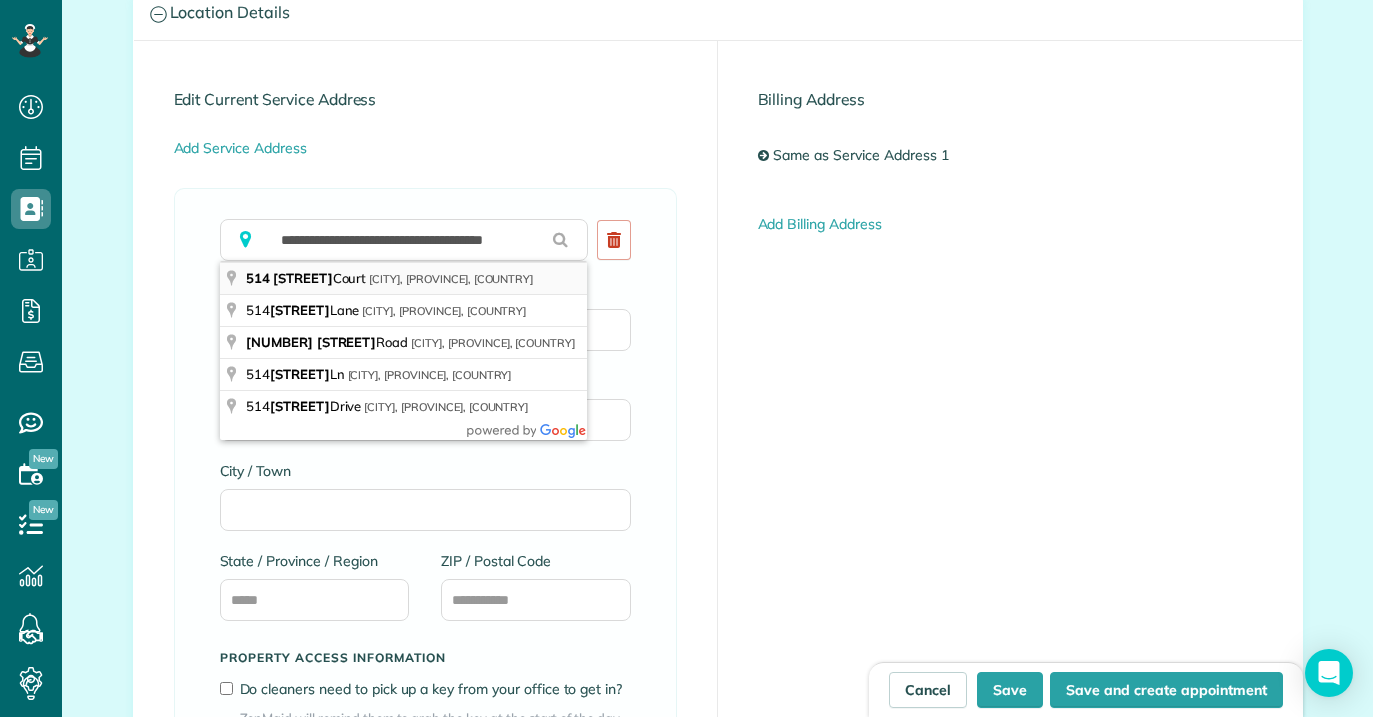 type on "**********" 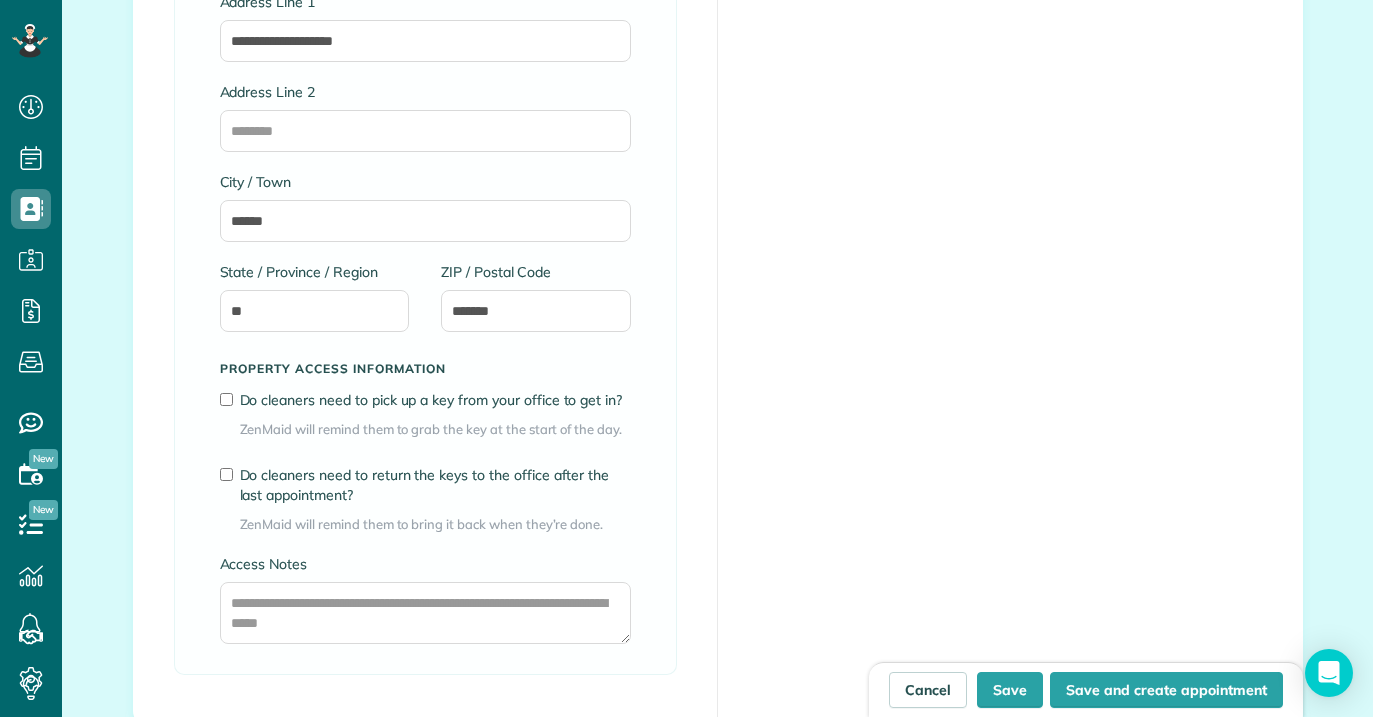 scroll, scrollTop: 1355, scrollLeft: 0, axis: vertical 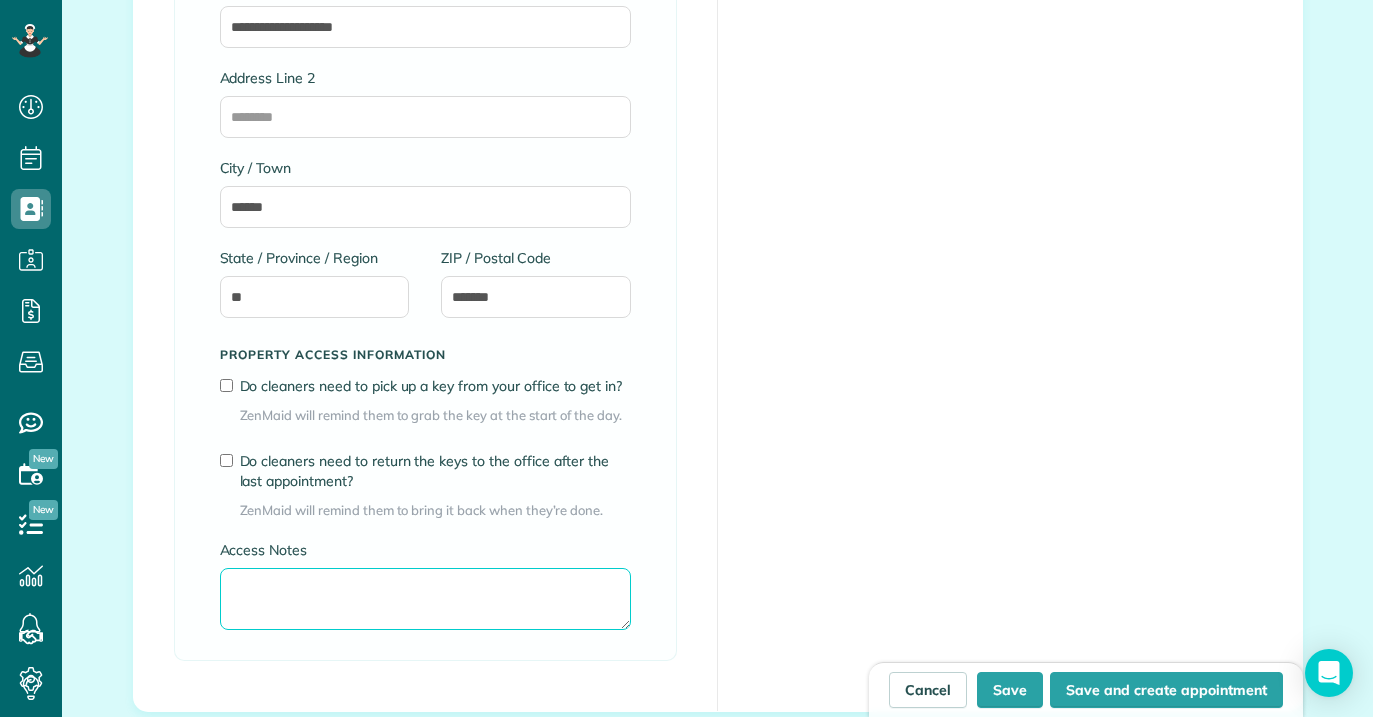 click on "Access Notes" at bounding box center (425, 599) 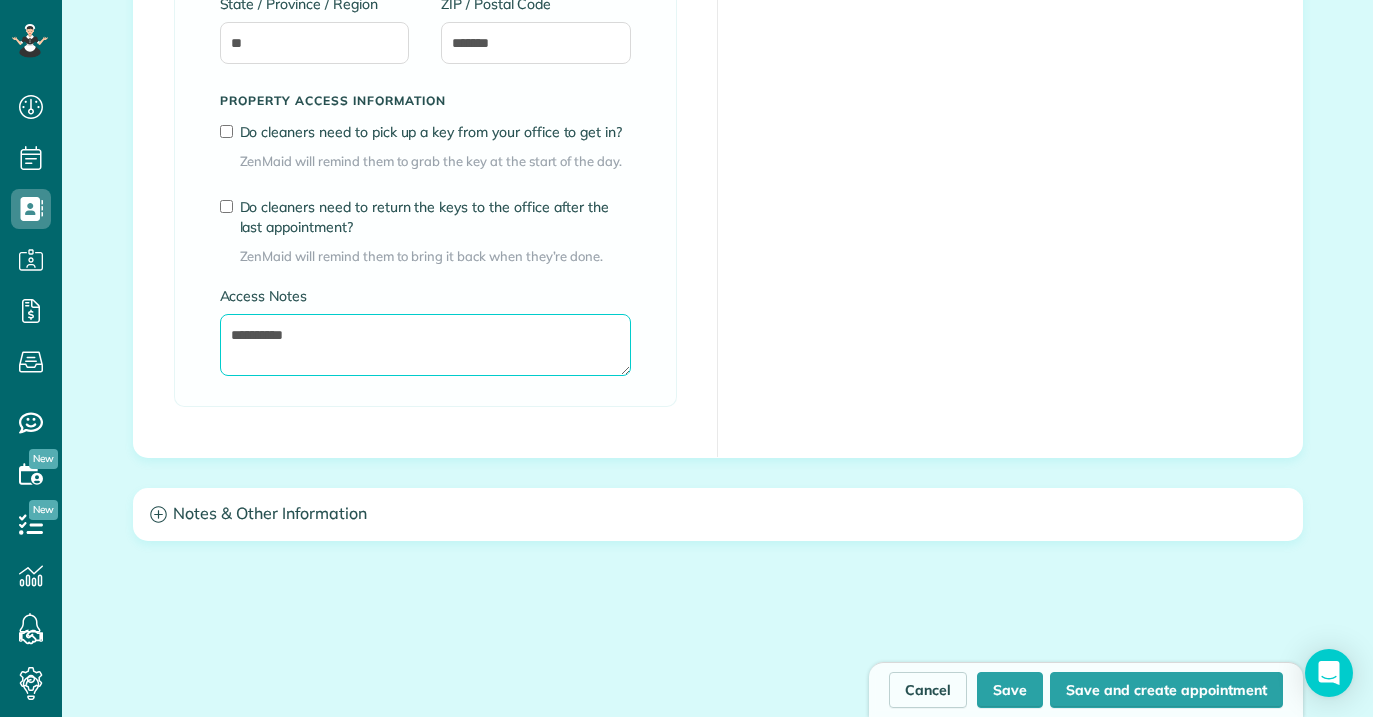scroll, scrollTop: 1621, scrollLeft: 0, axis: vertical 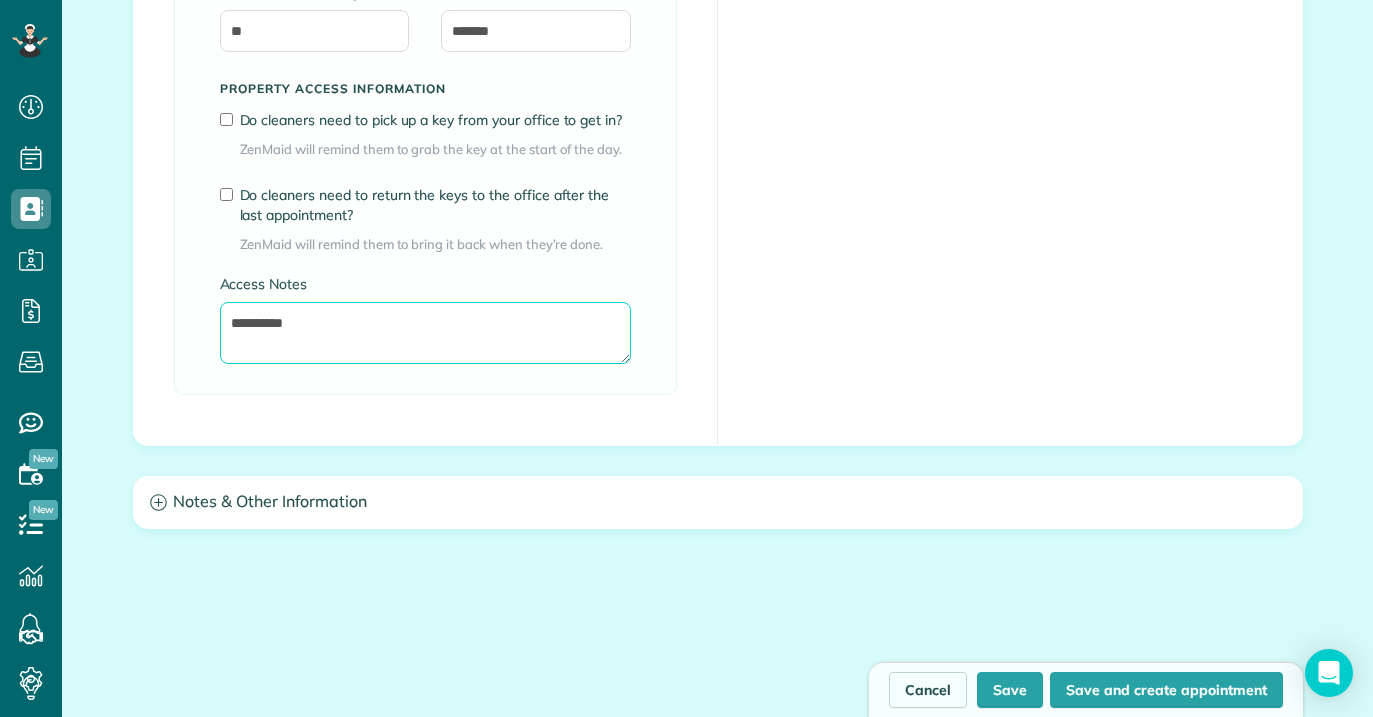 type on "**********" 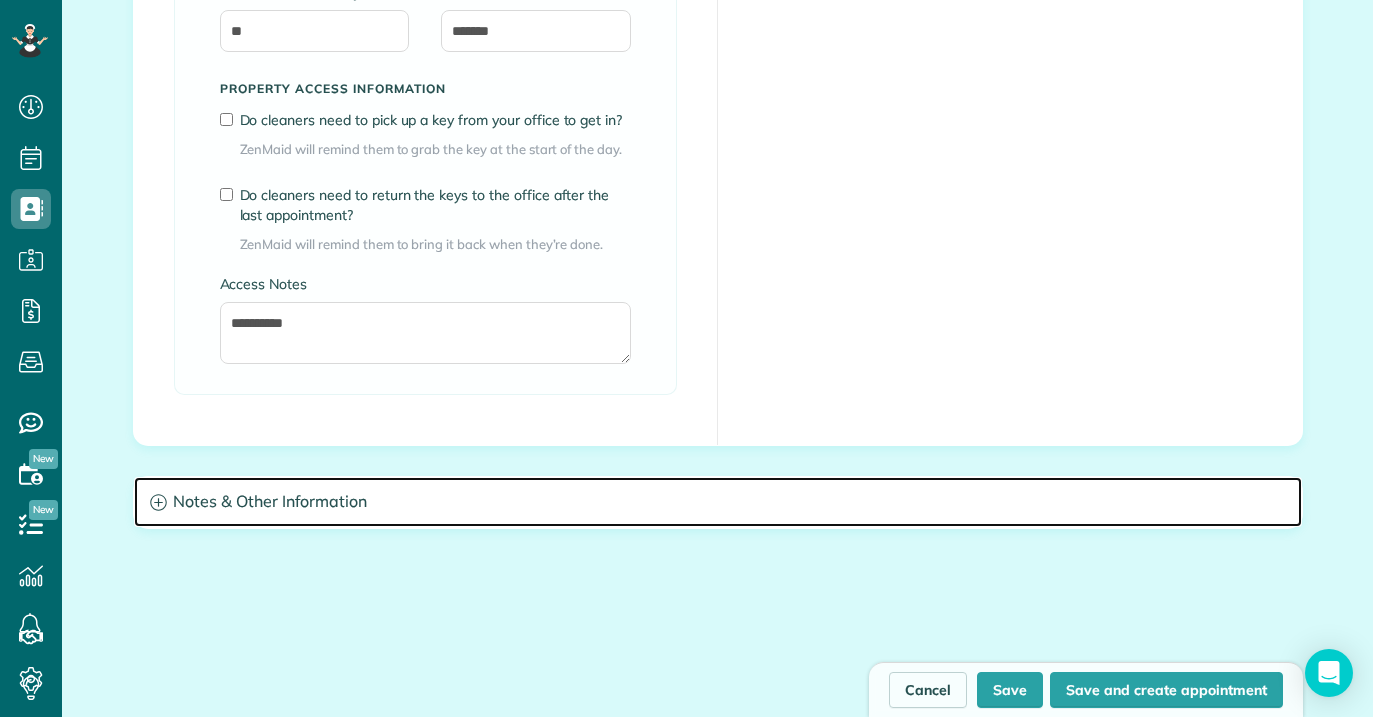 click on "Notes & Other Information" at bounding box center [718, 502] 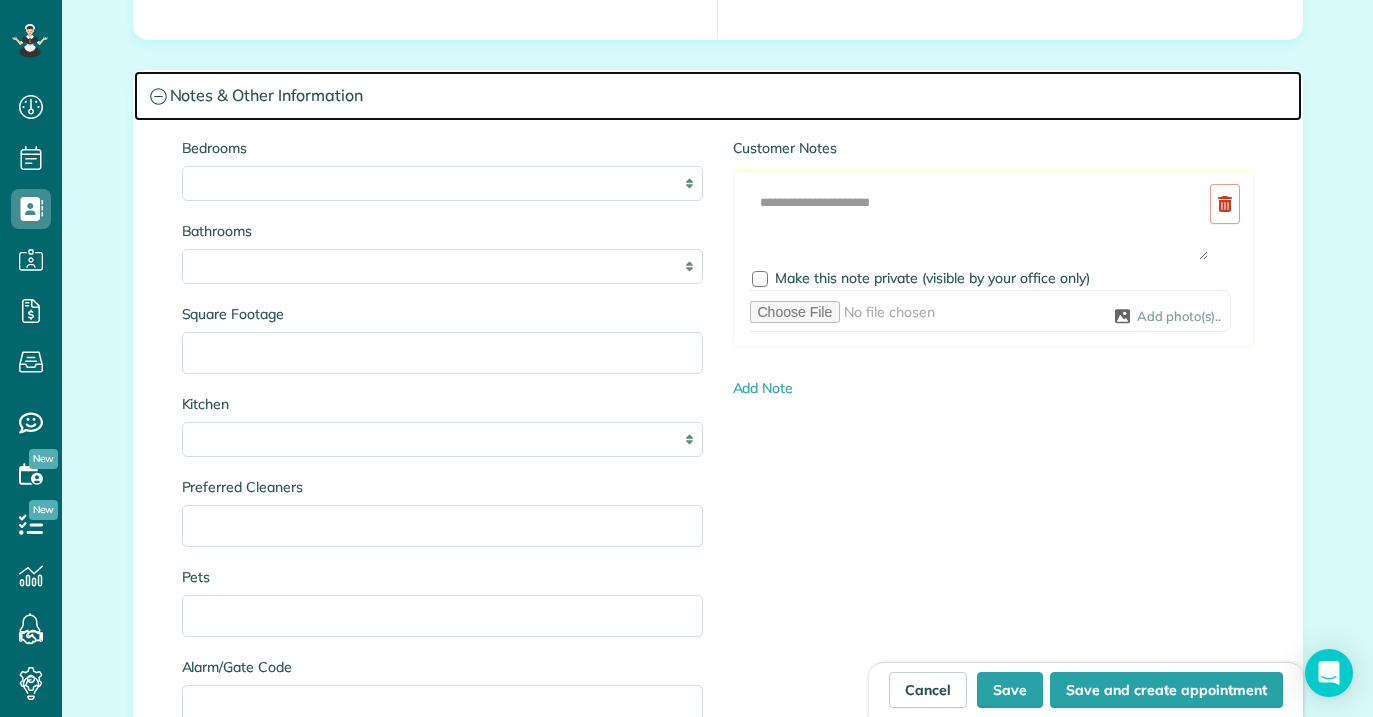 scroll, scrollTop: 2035, scrollLeft: 0, axis: vertical 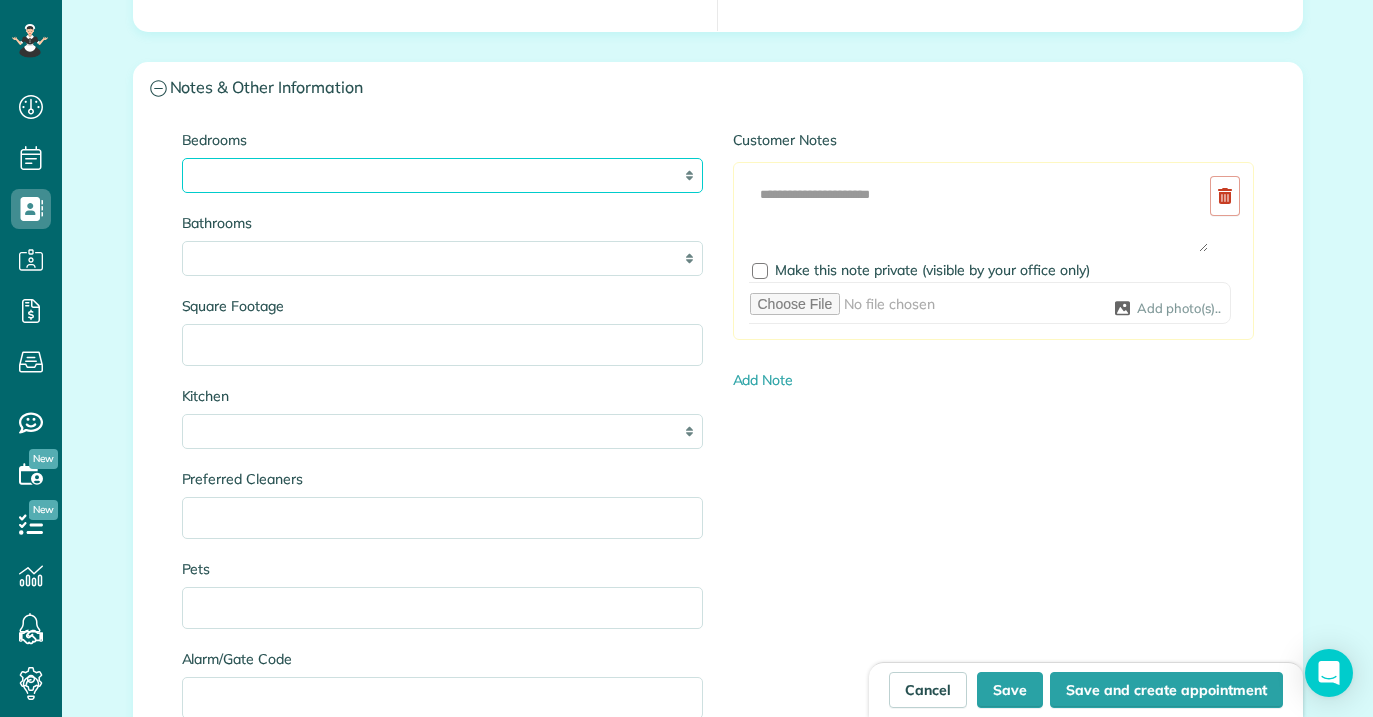 click on "*
*
*
*
**" at bounding box center (442, 175) 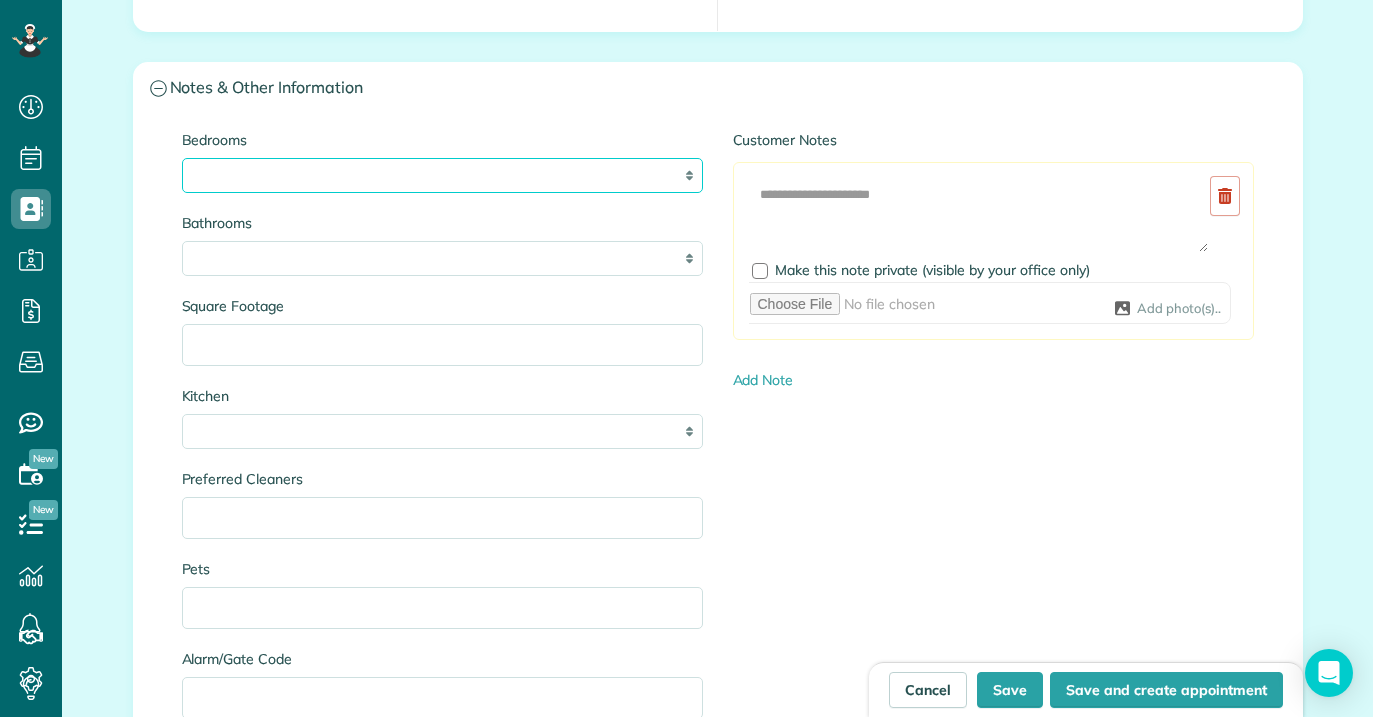 select on "*" 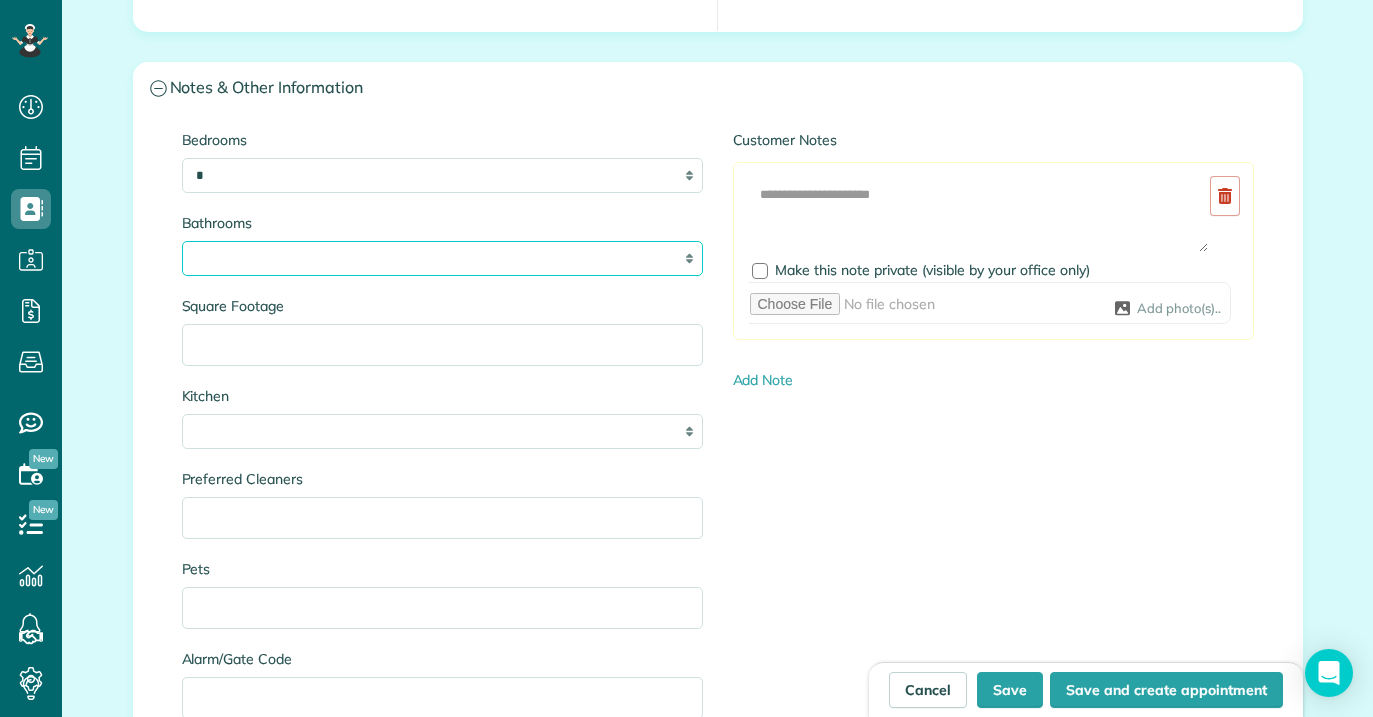 click on "*
***
*
***
*
***
*
***
**" at bounding box center [442, 258] 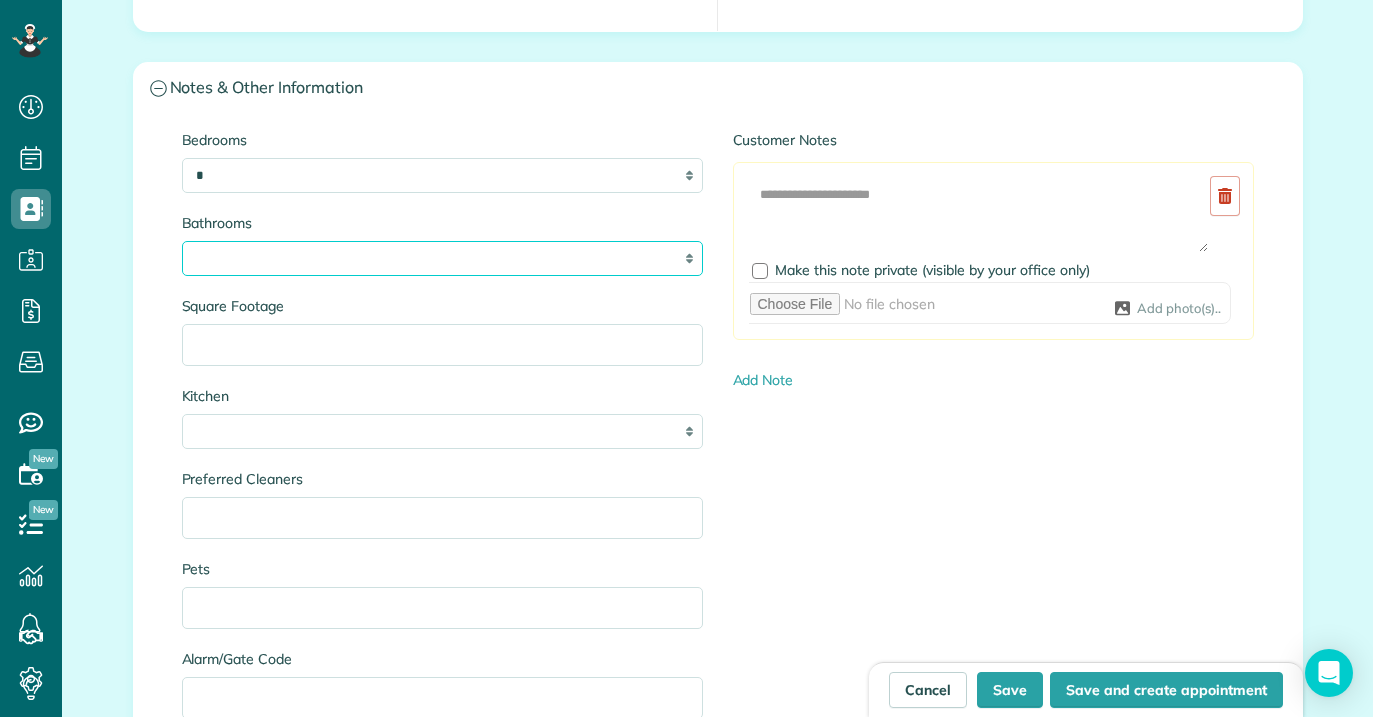 select on "***" 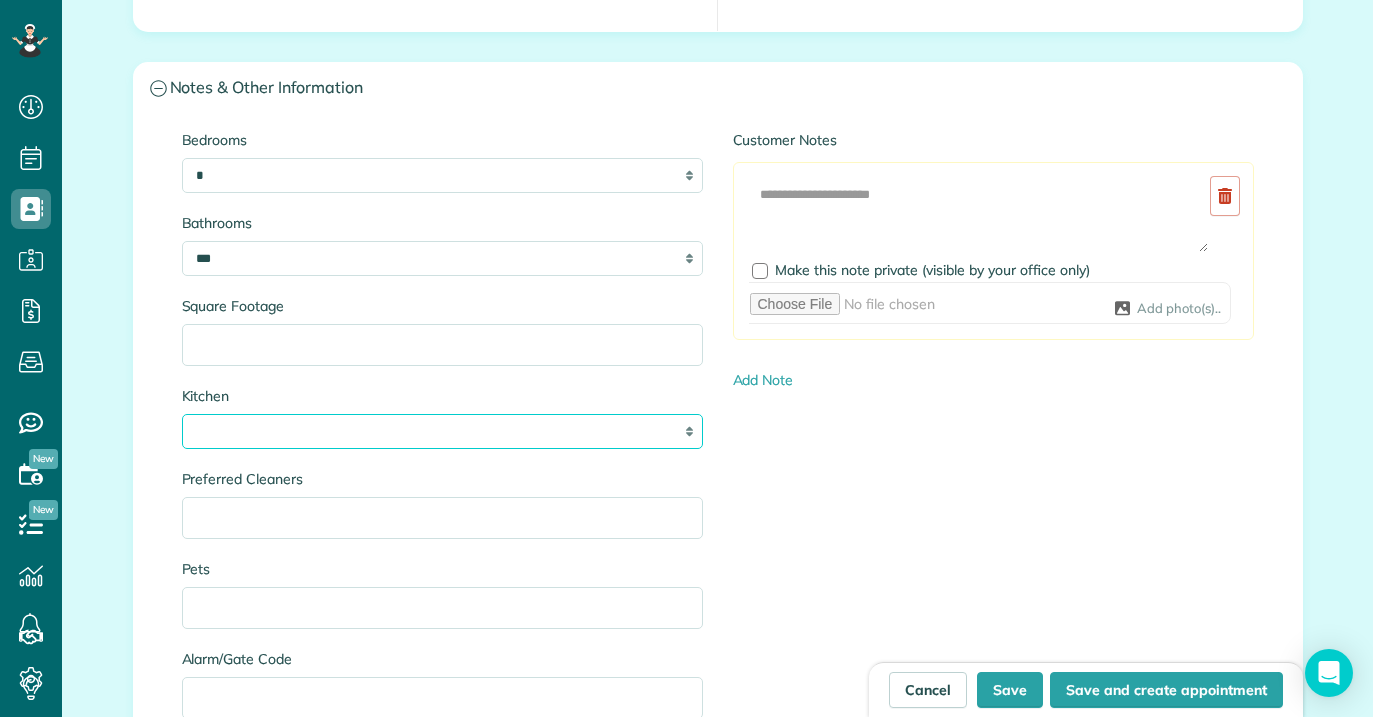 click on "*
*
*
*" at bounding box center (442, 431) 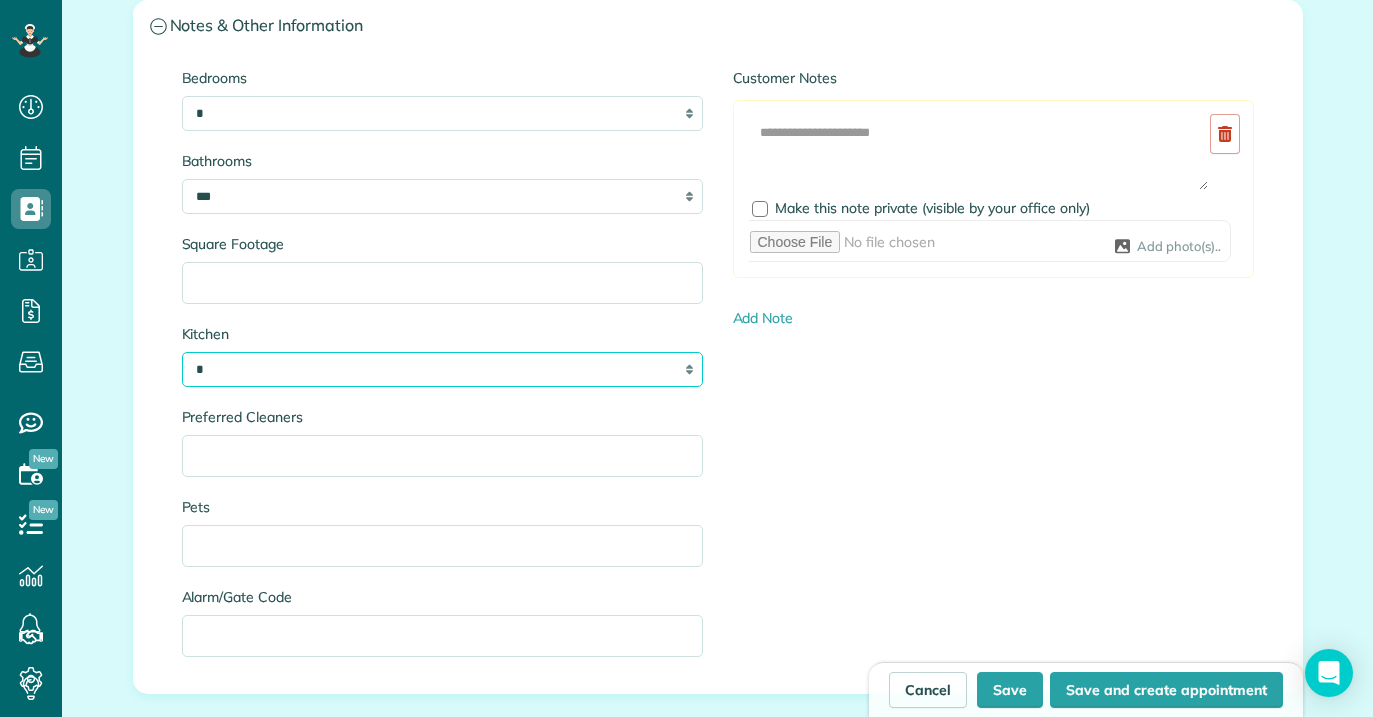 scroll, scrollTop: 2133, scrollLeft: 0, axis: vertical 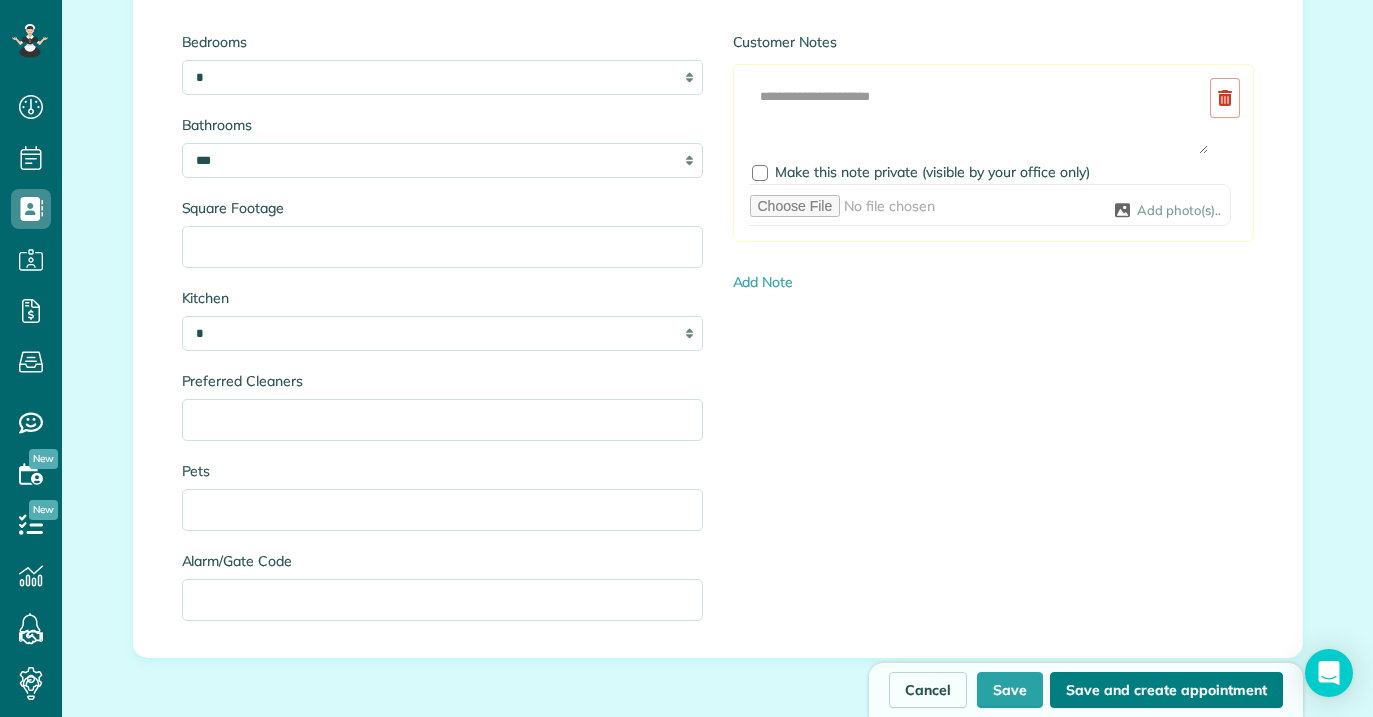 click on "Save and create appointment" at bounding box center (1166, 690) 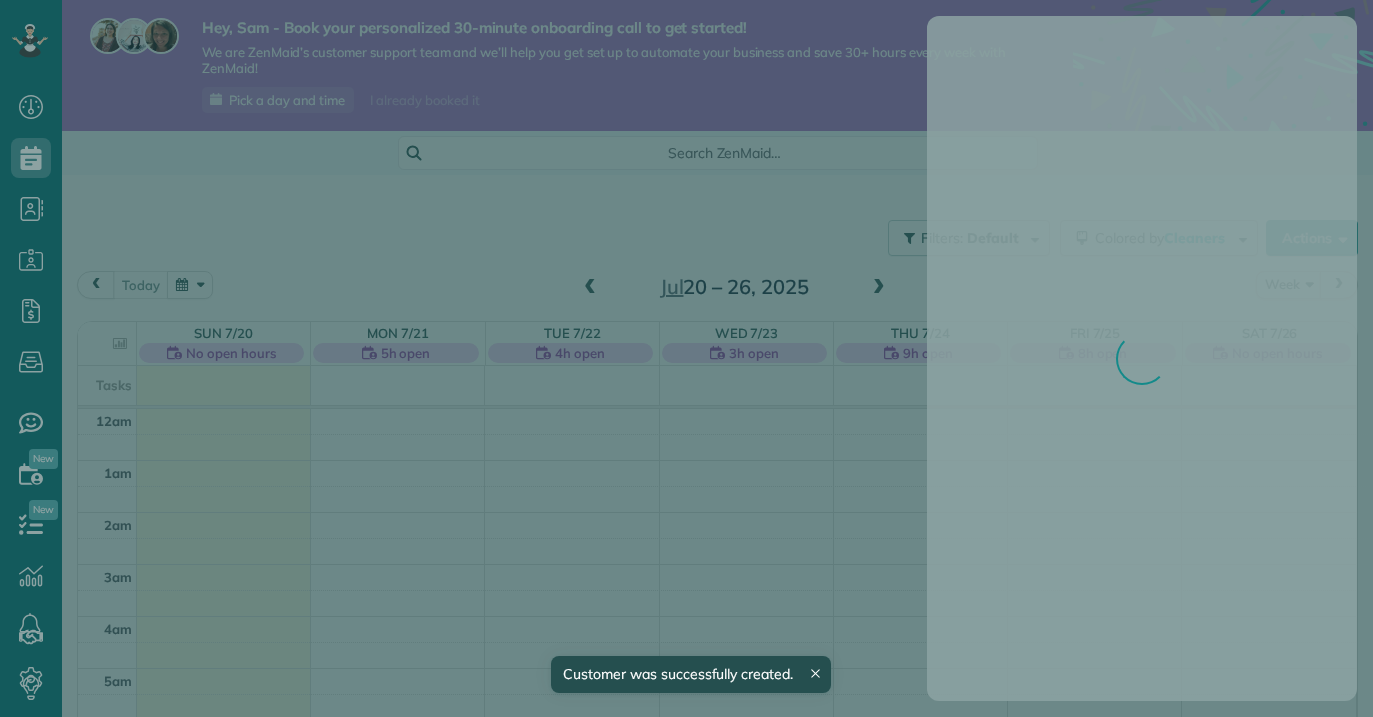 scroll, scrollTop: 0, scrollLeft: 0, axis: both 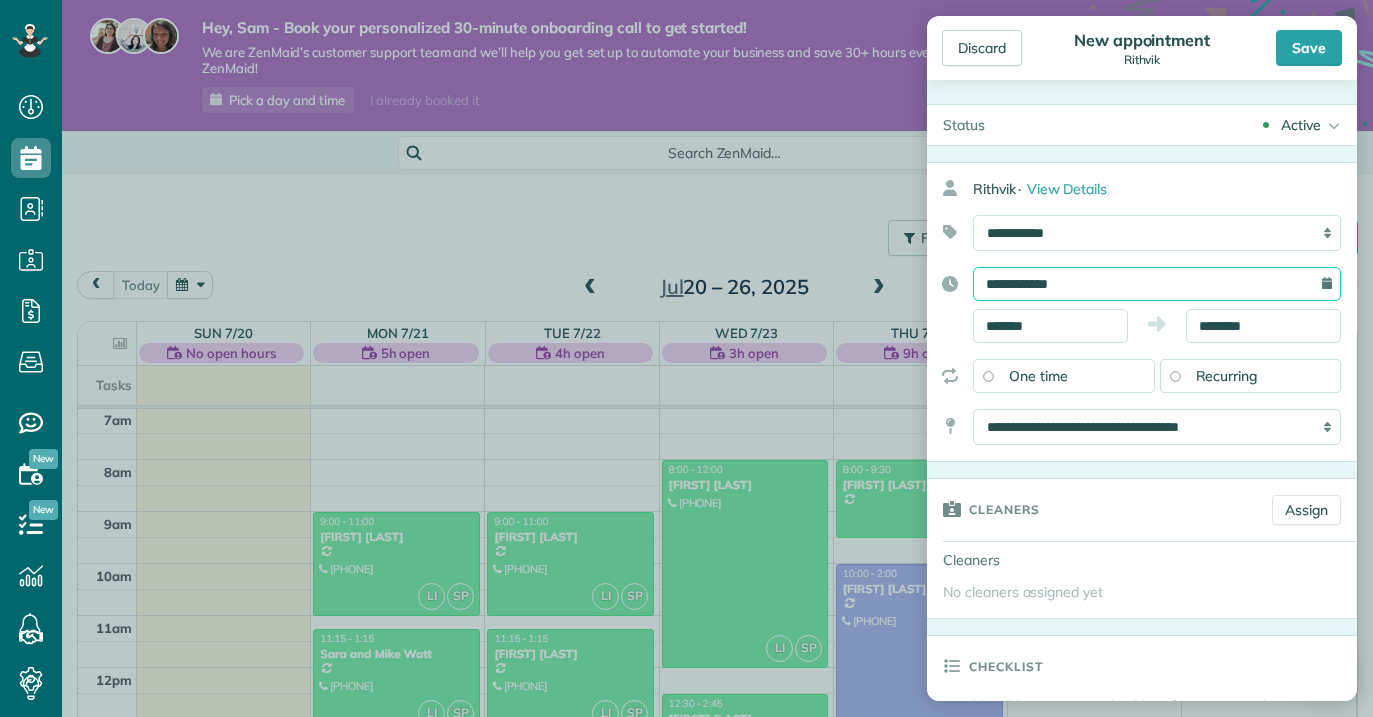 click on "**********" at bounding box center (1157, 284) 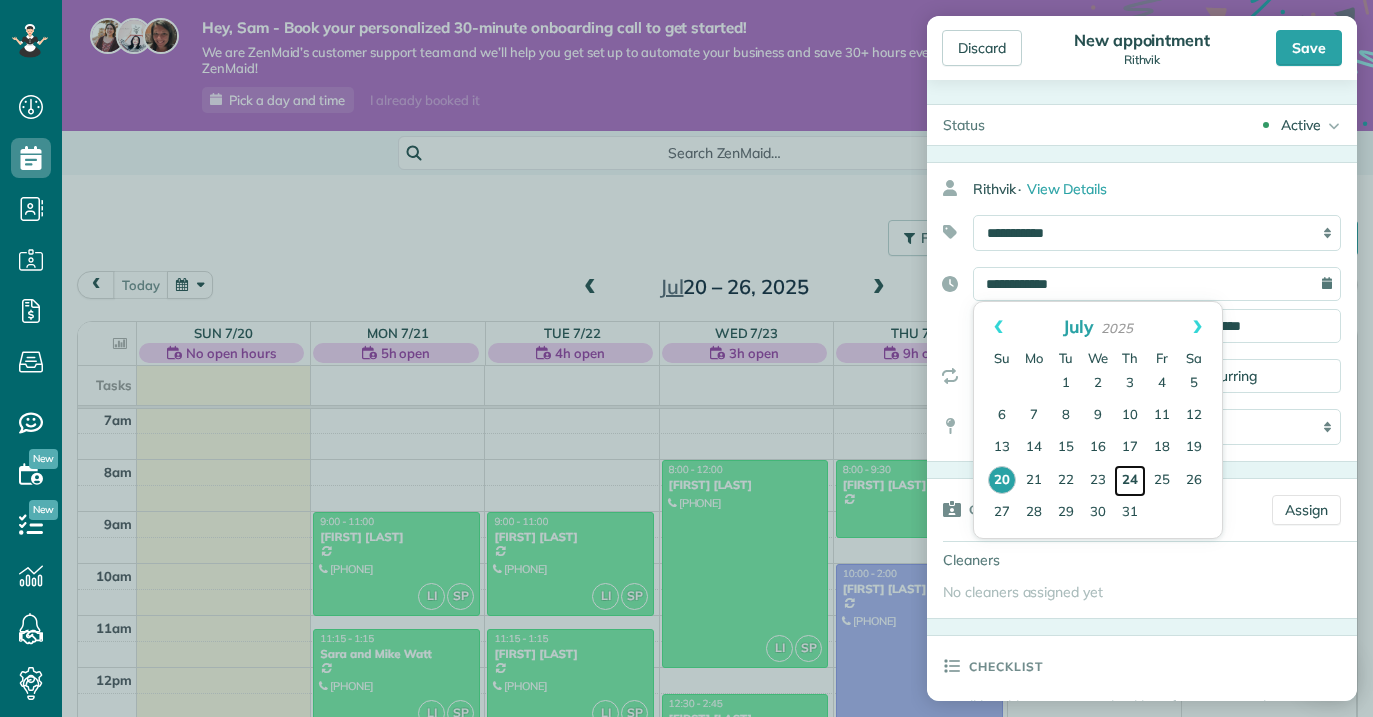 click on "24" at bounding box center [1130, 481] 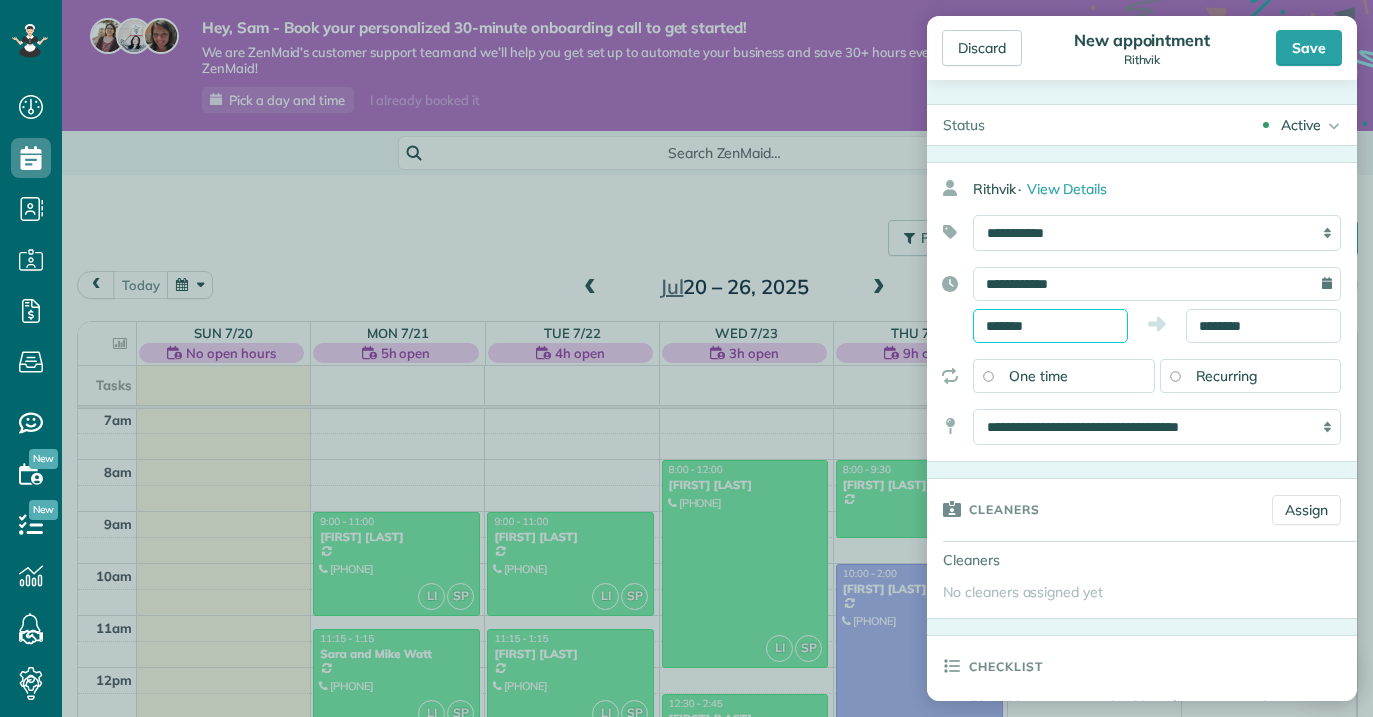 click on "*******" at bounding box center (1050, 326) 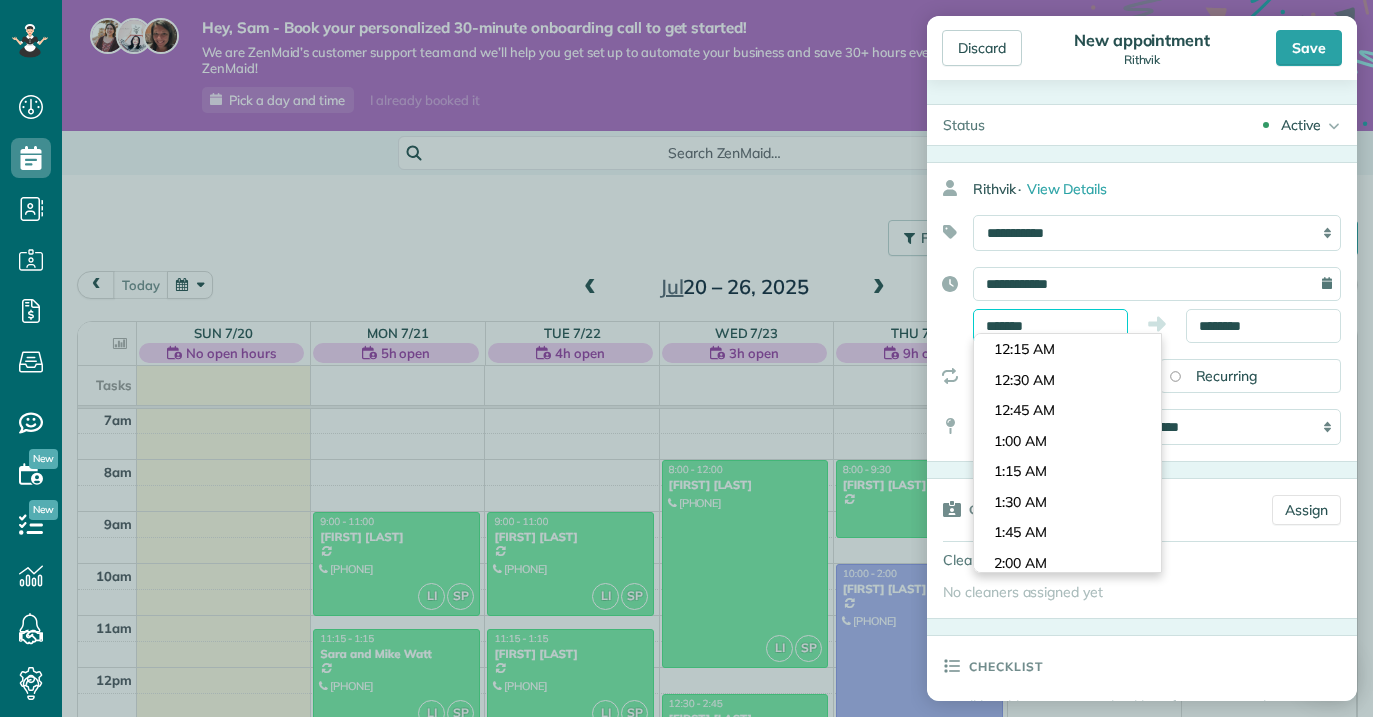 scroll, scrollTop: 1038, scrollLeft: 0, axis: vertical 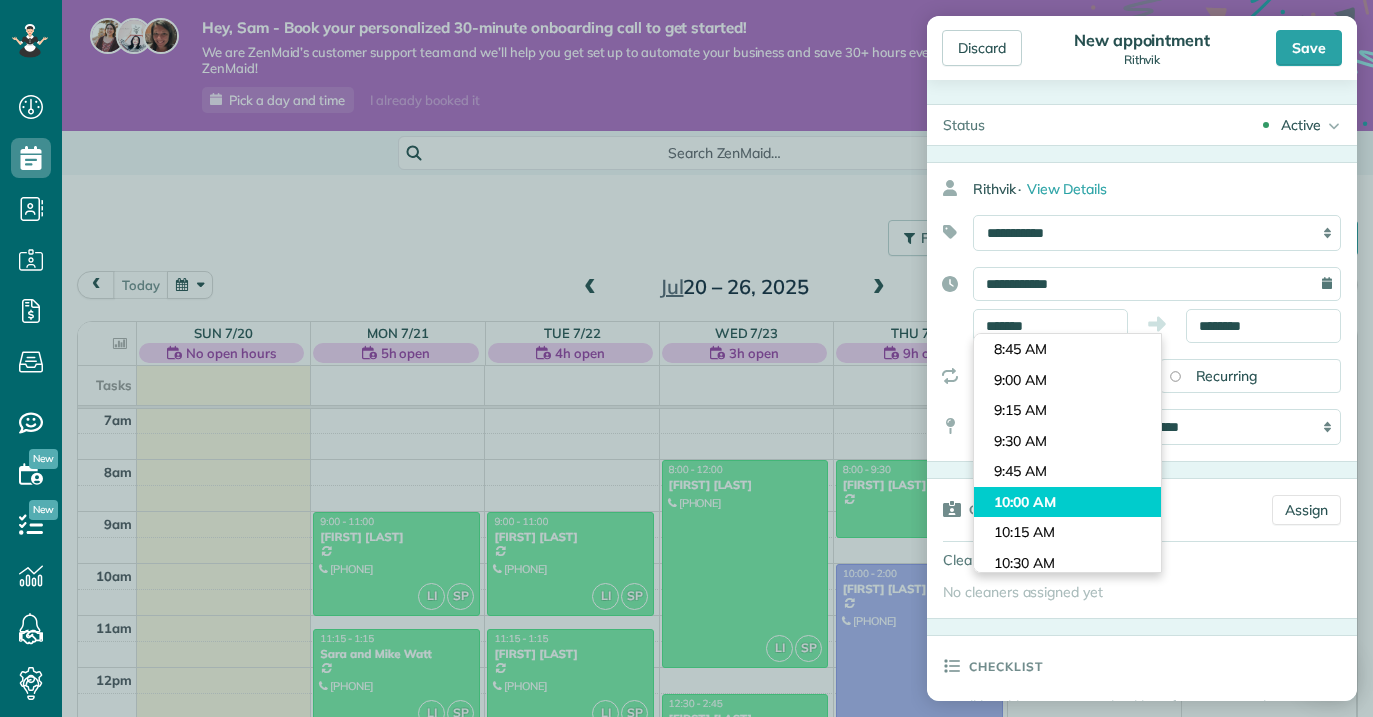 type on "********" 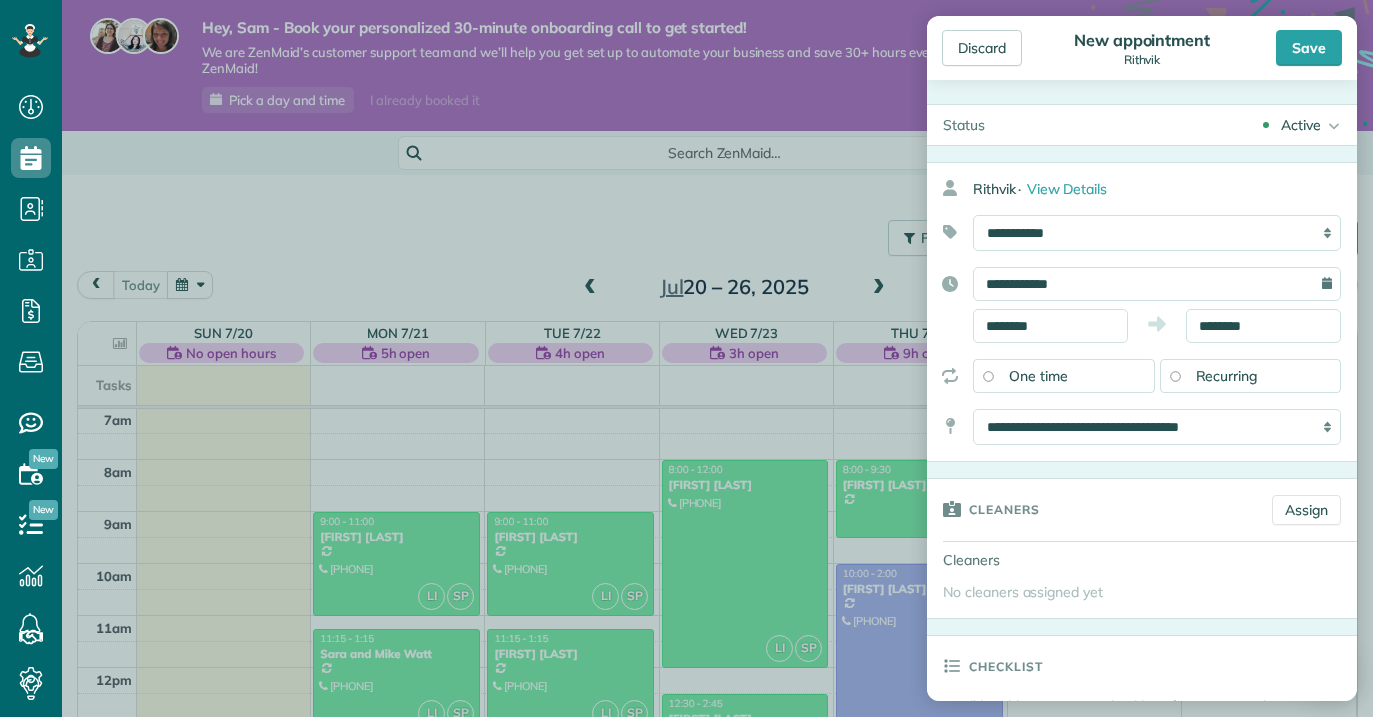 click on "Dashboard
Scheduling
Calendar View
List View
Dispatch View - Weekly scheduling (Beta)" at bounding box center [686, 358] 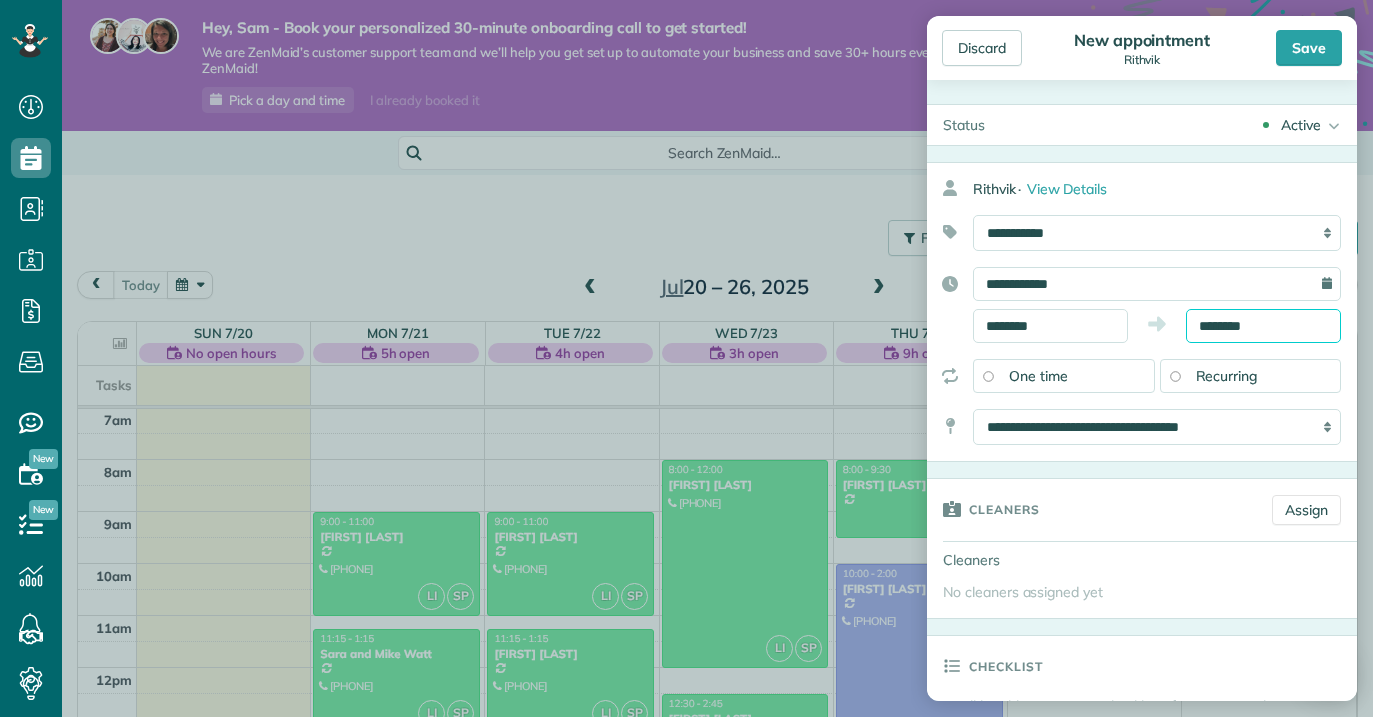 click on "********" at bounding box center [1263, 326] 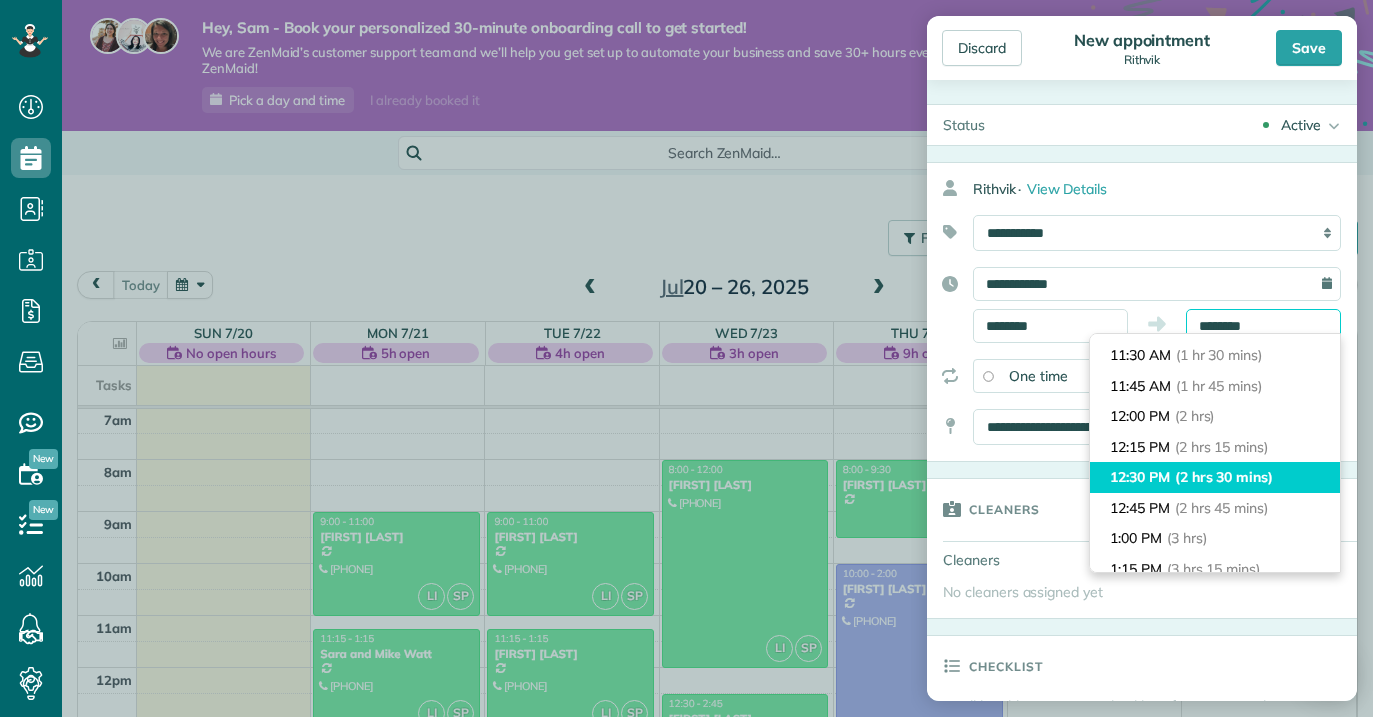 scroll, scrollTop: 185, scrollLeft: 0, axis: vertical 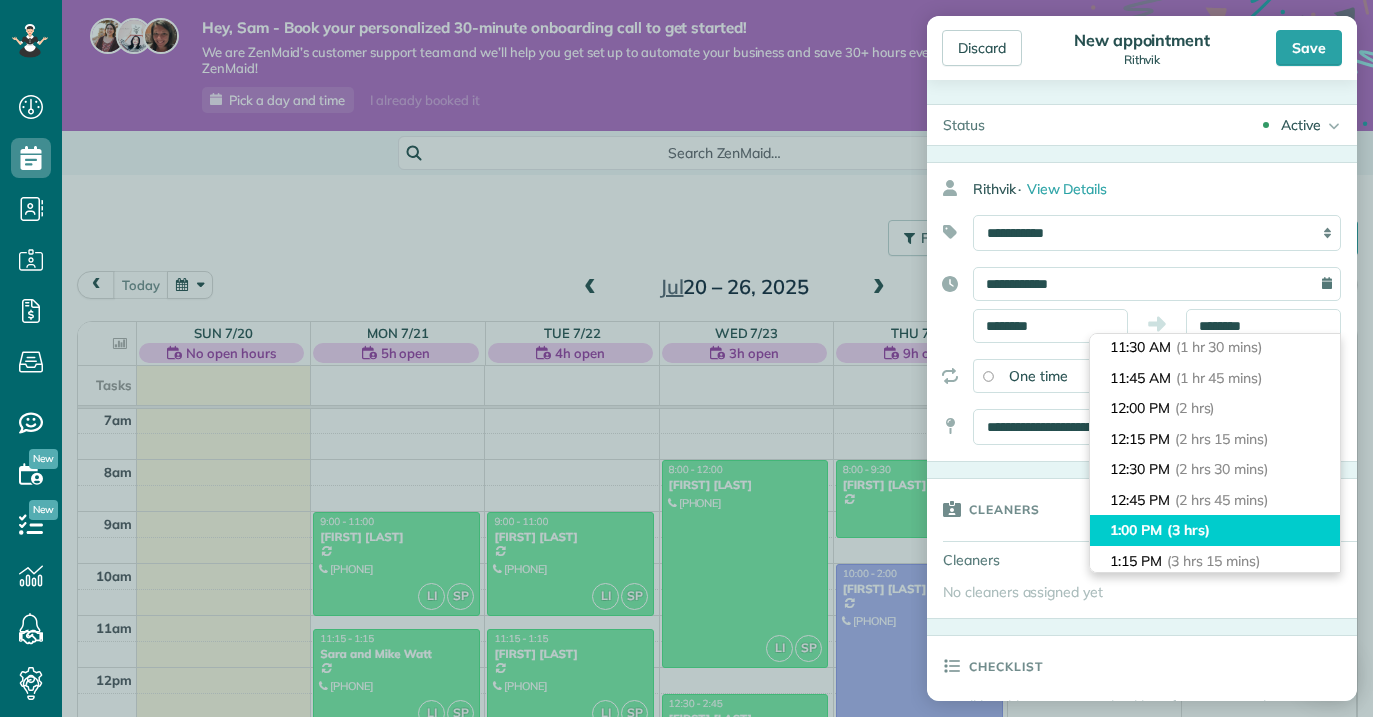 type on "*******" 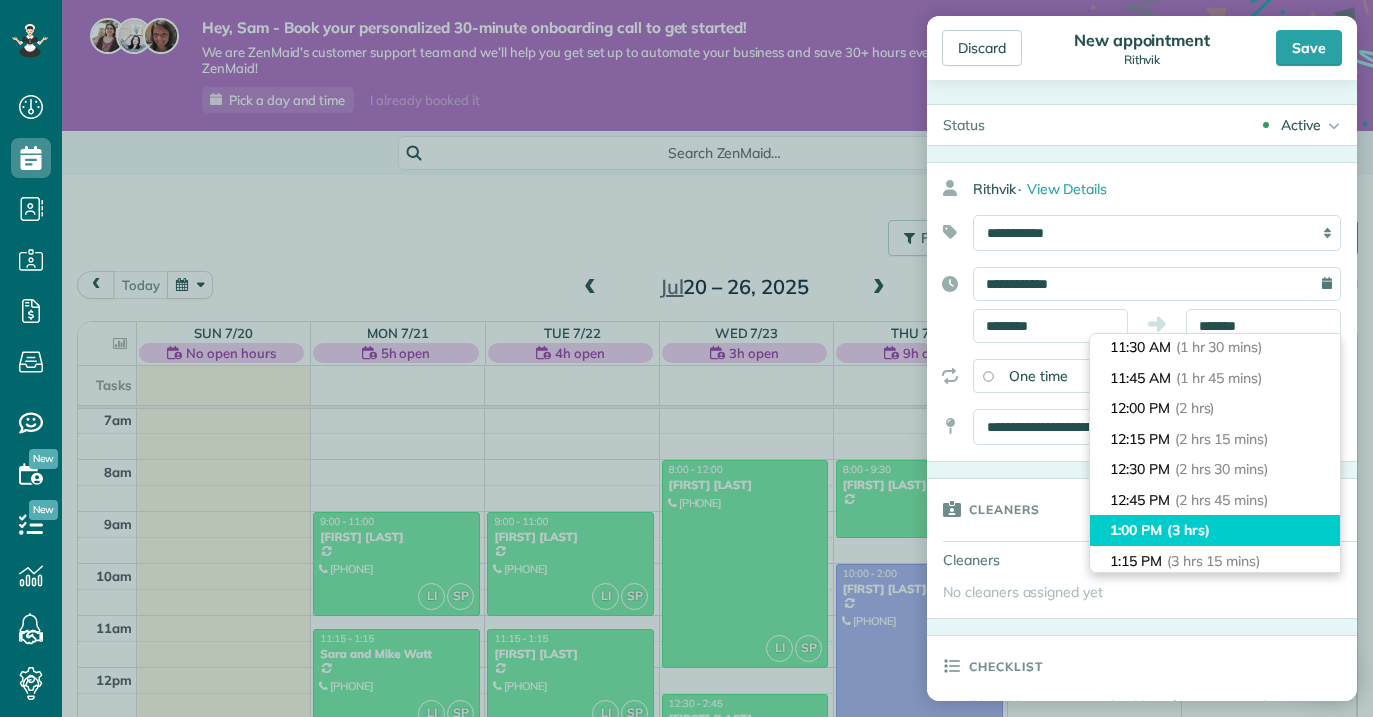 click on "1:00 PM  (3 hrs)" at bounding box center [1215, 530] 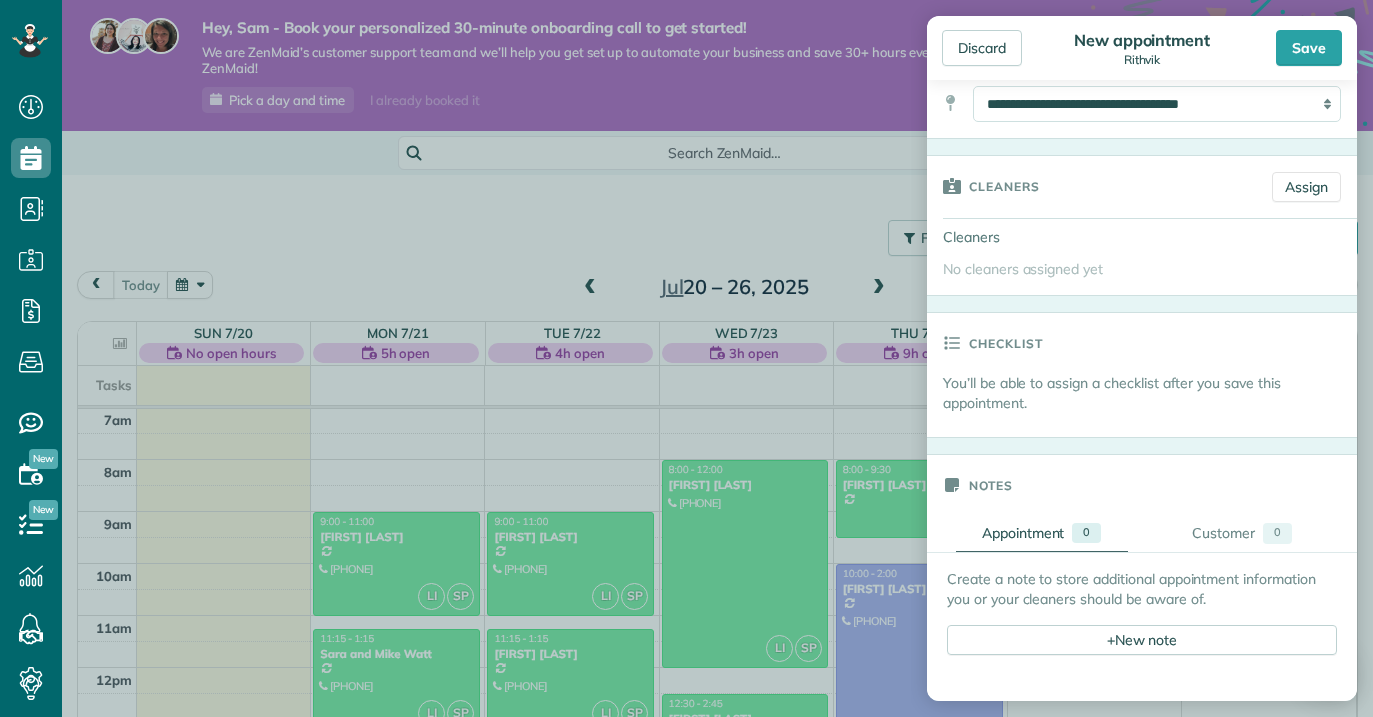 scroll, scrollTop: 364, scrollLeft: 0, axis: vertical 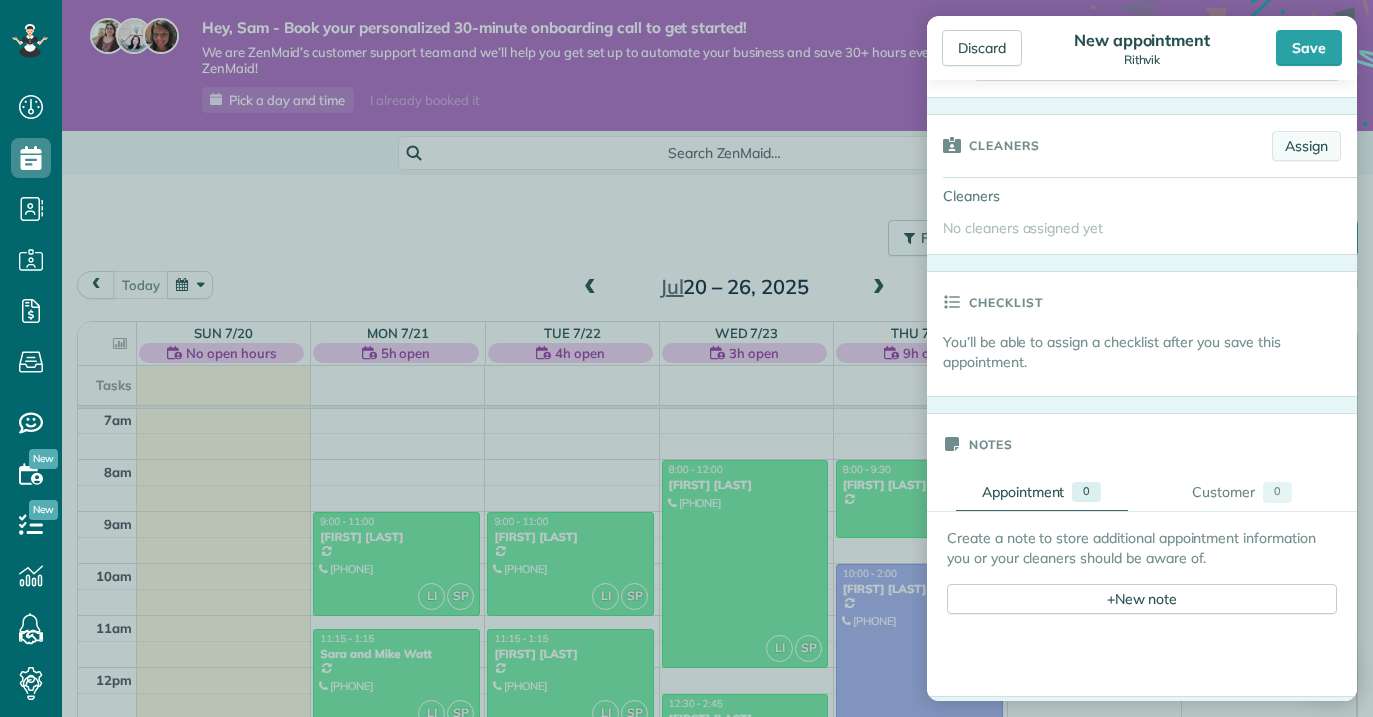 click on "Assign" at bounding box center (1306, 146) 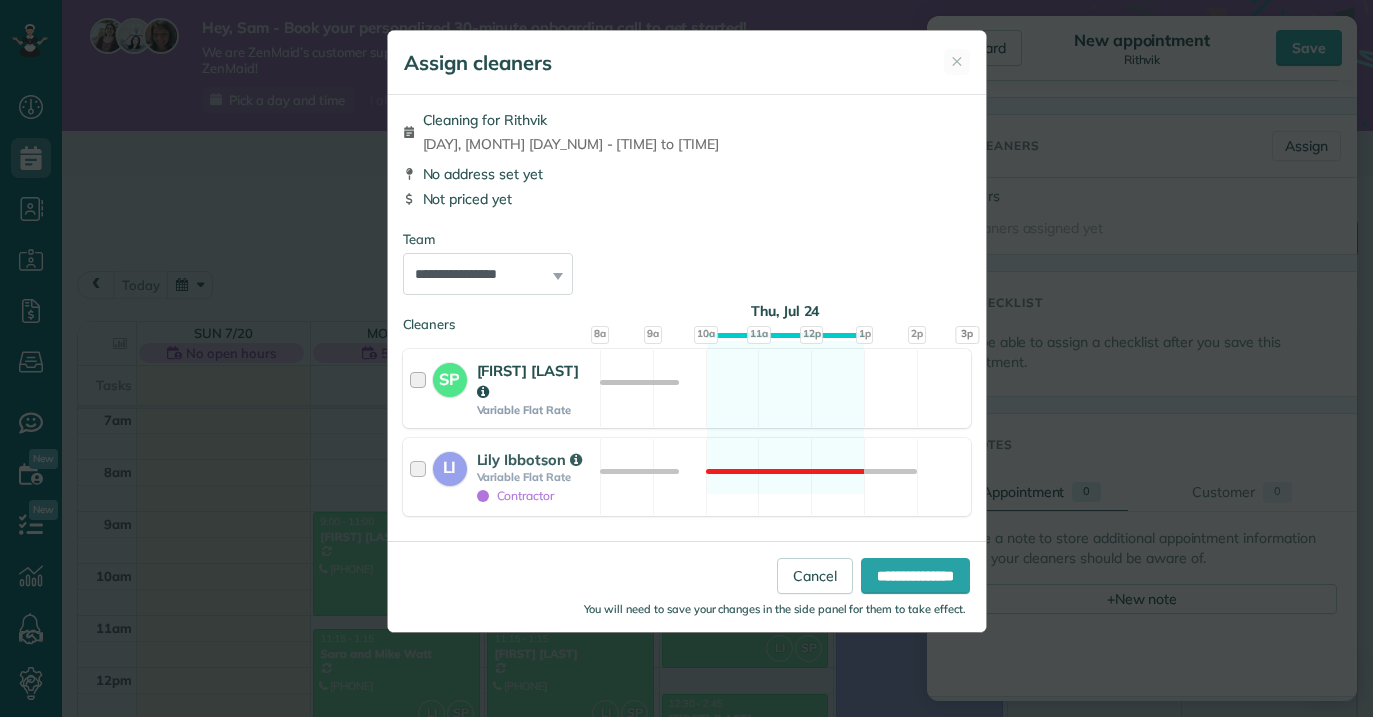 click at bounding box center (421, 388) 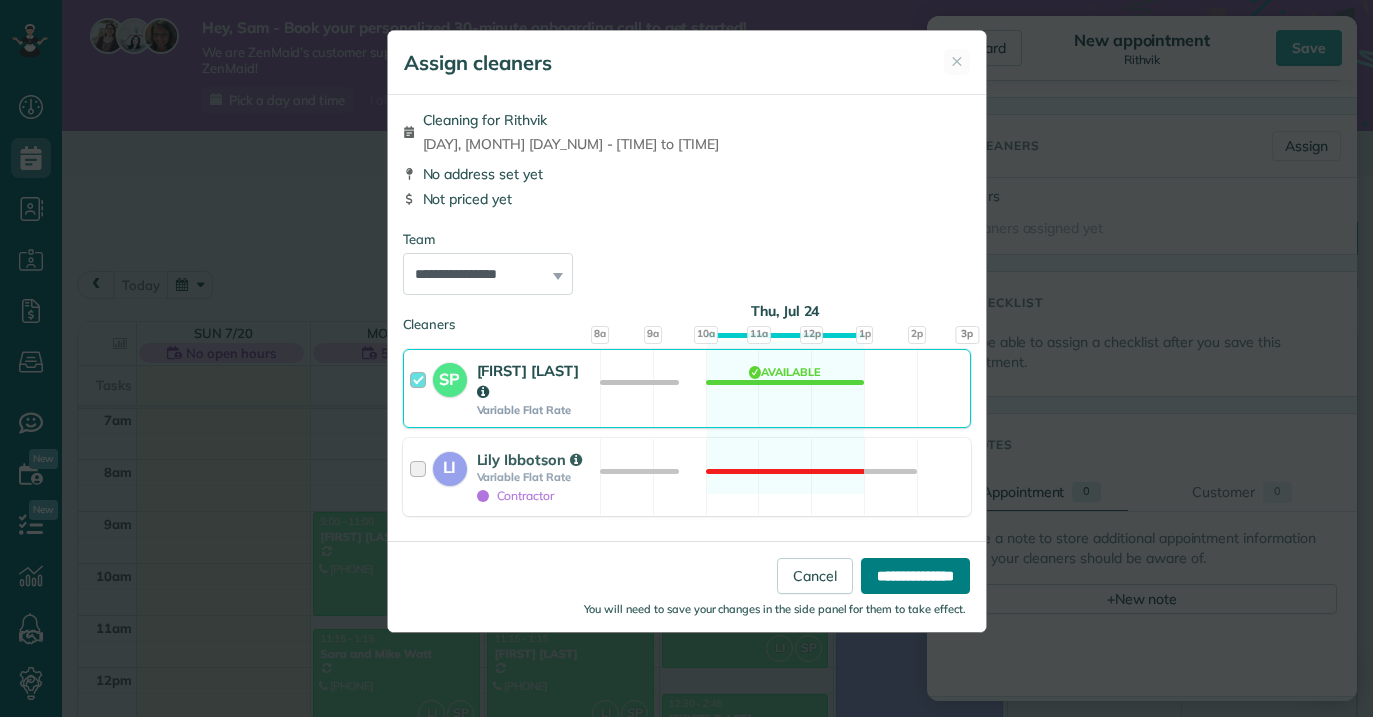 click on "**********" at bounding box center [915, 576] 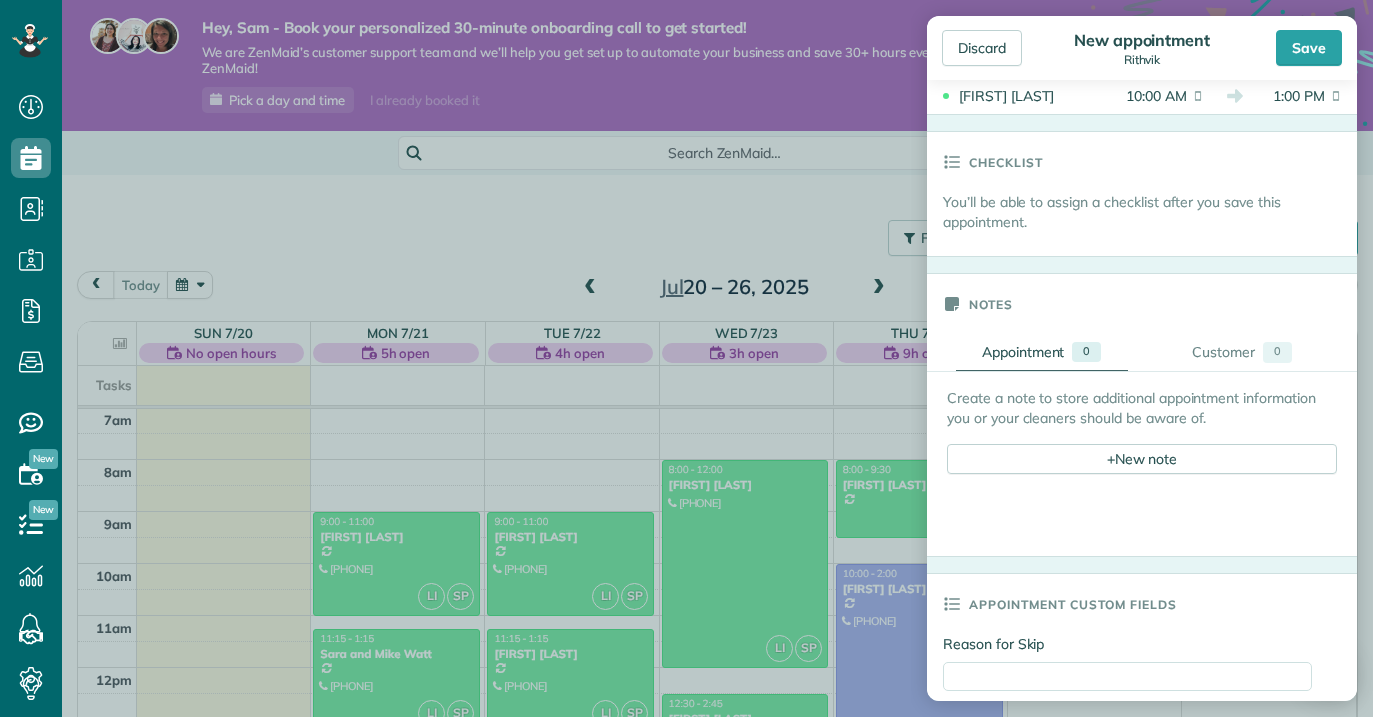 scroll, scrollTop: 537, scrollLeft: 0, axis: vertical 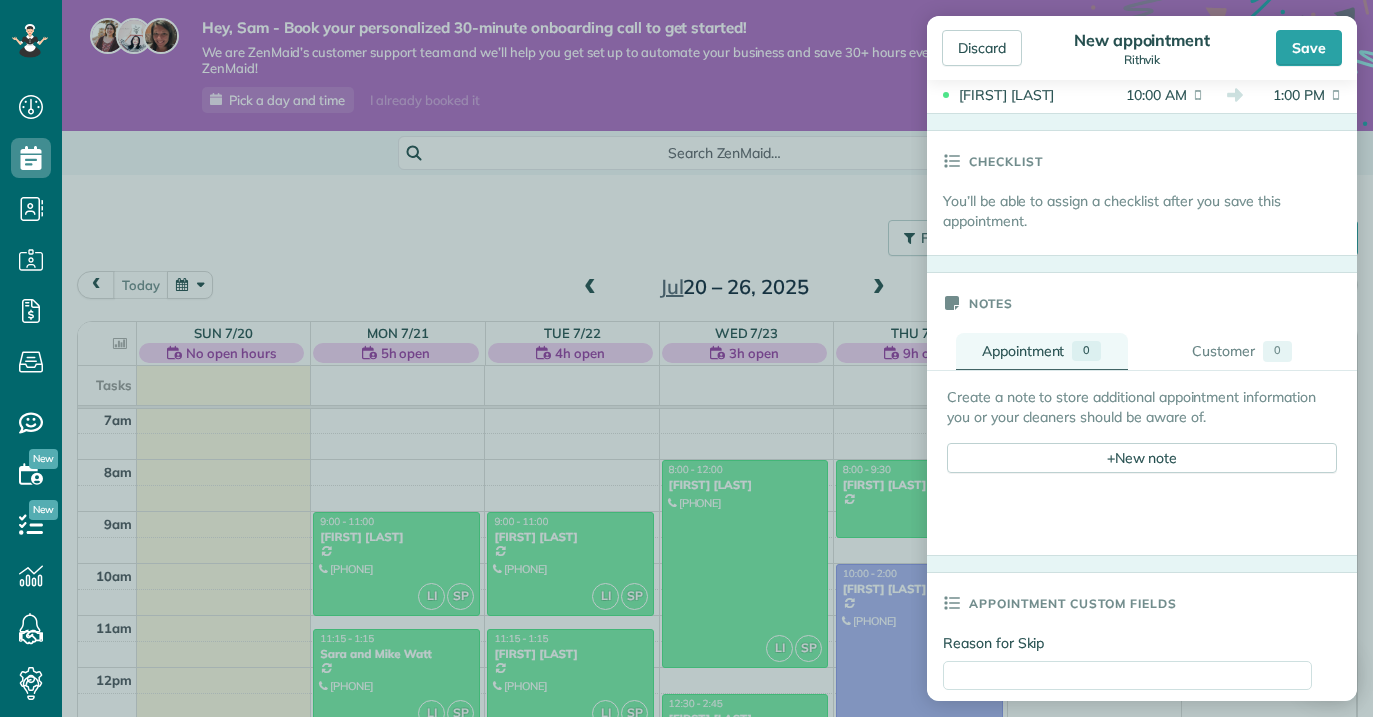 click on "0" at bounding box center (1086, 351) 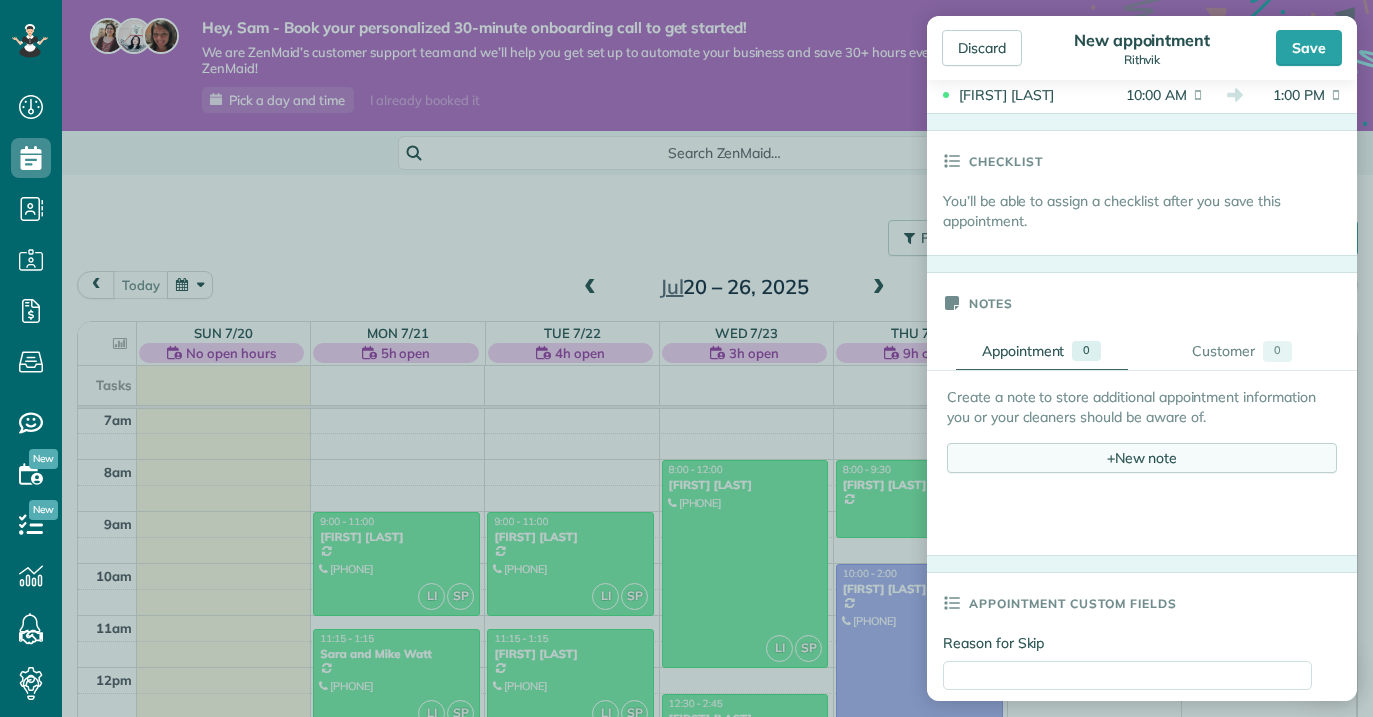 click on "+ New note" at bounding box center (1142, 458) 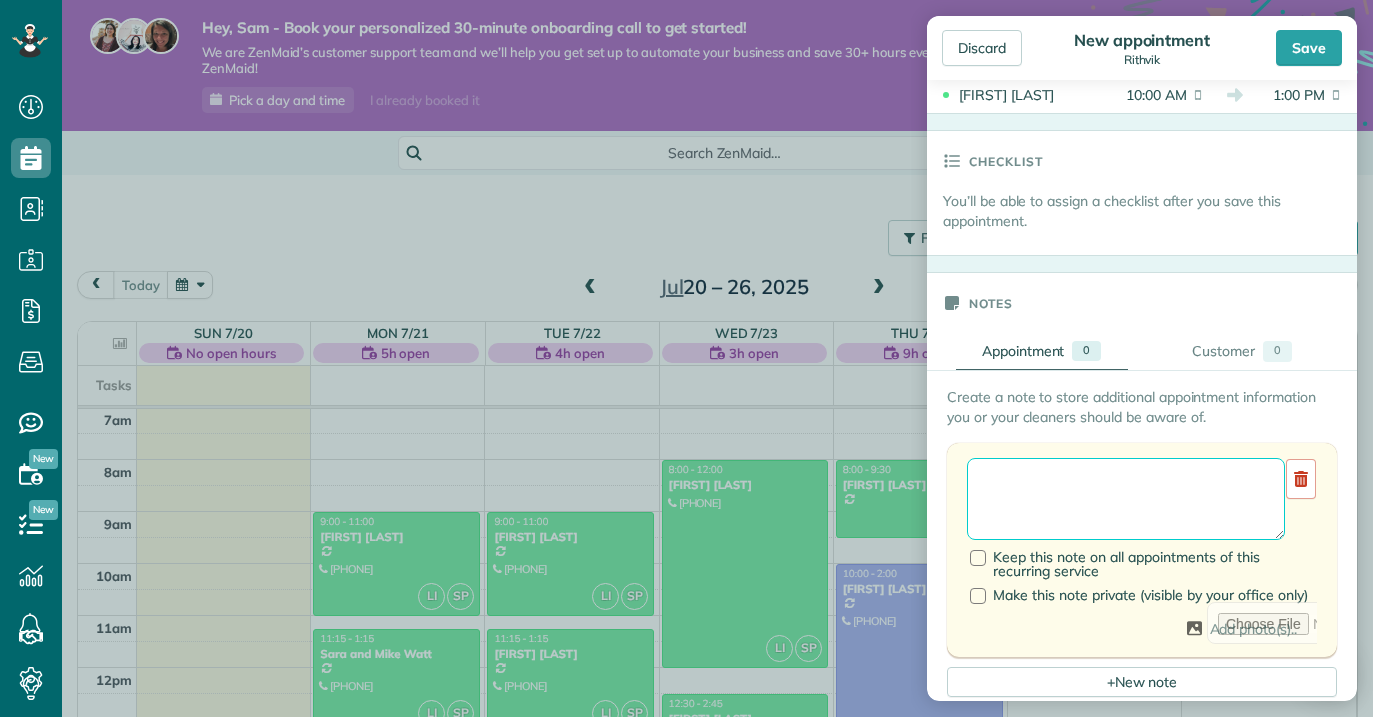 click at bounding box center (1126, 499) 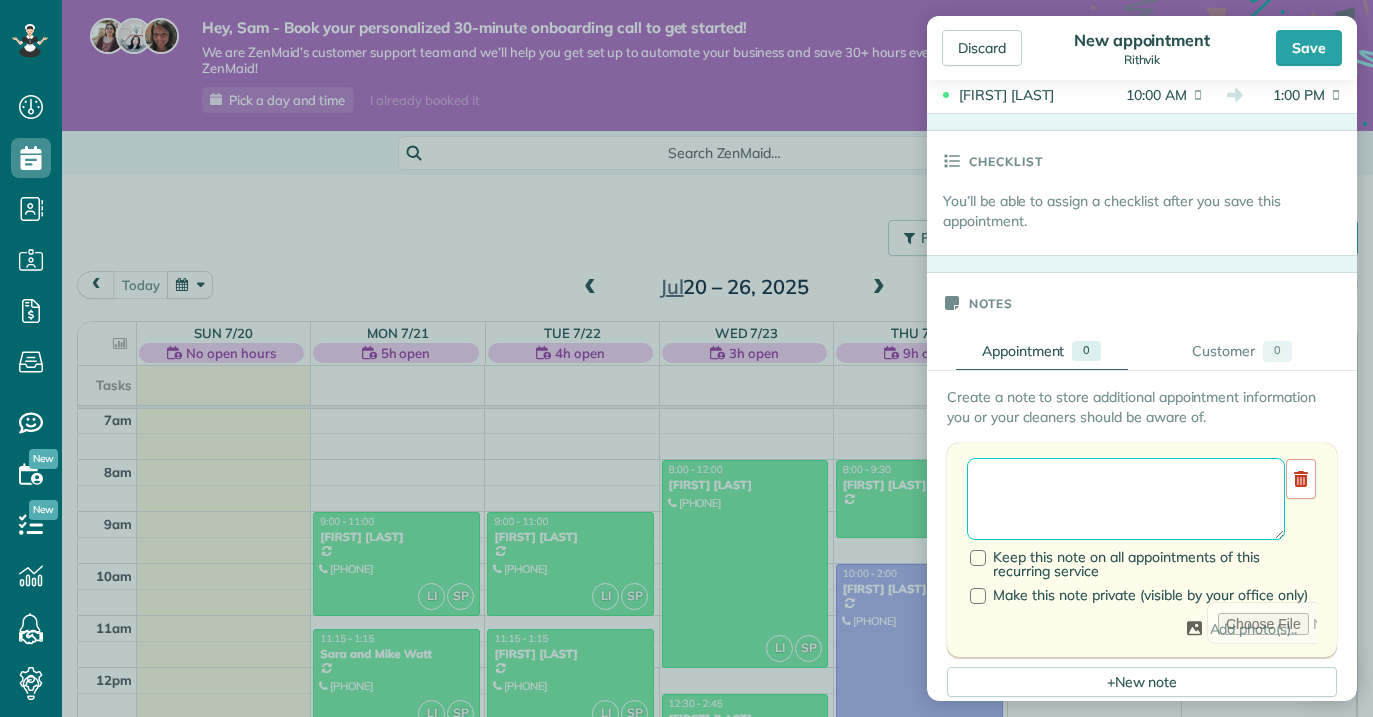 type on "*" 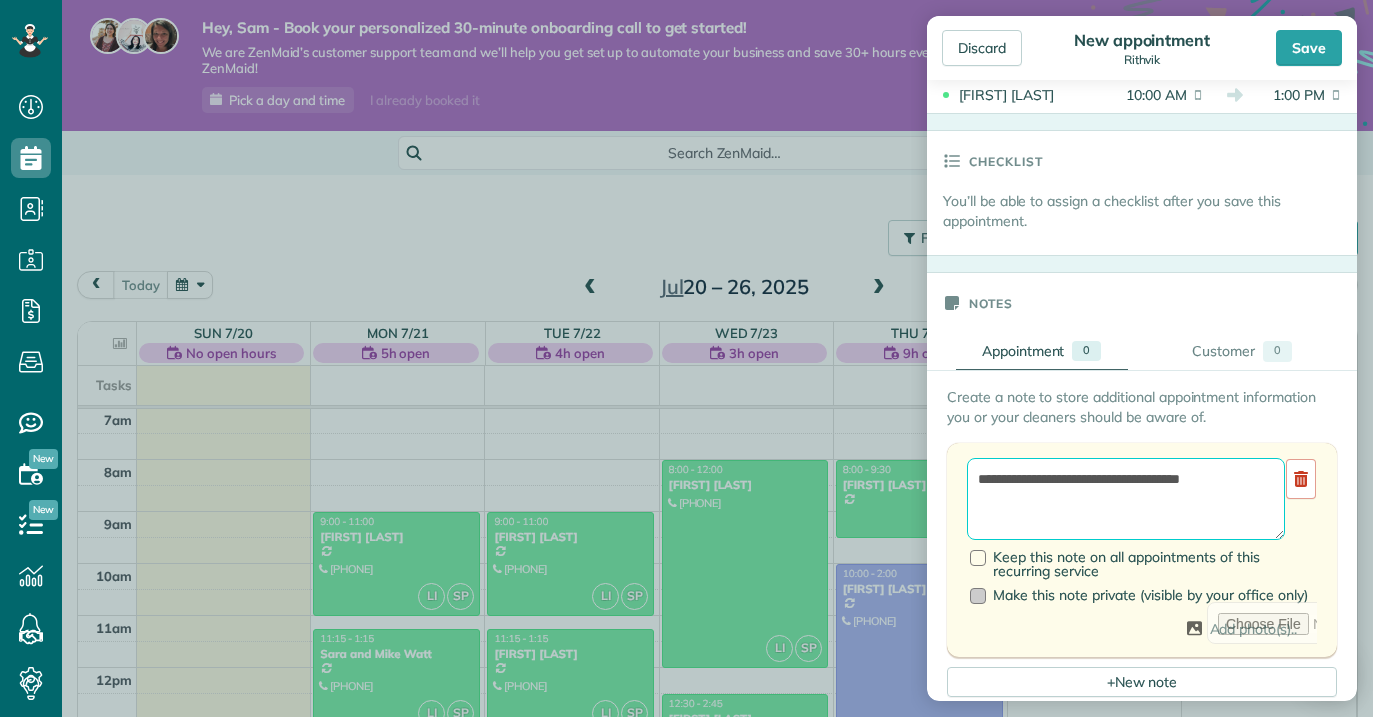 type on "**********" 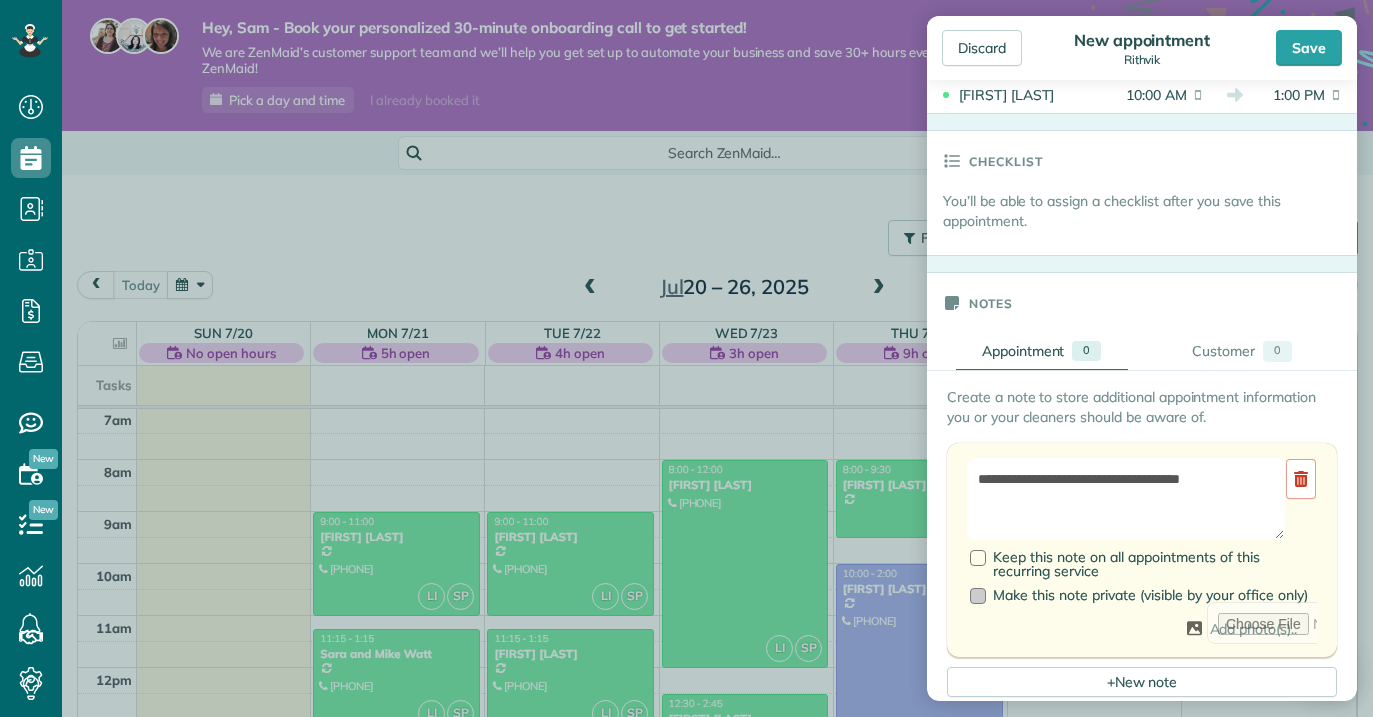 click at bounding box center (978, 596) 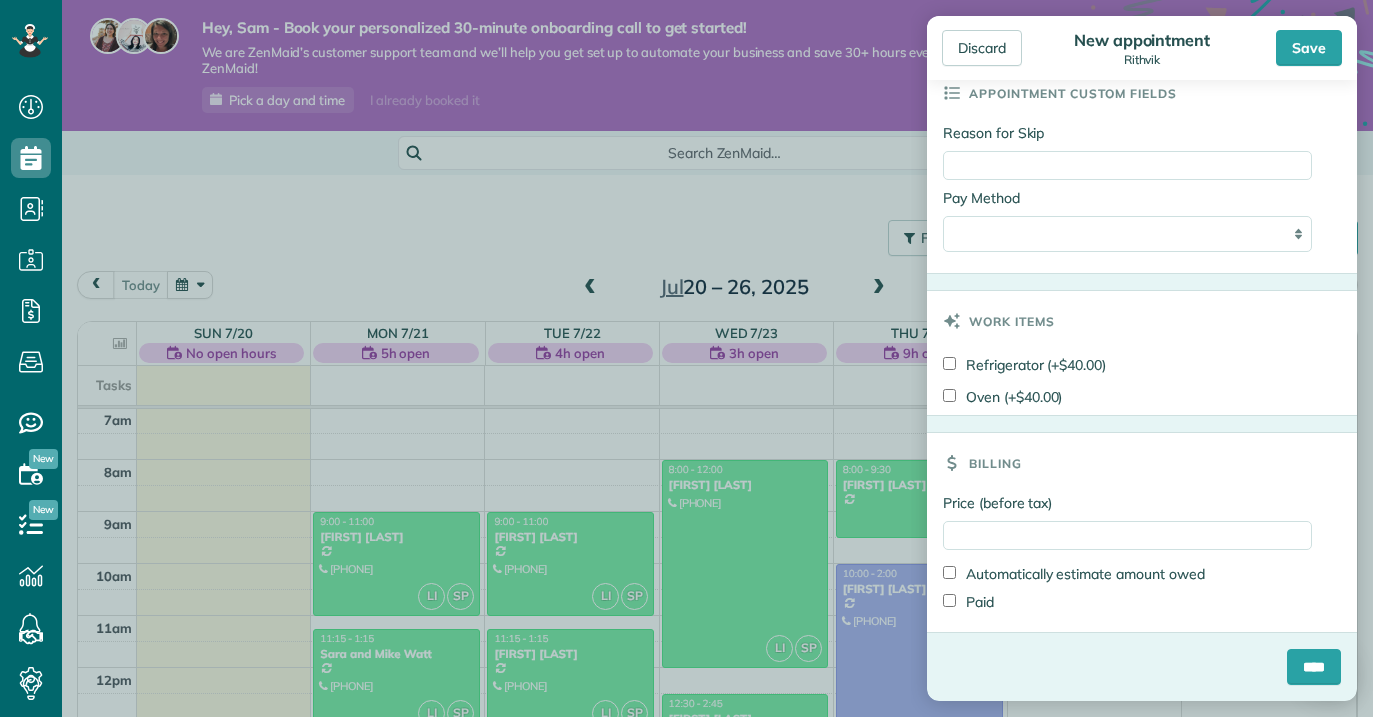 scroll, scrollTop: 1560, scrollLeft: 0, axis: vertical 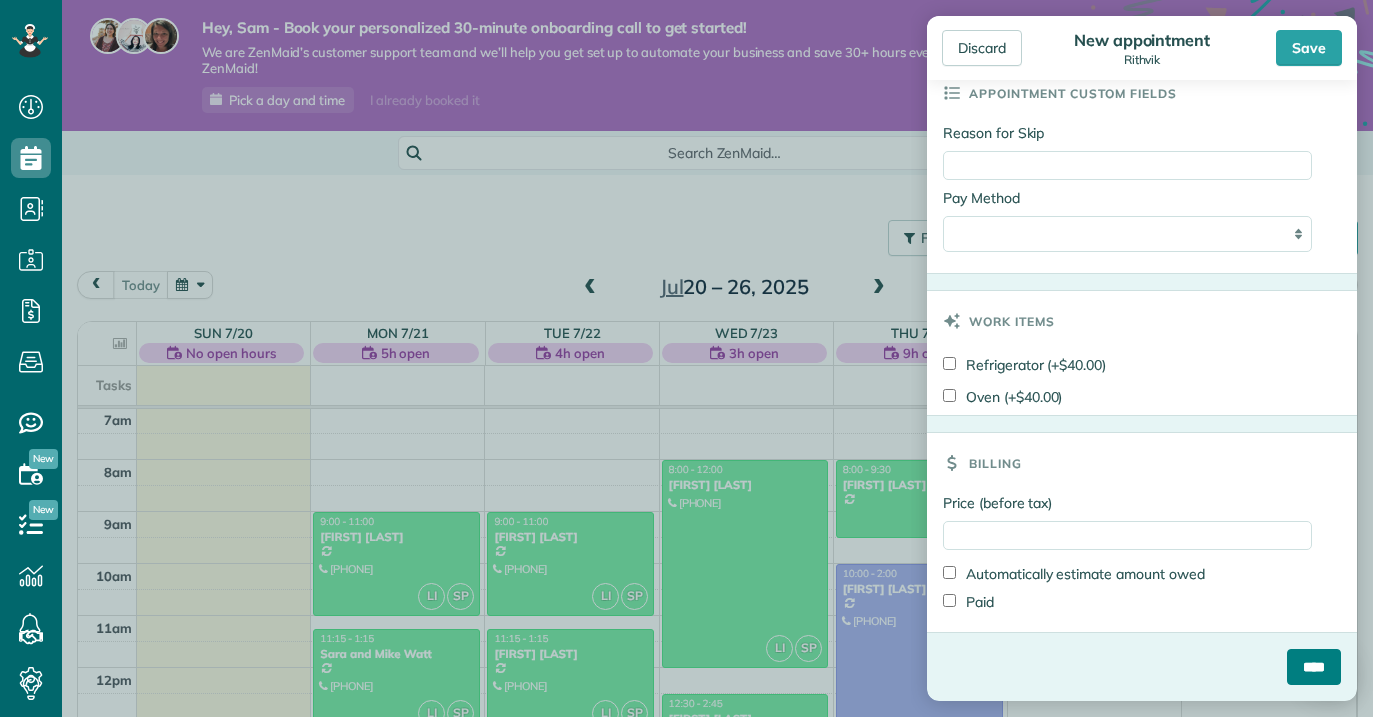 click on "****" at bounding box center [1314, 667] 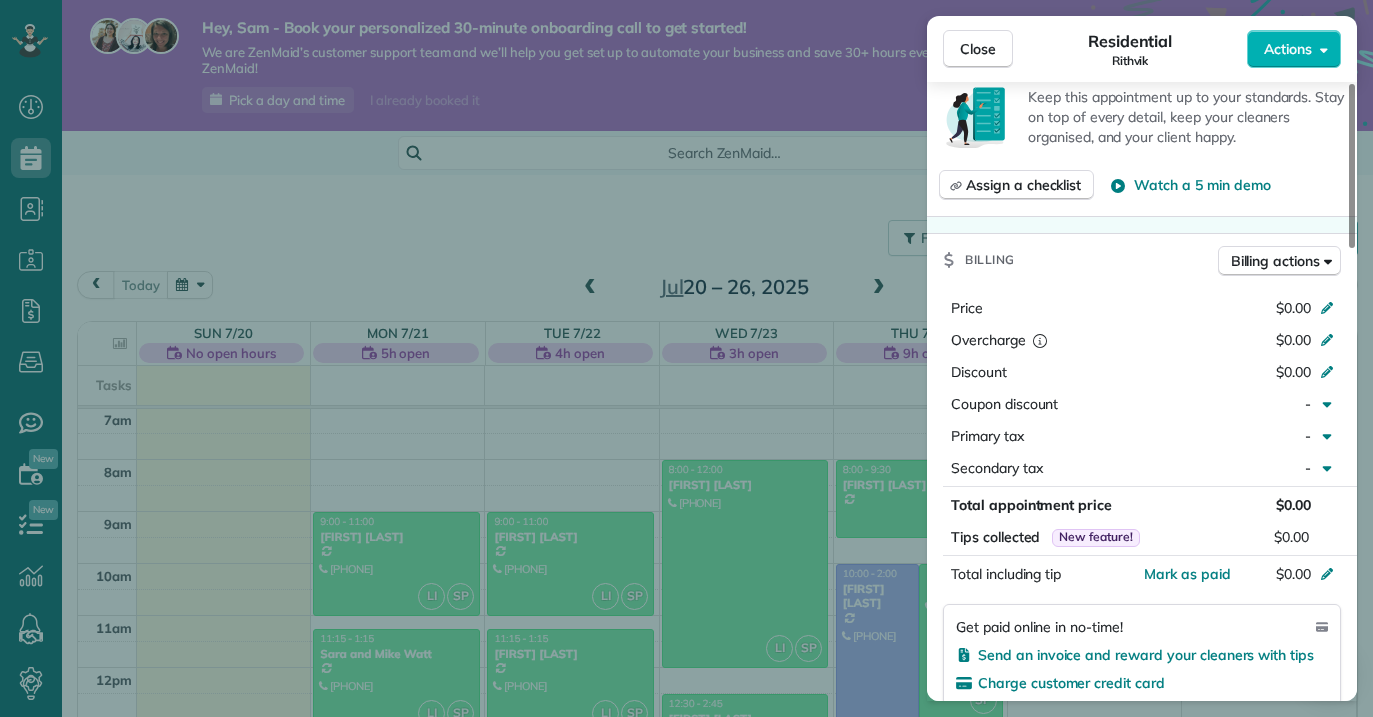 scroll, scrollTop: 747, scrollLeft: 0, axis: vertical 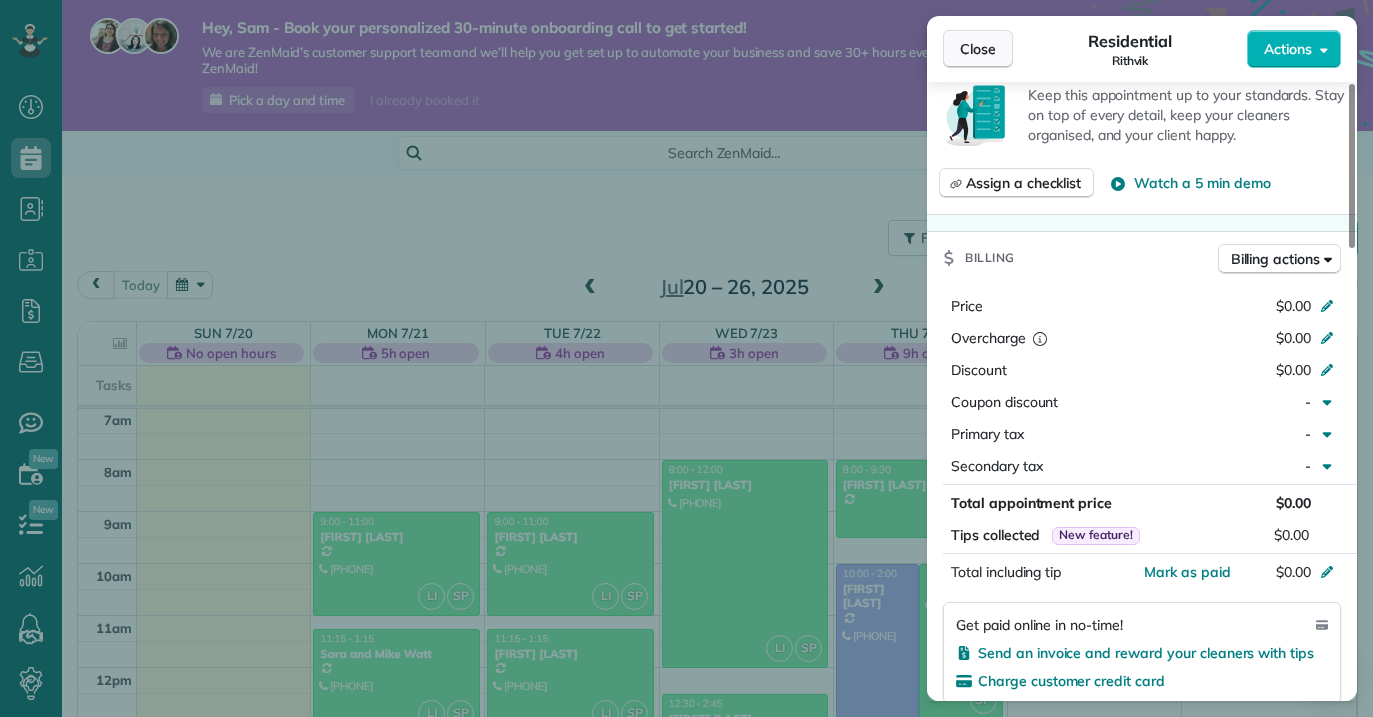 click on "Close" at bounding box center [978, 49] 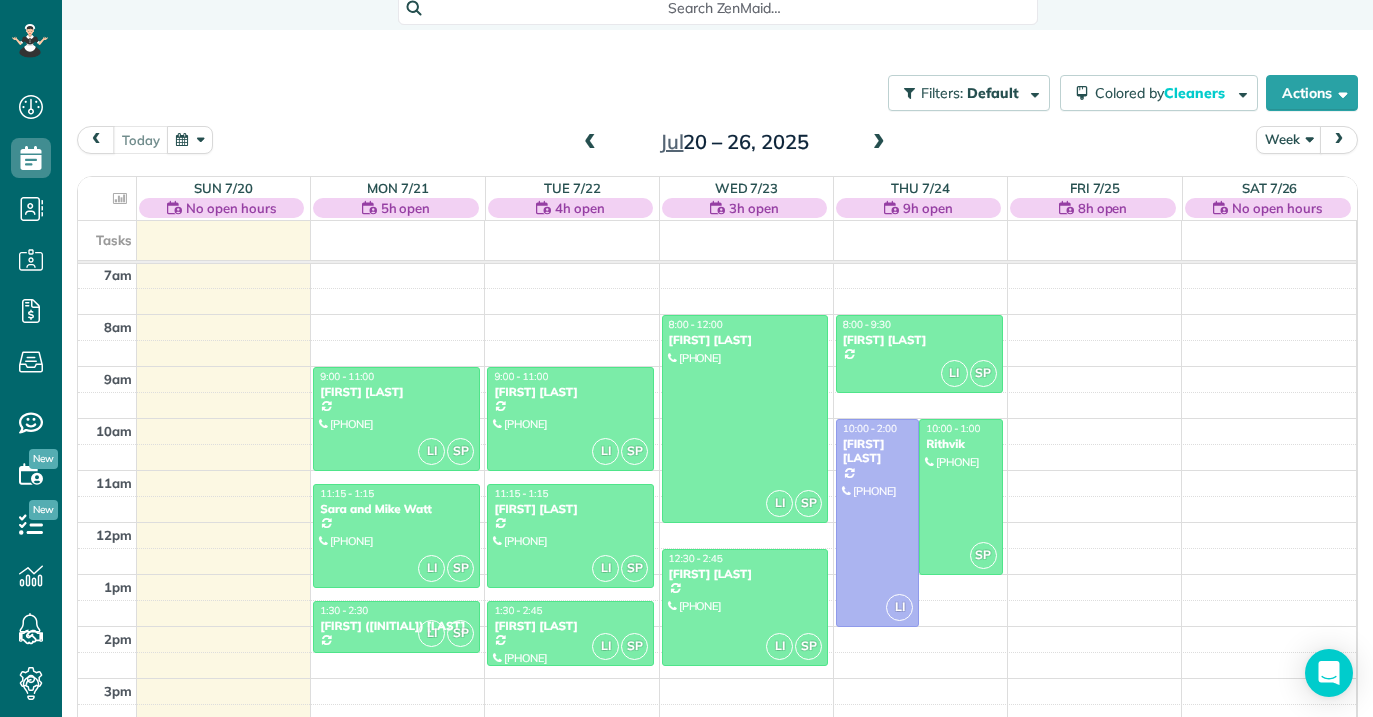scroll, scrollTop: 187, scrollLeft: 0, axis: vertical 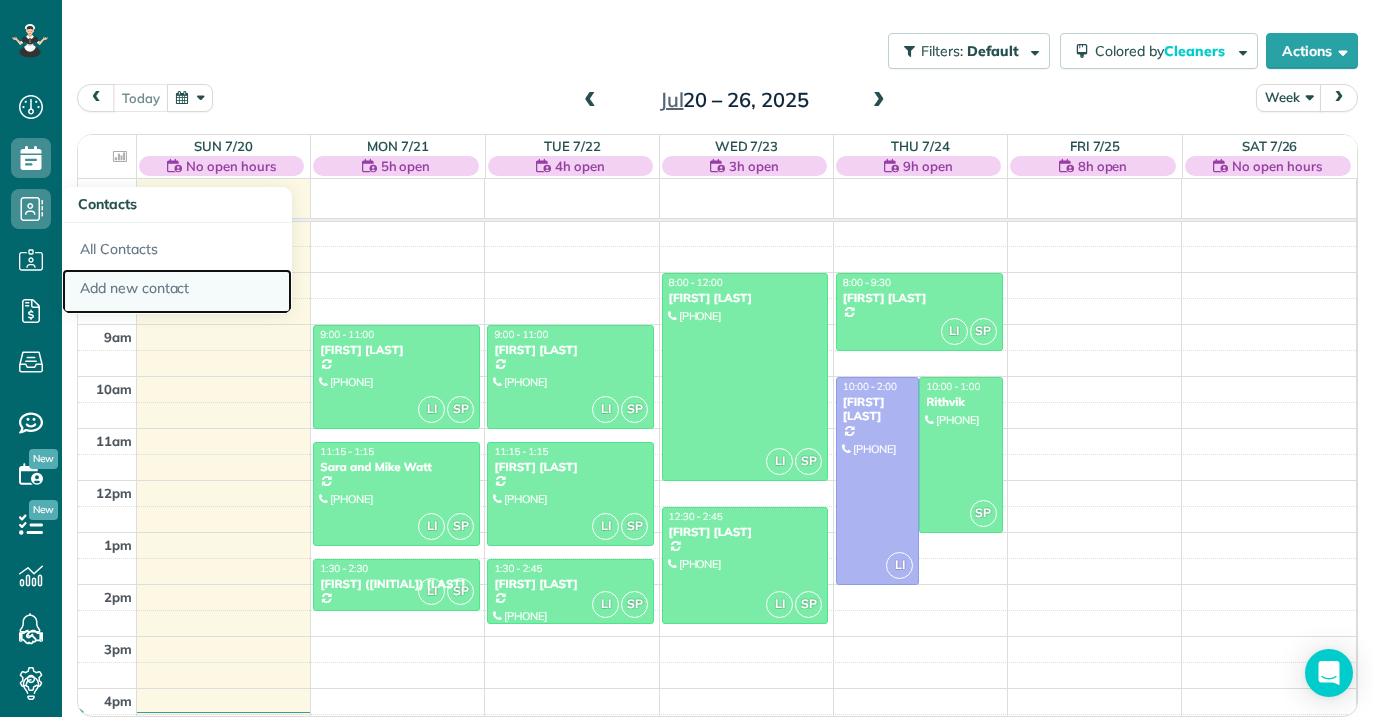 click on "Add new contact" at bounding box center (177, 292) 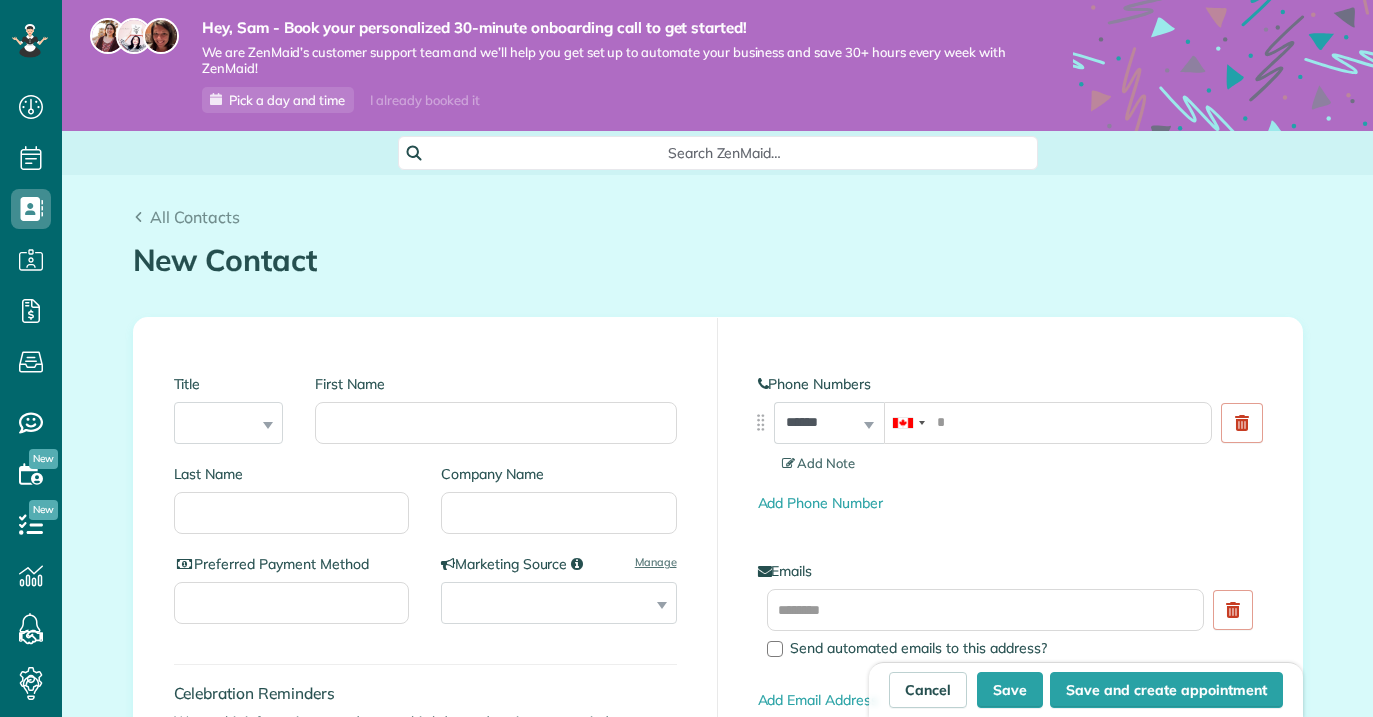 scroll, scrollTop: 0, scrollLeft: 0, axis: both 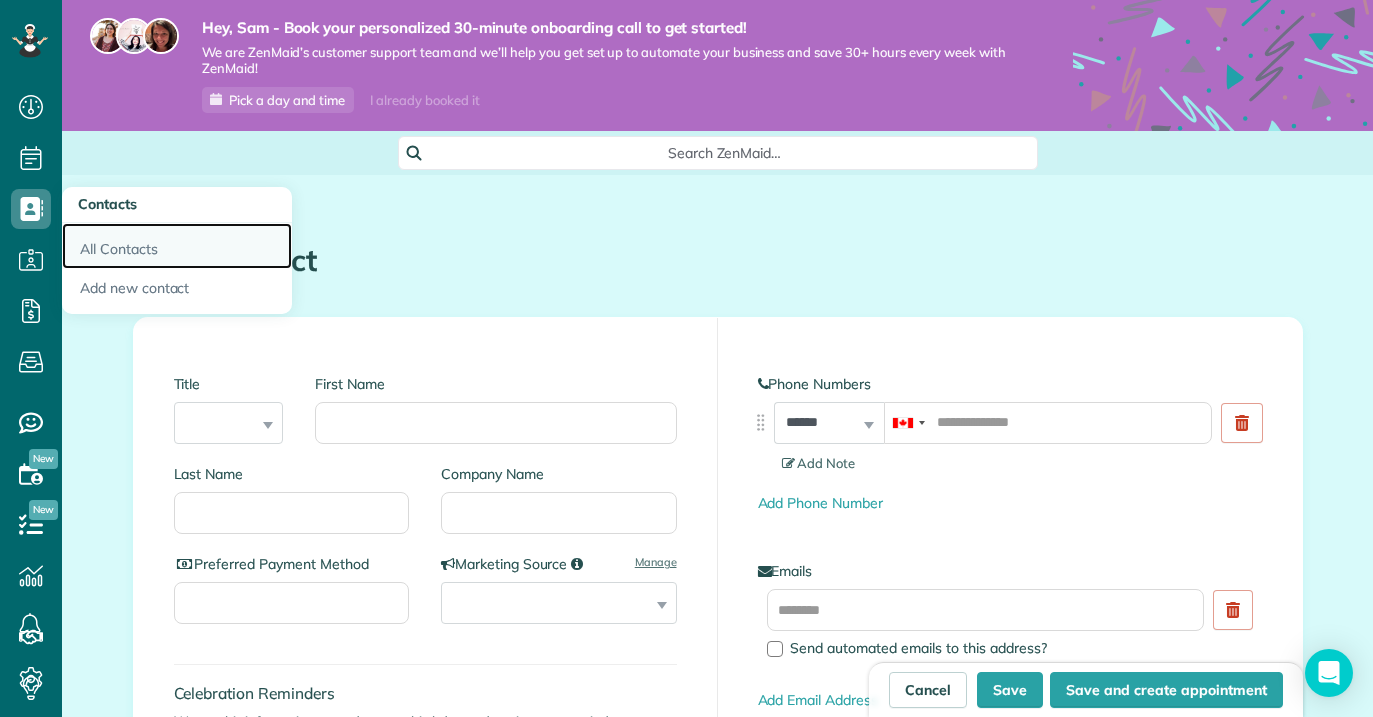 click on "All Contacts" at bounding box center (177, 246) 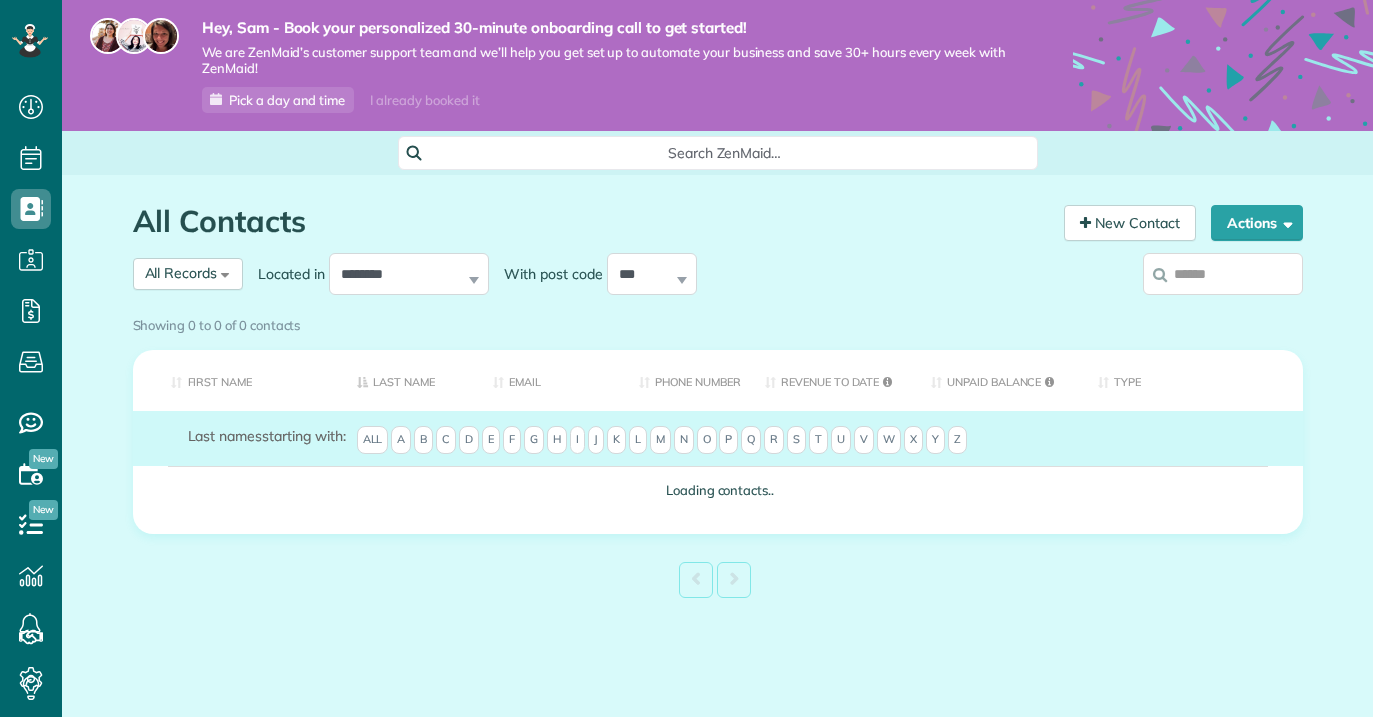 scroll, scrollTop: 0, scrollLeft: 0, axis: both 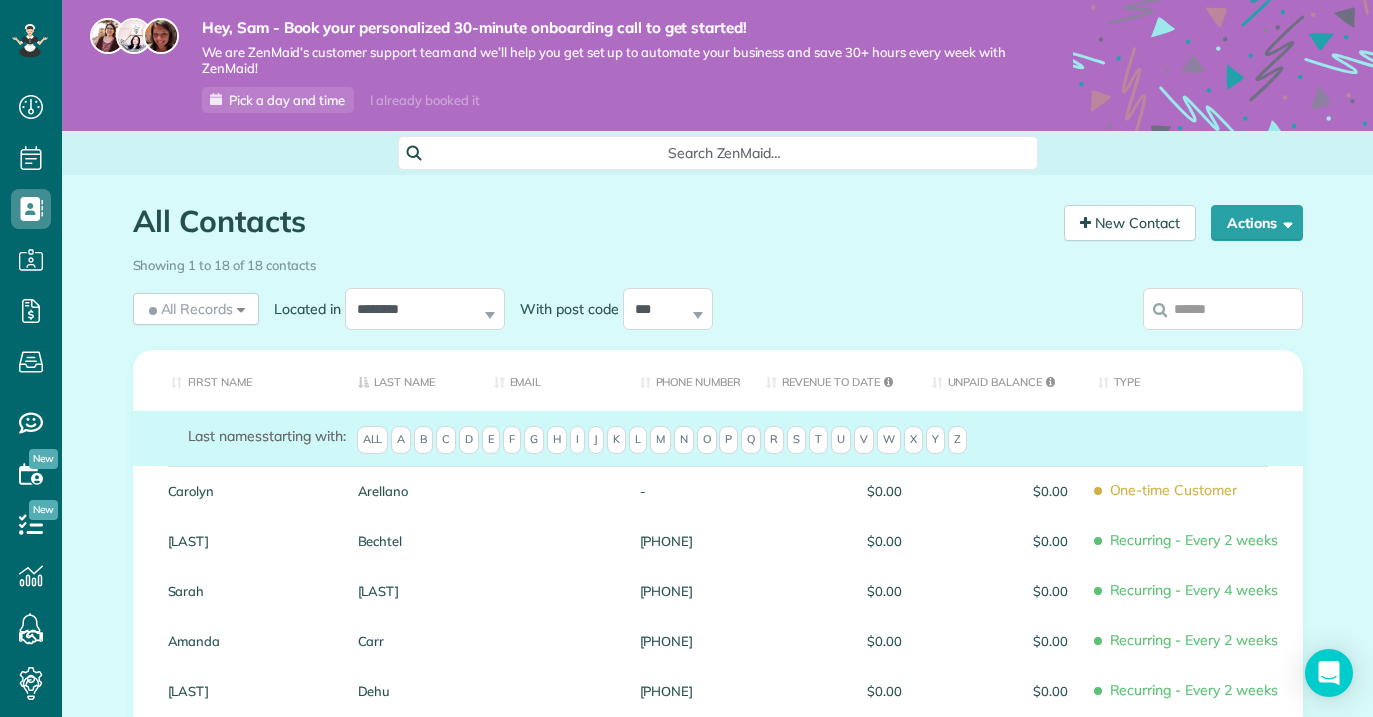click on "N" at bounding box center (684, 440) 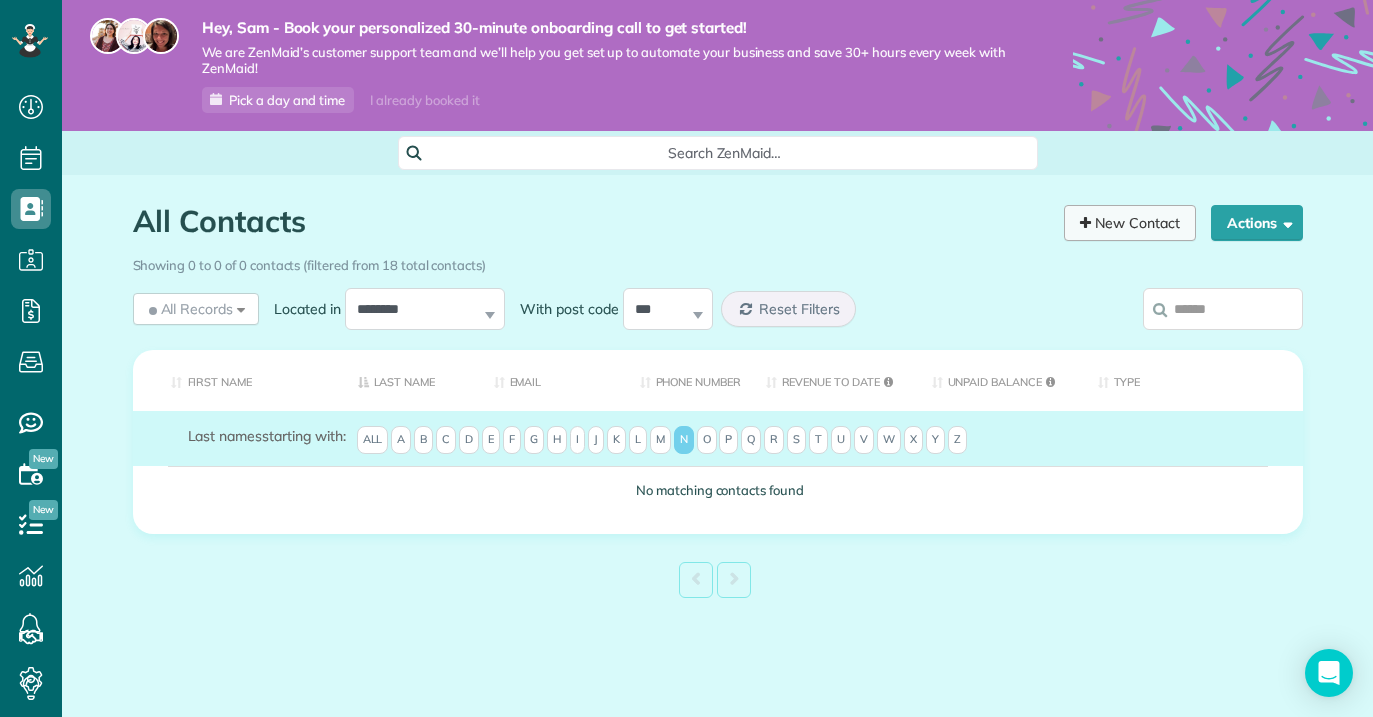 click on "New Contact" at bounding box center [1130, 223] 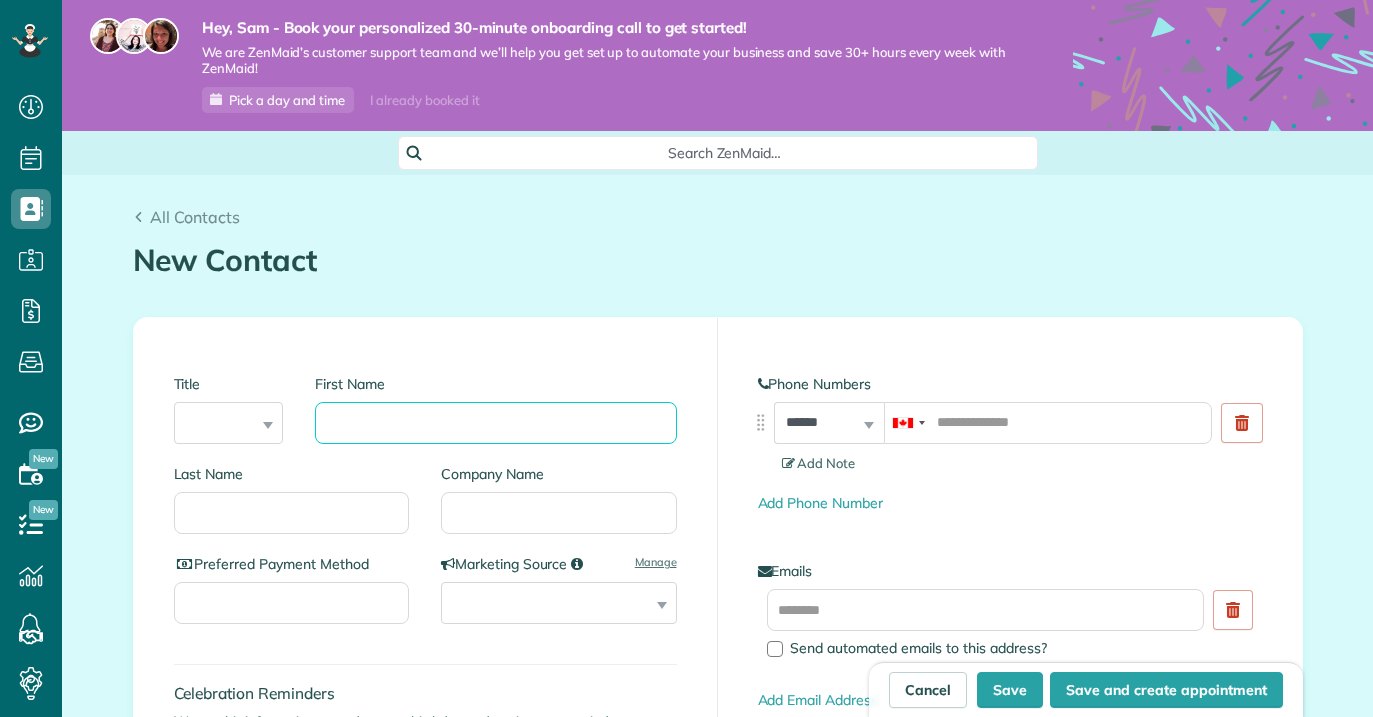 click on "First Name" at bounding box center [495, 423] 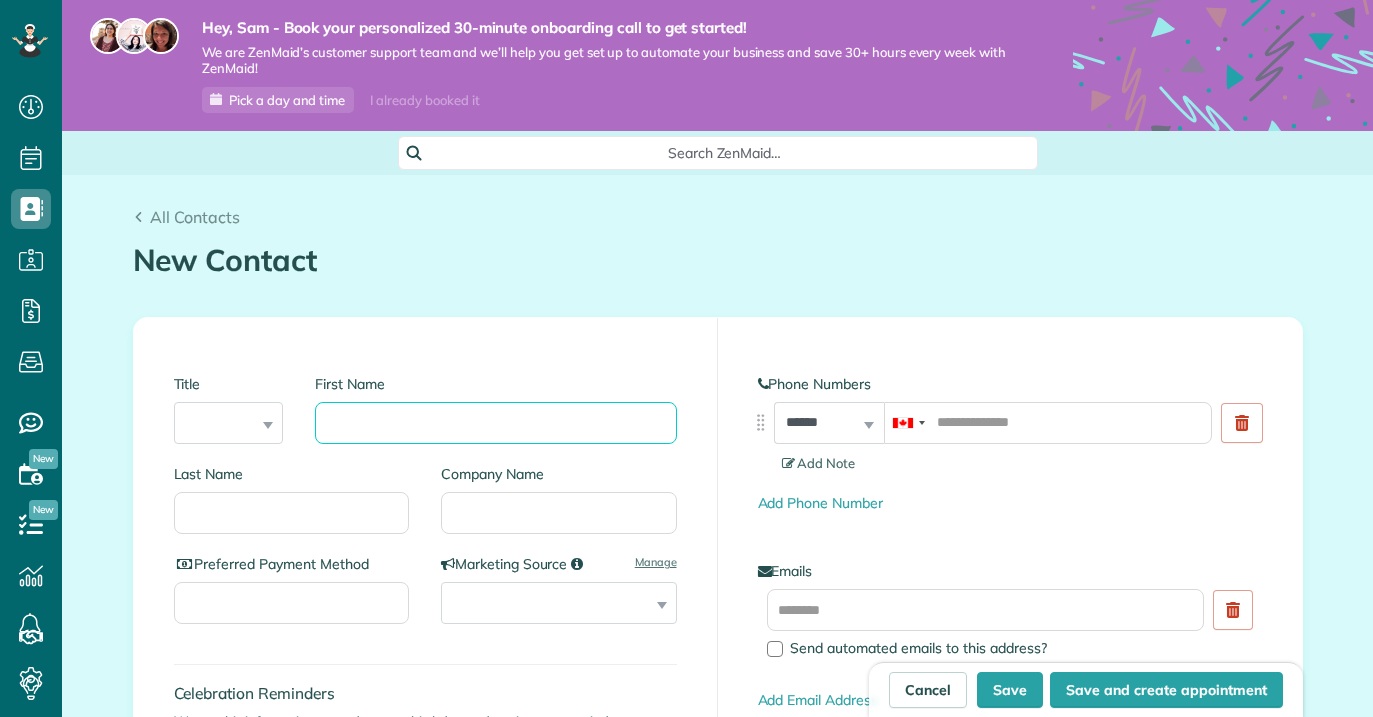 scroll, scrollTop: 0, scrollLeft: 0, axis: both 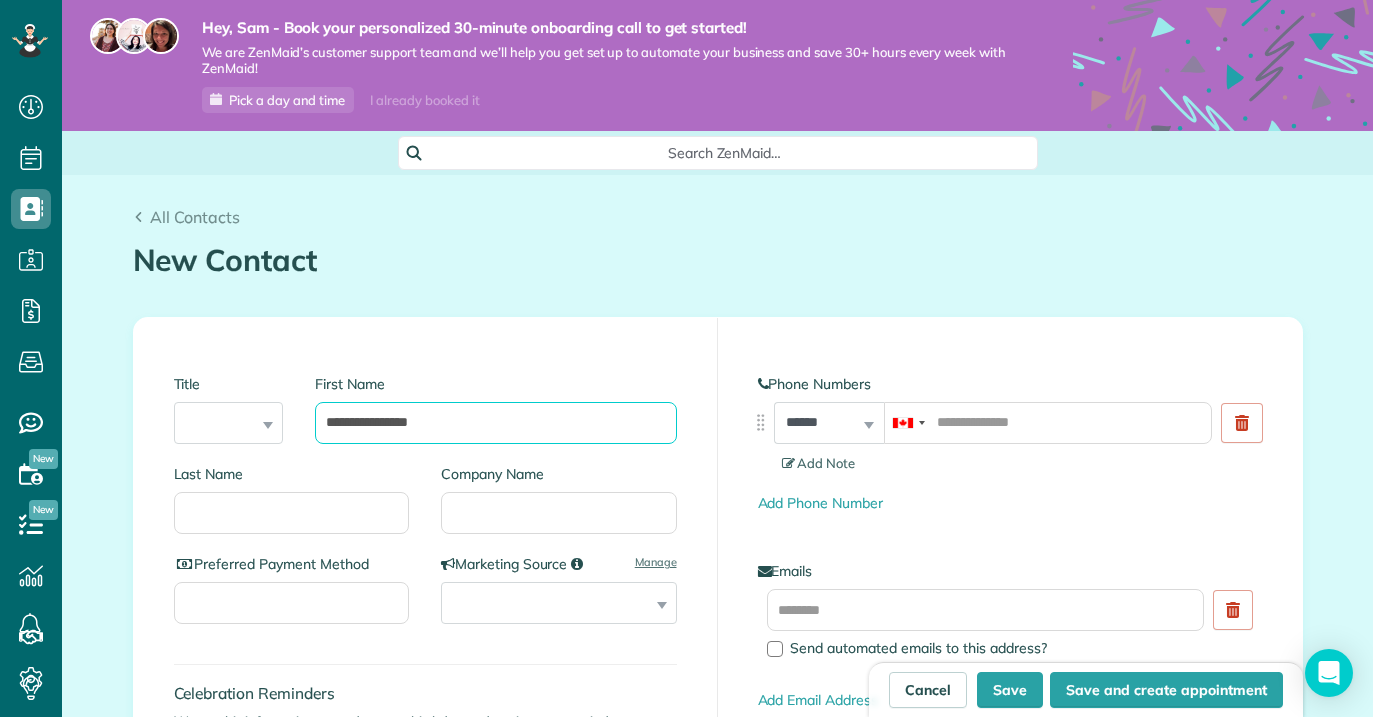 type on "**********" 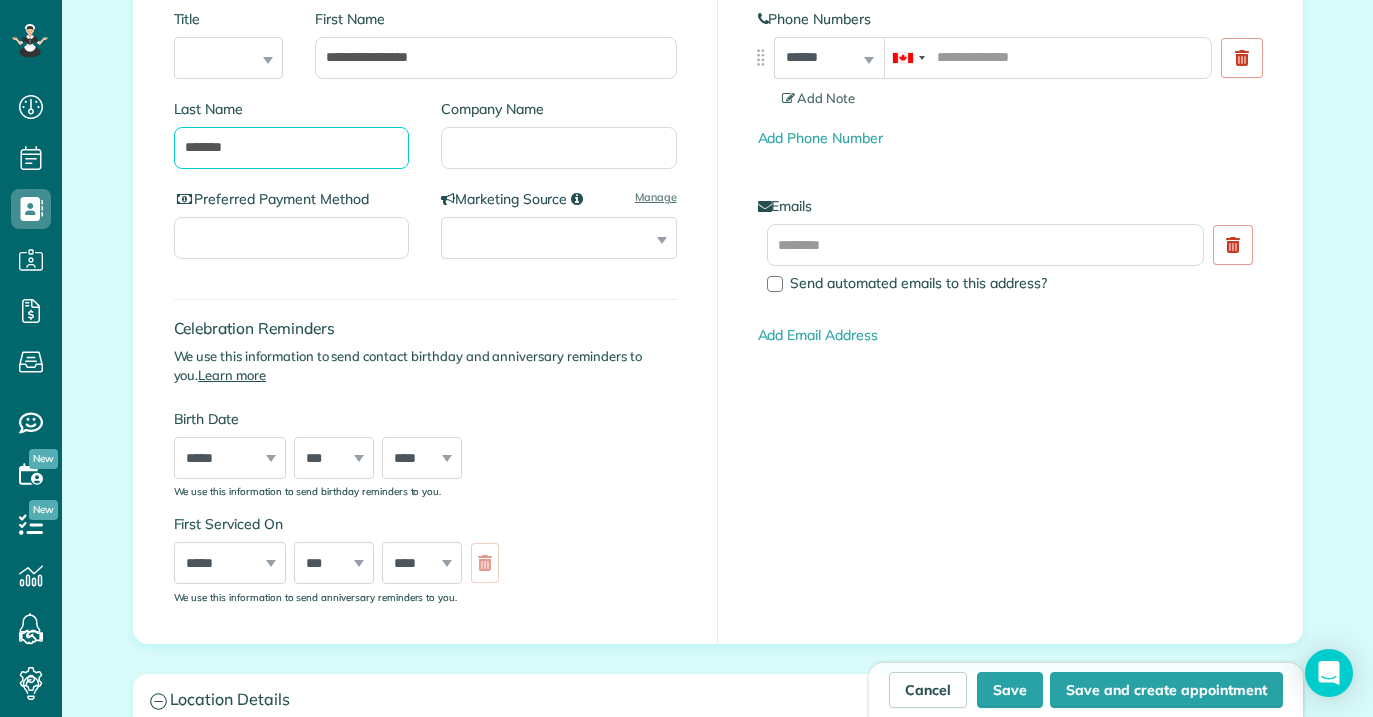 scroll, scrollTop: 368, scrollLeft: 0, axis: vertical 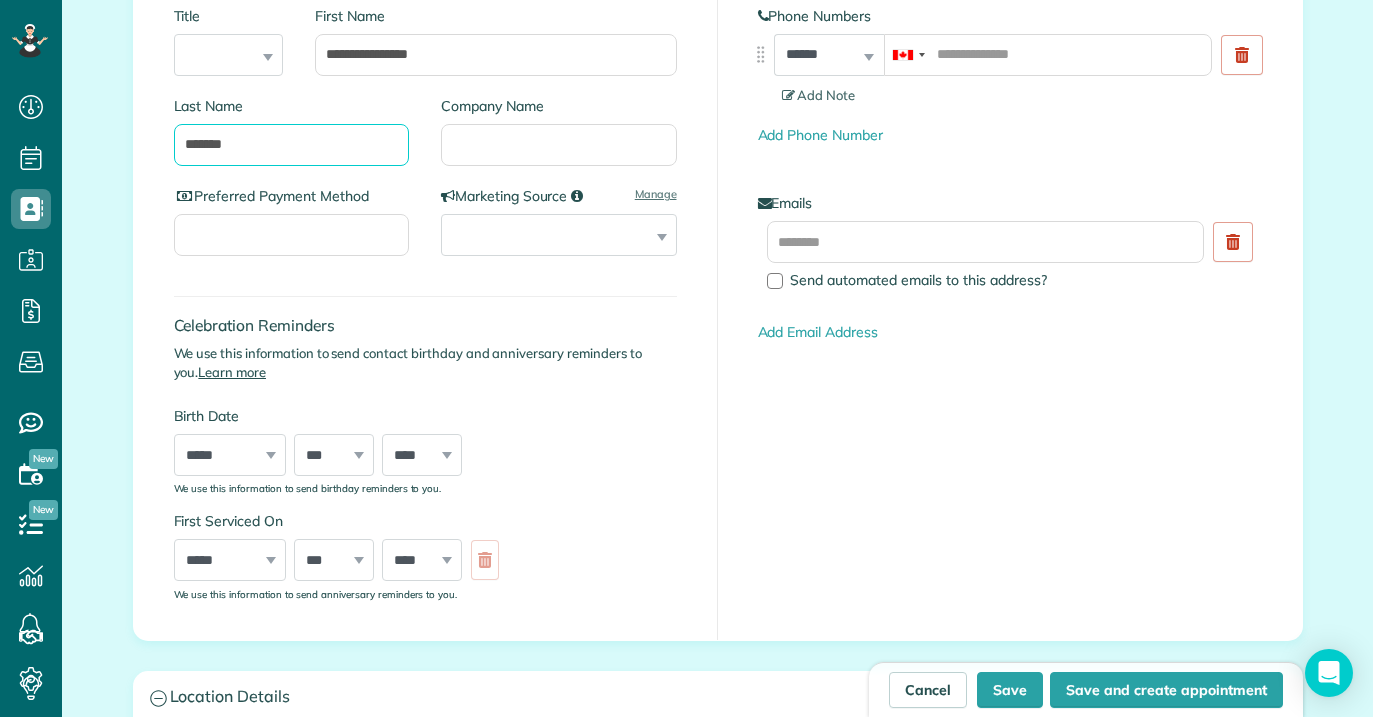 type on "*******" 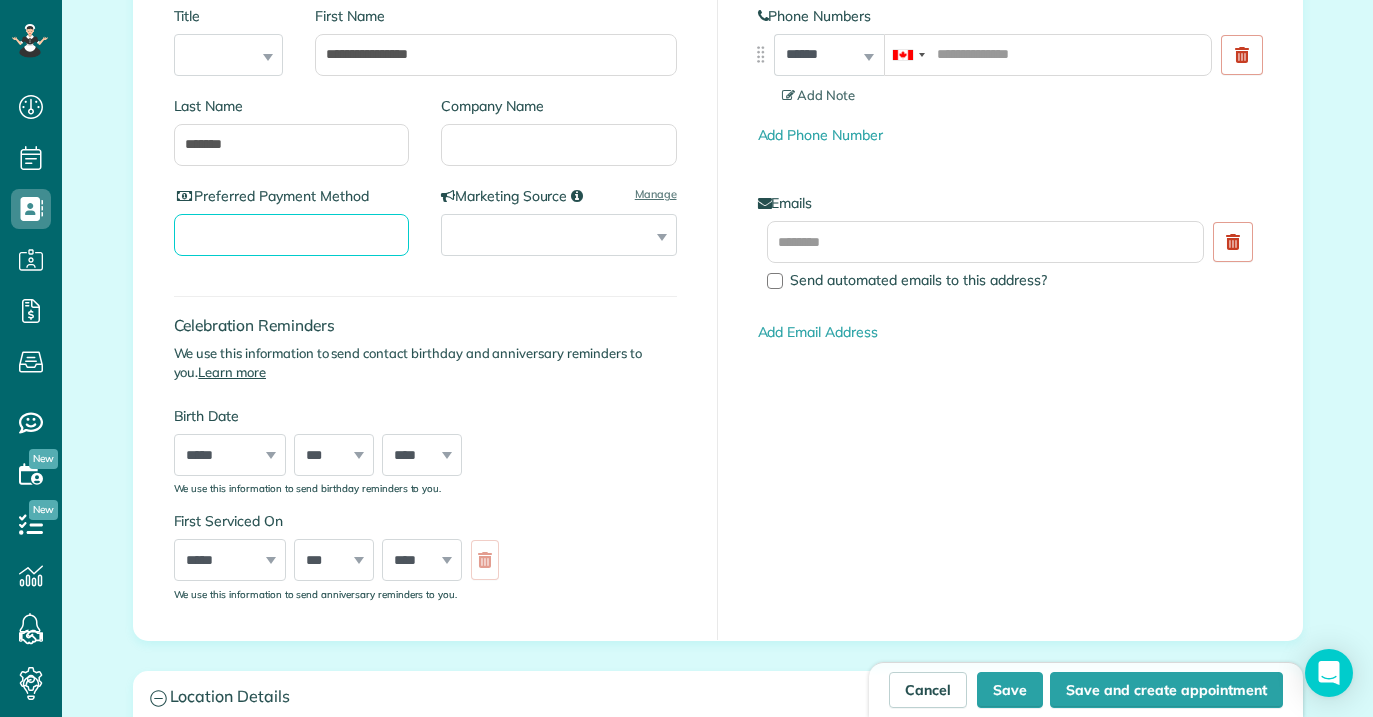 click on "Preferred Payment Method" at bounding box center (292, 235) 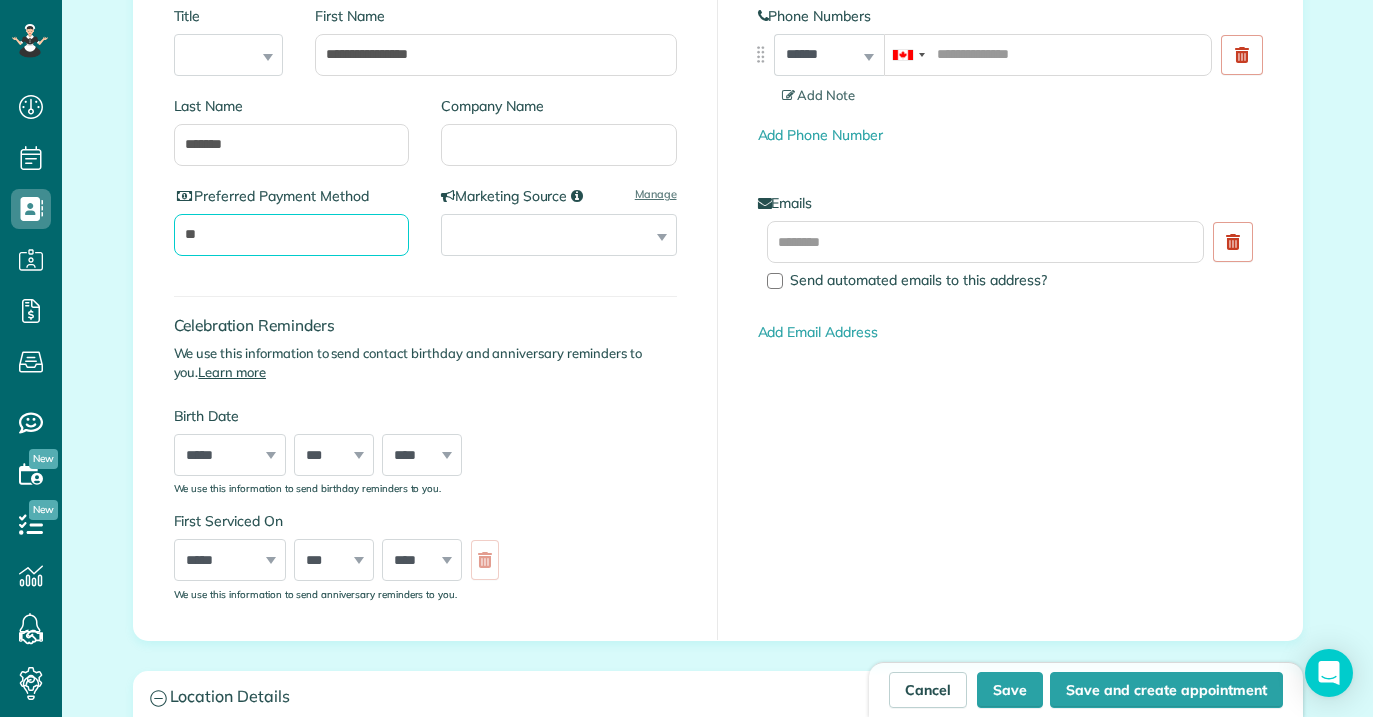 type on "*" 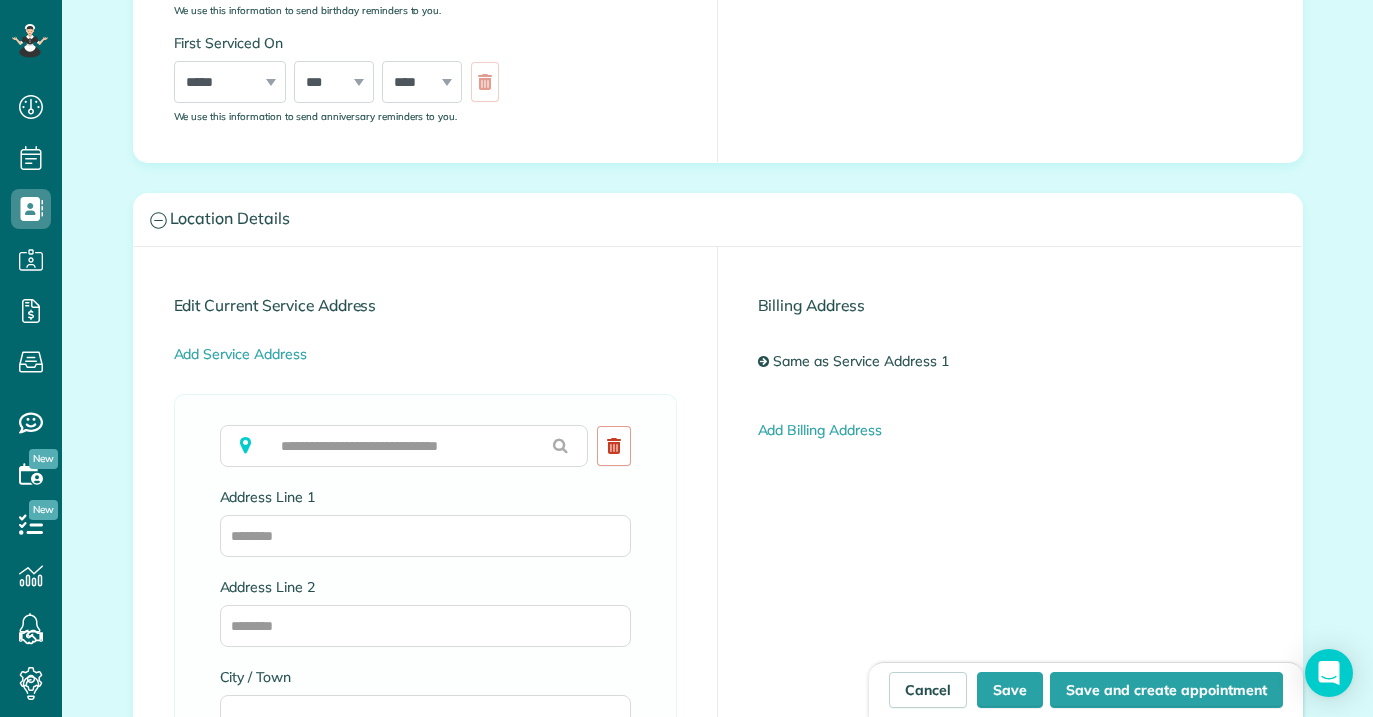 scroll, scrollTop: 936, scrollLeft: 0, axis: vertical 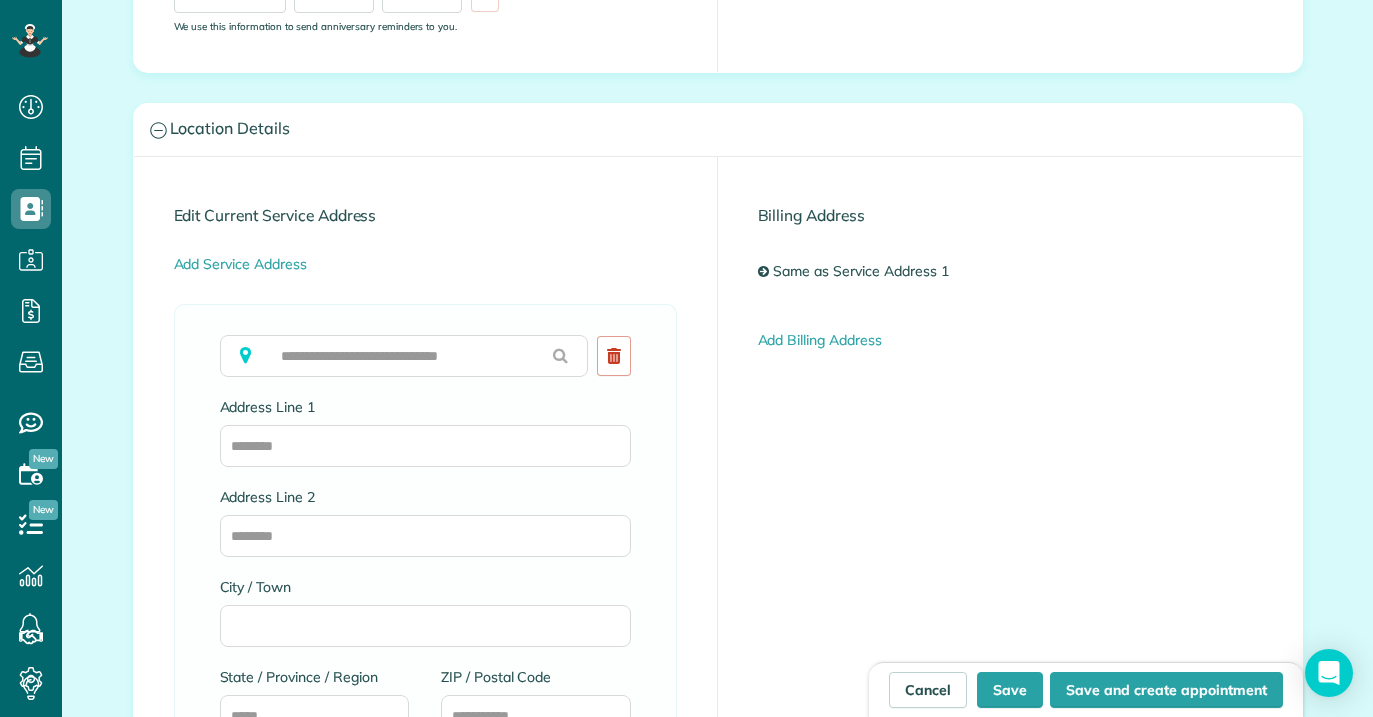 type on "****" 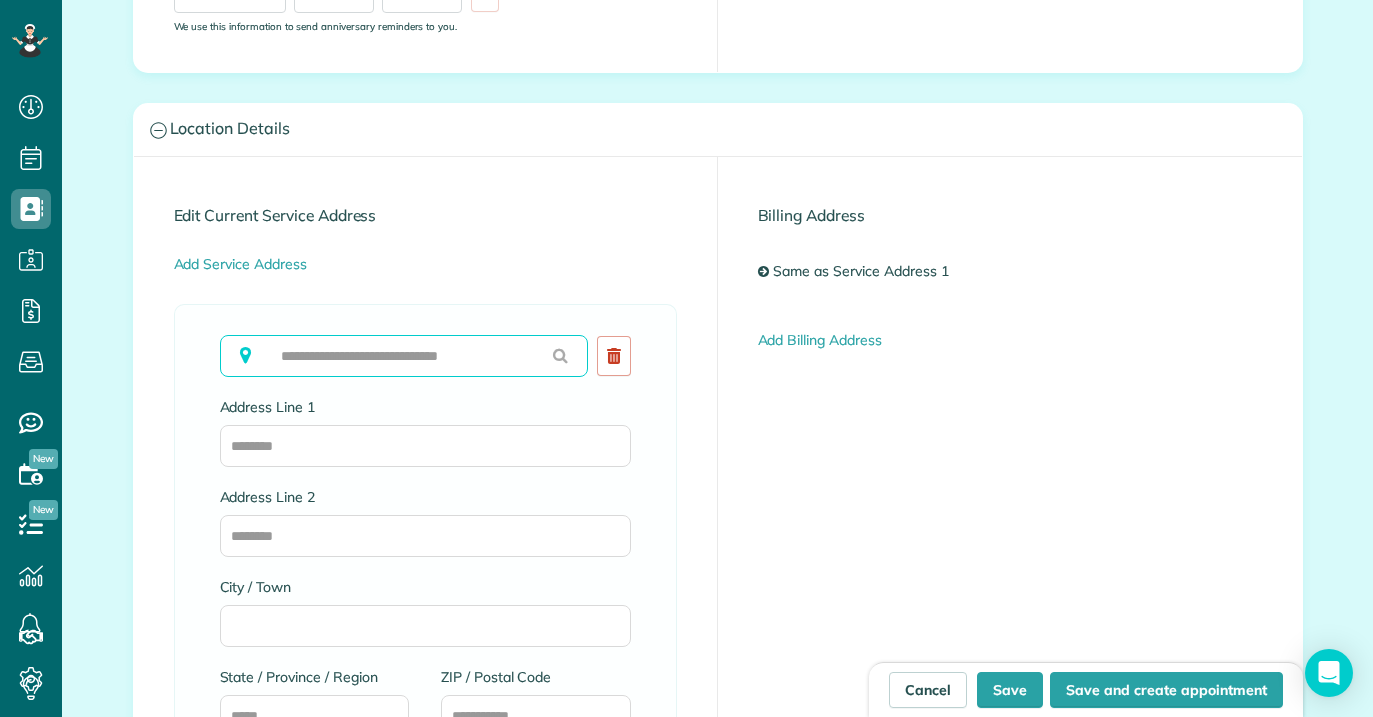 click at bounding box center (404, 356) 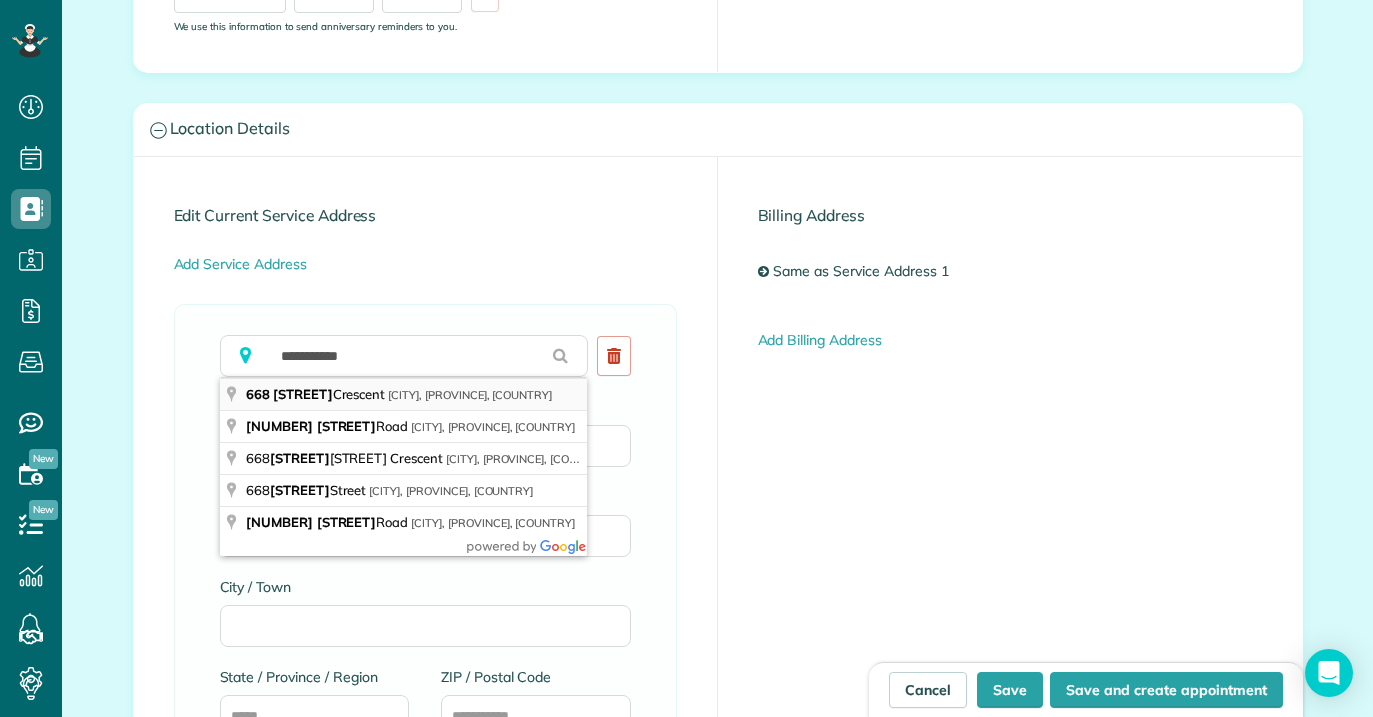 type on "**********" 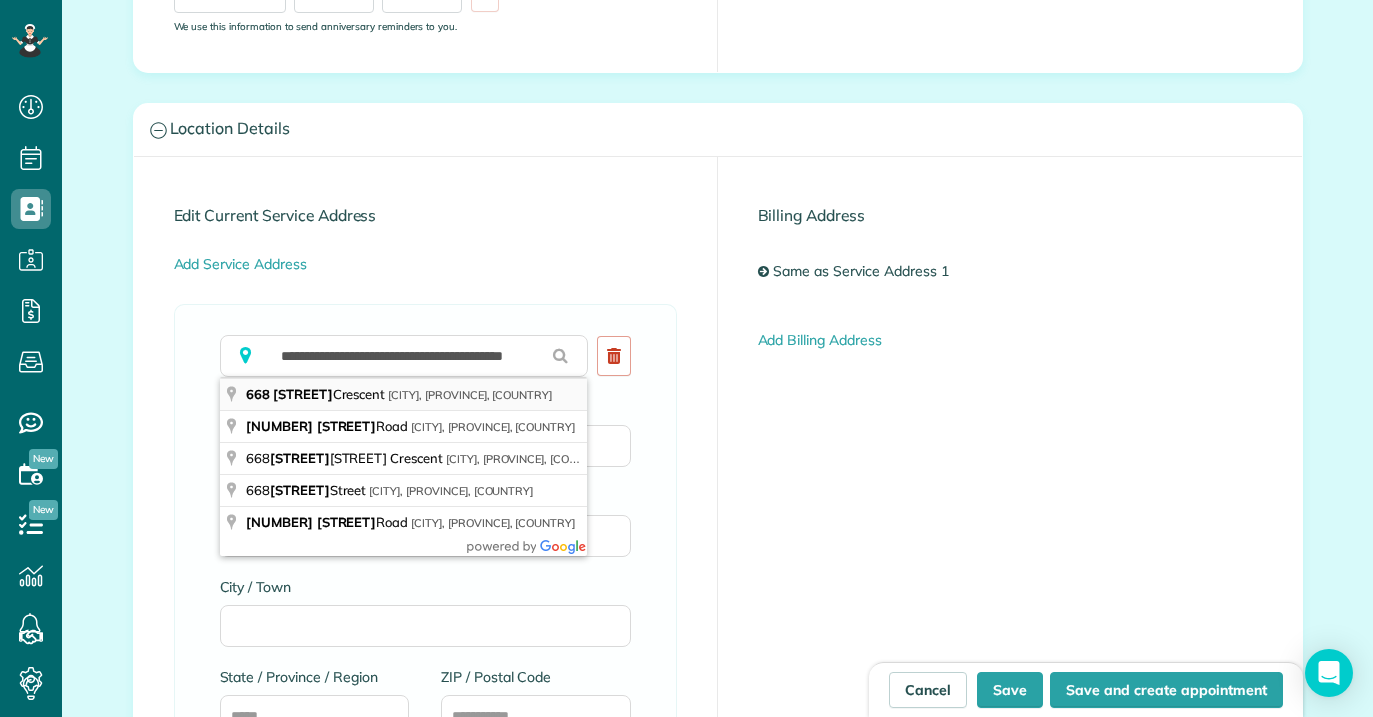 type on "**********" 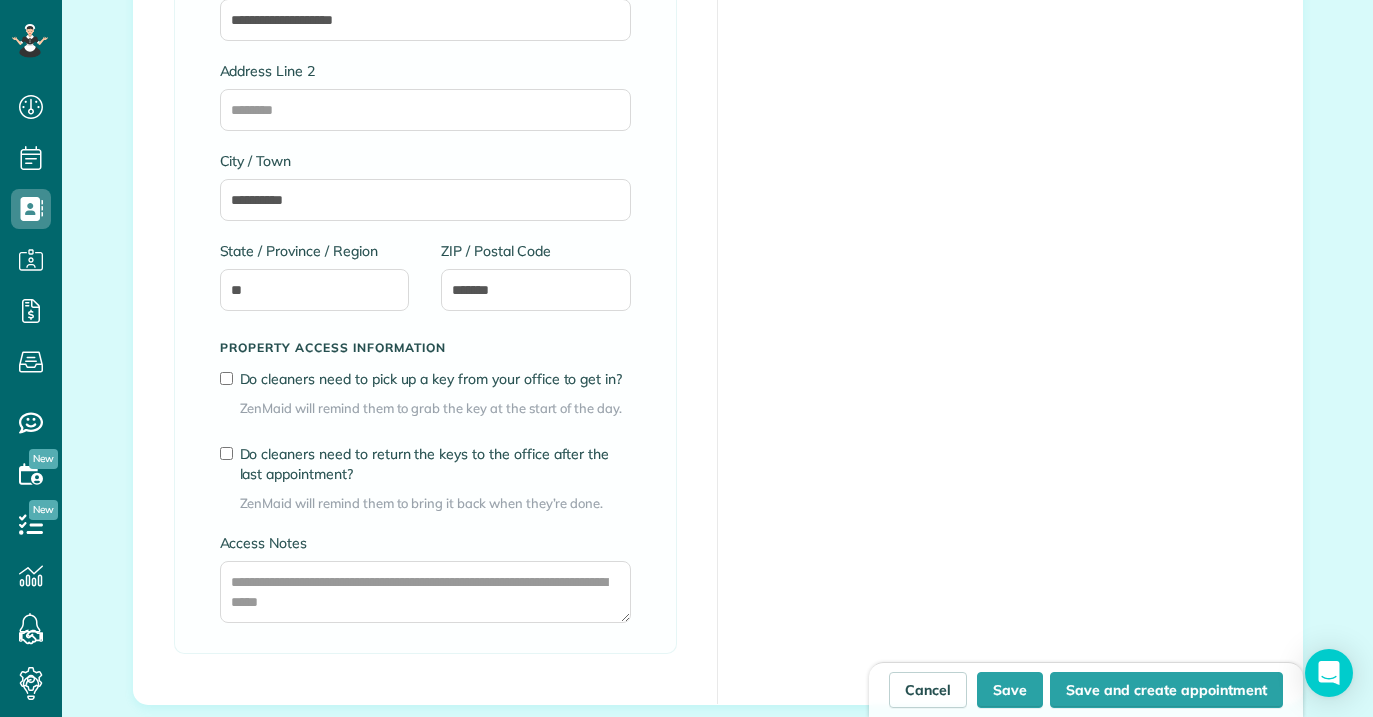 scroll, scrollTop: 1369, scrollLeft: 0, axis: vertical 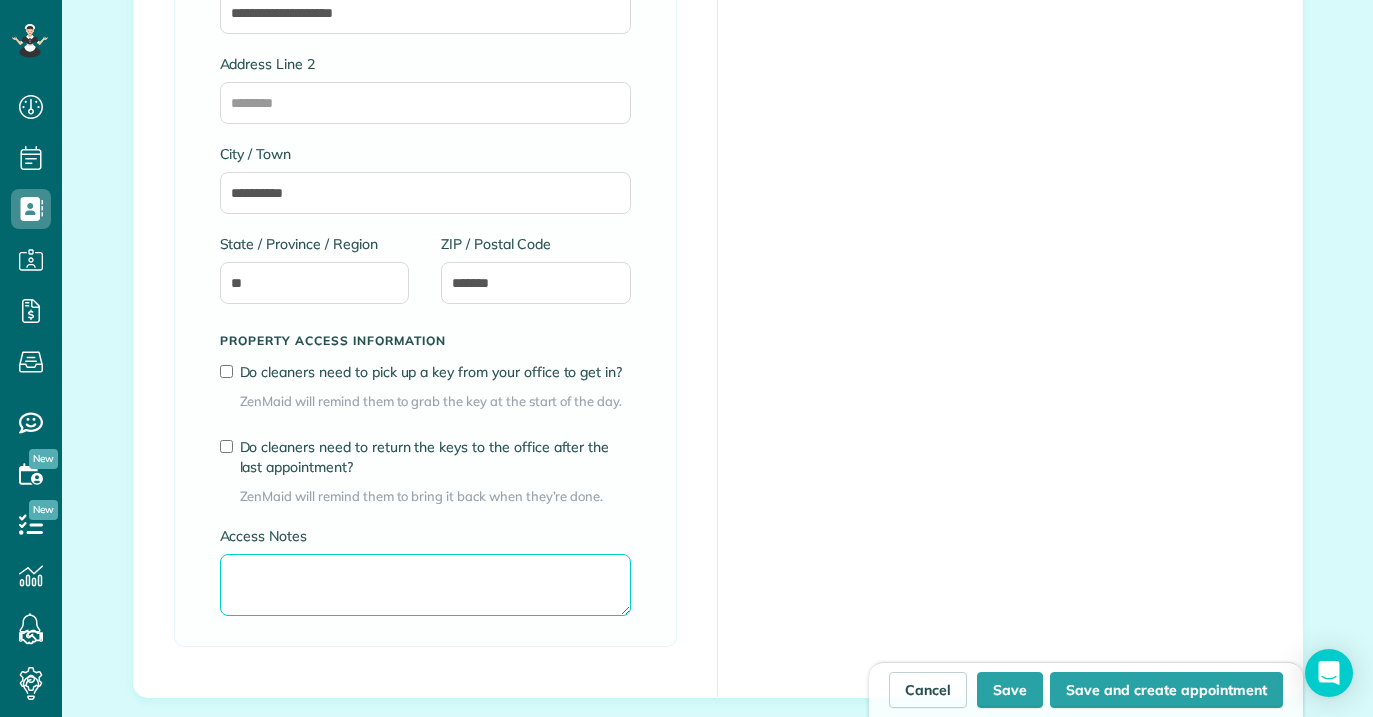 click on "Access Notes" at bounding box center [425, 585] 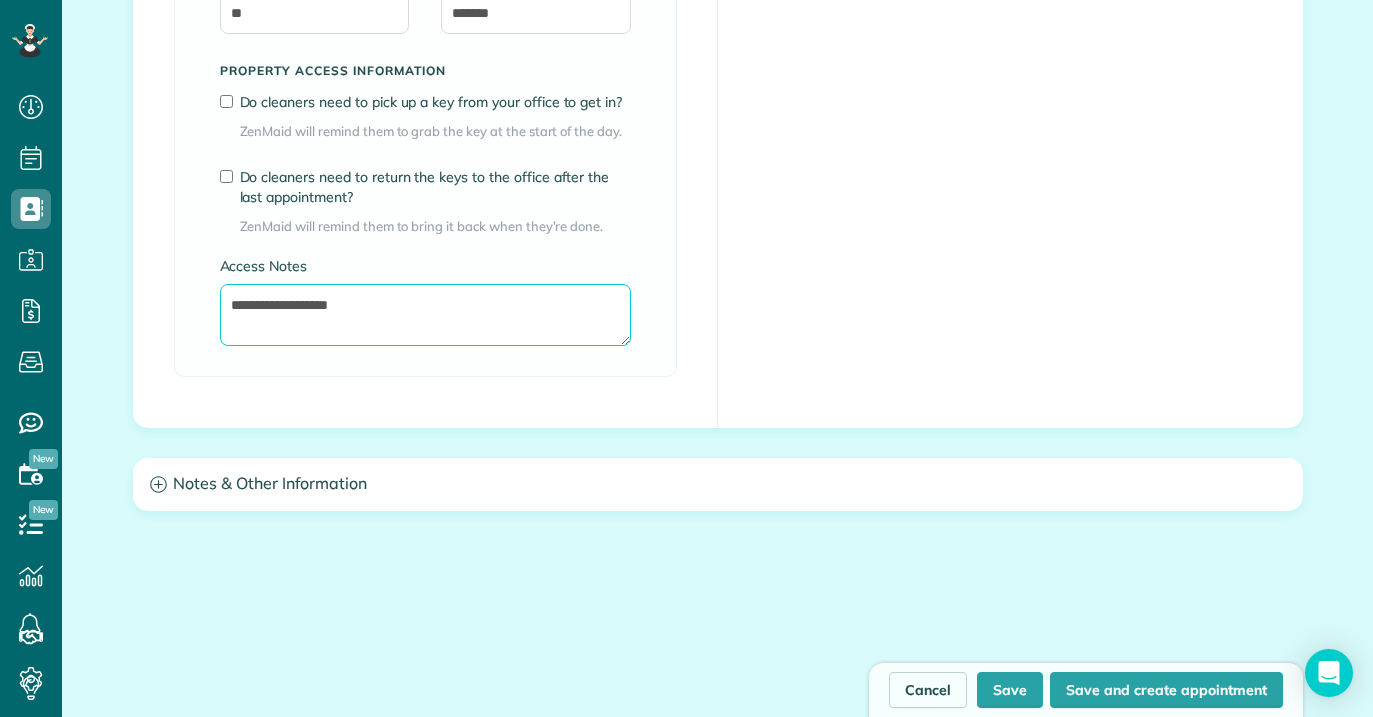 scroll, scrollTop: 1655, scrollLeft: 0, axis: vertical 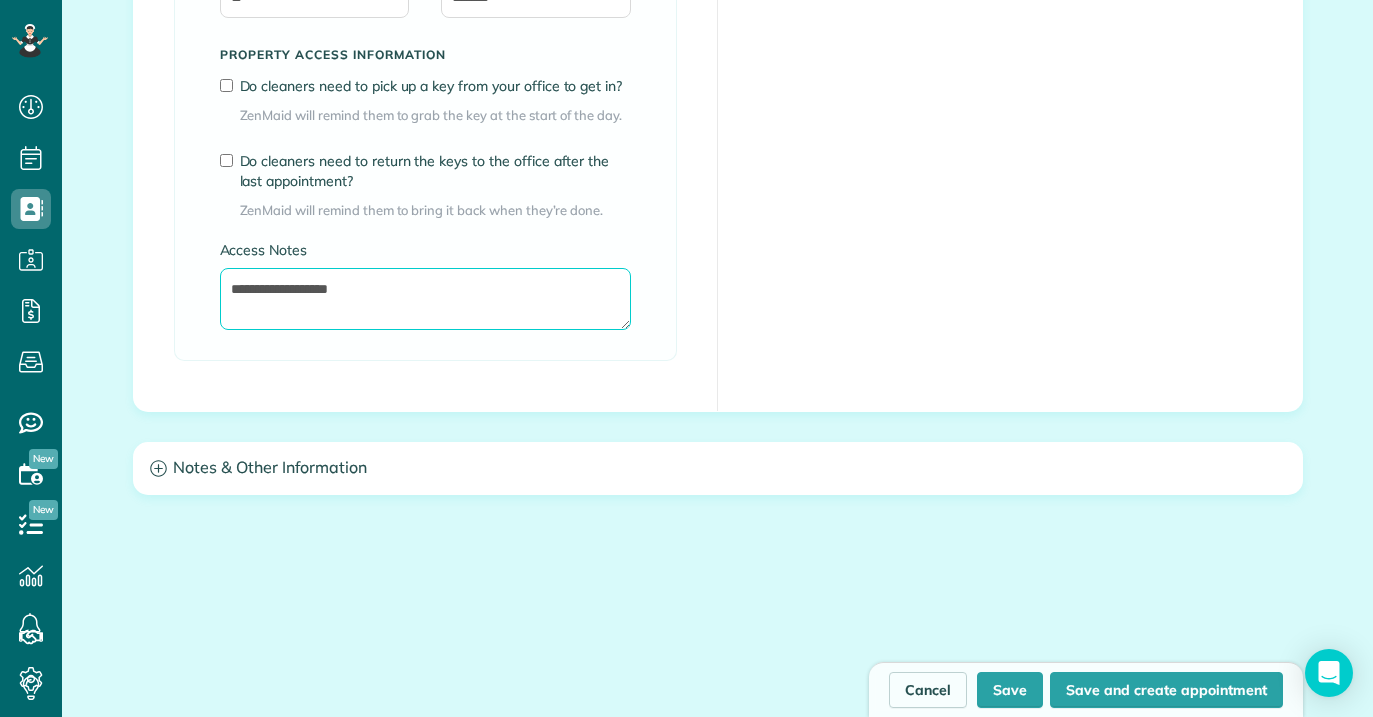 type on "**********" 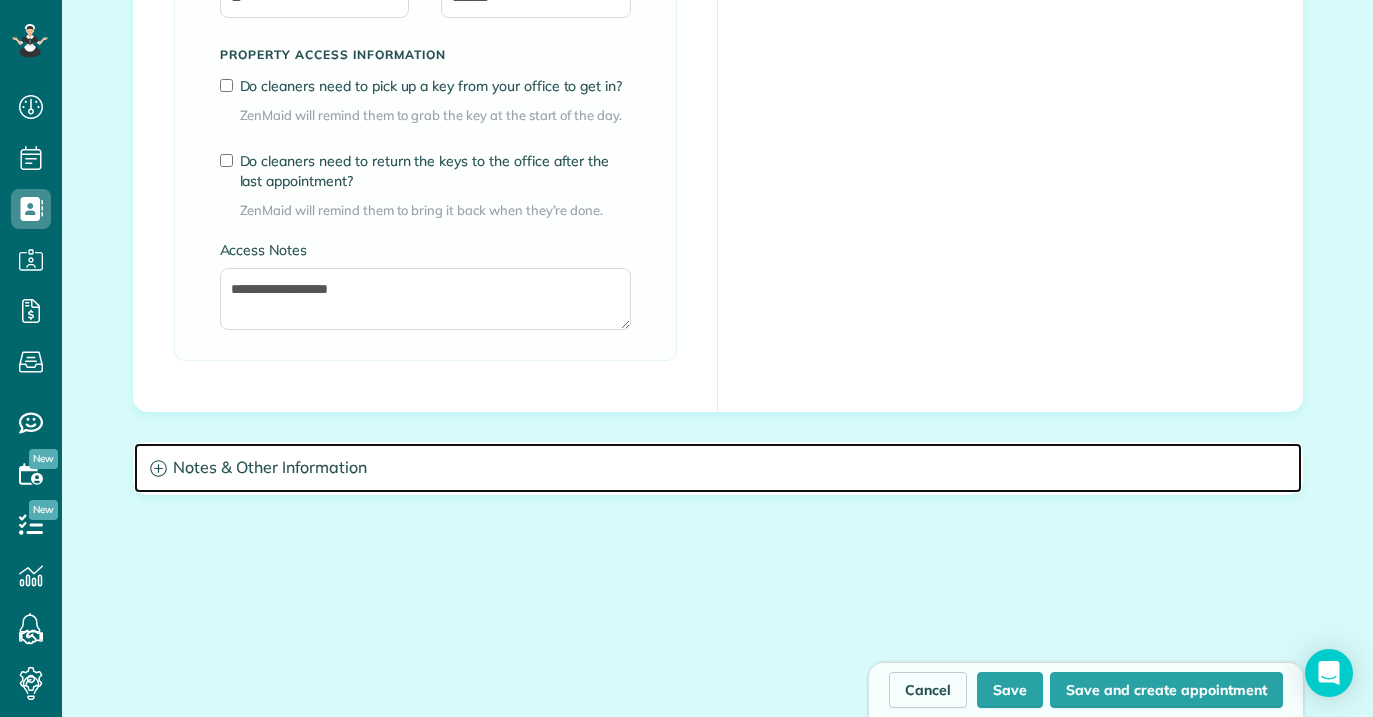 click on "Notes & Other Information" at bounding box center [718, 468] 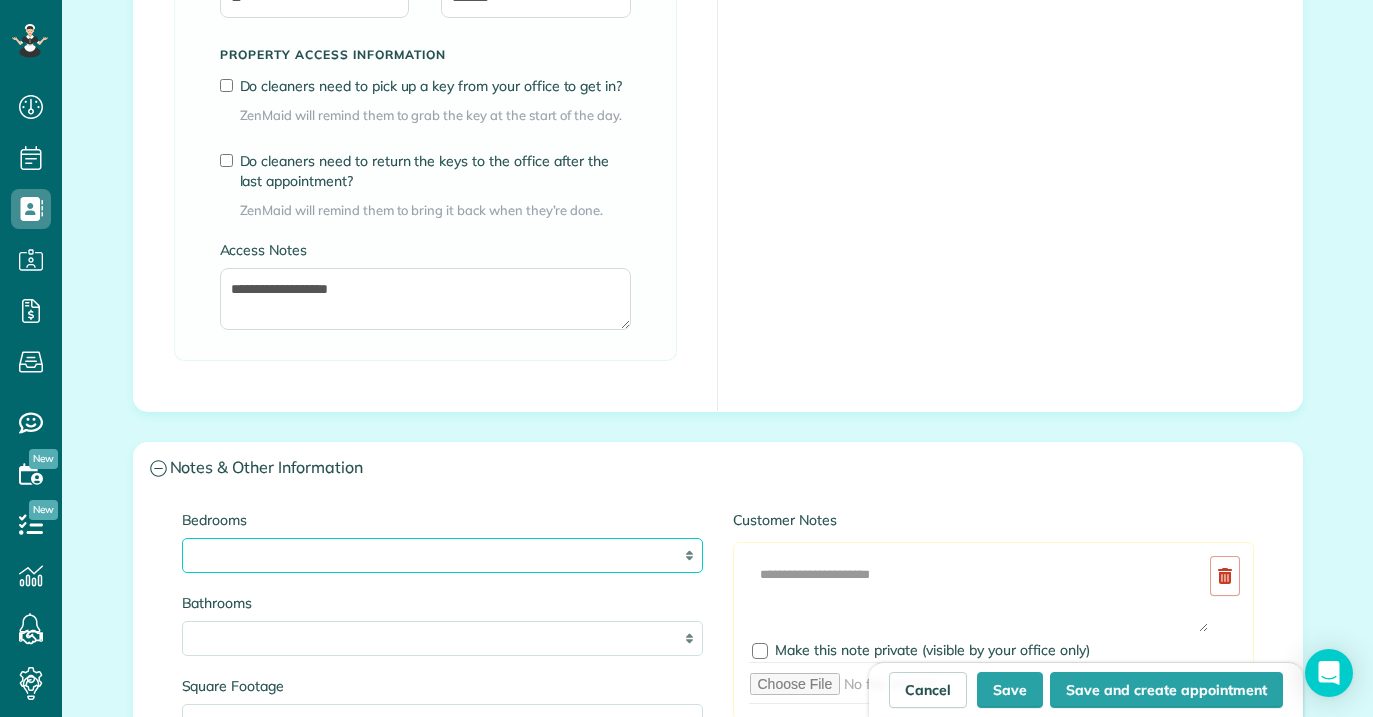 click on "*
*
*
*
**" at bounding box center (442, 555) 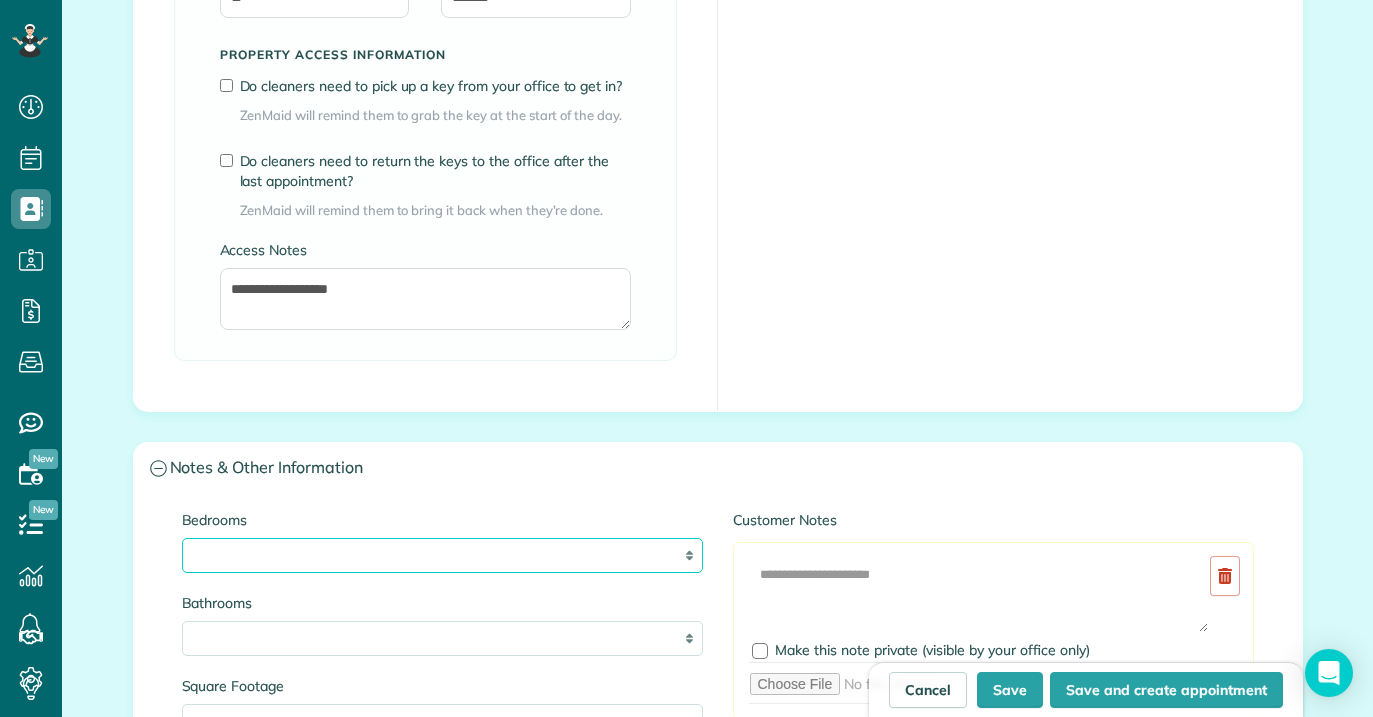 select on "*" 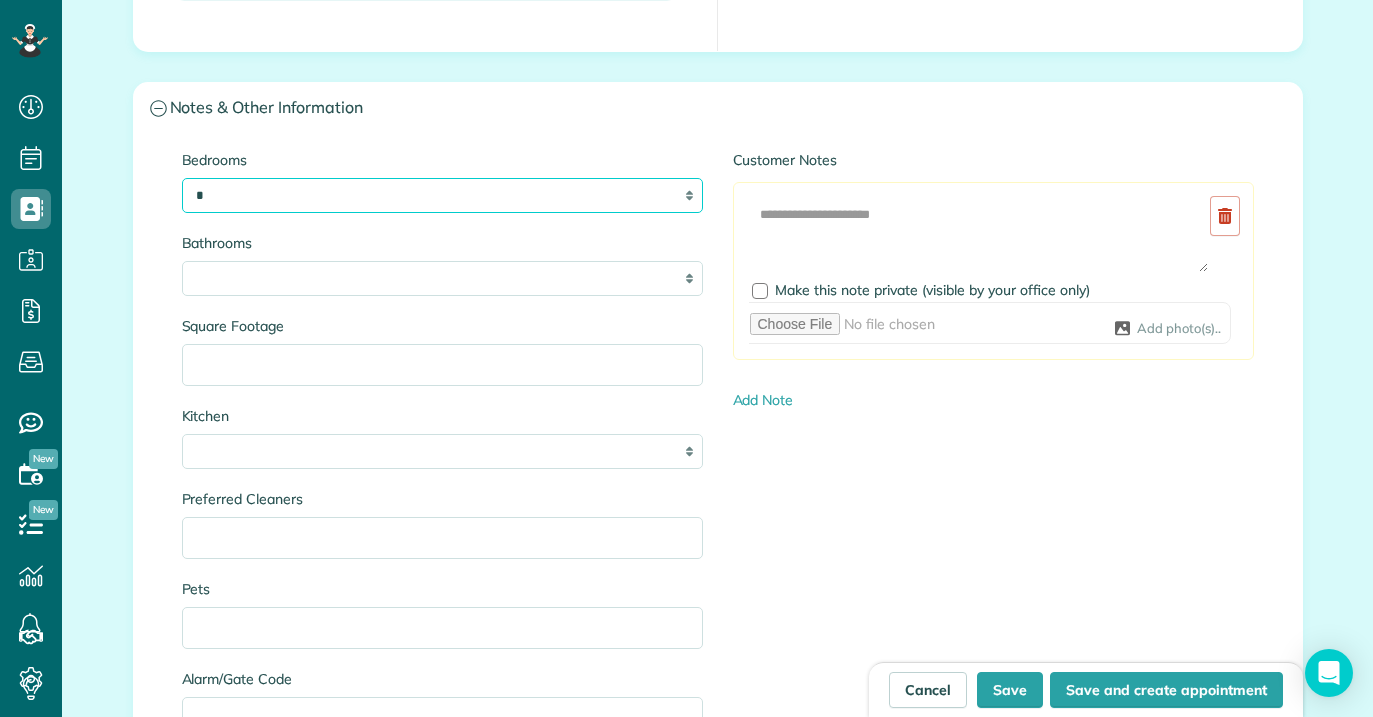 scroll, scrollTop: 2019, scrollLeft: 0, axis: vertical 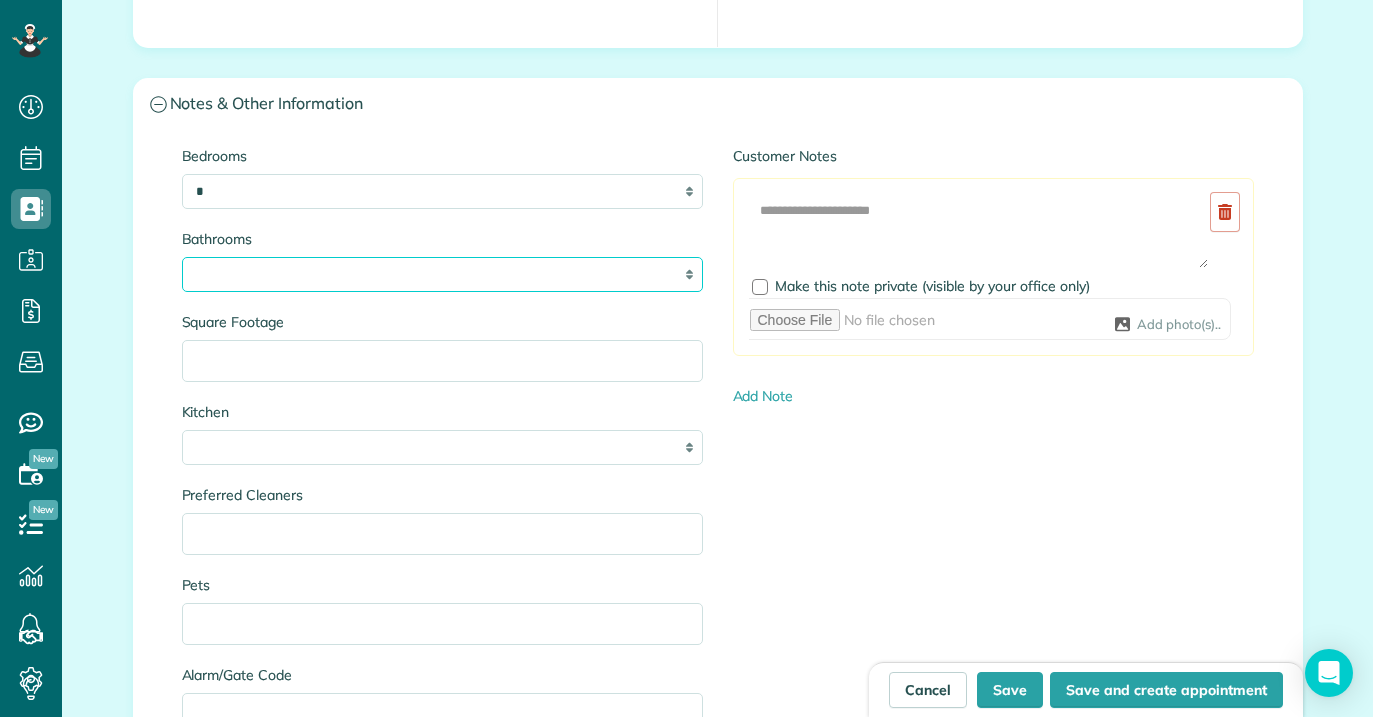 click on "*
***
*
***
*
***
*
***
**" at bounding box center (442, 274) 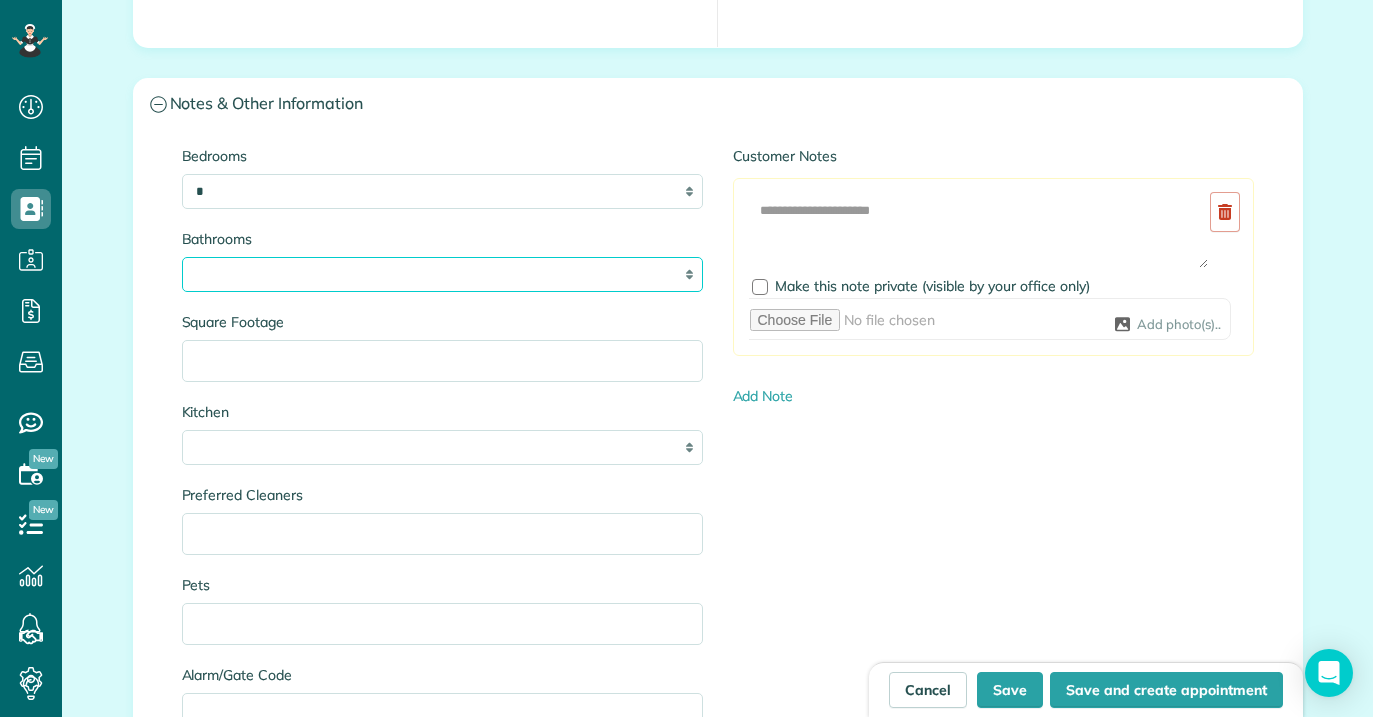 select on "*" 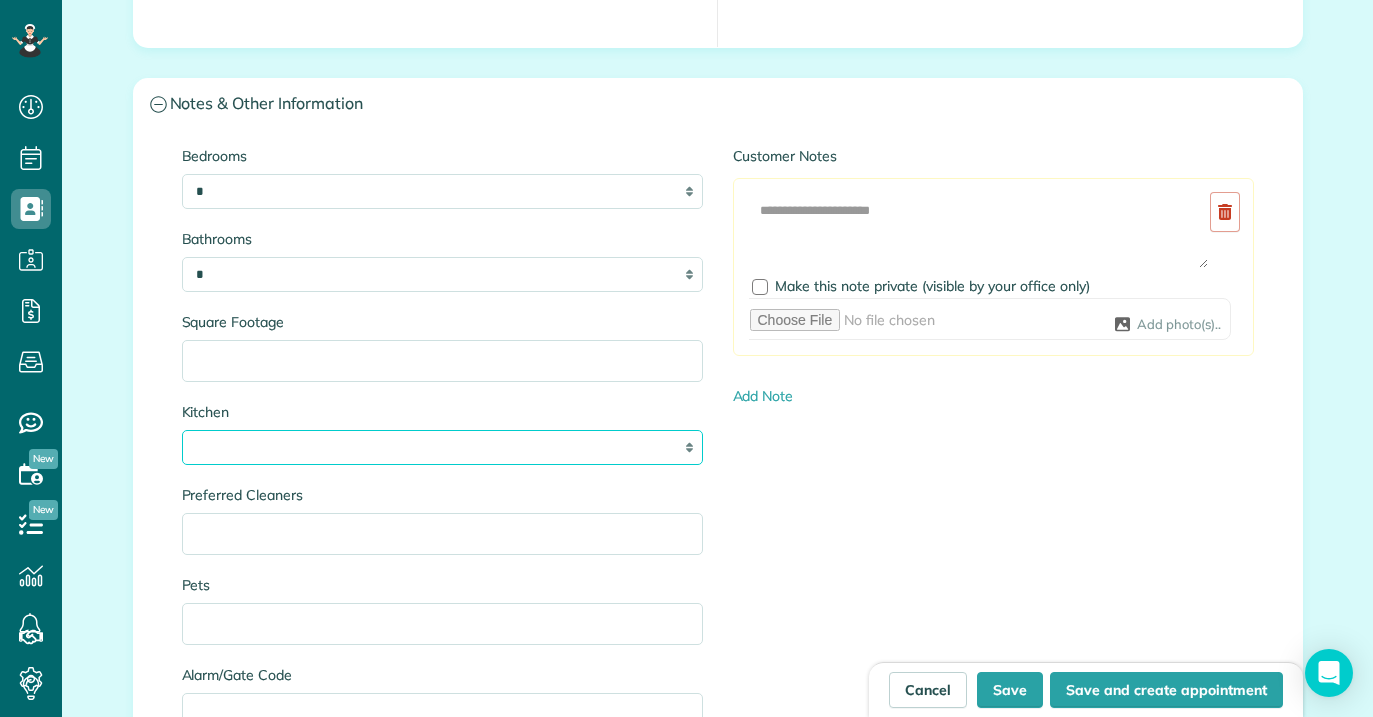 click on "*
*
*
*" at bounding box center (442, 447) 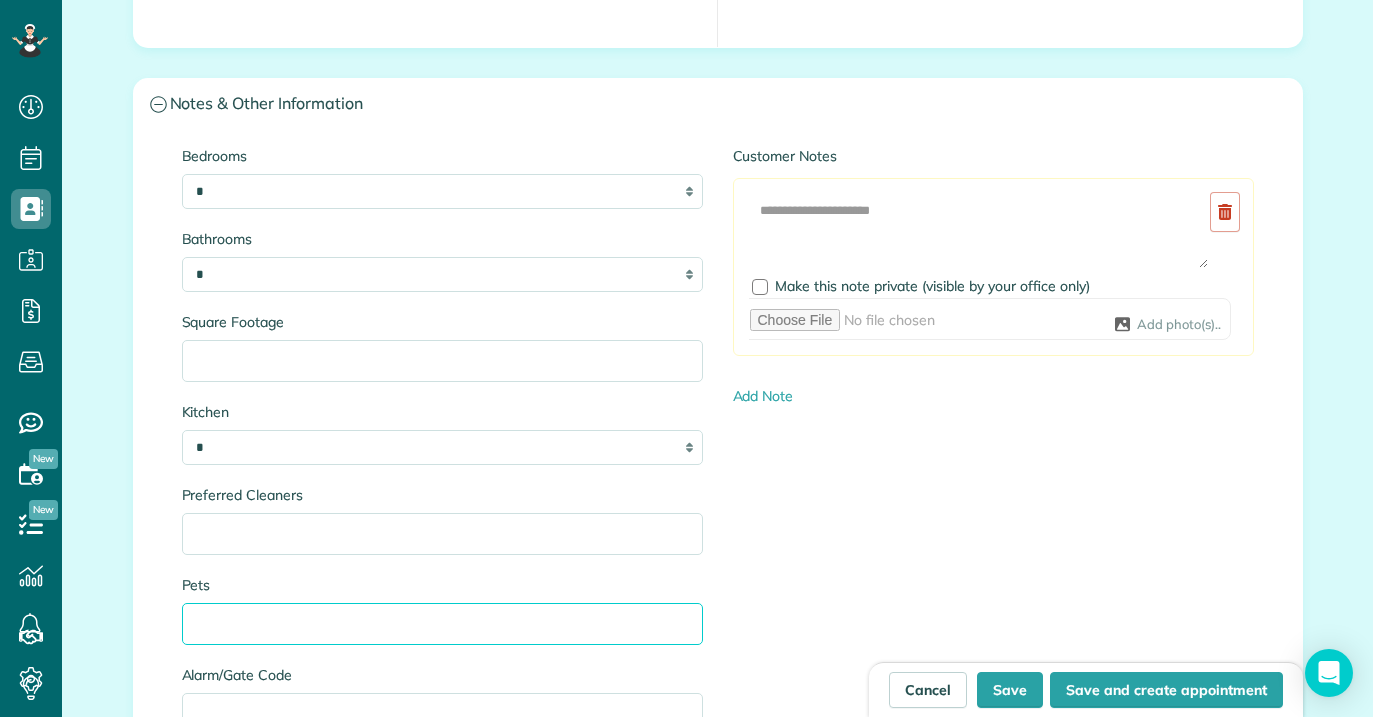 click on "Pets" at bounding box center [442, 624] 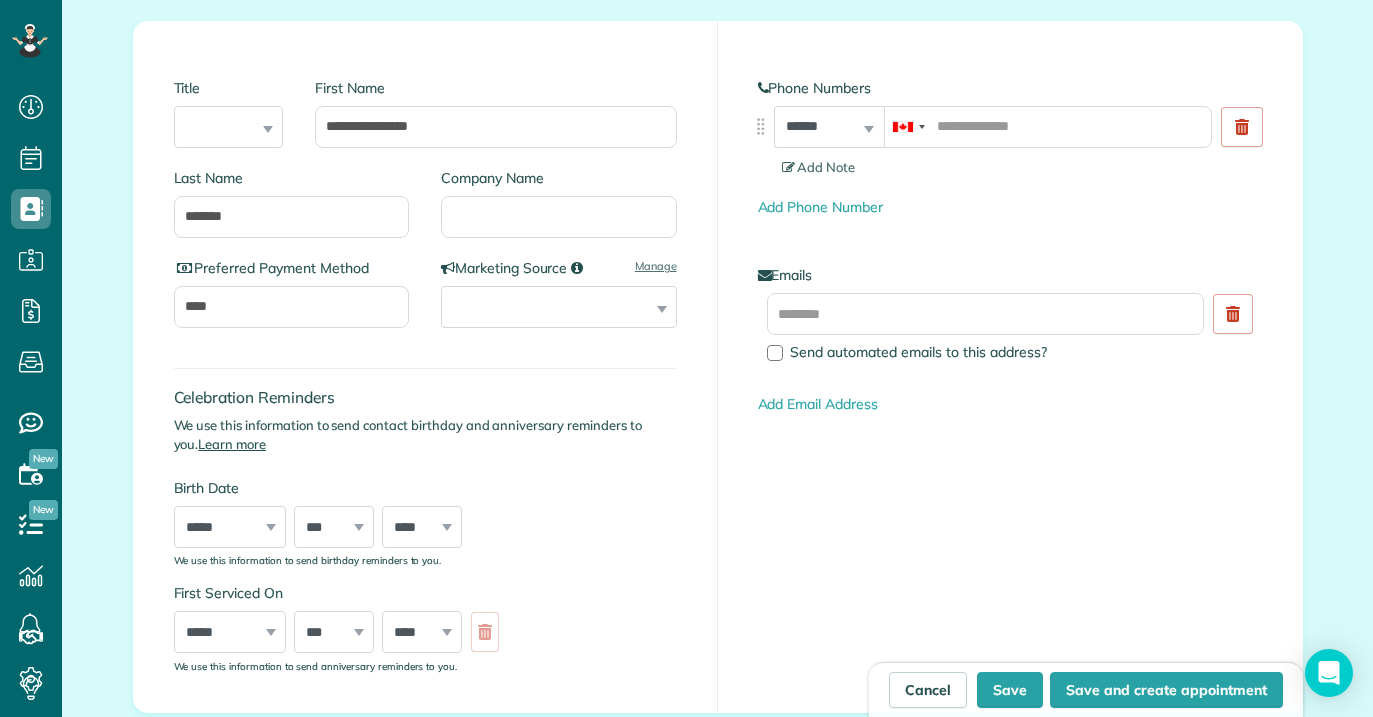 scroll, scrollTop: 293, scrollLeft: 0, axis: vertical 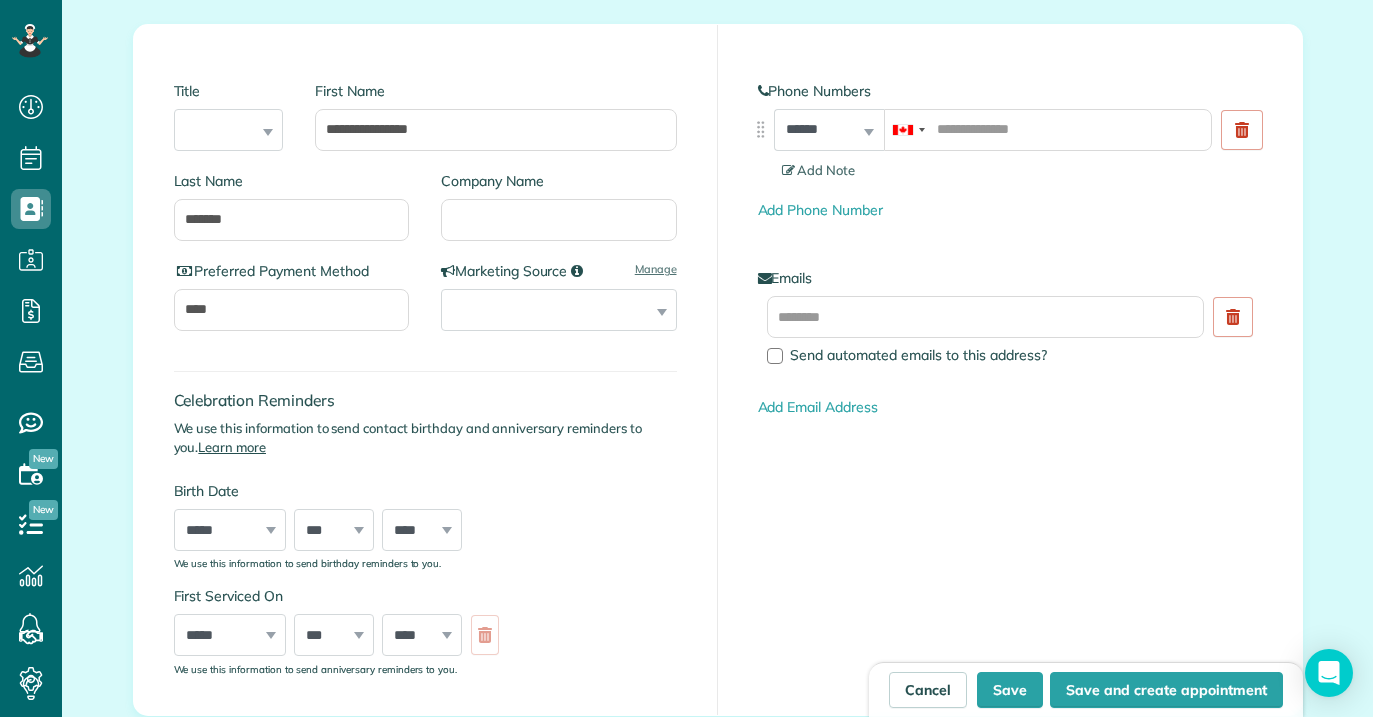 type on "**********" 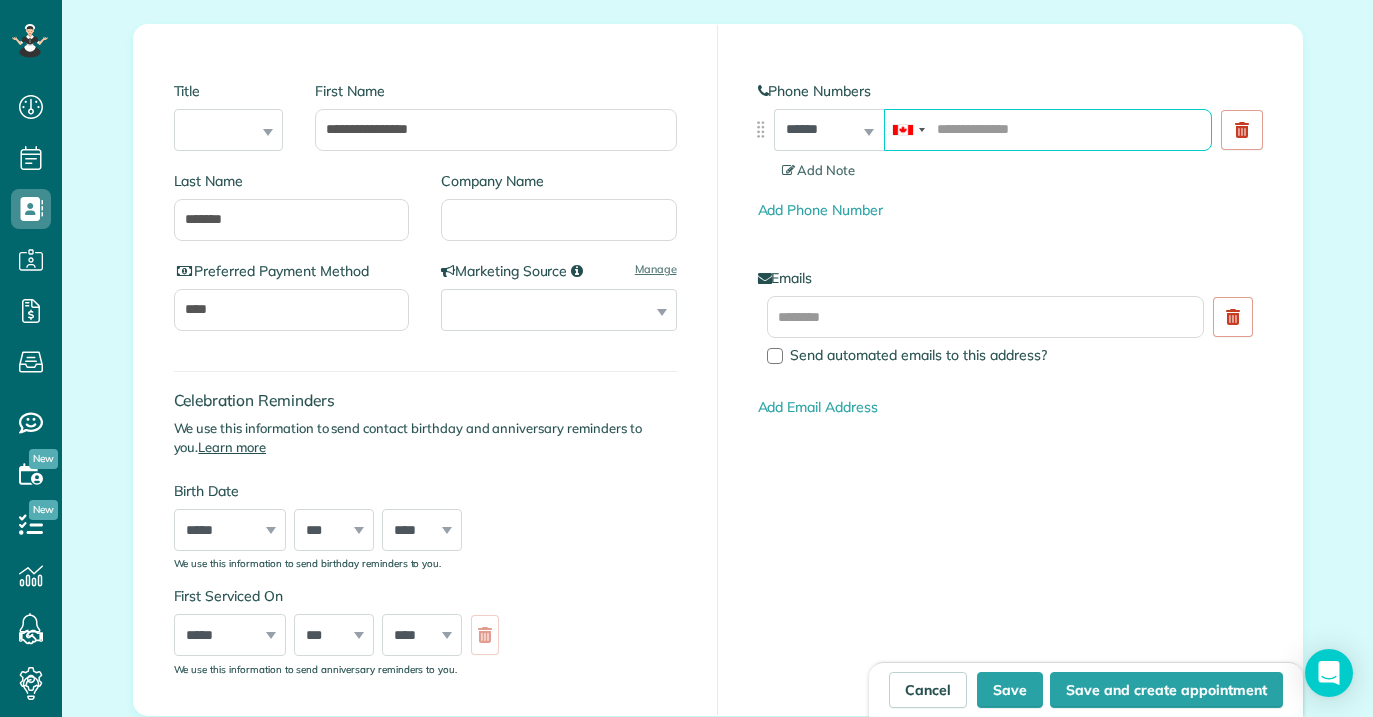 click at bounding box center [1048, 130] 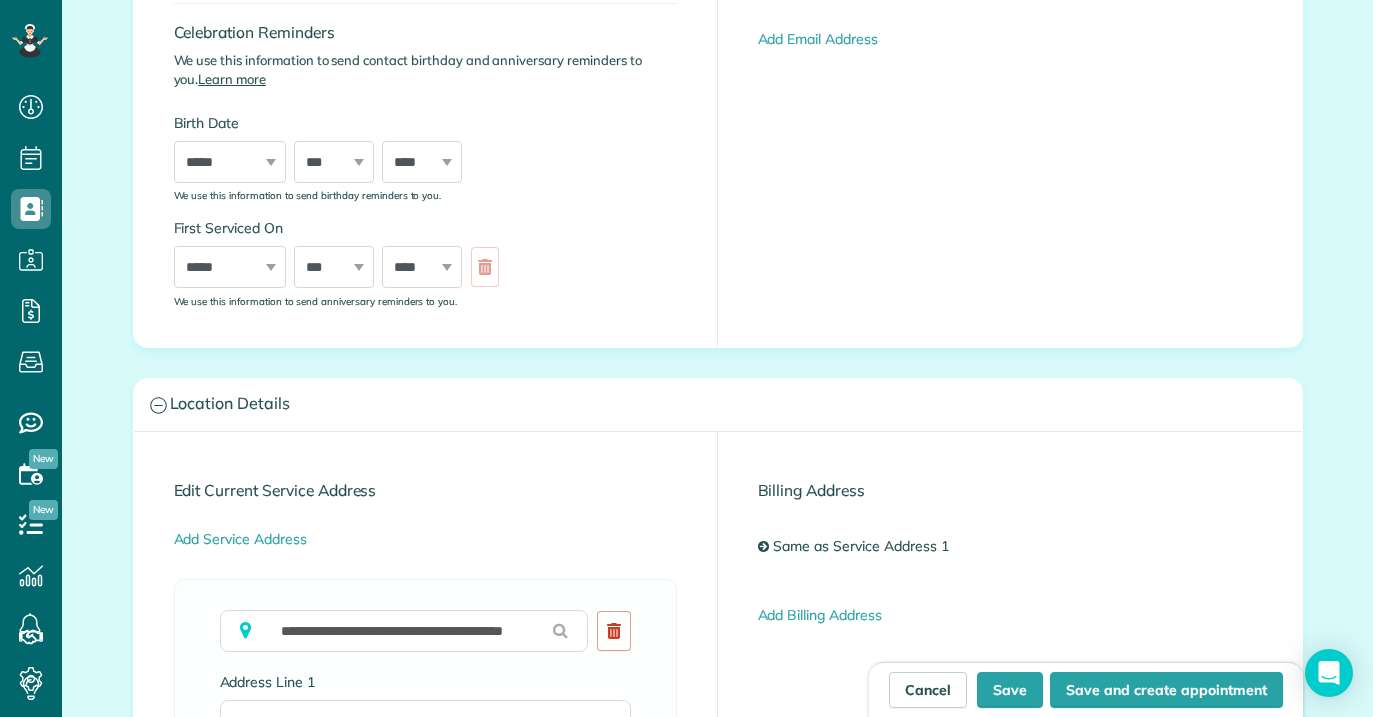 scroll, scrollTop: 675, scrollLeft: 0, axis: vertical 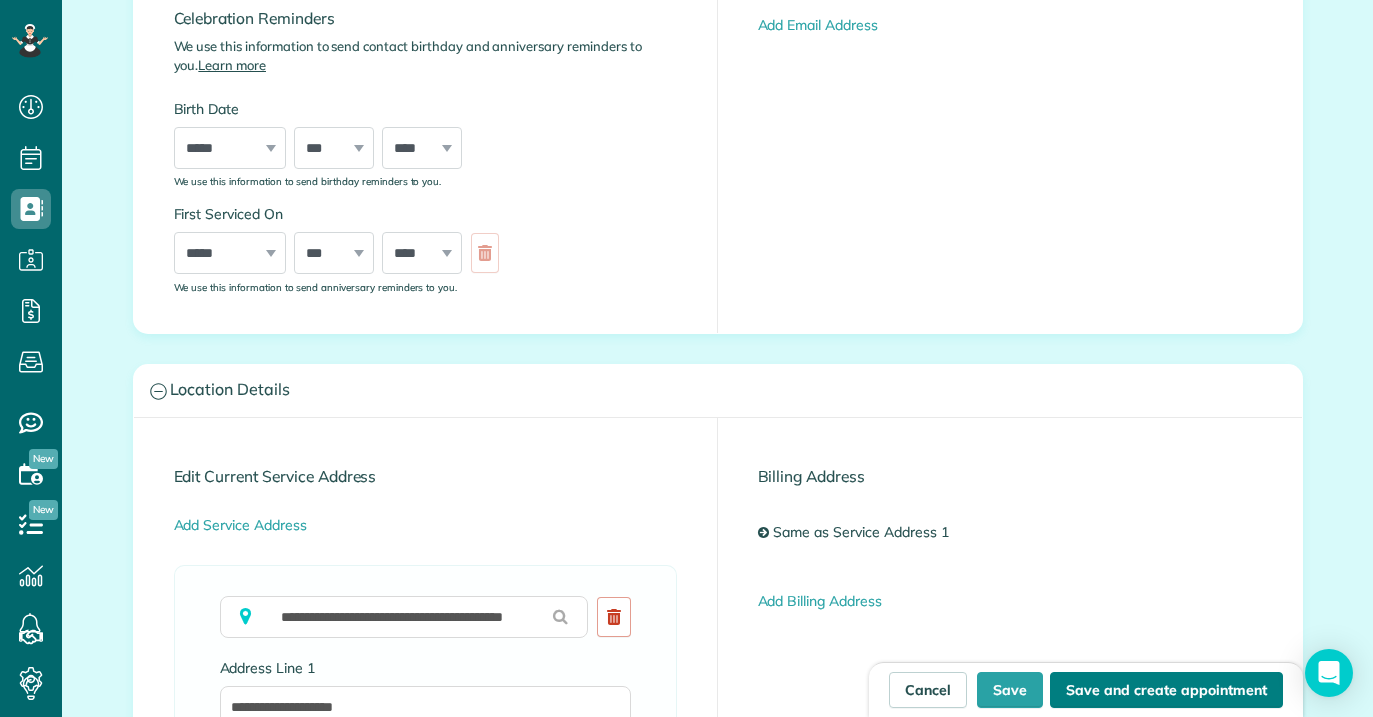 click on "Save and create appointment" at bounding box center [1166, 690] 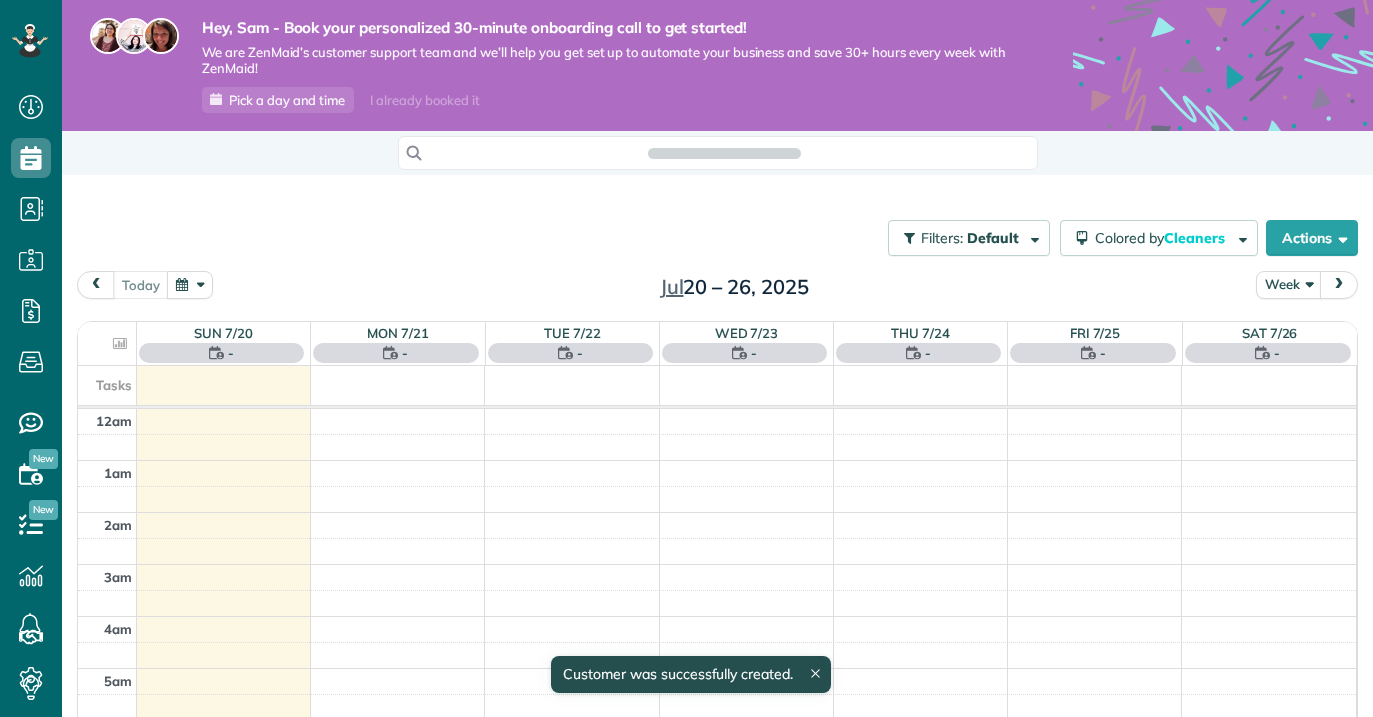 scroll, scrollTop: 0, scrollLeft: 0, axis: both 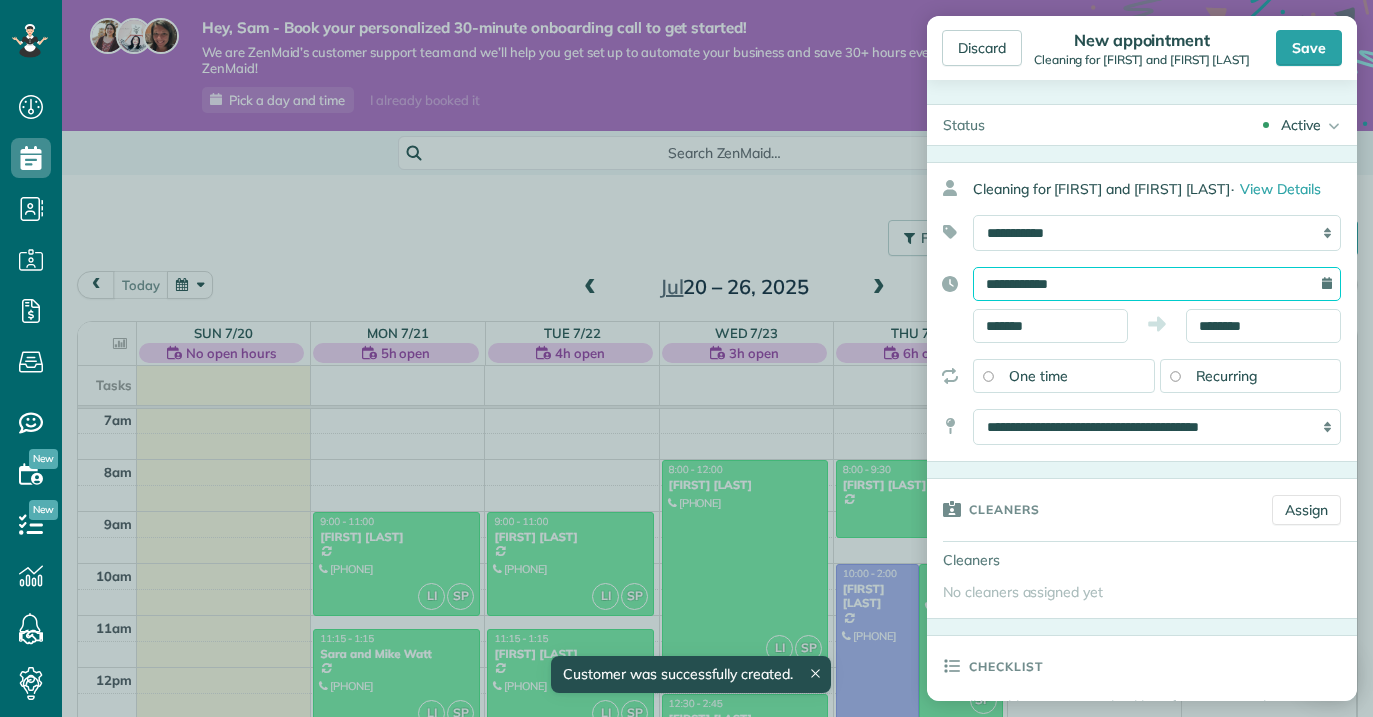 click on "**********" at bounding box center (1157, 284) 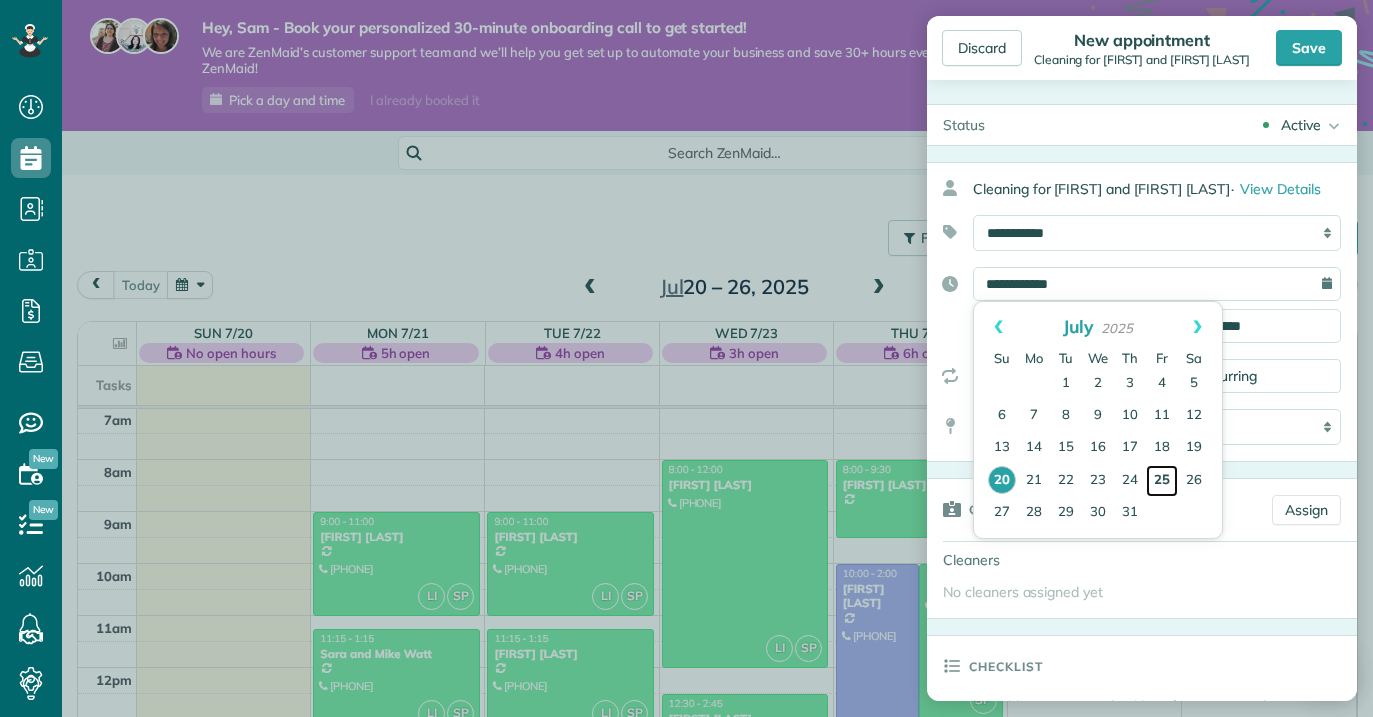 click on "25" at bounding box center [1162, 481] 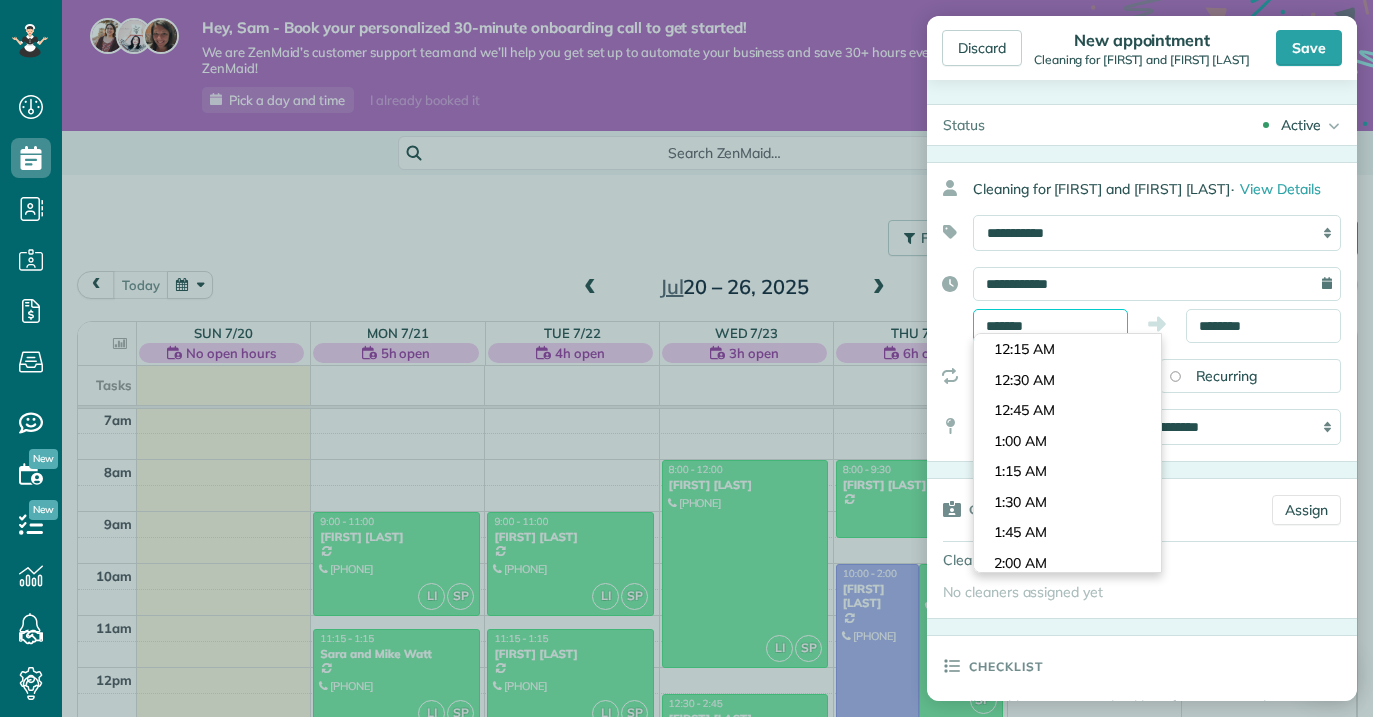 click on "*******" at bounding box center [1050, 326] 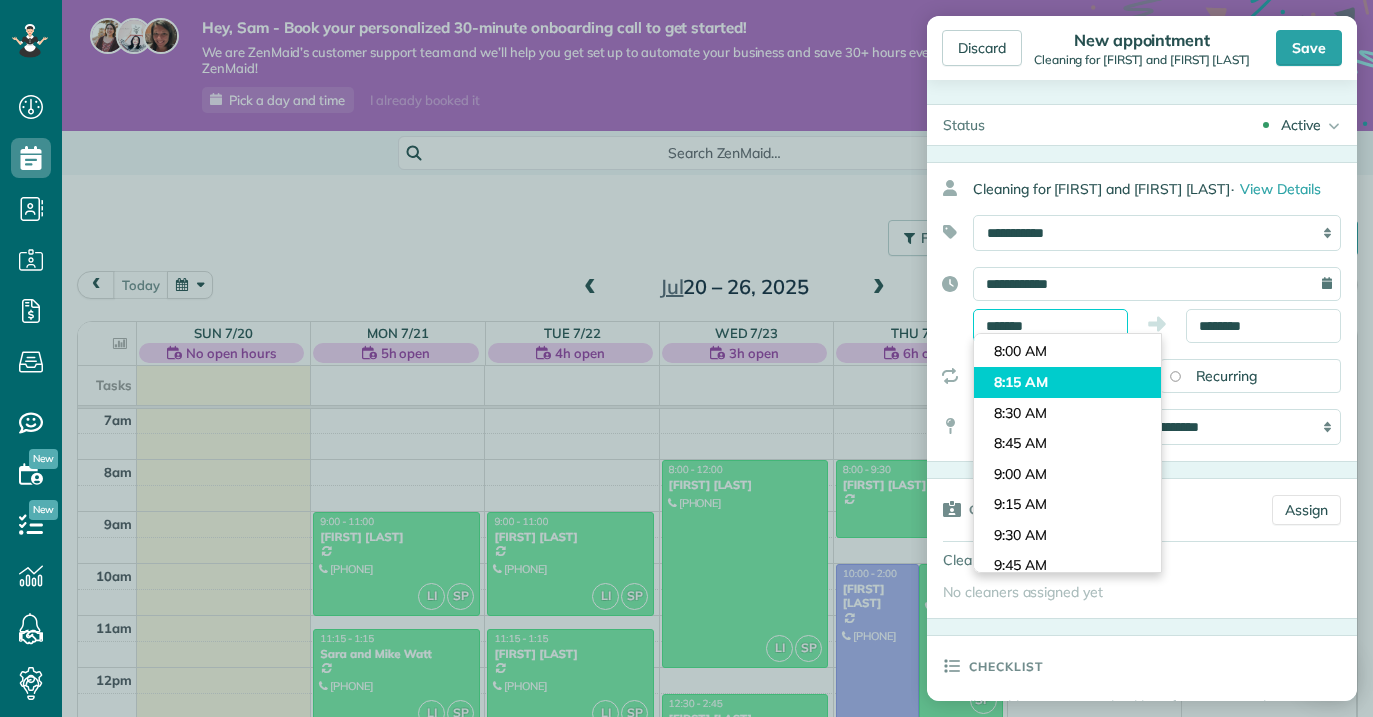 scroll, scrollTop: 934, scrollLeft: 0, axis: vertical 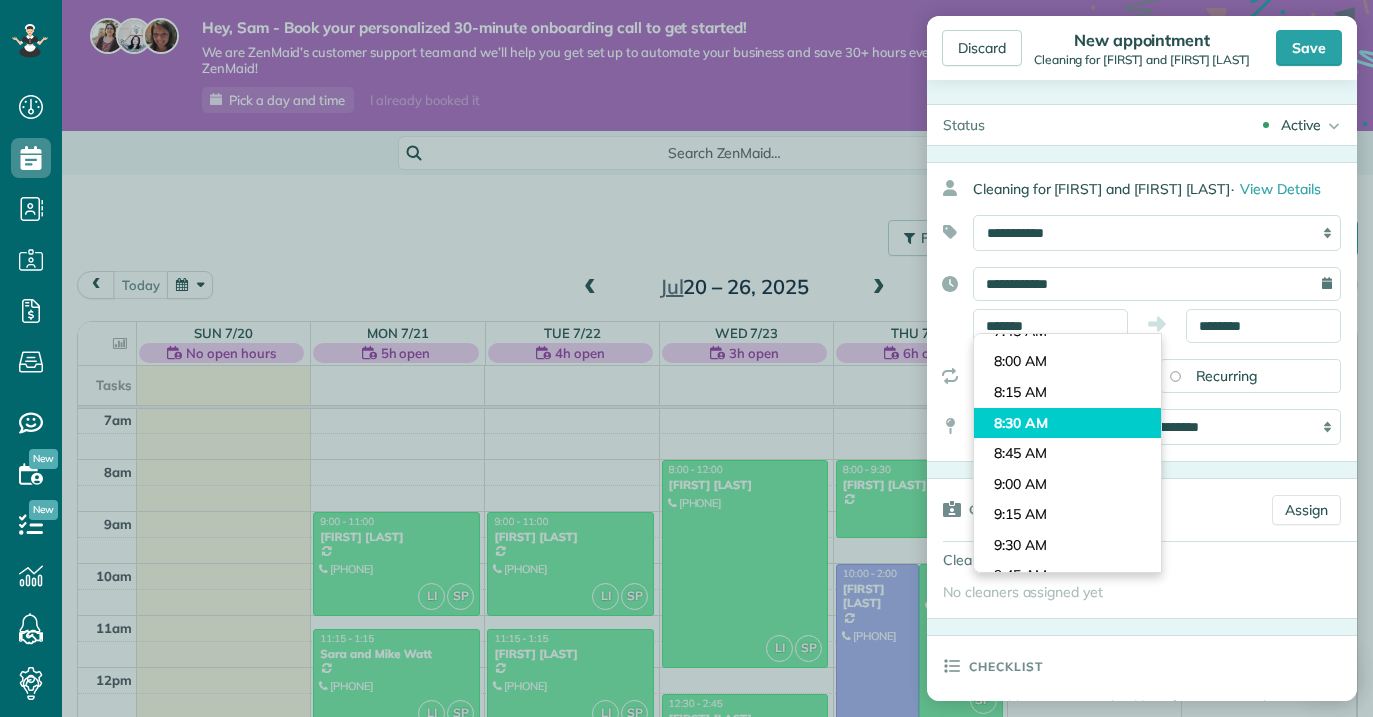 type on "*******" 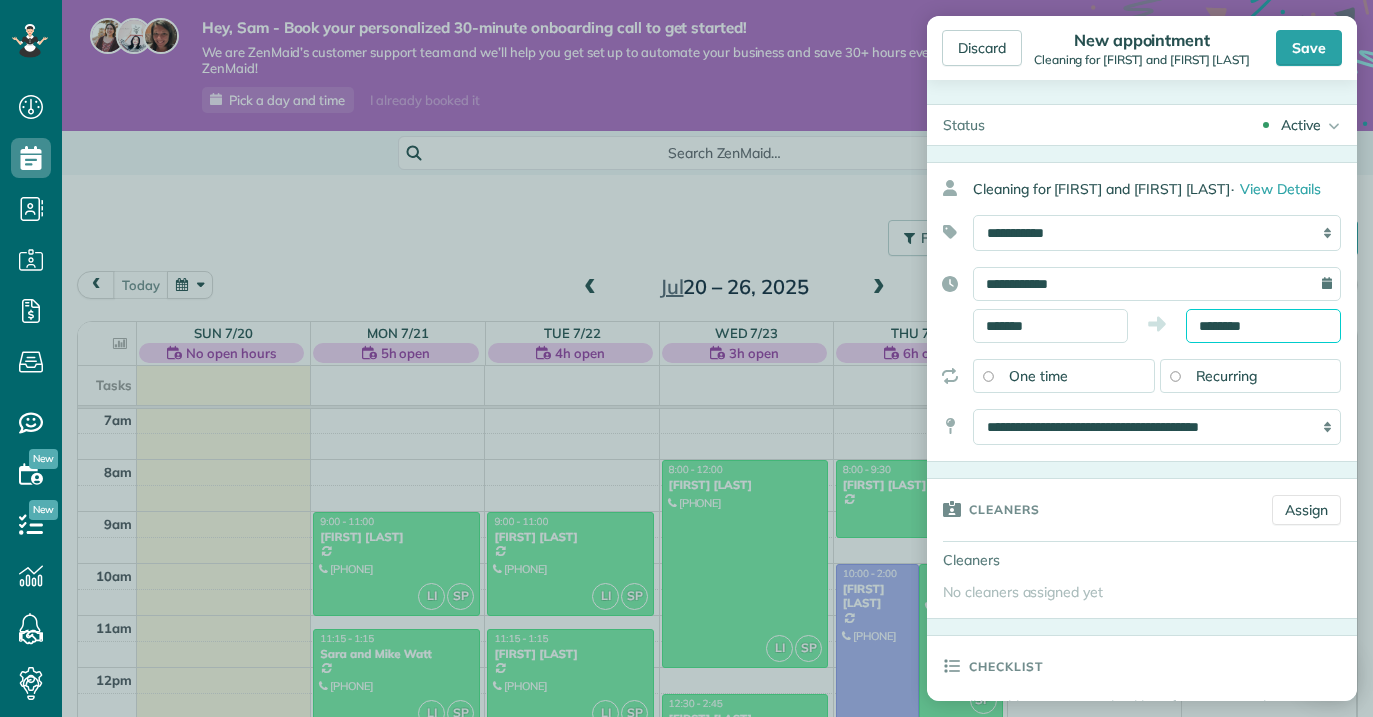click on "********" at bounding box center (1263, 326) 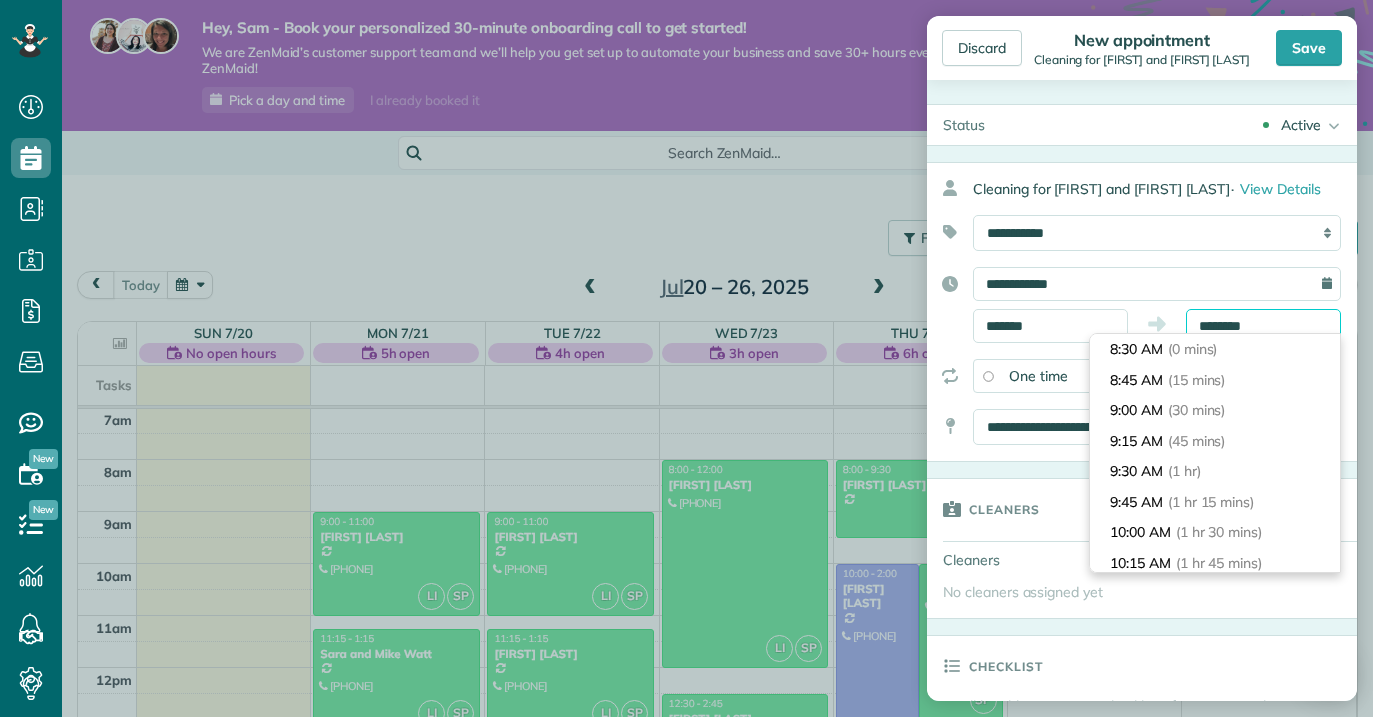 scroll, scrollTop: 274, scrollLeft: 0, axis: vertical 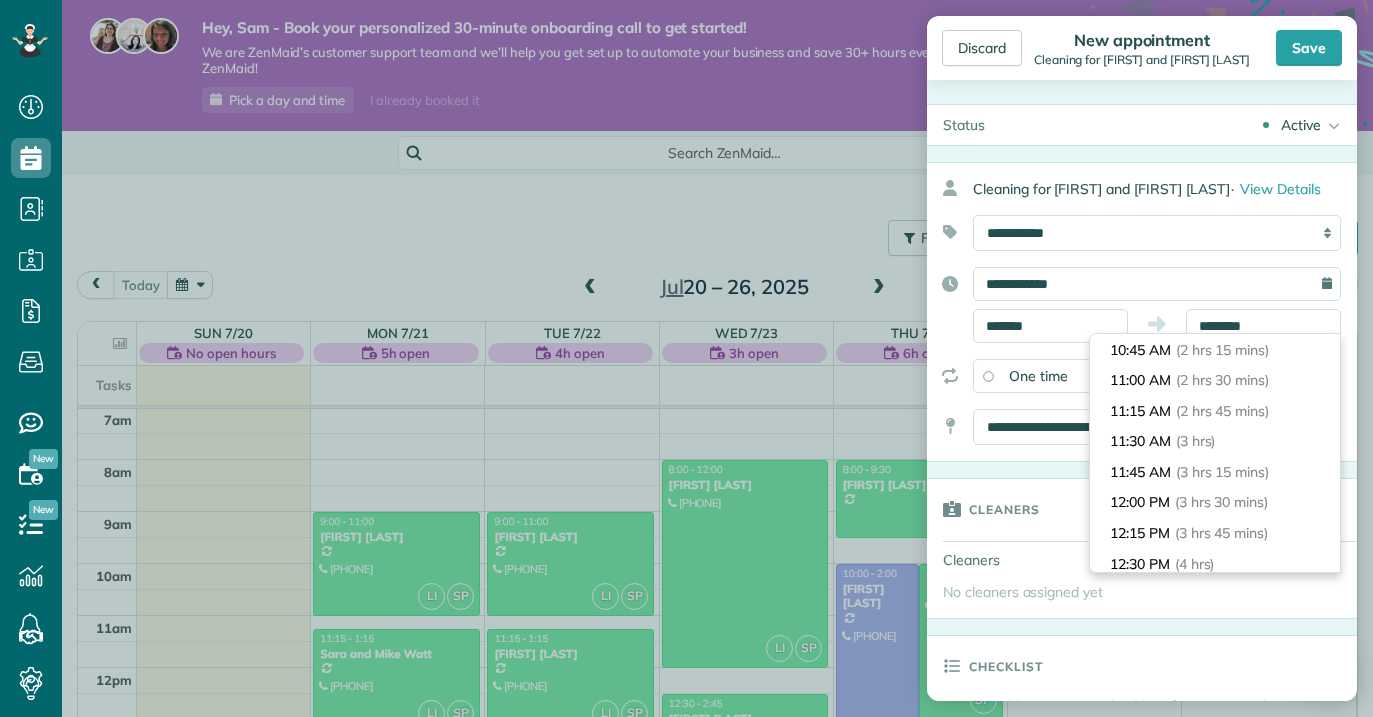 click at bounding box center [1157, 324] 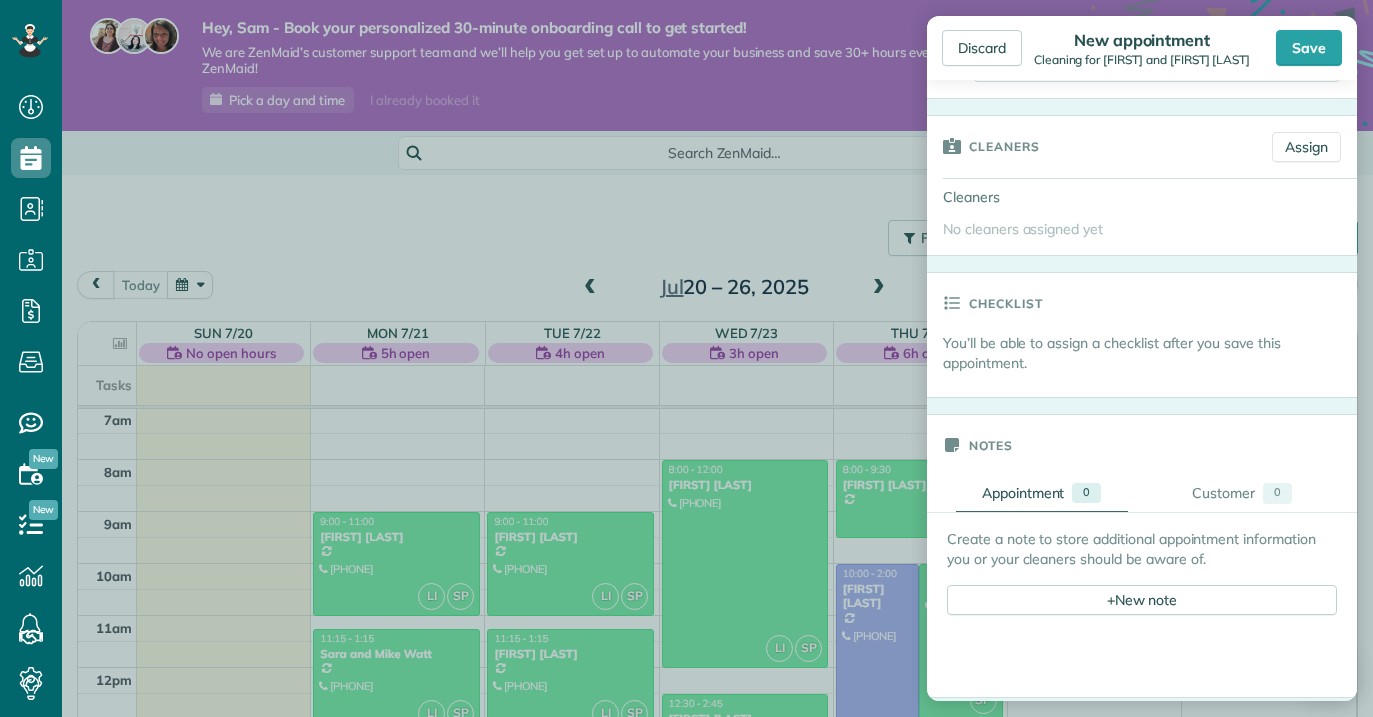 scroll, scrollTop: 447, scrollLeft: 0, axis: vertical 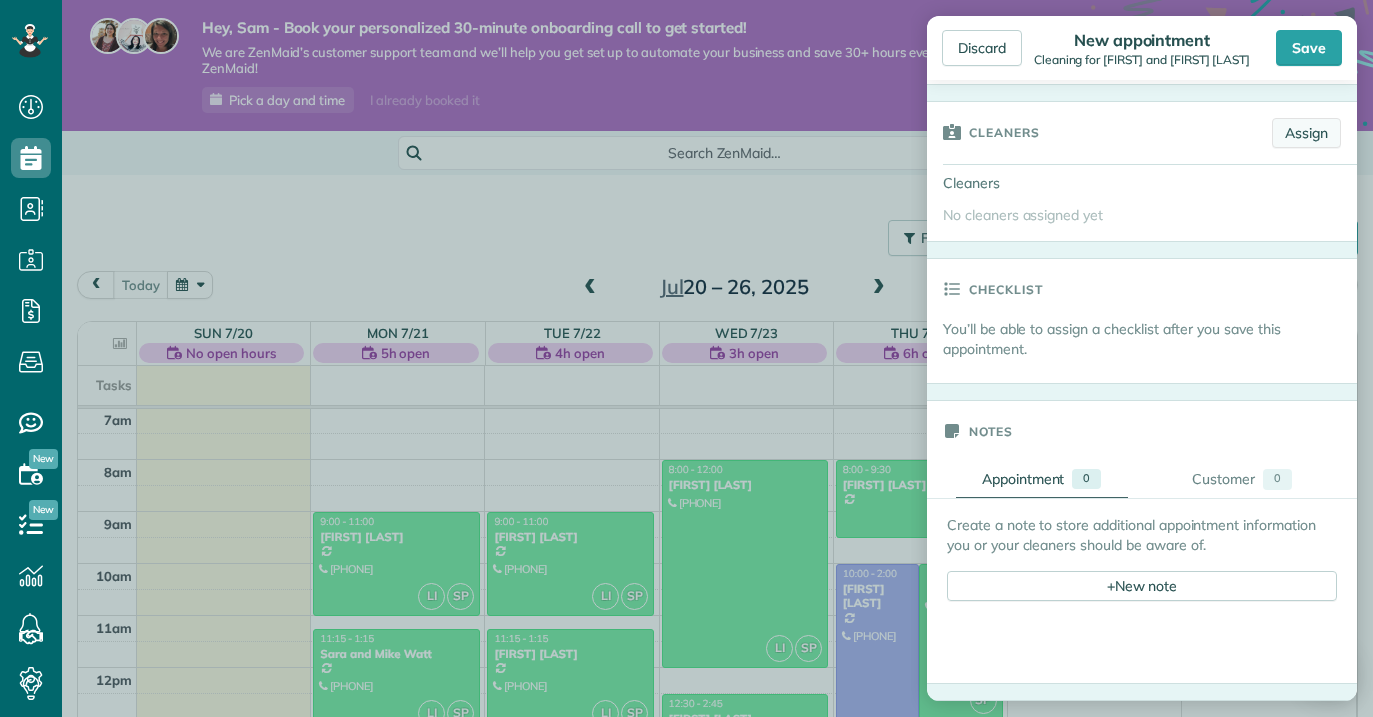 click on "Assign" at bounding box center [1306, 133] 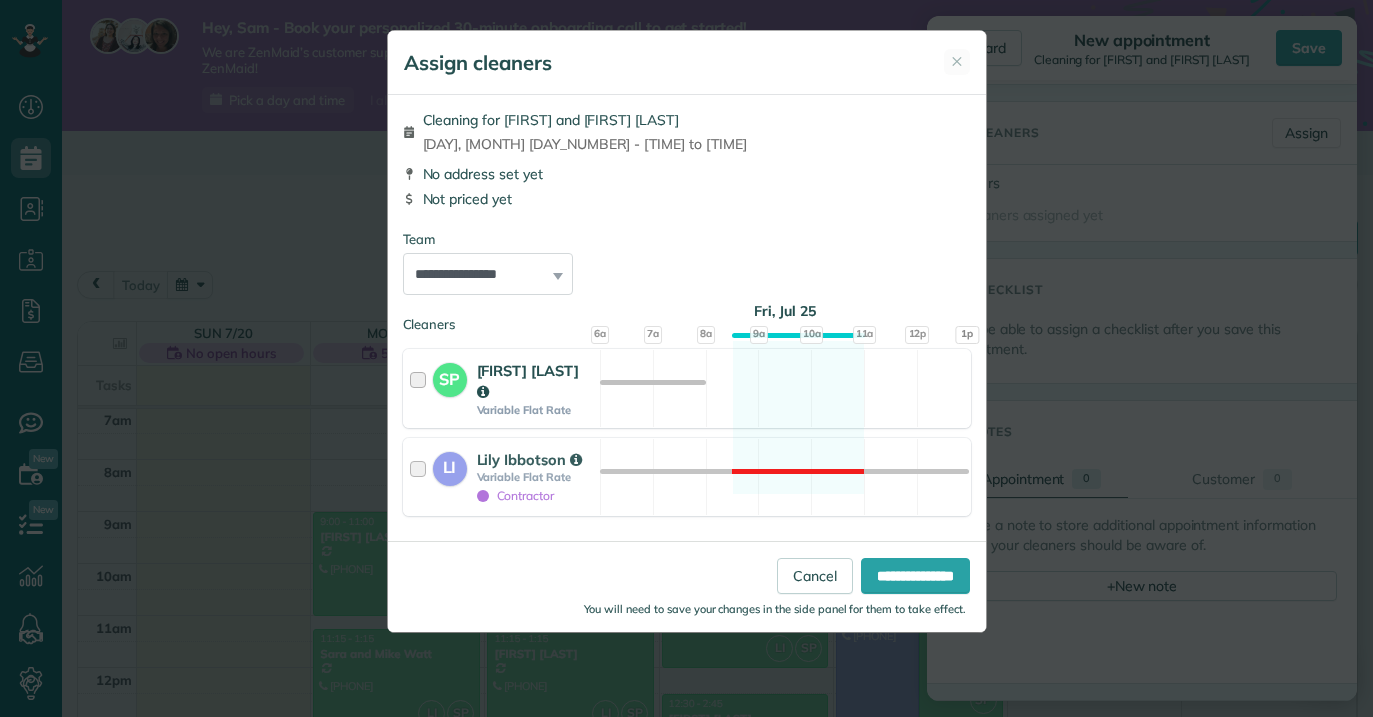click at bounding box center (421, 388) 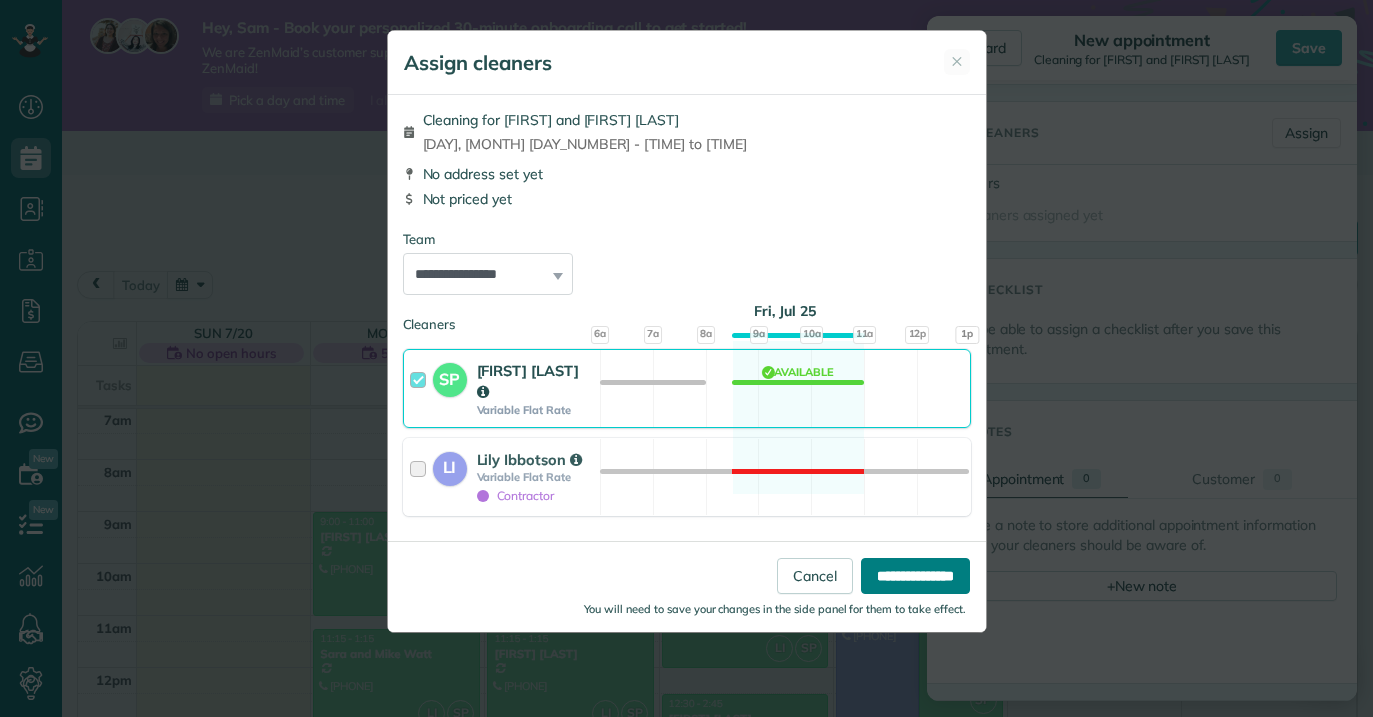 click on "**********" at bounding box center (915, 576) 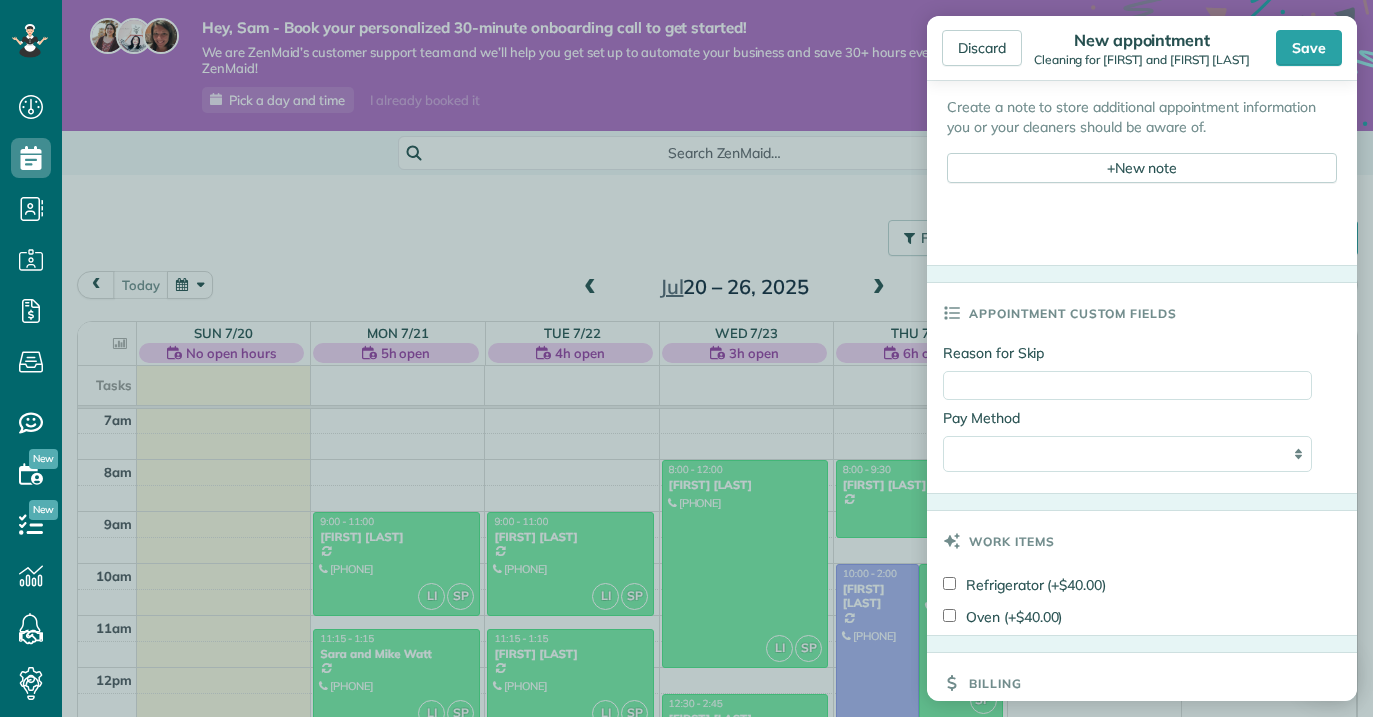 scroll, scrollTop: 905, scrollLeft: 0, axis: vertical 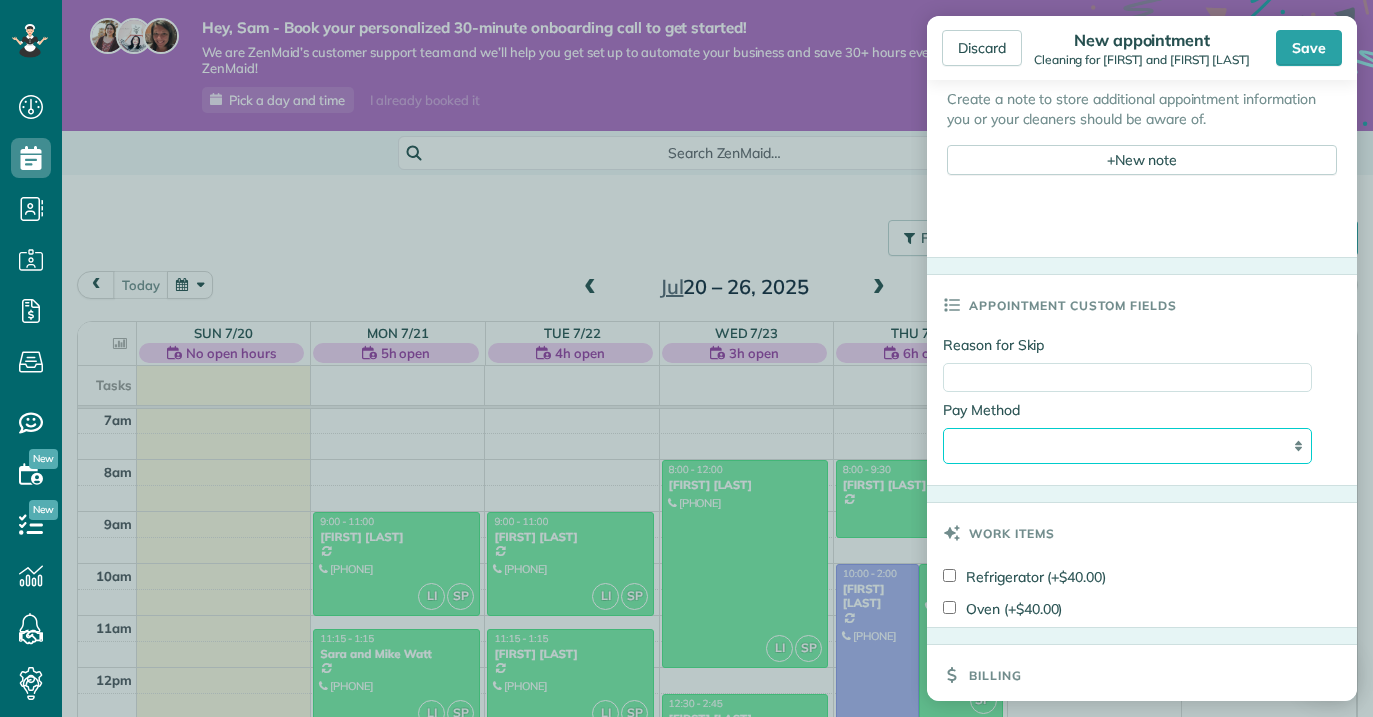 click on "**********" at bounding box center (1127, 446) 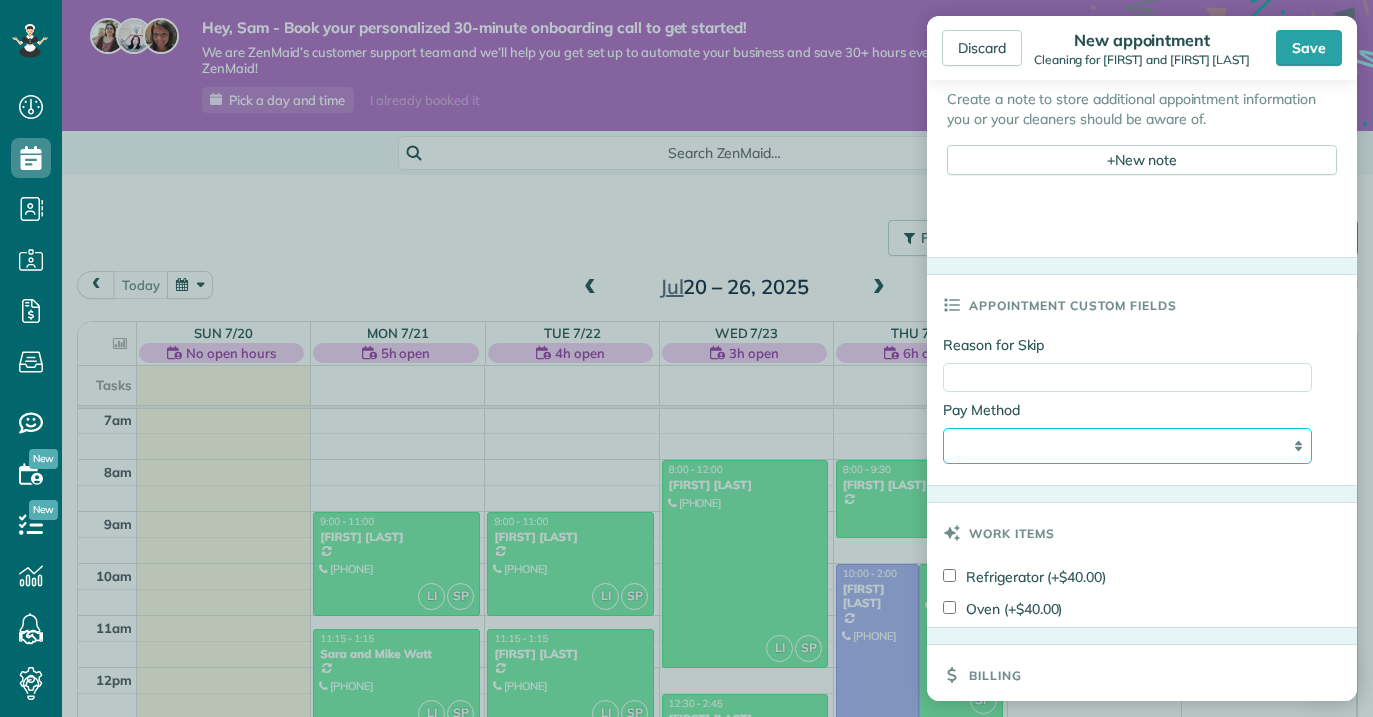 select on "****" 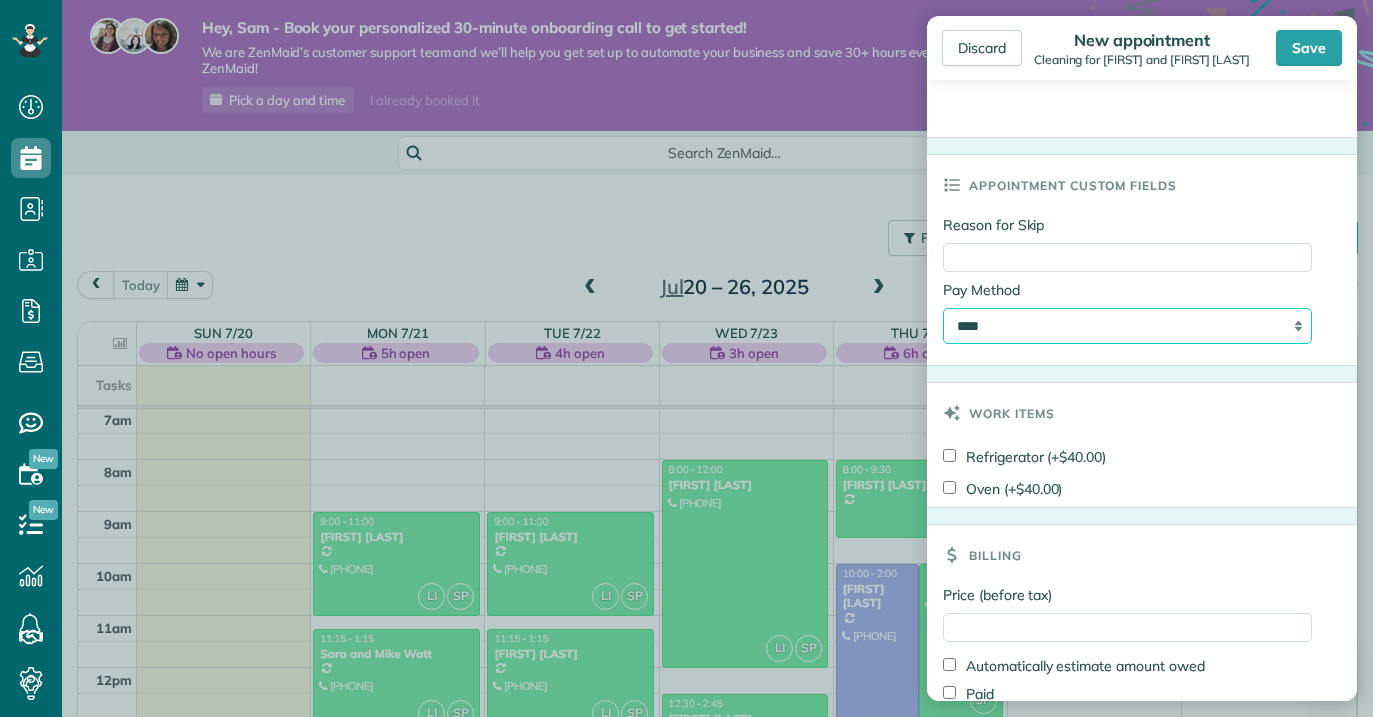scroll, scrollTop: 1123, scrollLeft: 0, axis: vertical 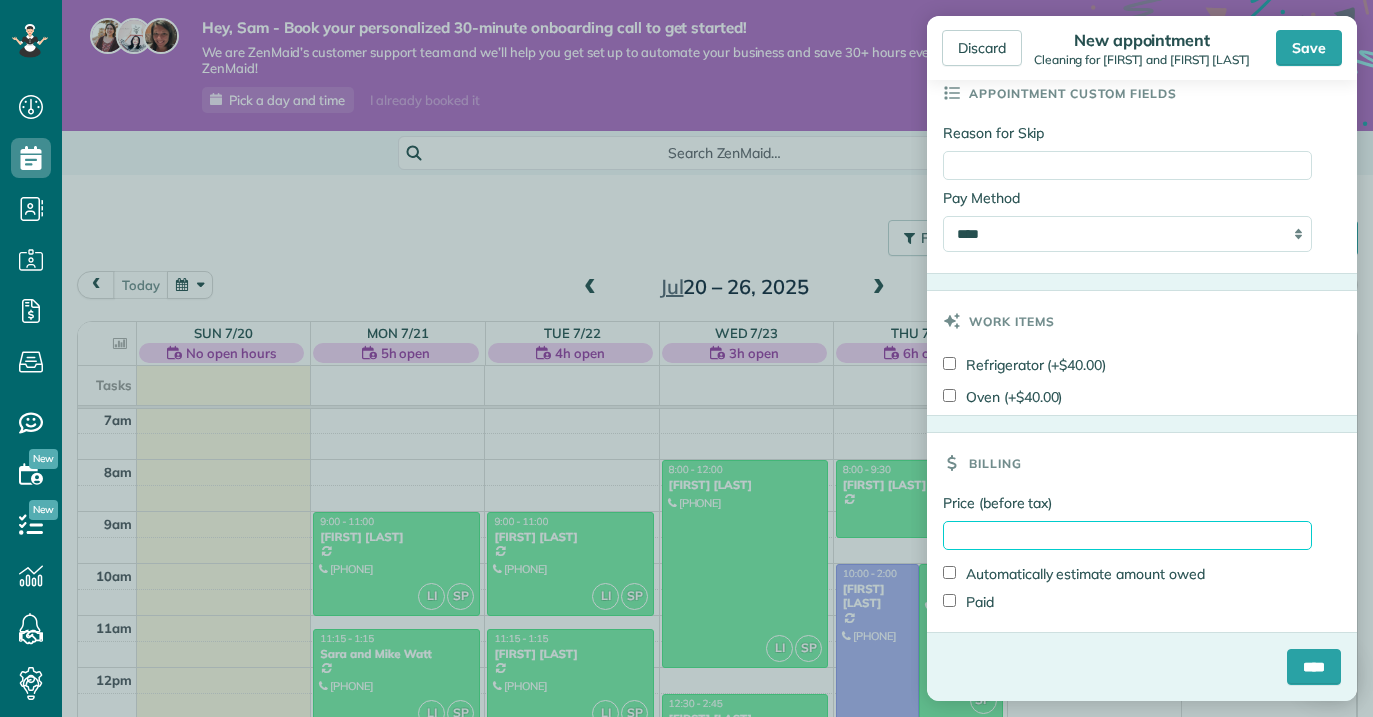 click on "Price (before tax)" at bounding box center (1127, 535) 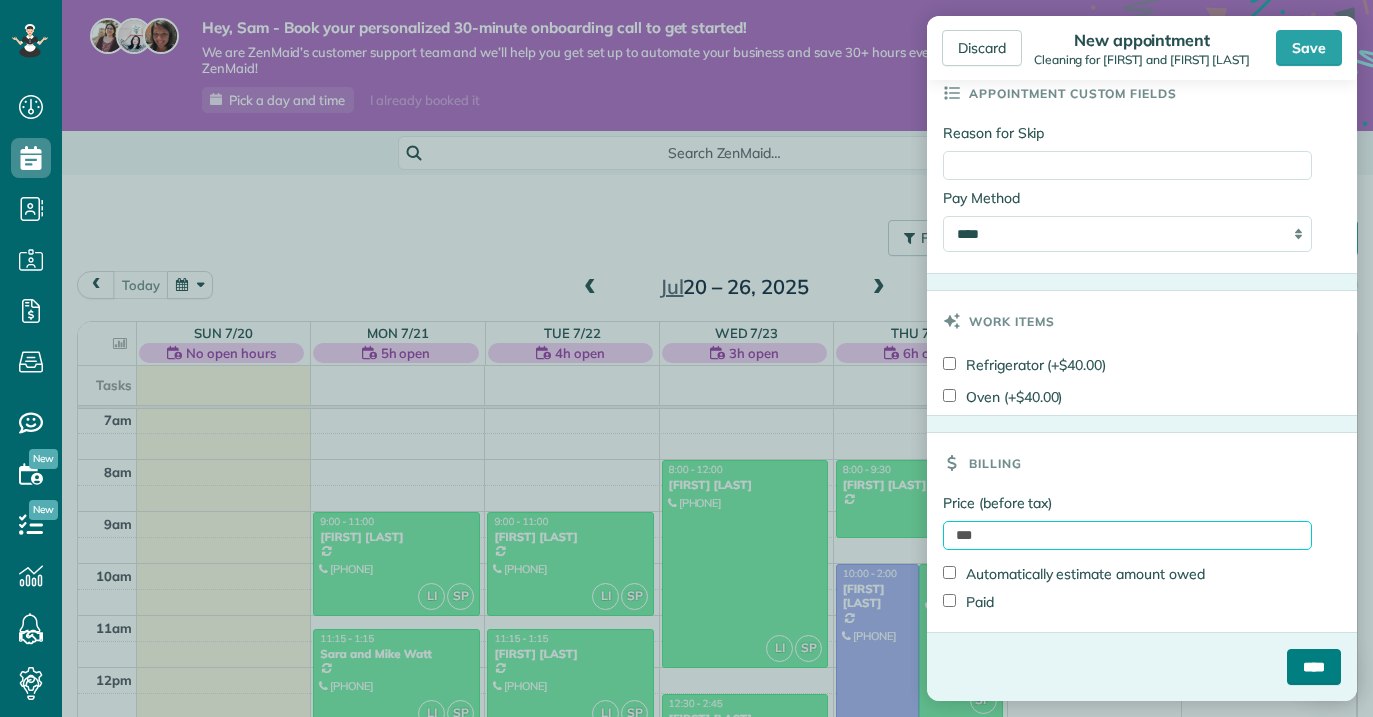 type on "***" 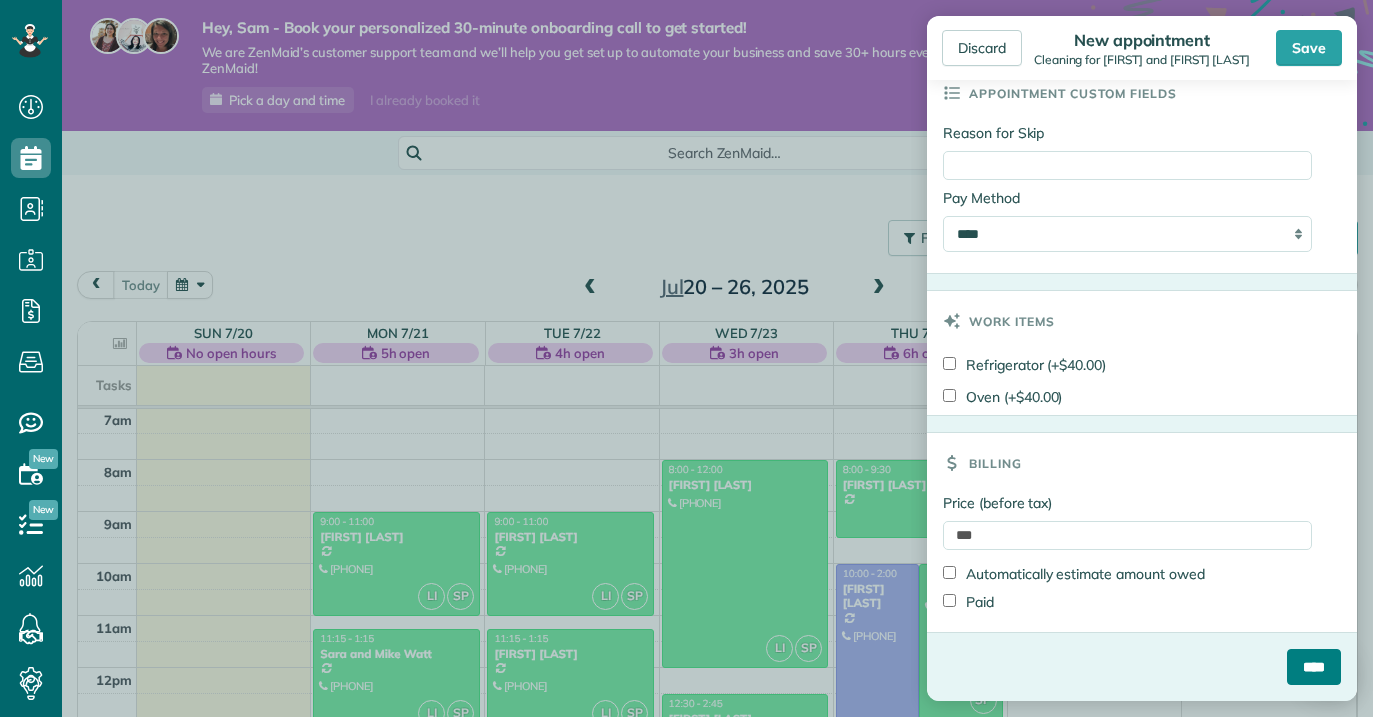click on "****" at bounding box center [1314, 667] 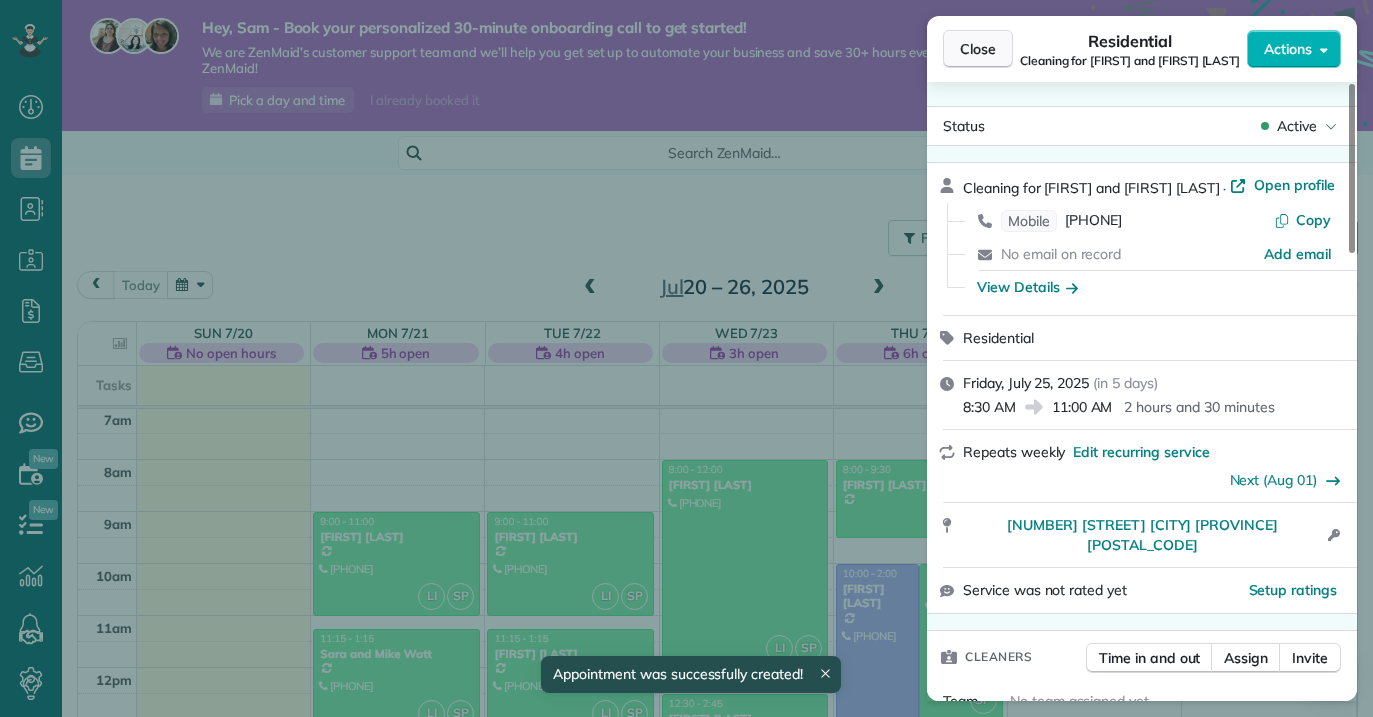 click on "Close" at bounding box center (978, 49) 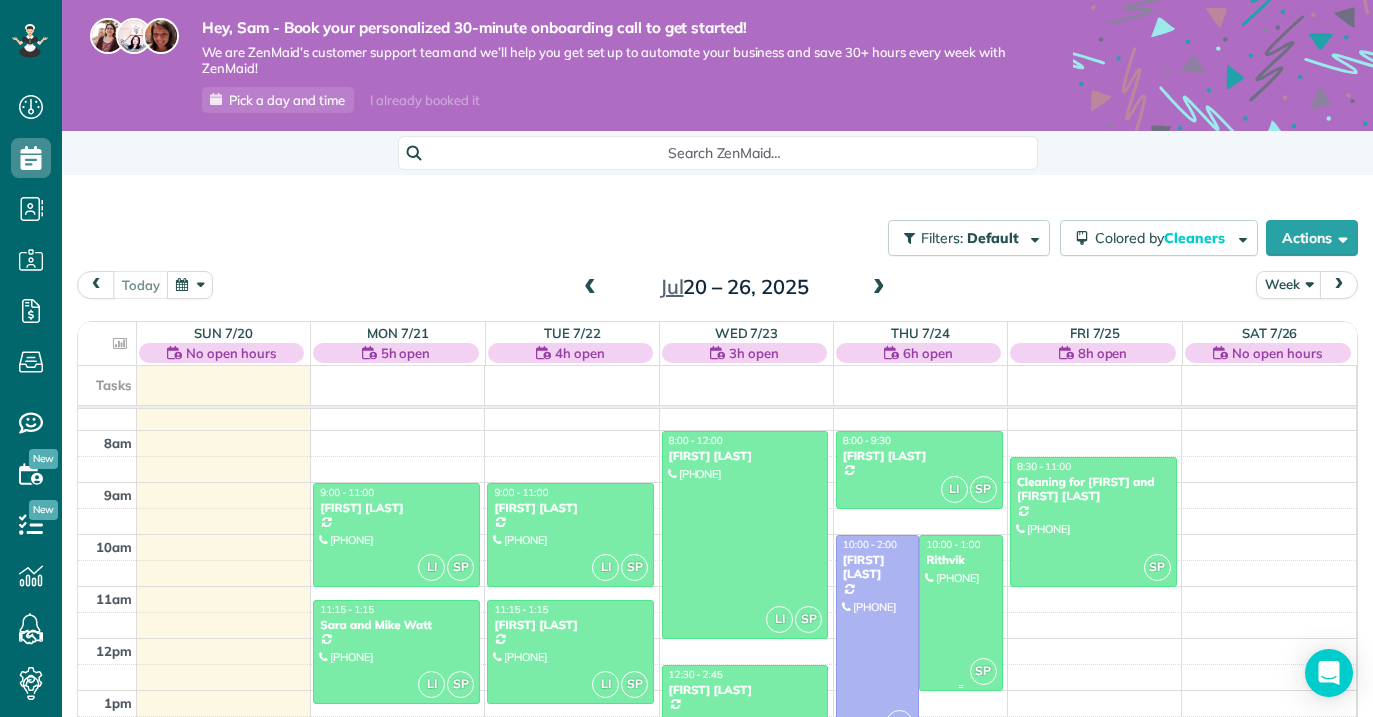 scroll, scrollTop: 379, scrollLeft: 0, axis: vertical 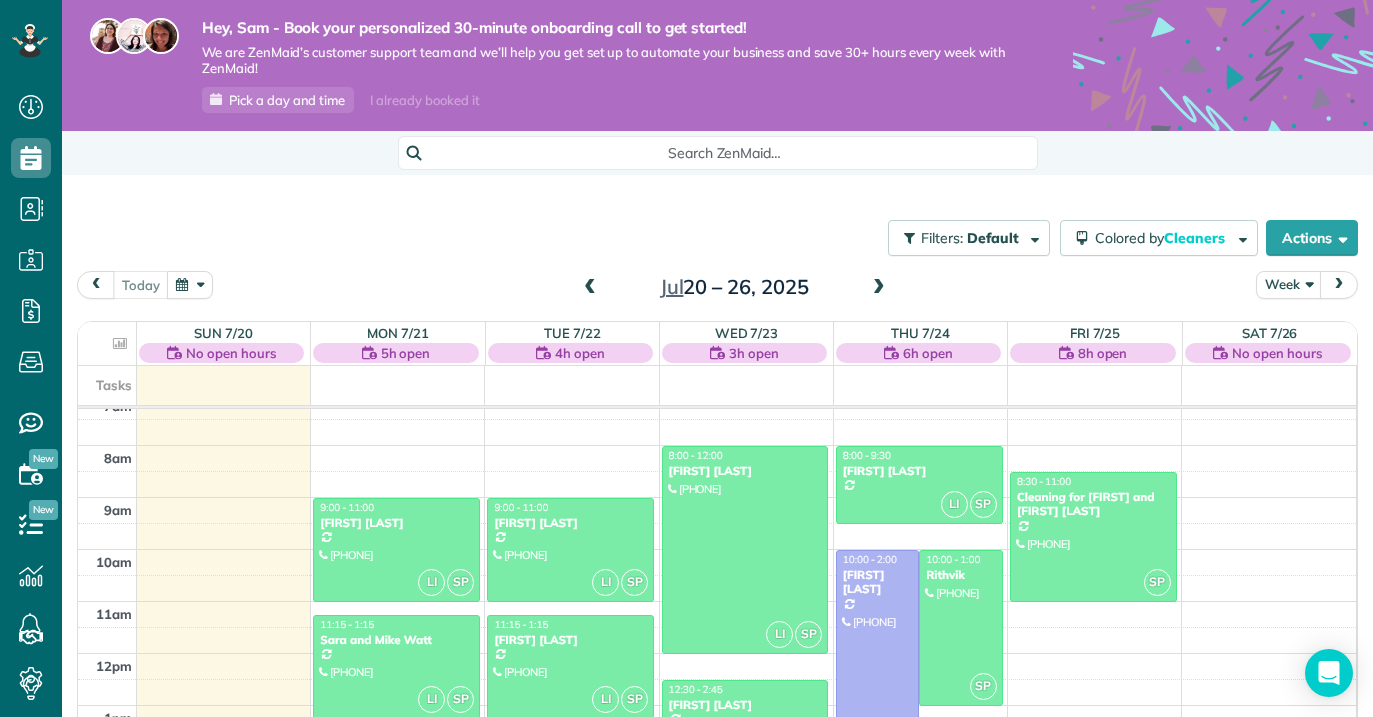 click at bounding box center (879, 288) 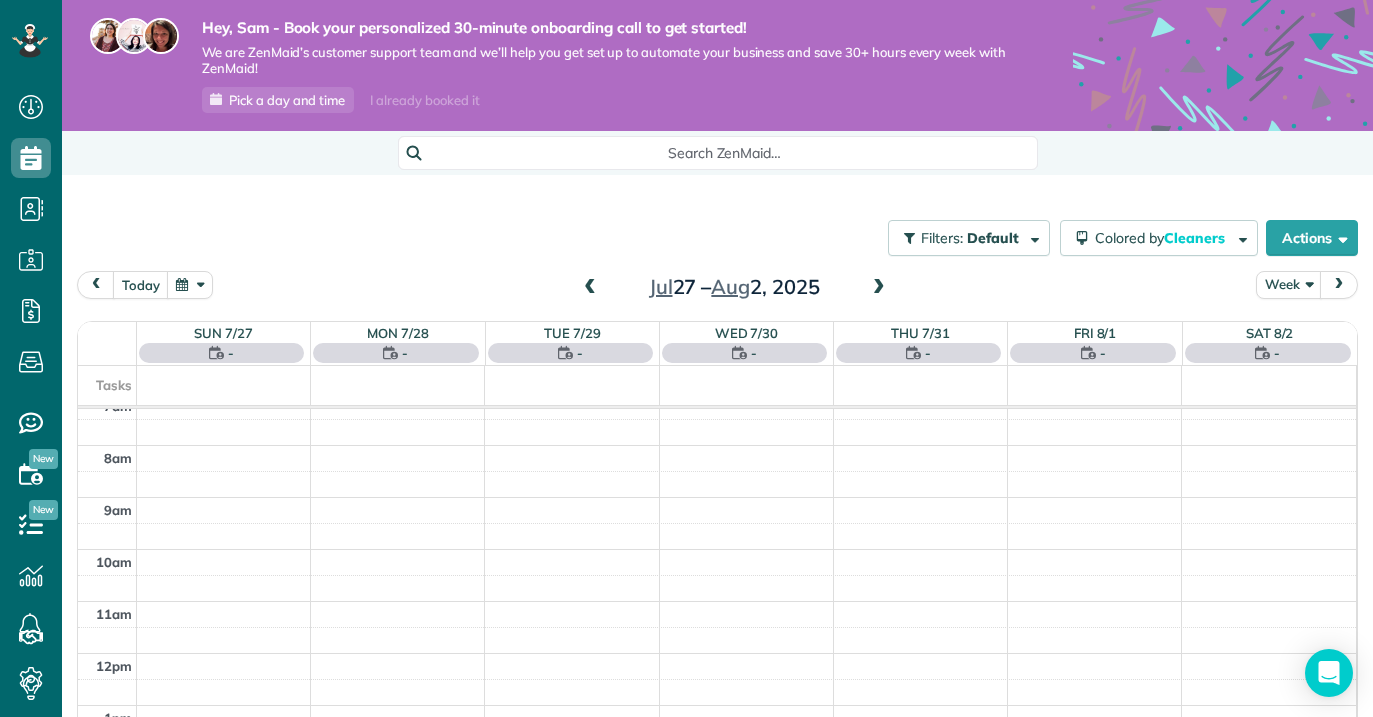 scroll, scrollTop: 365, scrollLeft: 0, axis: vertical 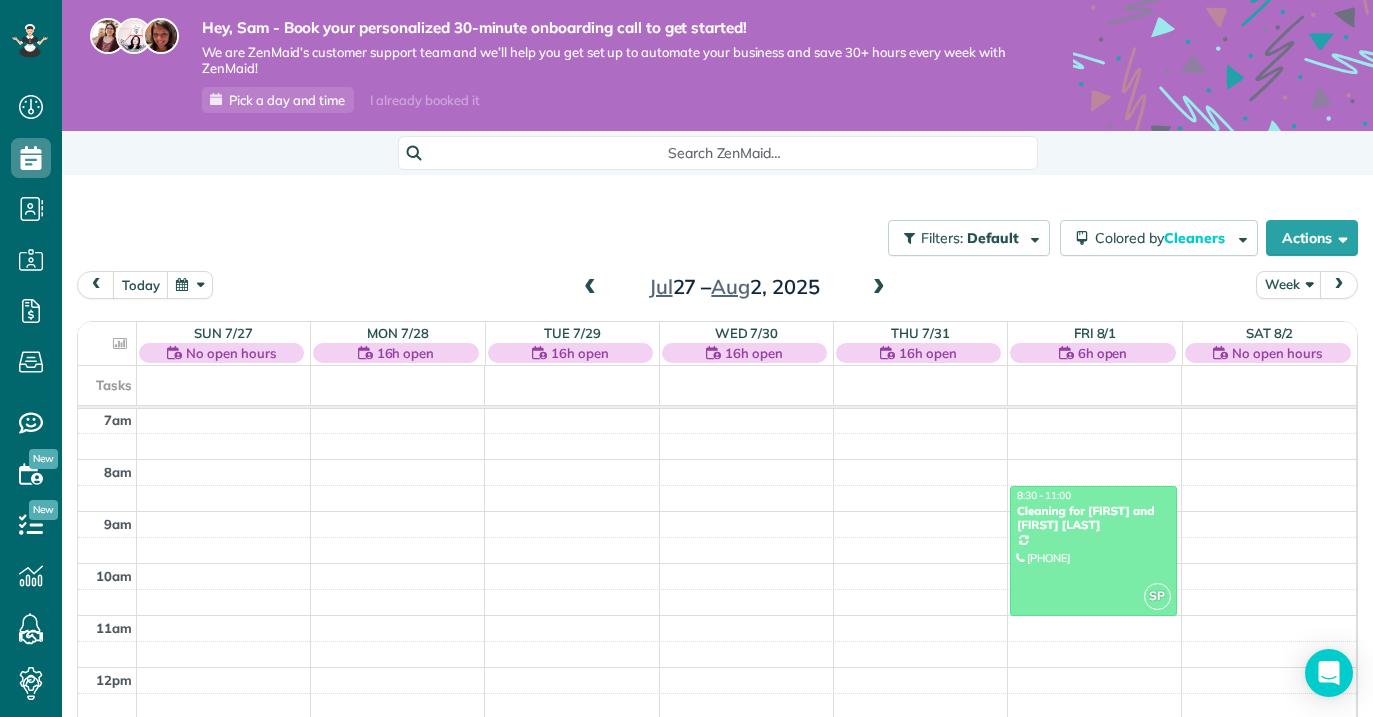 click at bounding box center (879, 288) 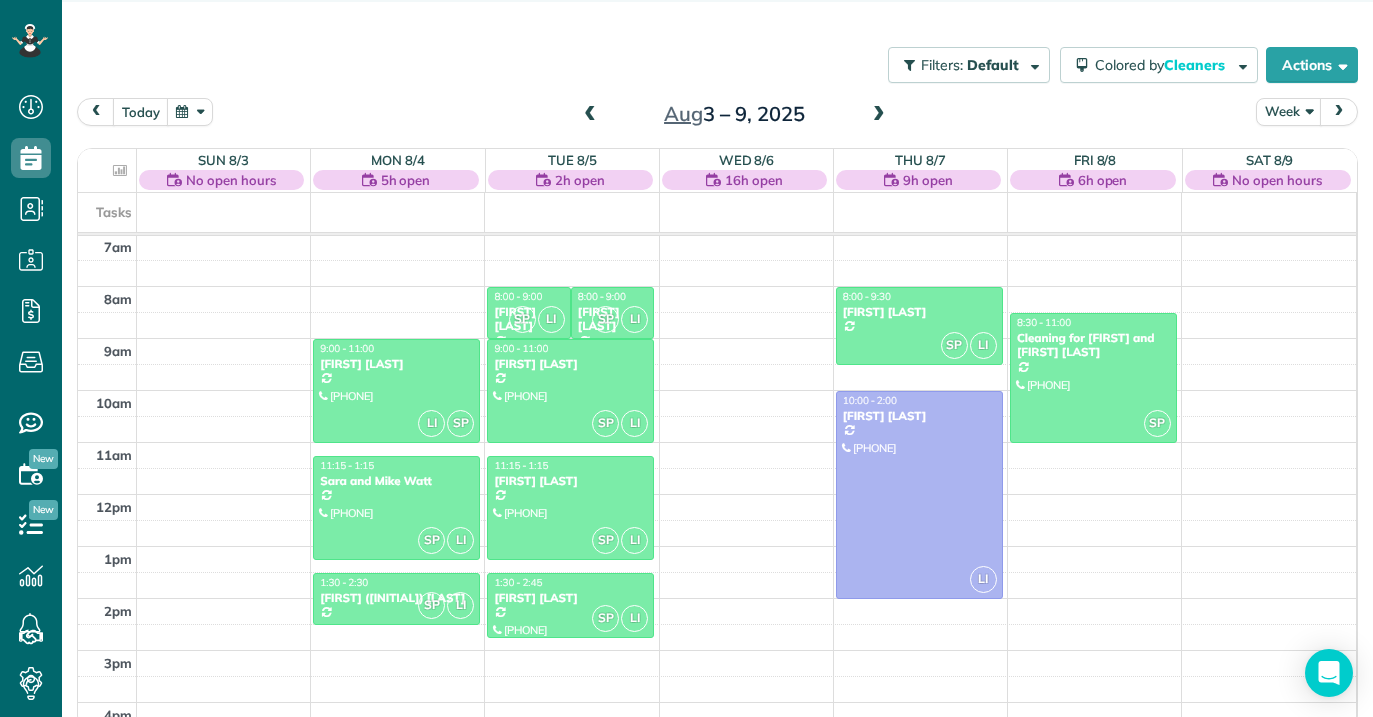scroll, scrollTop: 187, scrollLeft: 0, axis: vertical 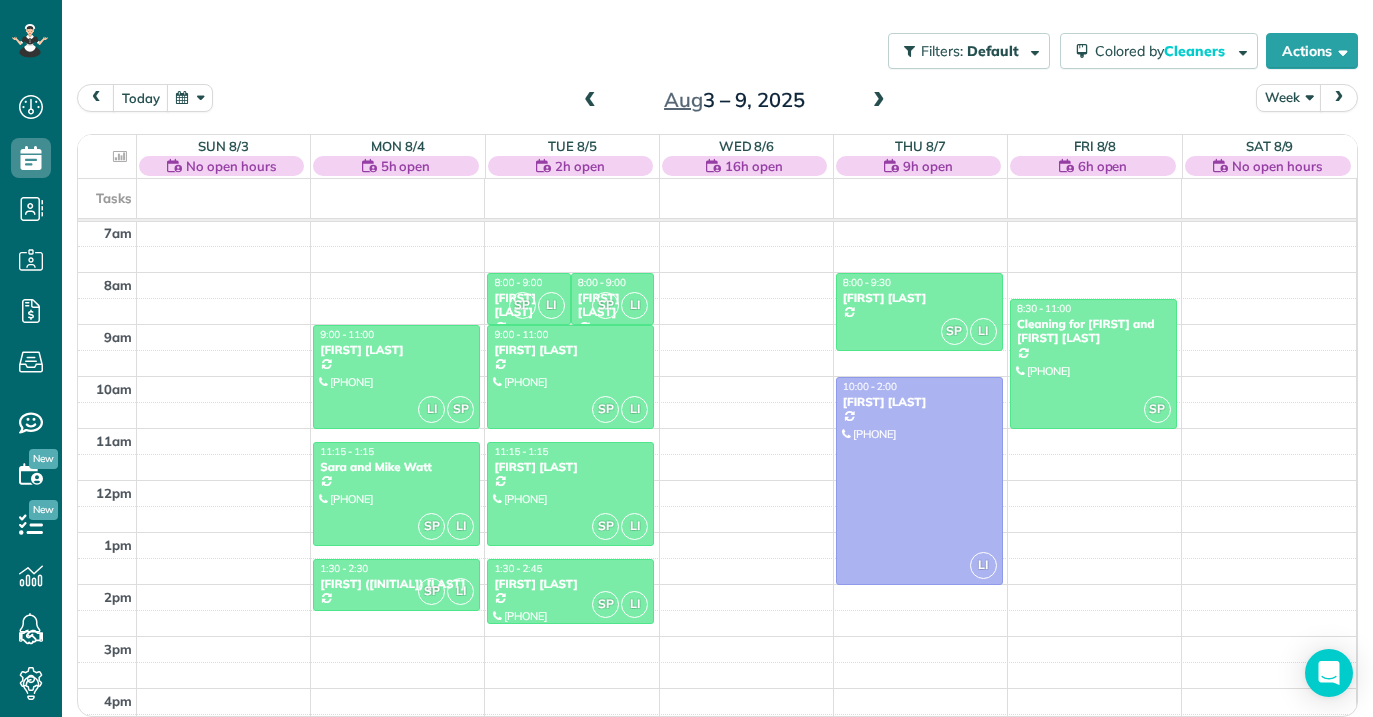 click at bounding box center (590, 101) 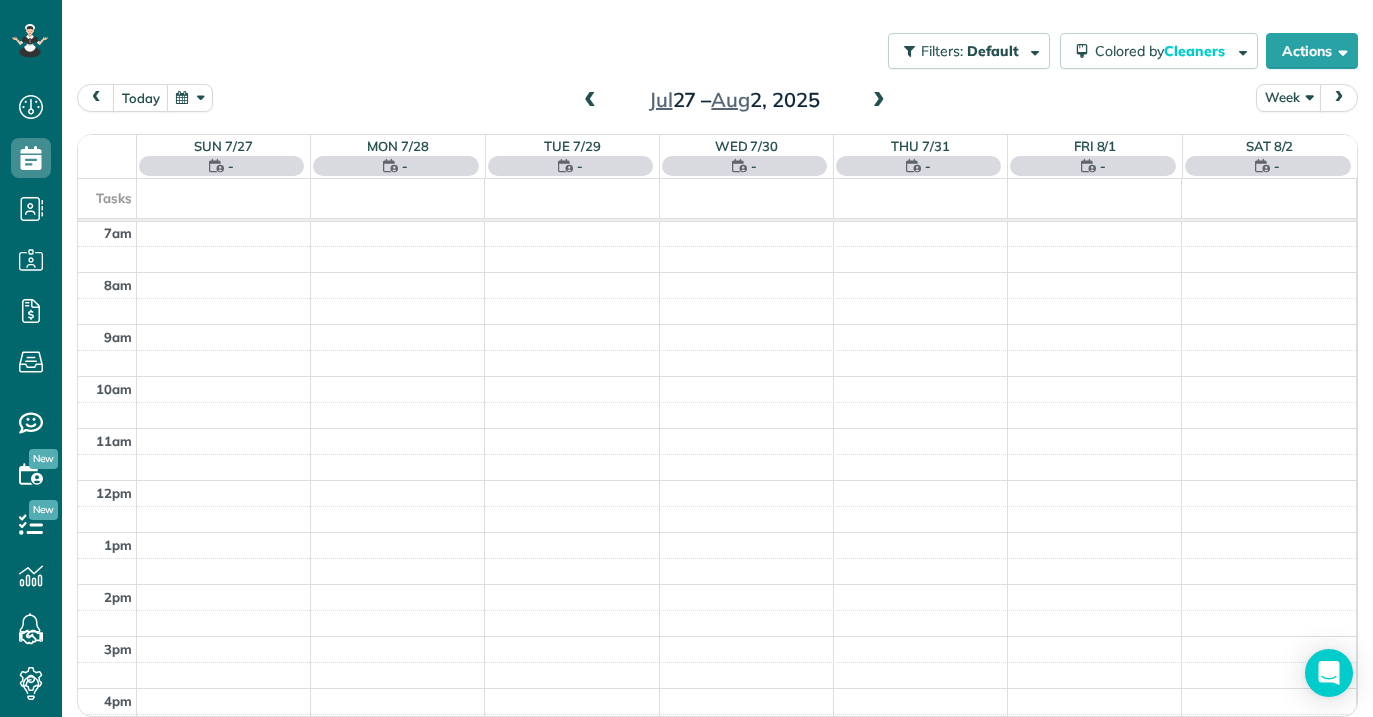 scroll, scrollTop: 185, scrollLeft: 0, axis: vertical 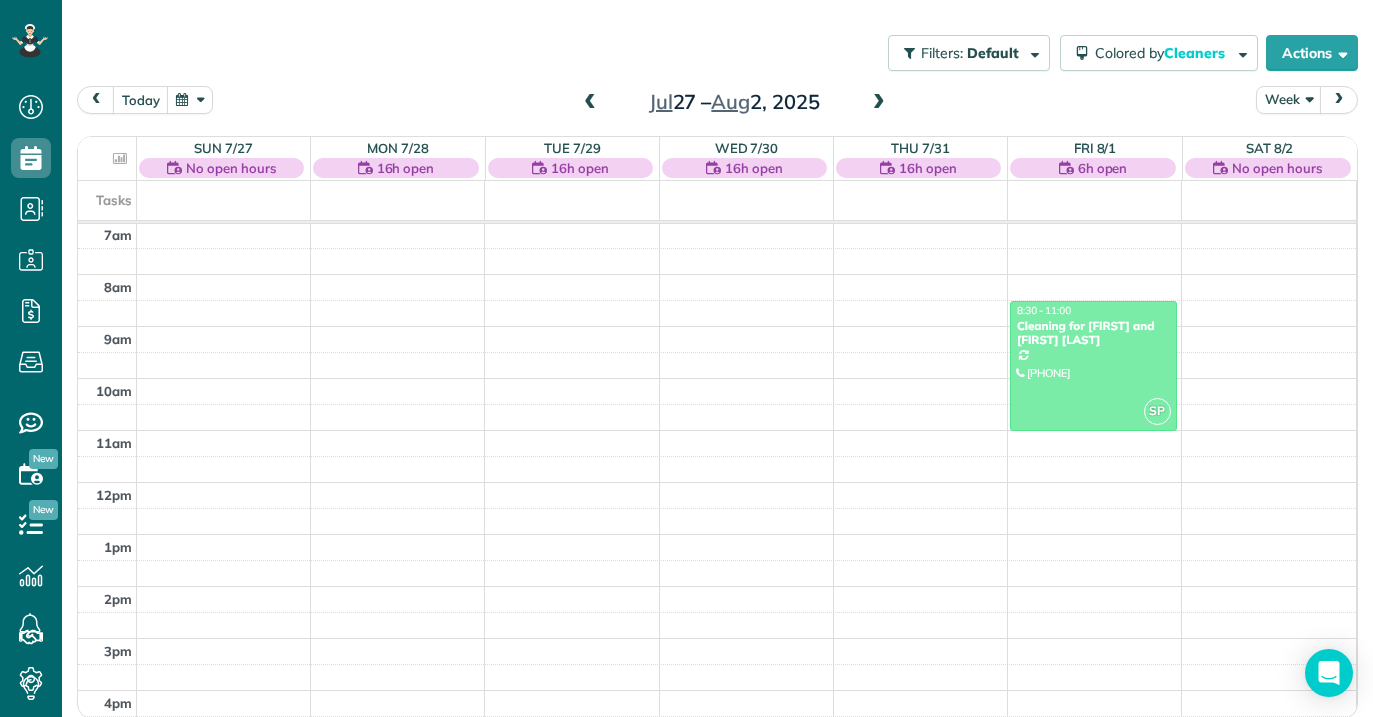 click at bounding box center (590, 103) 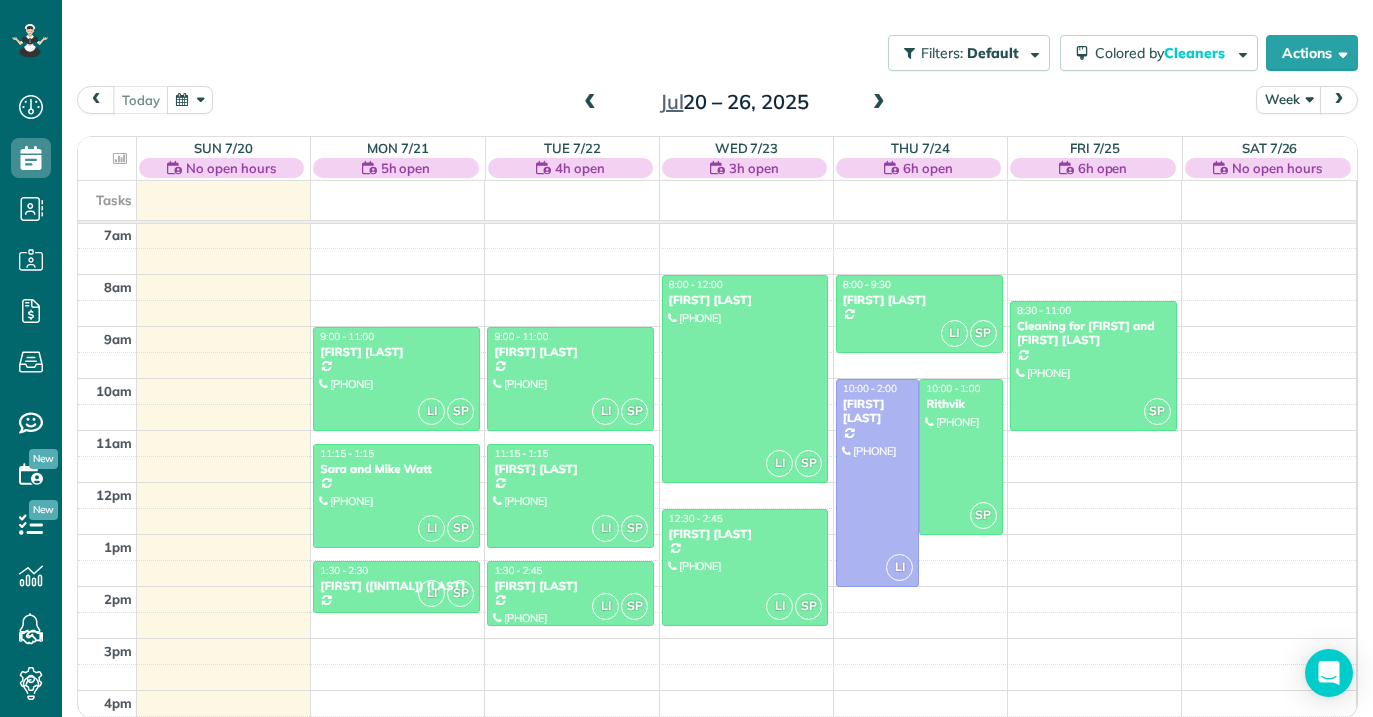click at bounding box center [879, 103] 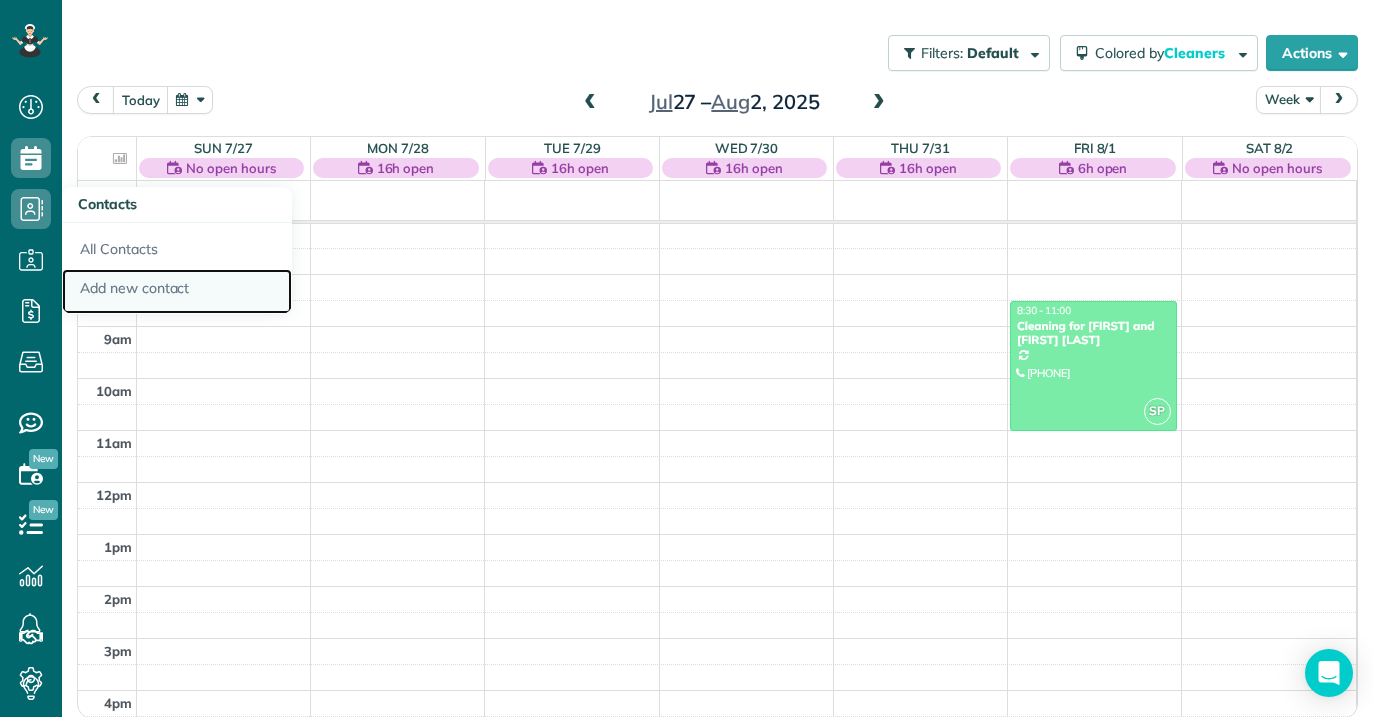 click on "Add new contact" at bounding box center (177, 292) 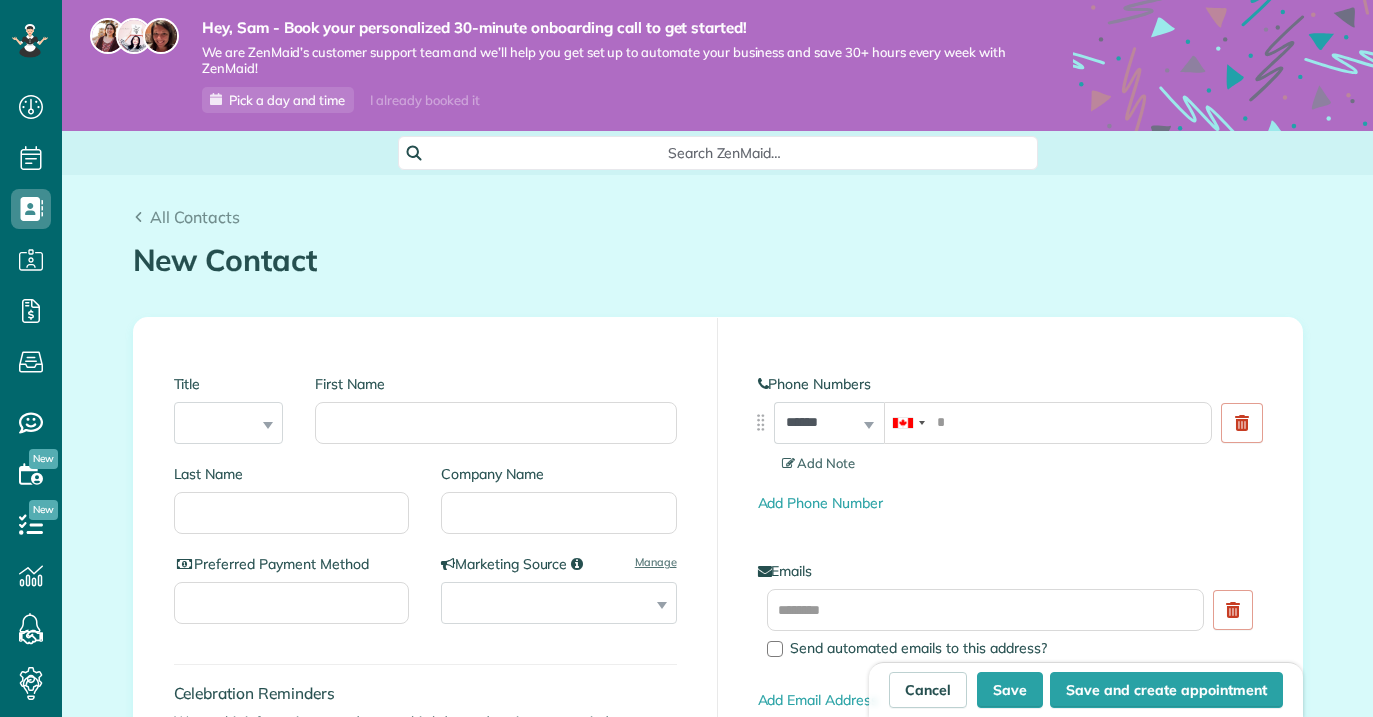 scroll, scrollTop: 0, scrollLeft: 0, axis: both 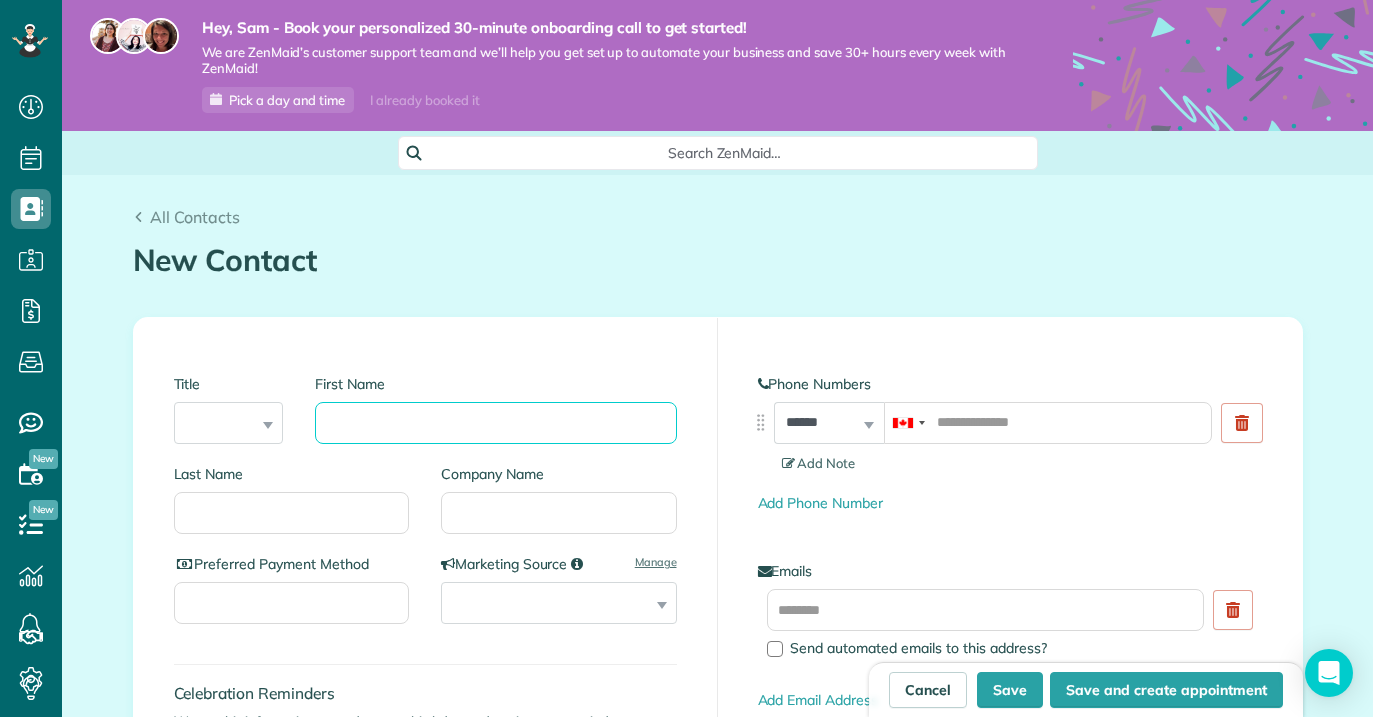 click on "First Name" at bounding box center (495, 423) 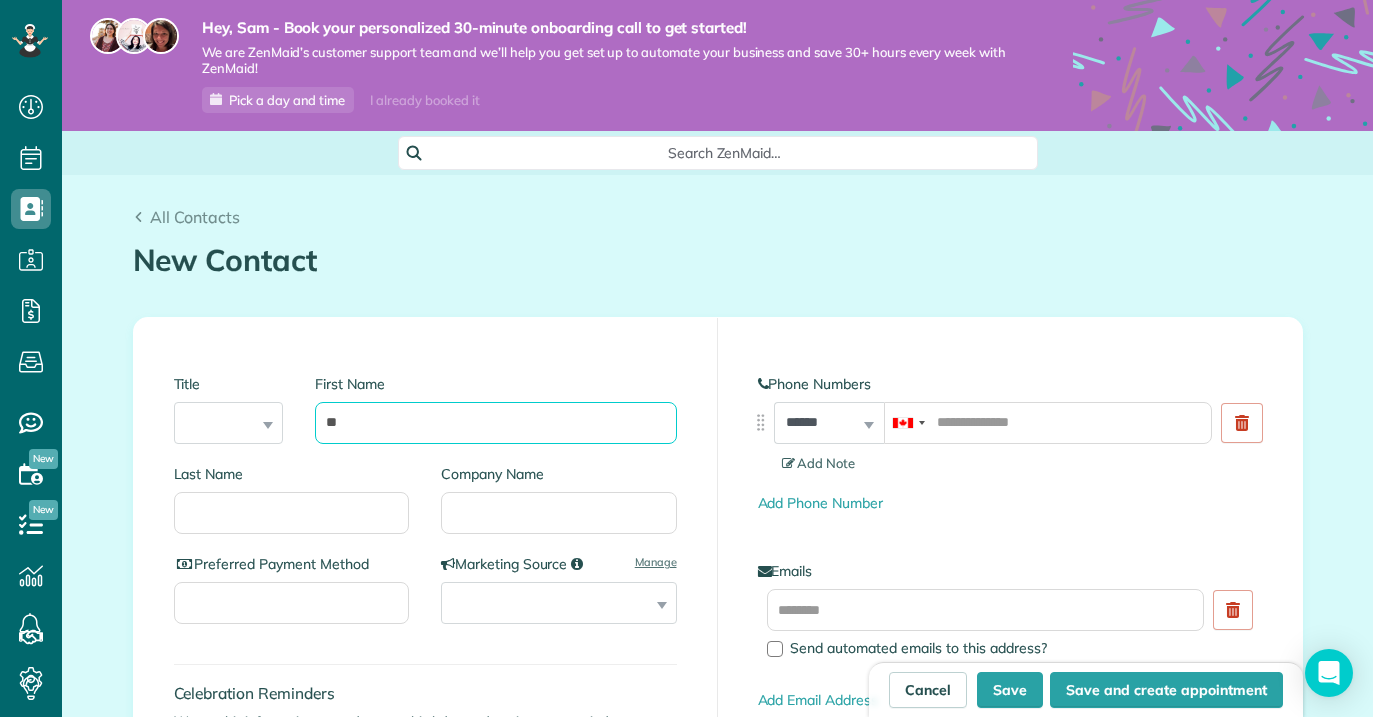 type on "*" 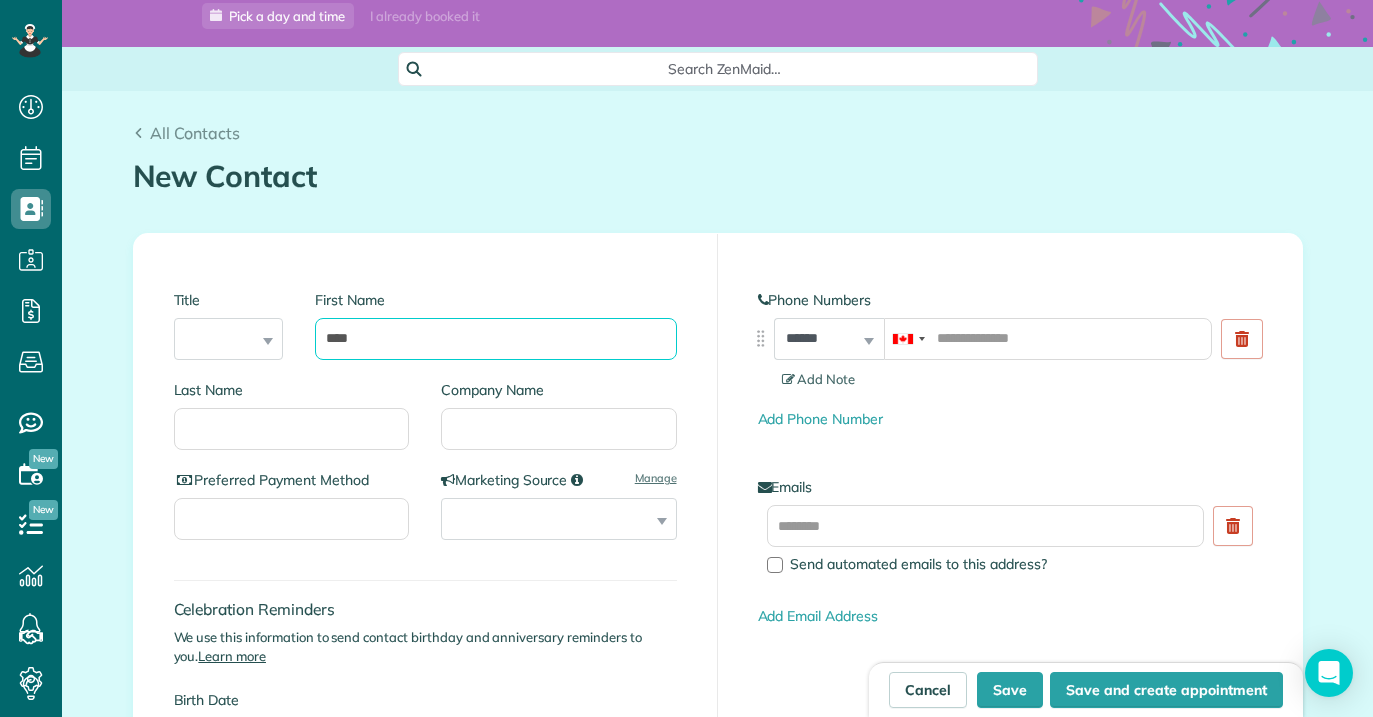 scroll, scrollTop: 145, scrollLeft: 0, axis: vertical 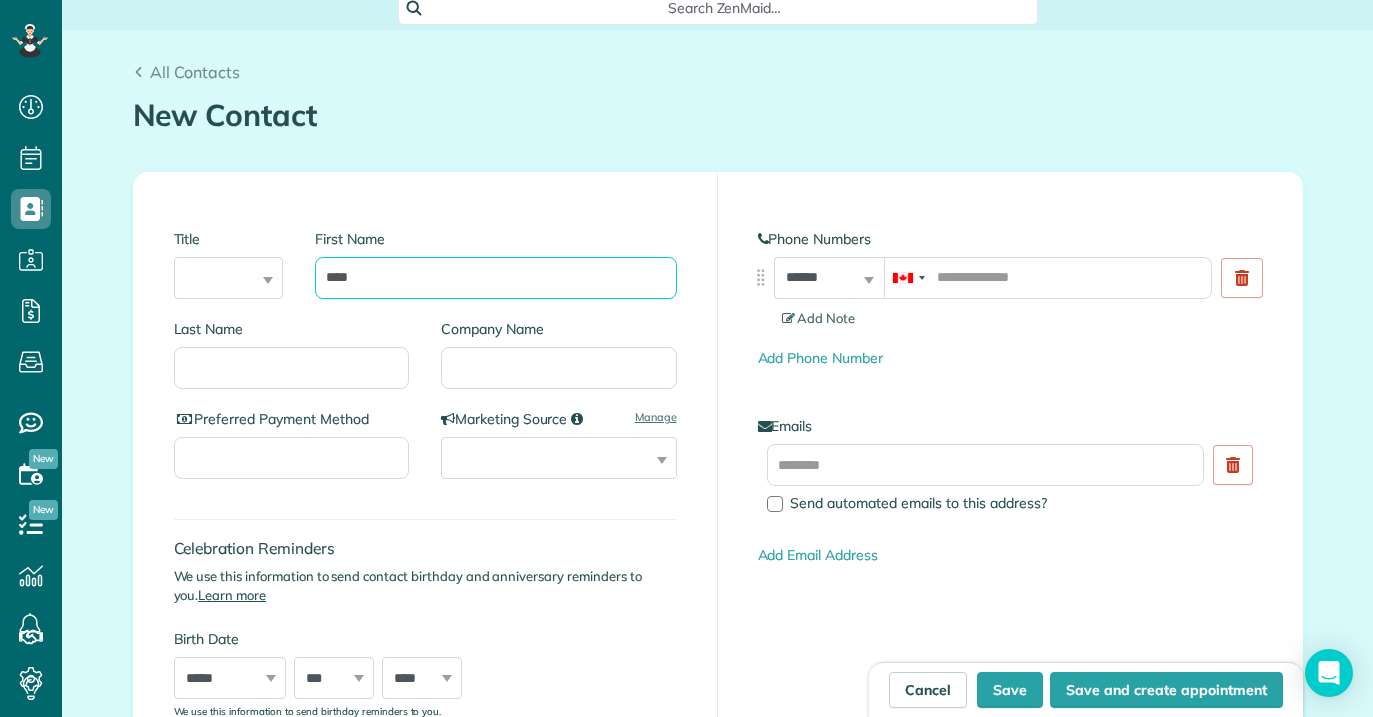 type on "****" 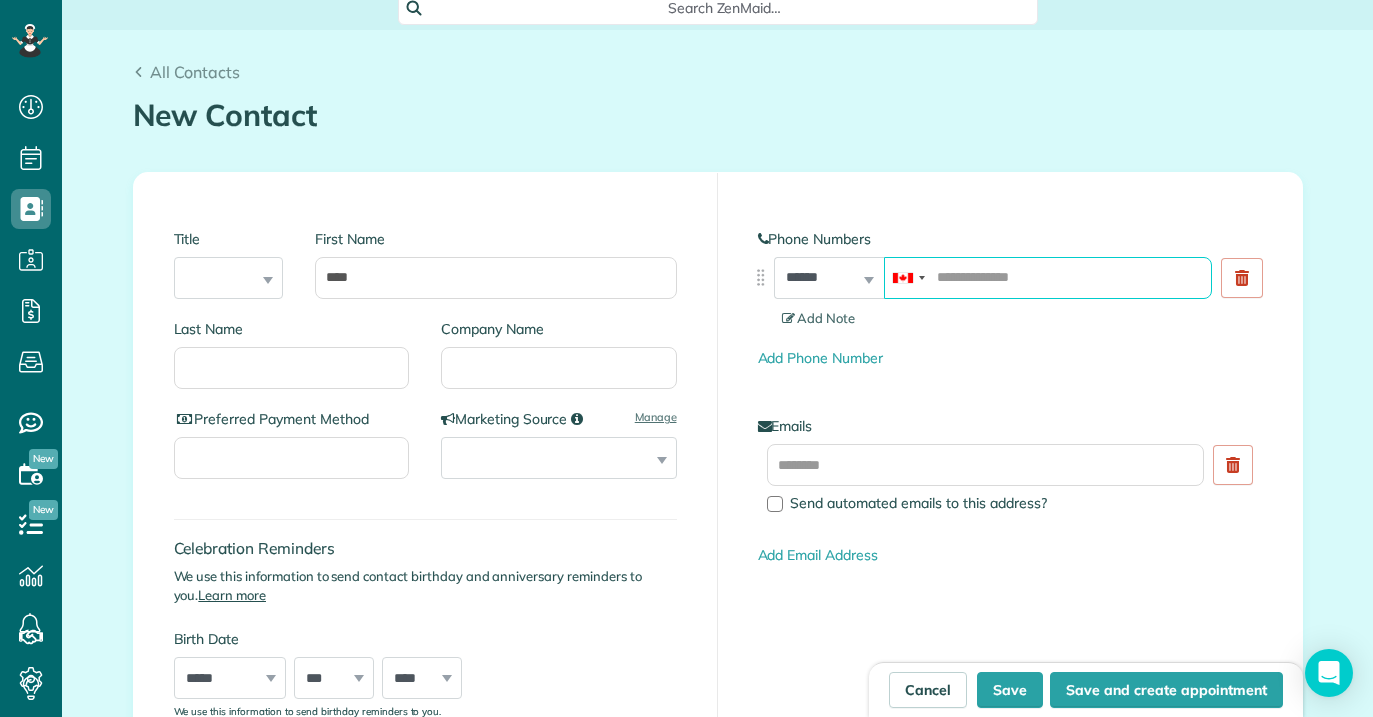 click at bounding box center (1048, 278) 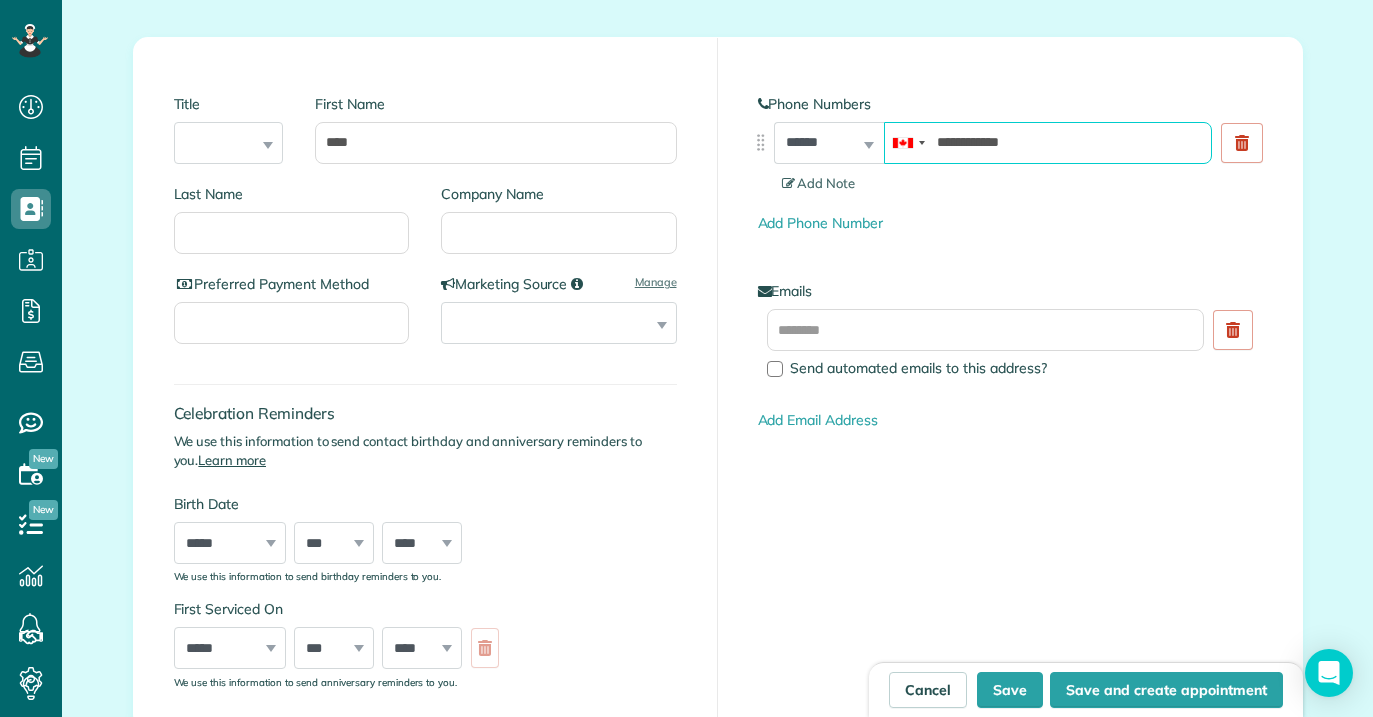 scroll, scrollTop: 316, scrollLeft: 0, axis: vertical 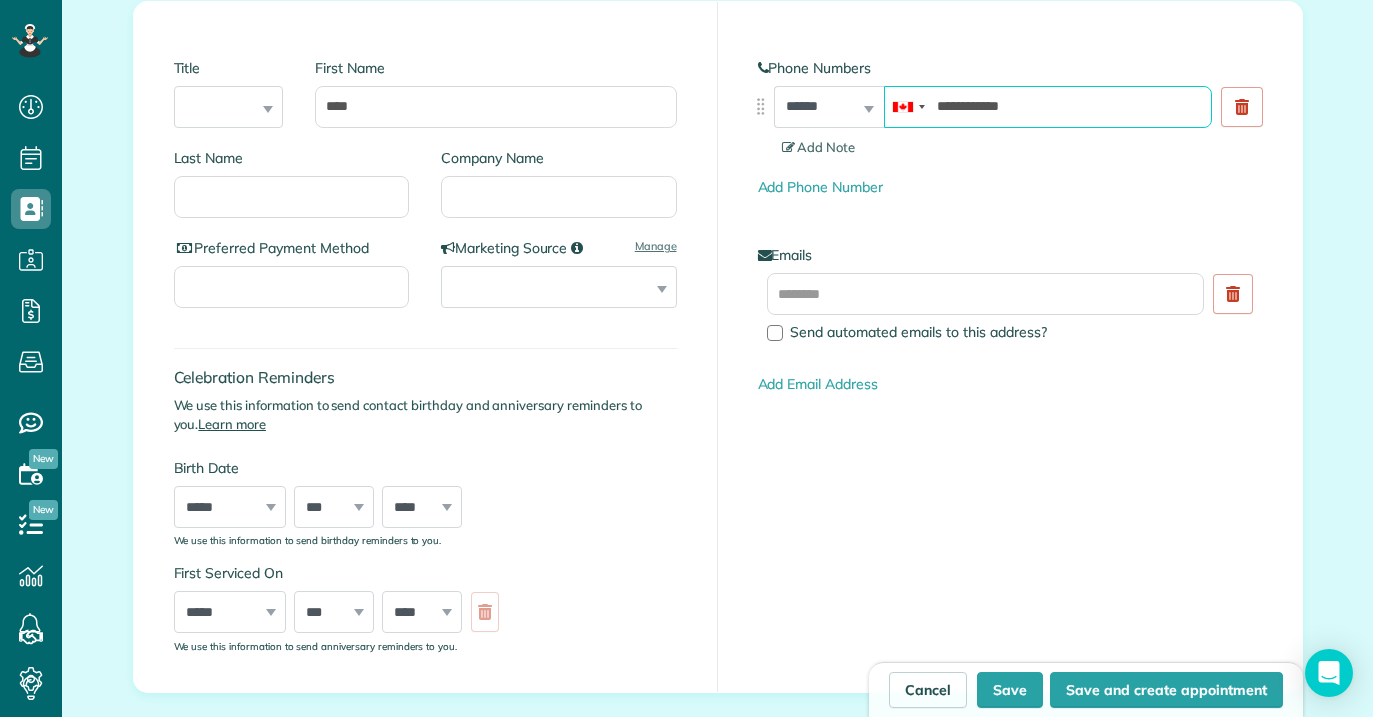type on "**********" 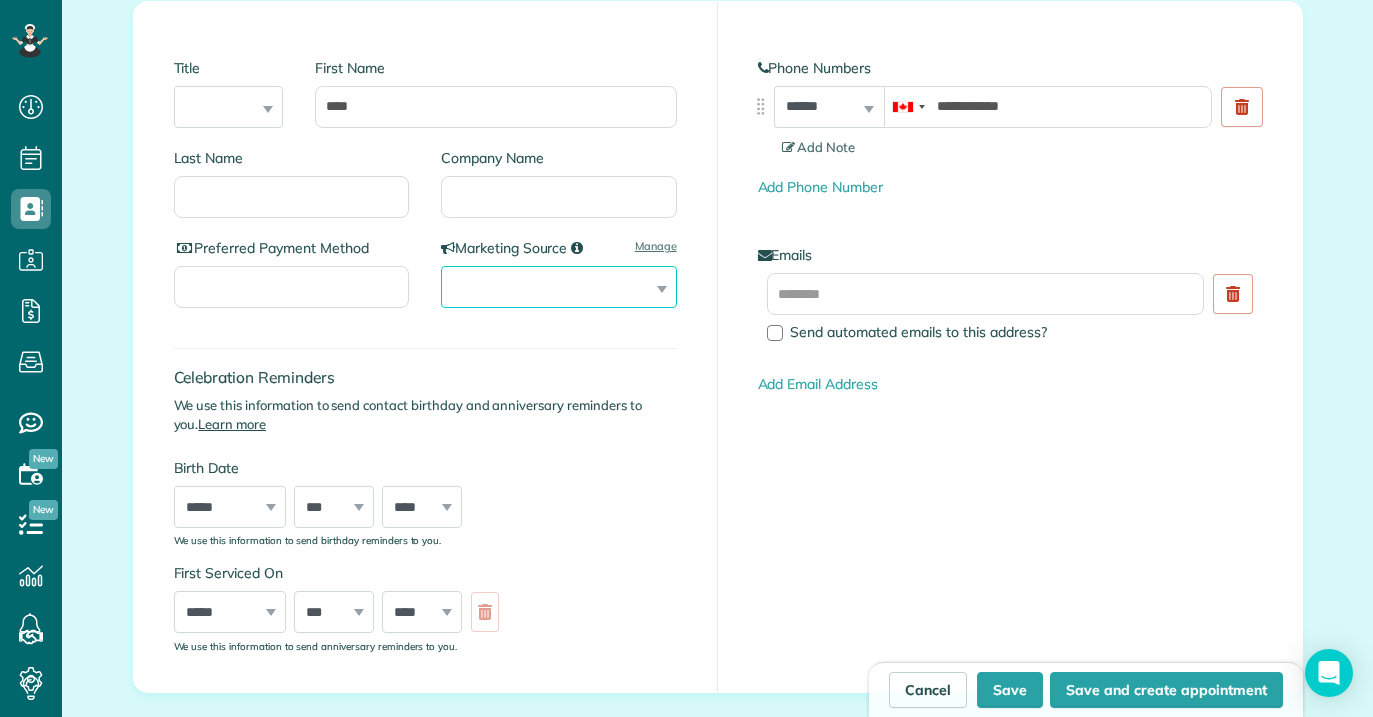 click on "**********" at bounding box center (559, 287) 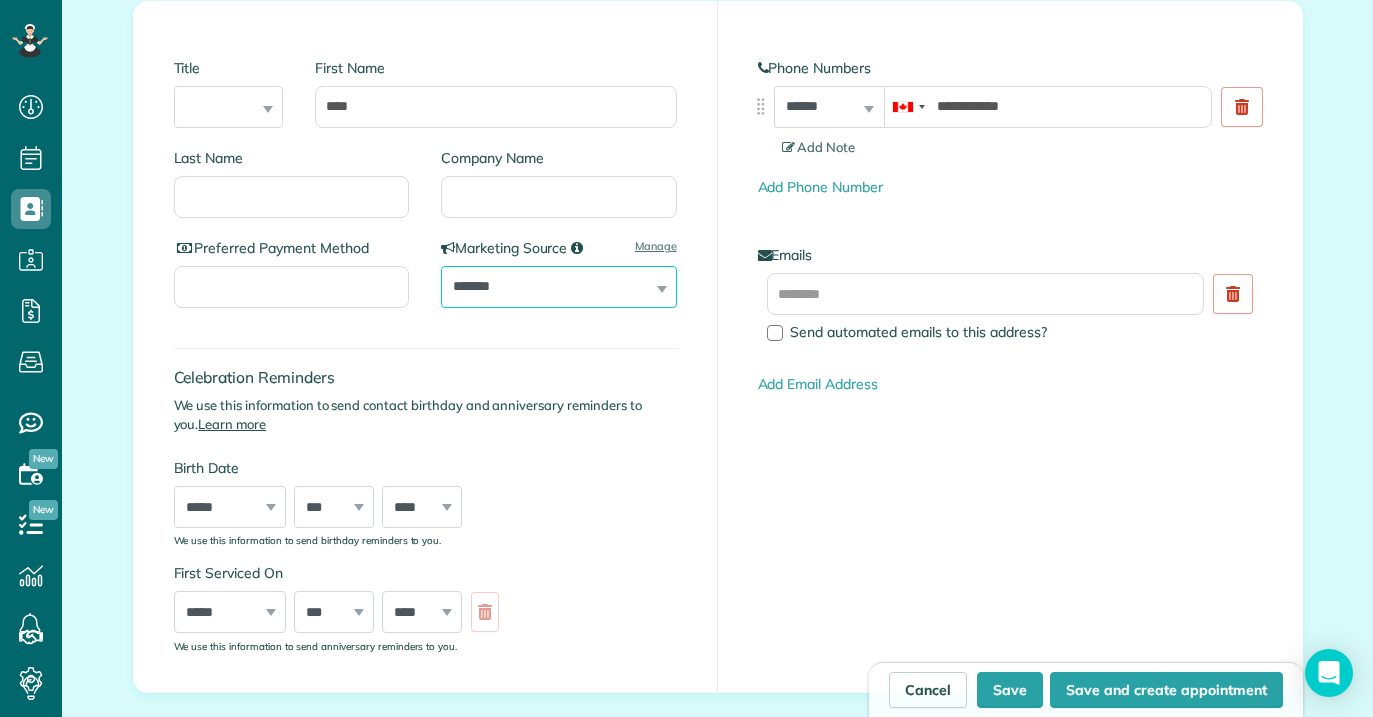 scroll, scrollTop: 327, scrollLeft: 0, axis: vertical 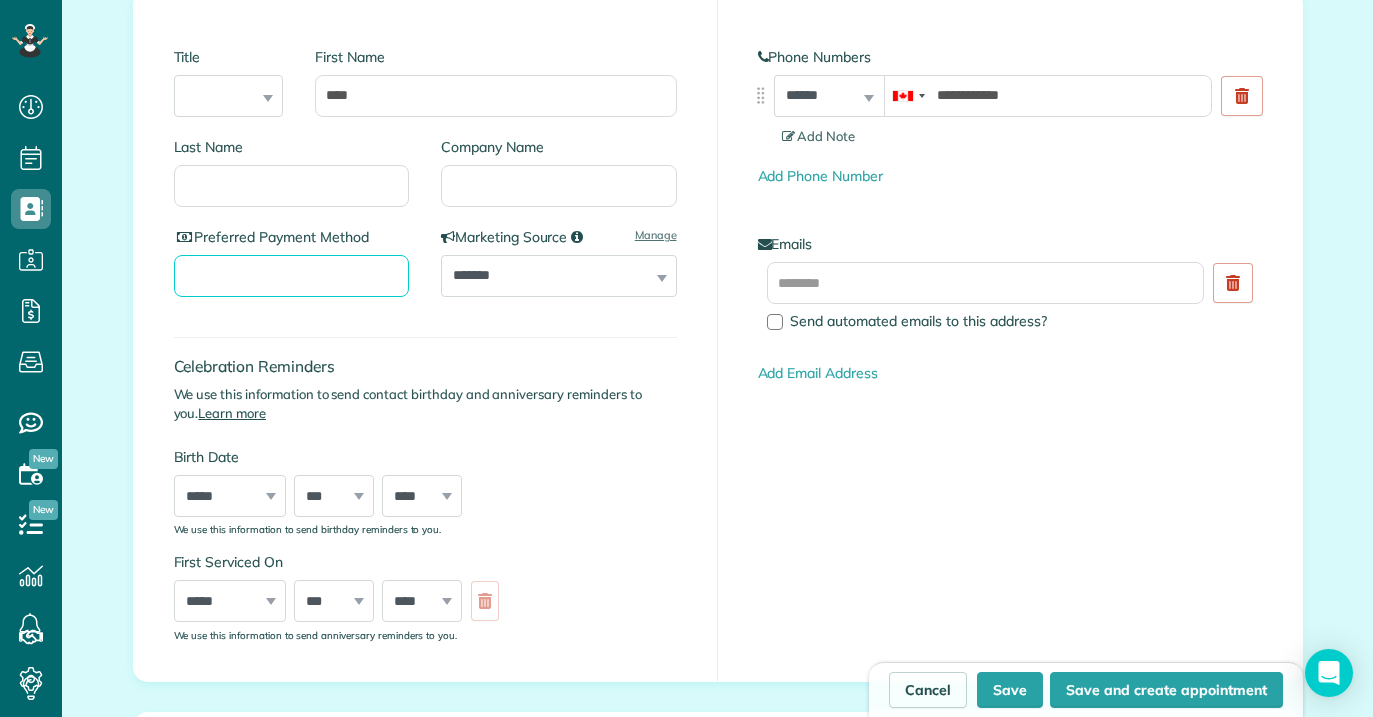click on "Preferred Payment Method" at bounding box center (292, 276) 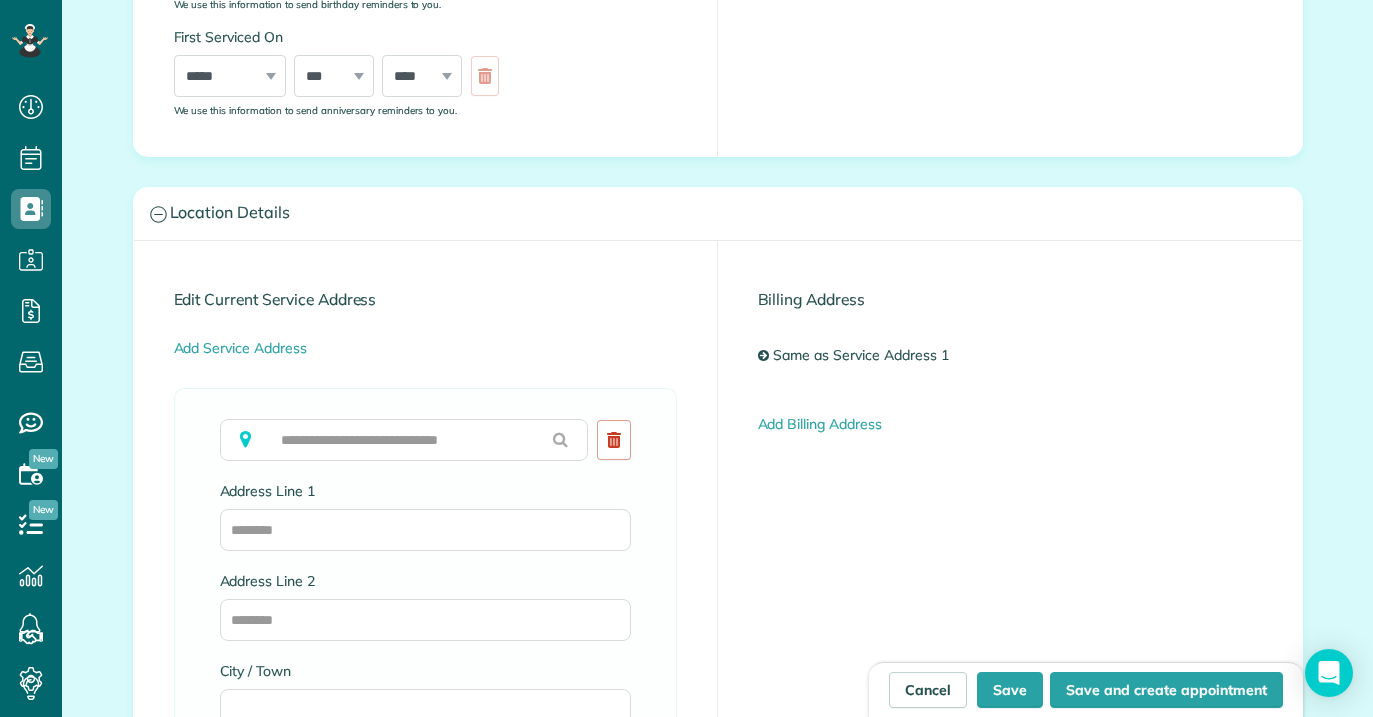 scroll, scrollTop: 883, scrollLeft: 0, axis: vertical 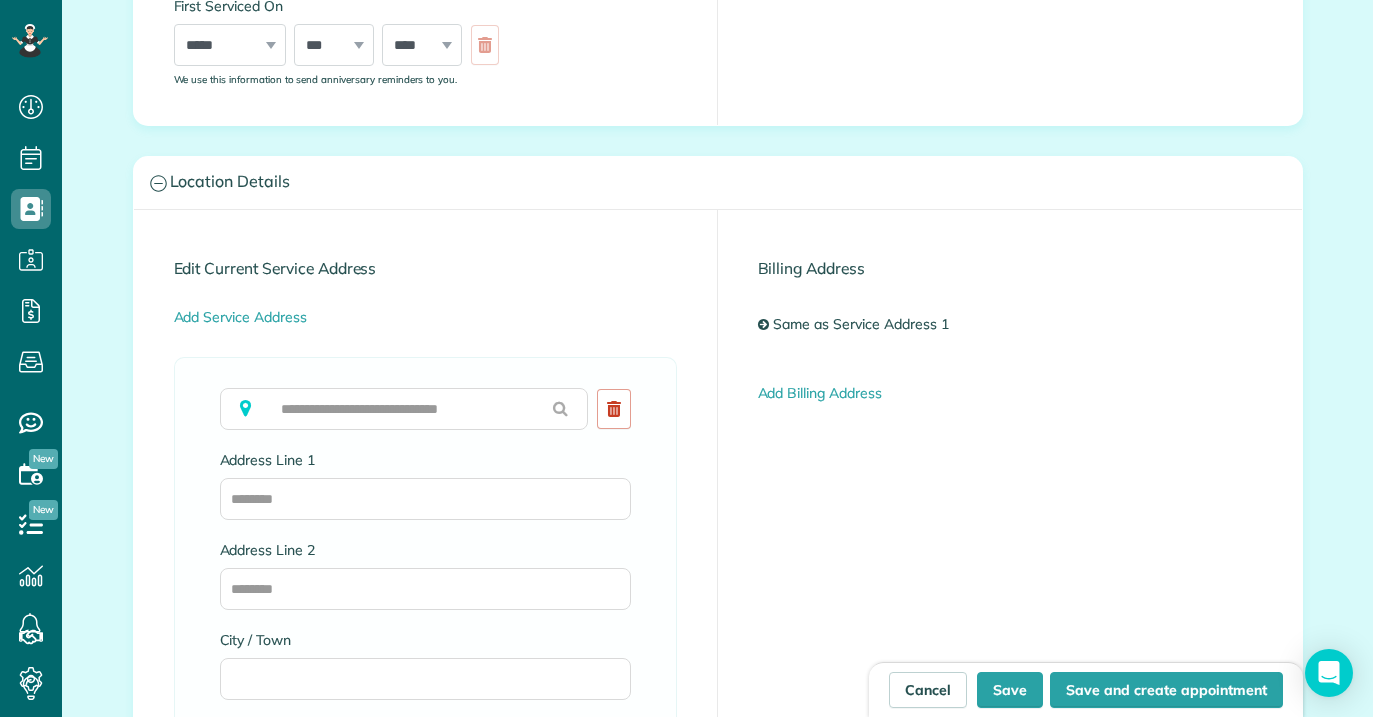 type on "****" 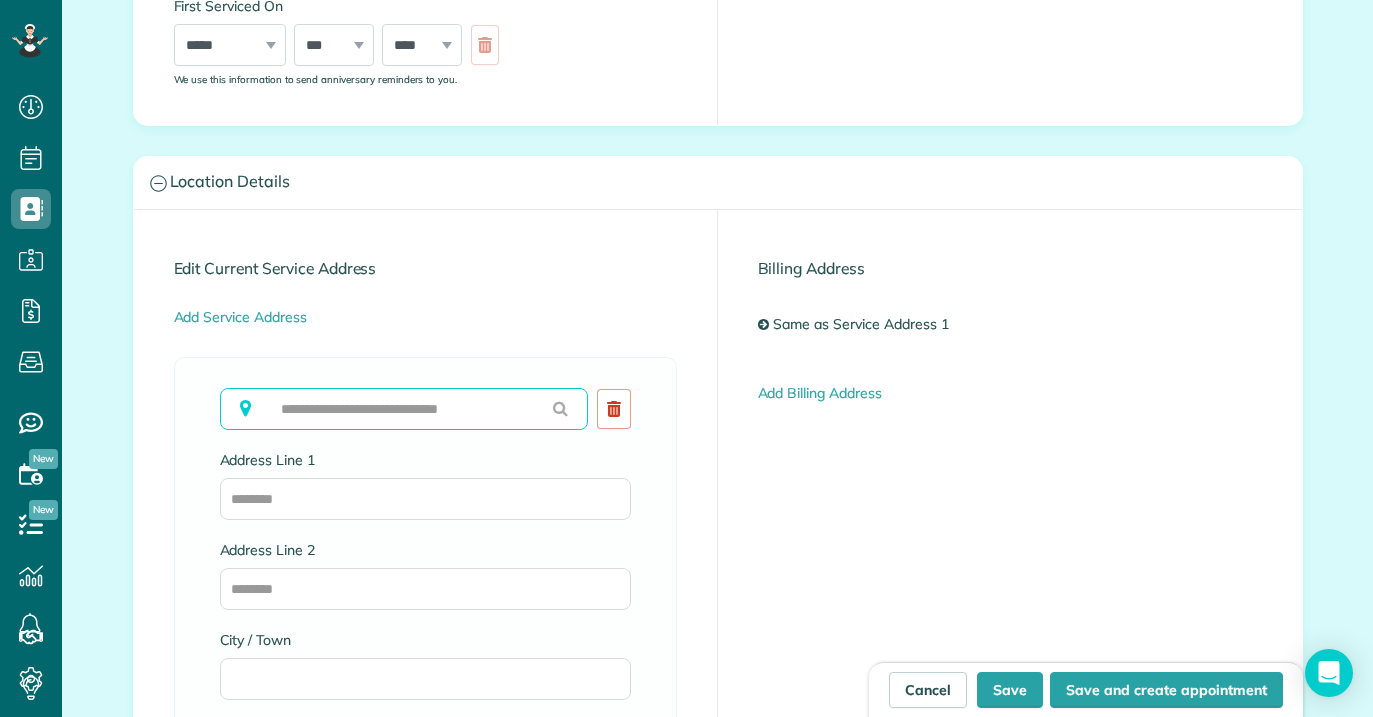 click at bounding box center (404, 409) 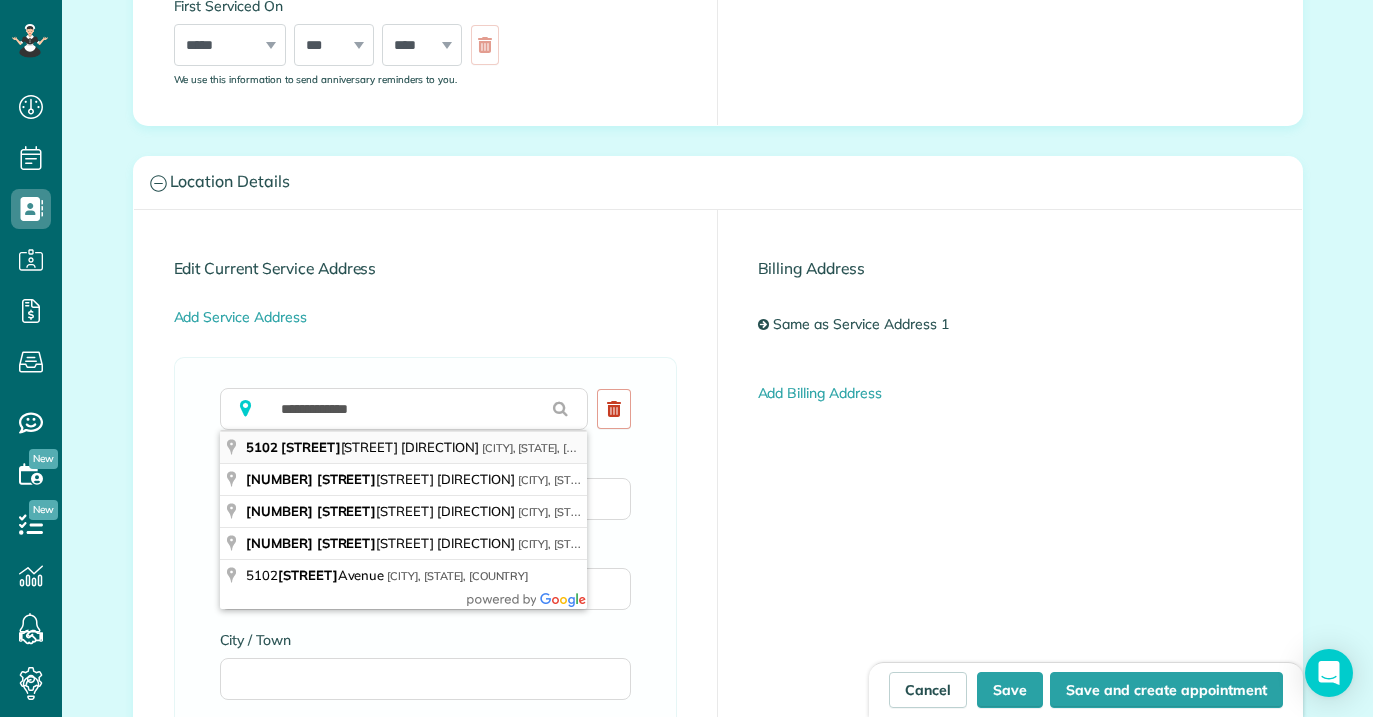 type on "**********" 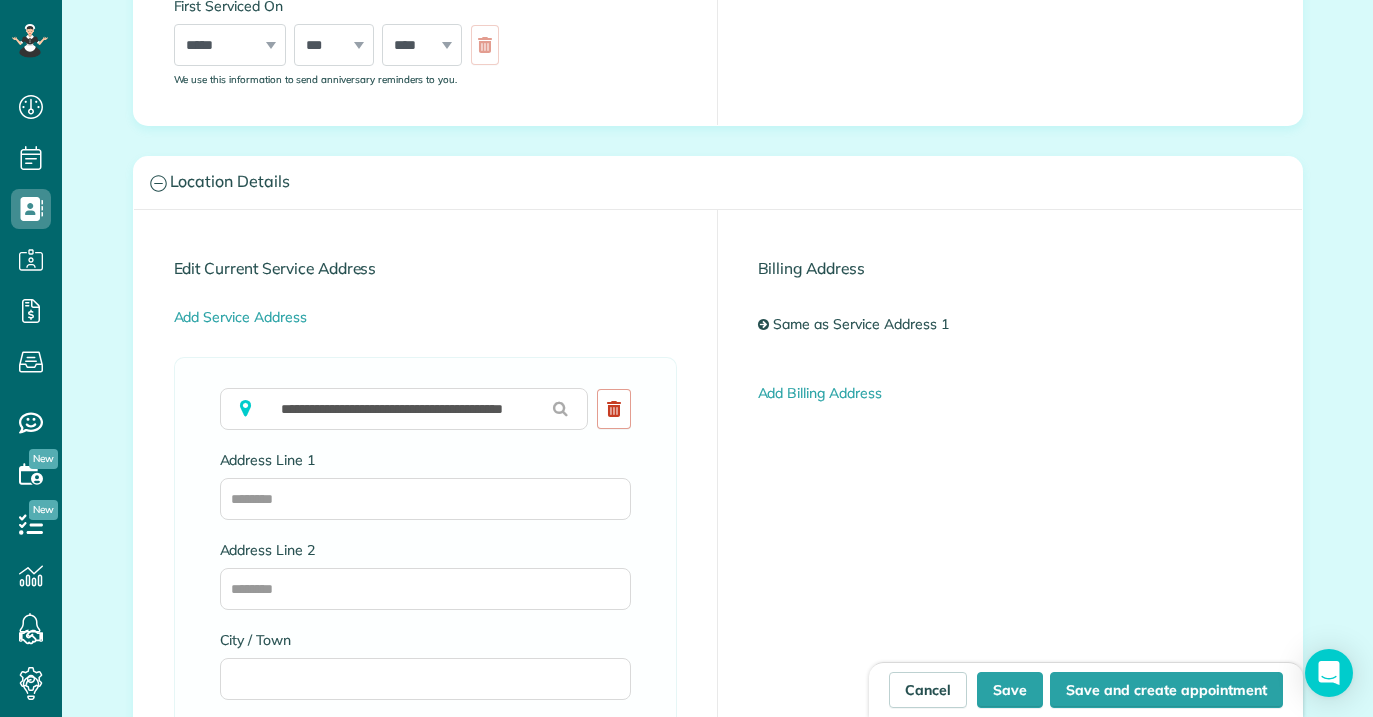 type on "**********" 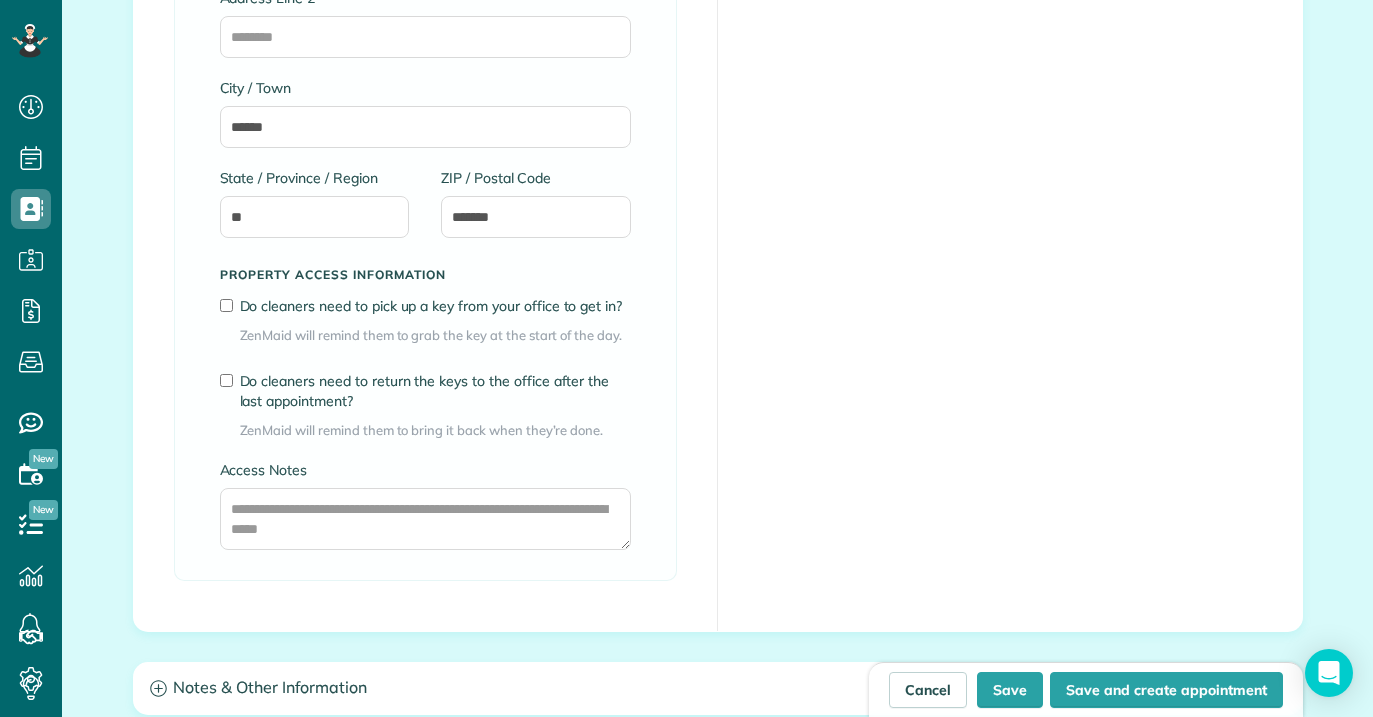 scroll, scrollTop: 1437, scrollLeft: 0, axis: vertical 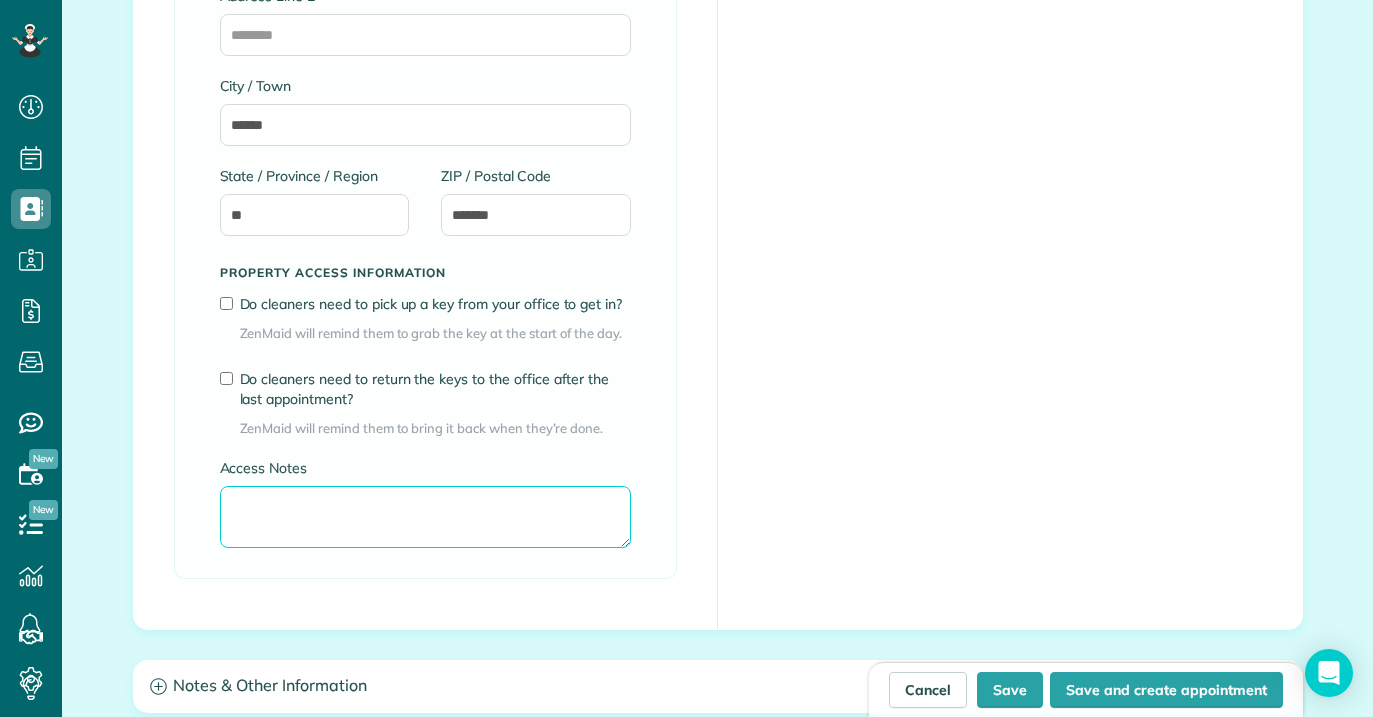 click on "Access Notes" at bounding box center (425, 517) 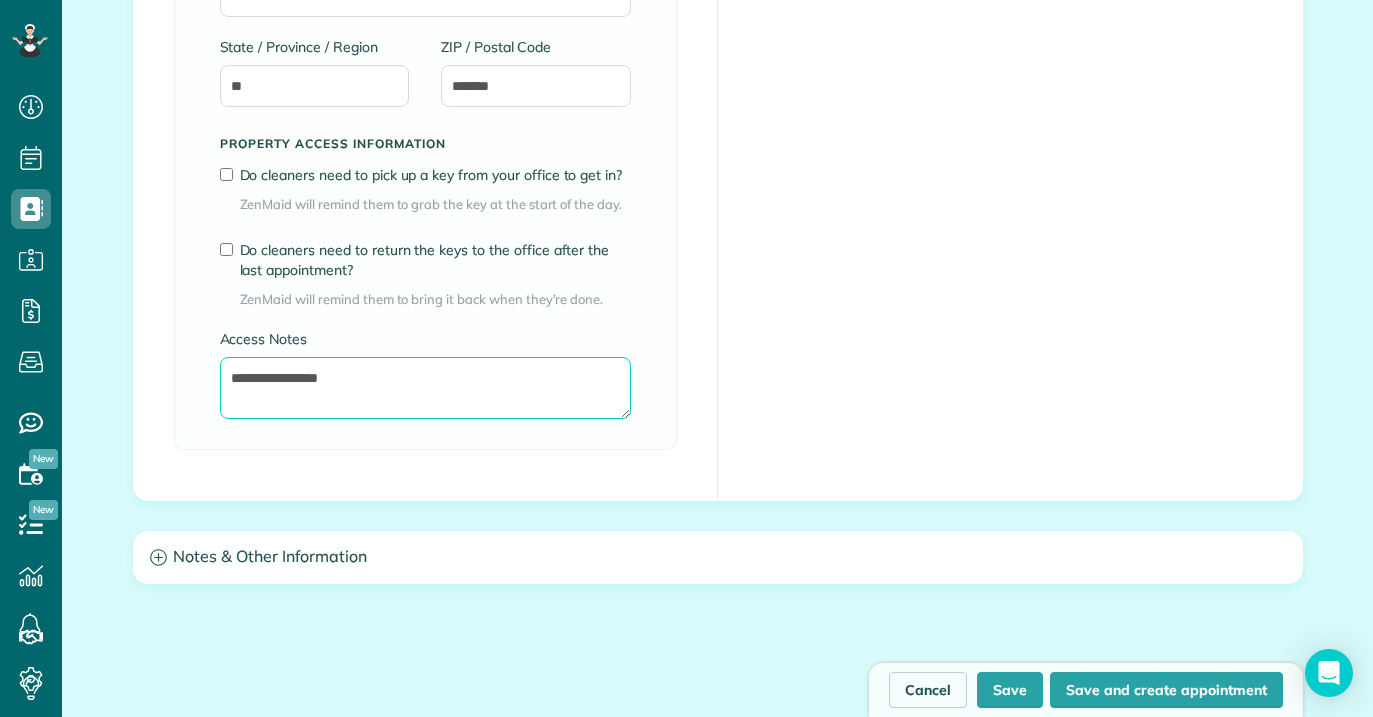 scroll, scrollTop: 1586, scrollLeft: 0, axis: vertical 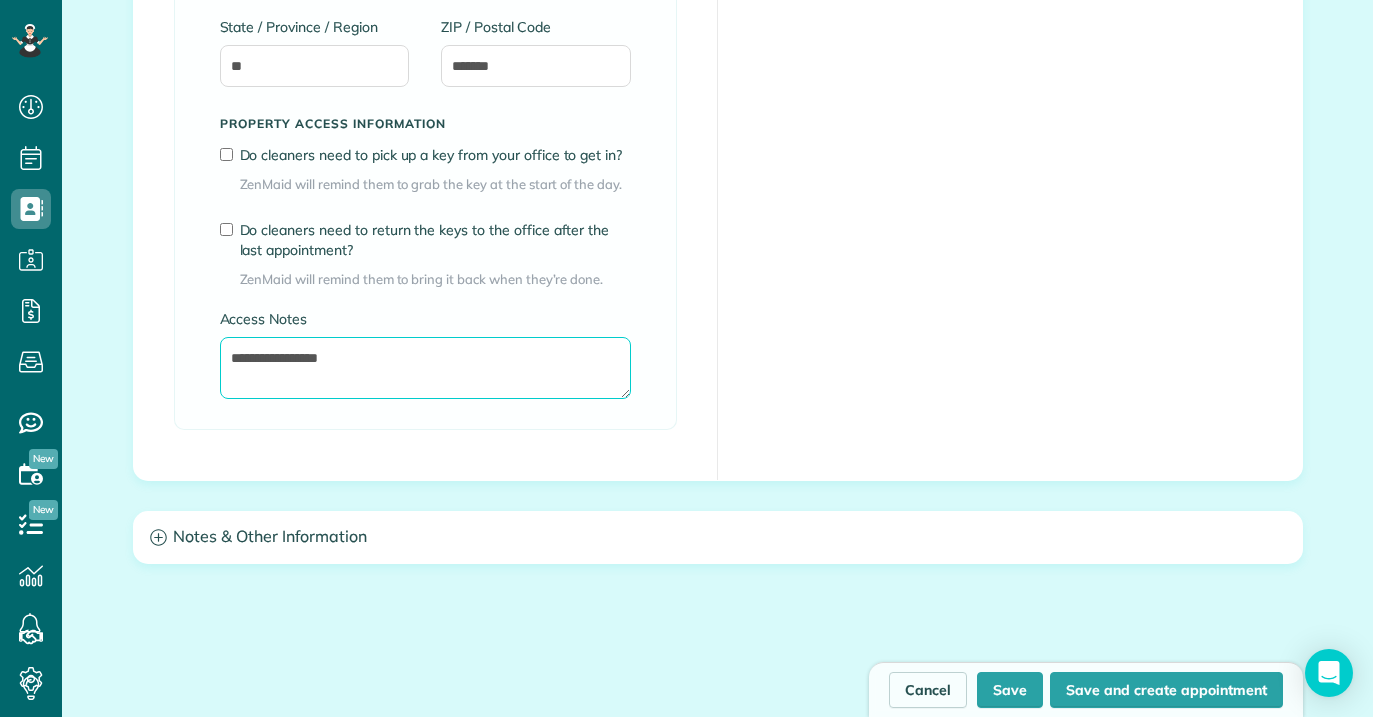 type on "**********" 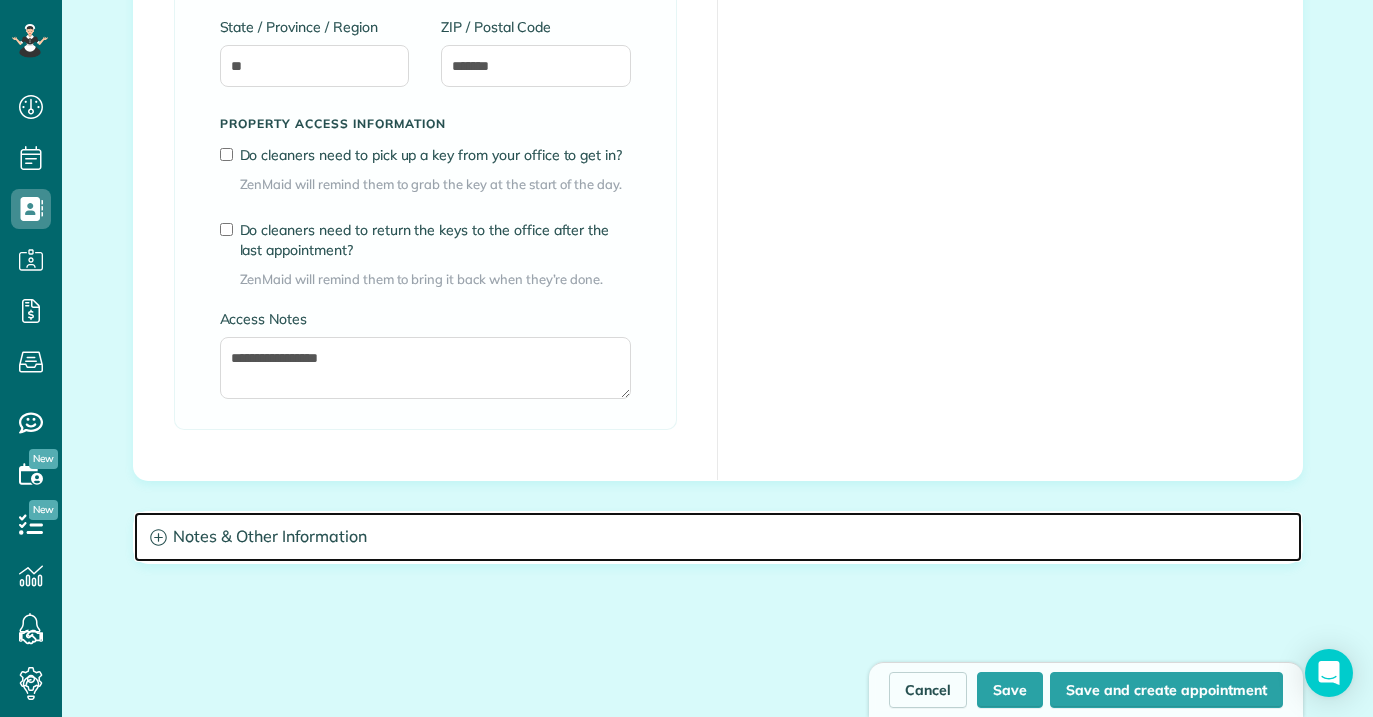 click on "Notes & Other Information" at bounding box center [718, 537] 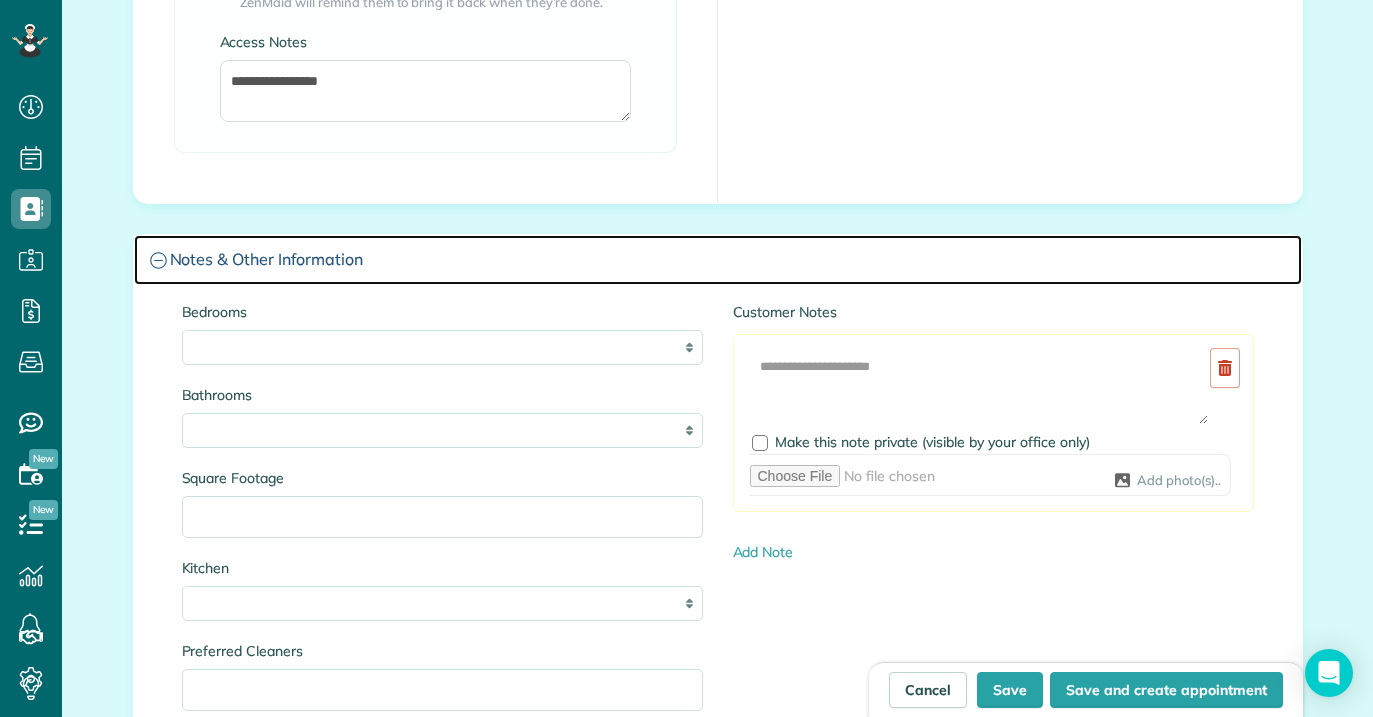 scroll, scrollTop: 1873, scrollLeft: 0, axis: vertical 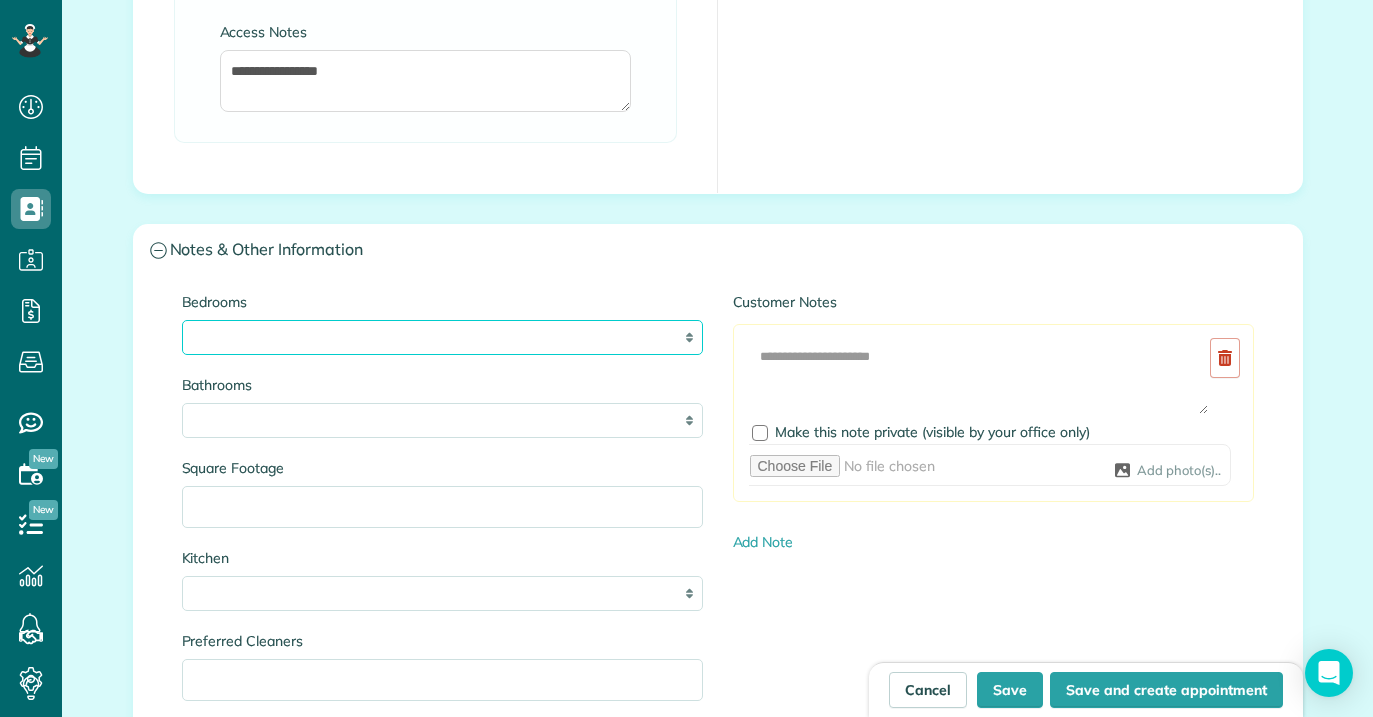 click on "*
*
*
*
**" at bounding box center (442, 337) 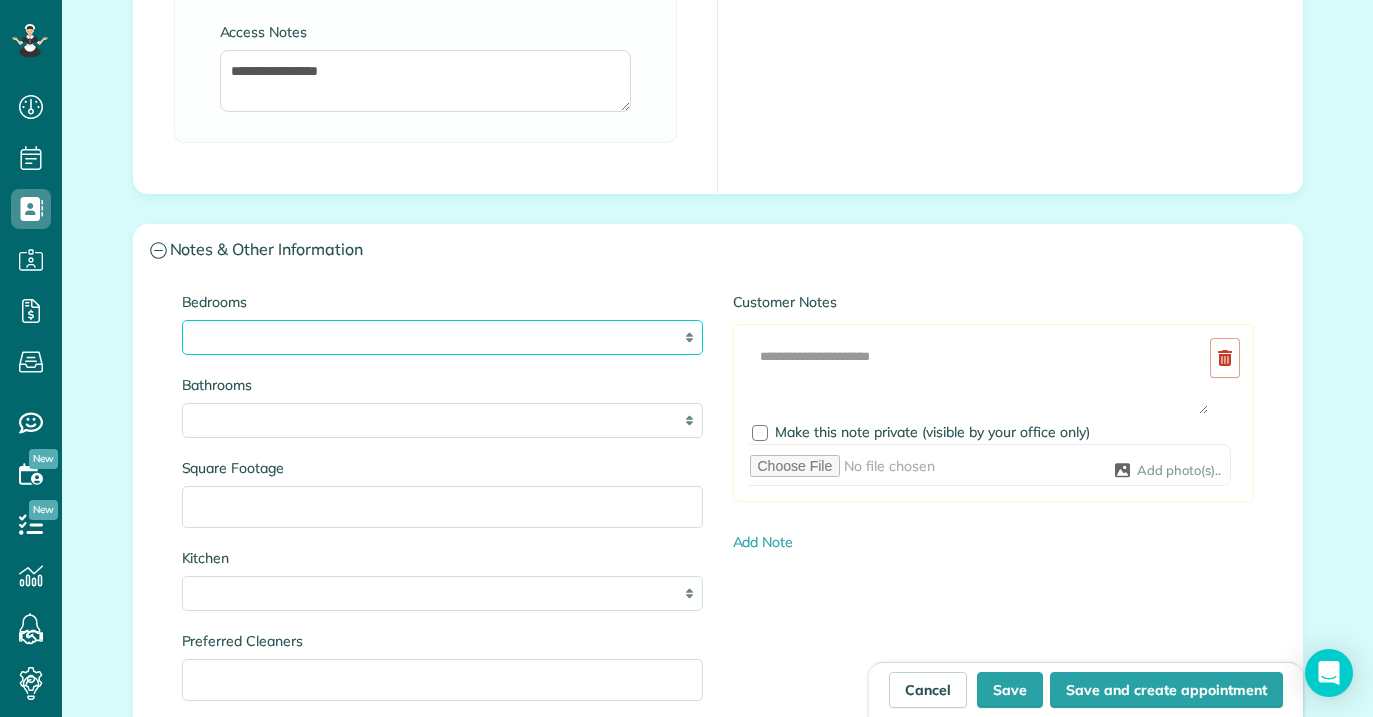 select on "**" 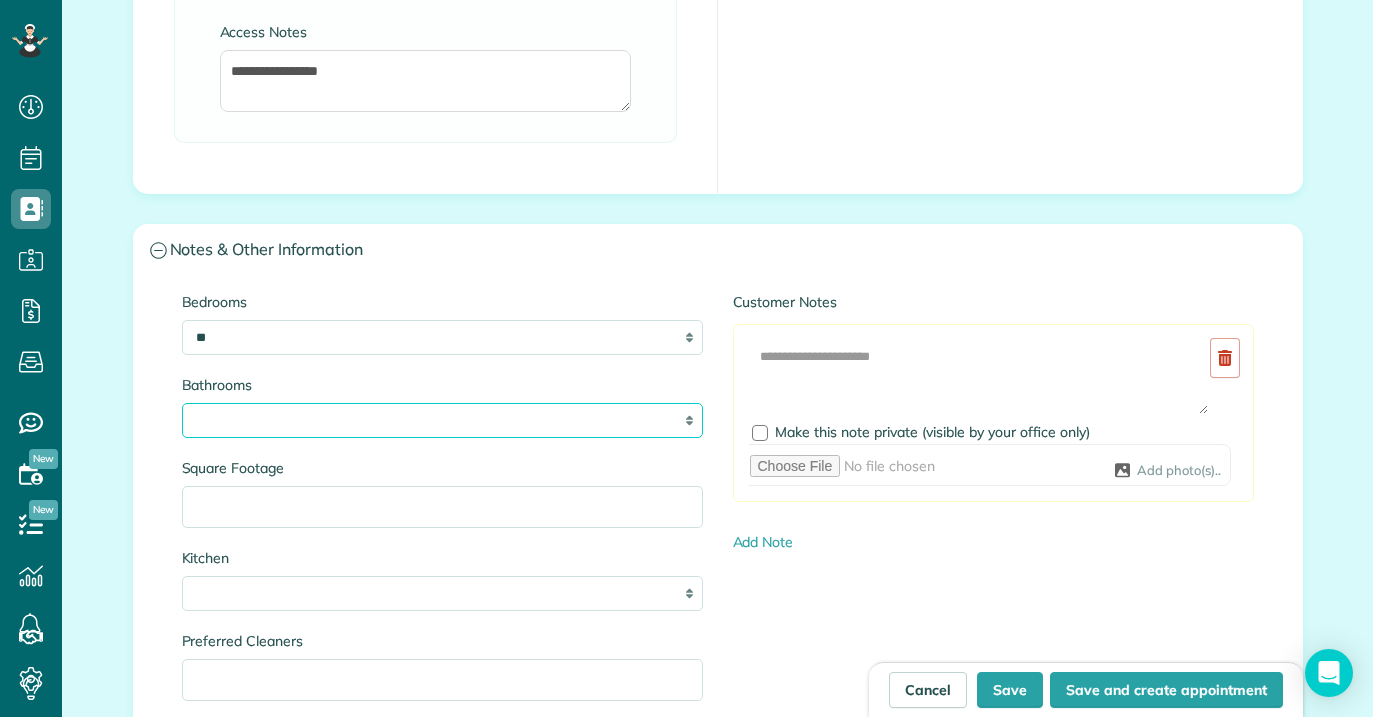 click on "*
***
*
***
*
***
*
***
**" at bounding box center [442, 420] 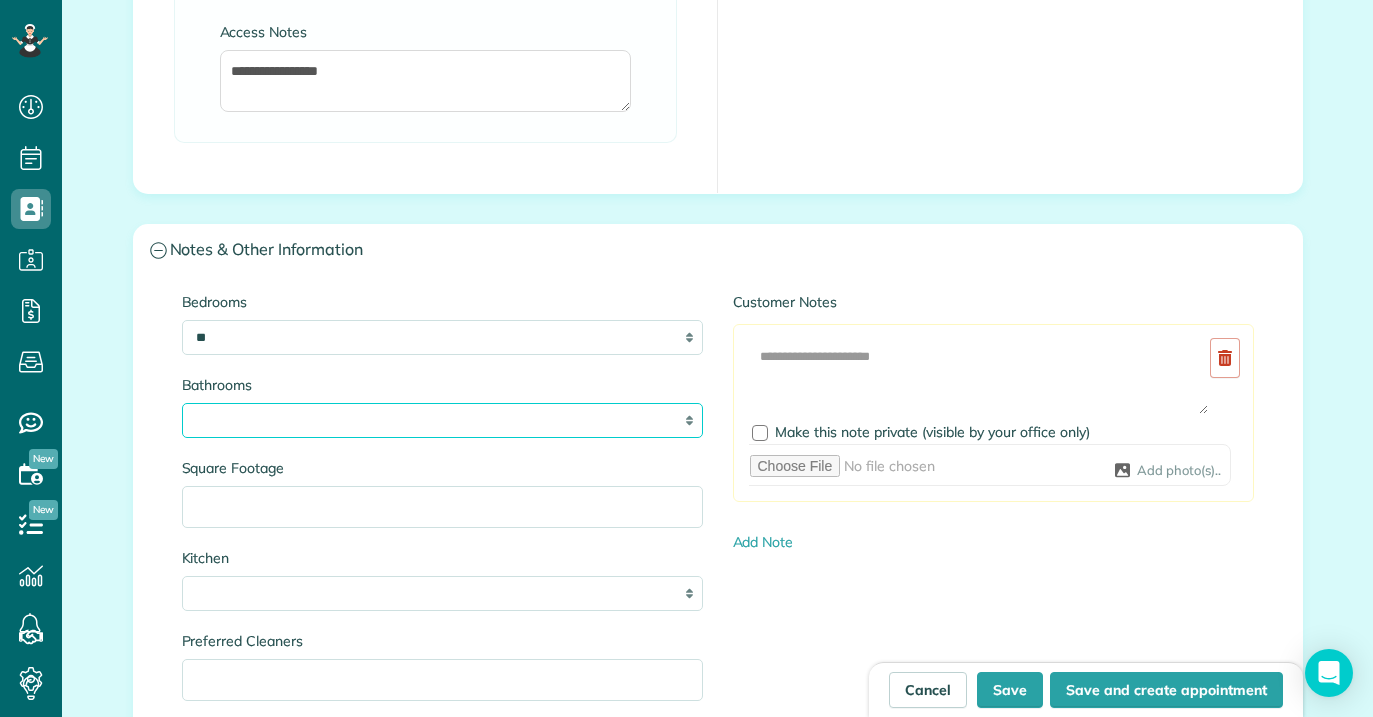 select on "***" 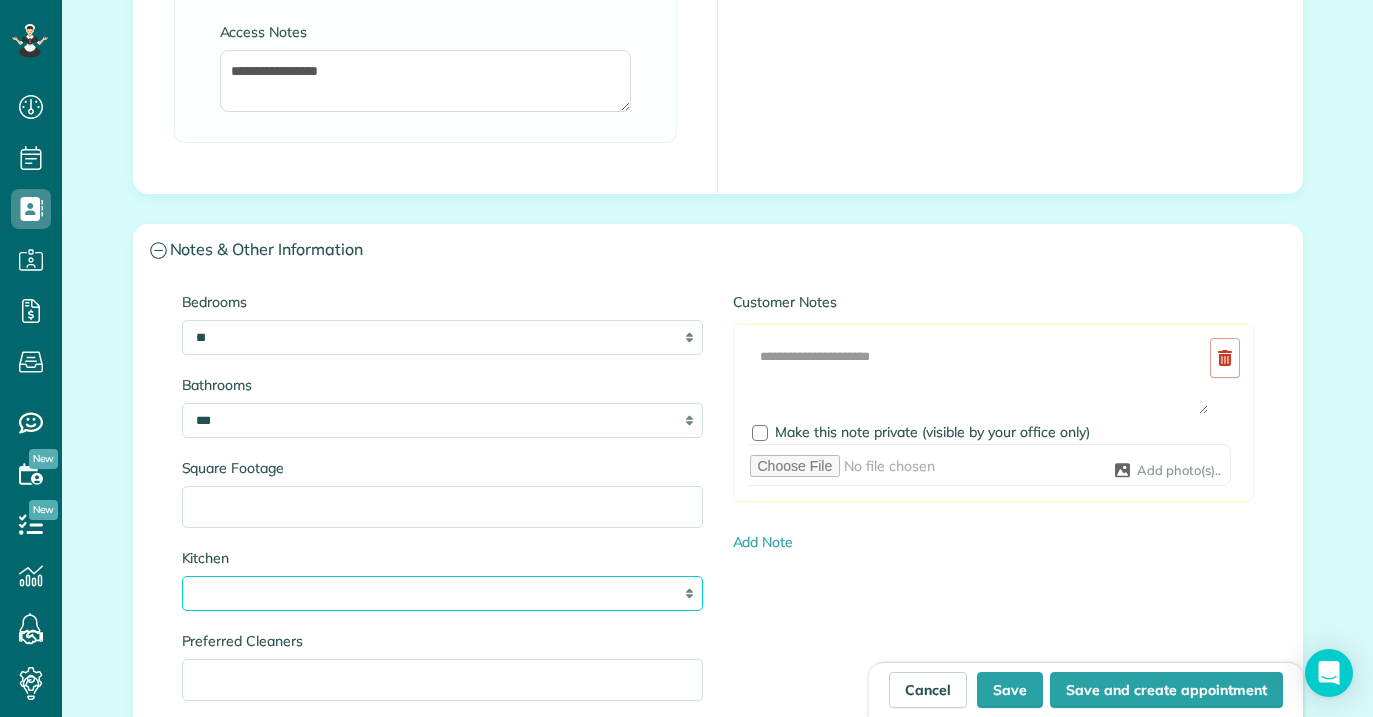 click on "*
*
*
*" at bounding box center [442, 593] 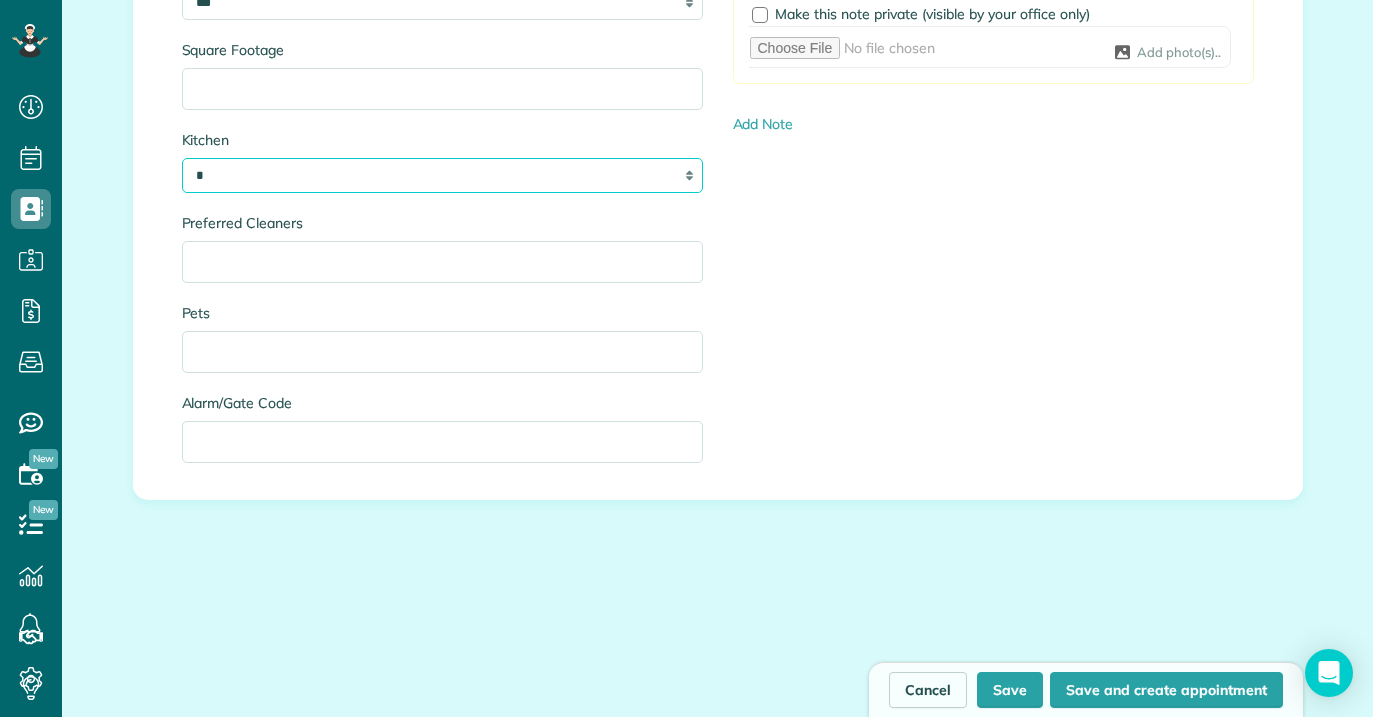 scroll, scrollTop: 2309, scrollLeft: 0, axis: vertical 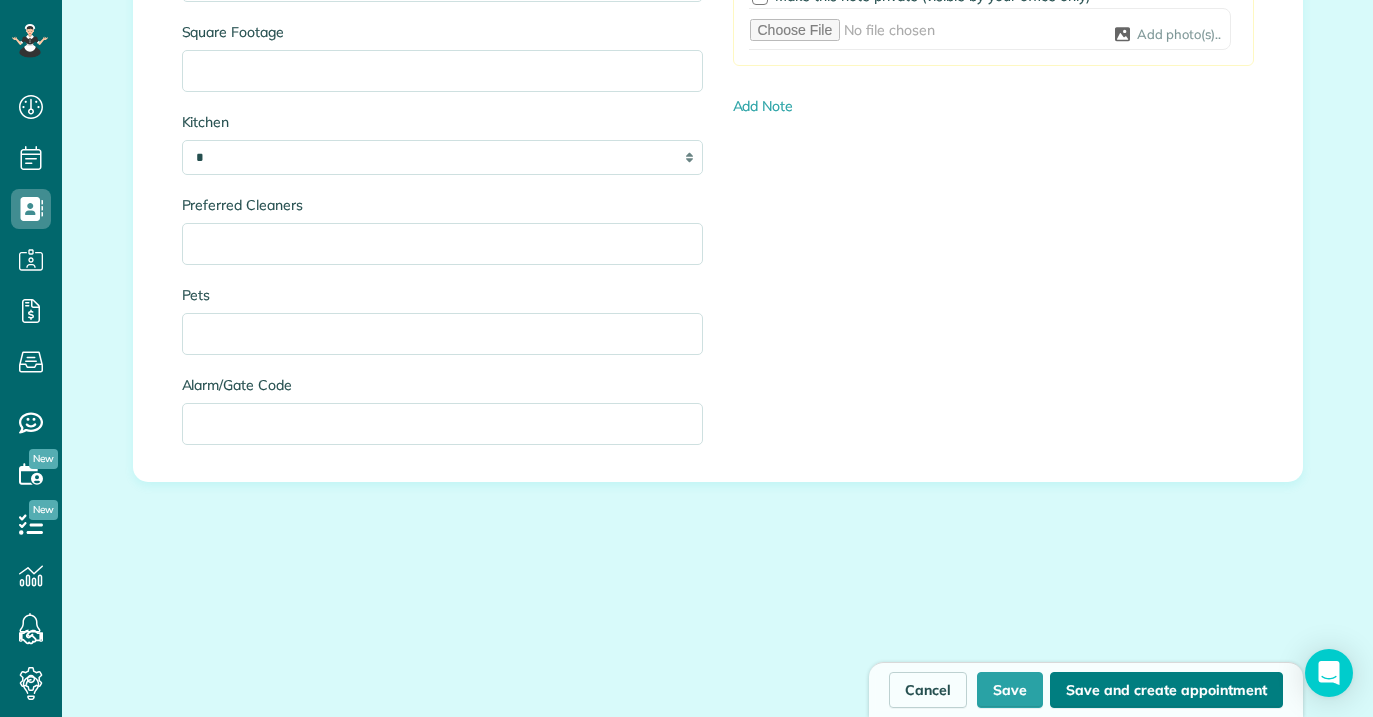 click on "Save and create appointment" at bounding box center [1166, 690] 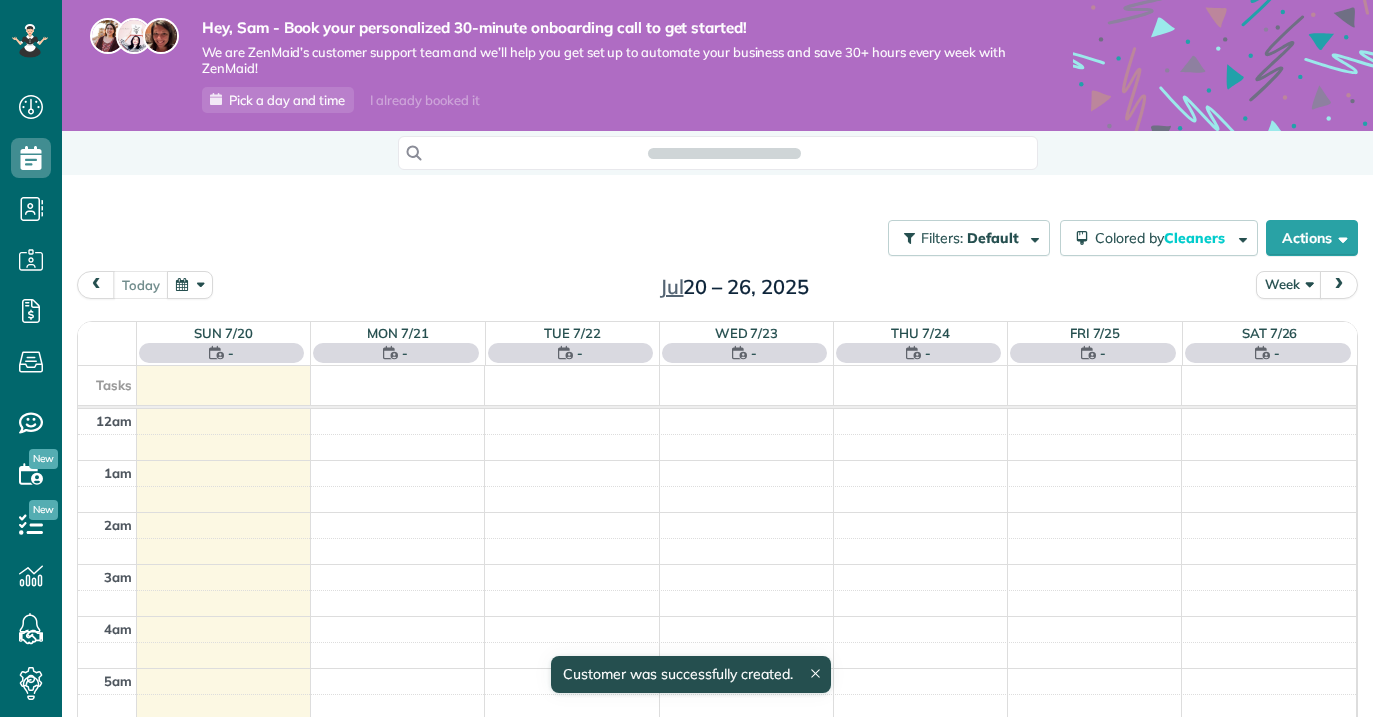 scroll, scrollTop: 0, scrollLeft: 0, axis: both 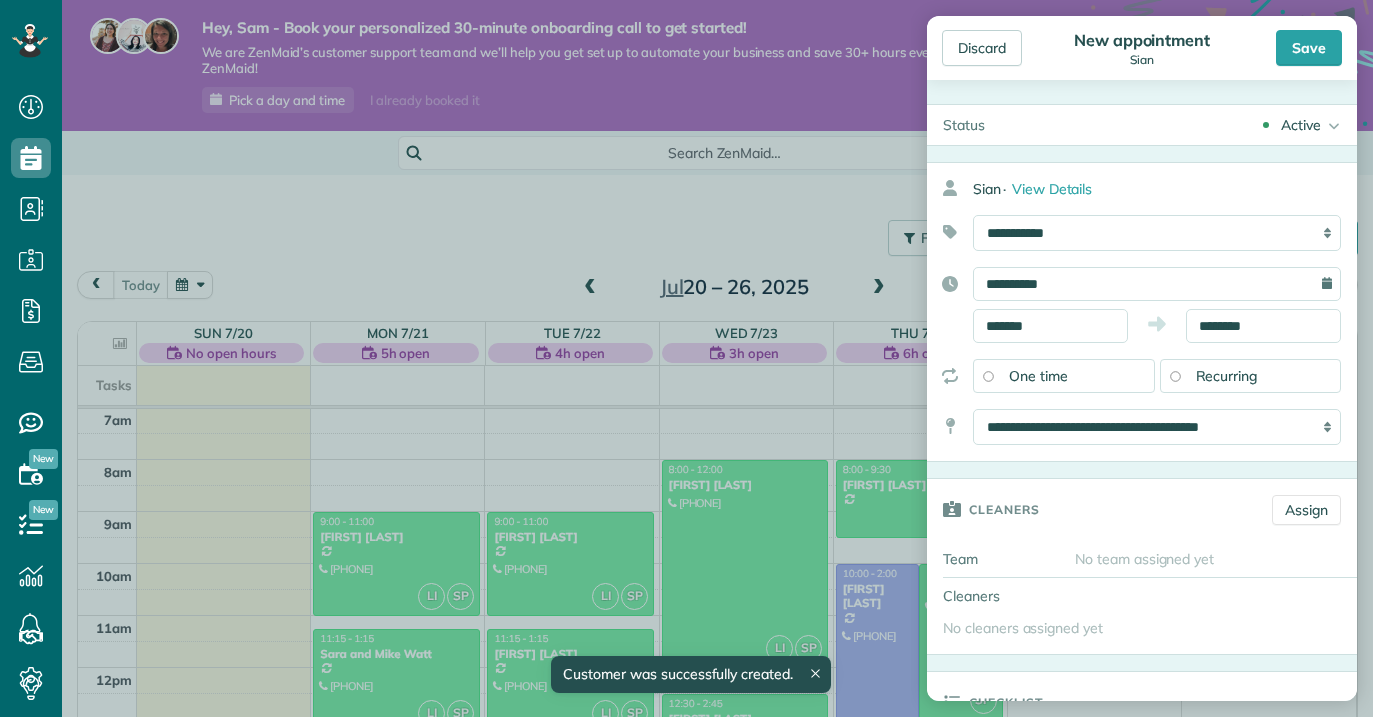 type on "**********" 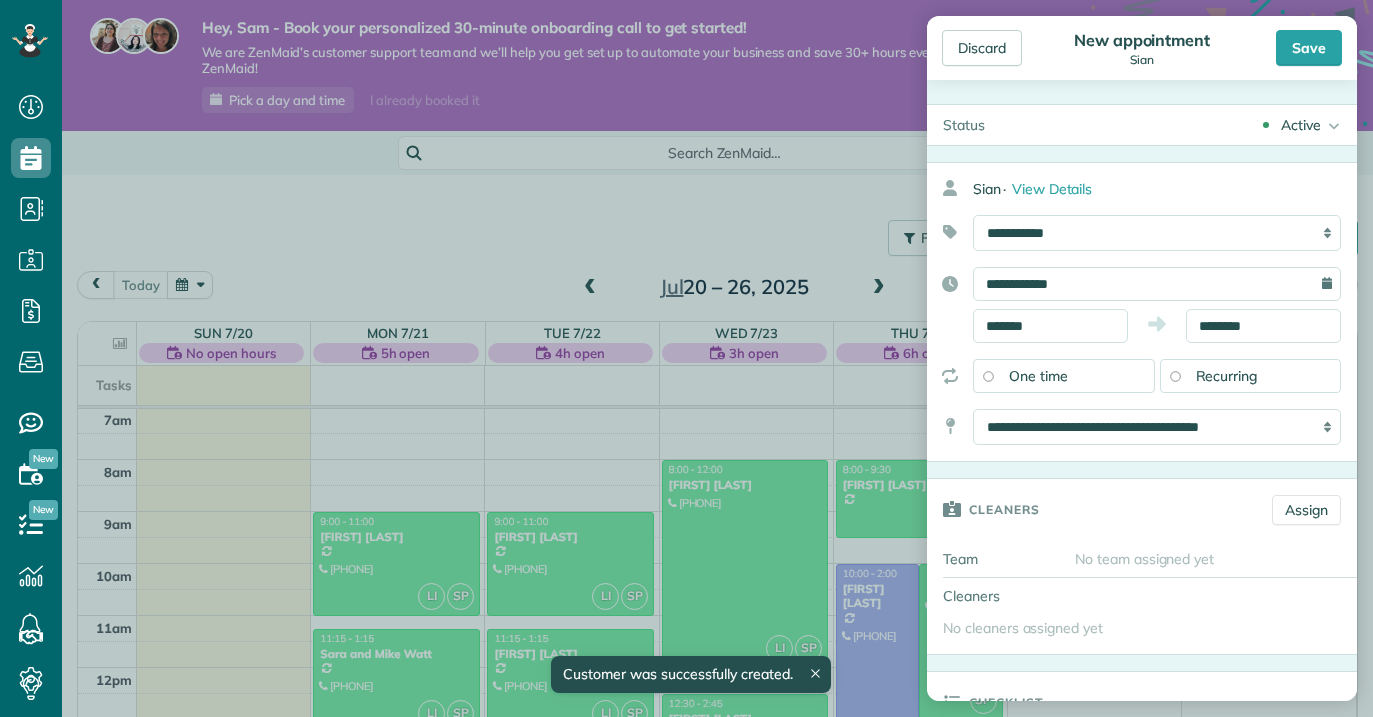 scroll, scrollTop: 717, scrollLeft: 62, axis: both 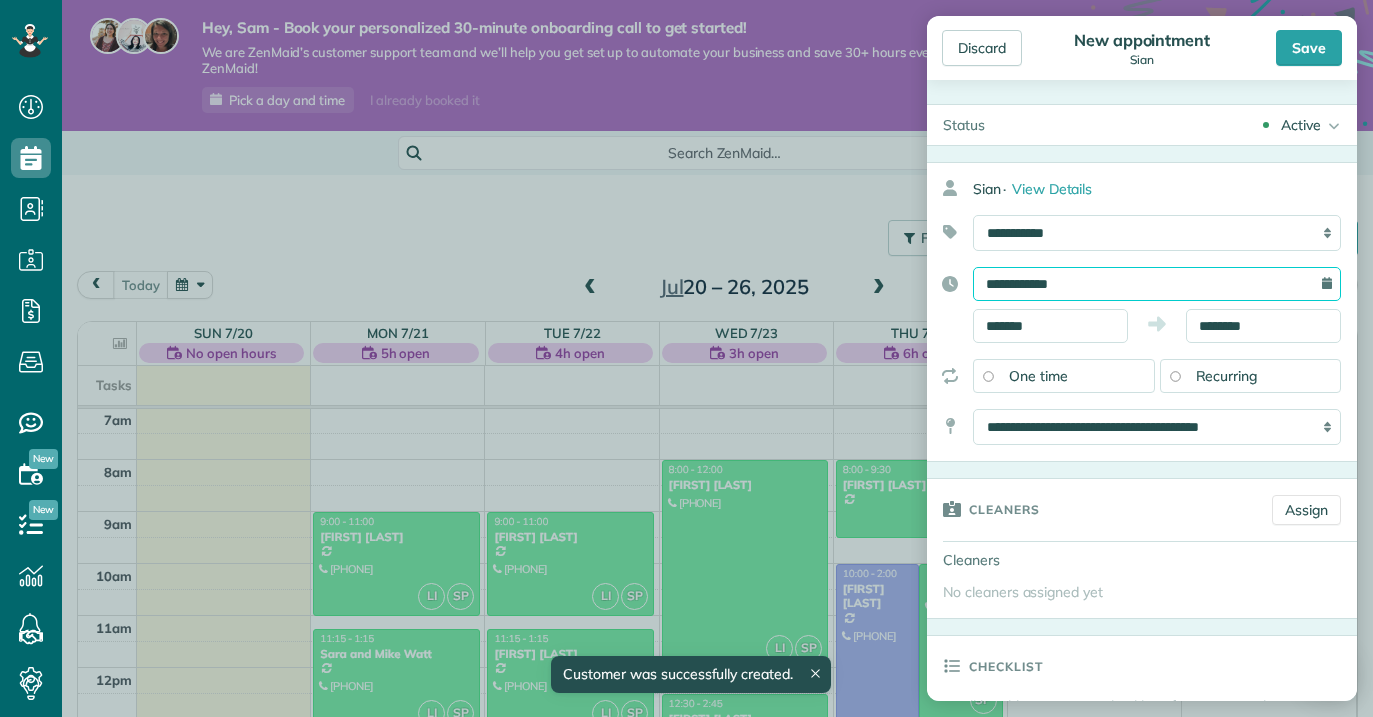 click on "**********" at bounding box center [1157, 284] 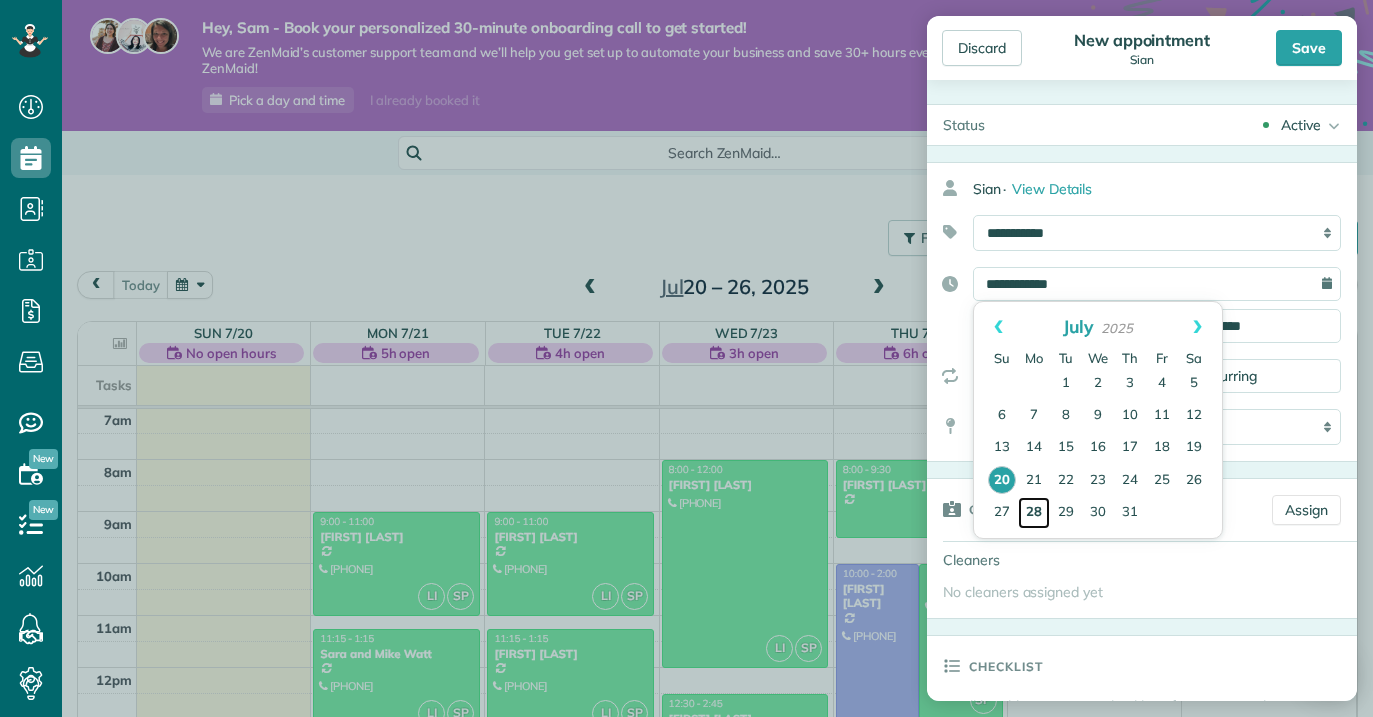 click on "28" at bounding box center (1034, 513) 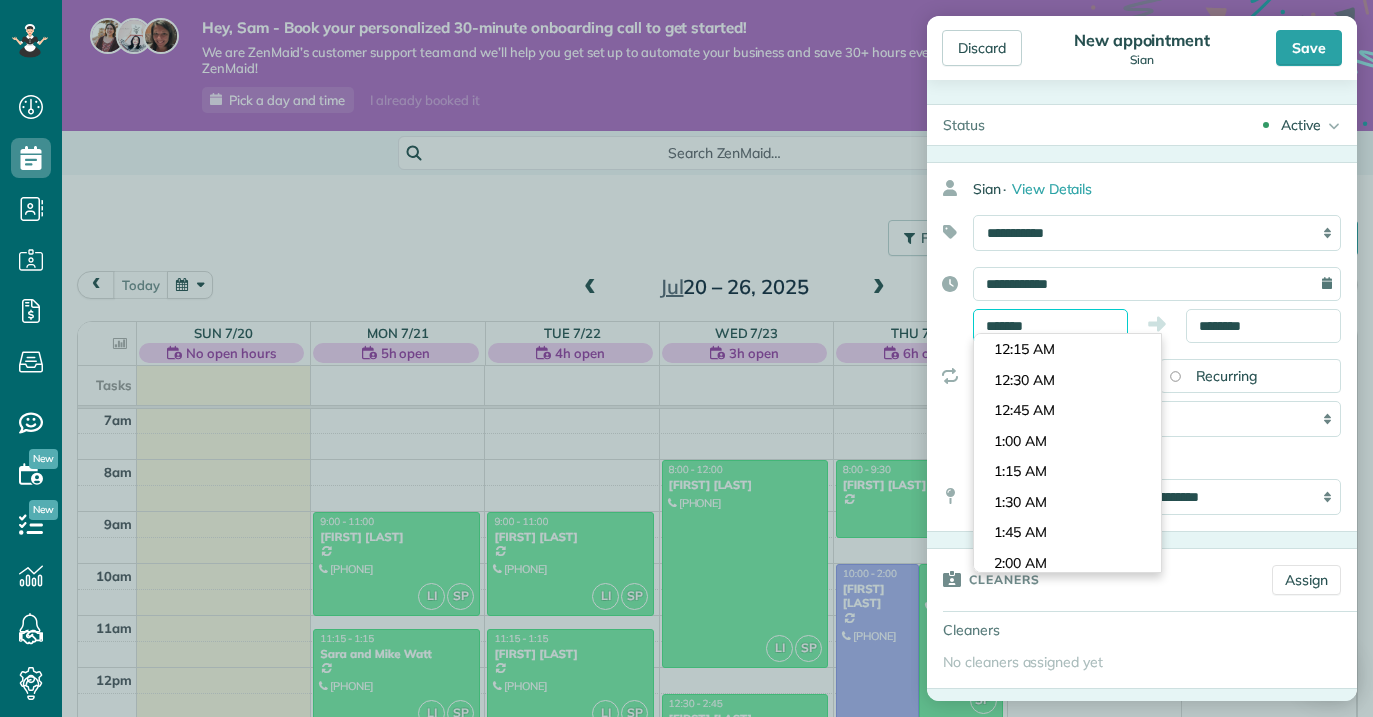 click on "*******" at bounding box center (1050, 326) 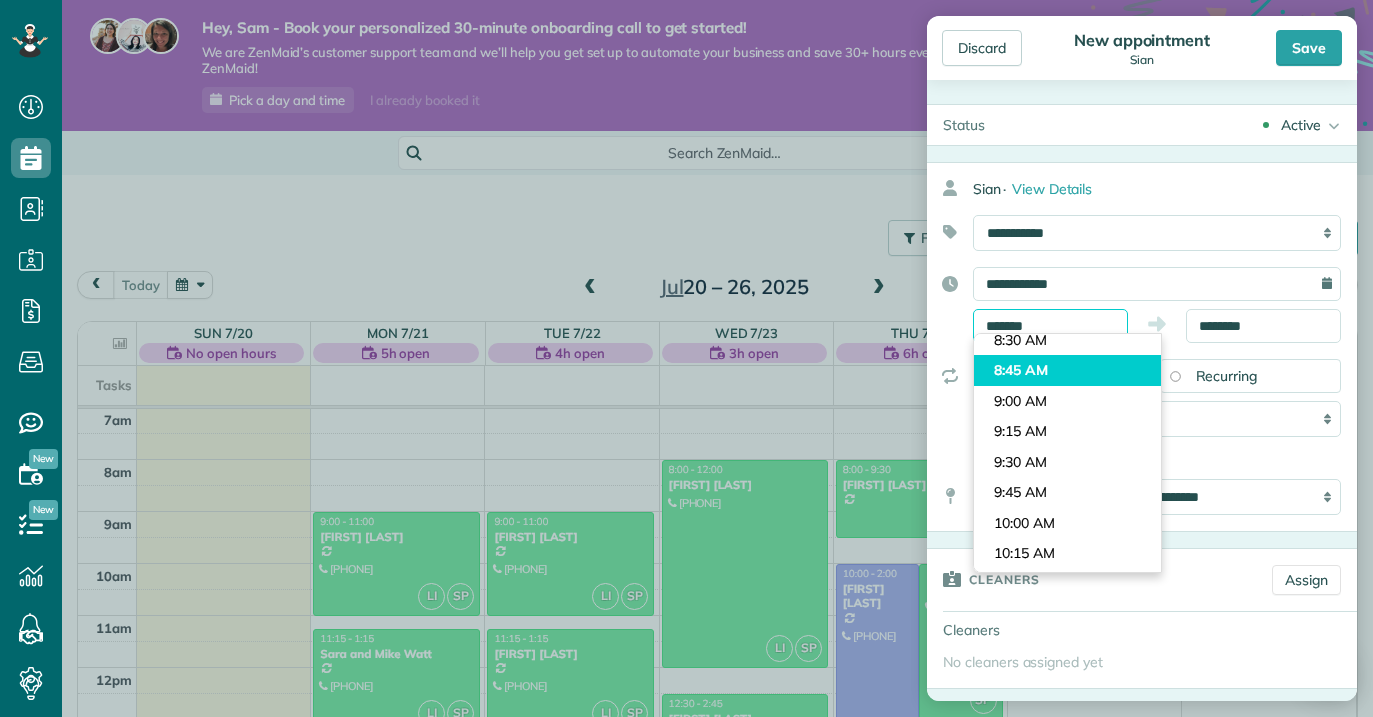 scroll, scrollTop: 994, scrollLeft: 0, axis: vertical 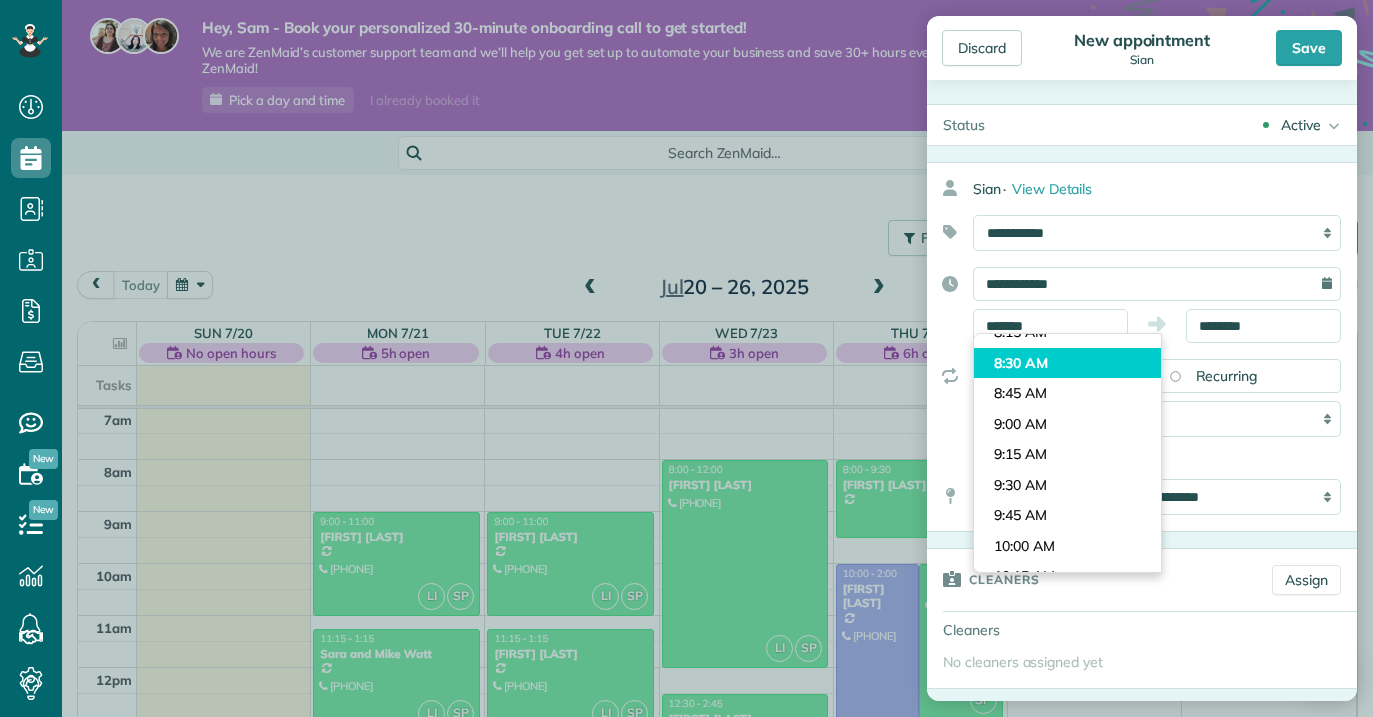 type on "*******" 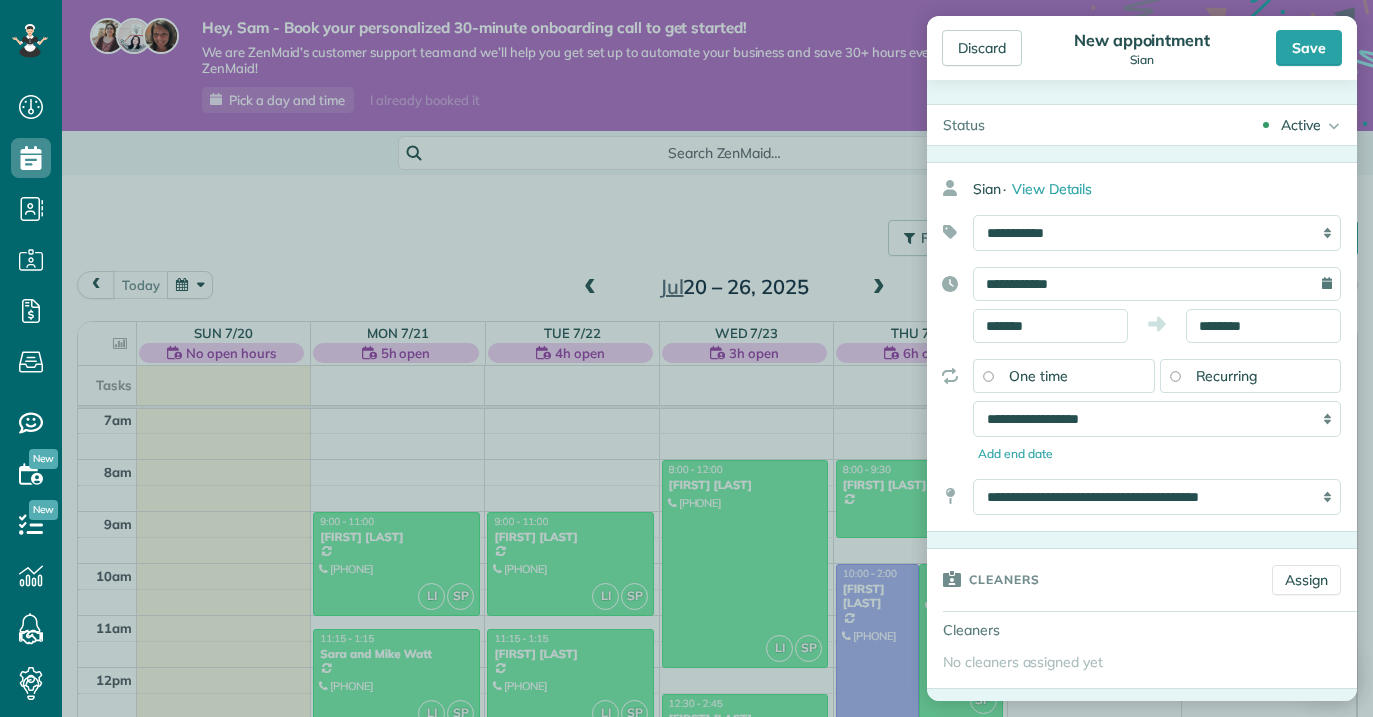 click on "Dashboard
Scheduling
Calendar View
List View
Dispatch View - Weekly scheduling (Beta)" at bounding box center [686, 358] 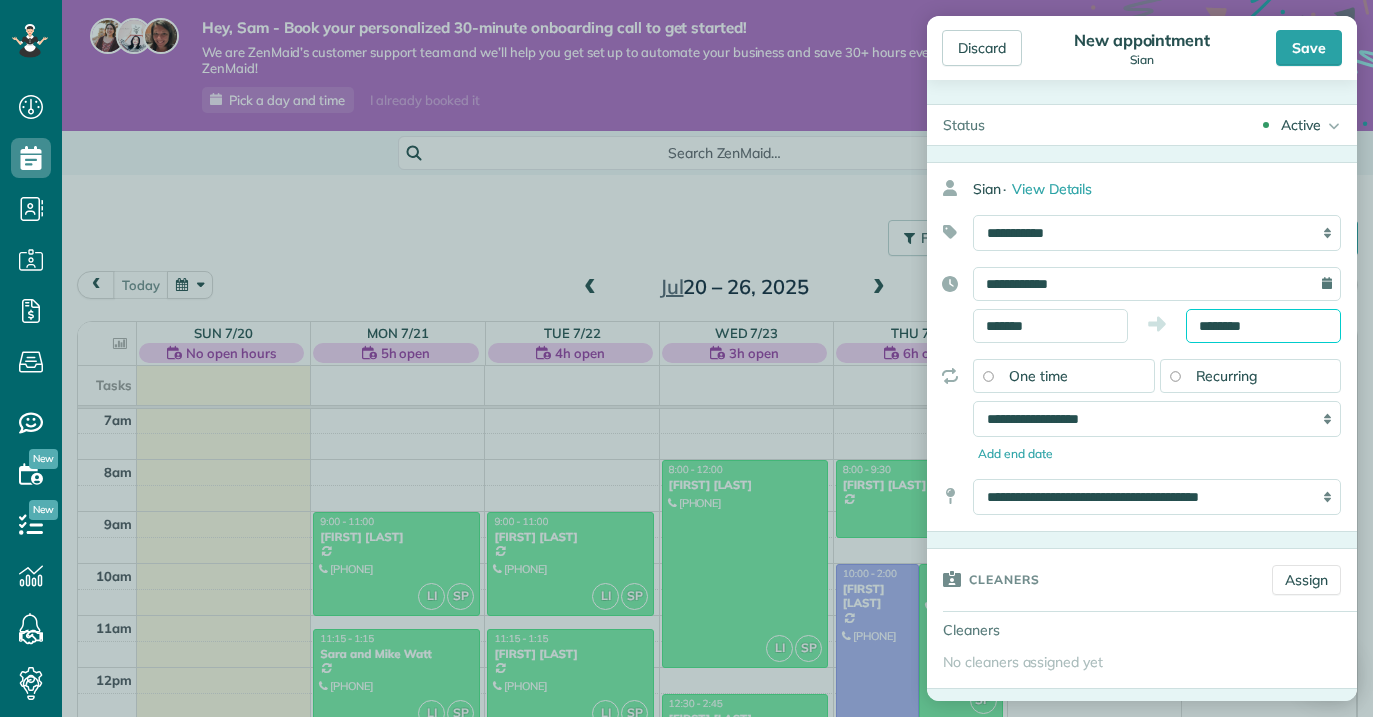 click on "********" at bounding box center [1263, 326] 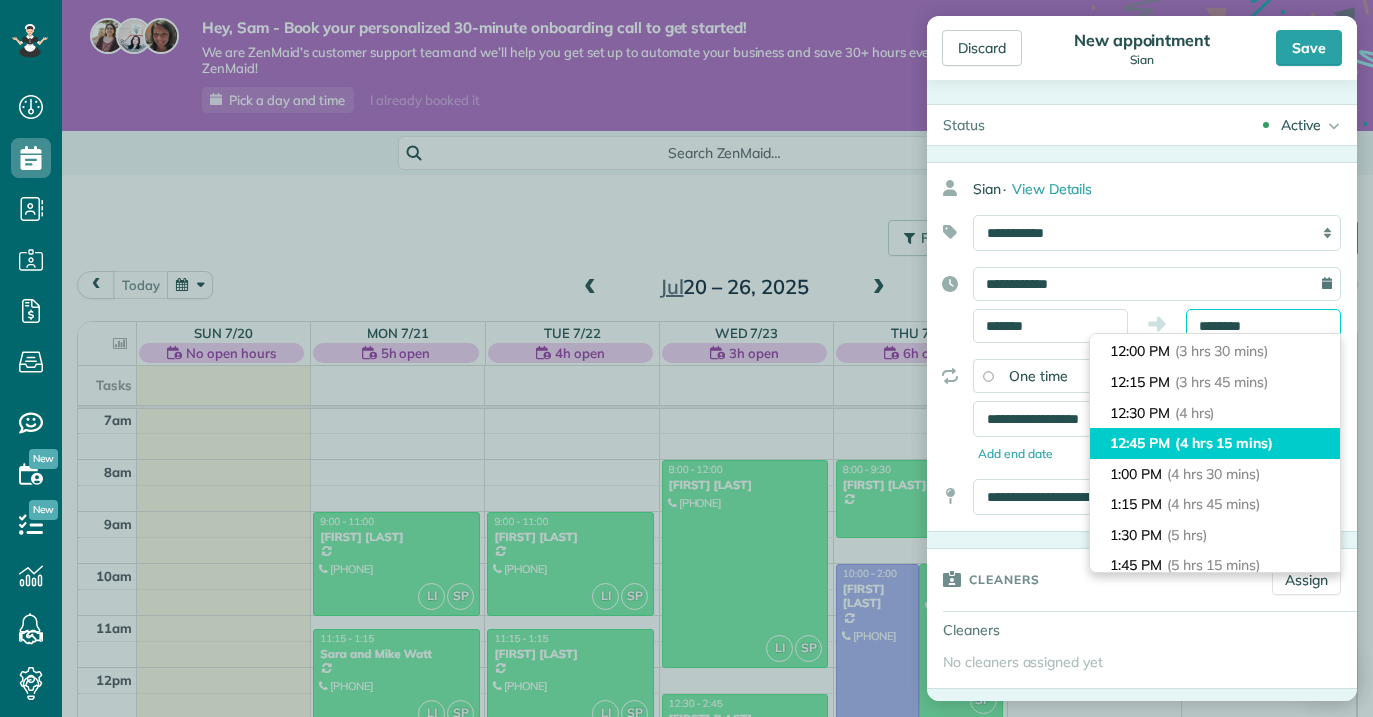 scroll, scrollTop: 445, scrollLeft: 0, axis: vertical 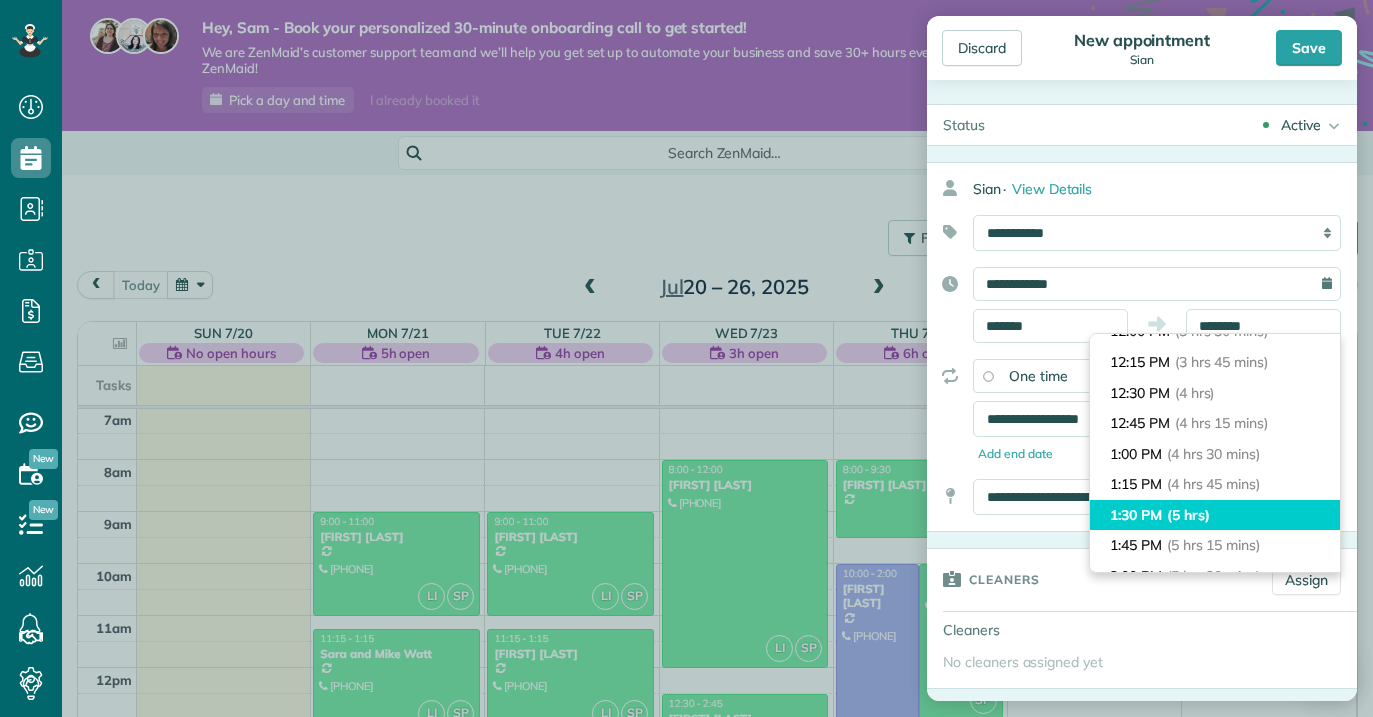type on "*******" 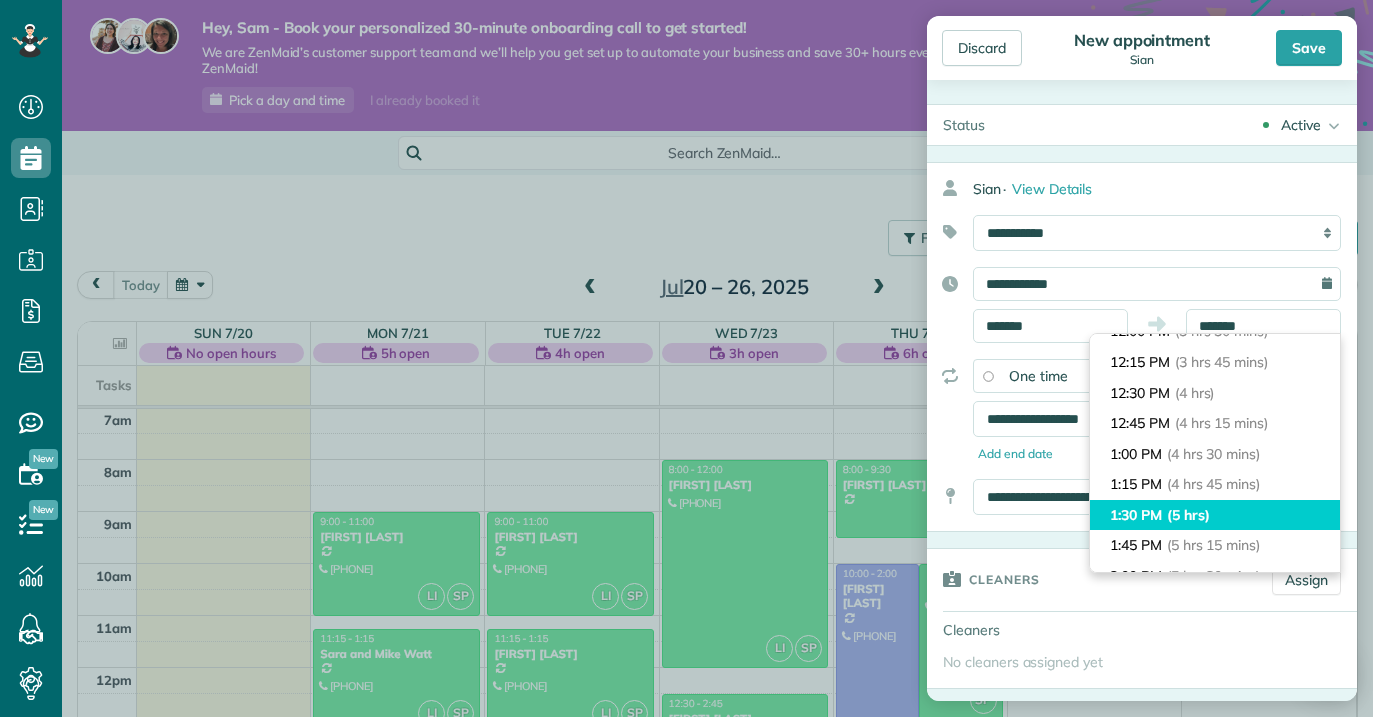 click on "1:30 PM  (5 hrs)" at bounding box center (1215, 515) 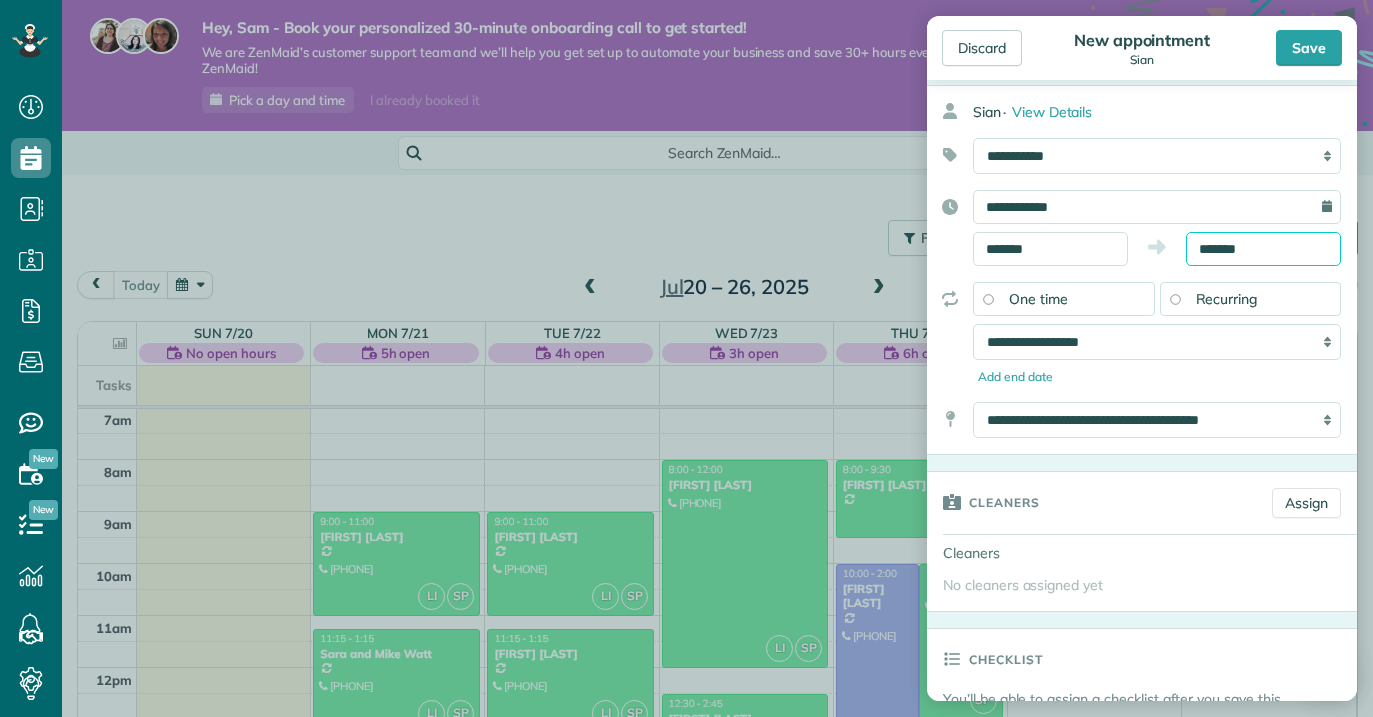 scroll, scrollTop: 83, scrollLeft: 0, axis: vertical 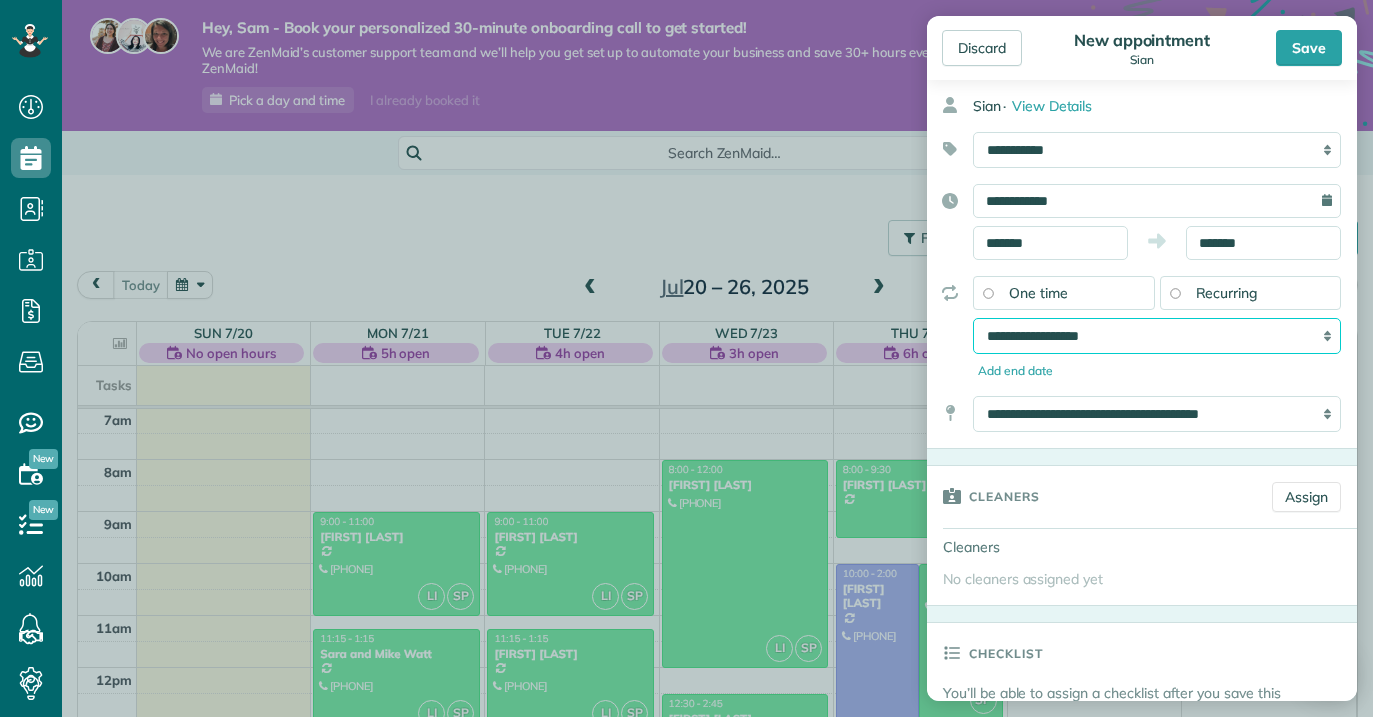 click on "**********" at bounding box center [1157, 336] 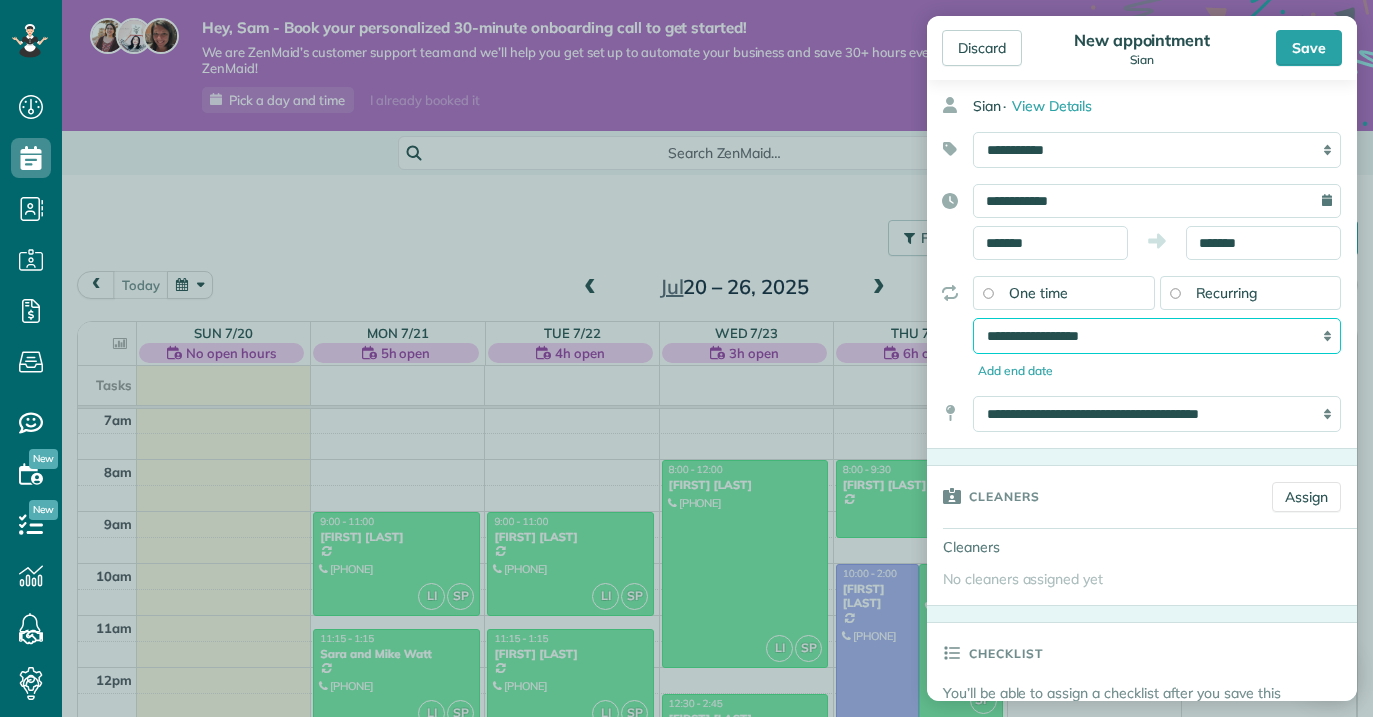 select on "**********" 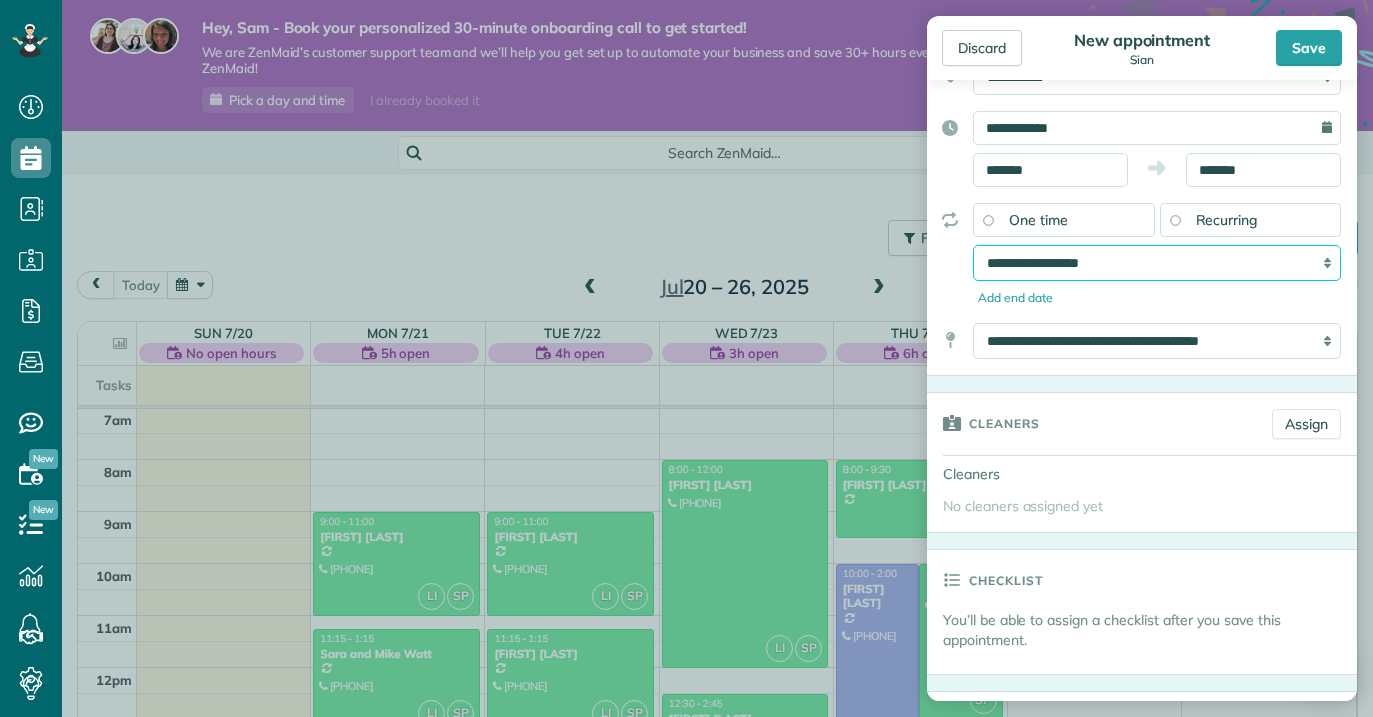 scroll, scrollTop: 194, scrollLeft: 0, axis: vertical 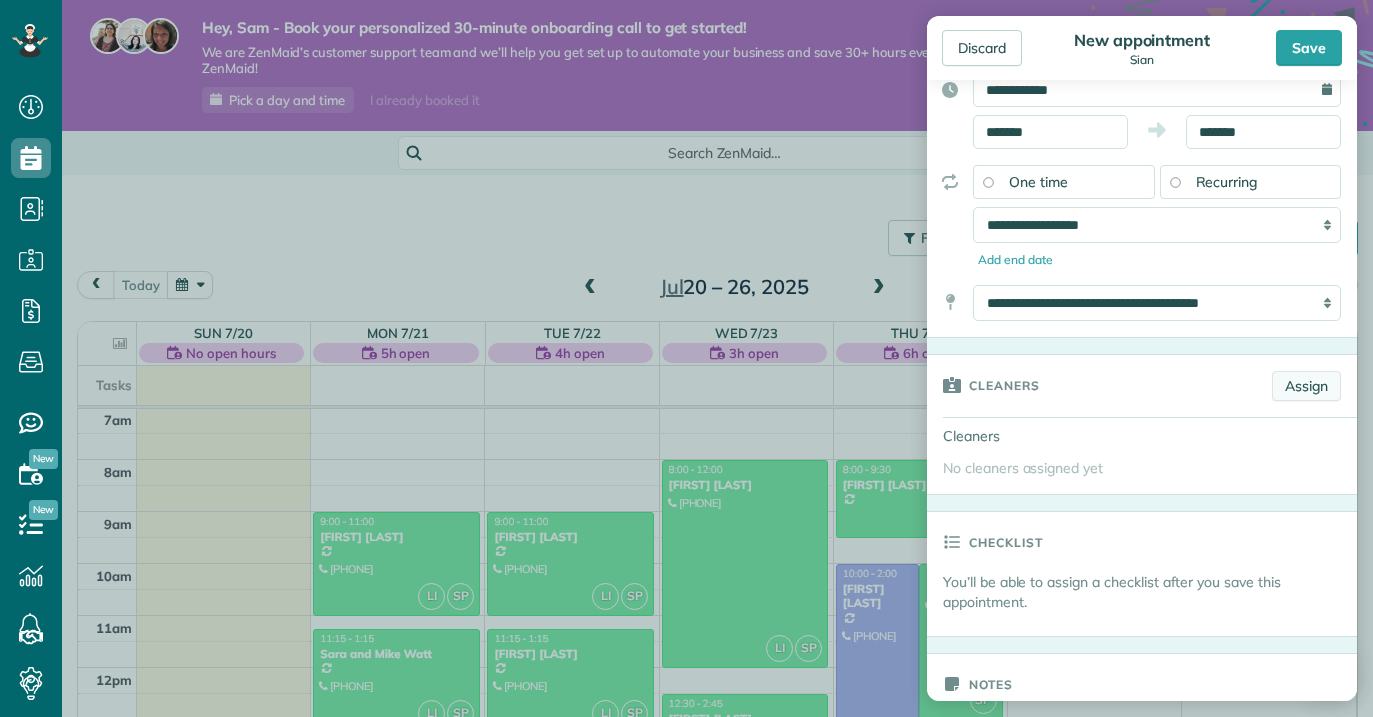 click on "Assign" at bounding box center [1306, 386] 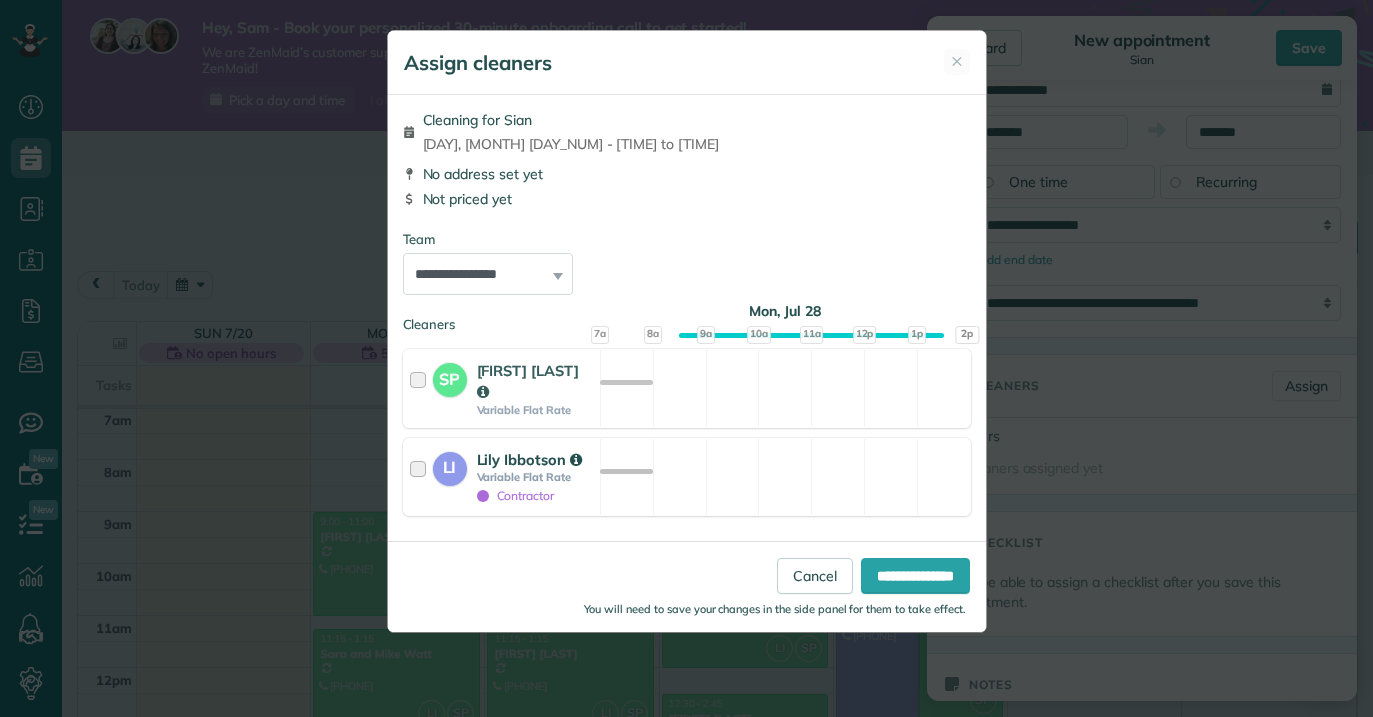 click at bounding box center (421, 477) 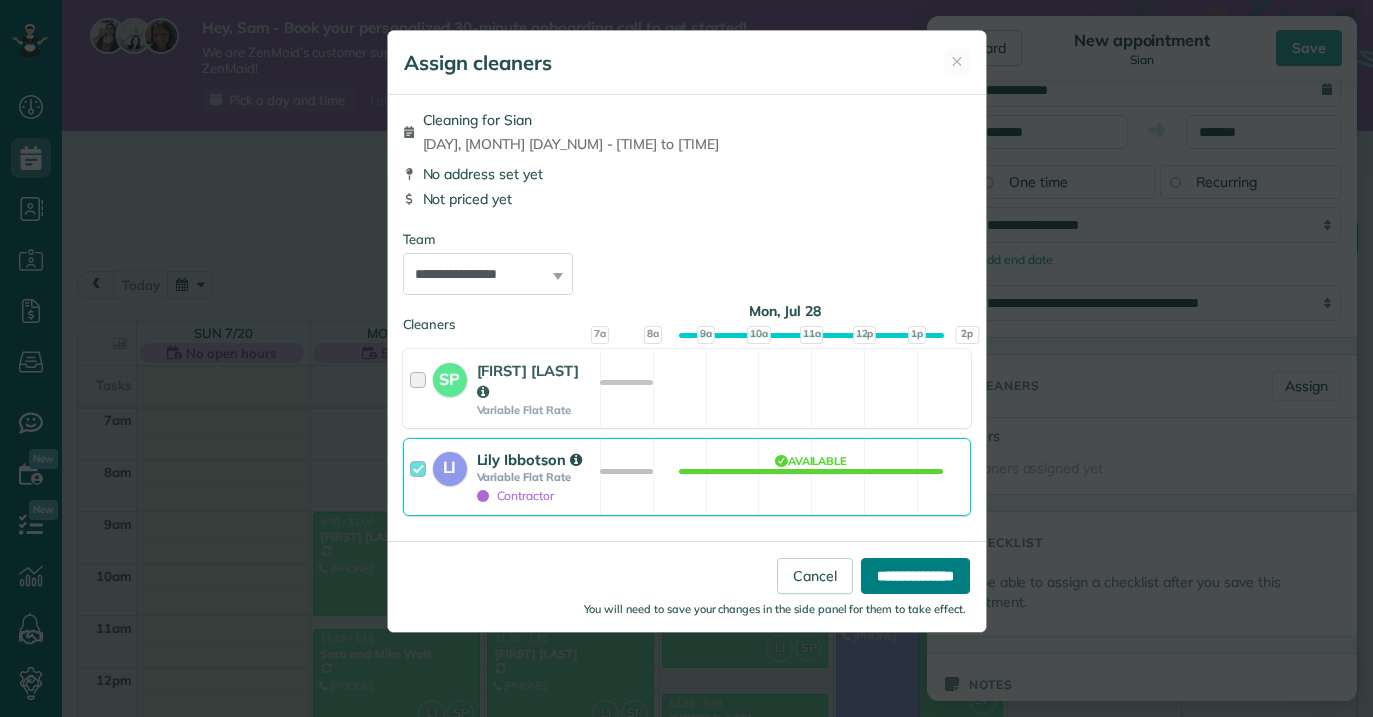 click on "**********" at bounding box center (915, 576) 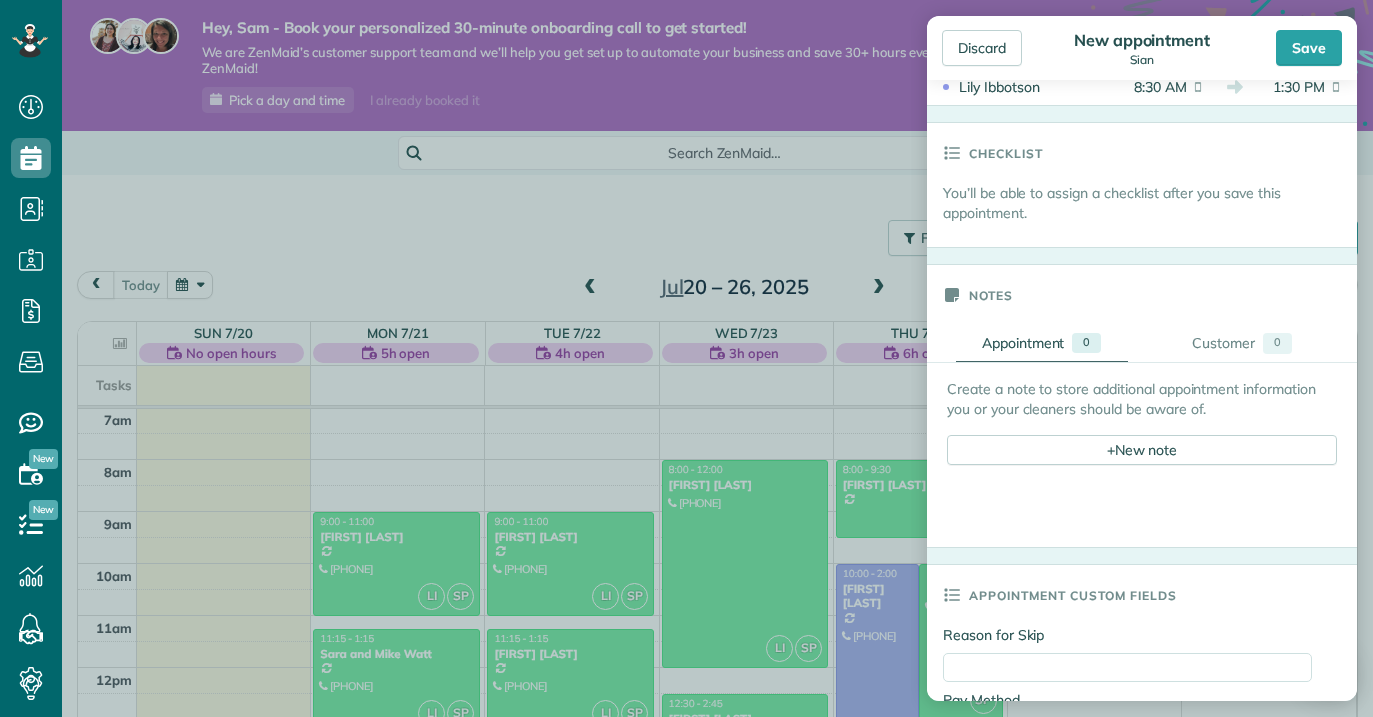scroll, scrollTop: 617, scrollLeft: 0, axis: vertical 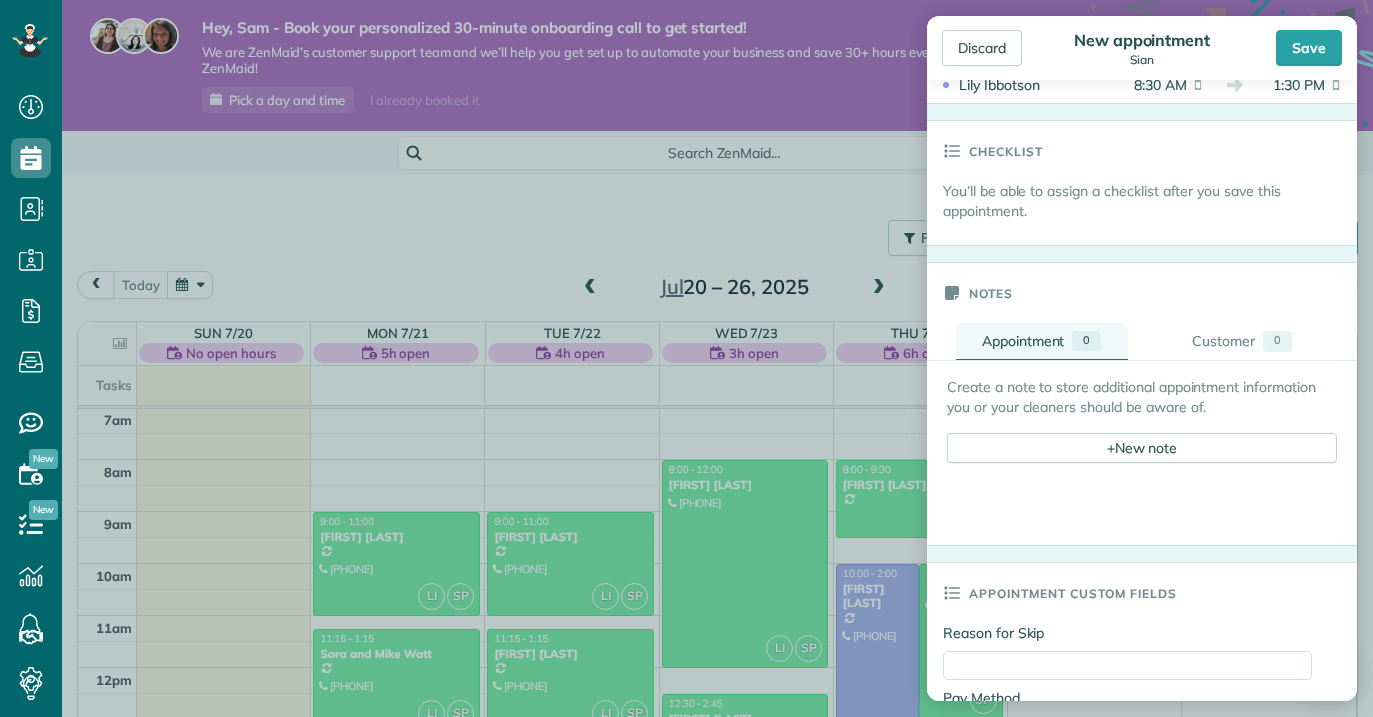 click on "Appointment" at bounding box center (1023, 341) 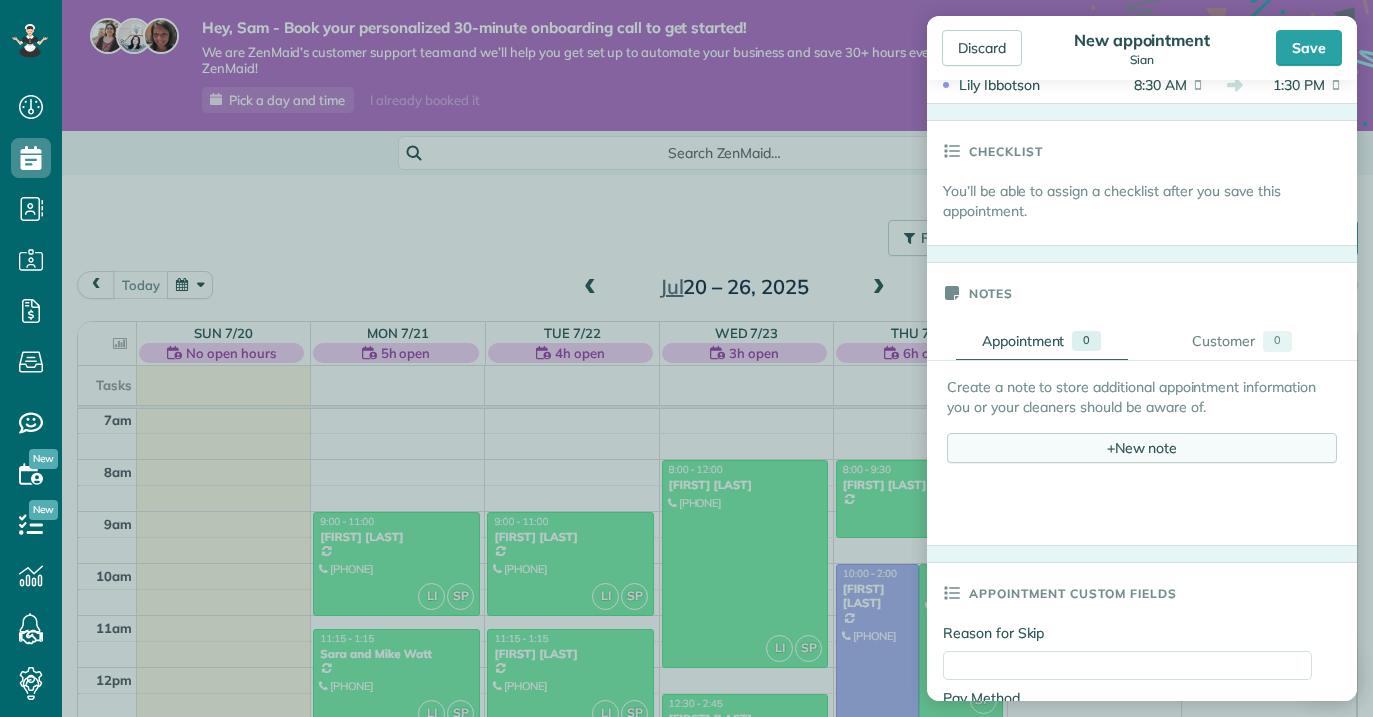 click on "+ New note" at bounding box center [1142, 448] 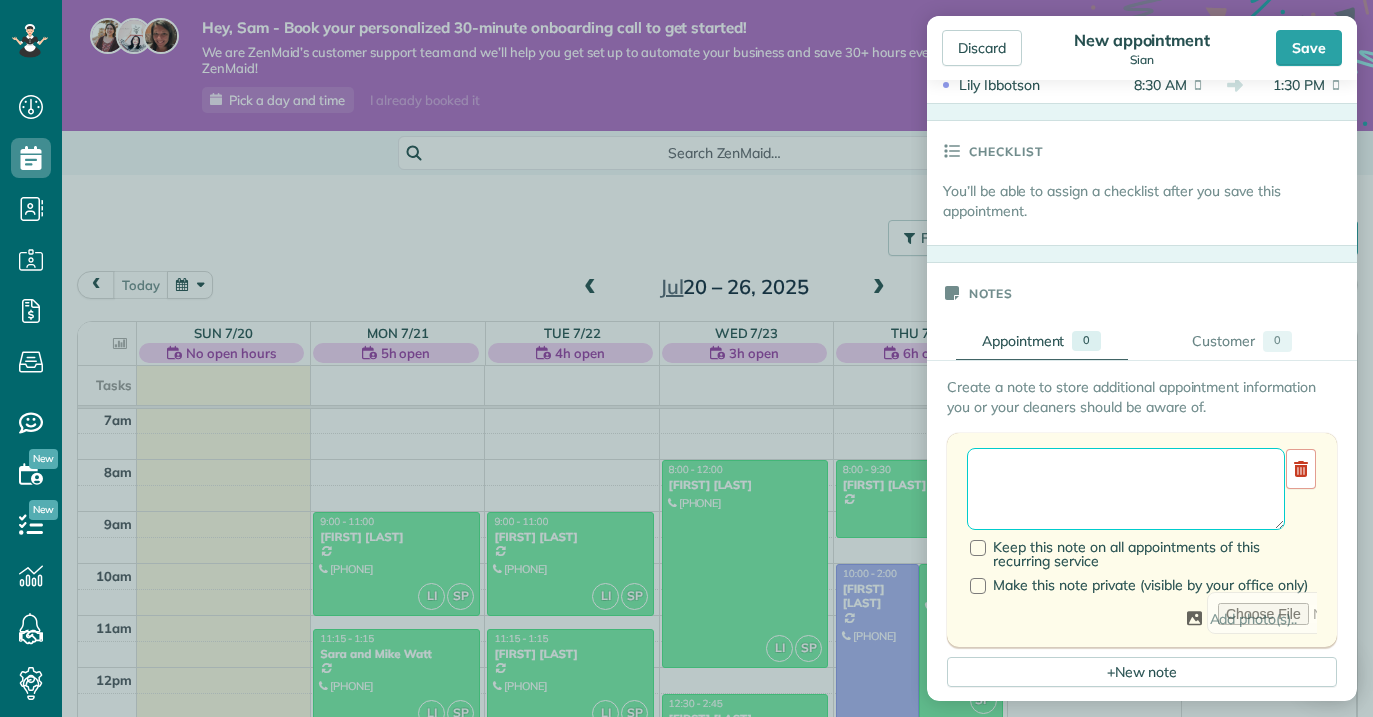 click at bounding box center [1126, 489] 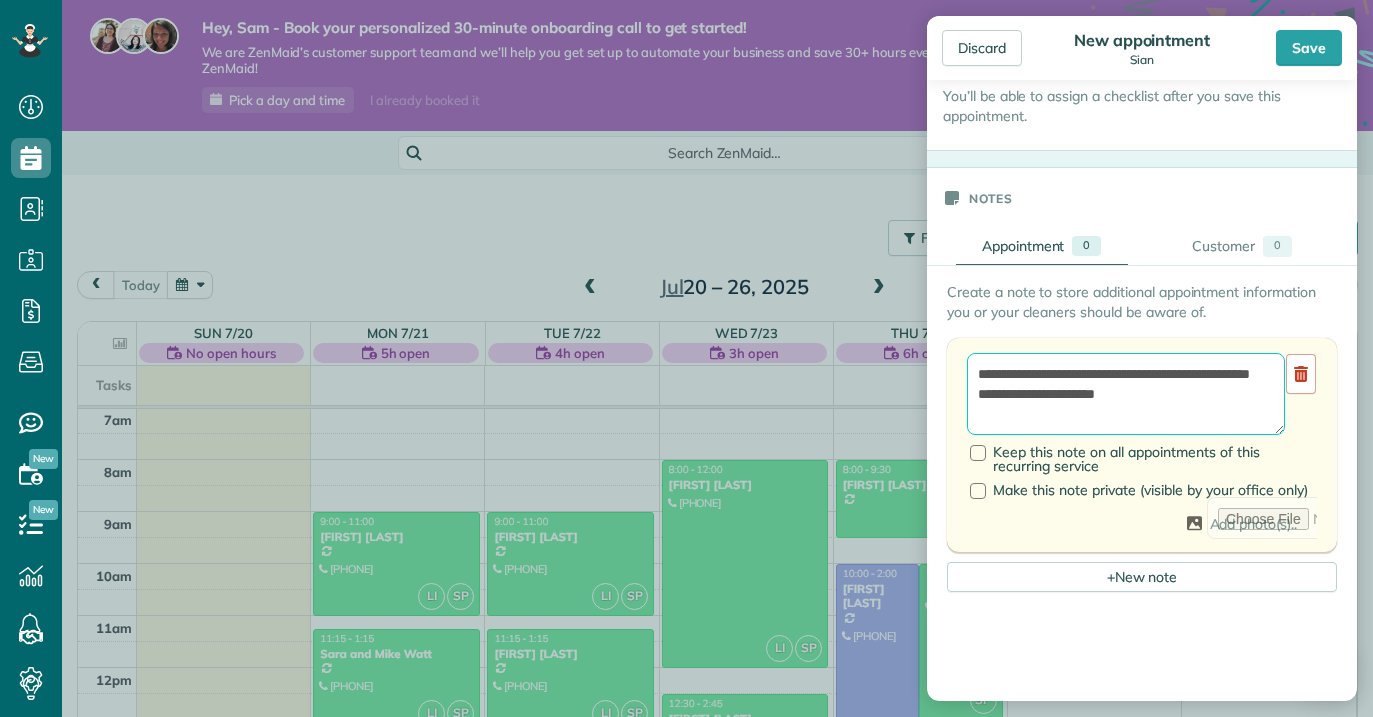 scroll, scrollTop: 752, scrollLeft: 0, axis: vertical 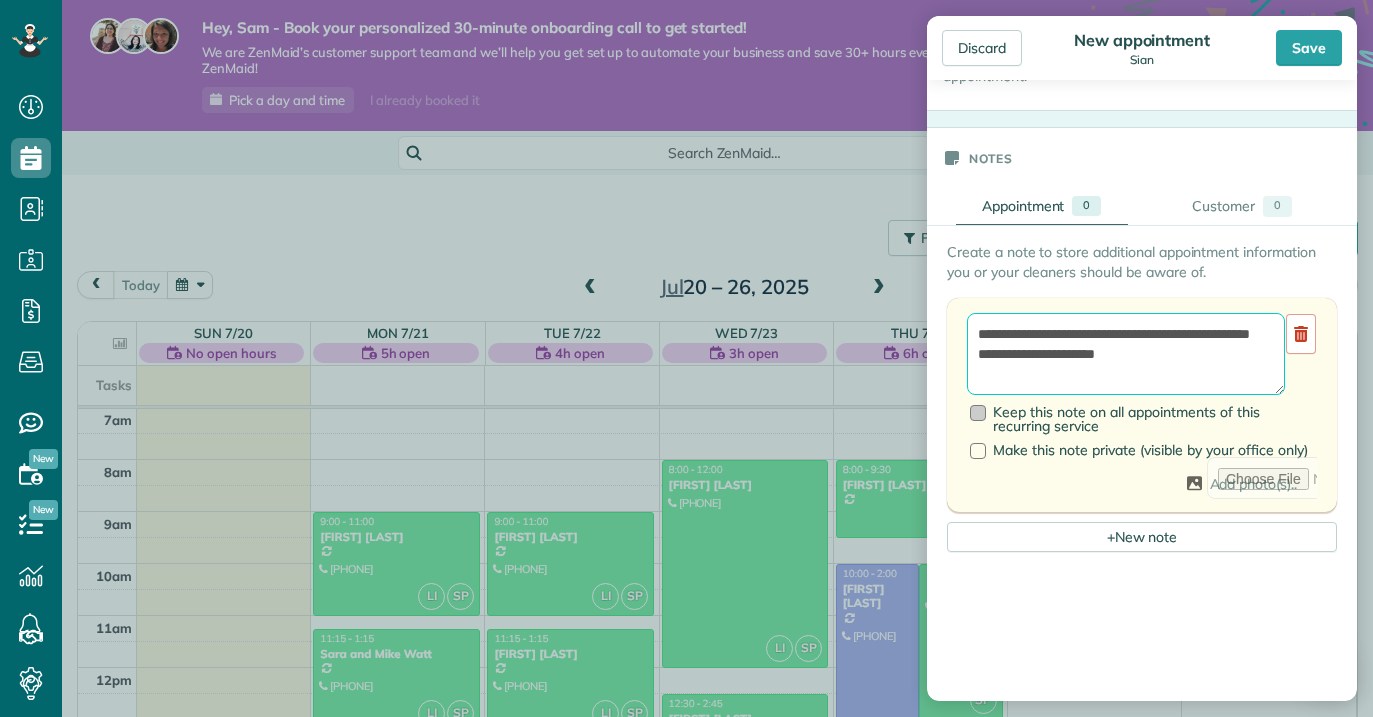 type on "**********" 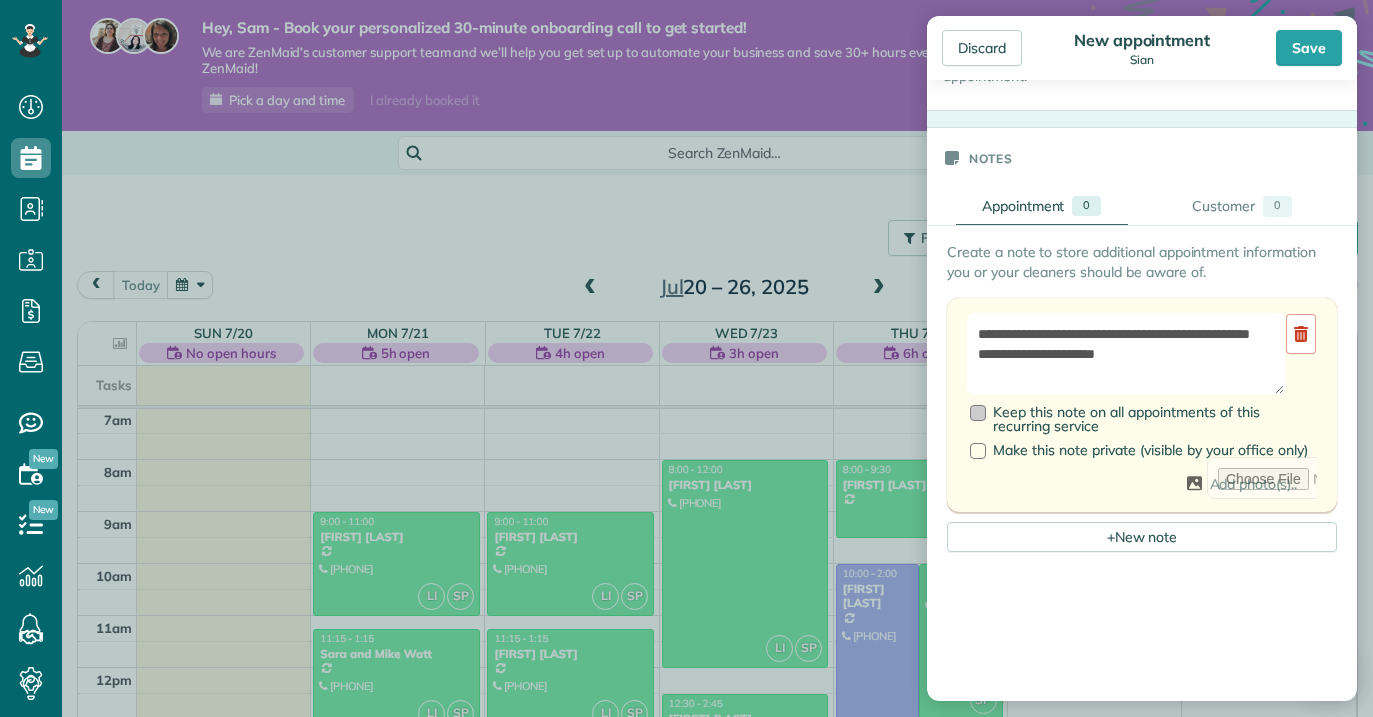 click at bounding box center [978, 413] 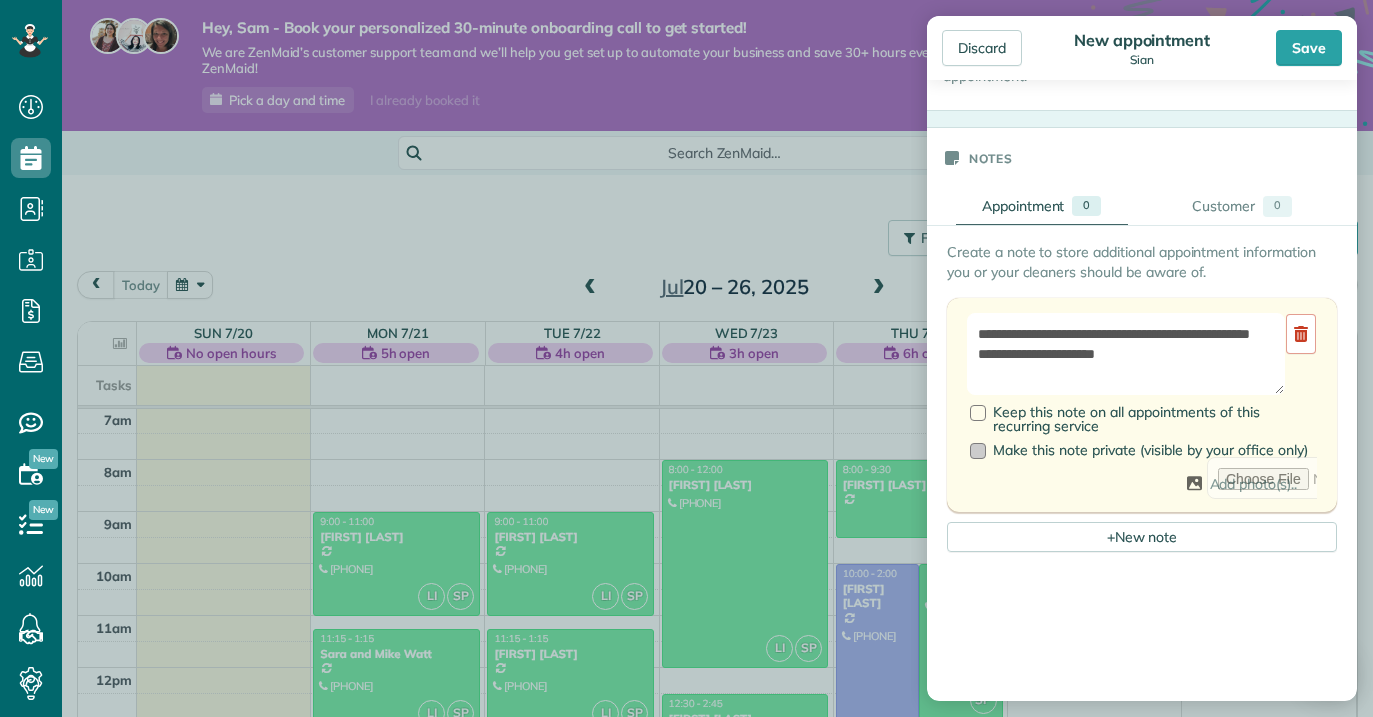 click at bounding box center (978, 451) 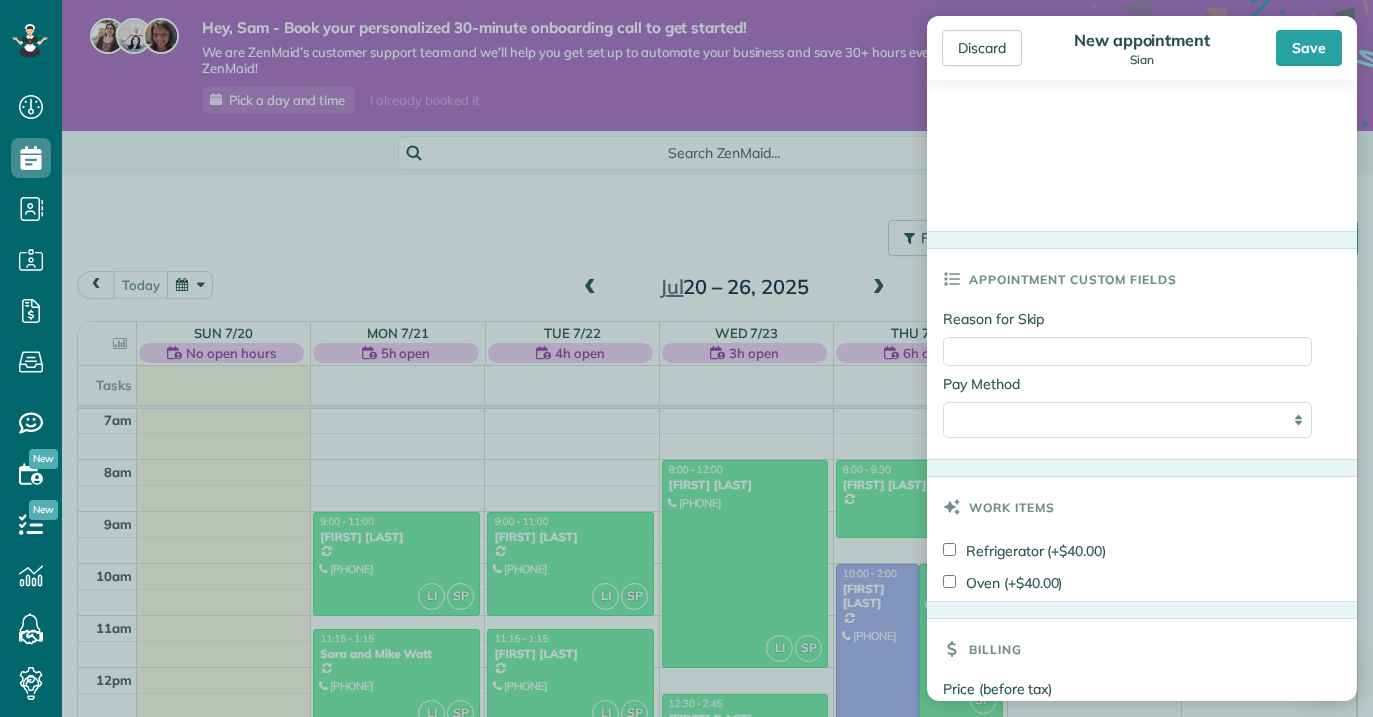 scroll, scrollTop: 1435, scrollLeft: 0, axis: vertical 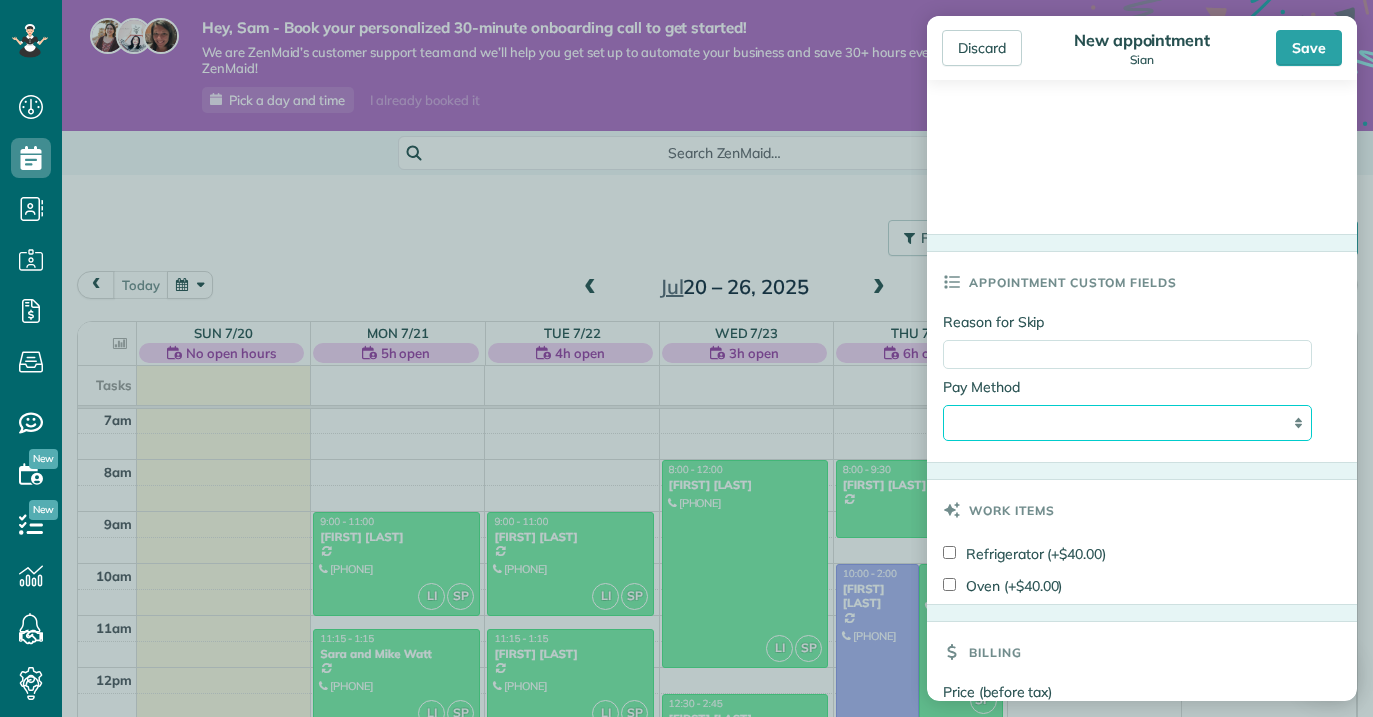 click on "**********" at bounding box center (1127, 423) 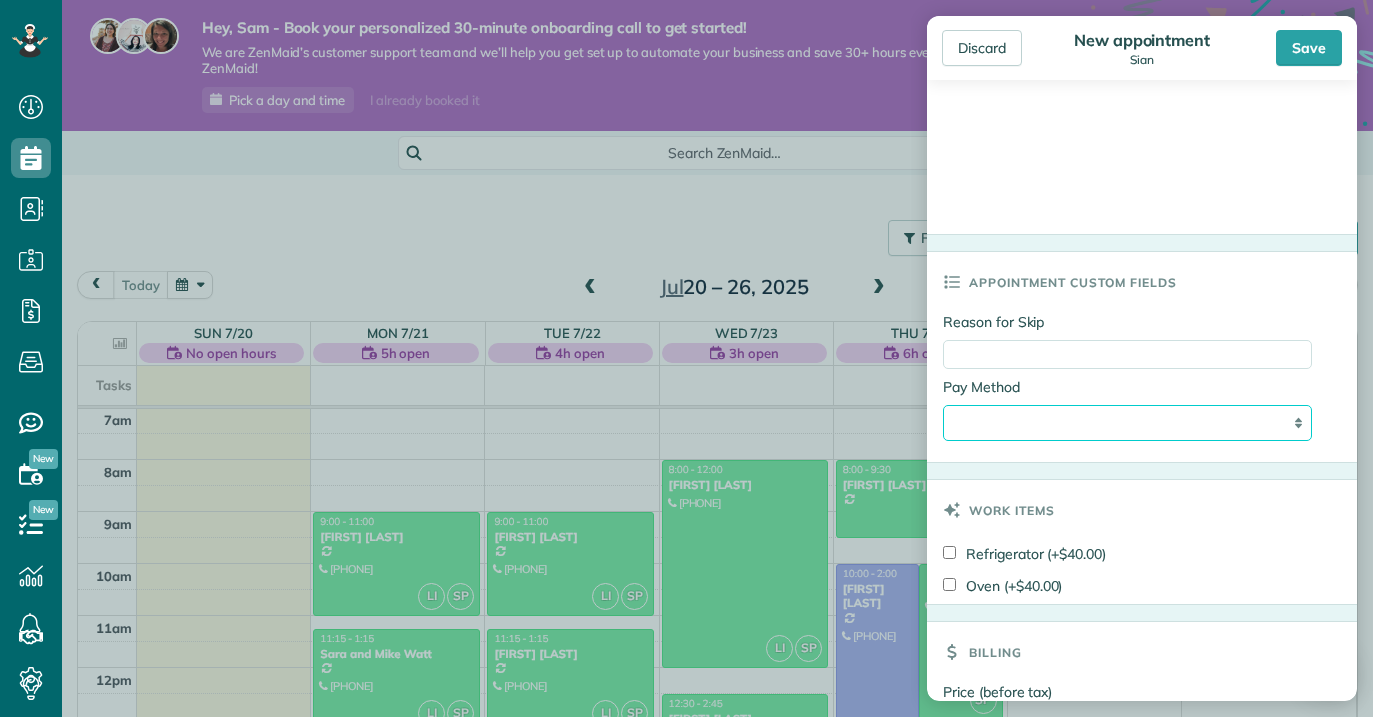 select on "****" 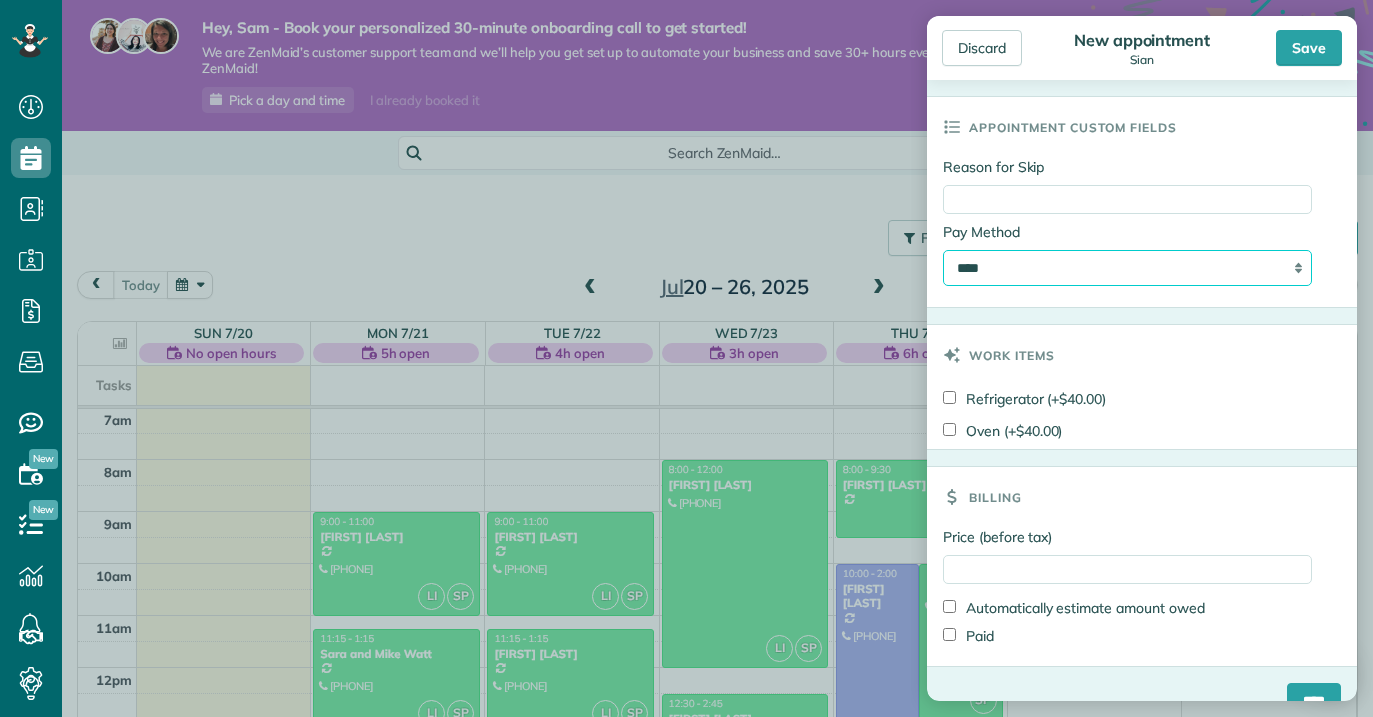 scroll, scrollTop: 1606, scrollLeft: 0, axis: vertical 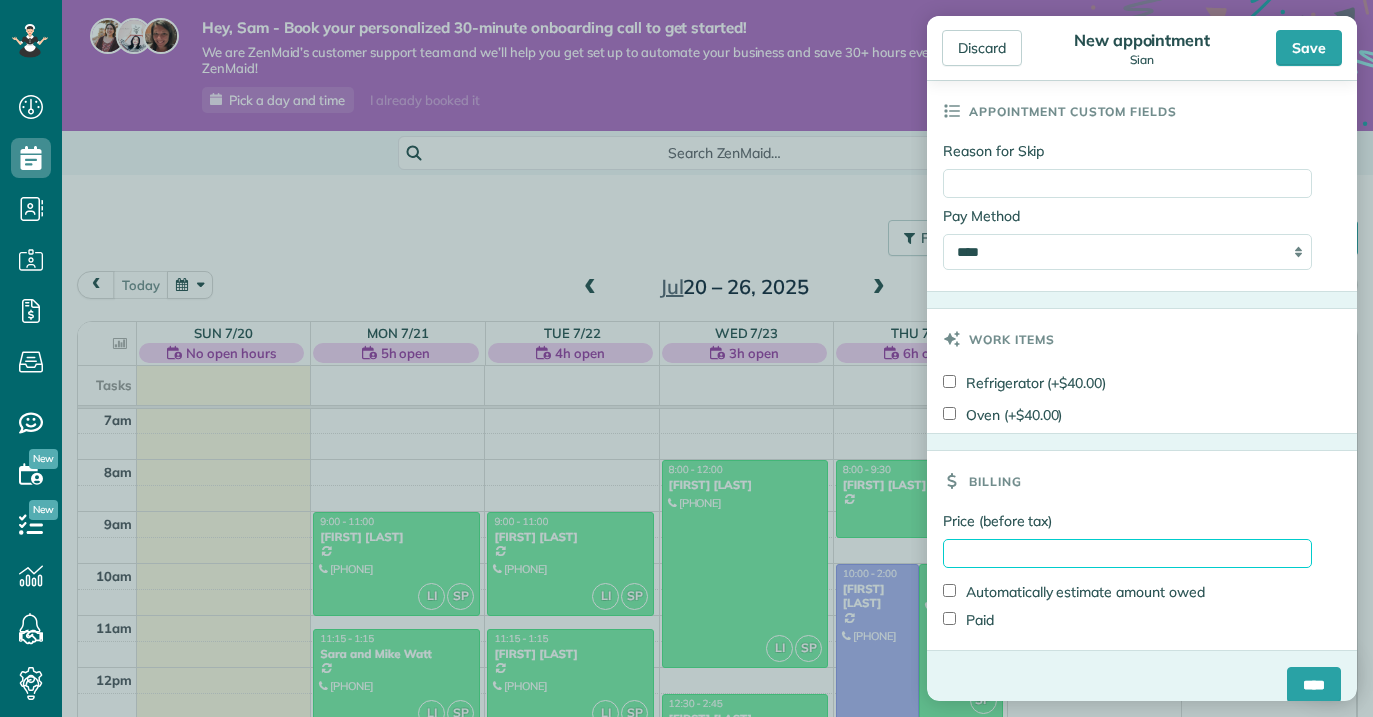 click on "Price (before tax)" at bounding box center (1127, 553) 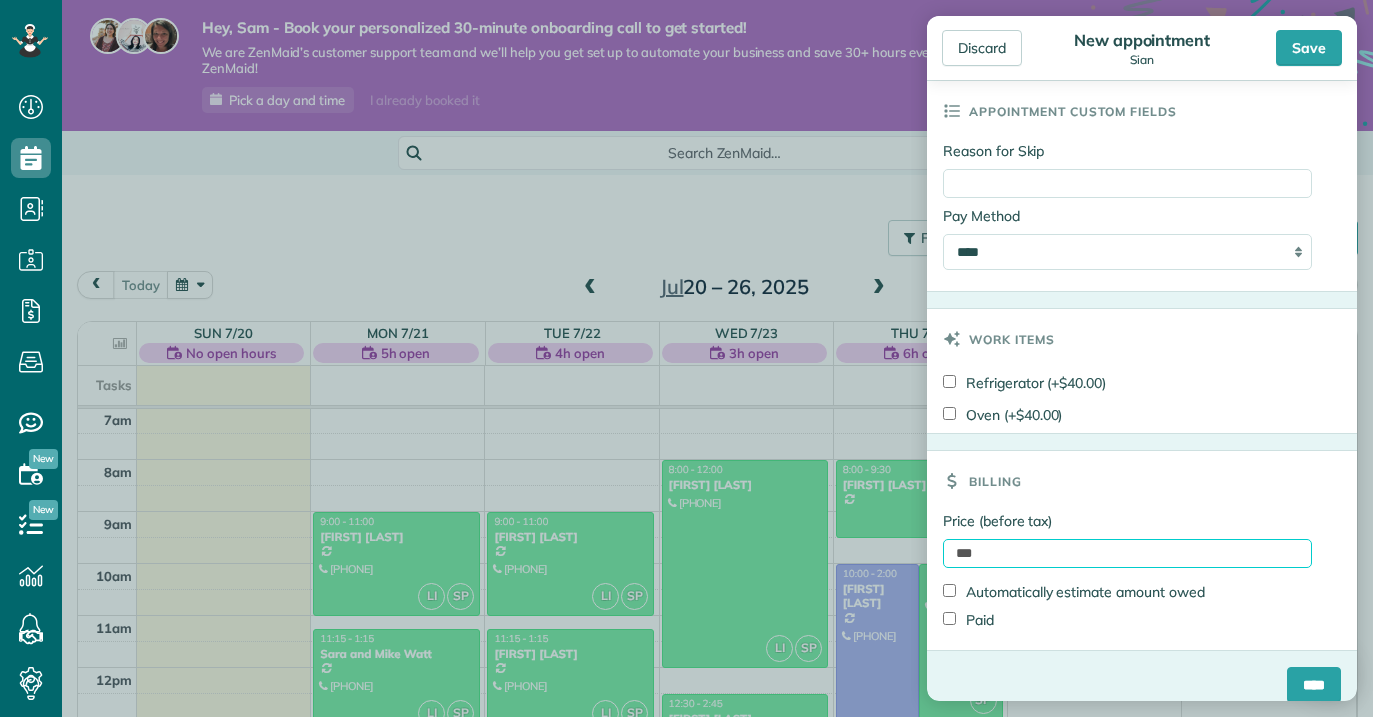 scroll, scrollTop: 1630, scrollLeft: 0, axis: vertical 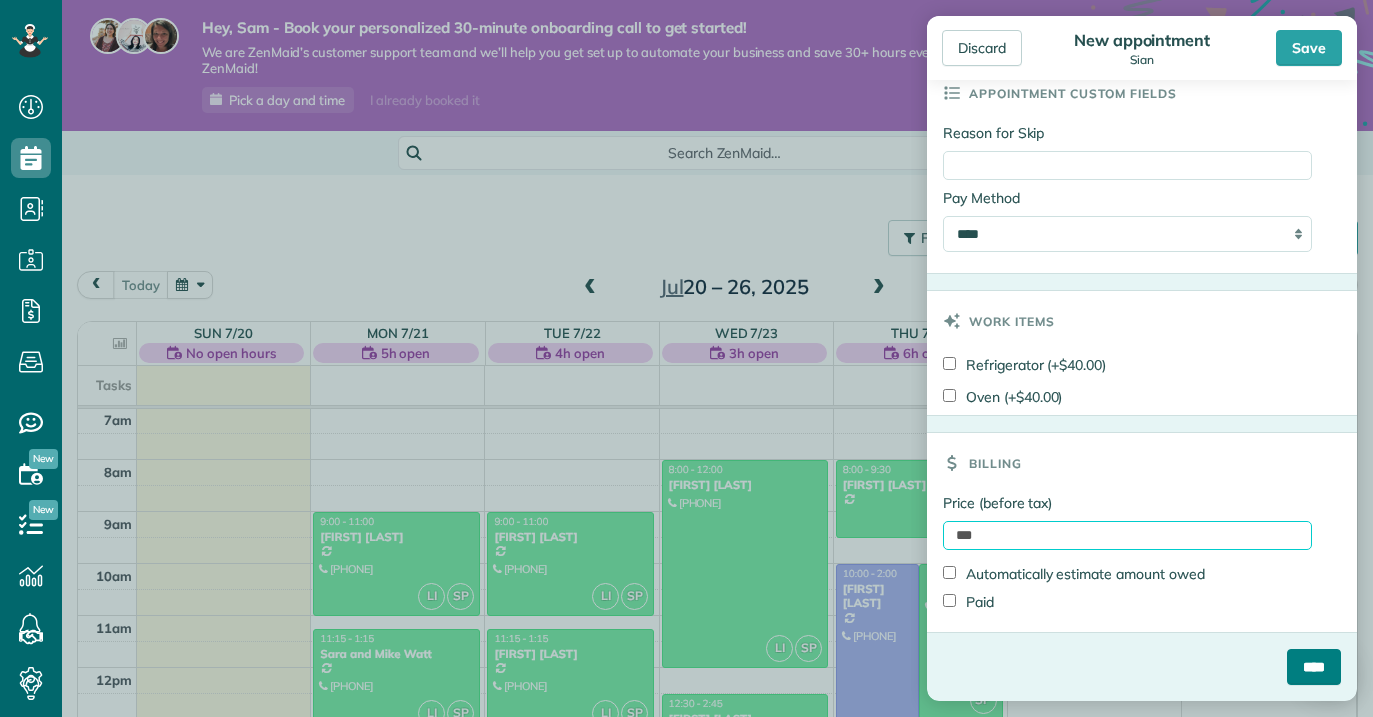 type on "***" 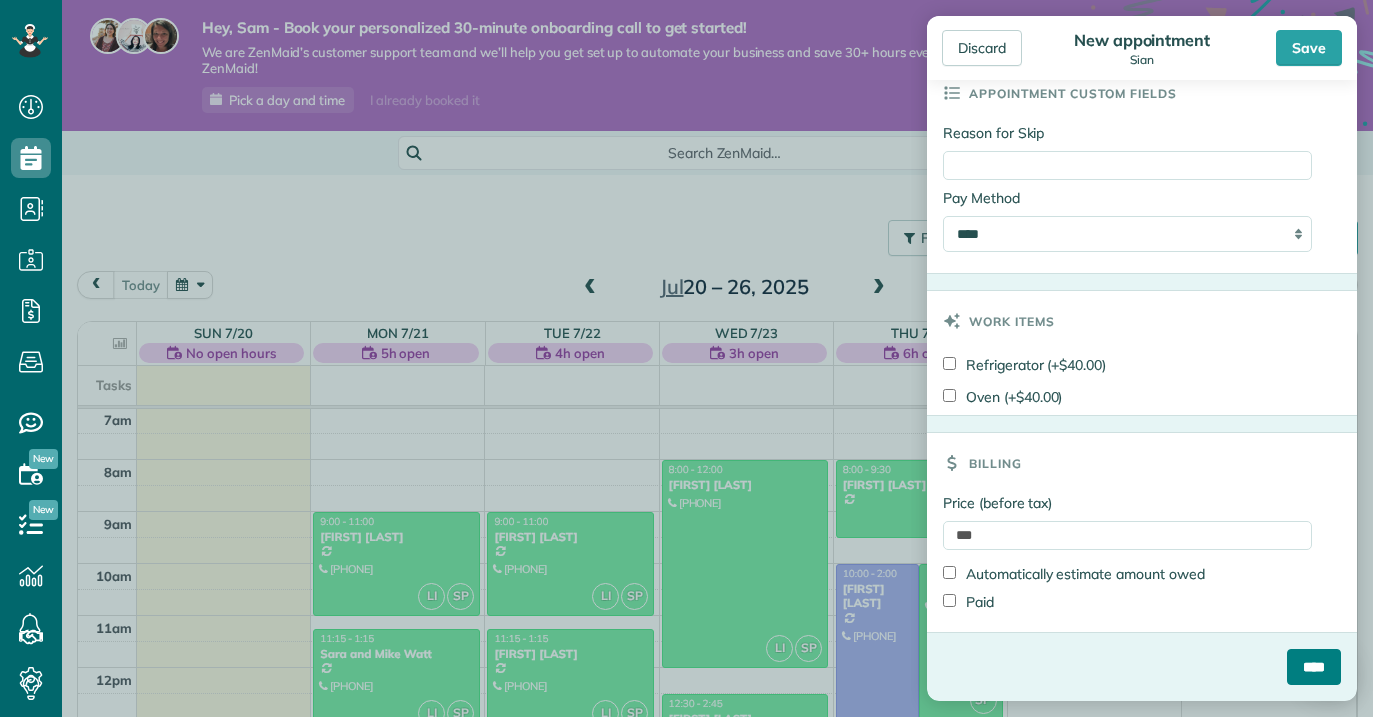 click on "****" at bounding box center [1314, 667] 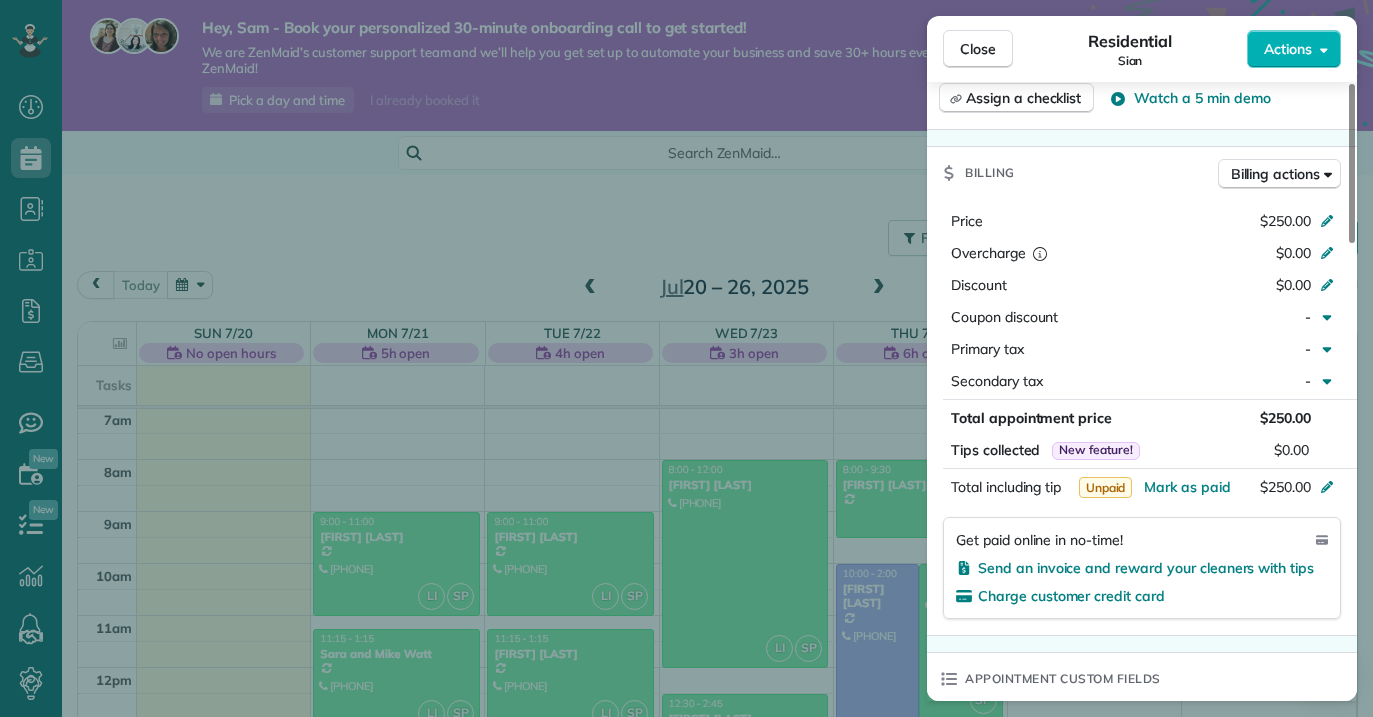 scroll, scrollTop: 927, scrollLeft: 0, axis: vertical 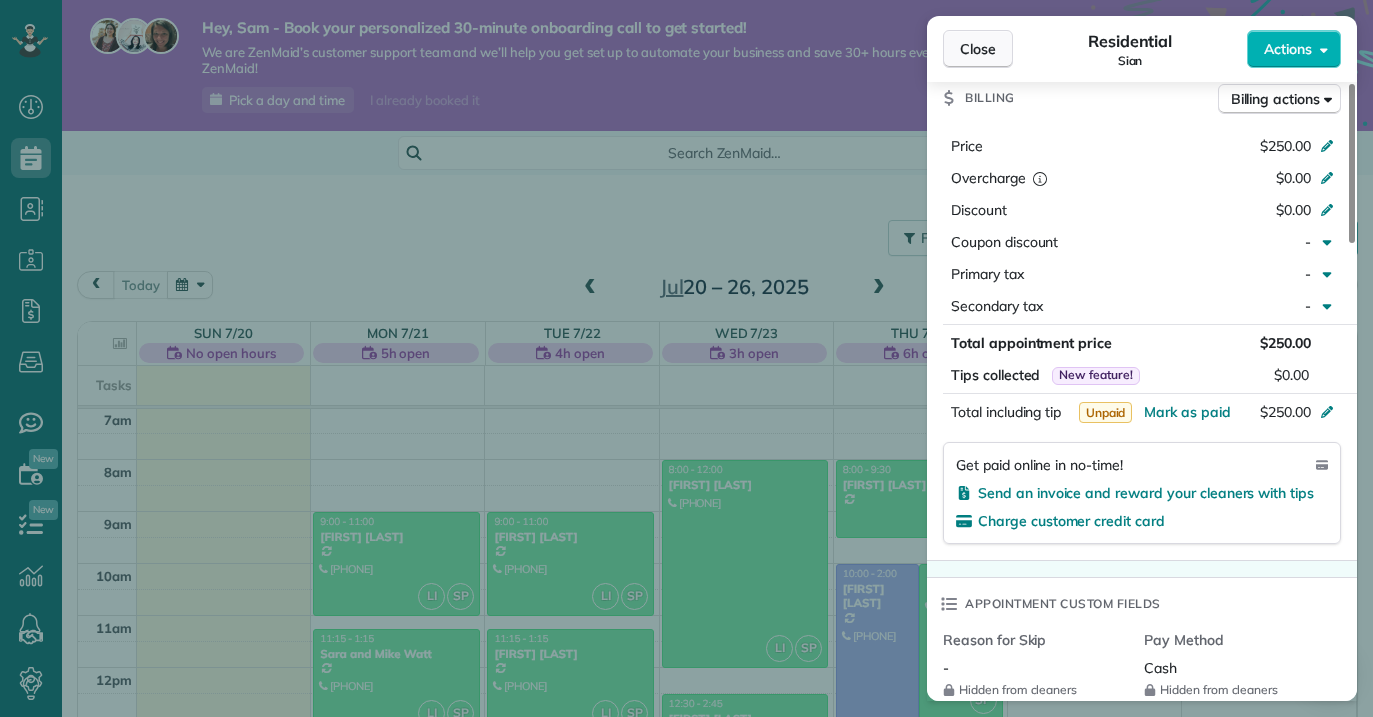 click on "Close" at bounding box center [978, 49] 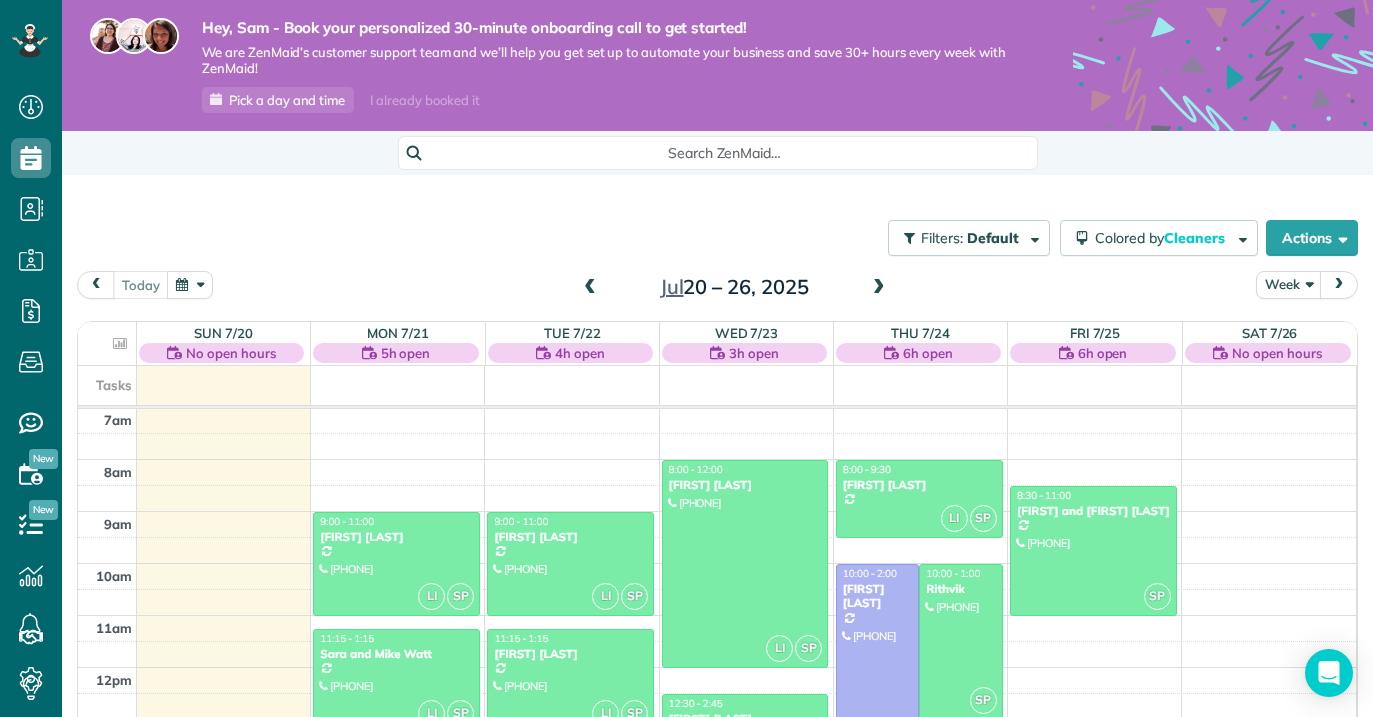 click at bounding box center [879, 288] 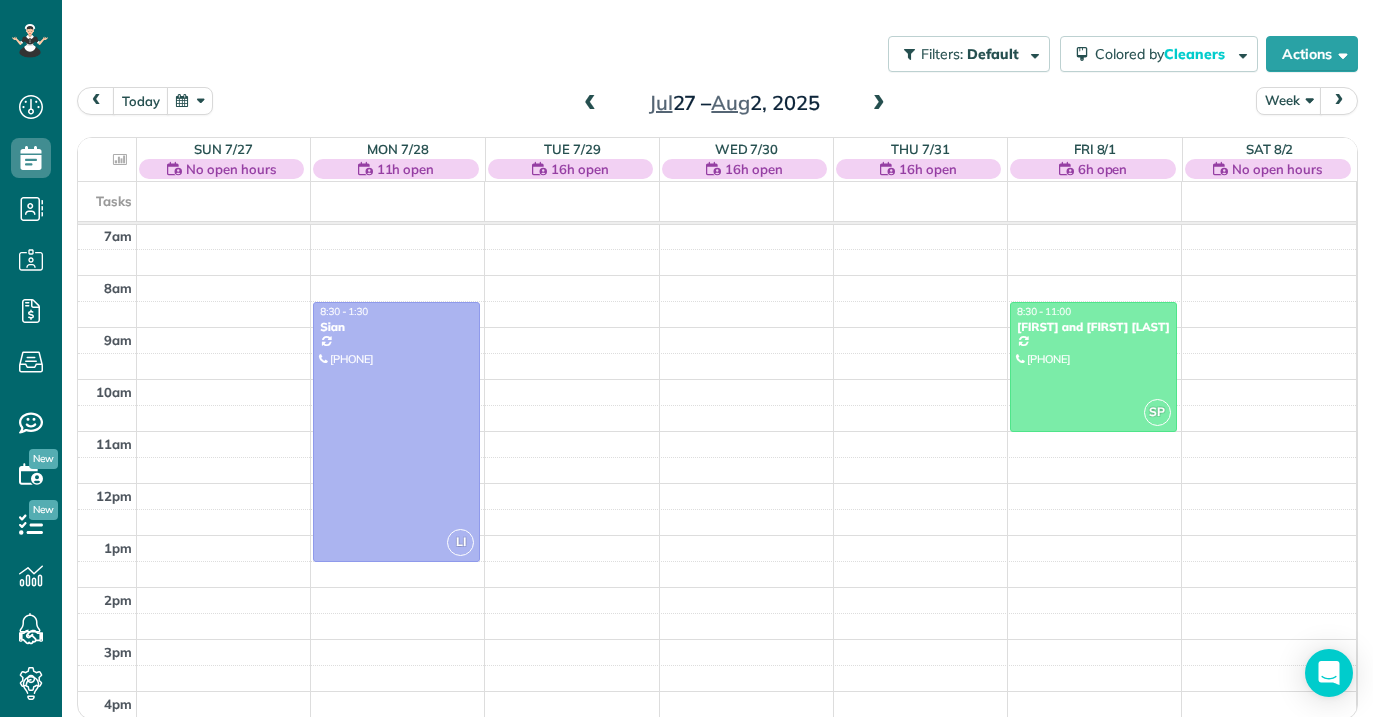 scroll, scrollTop: 187, scrollLeft: 0, axis: vertical 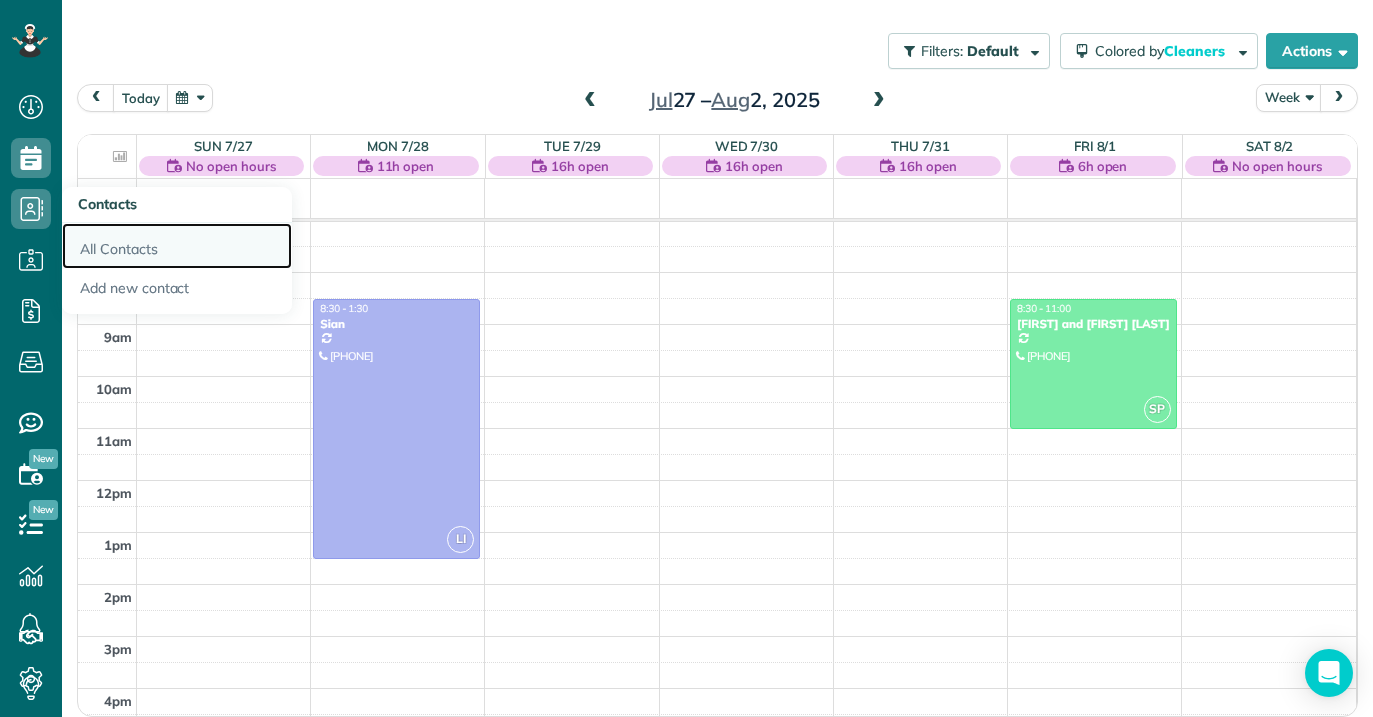 click on "All Contacts" at bounding box center [177, 246] 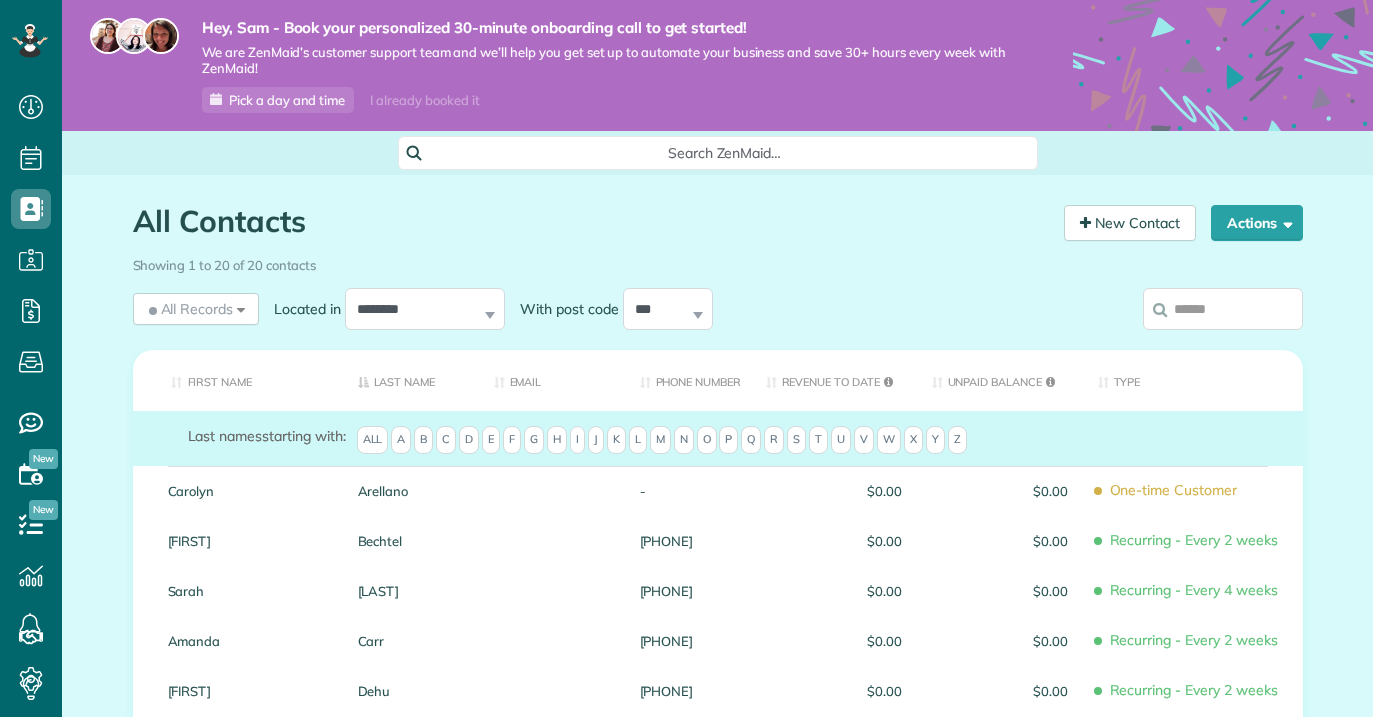 scroll, scrollTop: 0, scrollLeft: 0, axis: both 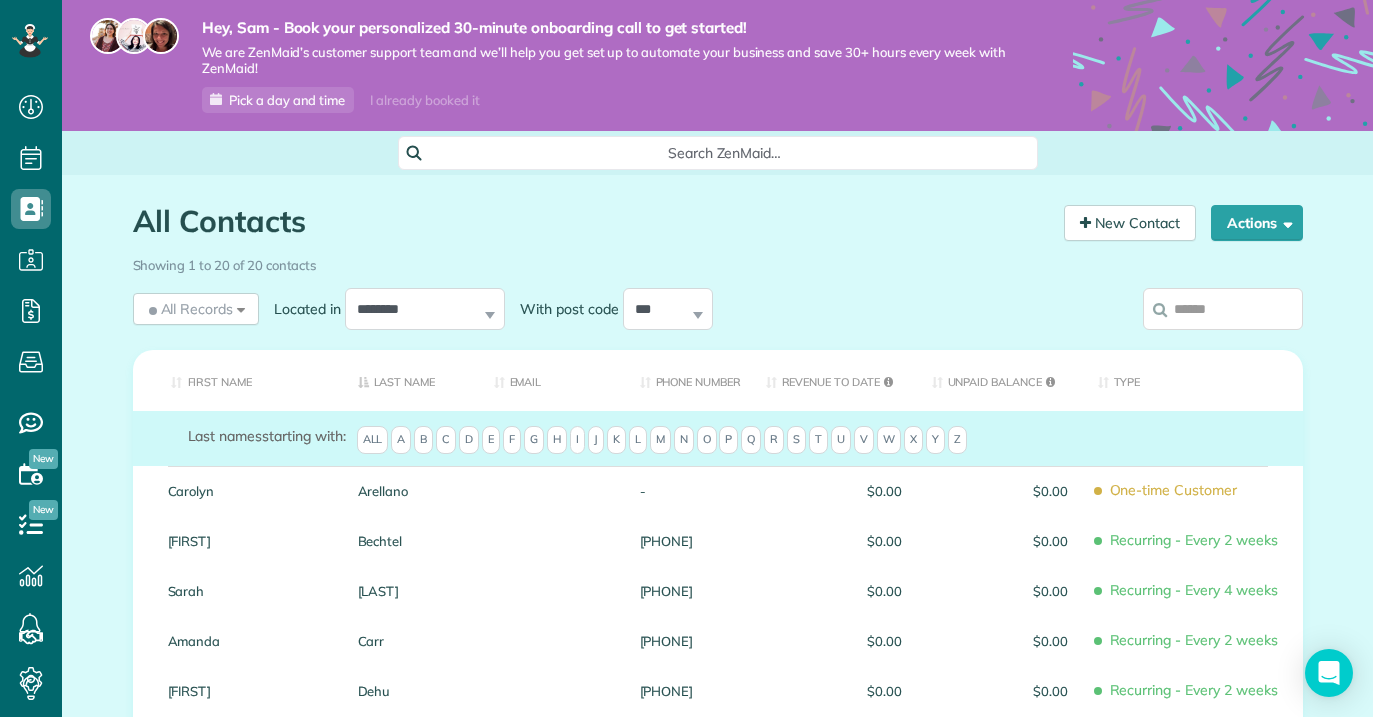click on "M" at bounding box center [660, 440] 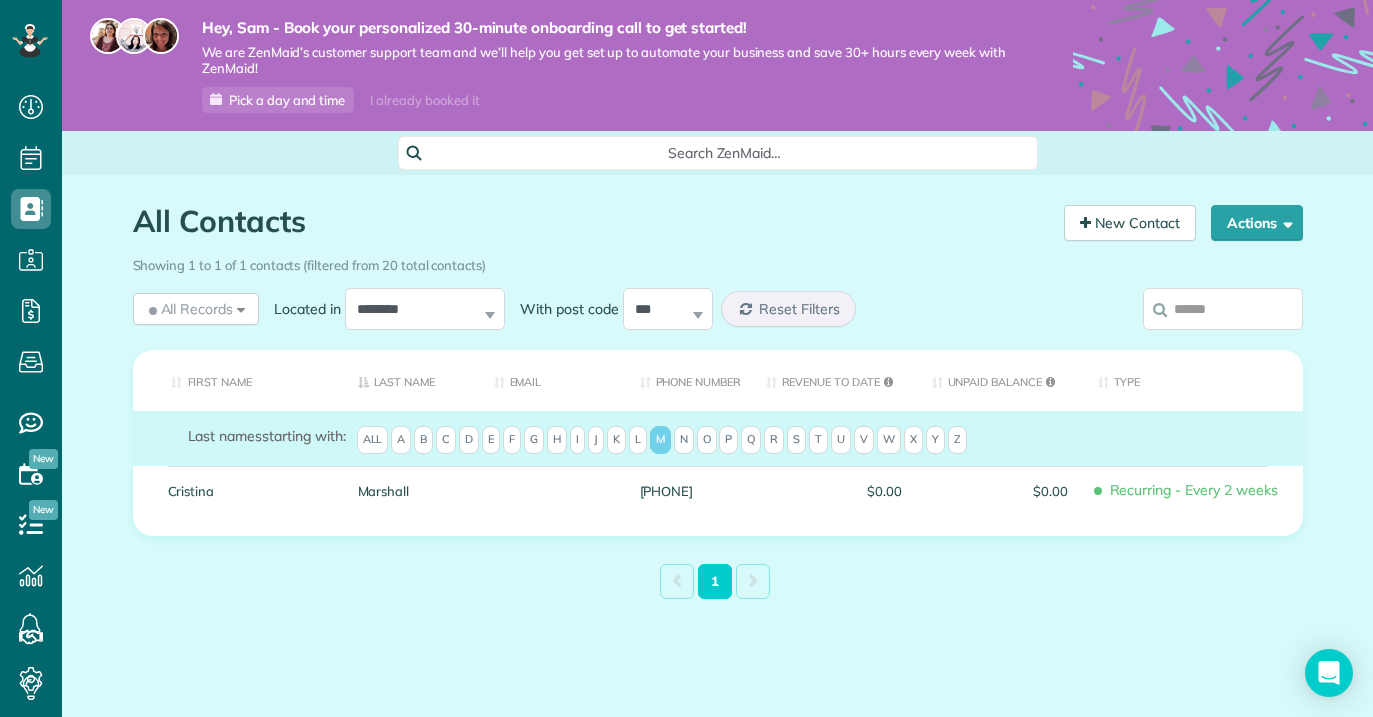click on "E" at bounding box center [491, 440] 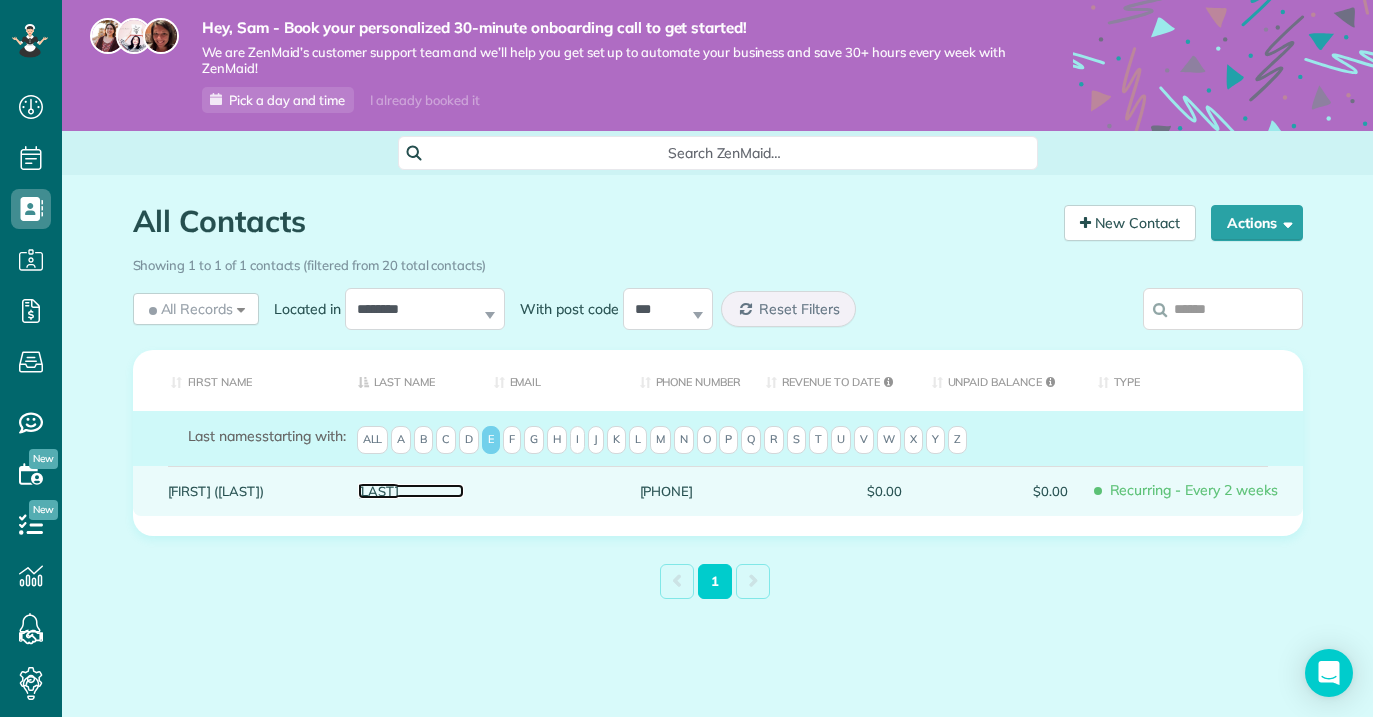 click on "[LAST]" at bounding box center [411, 491] 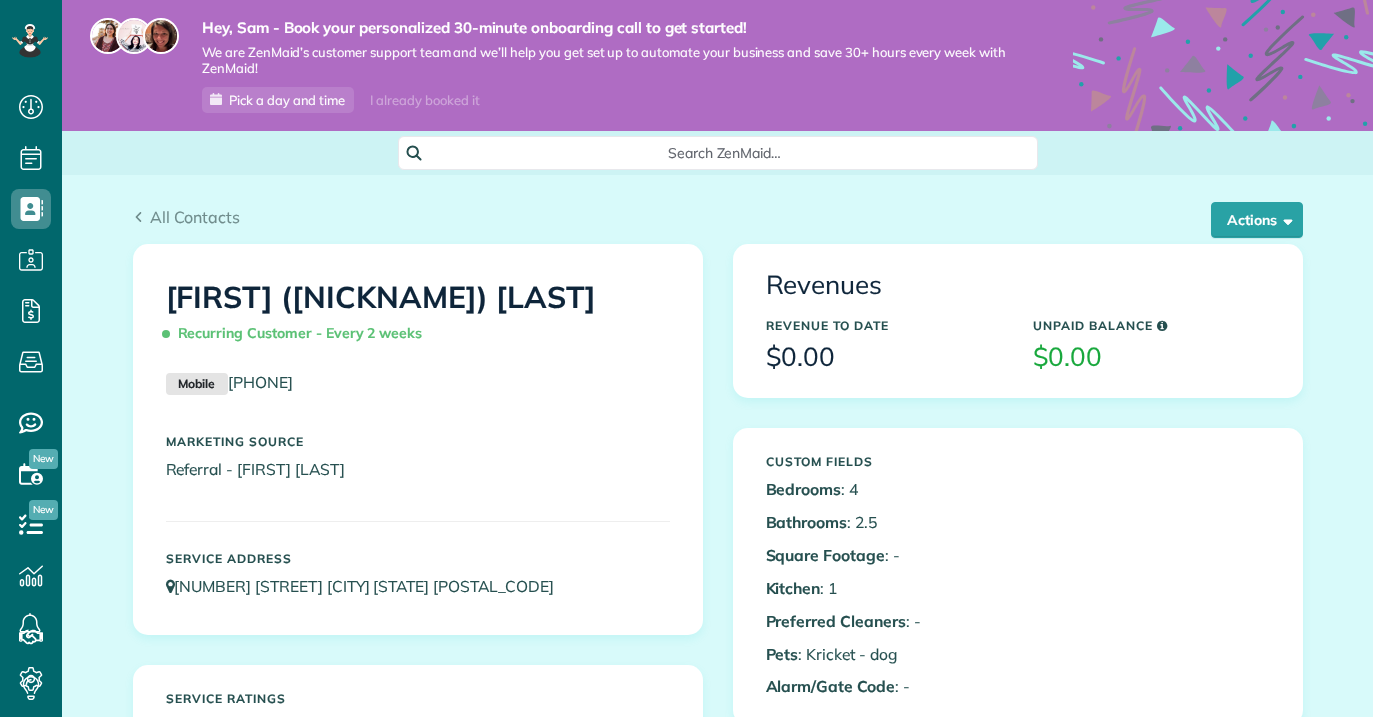 scroll, scrollTop: 0, scrollLeft: 0, axis: both 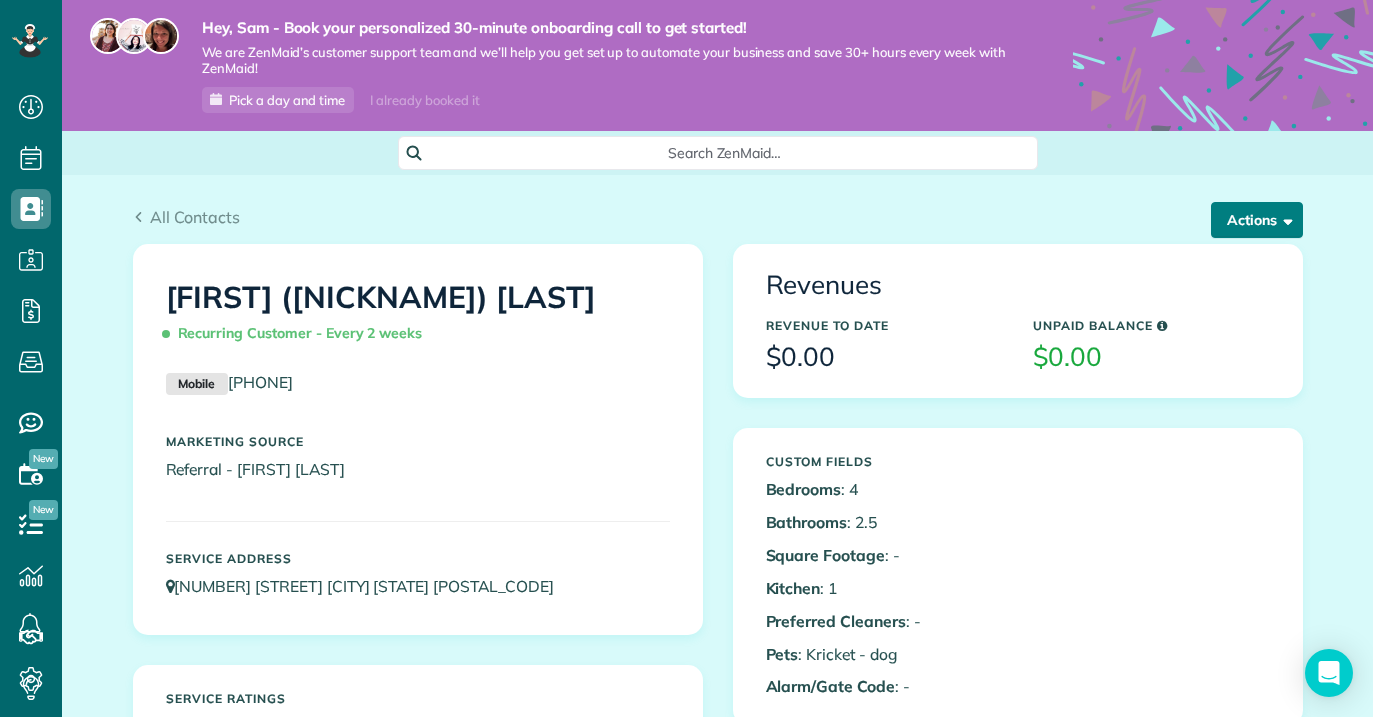 click on "Actions" at bounding box center [1257, 220] 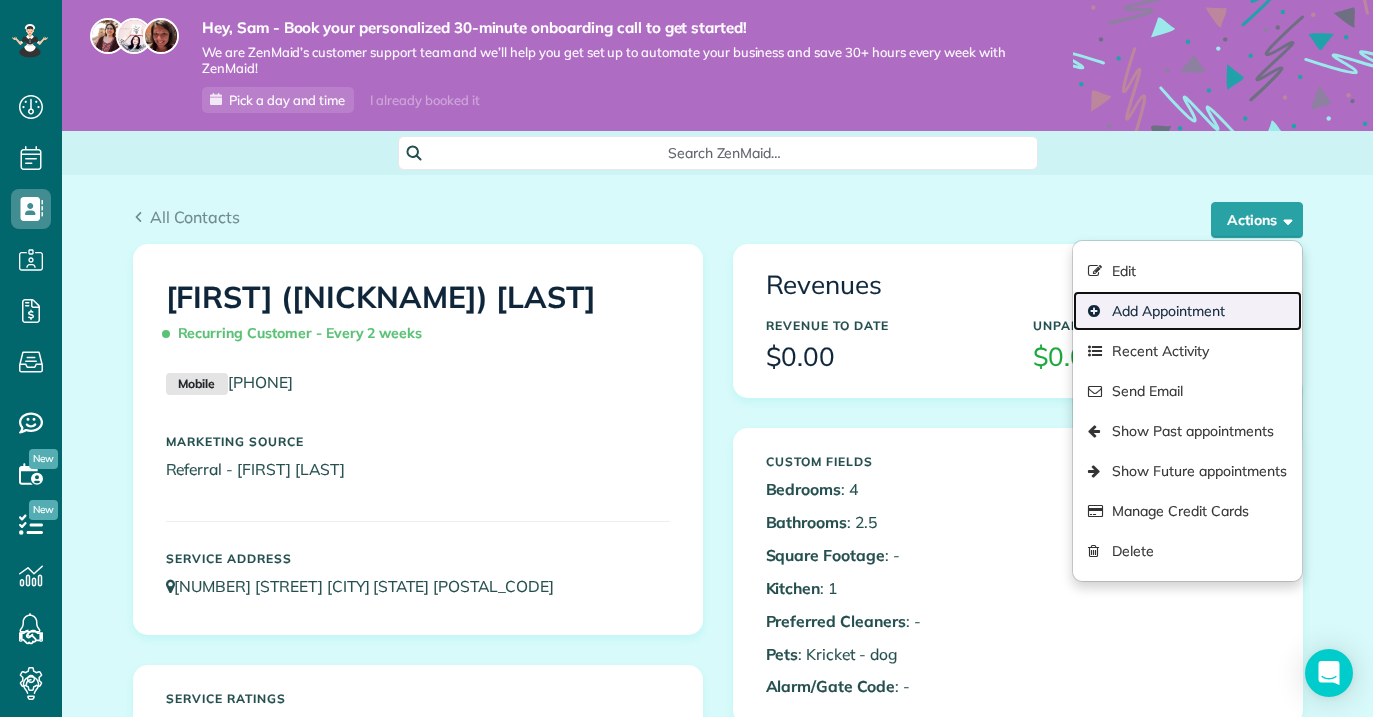 click on "Add Appointment" at bounding box center (1187, 311) 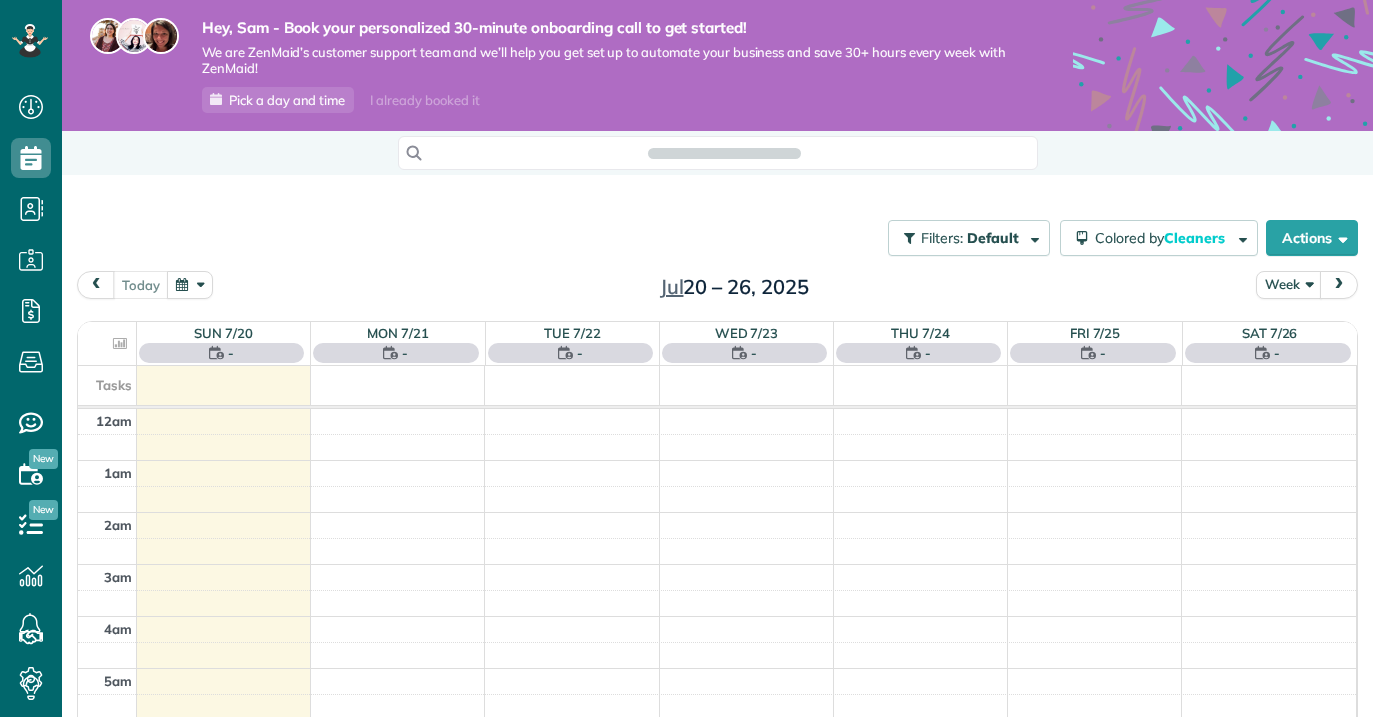 scroll, scrollTop: 0, scrollLeft: 0, axis: both 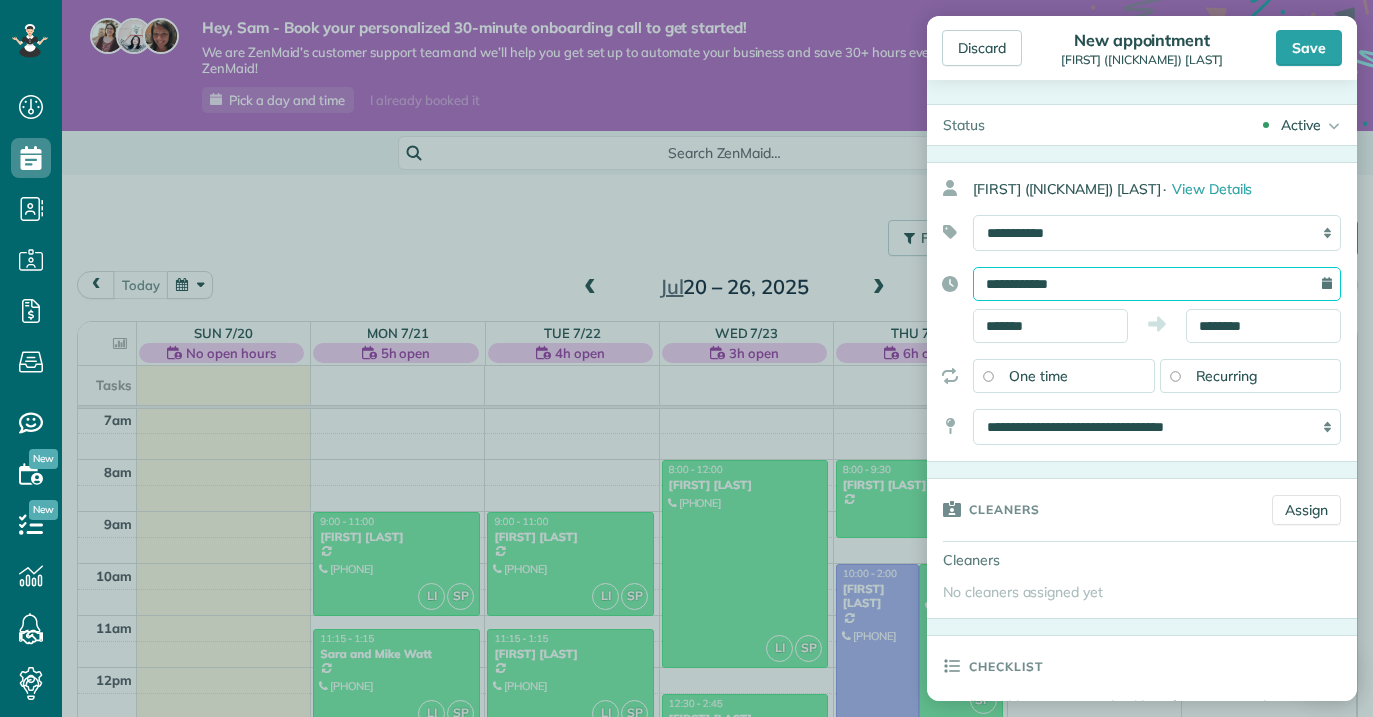 click on "**********" at bounding box center (1157, 284) 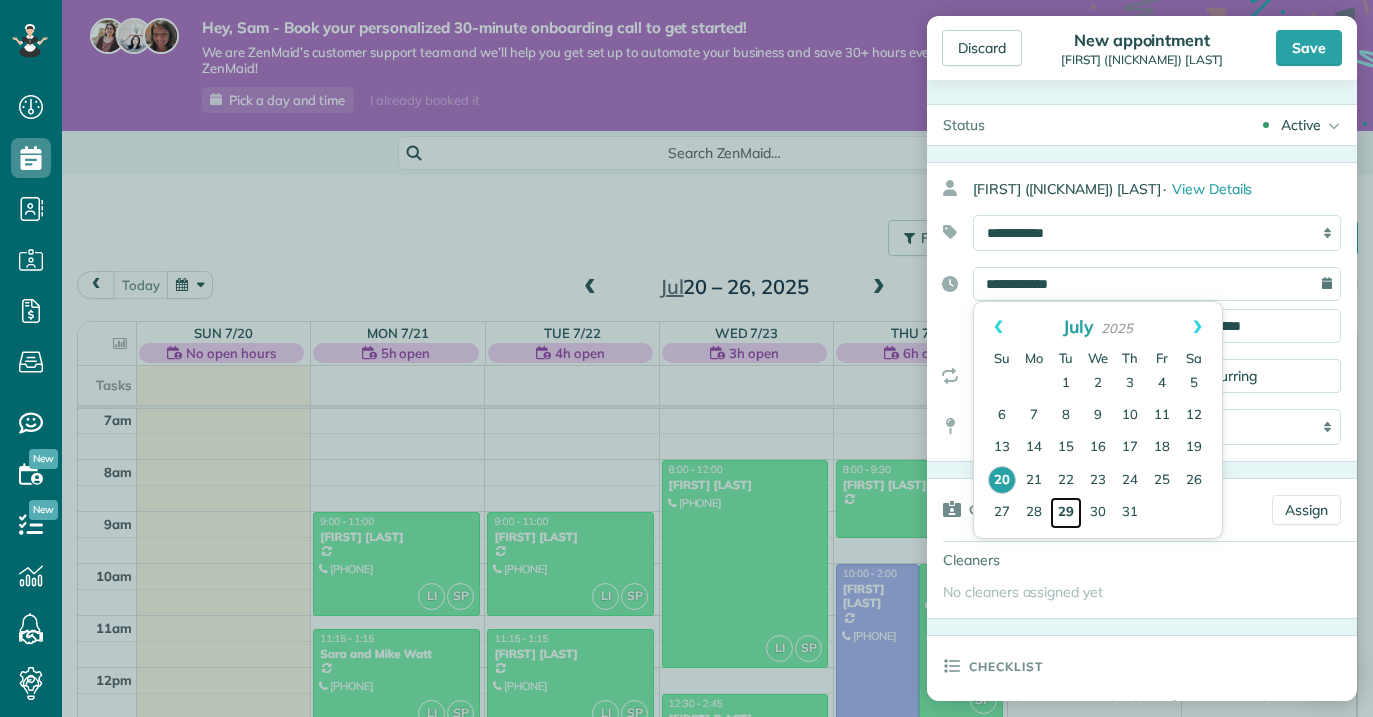 click on "29" at bounding box center [1066, 513] 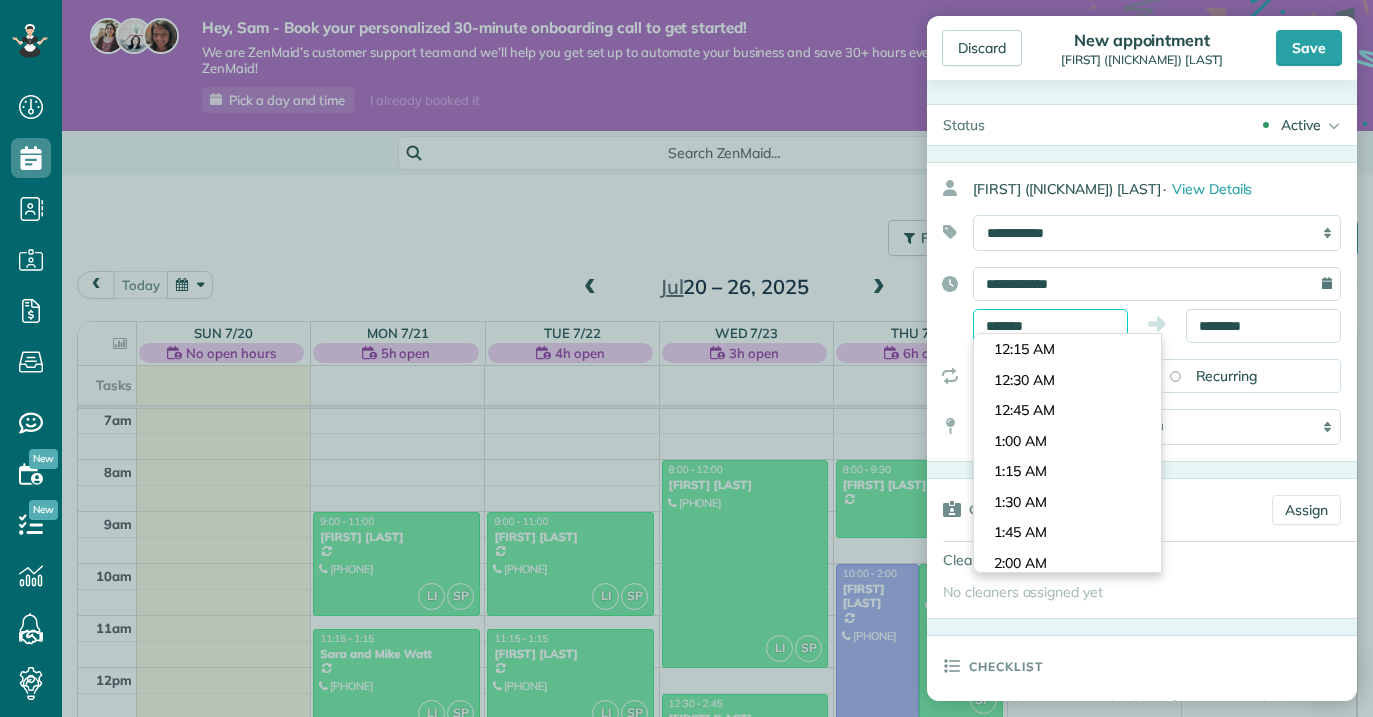 click on "*******" at bounding box center [1050, 326] 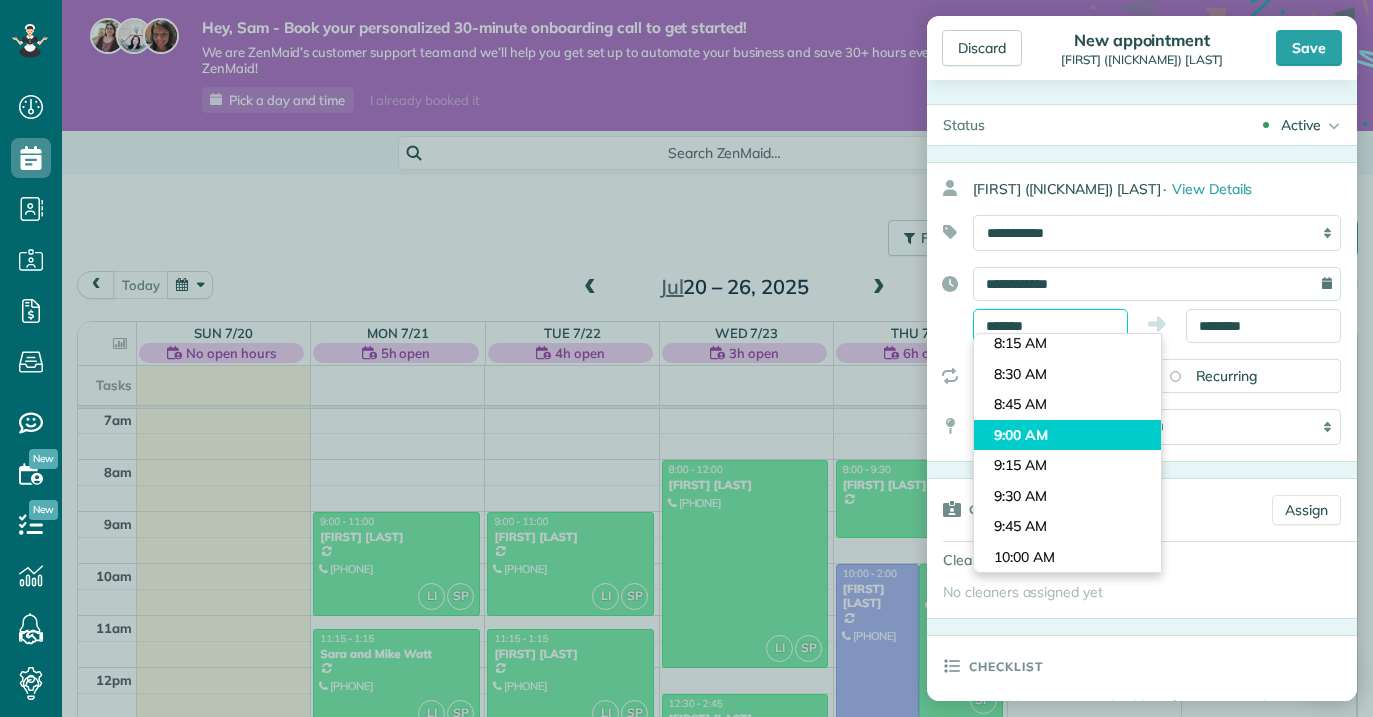 scroll, scrollTop: 952, scrollLeft: 0, axis: vertical 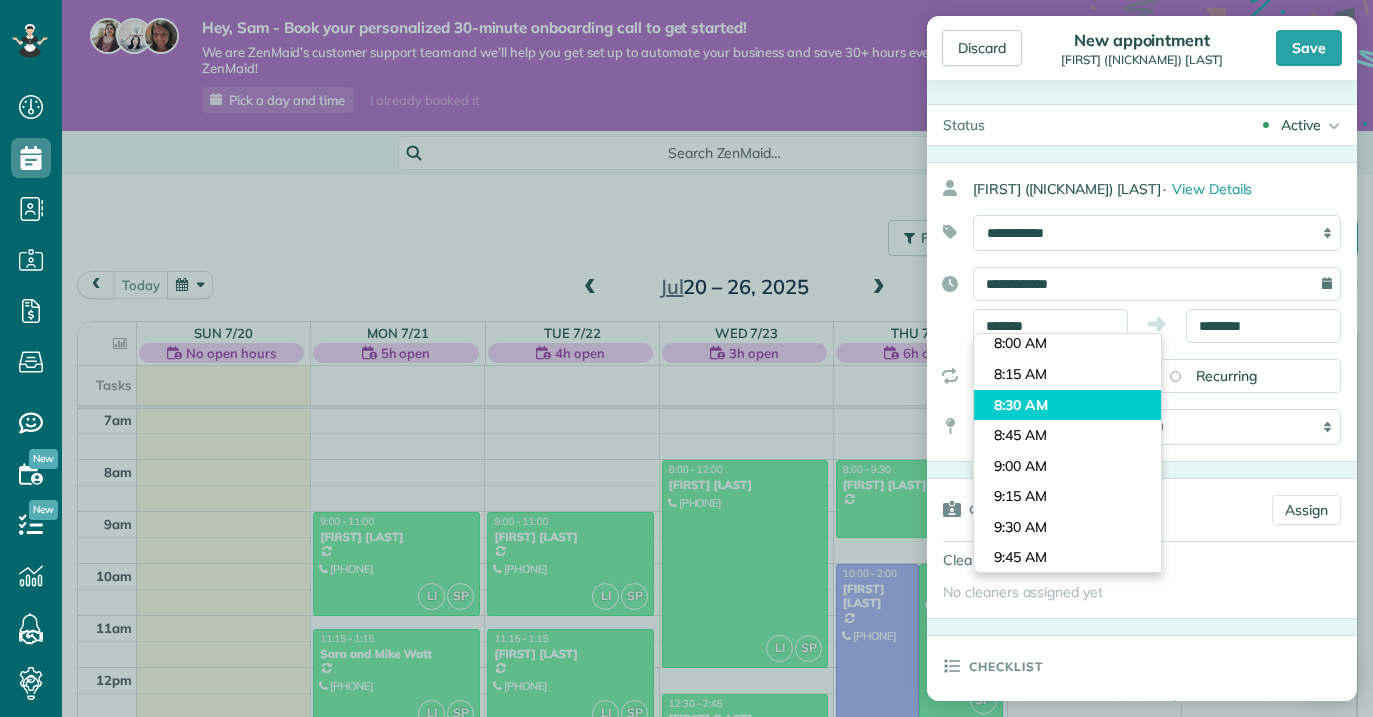 type on "*******" 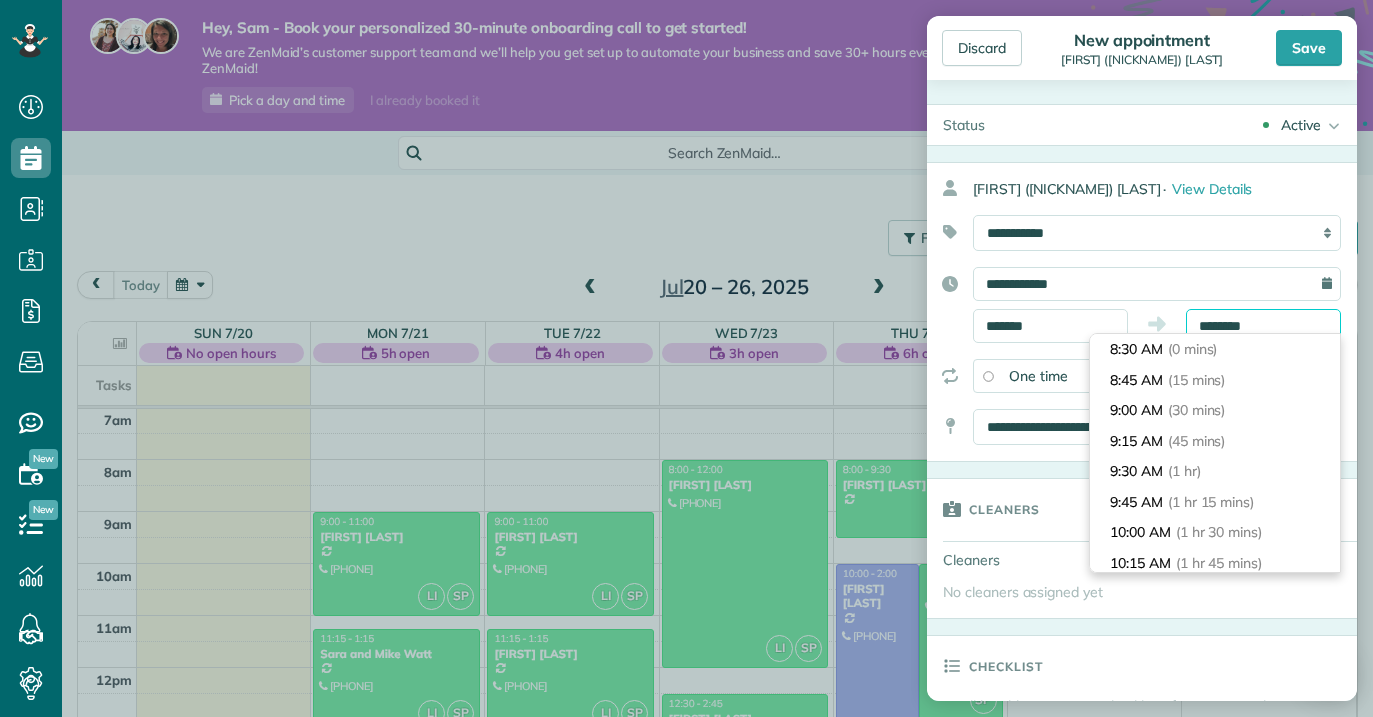 click on "********" at bounding box center [1263, 326] 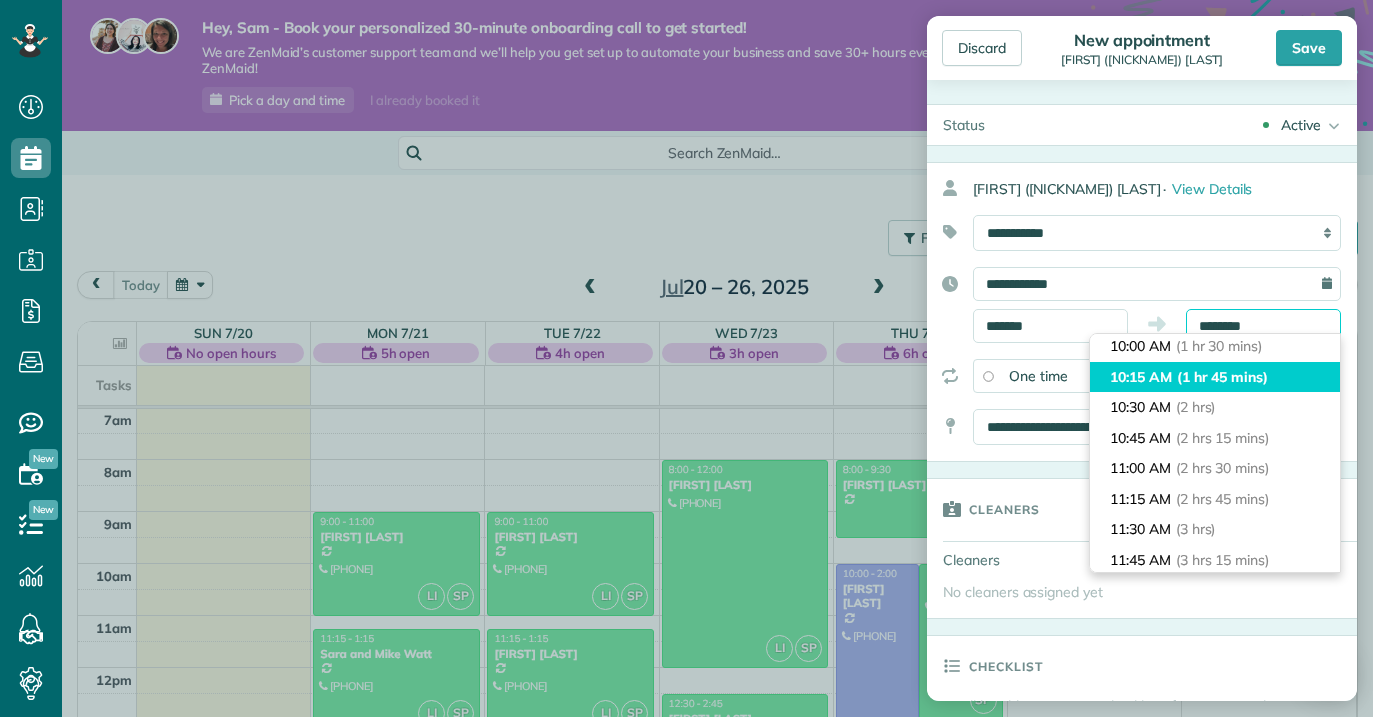 scroll, scrollTop: 184, scrollLeft: 0, axis: vertical 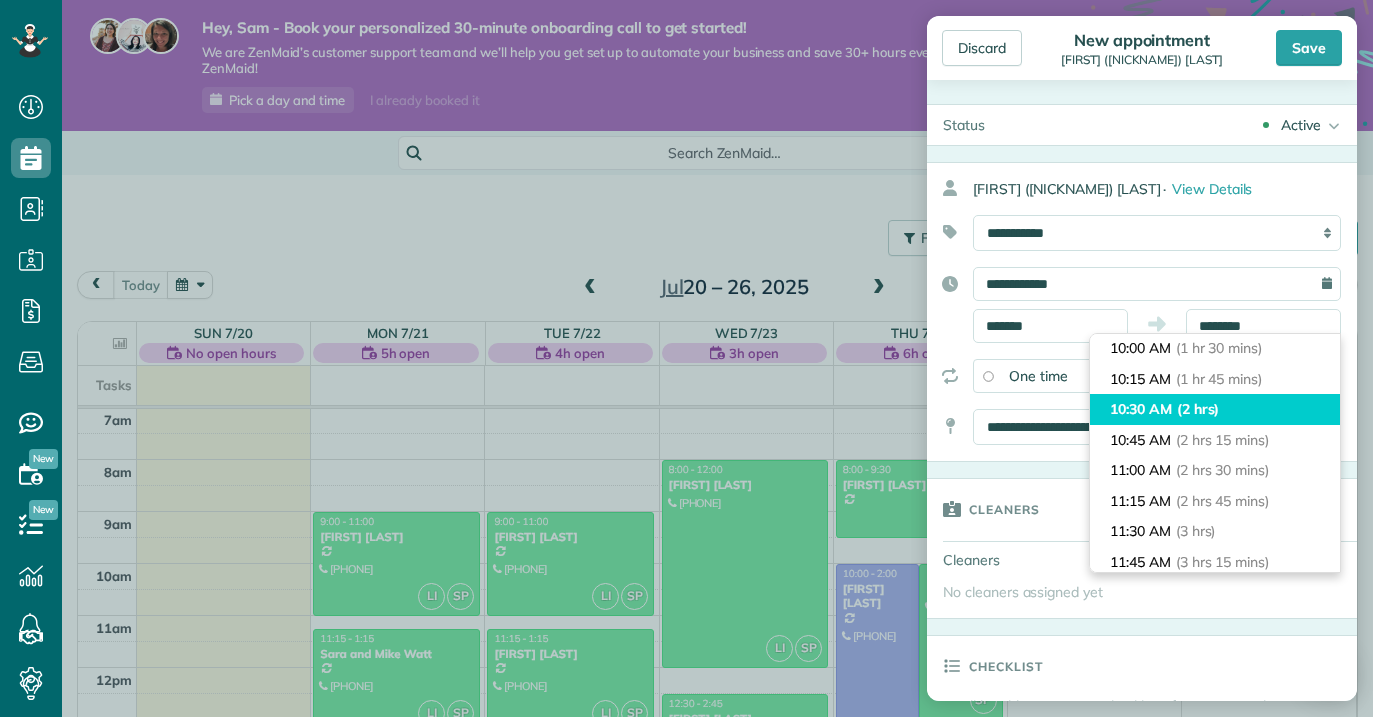 type on "********" 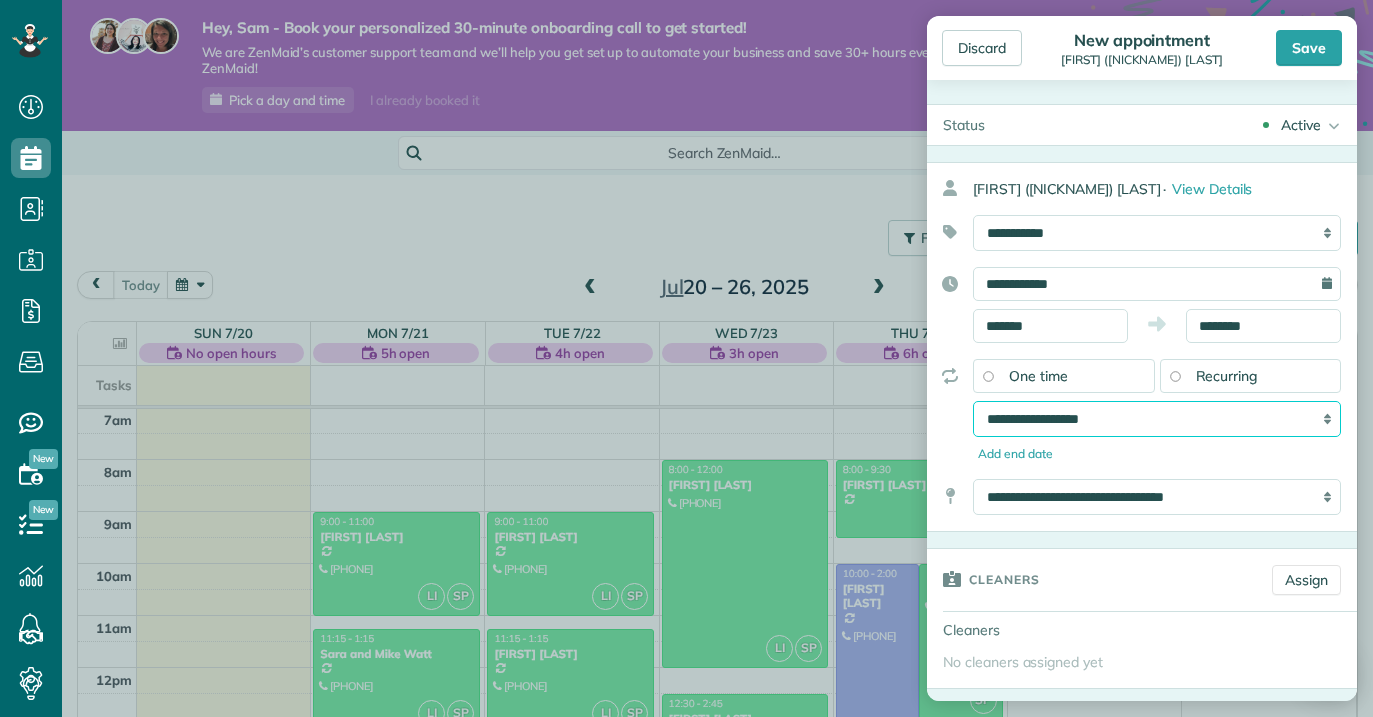 click on "**********" at bounding box center [1157, 419] 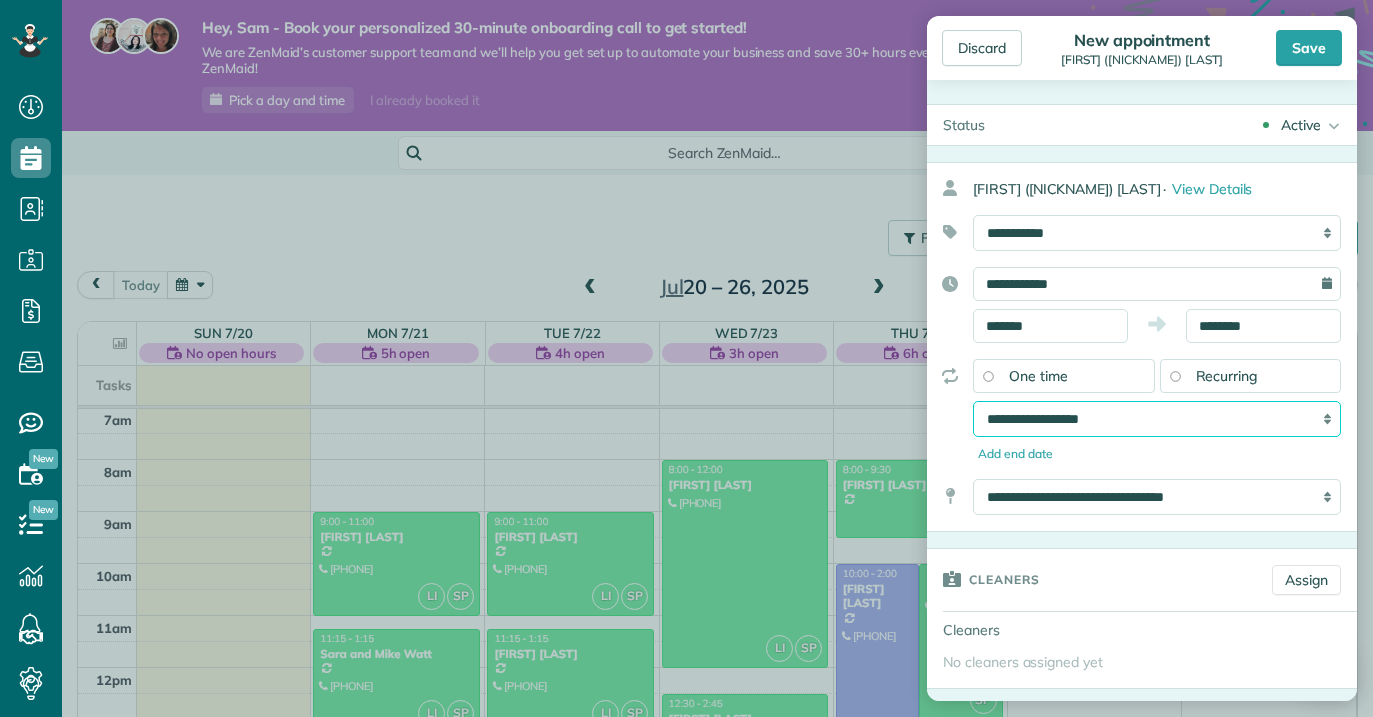 select on "**********" 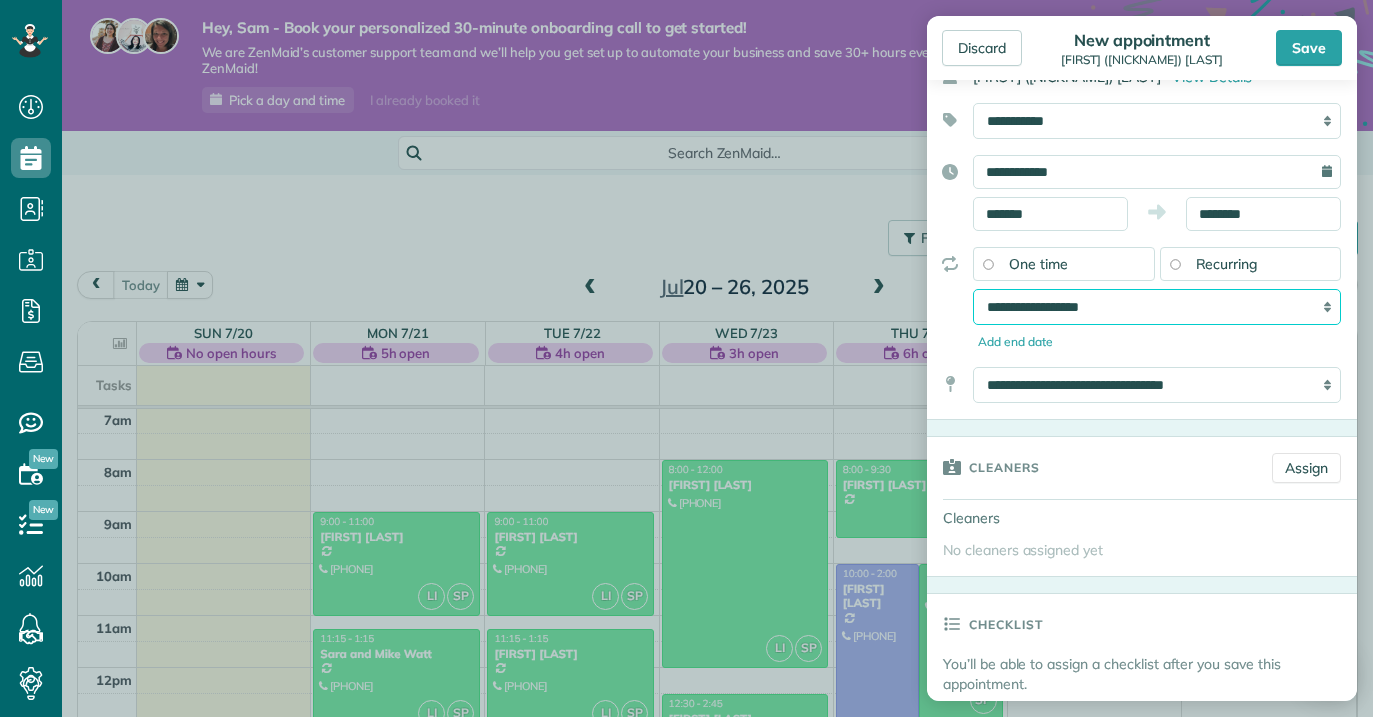 scroll, scrollTop: 119, scrollLeft: 0, axis: vertical 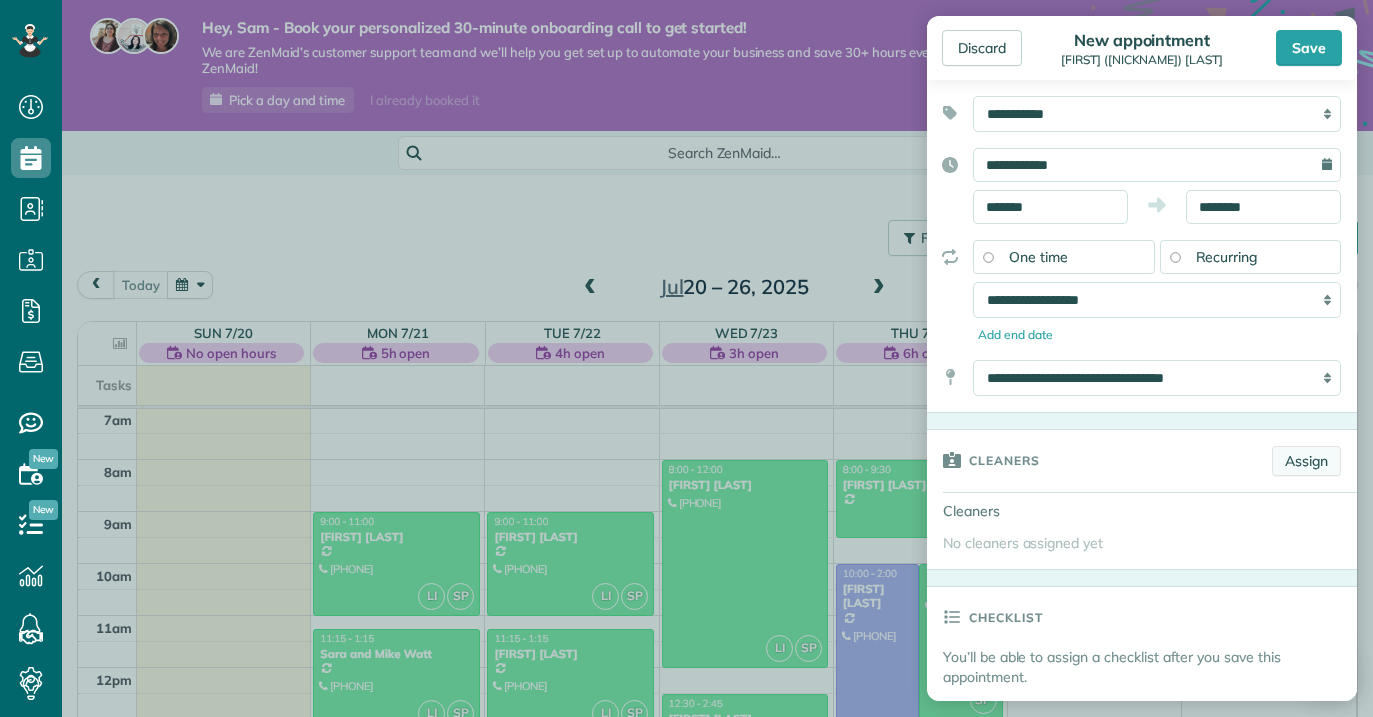 click on "Assign" at bounding box center (1306, 461) 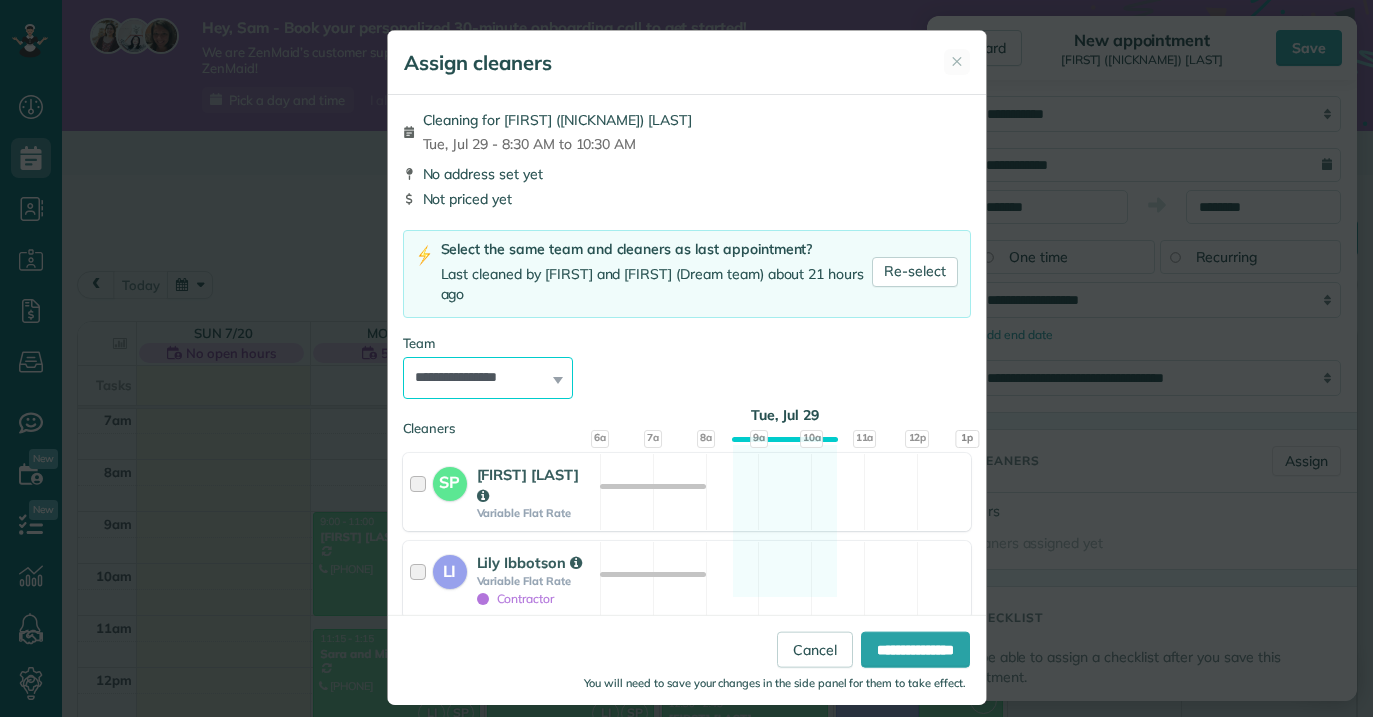 click on "**********" at bounding box center (488, 378) 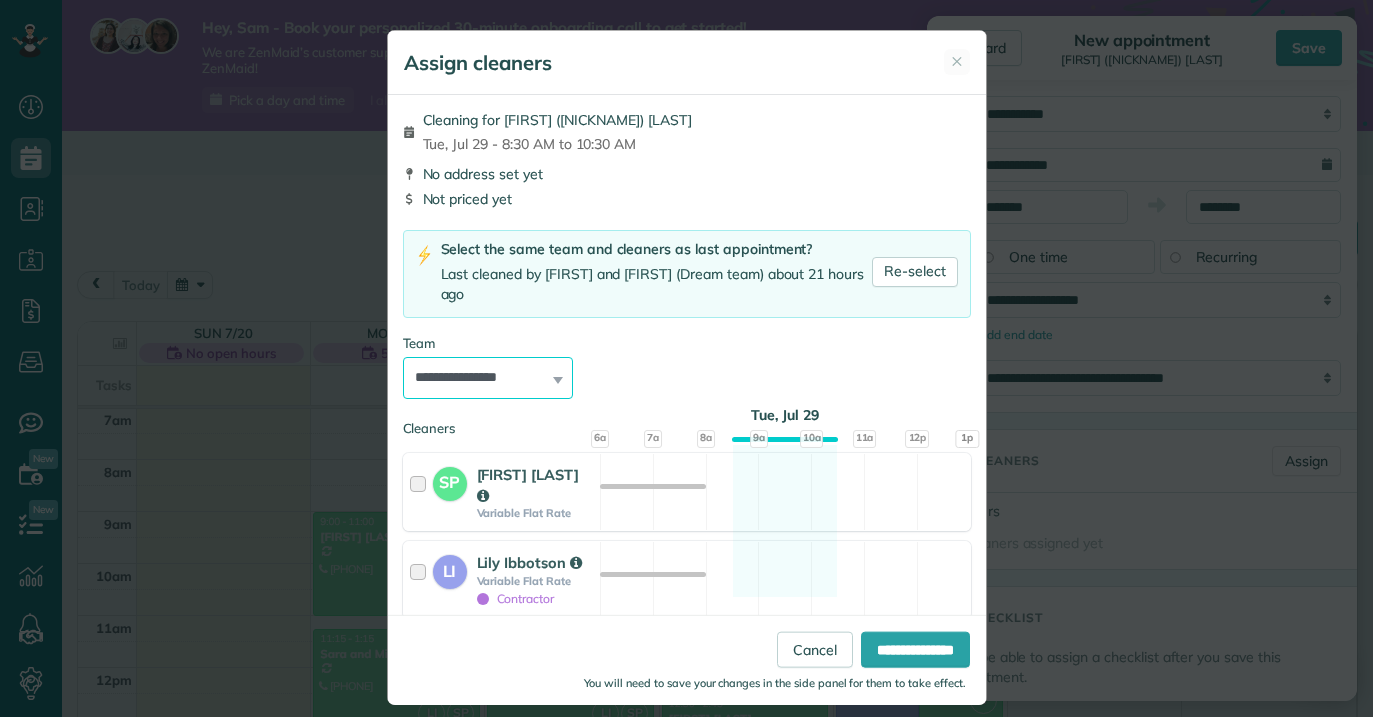 select on "*****" 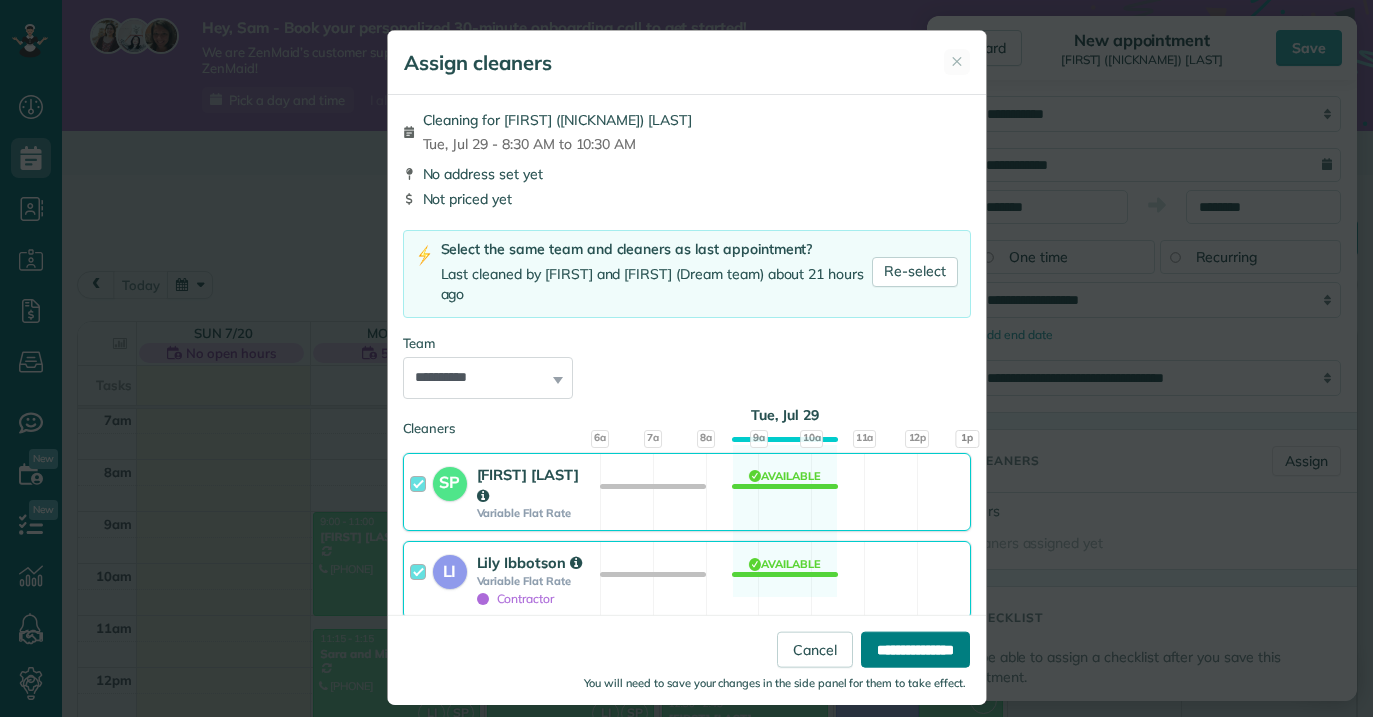 click on "**********" at bounding box center (915, 649) 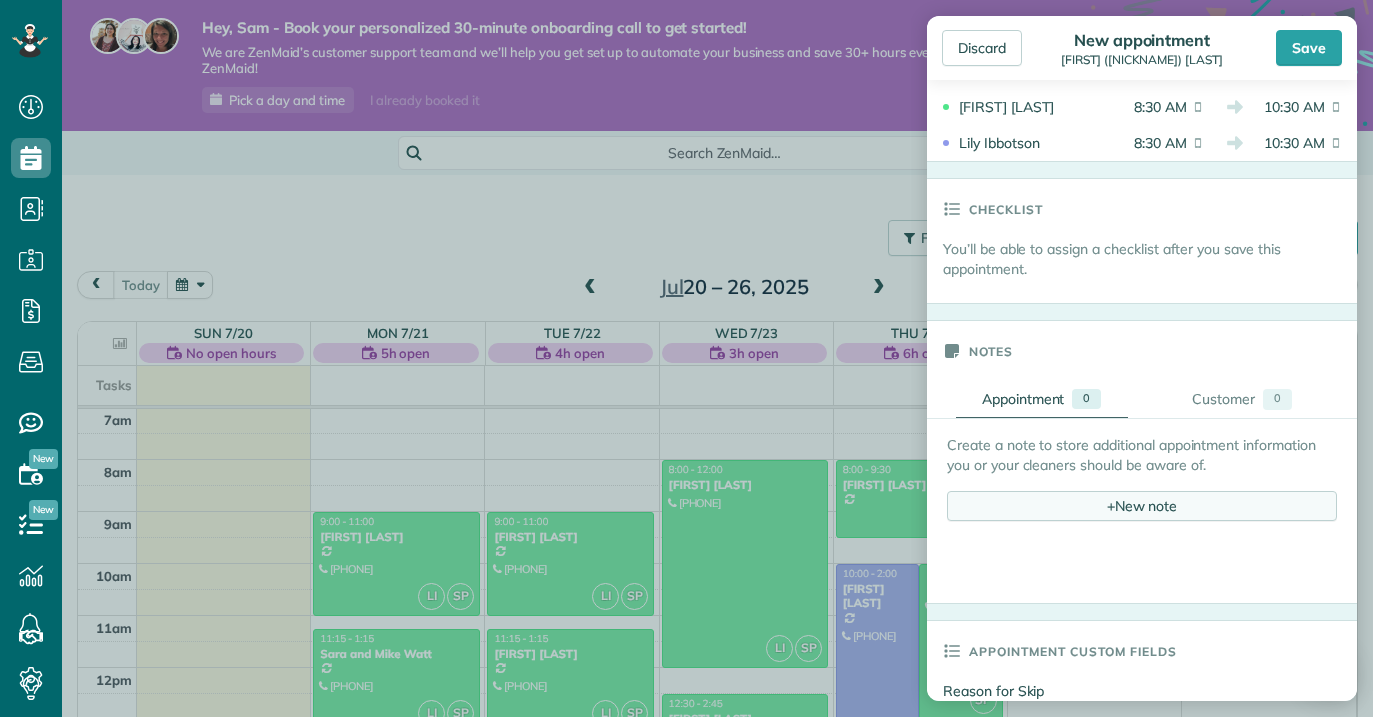 scroll, scrollTop: 601, scrollLeft: 0, axis: vertical 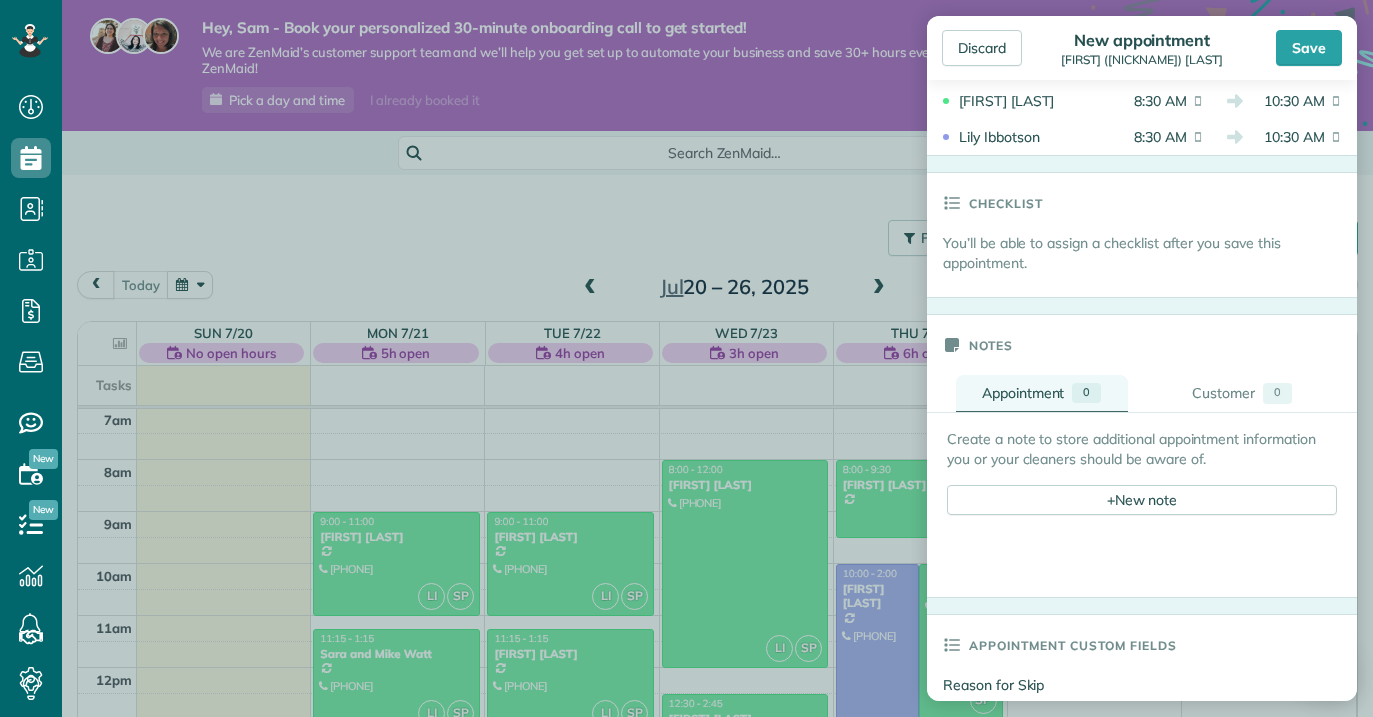 click on "Appointment" at bounding box center [1023, 393] 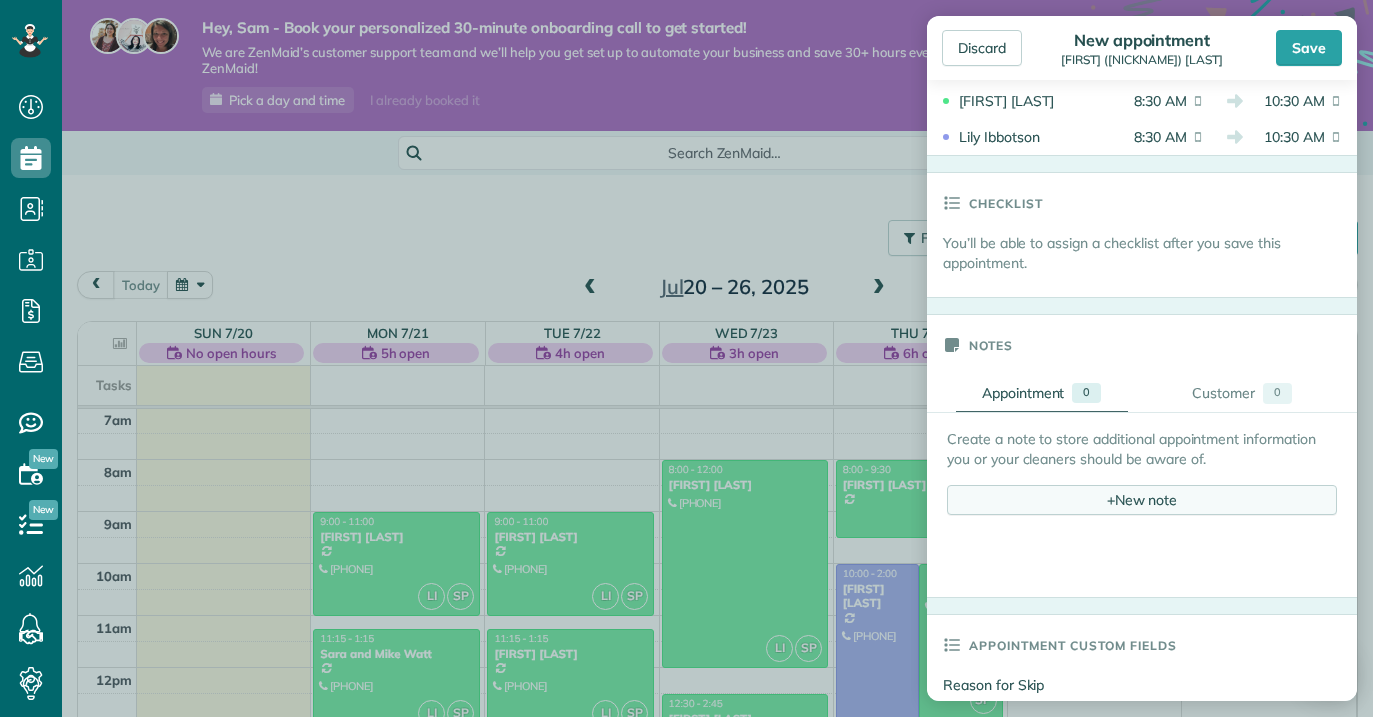 click on "+ New note" at bounding box center [1142, 500] 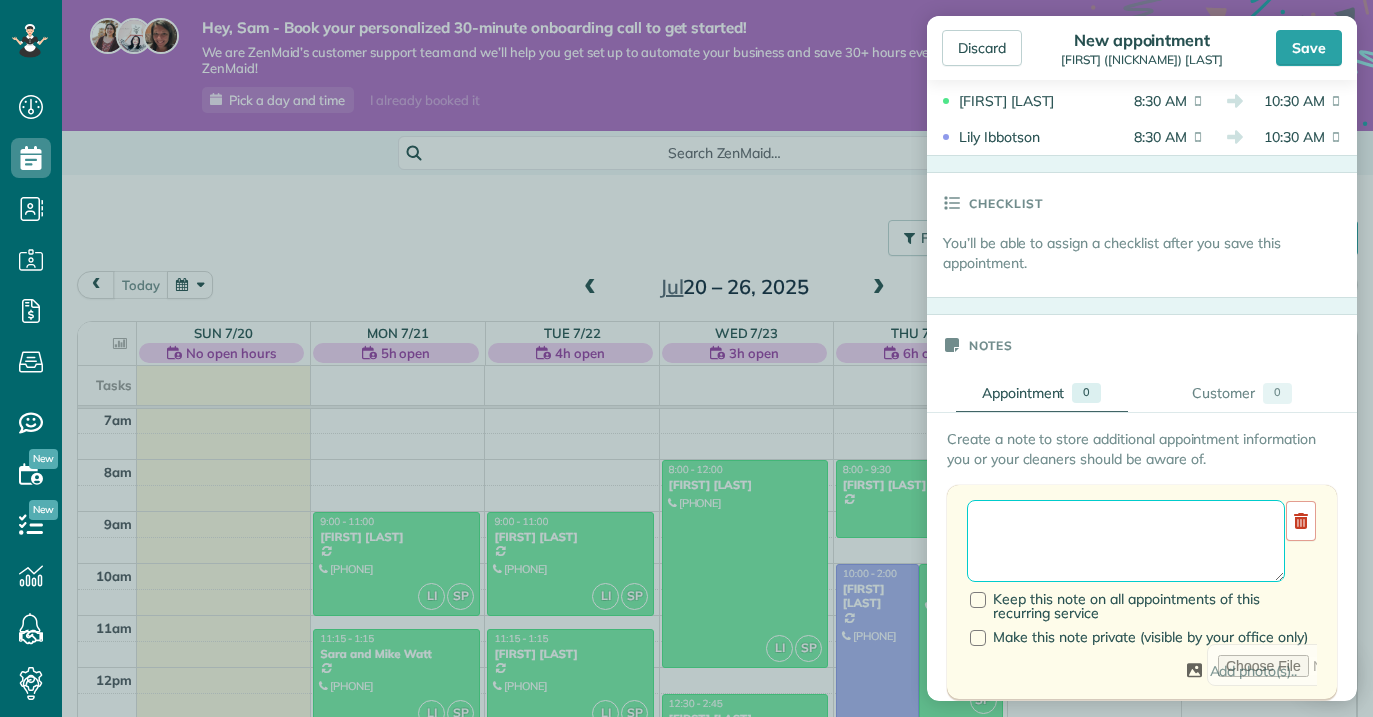click at bounding box center [1126, 541] 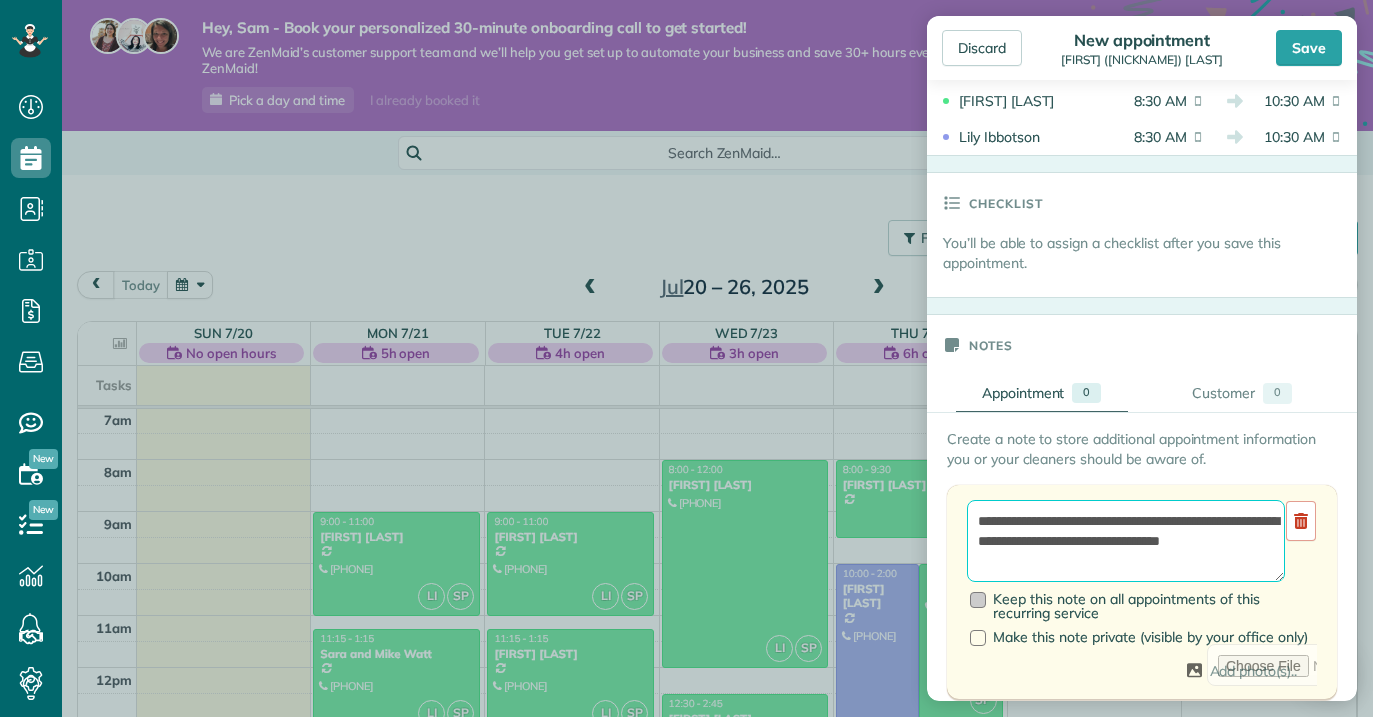 type on "**********" 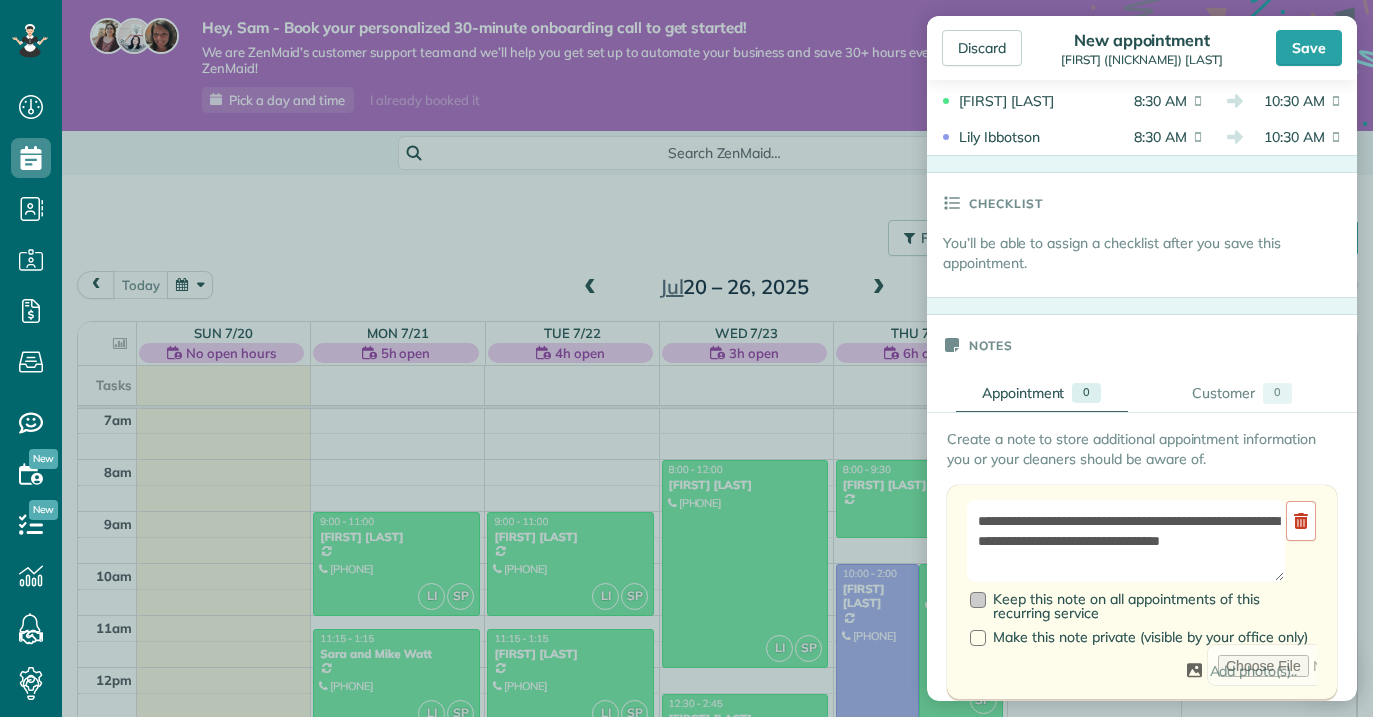 click at bounding box center [978, 600] 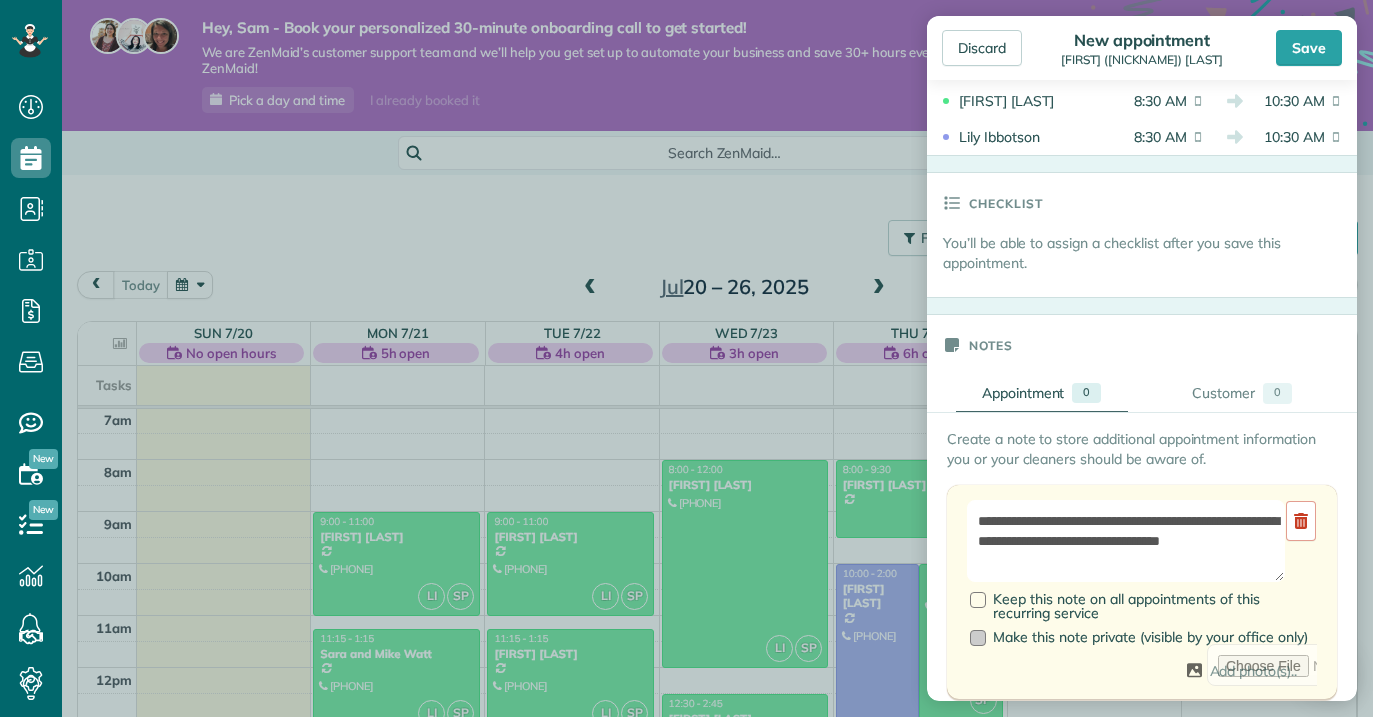 click at bounding box center [978, 638] 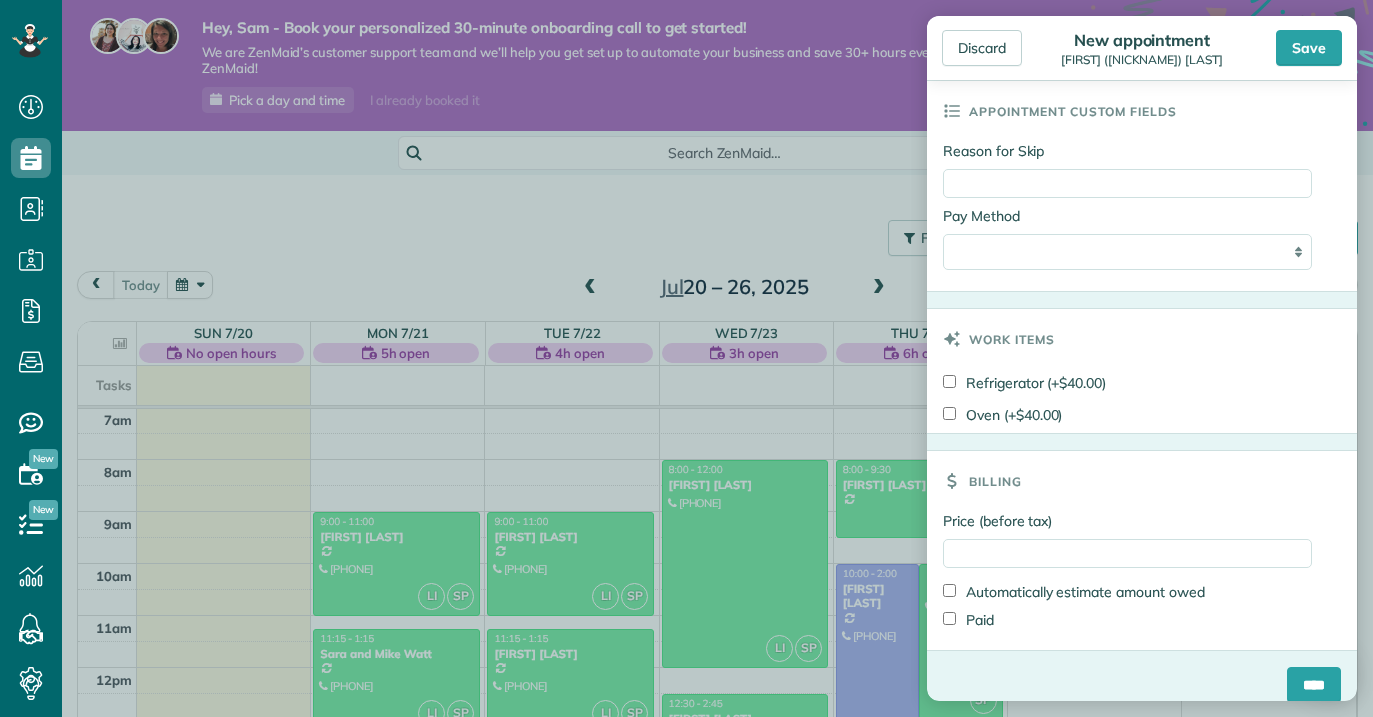 scroll, scrollTop: 1666, scrollLeft: 0, axis: vertical 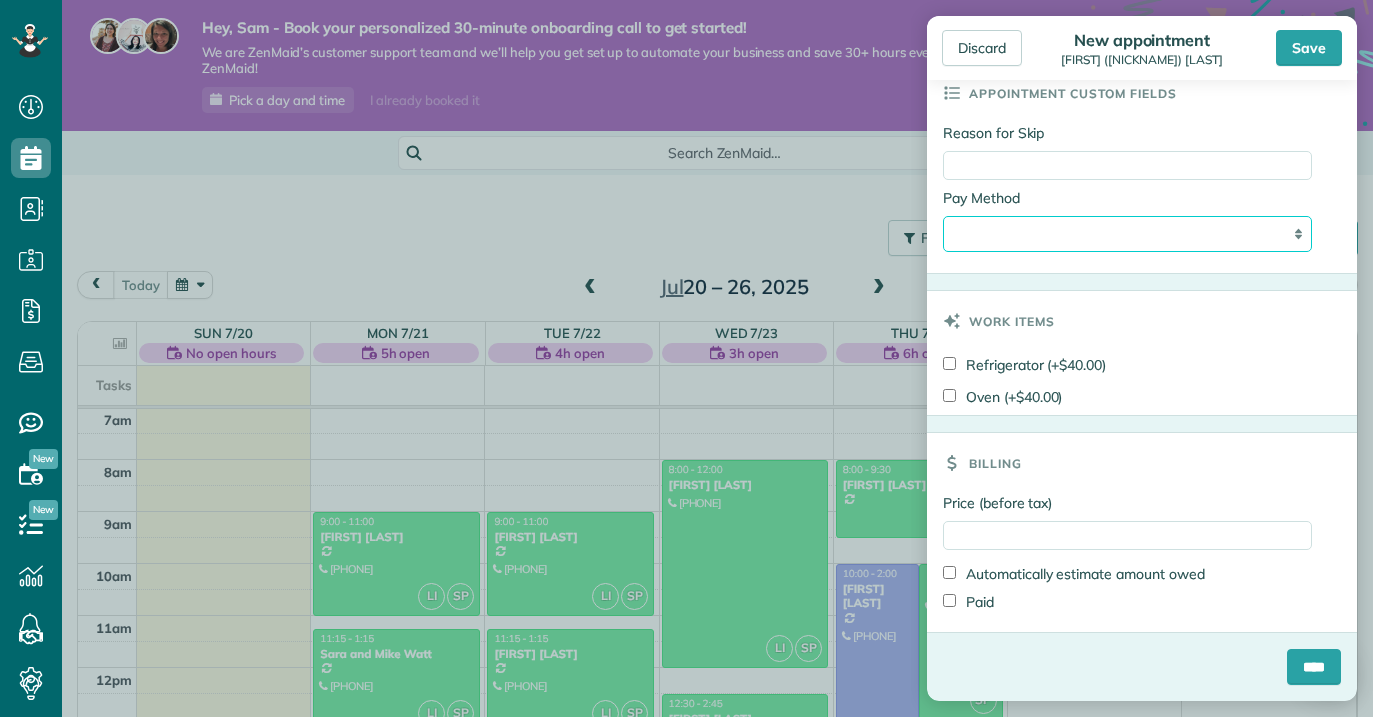 click on "**********" at bounding box center [1127, 234] 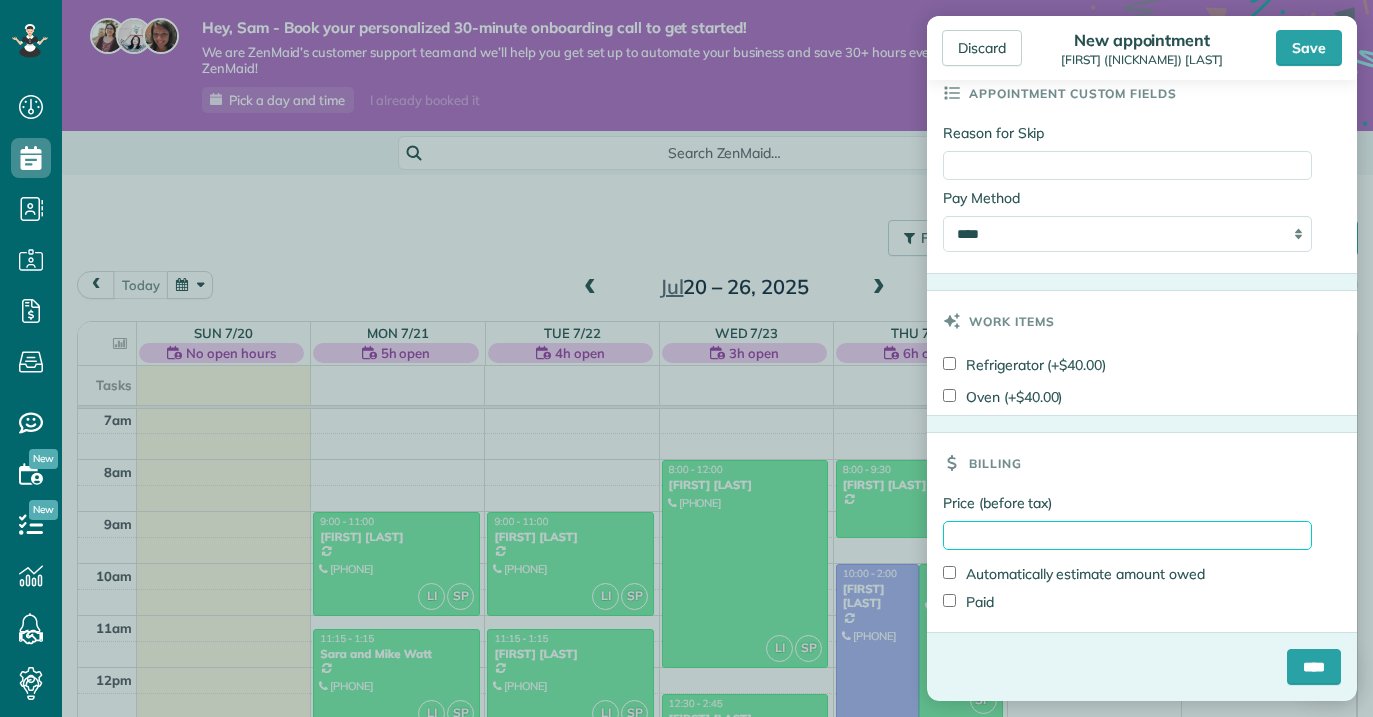 click on "Price (before tax)" at bounding box center (1127, 535) 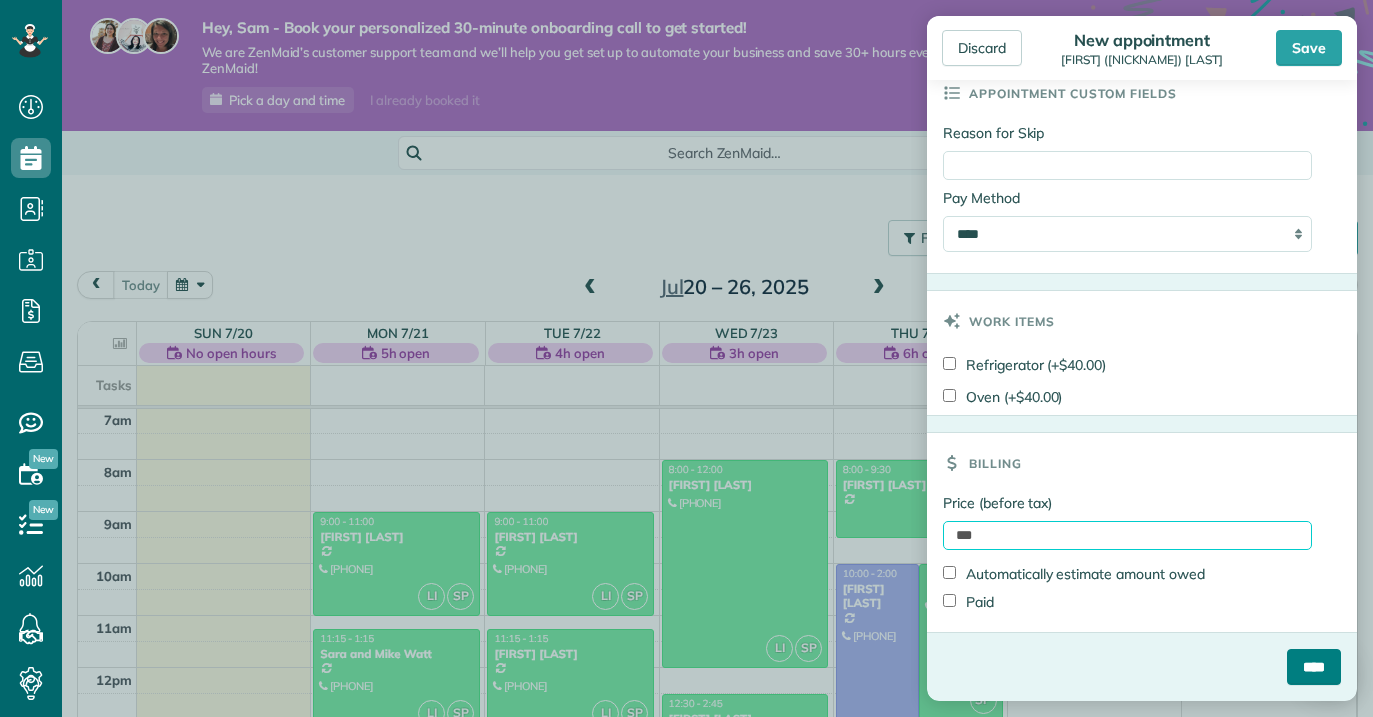 type on "***" 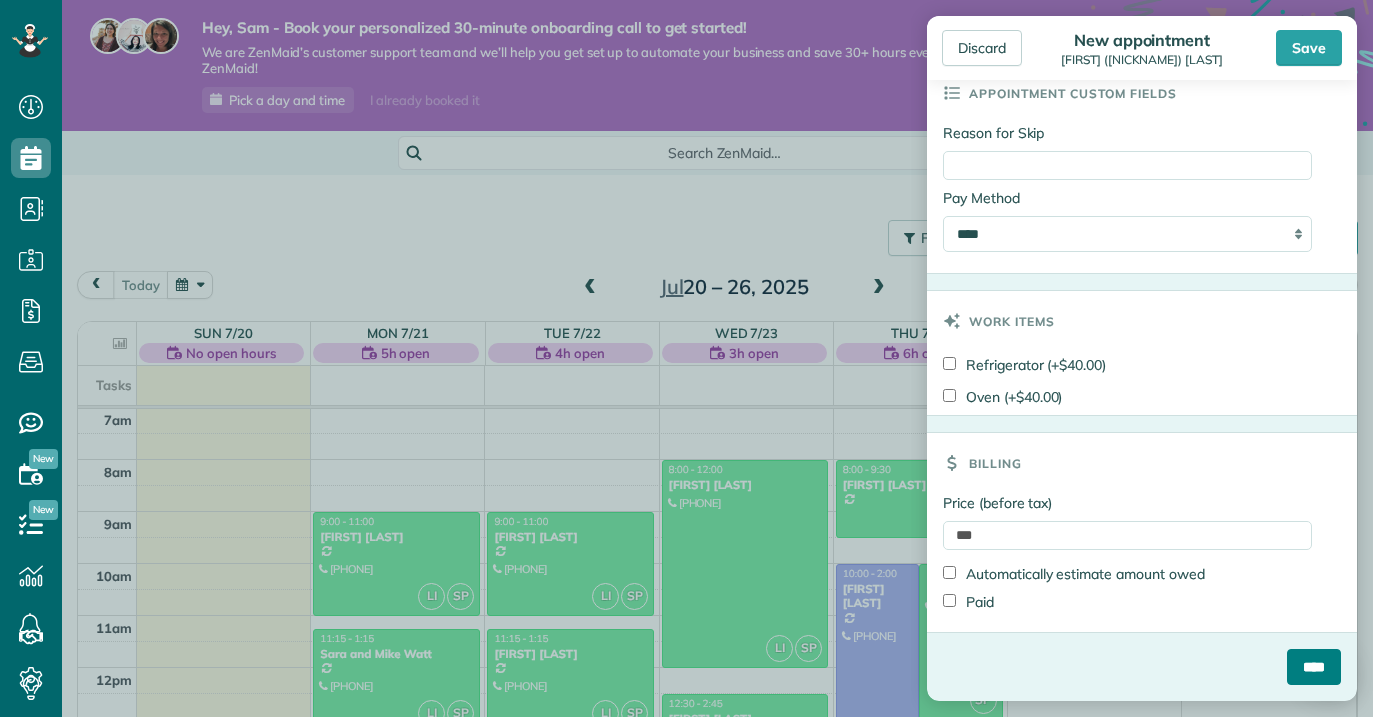 click on "****" at bounding box center (1314, 667) 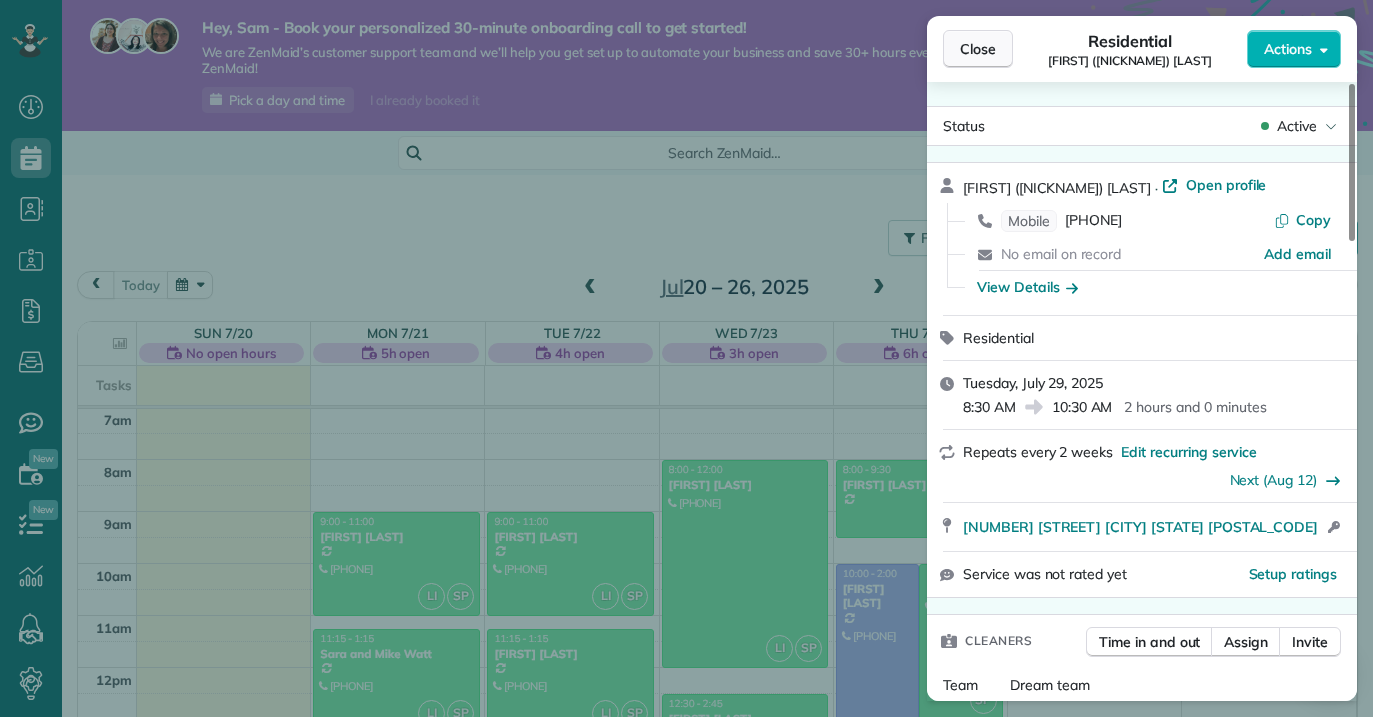 click on "Close" at bounding box center [978, 49] 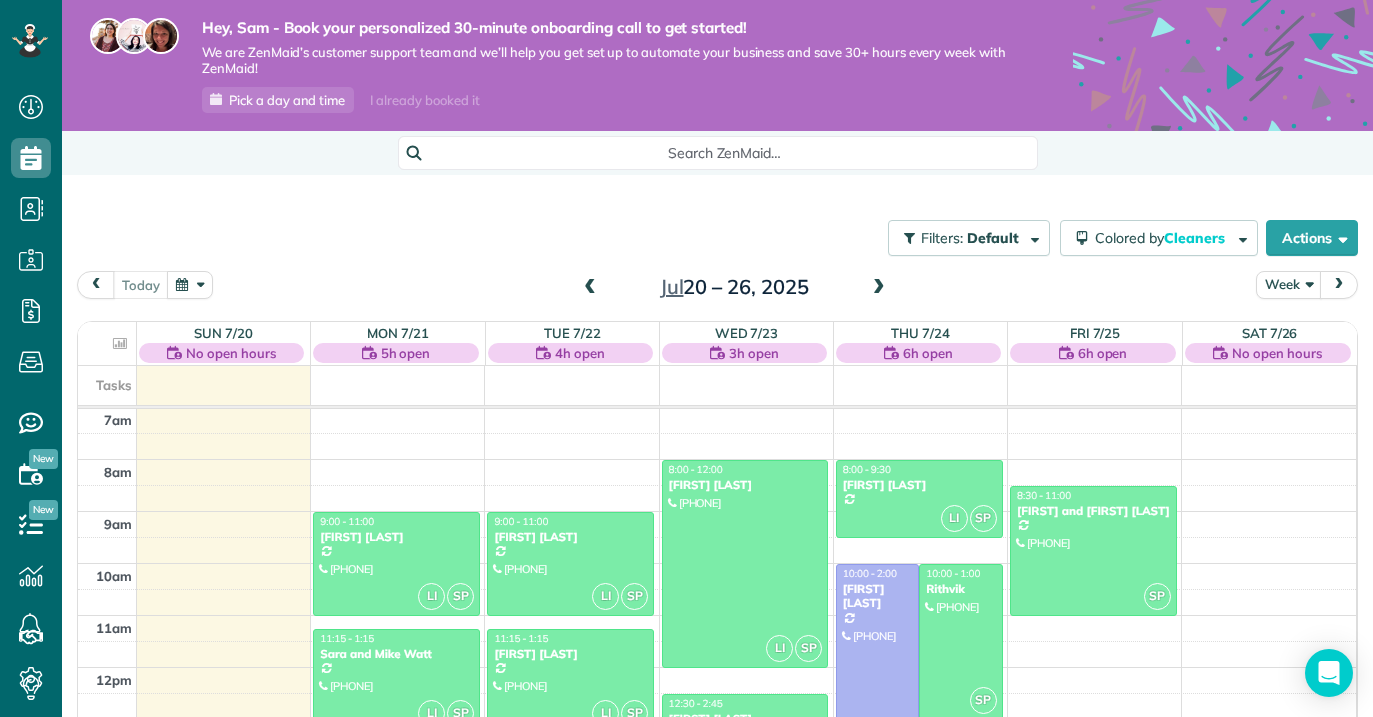 click at bounding box center (879, 288) 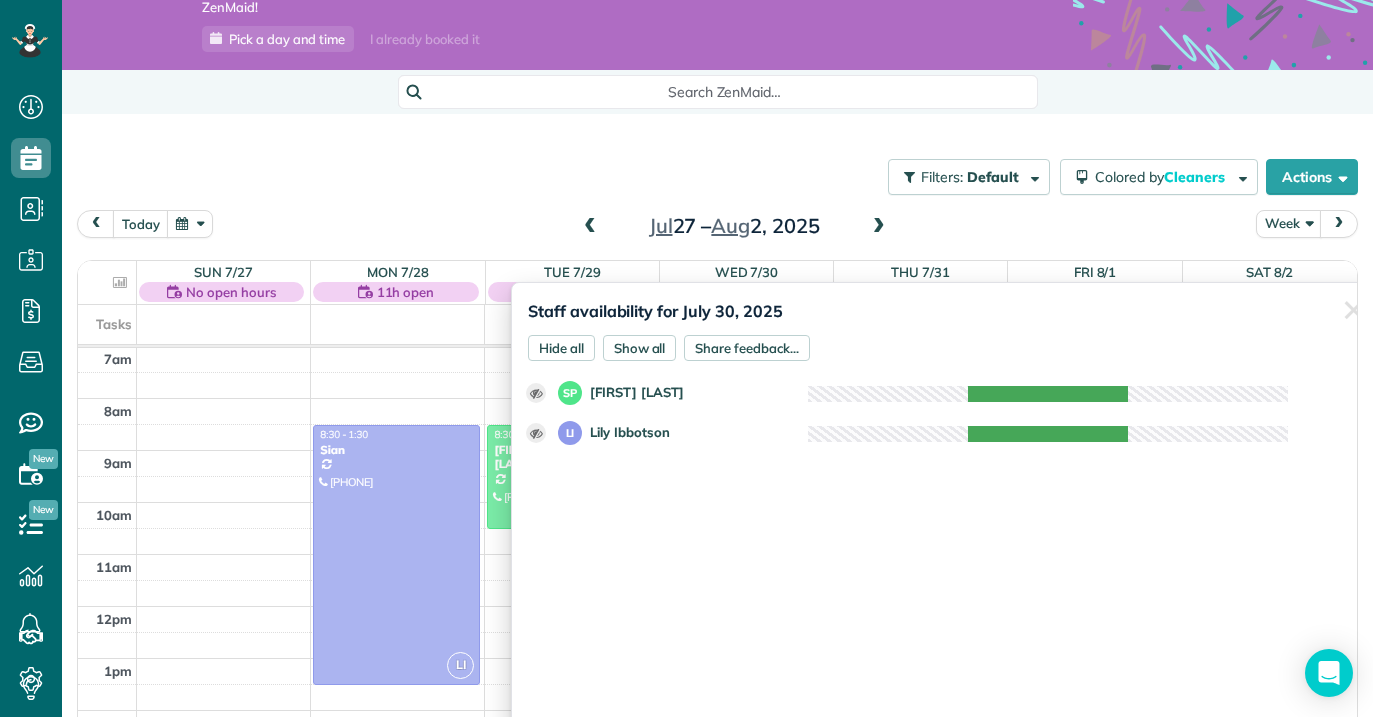 scroll, scrollTop: 65, scrollLeft: 0, axis: vertical 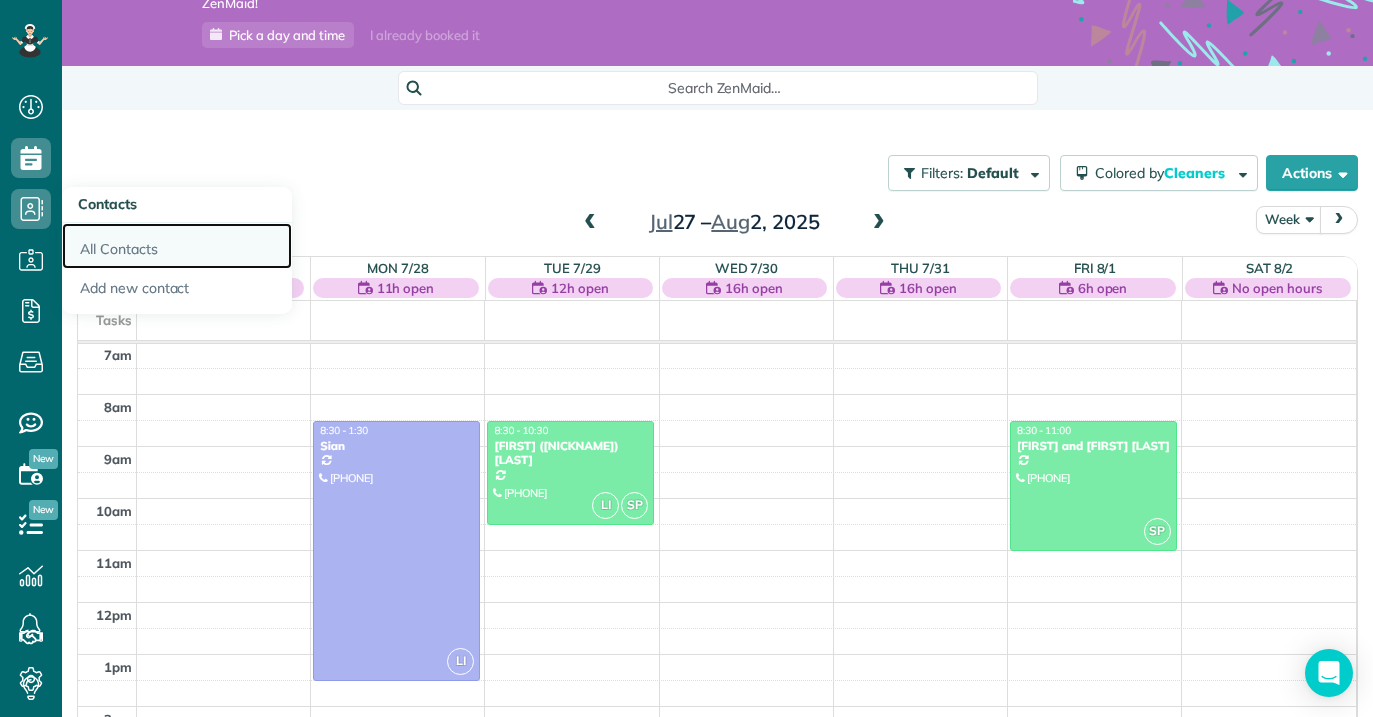 click on "All Contacts" at bounding box center [177, 246] 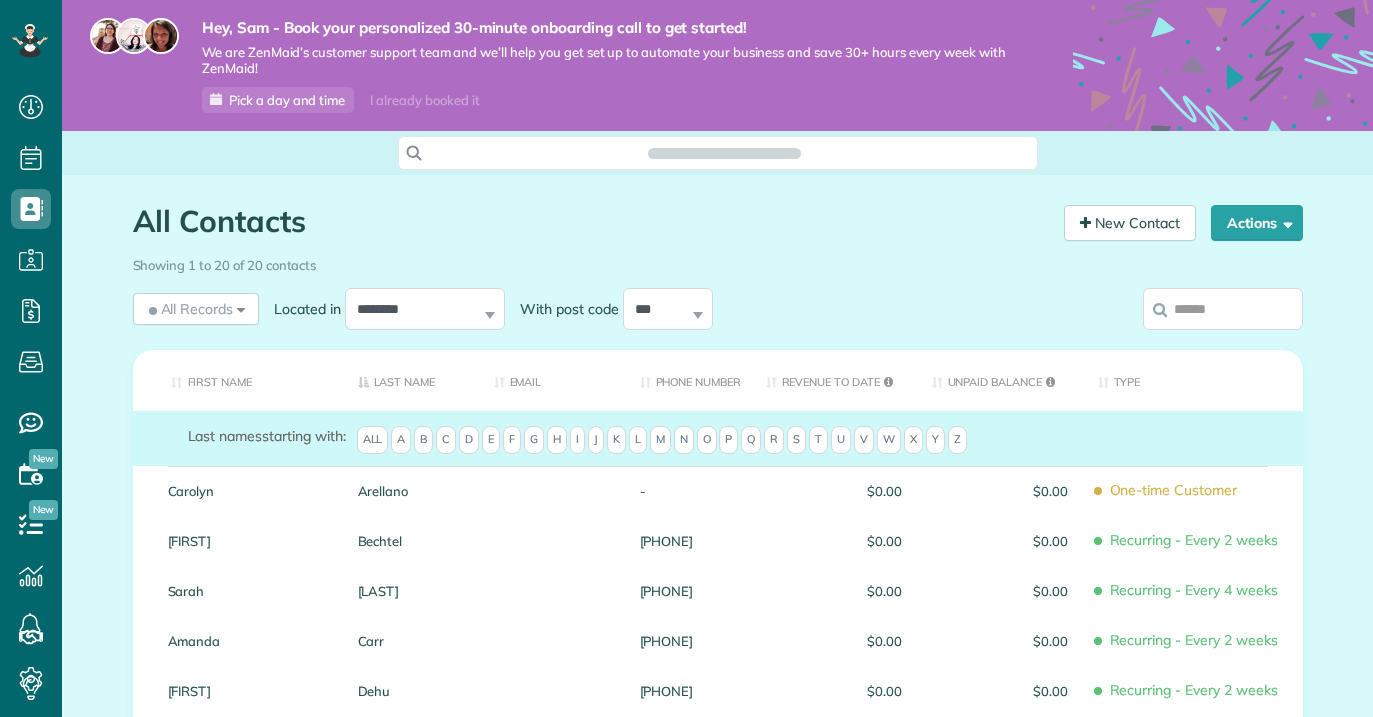 scroll, scrollTop: 0, scrollLeft: 0, axis: both 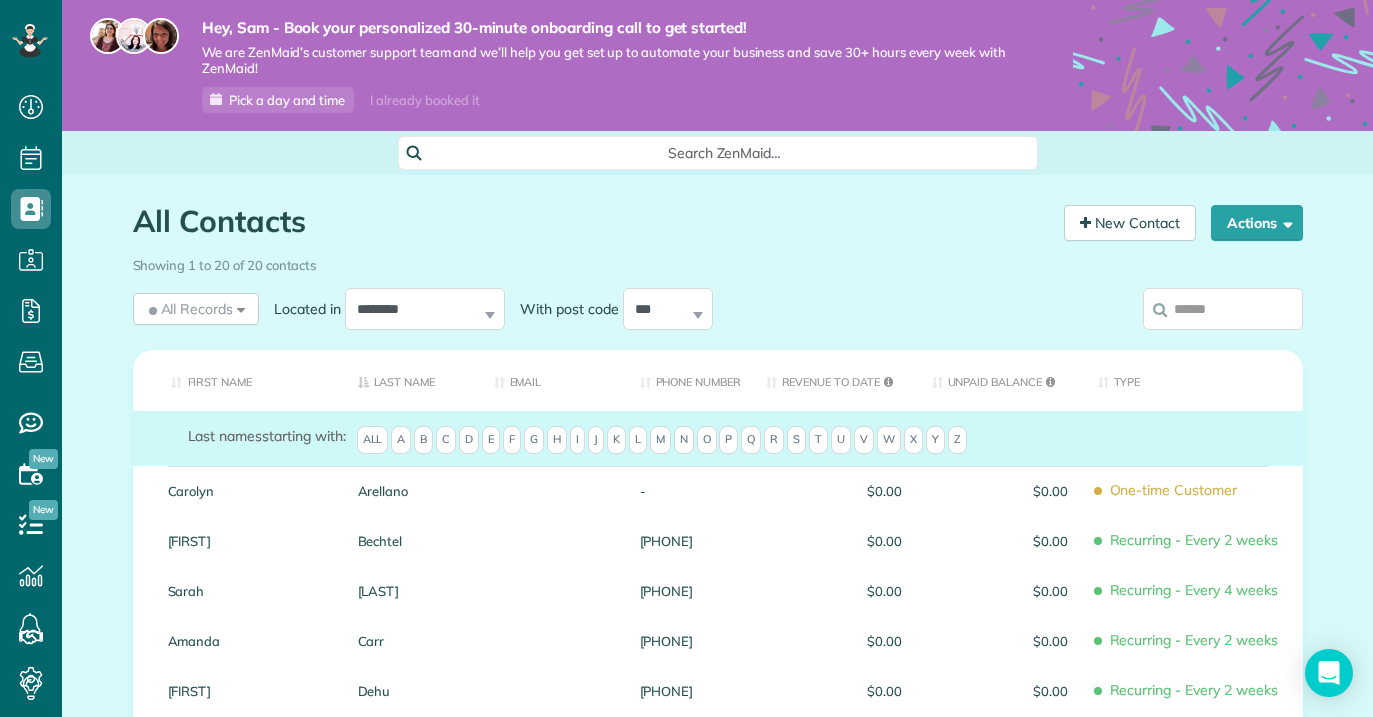 click on "B" at bounding box center [423, 440] 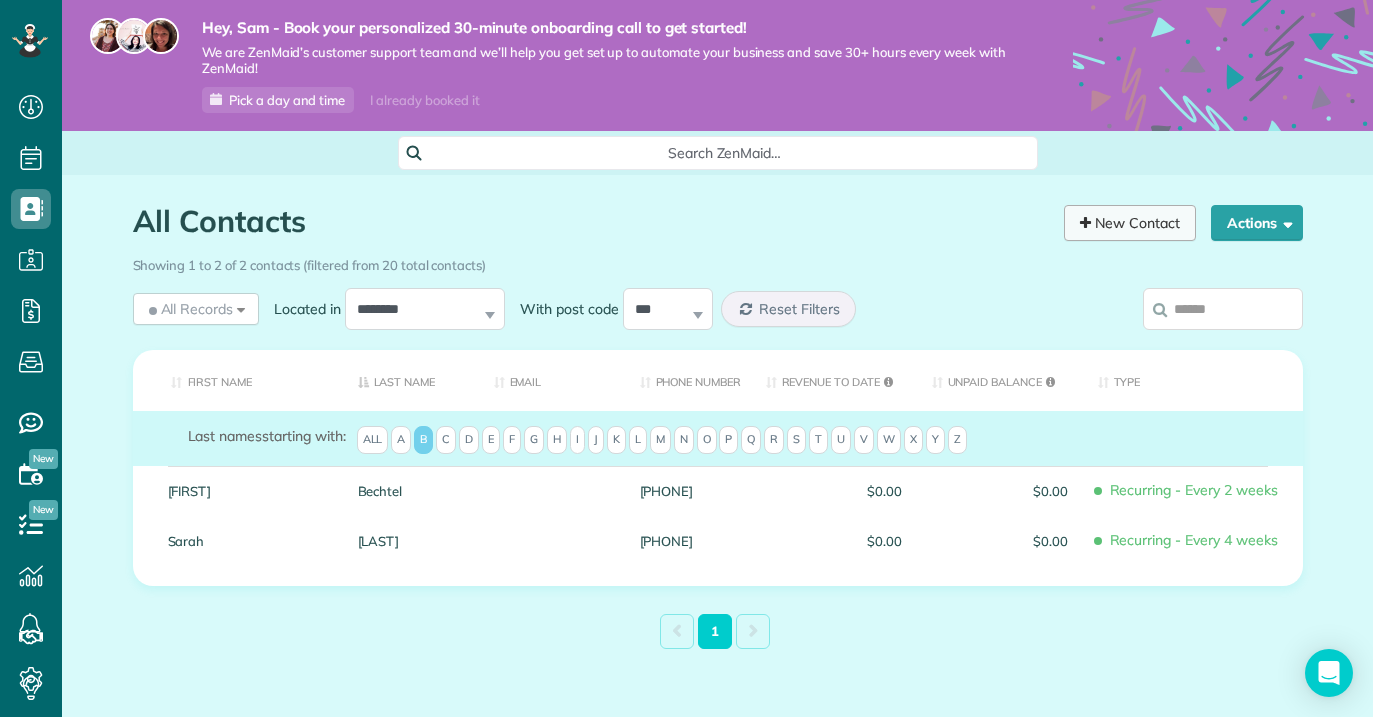 click on "New Contact" at bounding box center [1130, 223] 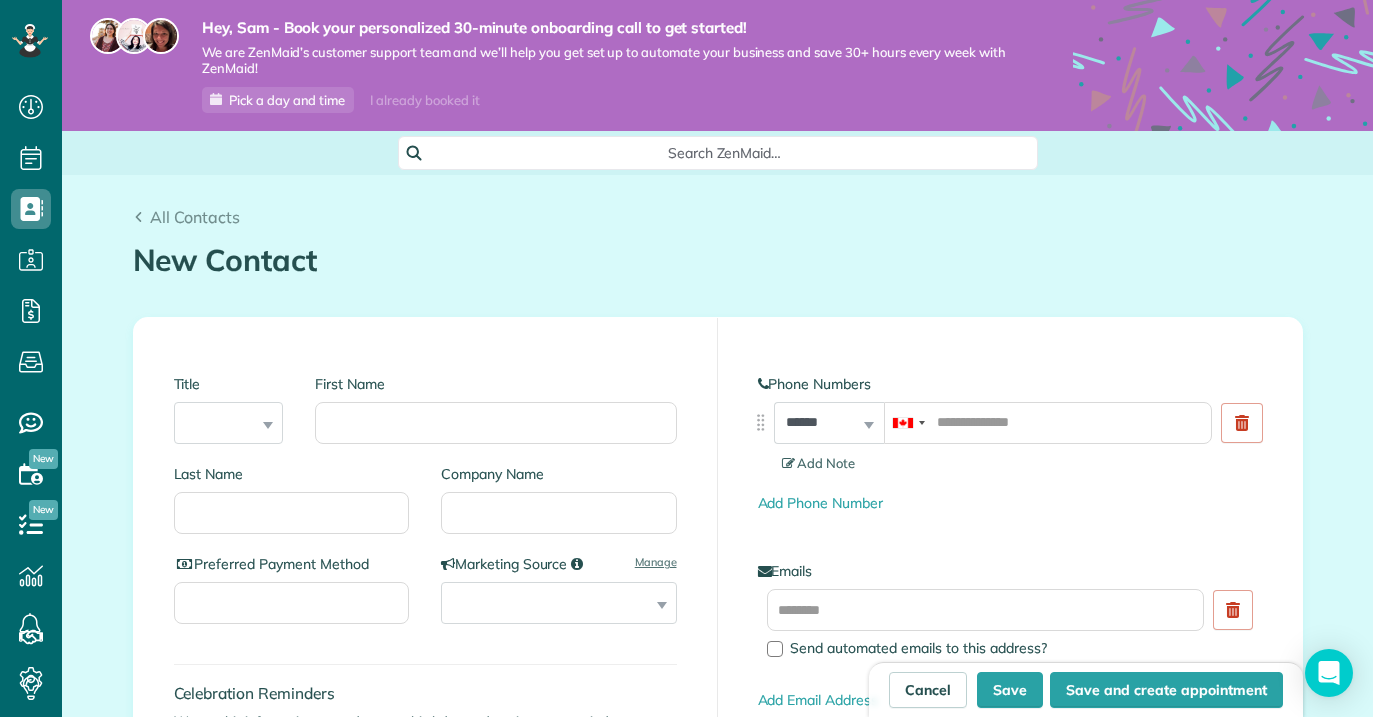 scroll, scrollTop: 0, scrollLeft: 0, axis: both 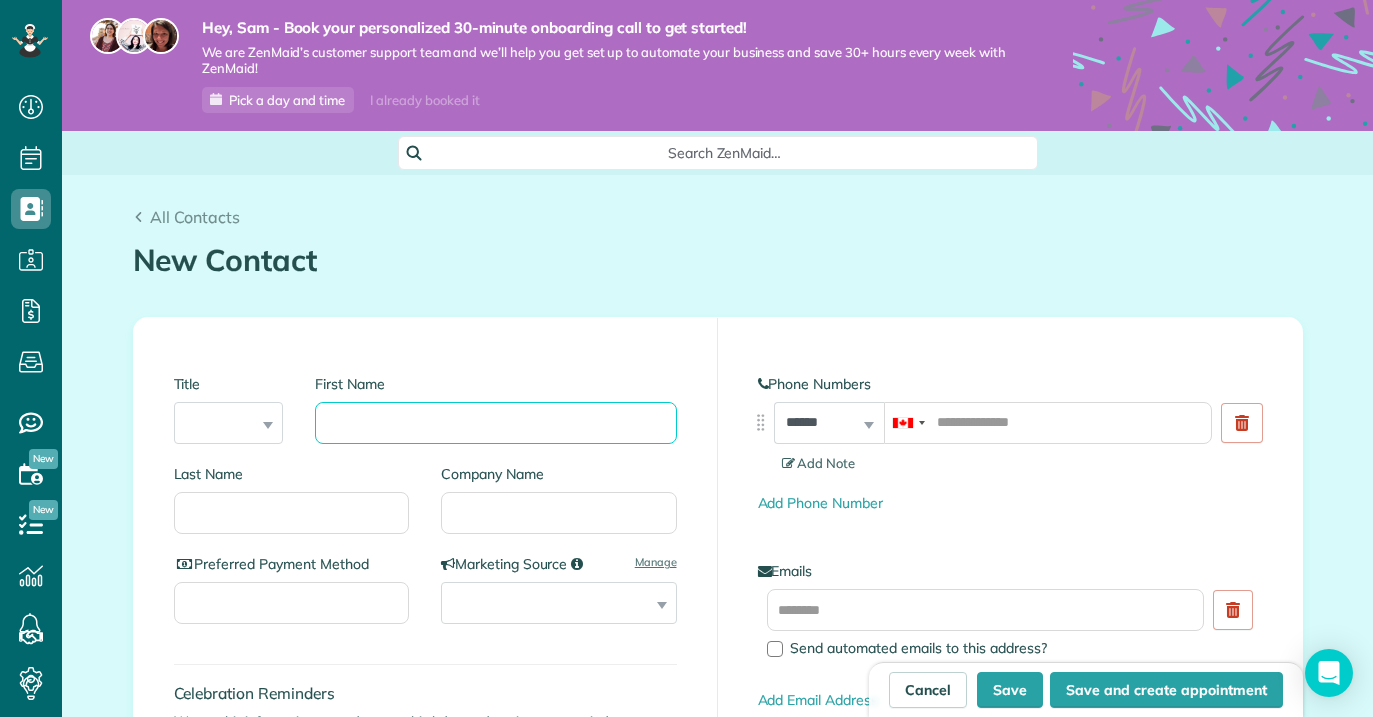 click on "First Name" at bounding box center [495, 423] 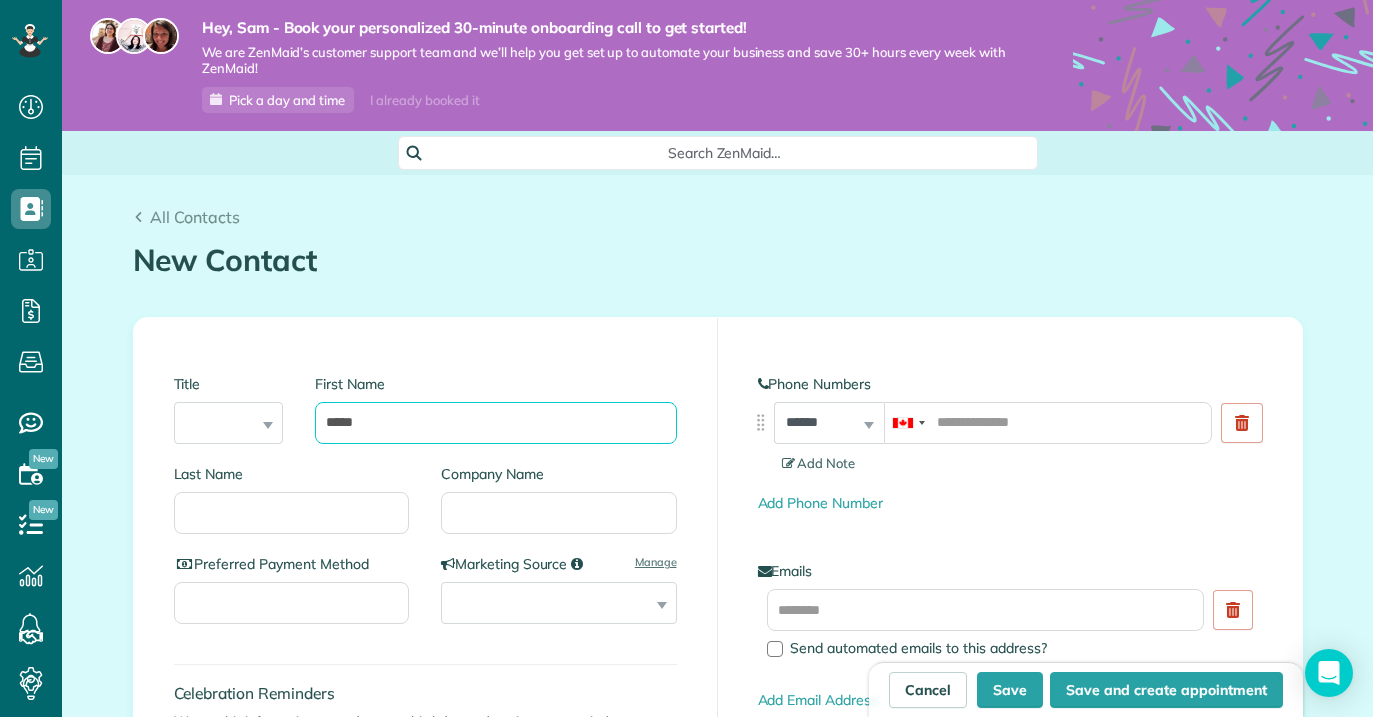 type on "*****" 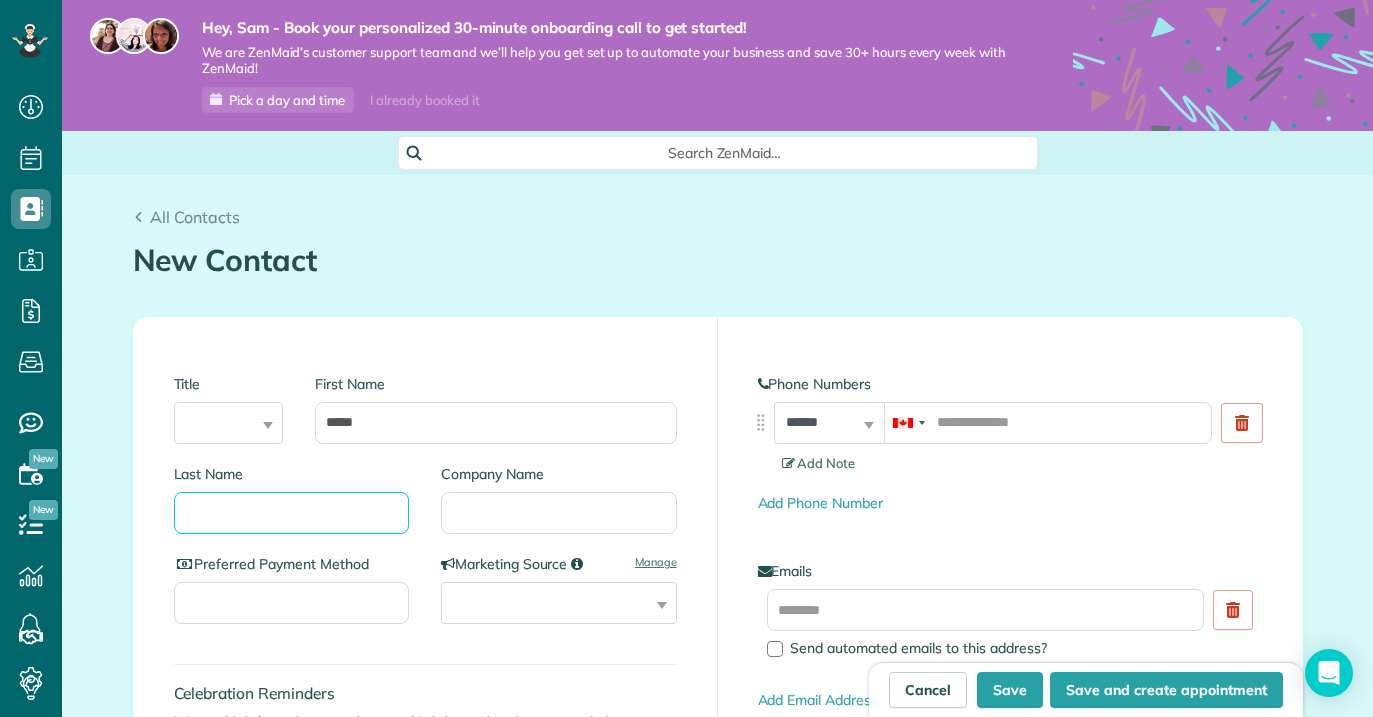 click on "Last Name" at bounding box center [292, 513] 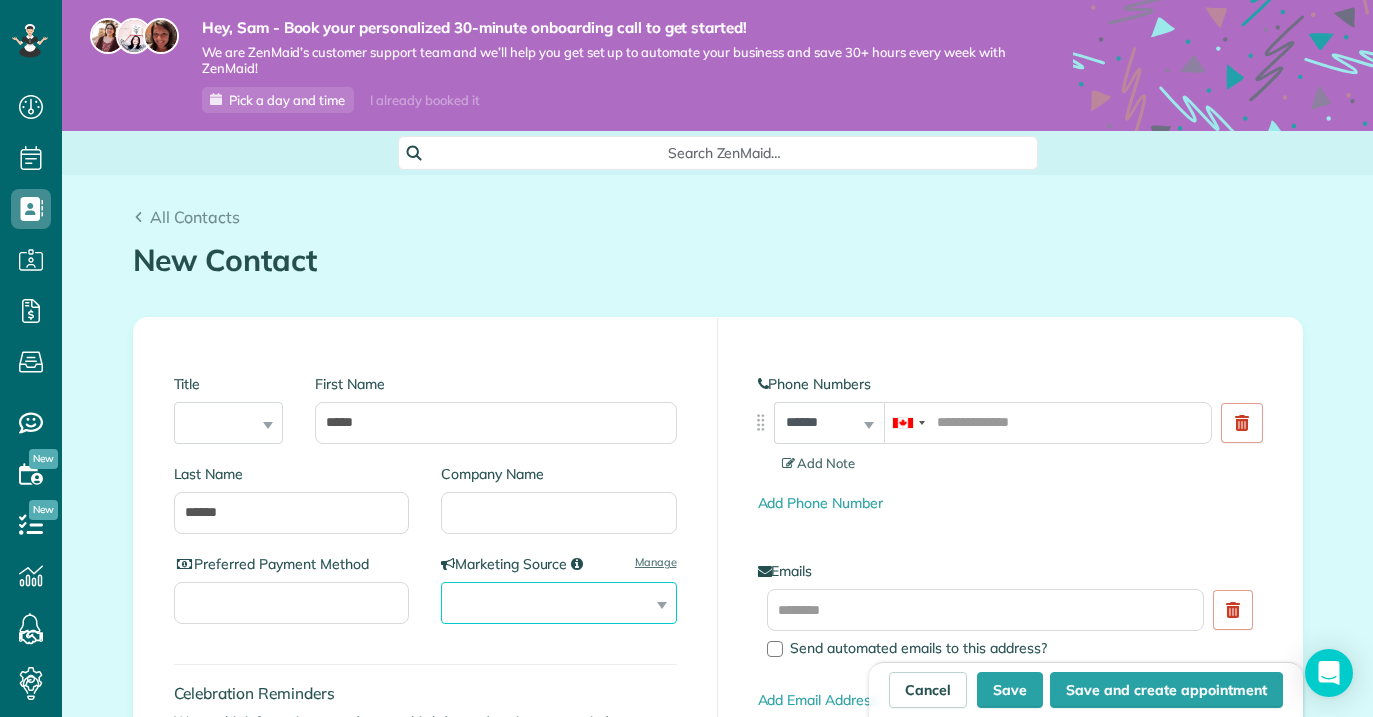 click on "**********" at bounding box center (559, 603) 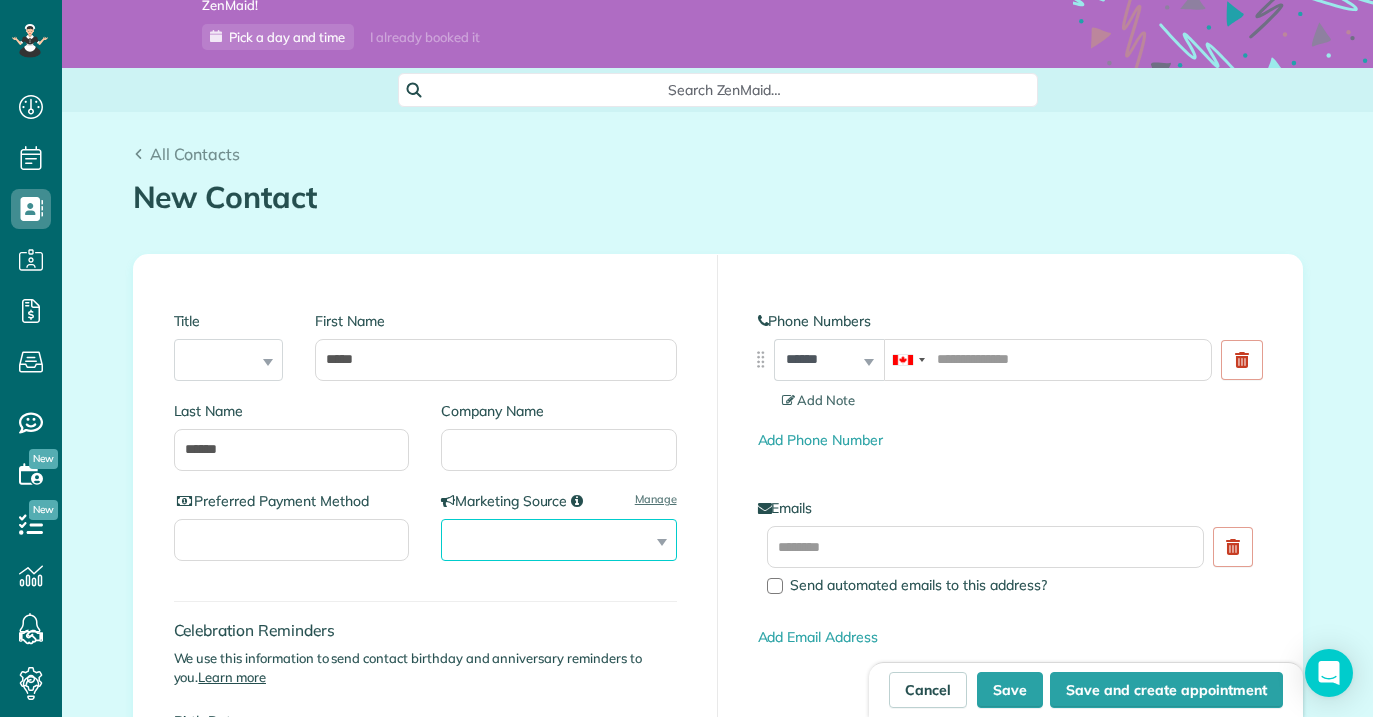 scroll, scrollTop: 70, scrollLeft: 0, axis: vertical 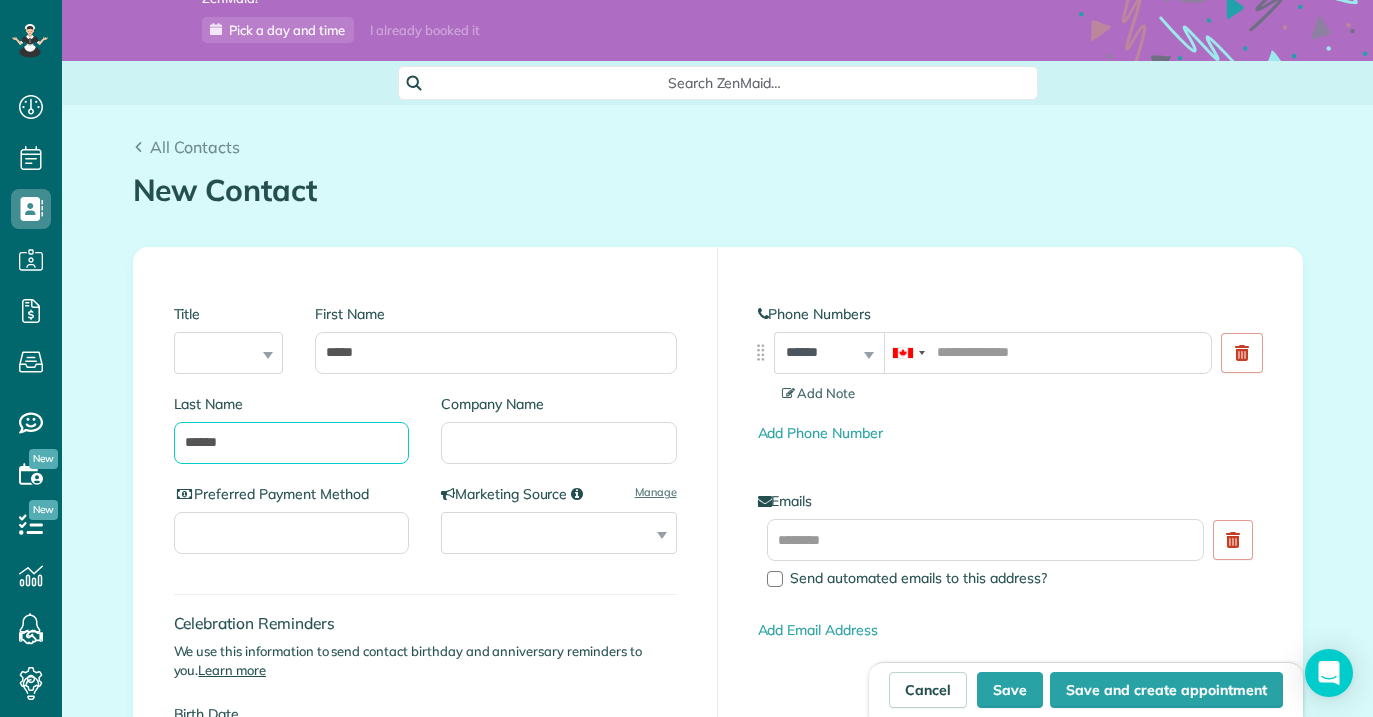 click on "******" at bounding box center (292, 443) 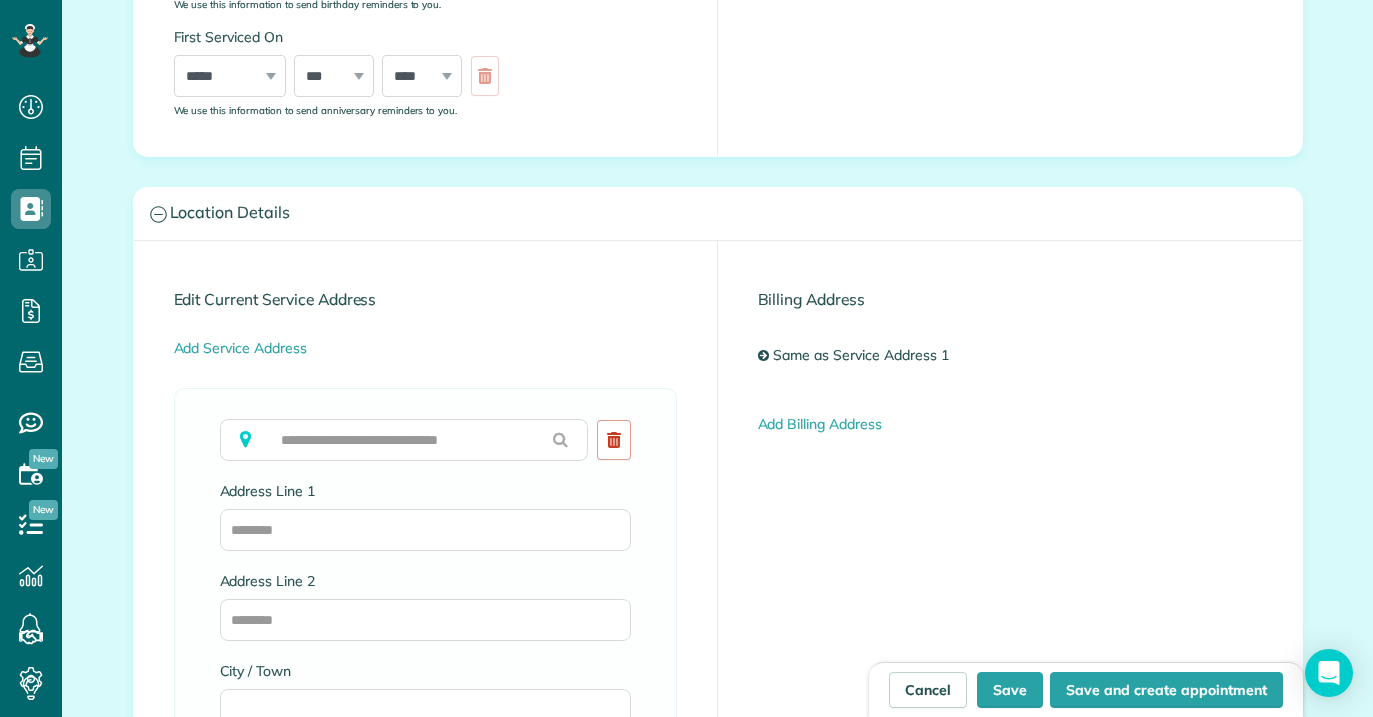 scroll, scrollTop: 973, scrollLeft: 0, axis: vertical 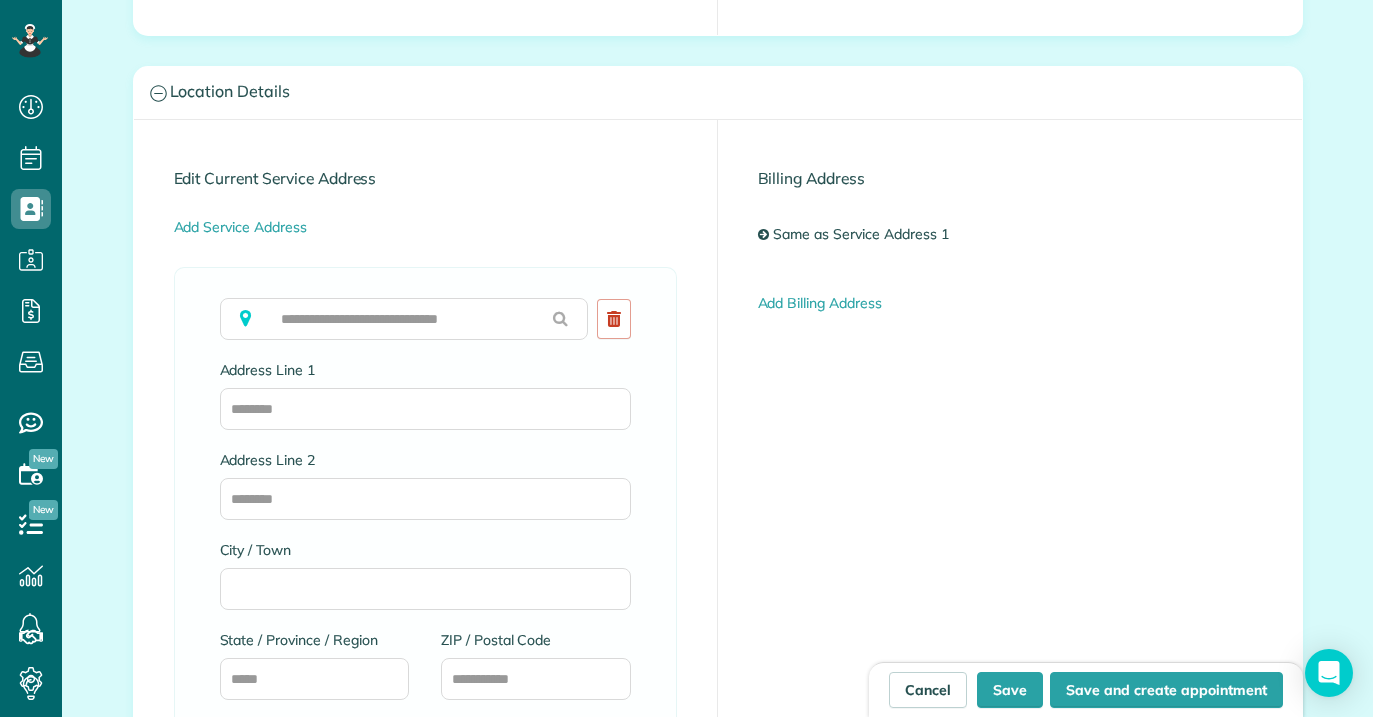 type on "*******" 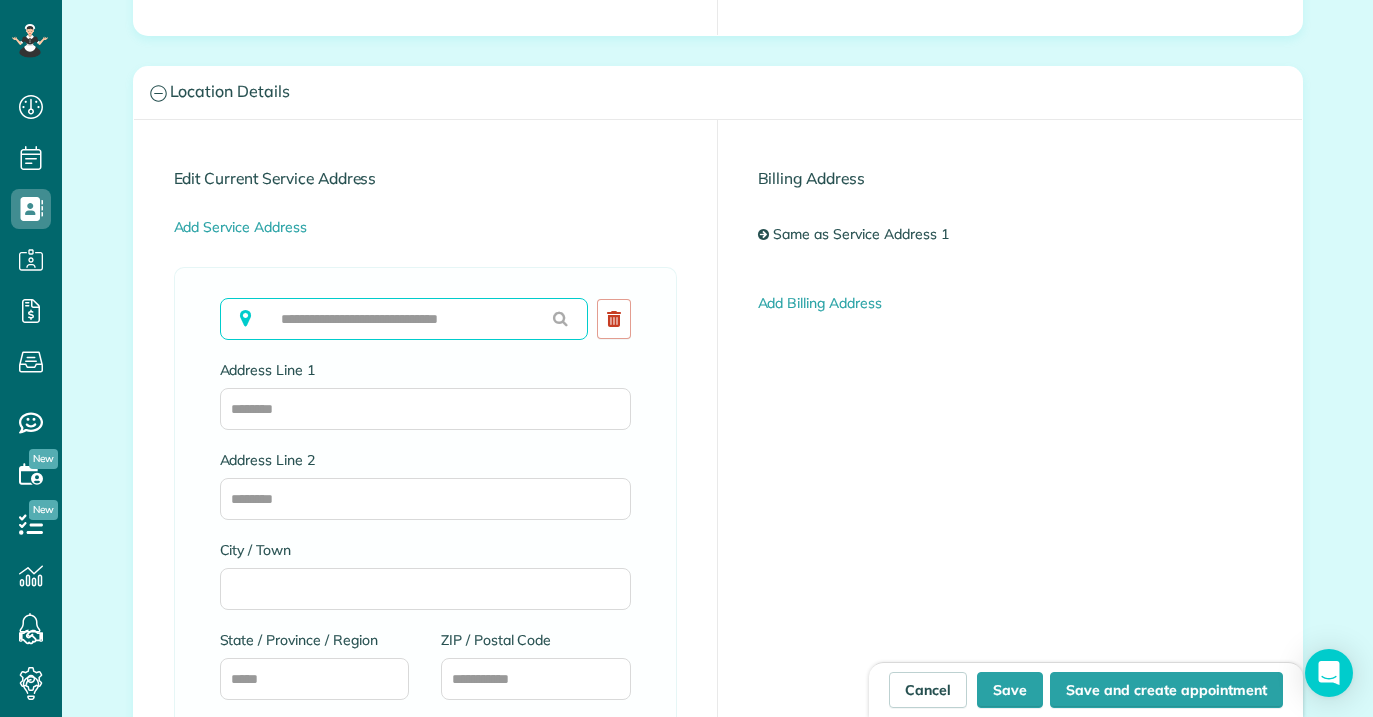 click at bounding box center (404, 319) 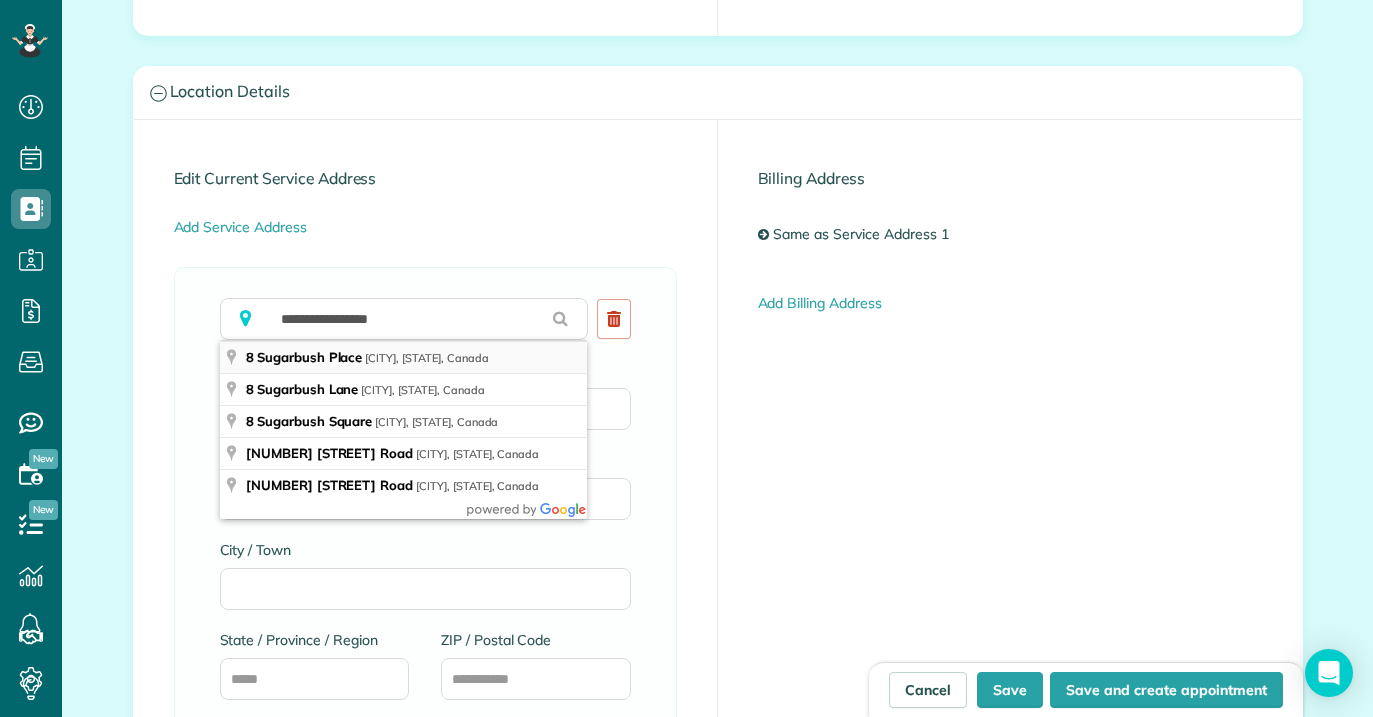 type on "**********" 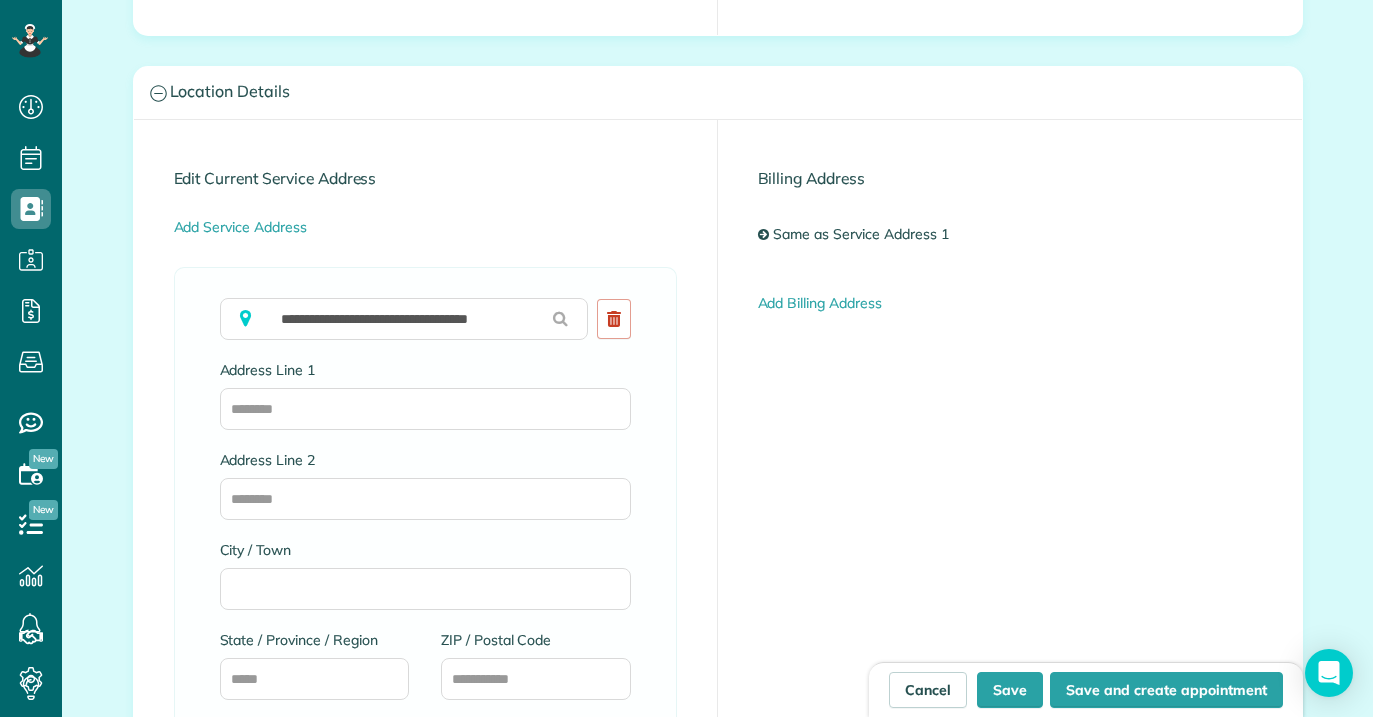 type on "**********" 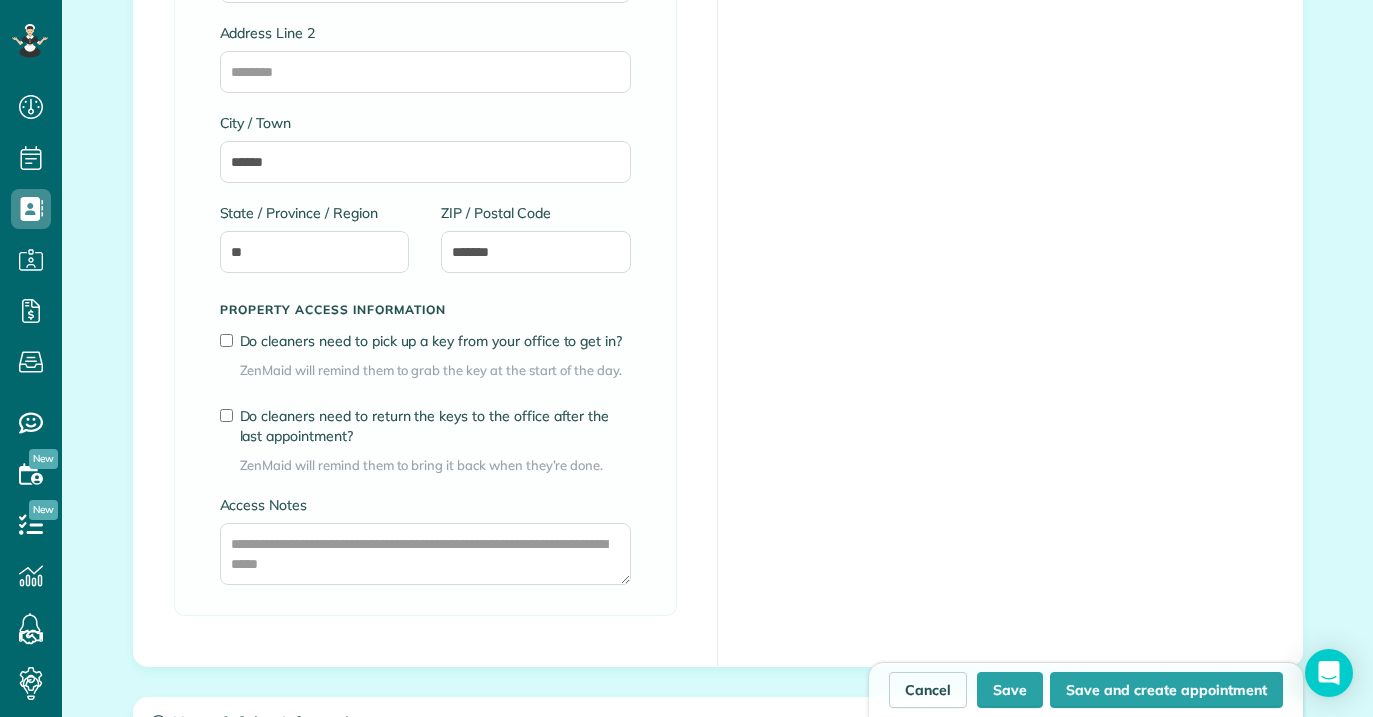 scroll, scrollTop: 1406, scrollLeft: 0, axis: vertical 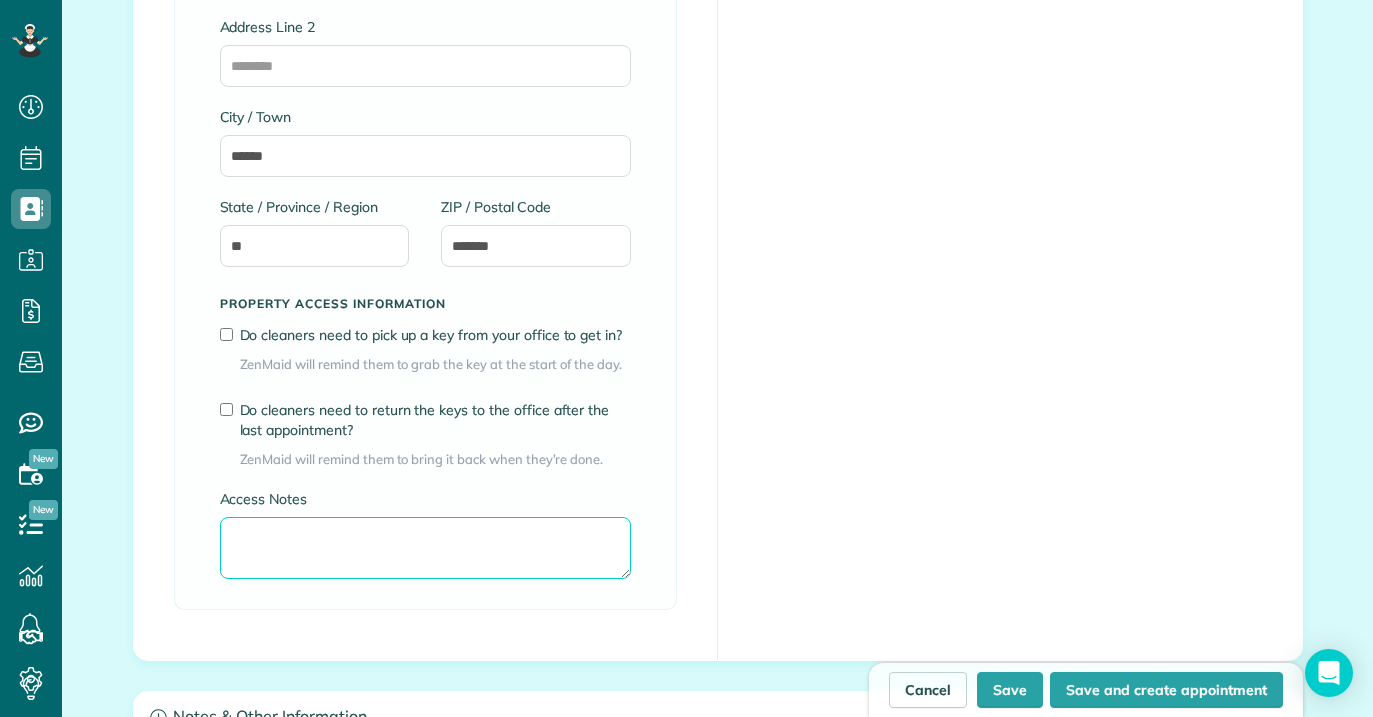 click on "Access Notes" at bounding box center (425, 548) 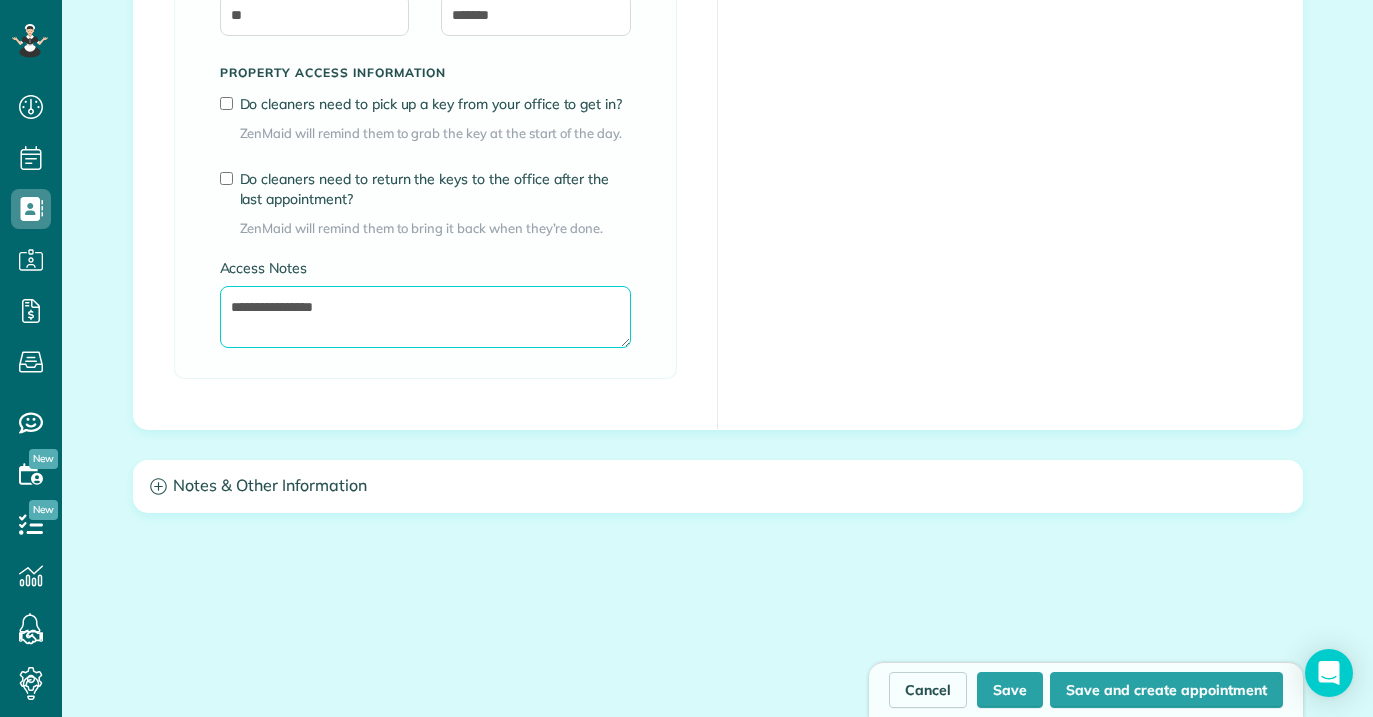 scroll, scrollTop: 1674, scrollLeft: 0, axis: vertical 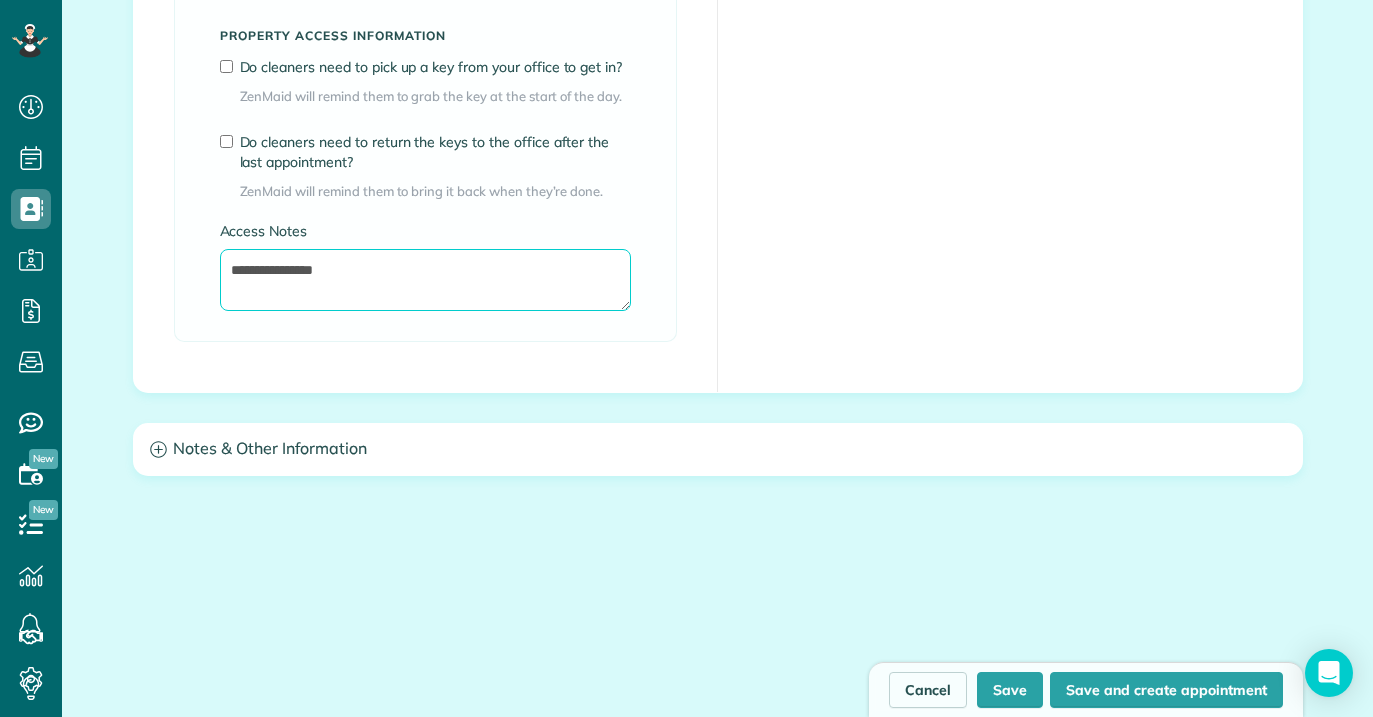 type on "**********" 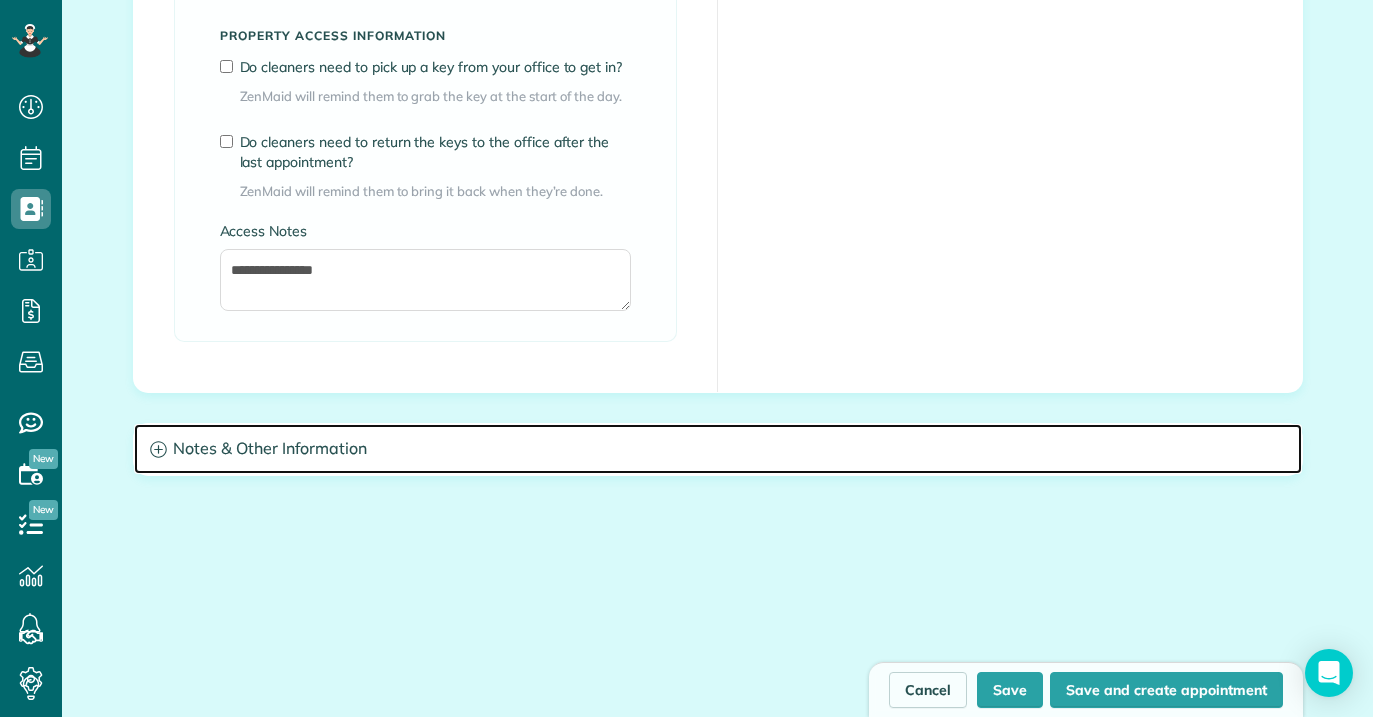click on "Notes & Other Information" at bounding box center [718, 449] 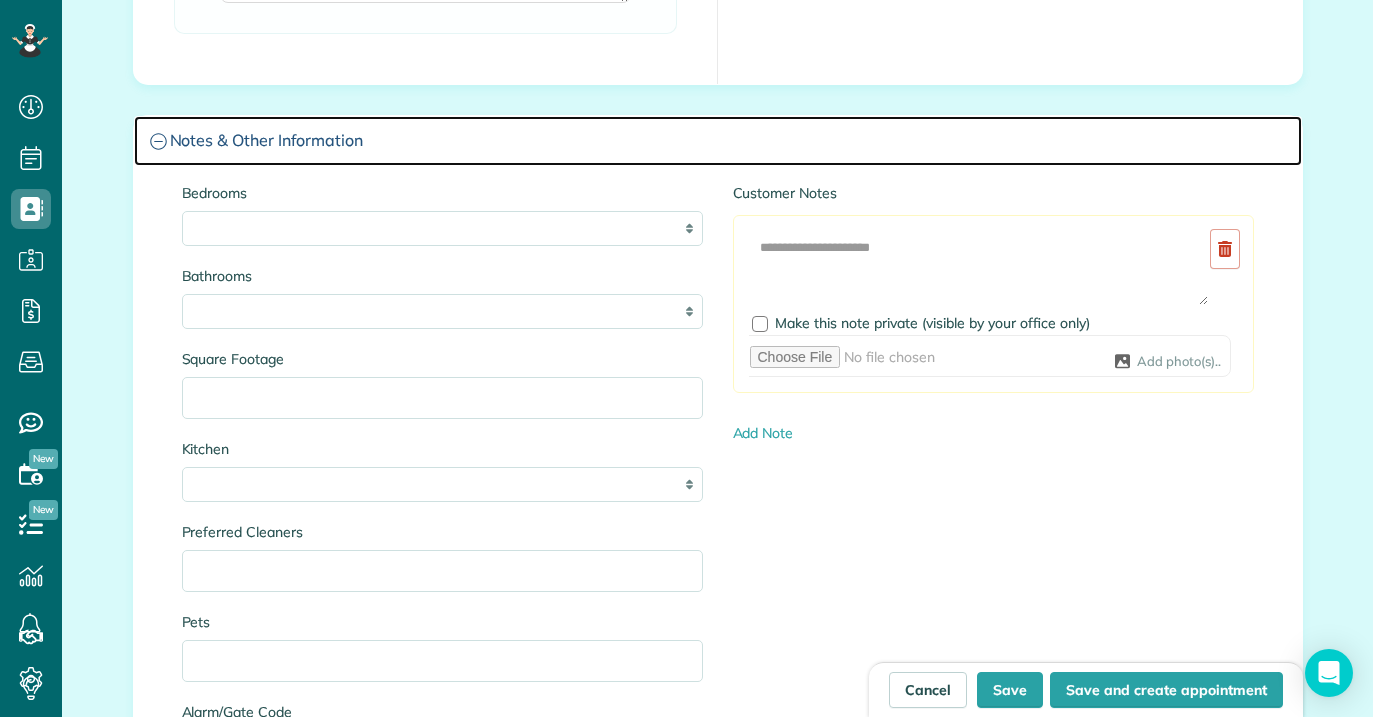 scroll, scrollTop: 1987, scrollLeft: 0, axis: vertical 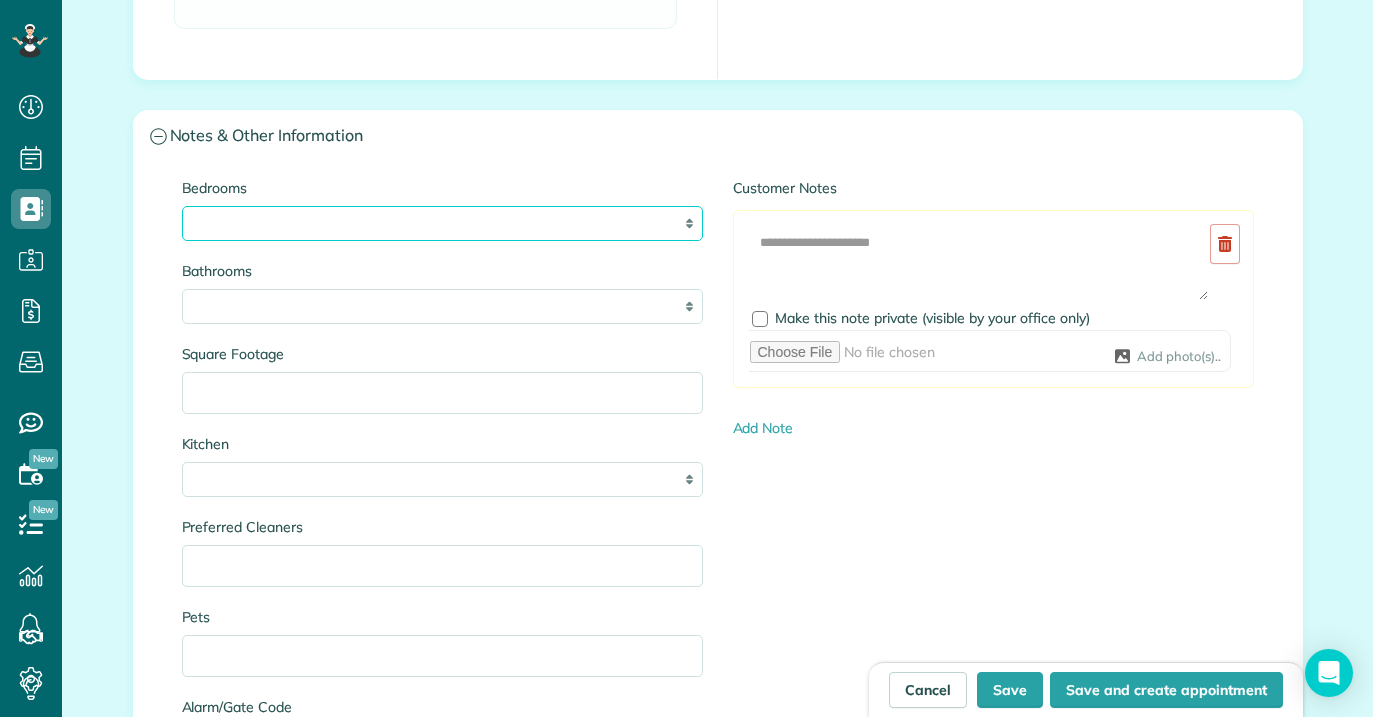 click on "*
*
*
*
**" at bounding box center (442, 223) 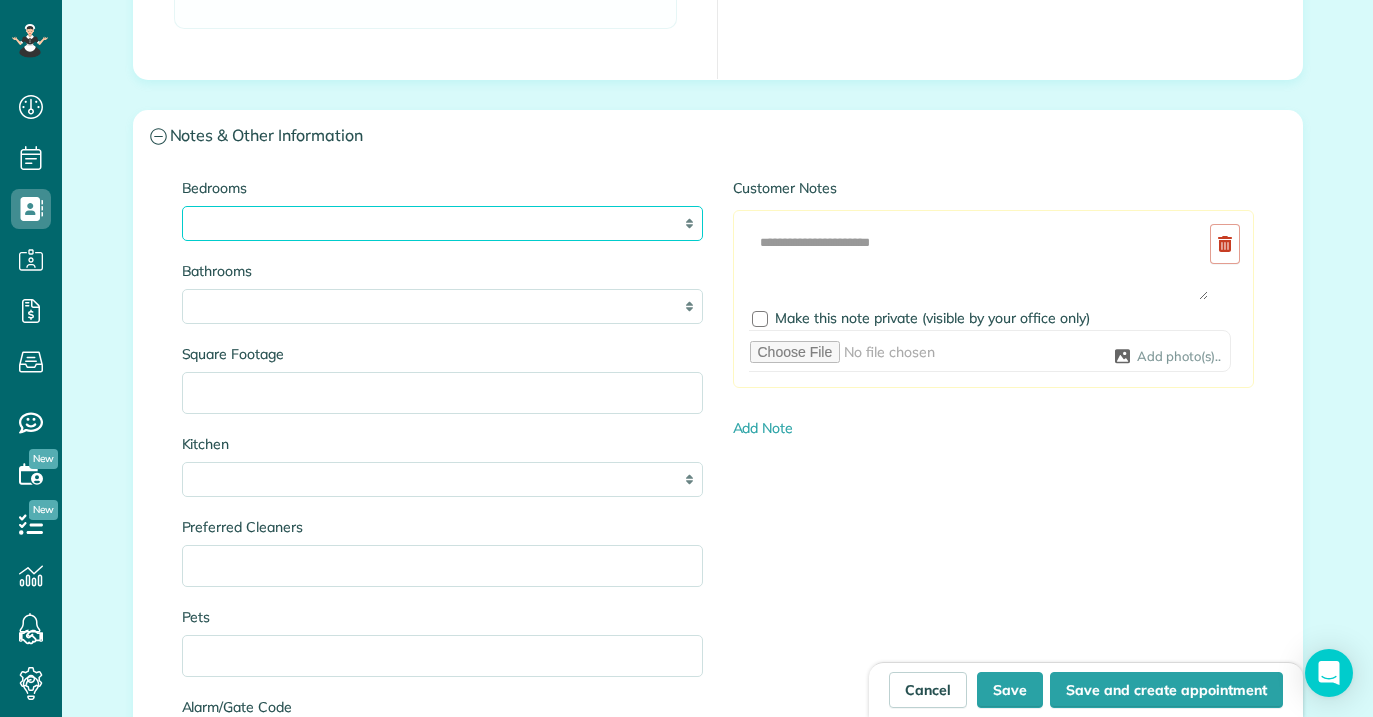 select on "*" 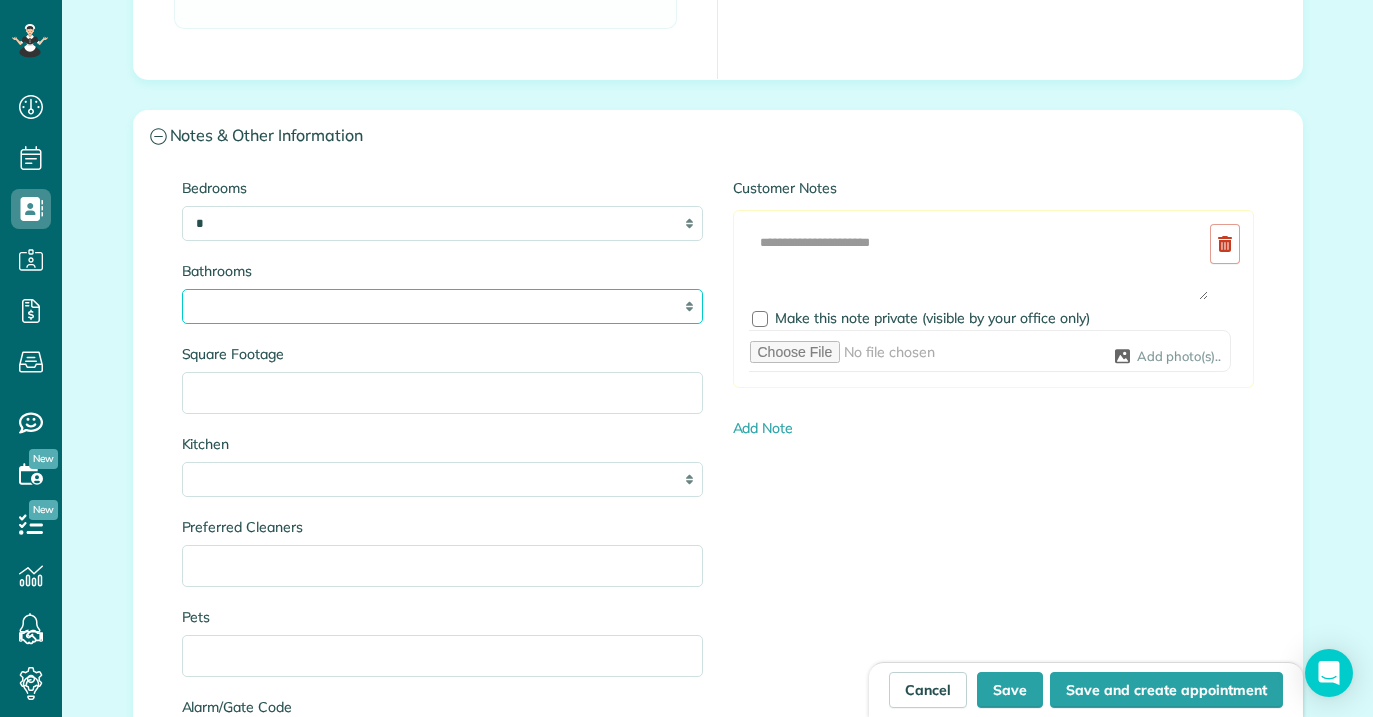 click on "*
***
*
***
*
***
*
***
**" at bounding box center (442, 306) 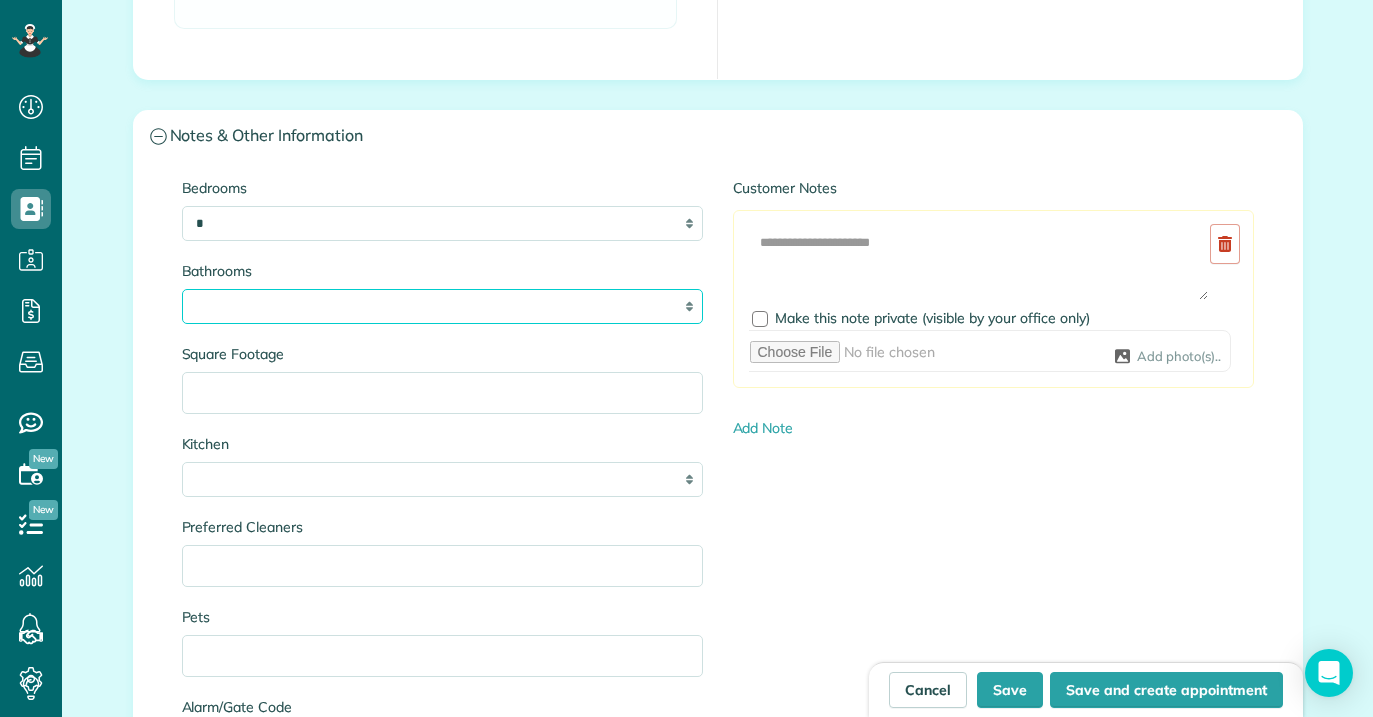 select on "***" 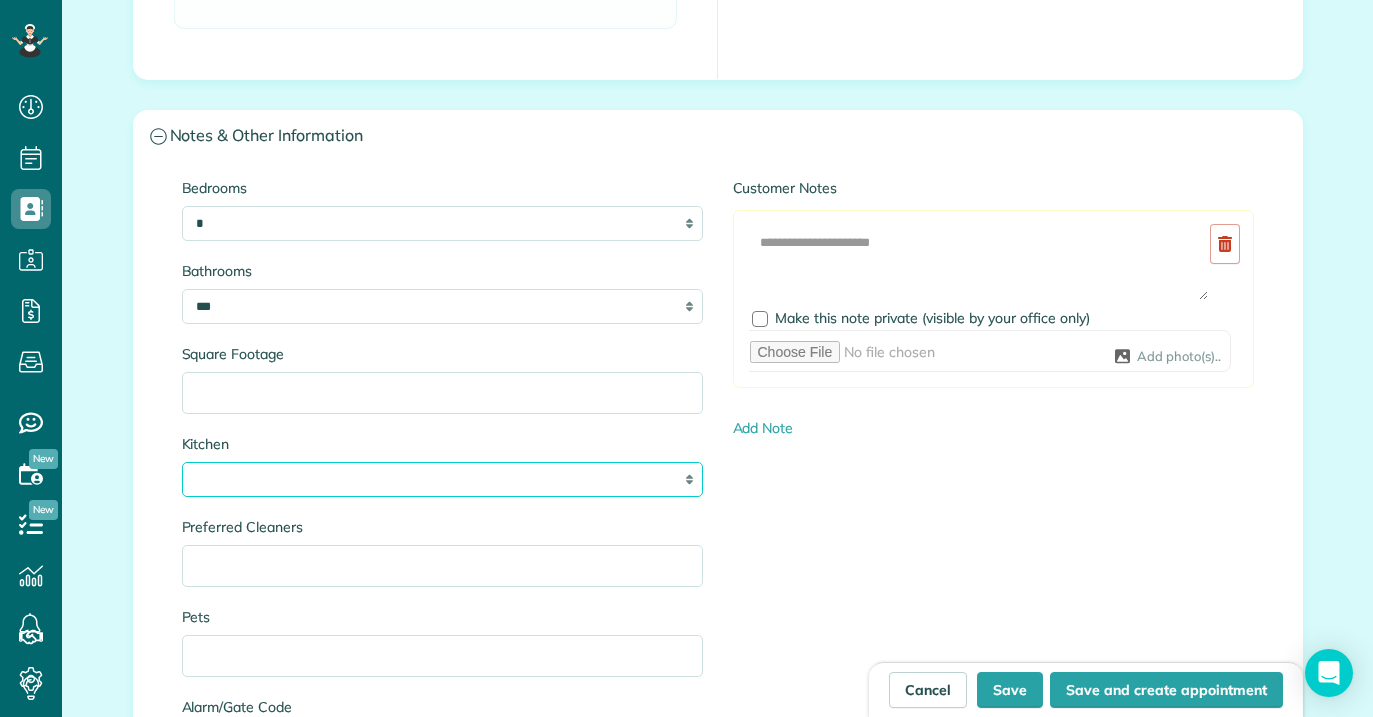 click on "*
*
*
*" at bounding box center (442, 479) 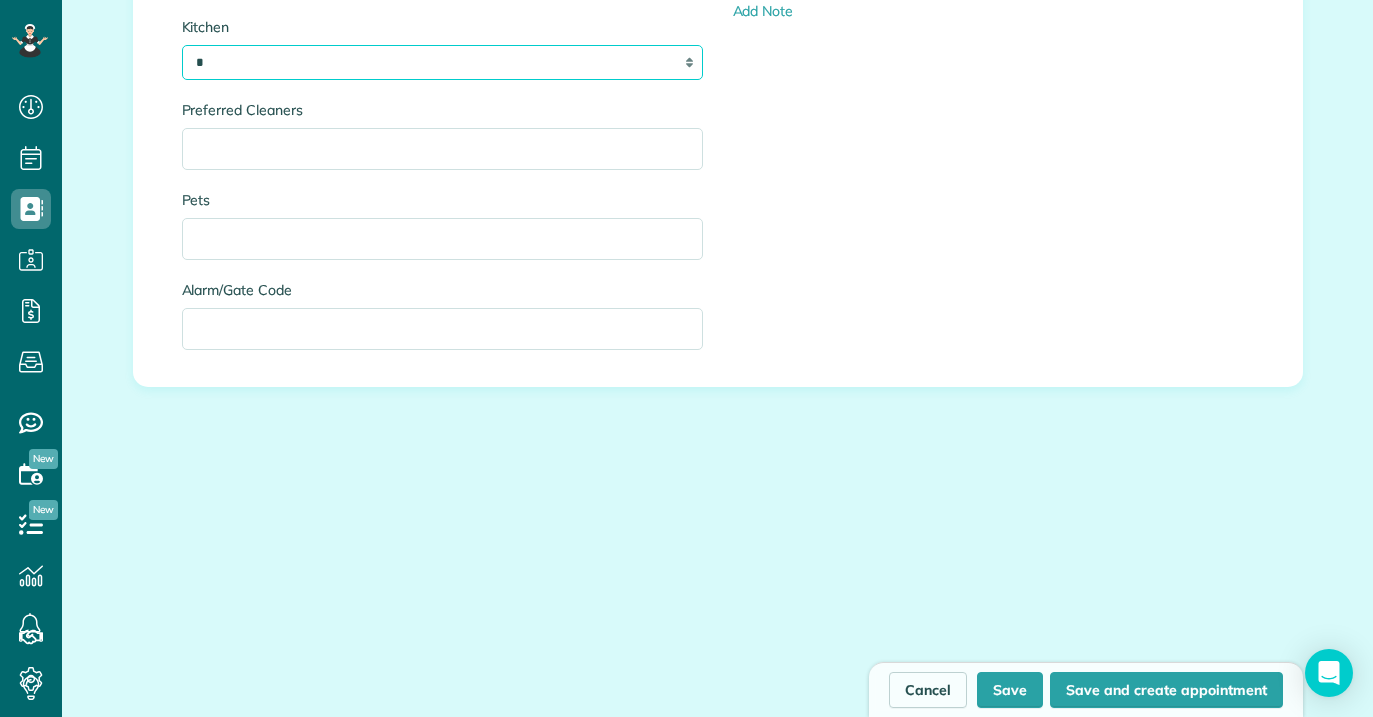 scroll, scrollTop: 2405, scrollLeft: 0, axis: vertical 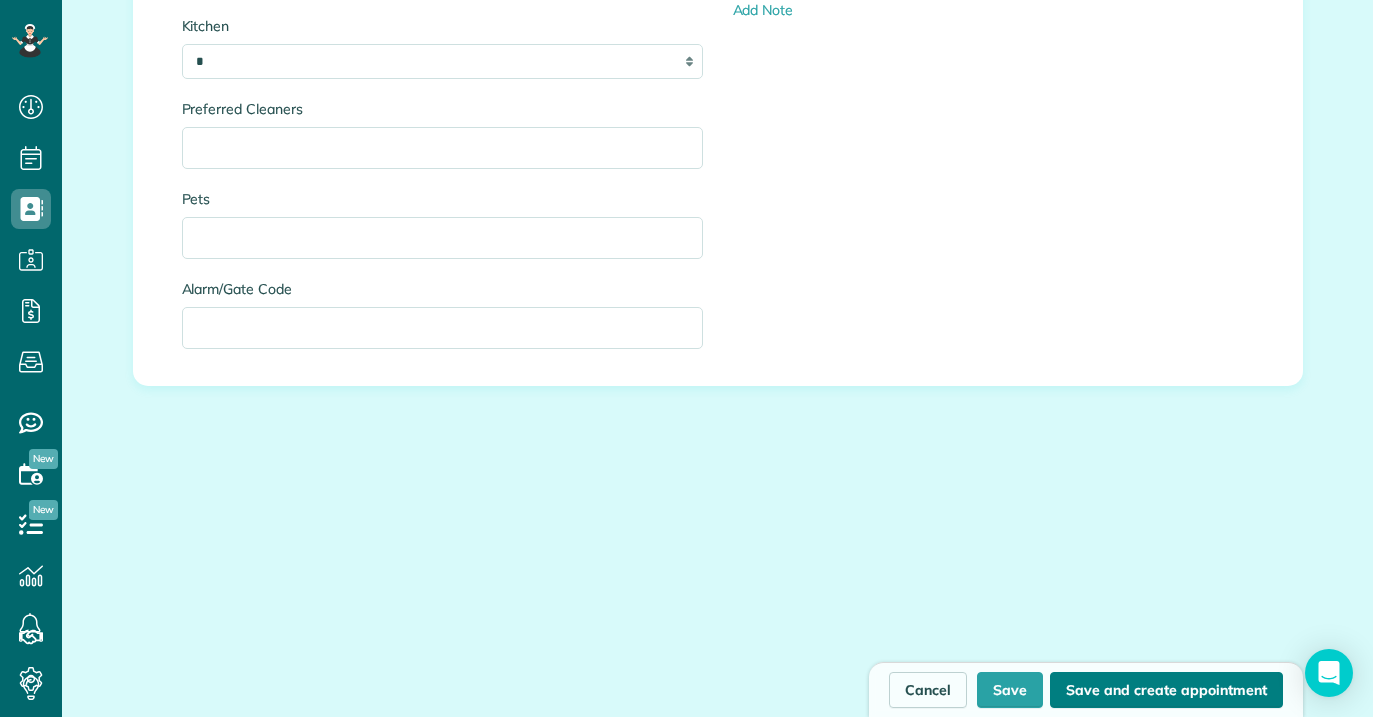 click on "Save and create appointment" at bounding box center [1166, 690] 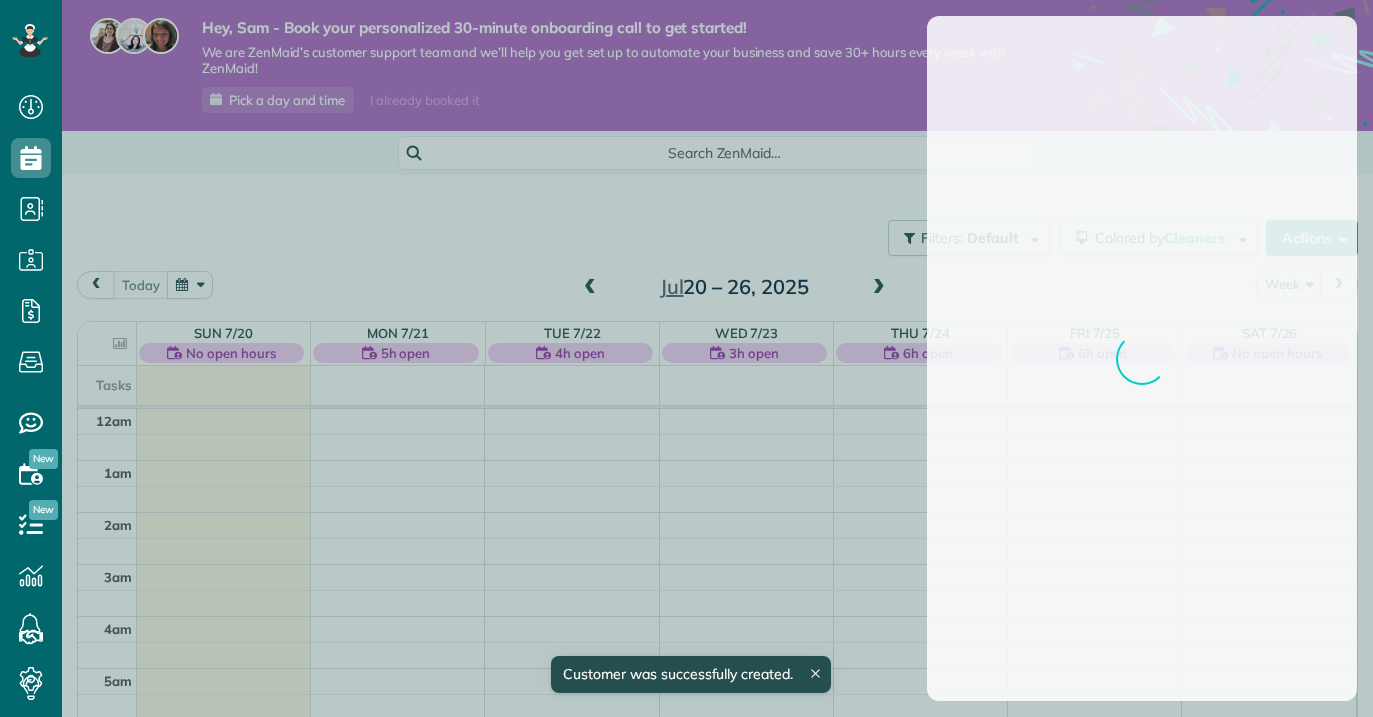 scroll, scrollTop: 0, scrollLeft: 0, axis: both 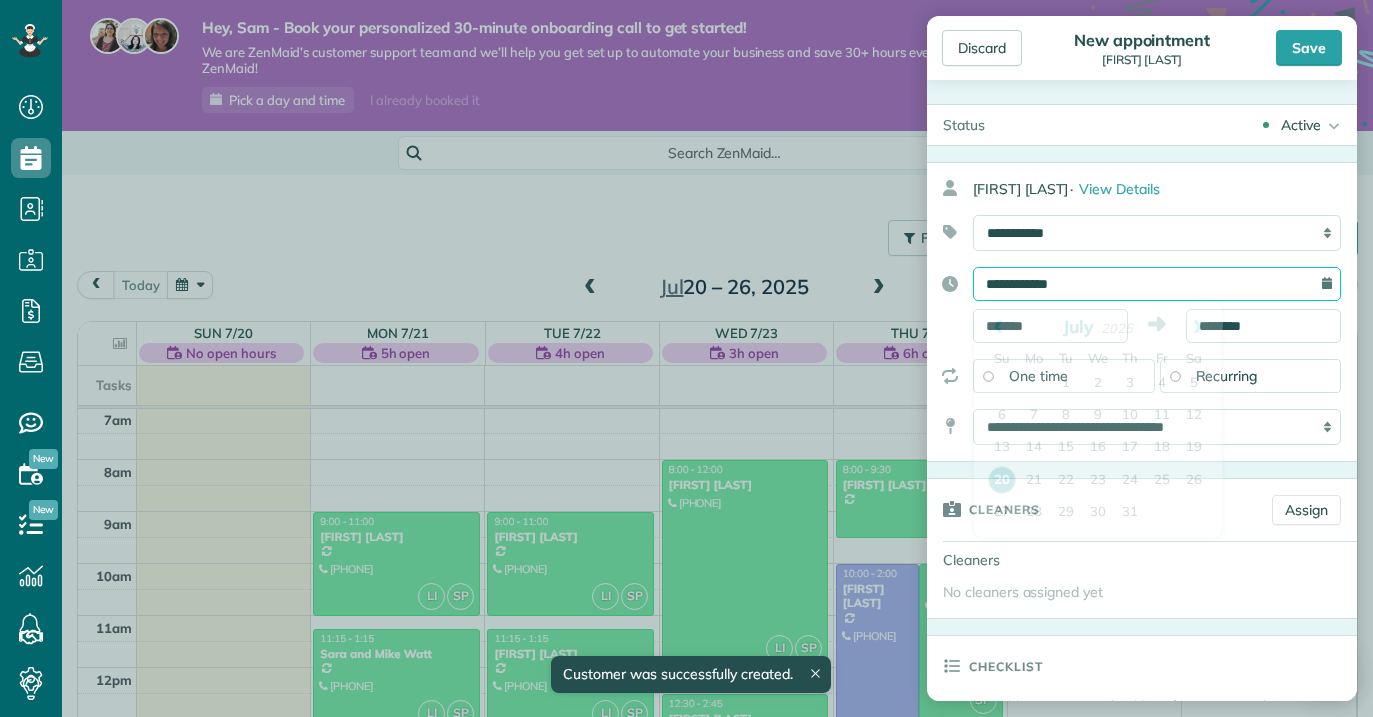 click on "**********" at bounding box center (1157, 284) 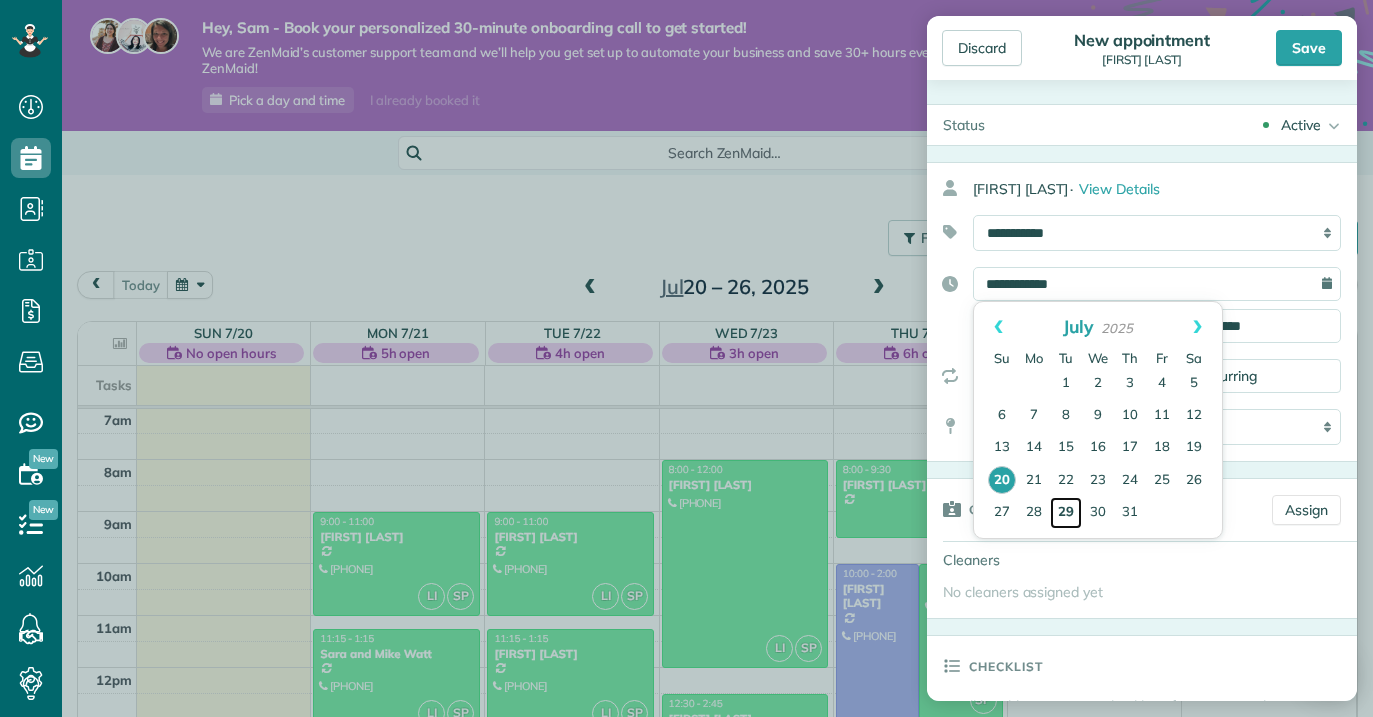 click on "29" at bounding box center [1066, 513] 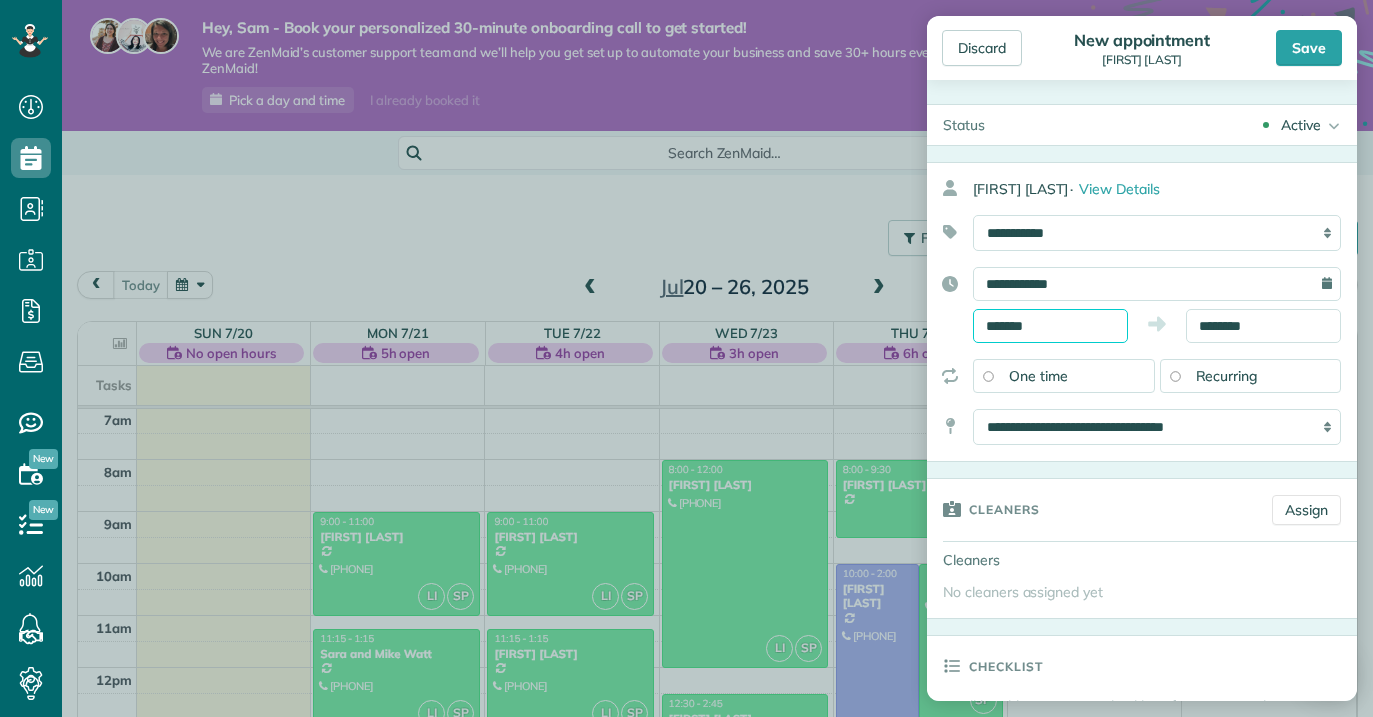 click on "*******" at bounding box center [1050, 326] 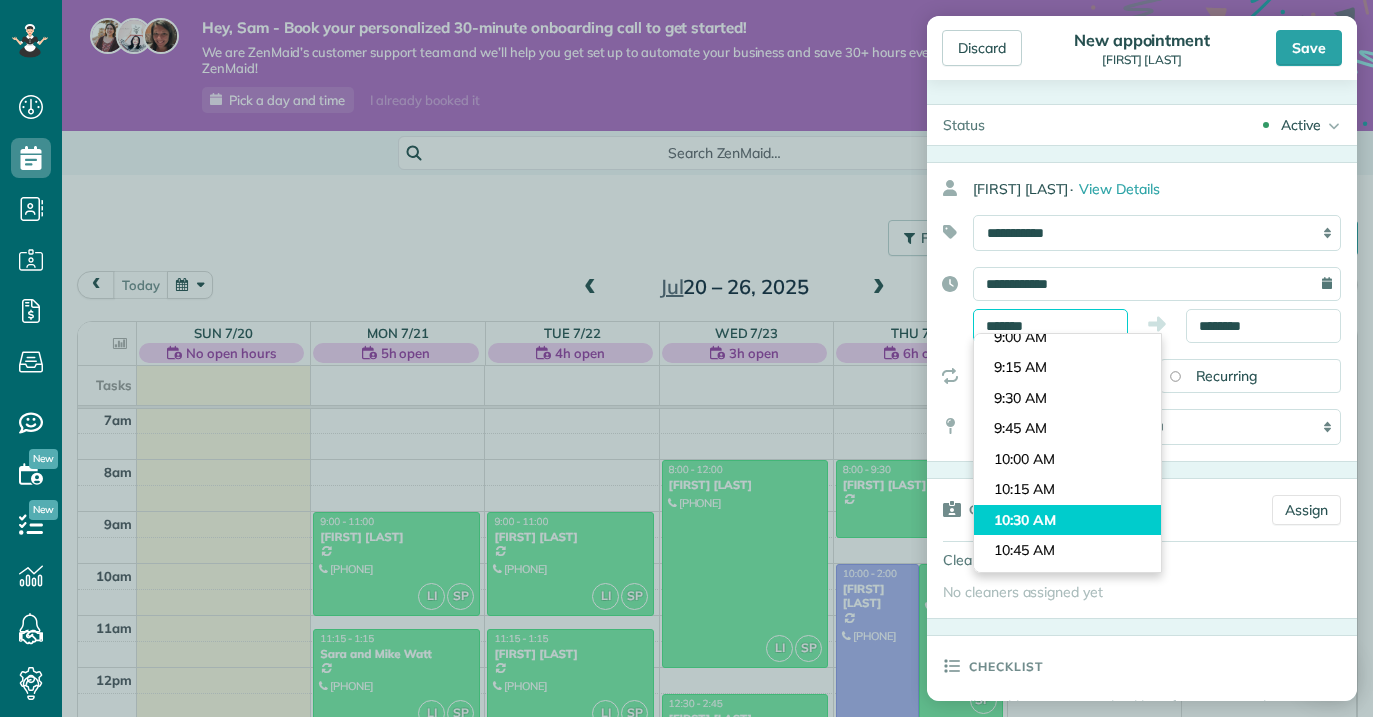 scroll, scrollTop: 1086, scrollLeft: 0, axis: vertical 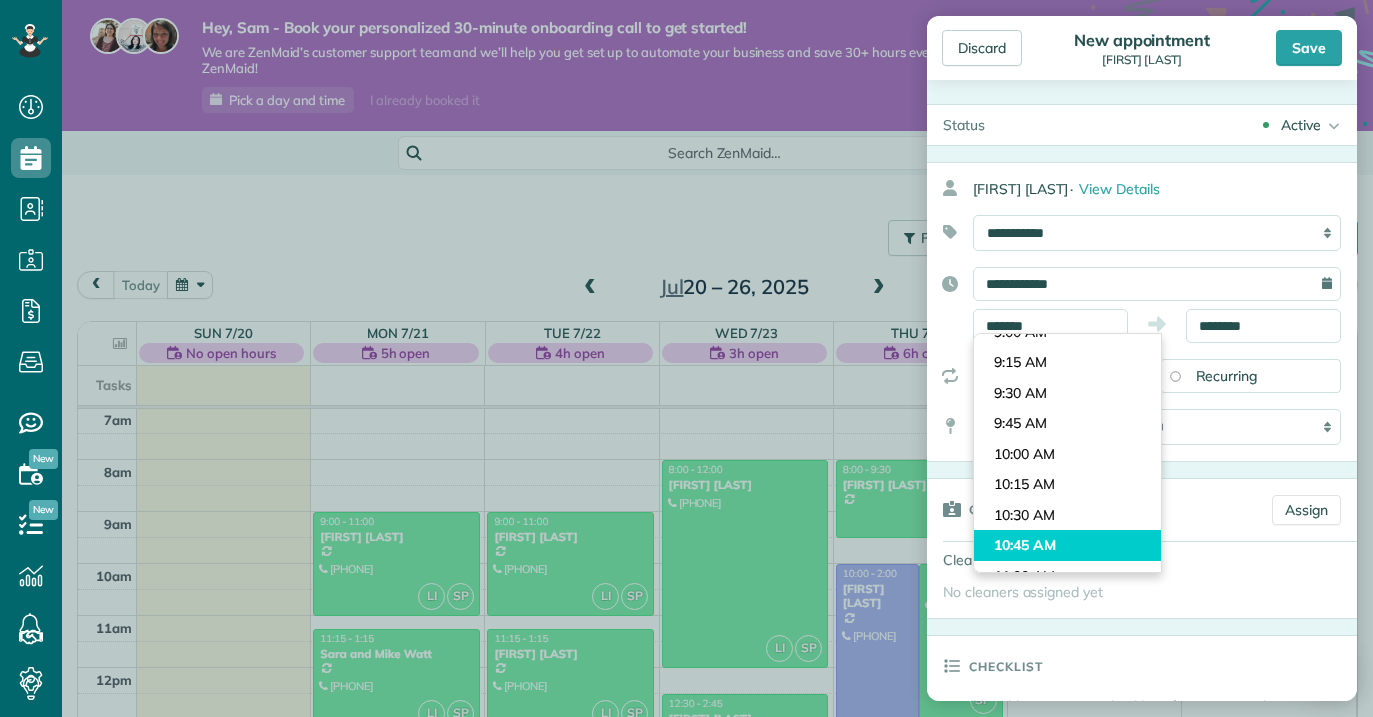 type on "********" 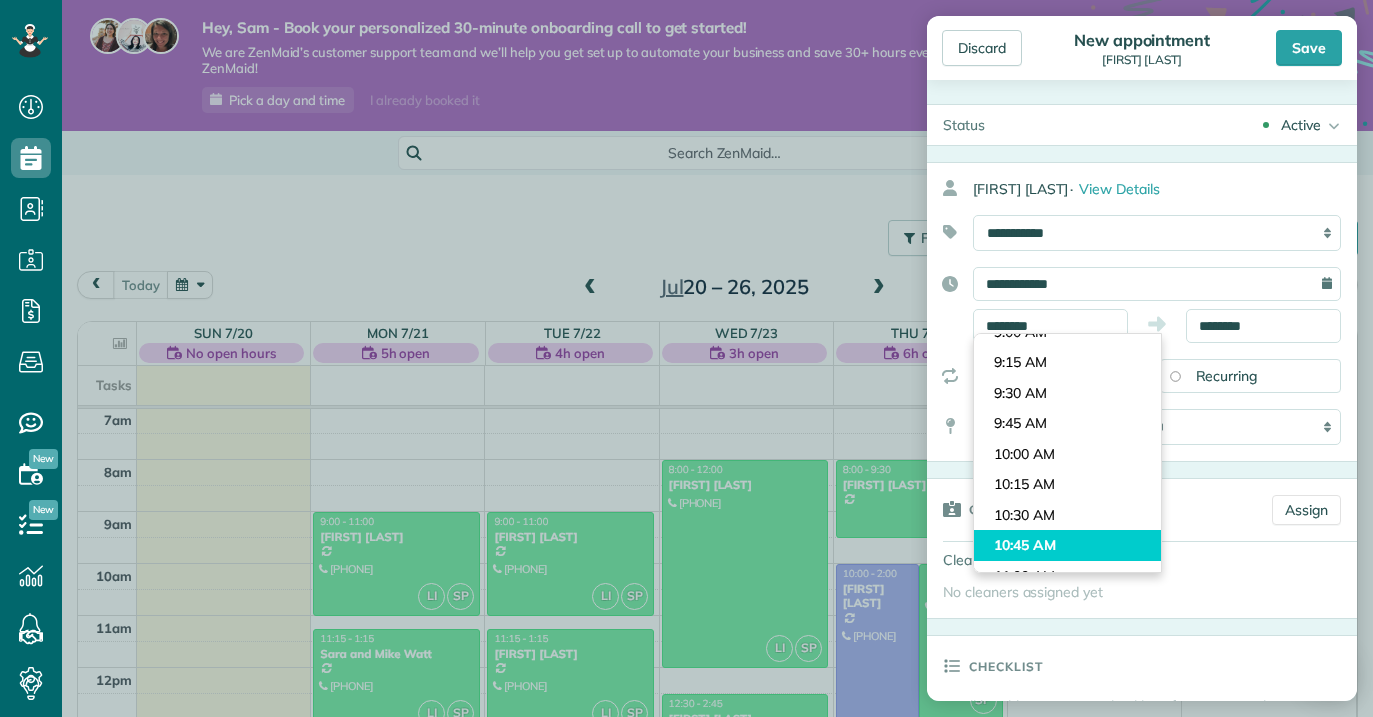click on "Dashboard
Scheduling
Calendar View
List View
Dispatch View - Weekly scheduling (Beta)" at bounding box center [686, 358] 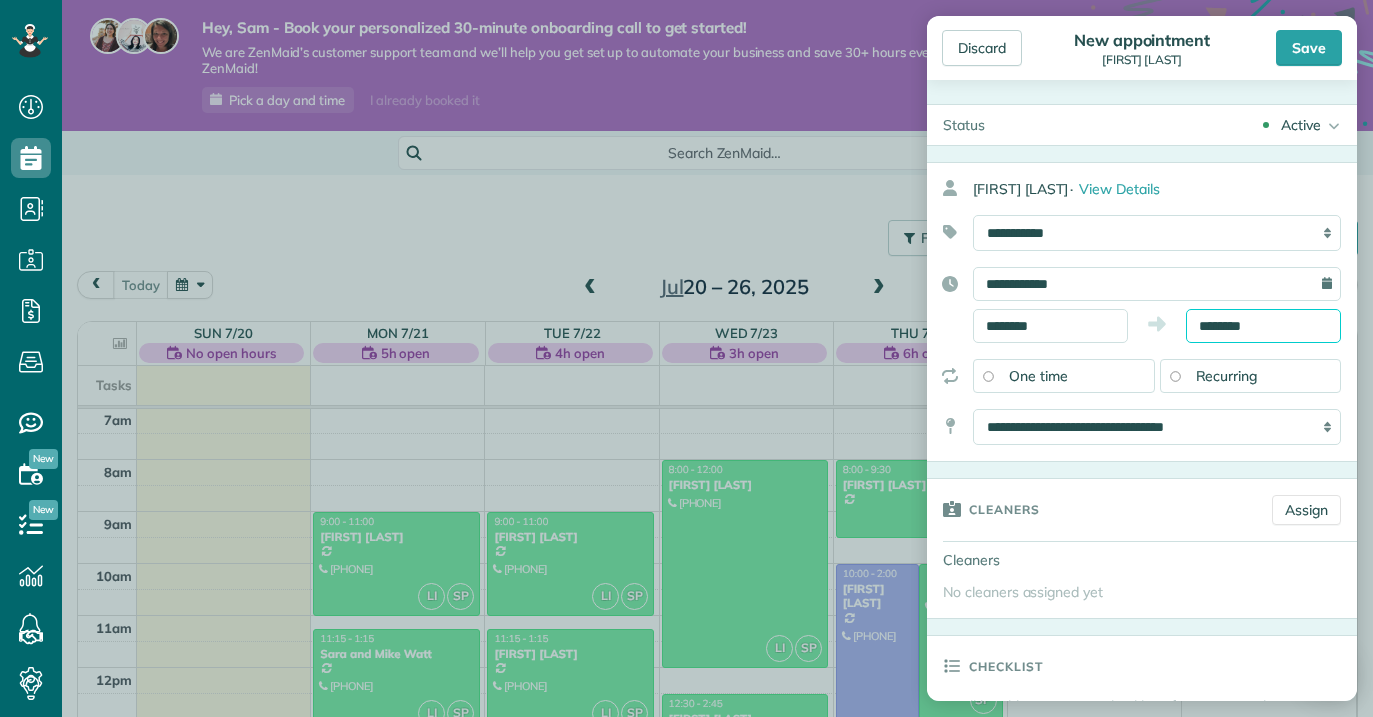 click on "********" at bounding box center (1263, 326) 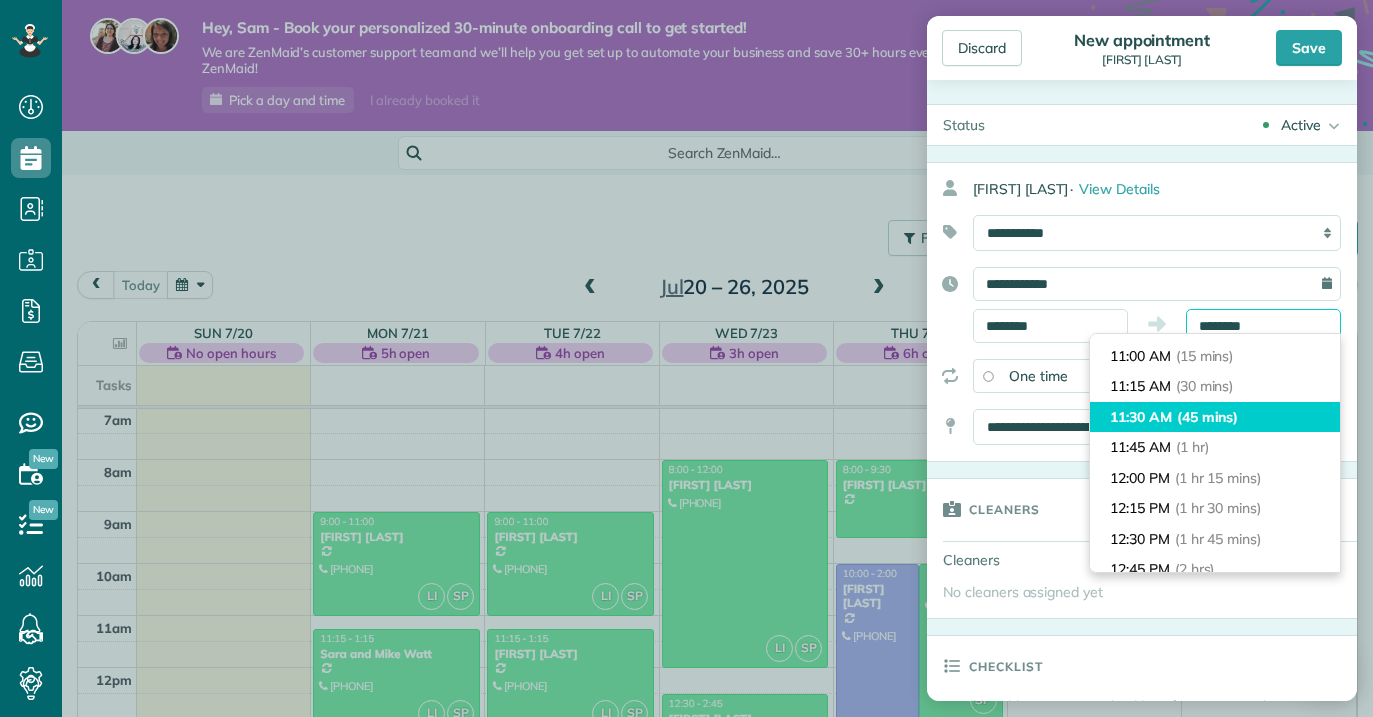 scroll, scrollTop: 27, scrollLeft: 0, axis: vertical 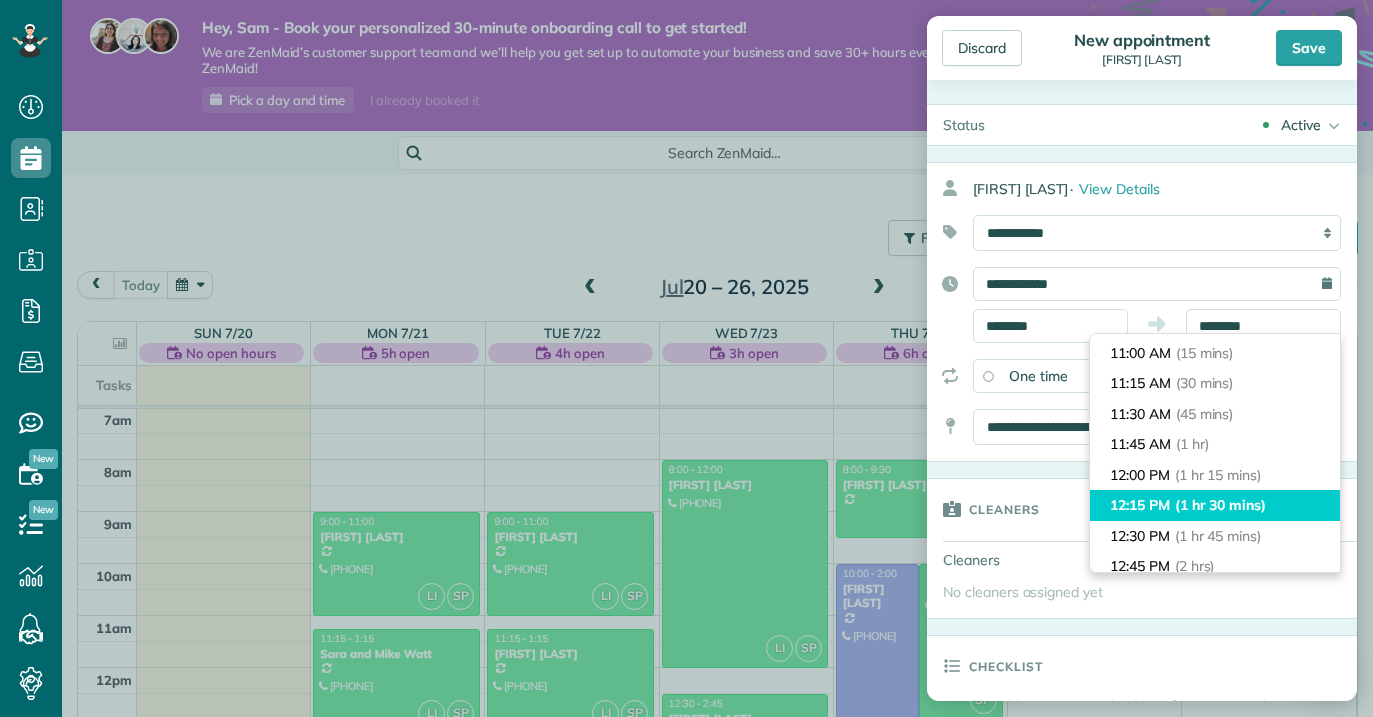 type on "********" 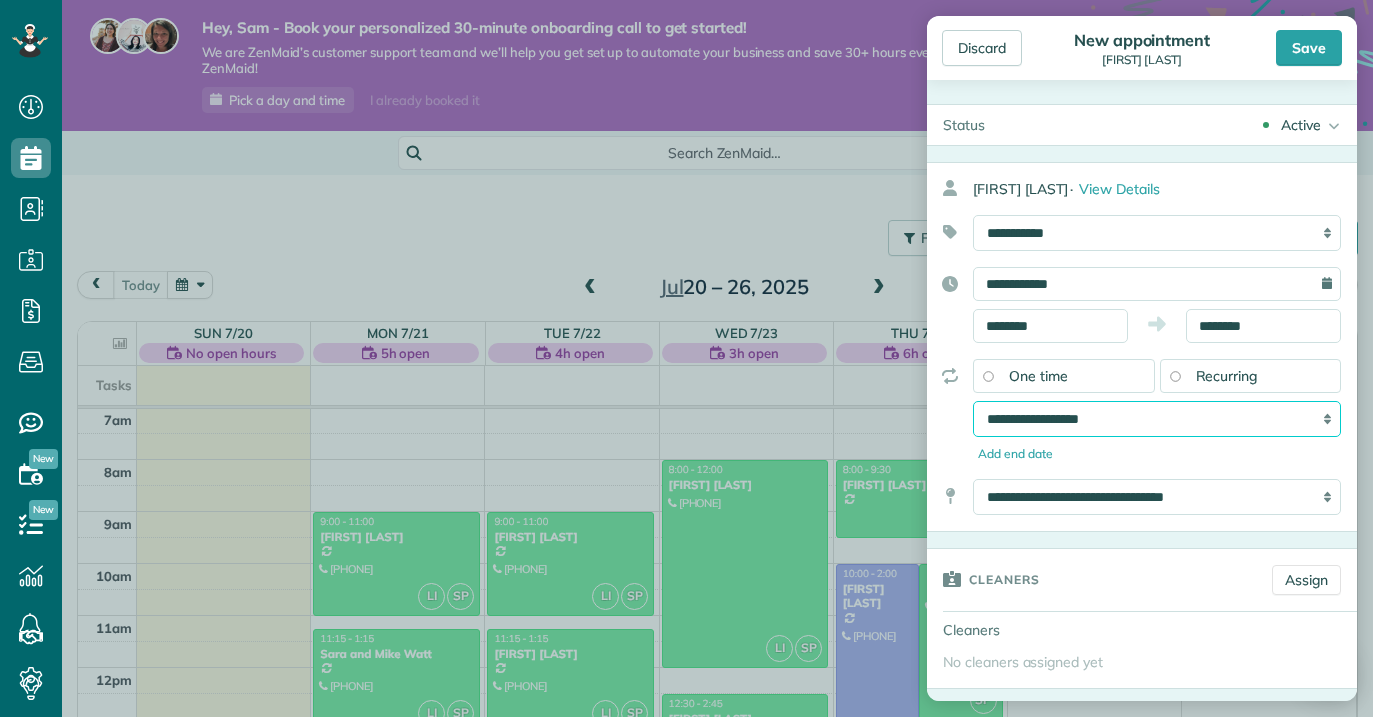 click on "**********" at bounding box center (1157, 419) 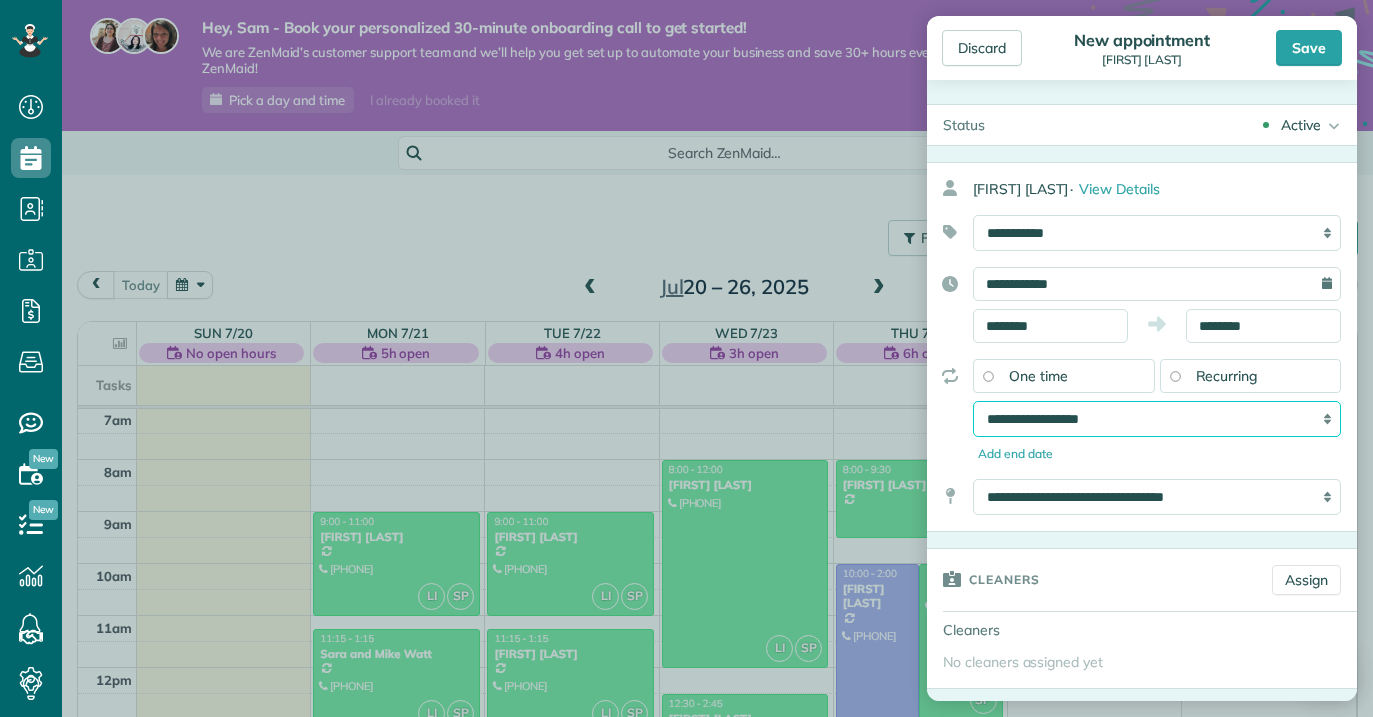 select on "**********" 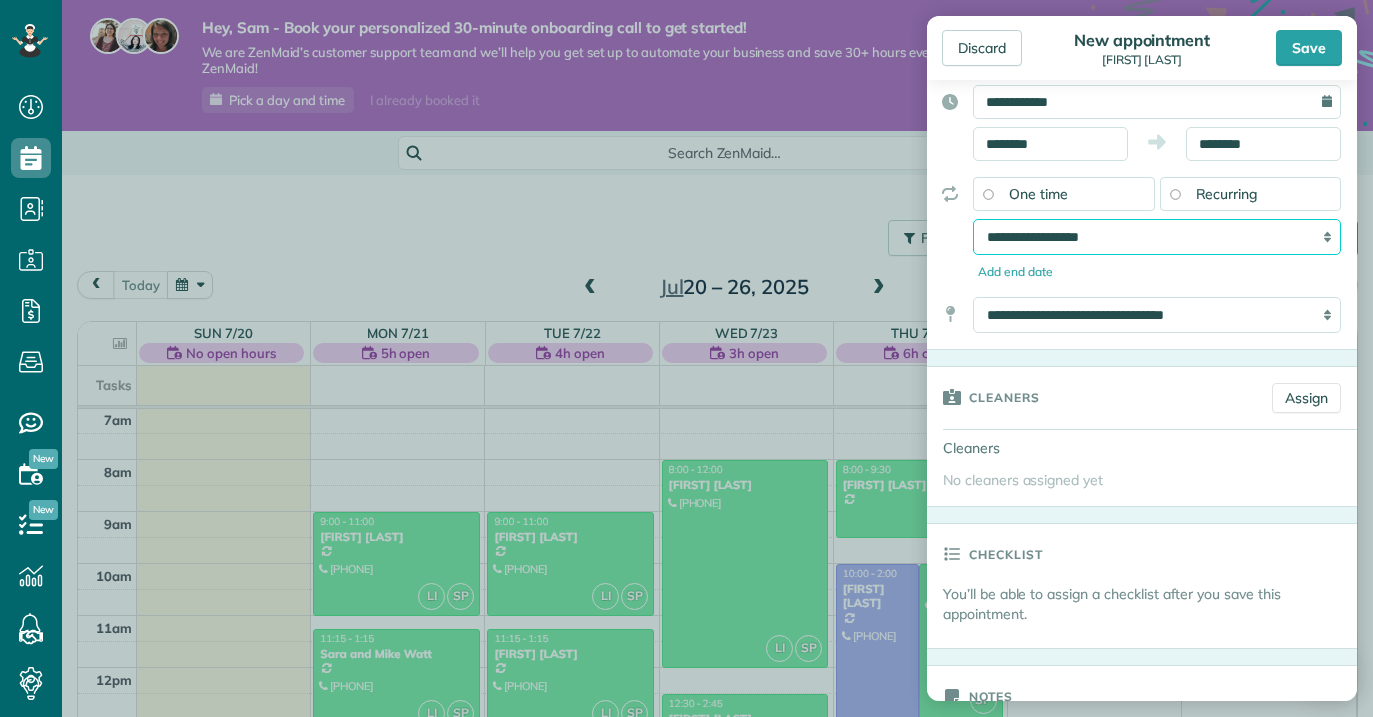 scroll, scrollTop: 214, scrollLeft: 0, axis: vertical 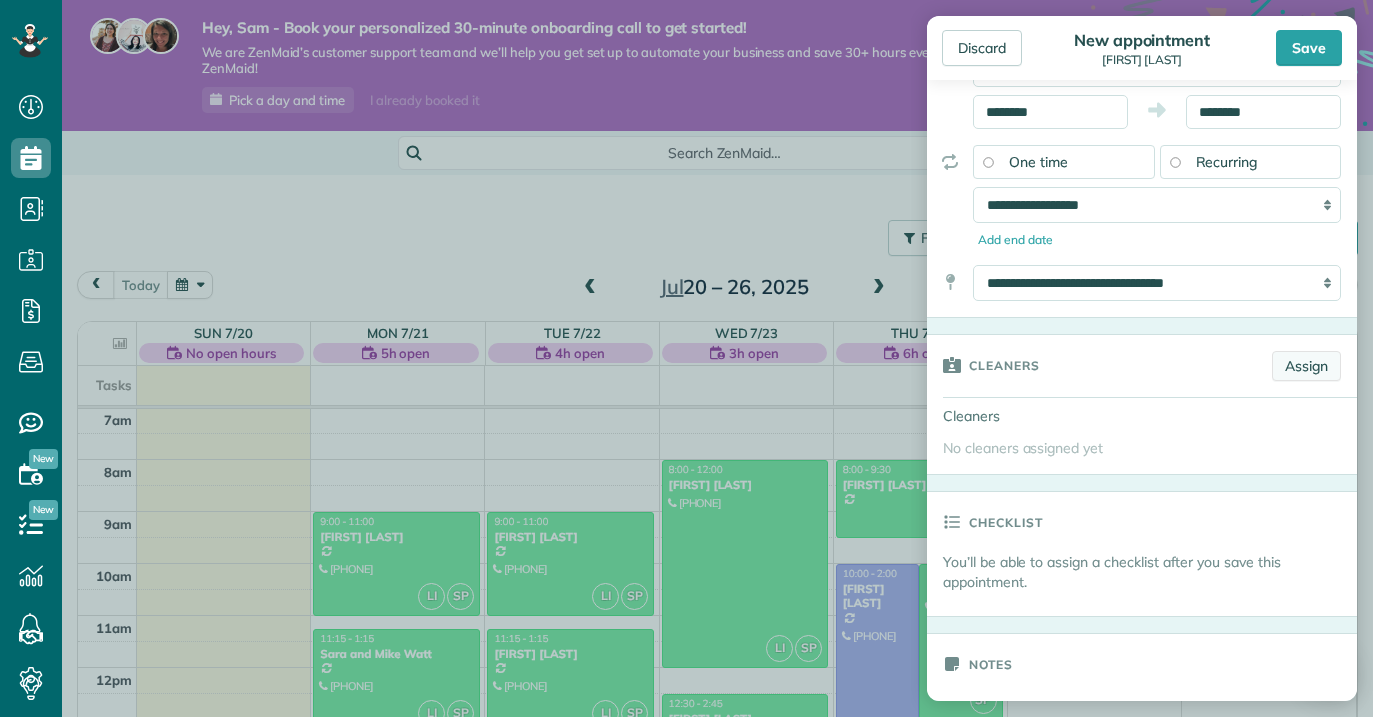 click on "Assign" at bounding box center [1306, 366] 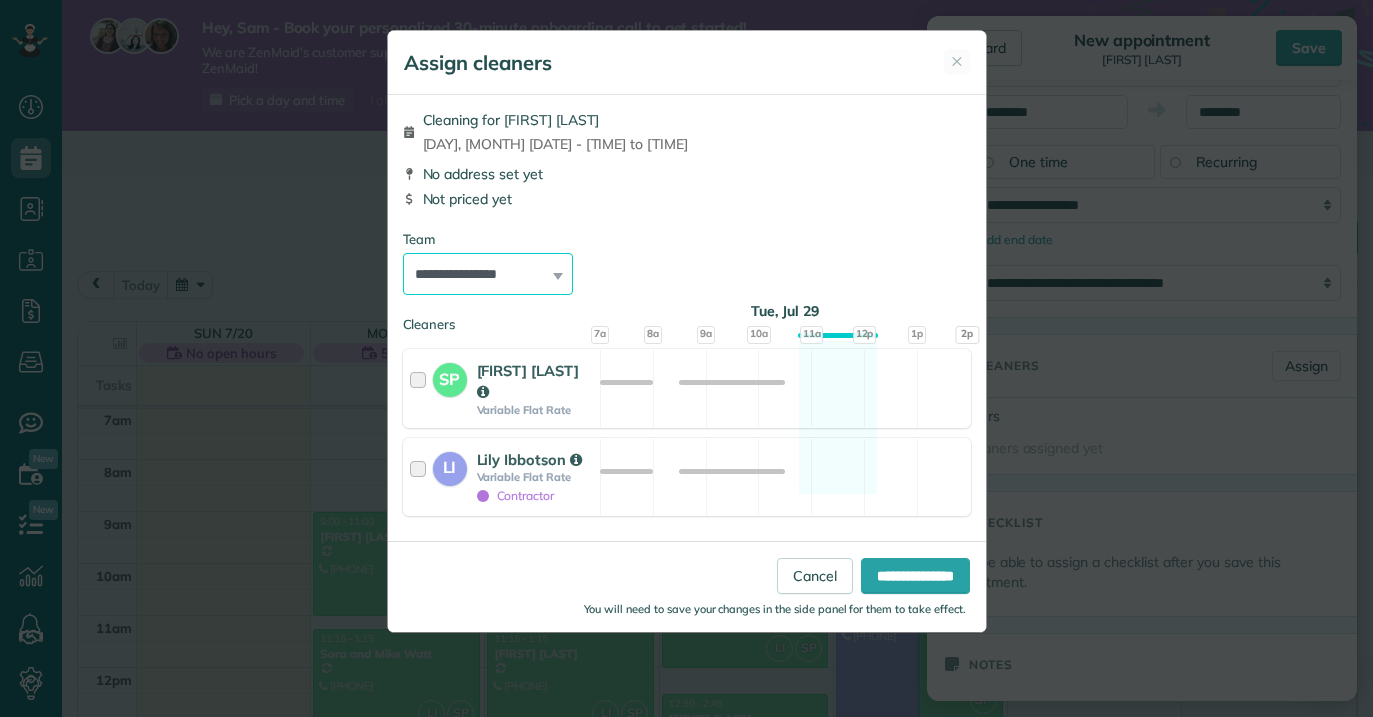 click on "**********" at bounding box center (488, 274) 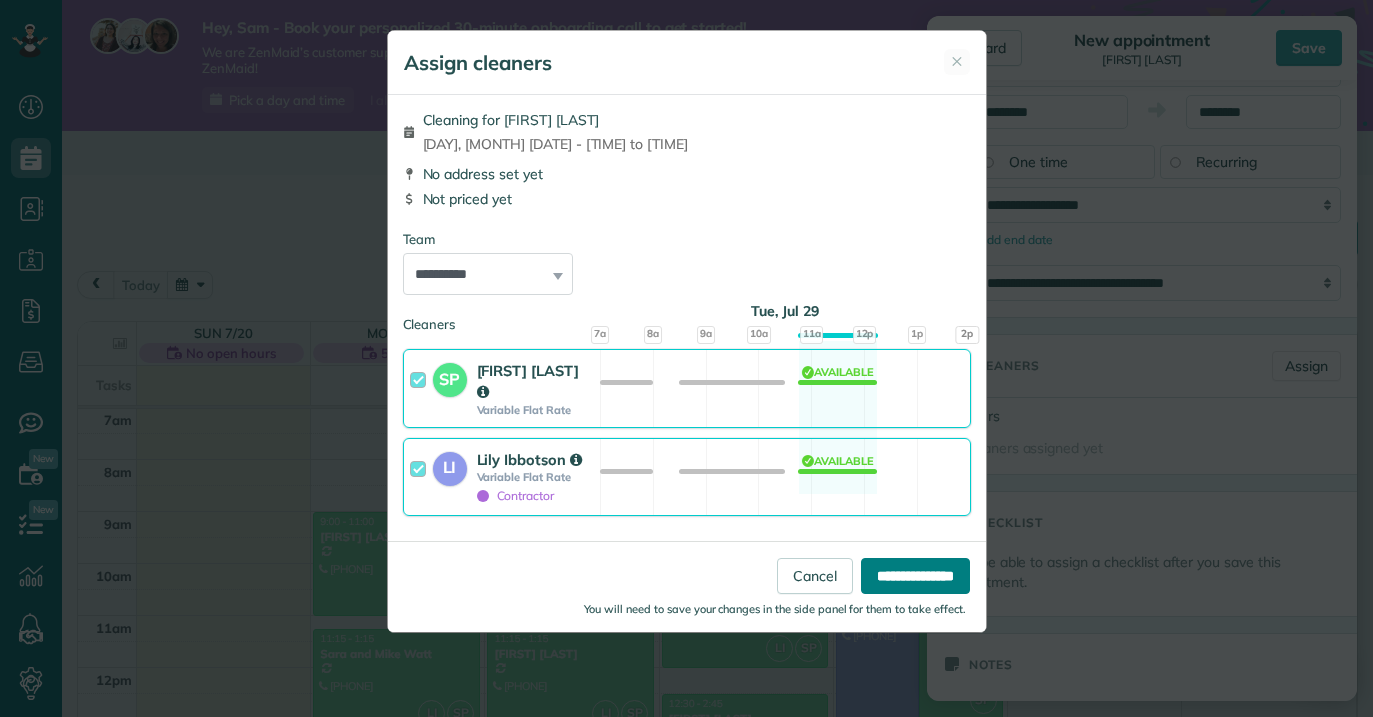 click on "**********" at bounding box center (915, 576) 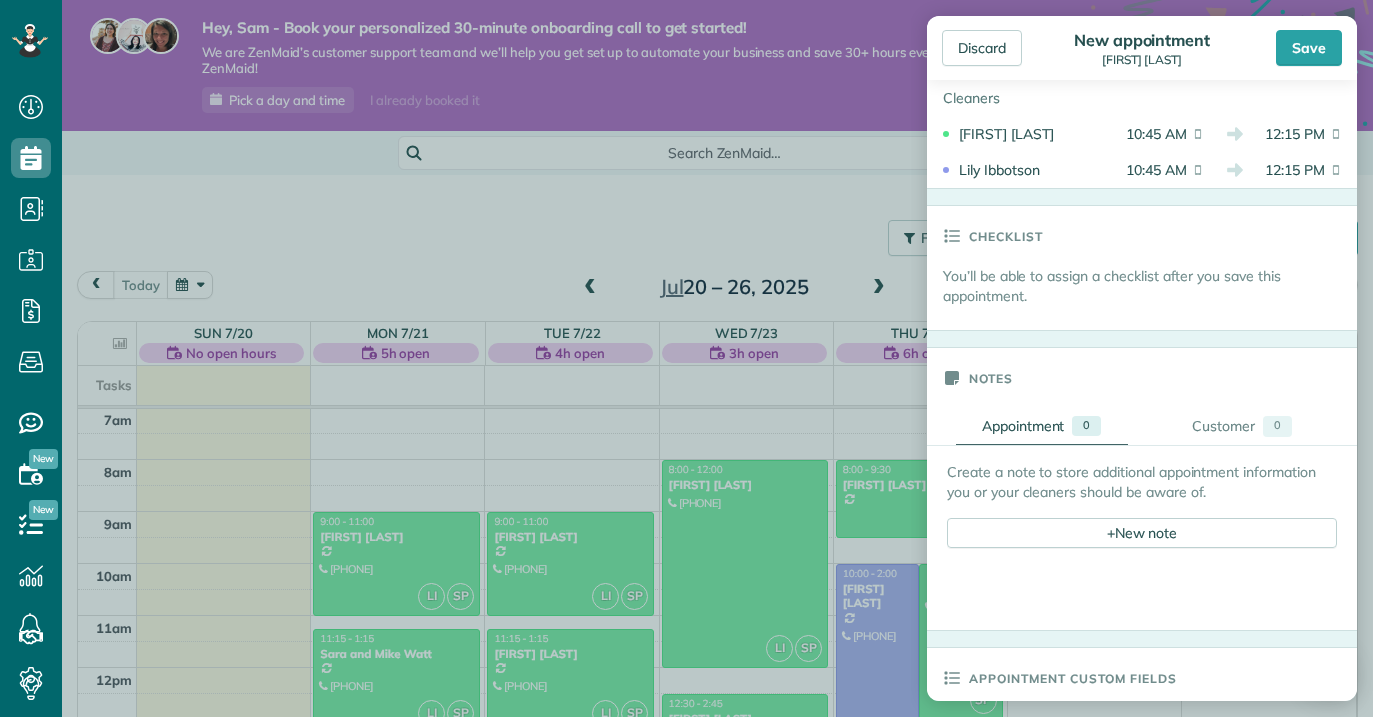 scroll, scrollTop: 571, scrollLeft: 0, axis: vertical 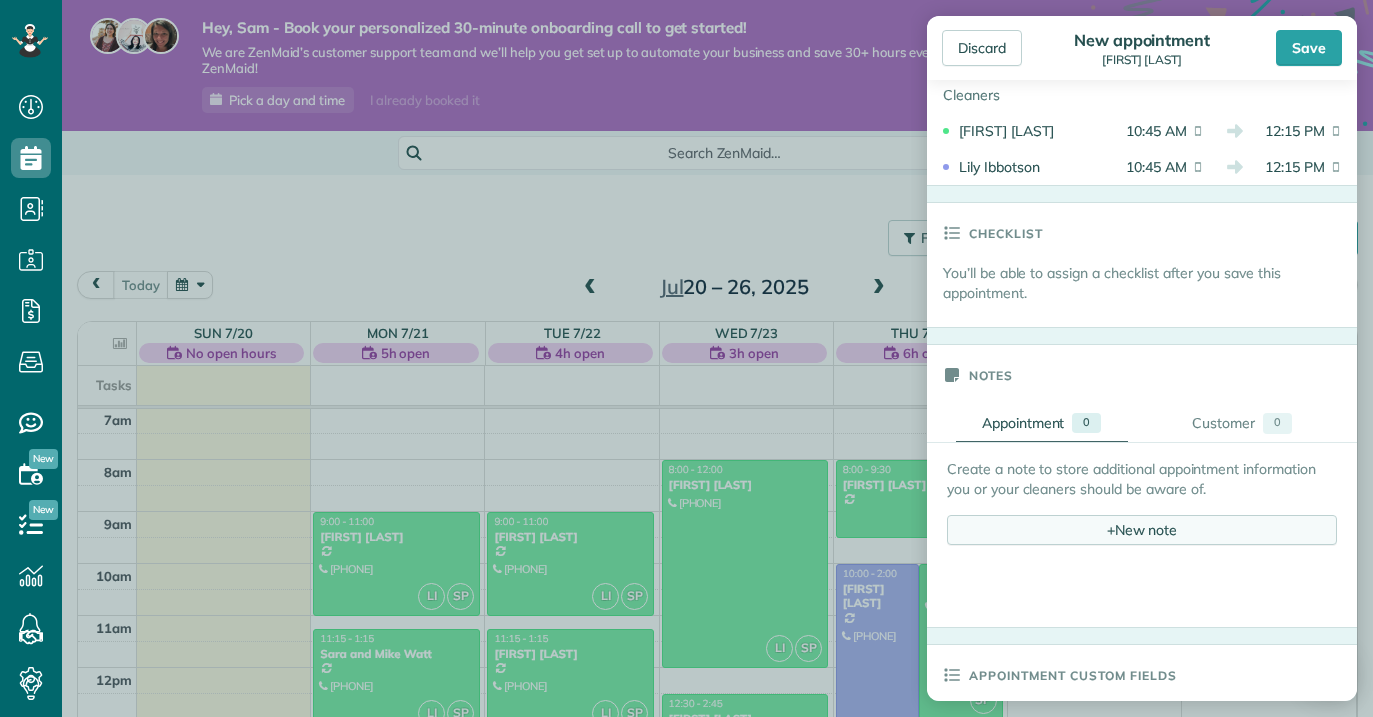 click on "+ New note" at bounding box center [1142, 530] 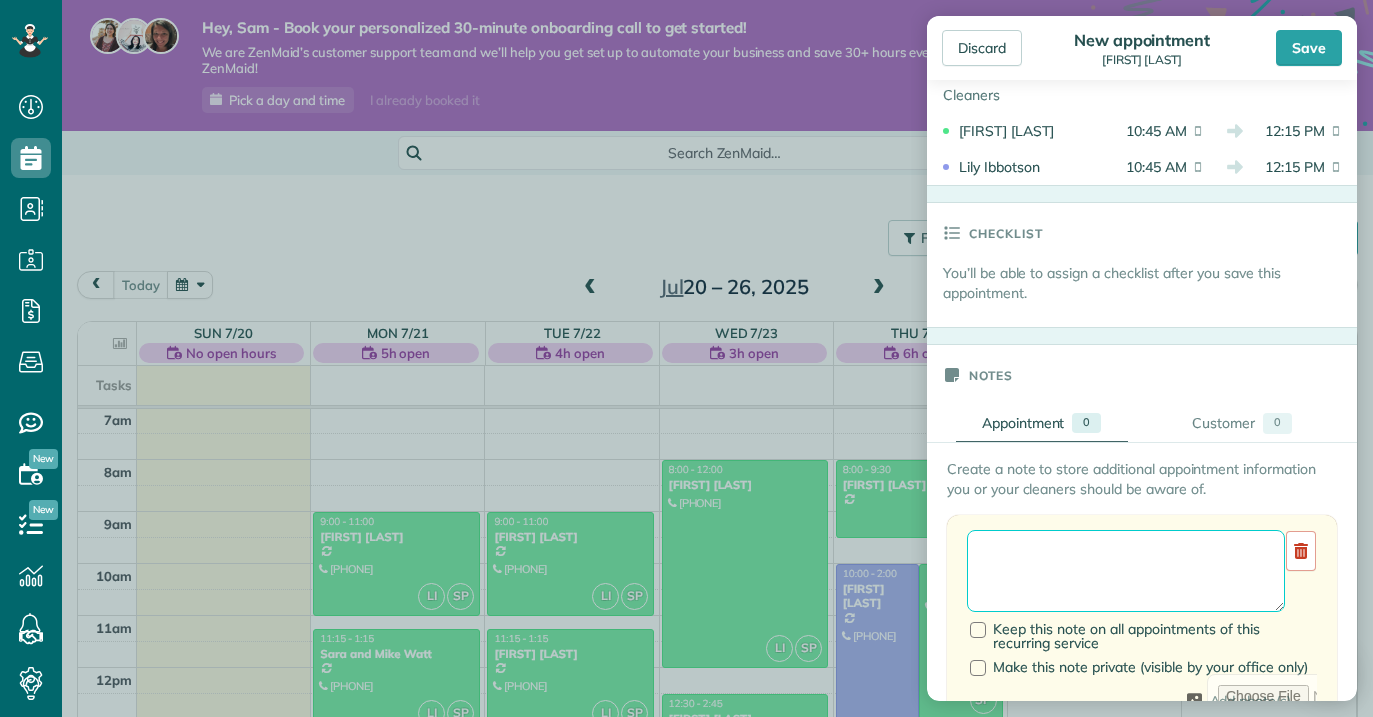click at bounding box center (1126, 571) 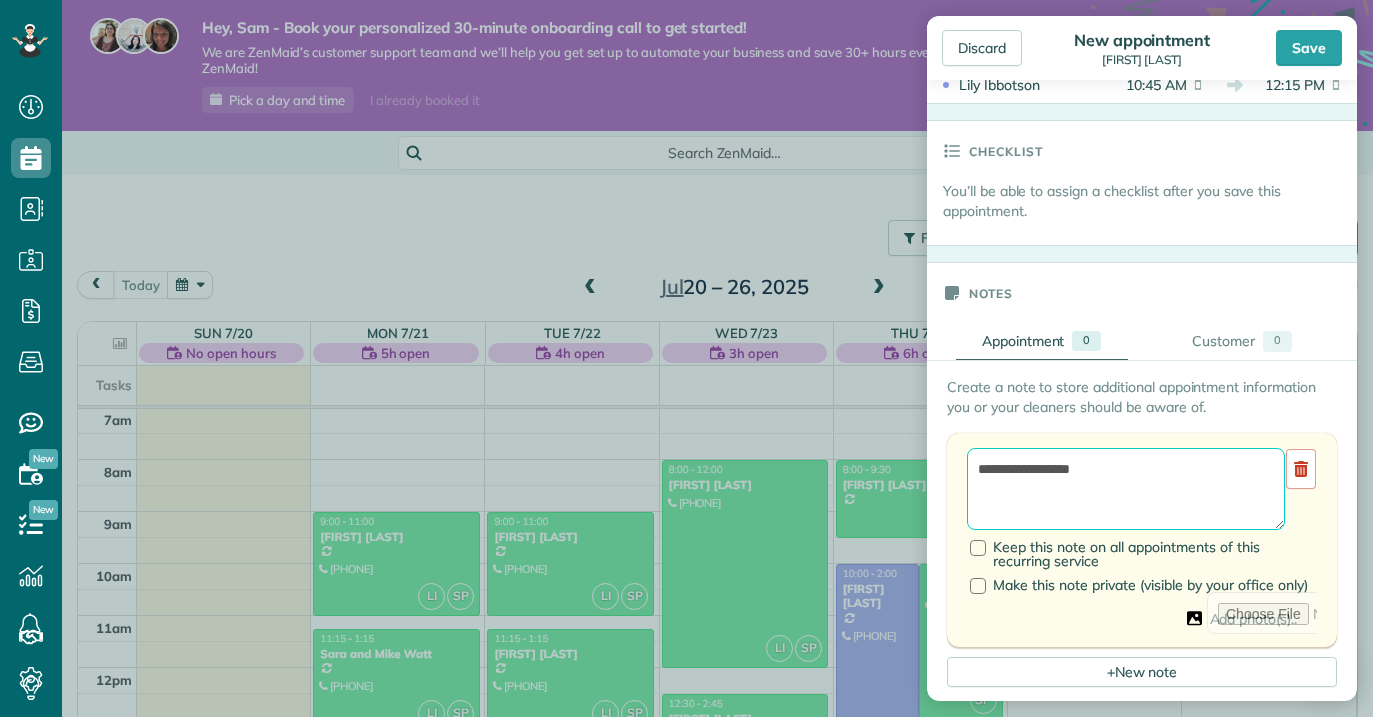 scroll, scrollTop: 669, scrollLeft: 0, axis: vertical 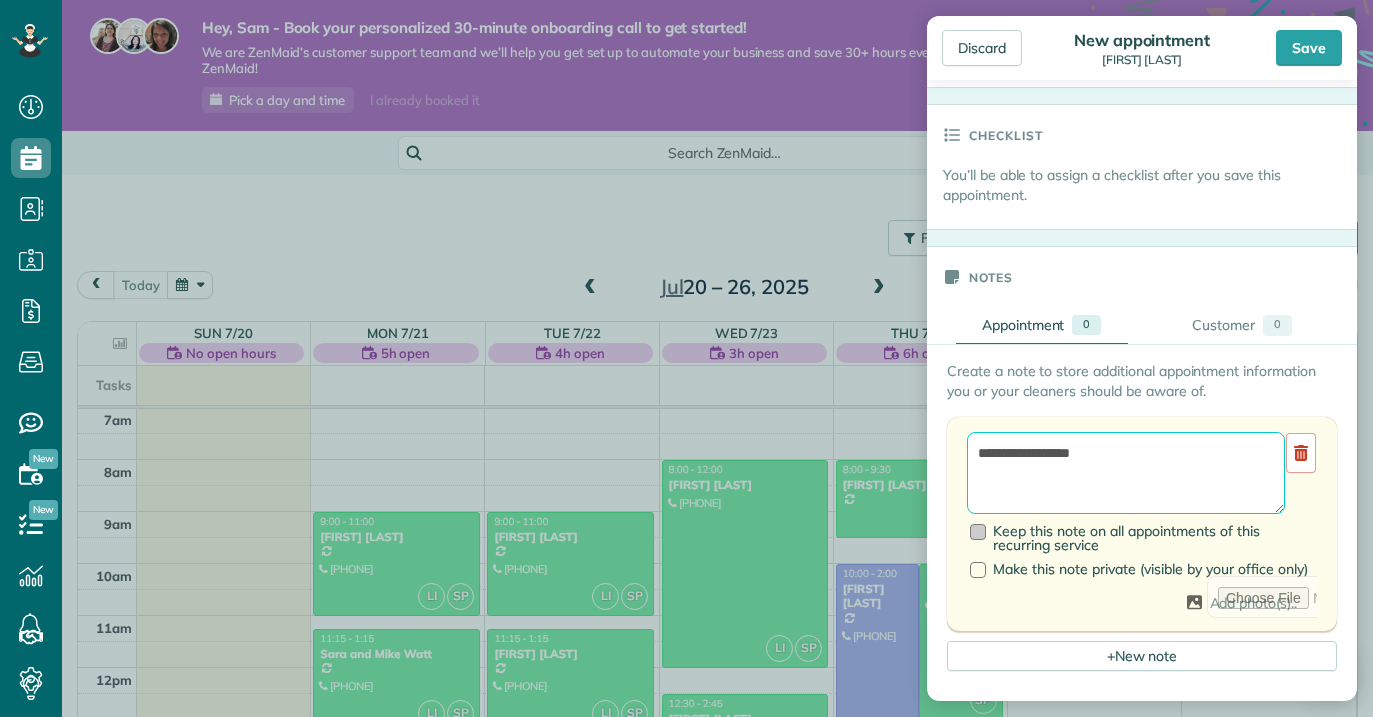 type on "**********" 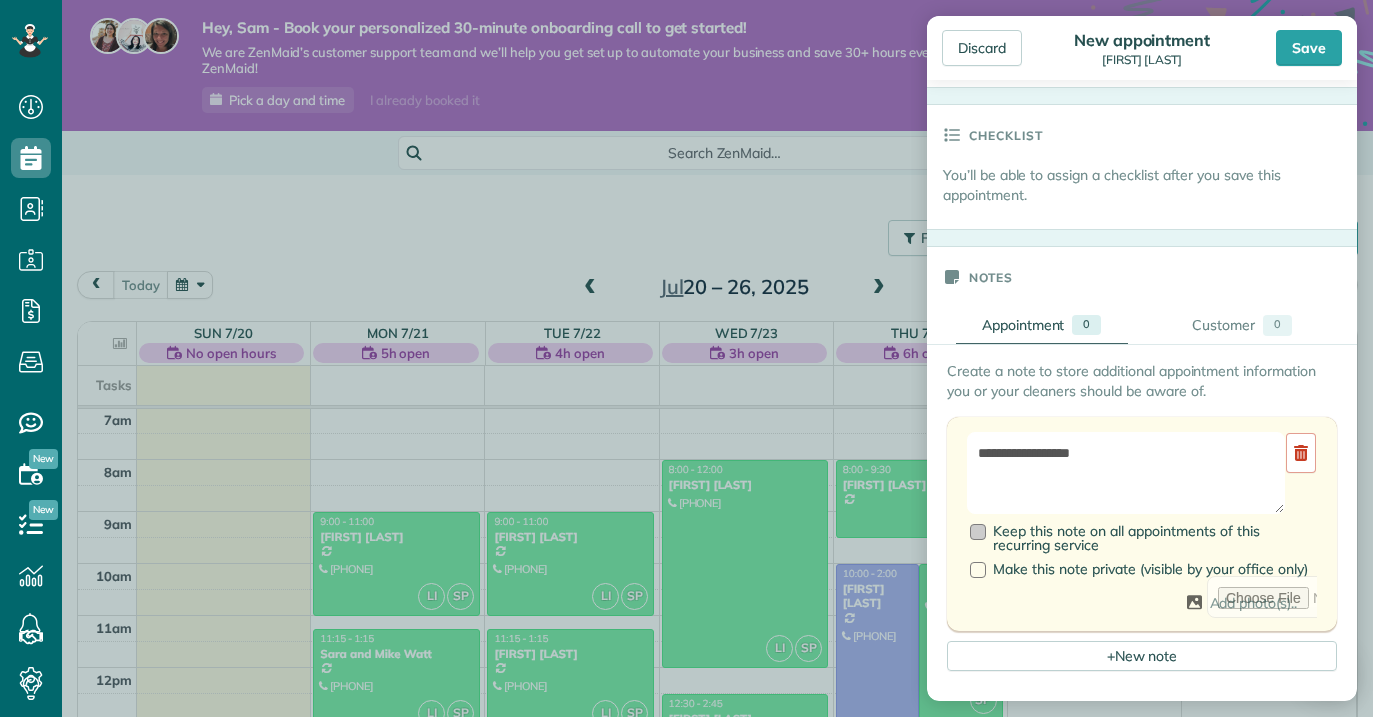 click at bounding box center (978, 532) 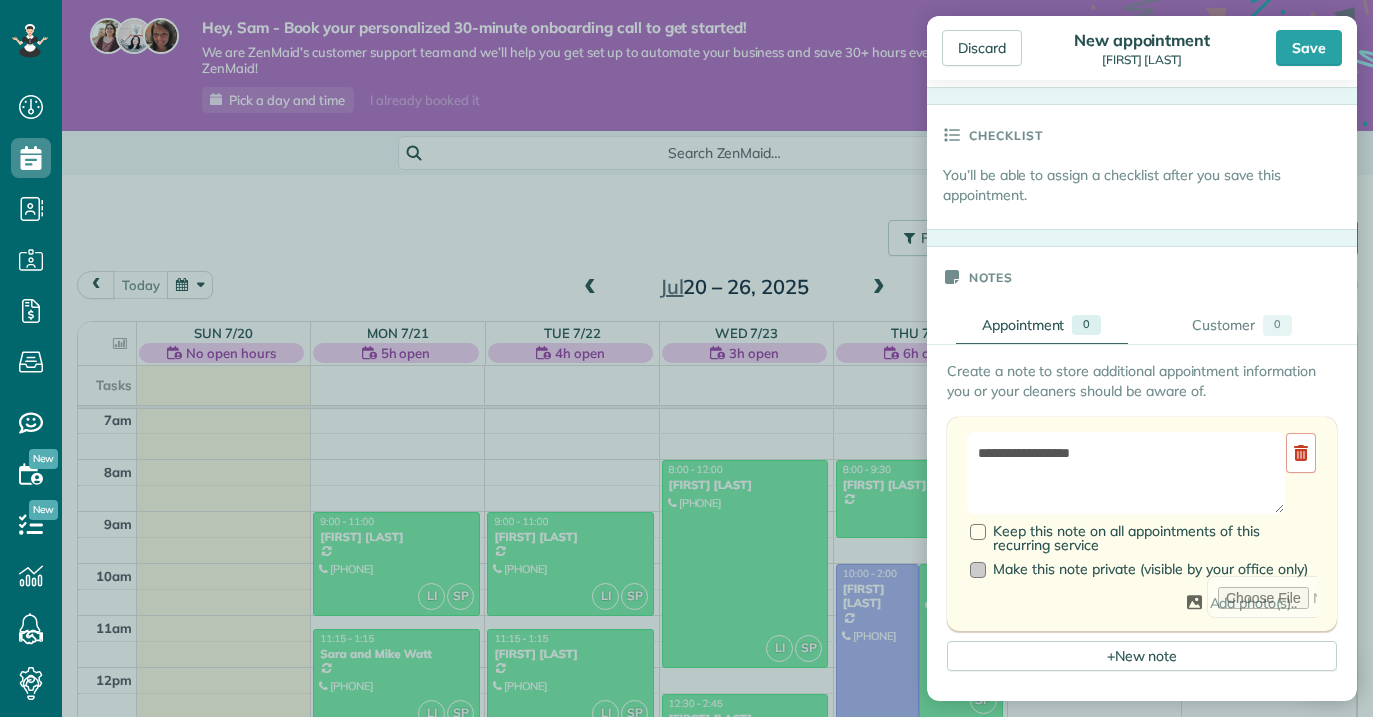 click at bounding box center [978, 570] 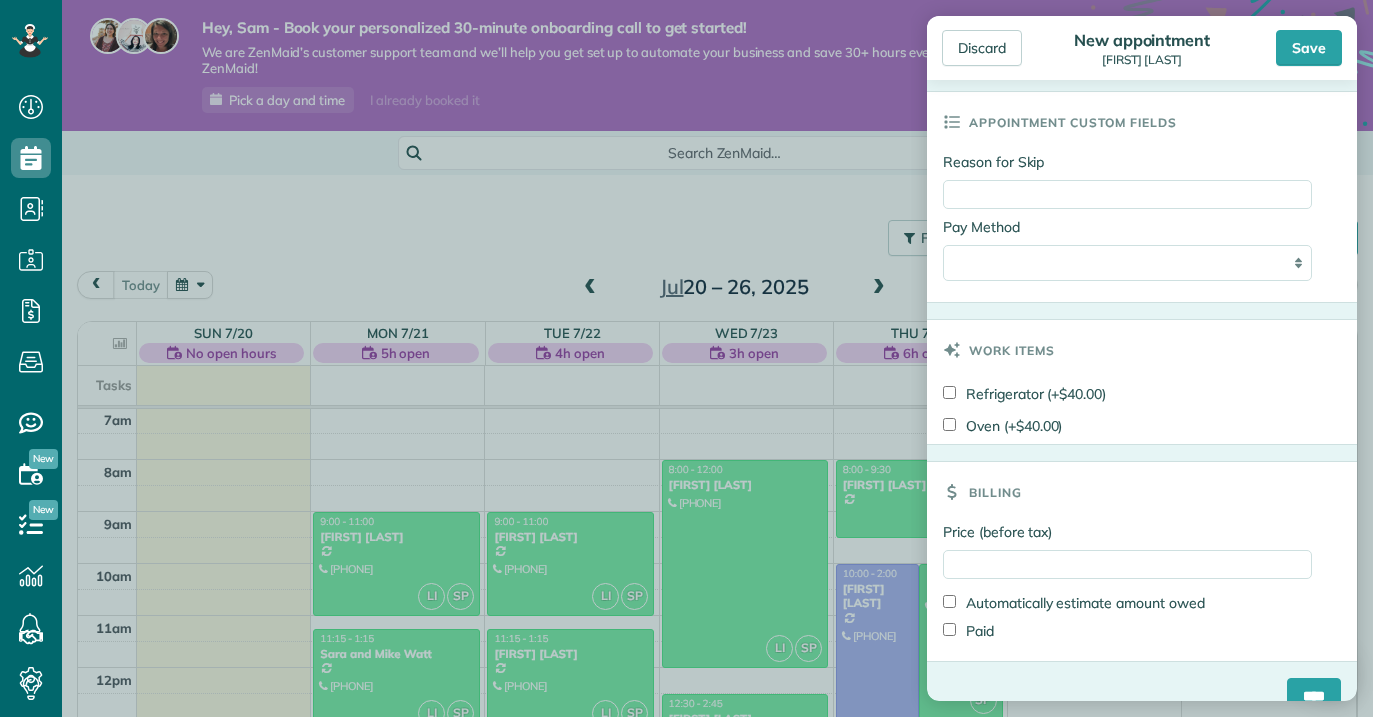 scroll, scrollTop: 1666, scrollLeft: 0, axis: vertical 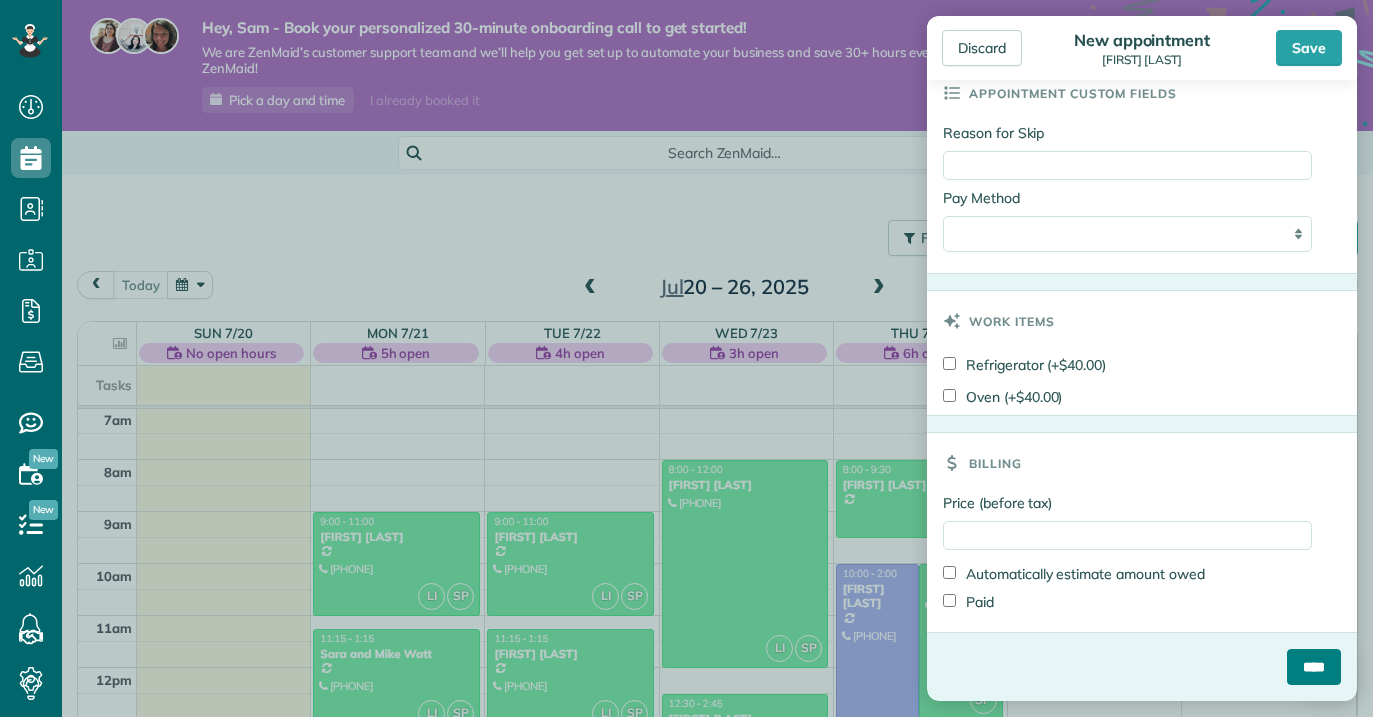 click on "****" at bounding box center [1314, 667] 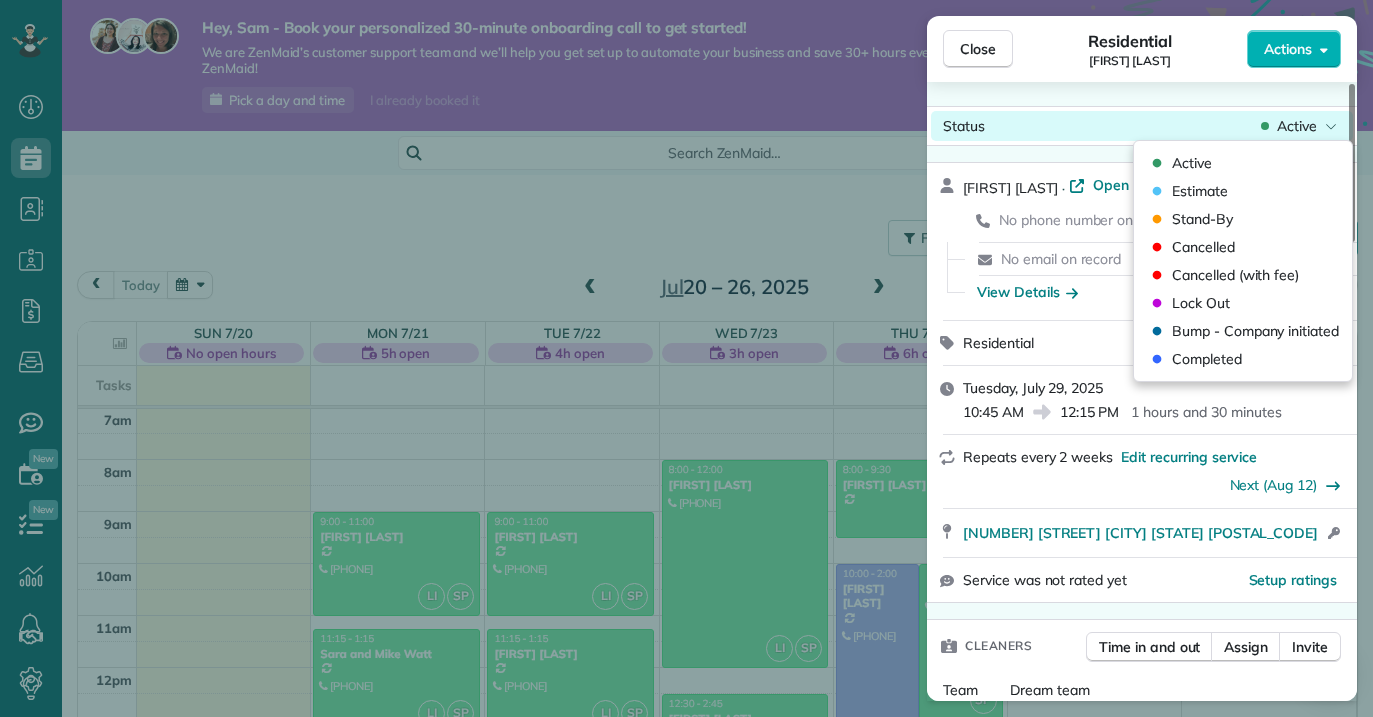 click on "Active" at bounding box center (1297, 126) 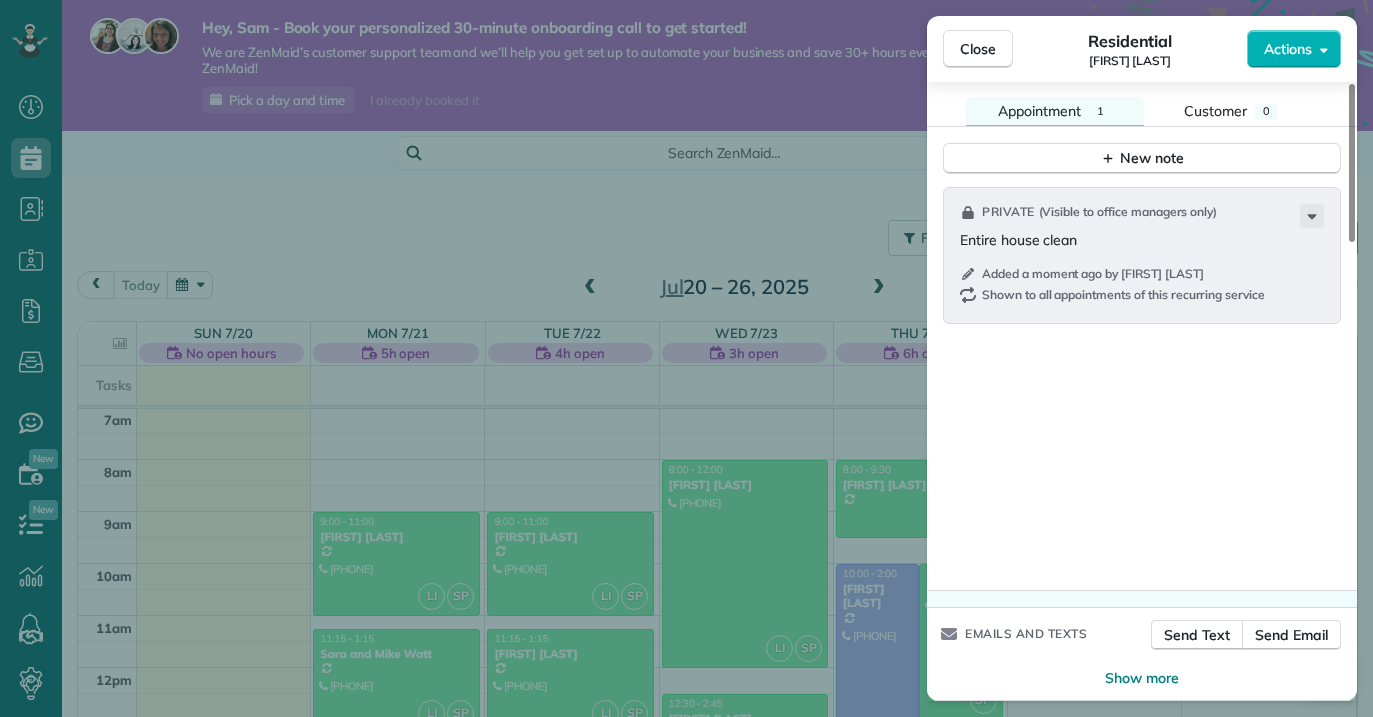 scroll, scrollTop: 1789, scrollLeft: 0, axis: vertical 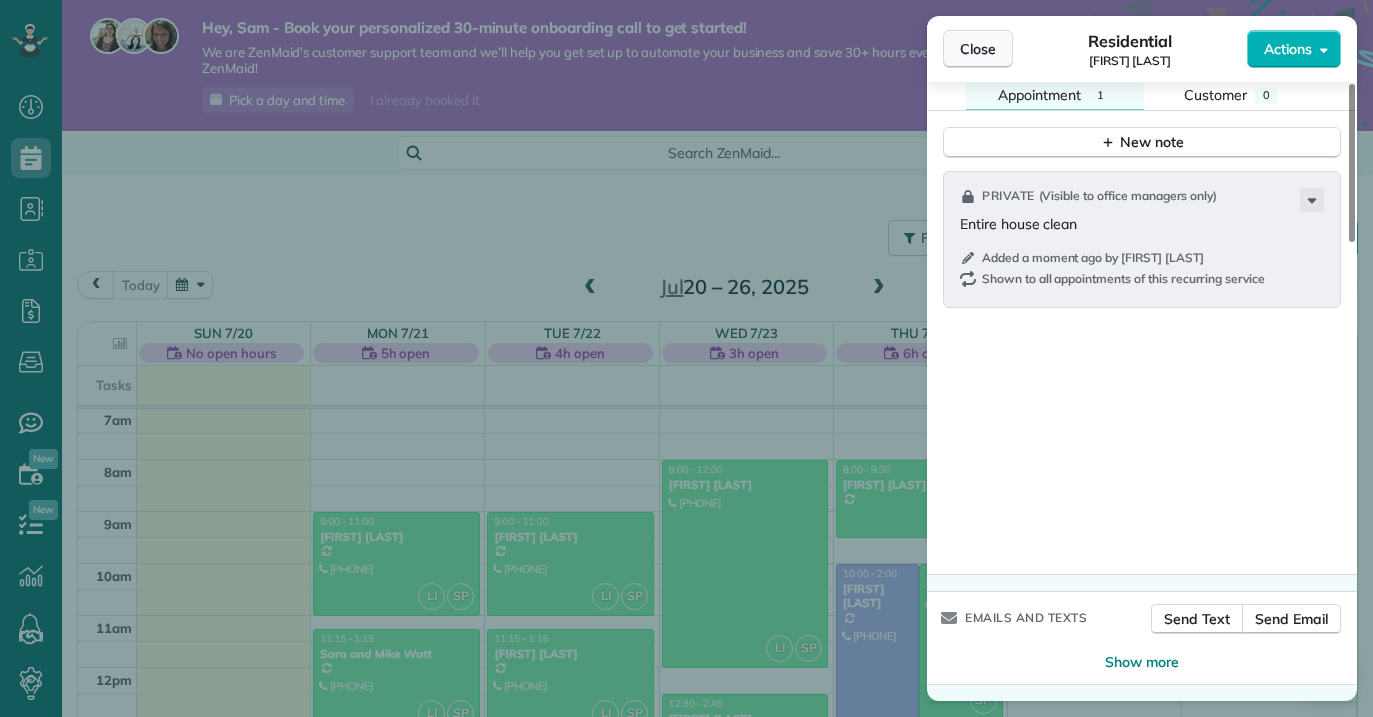click on "Close" at bounding box center [978, 49] 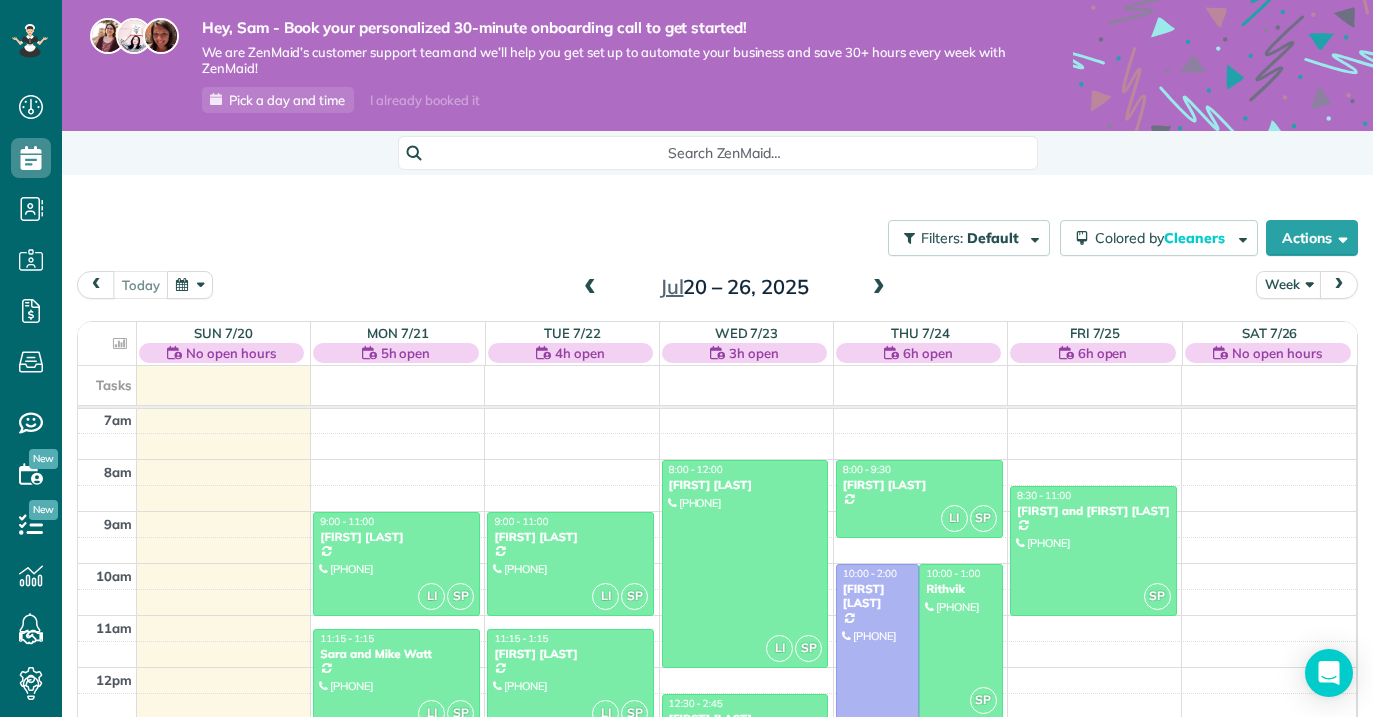 click at bounding box center (879, 288) 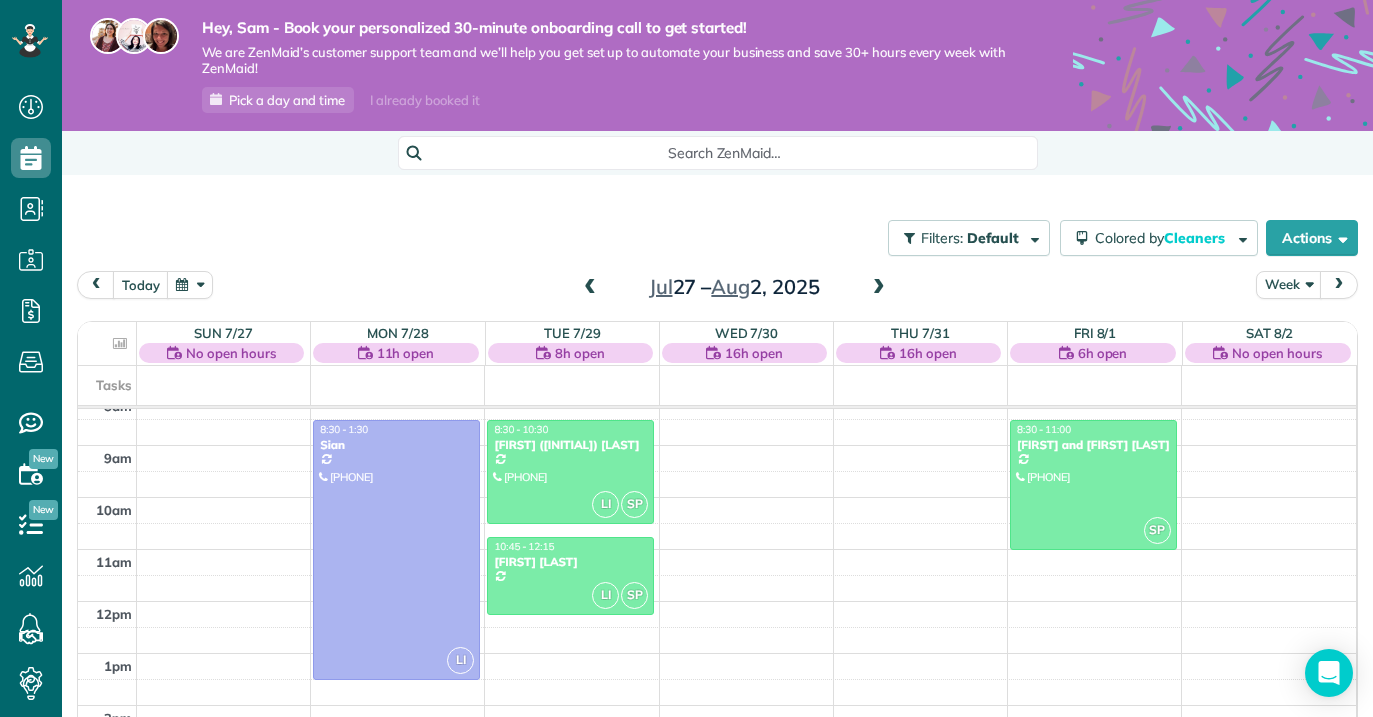 scroll, scrollTop: 429, scrollLeft: 0, axis: vertical 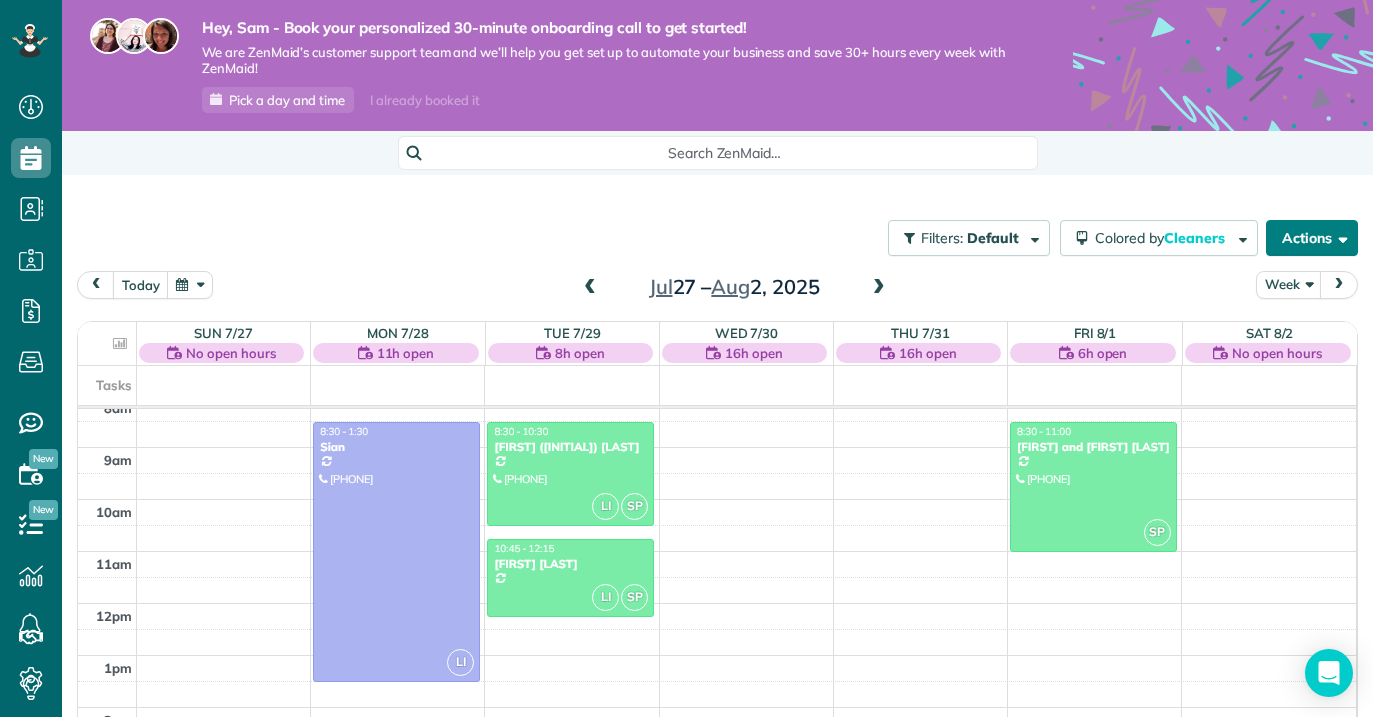 click at bounding box center (1339, 237) 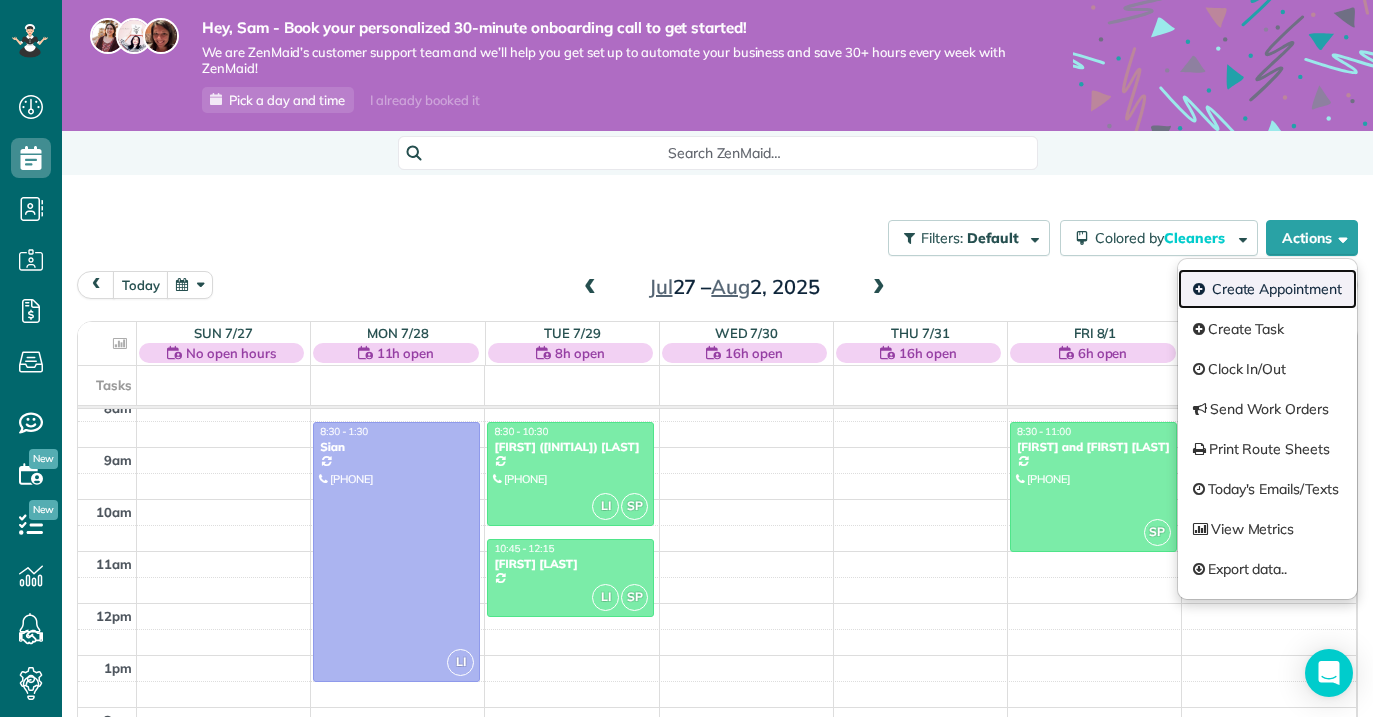 click on "Create Appointment" at bounding box center (1267, 289) 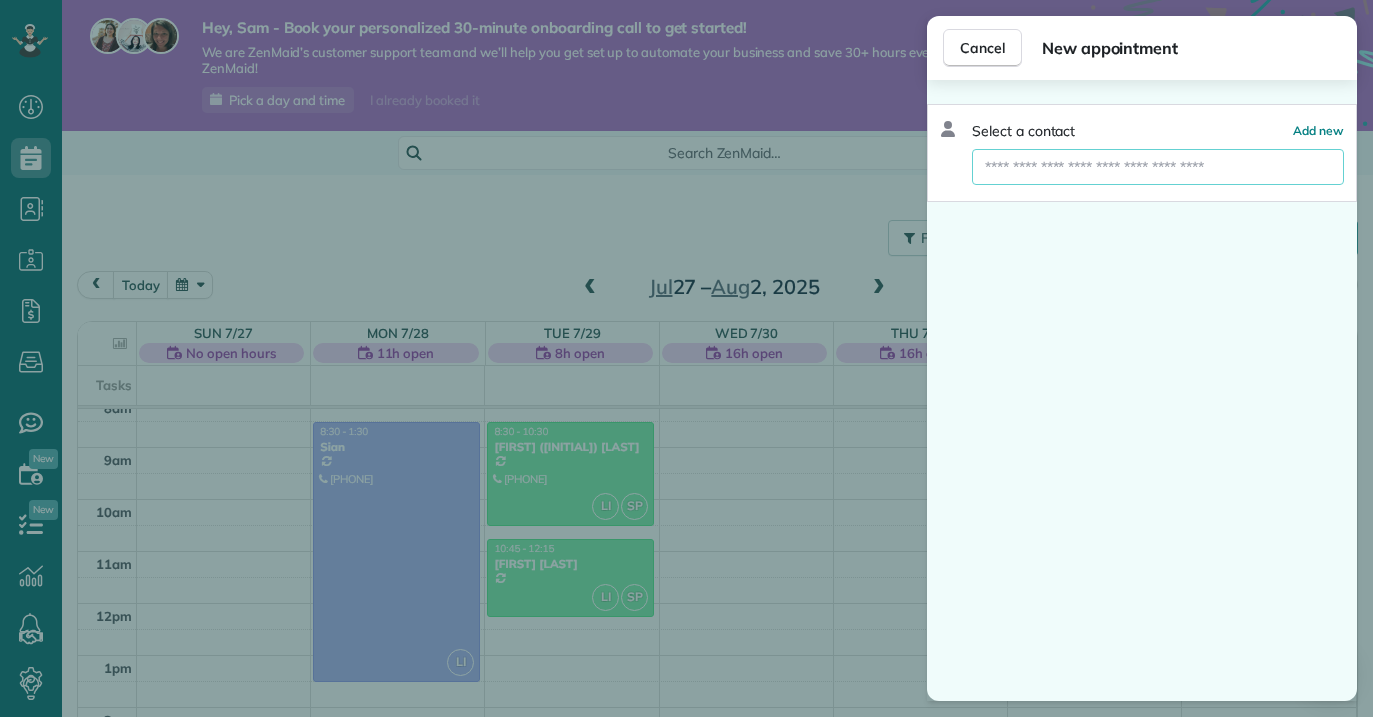 click at bounding box center [1158, 167] 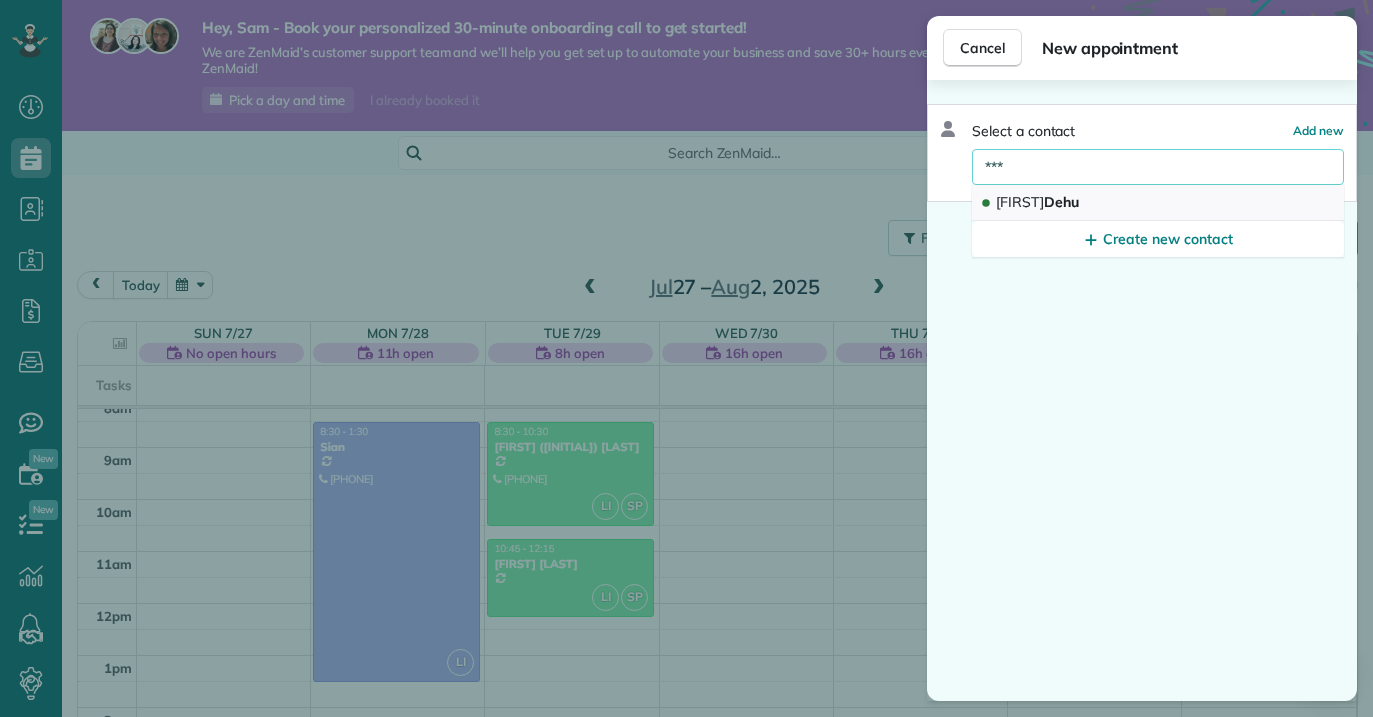 type on "***" 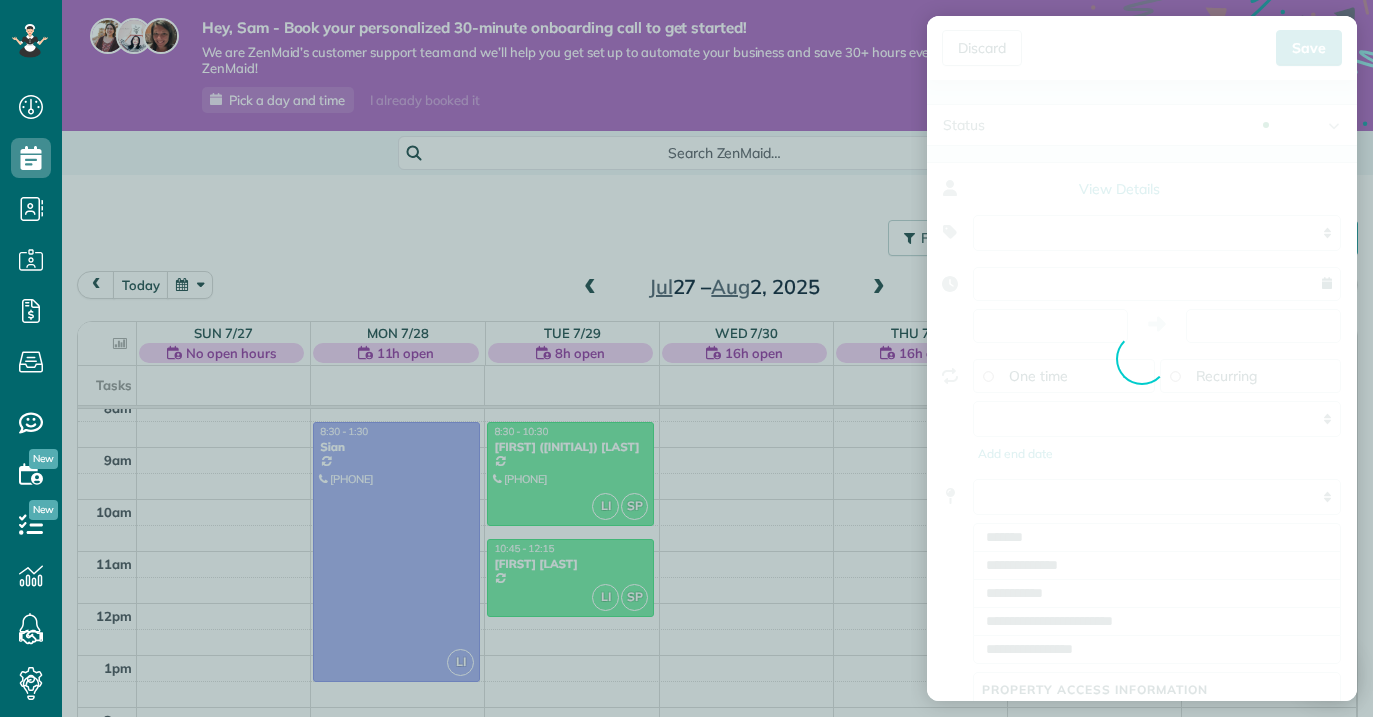 type on "**********" 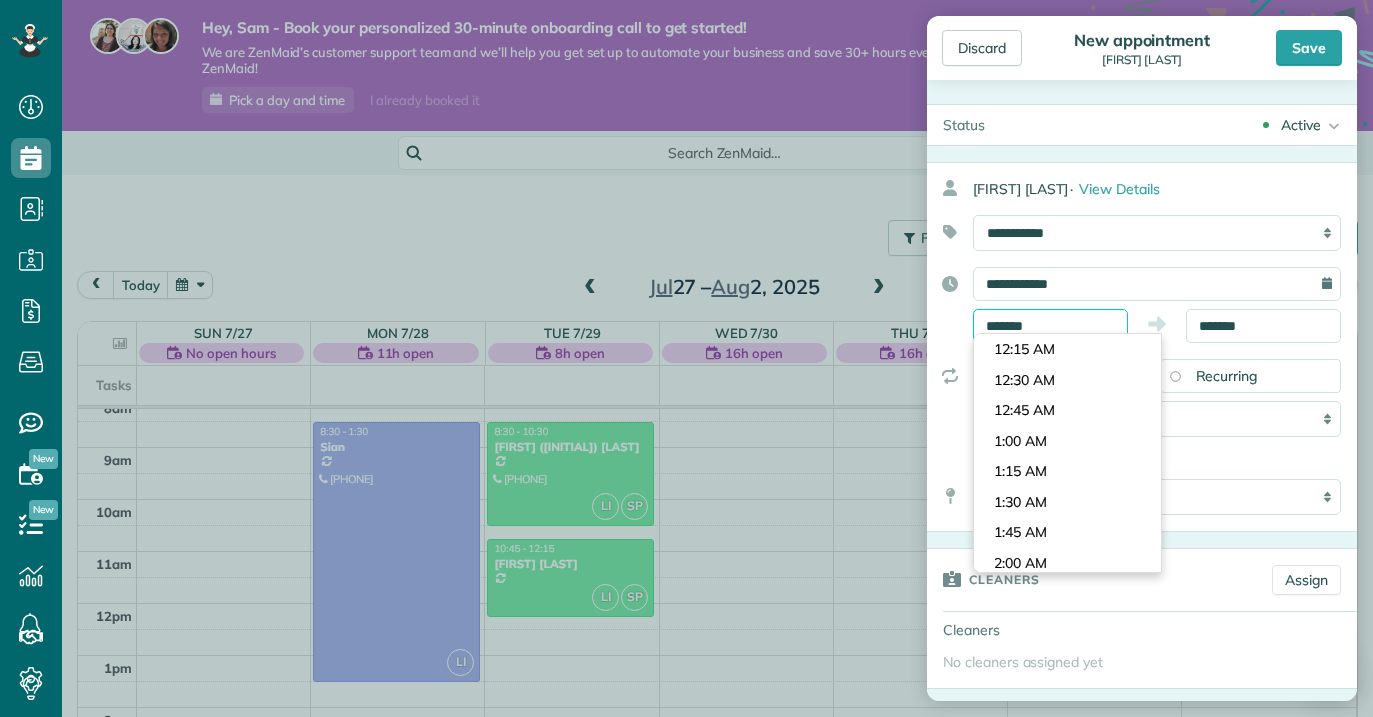 click on "Dashboard
Scheduling
Calendar View
List View
Dispatch View - Weekly scheduling (Beta)" at bounding box center [686, 358] 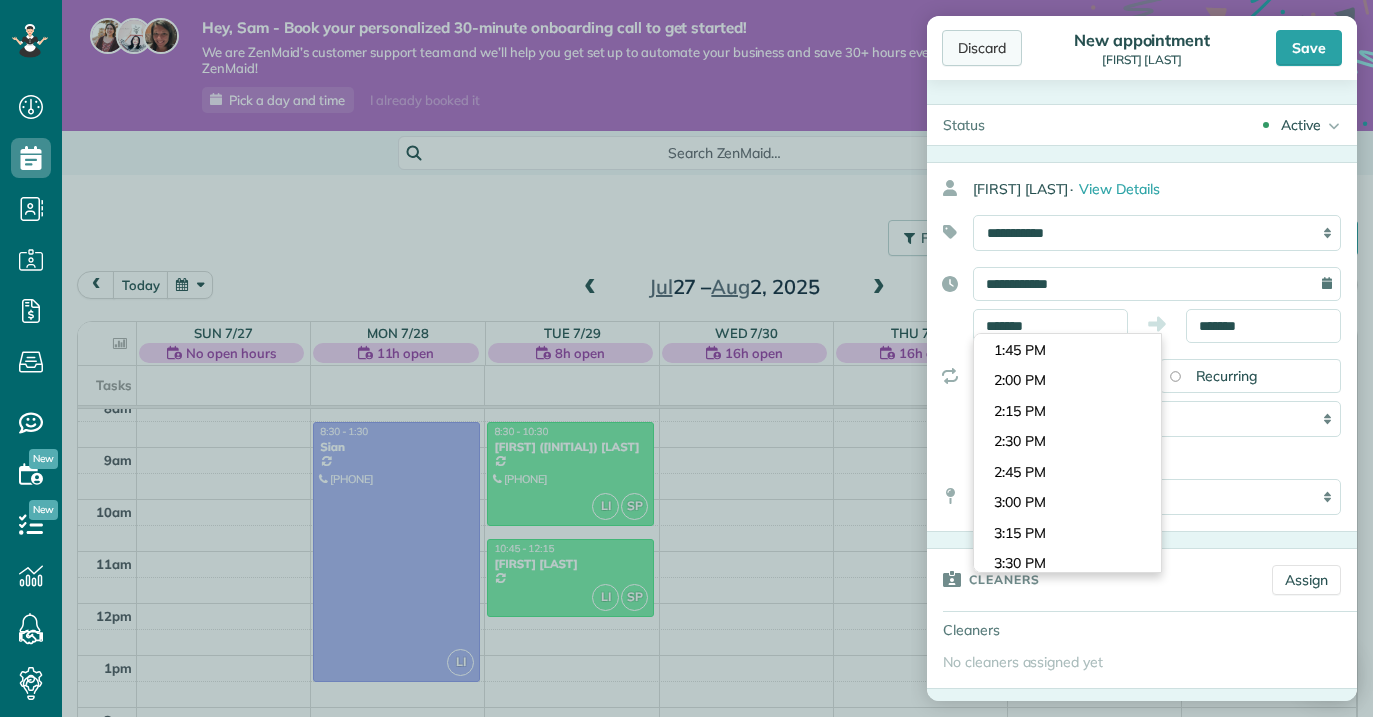 click on "Discard" at bounding box center [982, 48] 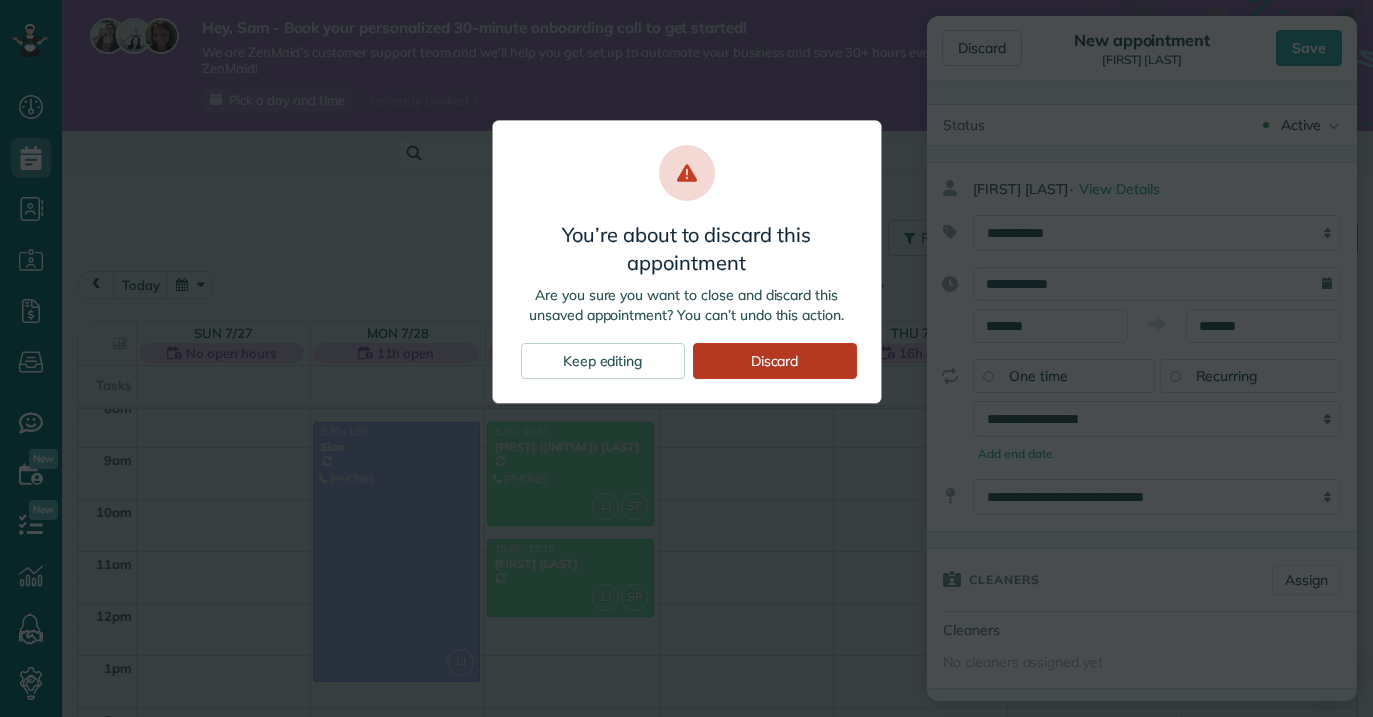 click on "Discard" at bounding box center [775, 361] 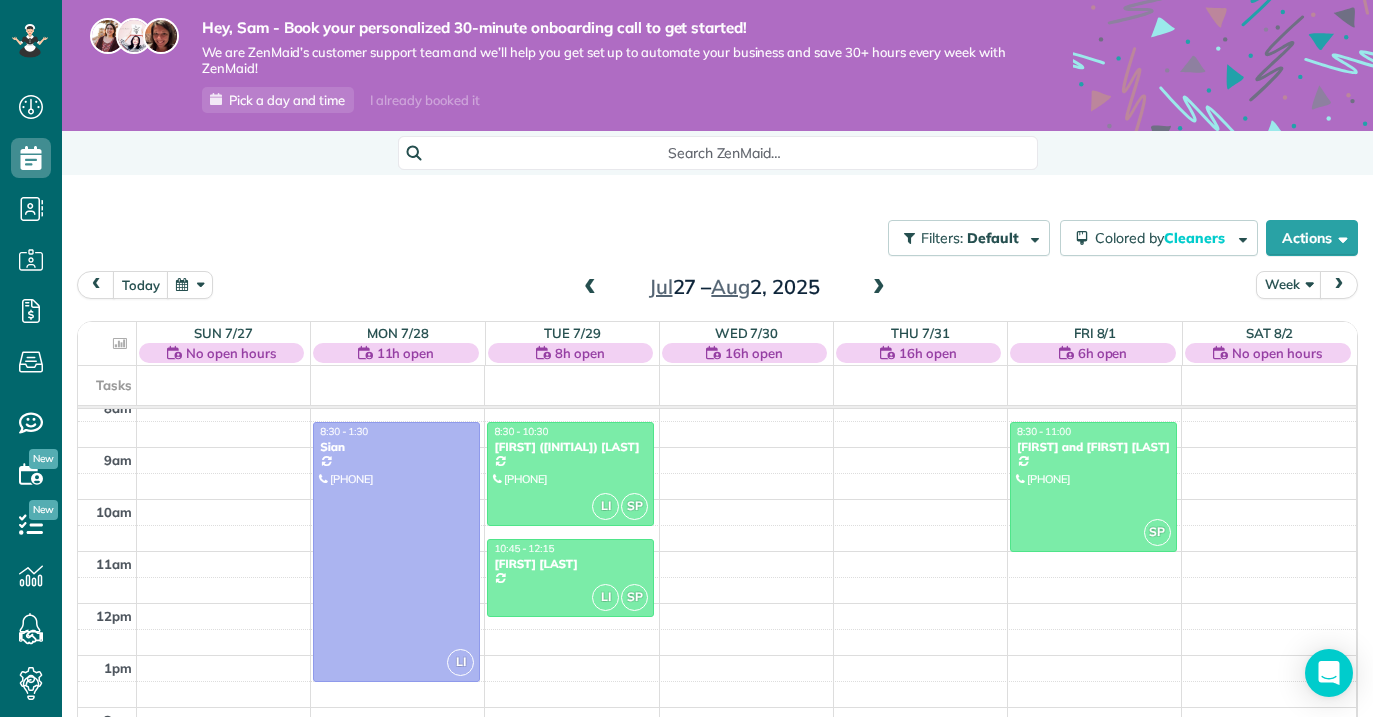 click at bounding box center [590, 288] 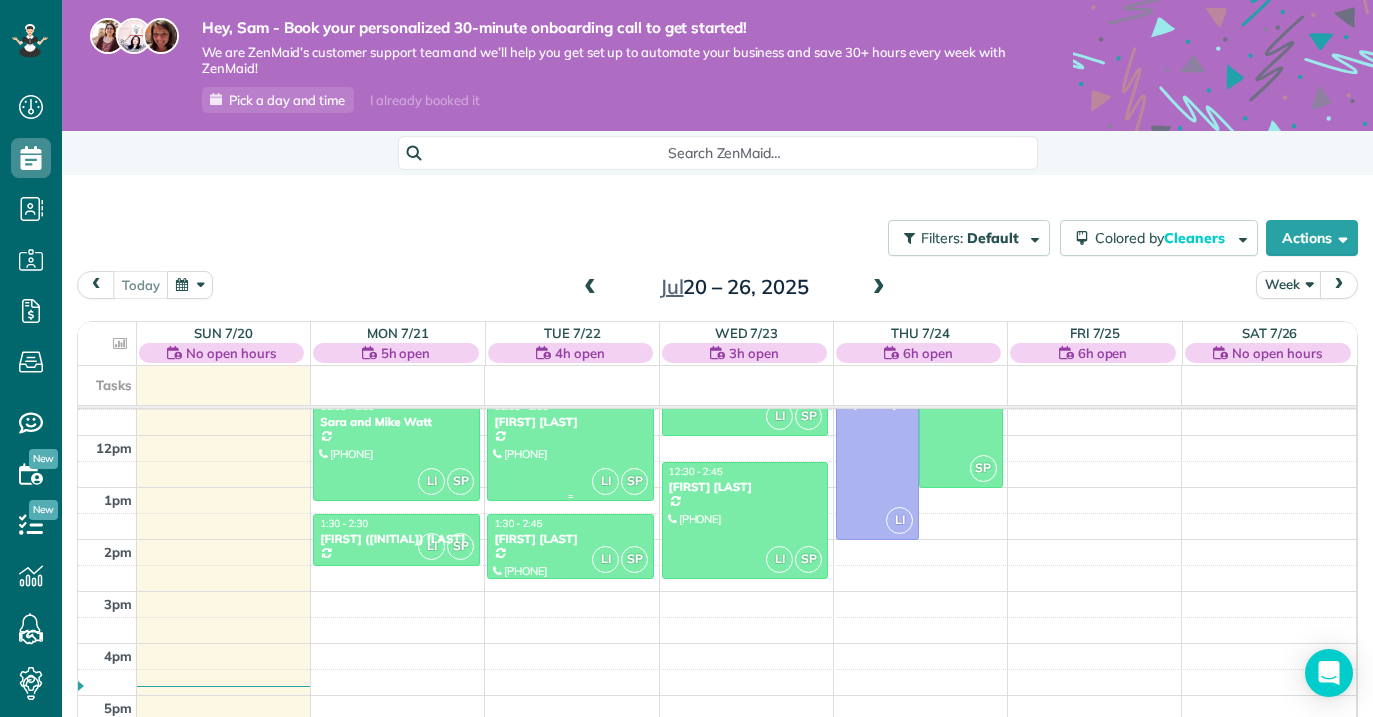 scroll, scrollTop: 598, scrollLeft: 0, axis: vertical 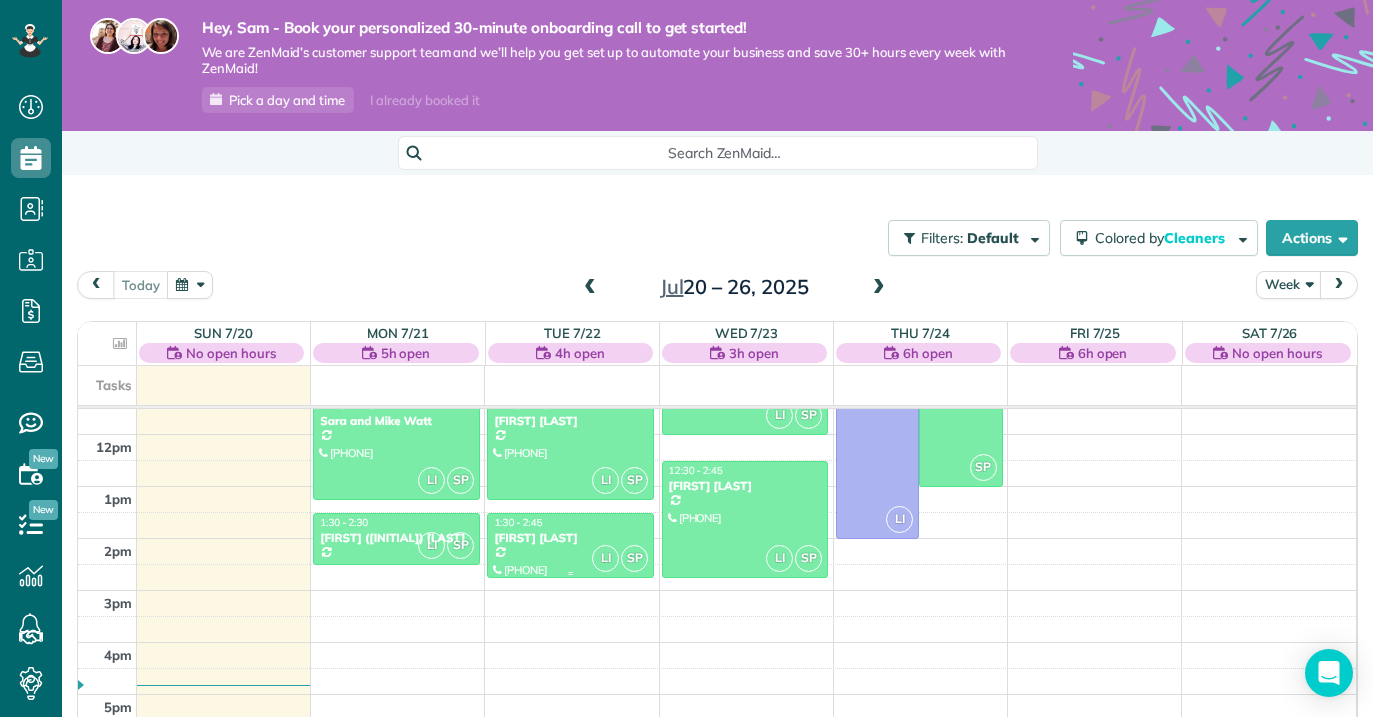 click on "[FIRST] [LAST]" at bounding box center (570, 538) 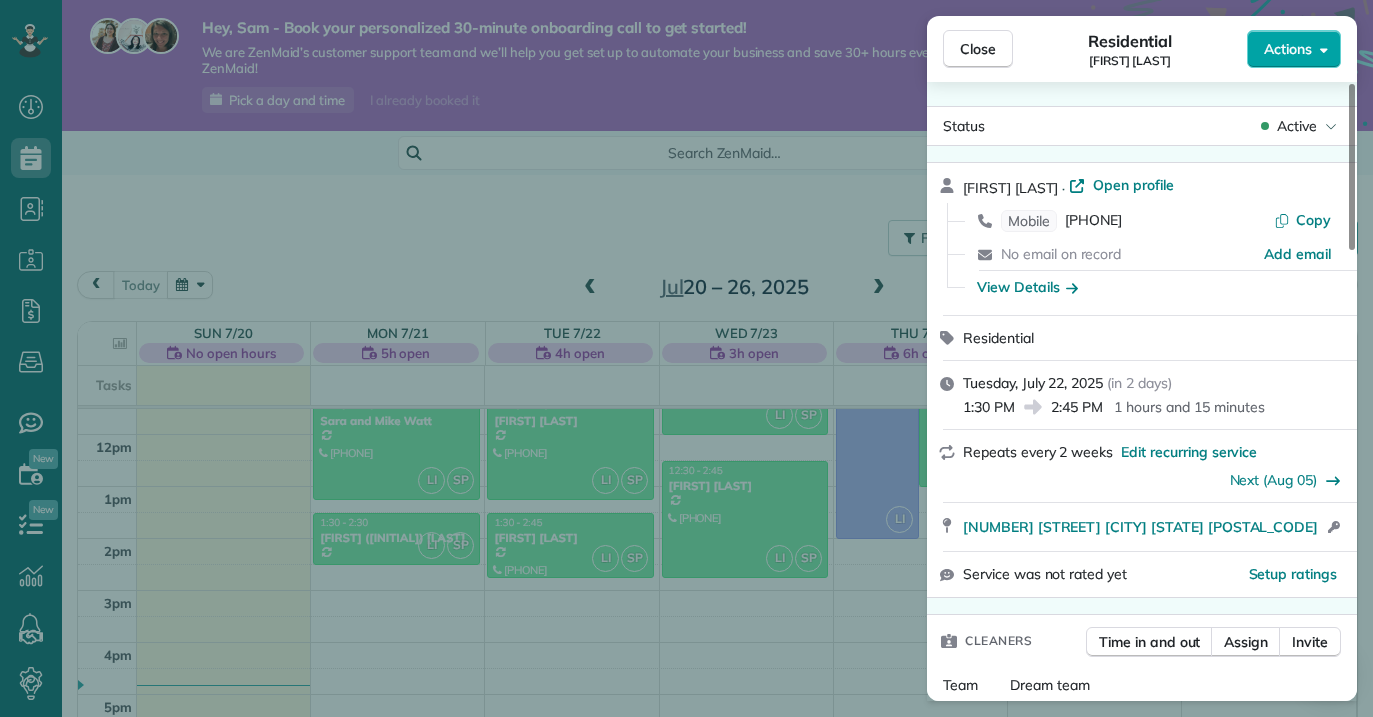 click on "Actions" at bounding box center (1288, 49) 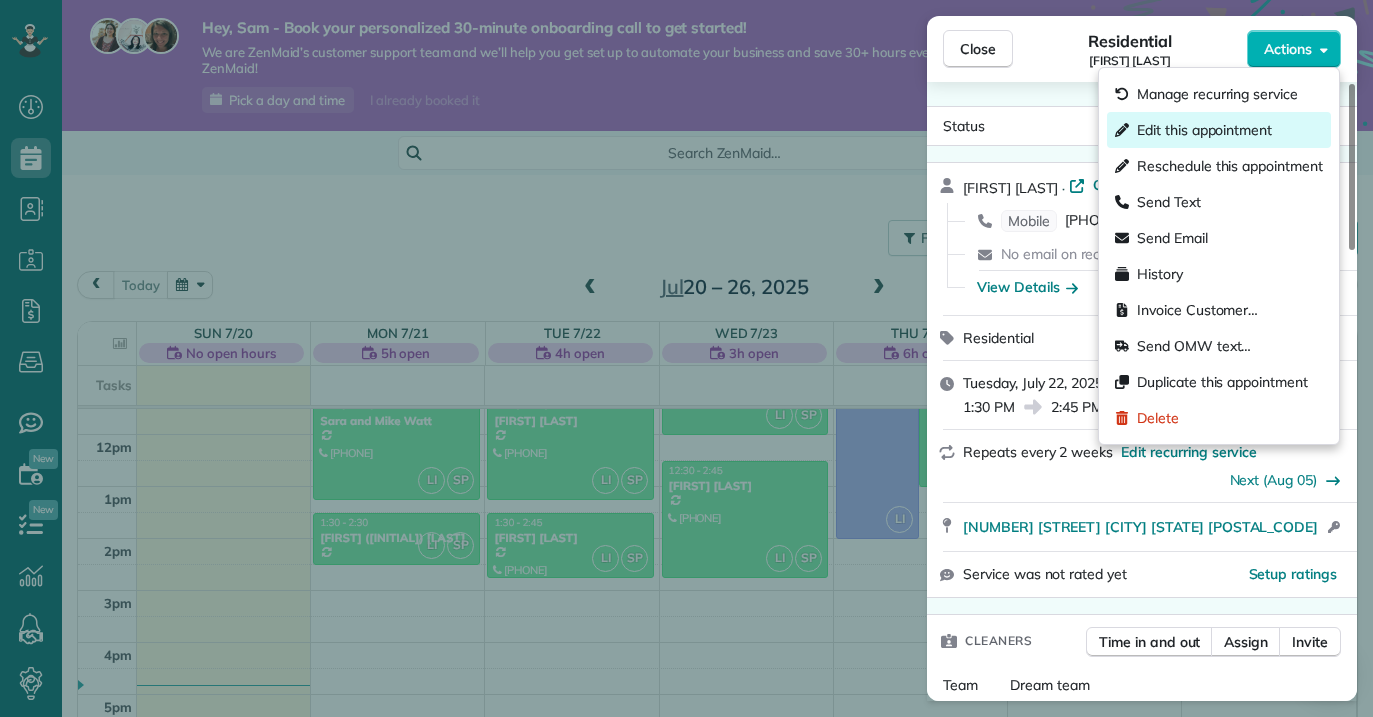click on "Edit this appointment" at bounding box center (1204, 130) 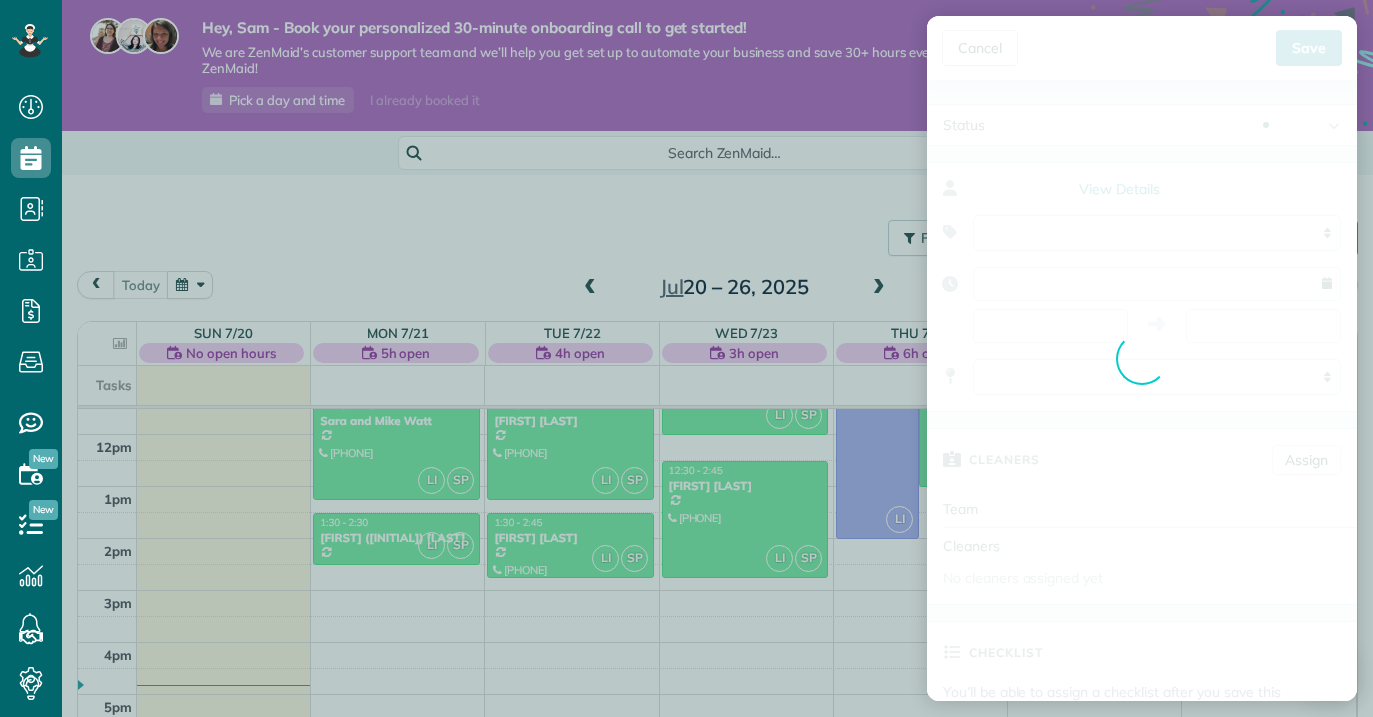 type on "**********" 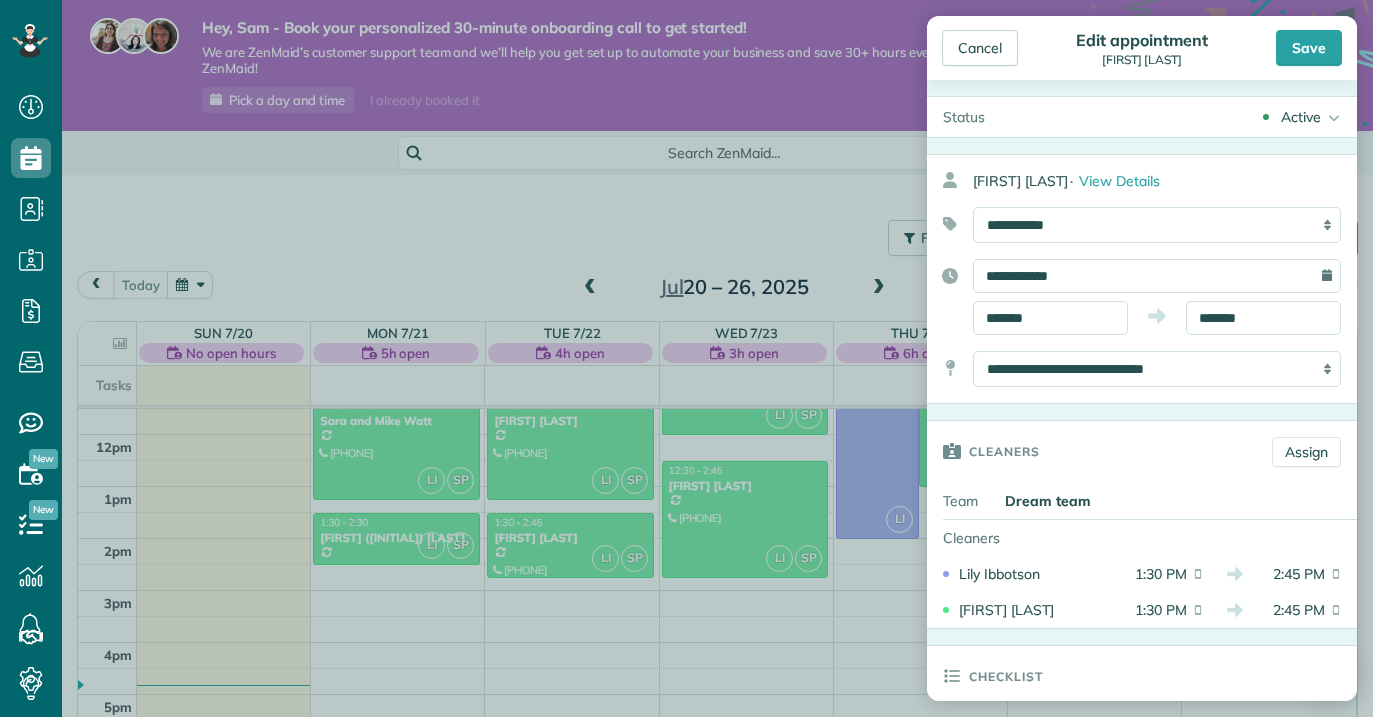 scroll, scrollTop: 9, scrollLeft: 0, axis: vertical 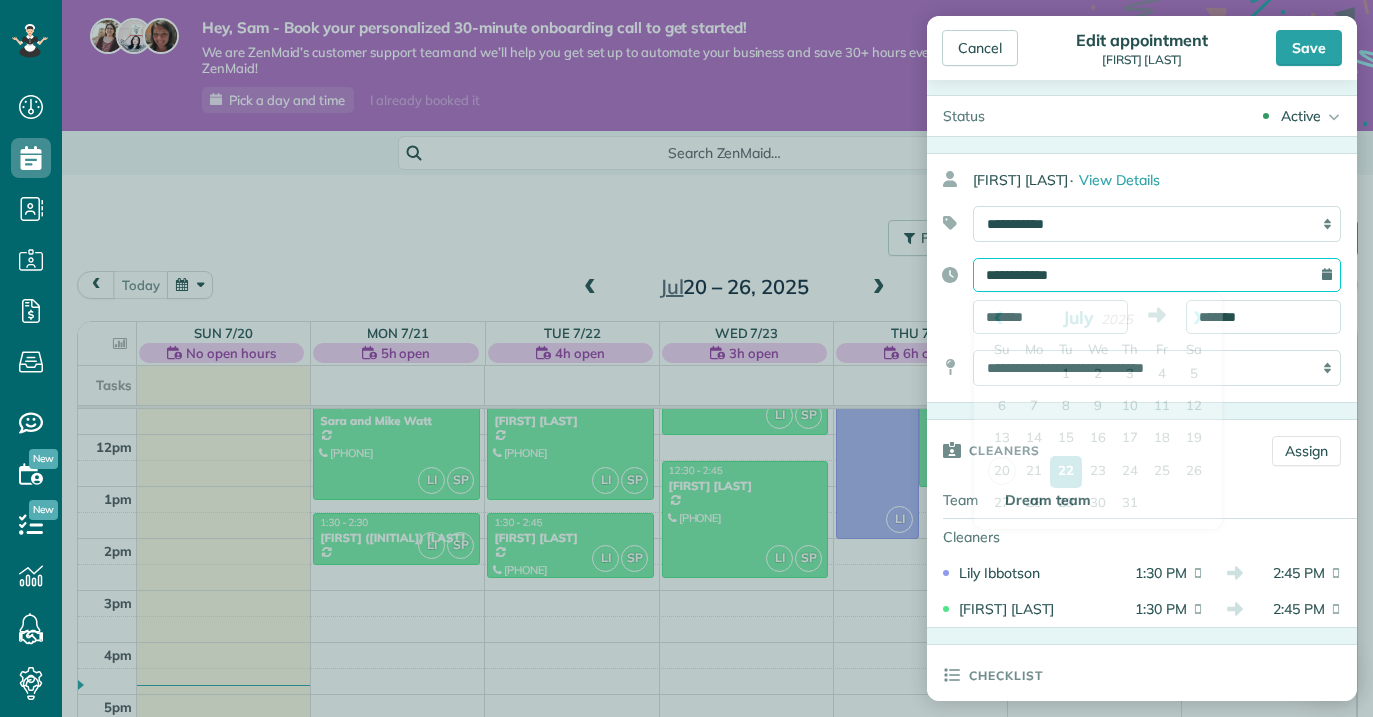 click on "**********" at bounding box center [1157, 275] 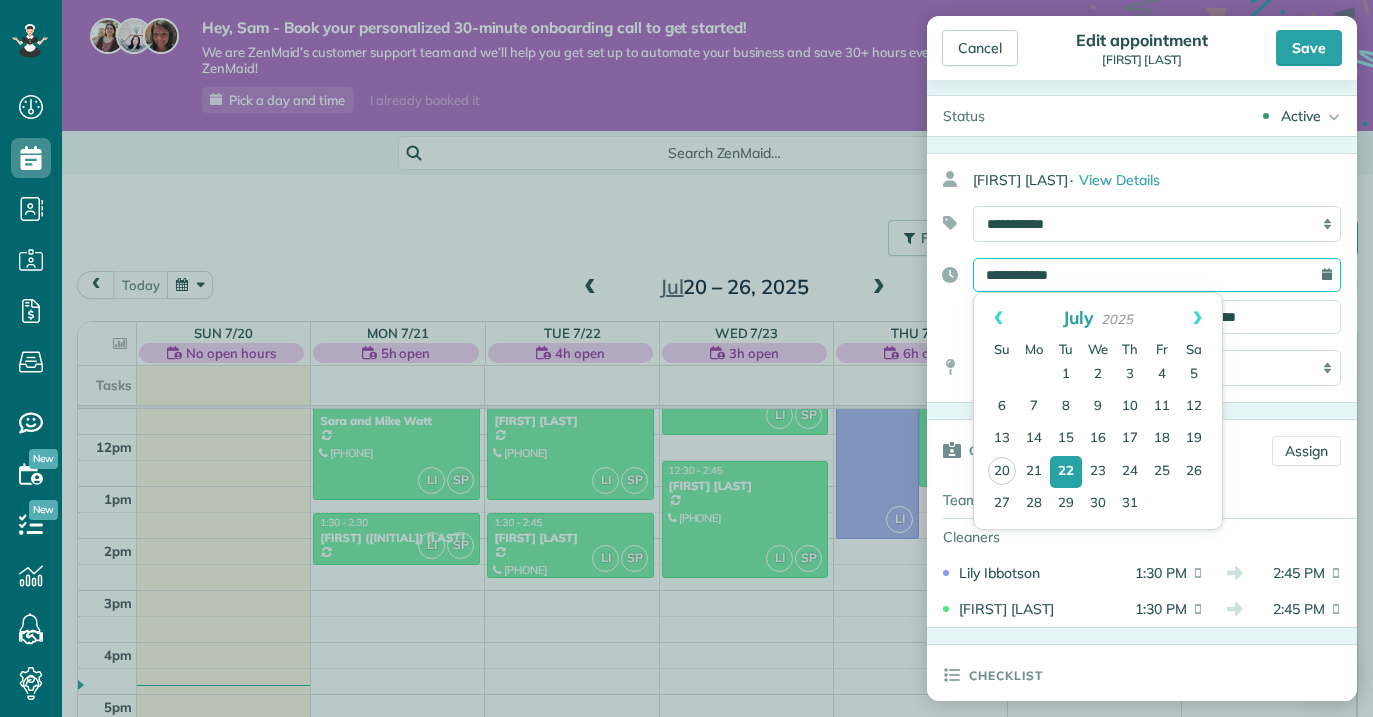 click on "**********" at bounding box center [1157, 275] 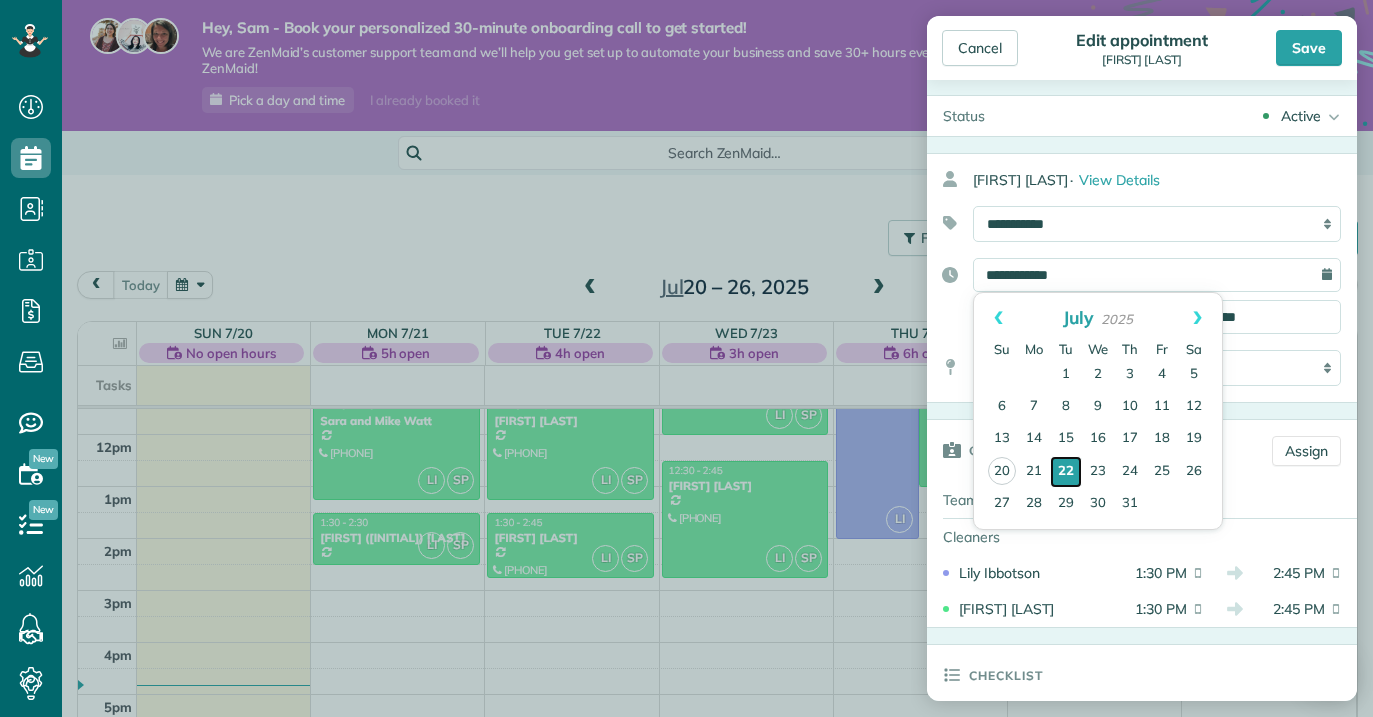 click on "22" at bounding box center (1066, 472) 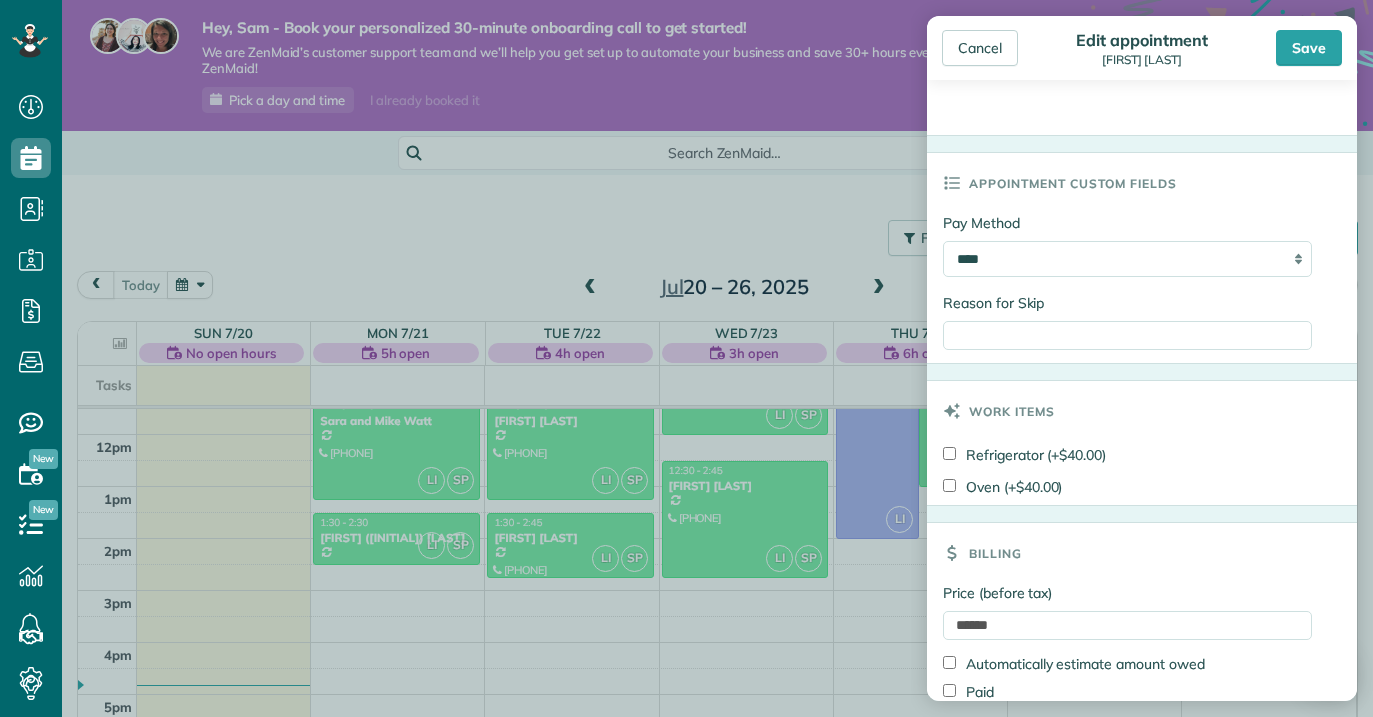 scroll, scrollTop: 983, scrollLeft: 0, axis: vertical 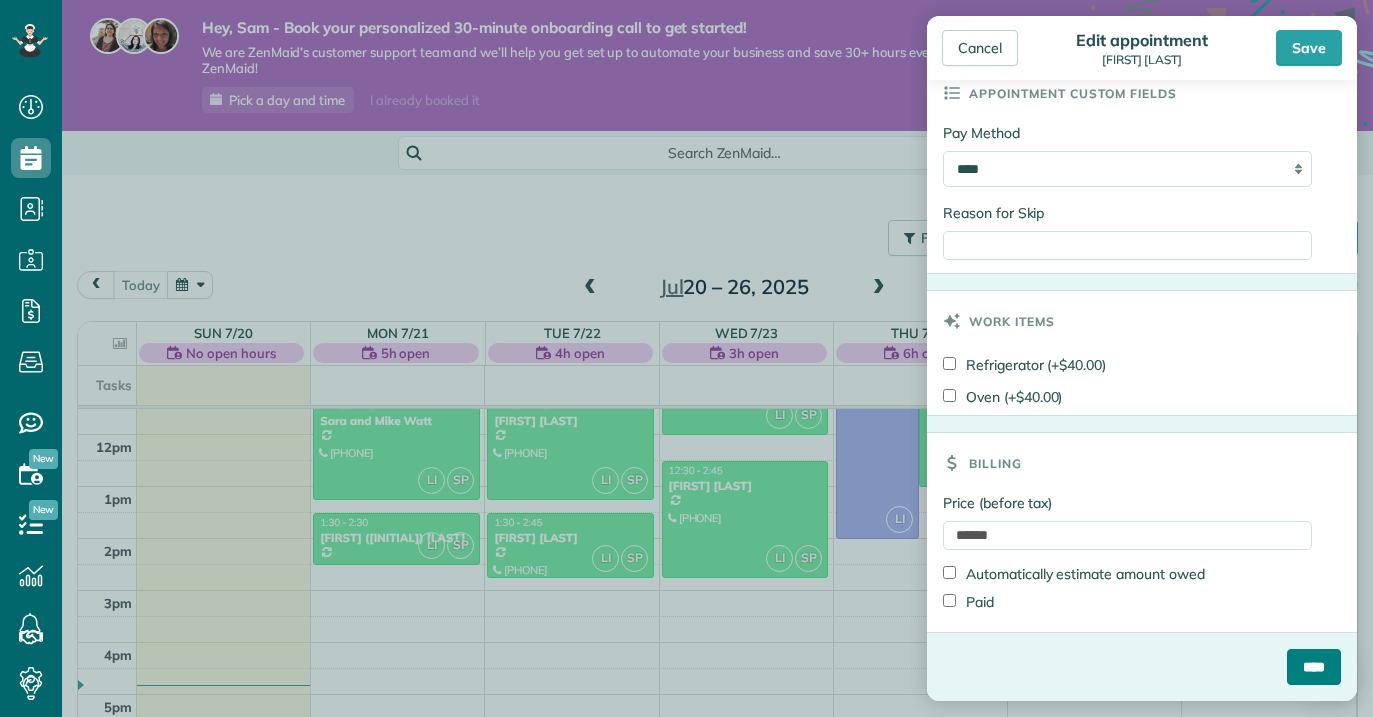 click on "****" at bounding box center (1314, 667) 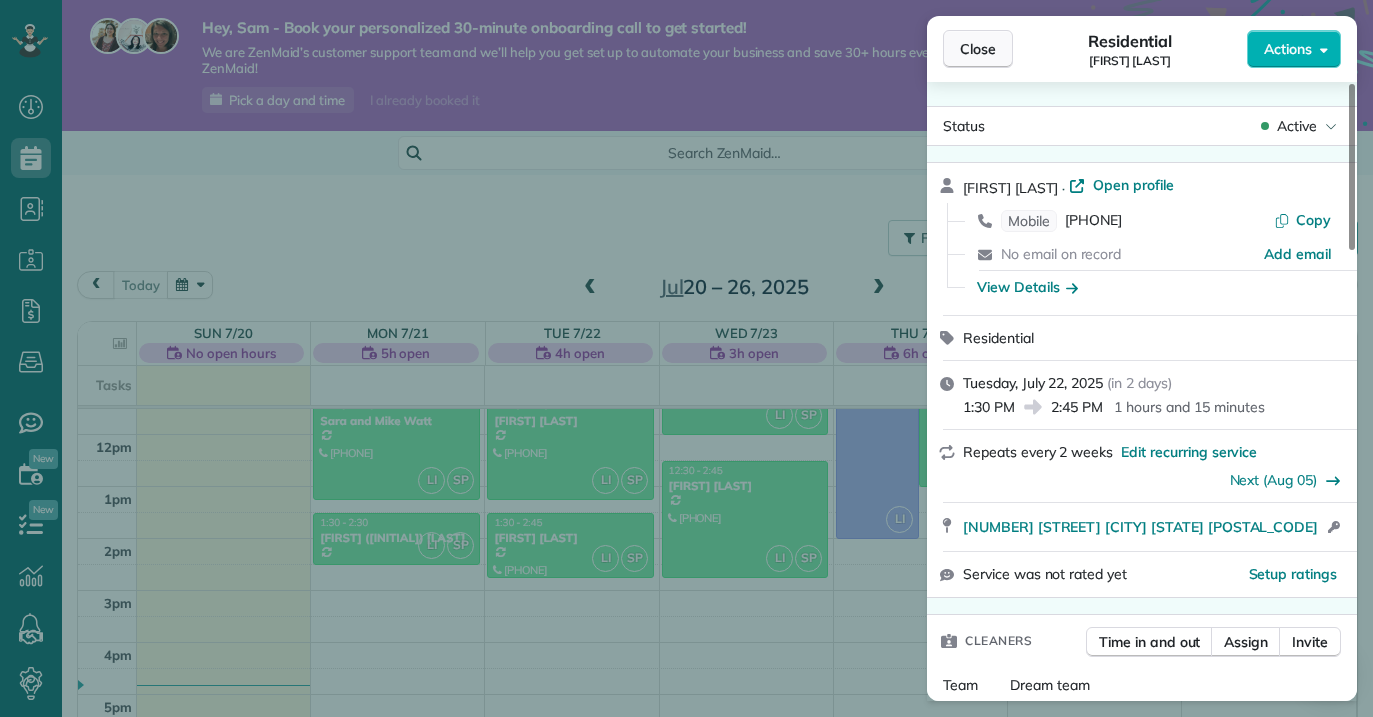 click on "Close" at bounding box center (978, 49) 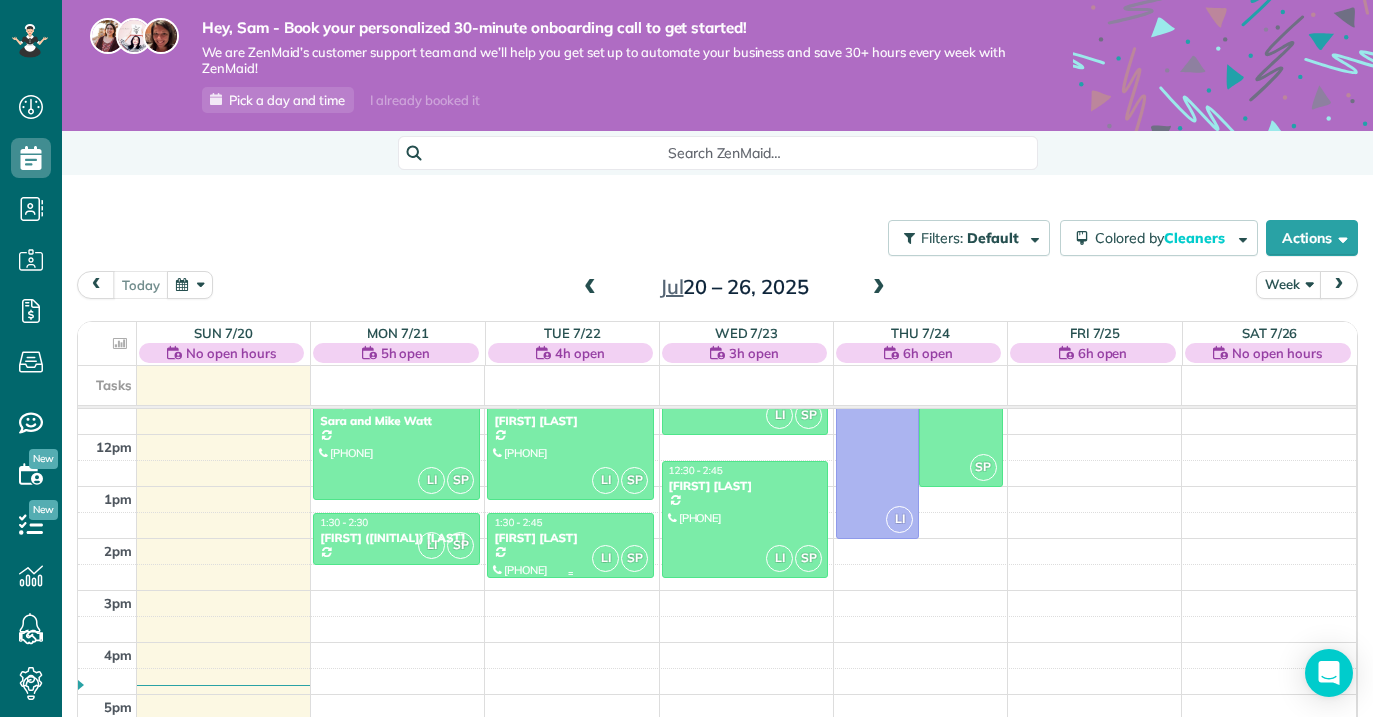 click at bounding box center [570, 545] 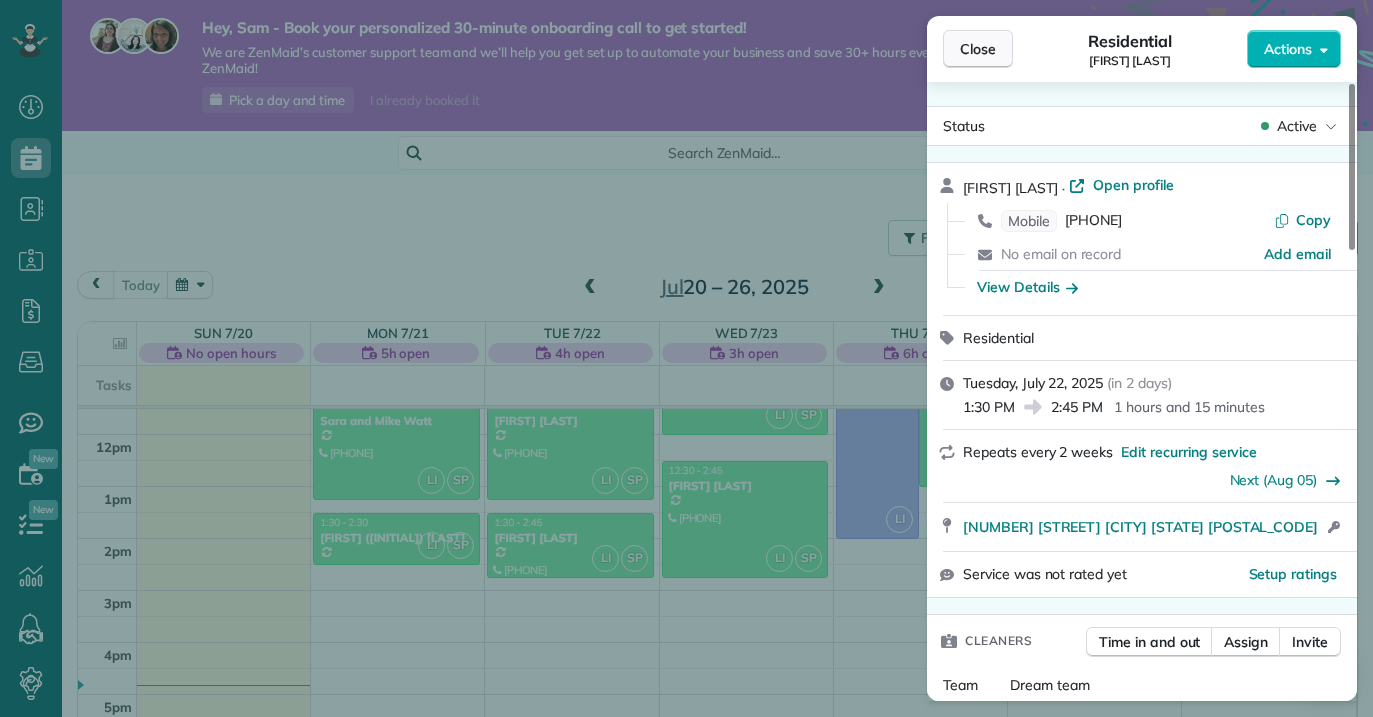 click on "Close" at bounding box center [978, 49] 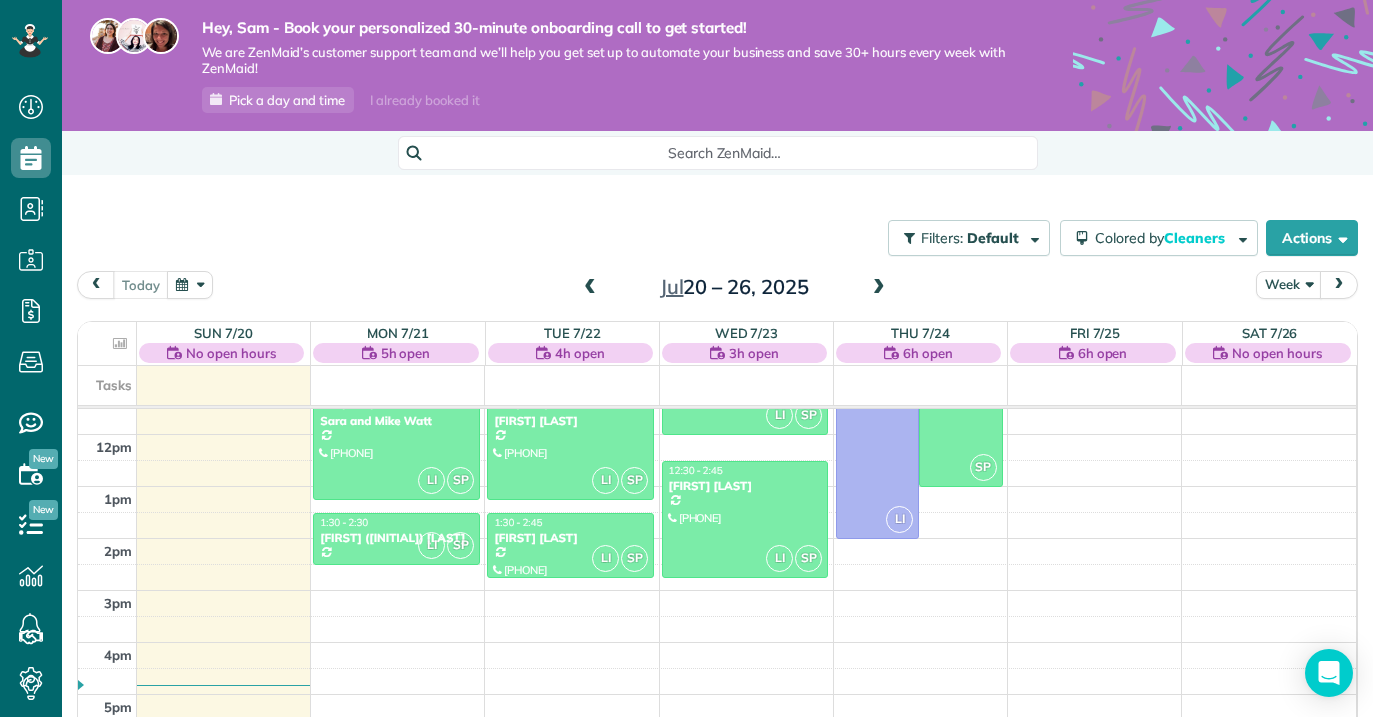 click at bounding box center (879, 288) 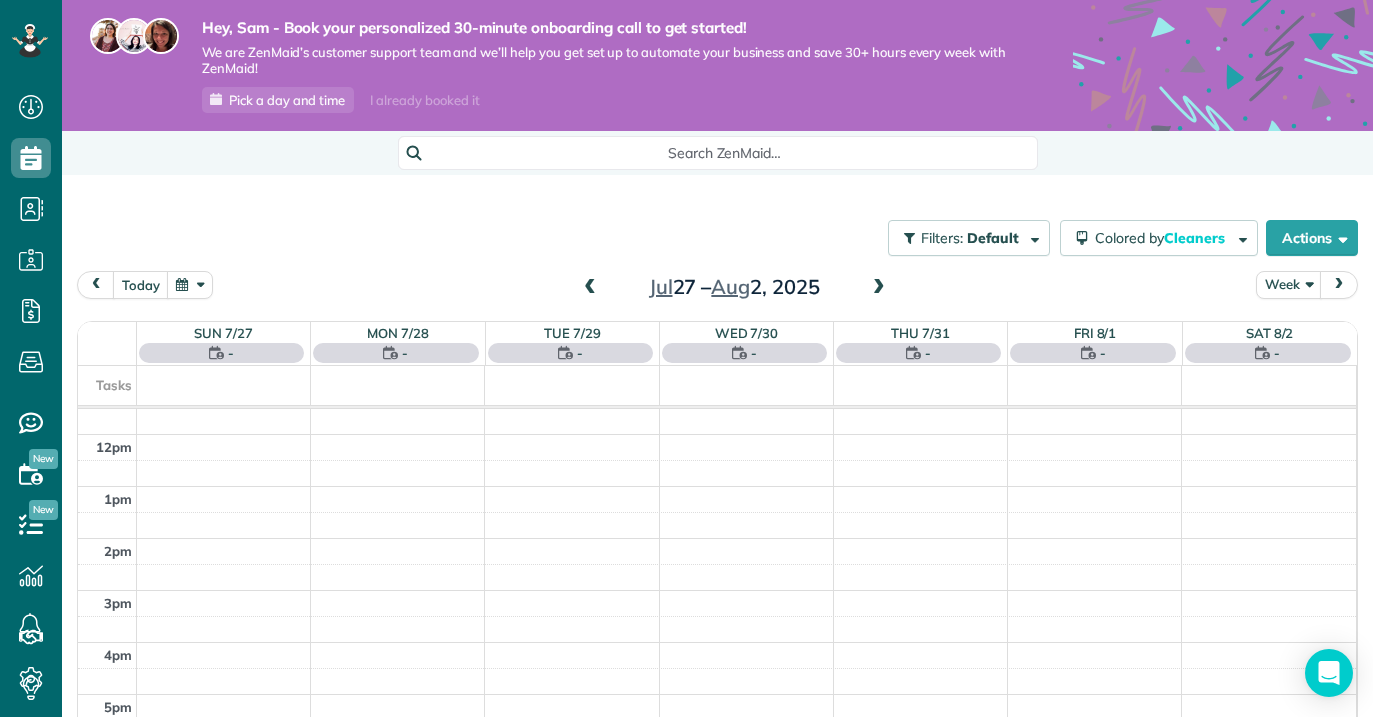 scroll, scrollTop: 365, scrollLeft: 0, axis: vertical 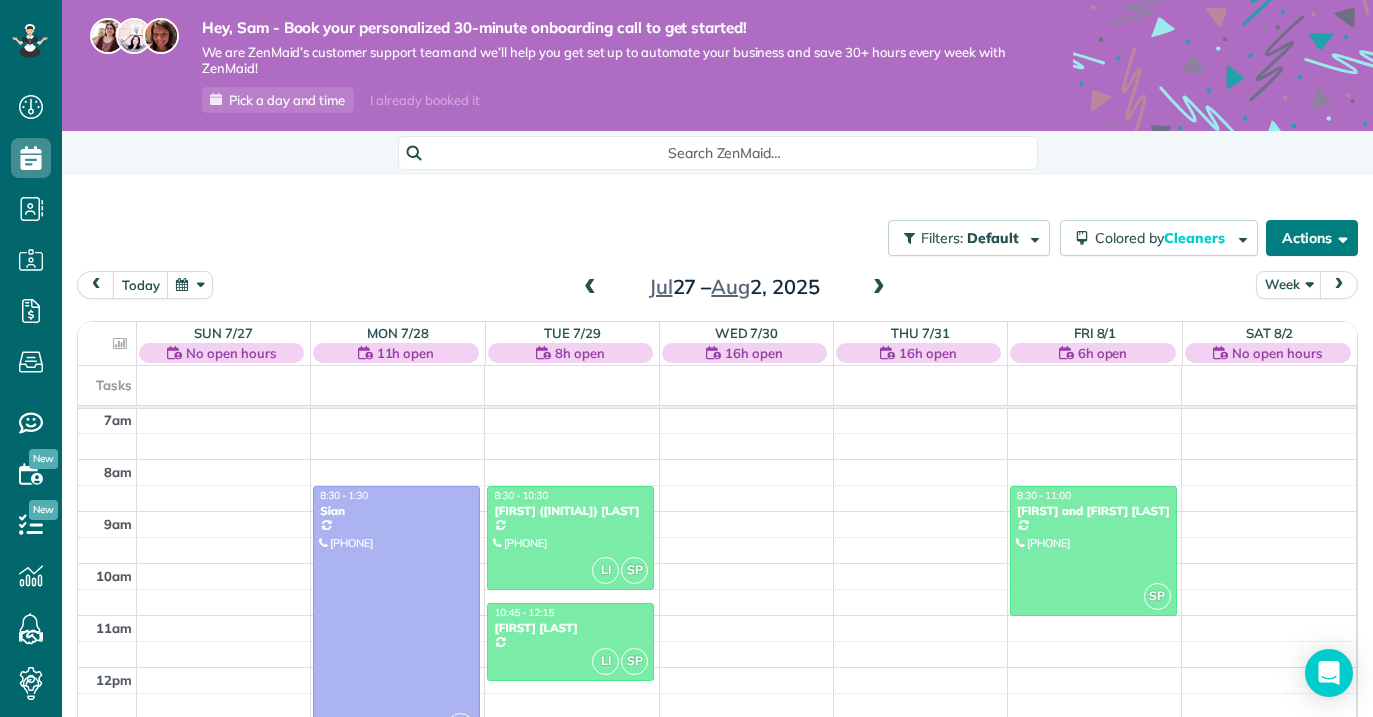 click on "Actions" at bounding box center (1312, 238) 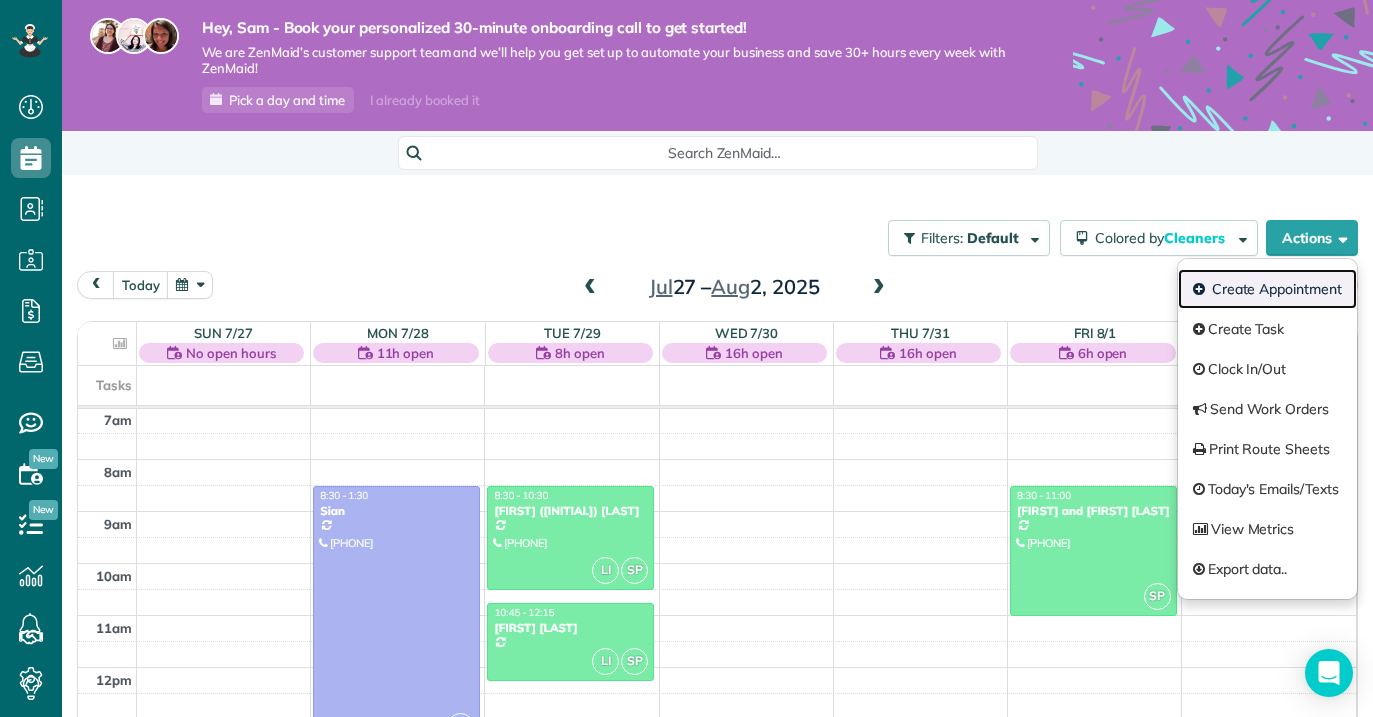 click on "Create Appointment" at bounding box center (1267, 289) 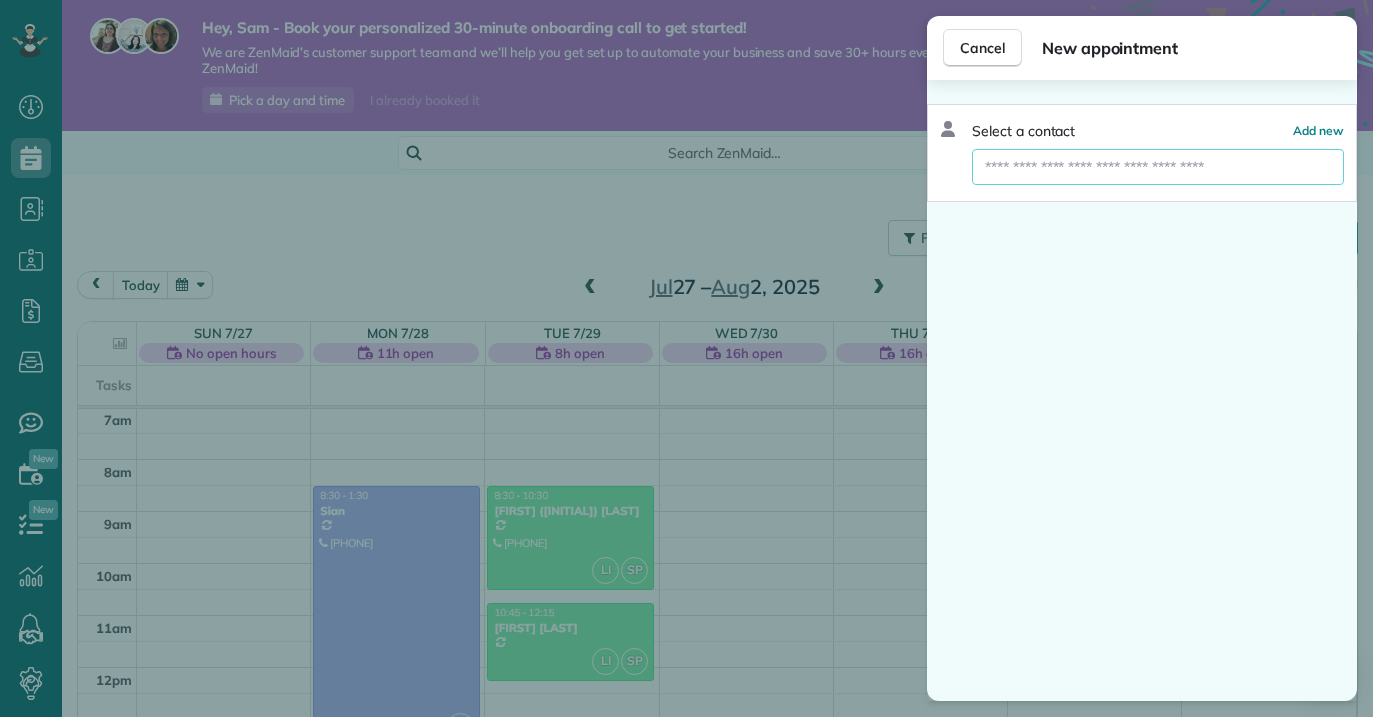 click at bounding box center (1158, 167) 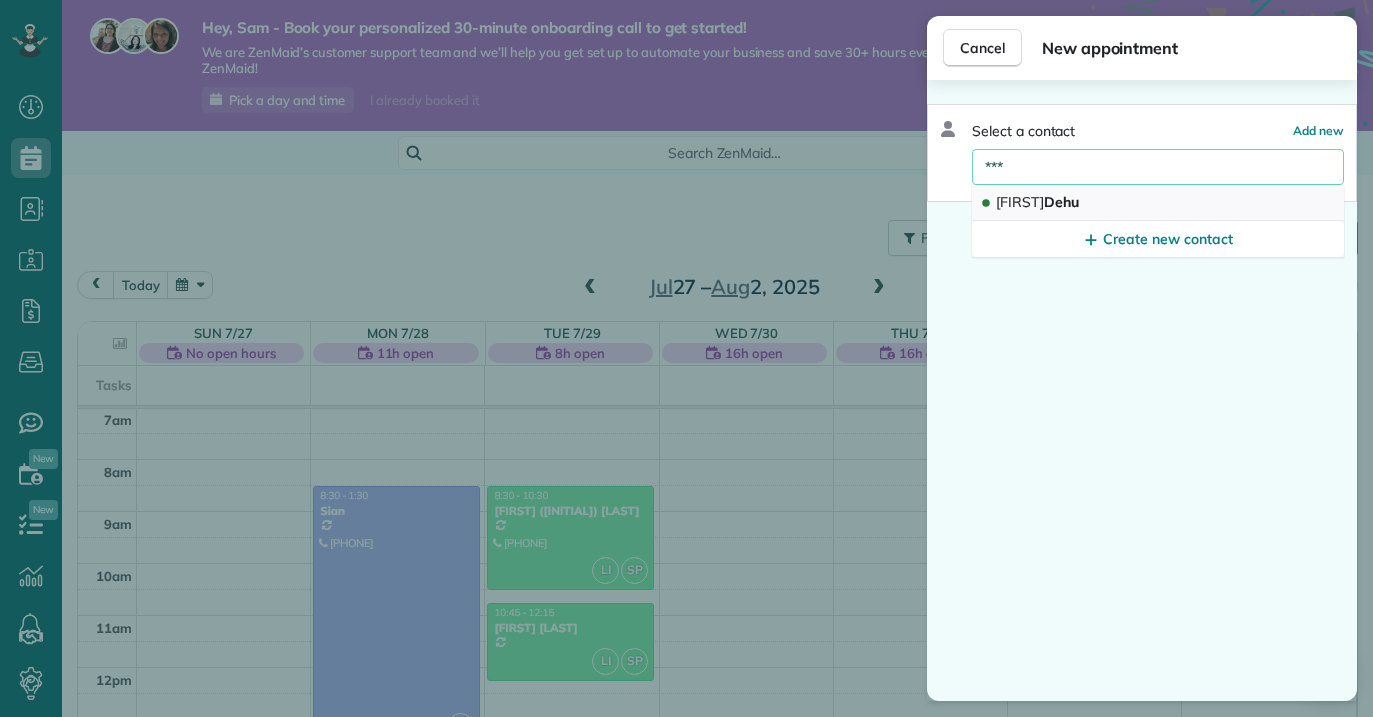type on "***" 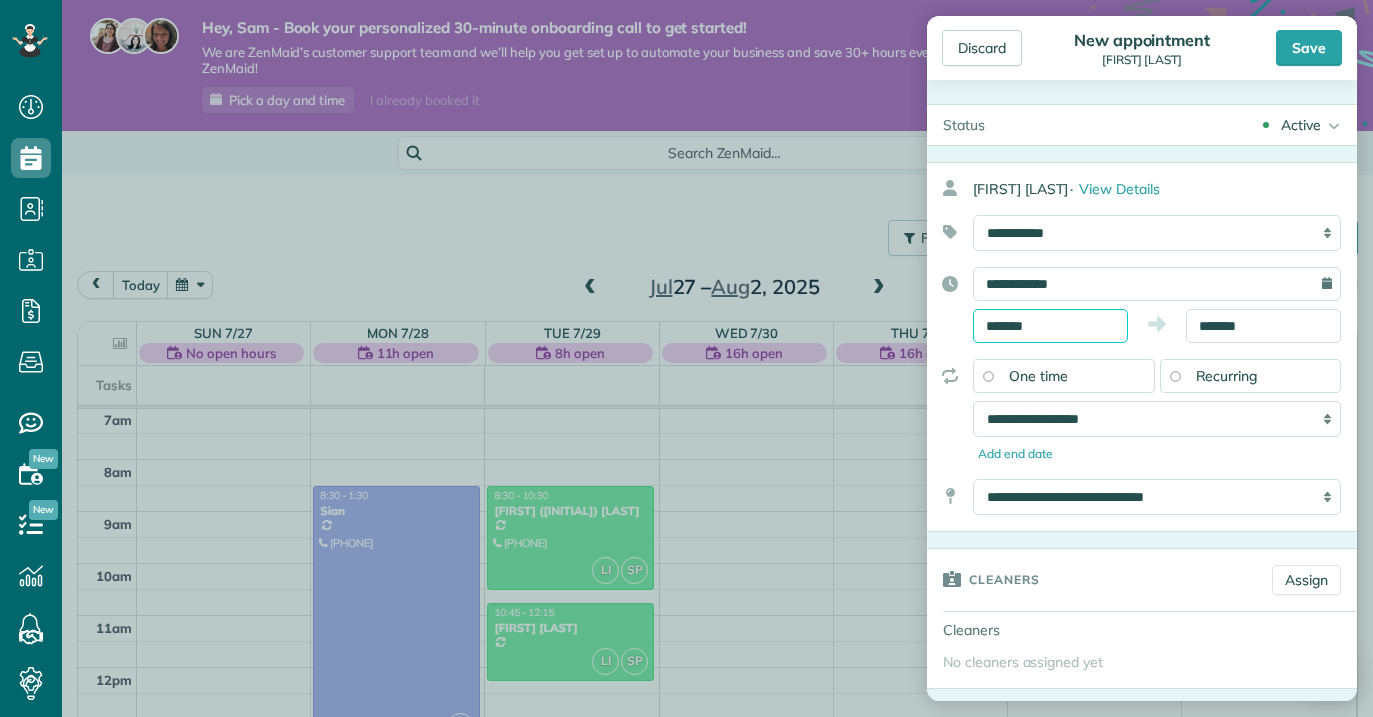click on "*******" at bounding box center (1050, 326) 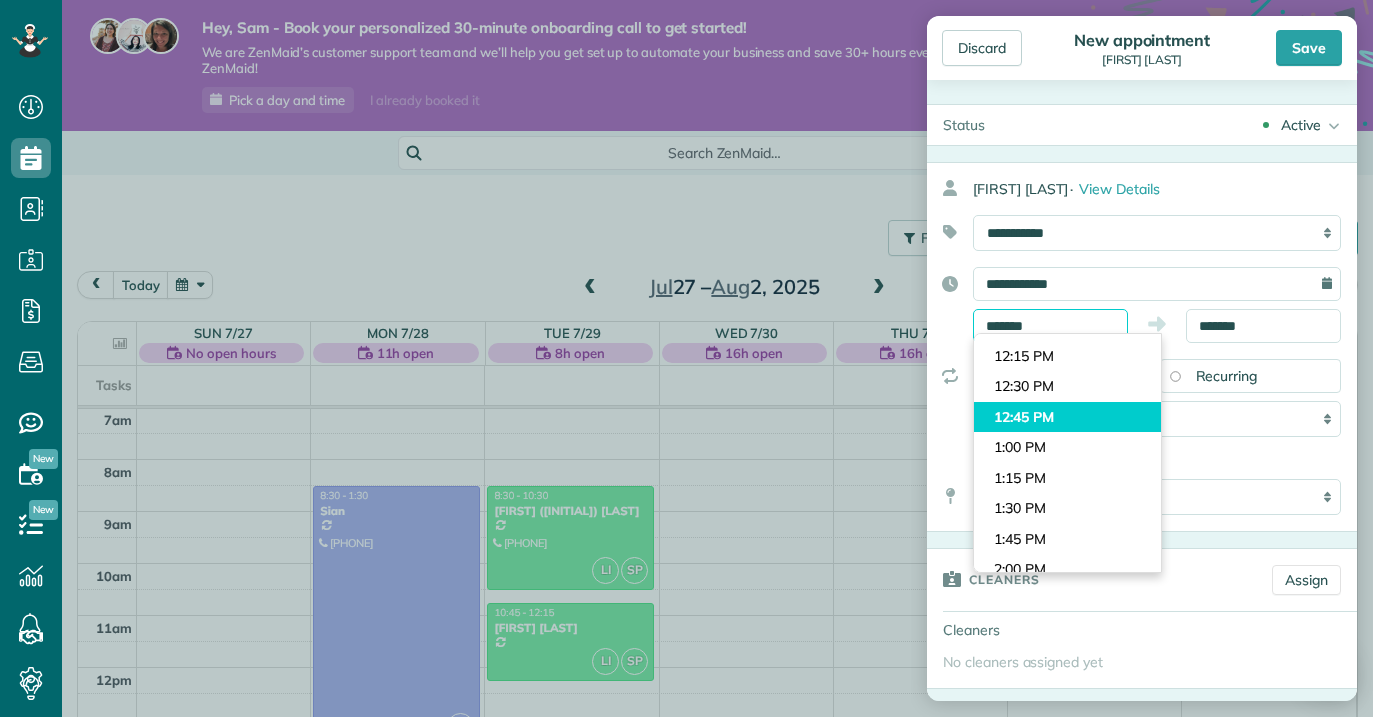 scroll, scrollTop: 1456, scrollLeft: 0, axis: vertical 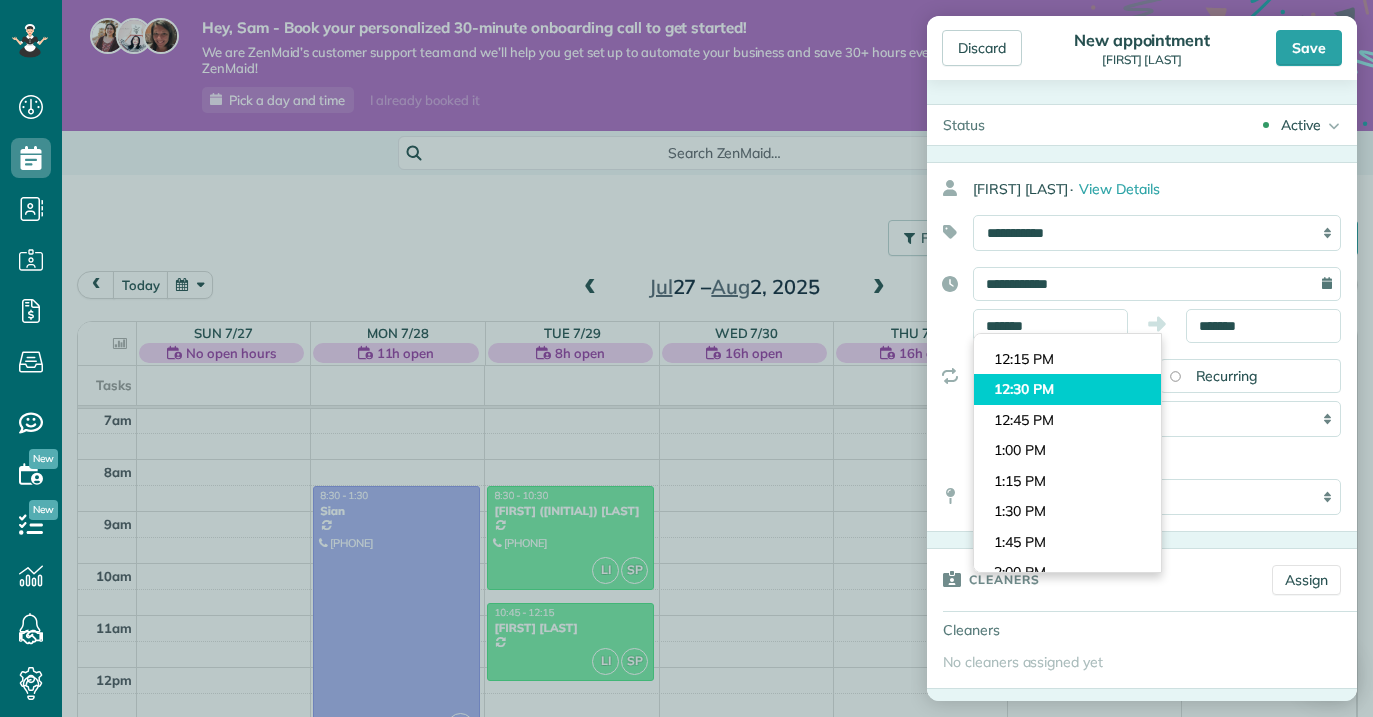 type on "********" 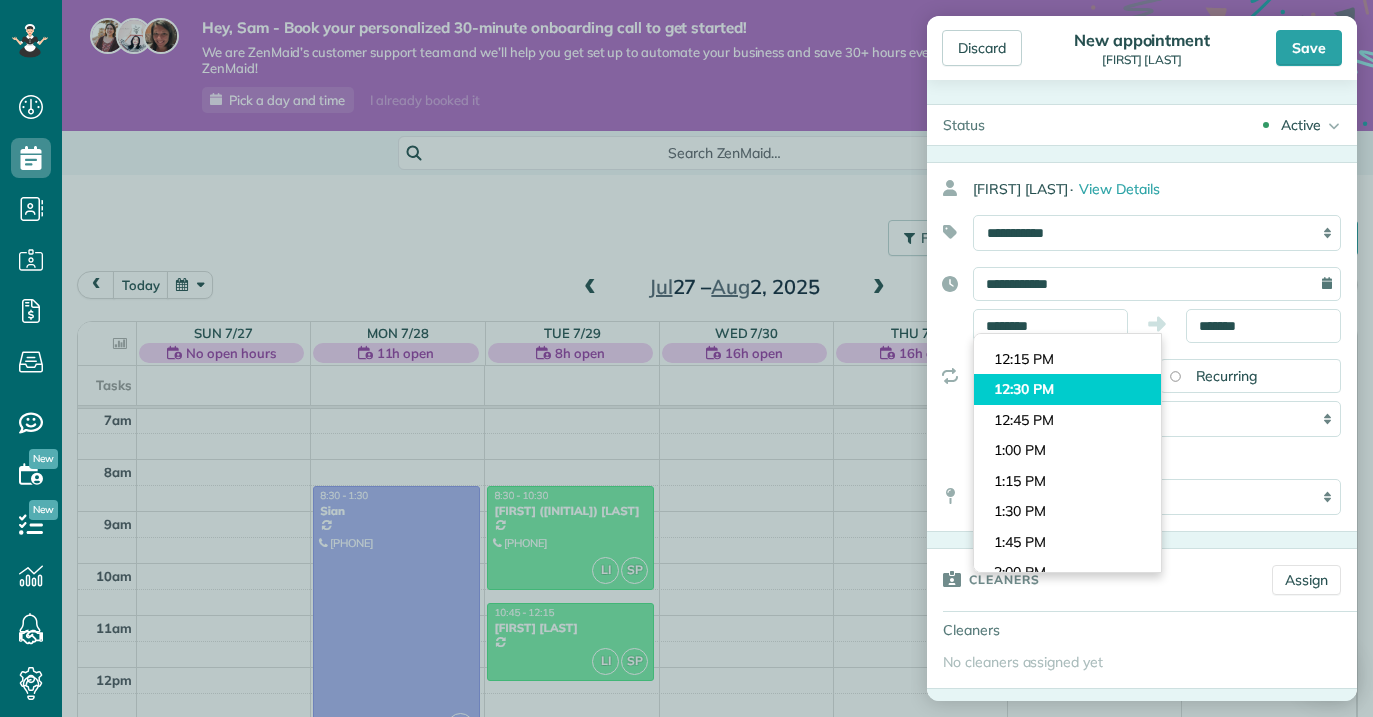 click on "Dashboard
Scheduling
Calendar View
List View
Dispatch View - Weekly scheduling (Beta)" at bounding box center [686, 358] 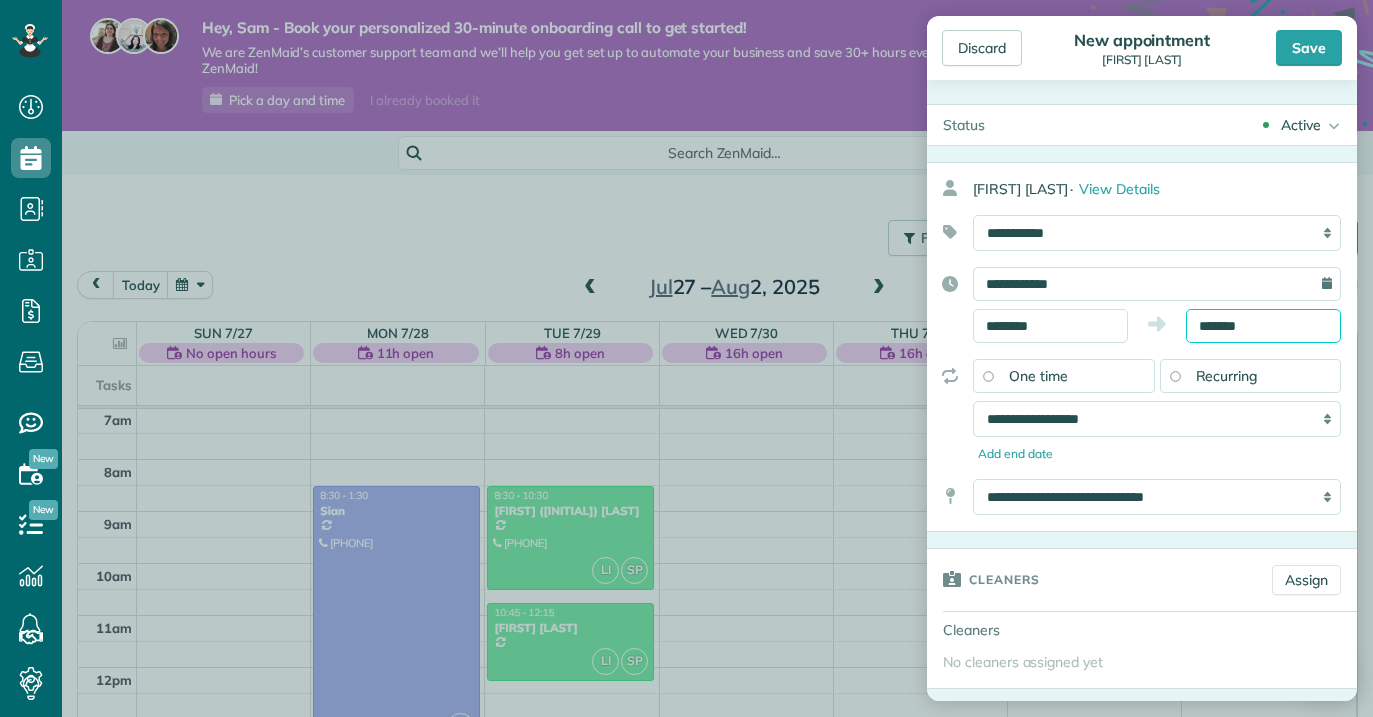 click on "Dashboard
Scheduling
Calendar View
List View
Dispatch View - Weekly scheduling (Beta)" at bounding box center [686, 358] 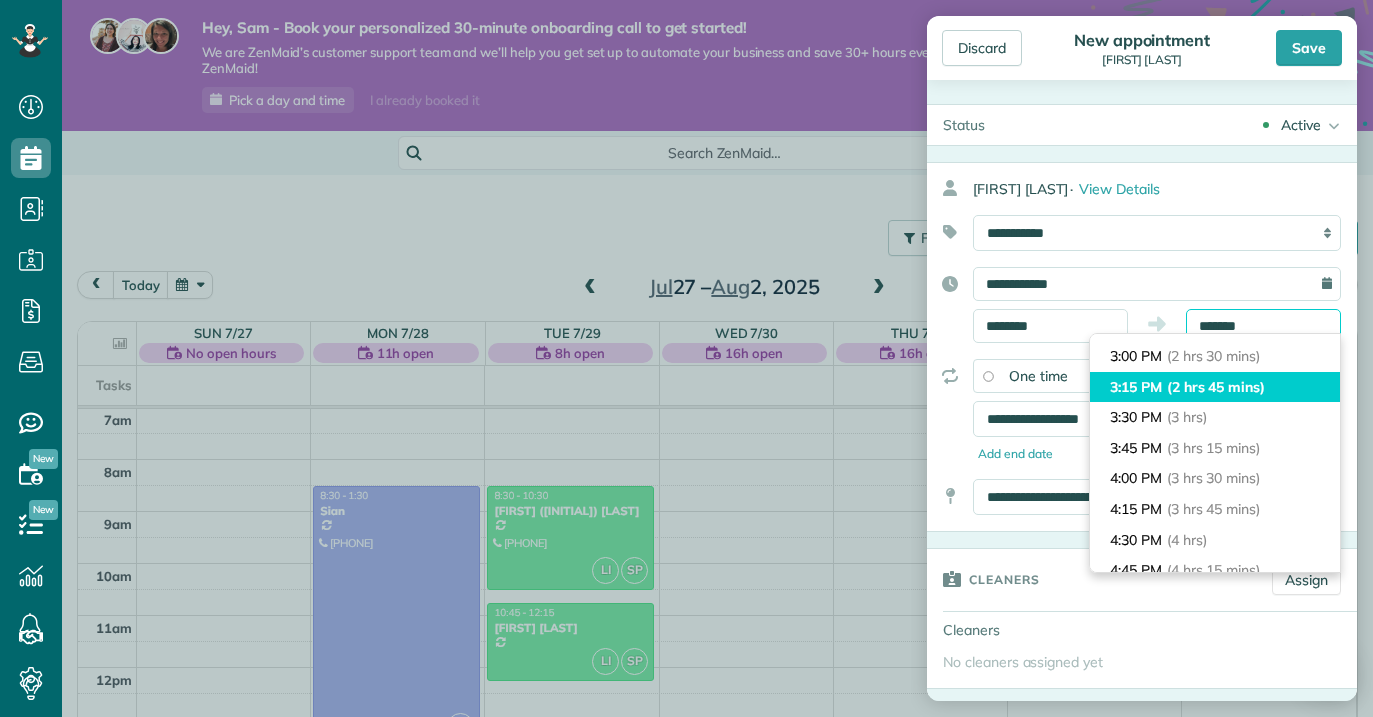 scroll, scrollTop: 280, scrollLeft: 0, axis: vertical 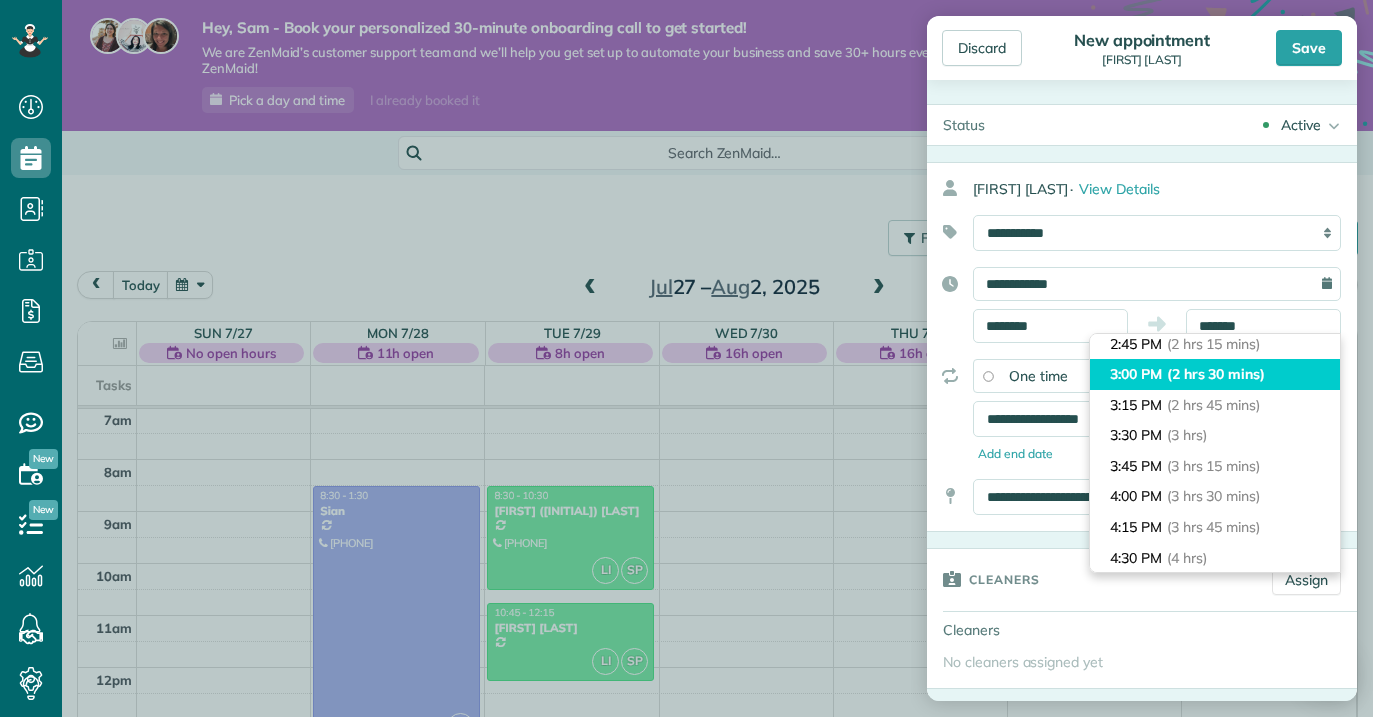 type on "*******" 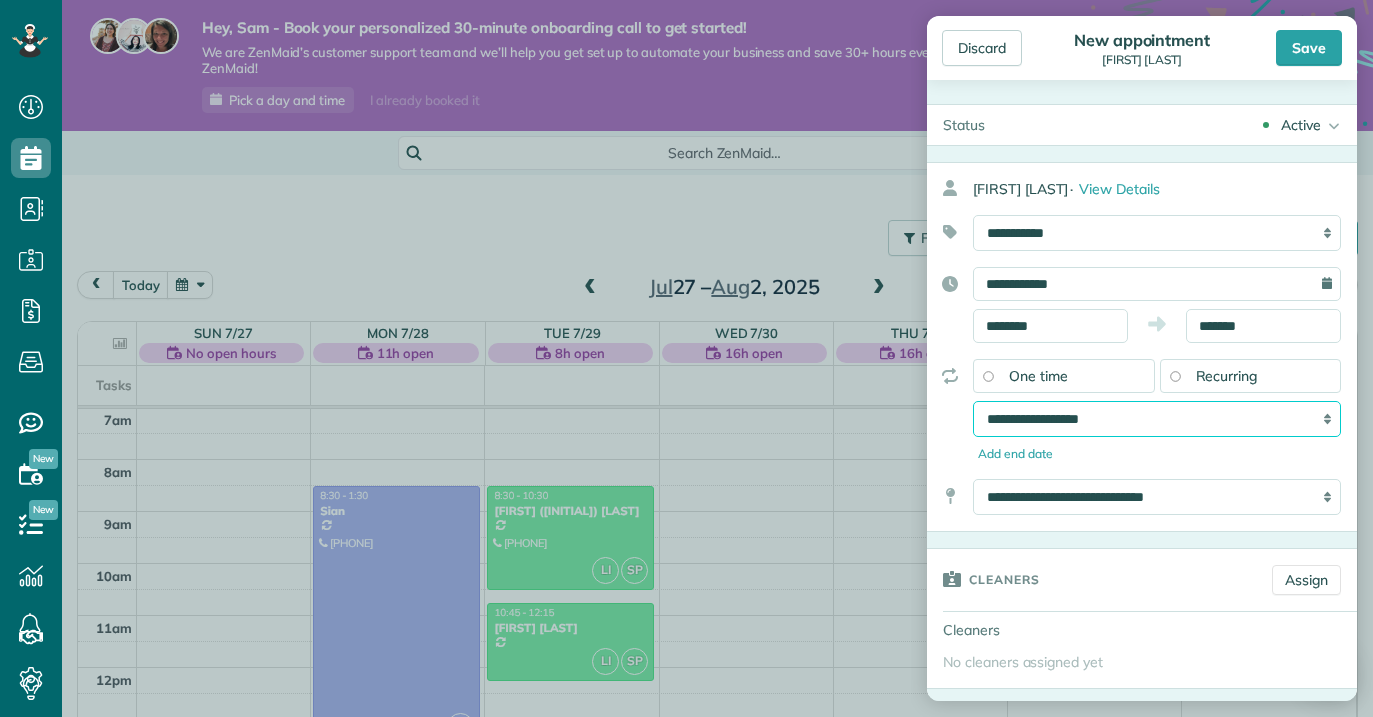 click on "**********" at bounding box center (1157, 419) 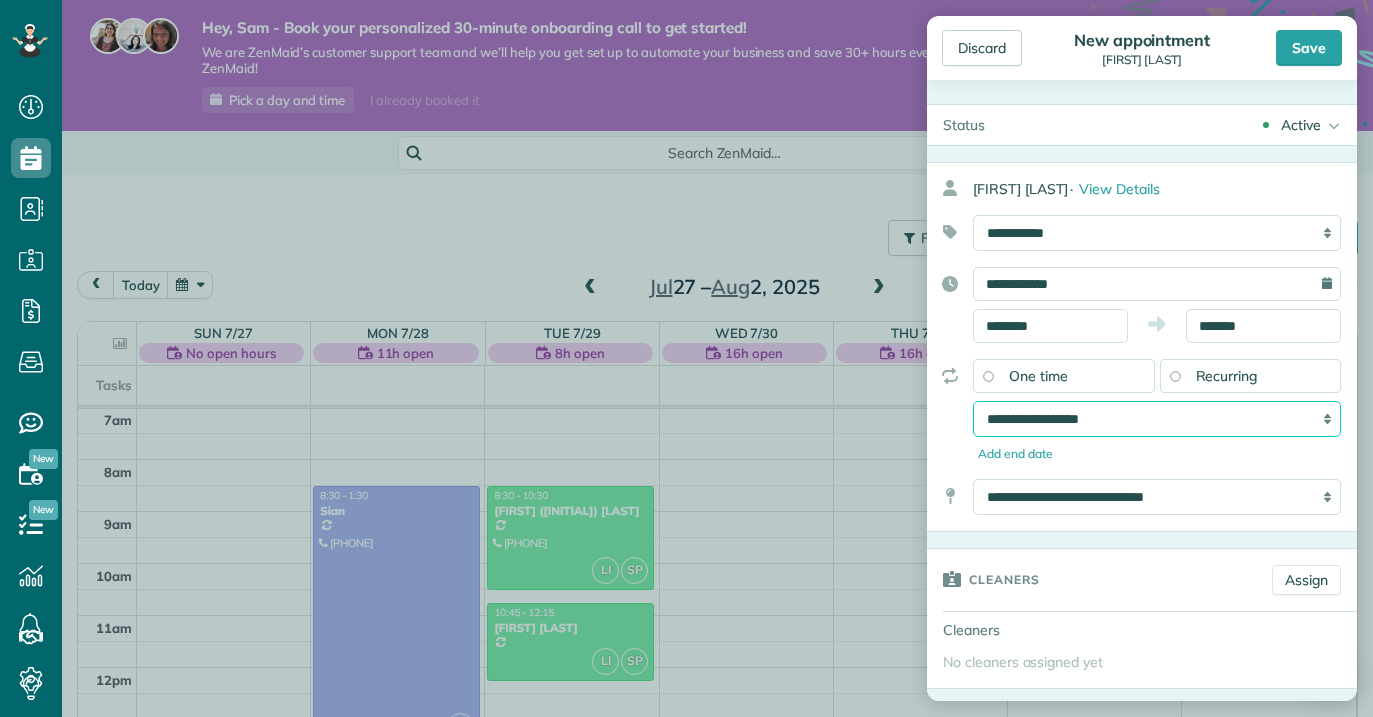 select on "**********" 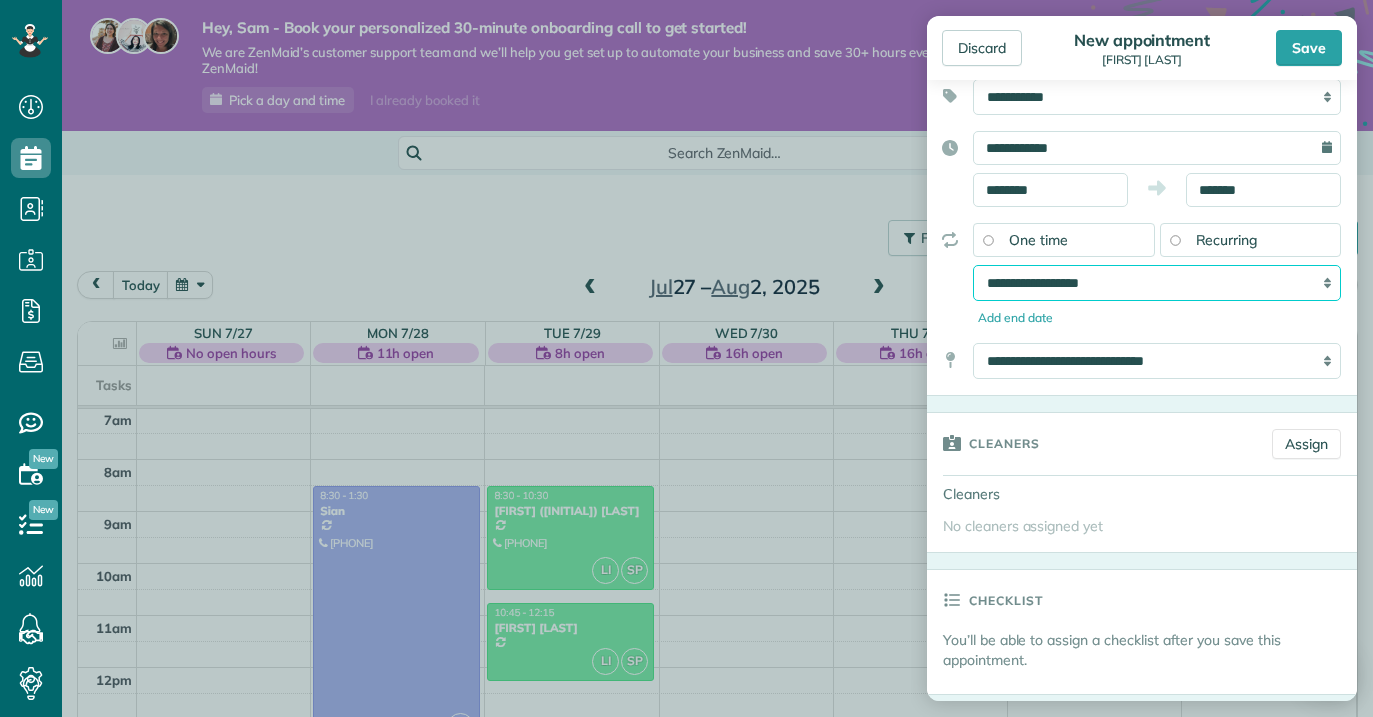 scroll, scrollTop: 141, scrollLeft: 0, axis: vertical 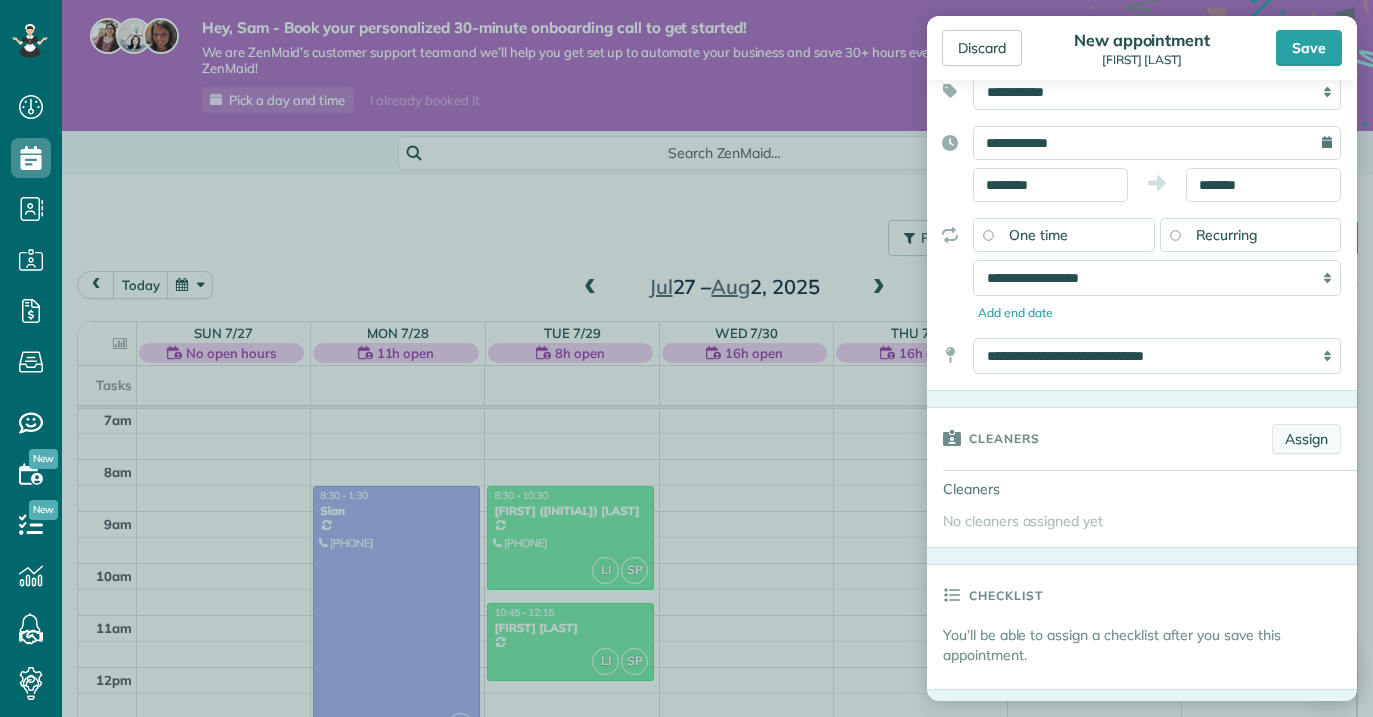 click on "Assign" at bounding box center [1306, 439] 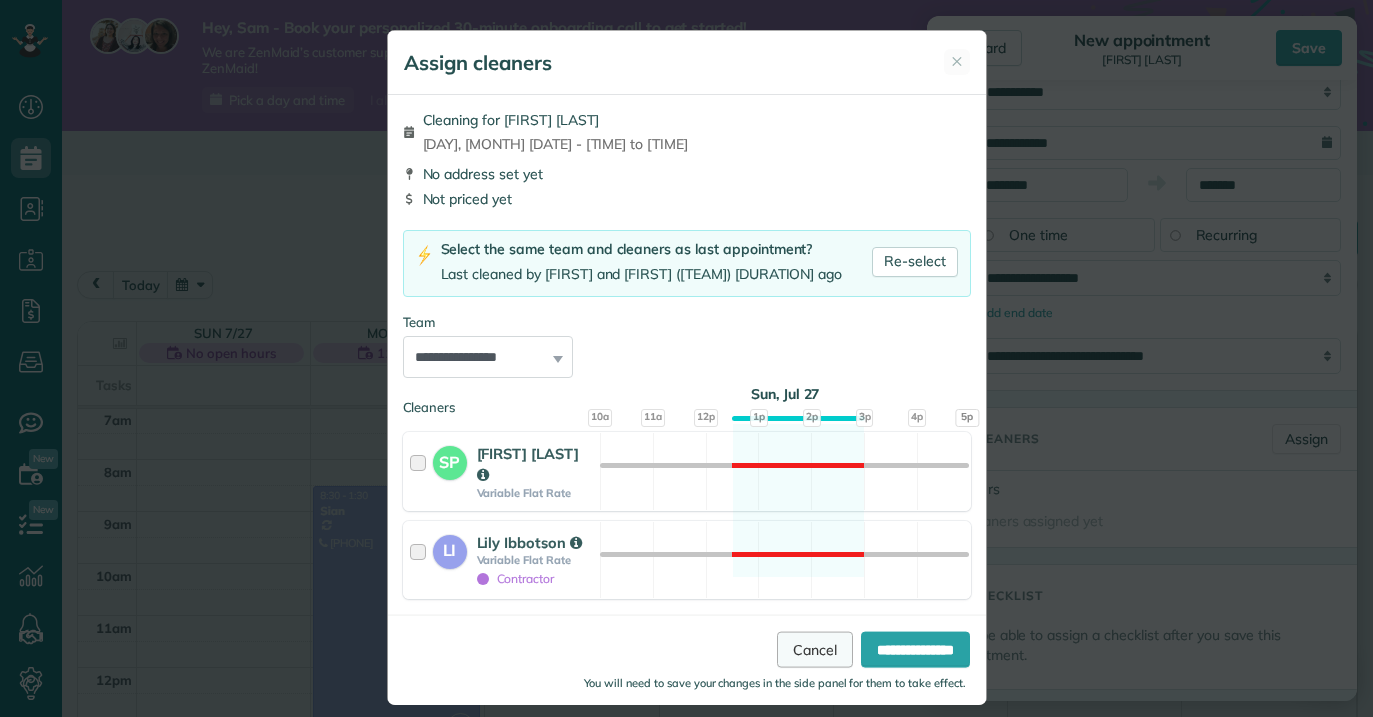 click on "Cancel" at bounding box center (815, 649) 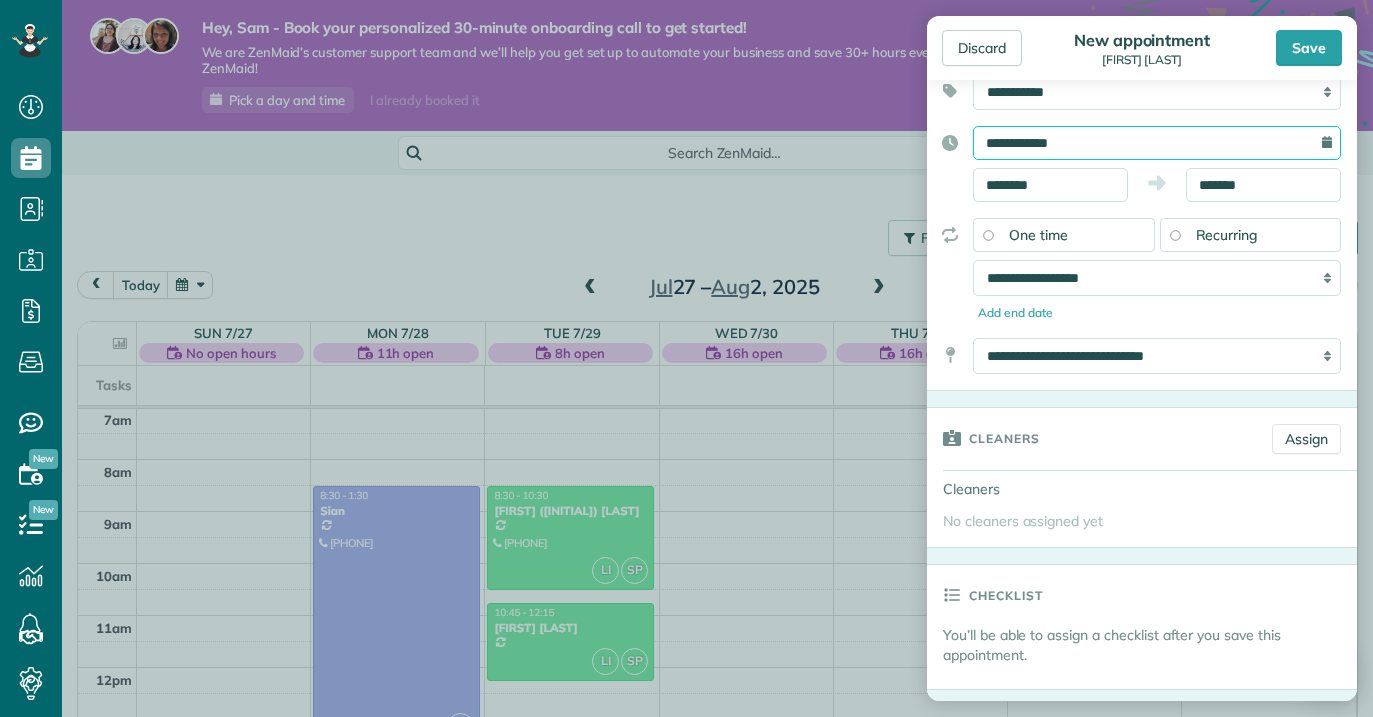 click on "**********" at bounding box center (1157, 143) 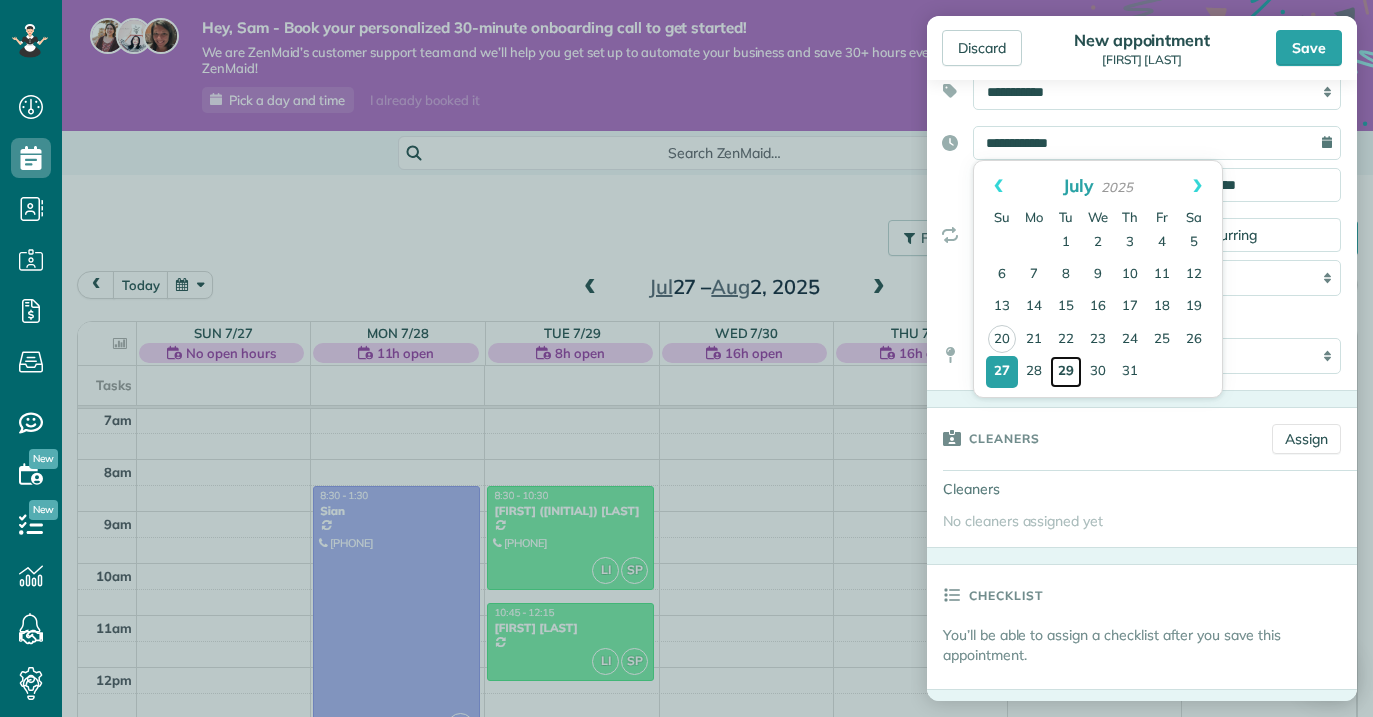 click on "29" at bounding box center (1066, 372) 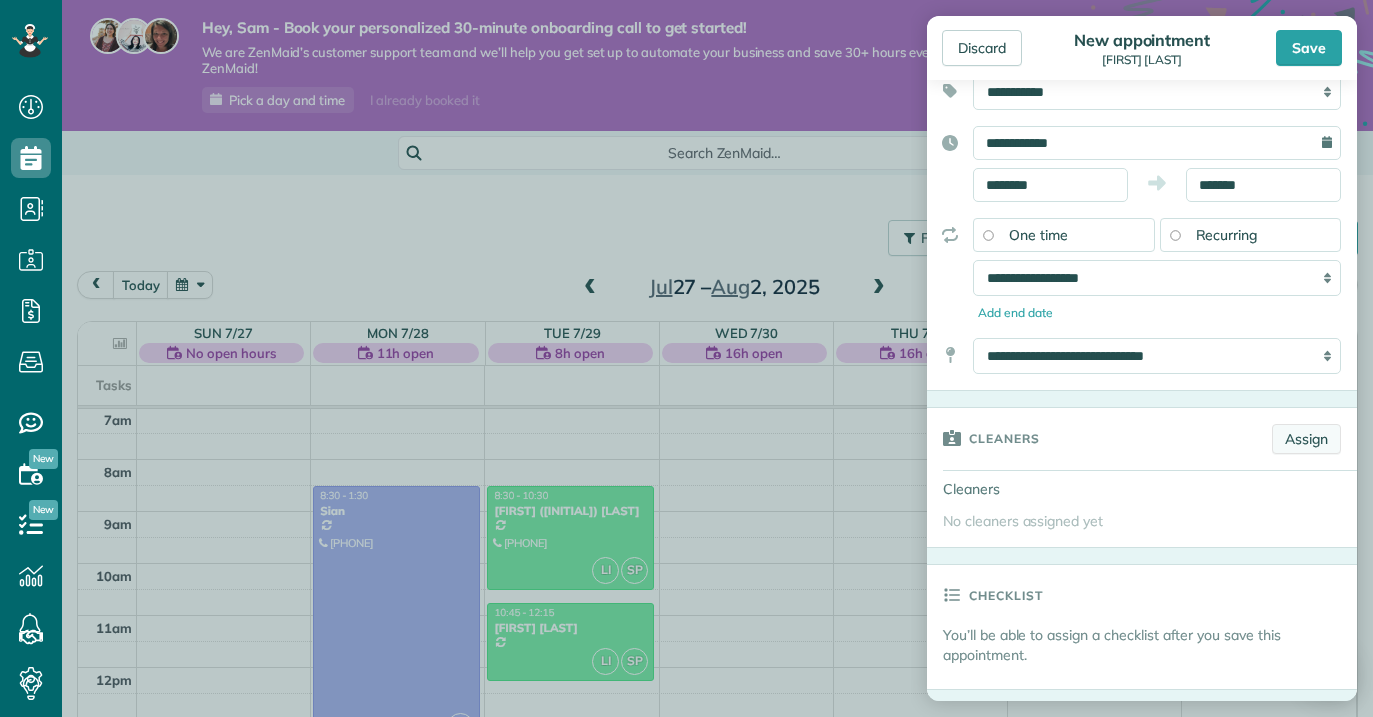 click on "Assign" at bounding box center [1306, 439] 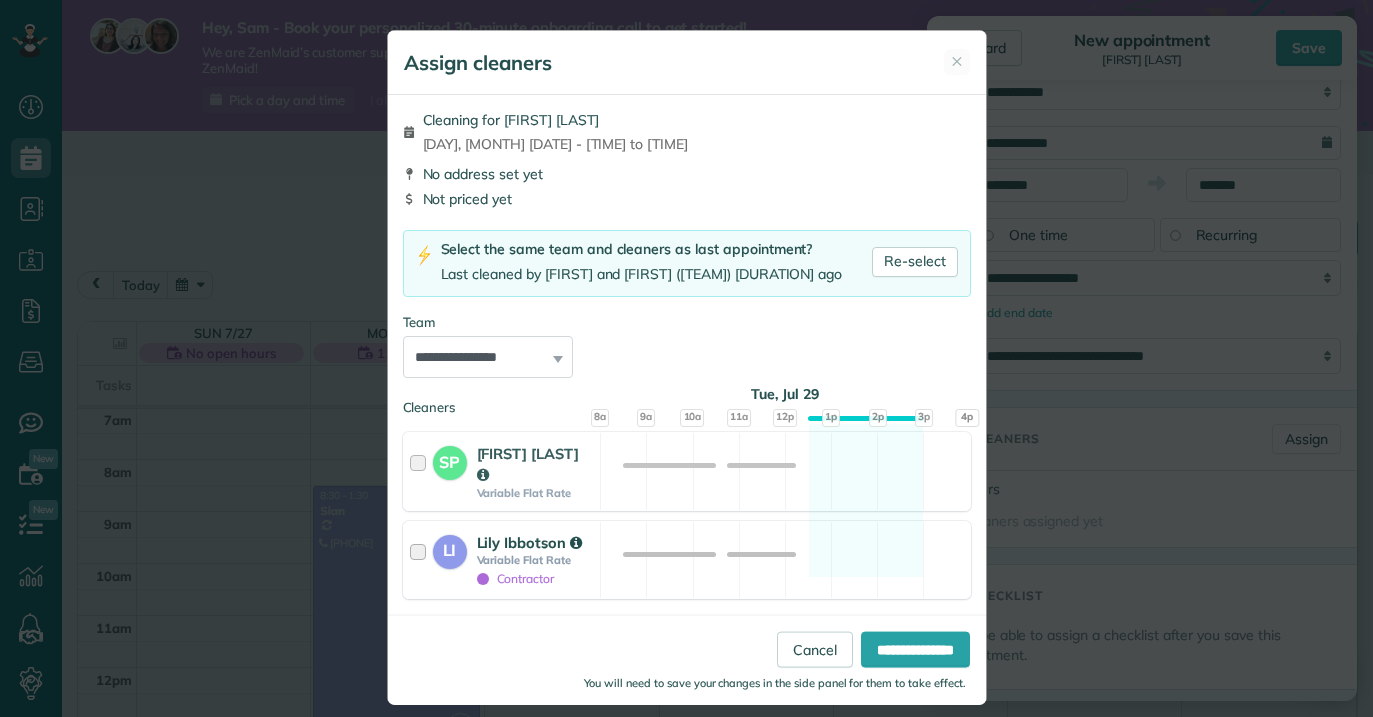 click at bounding box center (421, 560) 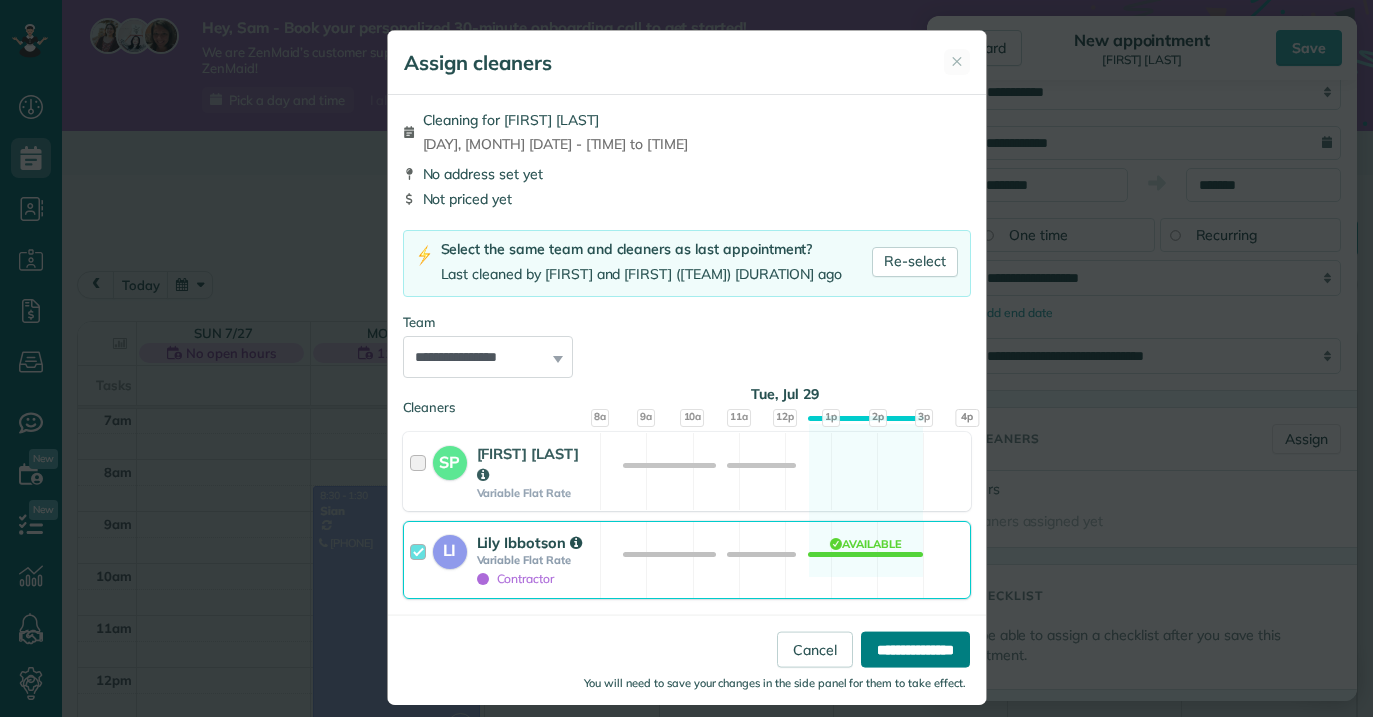 click on "**********" at bounding box center (915, 649) 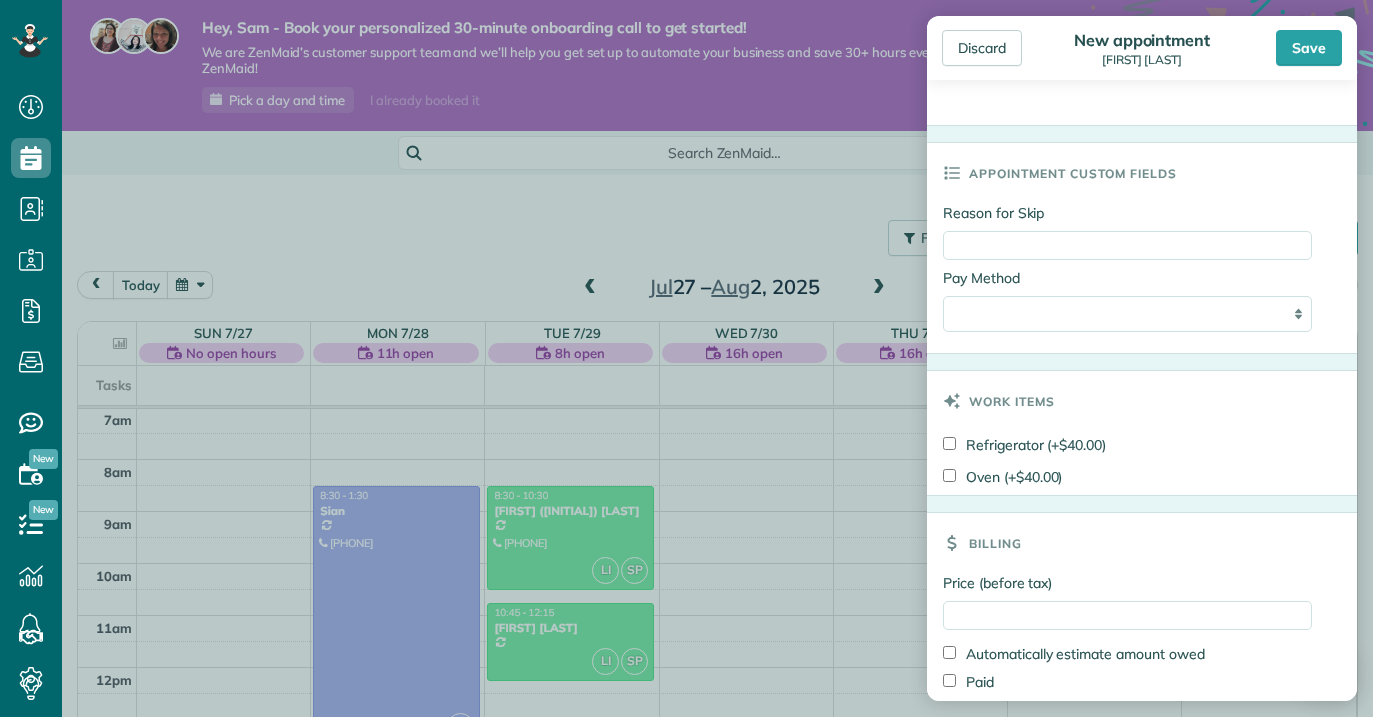 scroll, scrollTop: 1040, scrollLeft: 0, axis: vertical 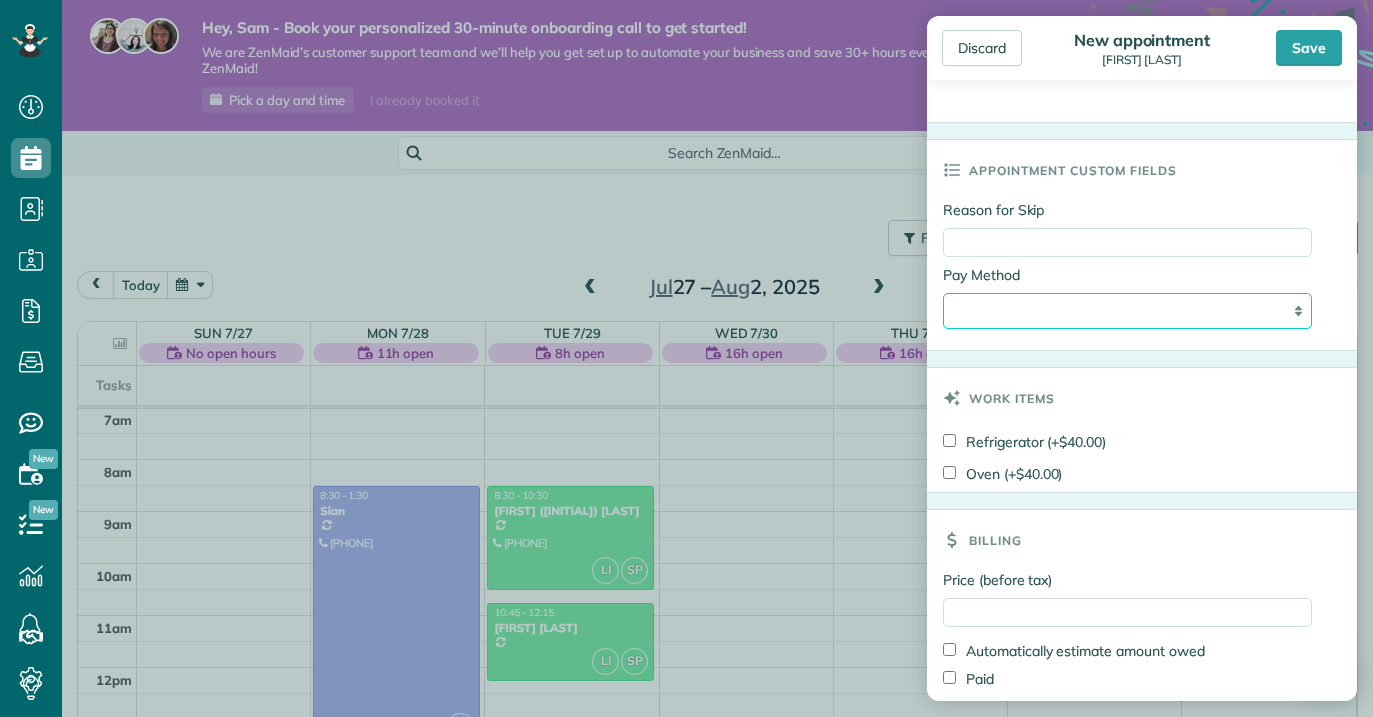 click on "**********" at bounding box center (1127, 311) 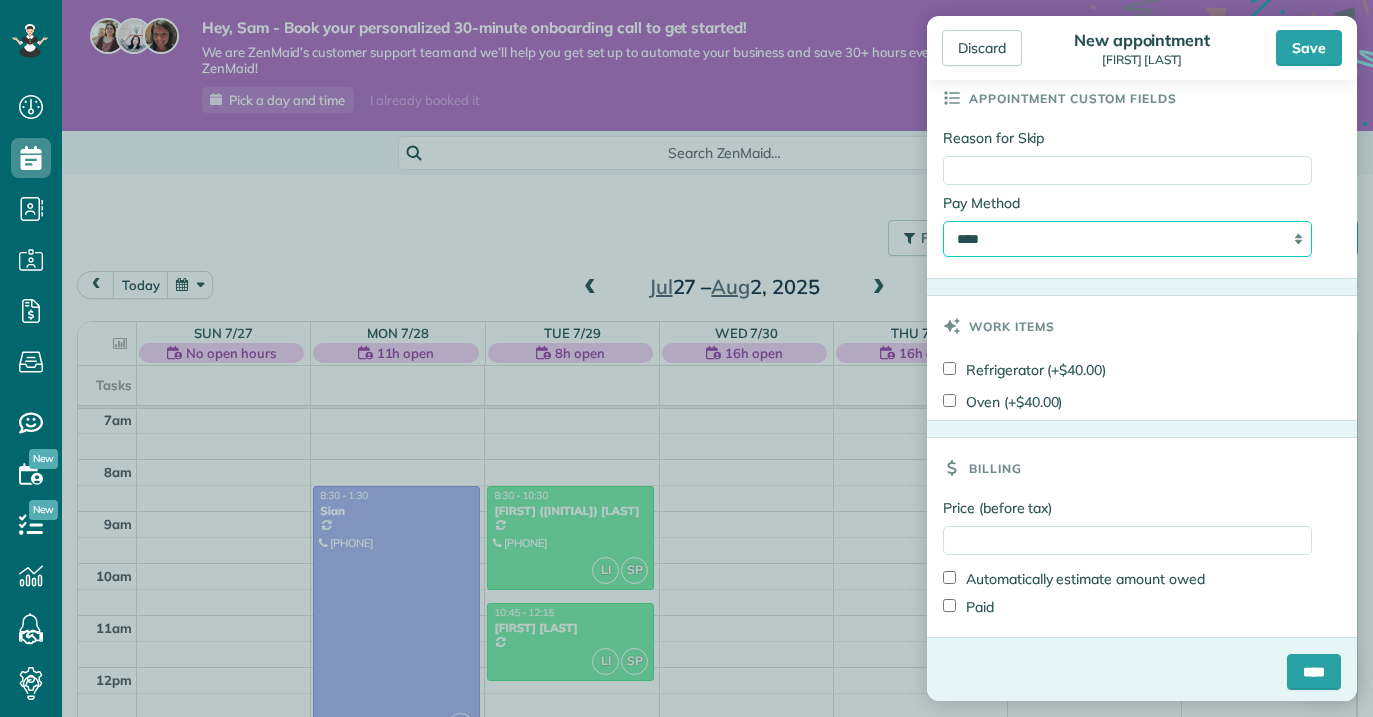 scroll, scrollTop: 1123, scrollLeft: 0, axis: vertical 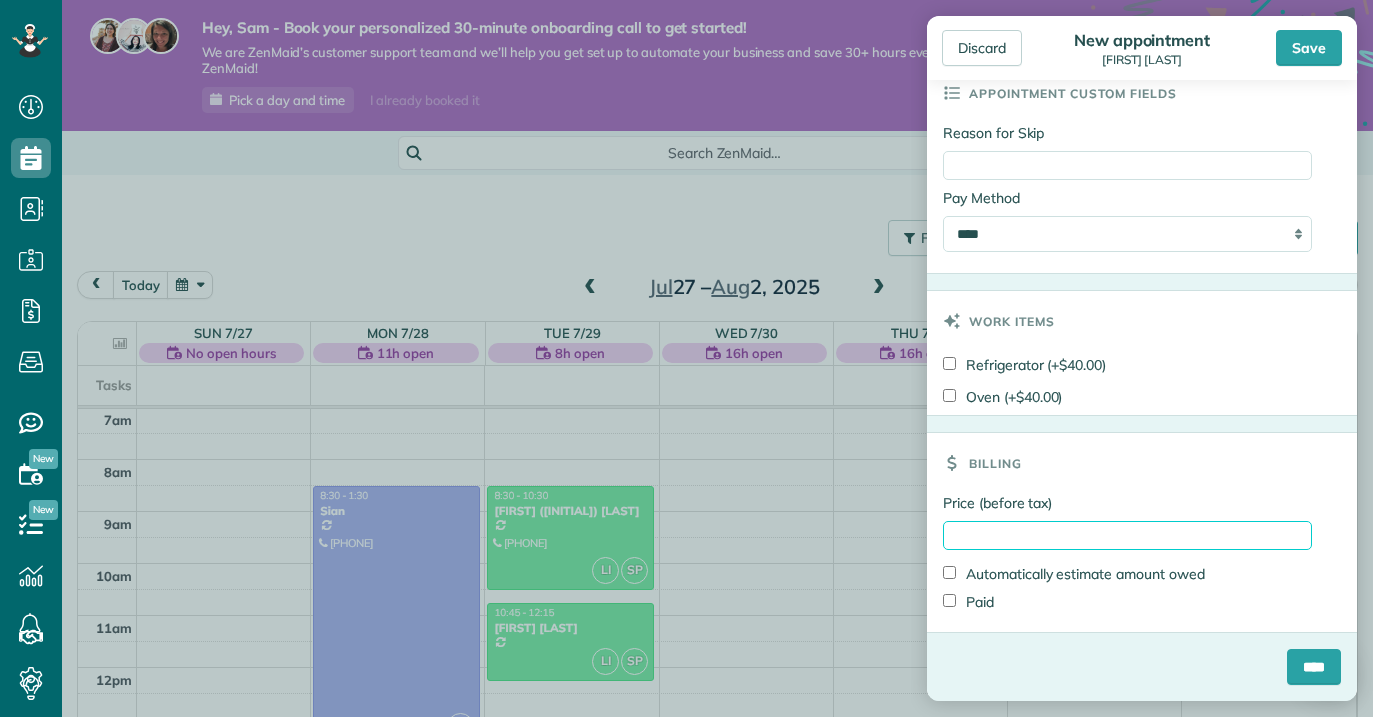 click on "Price (before tax)" at bounding box center [1127, 535] 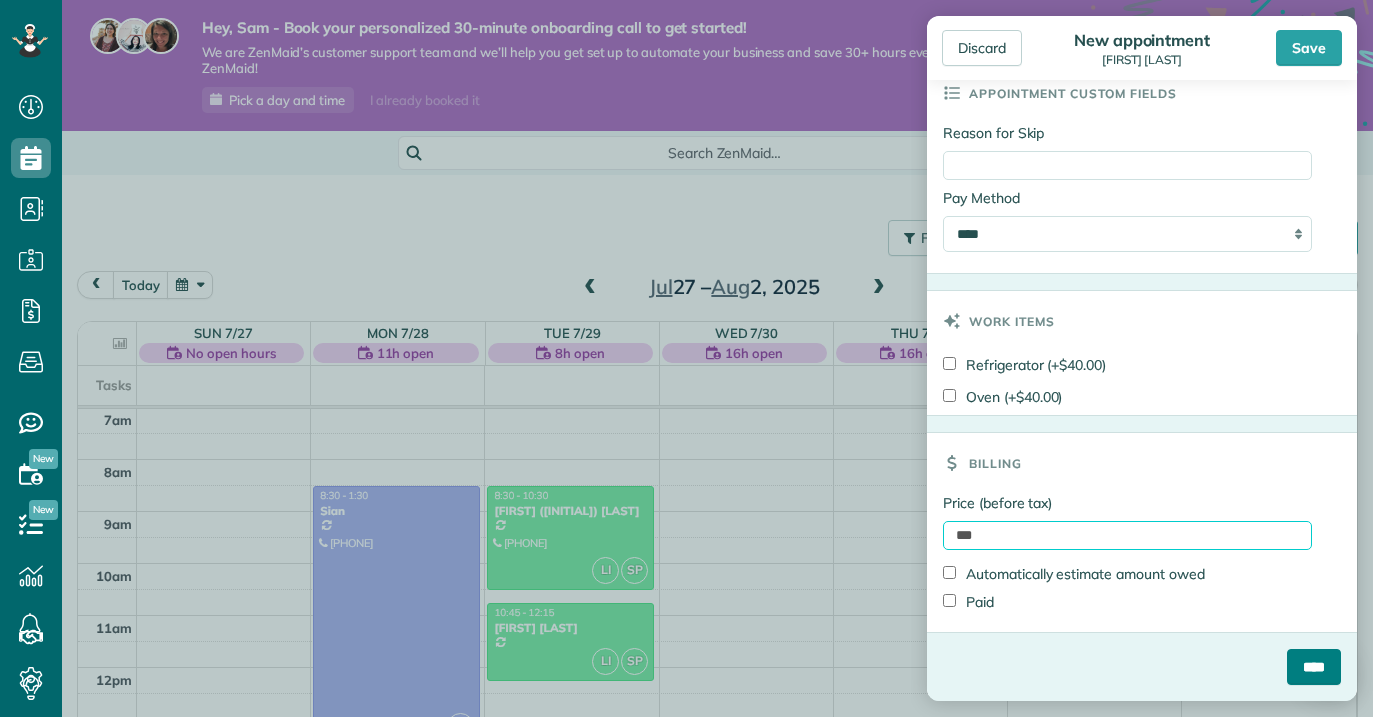 type on "***" 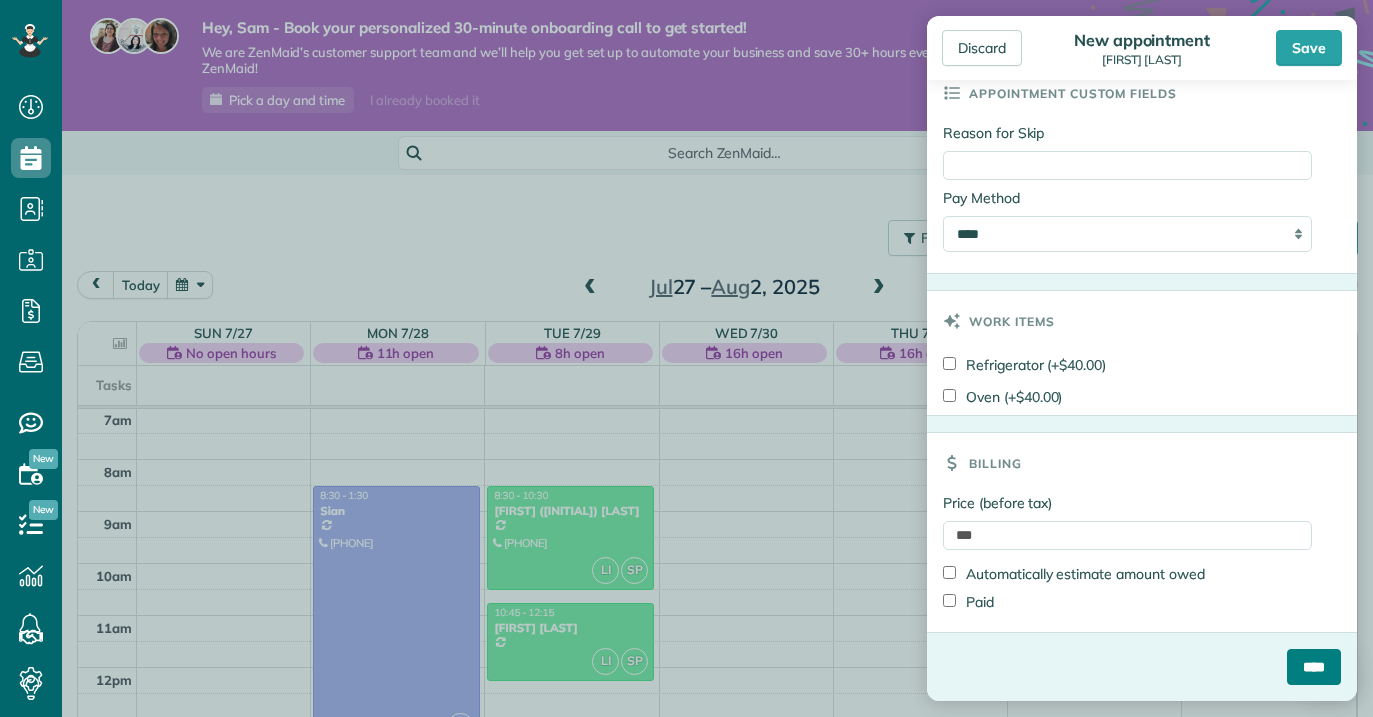 click on "****" at bounding box center (1314, 667) 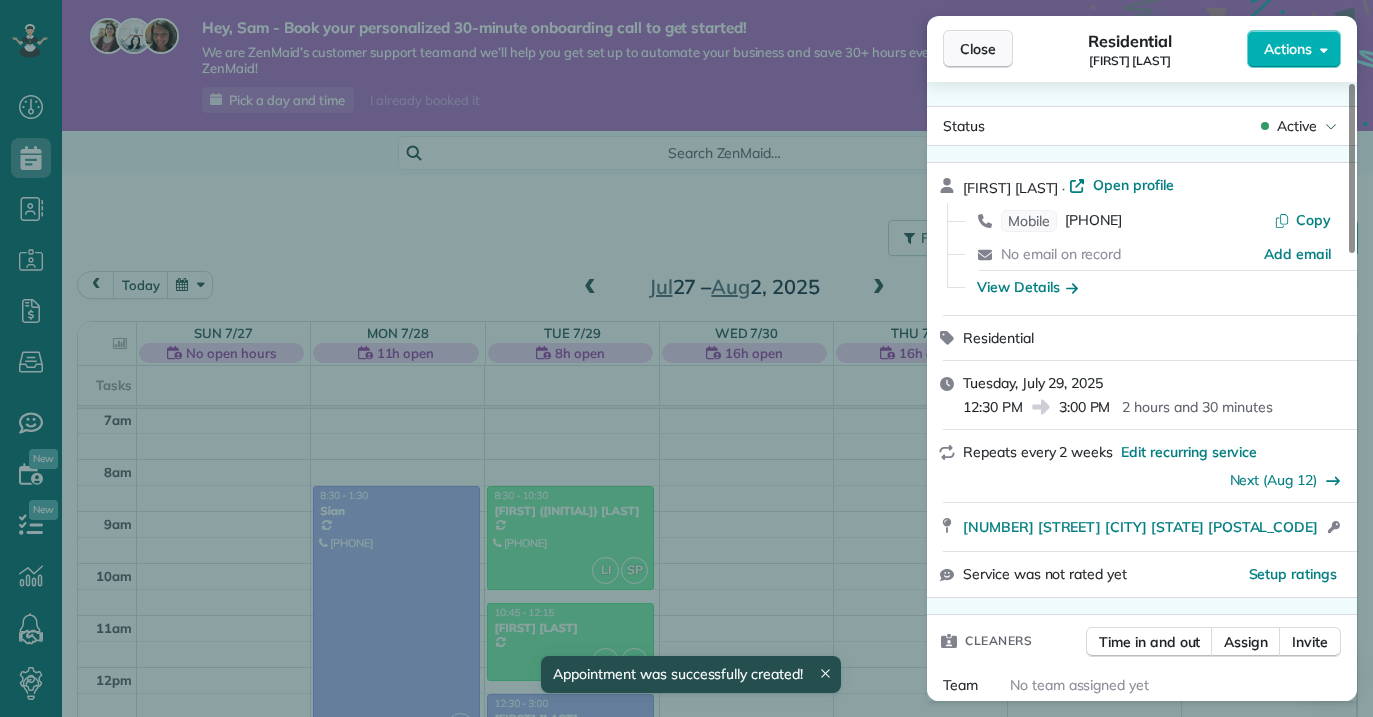 click on "Close" at bounding box center [978, 49] 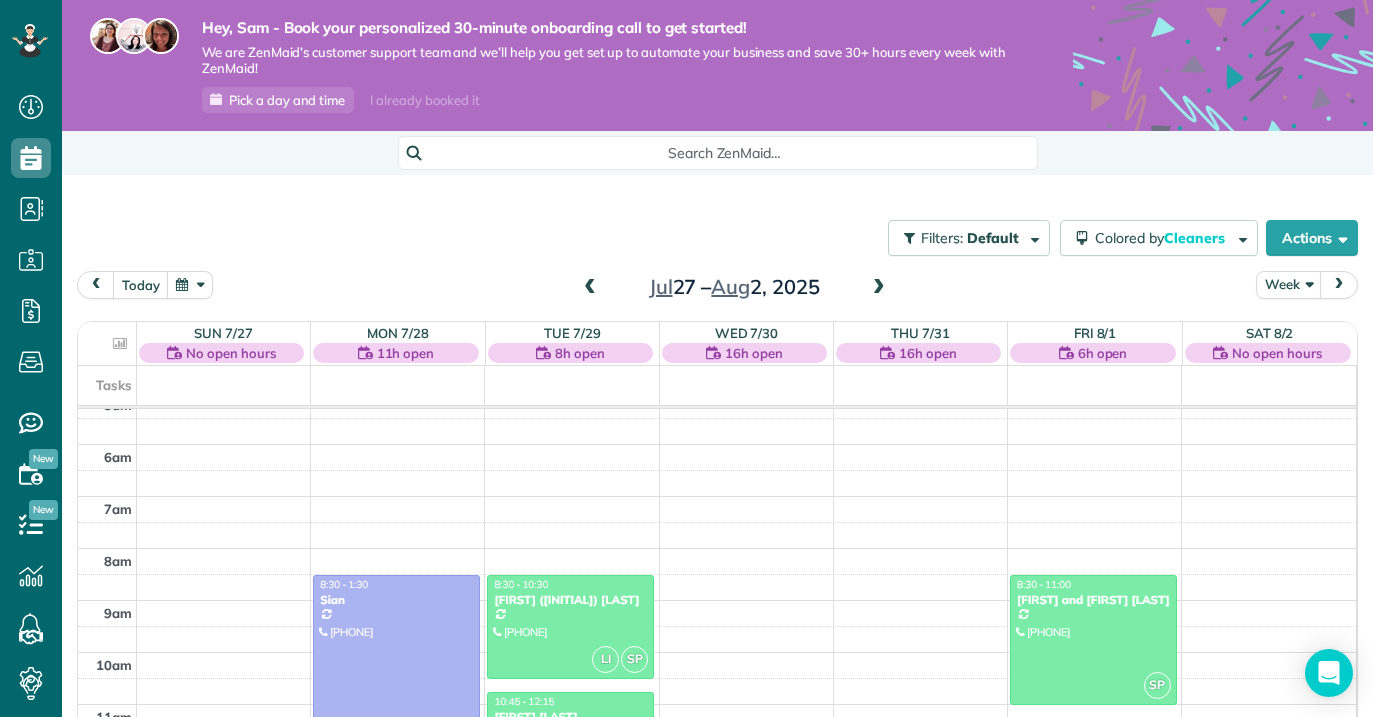 scroll, scrollTop: 246, scrollLeft: 0, axis: vertical 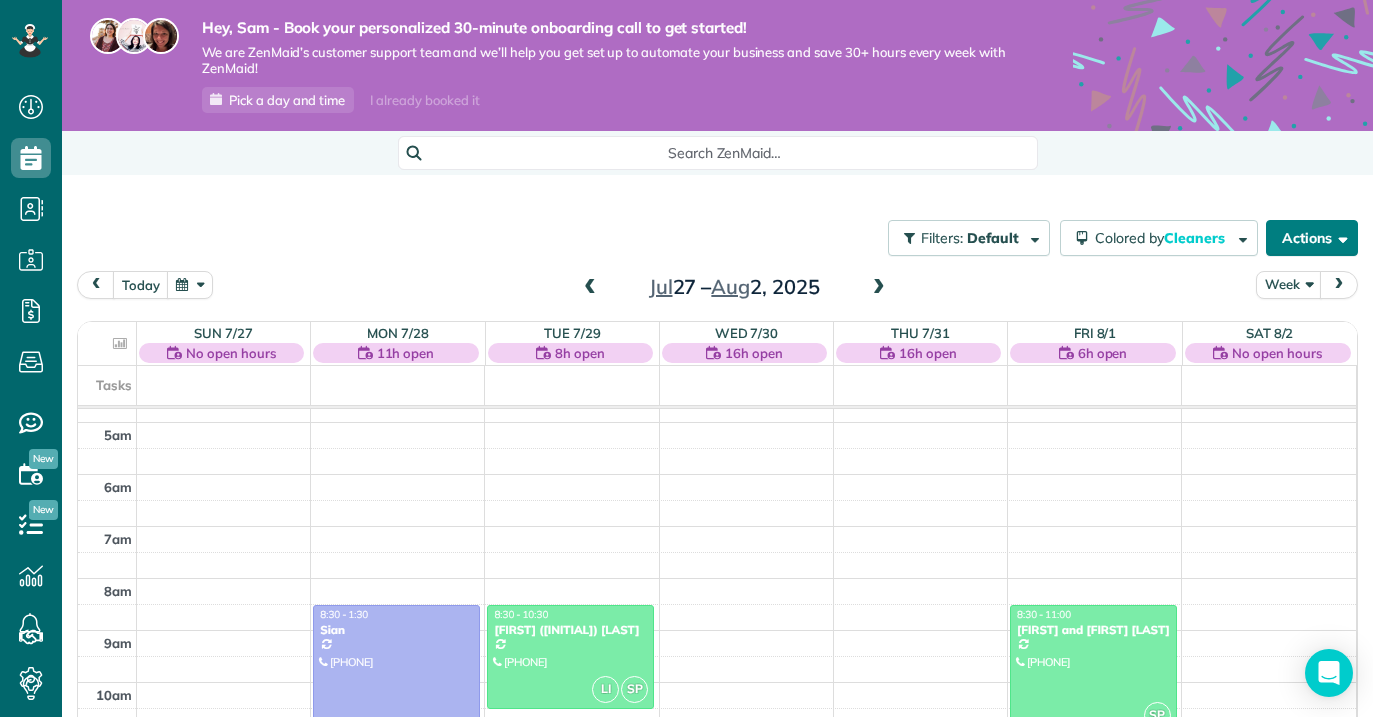 click on "Actions" at bounding box center [1312, 238] 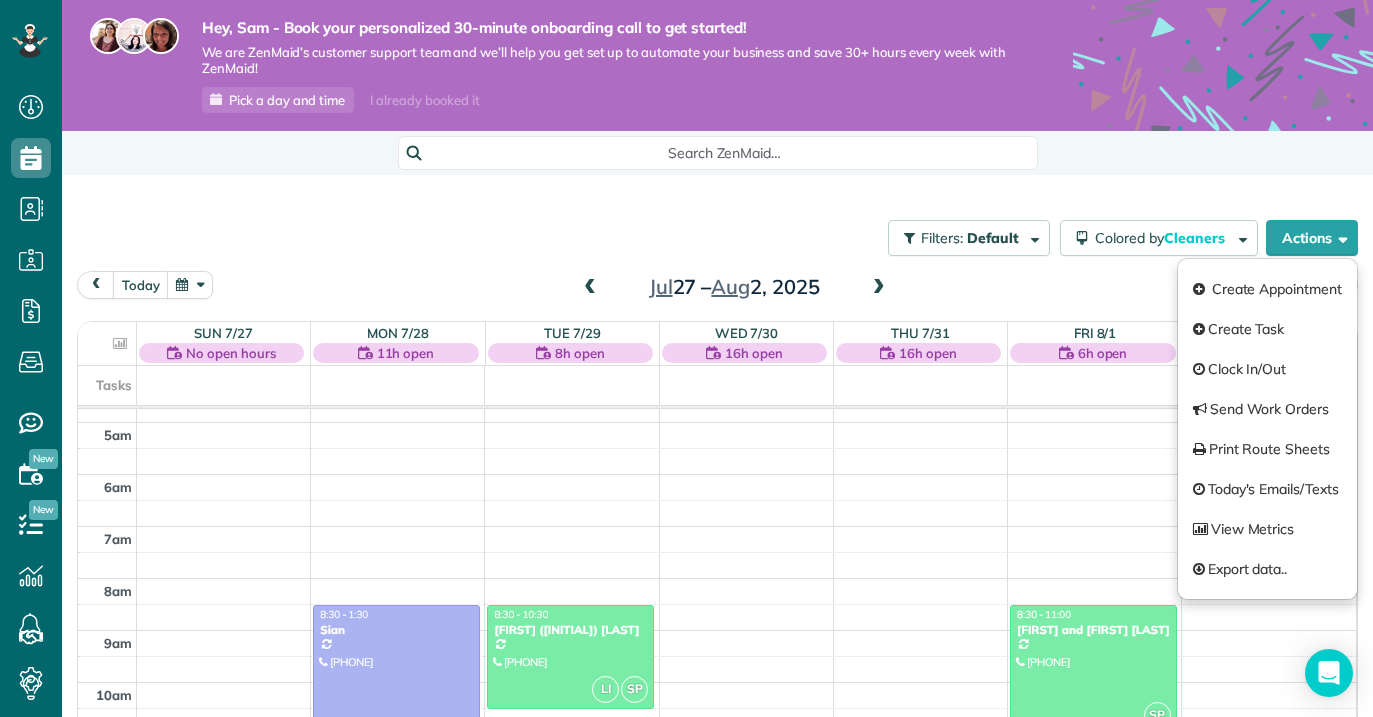 click on "Filters:   Default
Colored by  Cleaners
Color by Cleaner
Color by Team
Color by Status
Color by Recurrence
Color by Paid/Unpaid
Filters  Default
Schedule Changes
Actions
Create Appointment
Create Task
Clock In/Out
Send Work Orders
Print Route Sheets
Today's Emails/Texts
View Metrics" at bounding box center [717, 238] 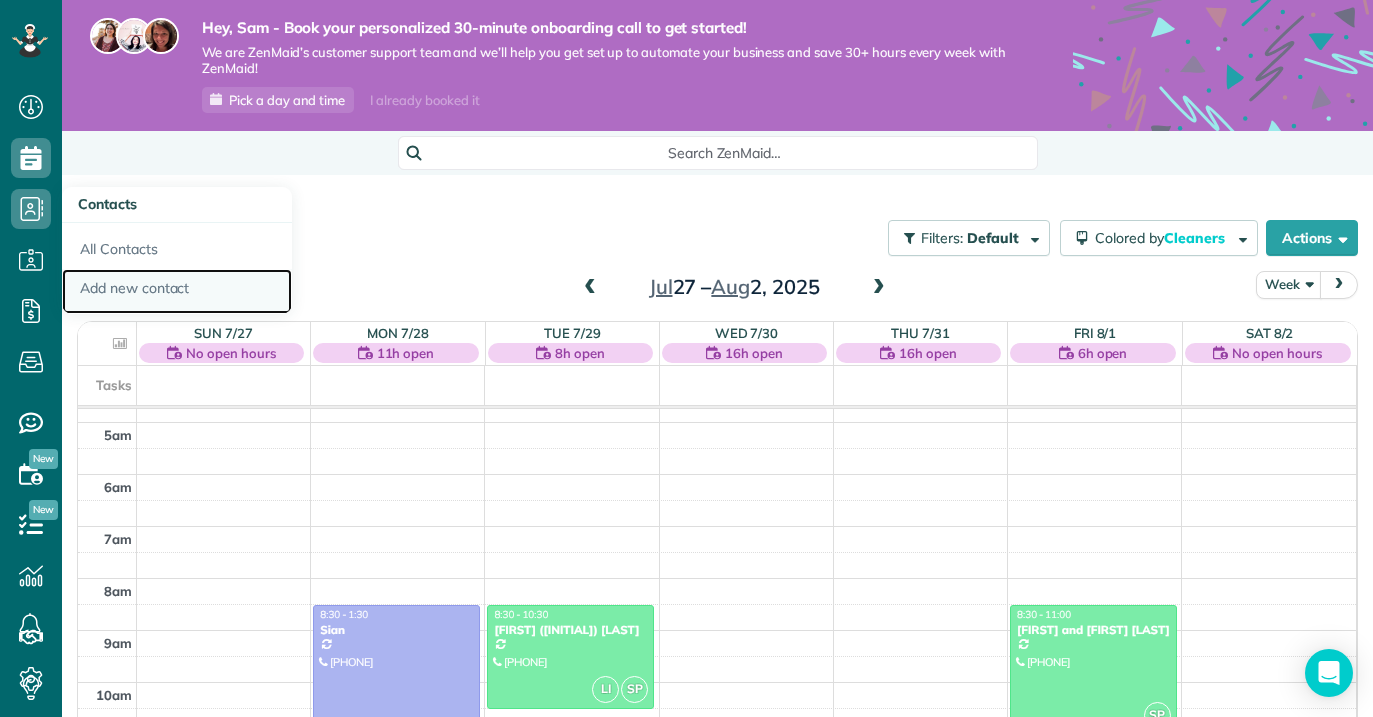 click on "Add new contact" at bounding box center [177, 292] 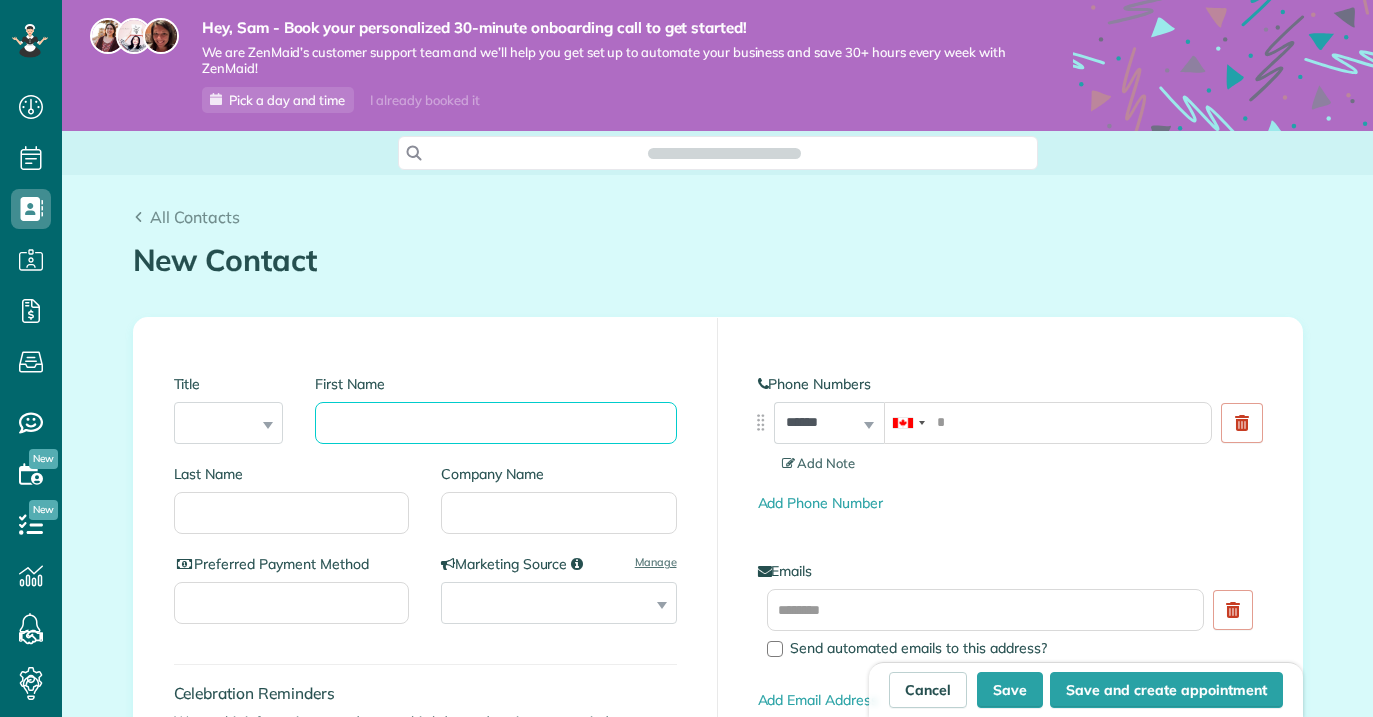 click on "First Name" at bounding box center (495, 423) 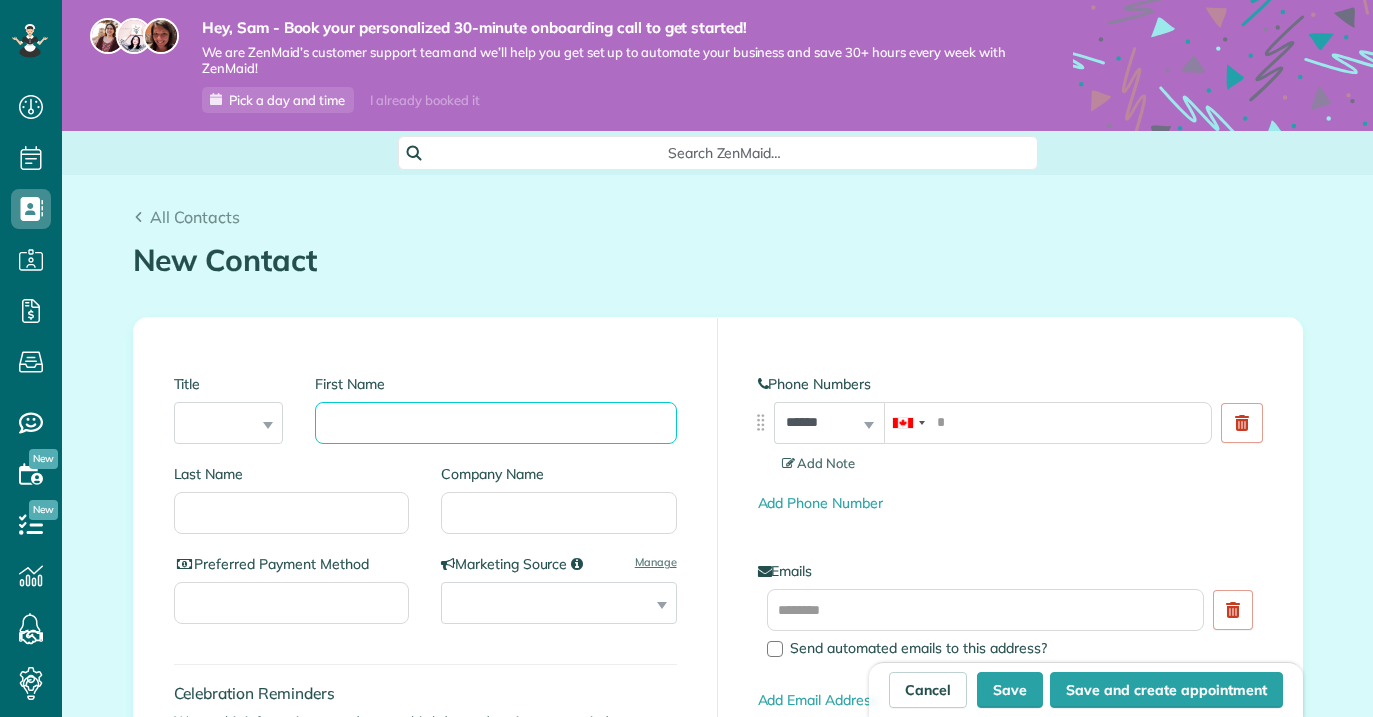 scroll, scrollTop: 0, scrollLeft: 0, axis: both 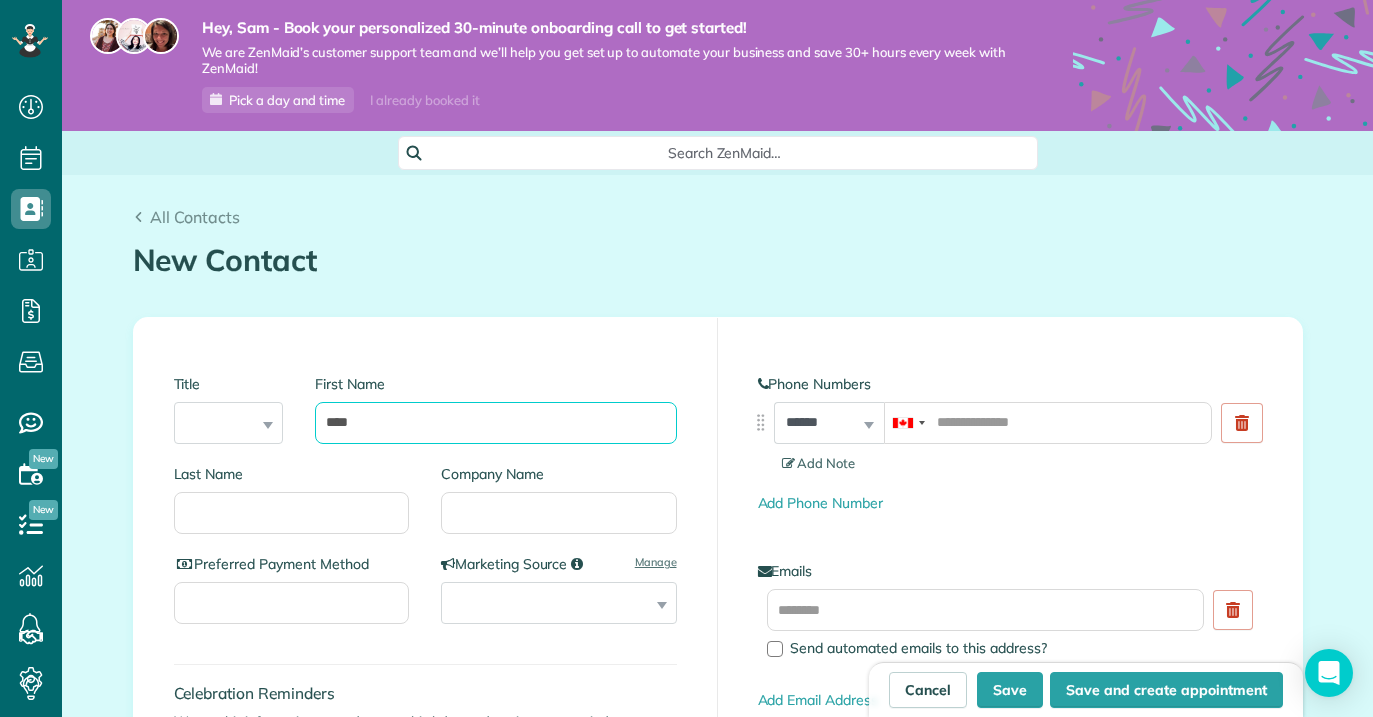 type on "****" 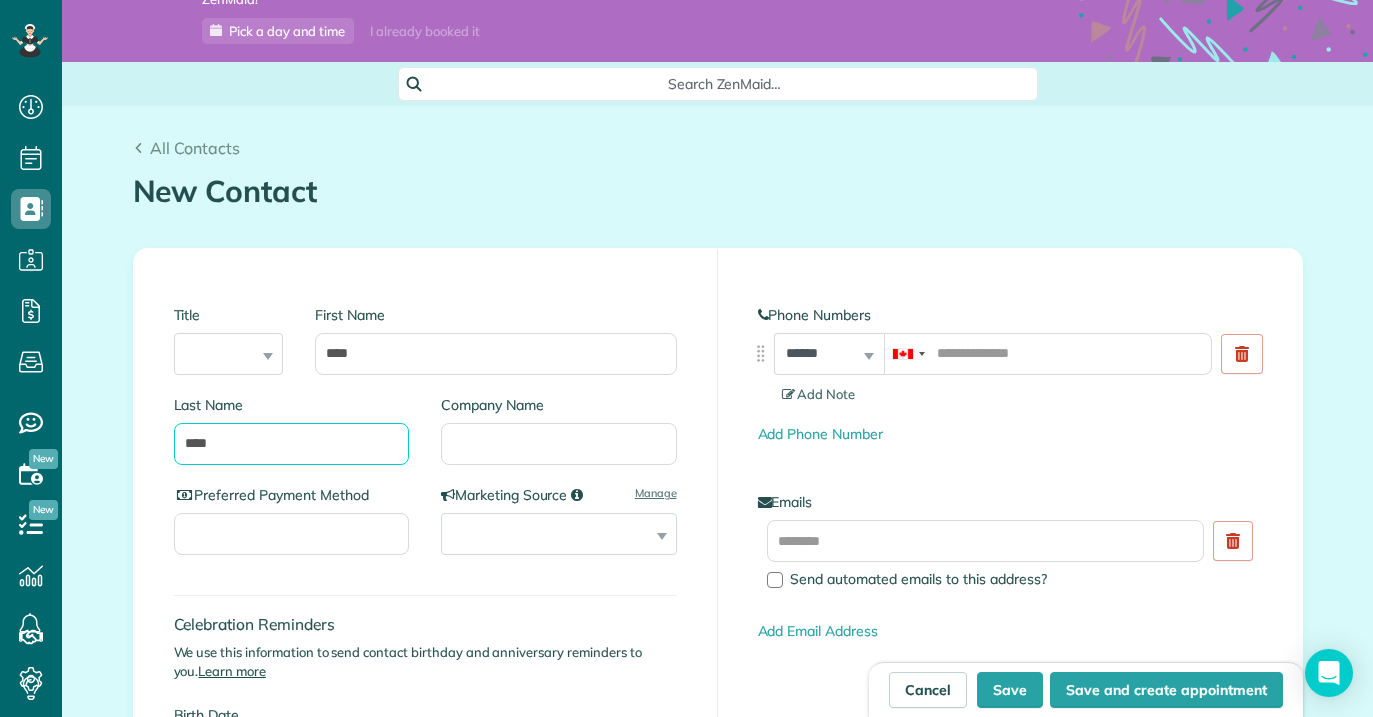 scroll, scrollTop: 71, scrollLeft: 0, axis: vertical 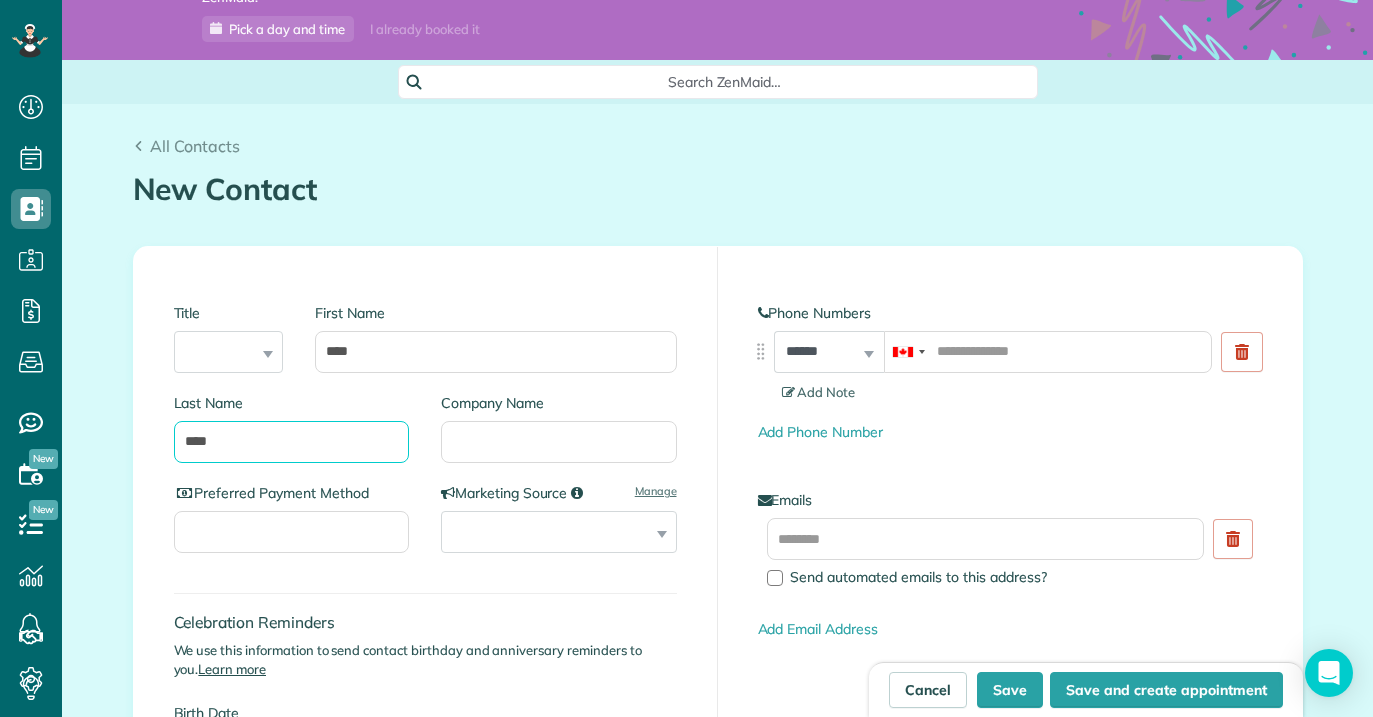 type on "****" 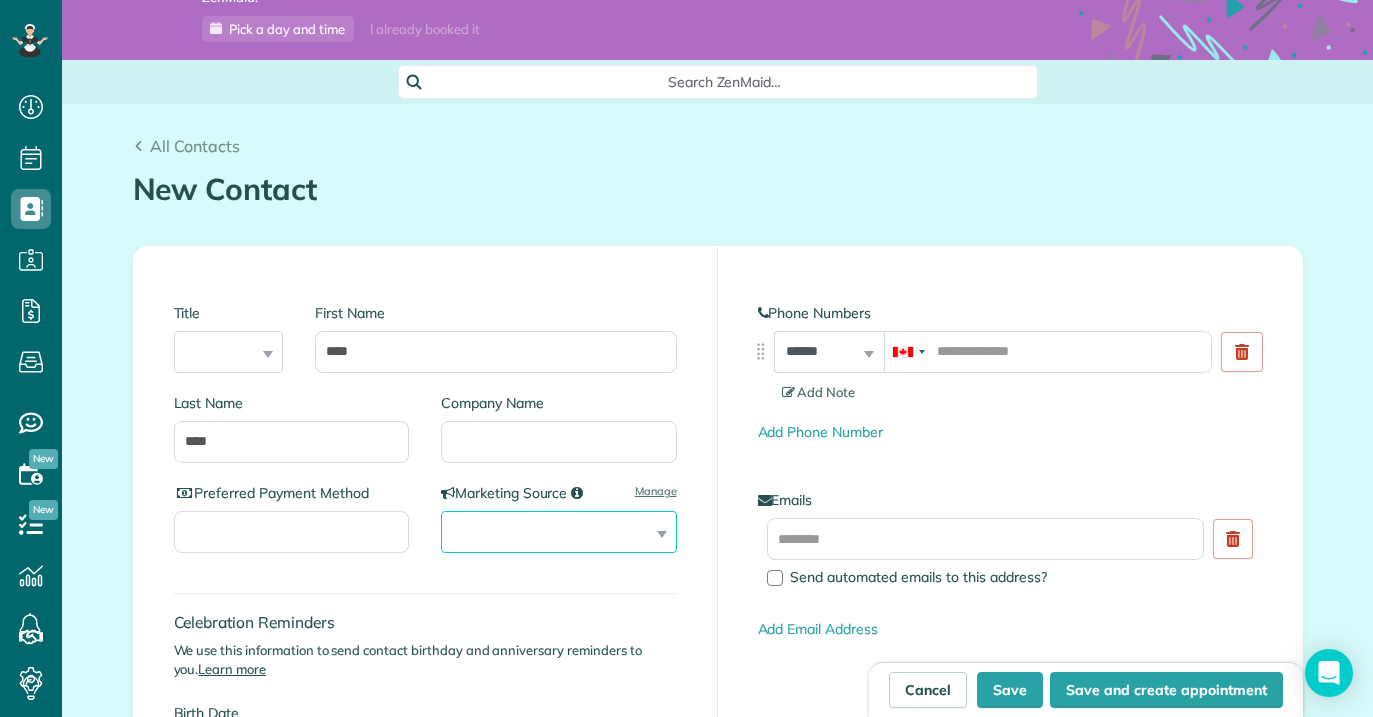 click on "**********" at bounding box center [559, 532] 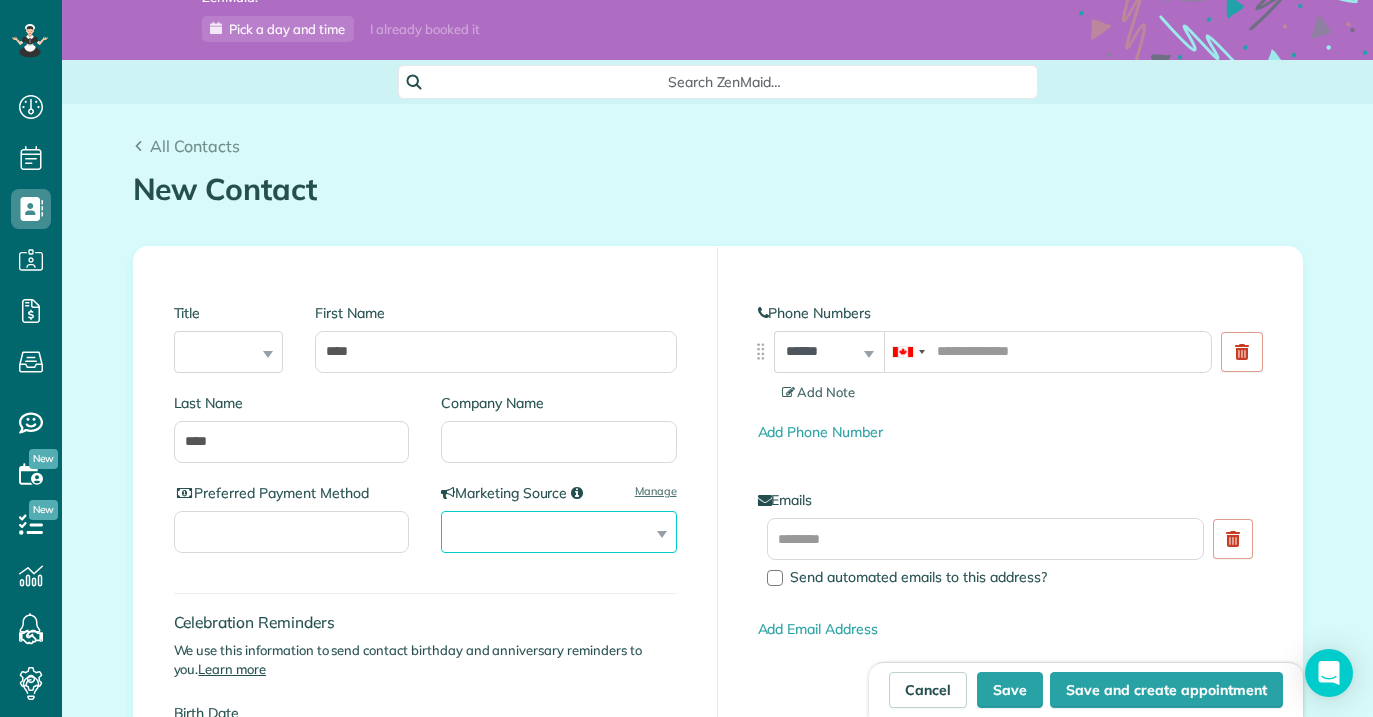 select on "********" 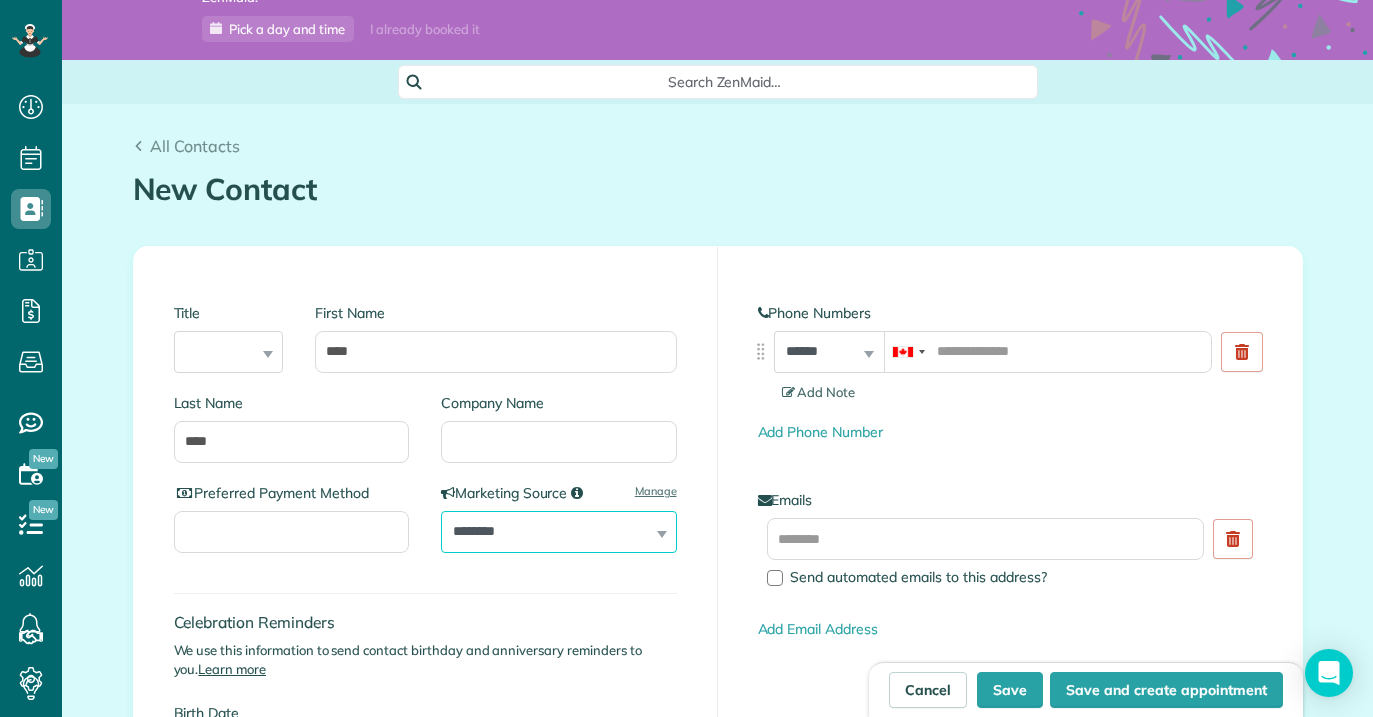 scroll, scrollTop: 121, scrollLeft: 0, axis: vertical 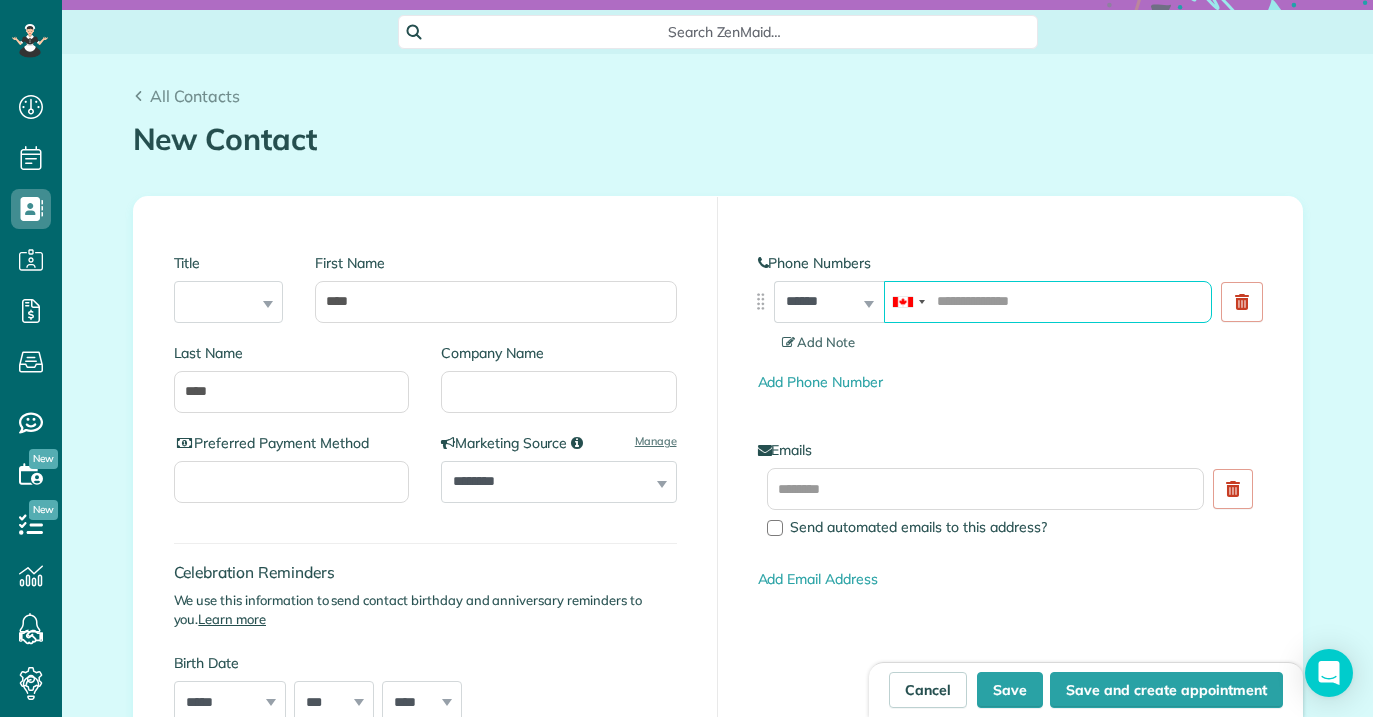 click at bounding box center (1048, 302) 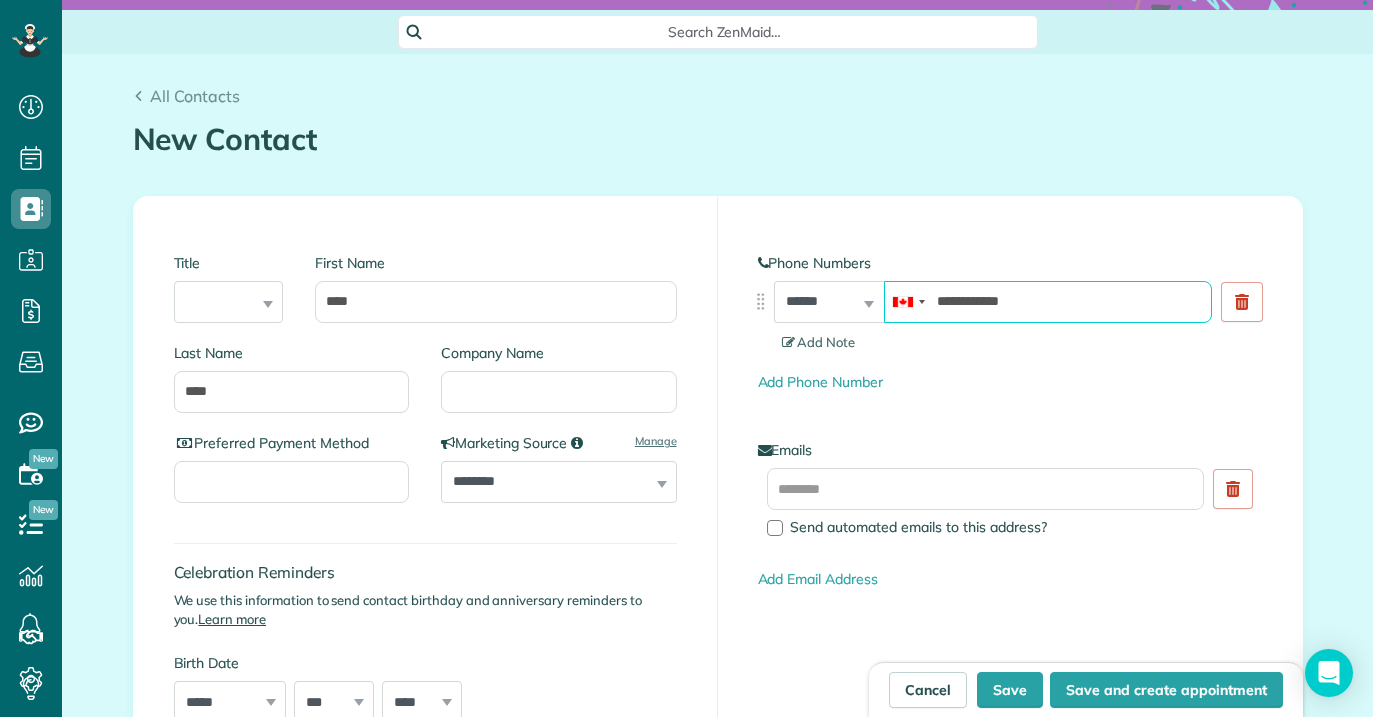 type on "**********" 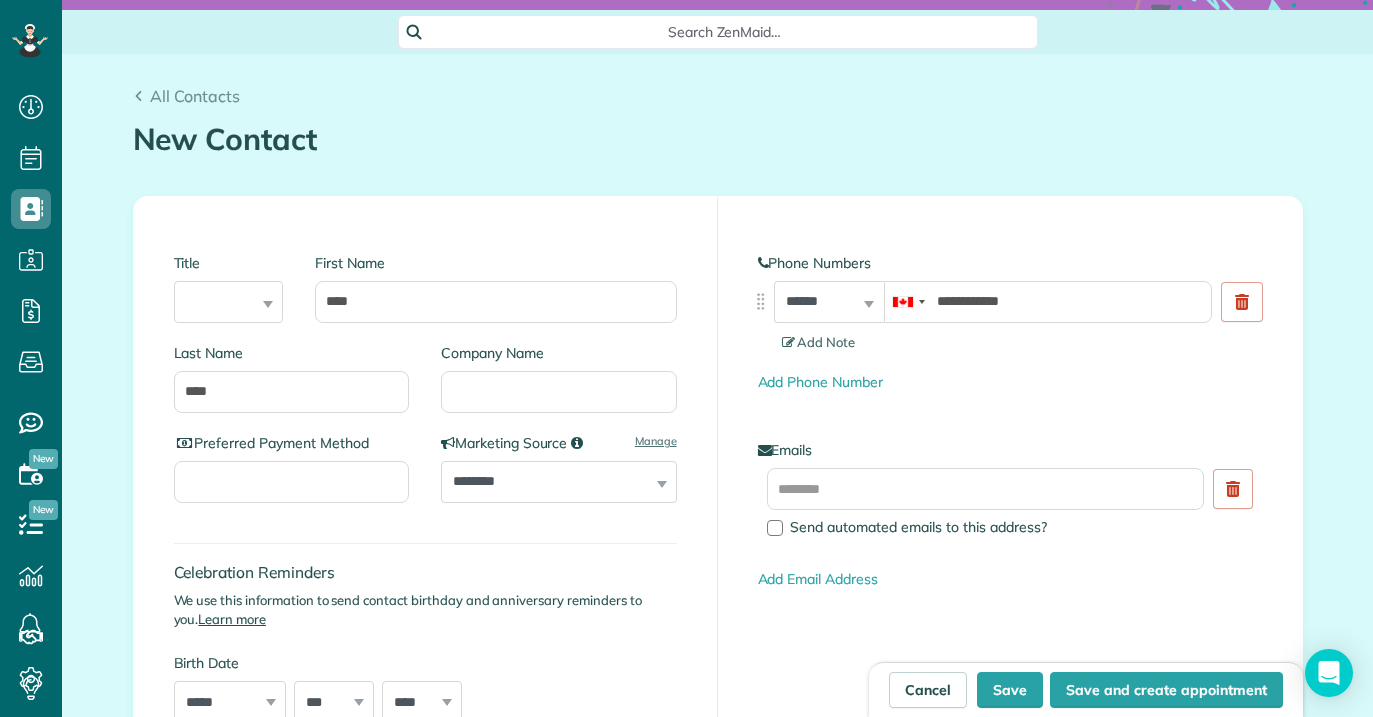 click on "**********" at bounding box center (1010, 542) 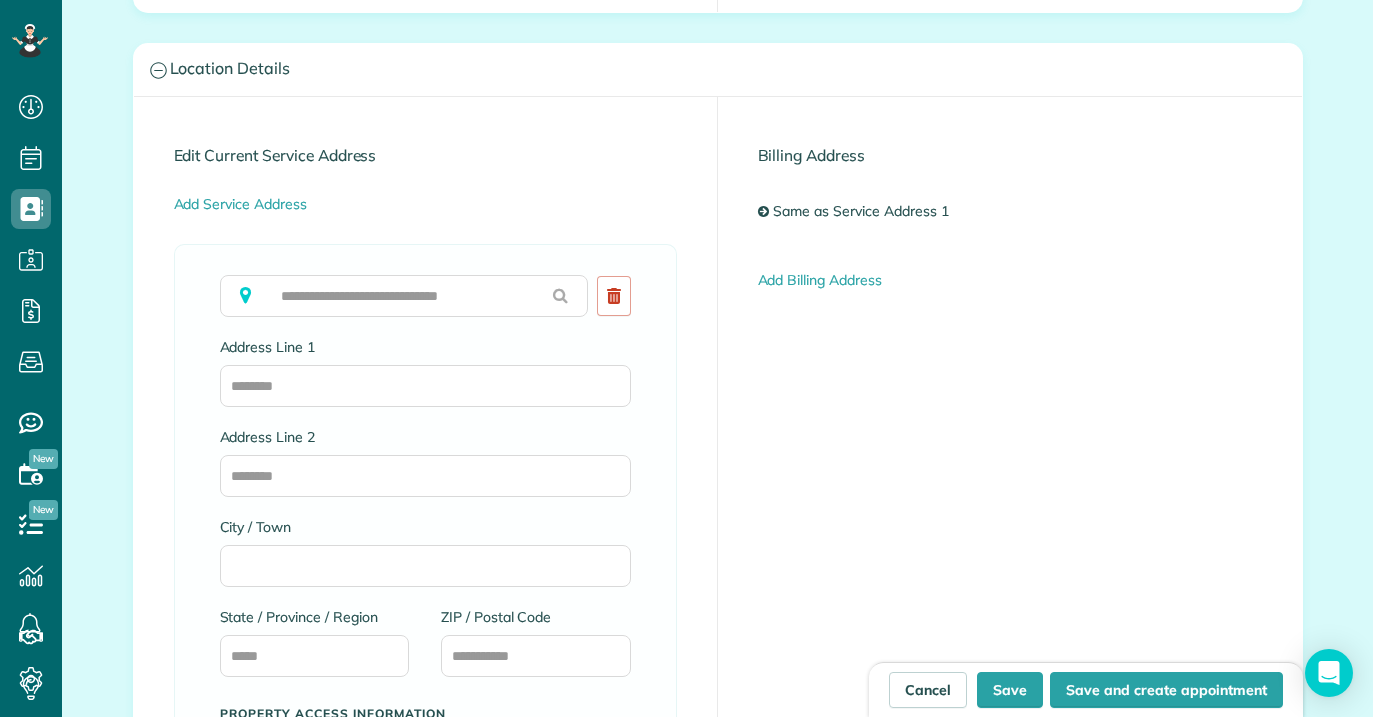 scroll, scrollTop: 998, scrollLeft: 0, axis: vertical 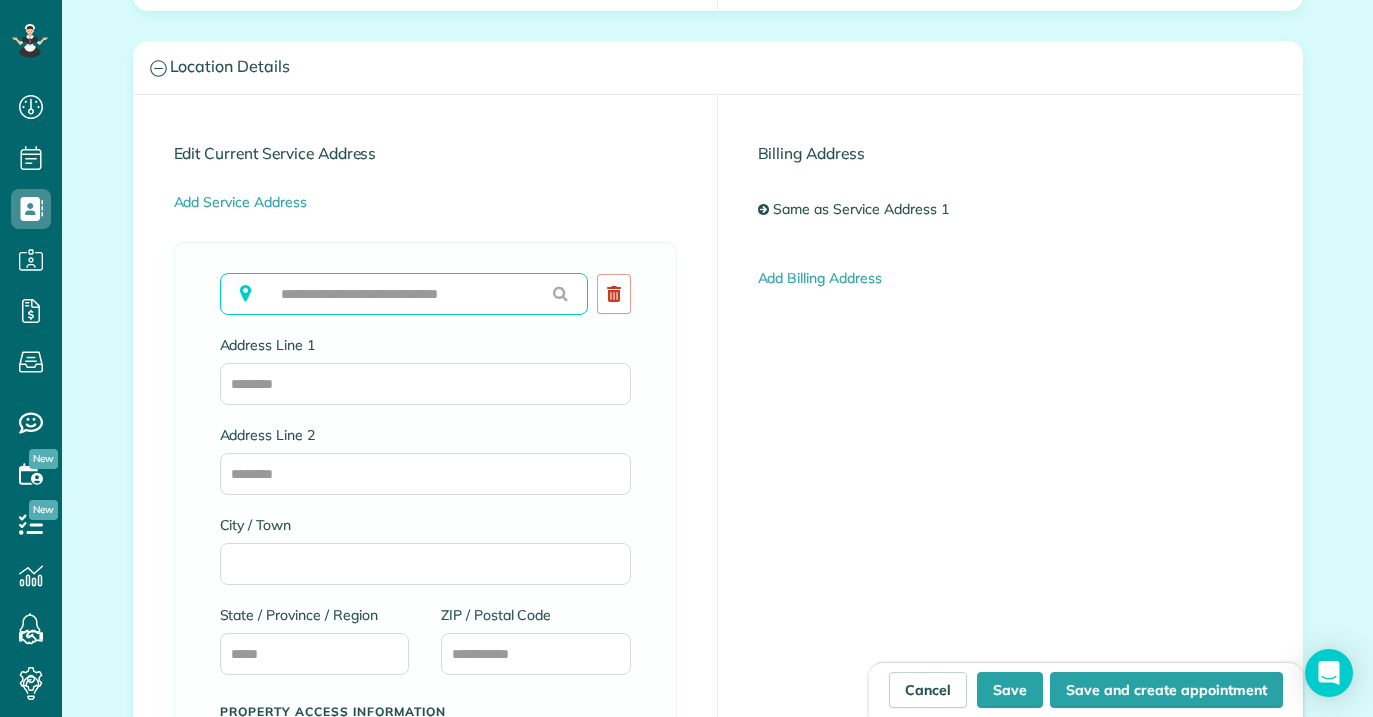 click at bounding box center (404, 294) 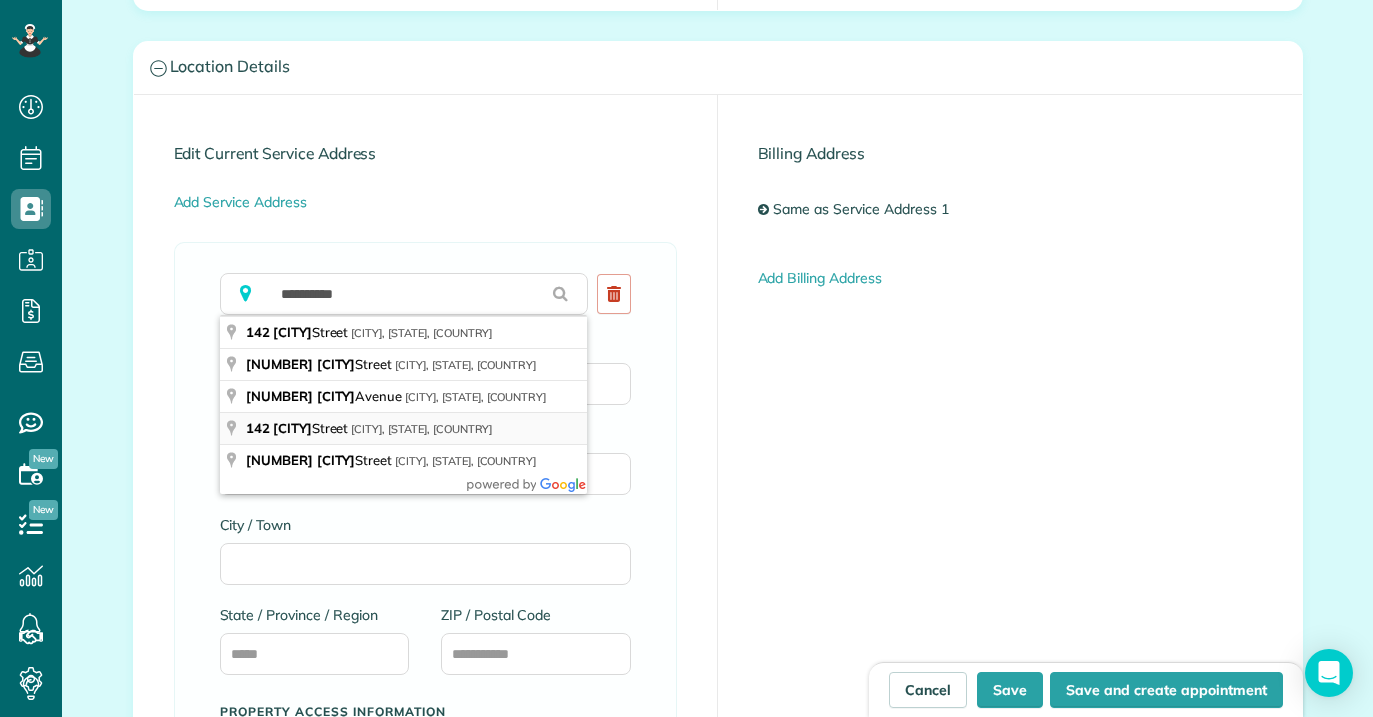 type on "**********" 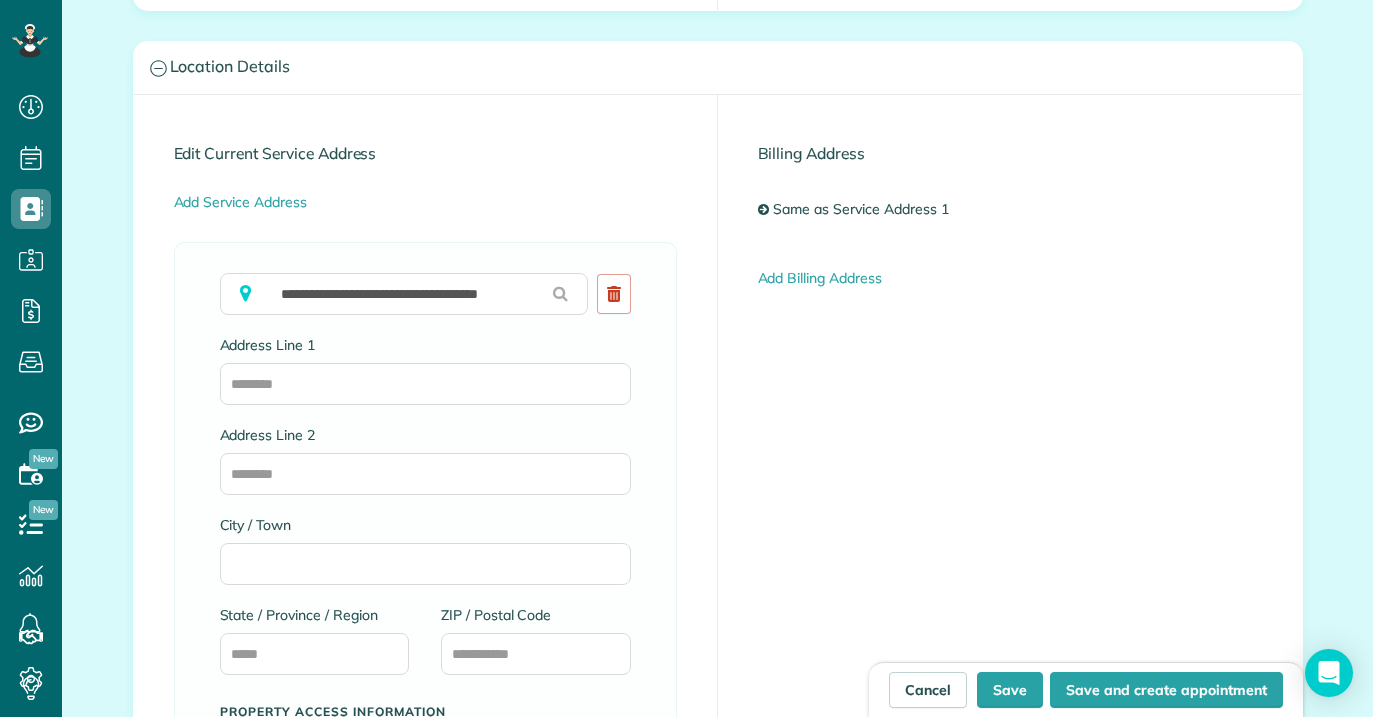 type on "**********" 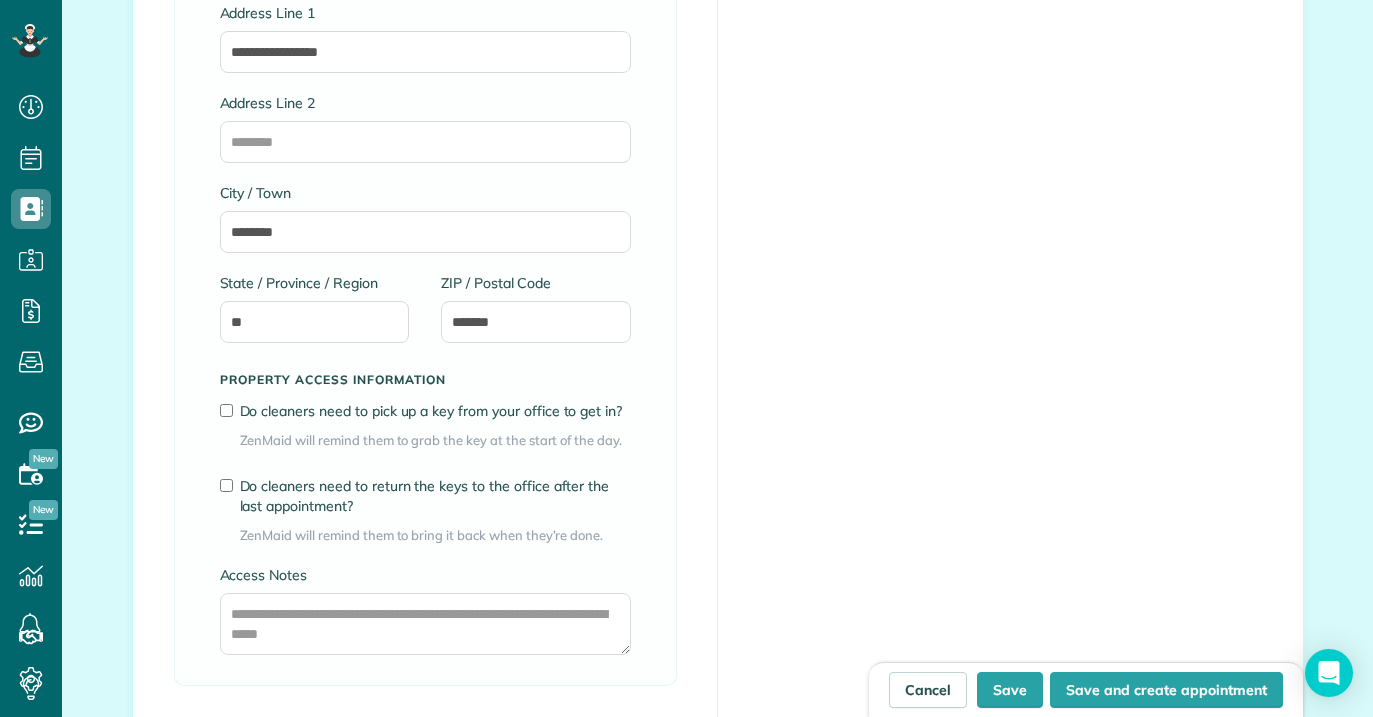 scroll, scrollTop: 1335, scrollLeft: 0, axis: vertical 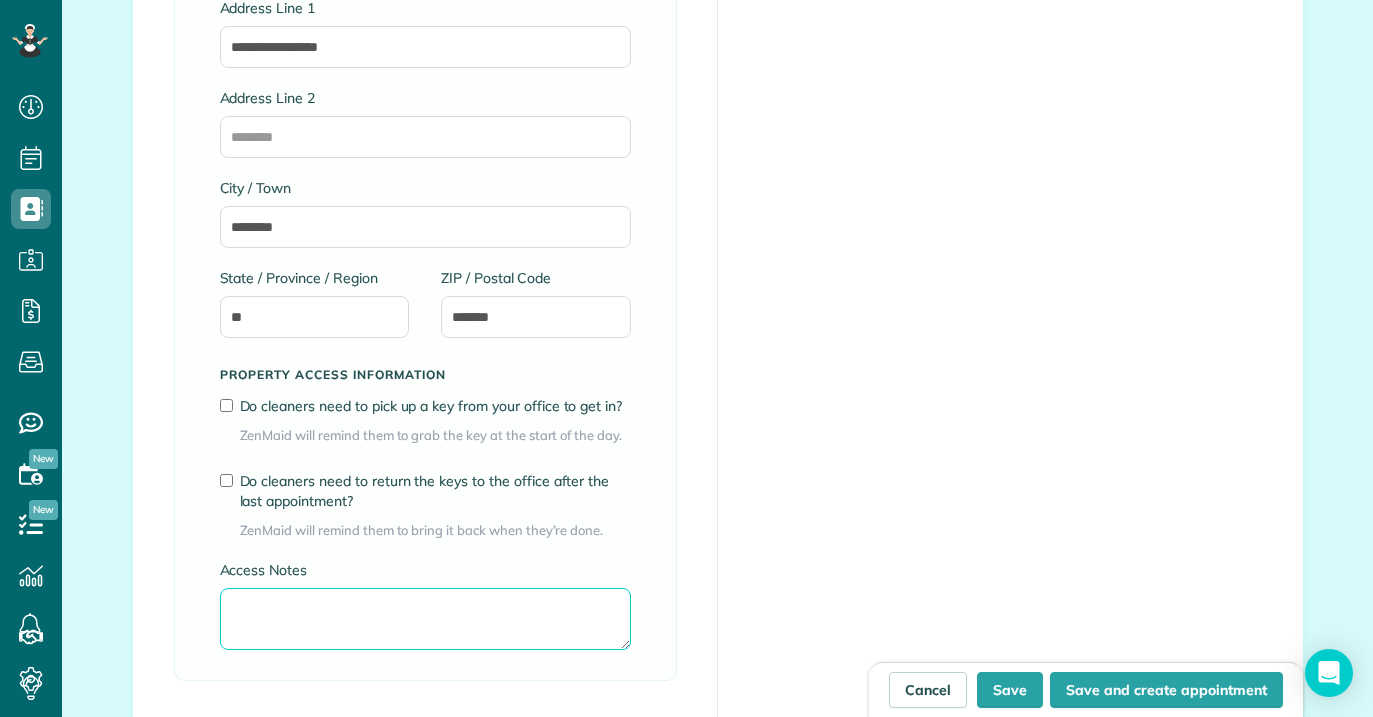 click on "Access Notes" at bounding box center (425, 619) 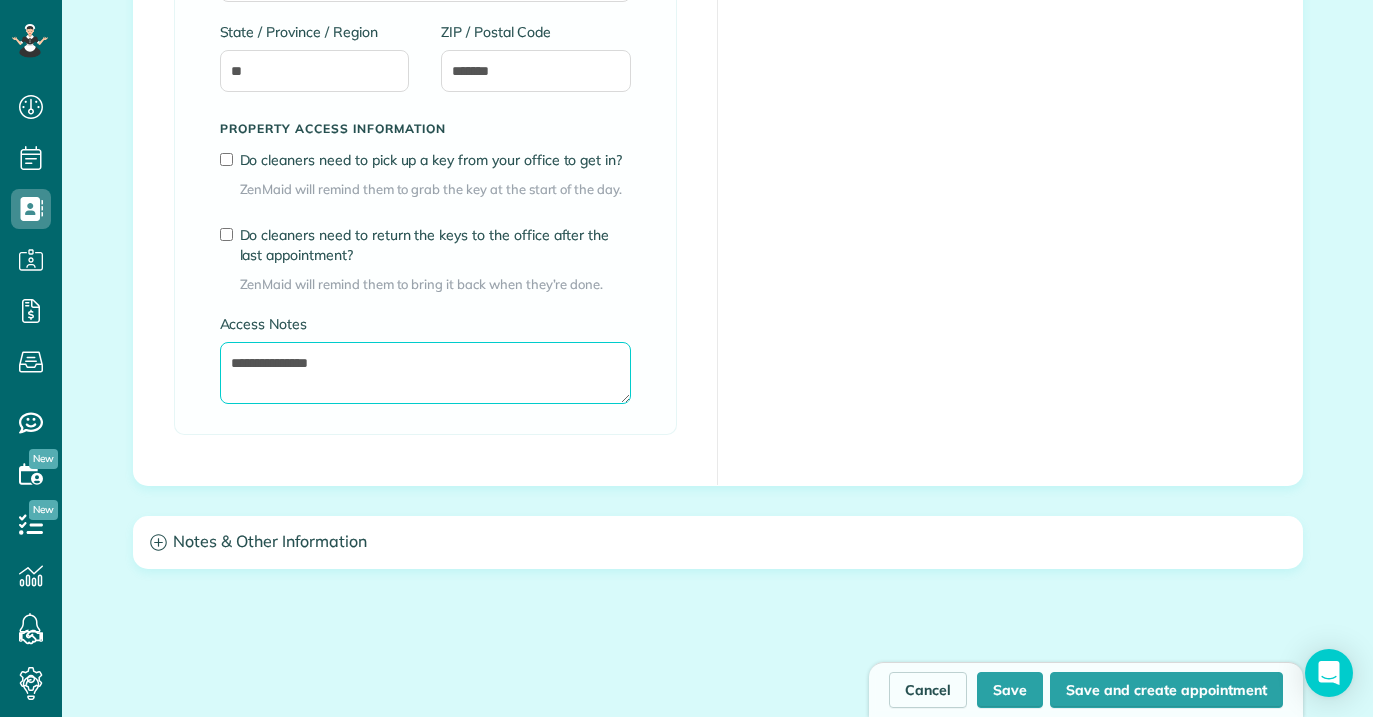 scroll, scrollTop: 1582, scrollLeft: 0, axis: vertical 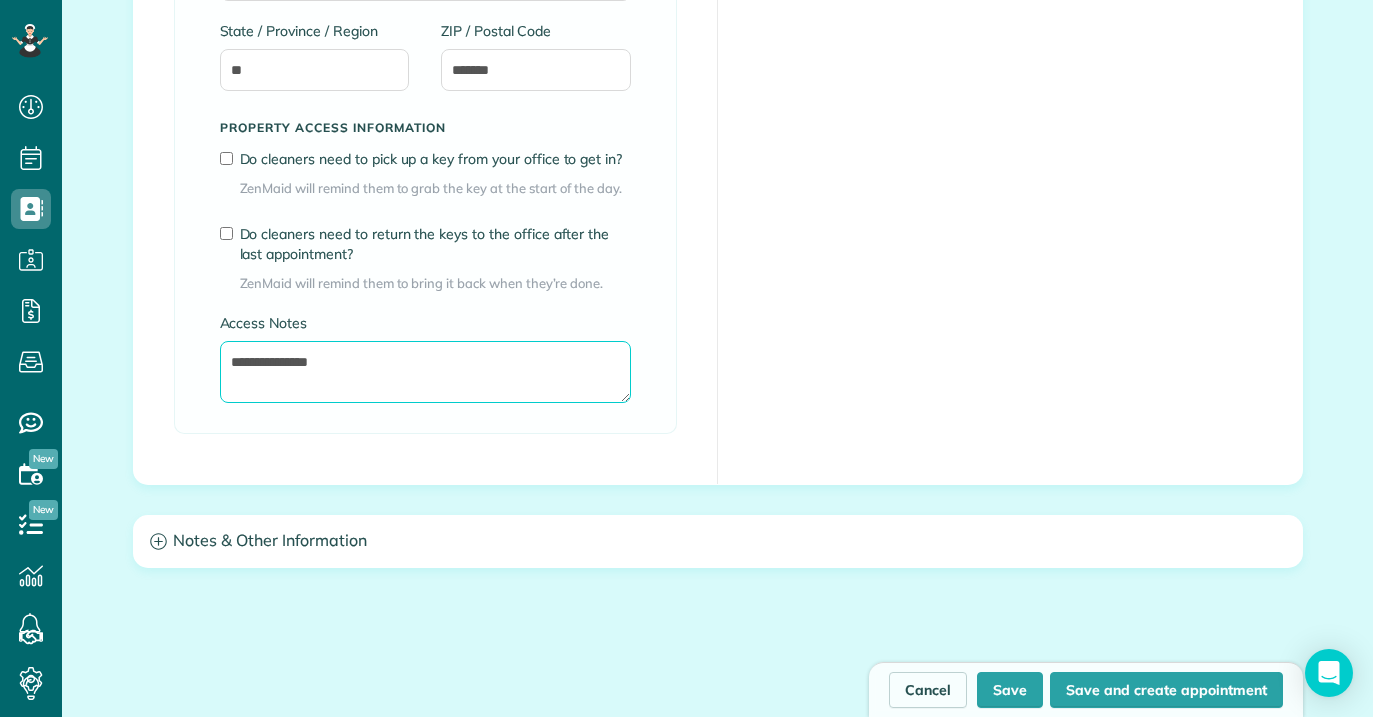 type on "**********" 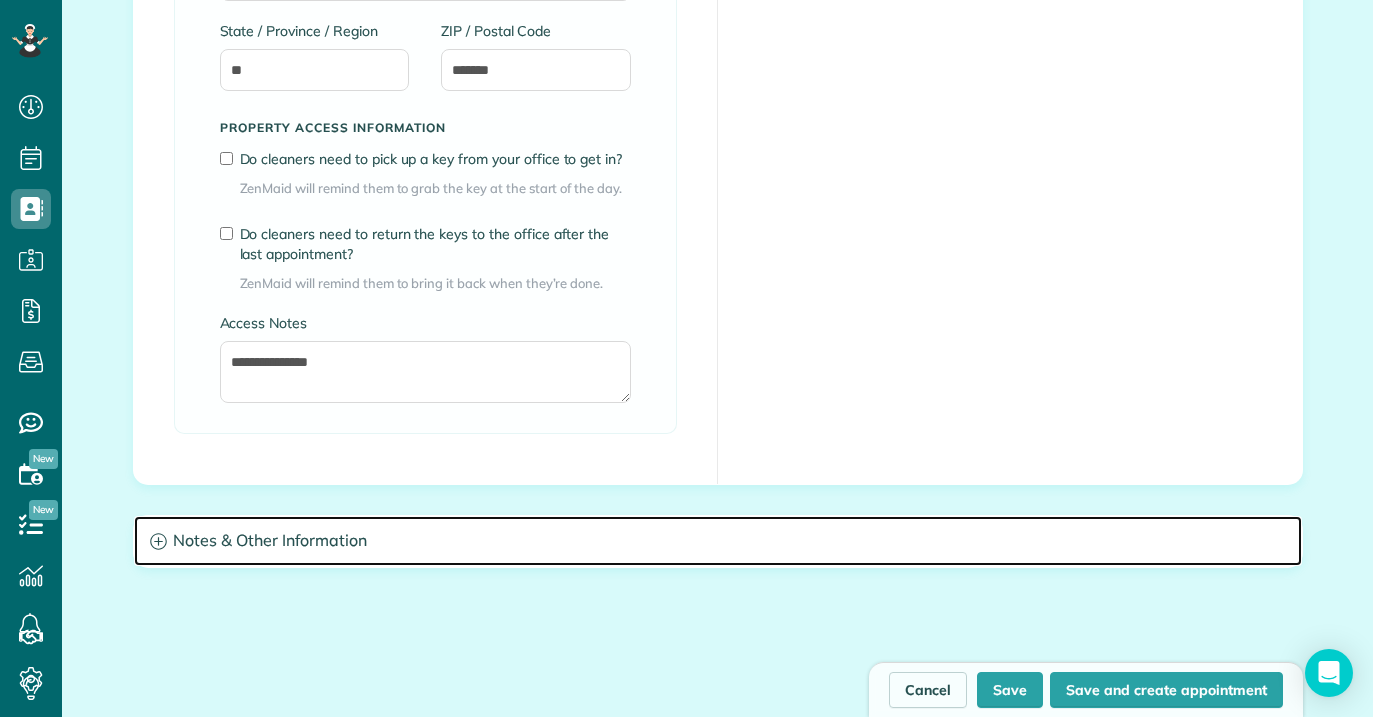 click on "Notes & Other Information" at bounding box center (718, 541) 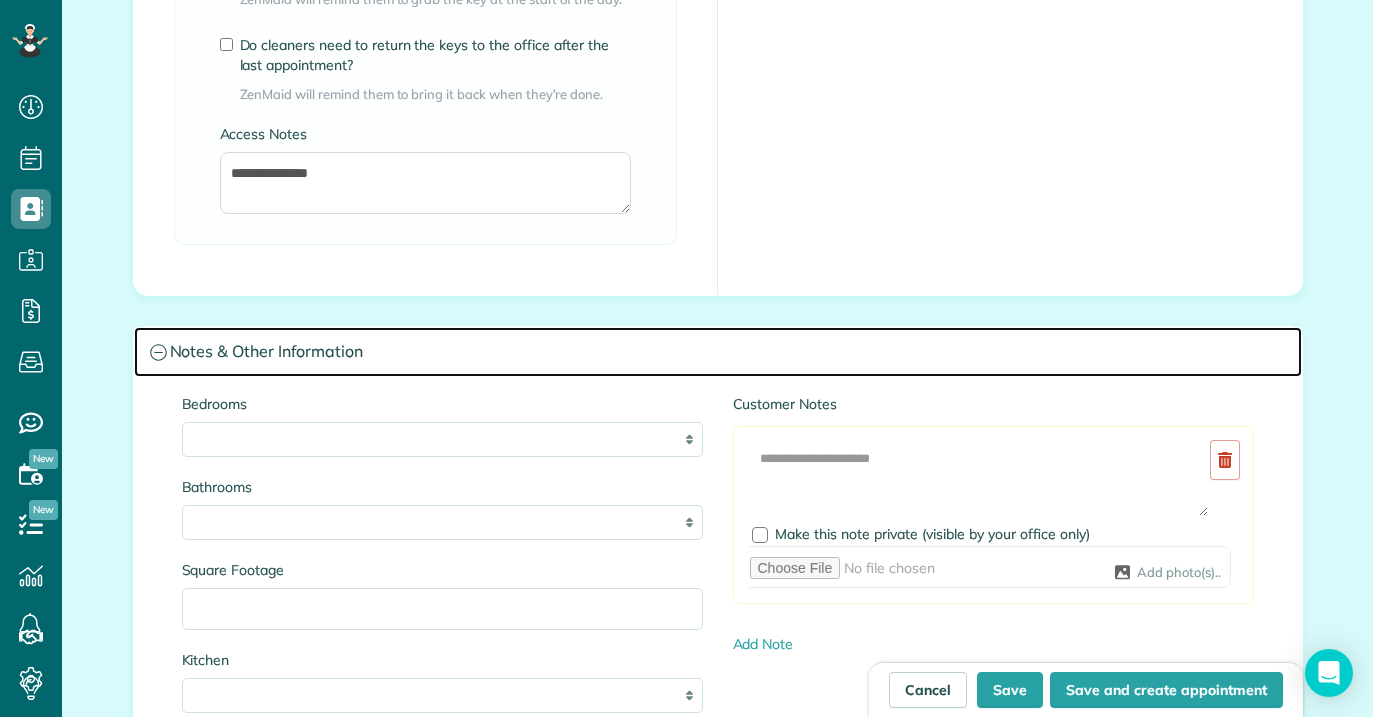scroll, scrollTop: 1783, scrollLeft: 0, axis: vertical 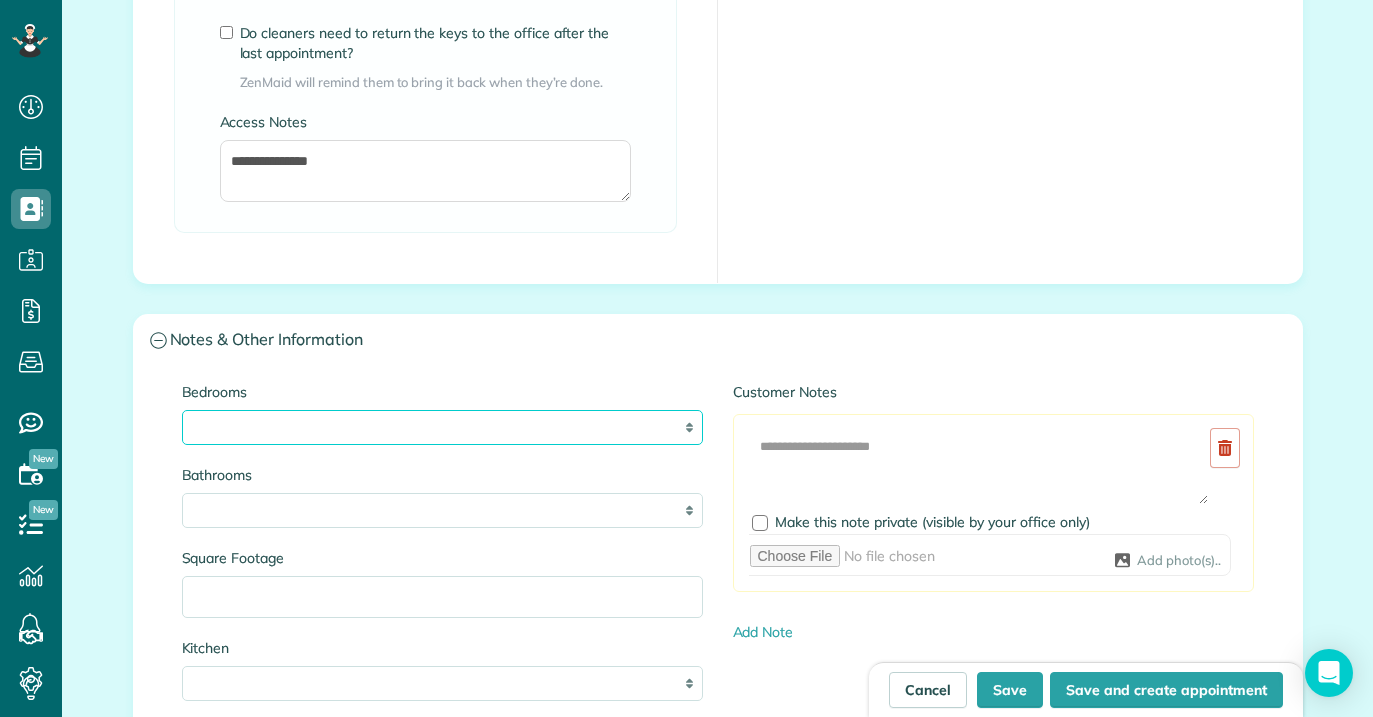 click on "*
*
*
*
**" at bounding box center [442, 427] 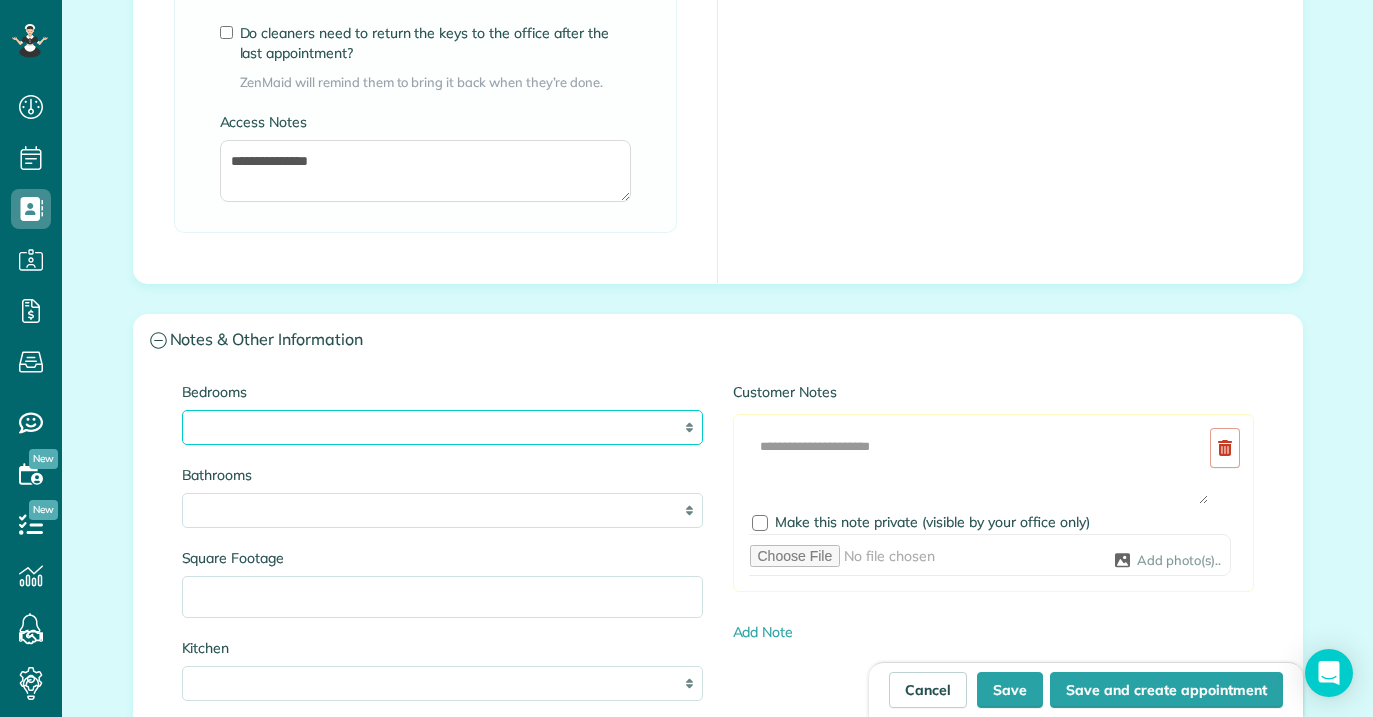 select on "*" 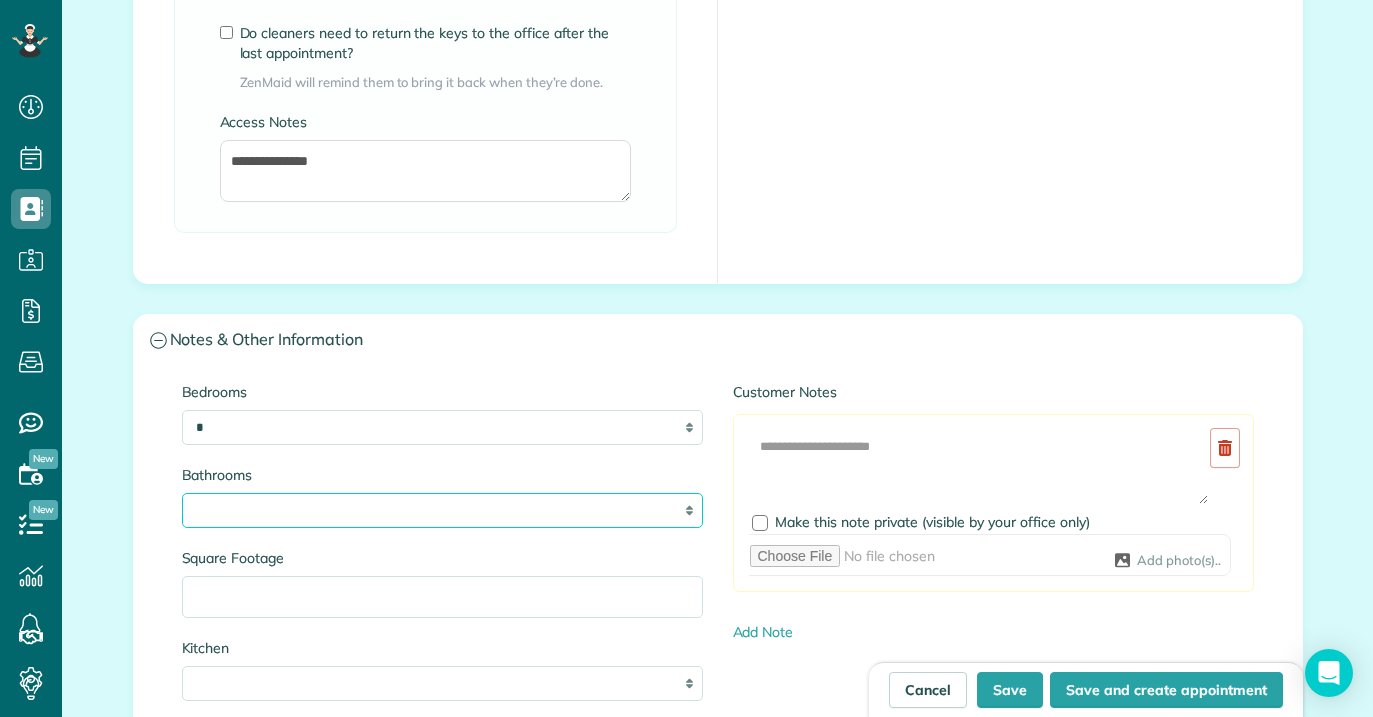 click on "*
***
*
***
*
***
*
***
**" at bounding box center (442, 510) 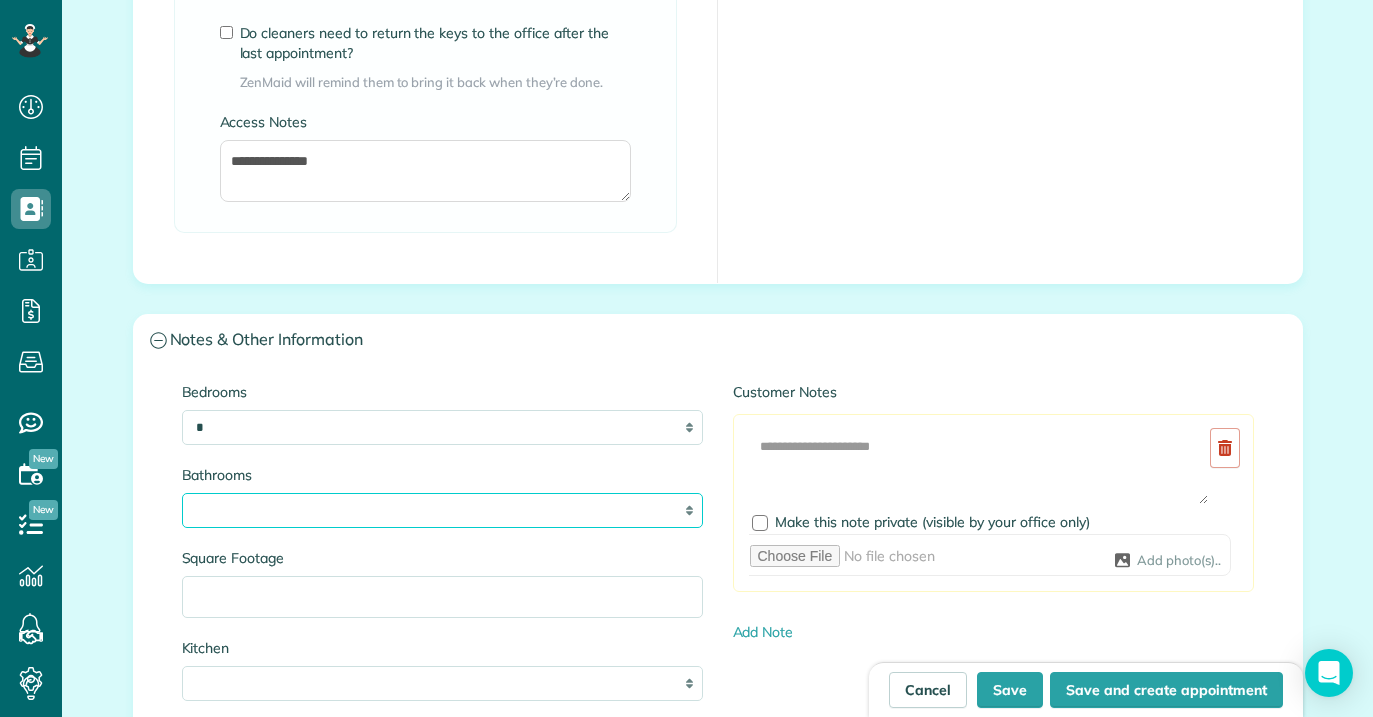 select on "*" 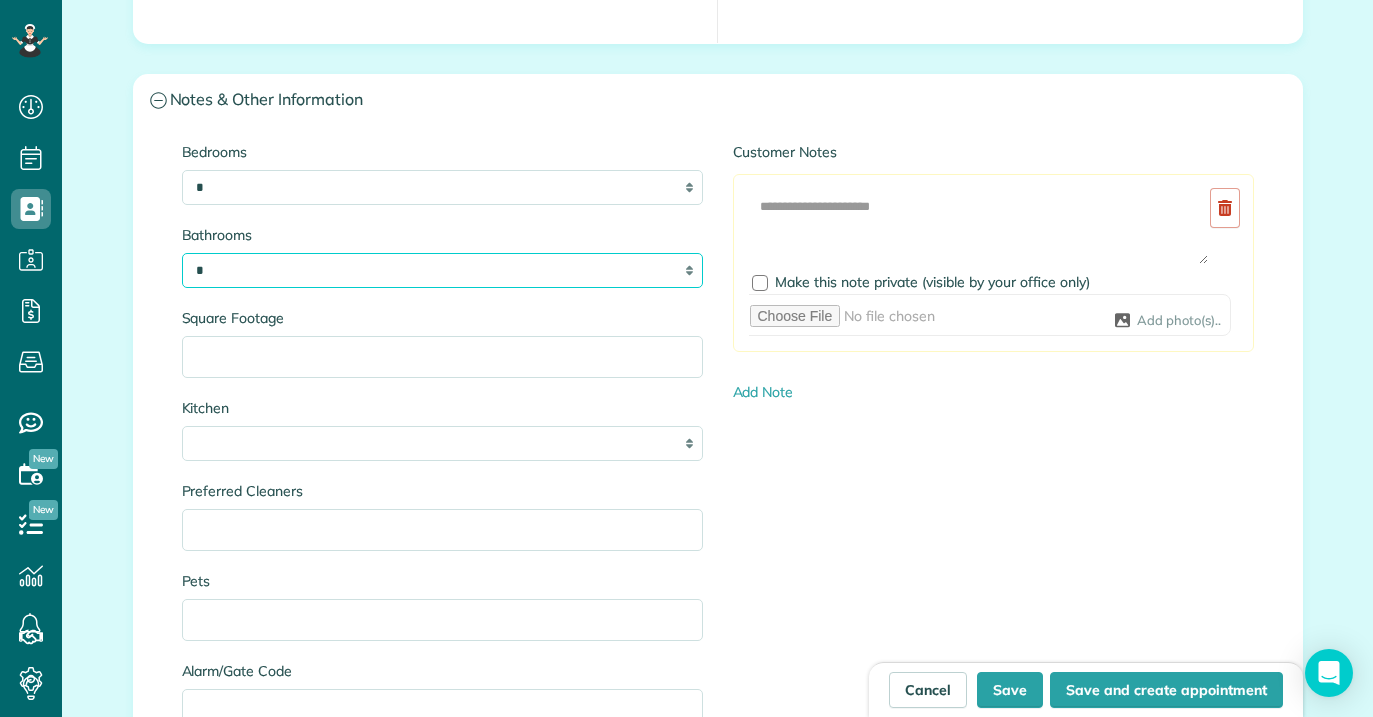 scroll, scrollTop: 2041, scrollLeft: 0, axis: vertical 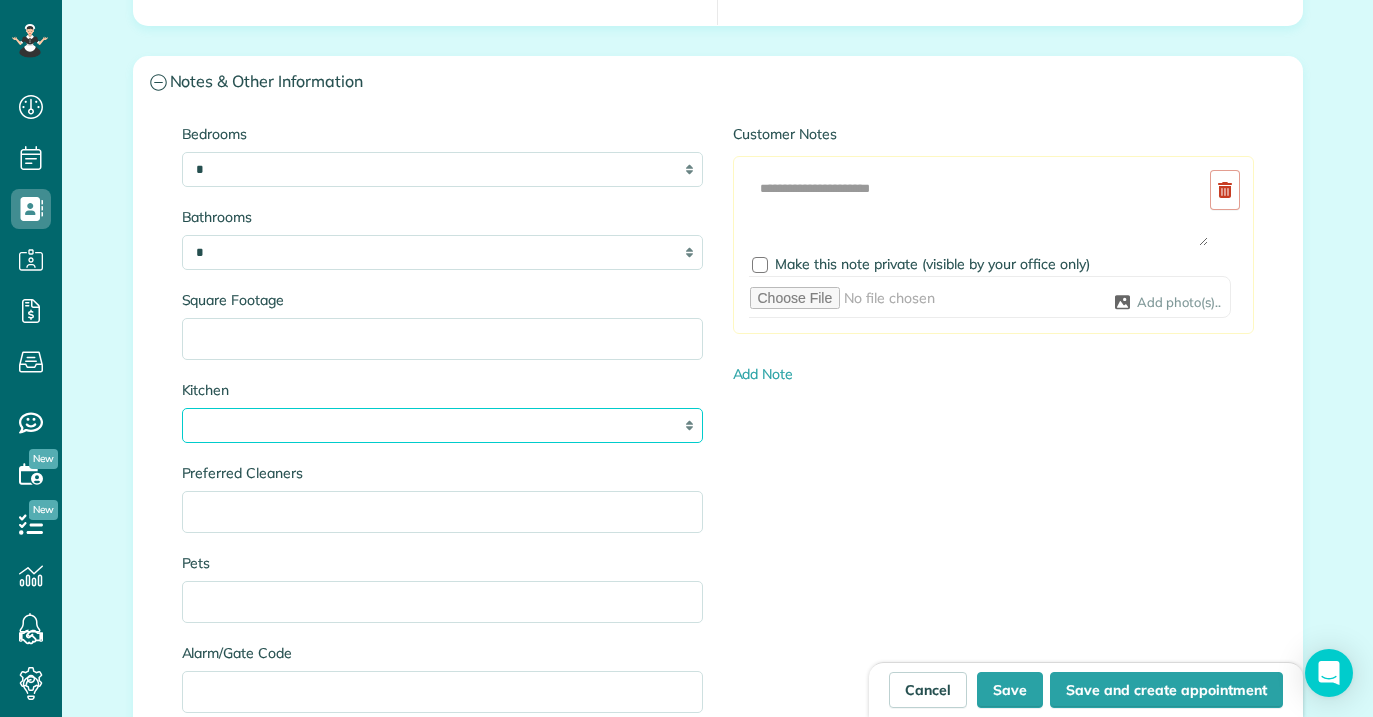 click on "*
*
*
*" at bounding box center [442, 425] 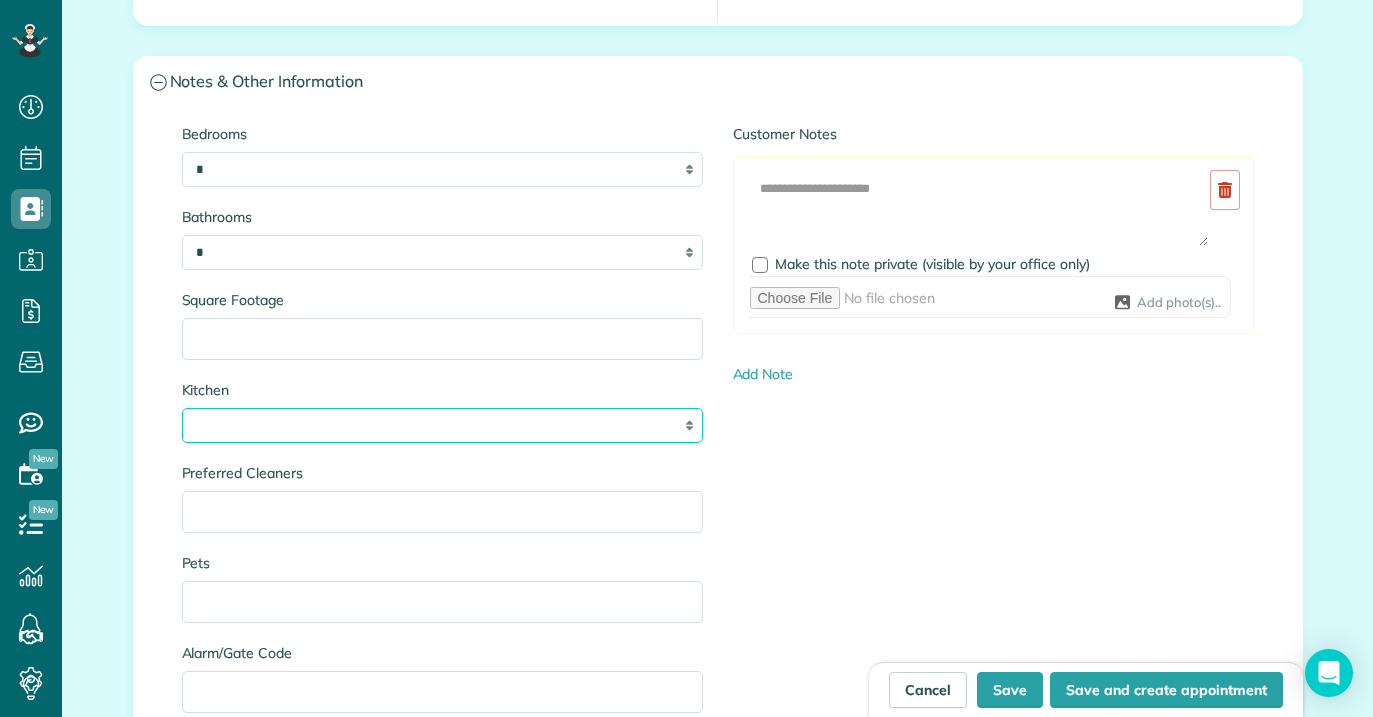 select on "*" 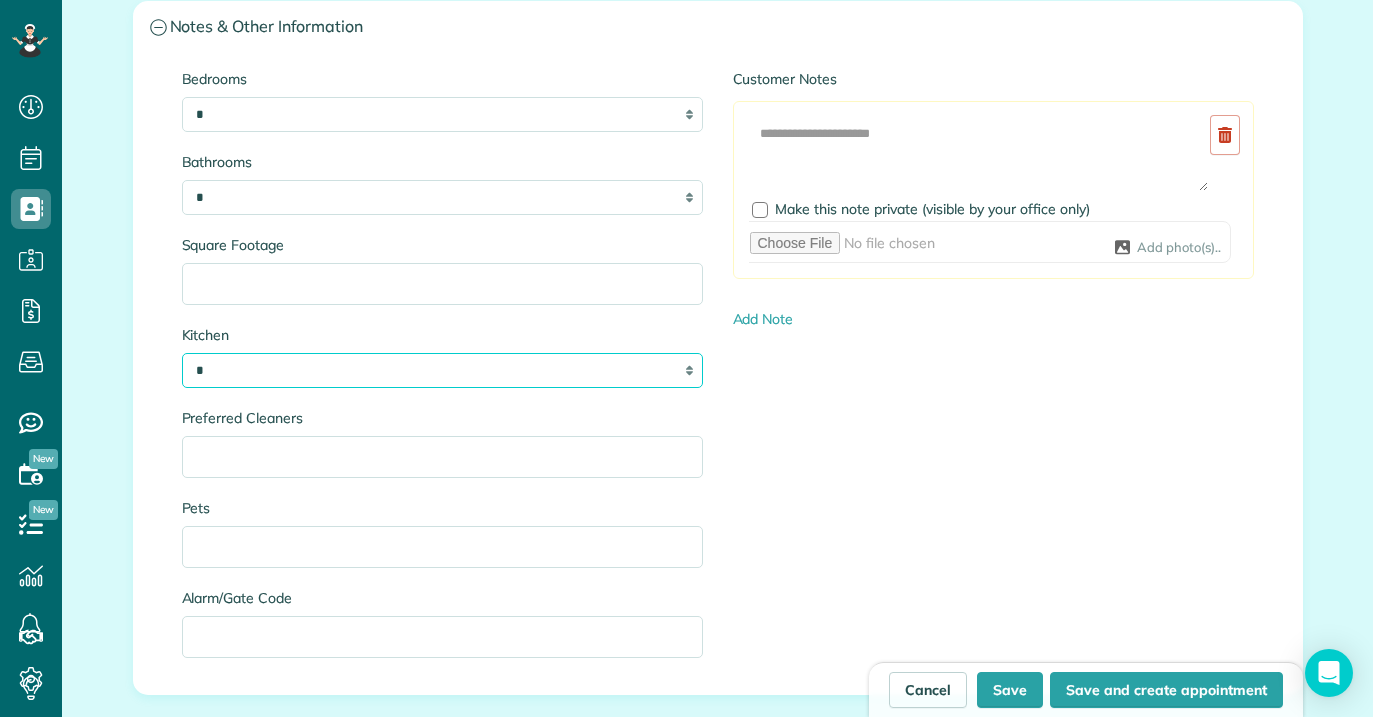 scroll, scrollTop: 2097, scrollLeft: 0, axis: vertical 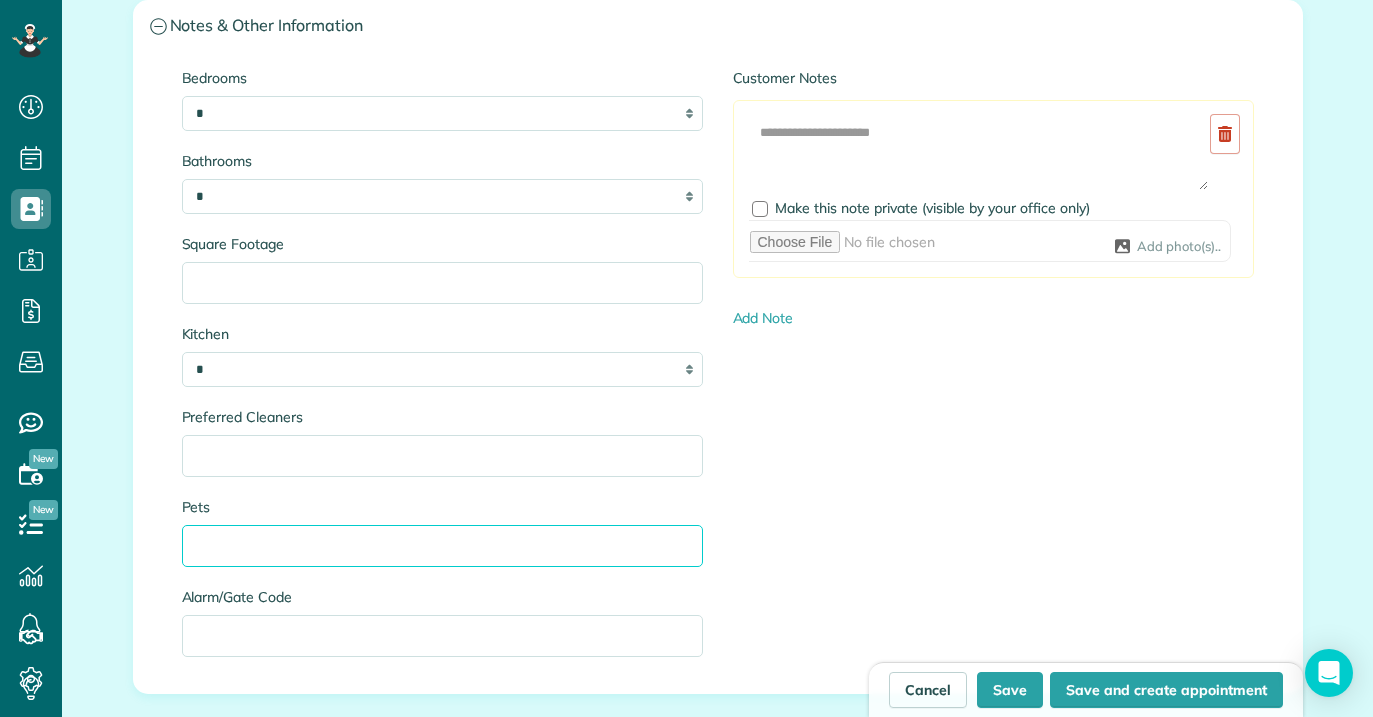click on "Pets" at bounding box center (442, 546) 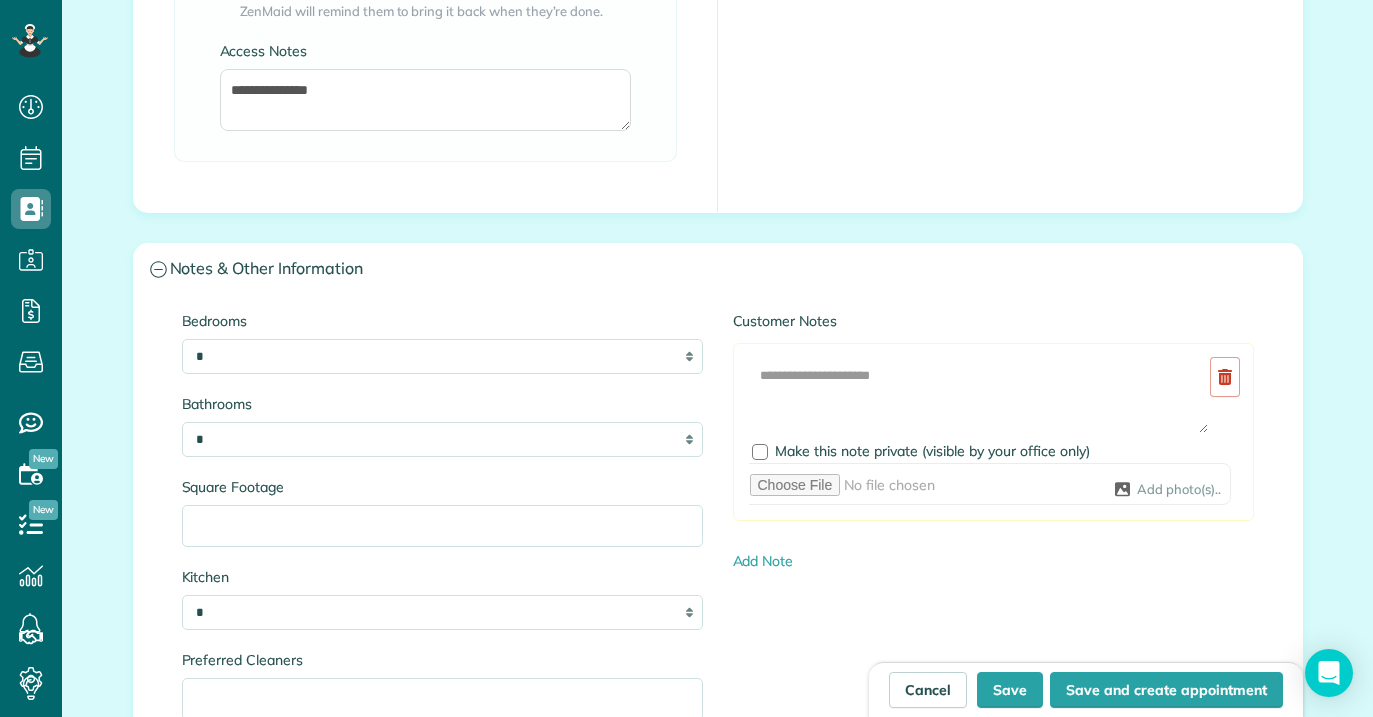 scroll, scrollTop: 1852, scrollLeft: 0, axis: vertical 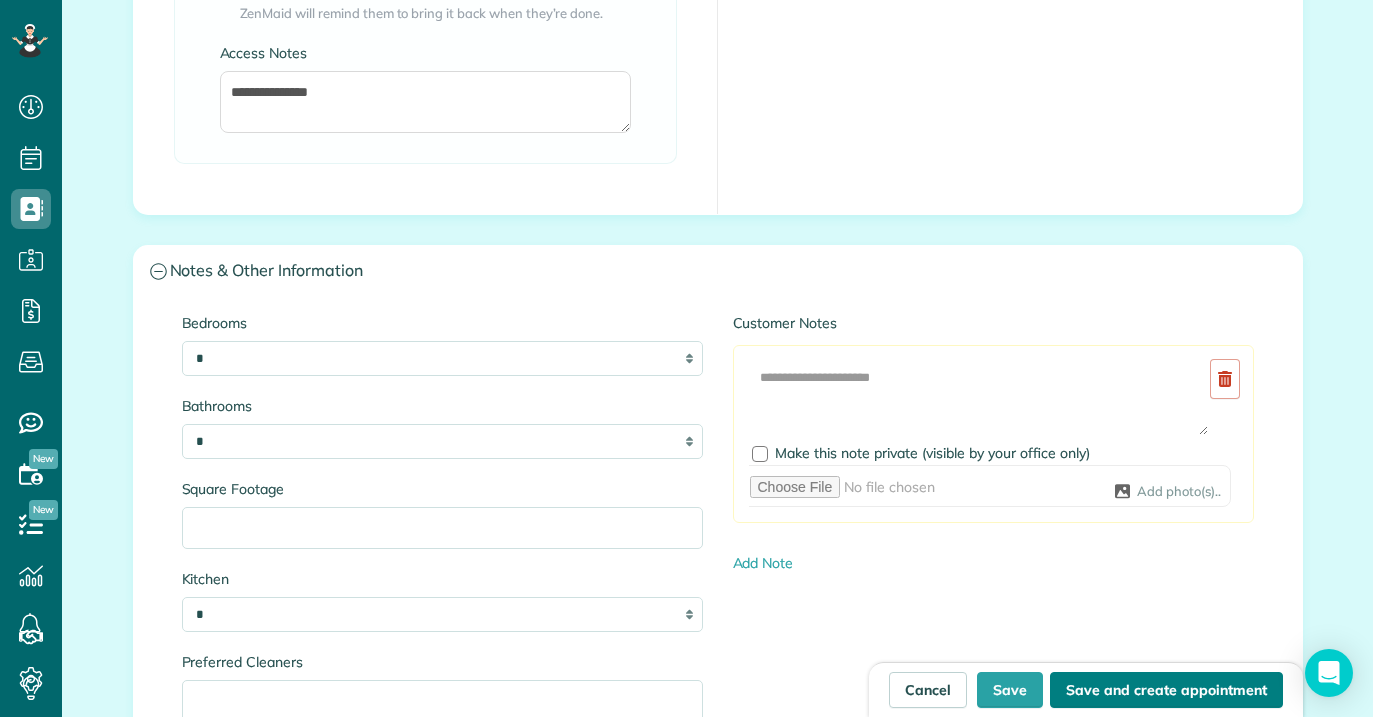 type on "**********" 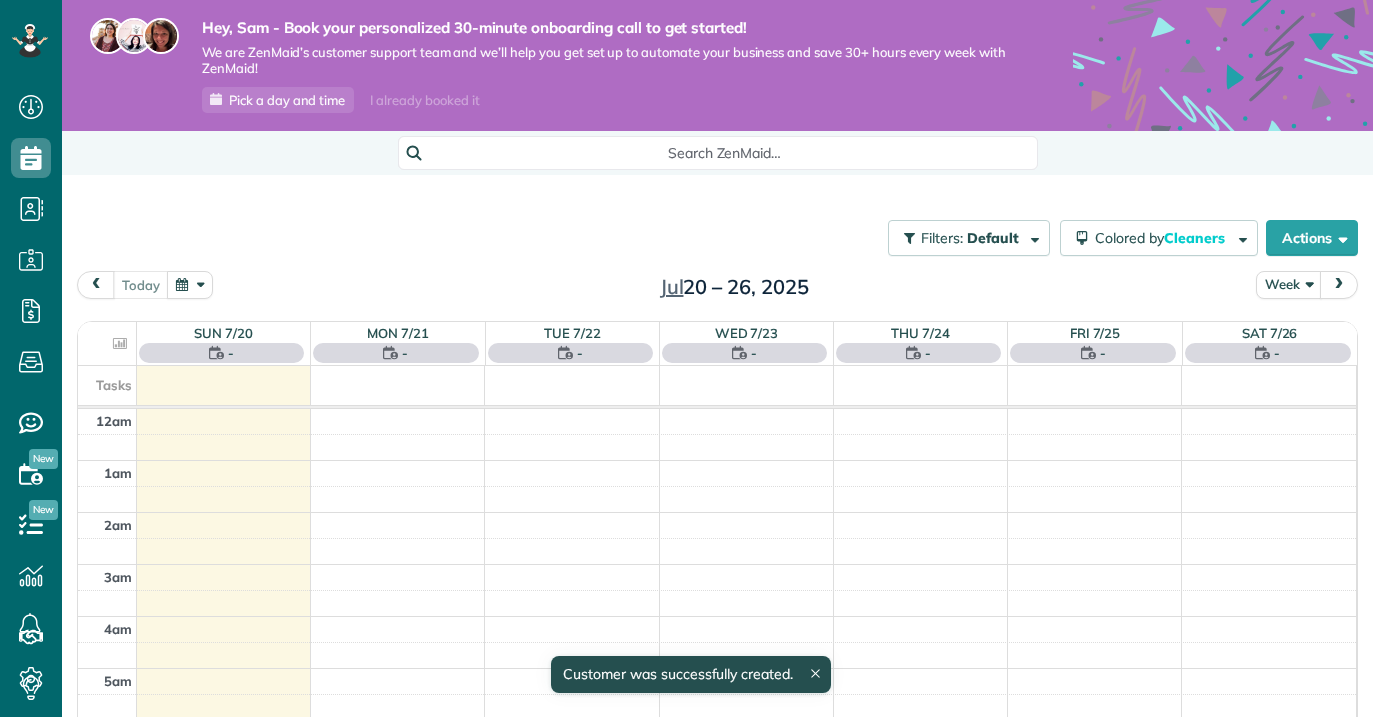 scroll, scrollTop: 0, scrollLeft: 0, axis: both 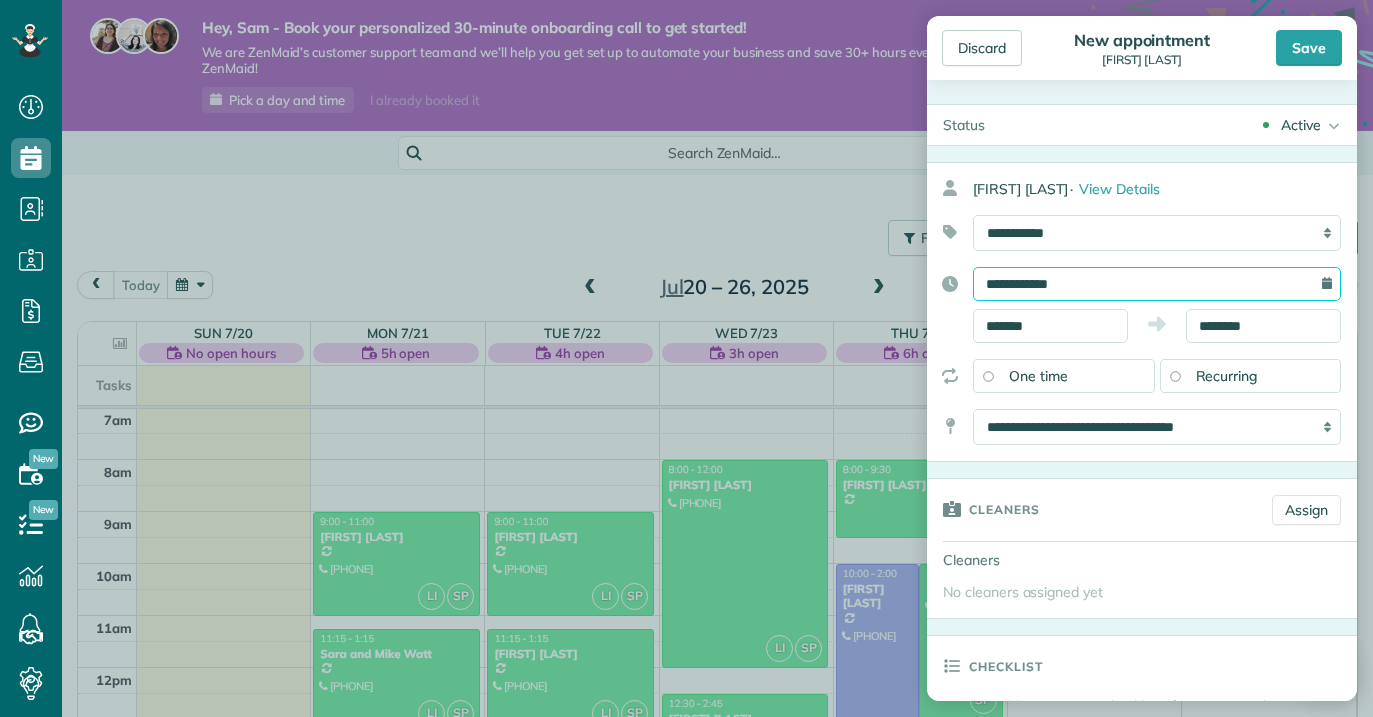 click on "**********" at bounding box center [1157, 284] 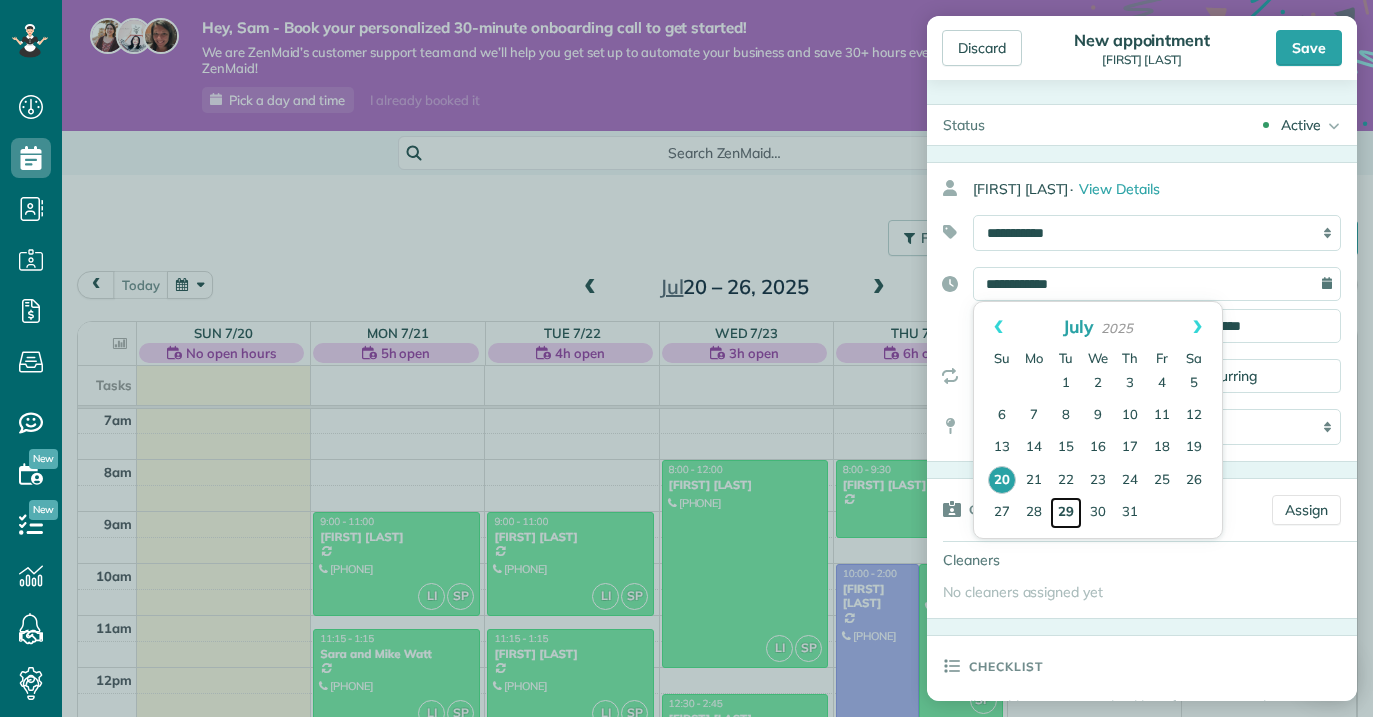 click on "29" at bounding box center (1066, 513) 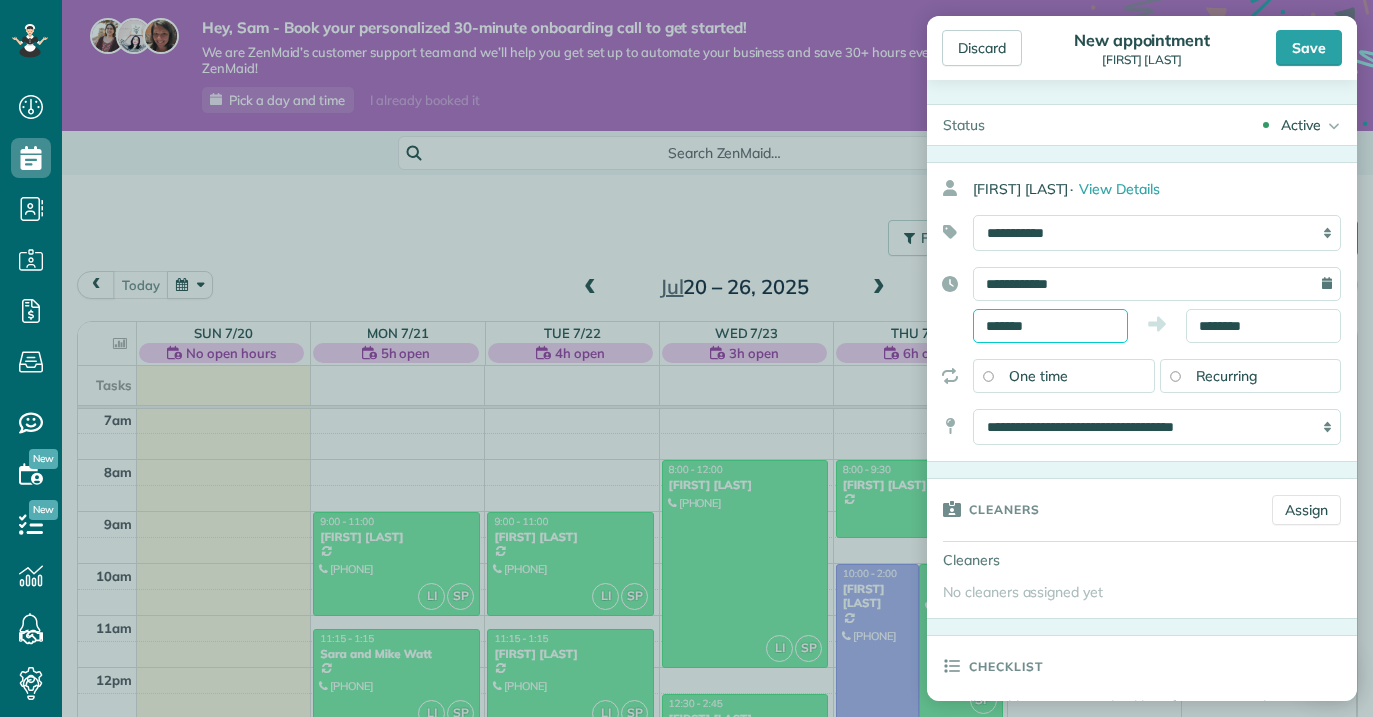 click on "*******" at bounding box center (1050, 326) 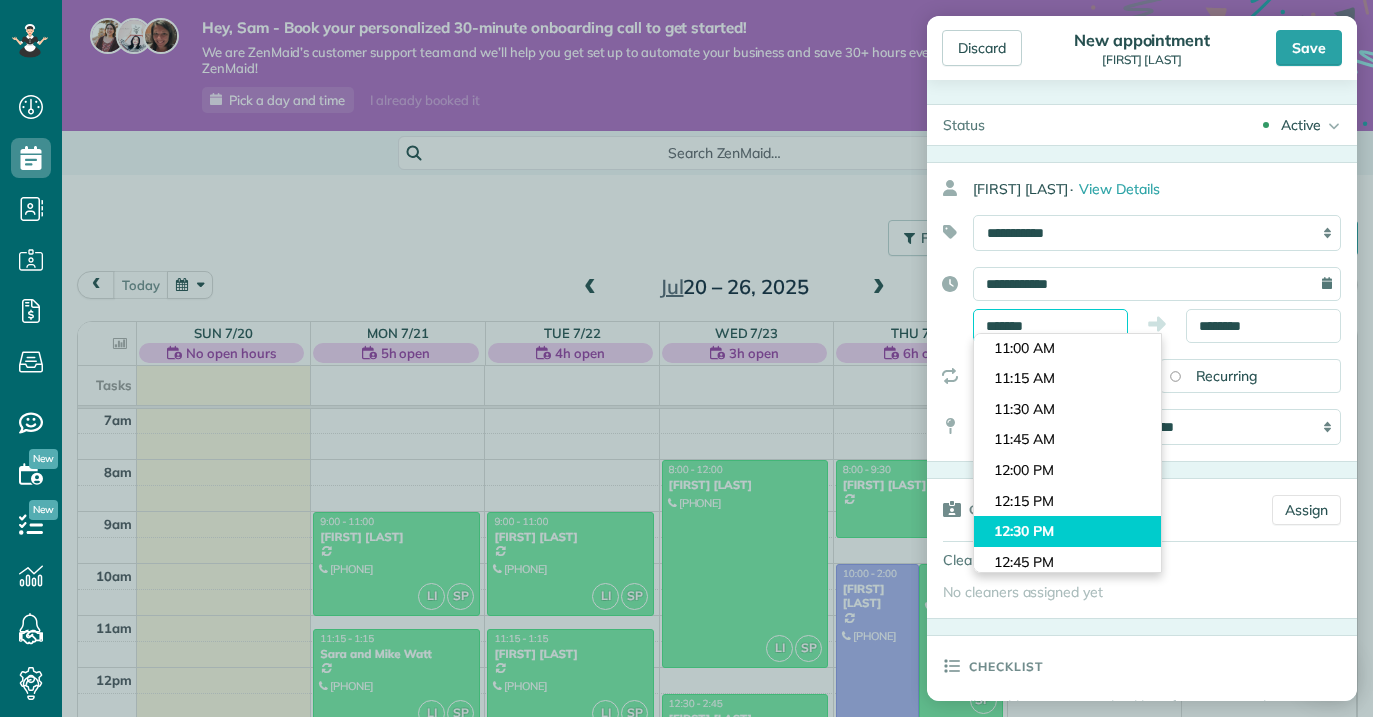 scroll, scrollTop: 1315, scrollLeft: 0, axis: vertical 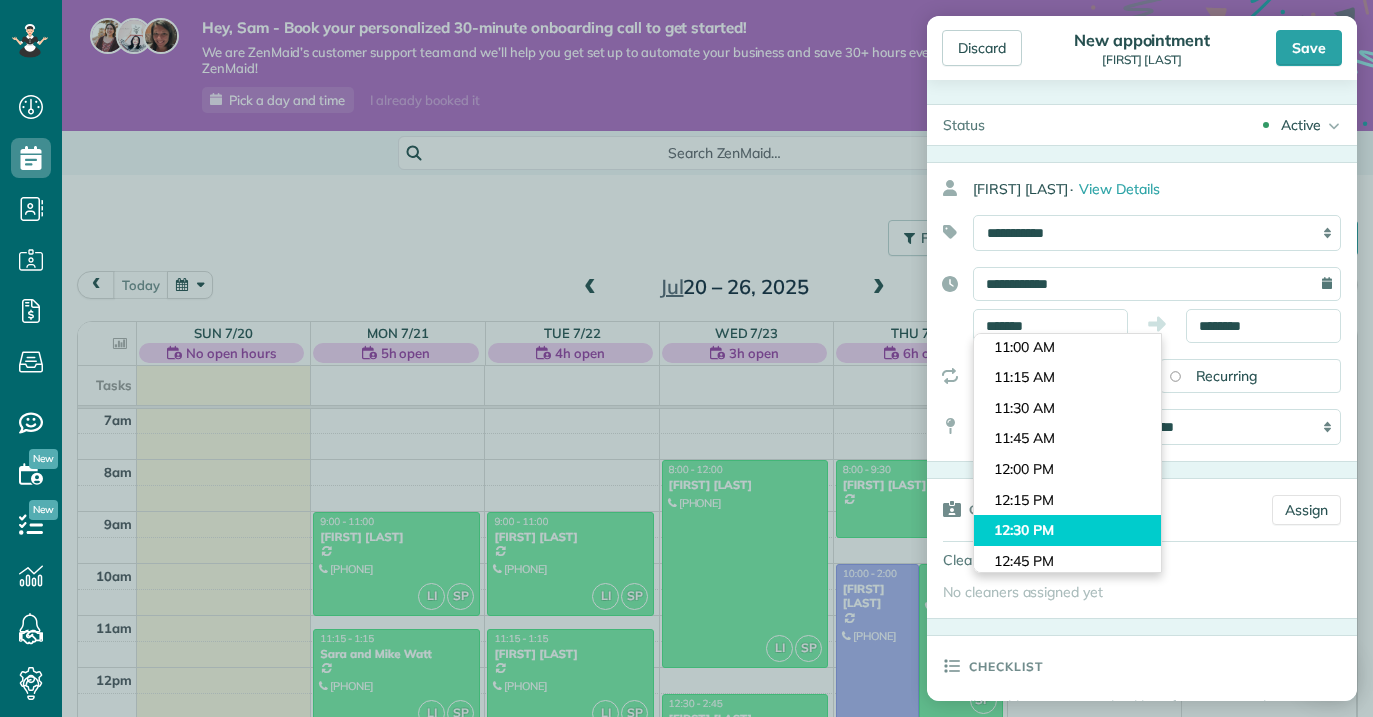 type on "********" 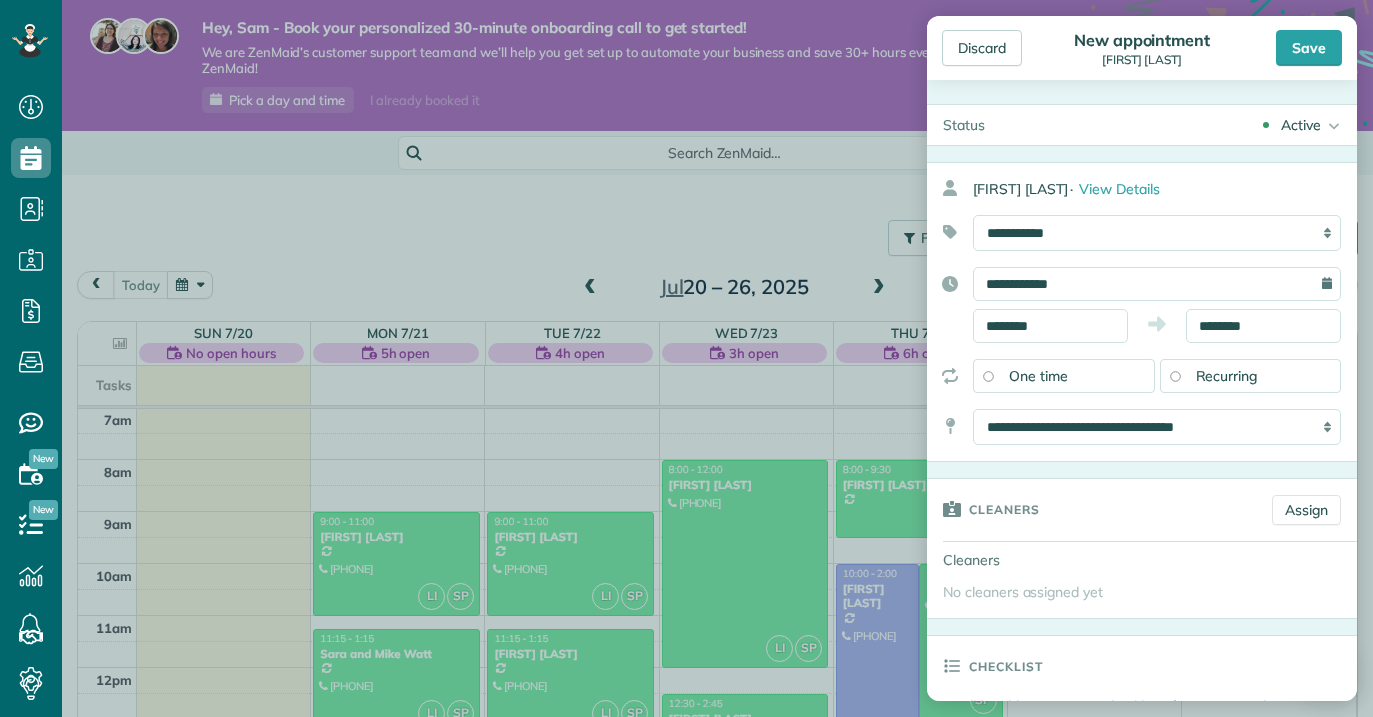 click on "Dashboard
Scheduling
Calendar View
List View
Dispatch View - Weekly scheduling (Beta)" at bounding box center (686, 358) 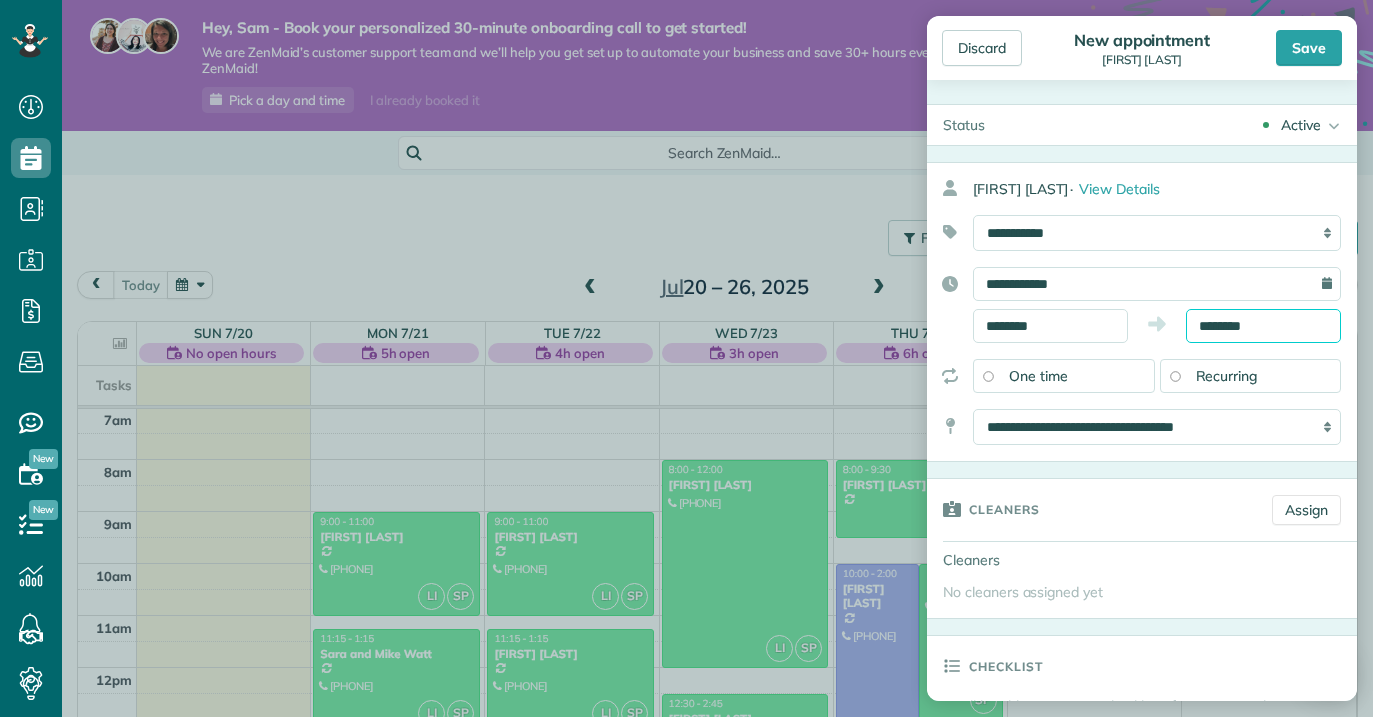 click on "********" at bounding box center [1263, 326] 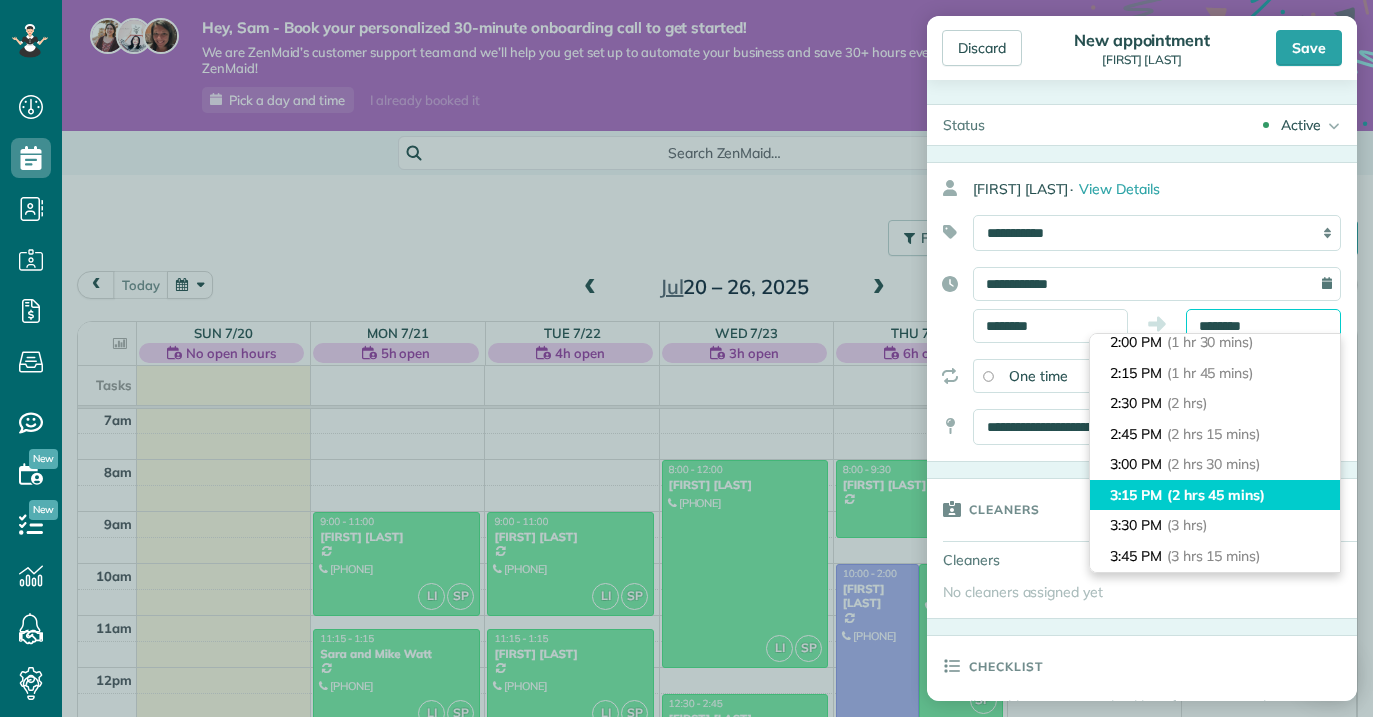 scroll, scrollTop: 195, scrollLeft: 0, axis: vertical 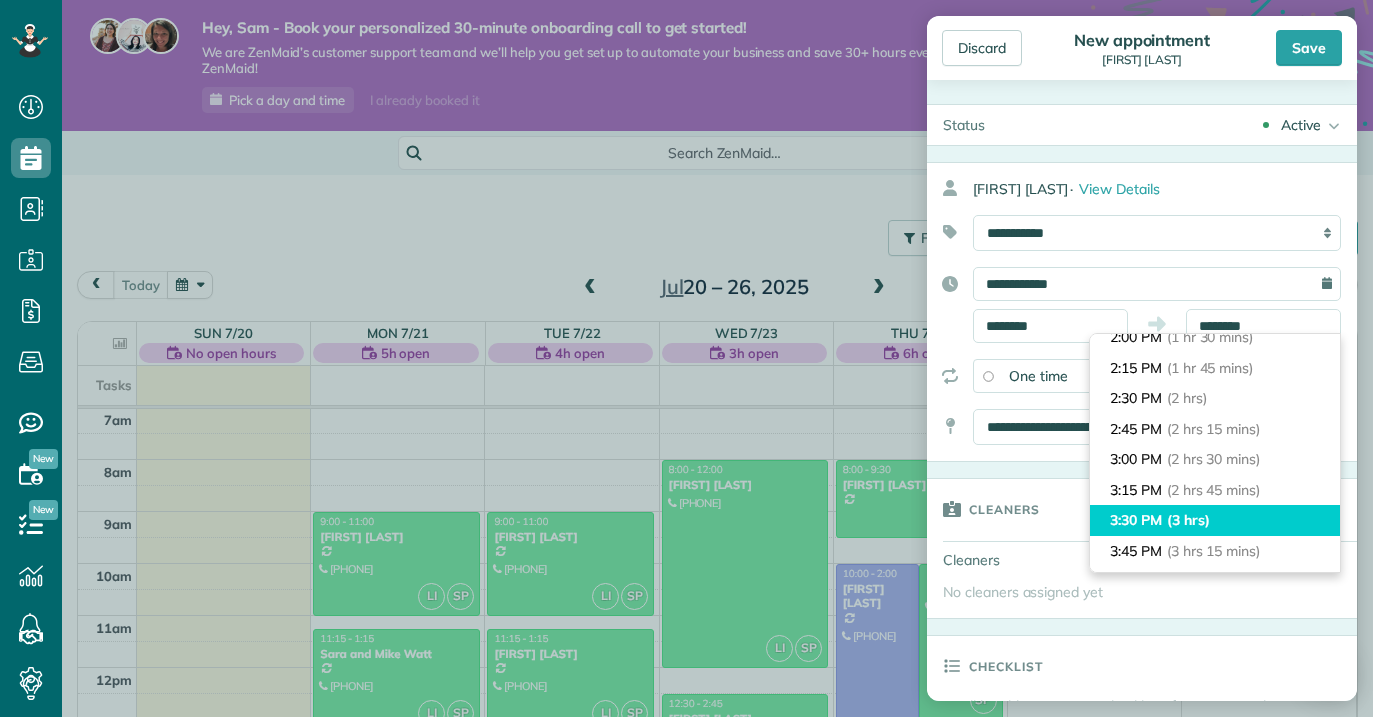 type on "*******" 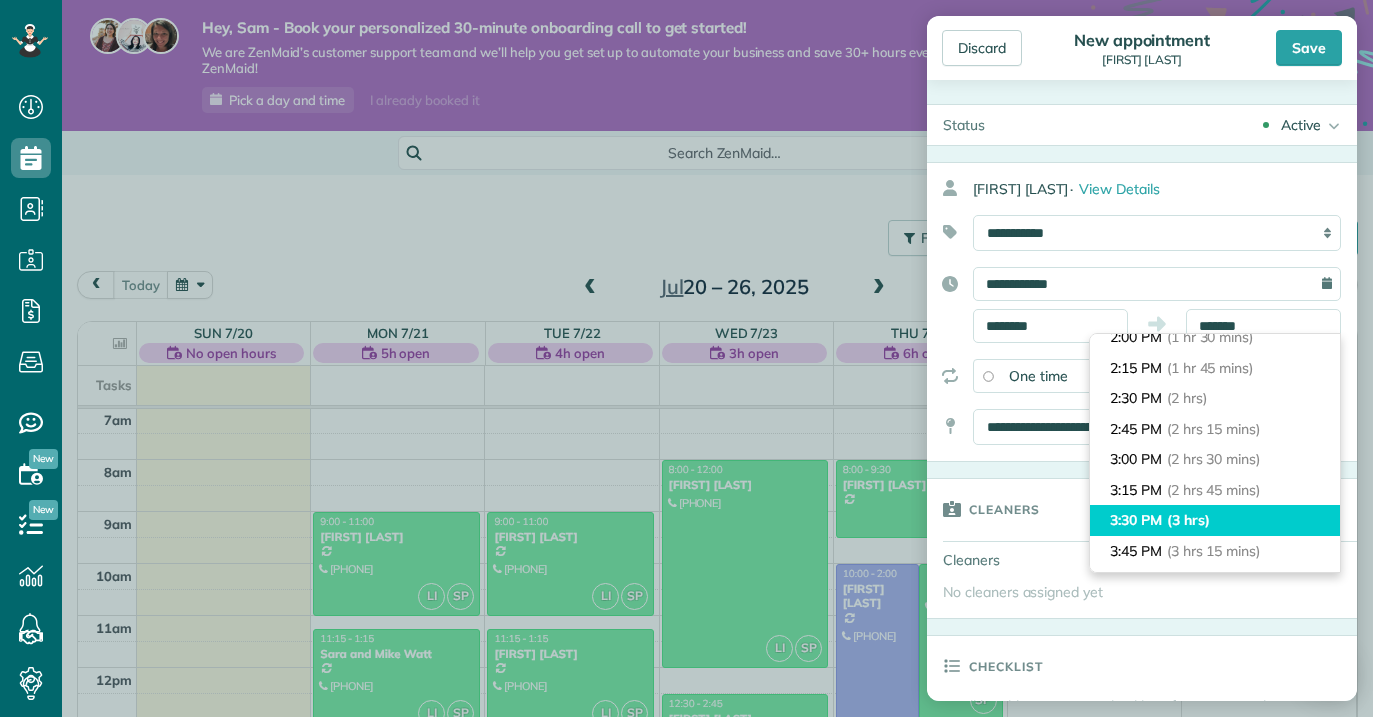 click on "3:30 PM  (3 hrs)" at bounding box center [1215, 520] 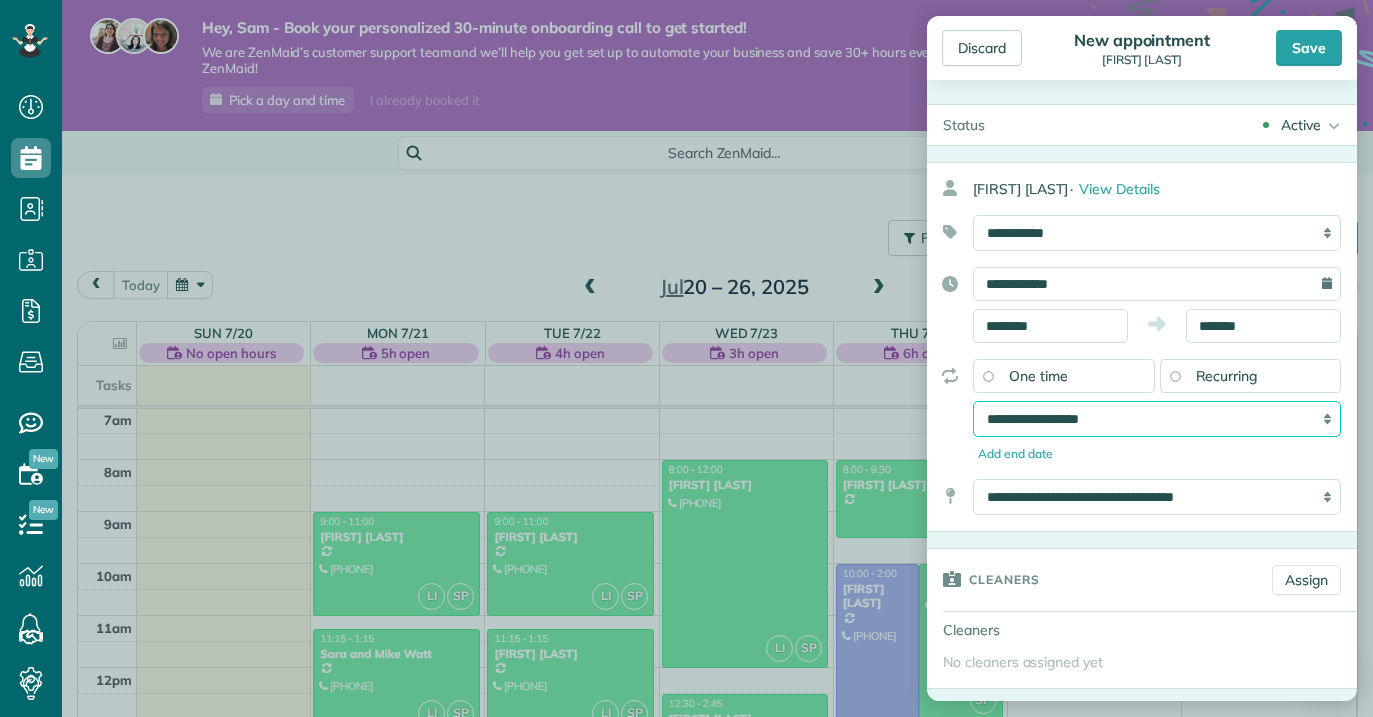 click on "**********" at bounding box center (1157, 419) 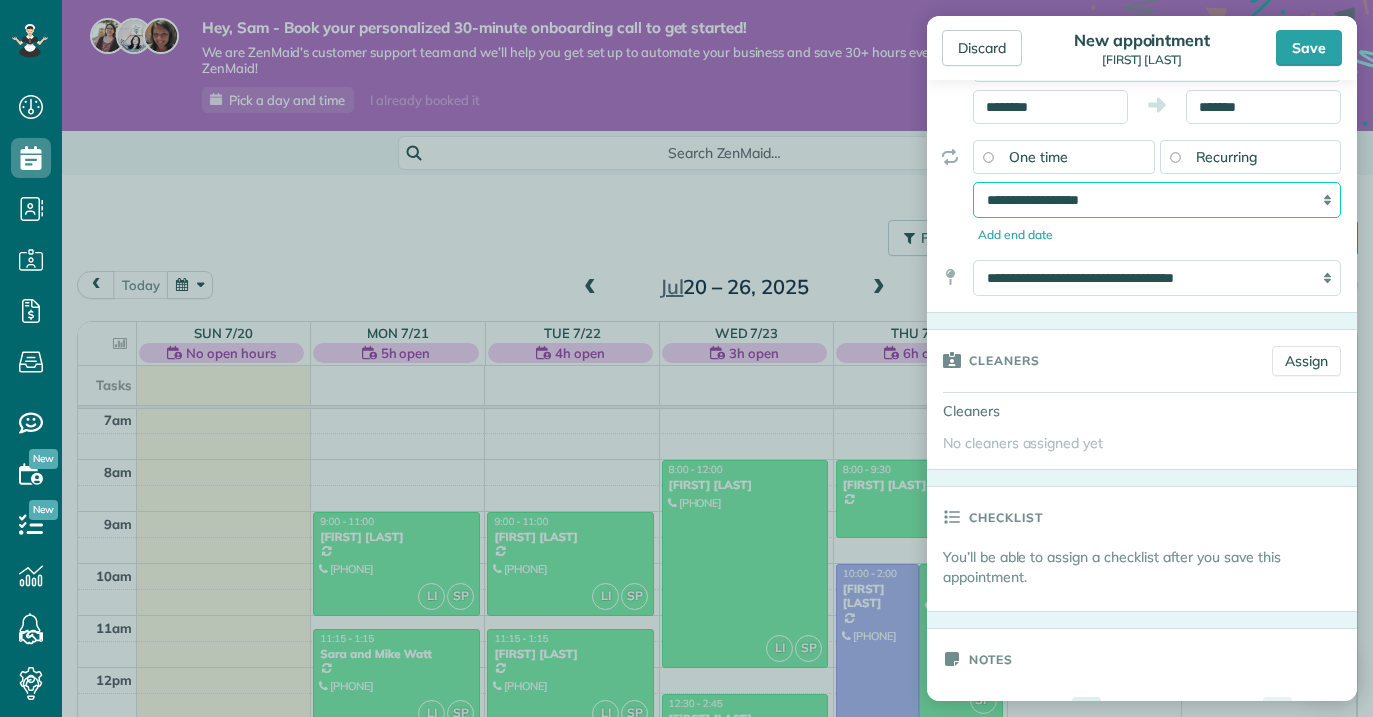 scroll, scrollTop: 224, scrollLeft: 0, axis: vertical 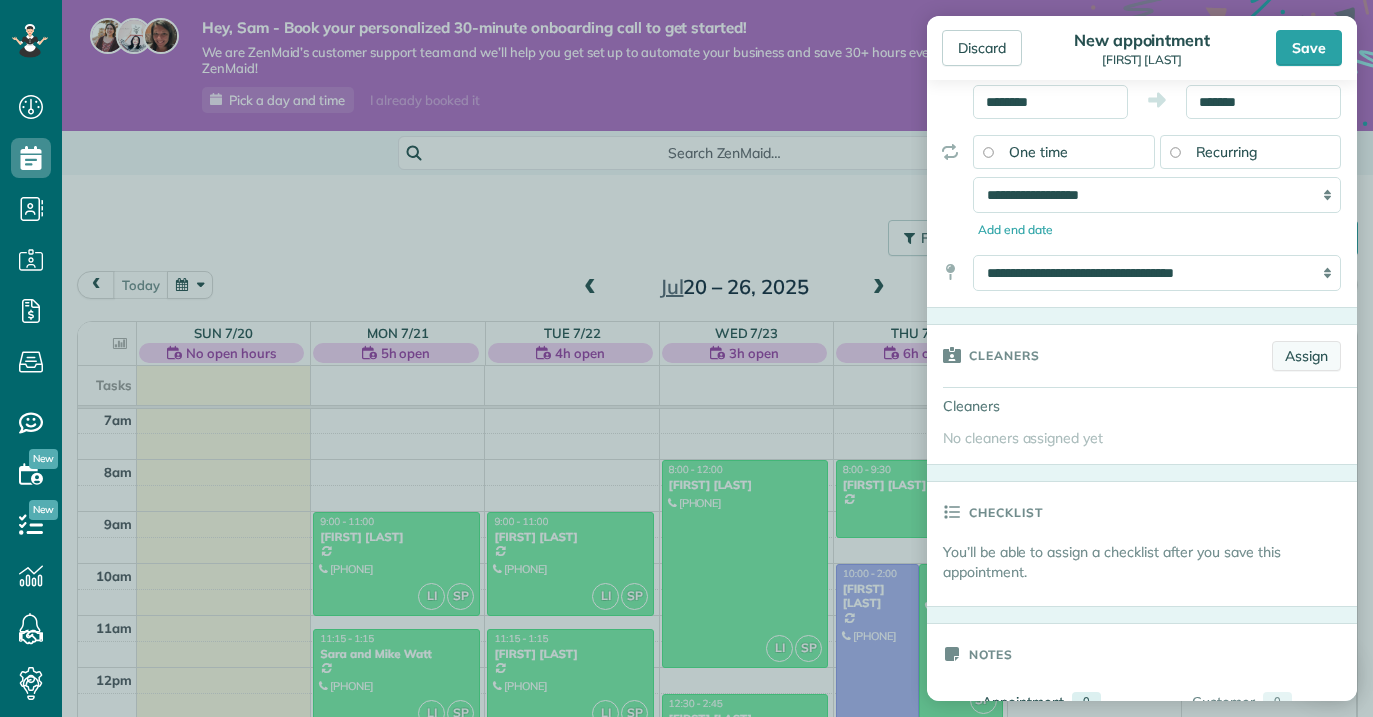 click on "Assign" at bounding box center (1306, 356) 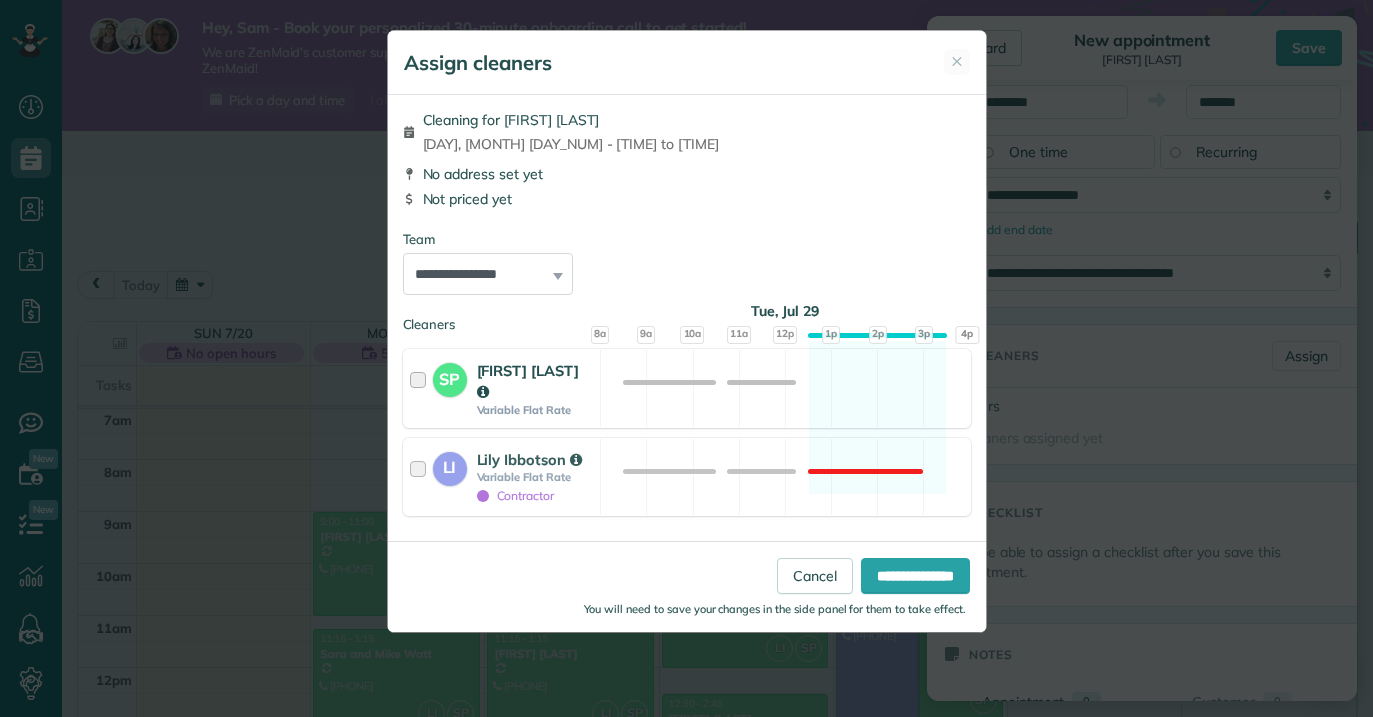 click at bounding box center [421, 388] 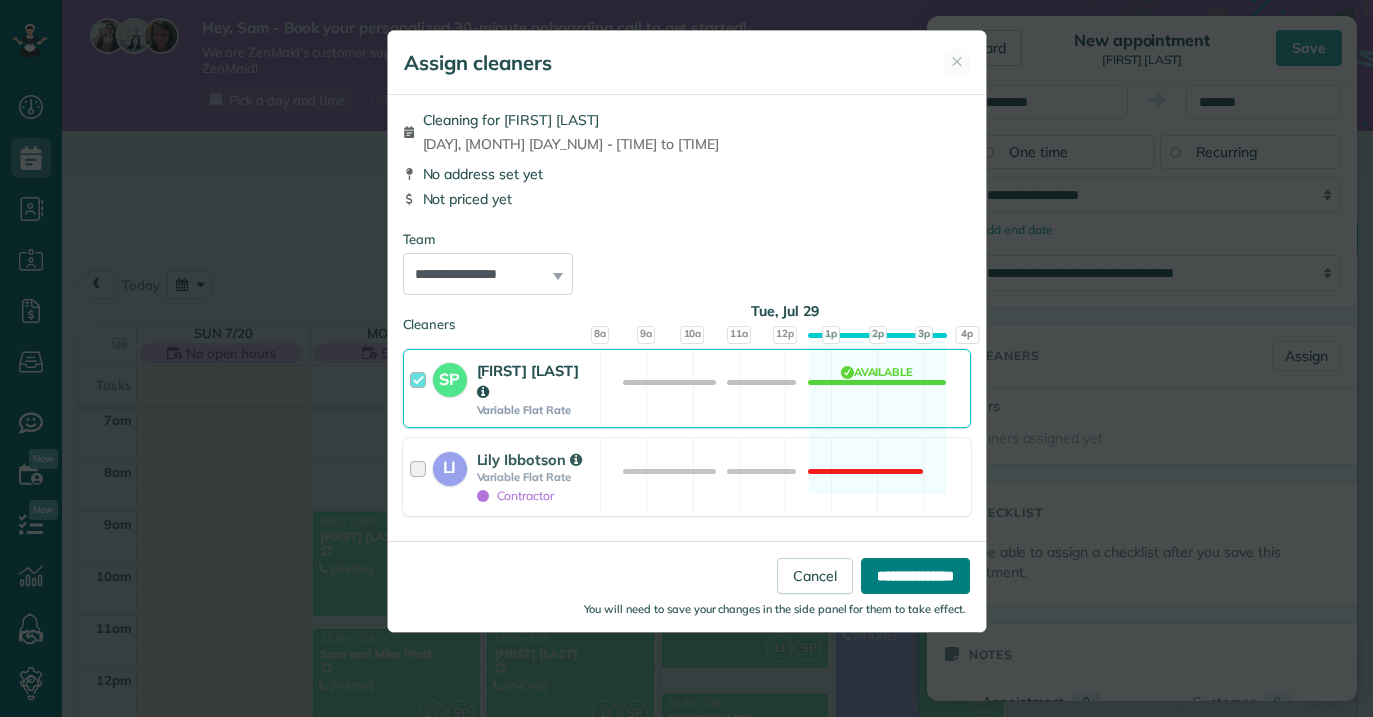 click on "**********" at bounding box center (915, 576) 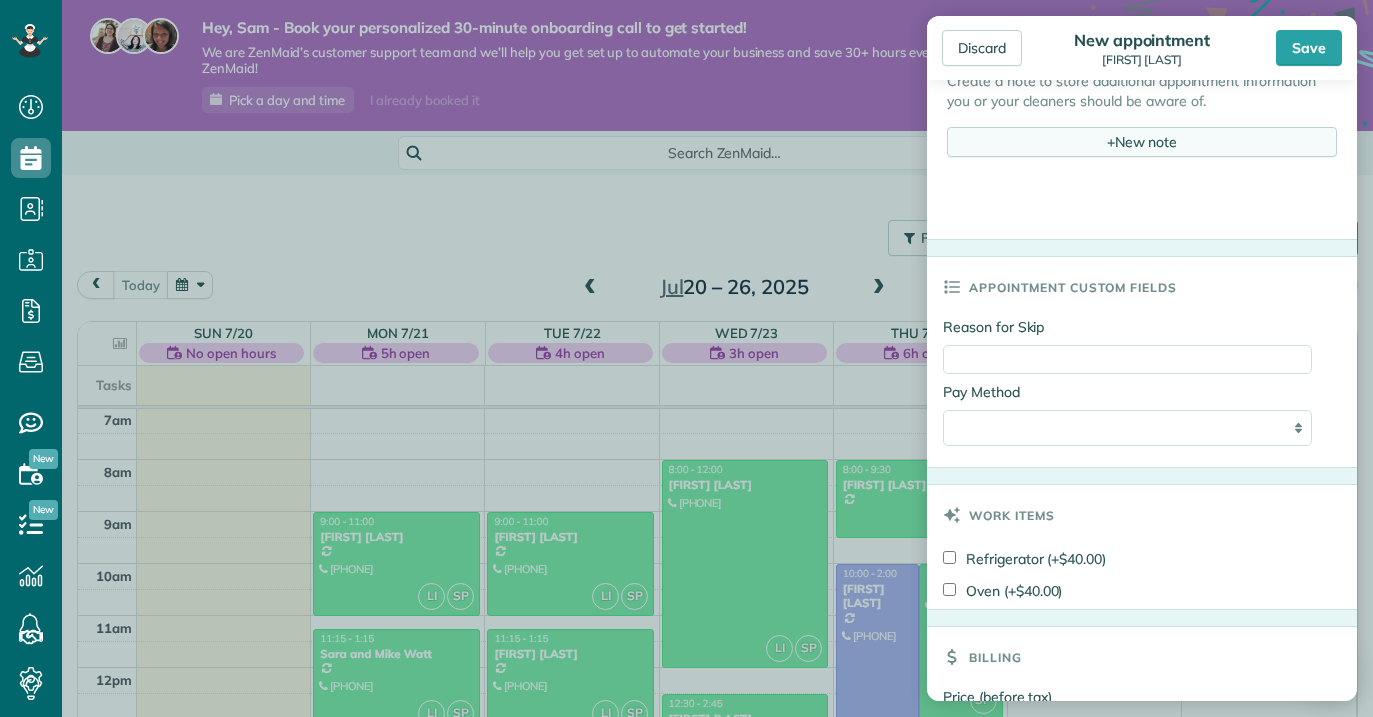 scroll, scrollTop: 971, scrollLeft: 0, axis: vertical 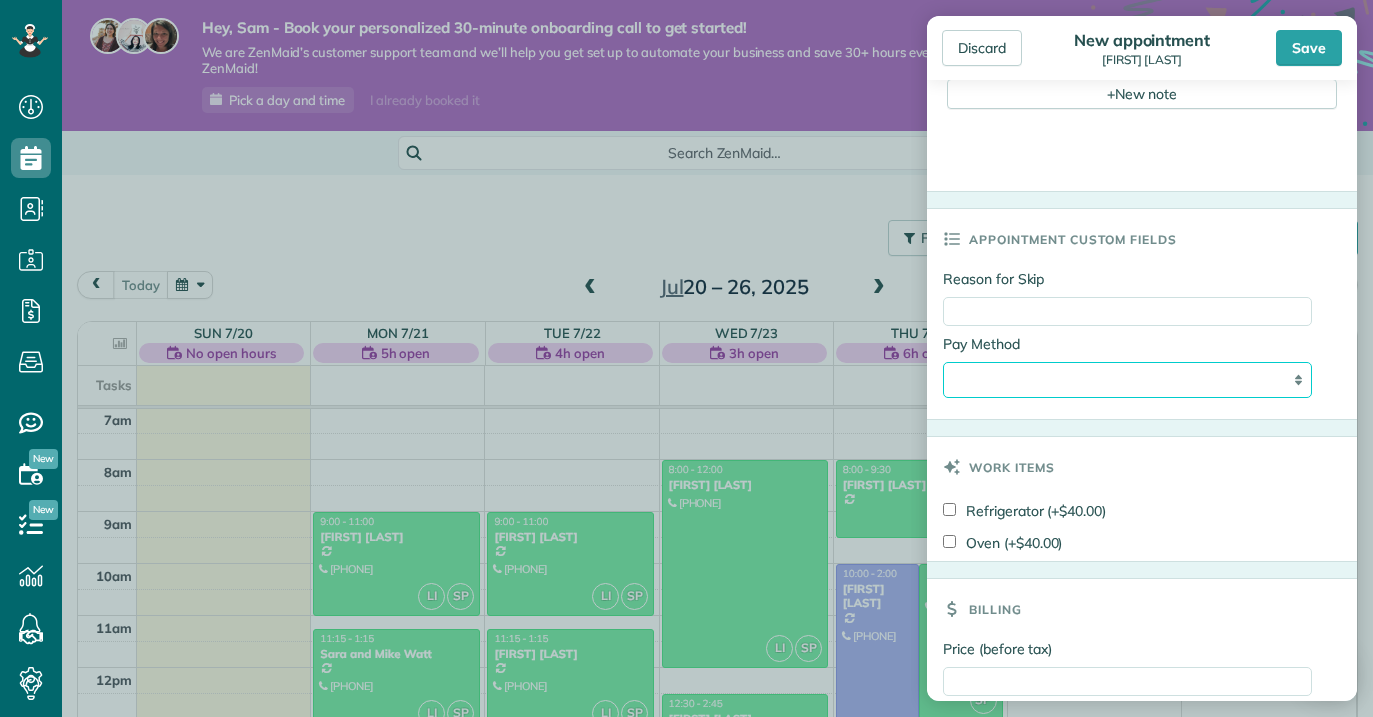 click on "**********" at bounding box center [1127, 380] 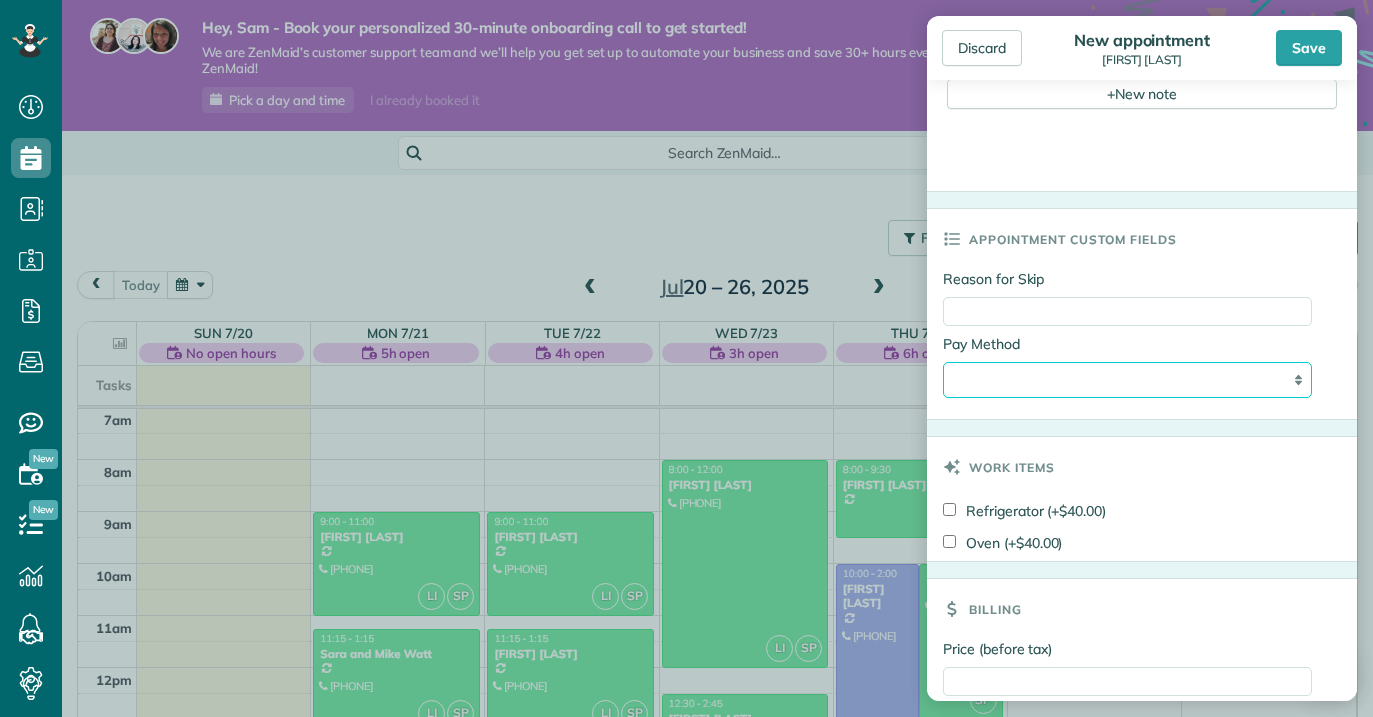 select on "****" 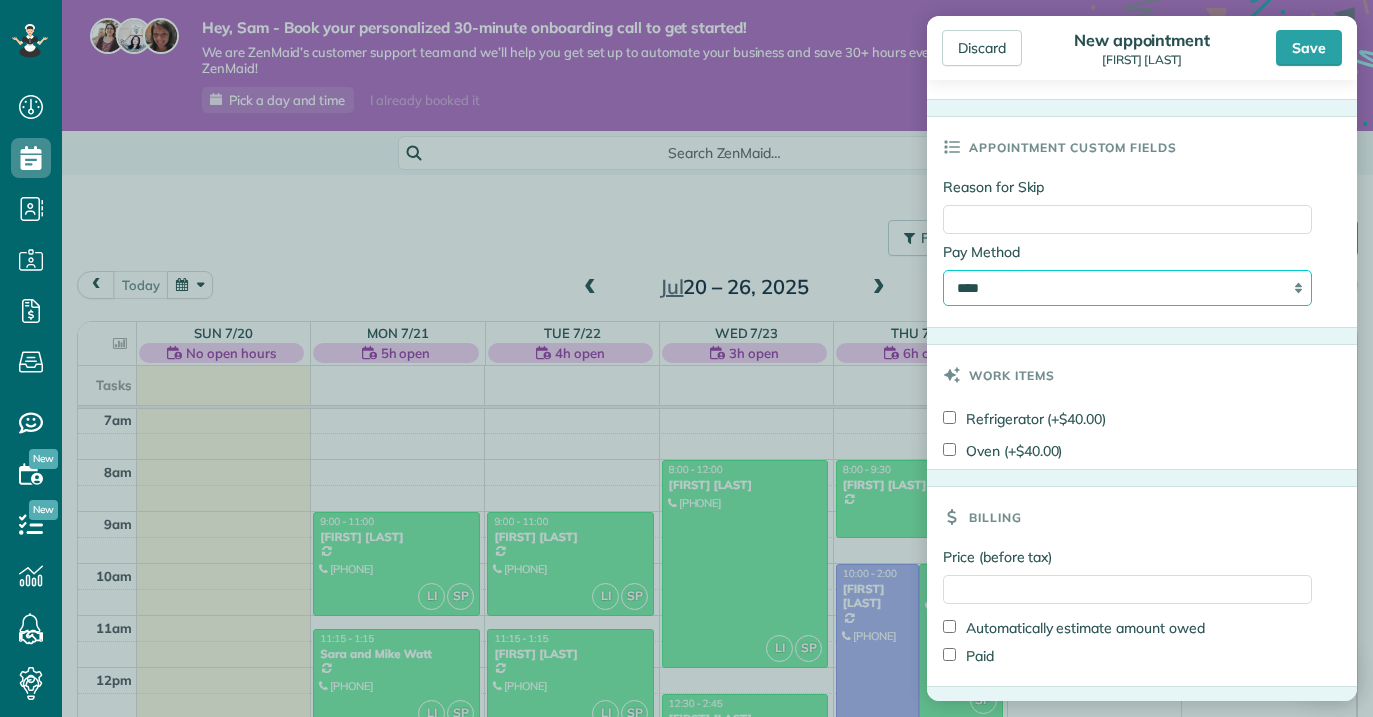 scroll, scrollTop: 1080, scrollLeft: 0, axis: vertical 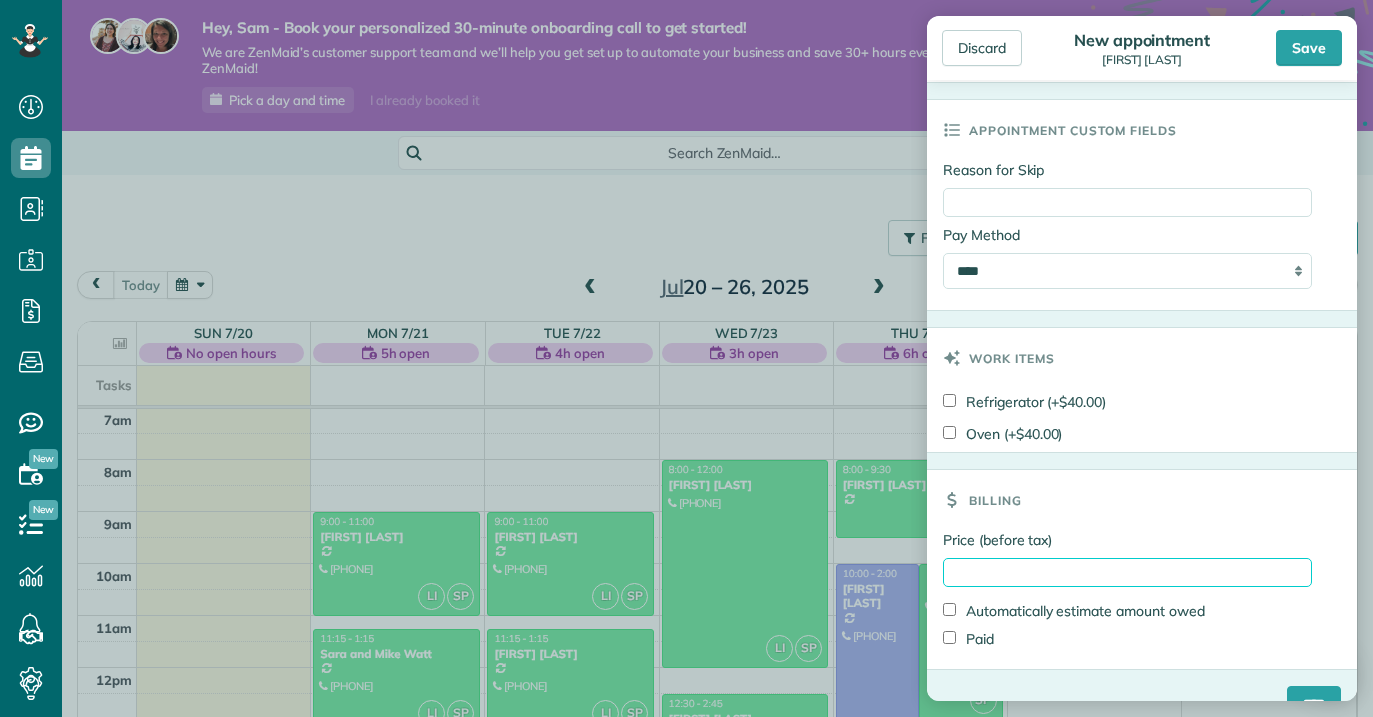 click on "Price (before tax)" at bounding box center [1127, 572] 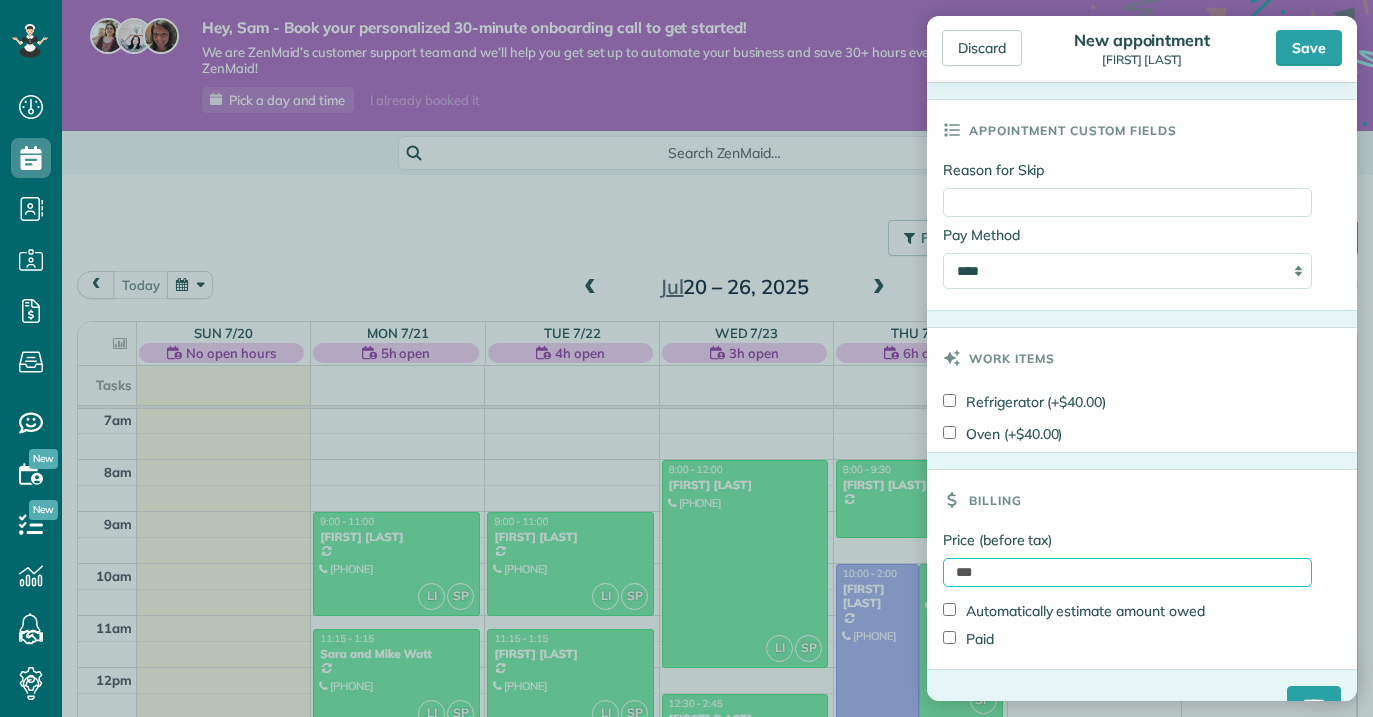 scroll, scrollTop: 1123, scrollLeft: 0, axis: vertical 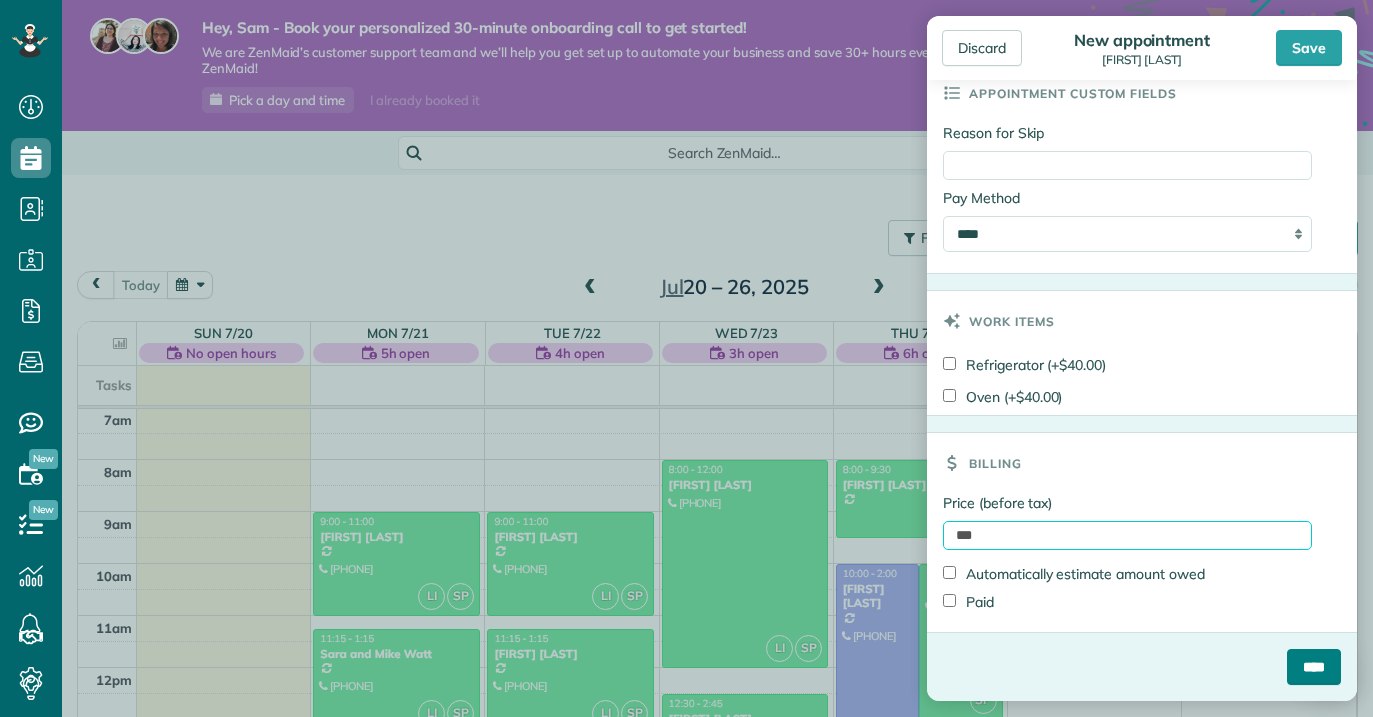 type on "***" 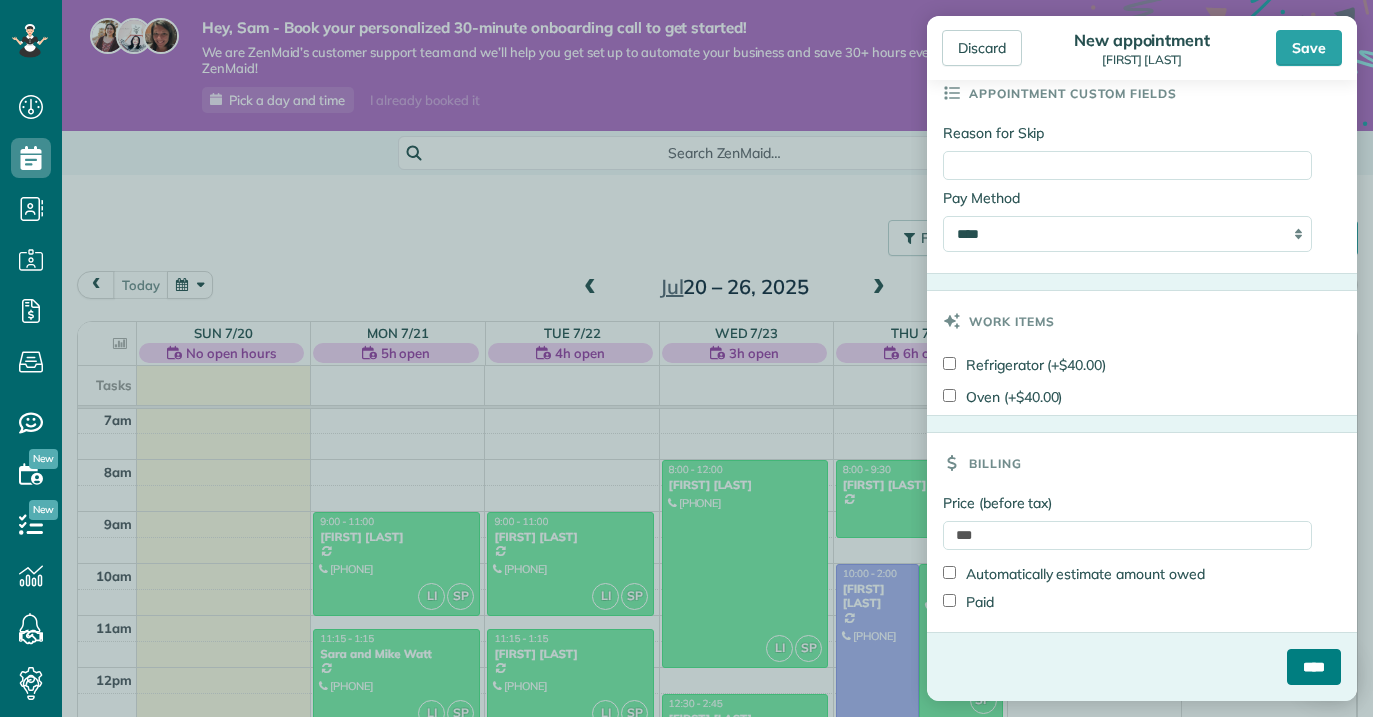 click on "****" at bounding box center [1314, 667] 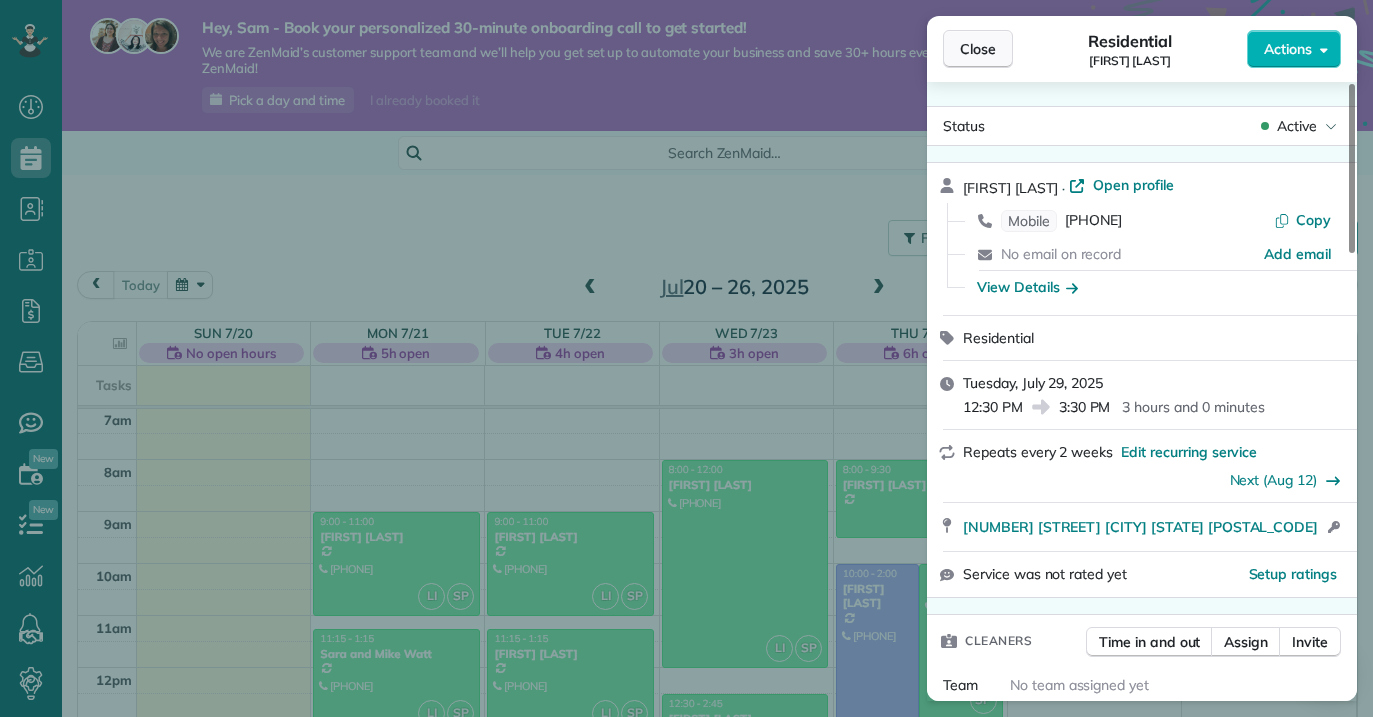 click on "Close" at bounding box center (978, 49) 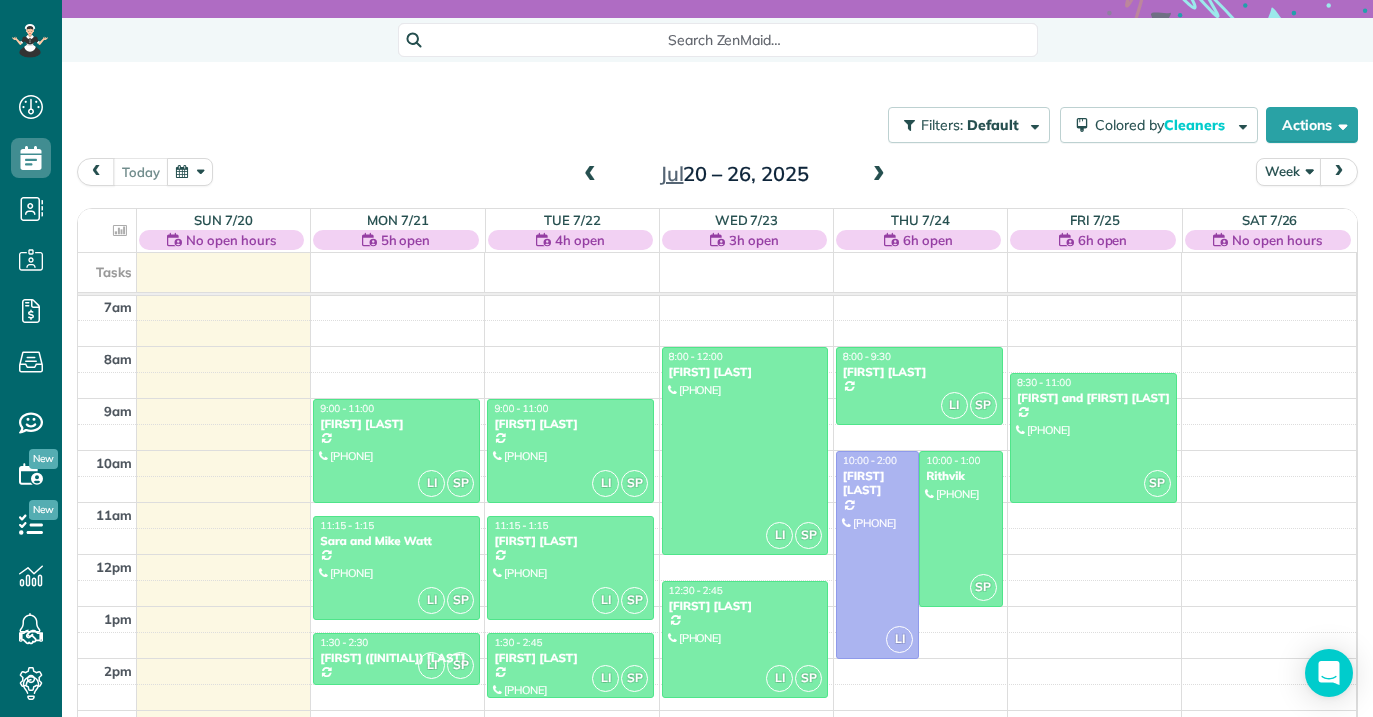 scroll, scrollTop: 187, scrollLeft: 0, axis: vertical 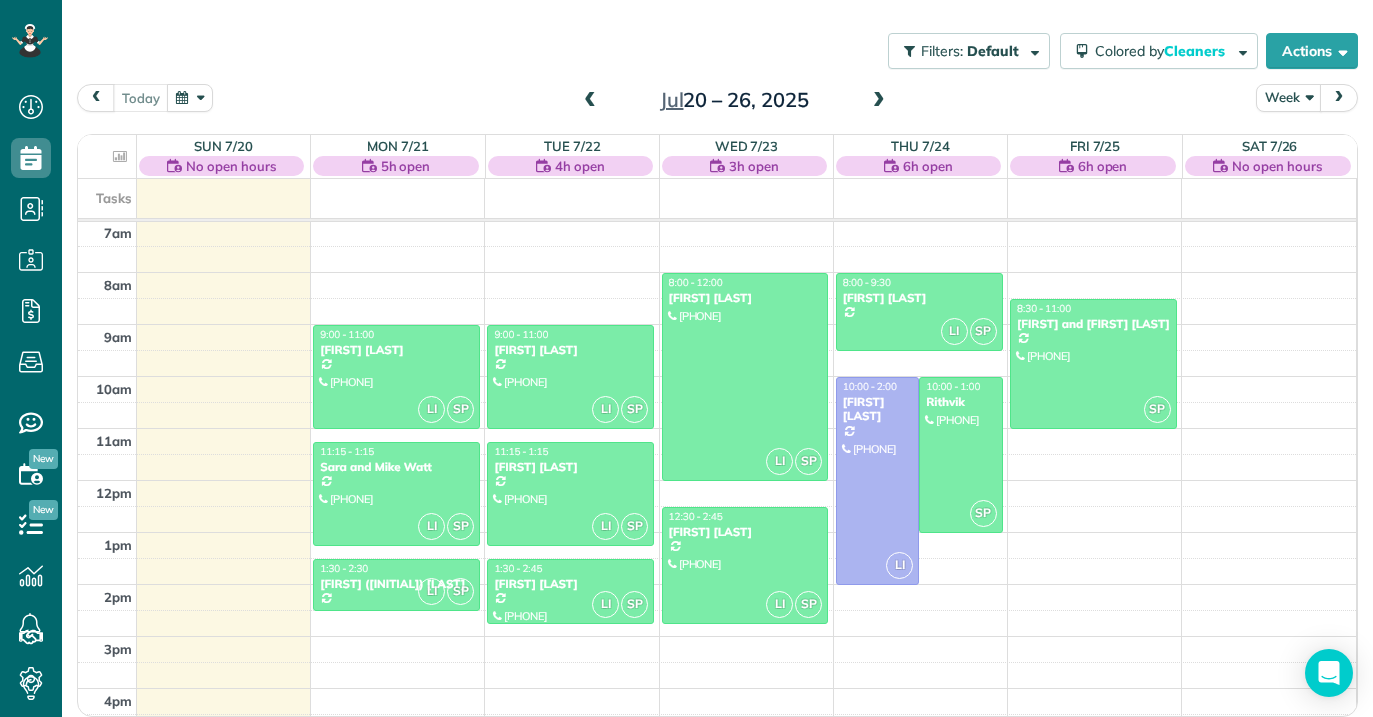click at bounding box center [879, 101] 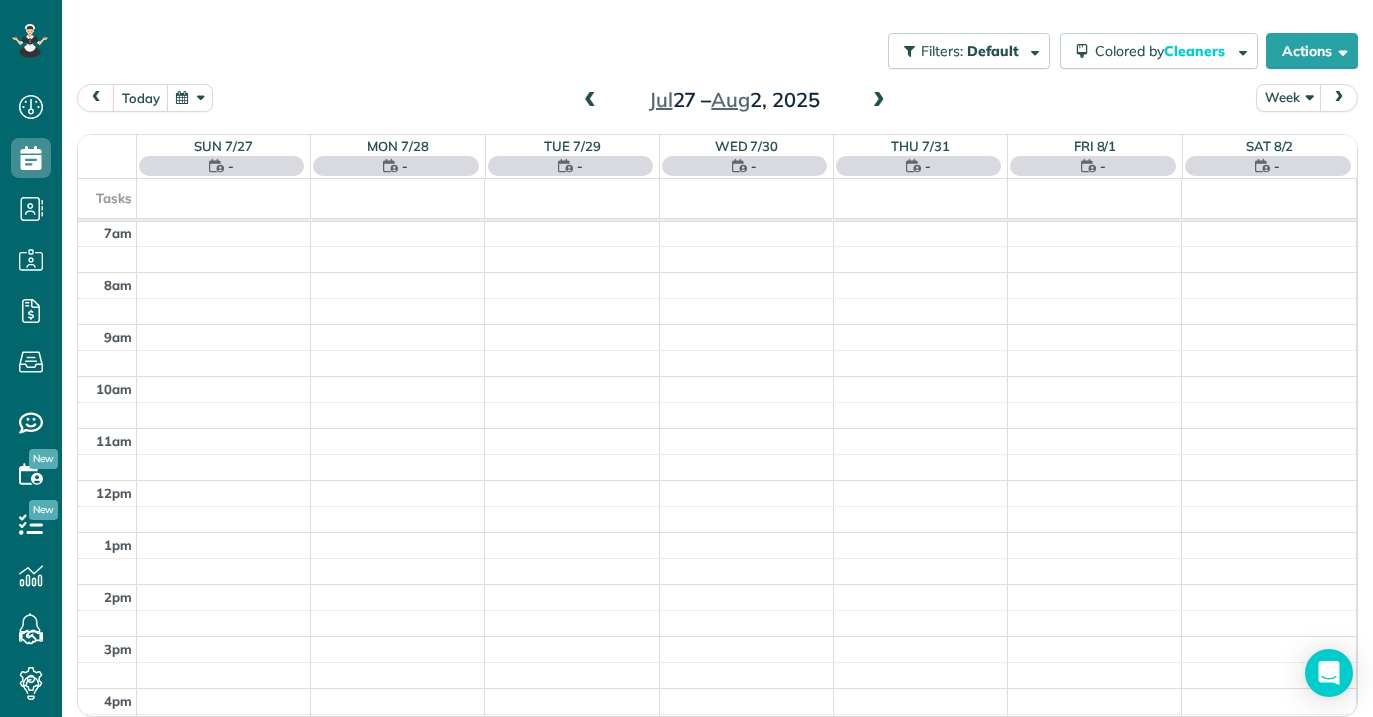 scroll, scrollTop: 185, scrollLeft: 0, axis: vertical 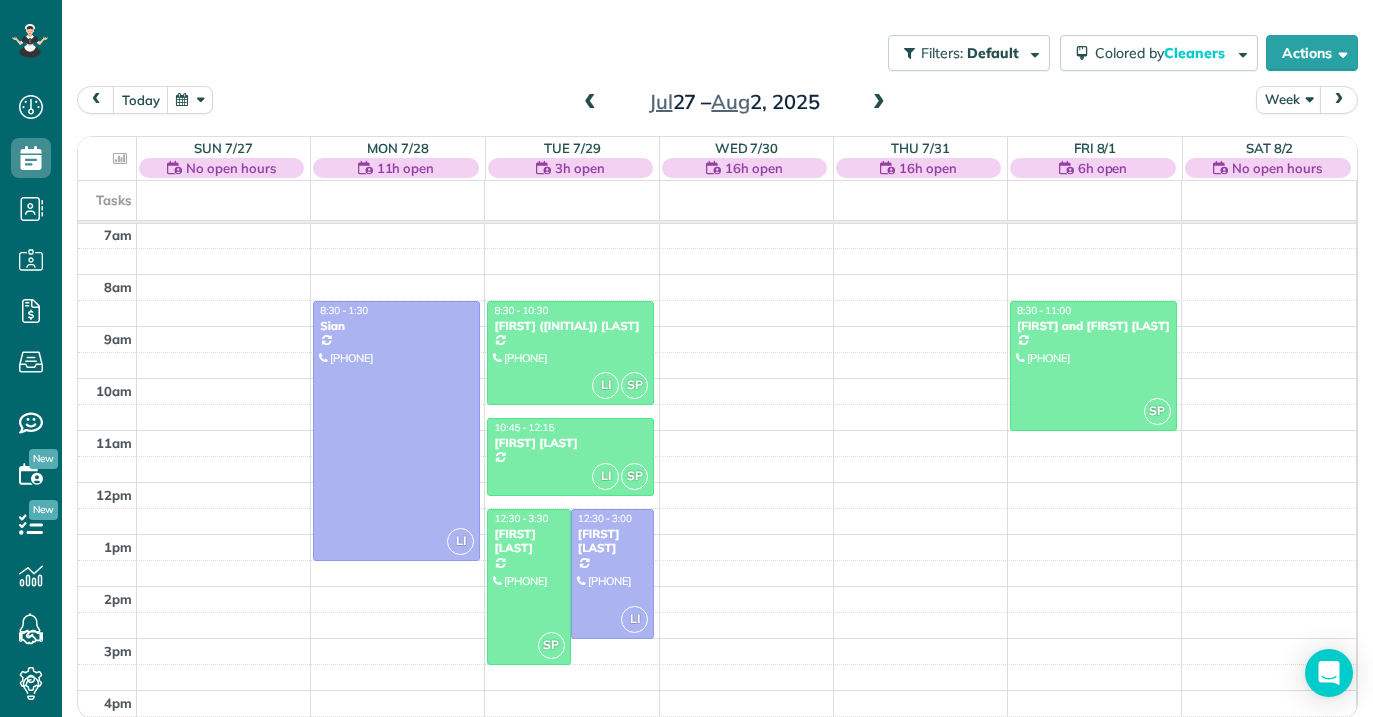 click on "Filters:   Default
Colored by  Cleaners
Color by Cleaner
Color by Team
Color by Status
Color by Recurrence
Color by Paid/Unpaid
Filters  Default
Schedule Changes
Actions
Create Appointment
Create Task
Clock In/Out
Send Work Orders
Print Route Sheets
Today's Emails/Texts
View Metrics" at bounding box center (717, 321) 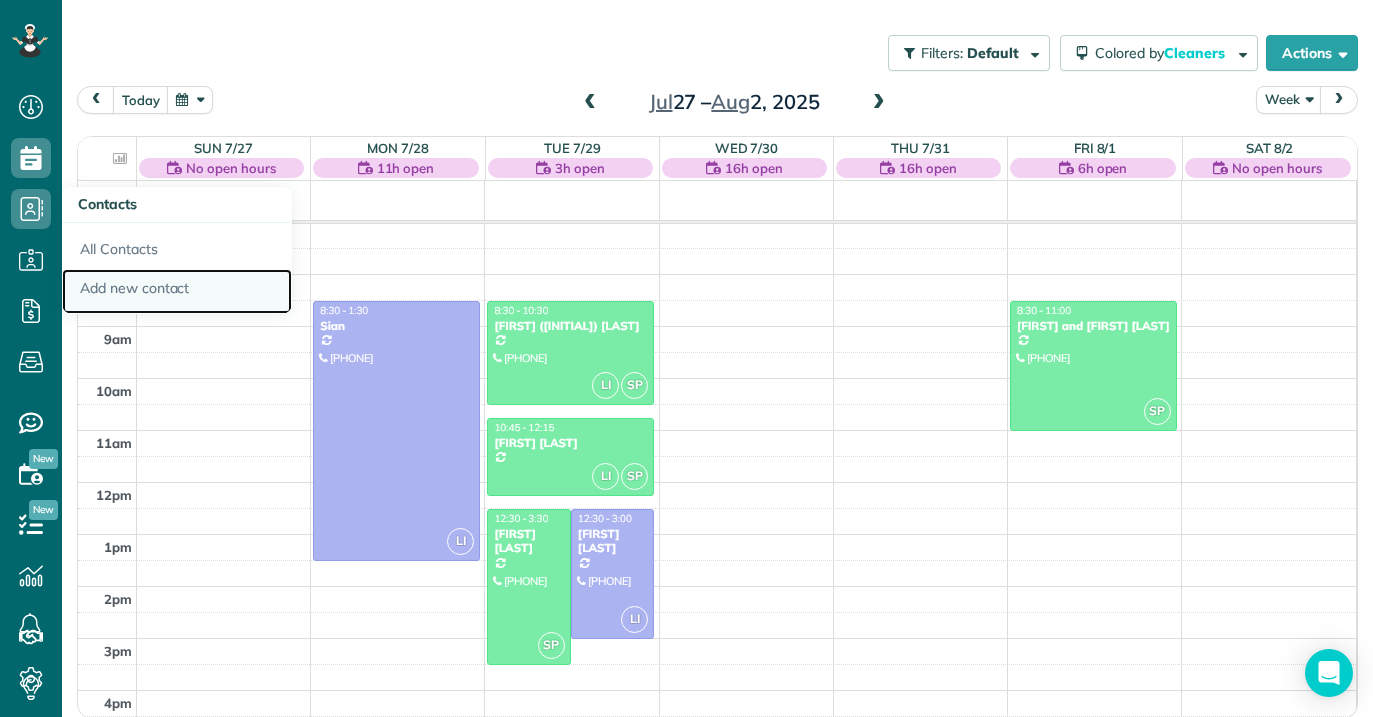 click on "Add new contact" at bounding box center (177, 292) 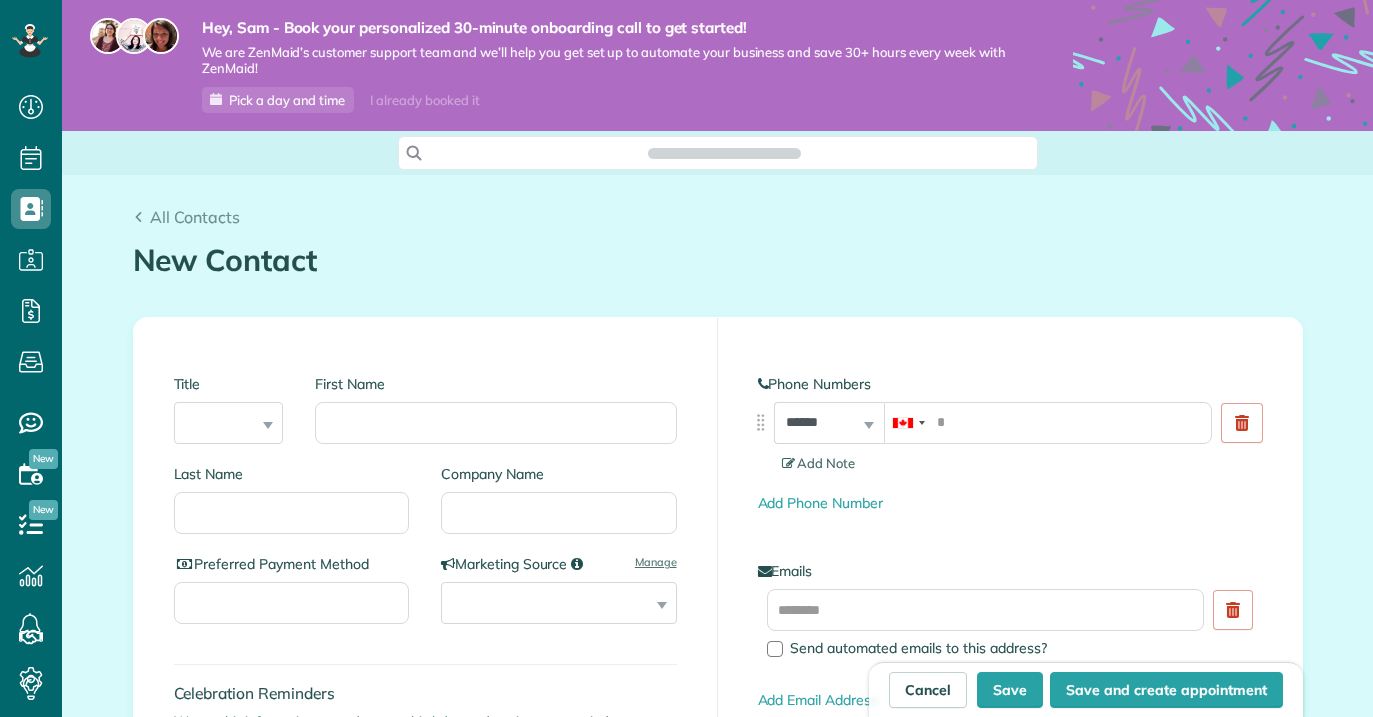 scroll, scrollTop: 0, scrollLeft: 0, axis: both 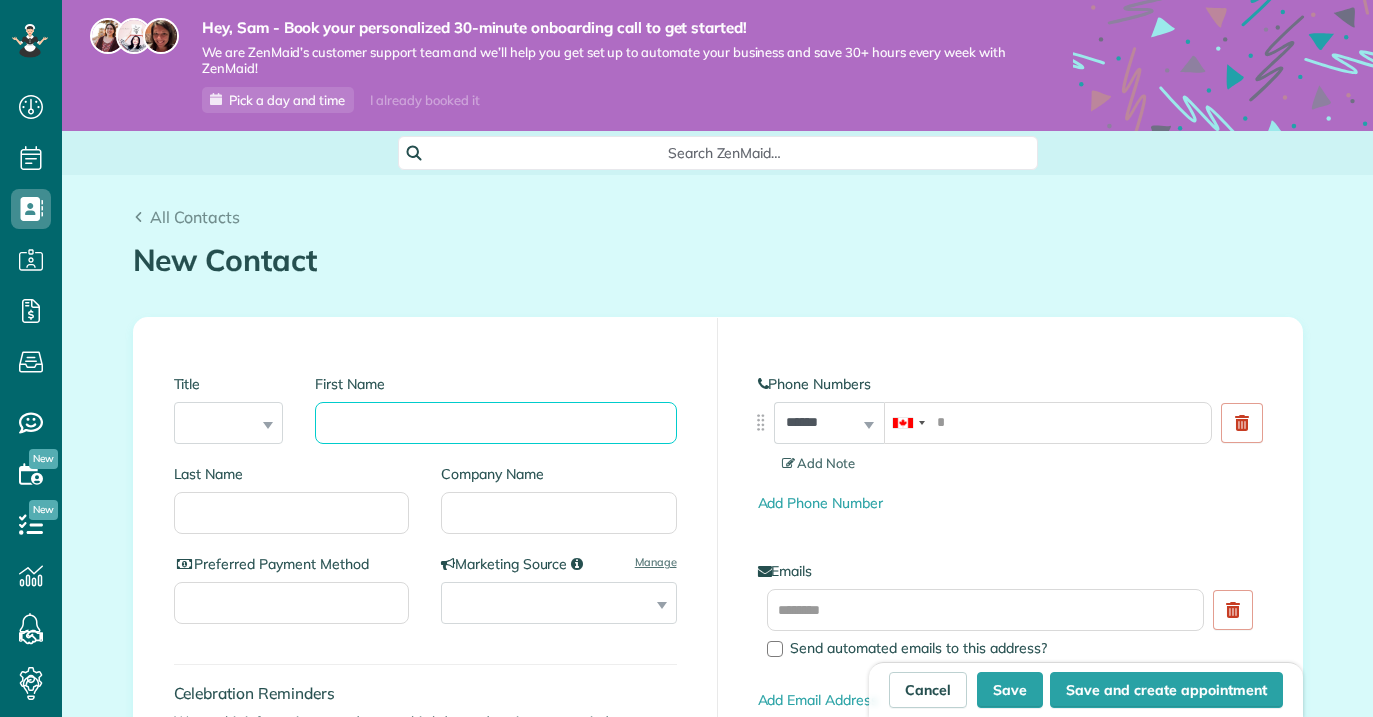 click on "First Name" at bounding box center [495, 423] 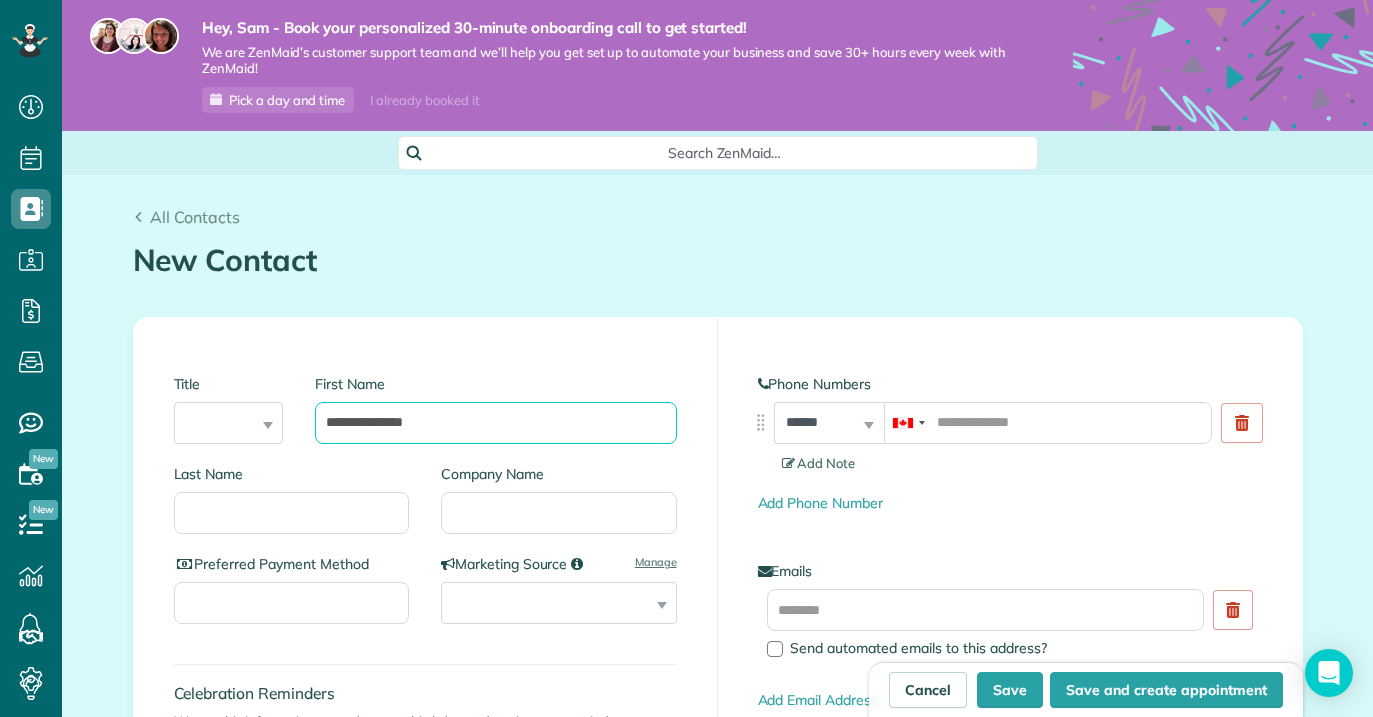 type on "**********" 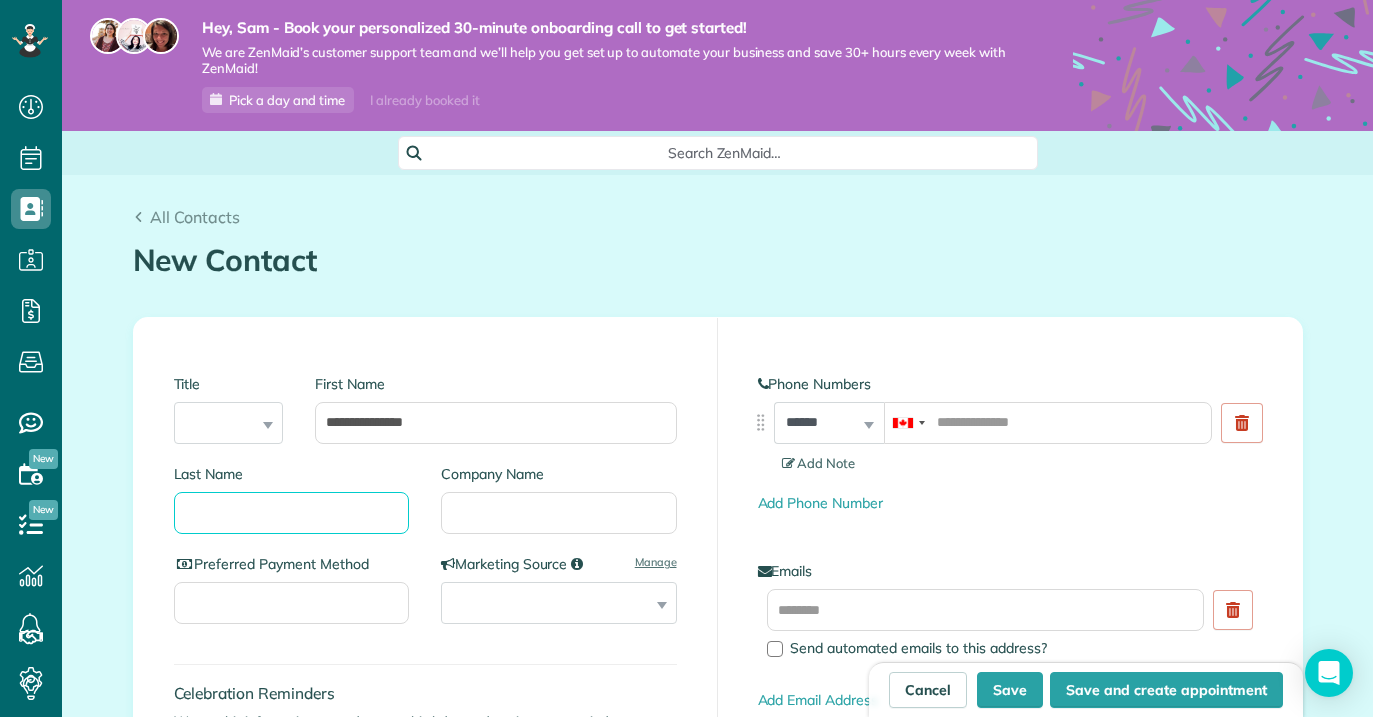 click on "Last Name" at bounding box center [292, 513] 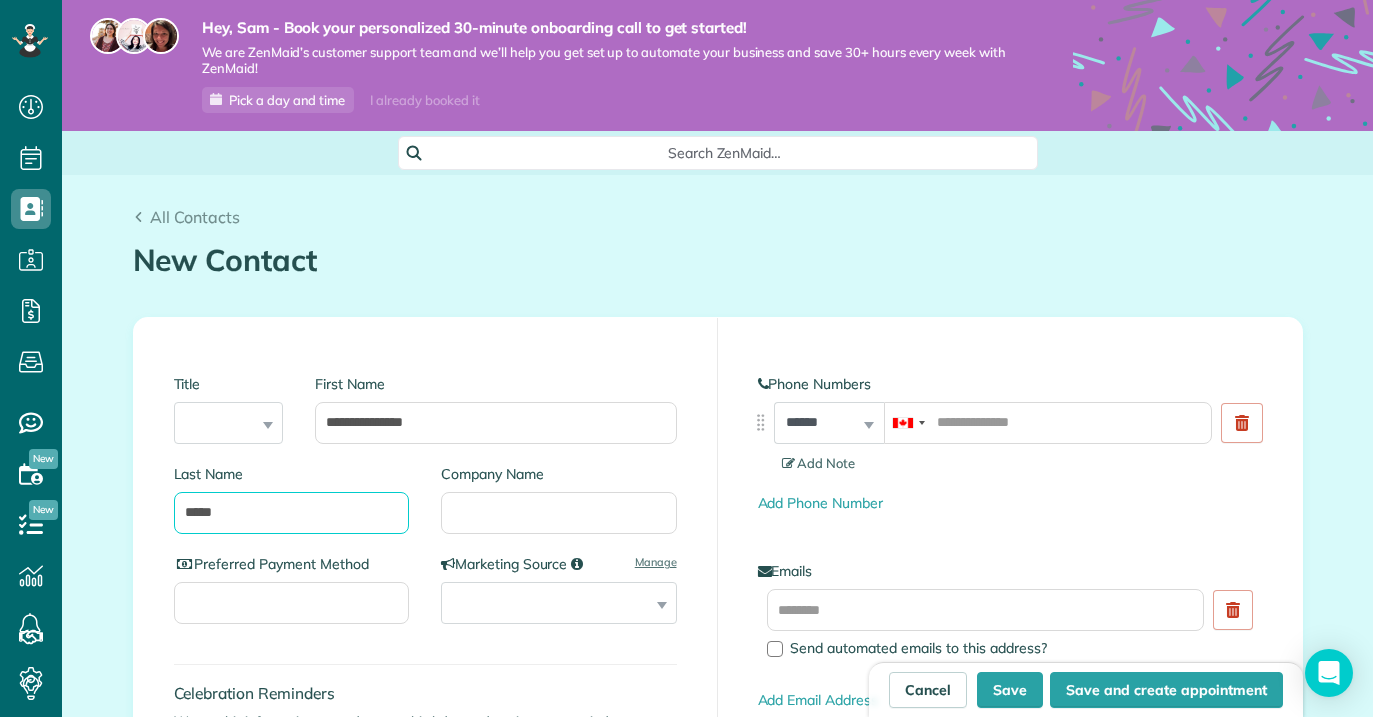 type on "*****" 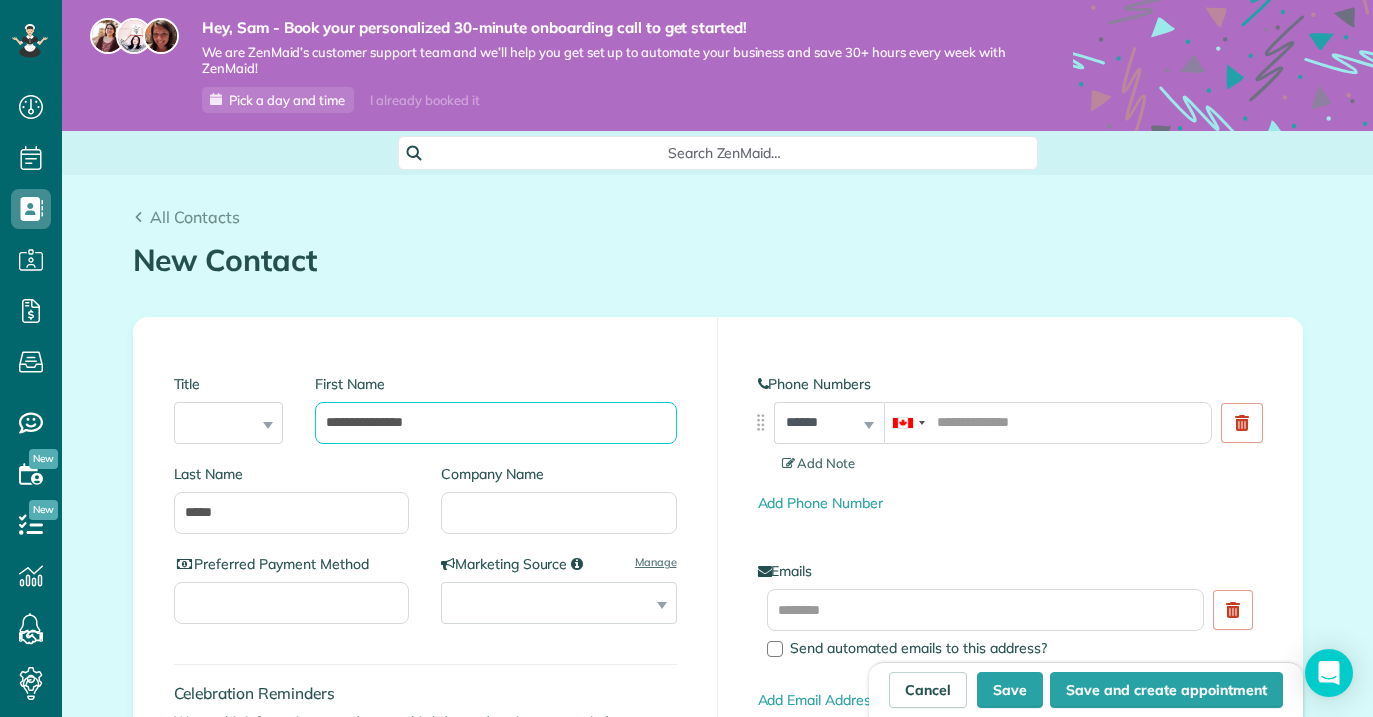 drag, startPoint x: 395, startPoint y: 423, endPoint x: 308, endPoint y: 420, distance: 87.05171 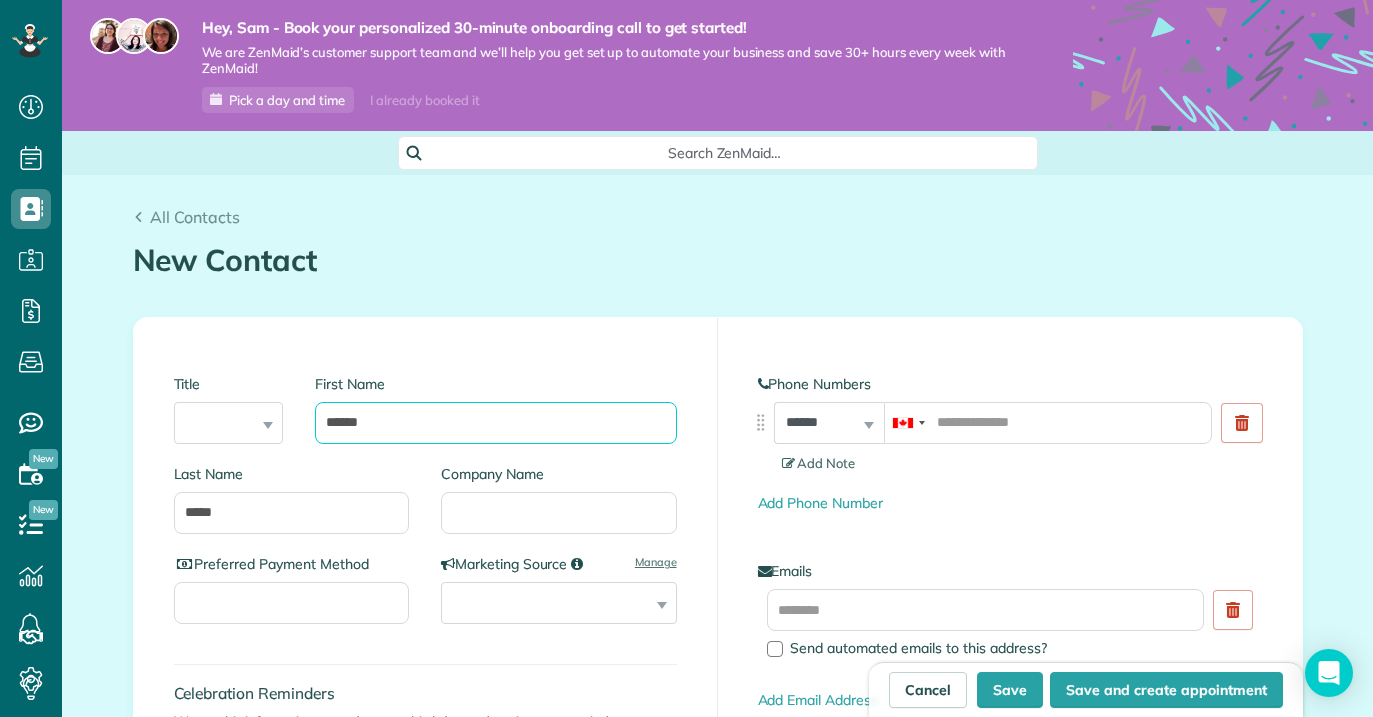 click on "******" at bounding box center [495, 423] 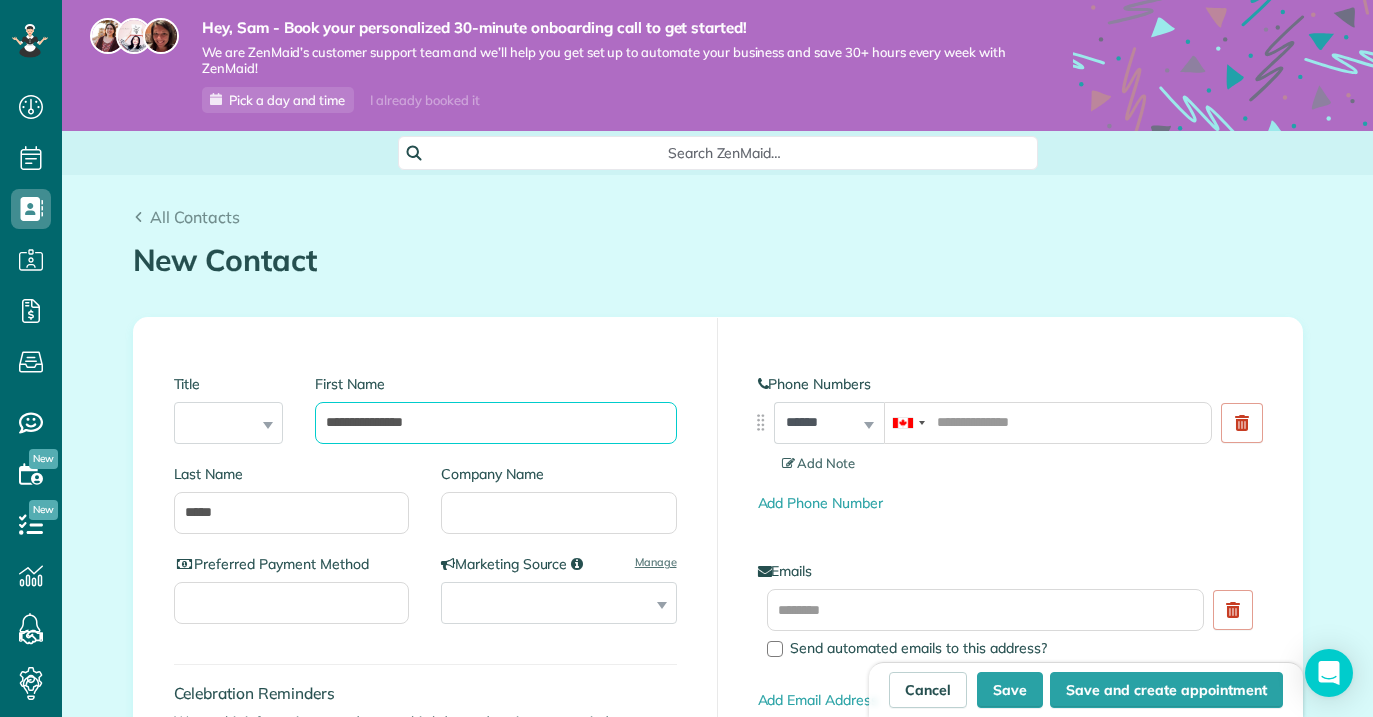 type on "**********" 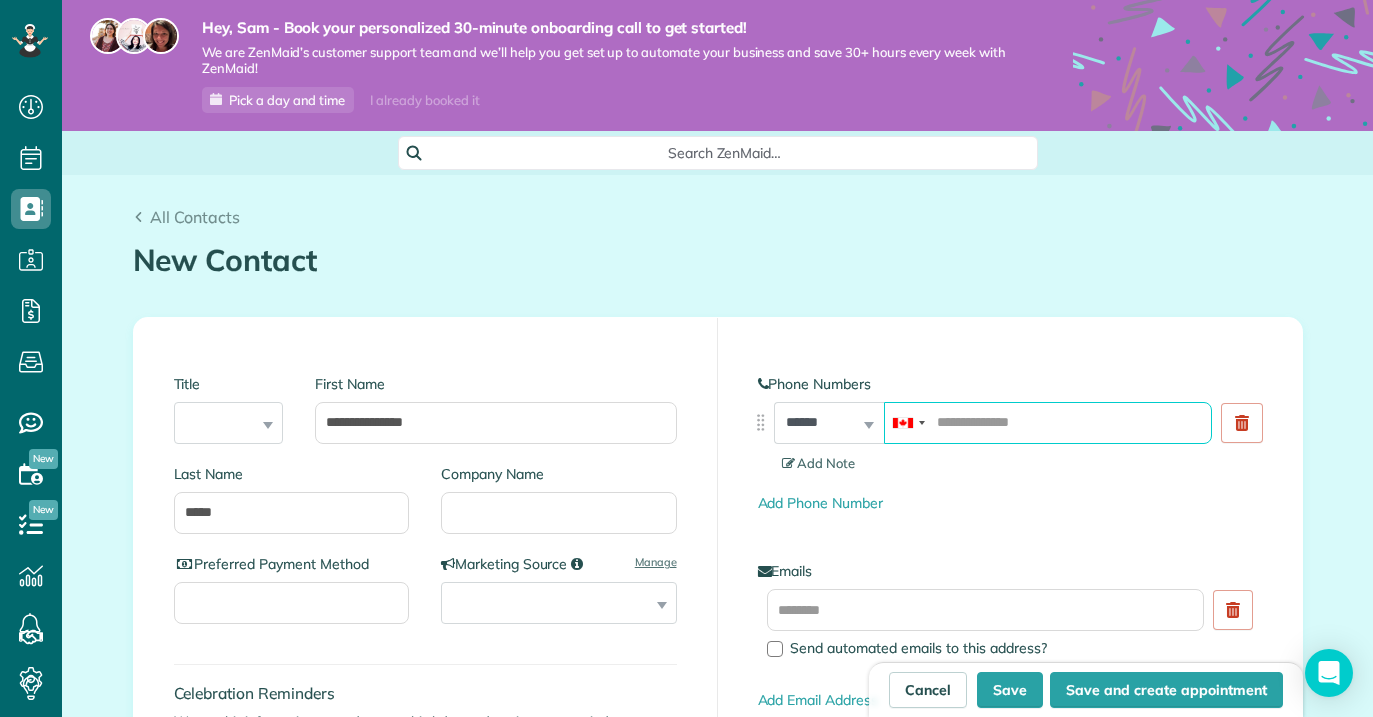 click at bounding box center [1048, 423] 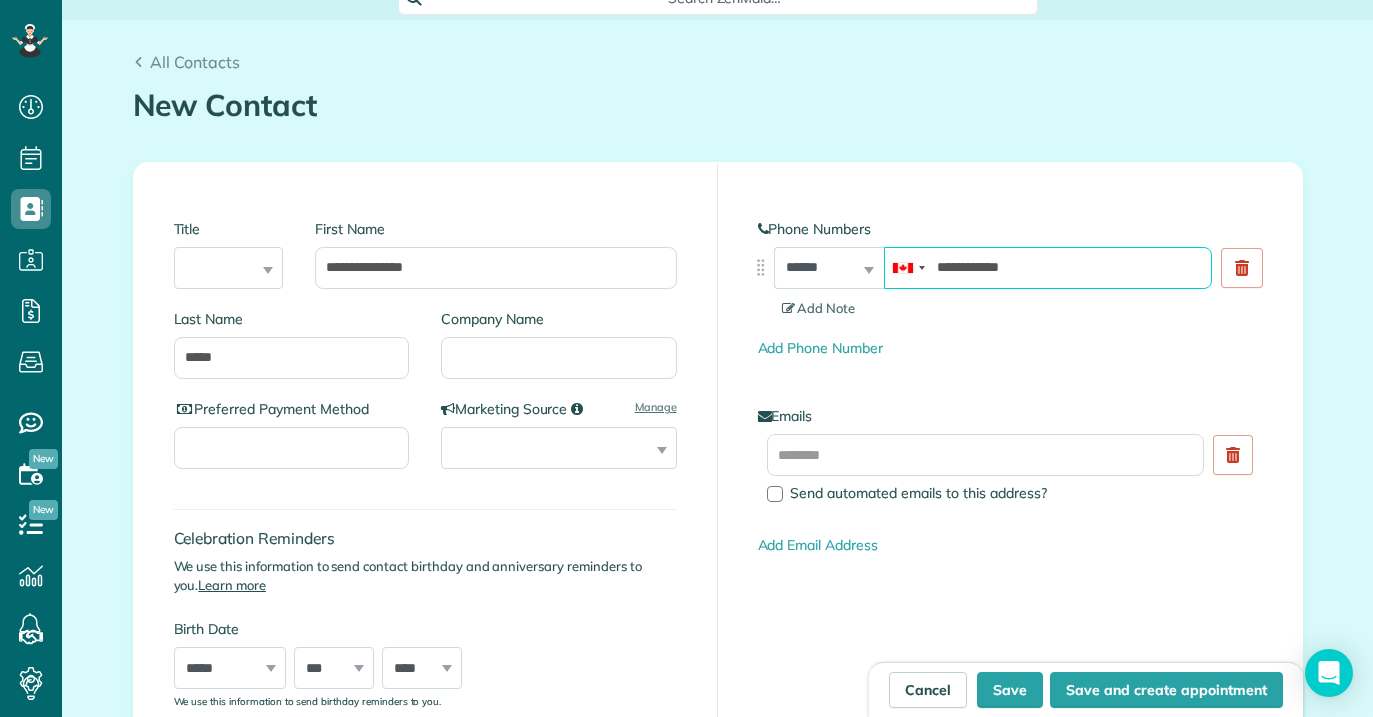 scroll, scrollTop: 156, scrollLeft: 0, axis: vertical 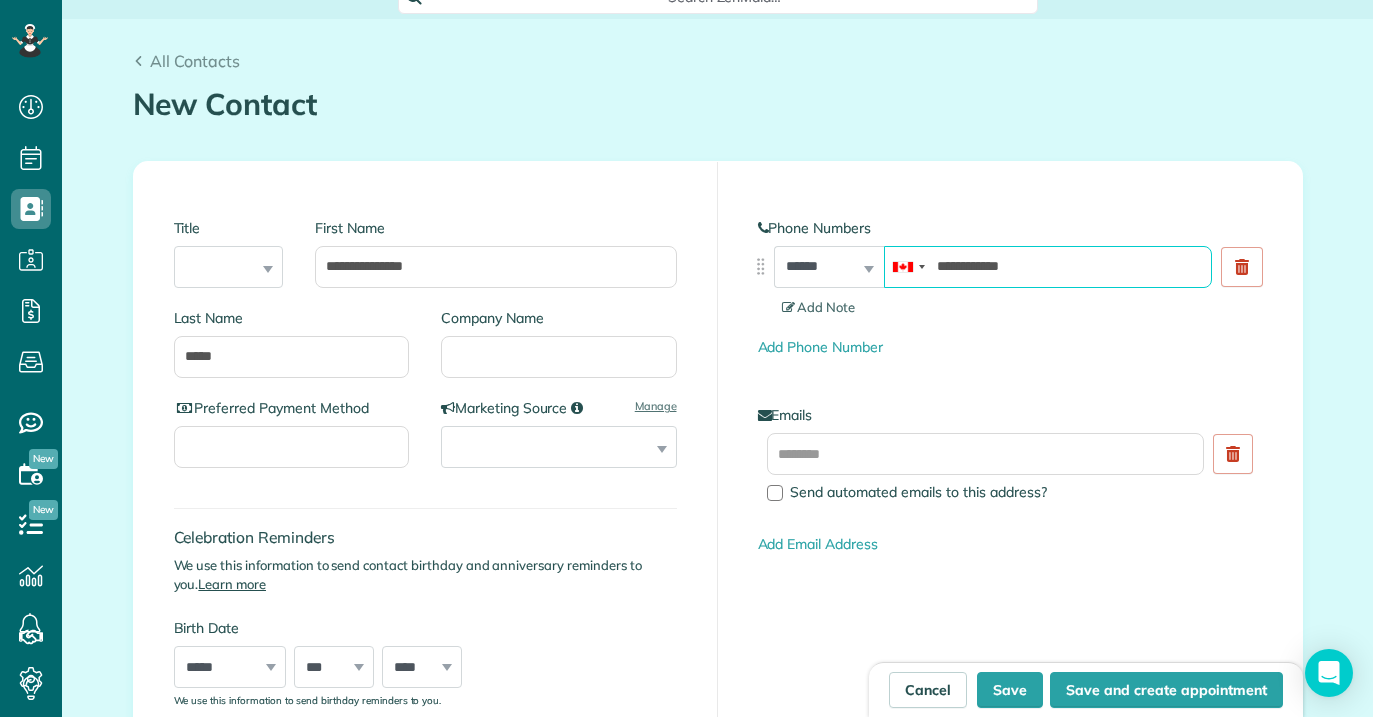 type on "**********" 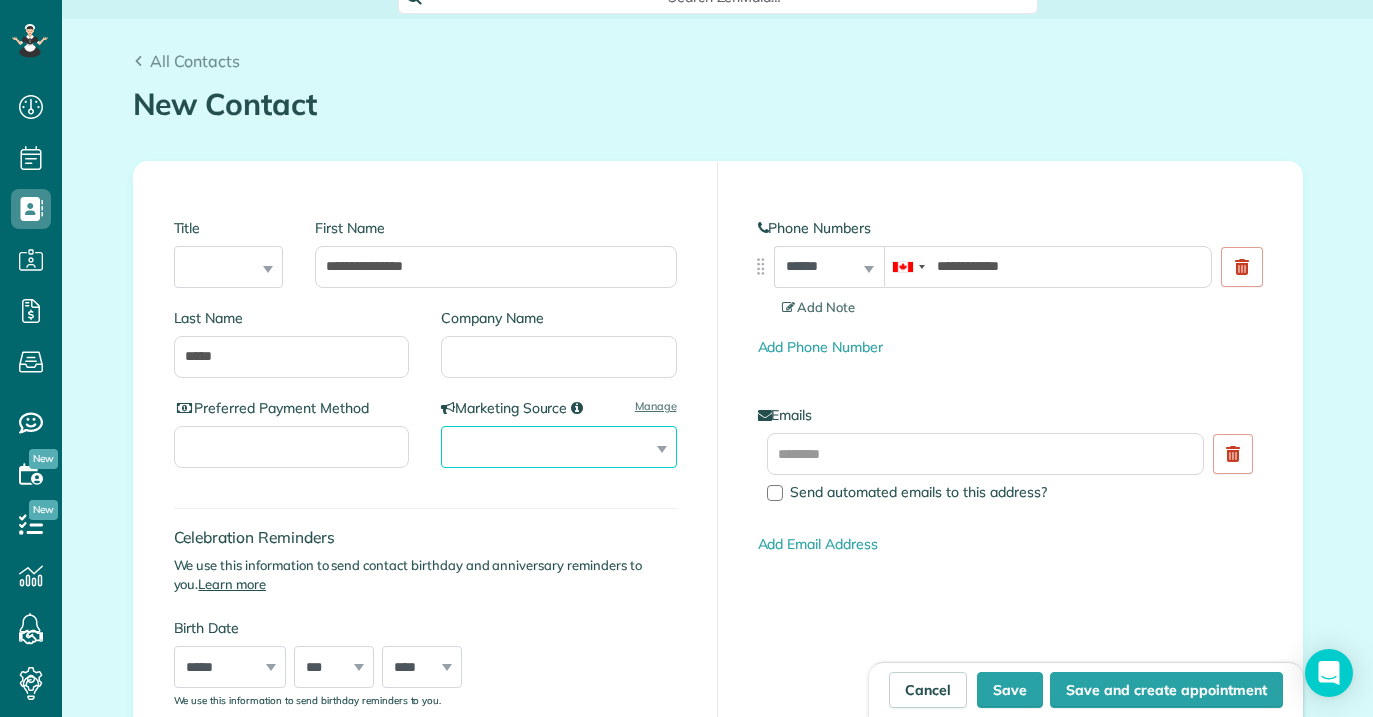 click on "**********" at bounding box center (559, 447) 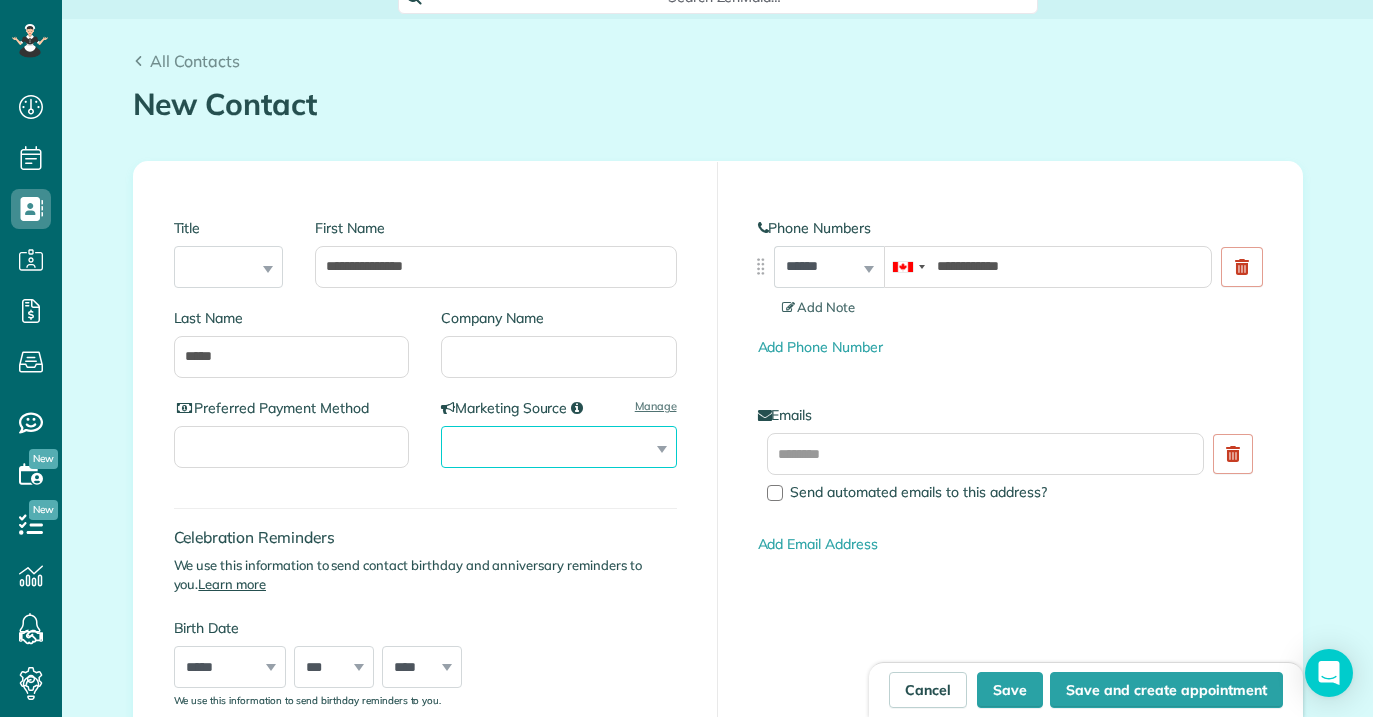 select on "*******" 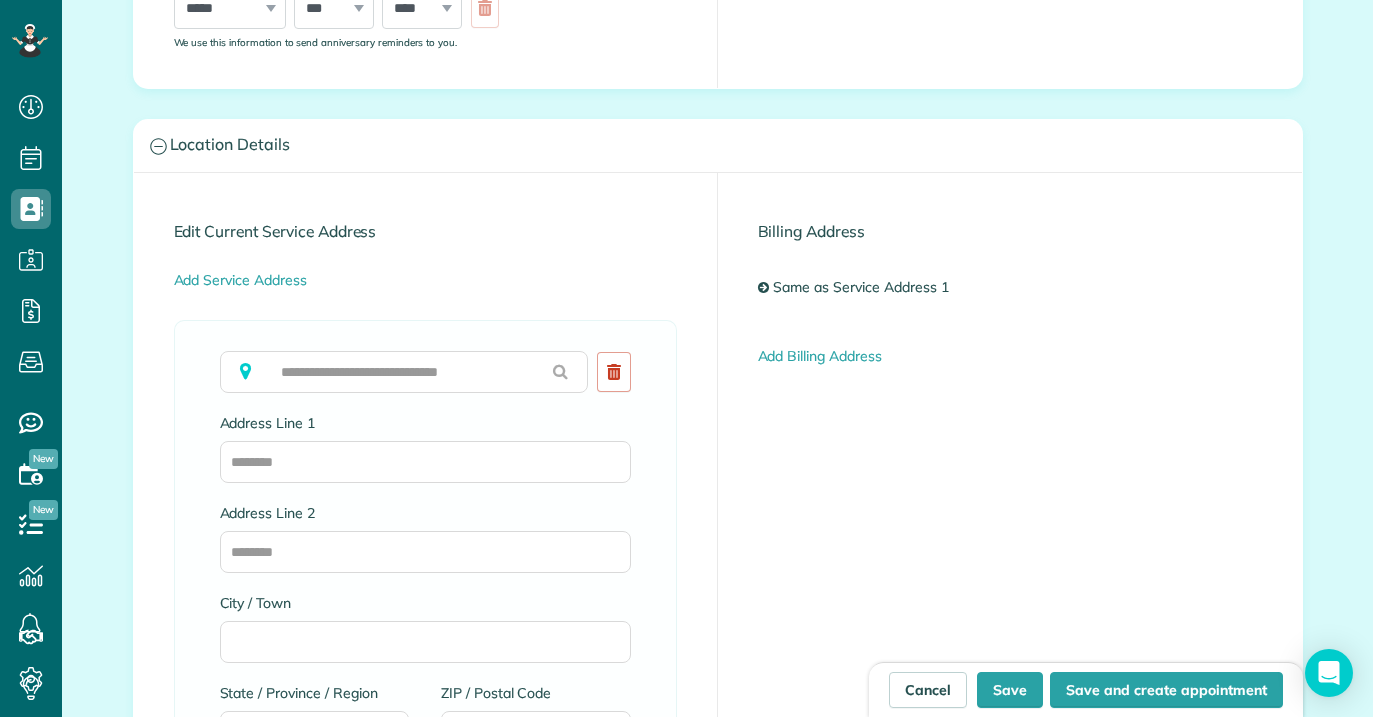 scroll, scrollTop: 939, scrollLeft: 0, axis: vertical 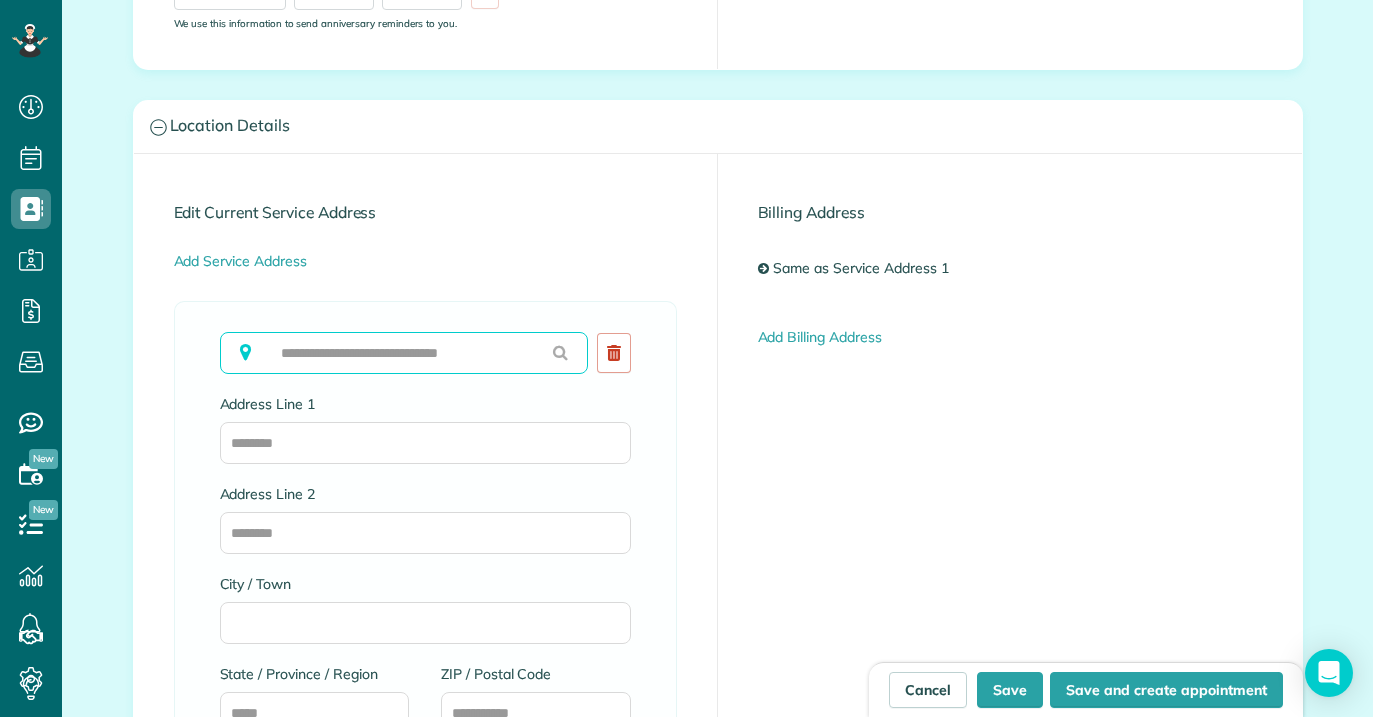 click at bounding box center [404, 353] 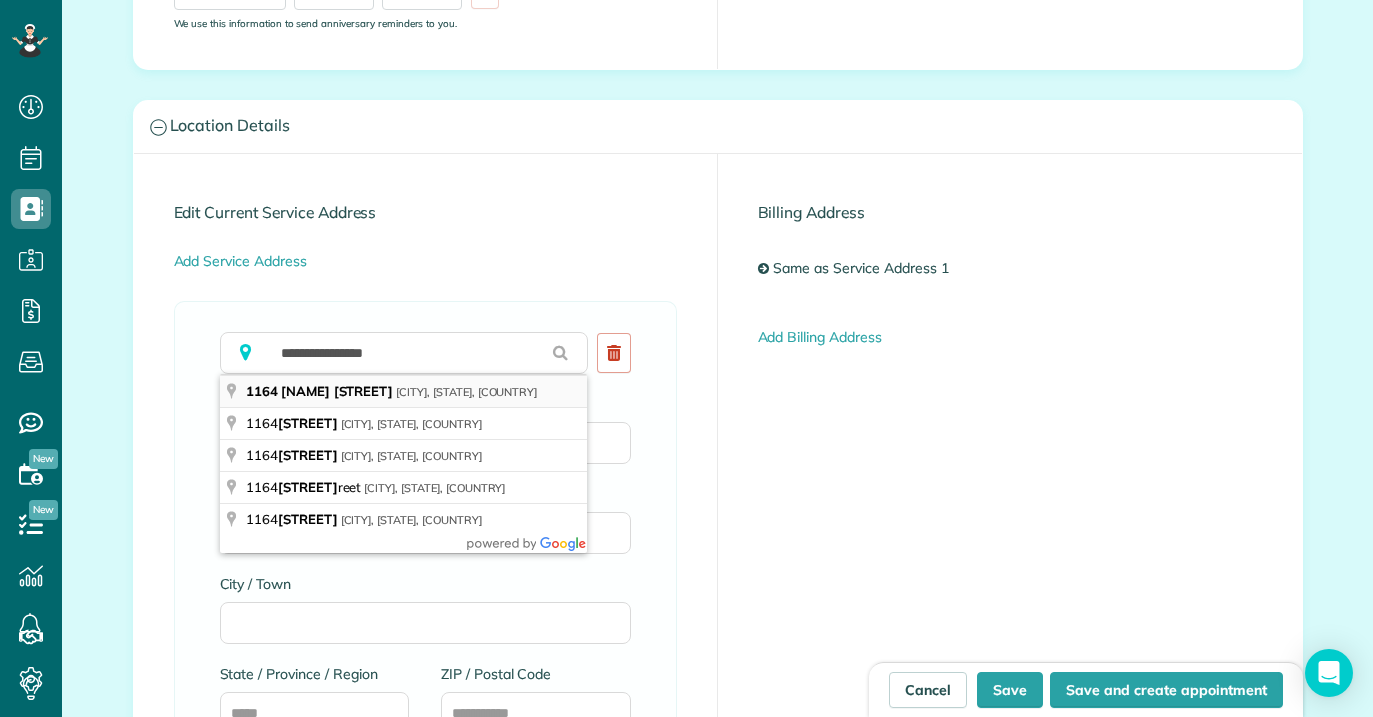 type on "**********" 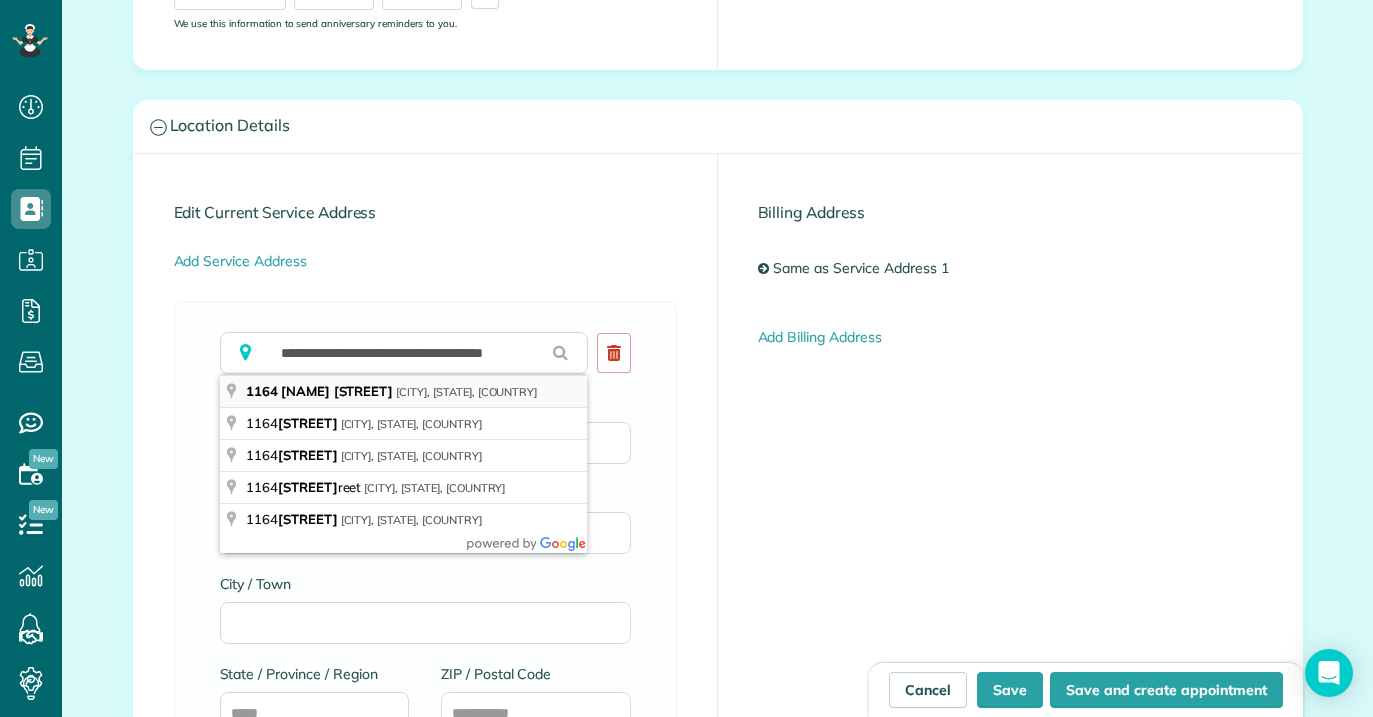 type on "**********" 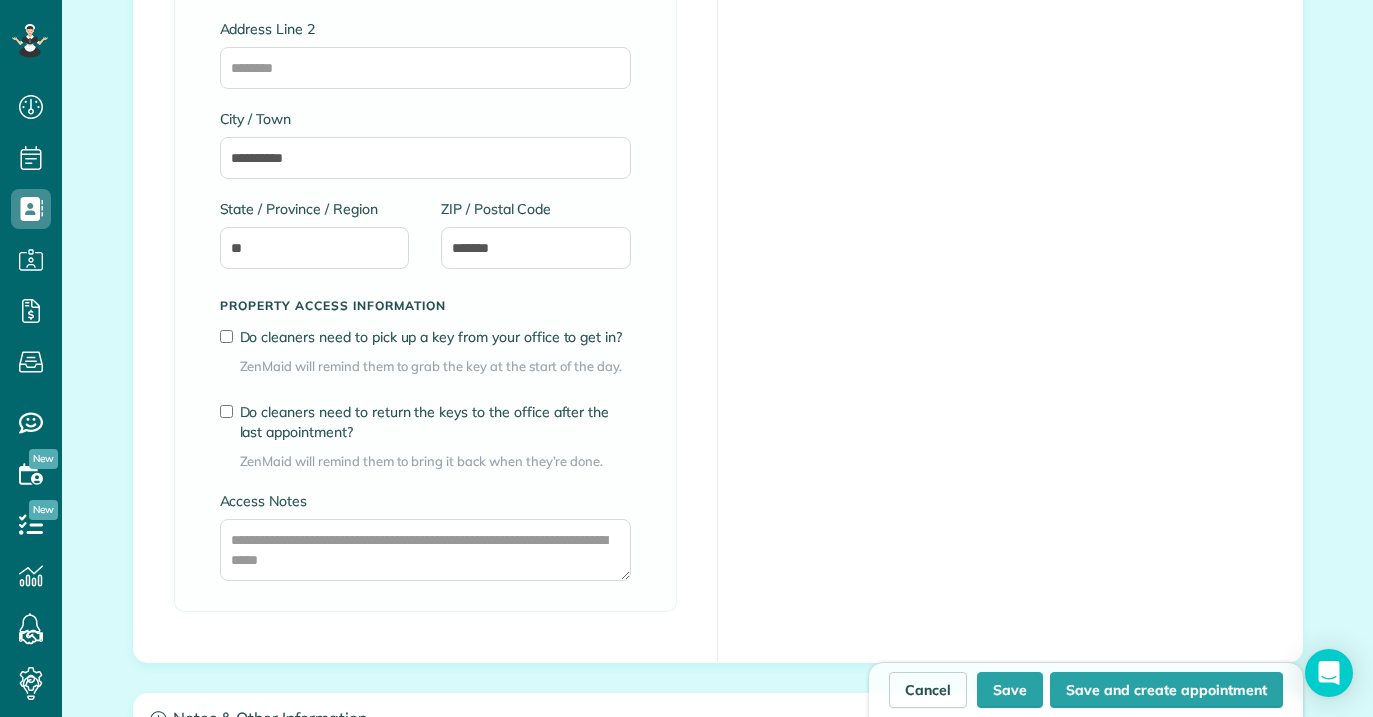 scroll, scrollTop: 1405, scrollLeft: 0, axis: vertical 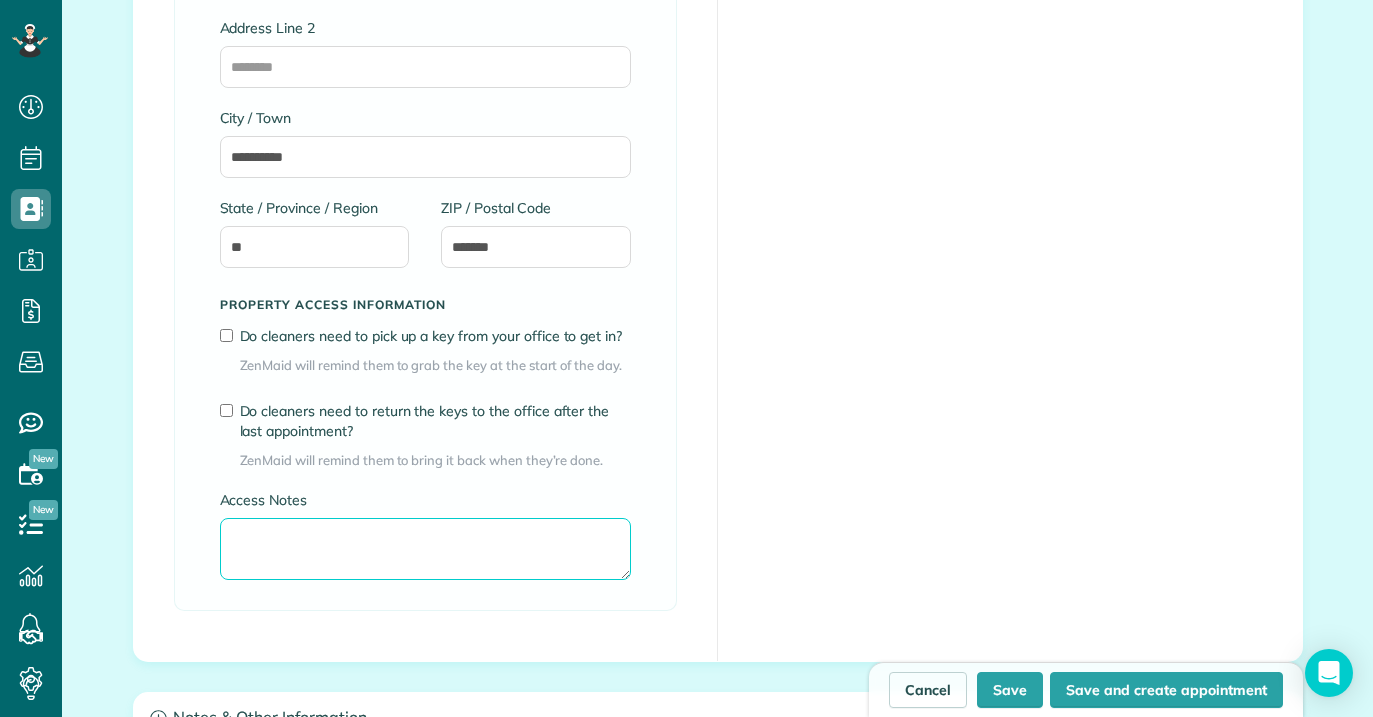 click on "Access Notes" at bounding box center (425, 549) 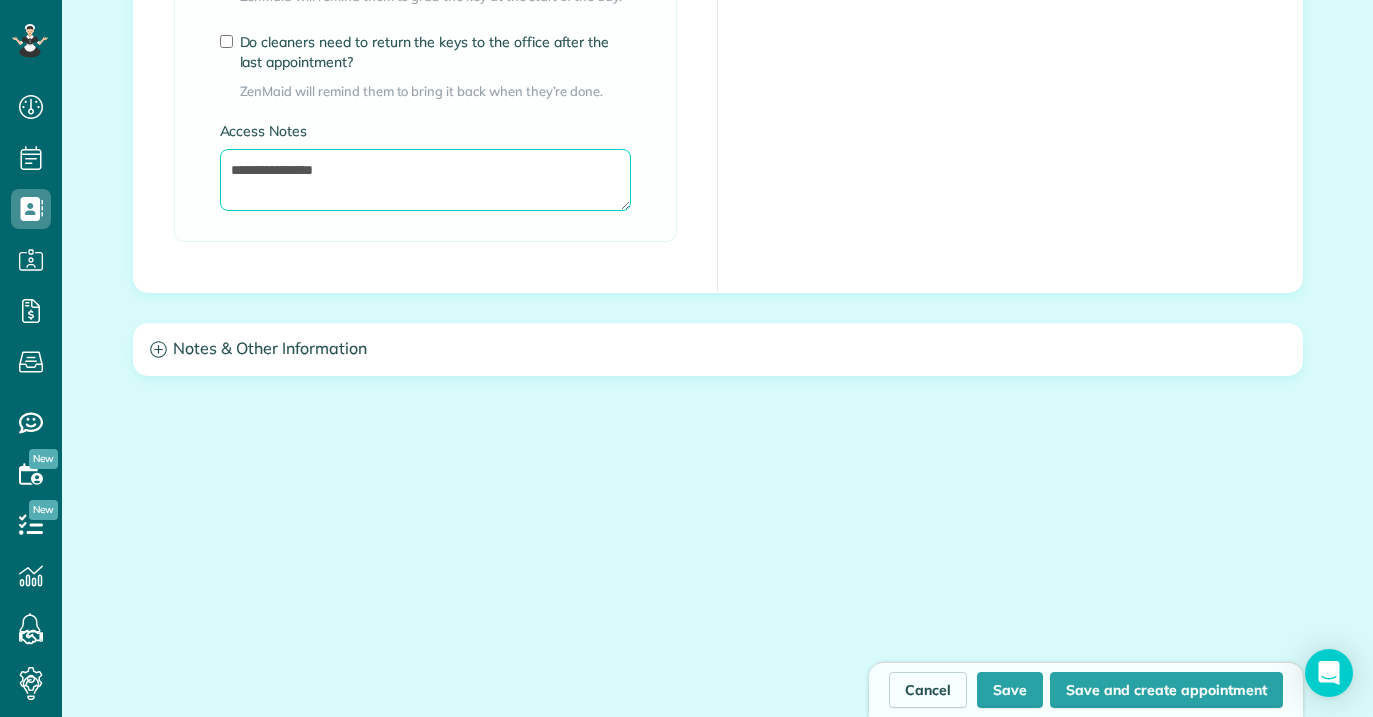 scroll, scrollTop: 1793, scrollLeft: 0, axis: vertical 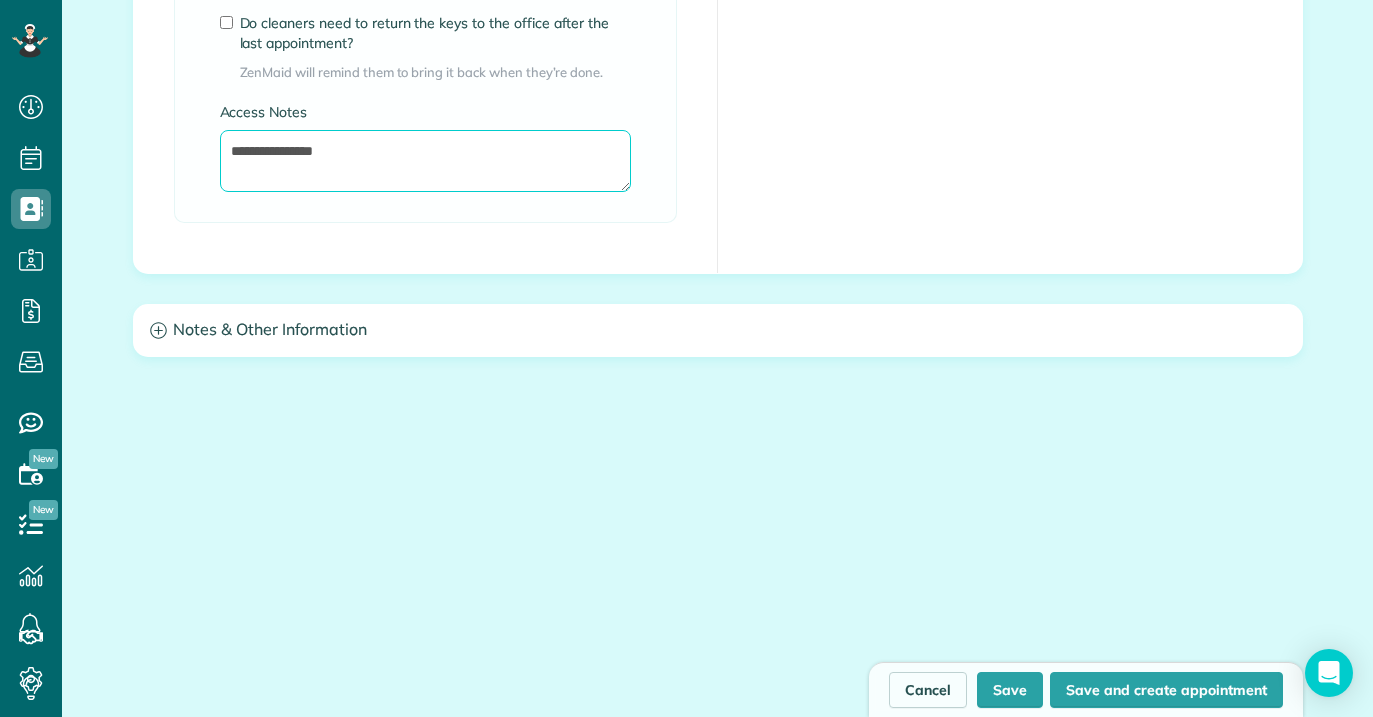 type on "**********" 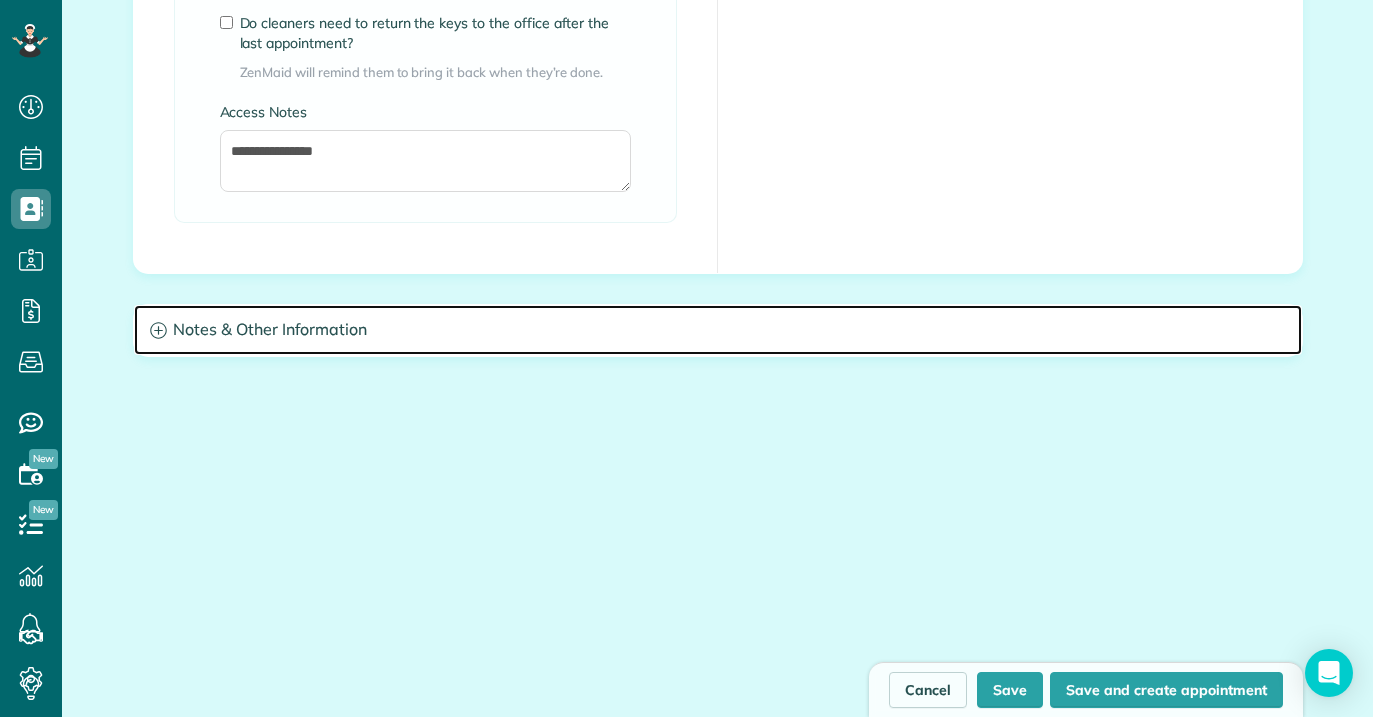 click on "Notes & Other Information" at bounding box center (718, 330) 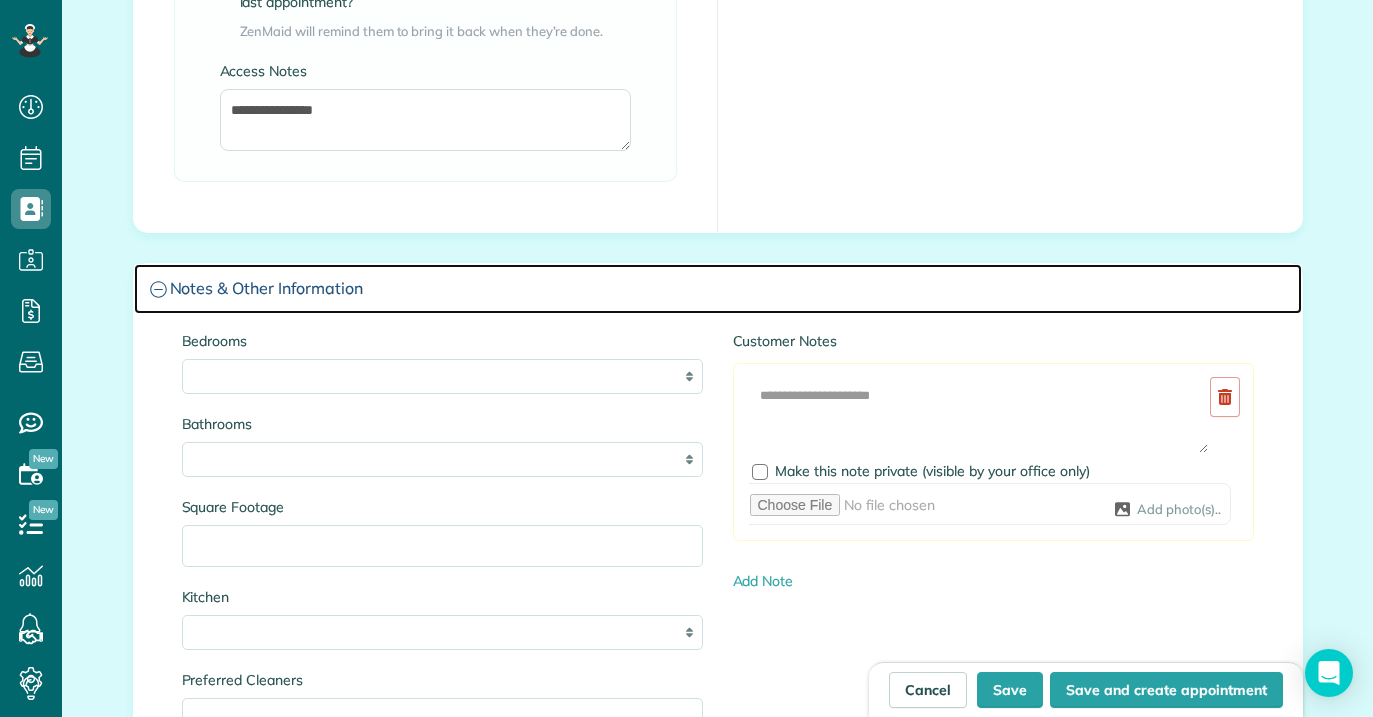 scroll, scrollTop: 1837, scrollLeft: 0, axis: vertical 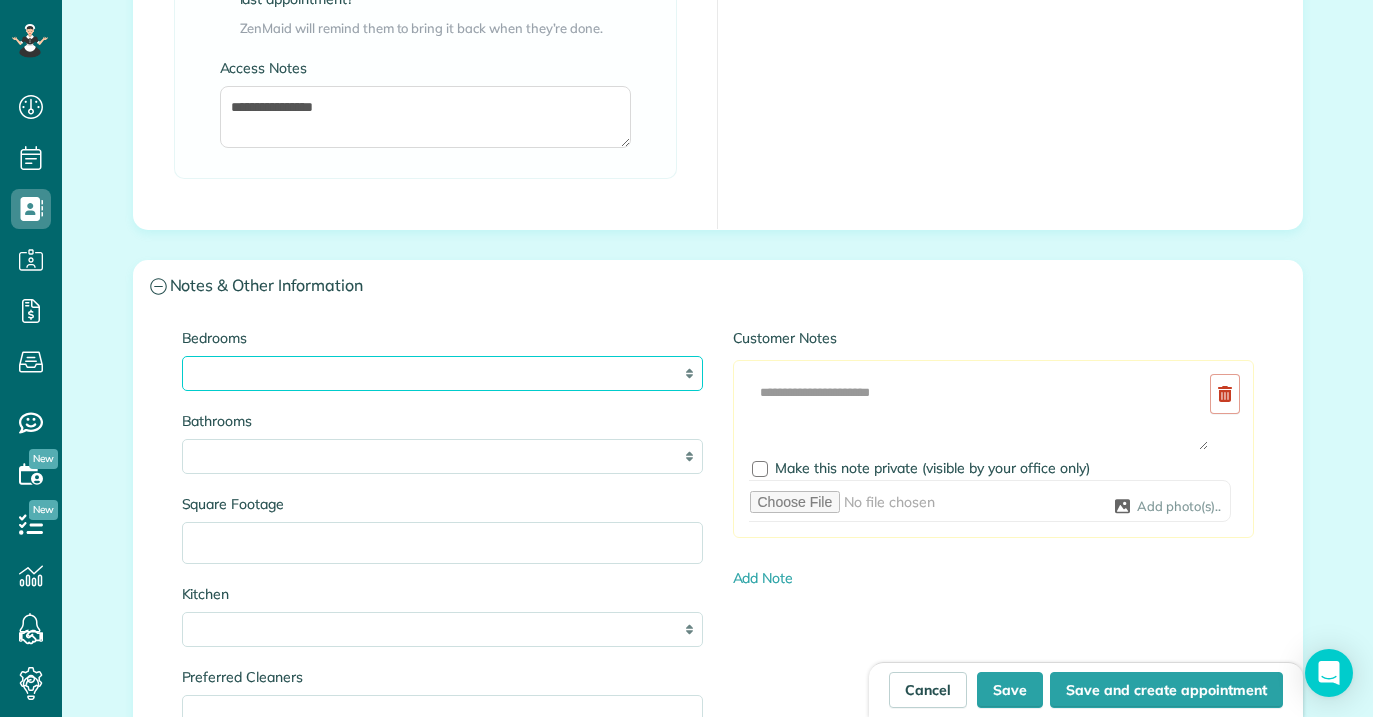 click on "*
*
*
*
**" at bounding box center (442, 373) 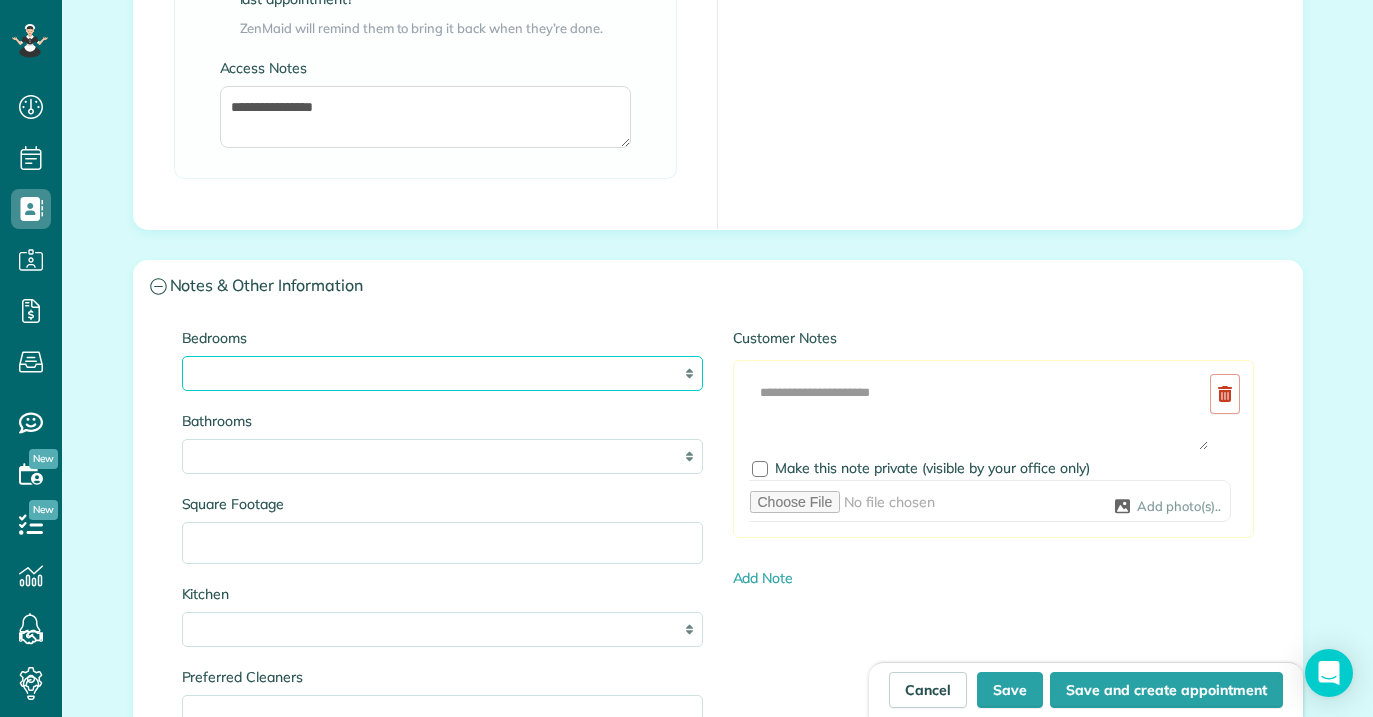 select on "**" 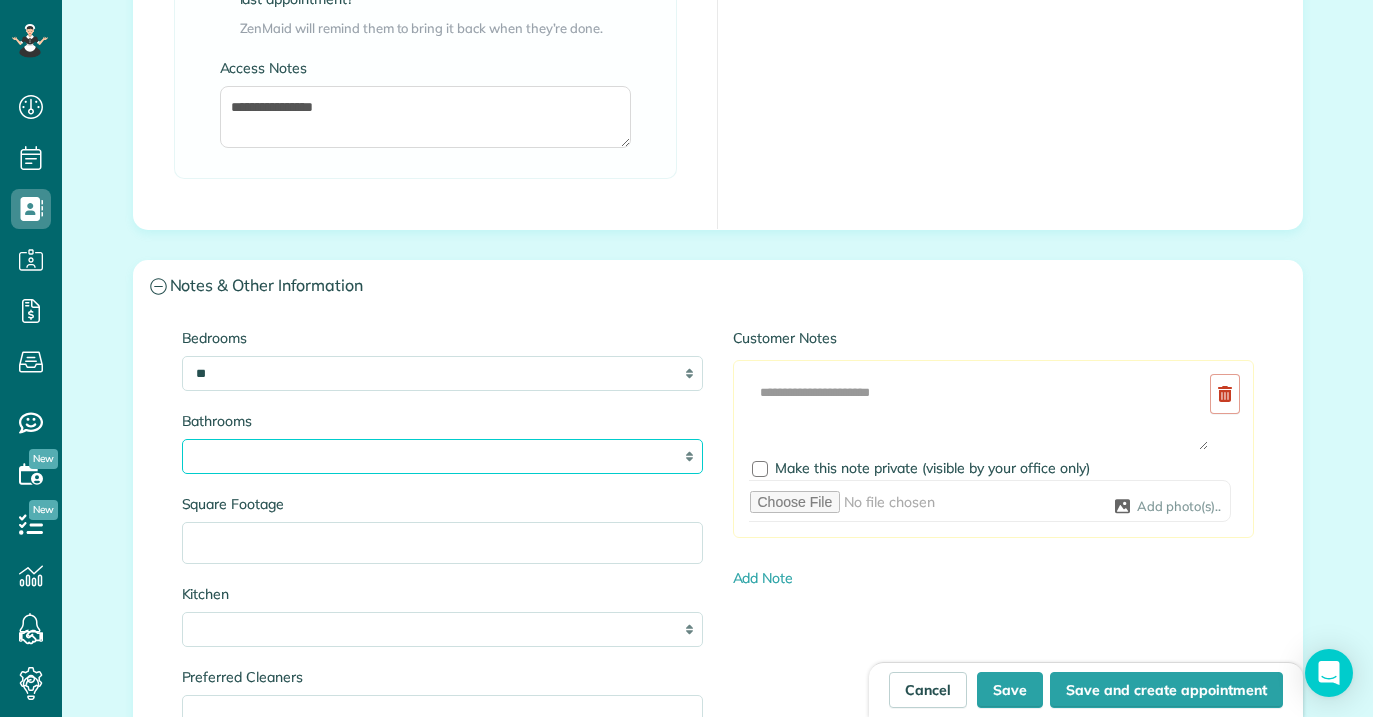 click on "*
***
*
***
*
***
*
***
**" at bounding box center (442, 456) 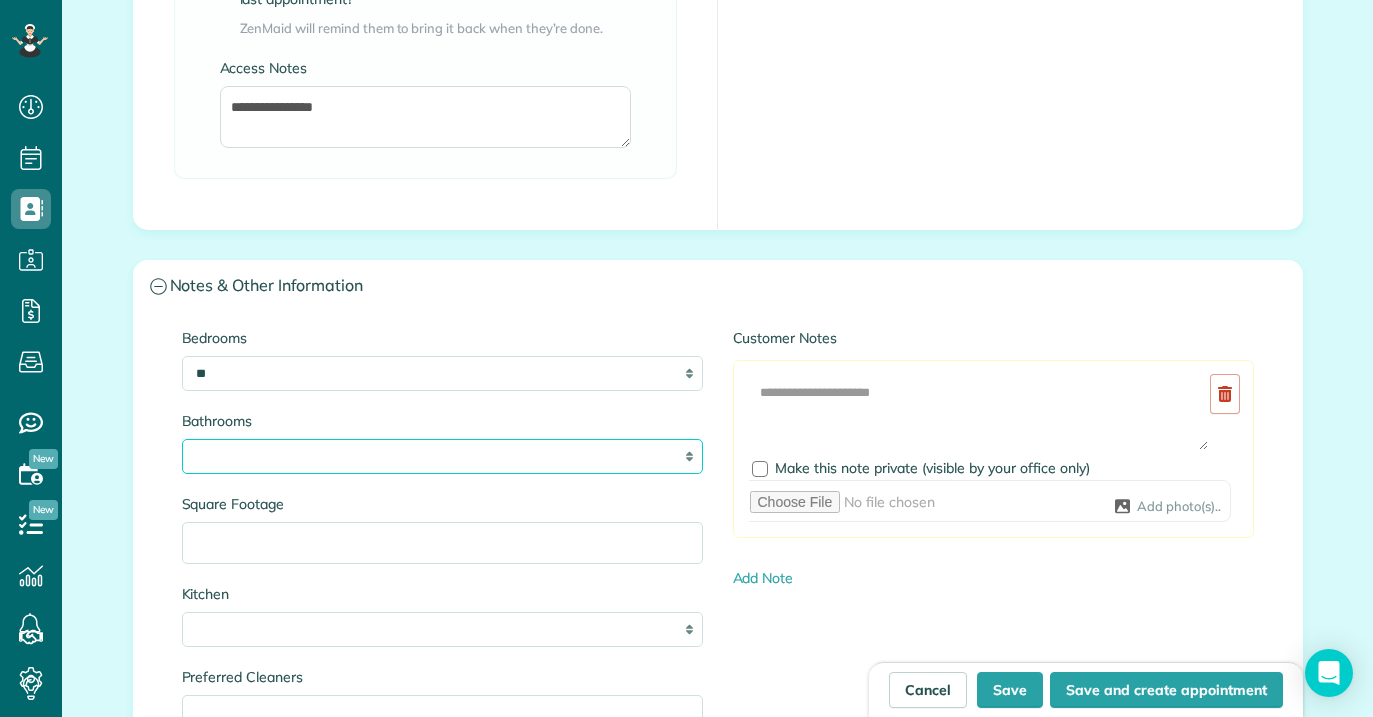 select on "***" 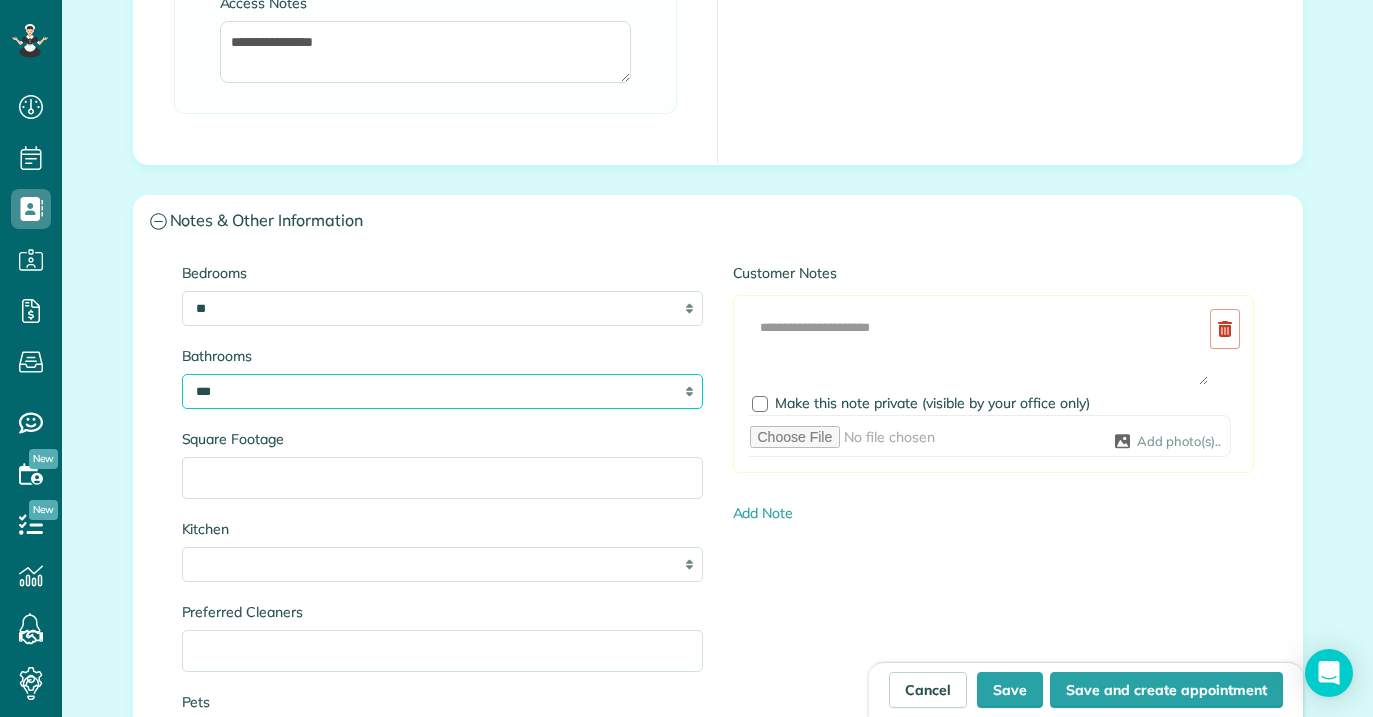 scroll, scrollTop: 1912, scrollLeft: 0, axis: vertical 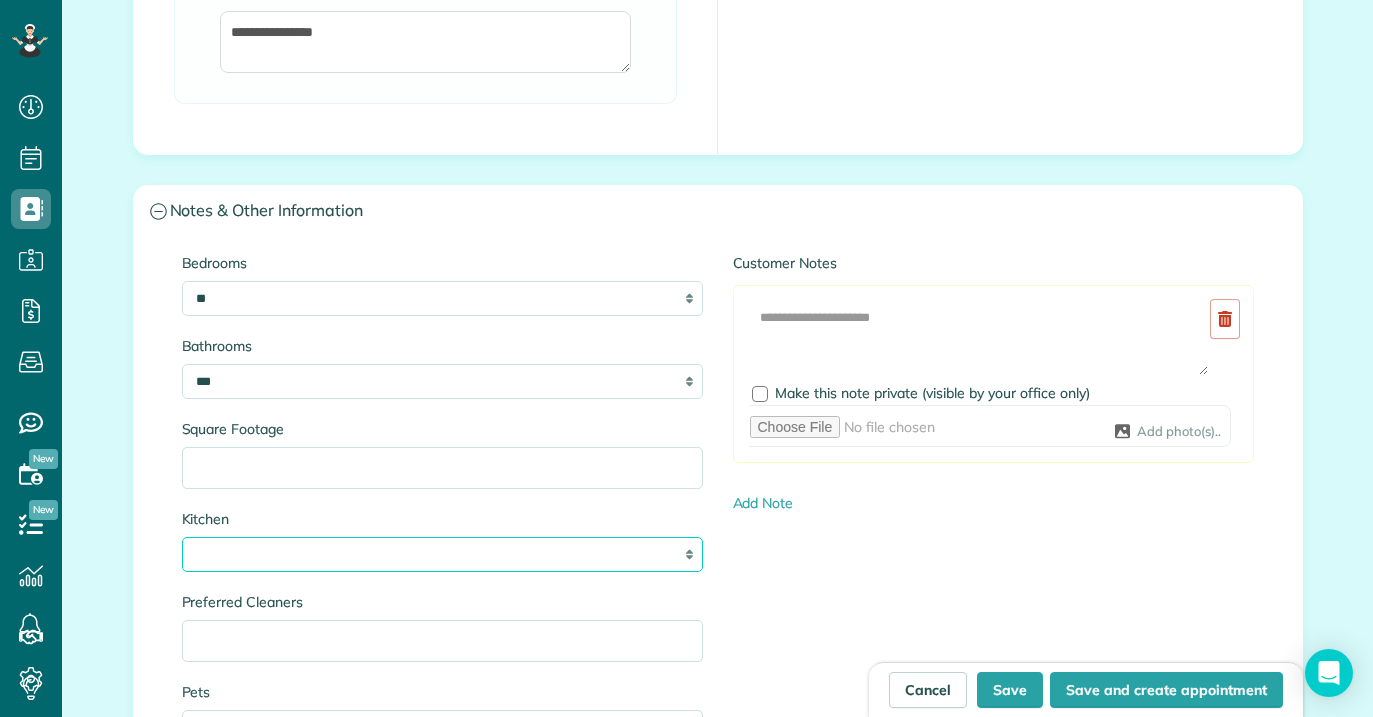 click on "*
*
*
*" at bounding box center [442, 554] 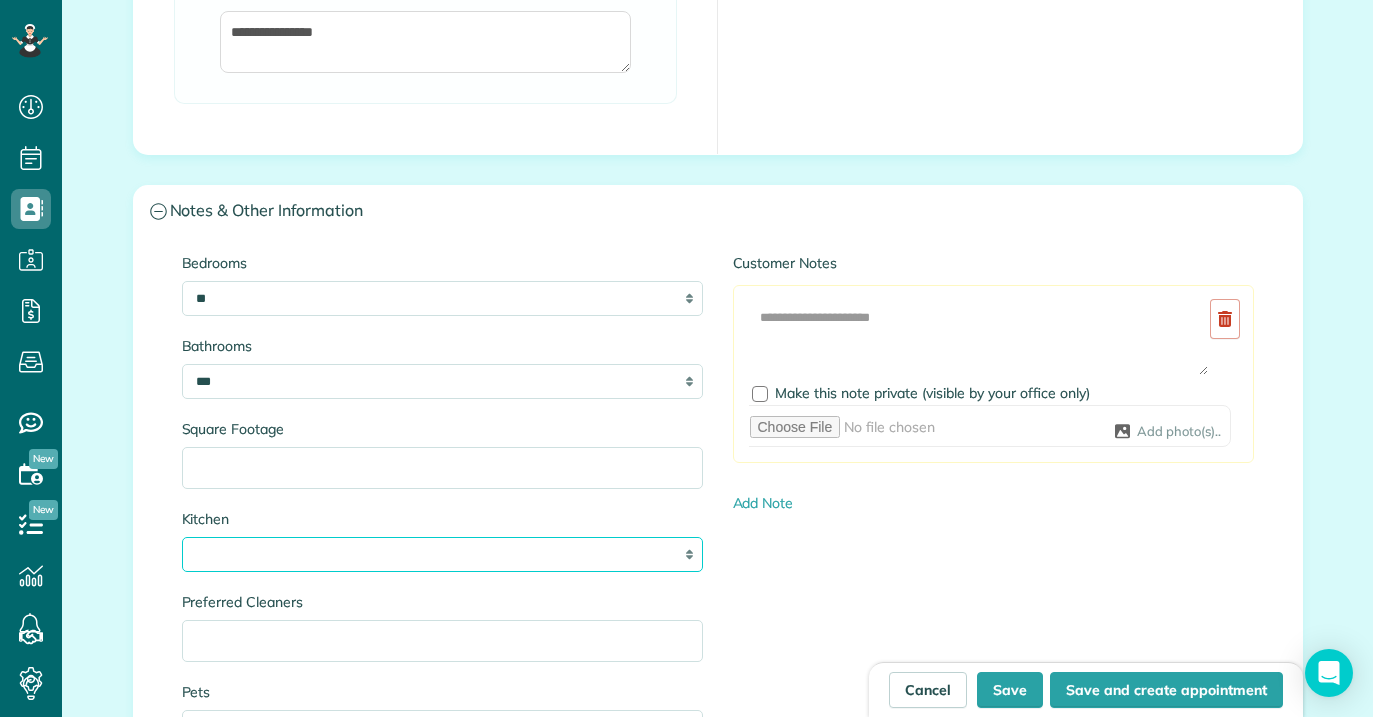 select on "*" 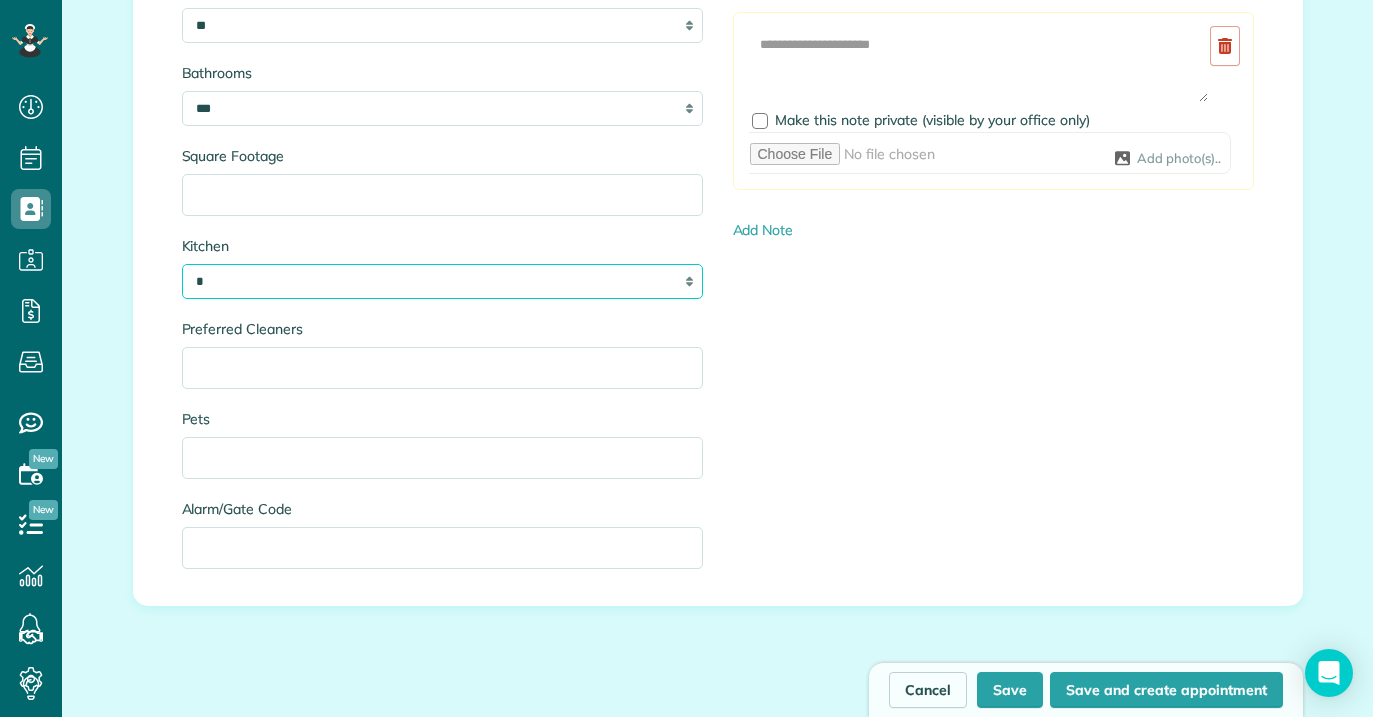 scroll, scrollTop: 2186, scrollLeft: 0, axis: vertical 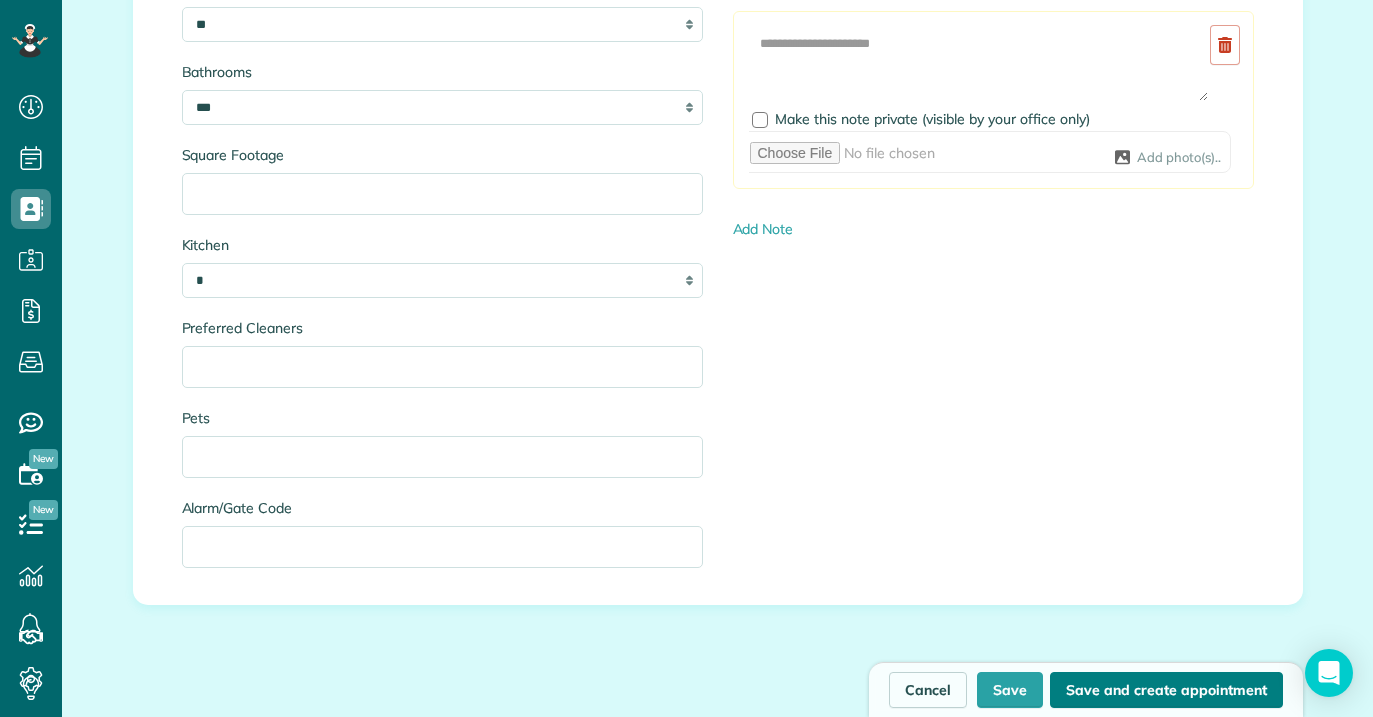 click on "Save and create appointment" at bounding box center (1166, 690) 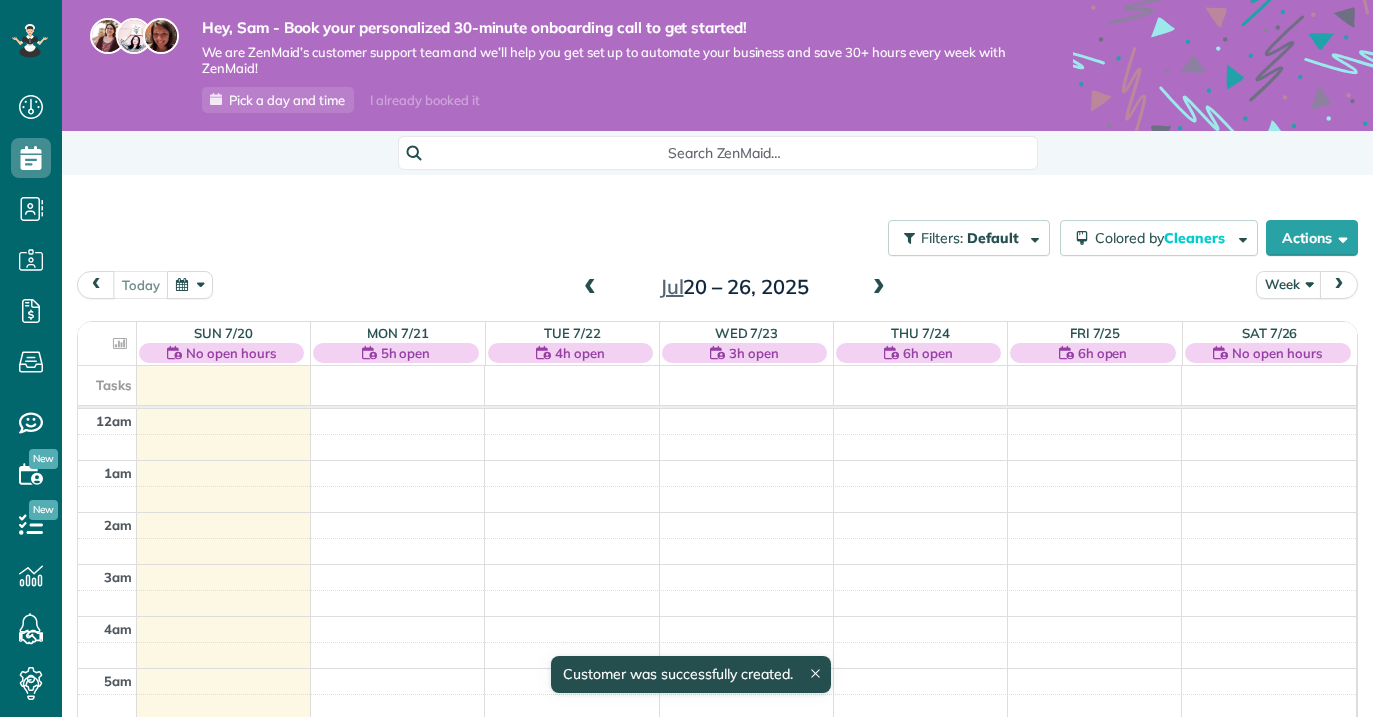scroll, scrollTop: 0, scrollLeft: 0, axis: both 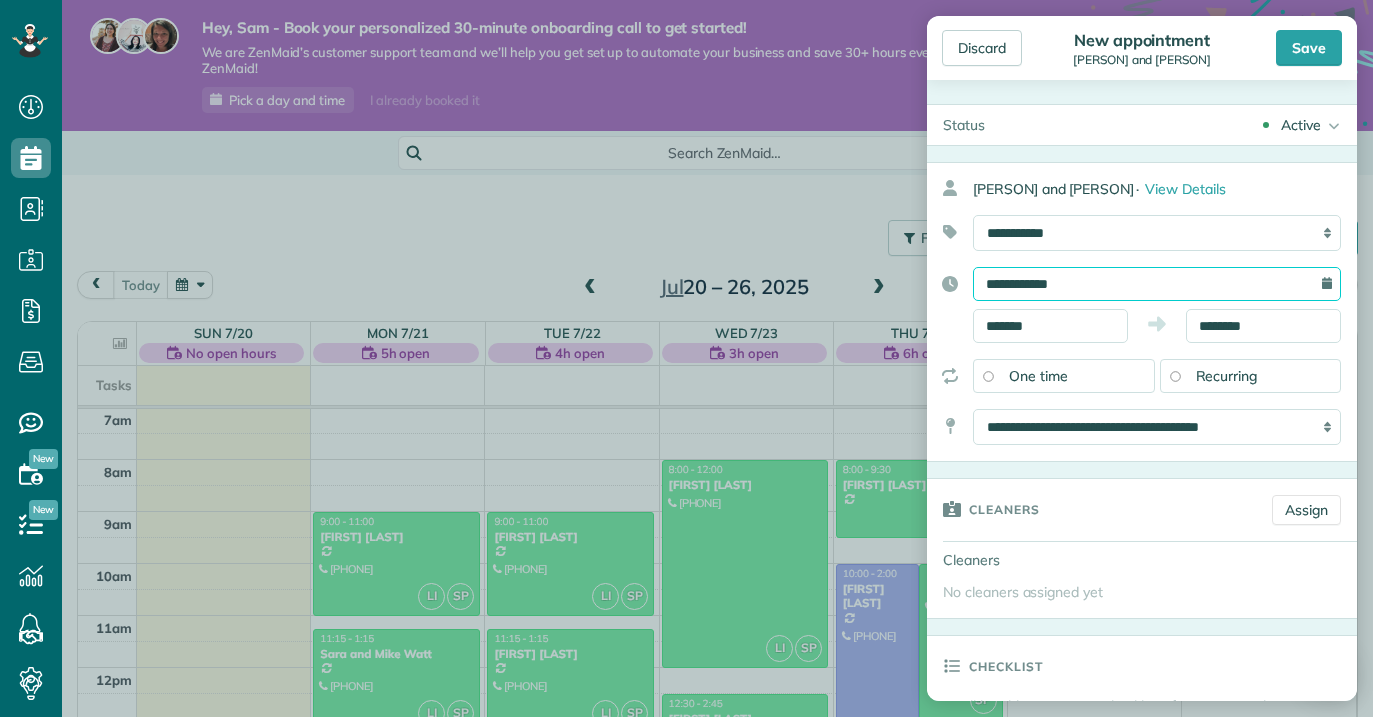 click on "**********" at bounding box center (1157, 284) 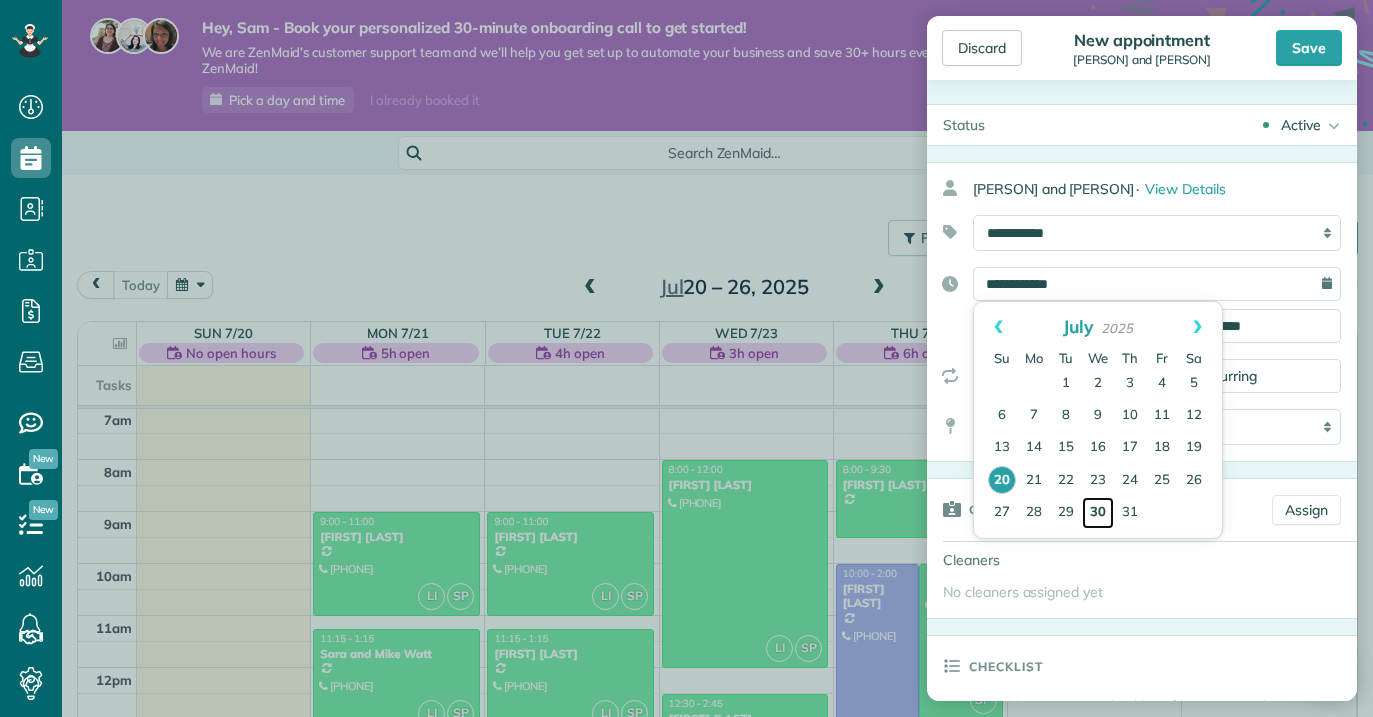 click on "30" at bounding box center [1098, 513] 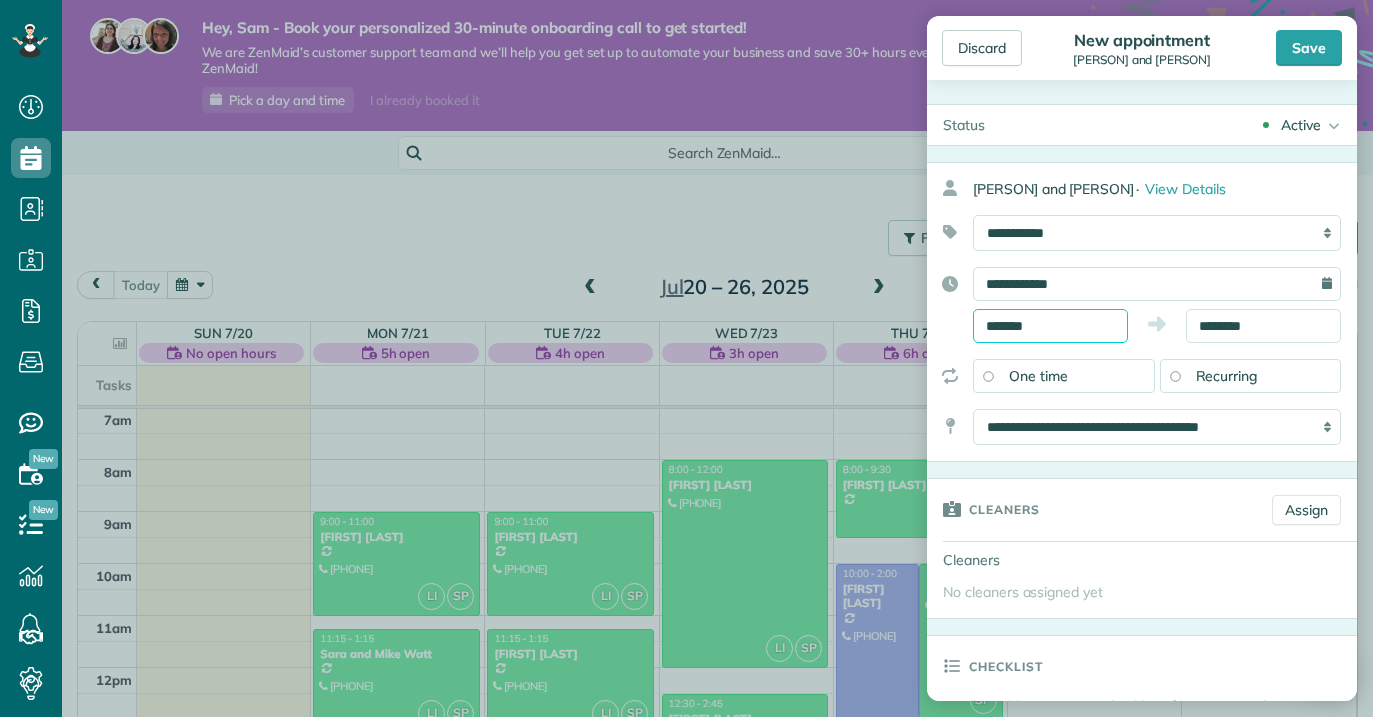 click on "*******" at bounding box center (1050, 326) 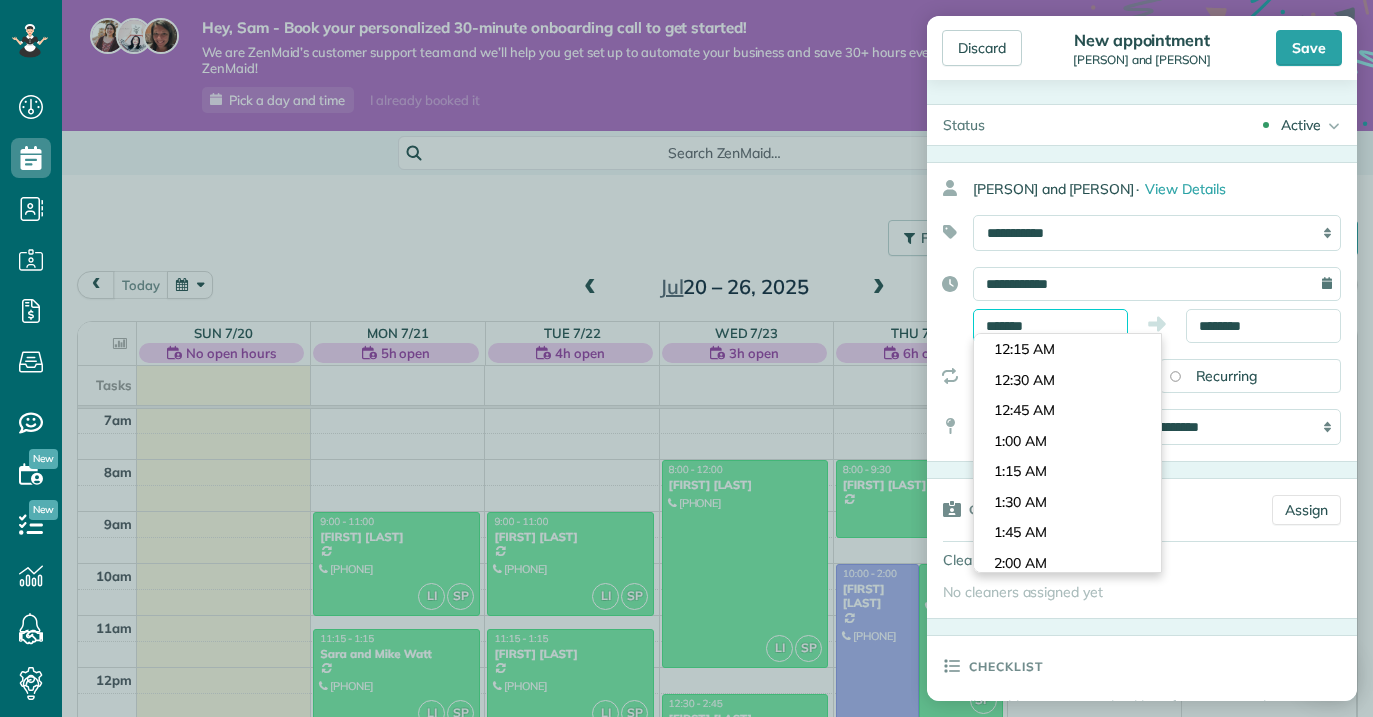 scroll, scrollTop: 1038, scrollLeft: 0, axis: vertical 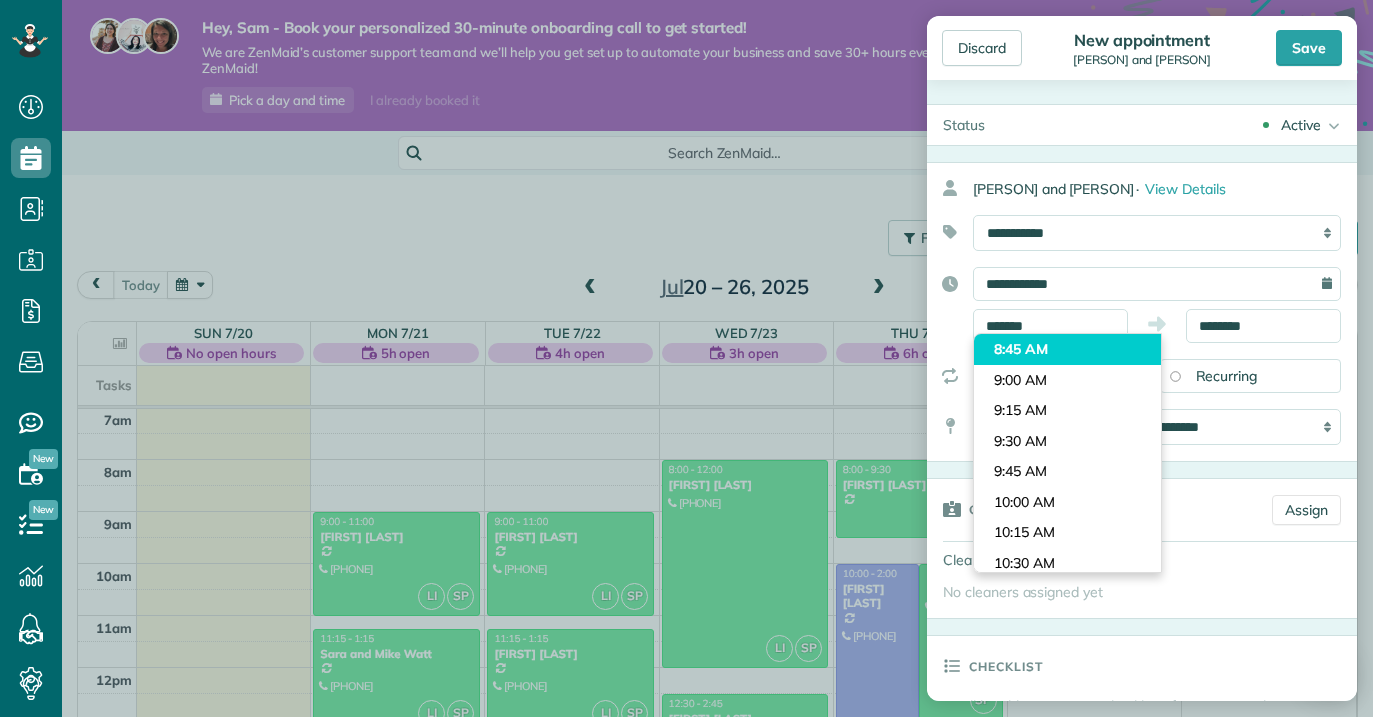 type on "*******" 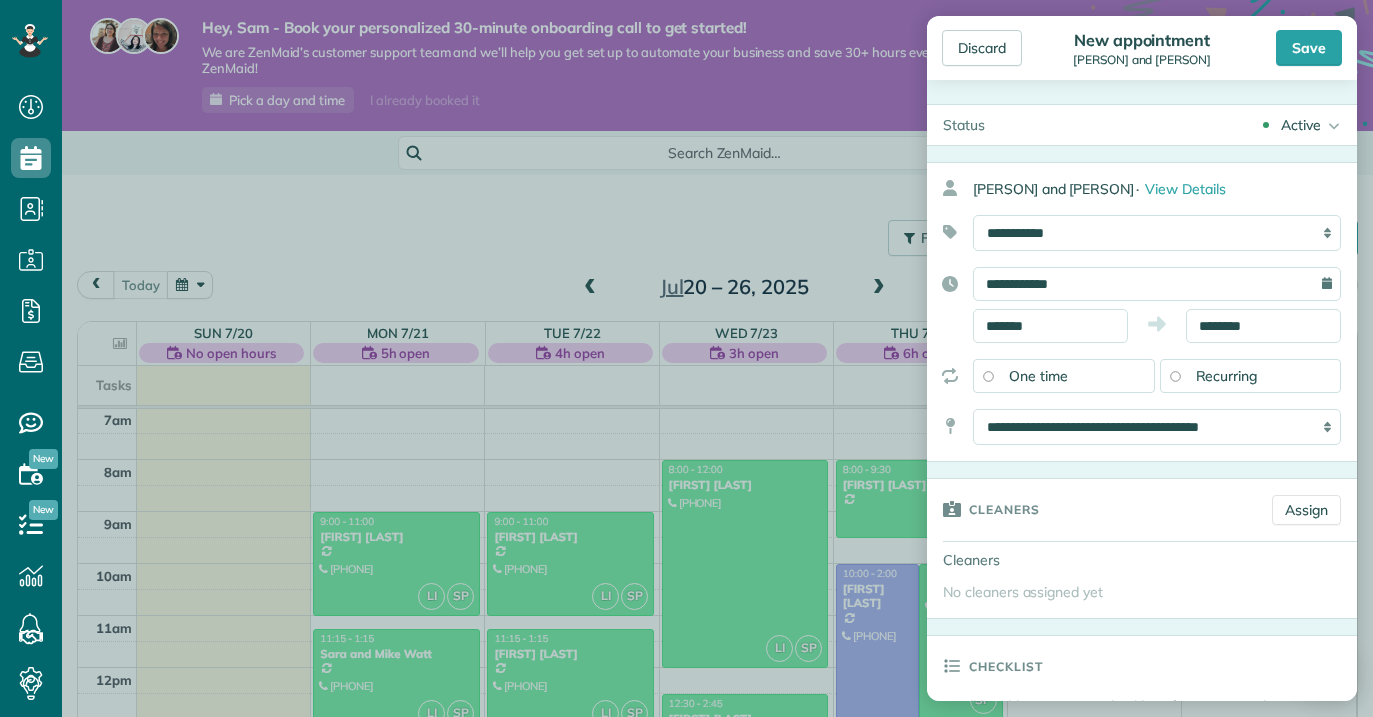 click on "Dashboard
Scheduling
Calendar View
List View
Dispatch View - Weekly scheduling (Beta)" at bounding box center [686, 358] 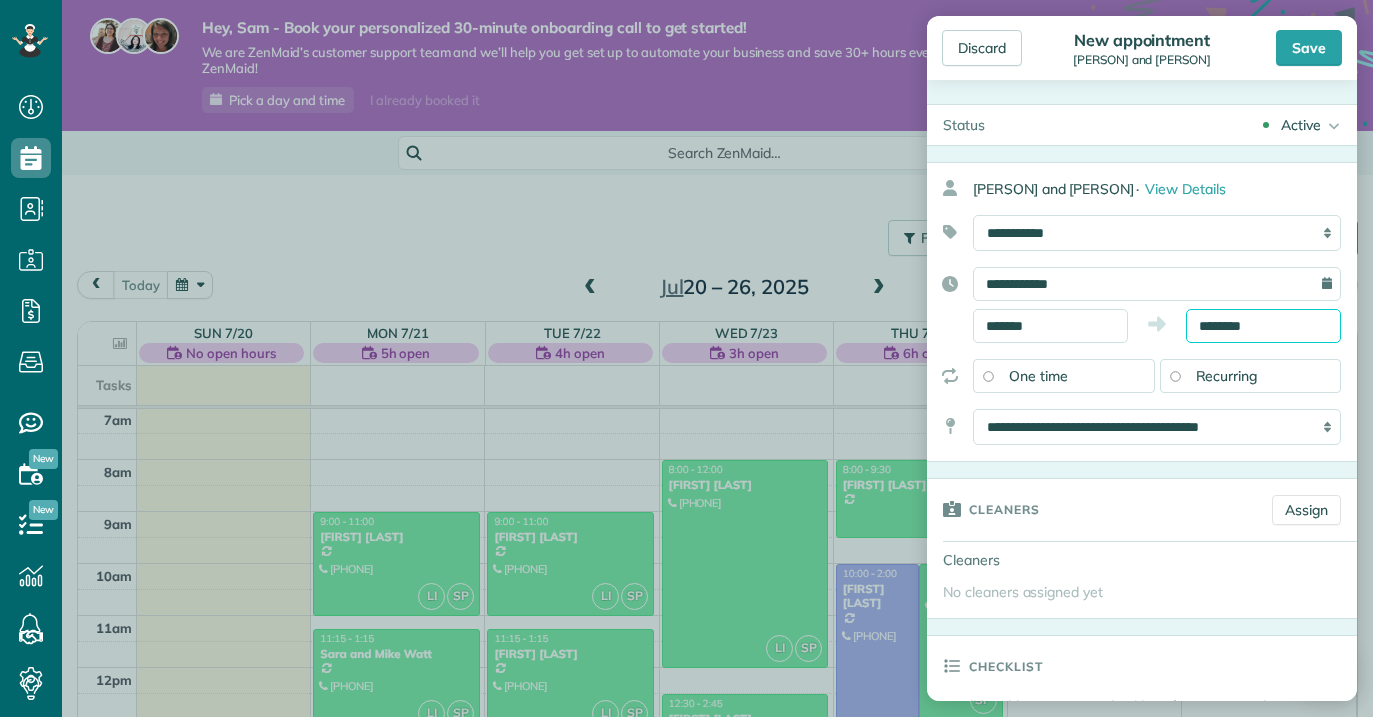 click on "********" at bounding box center (1263, 326) 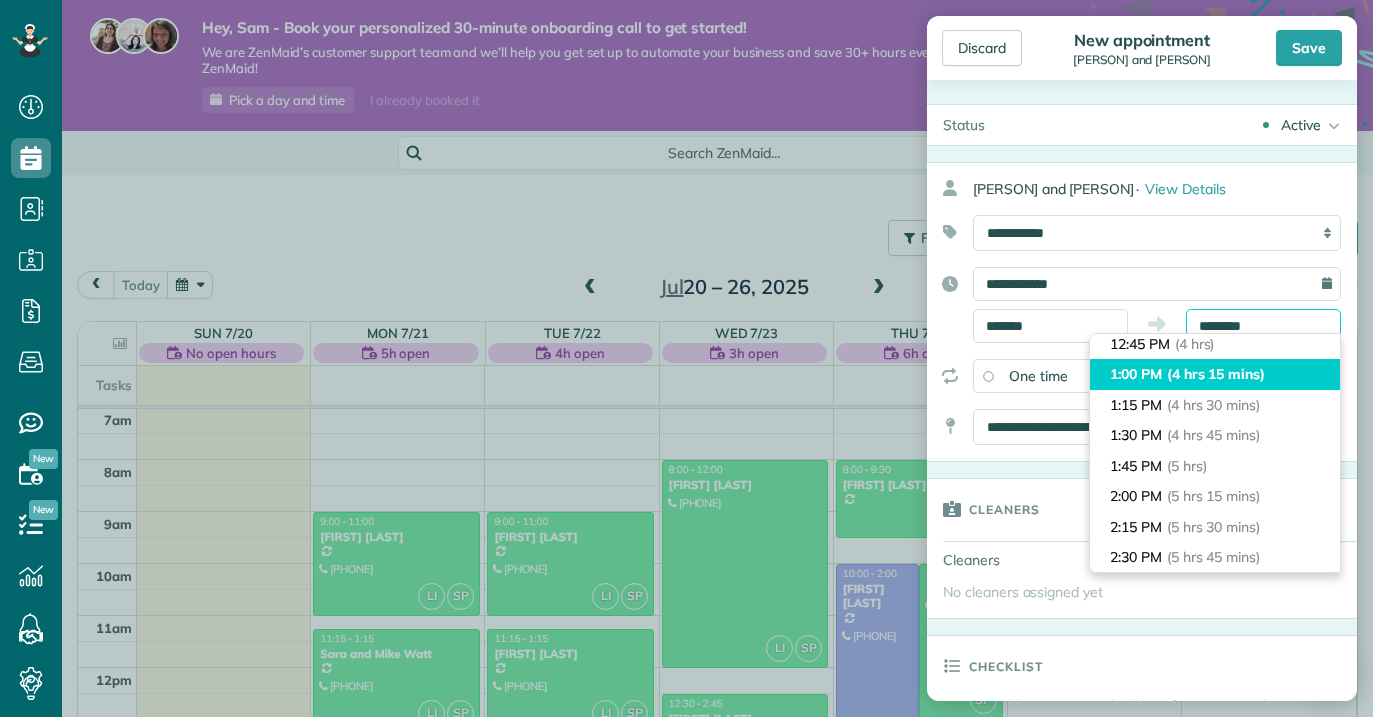 scroll, scrollTop: 495, scrollLeft: 0, axis: vertical 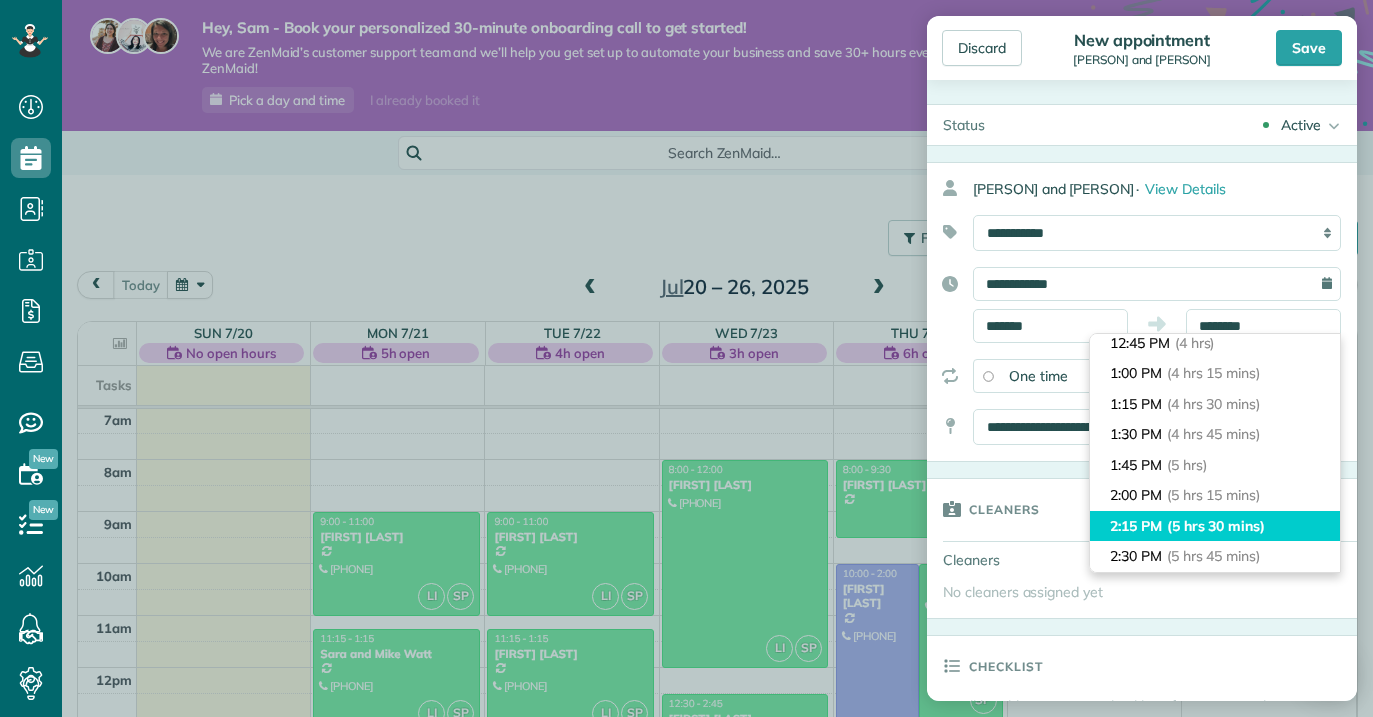 type on "*******" 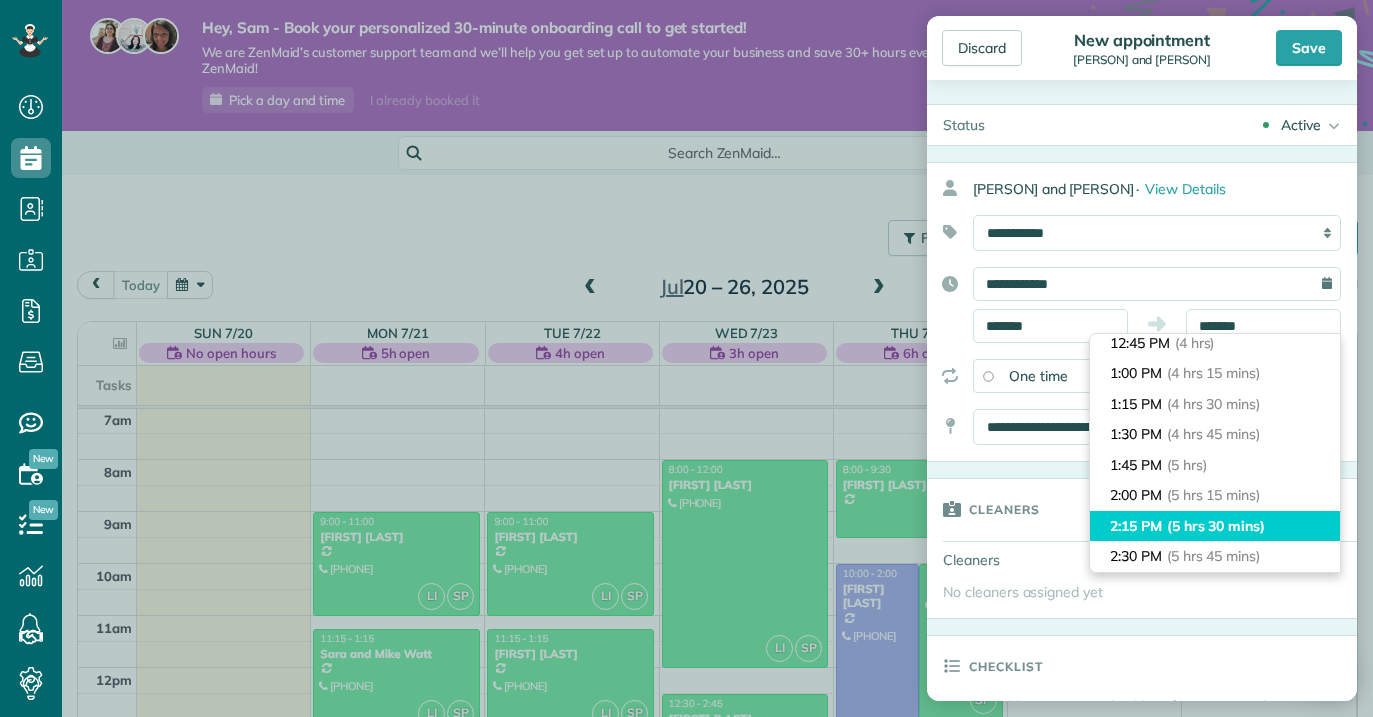 click on "[TIME]  ([DURATION])" at bounding box center [1215, 526] 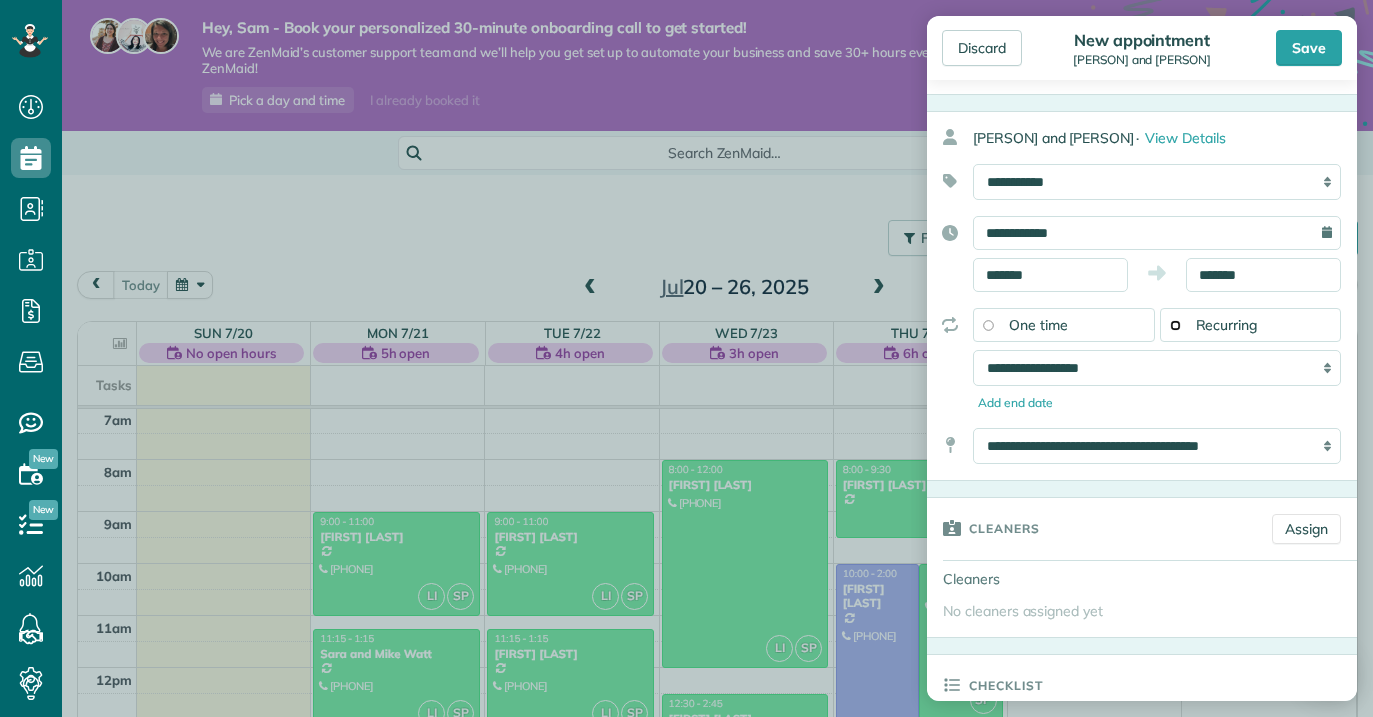 scroll, scrollTop: 110, scrollLeft: 0, axis: vertical 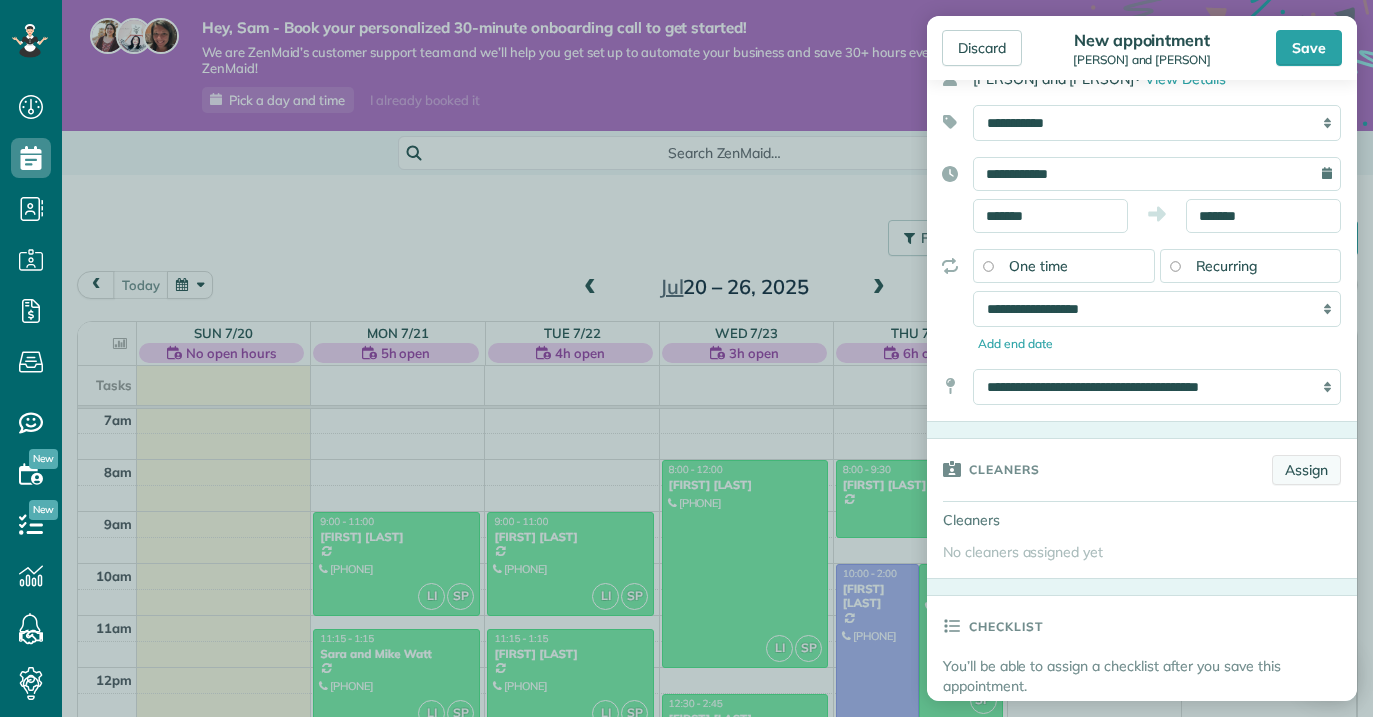 click on "Assign" at bounding box center [1306, 470] 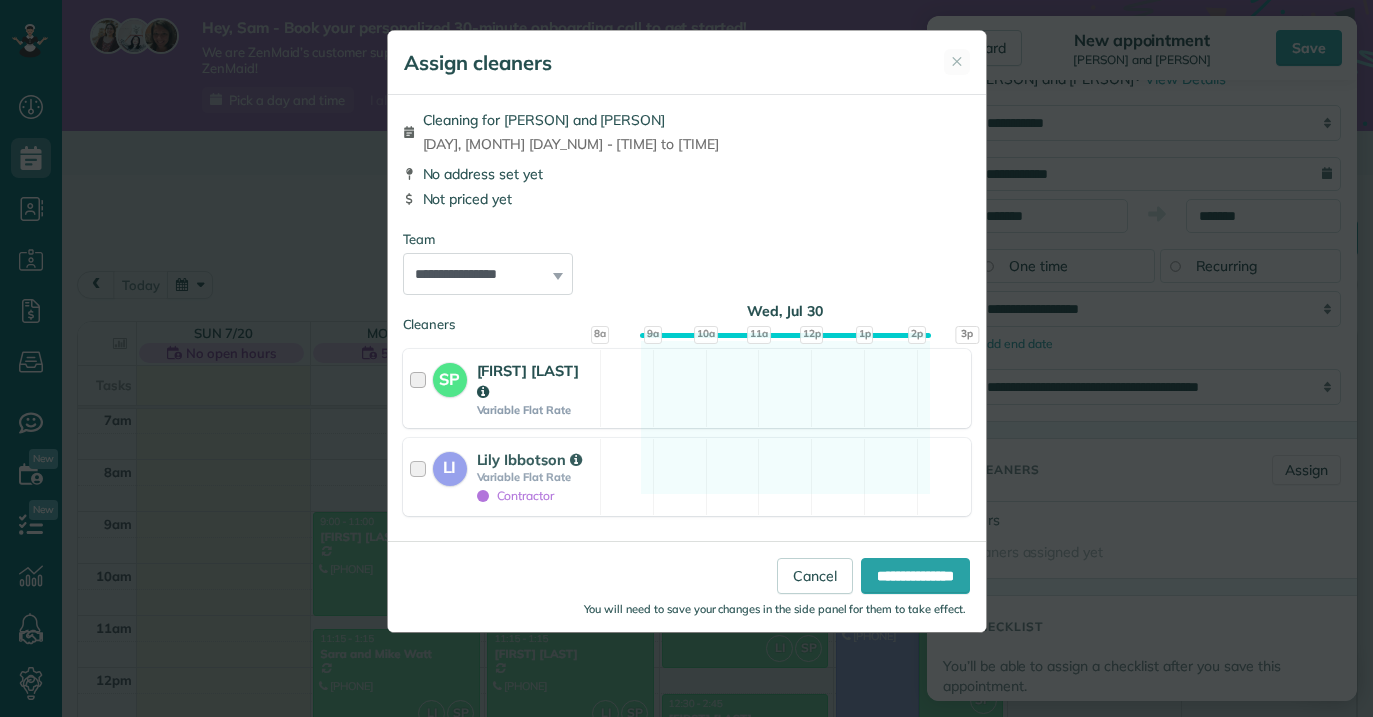 click at bounding box center (421, 388) 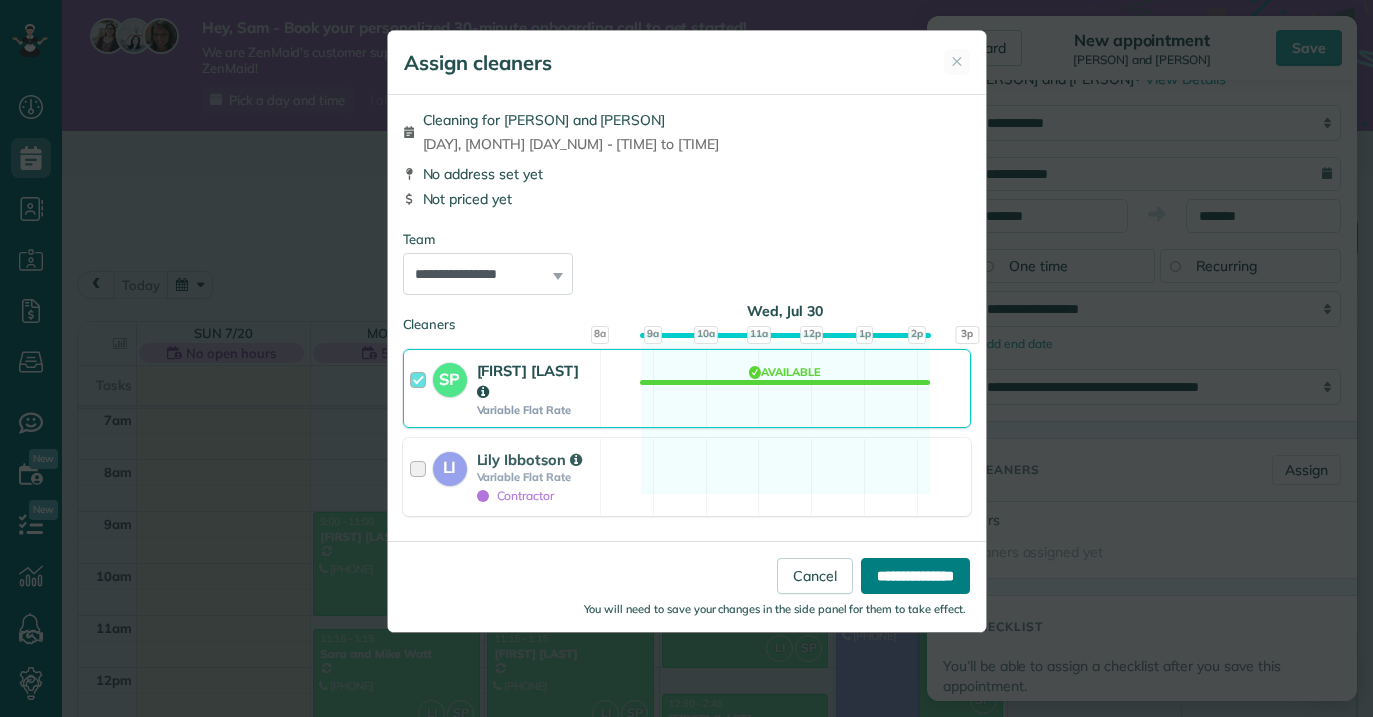 click on "**********" at bounding box center [915, 576] 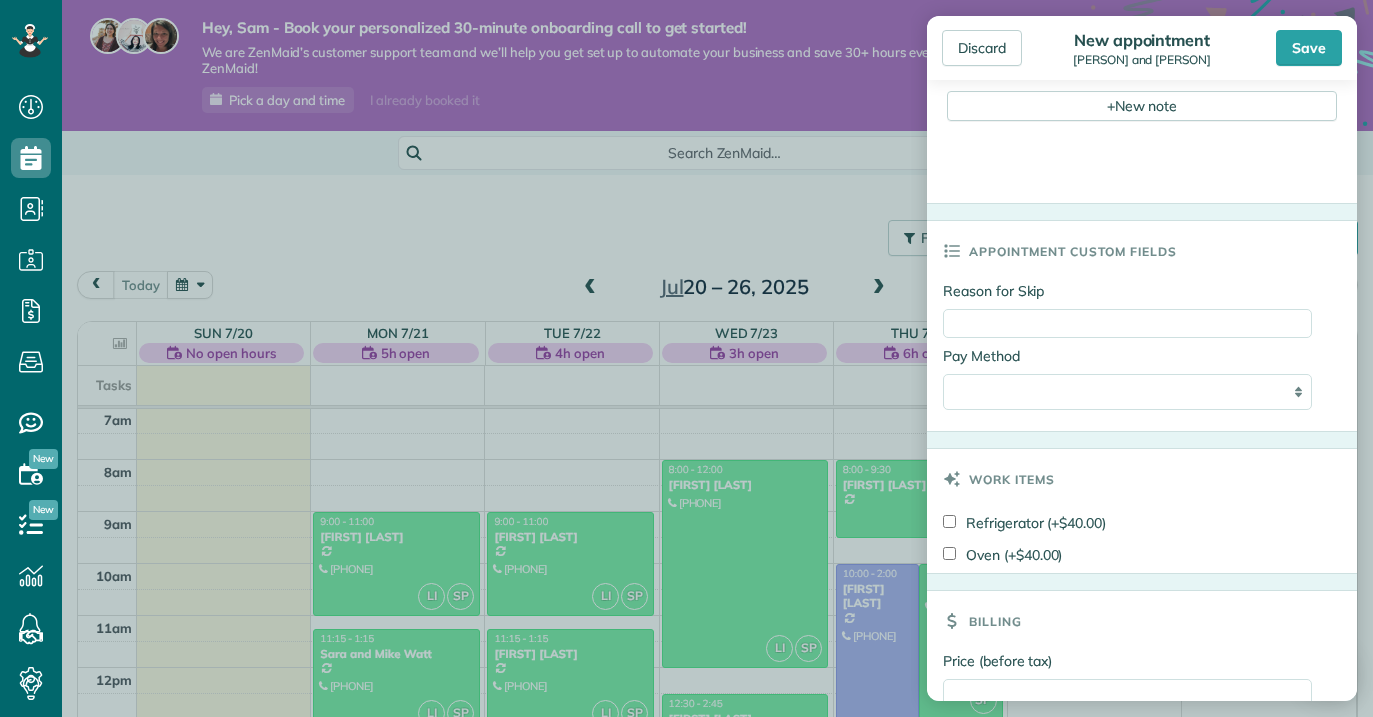 scroll, scrollTop: 962, scrollLeft: 0, axis: vertical 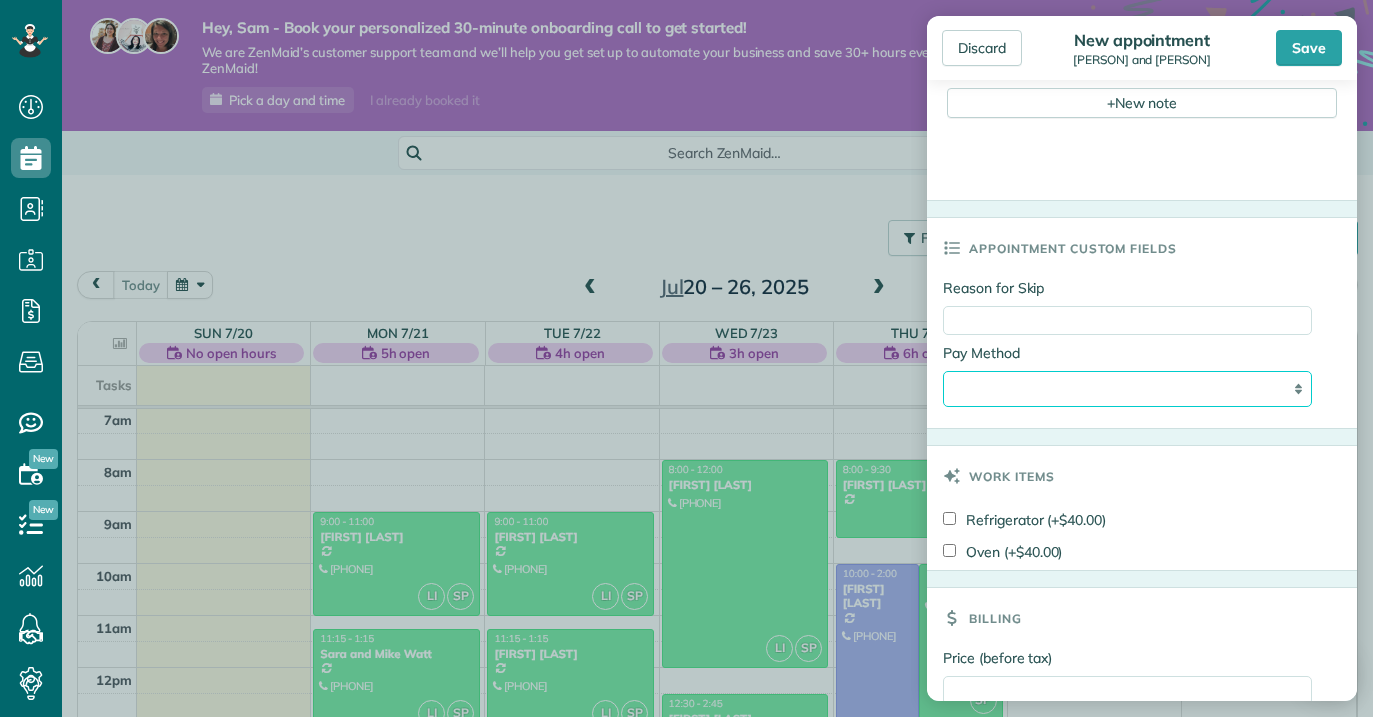 click on "**********" at bounding box center (1127, 389) 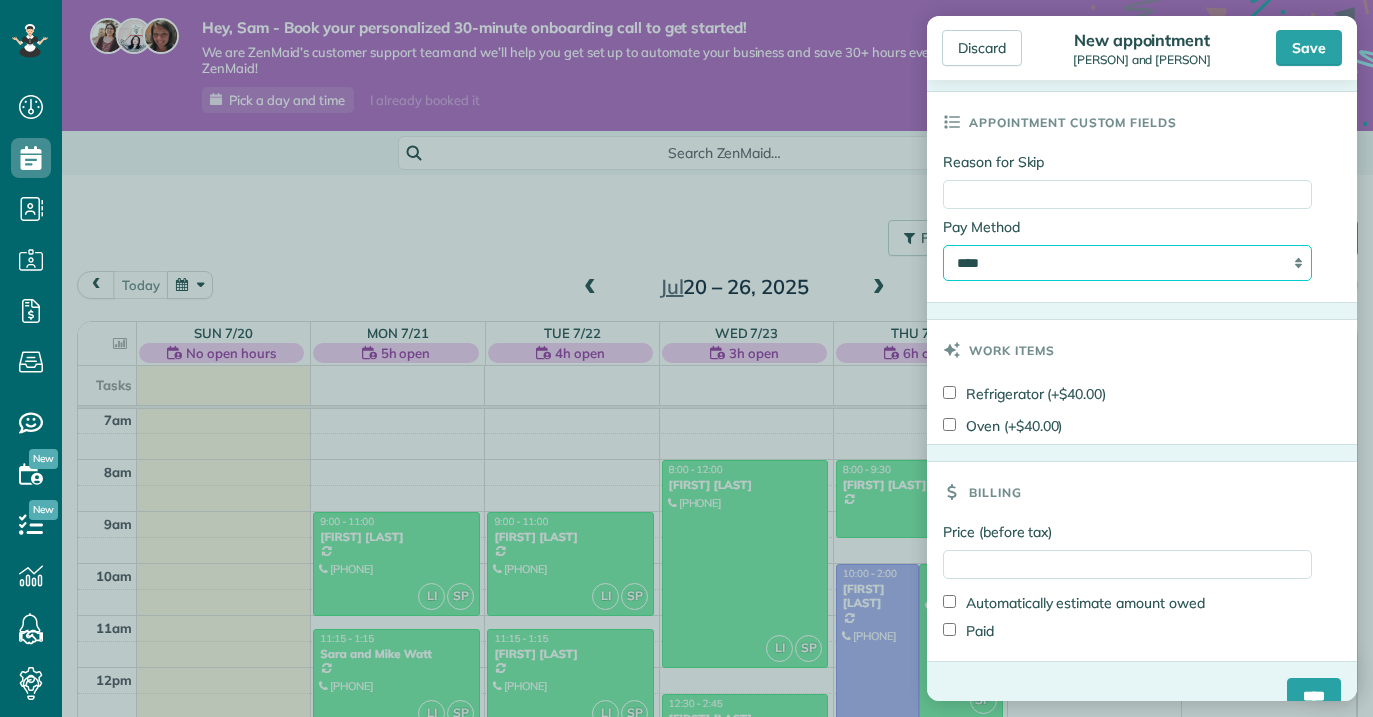 scroll, scrollTop: 1092, scrollLeft: 0, axis: vertical 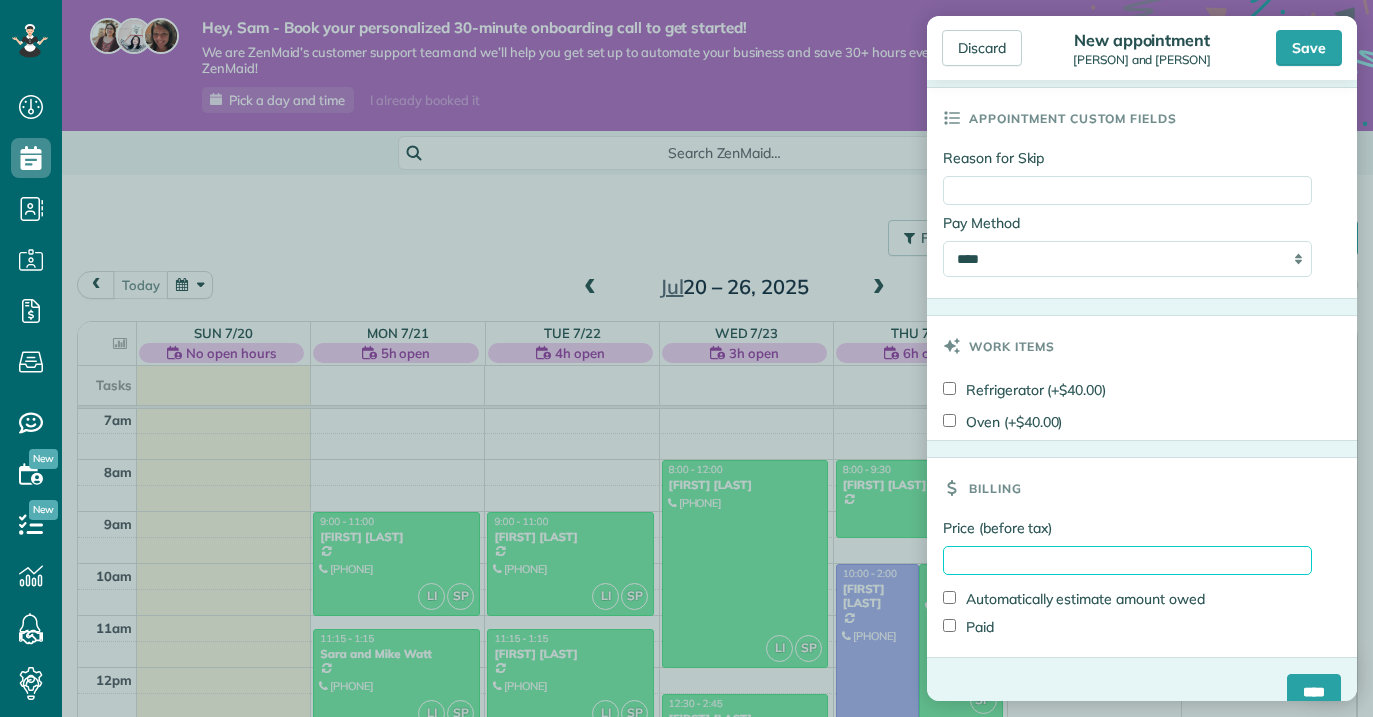 click on "Price (before tax)" at bounding box center (1127, 560) 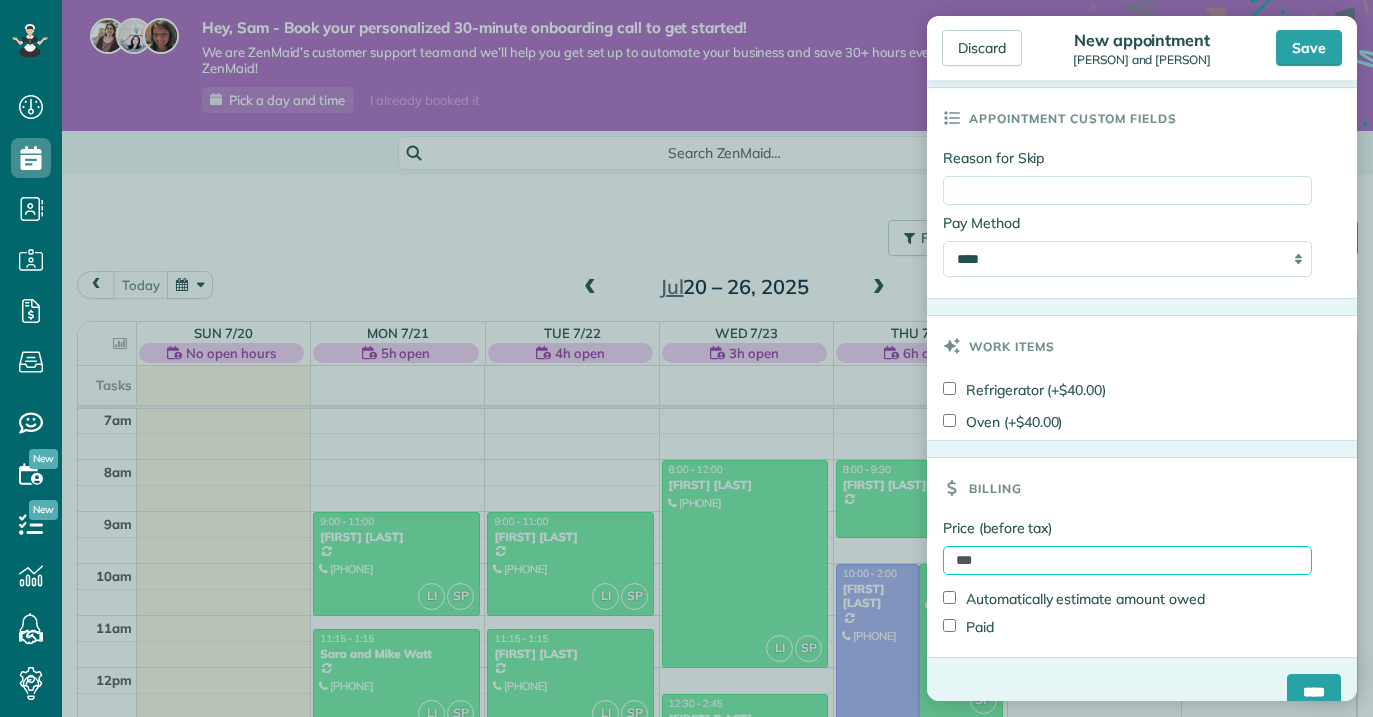 scroll, scrollTop: 1123, scrollLeft: 0, axis: vertical 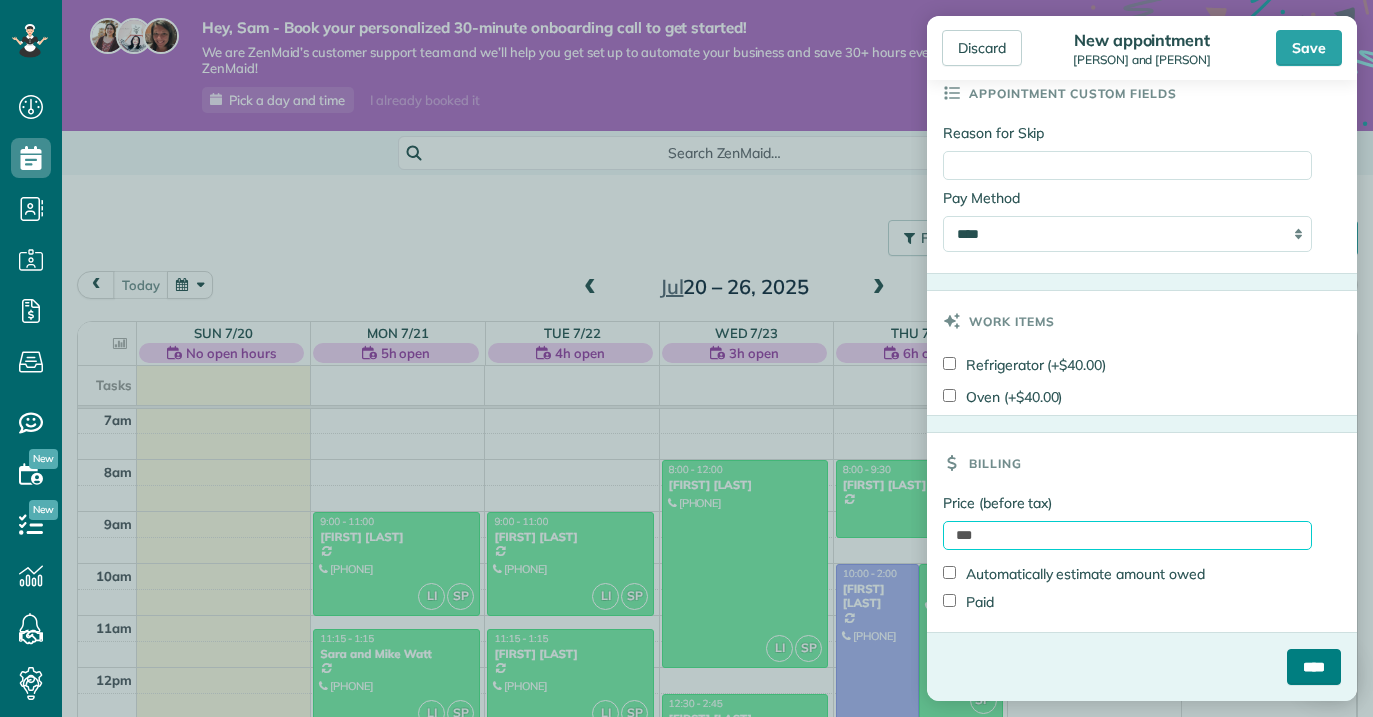 type on "***" 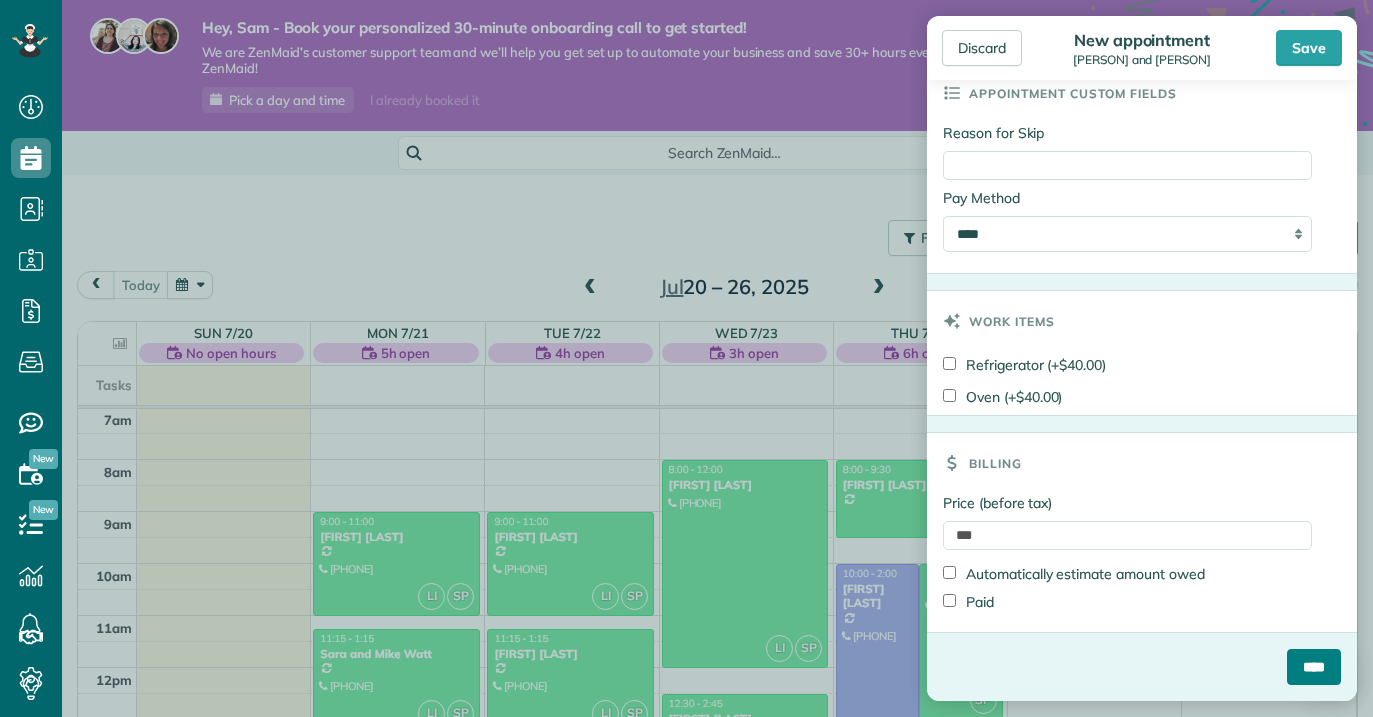 click on "****" at bounding box center [1314, 667] 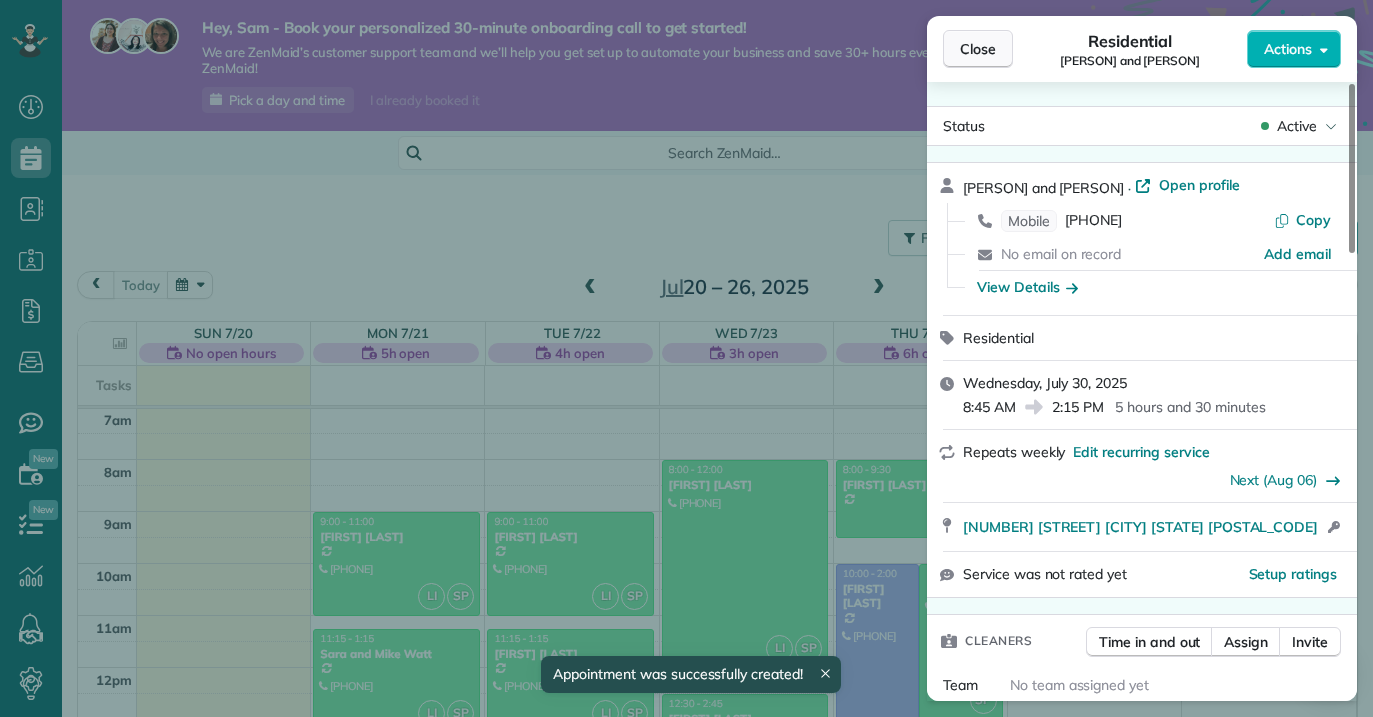 click on "Close" at bounding box center [978, 49] 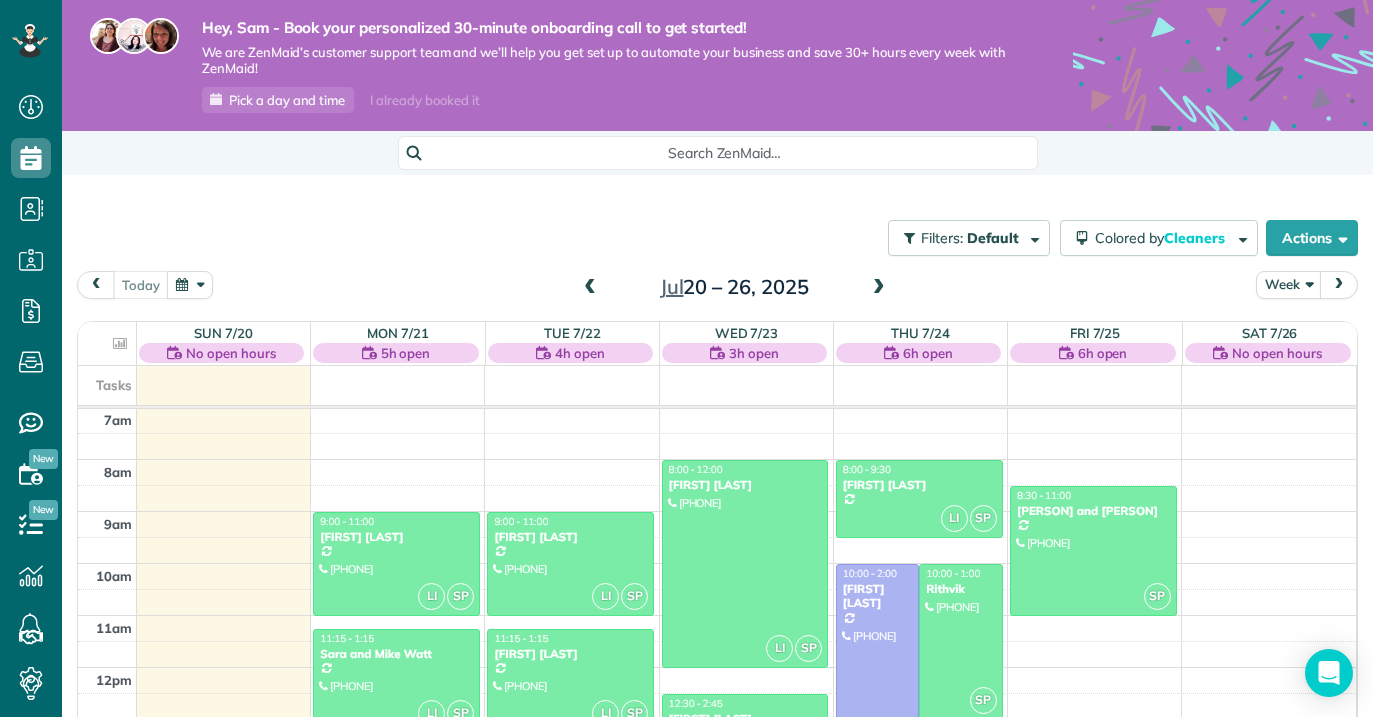 click at bounding box center [879, 288] 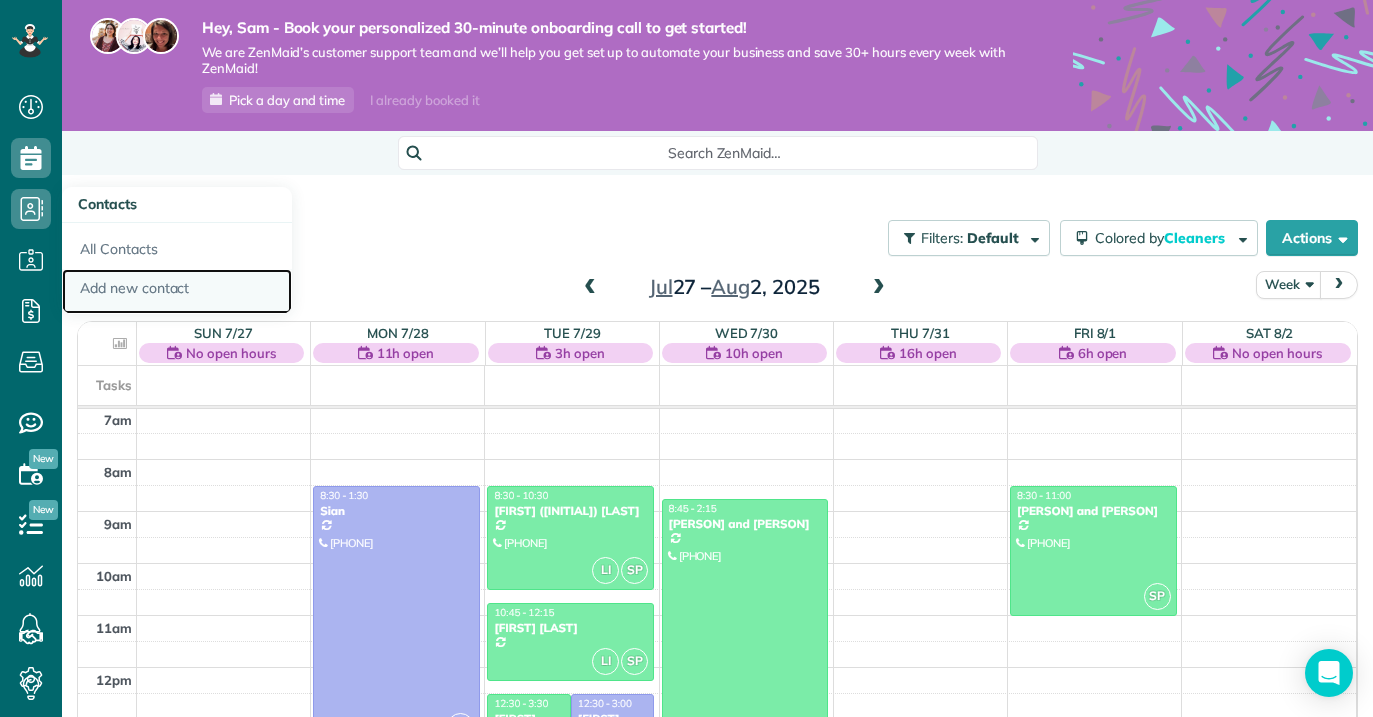 click on "Add new contact" at bounding box center [177, 292] 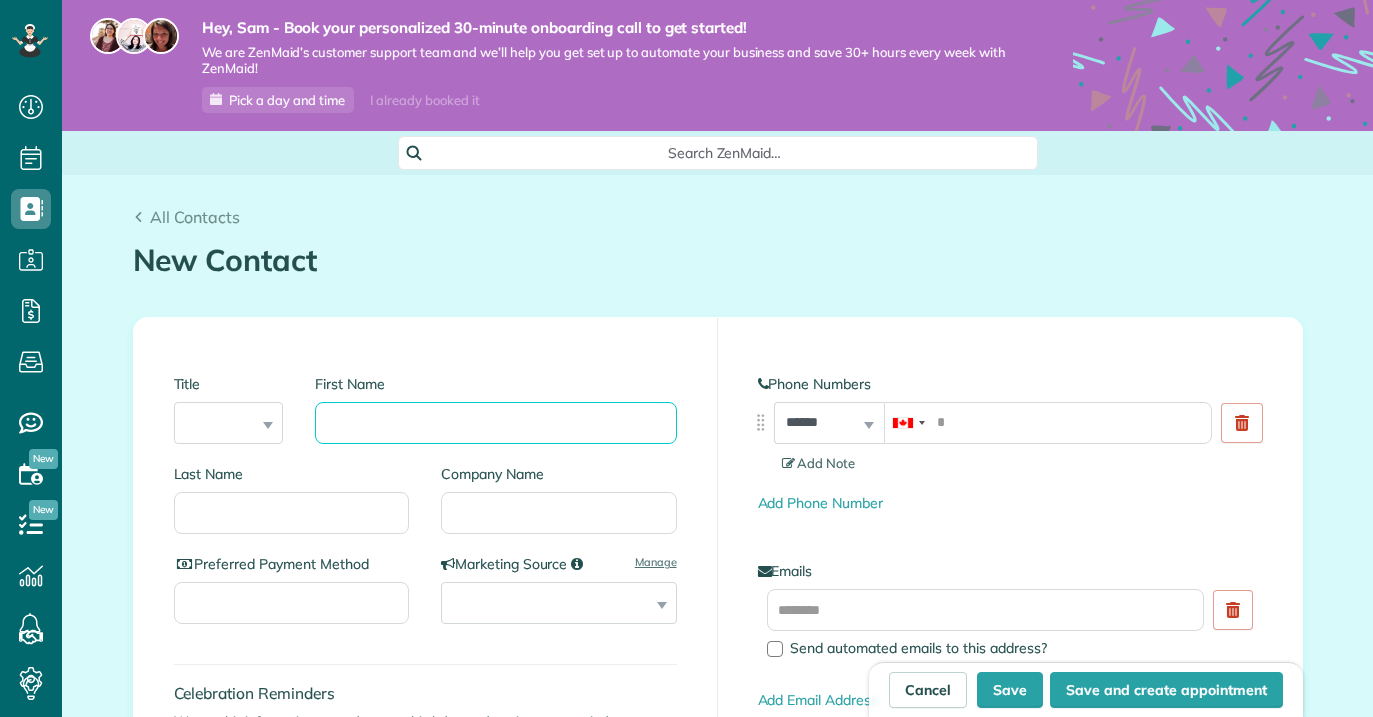 click on "First Name" at bounding box center [495, 423] 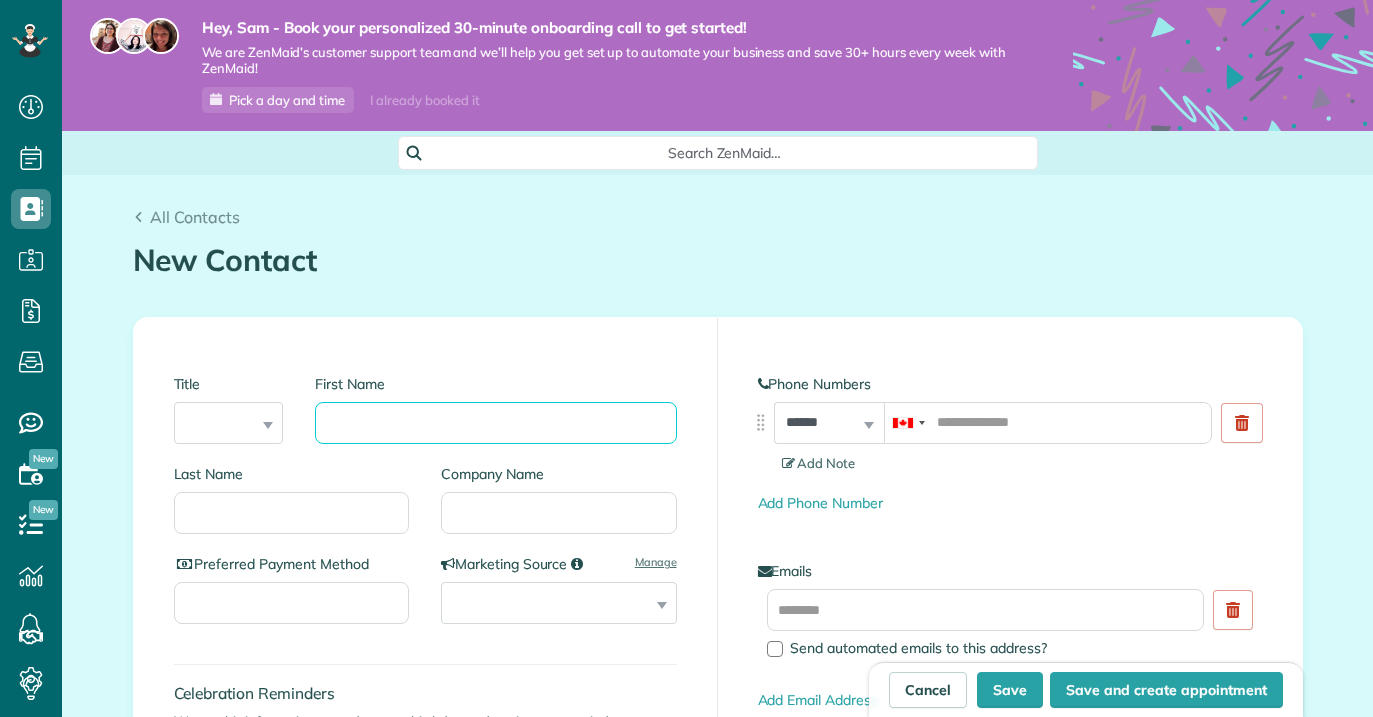 scroll, scrollTop: 717, scrollLeft: 62, axis: both 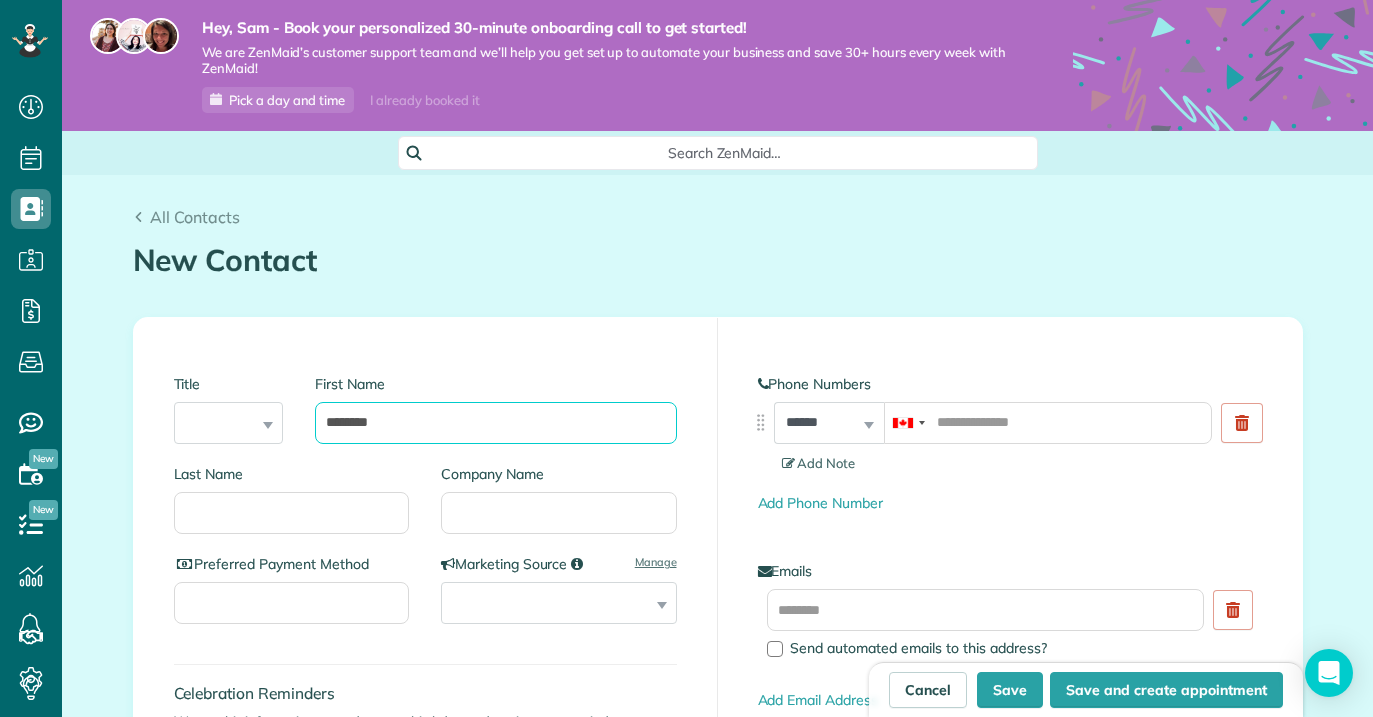 type on "********" 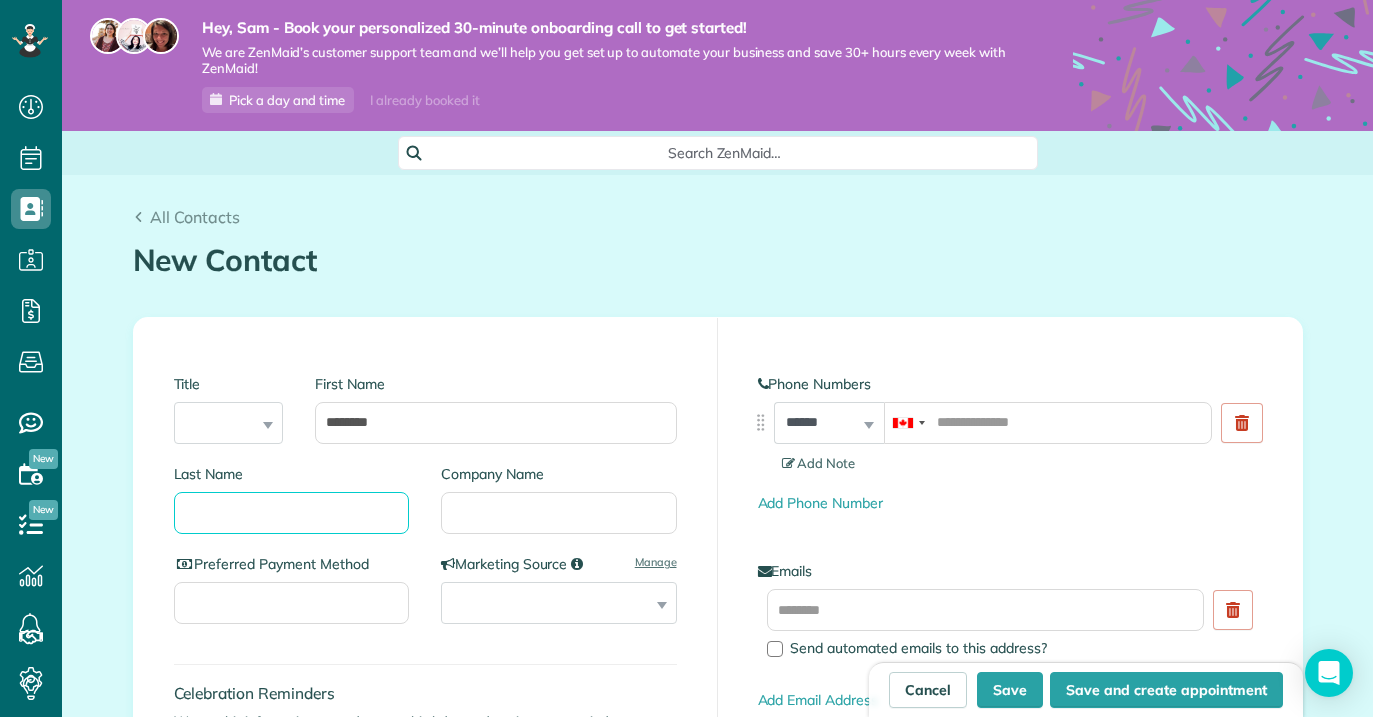 click on "Last Name" at bounding box center [292, 513] 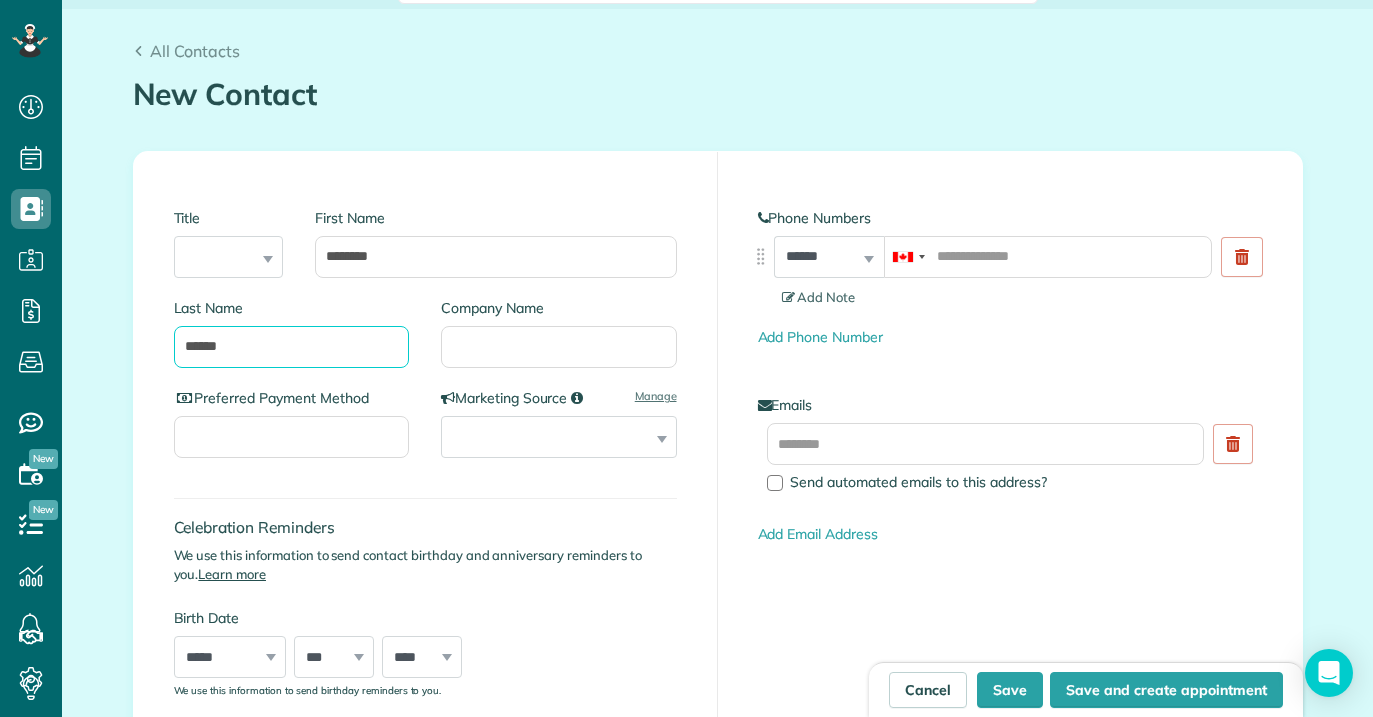 scroll, scrollTop: 168, scrollLeft: 0, axis: vertical 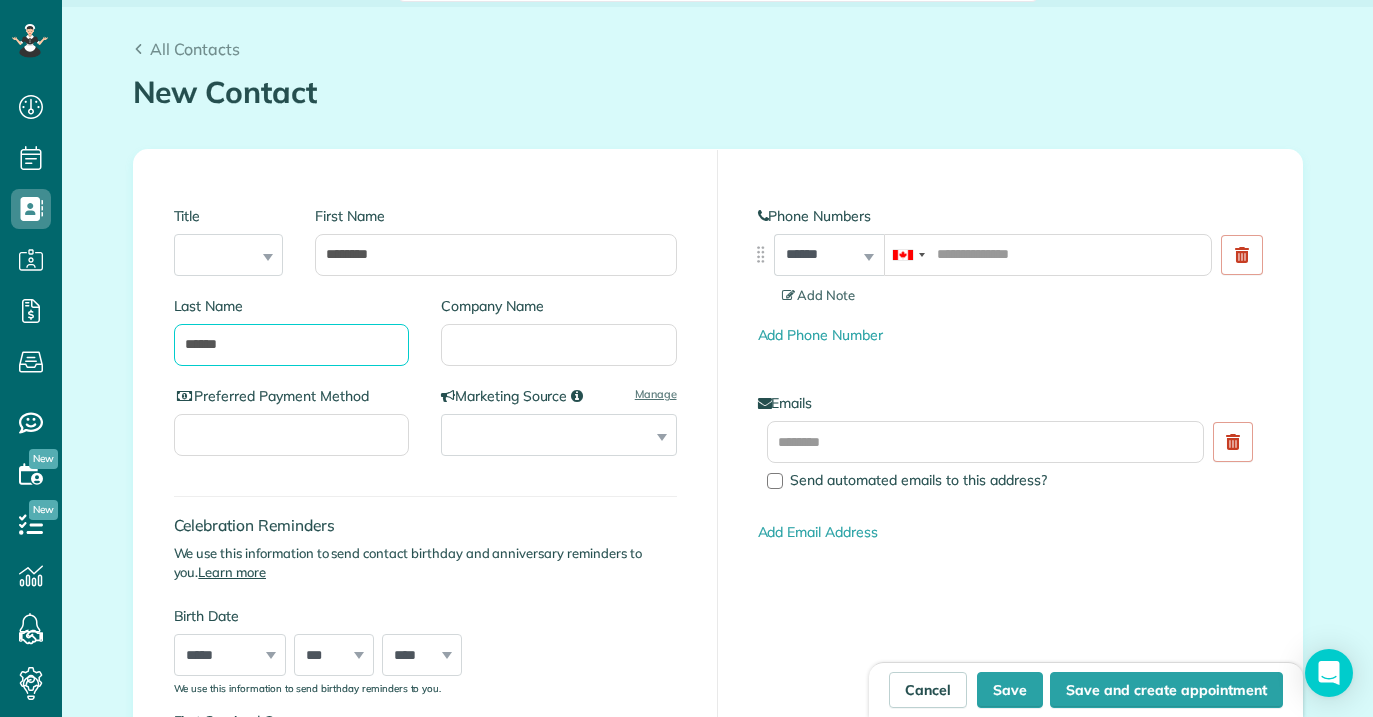 type on "******" 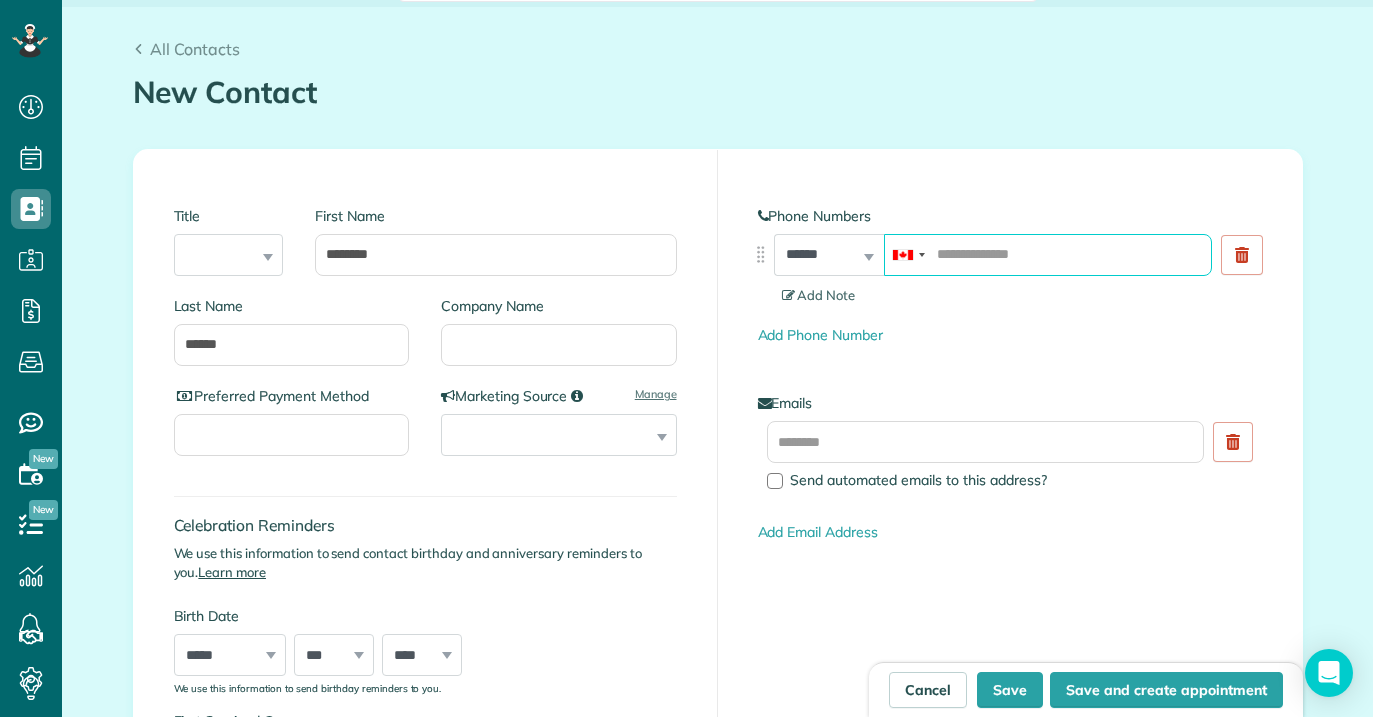 click at bounding box center [1048, 255] 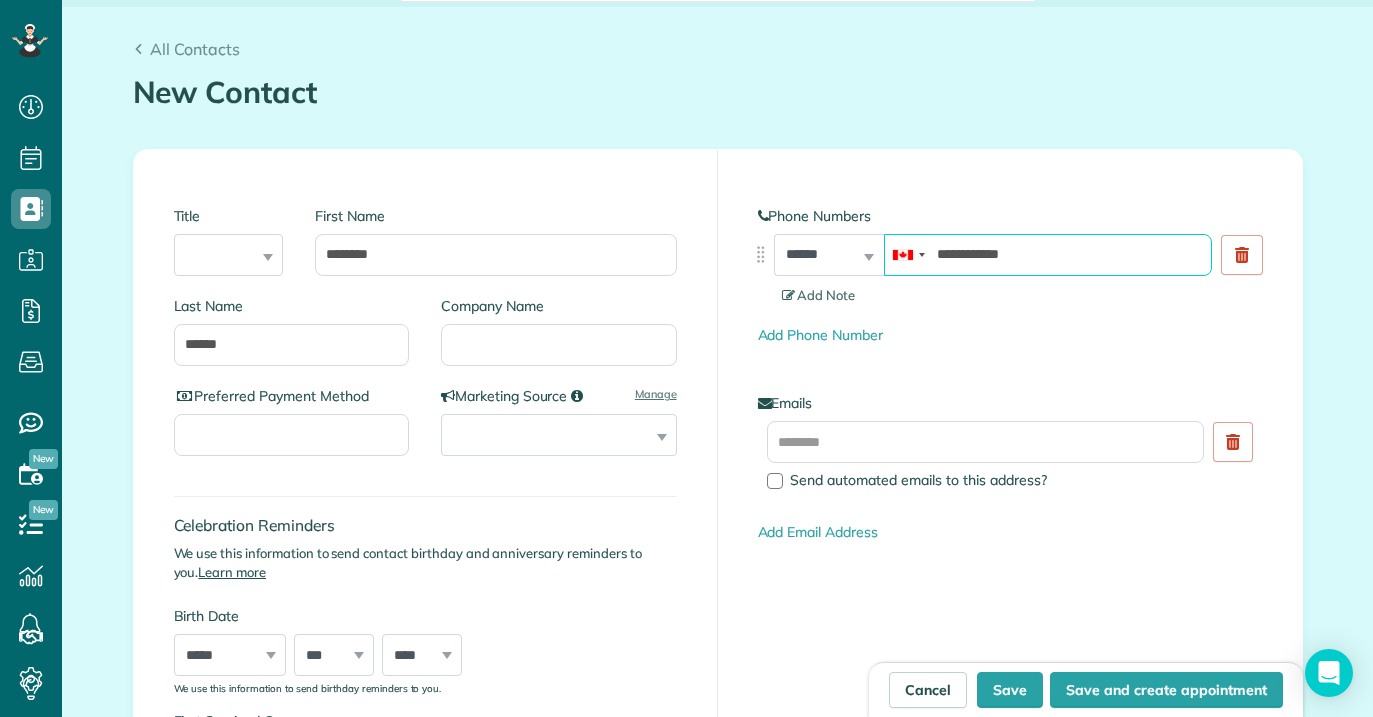 type on "**********" 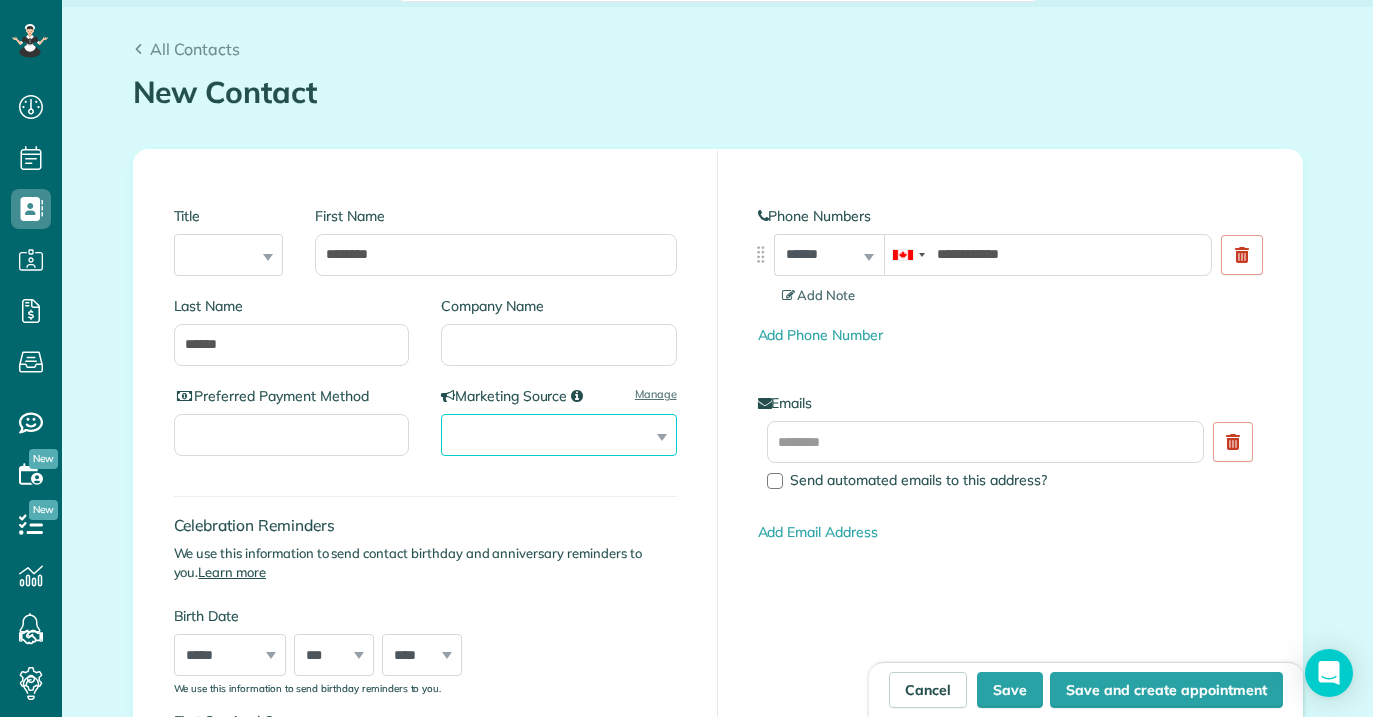 click on "**********" at bounding box center [559, 435] 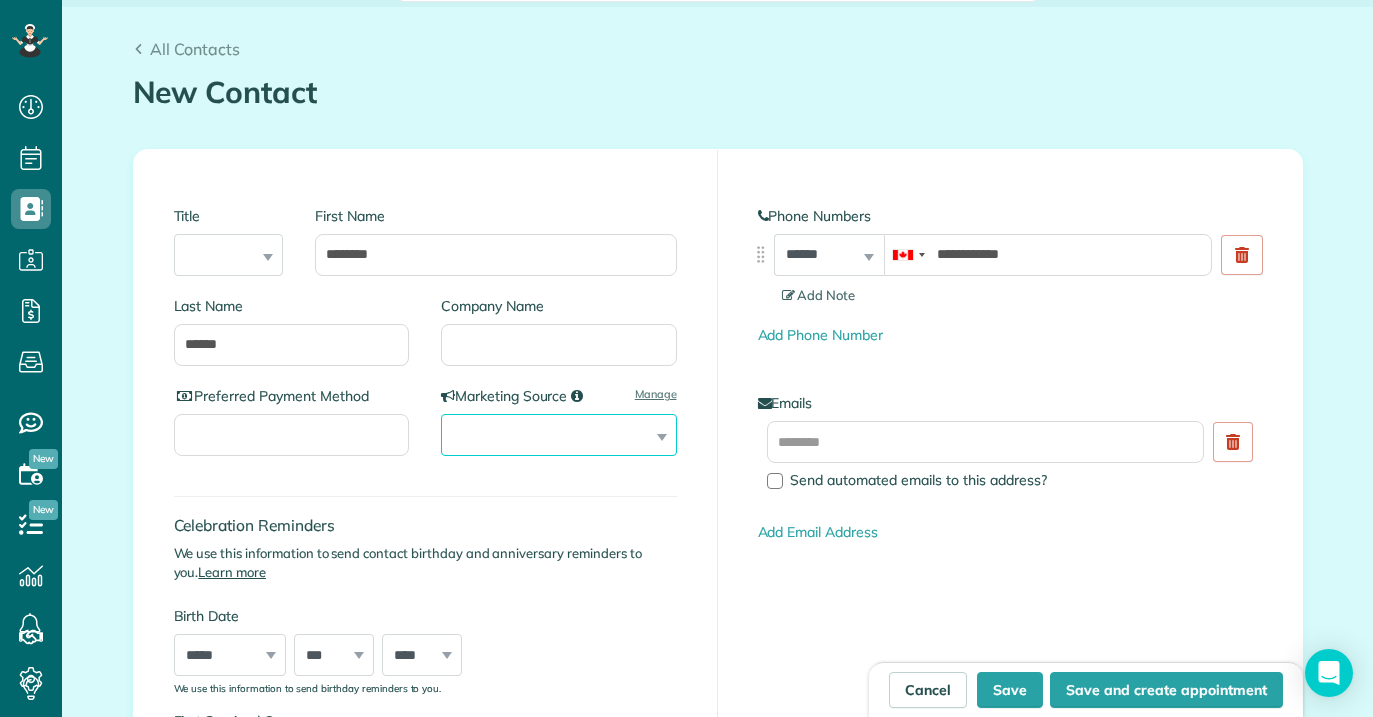 select on "********" 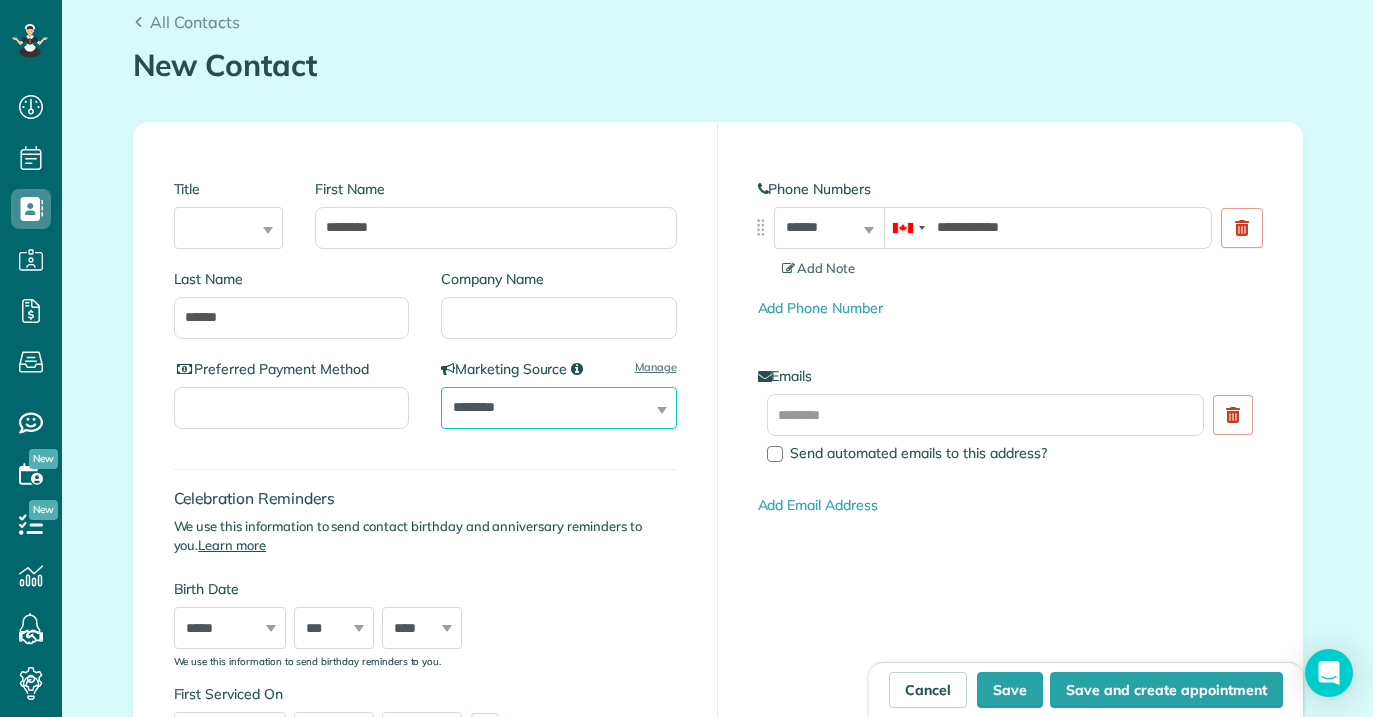 scroll, scrollTop: 209, scrollLeft: 0, axis: vertical 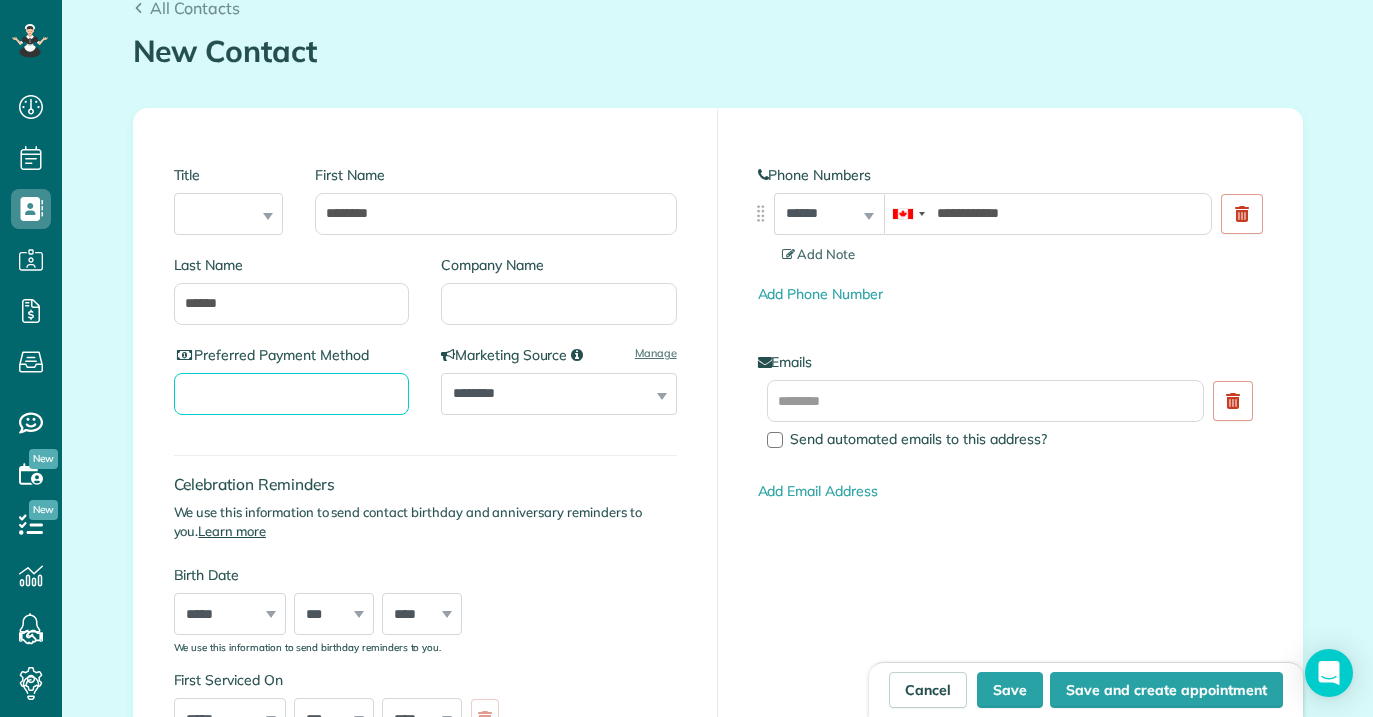 click on "Preferred Payment Method" at bounding box center [292, 394] 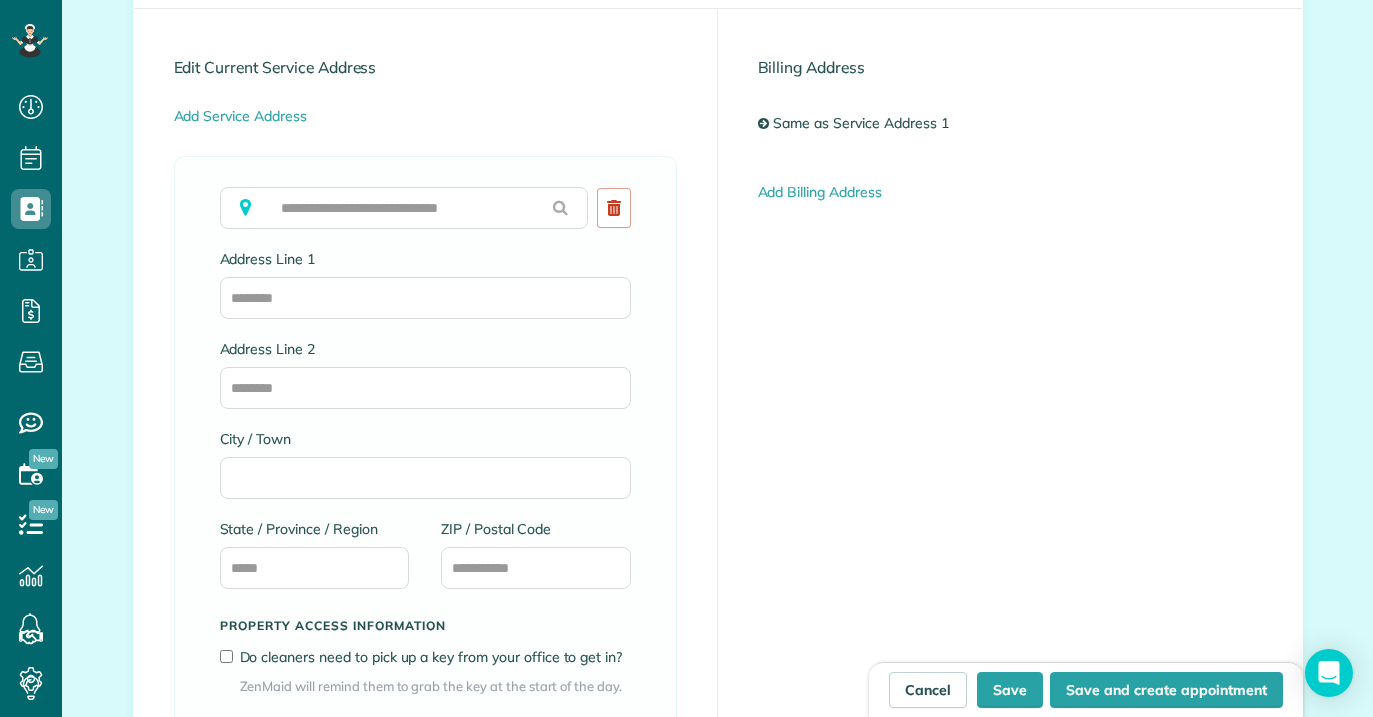 scroll, scrollTop: 1088, scrollLeft: 0, axis: vertical 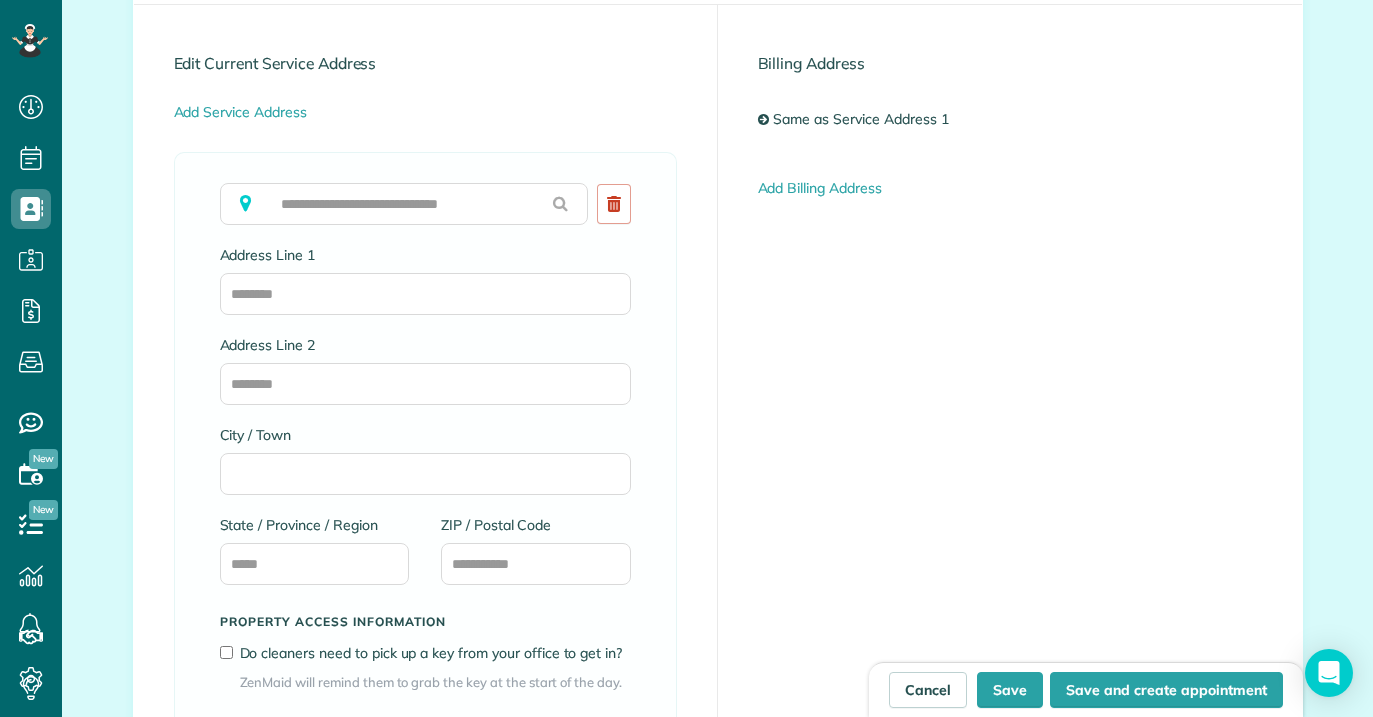 type on "****" 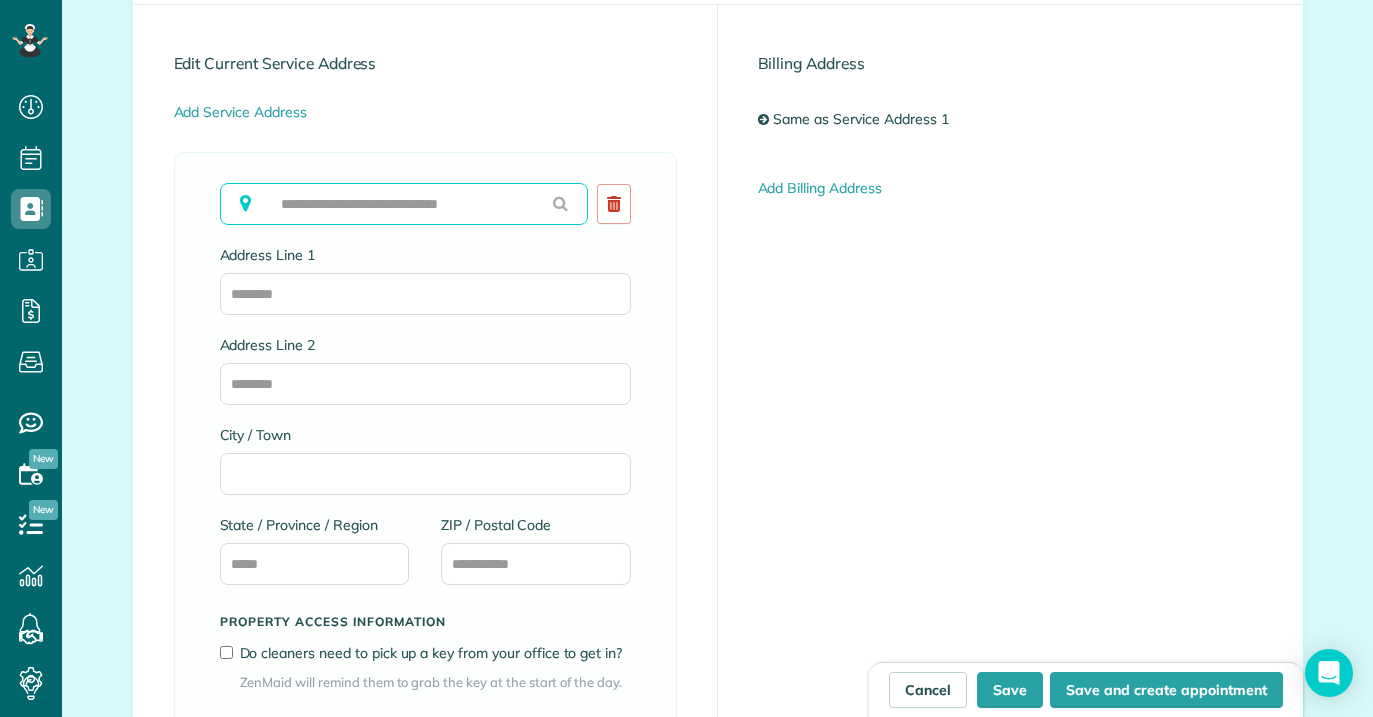 click at bounding box center [404, 204] 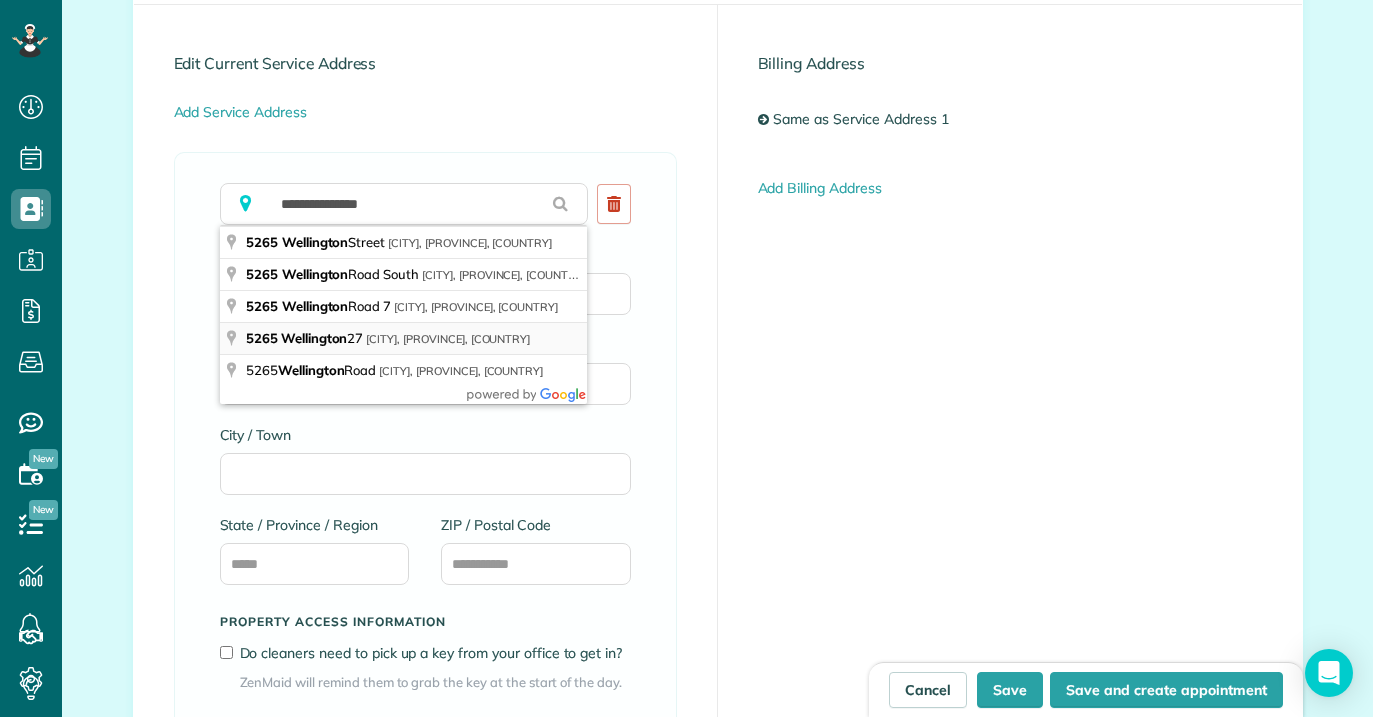 type on "**********" 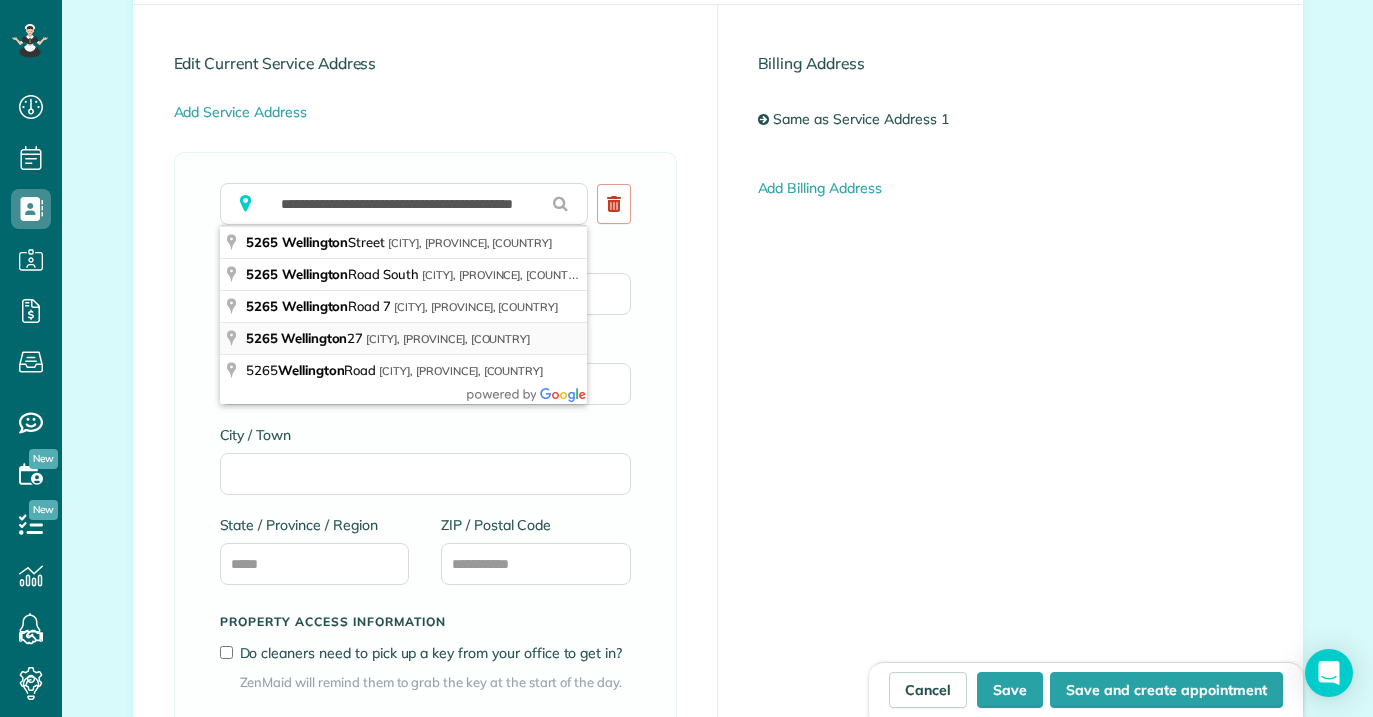 type on "**********" 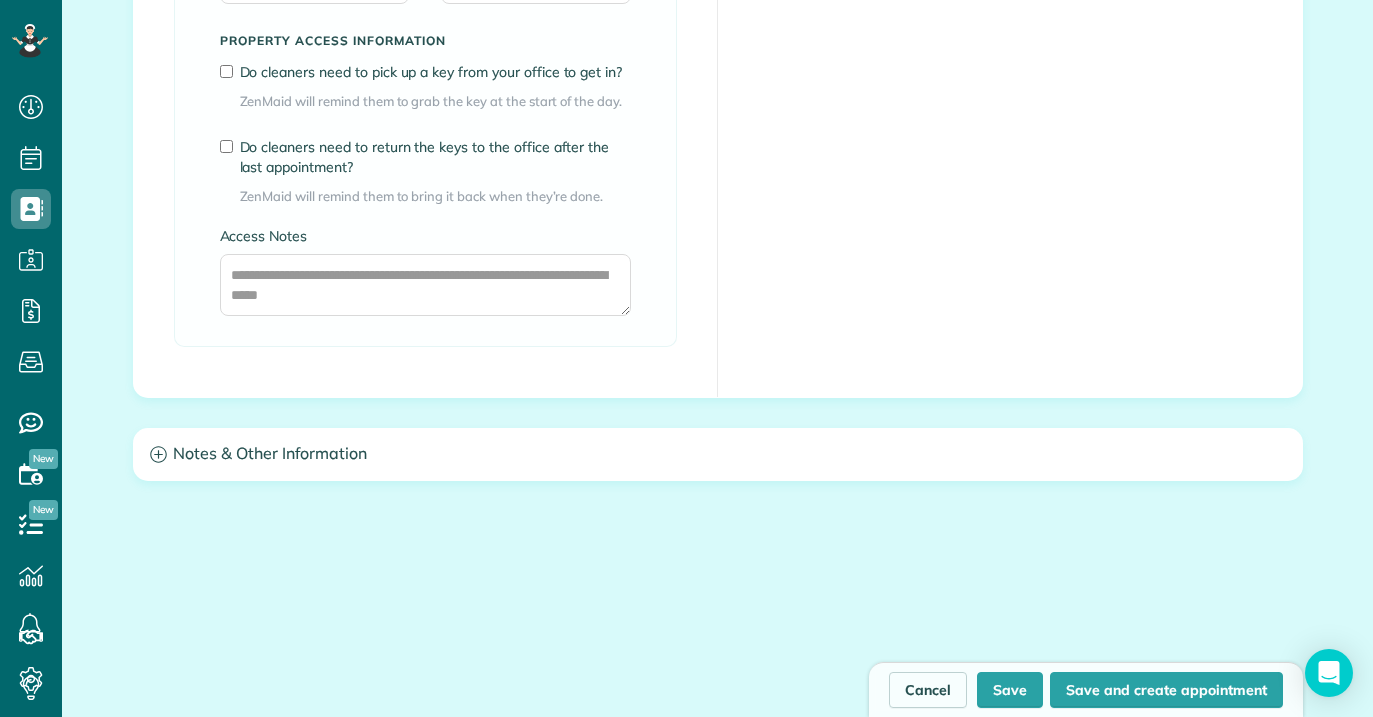 scroll, scrollTop: 1671, scrollLeft: 0, axis: vertical 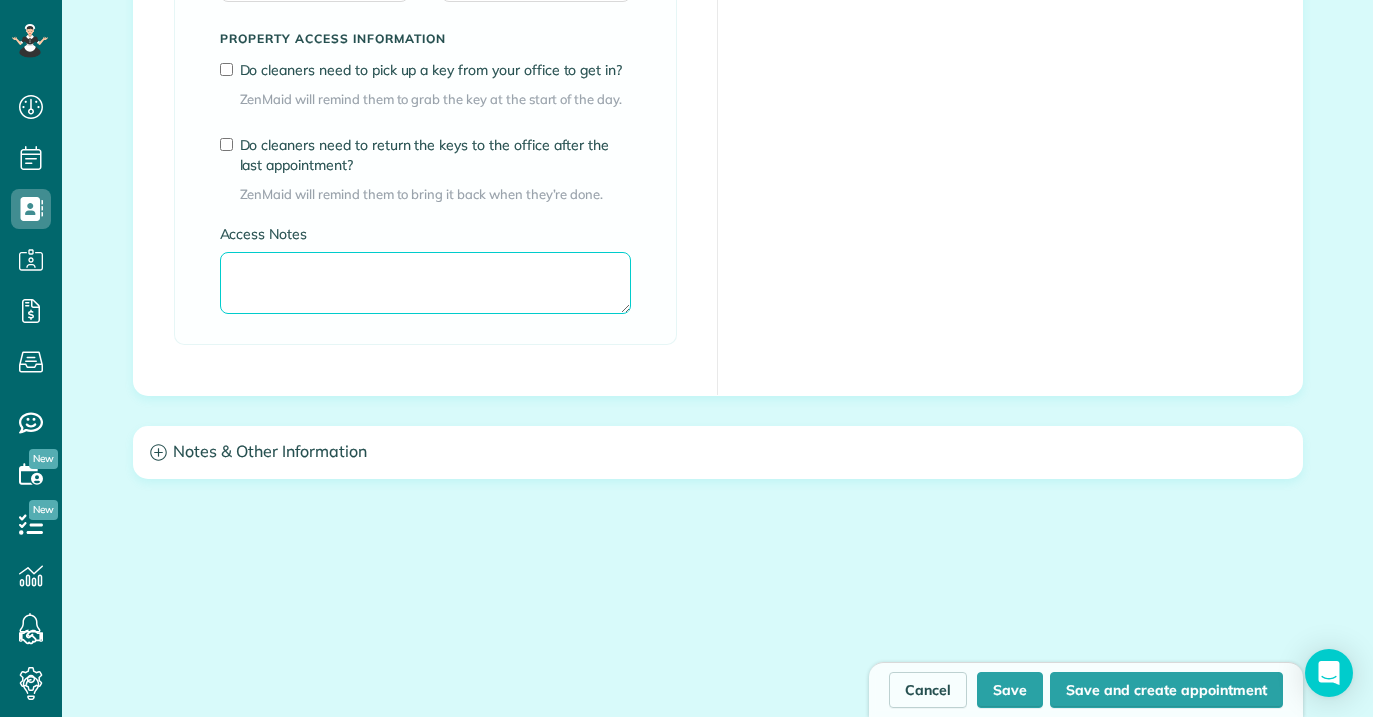 click on "Access Notes" at bounding box center [425, 283] 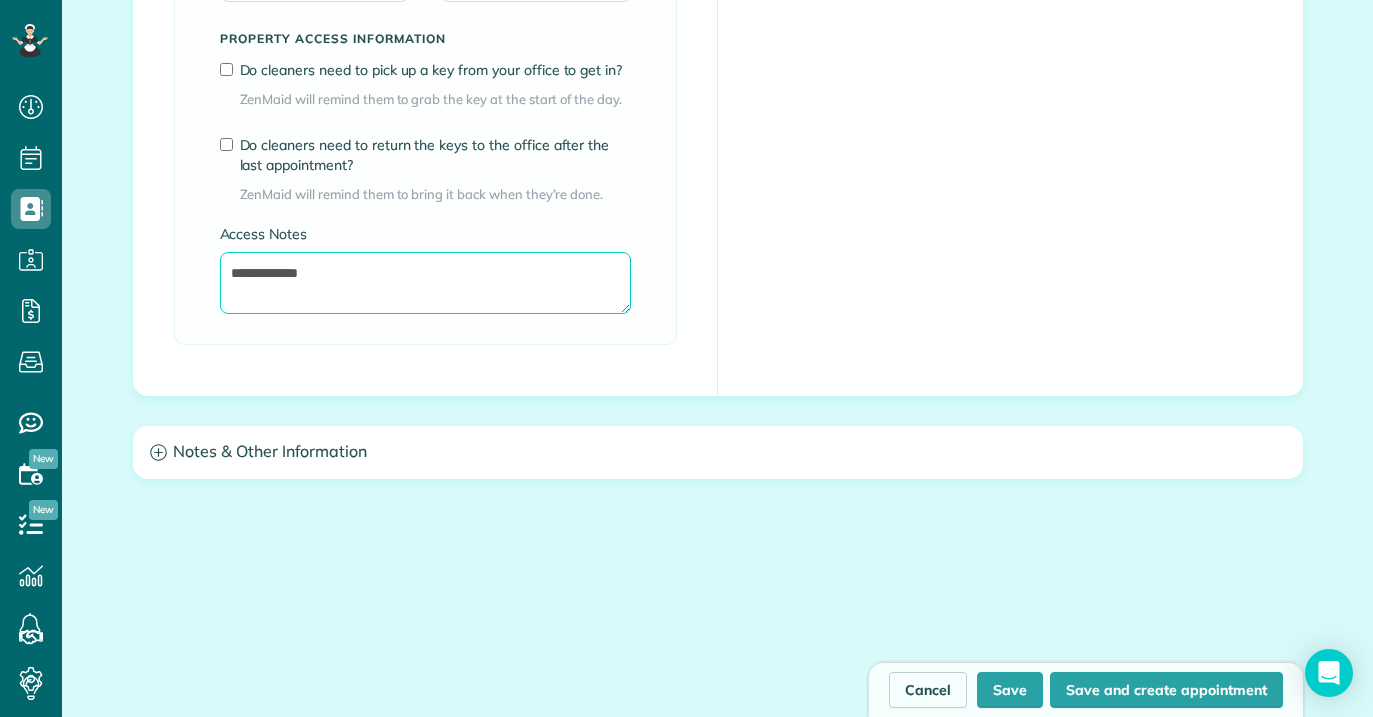 scroll, scrollTop: 1663, scrollLeft: 0, axis: vertical 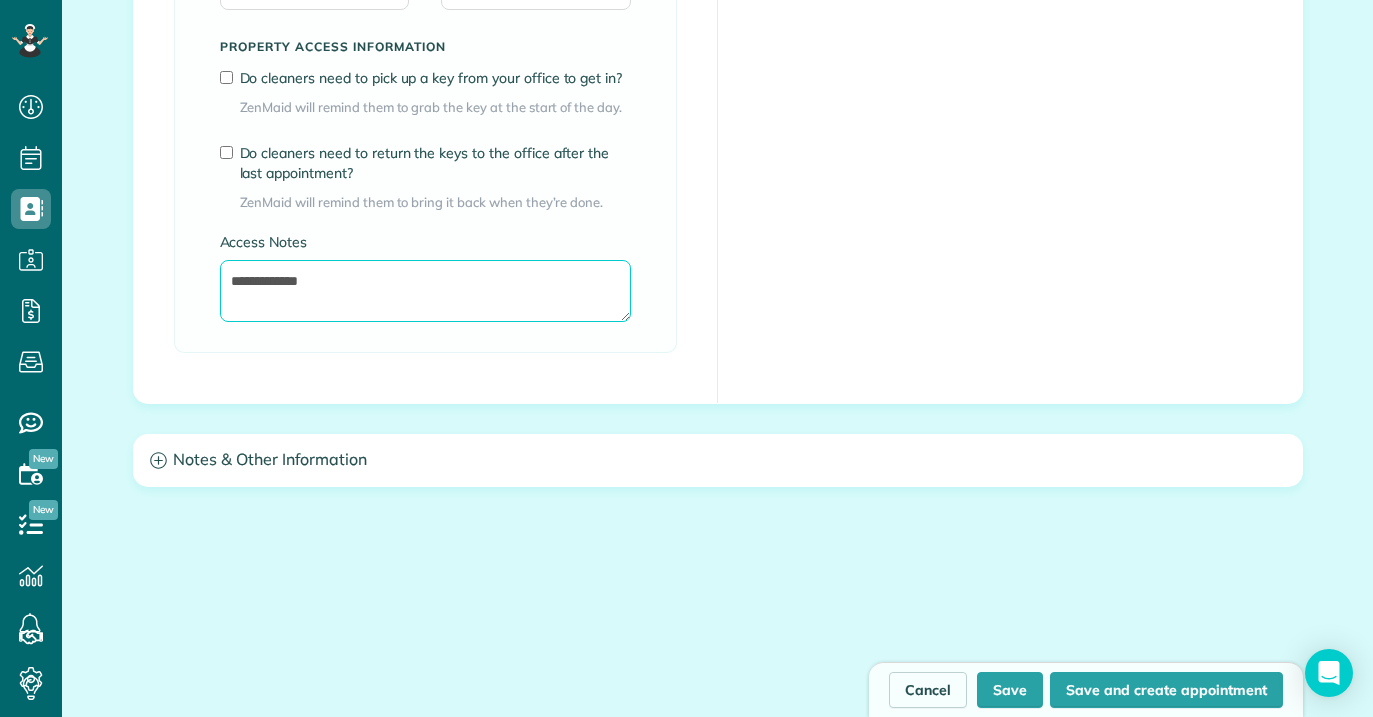 type on "**********" 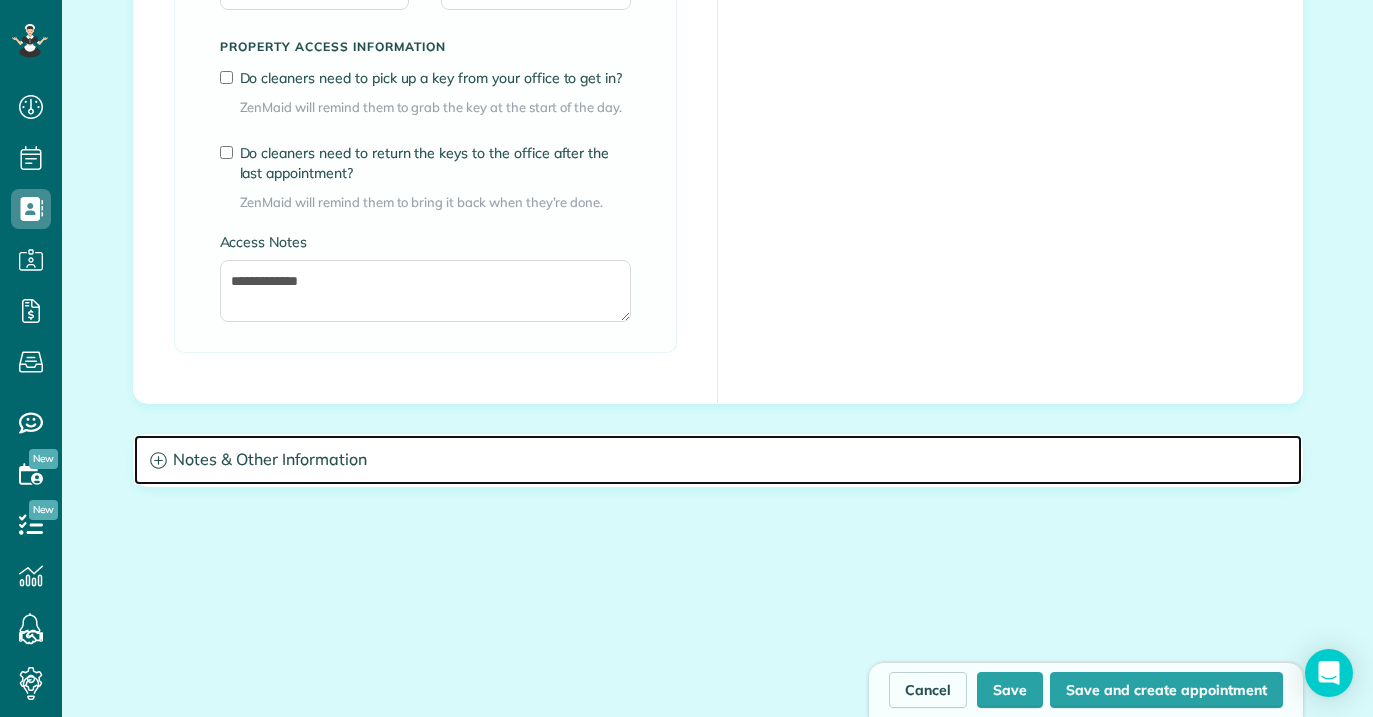 click on "Notes & Other Information" at bounding box center (718, 460) 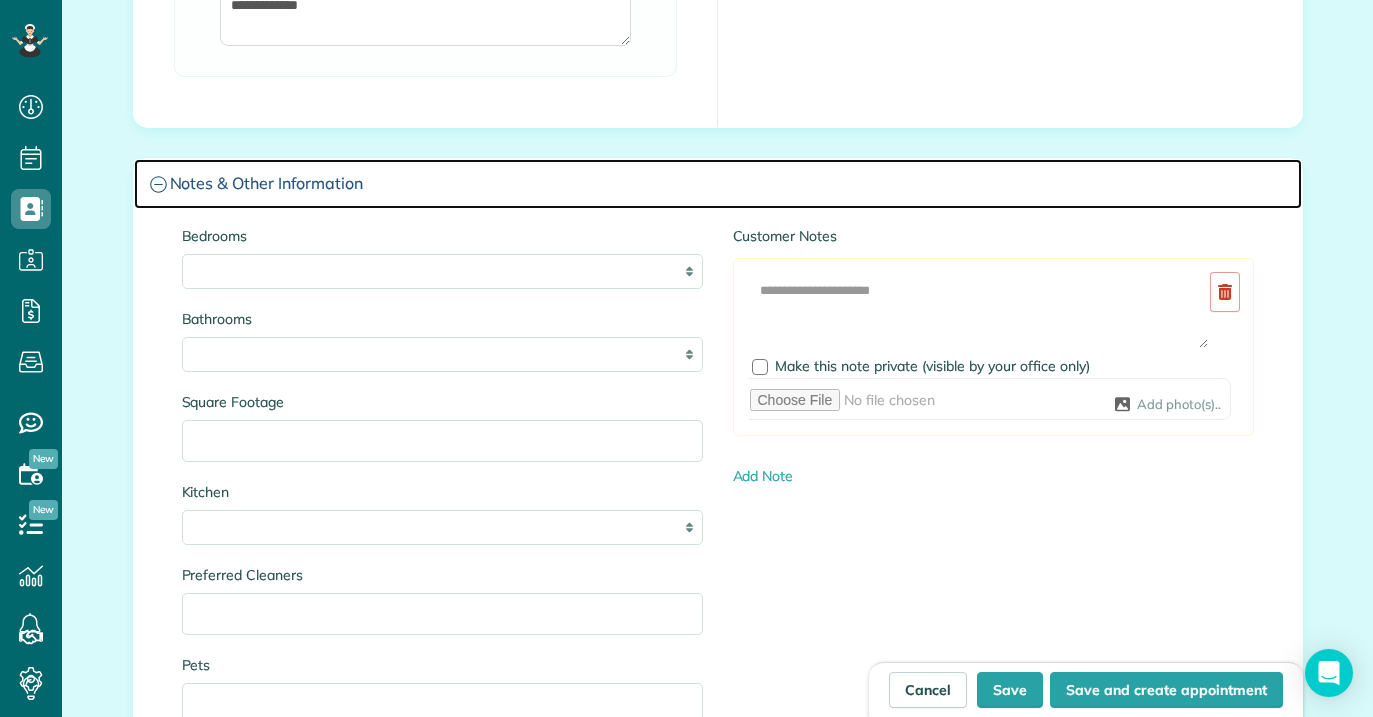 scroll, scrollTop: 1962, scrollLeft: 0, axis: vertical 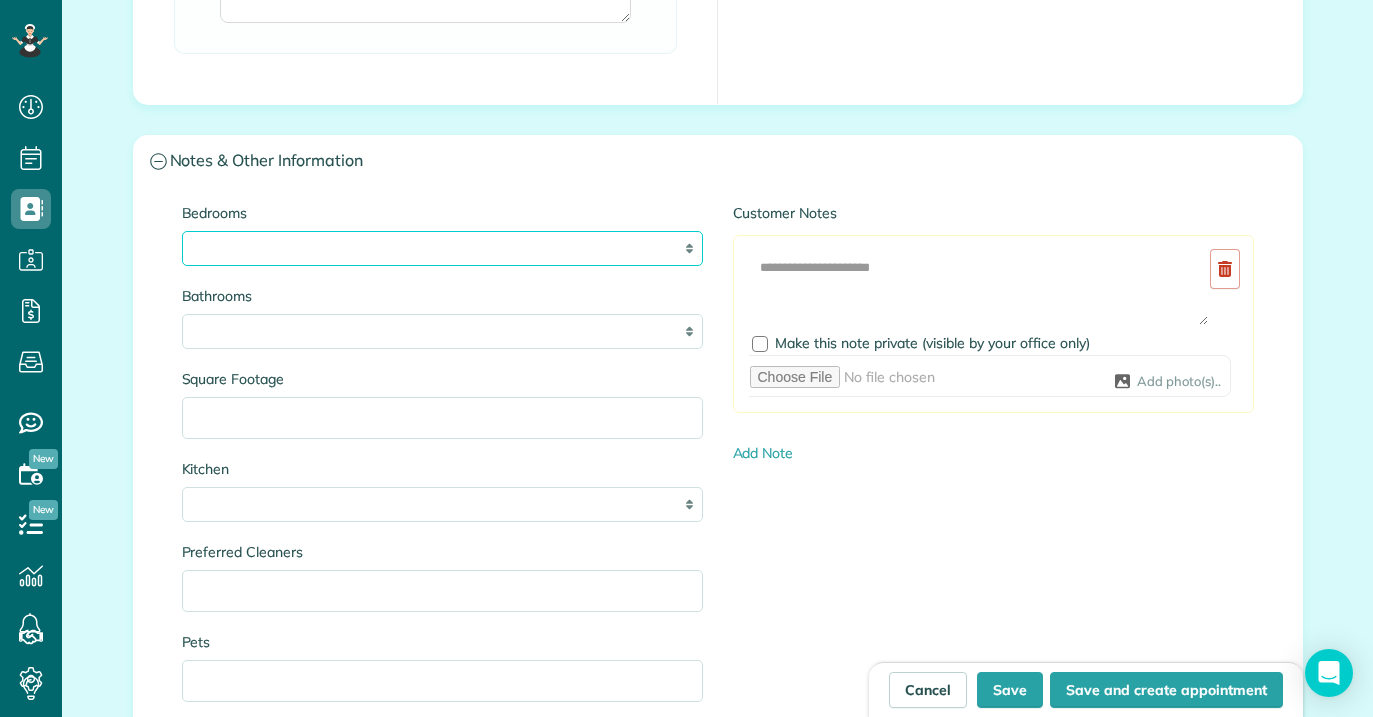 click on "*
*
*
*
**" at bounding box center [442, 248] 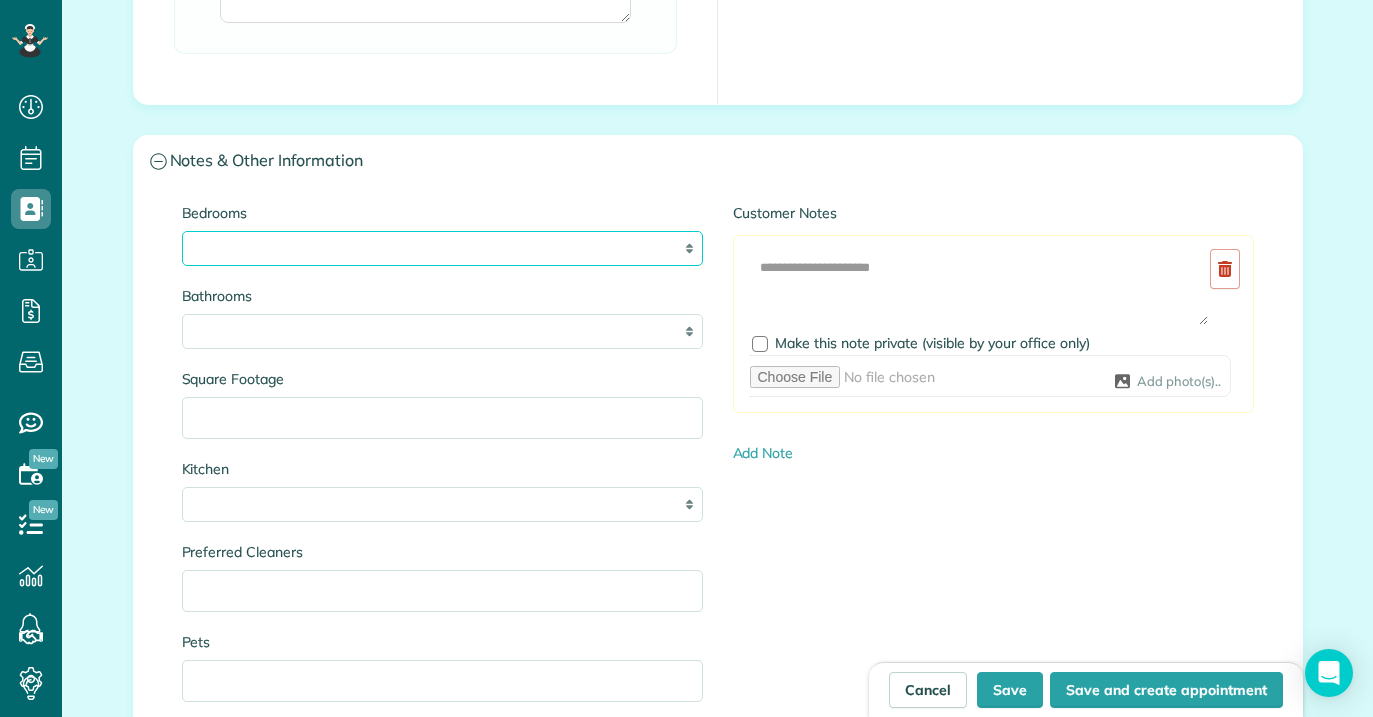 select on "*" 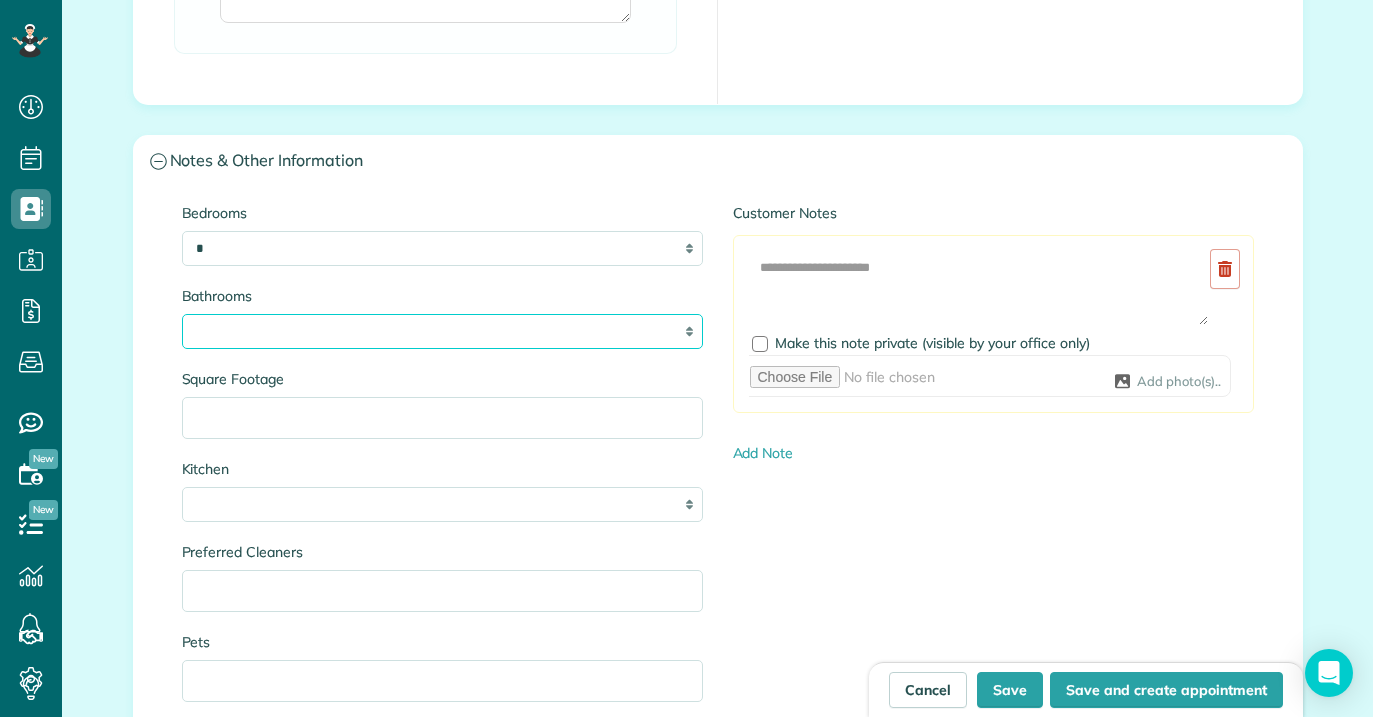 click on "*
***
*
***
*
***
*
***
**" at bounding box center (442, 331) 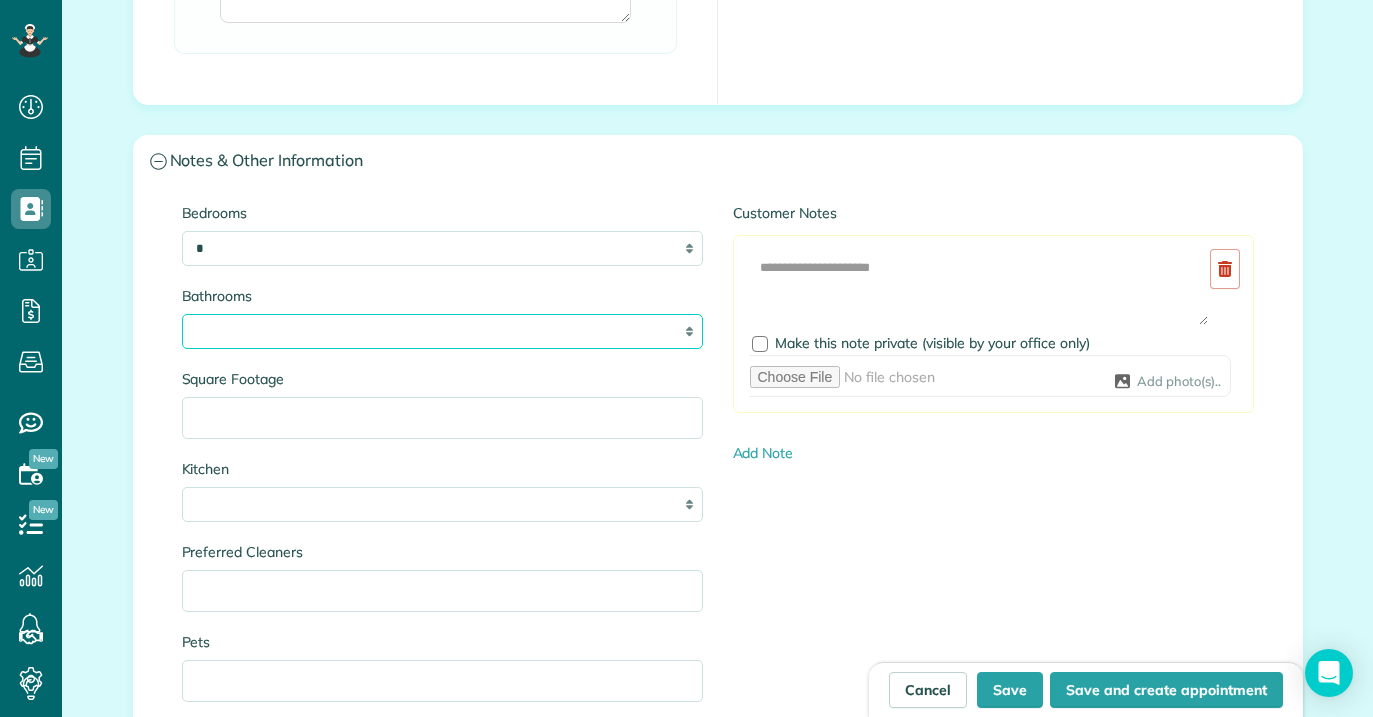 select on "*" 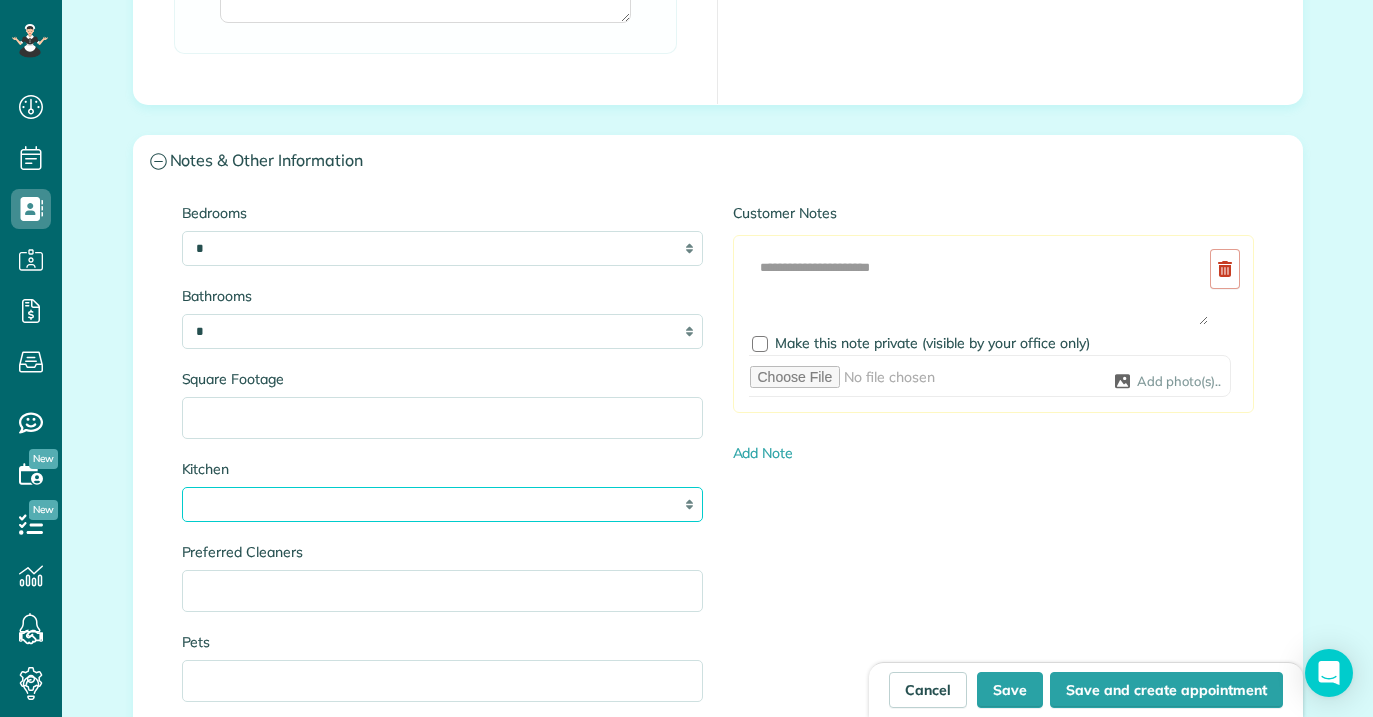 click on "*
*
*
*" at bounding box center (442, 504) 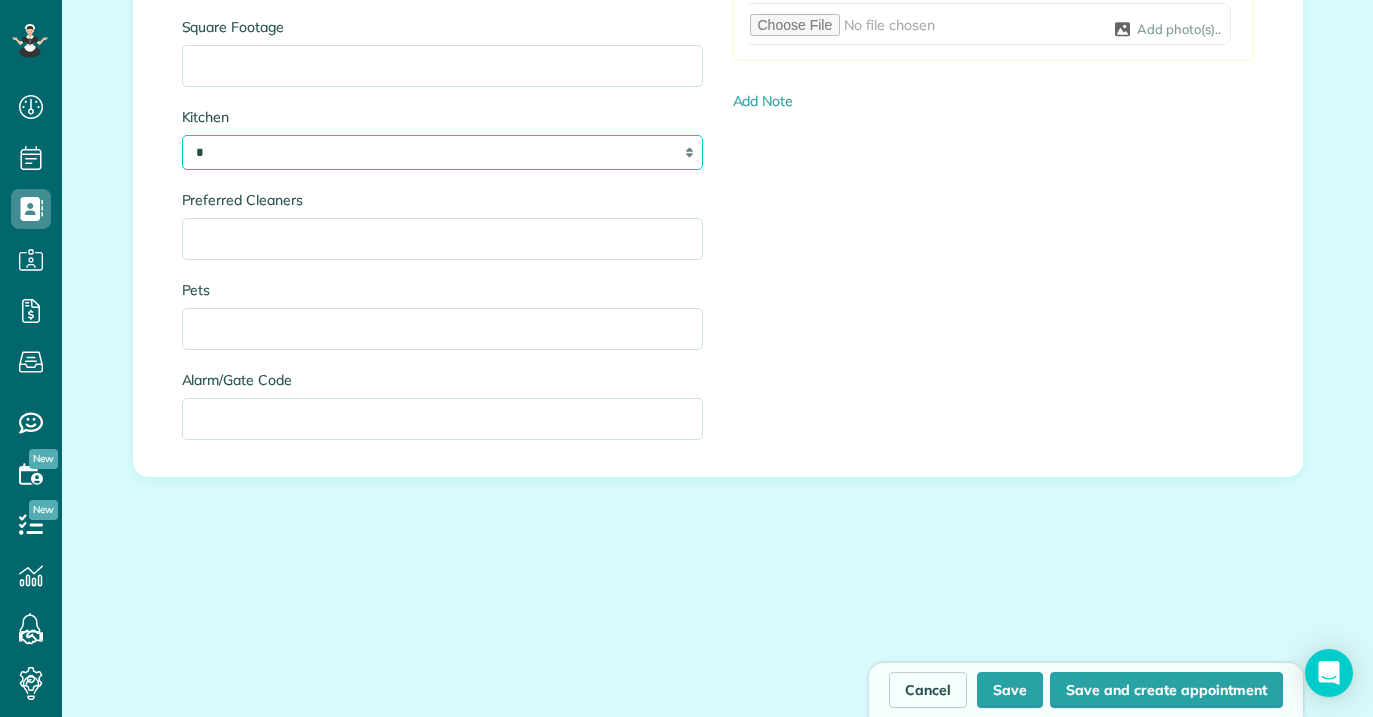 scroll, scrollTop: 2318, scrollLeft: 0, axis: vertical 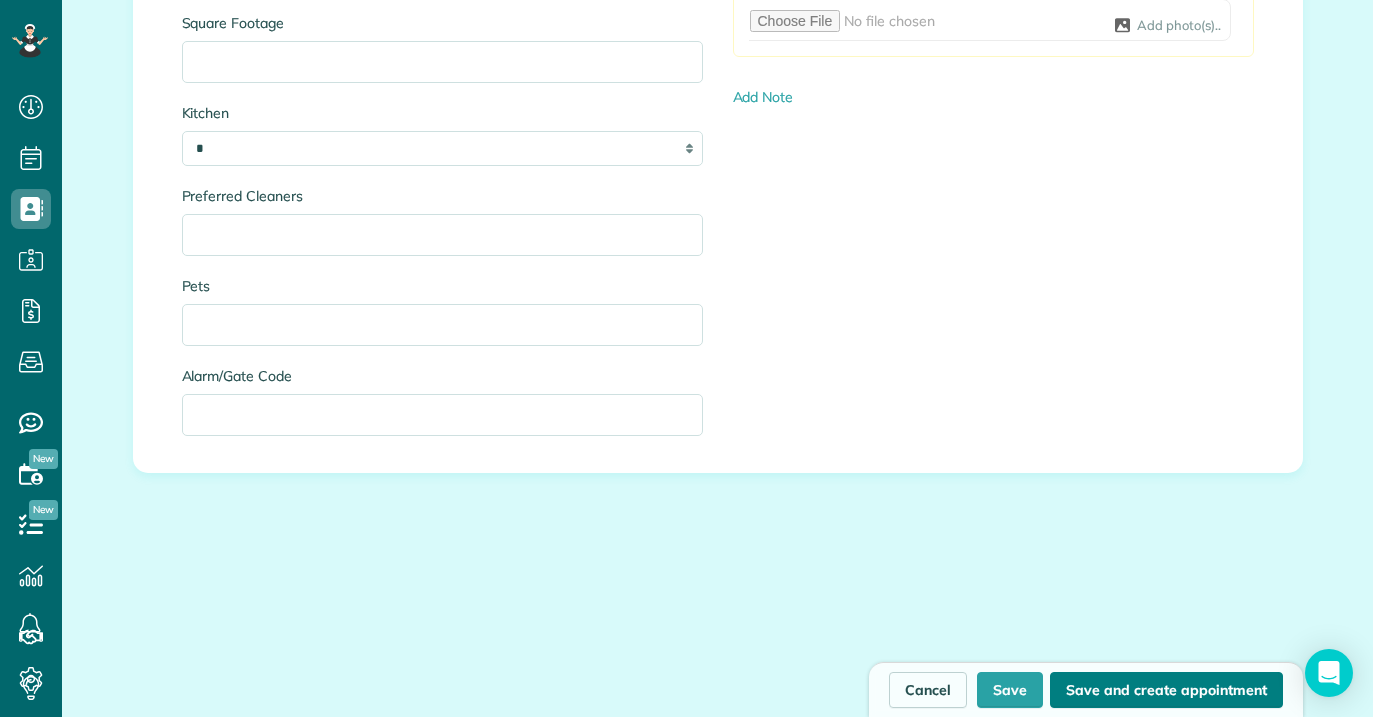 click on "Save and create appointment" at bounding box center (1166, 690) 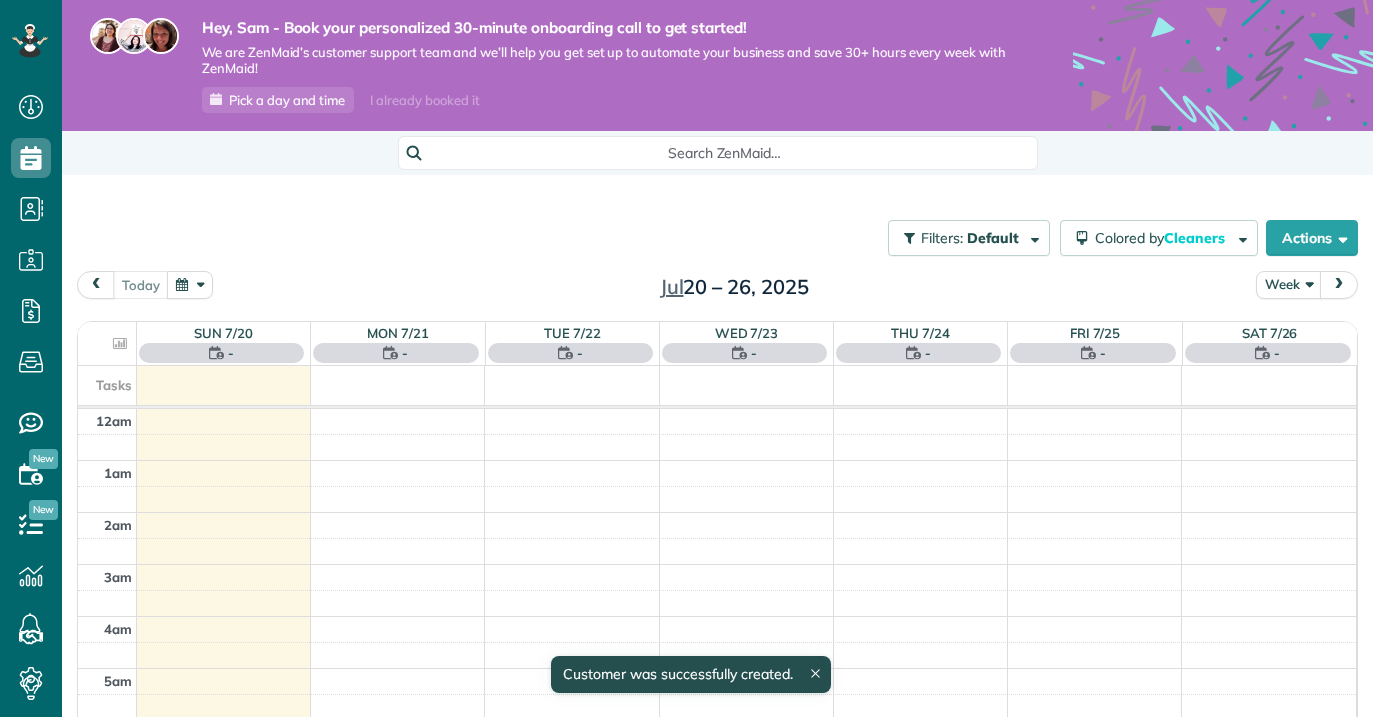 scroll, scrollTop: 0, scrollLeft: 0, axis: both 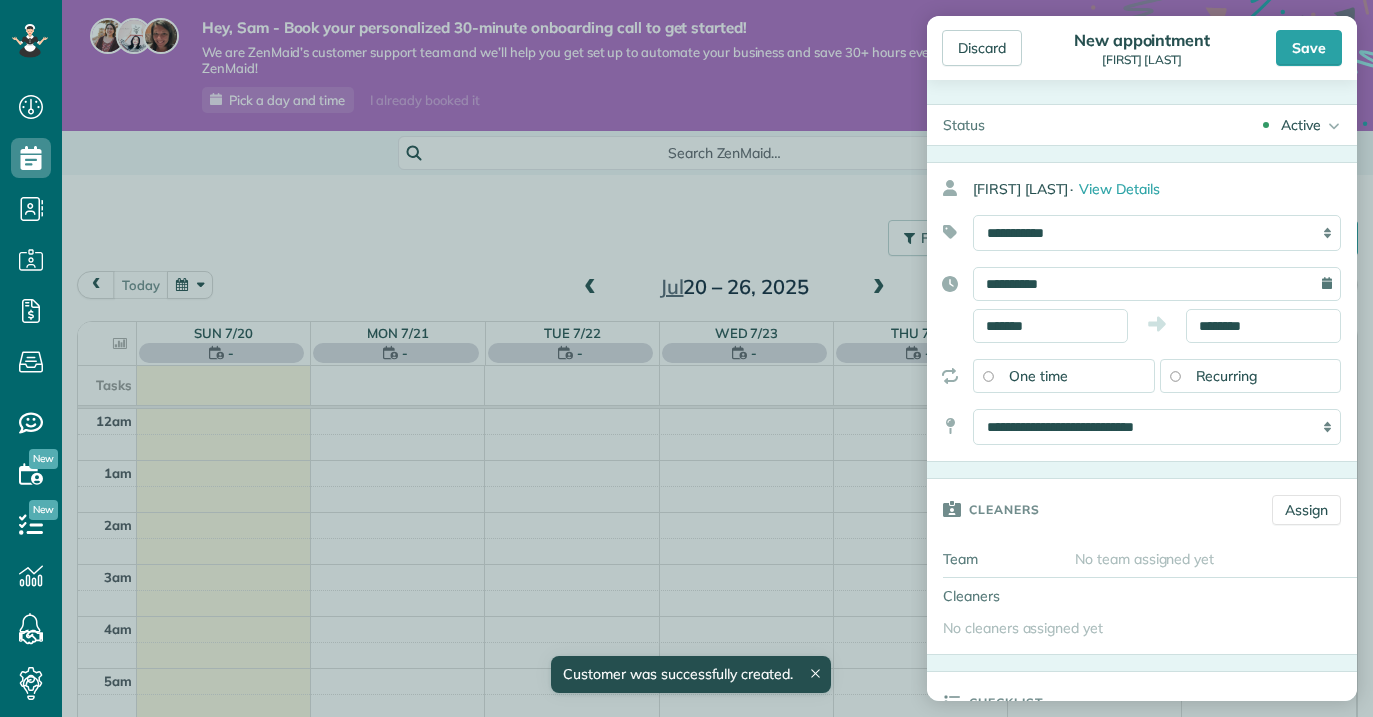 type on "**********" 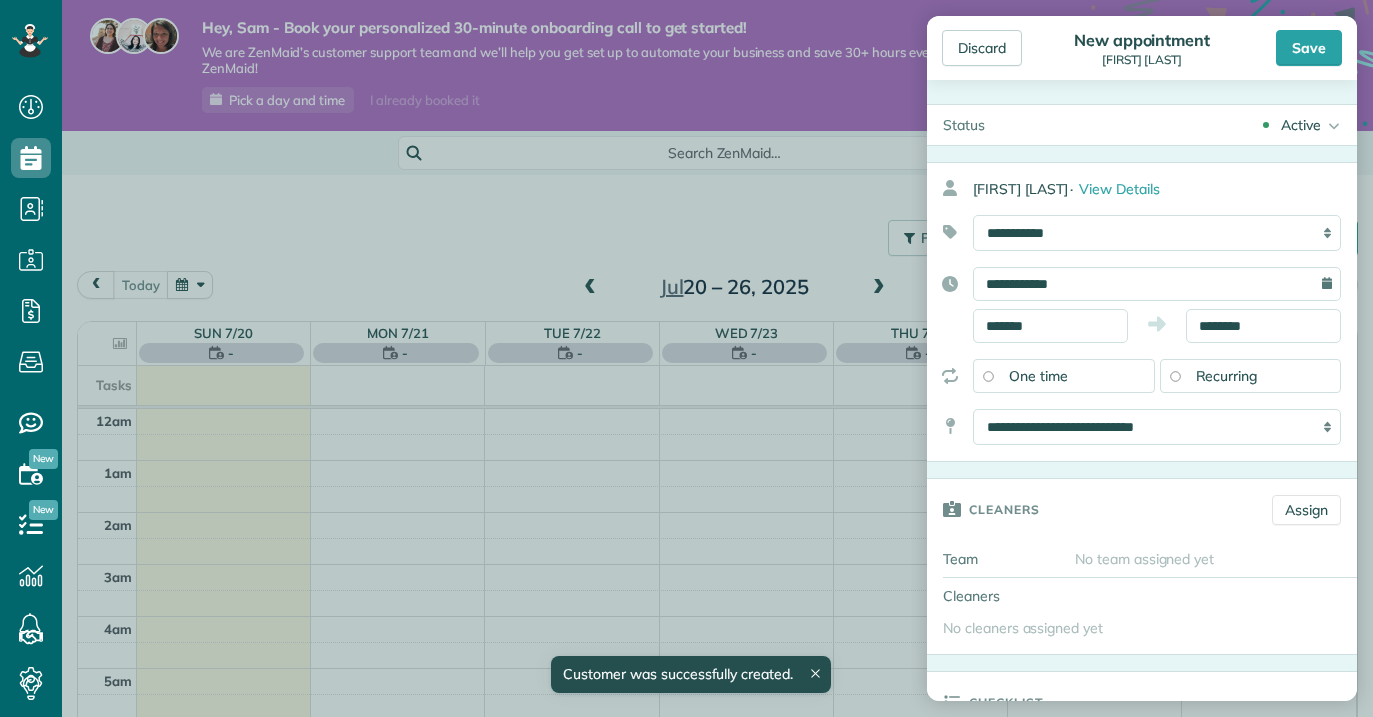 scroll, scrollTop: 717, scrollLeft: 62, axis: both 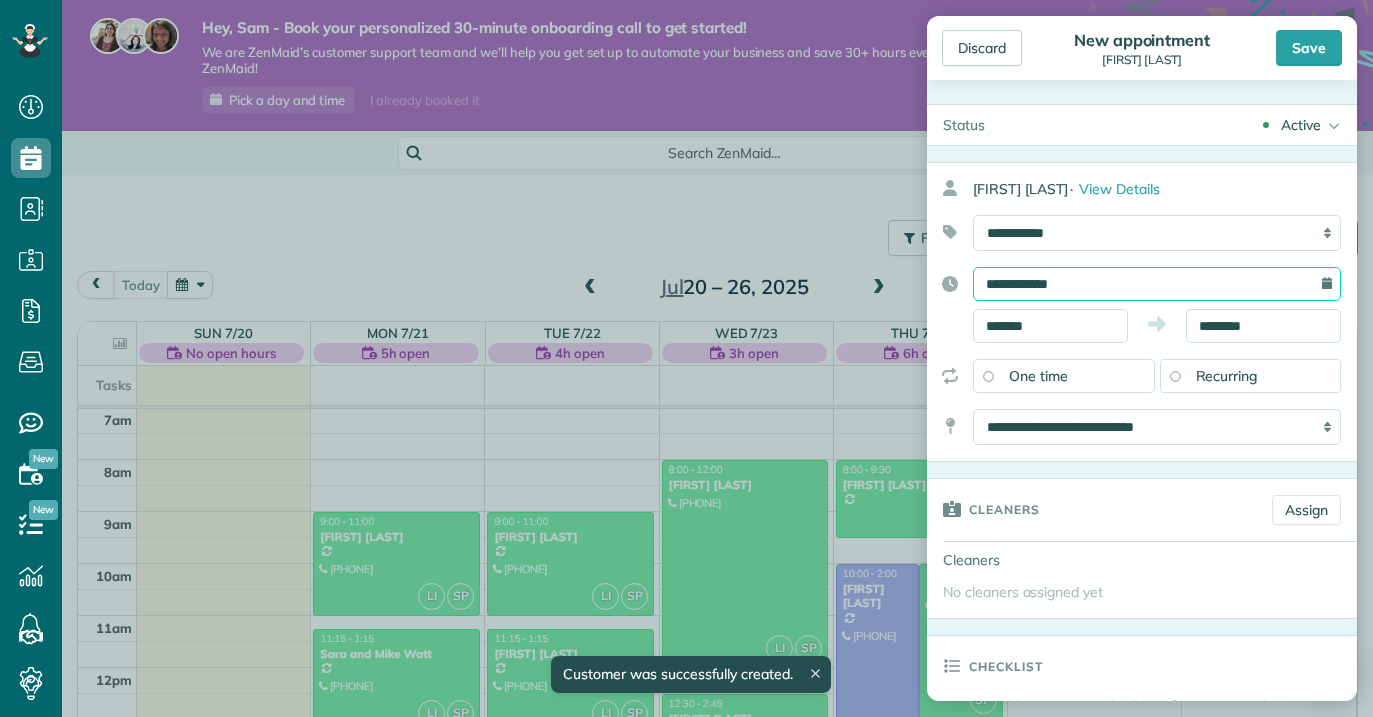click on "**********" at bounding box center [1157, 284] 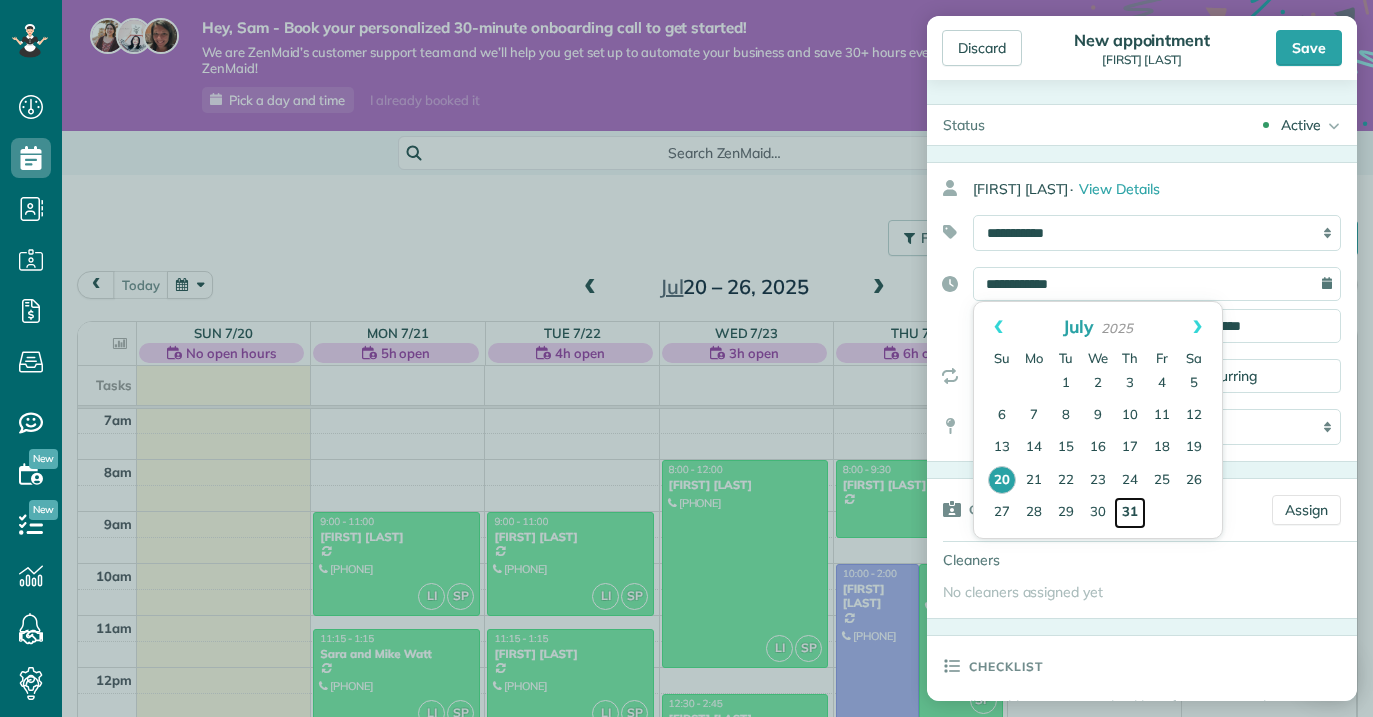 click on "31" at bounding box center [1130, 513] 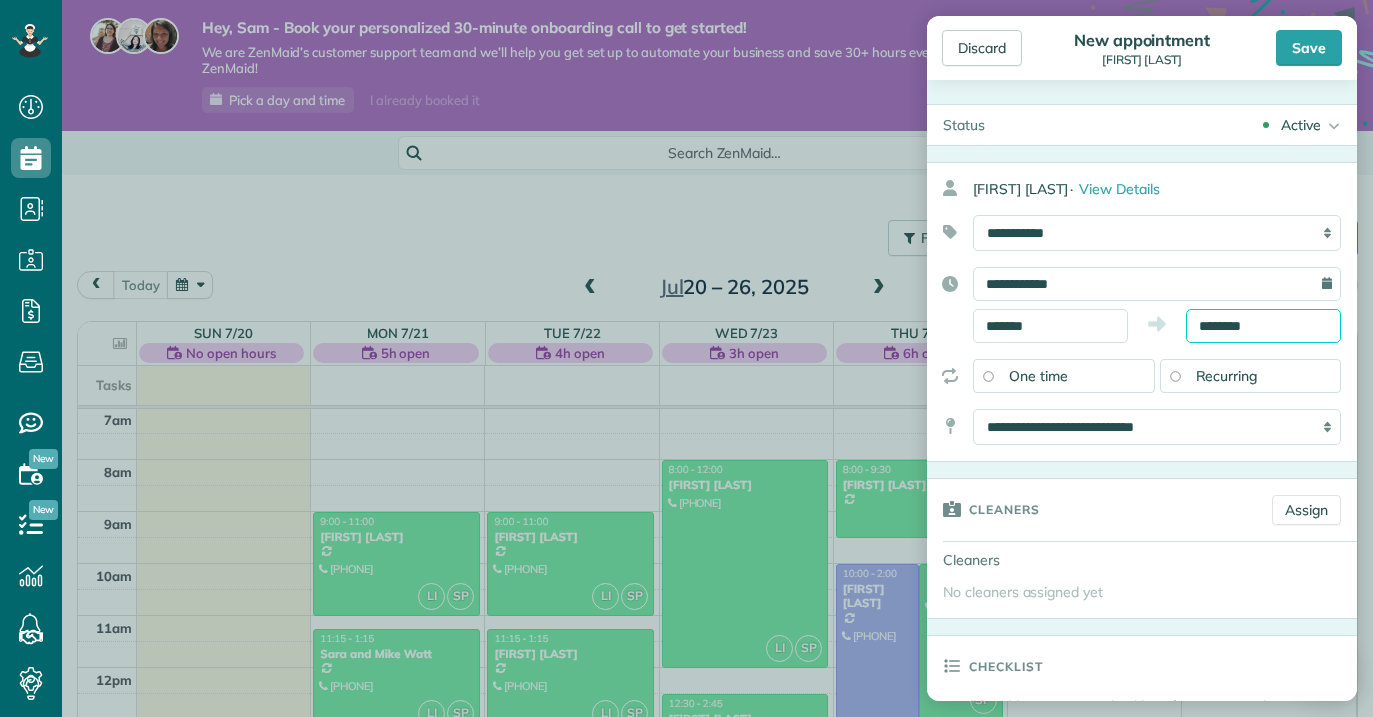 click on "********" at bounding box center (1263, 326) 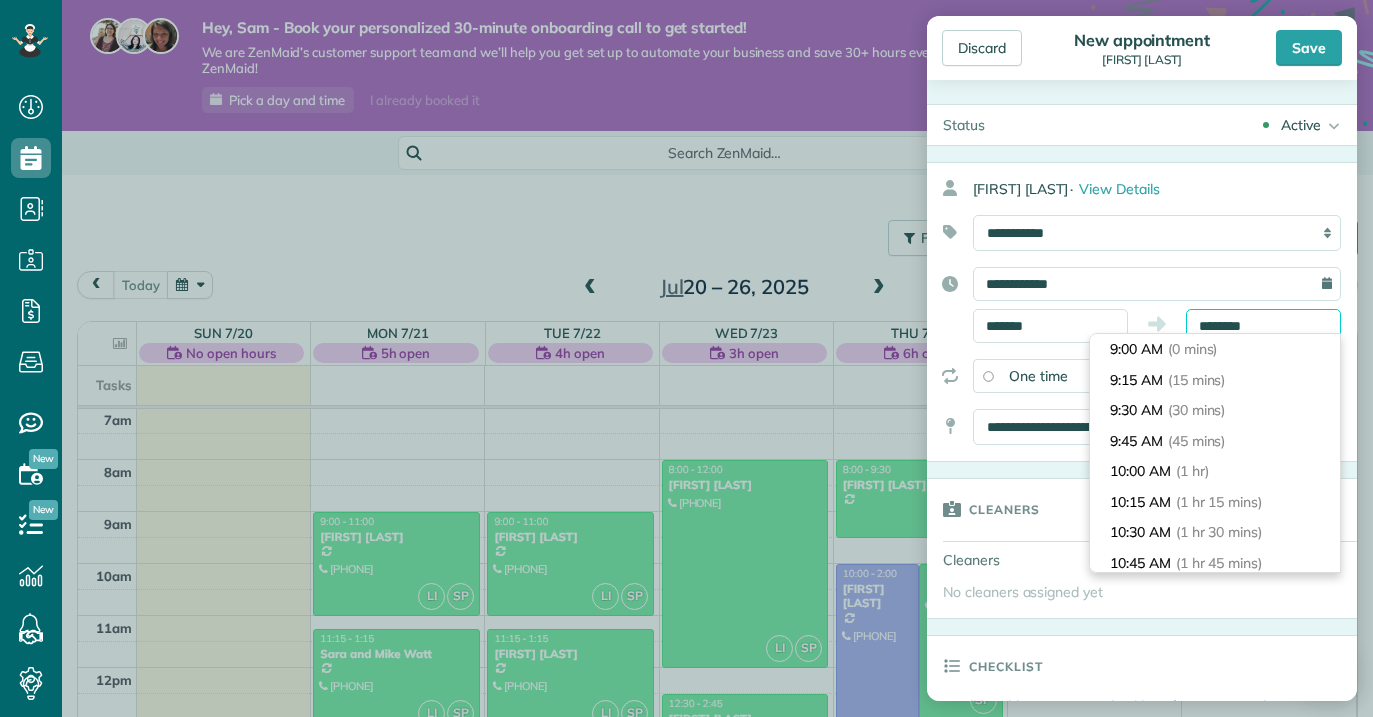 scroll, scrollTop: 213, scrollLeft: 0, axis: vertical 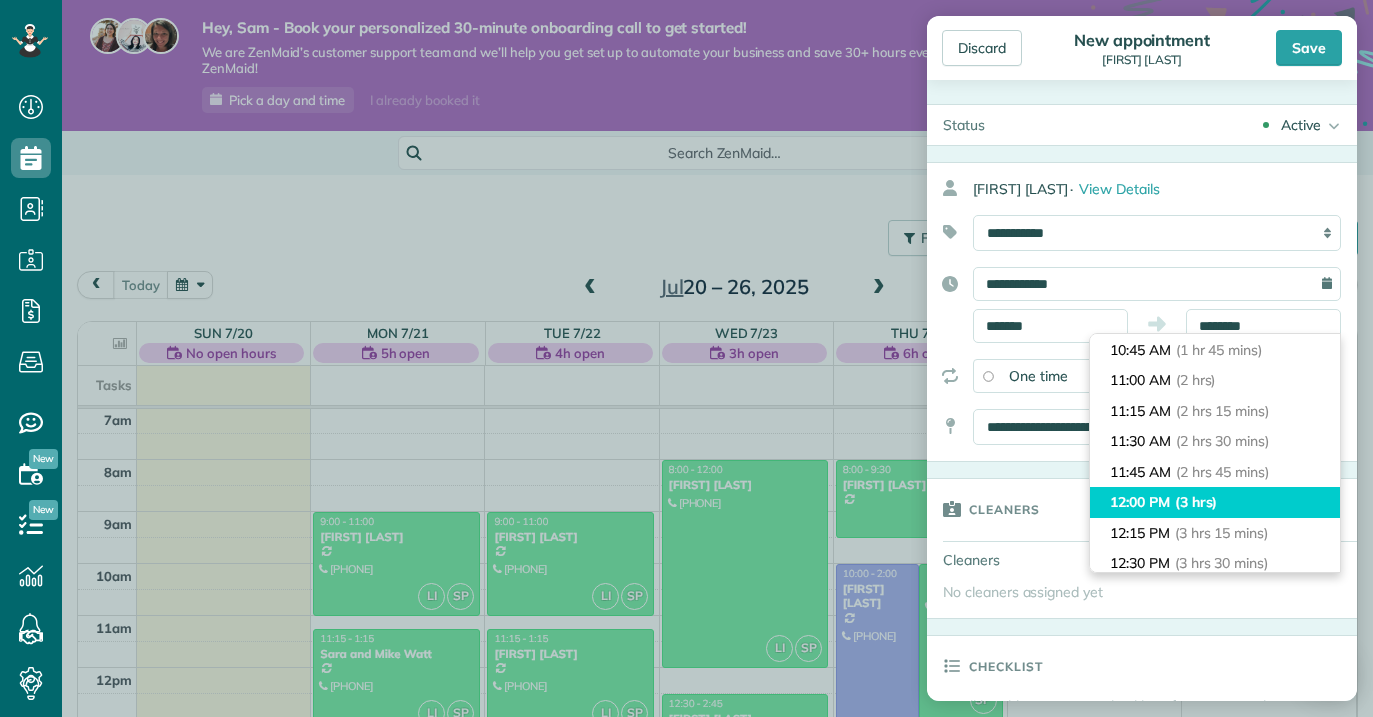 type on "********" 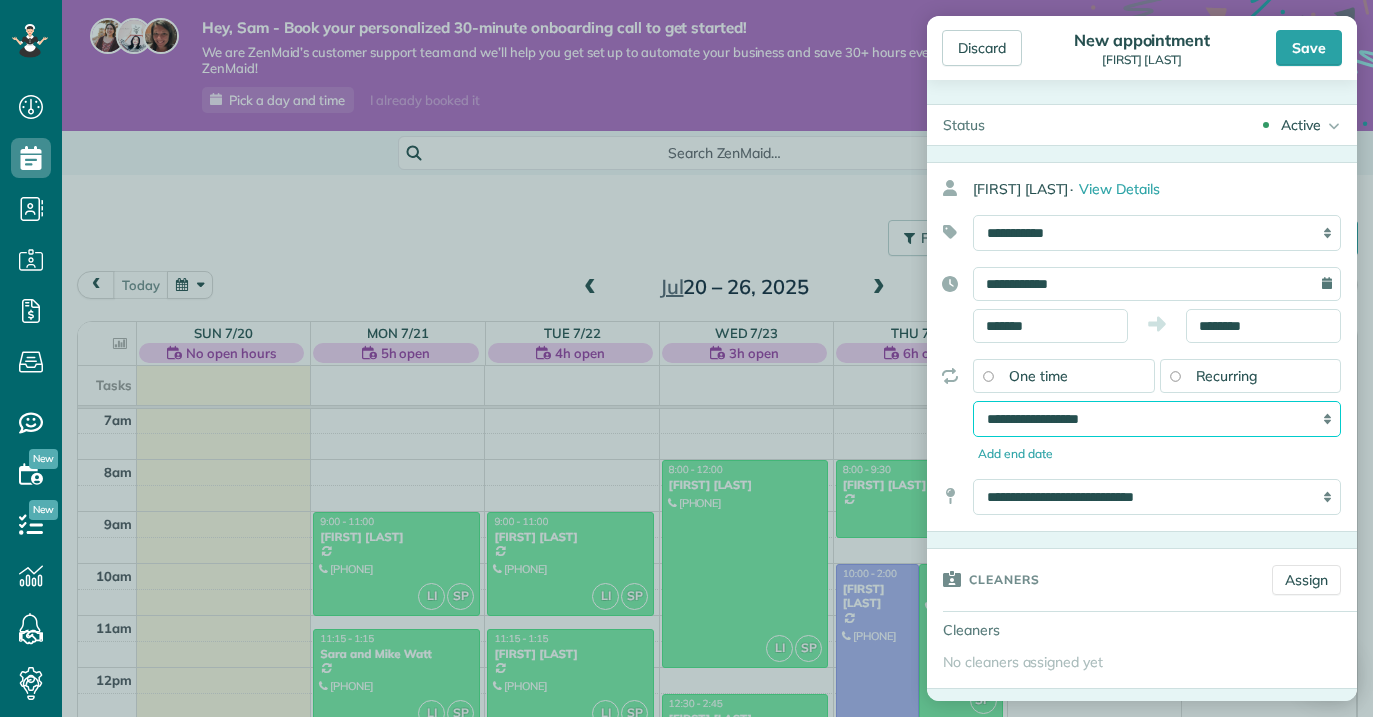 click on "**********" at bounding box center (1157, 419) 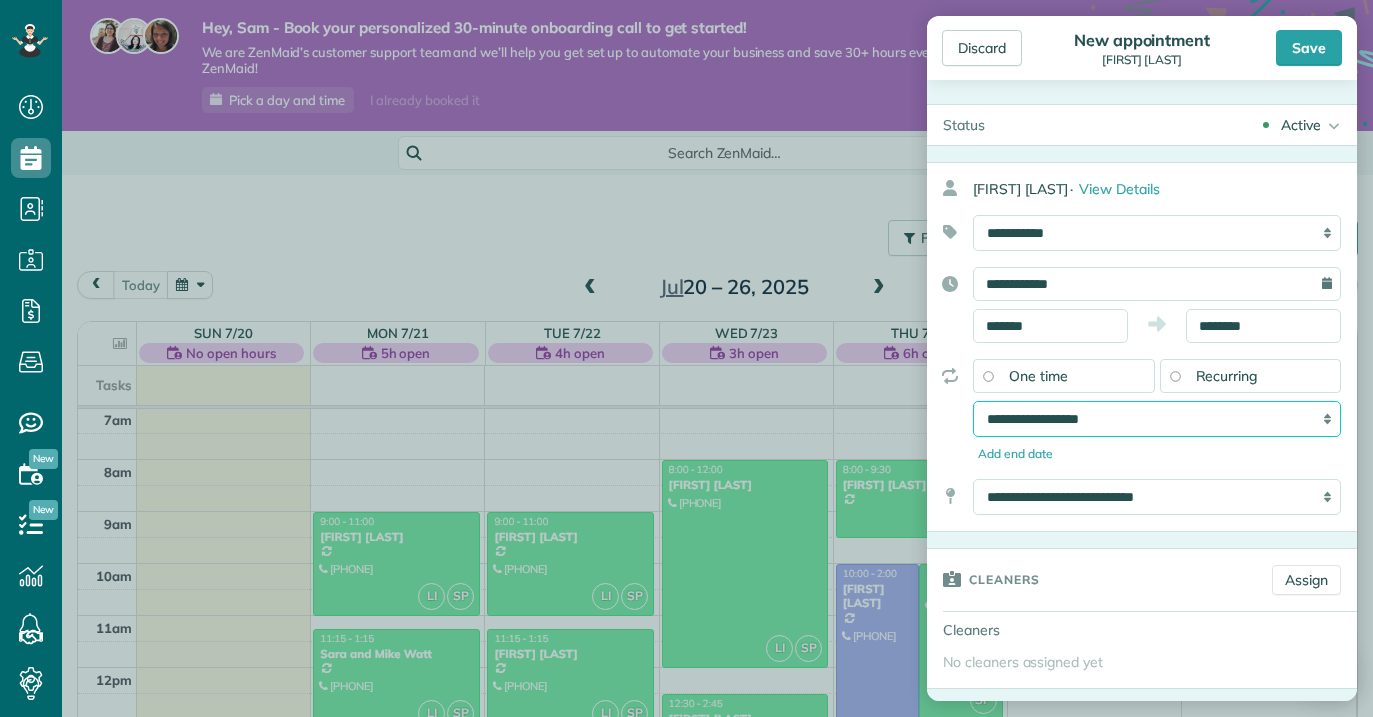 select on "**********" 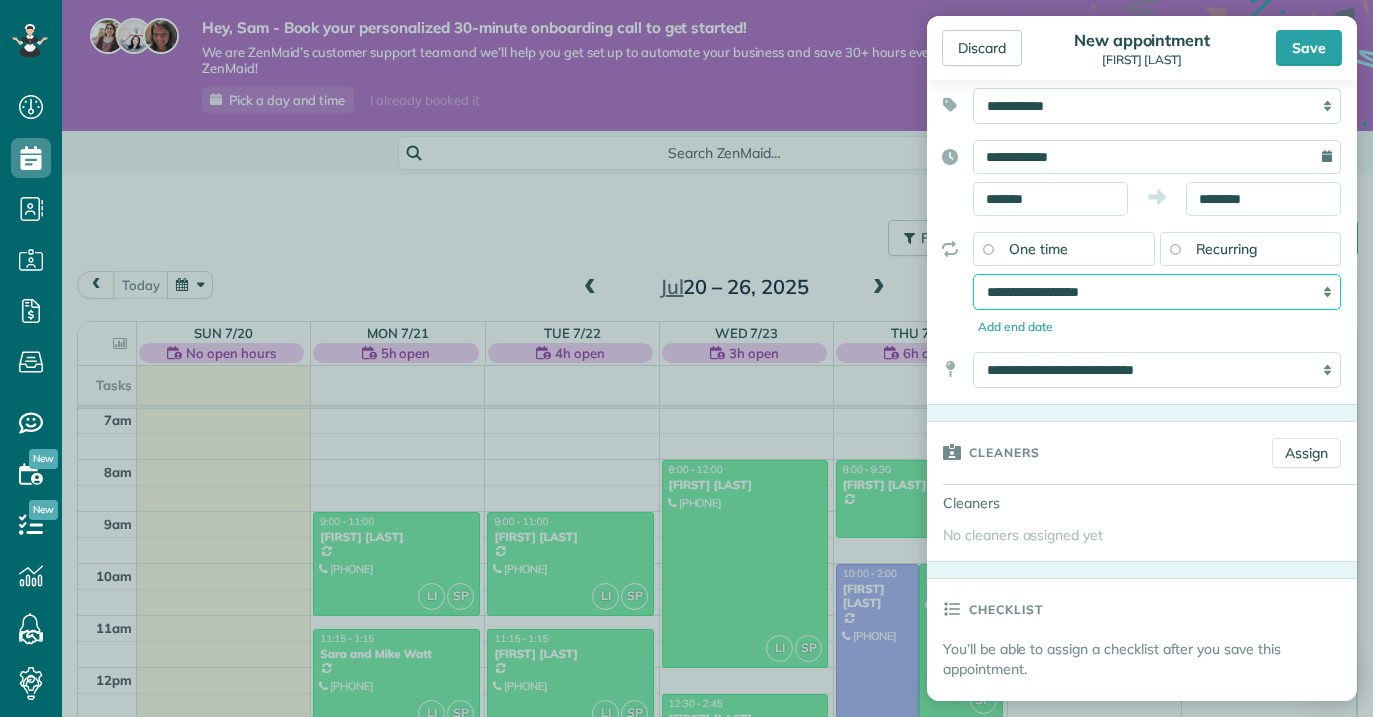 scroll, scrollTop: 131, scrollLeft: 0, axis: vertical 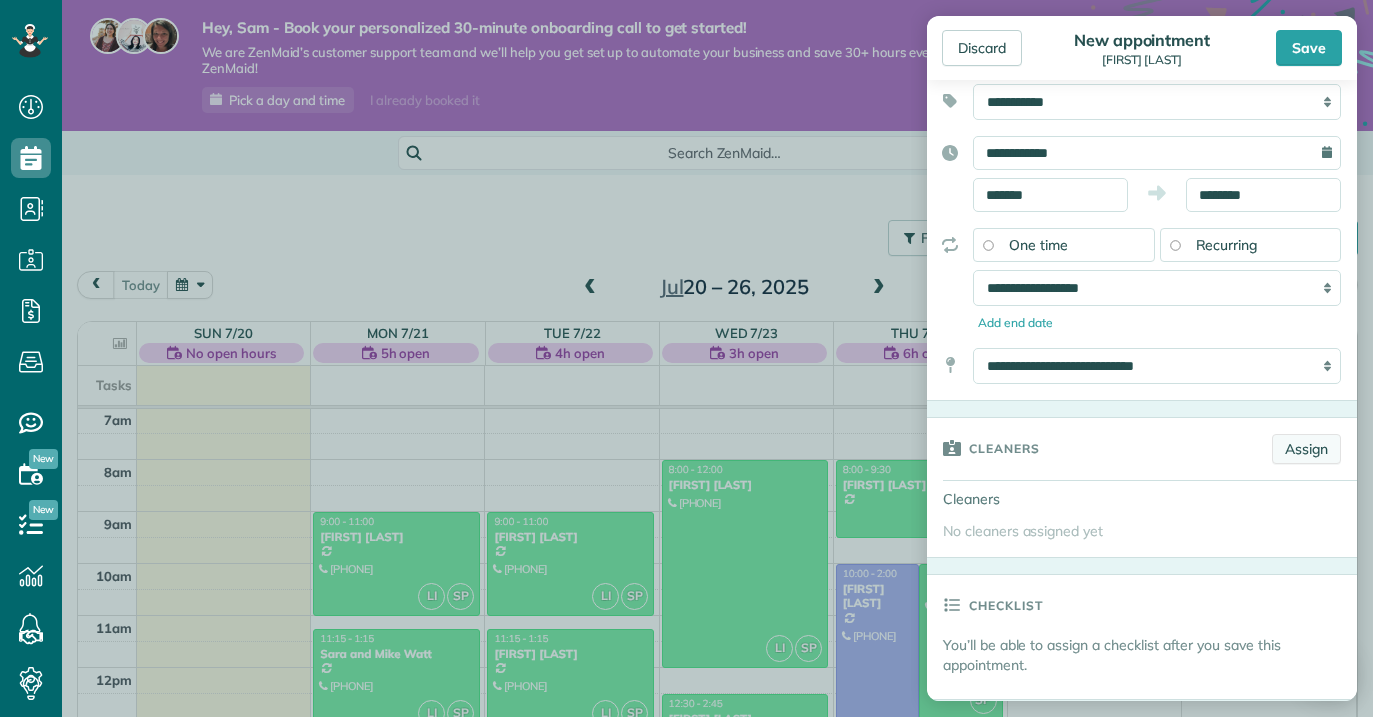 click on "Assign" at bounding box center (1306, 449) 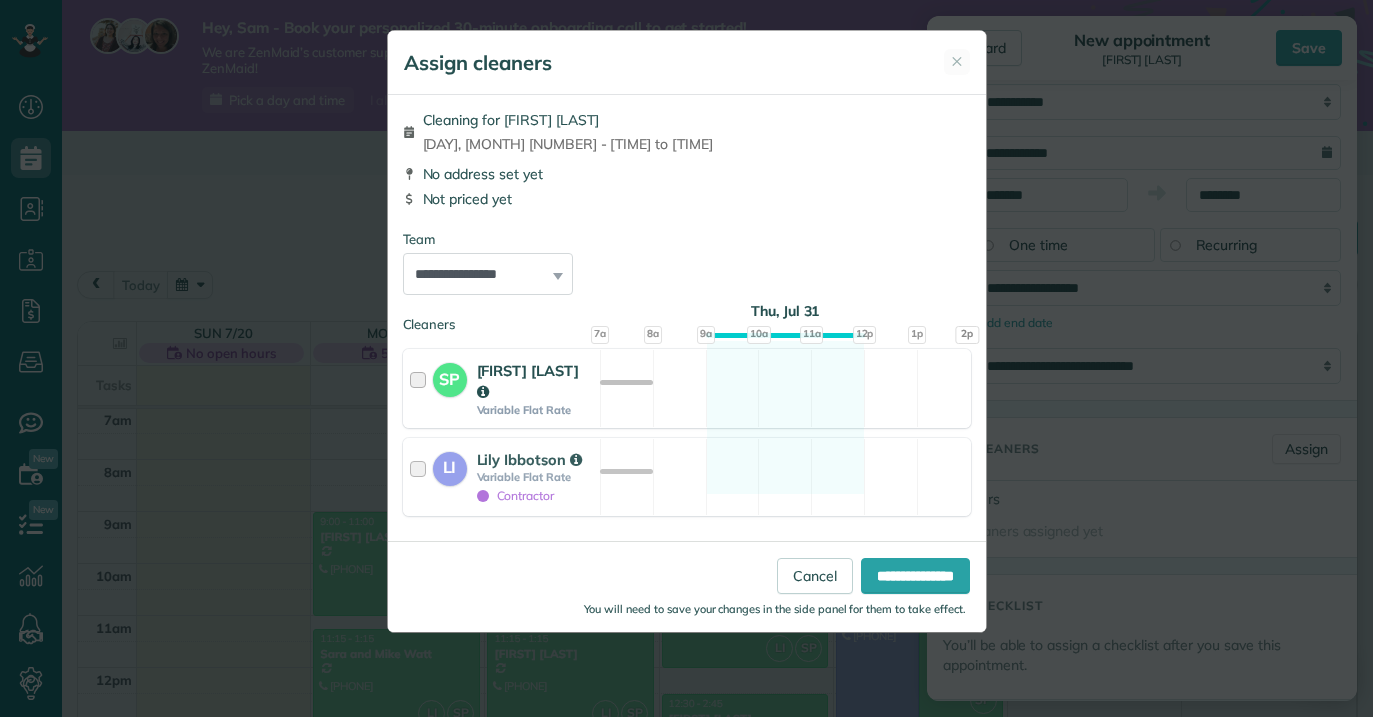 click at bounding box center (421, 388) 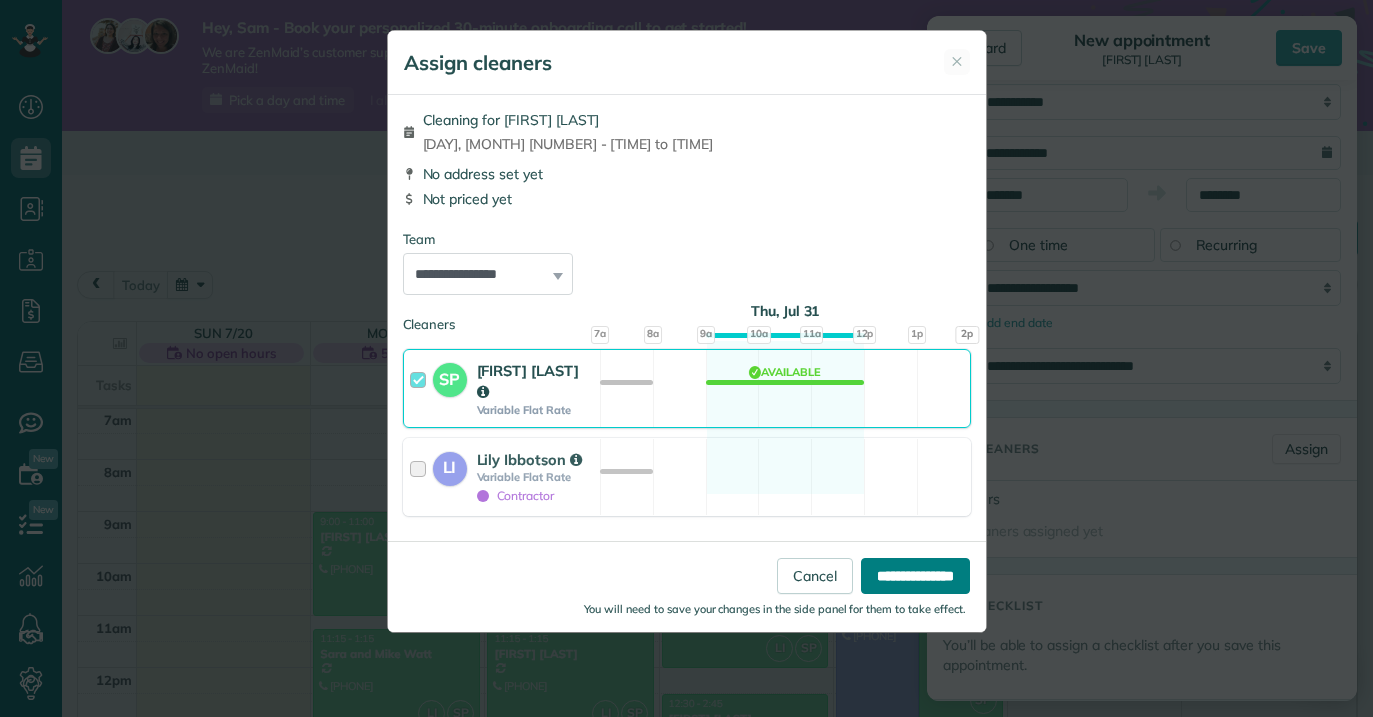 click on "**********" at bounding box center (915, 576) 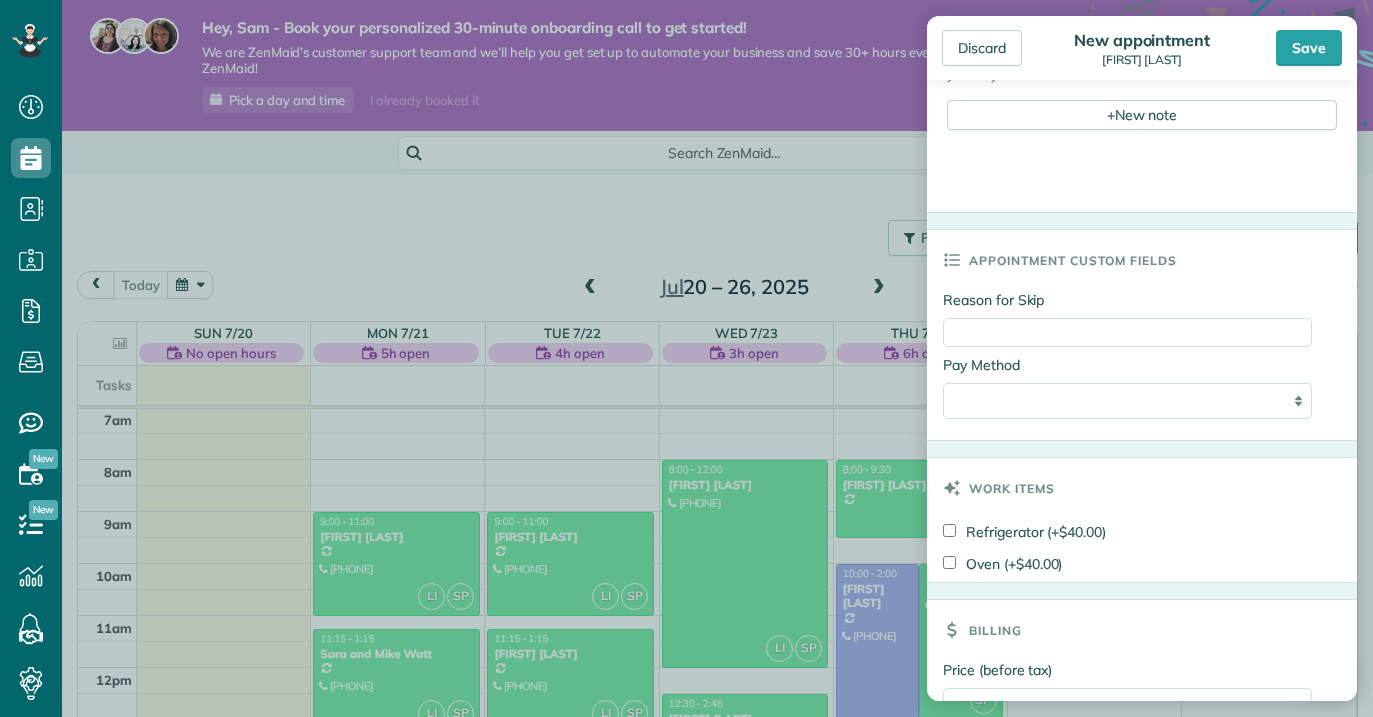 scroll, scrollTop: 961, scrollLeft: 0, axis: vertical 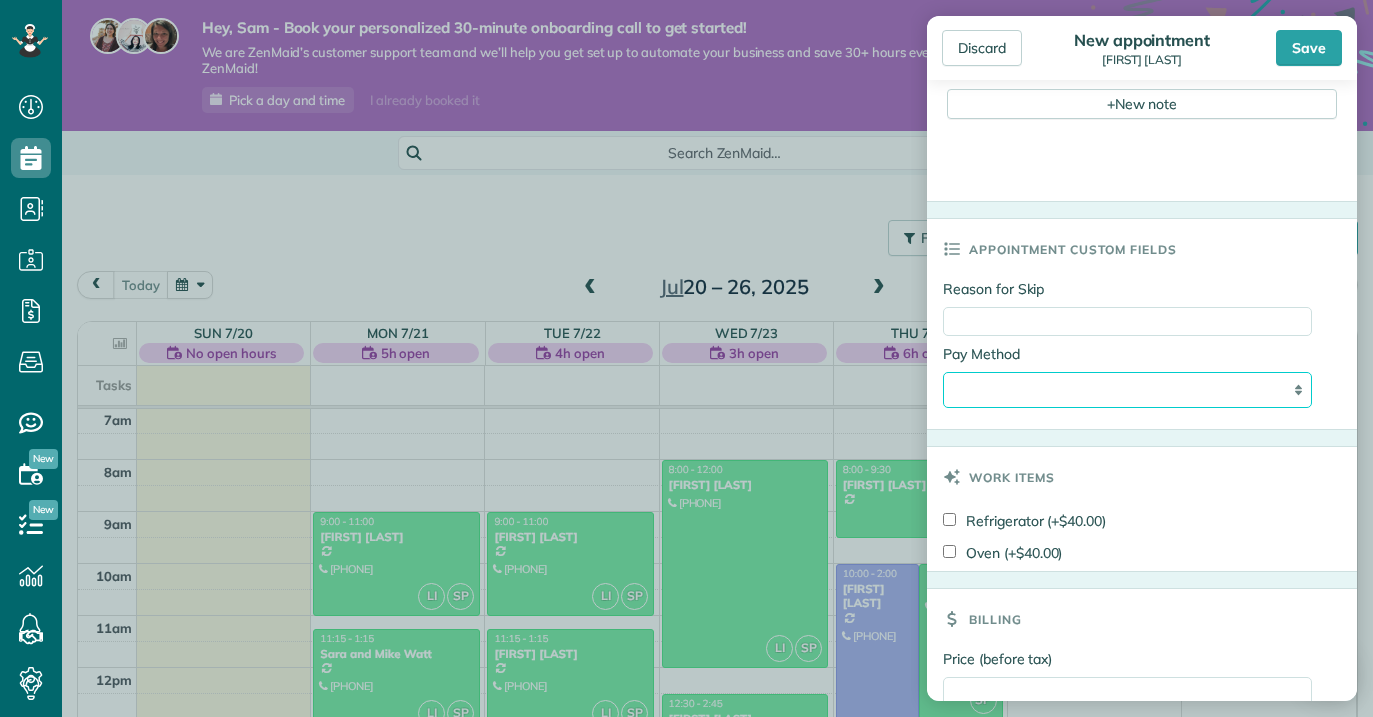 click on "**********" at bounding box center (1127, 390) 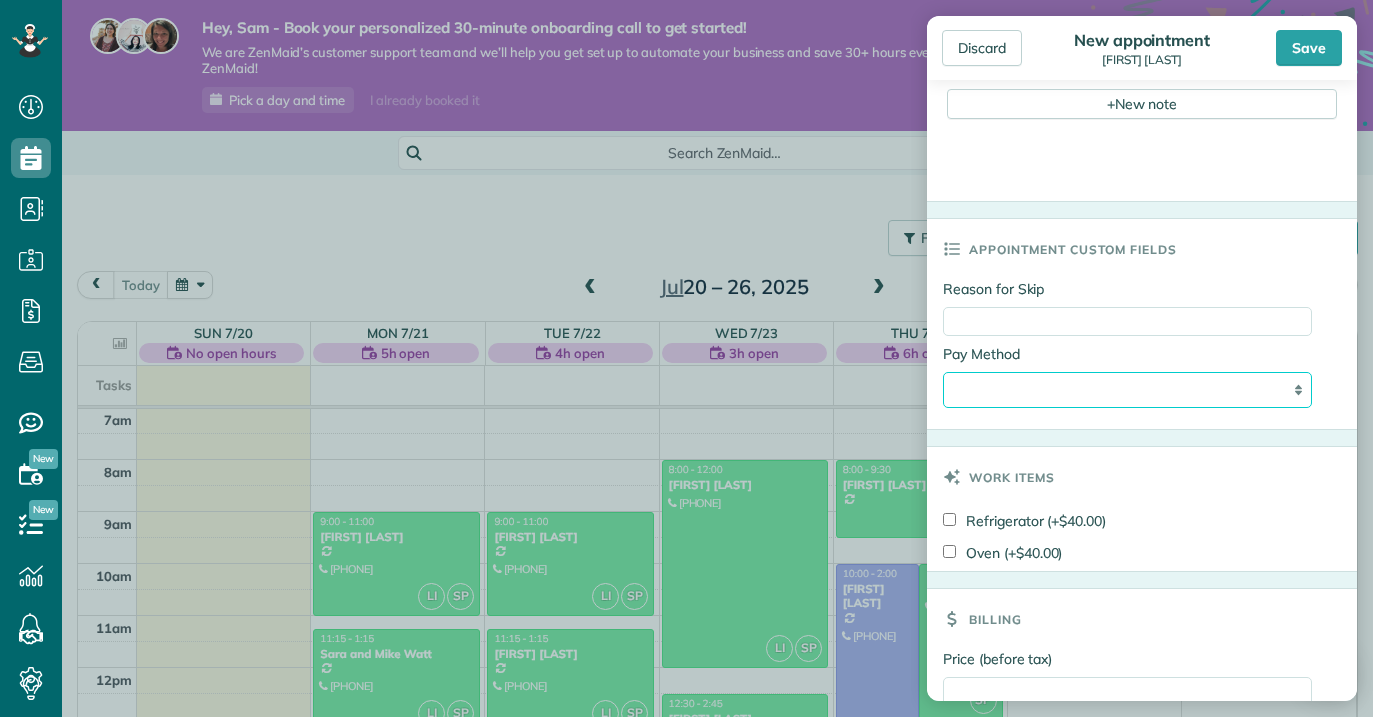 select on "****" 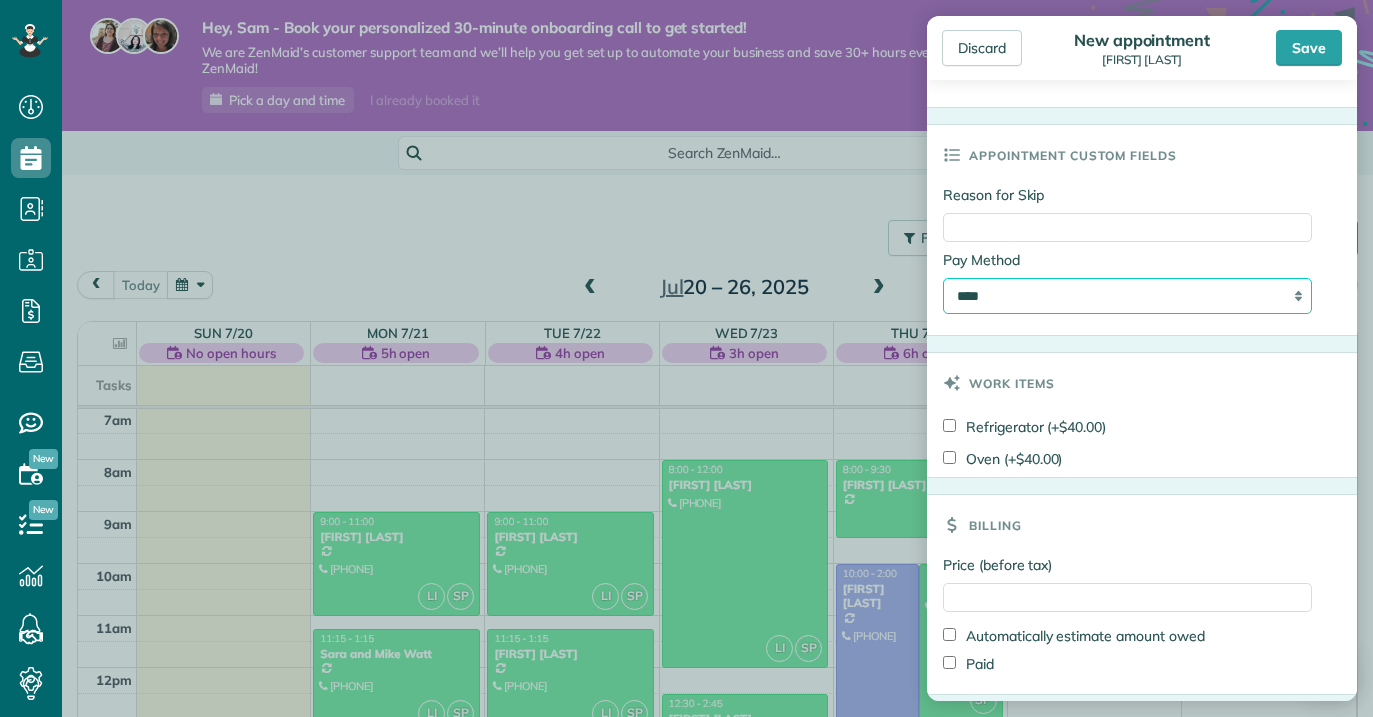 scroll, scrollTop: 1123, scrollLeft: 0, axis: vertical 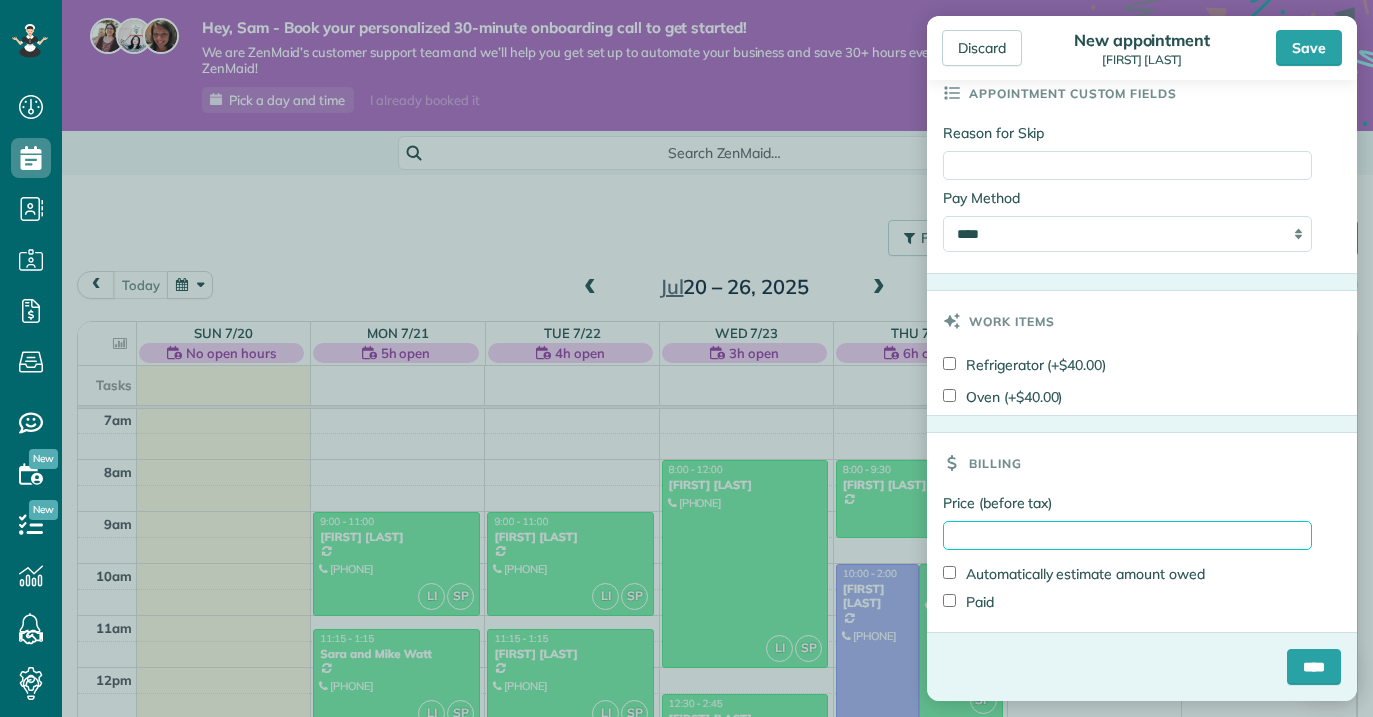 click on "Price (before tax)" at bounding box center [1127, 535] 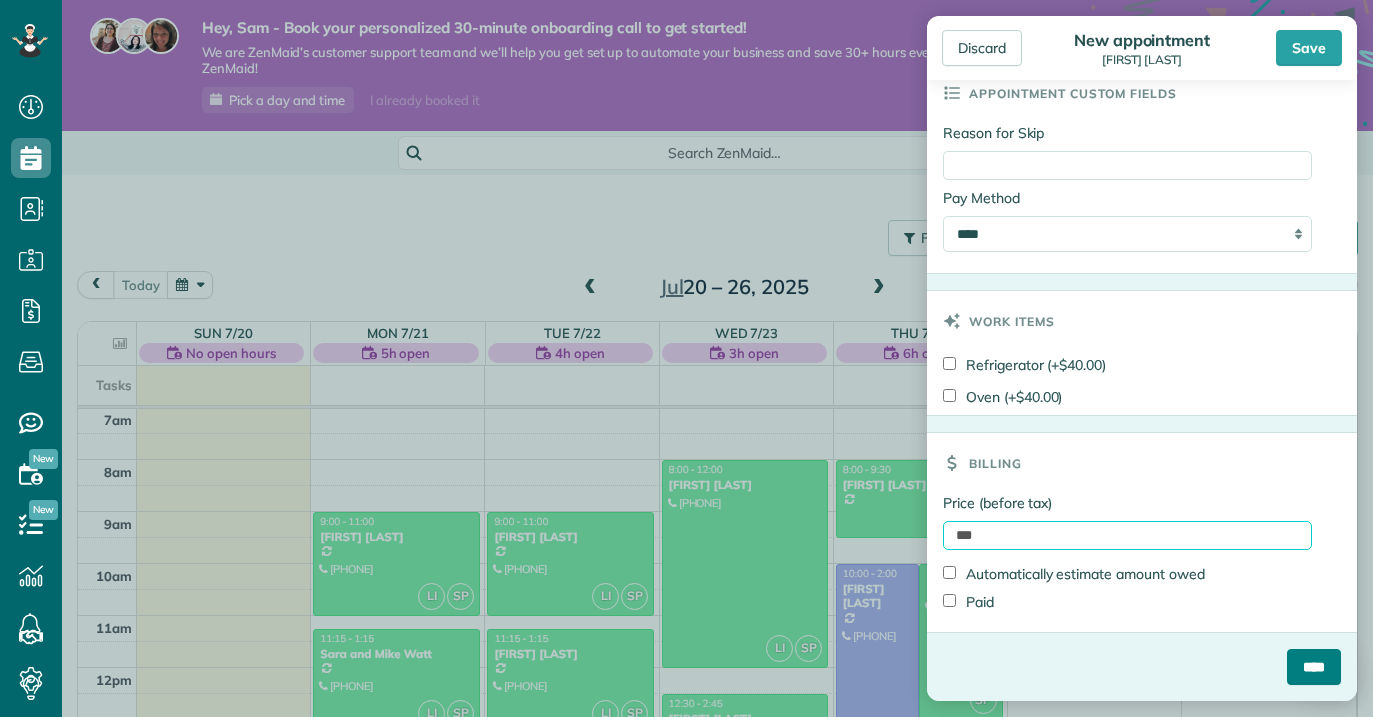 type on "***" 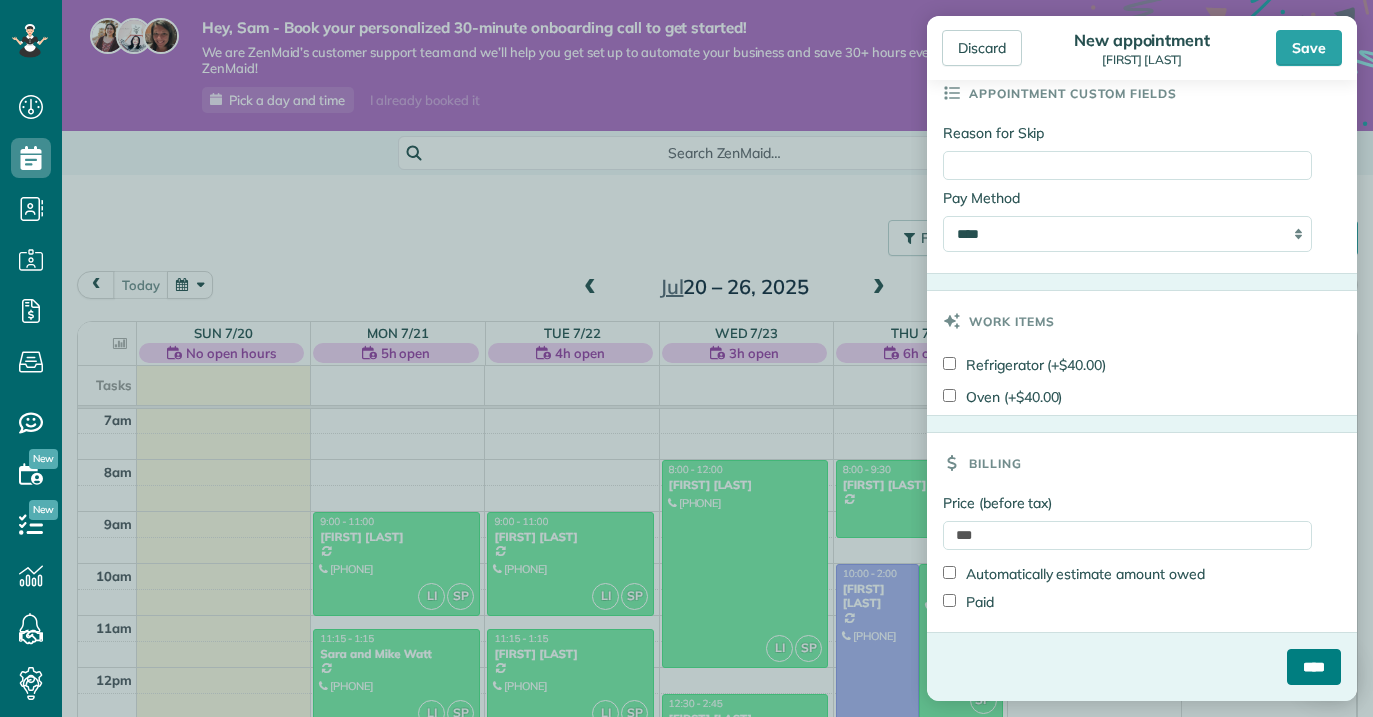 click on "****" at bounding box center (1314, 667) 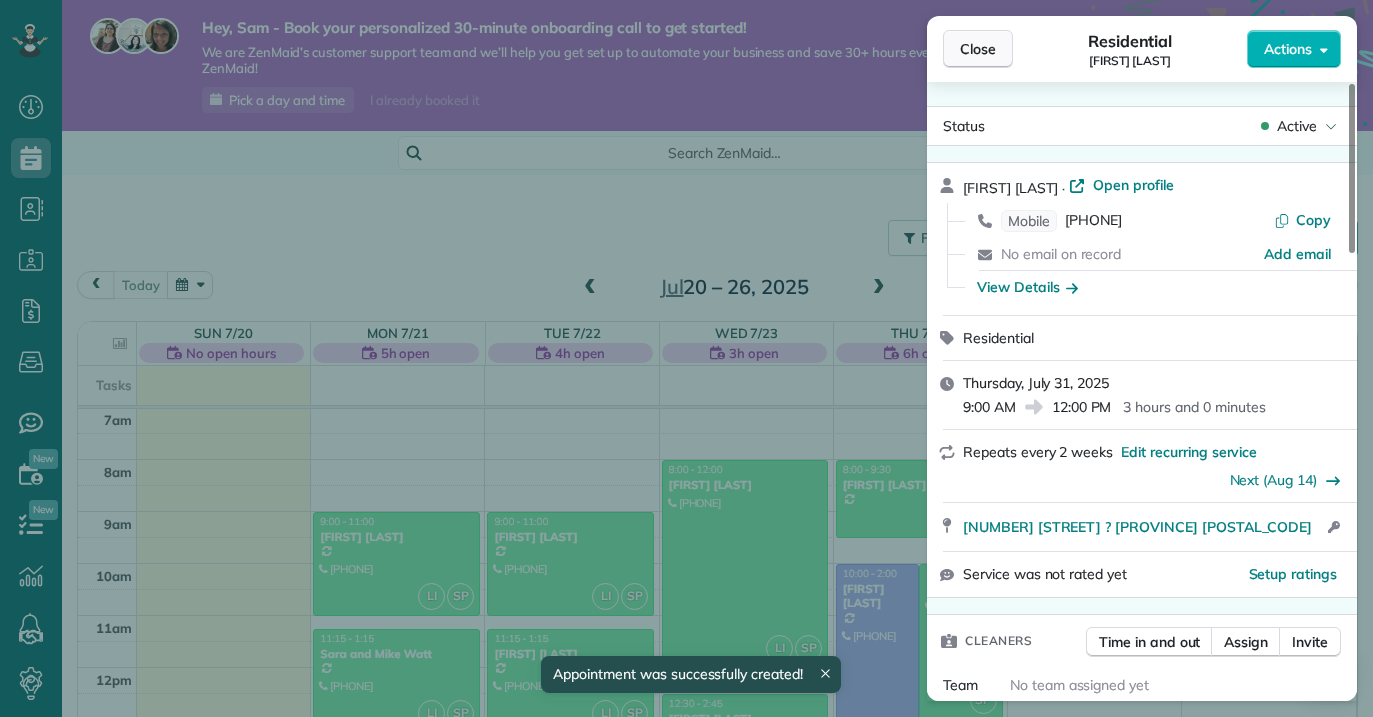 click on "Close" at bounding box center [978, 49] 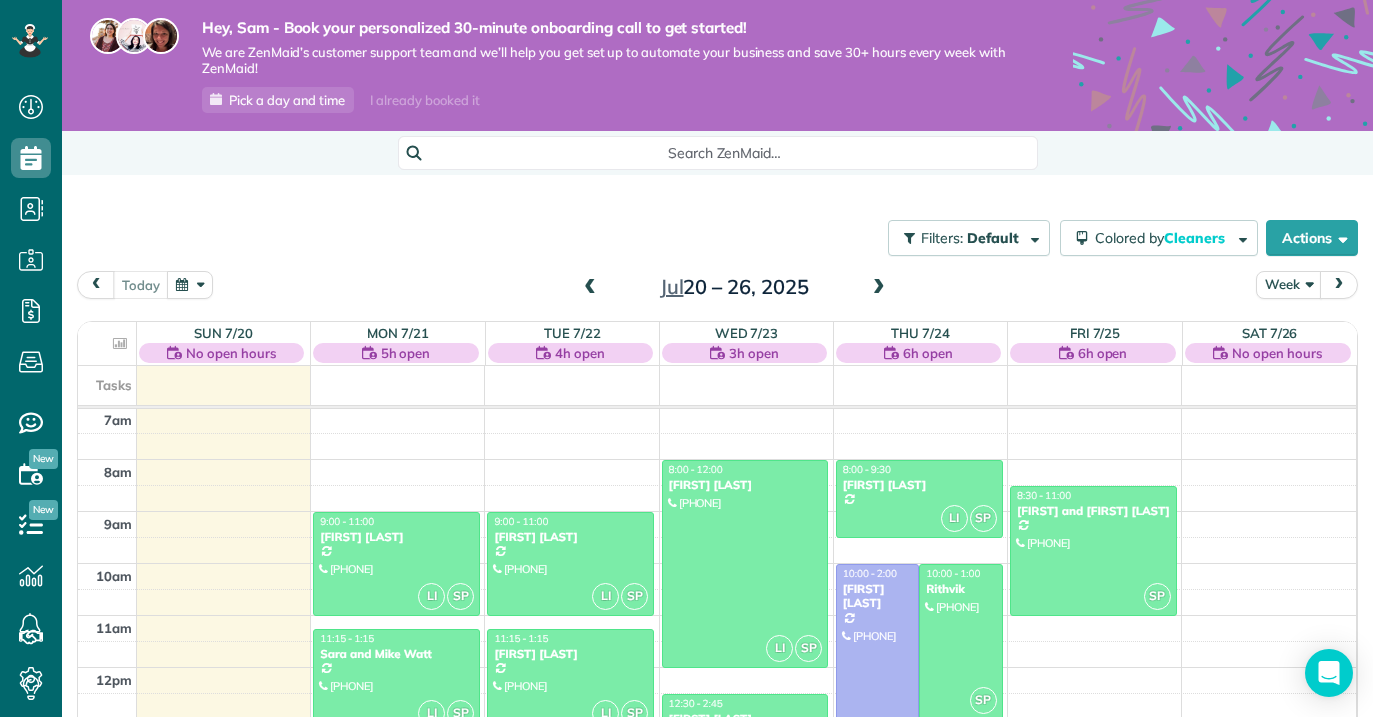 click at bounding box center (879, 288) 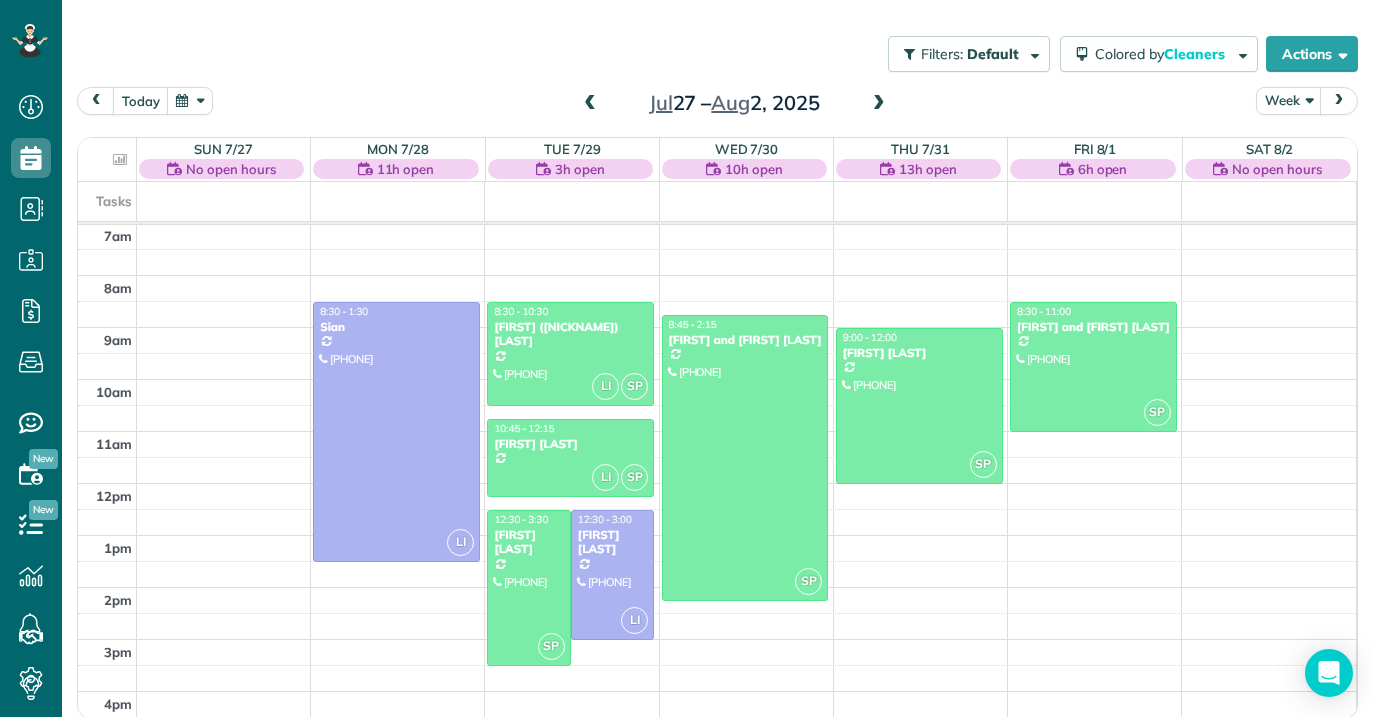 scroll, scrollTop: 187, scrollLeft: 0, axis: vertical 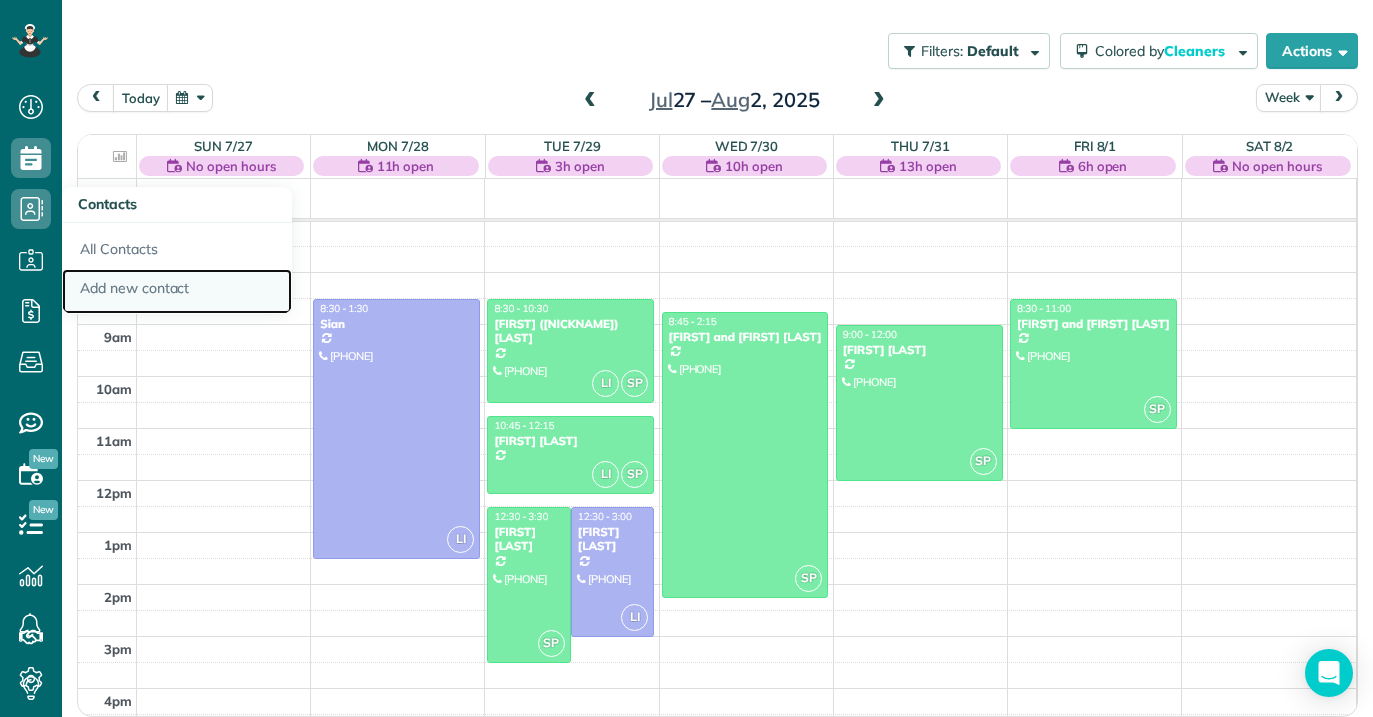 click on "Add new contact" at bounding box center [177, 292] 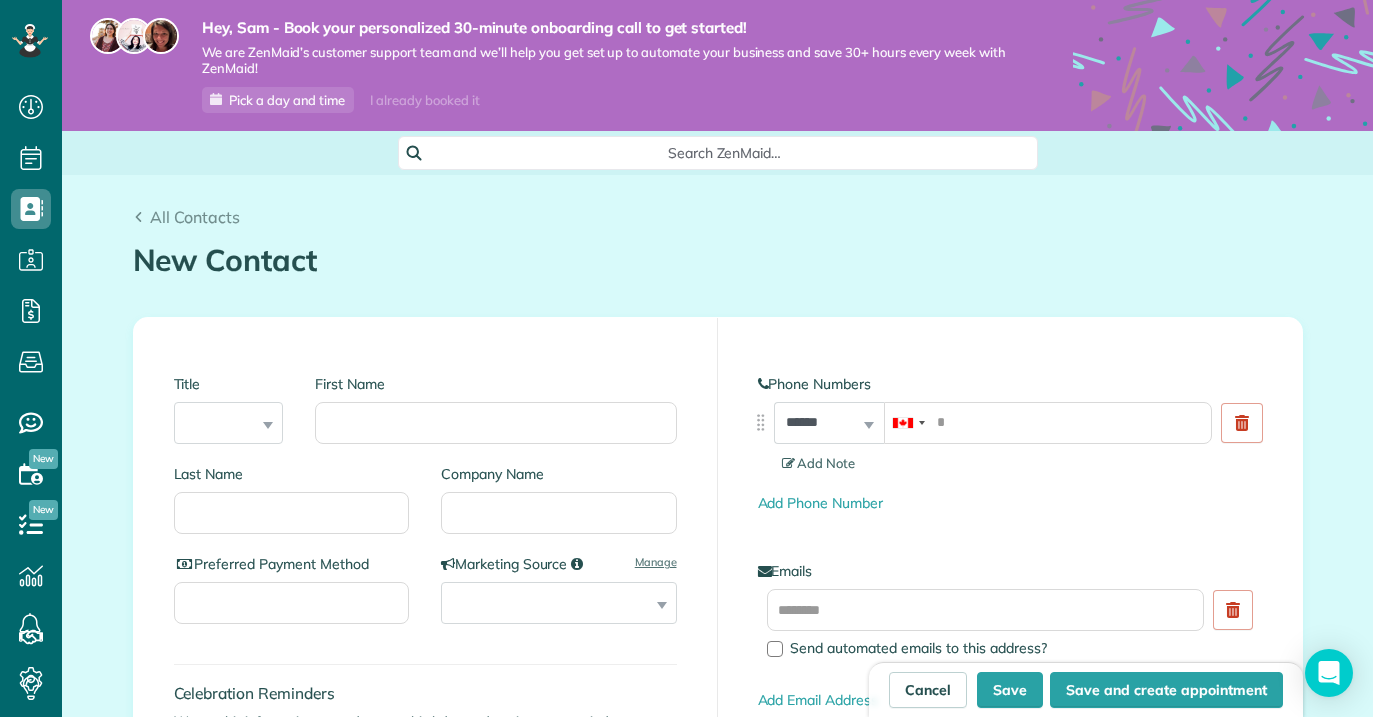 scroll, scrollTop: 0, scrollLeft: 0, axis: both 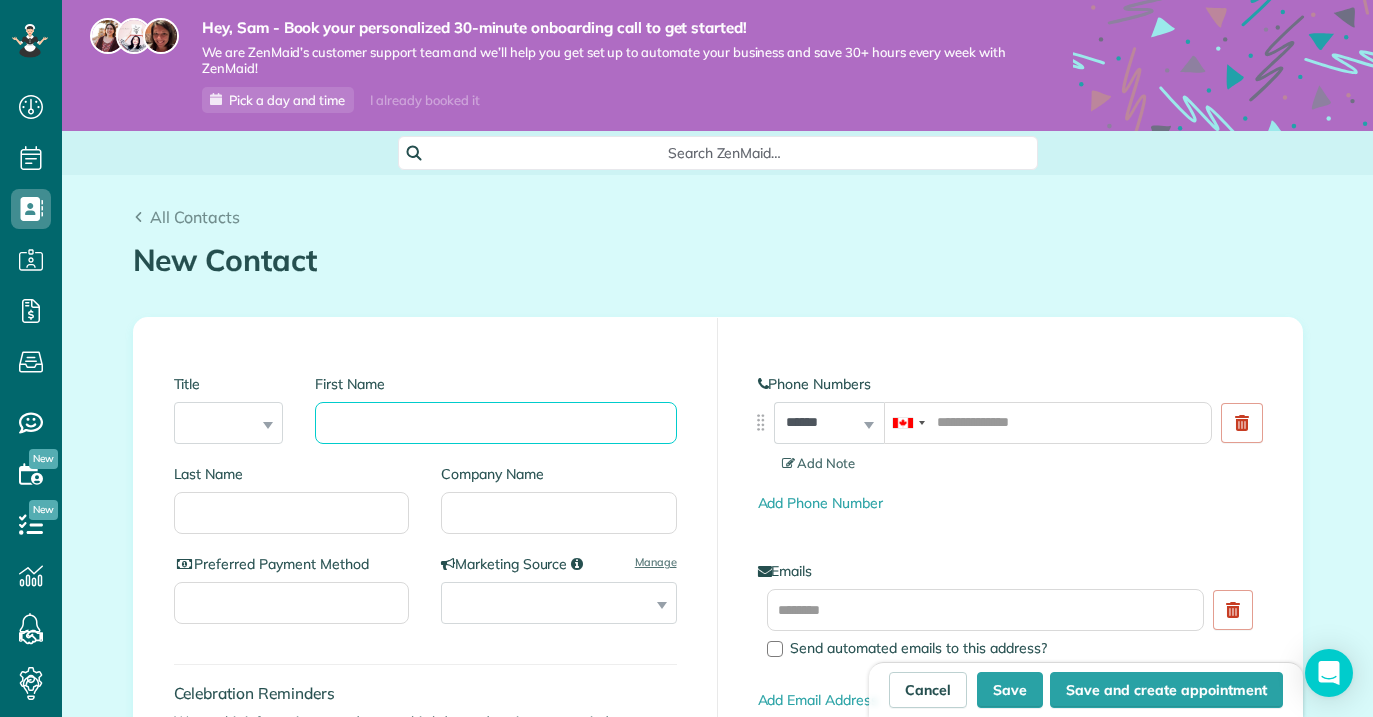 click on "First Name" at bounding box center (495, 423) 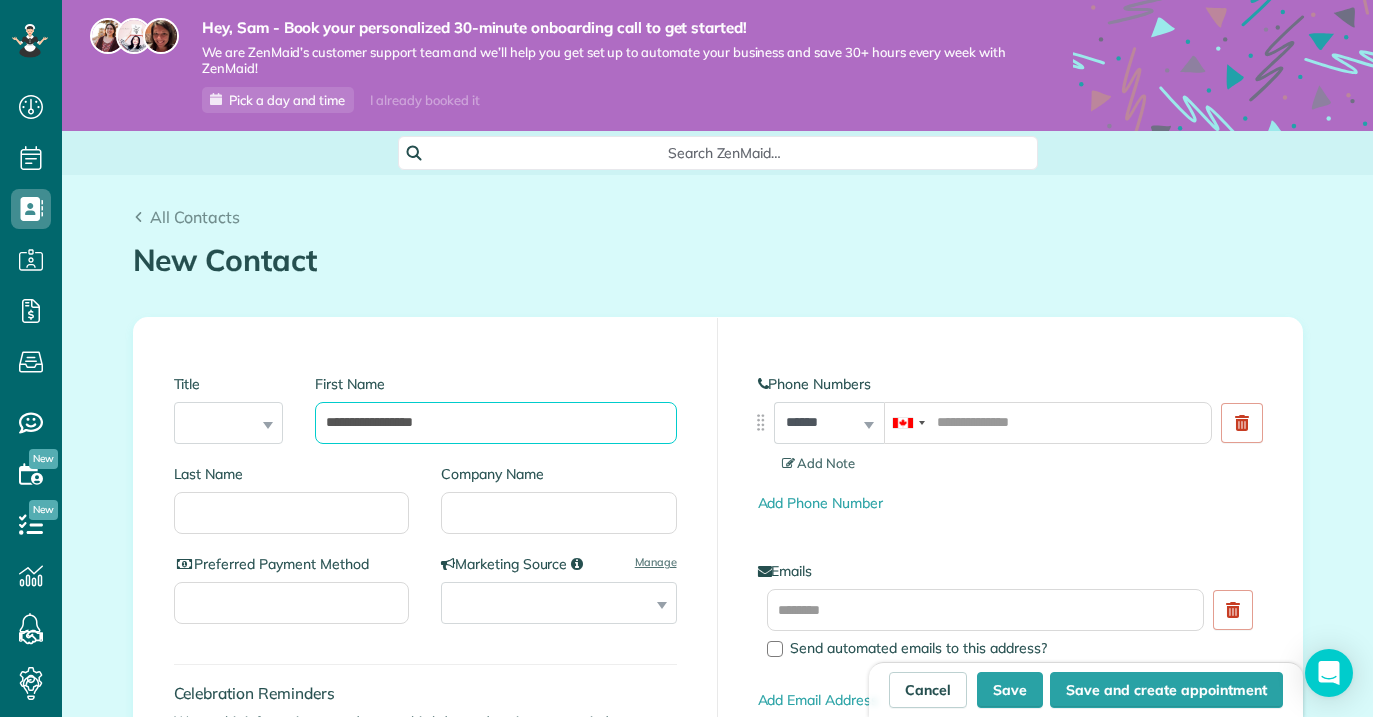 type on "**********" 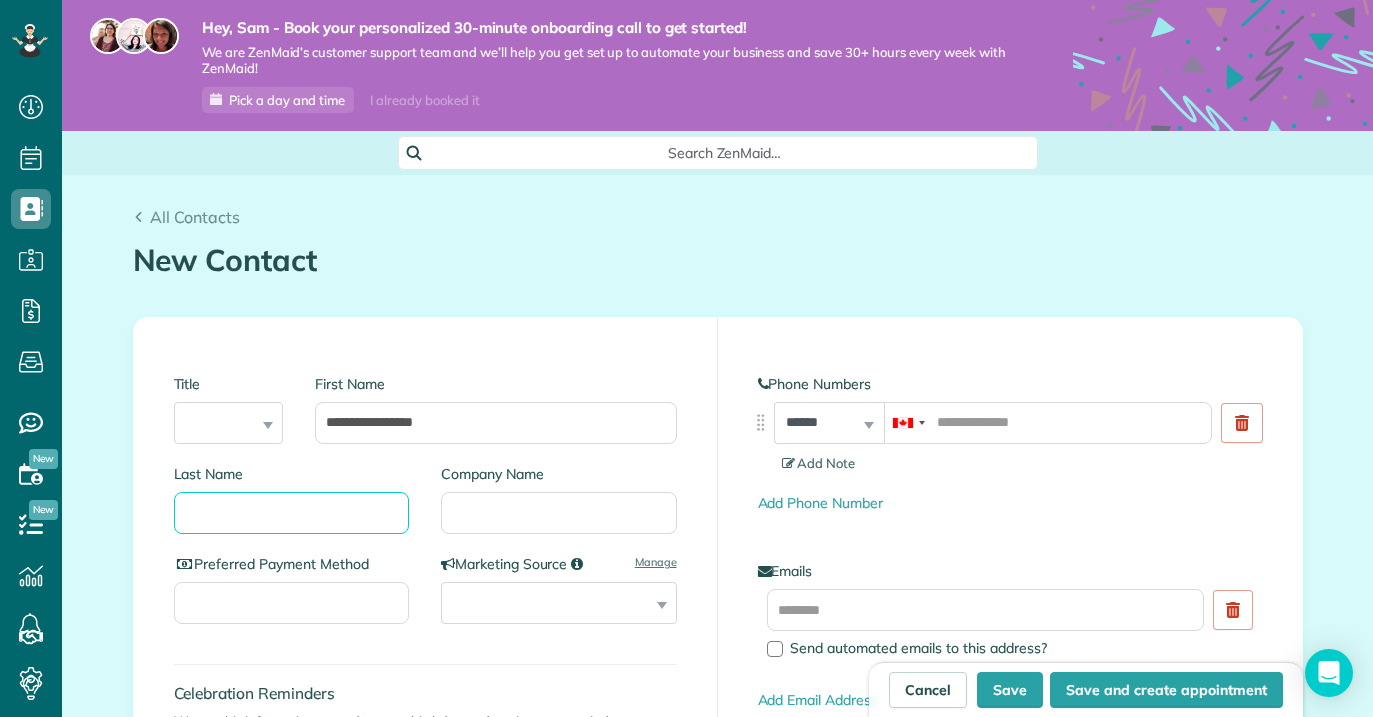 click on "Last Name" at bounding box center [292, 513] 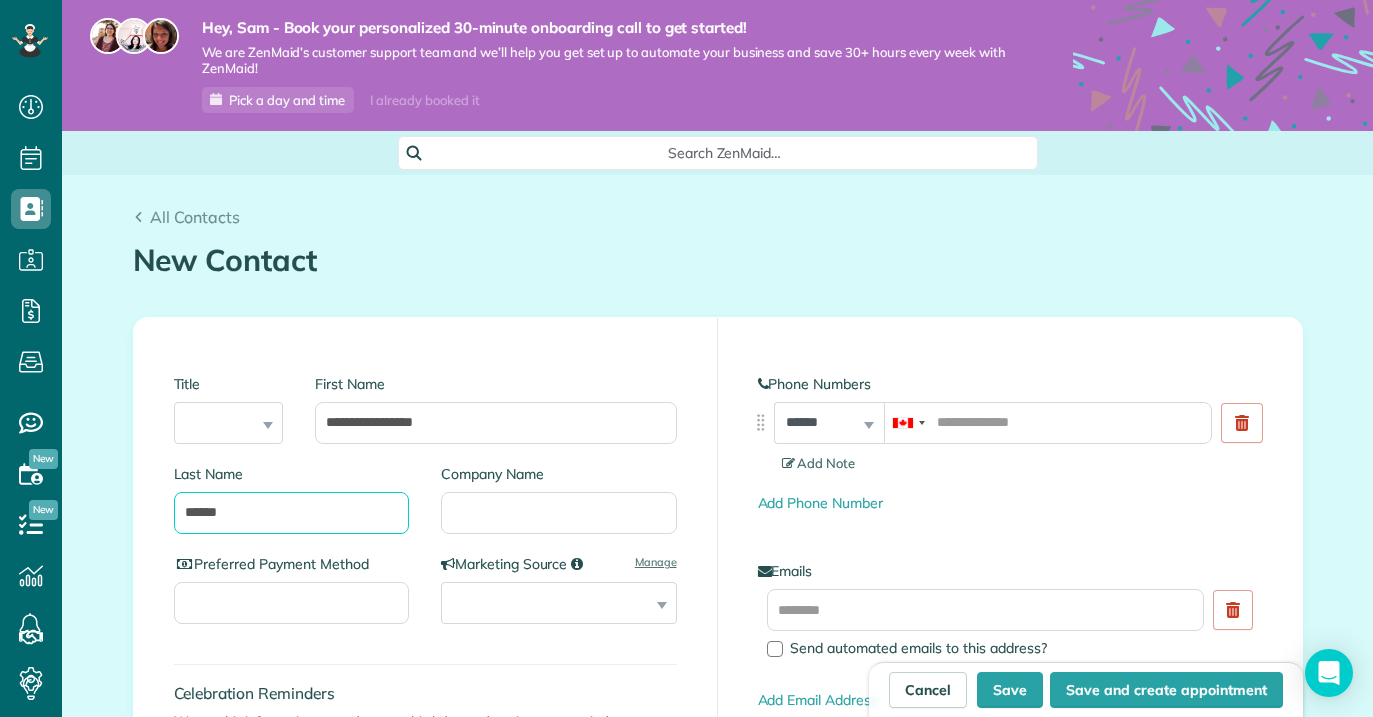 type on "******" 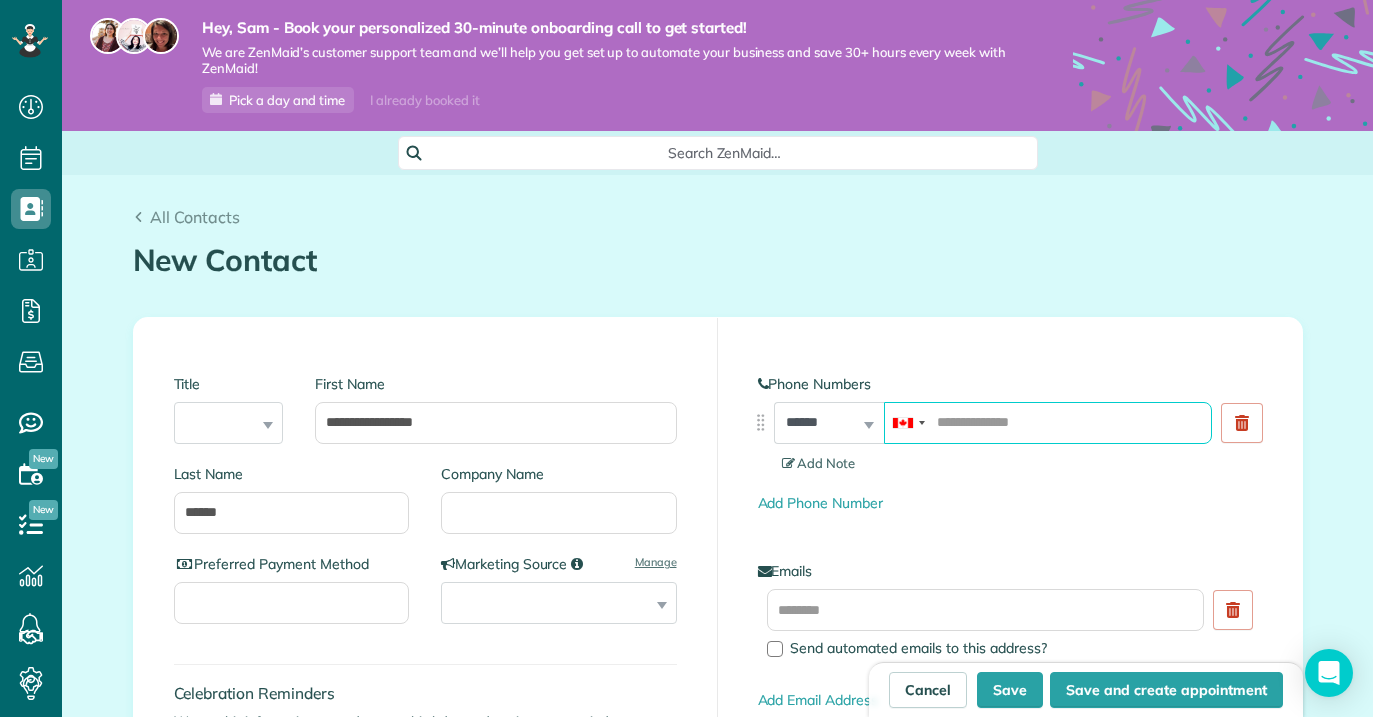 click at bounding box center (1048, 423) 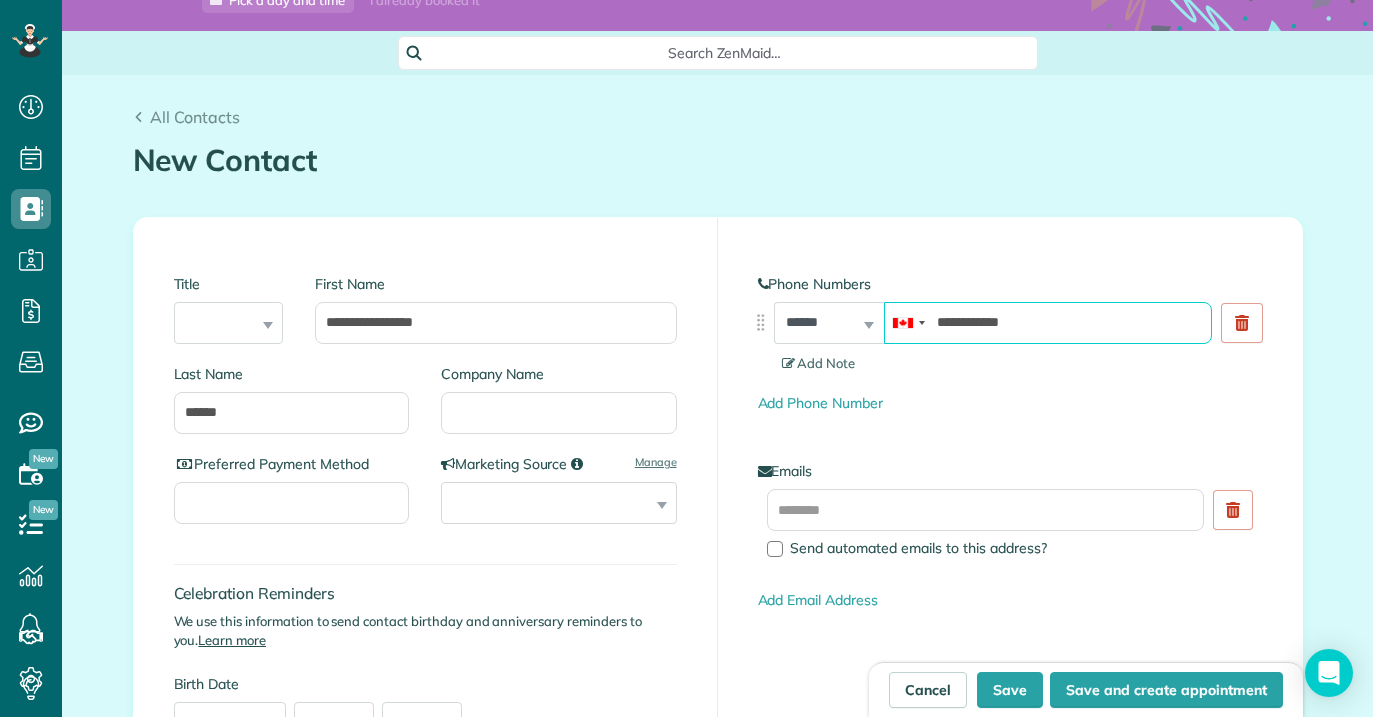 scroll, scrollTop: 113, scrollLeft: 0, axis: vertical 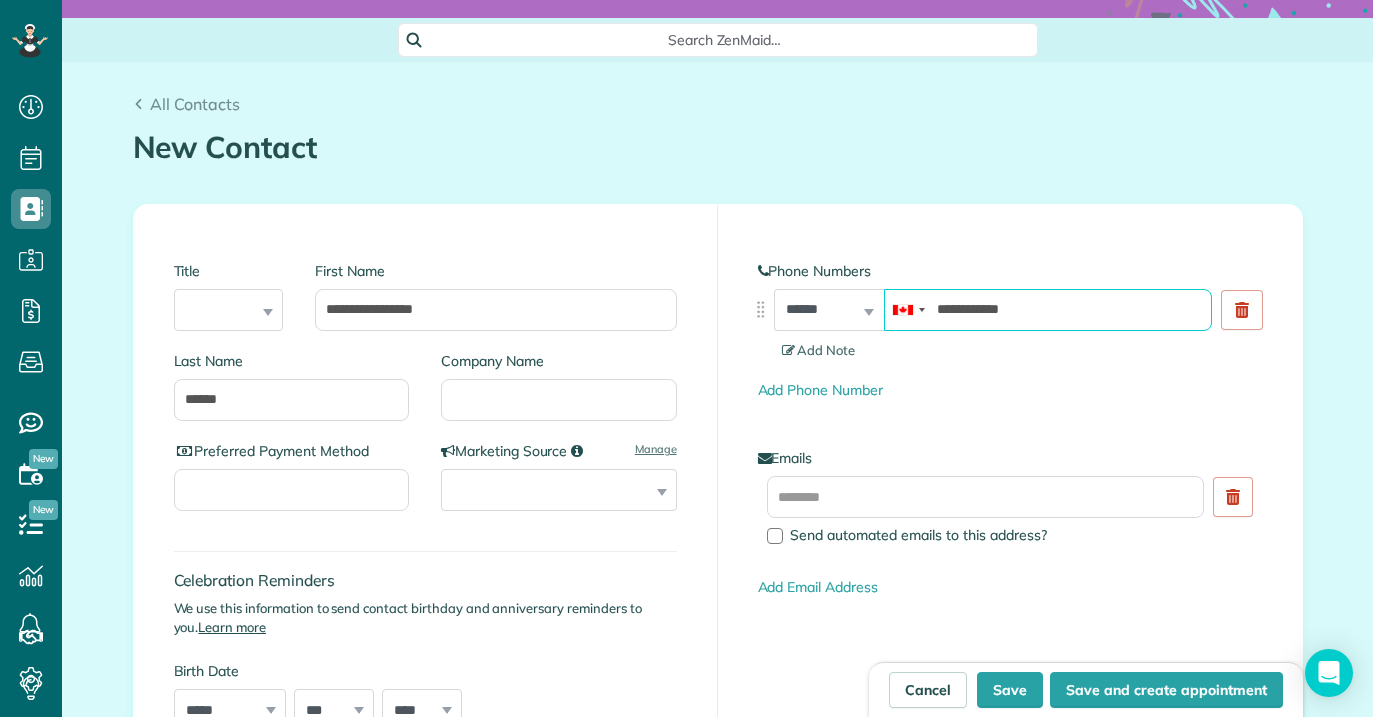 type on "**********" 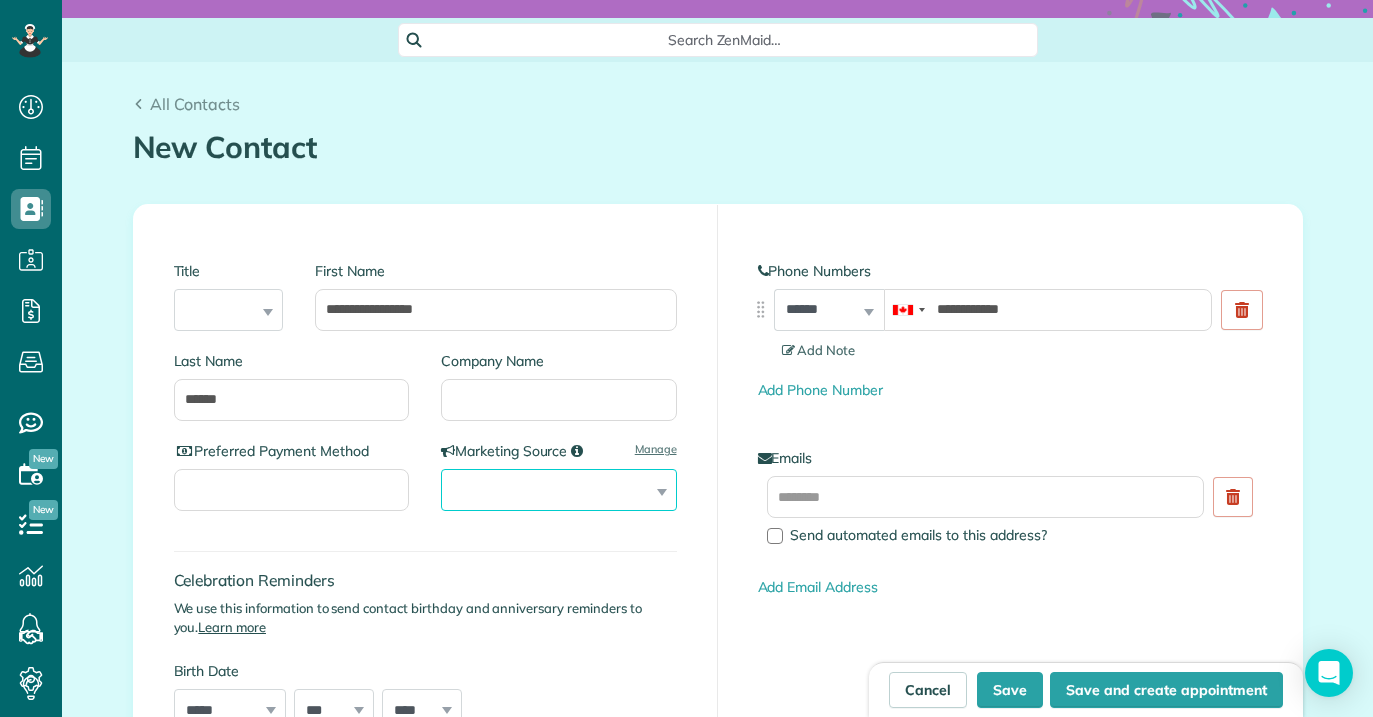 click on "**********" at bounding box center (559, 490) 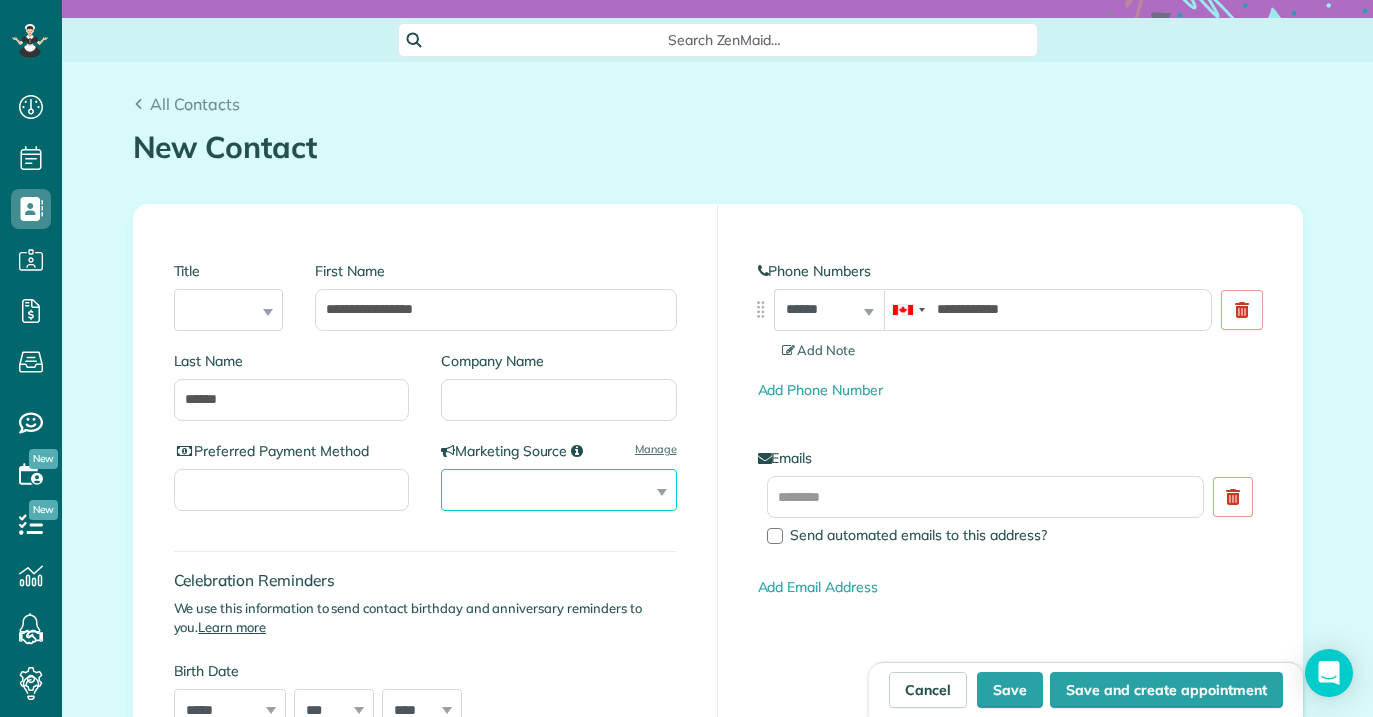 select on "********" 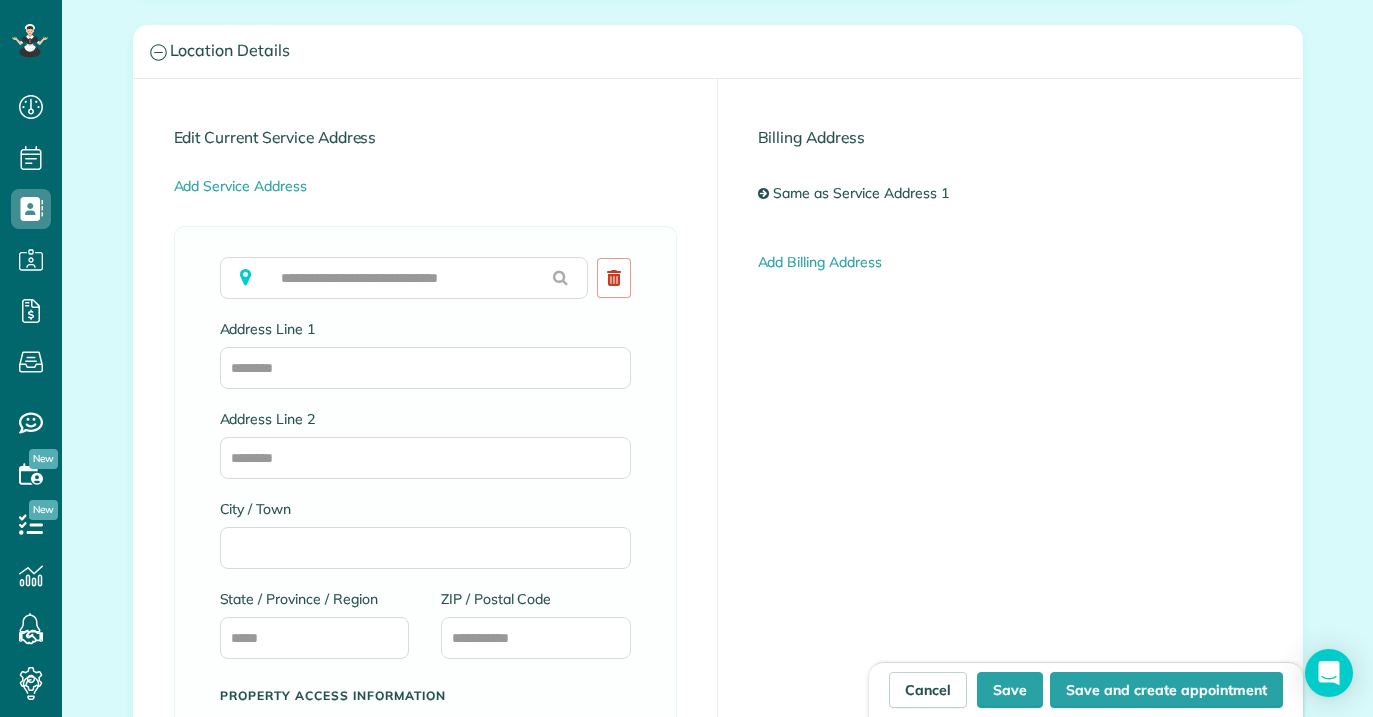scroll, scrollTop: 1060, scrollLeft: 0, axis: vertical 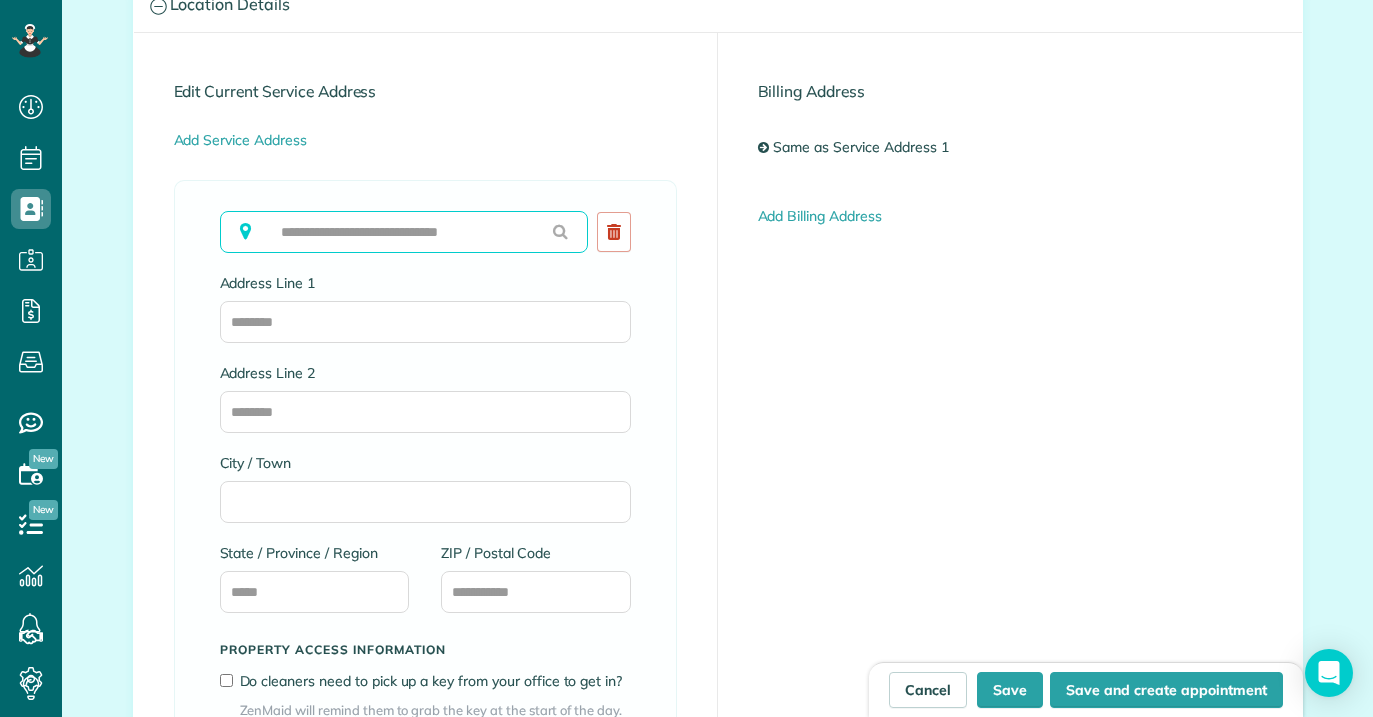click at bounding box center [404, 232] 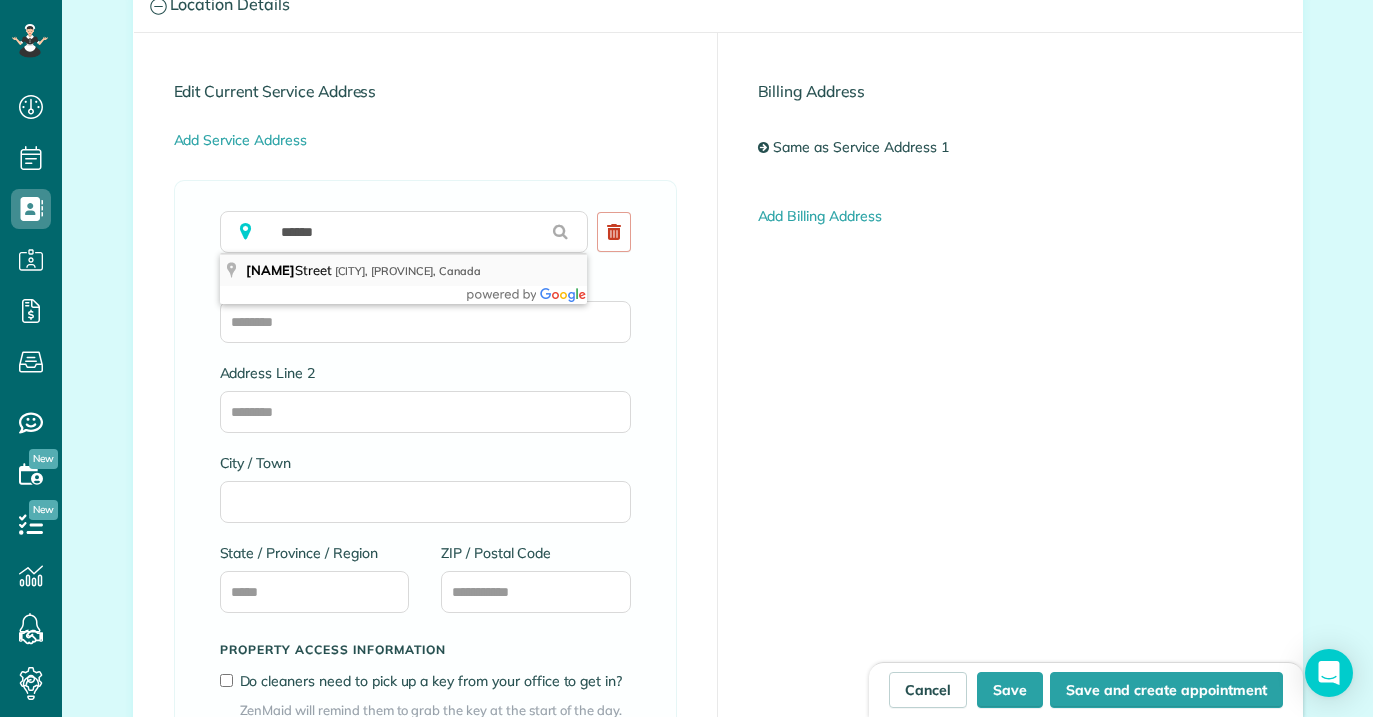 type on "**********" 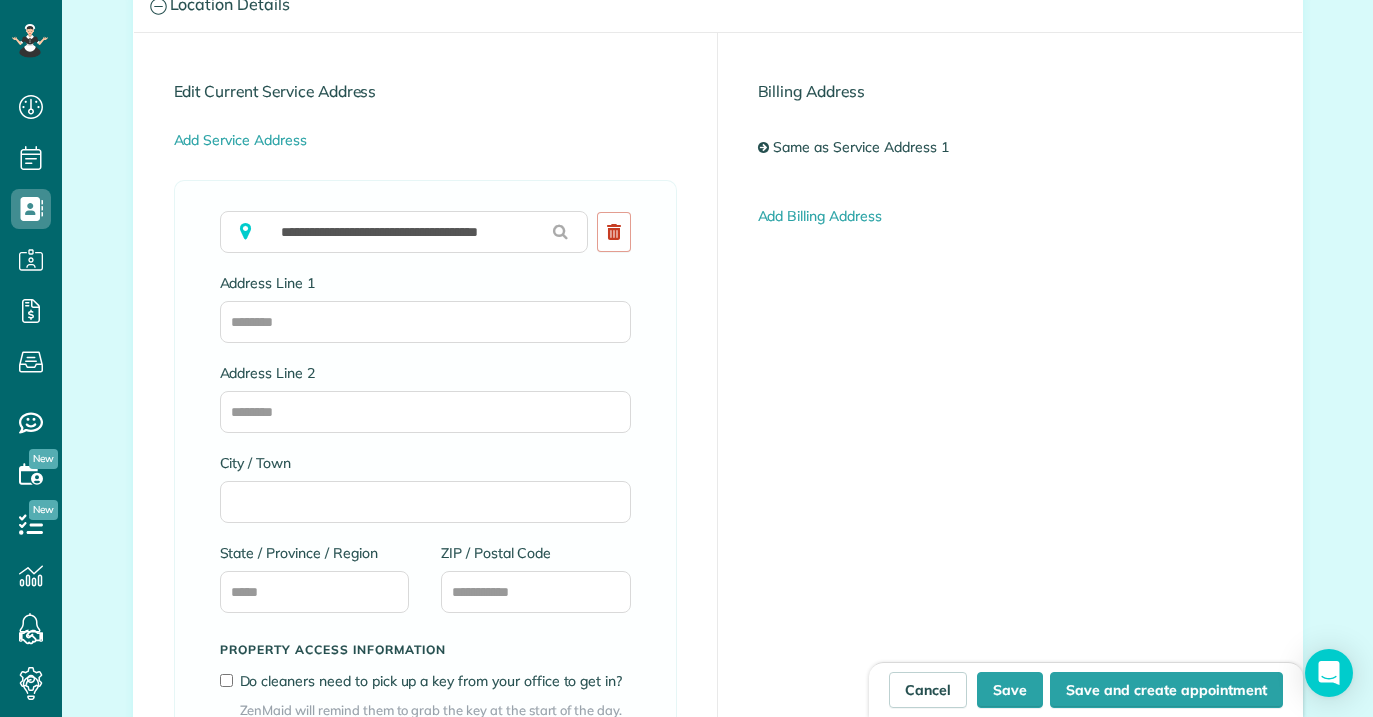 type on "**********" 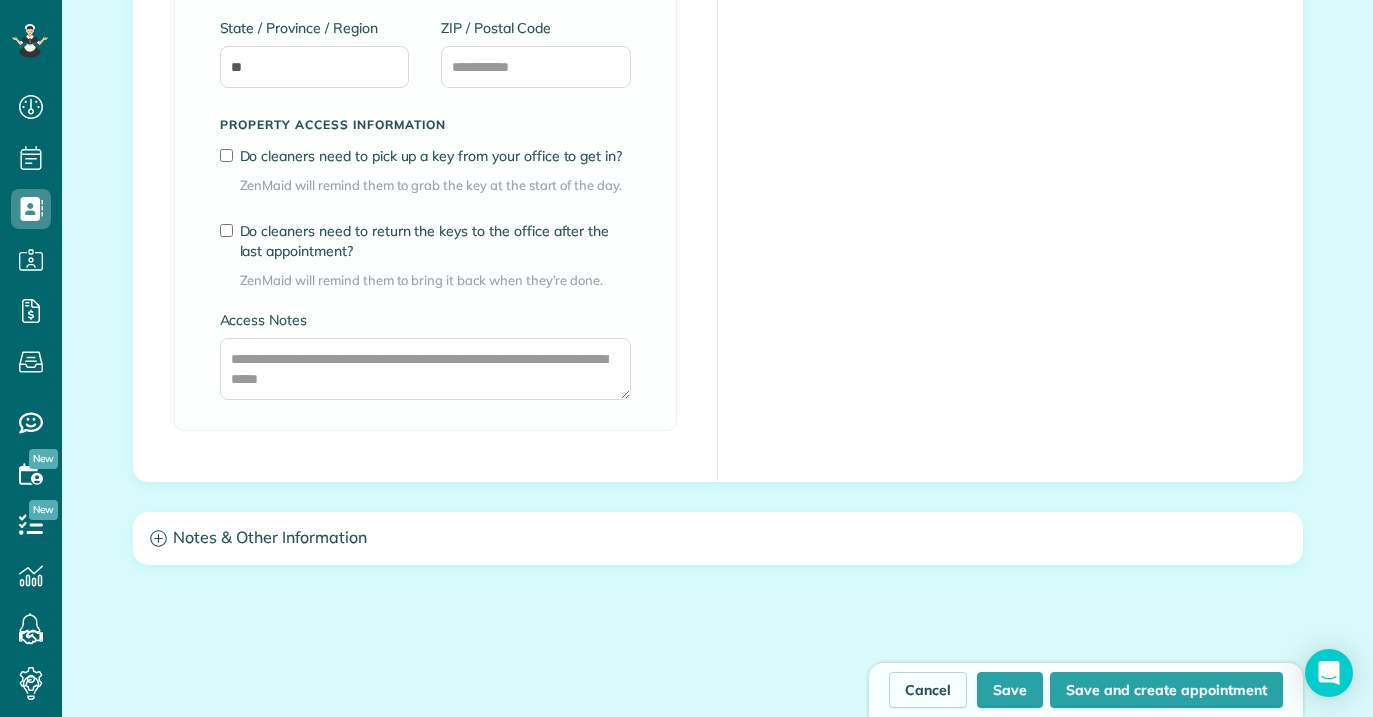 scroll, scrollTop: 1598, scrollLeft: 0, axis: vertical 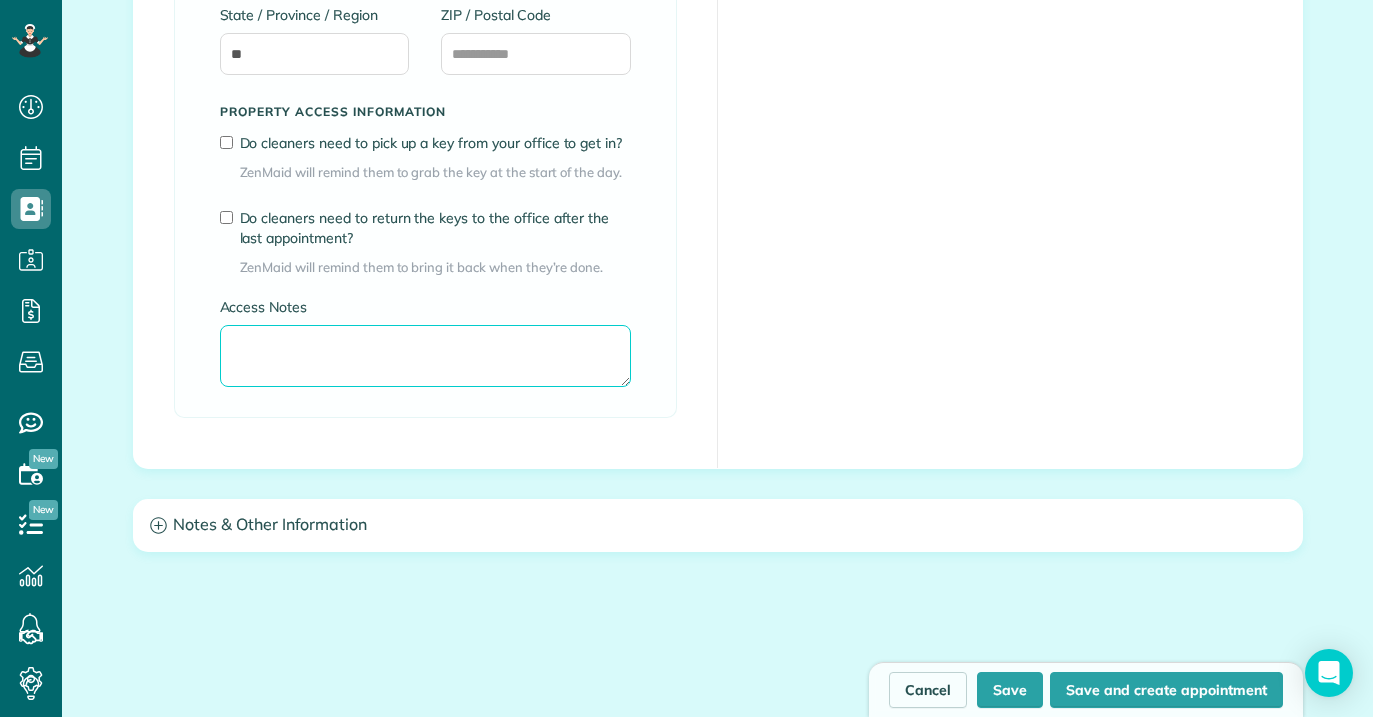 click on "Access Notes" at bounding box center (425, 356) 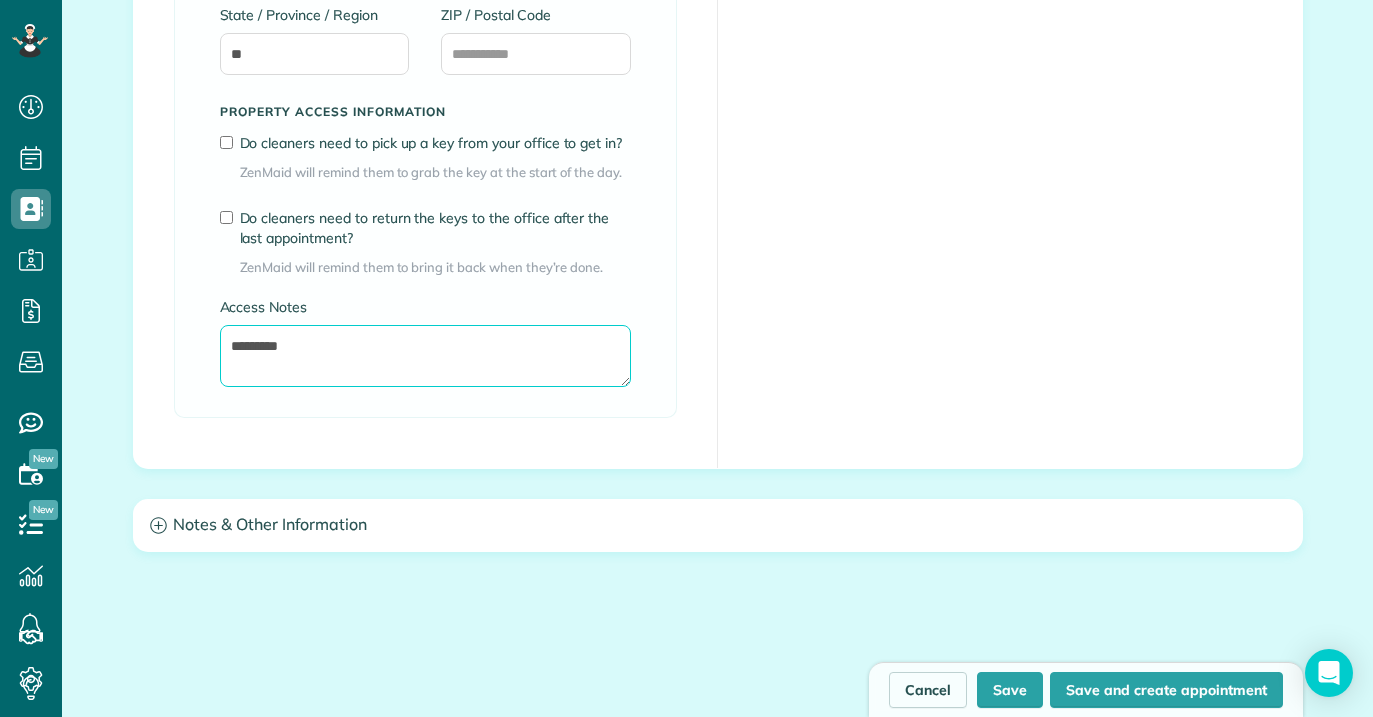 scroll, scrollTop: 1582, scrollLeft: 0, axis: vertical 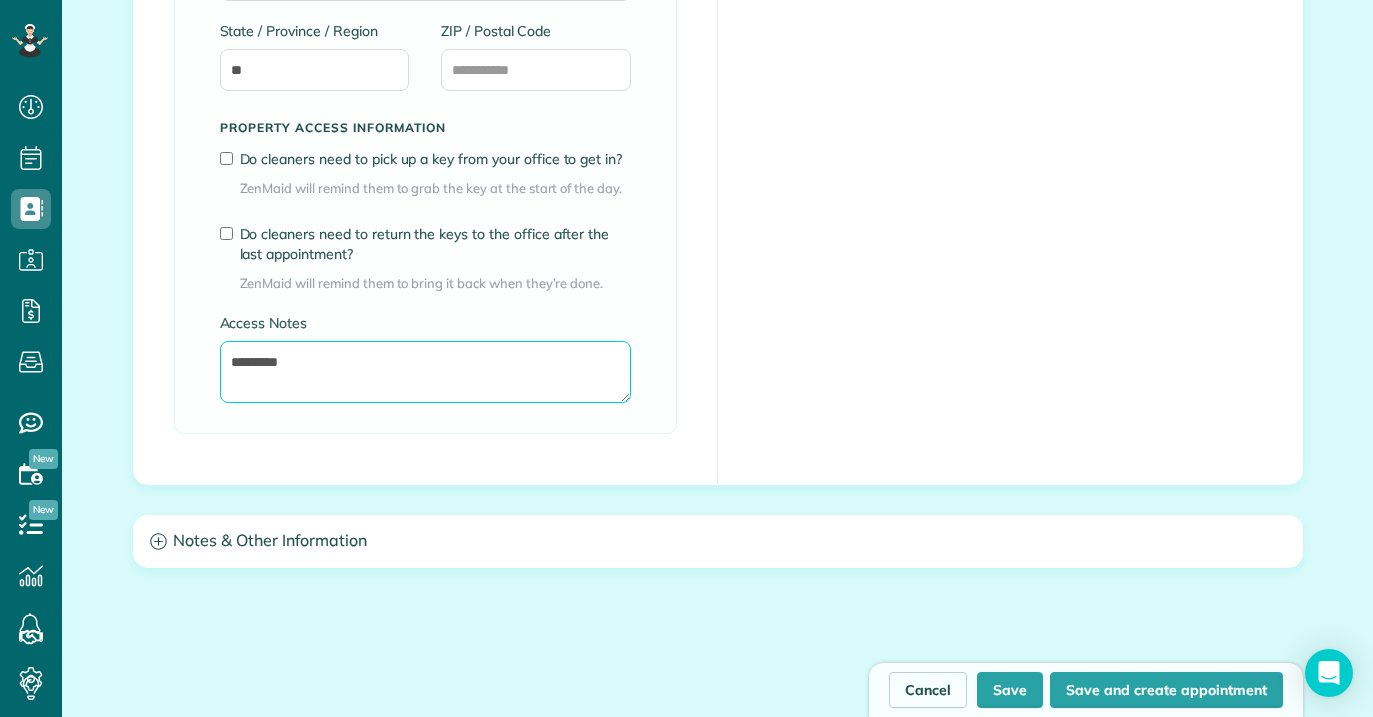 type on "*********" 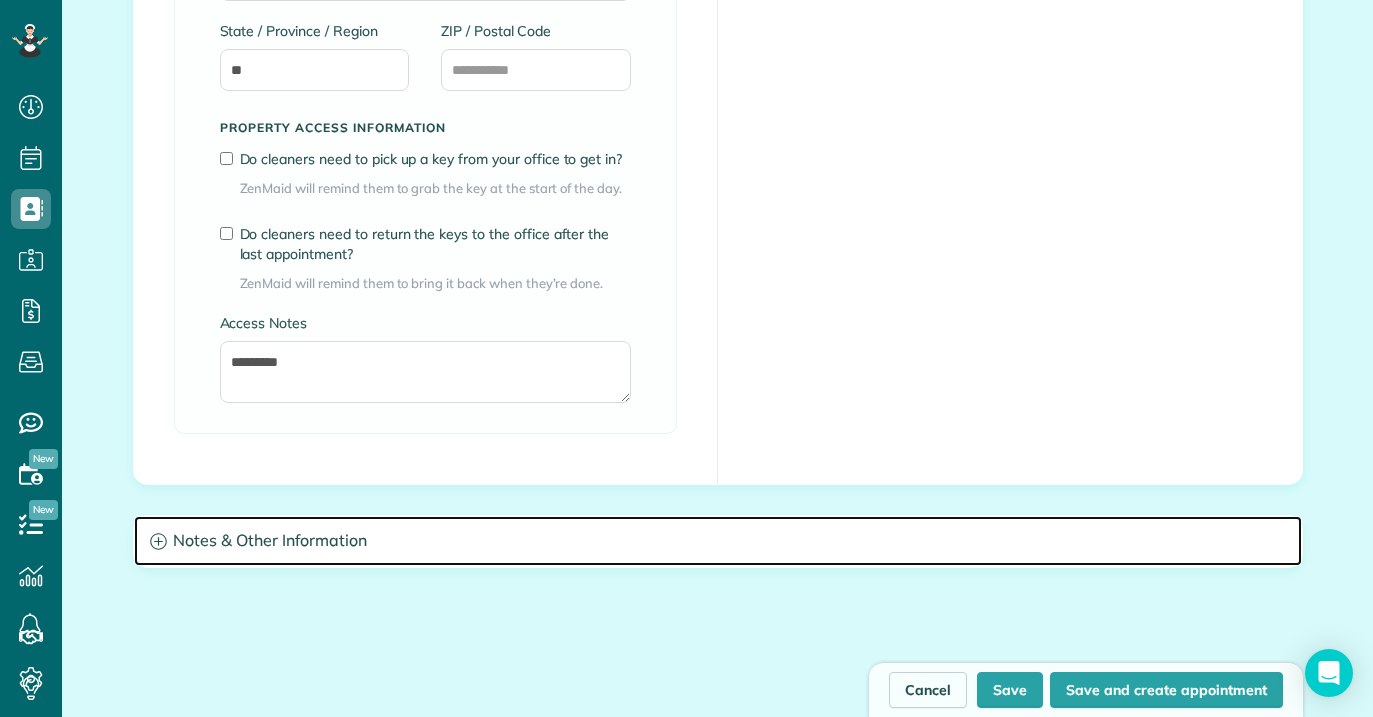 click on "Notes & Other Information" at bounding box center (718, 541) 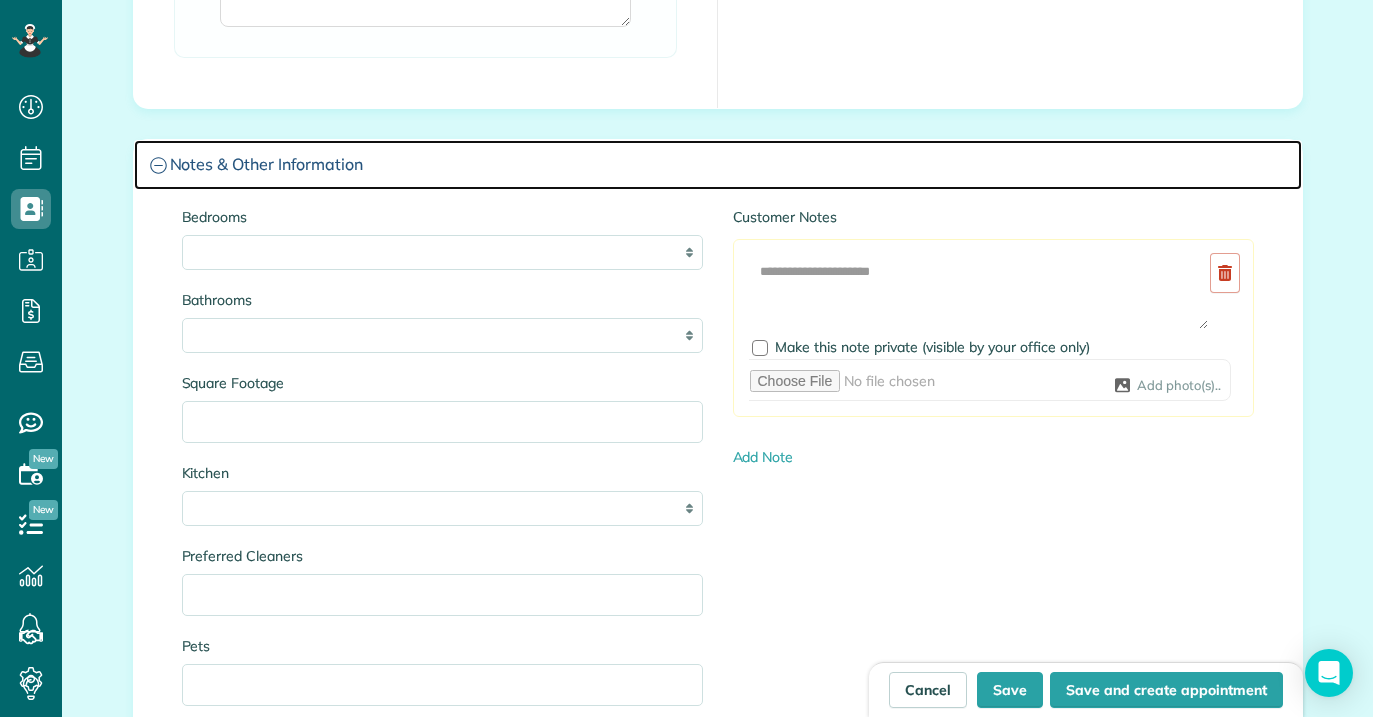scroll, scrollTop: 1967, scrollLeft: 0, axis: vertical 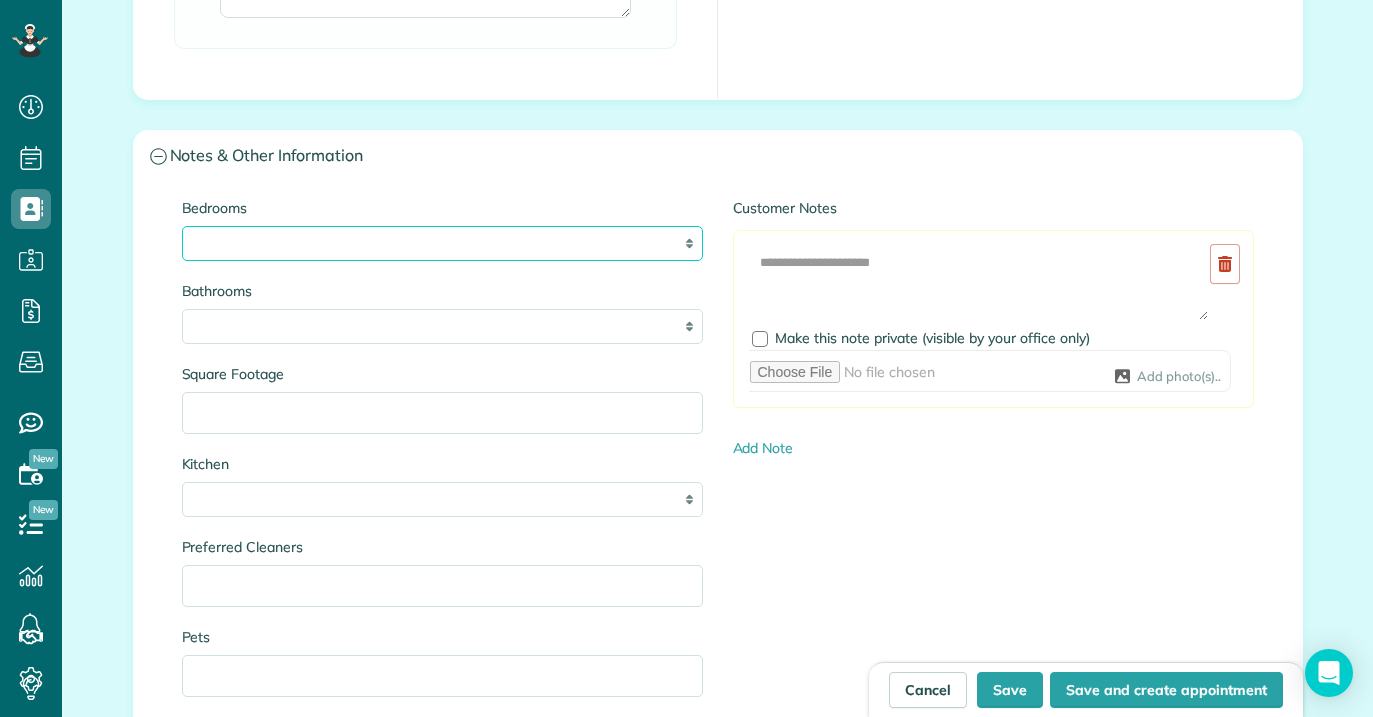 click on "*
*
*
*
**" at bounding box center [442, 243] 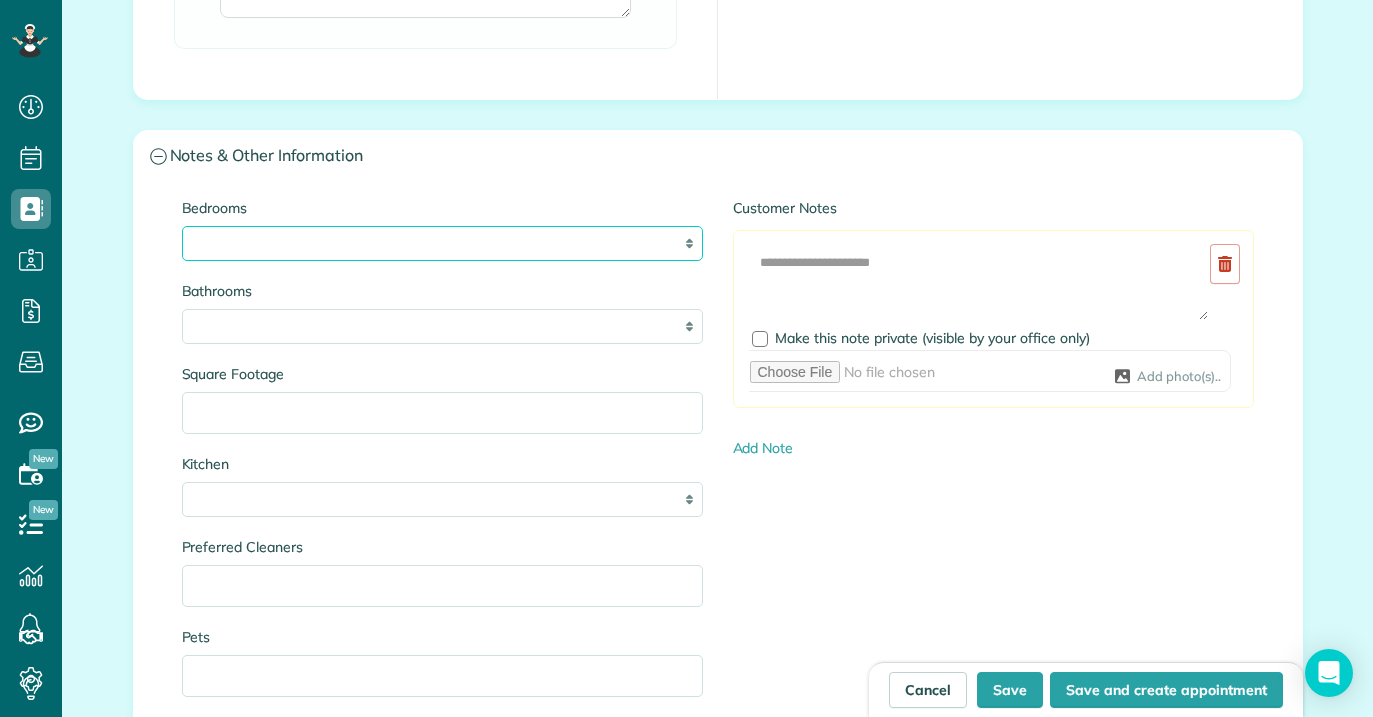 select on "*" 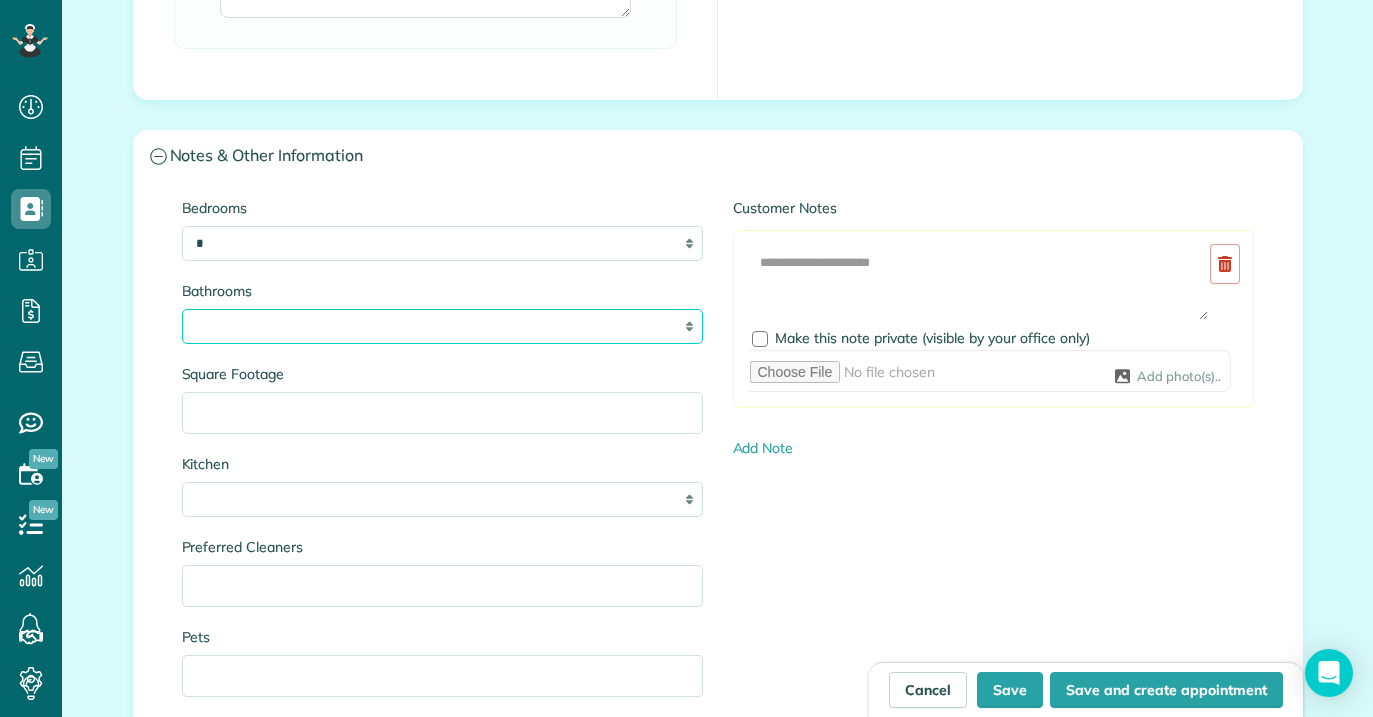 click on "*
***
*
***
*
***
*
***
**" at bounding box center (442, 326) 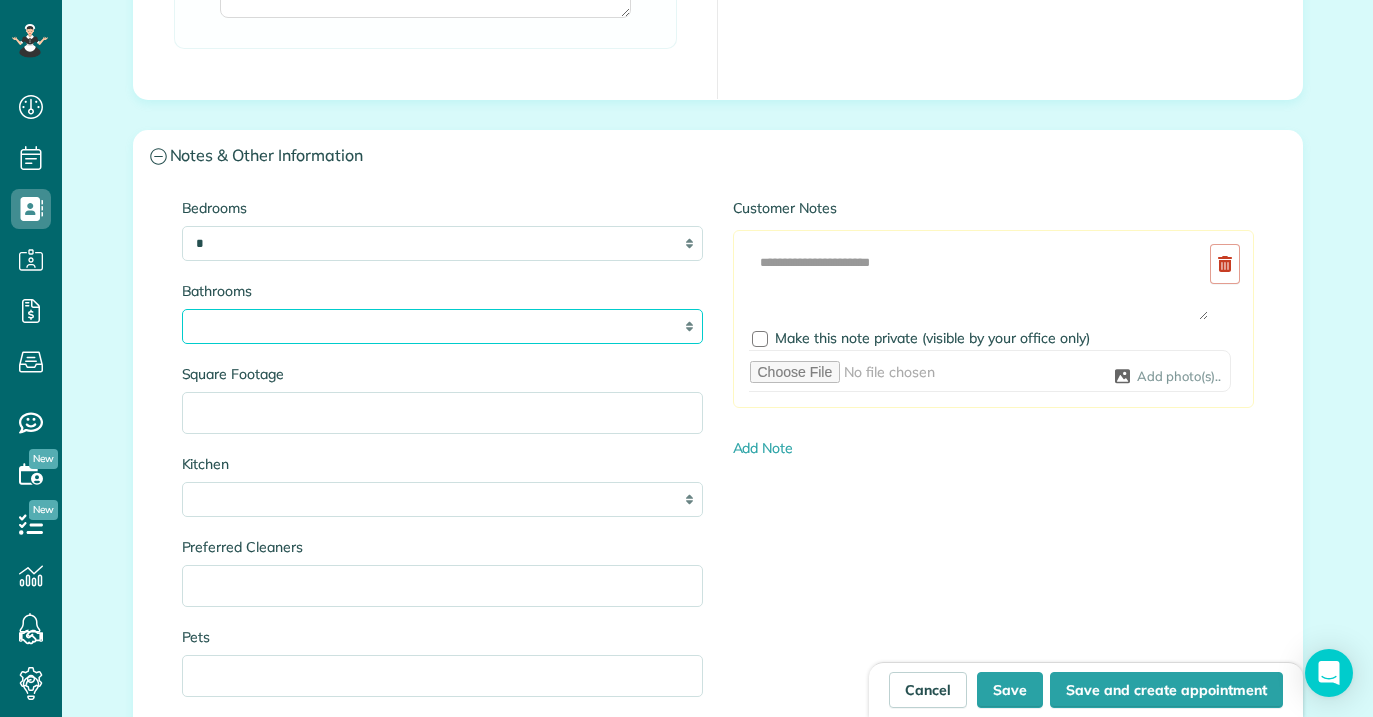 select on "*" 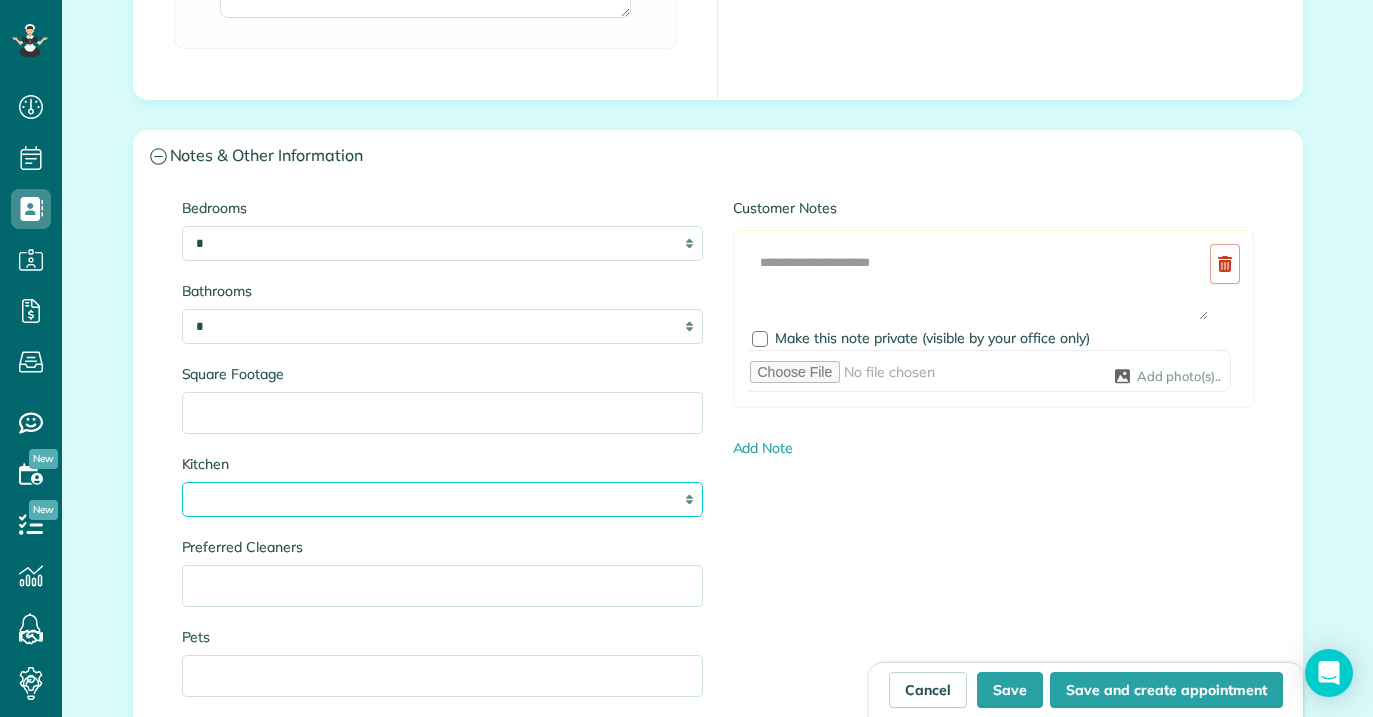 click on "*
*
*
*" at bounding box center [442, 499] 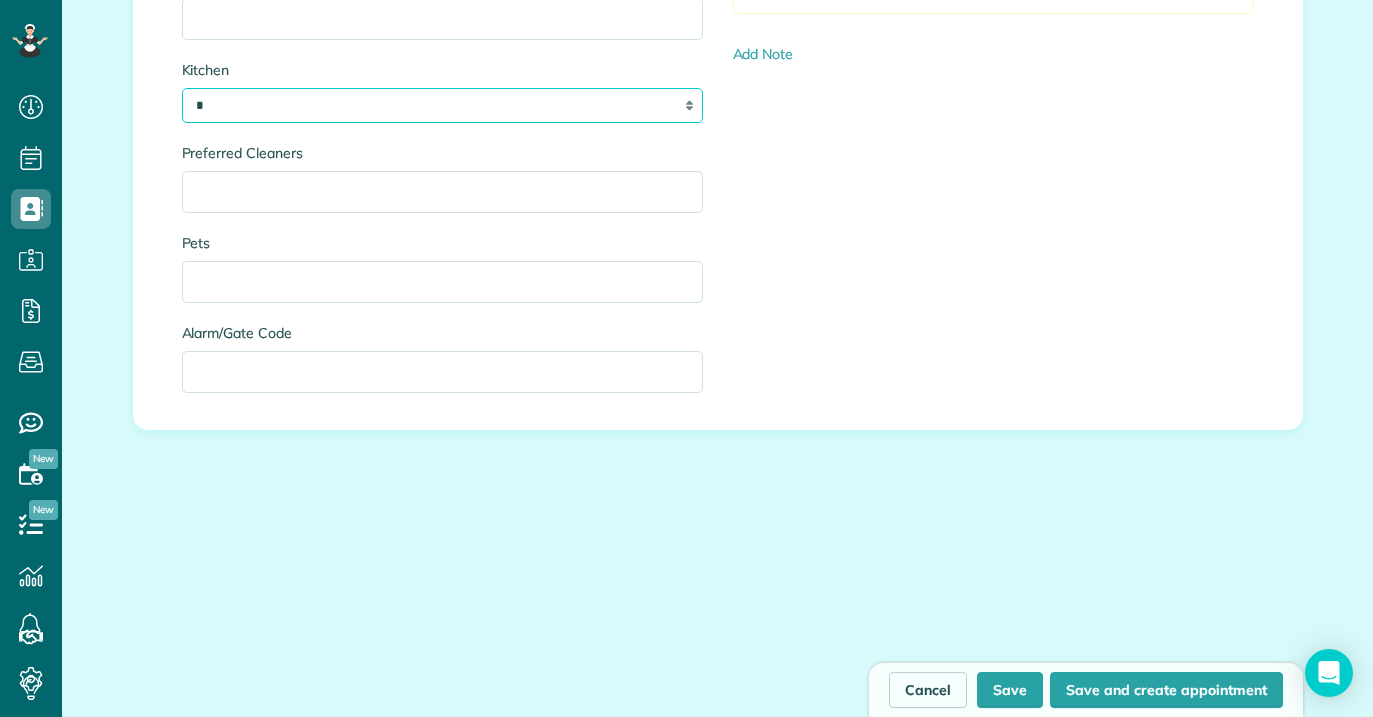 scroll, scrollTop: 2365, scrollLeft: 0, axis: vertical 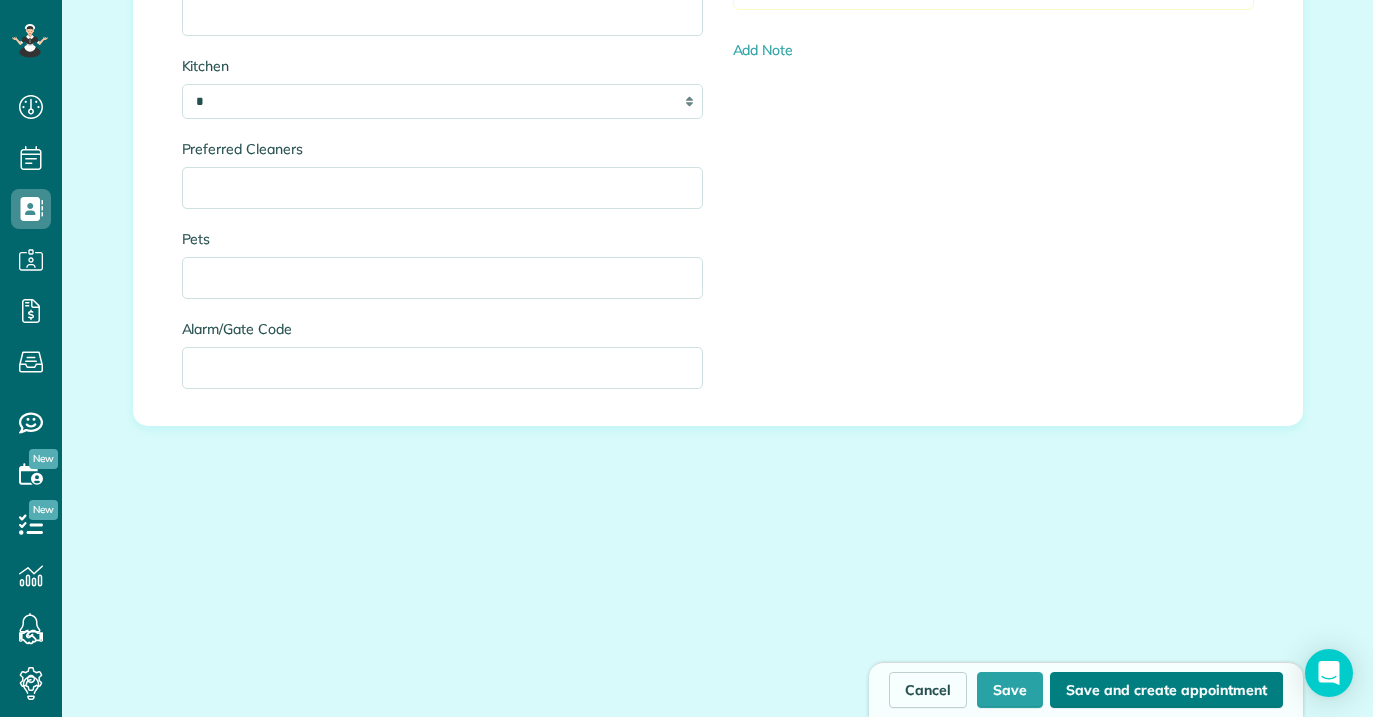 click on "Save and create appointment" at bounding box center [1166, 690] 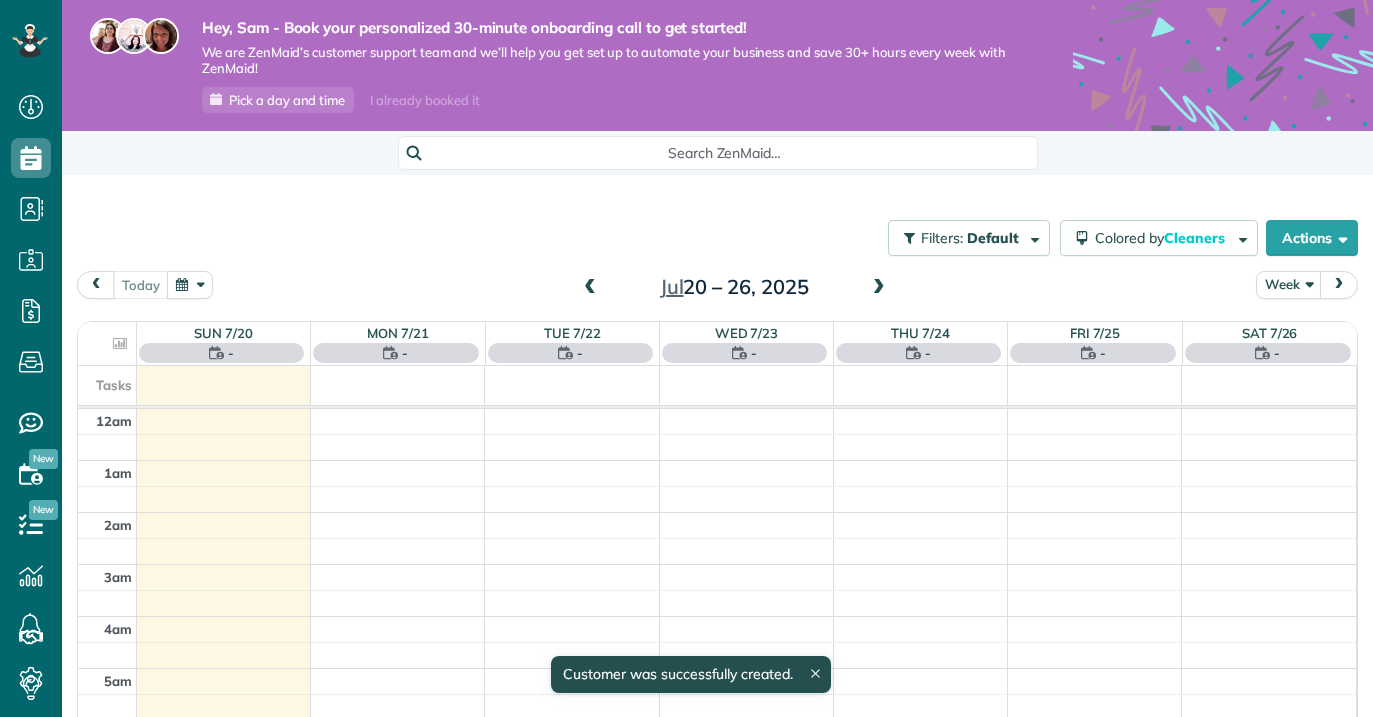 scroll, scrollTop: 0, scrollLeft: 0, axis: both 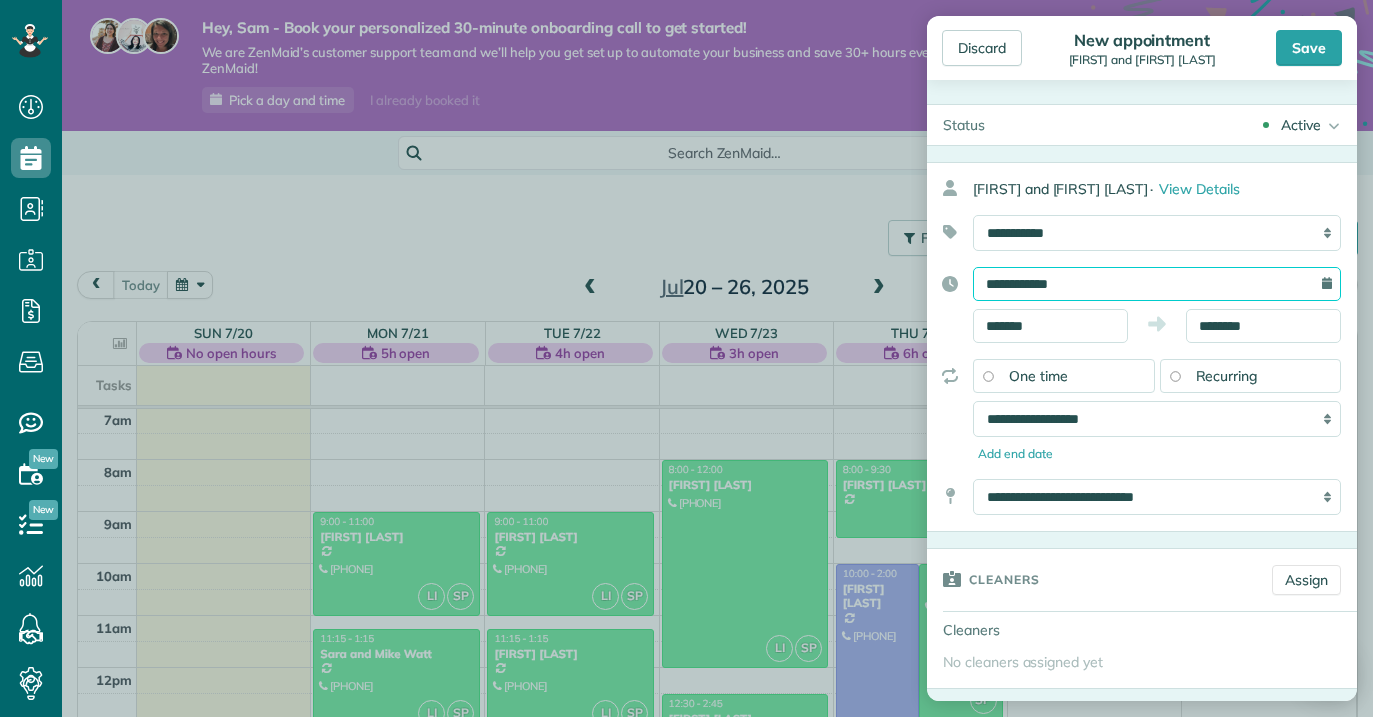 click on "**********" at bounding box center (1157, 284) 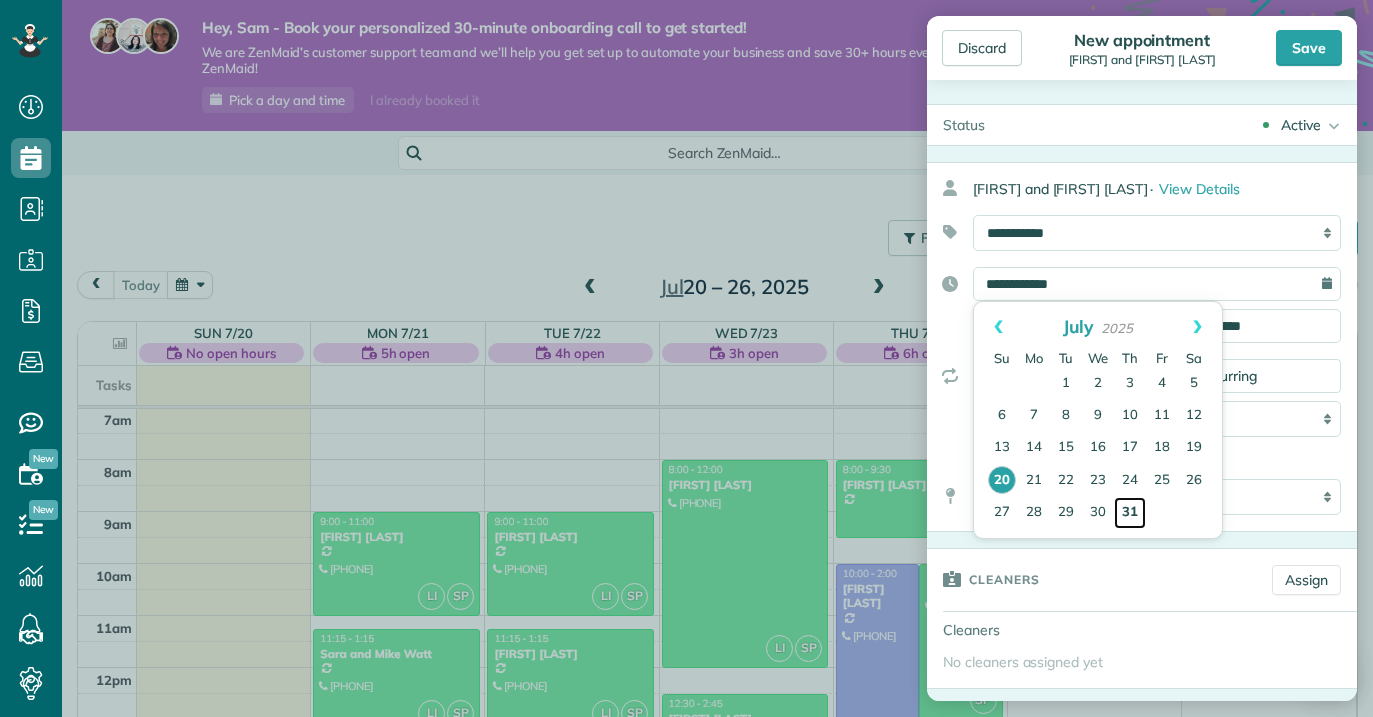 click on "31" at bounding box center (1130, 513) 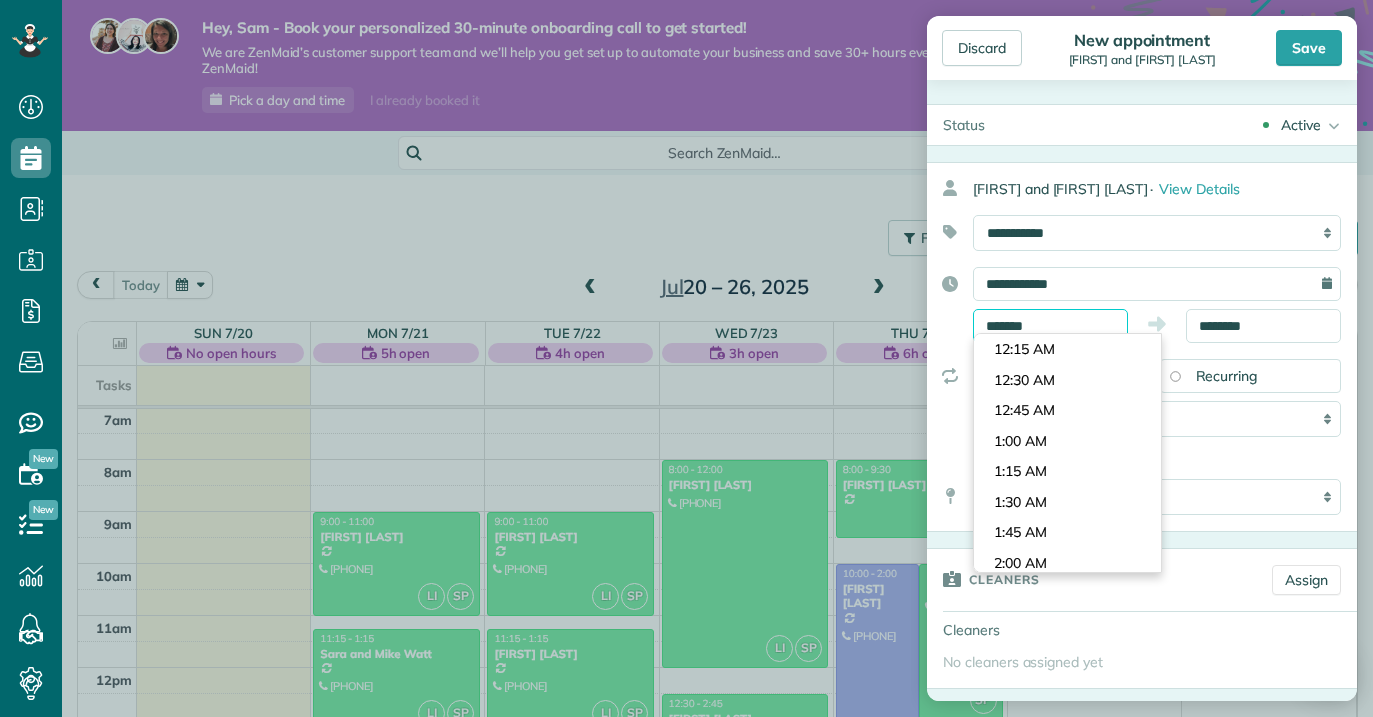 click on "*******" at bounding box center [1050, 326] 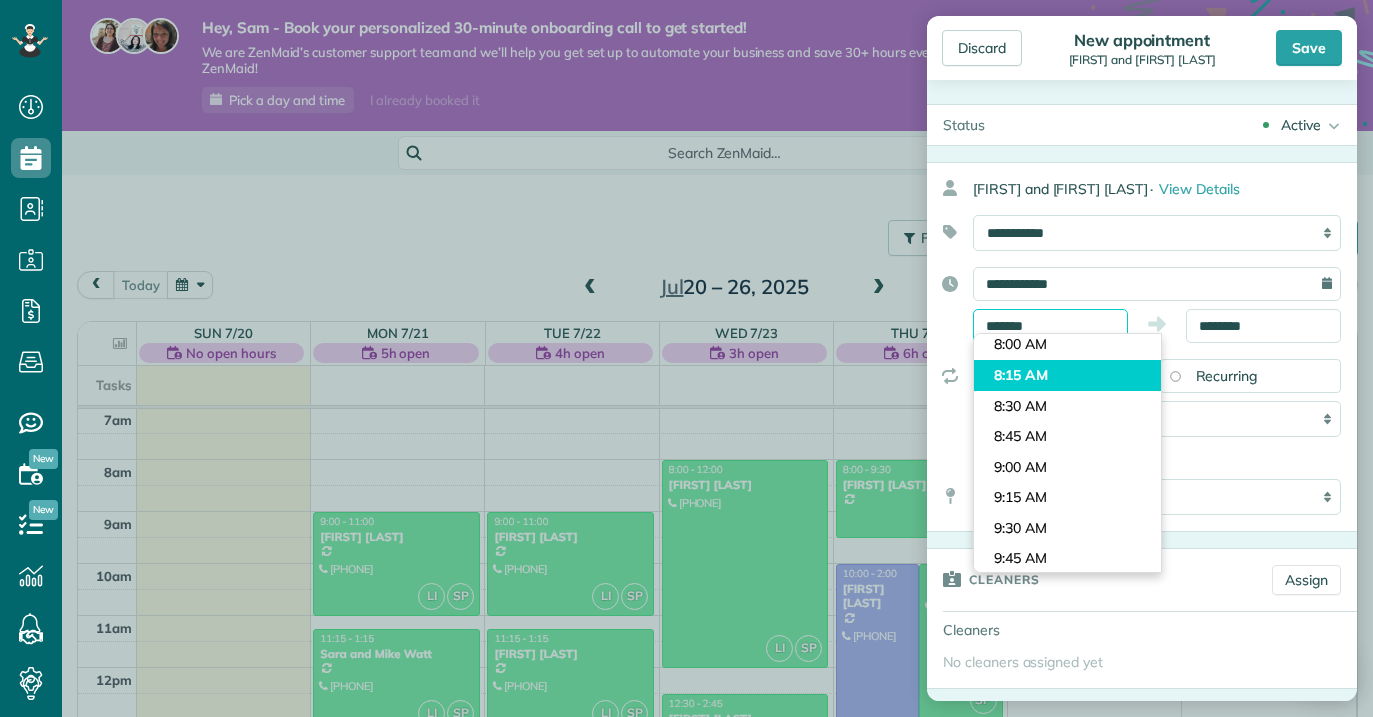 scroll, scrollTop: 941, scrollLeft: 0, axis: vertical 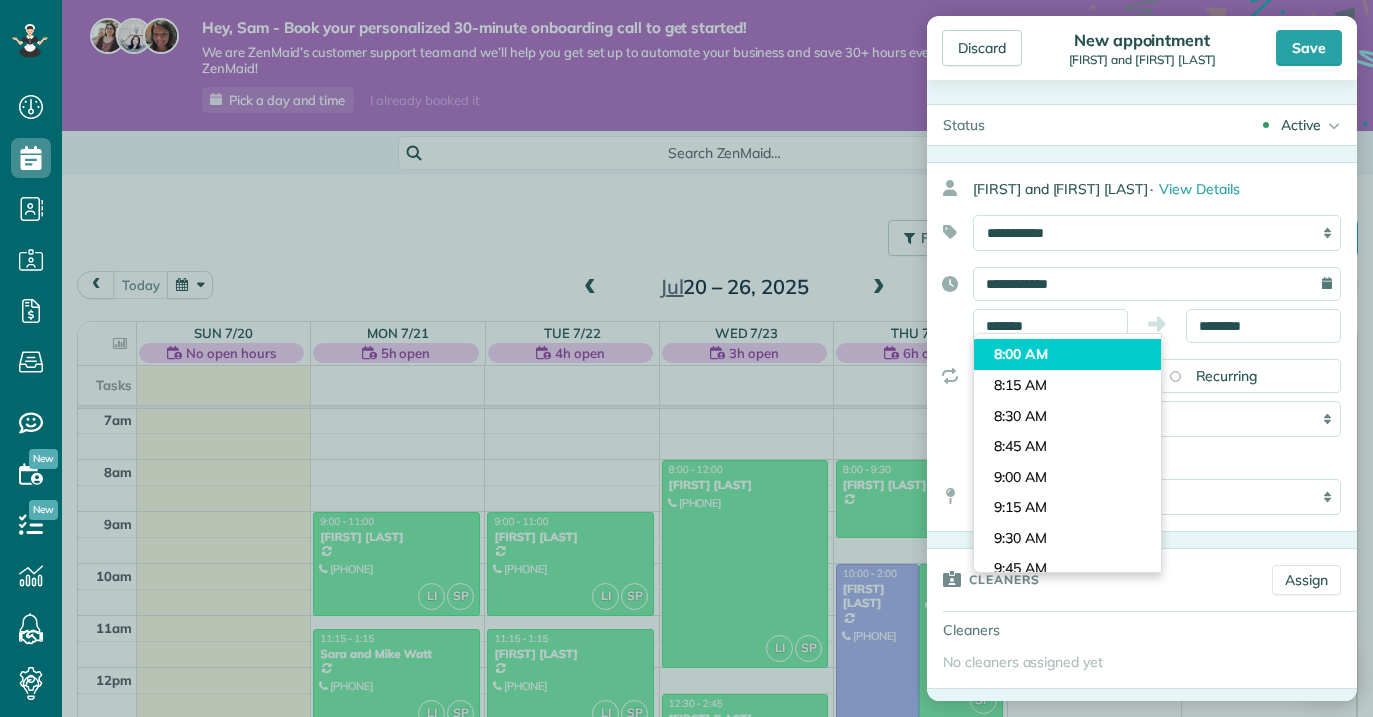 type on "*******" 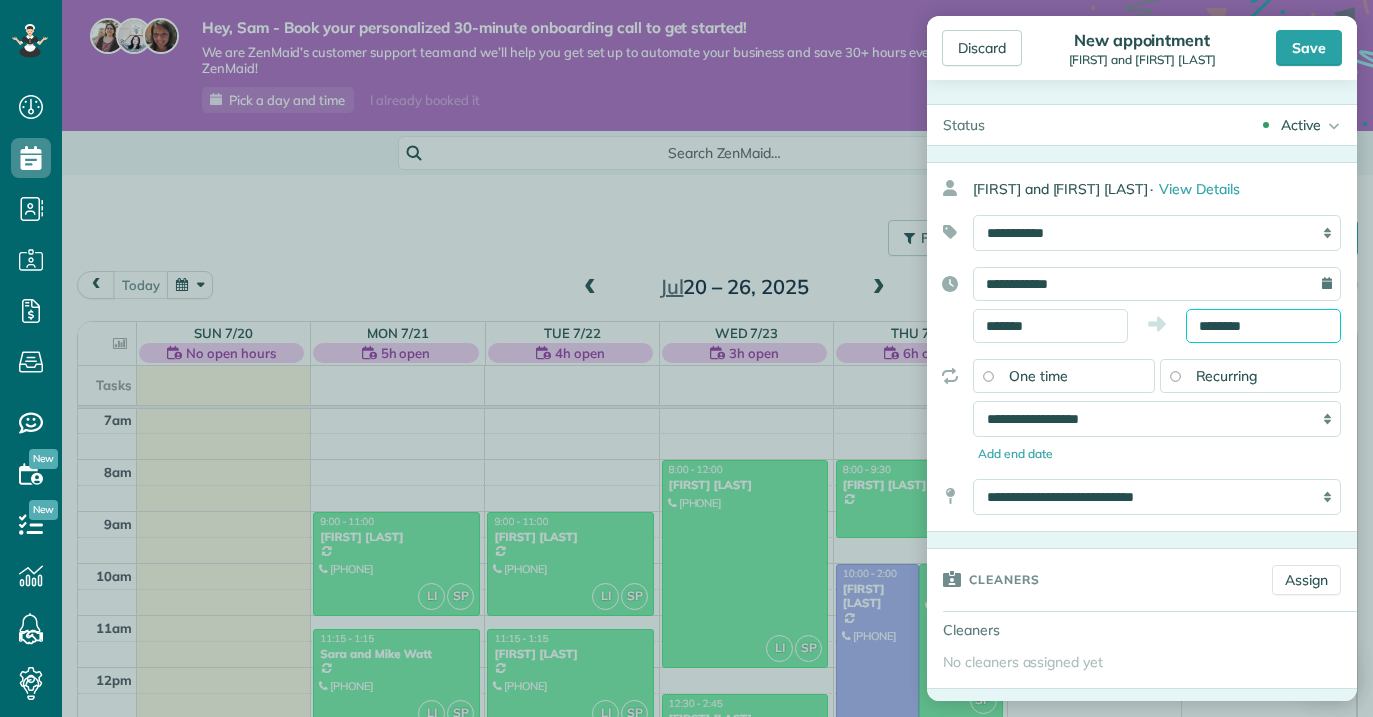 click on "Dashboard
Scheduling
Calendar View
List View
Dispatch View - Weekly scheduling (Beta)" at bounding box center (686, 358) 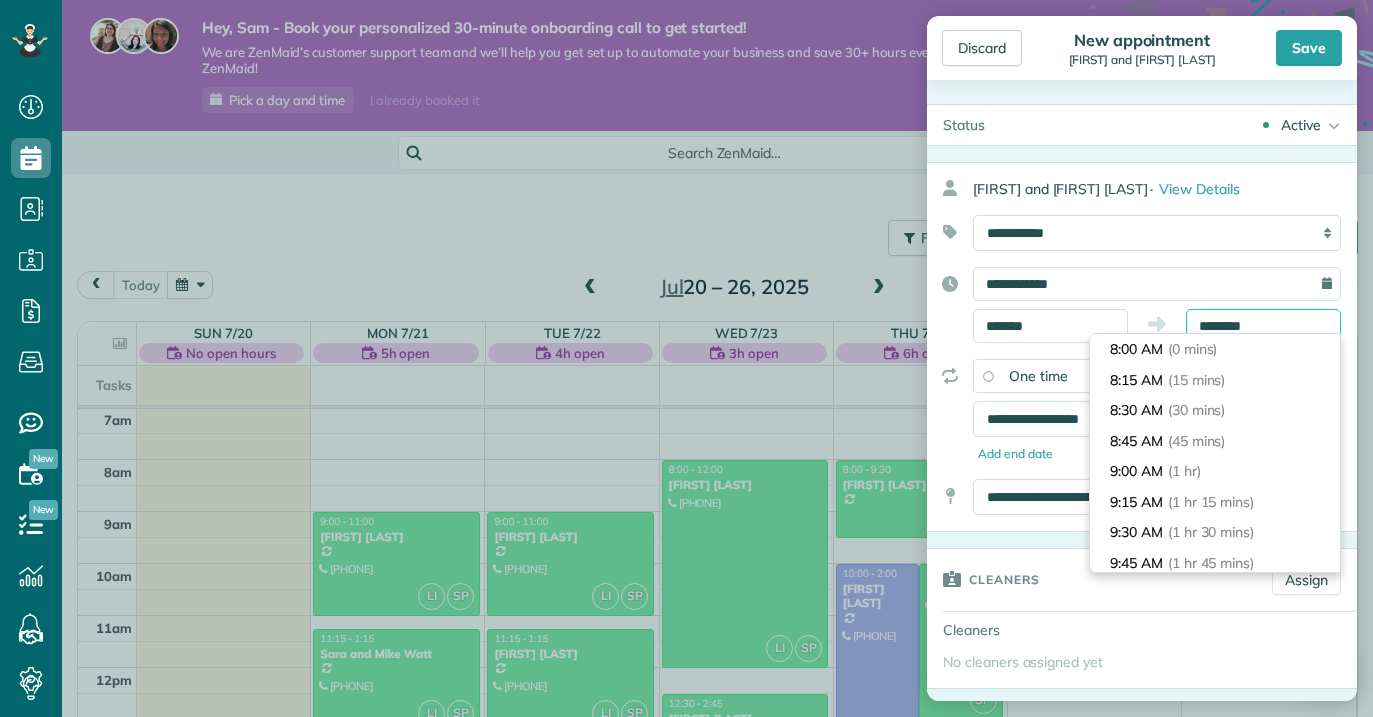 scroll, scrollTop: 335, scrollLeft: 0, axis: vertical 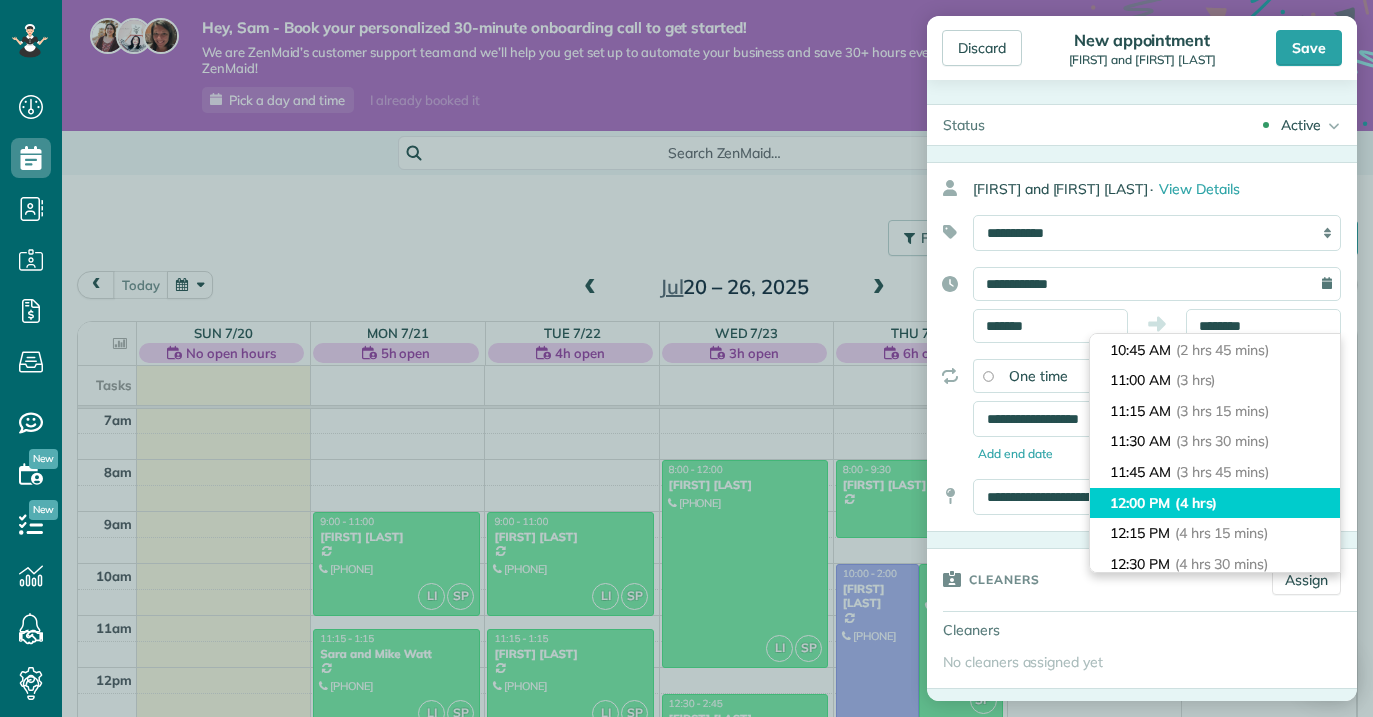 type on "********" 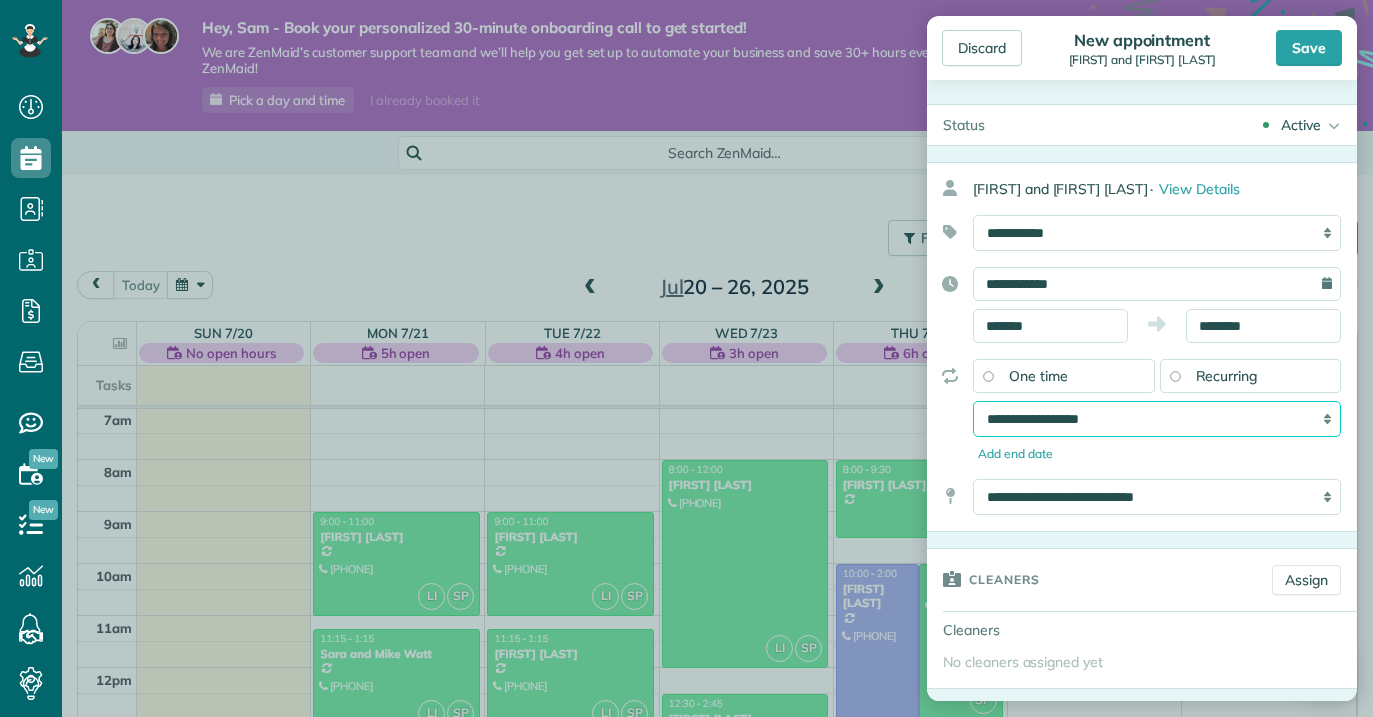 click on "**********" at bounding box center [1157, 419] 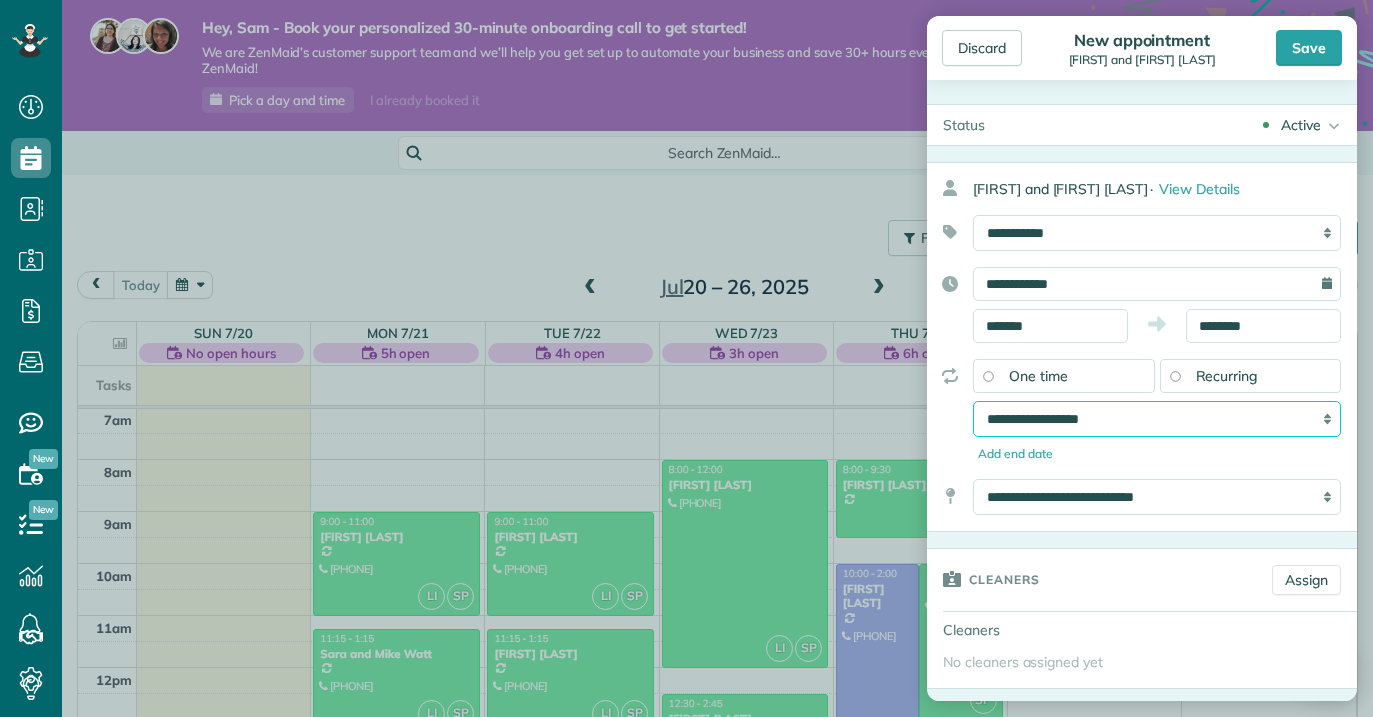 select on "**********" 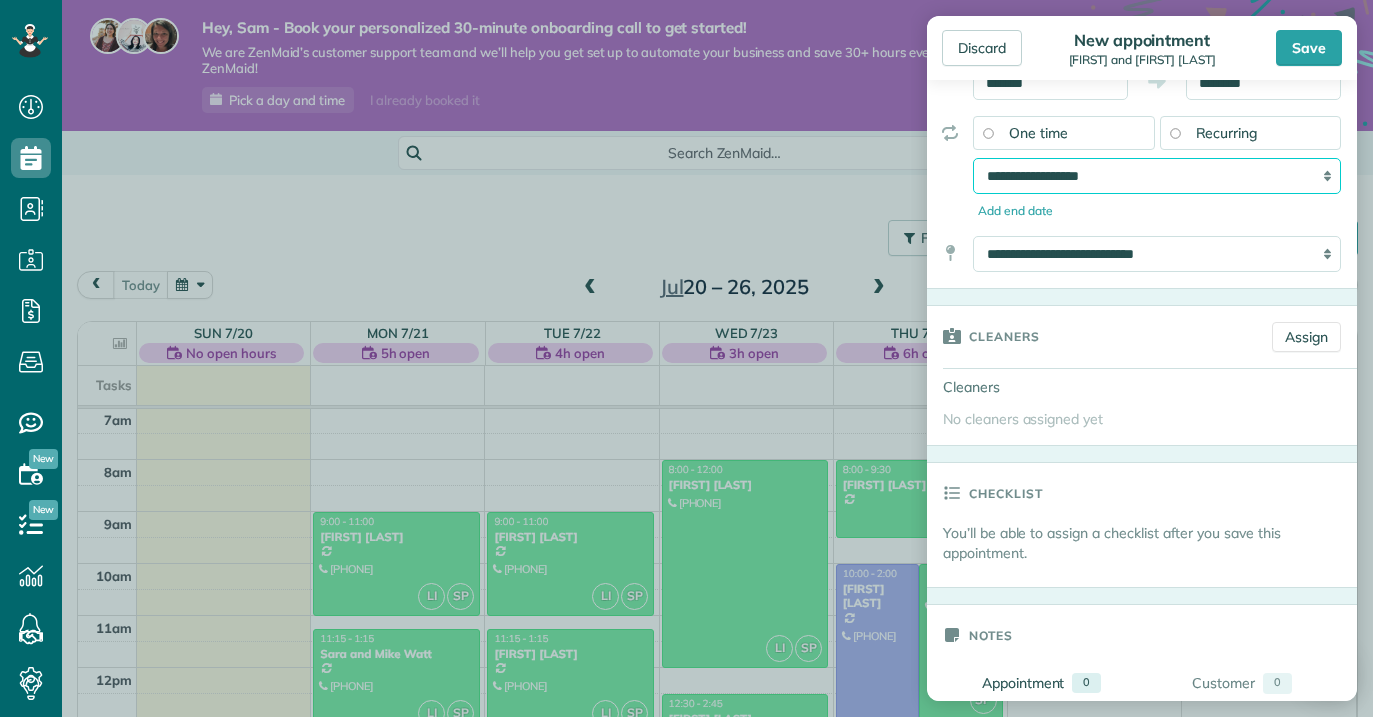 scroll, scrollTop: 244, scrollLeft: 0, axis: vertical 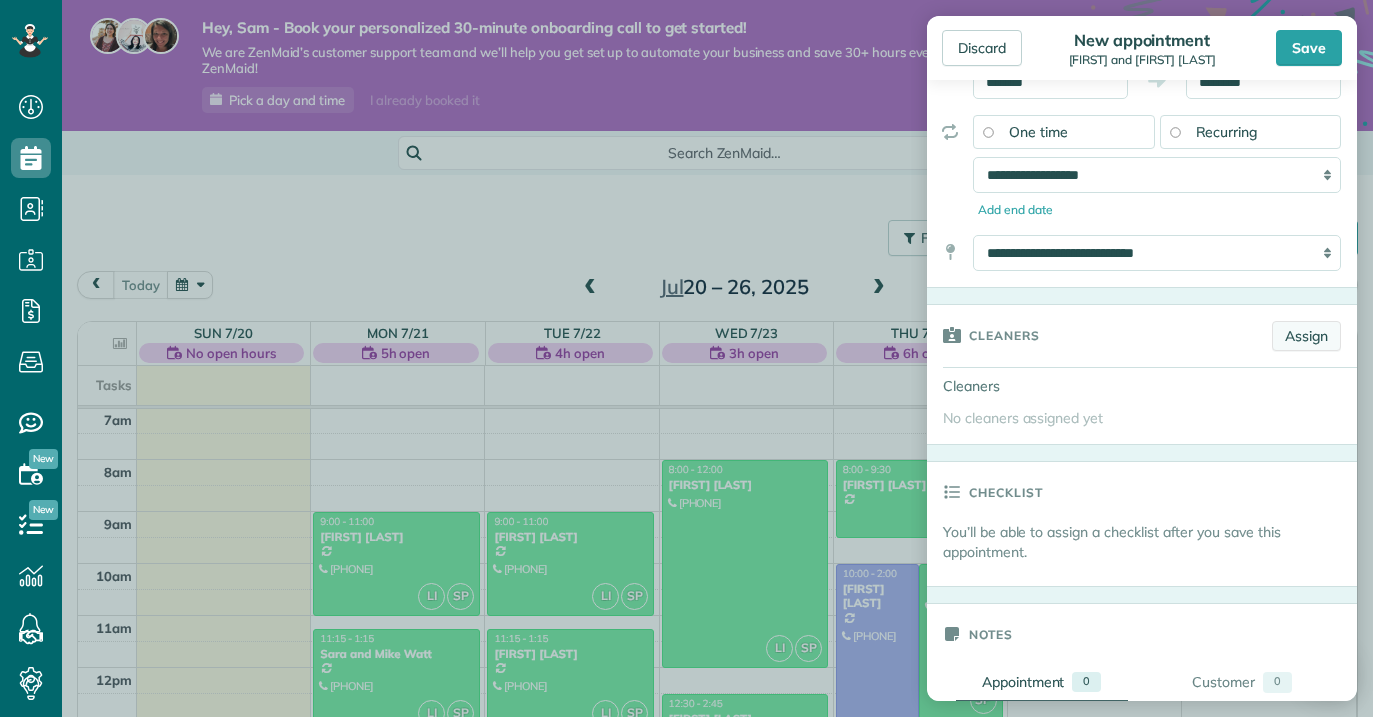click on "Assign" at bounding box center [1306, 336] 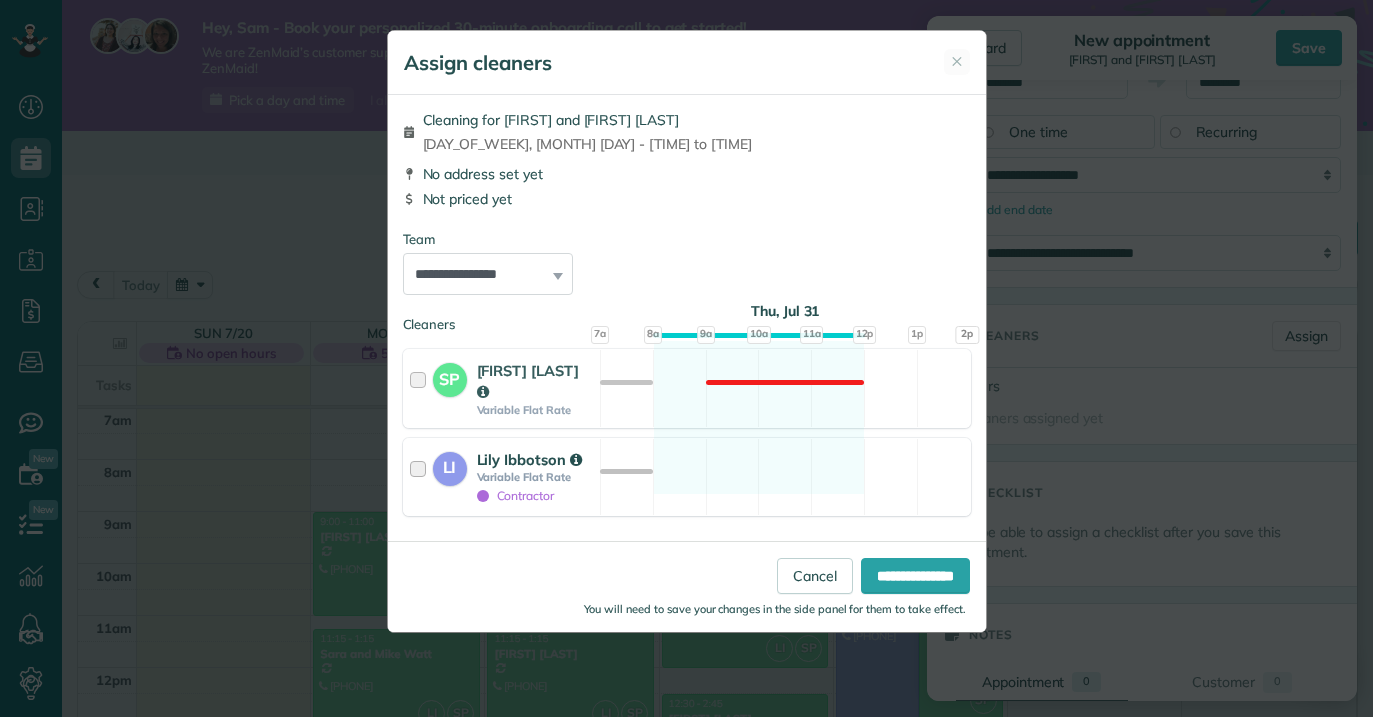 click at bounding box center [421, 477] 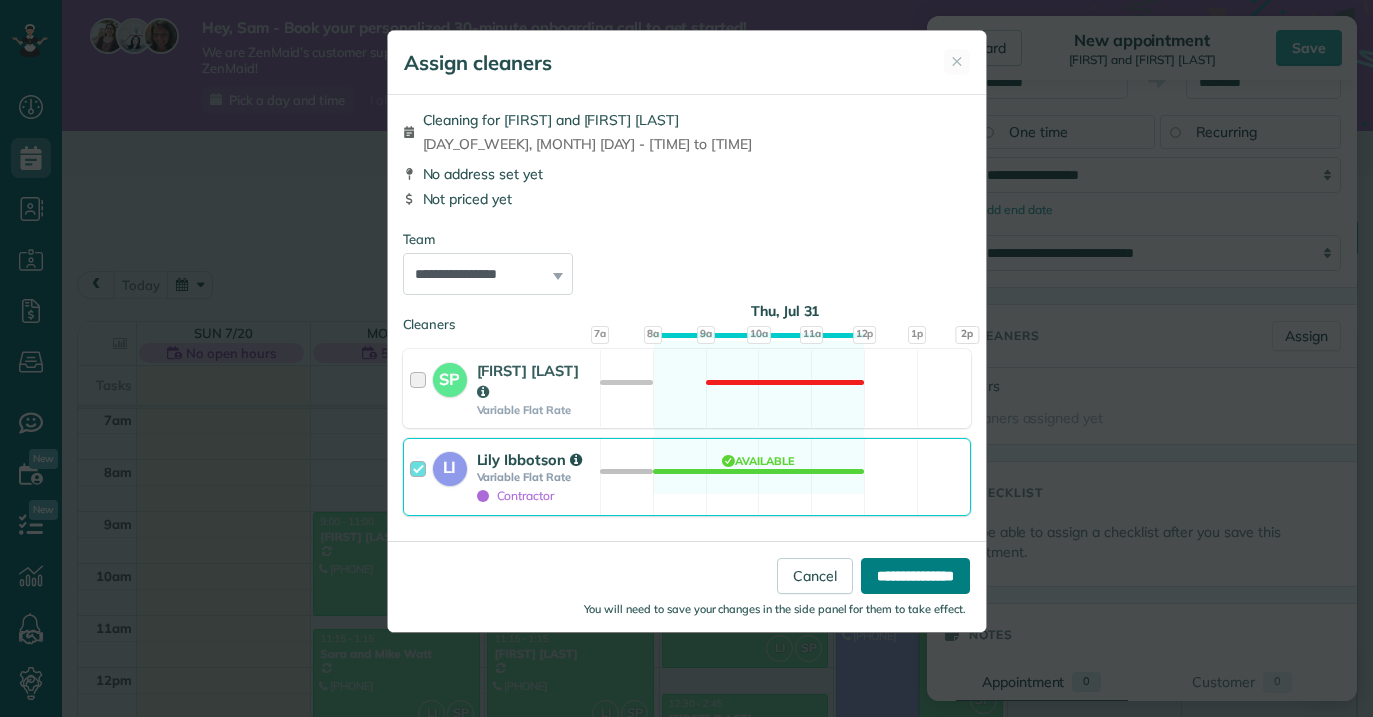 click on "**********" at bounding box center [915, 576] 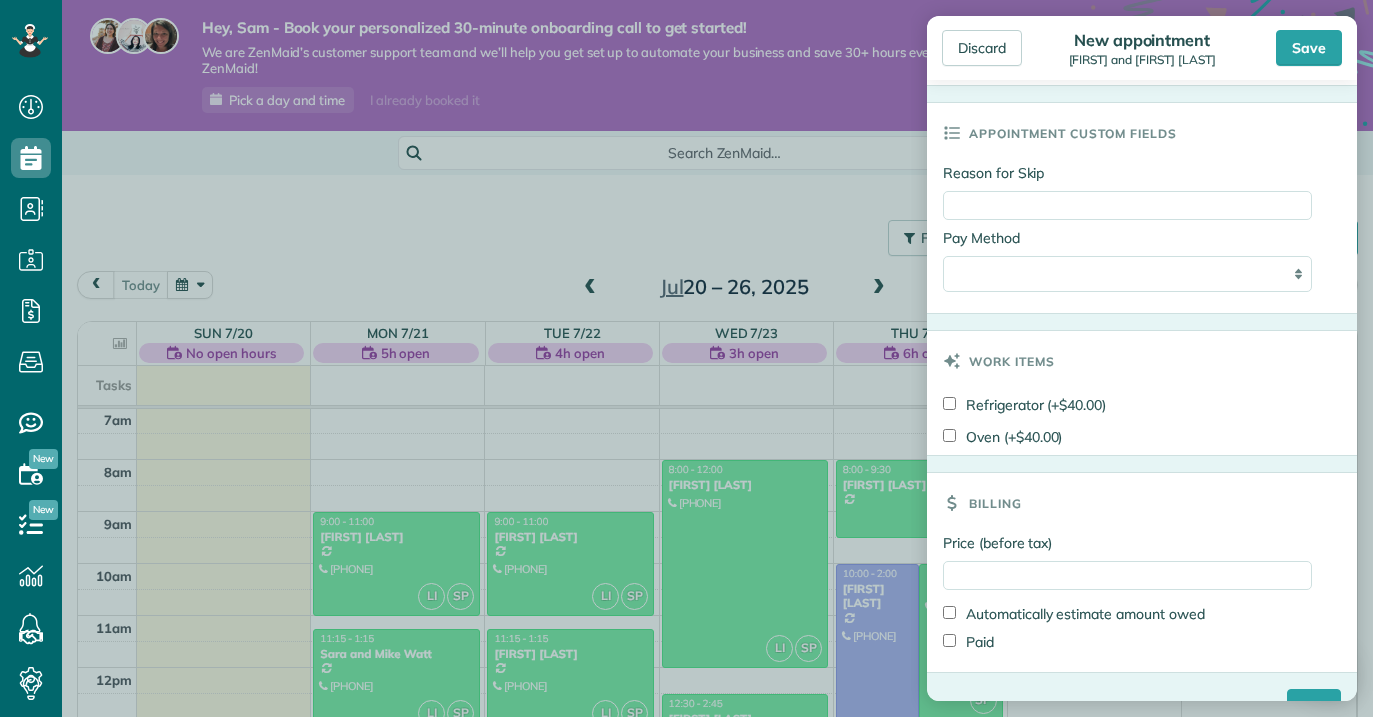 scroll, scrollTop: 1123, scrollLeft: 0, axis: vertical 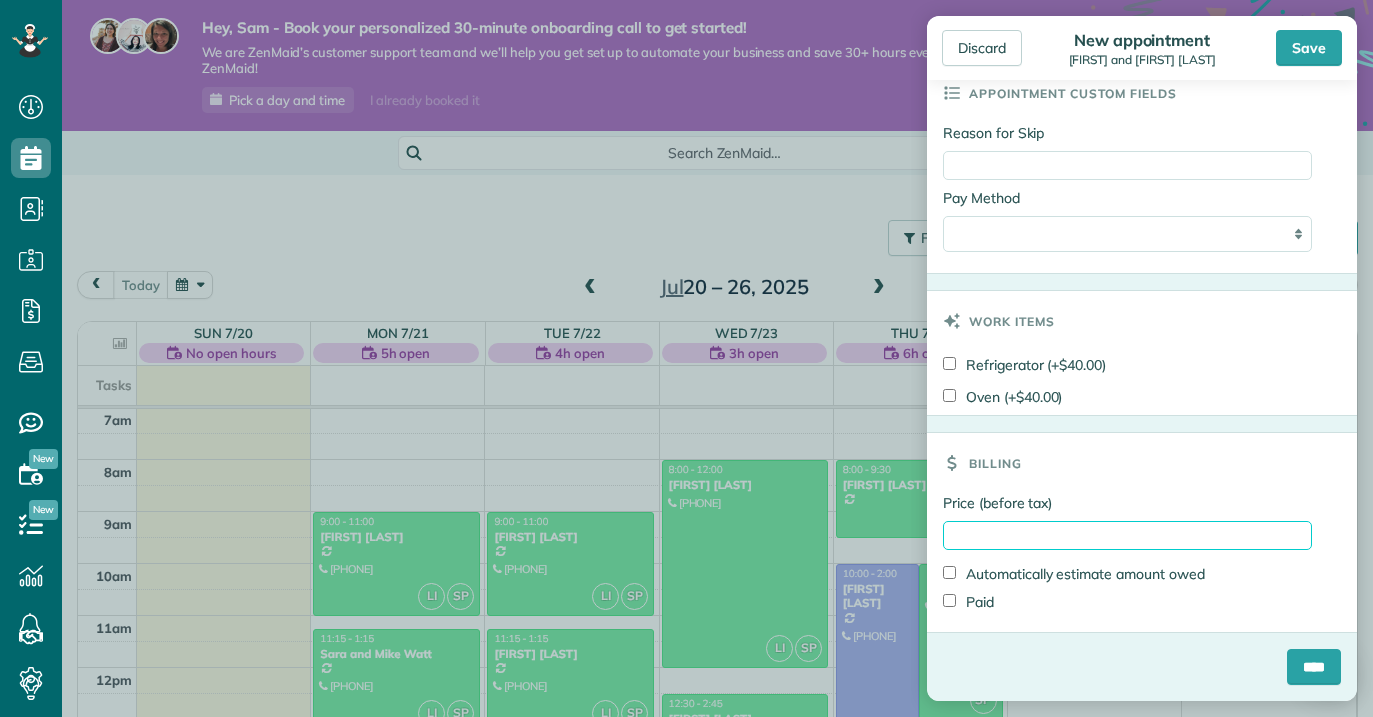 click on "Price (before tax)" at bounding box center [1127, 535] 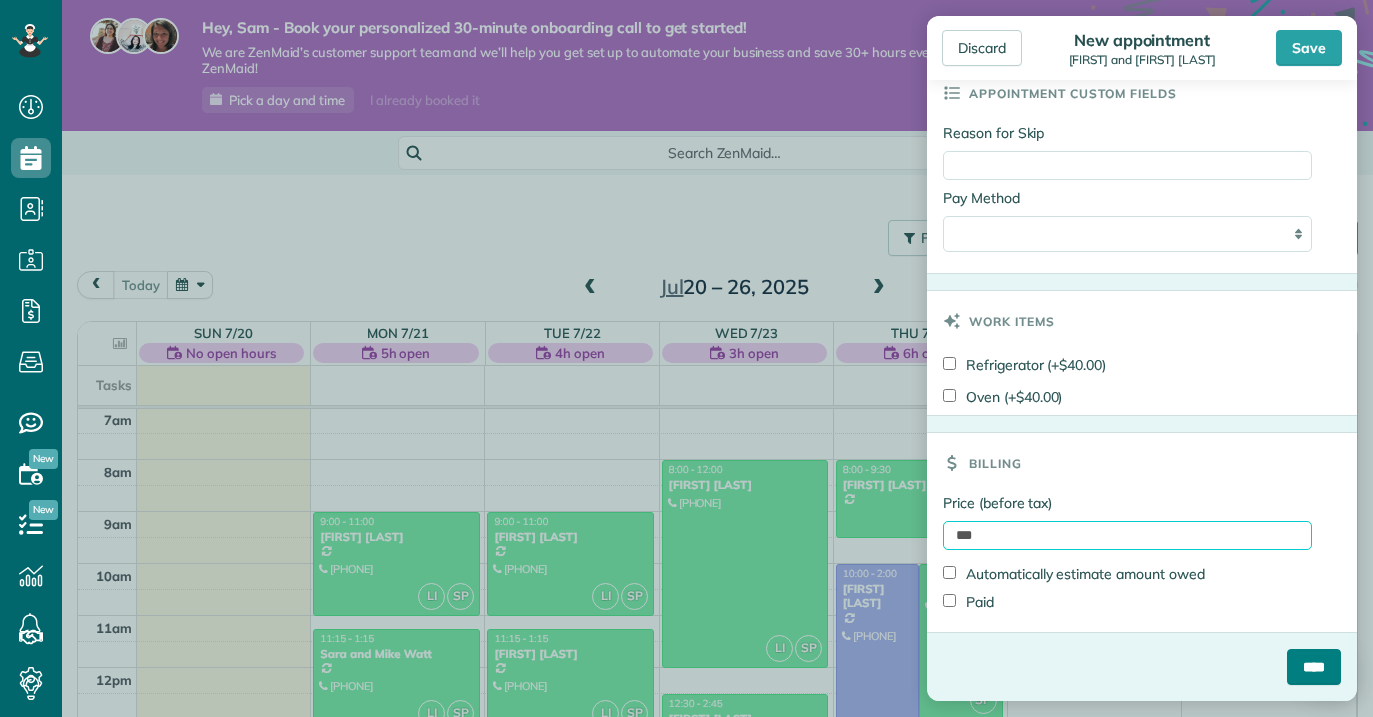 type on "***" 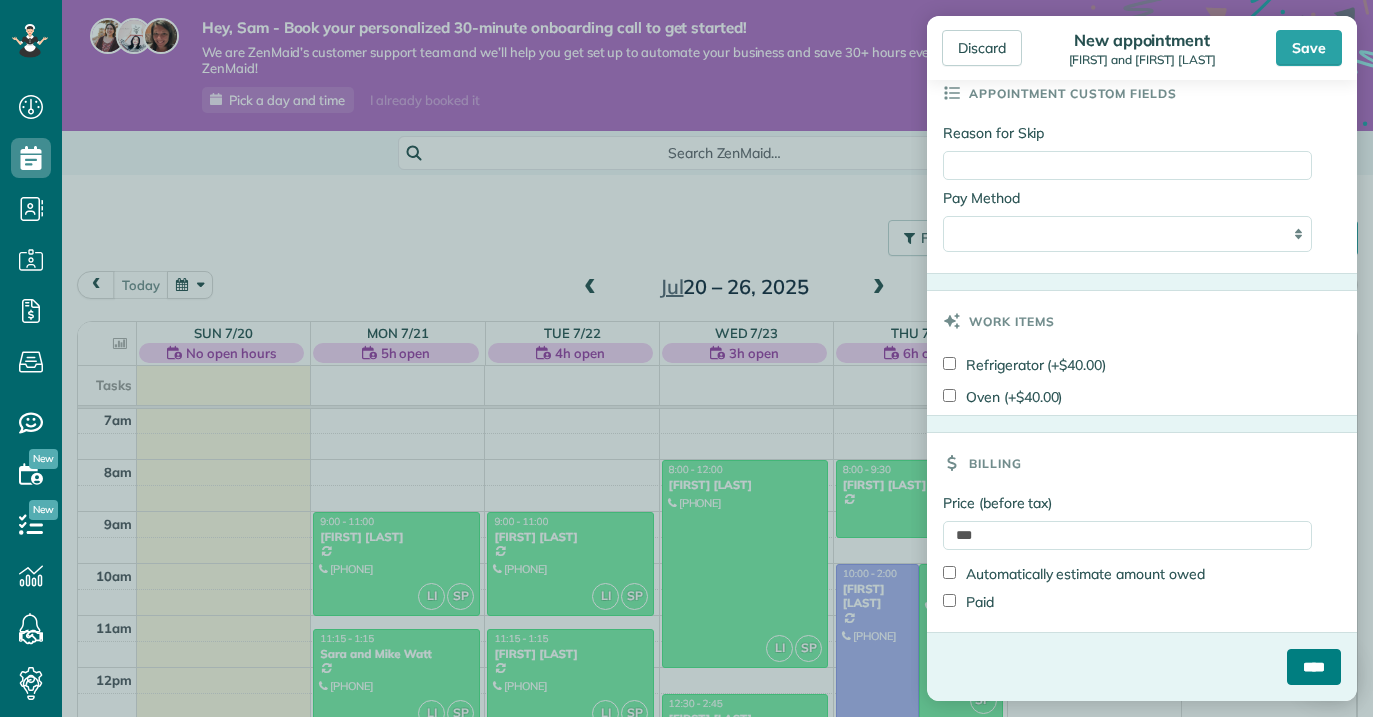 click on "****" at bounding box center (1314, 667) 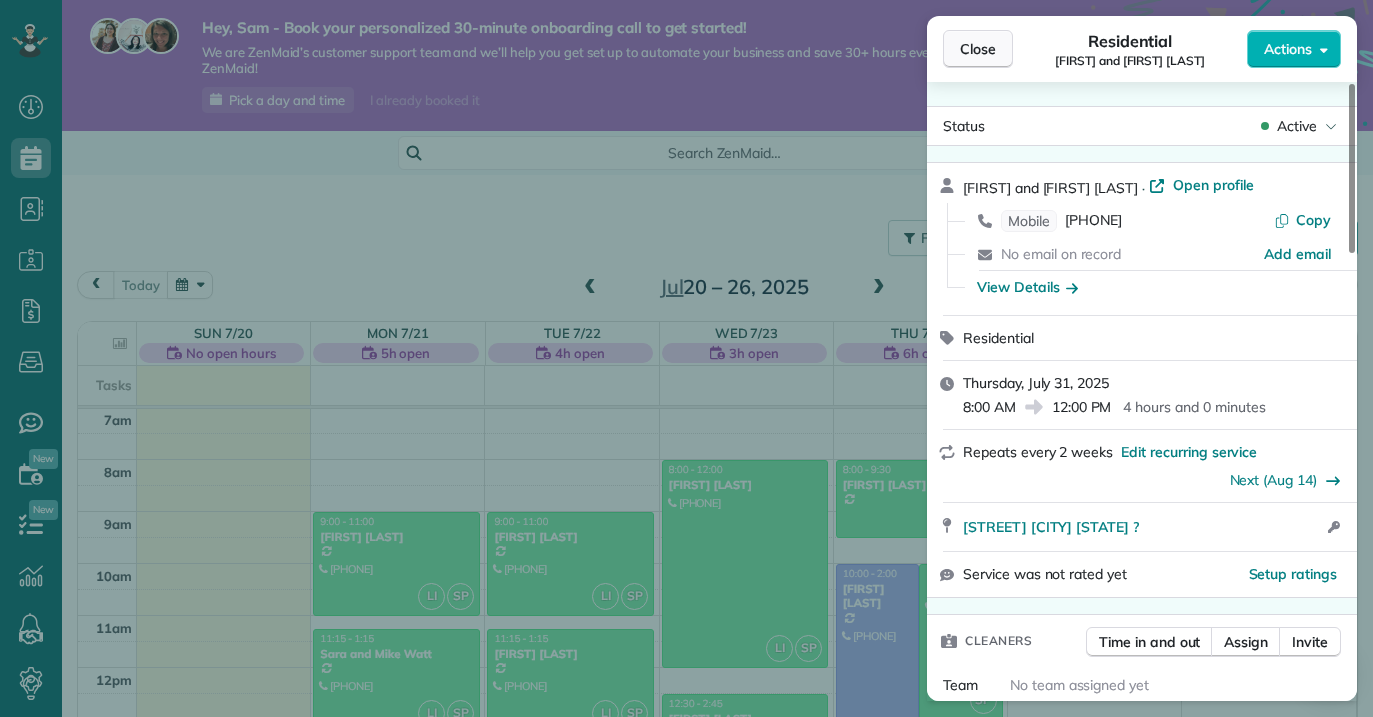 click on "Close" at bounding box center (978, 49) 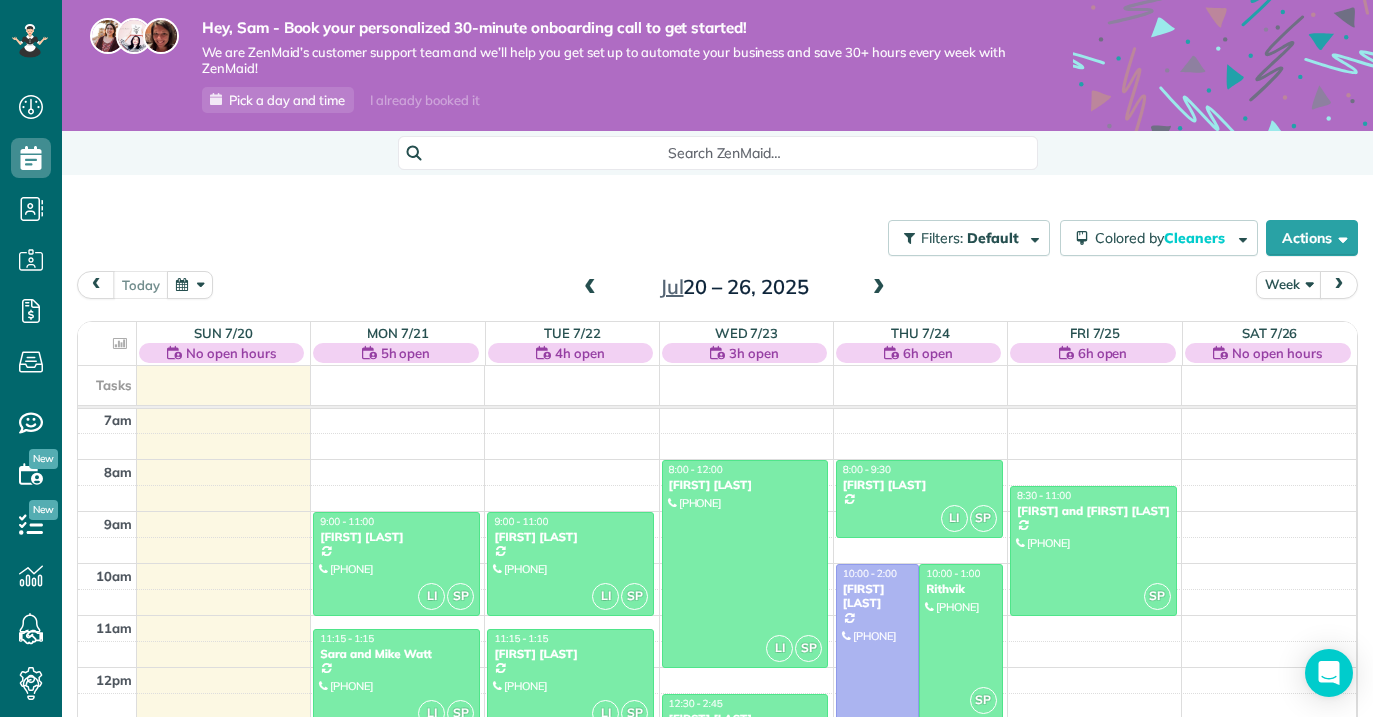 click at bounding box center (879, 288) 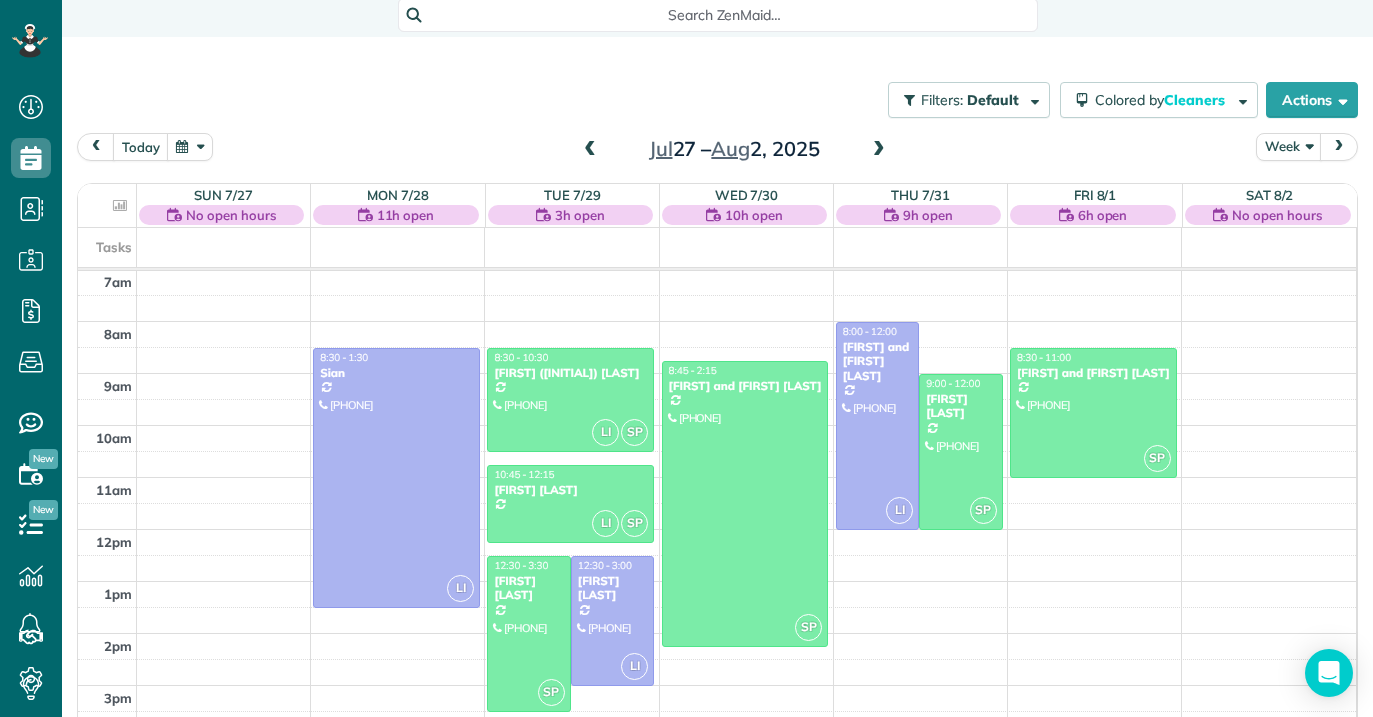 scroll, scrollTop: 156, scrollLeft: 0, axis: vertical 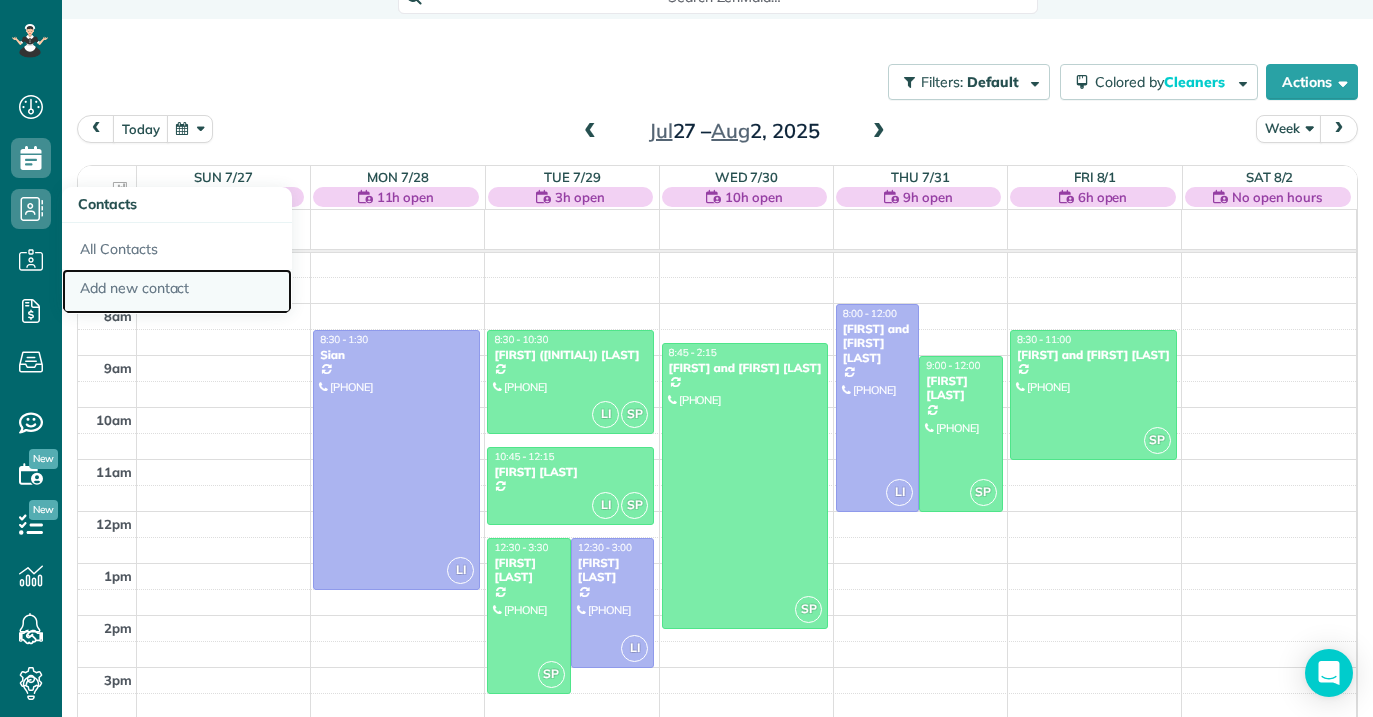 click on "Add new contact" at bounding box center [177, 292] 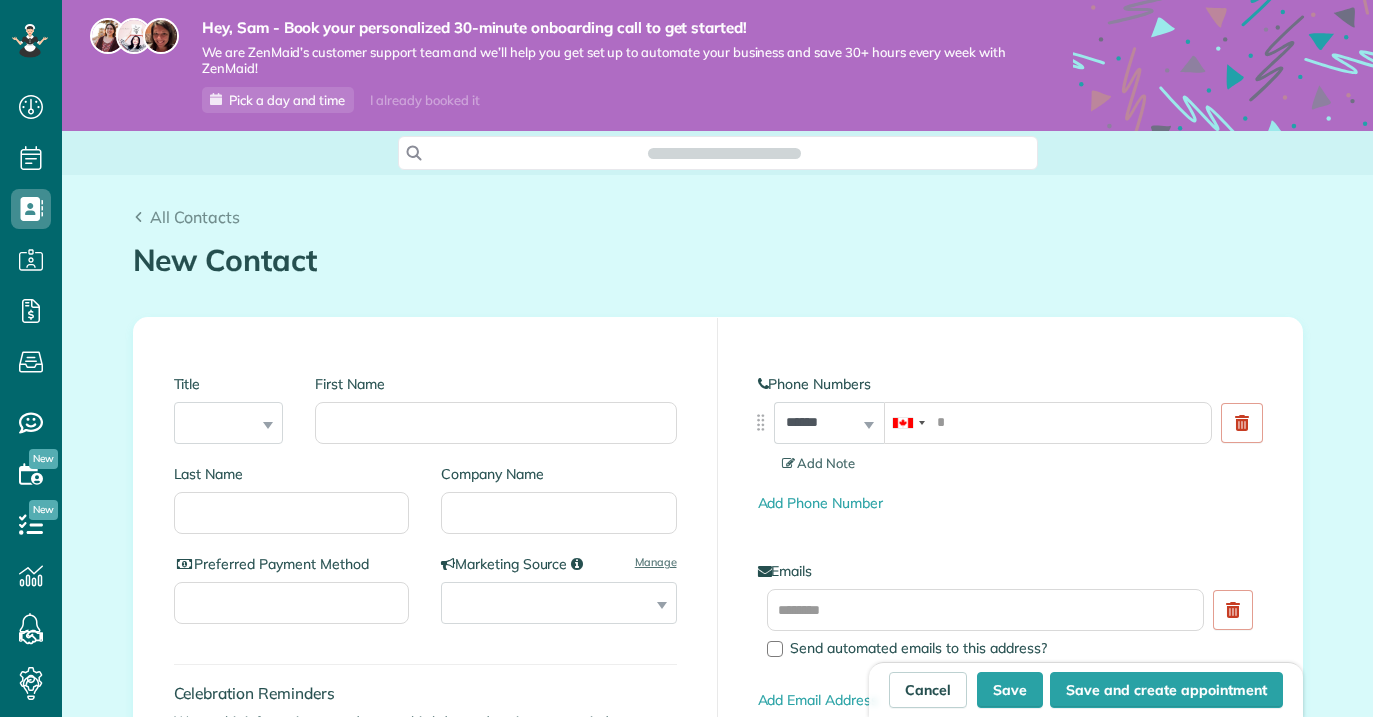 scroll, scrollTop: 0, scrollLeft: 0, axis: both 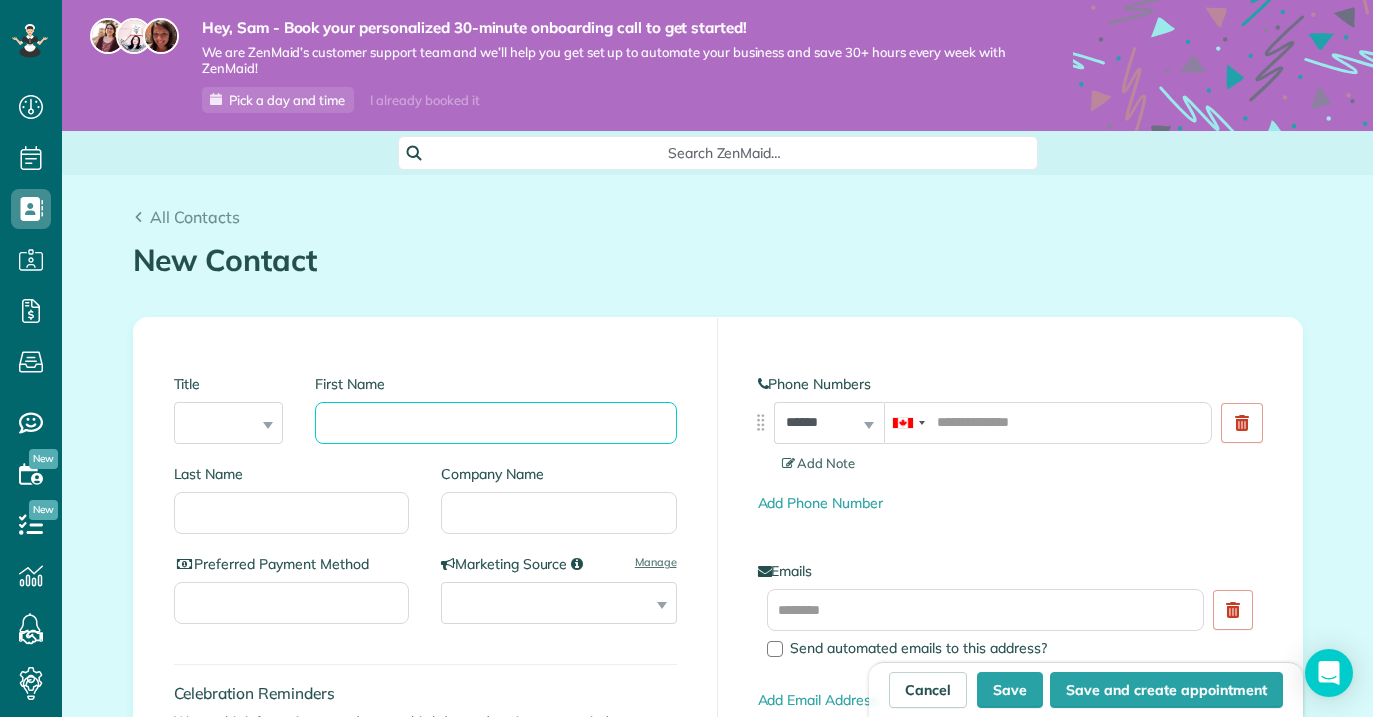 click on "First Name" at bounding box center (495, 423) 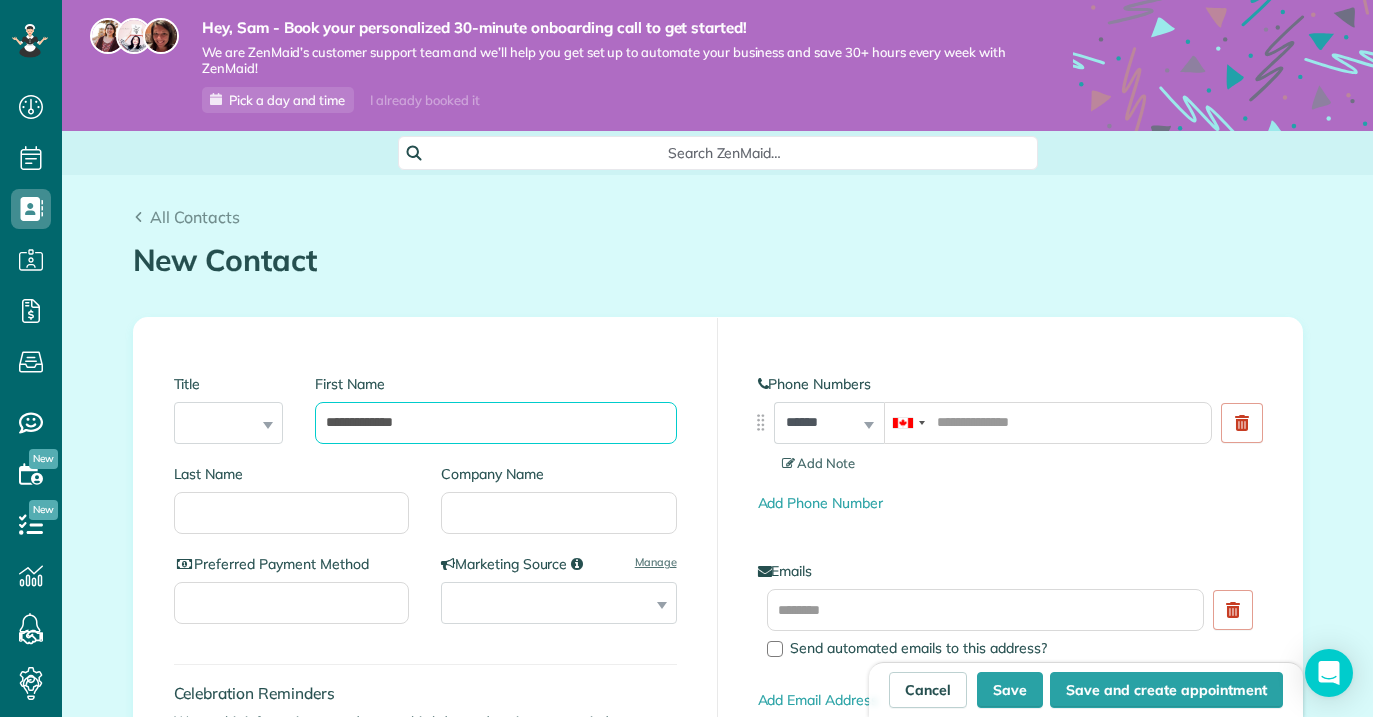 type on "**********" 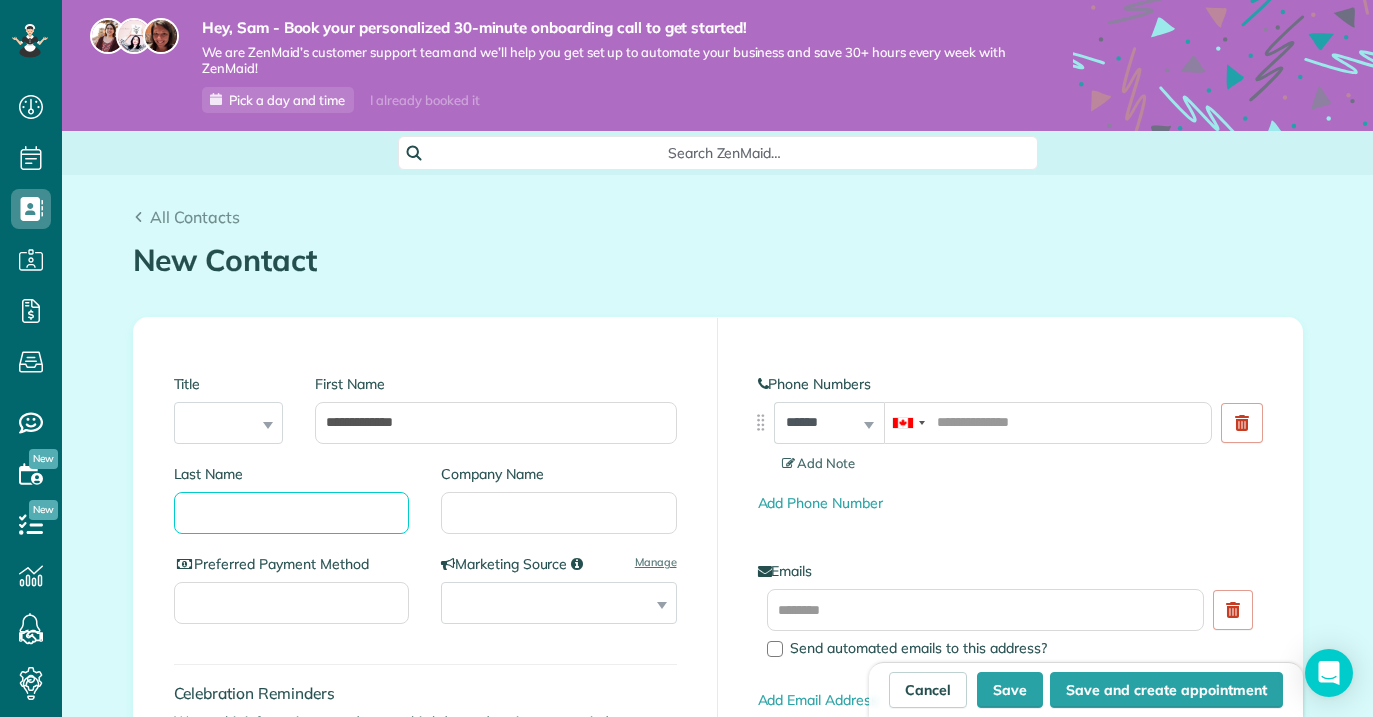 click on "Last Name" at bounding box center [292, 513] 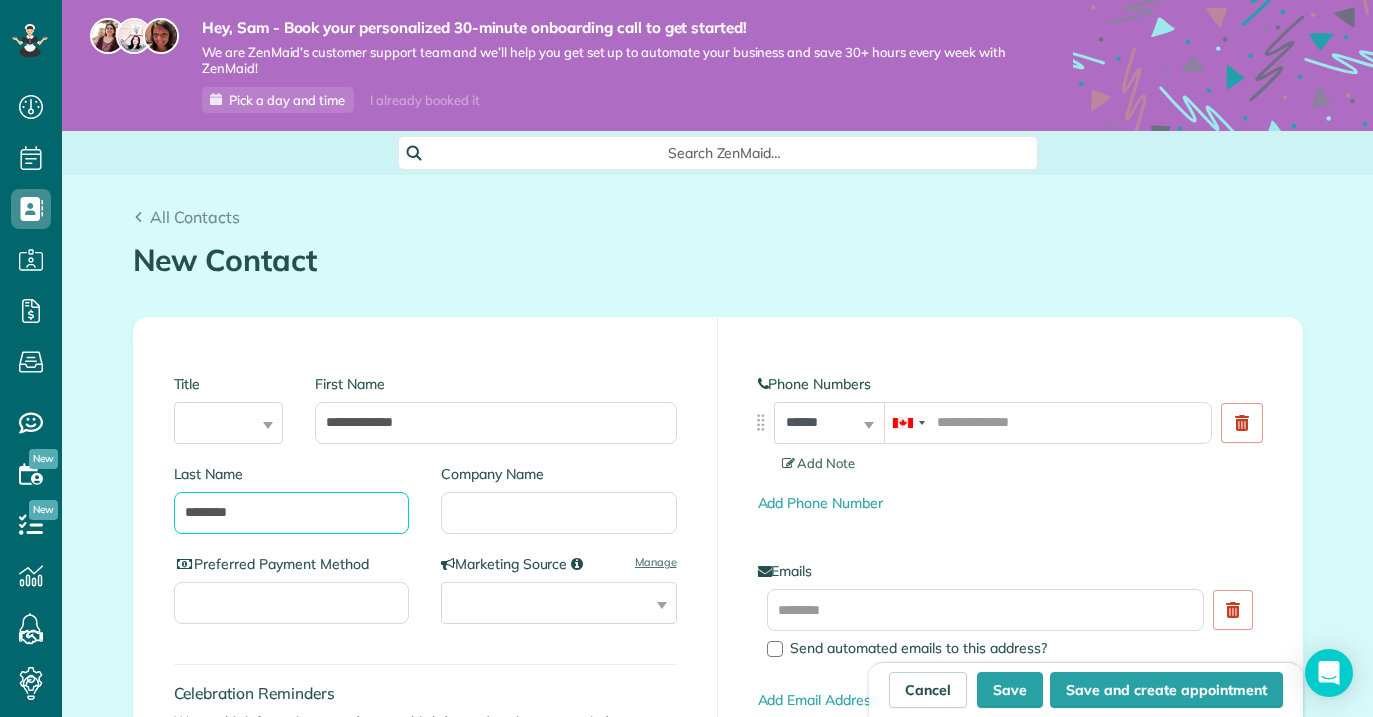 type on "********" 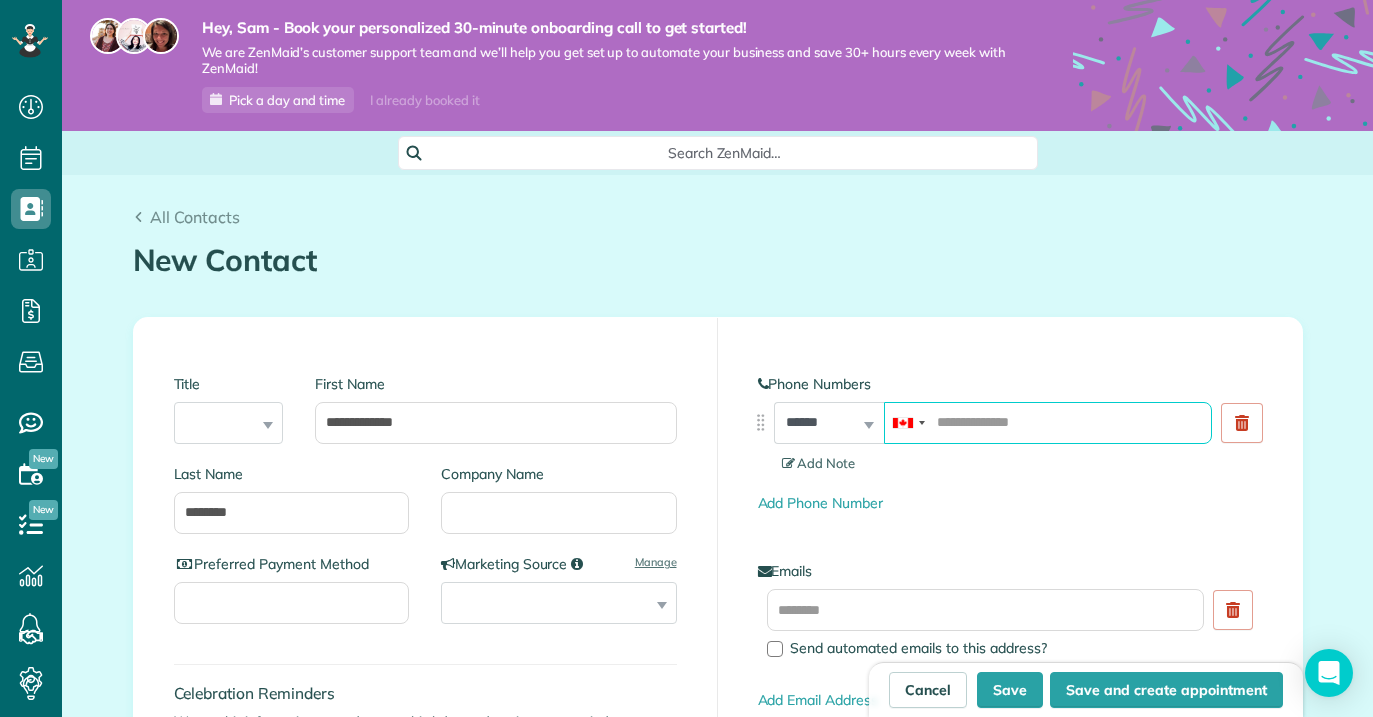 click at bounding box center (1048, 423) 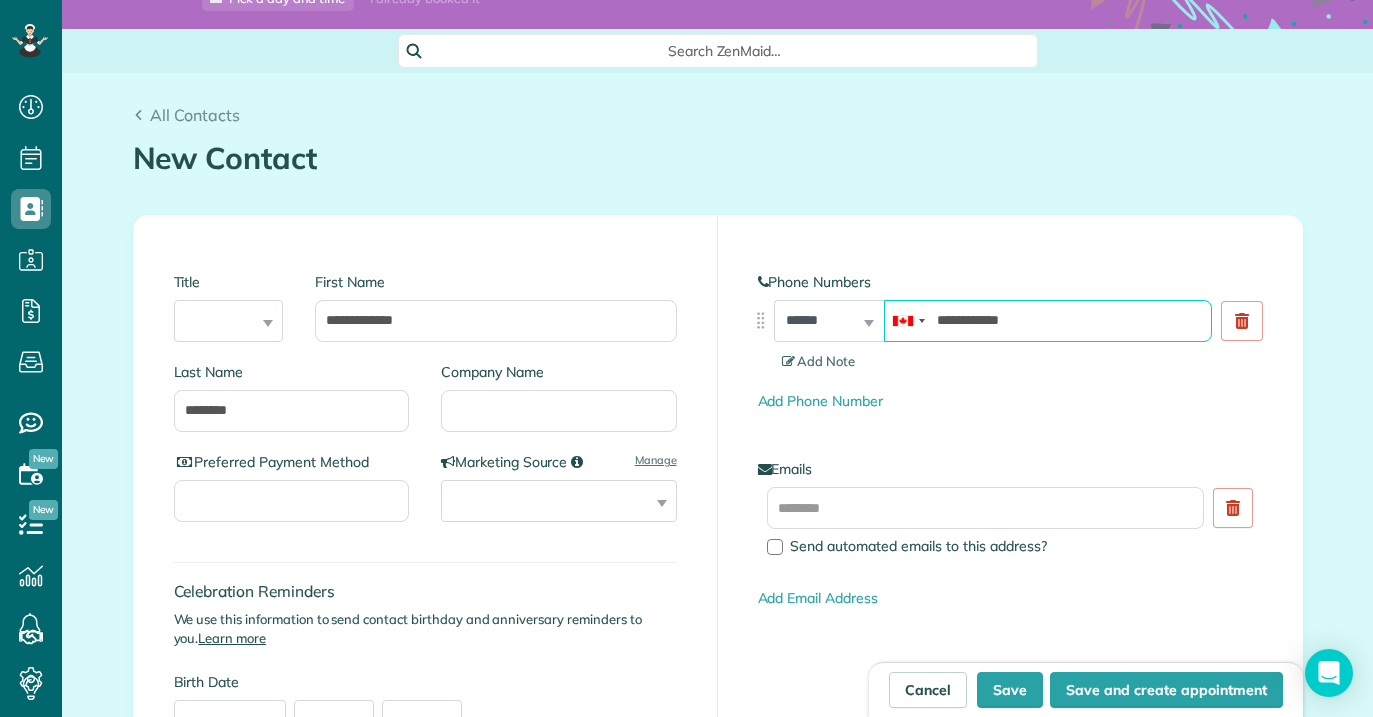 scroll, scrollTop: 156, scrollLeft: 0, axis: vertical 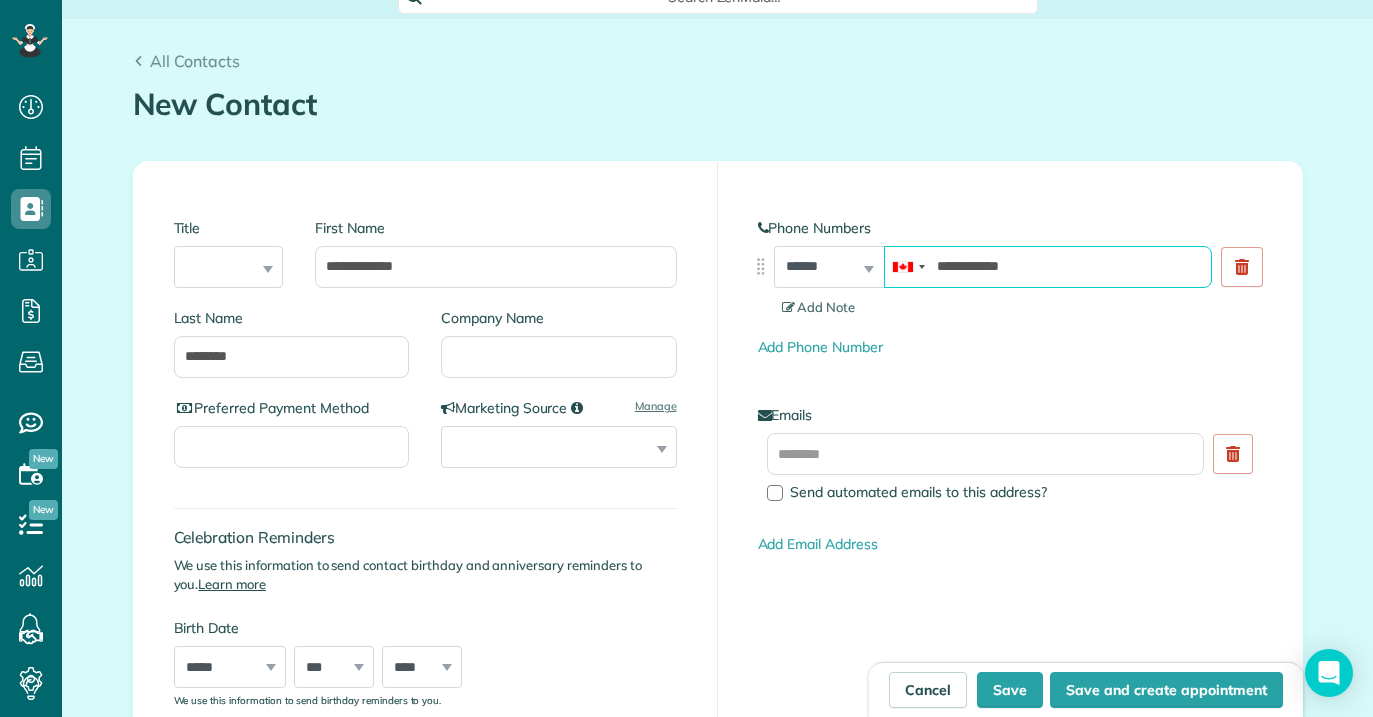 type on "**********" 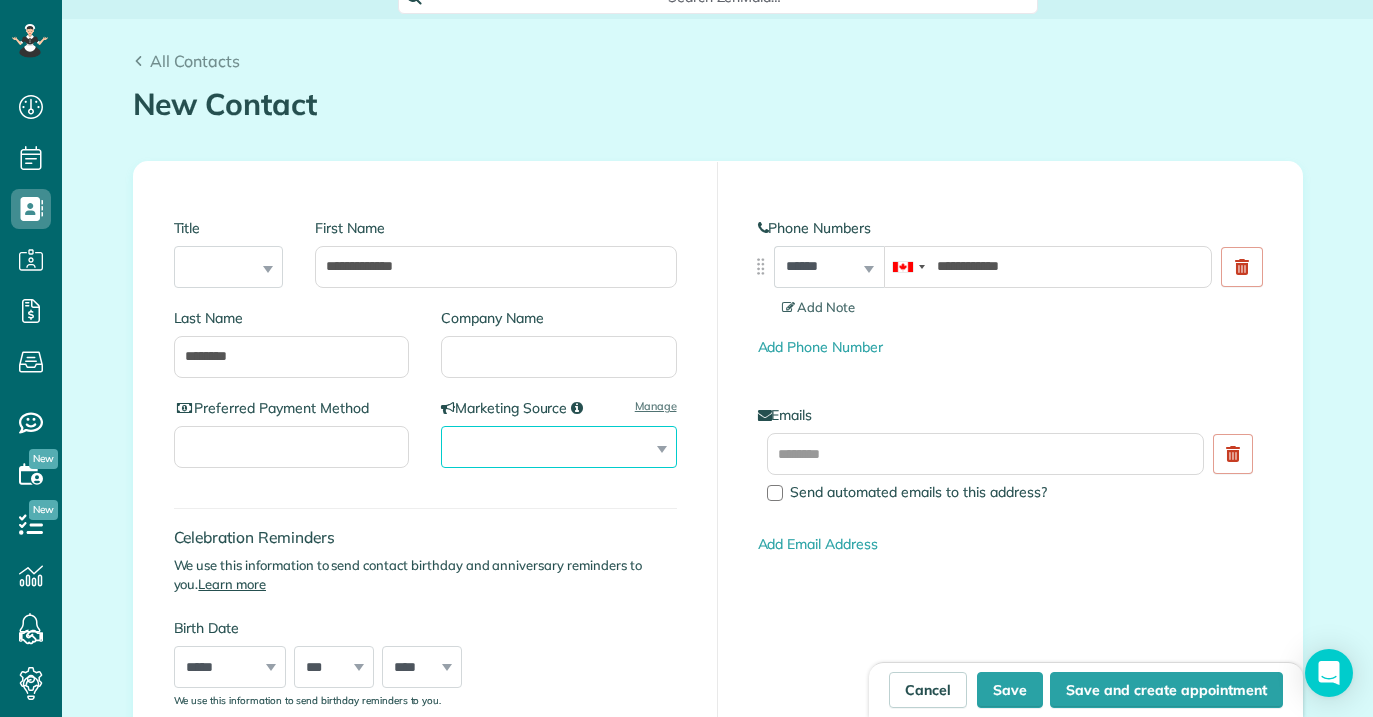 click on "**********" at bounding box center (559, 447) 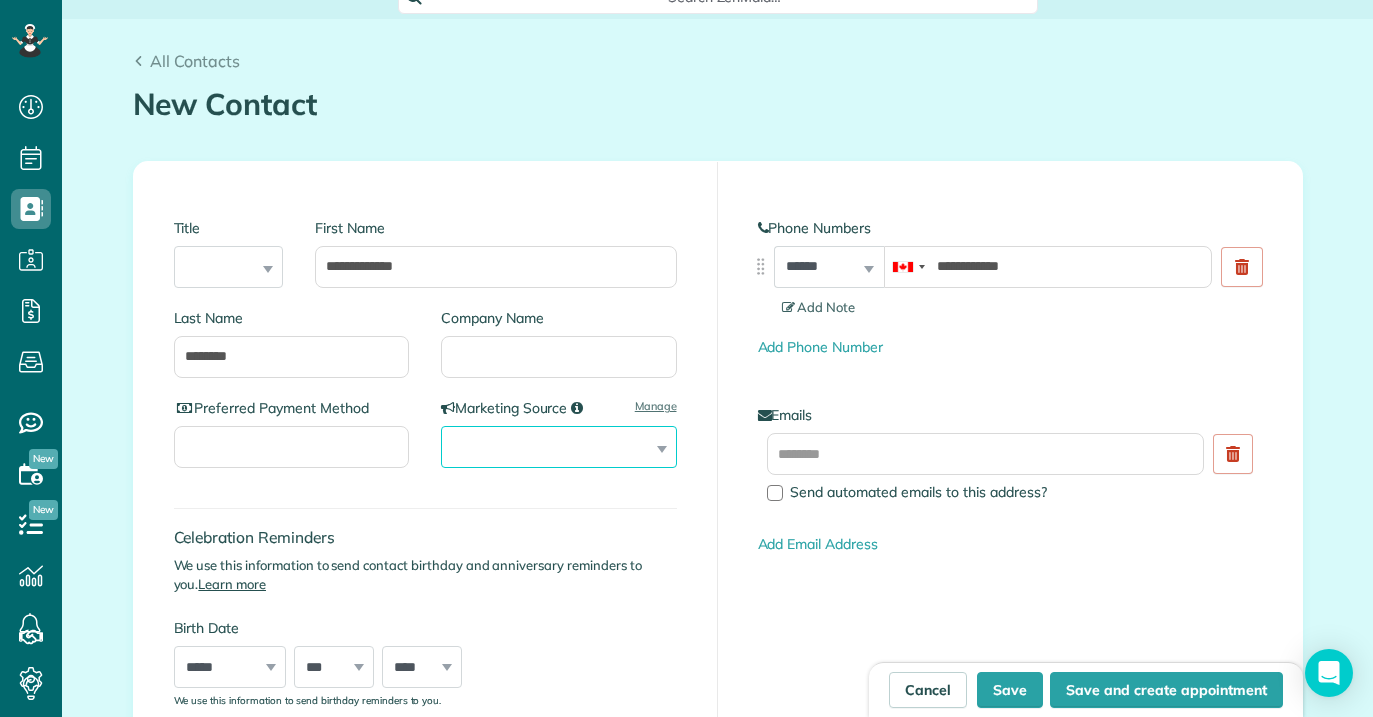 select on "*******" 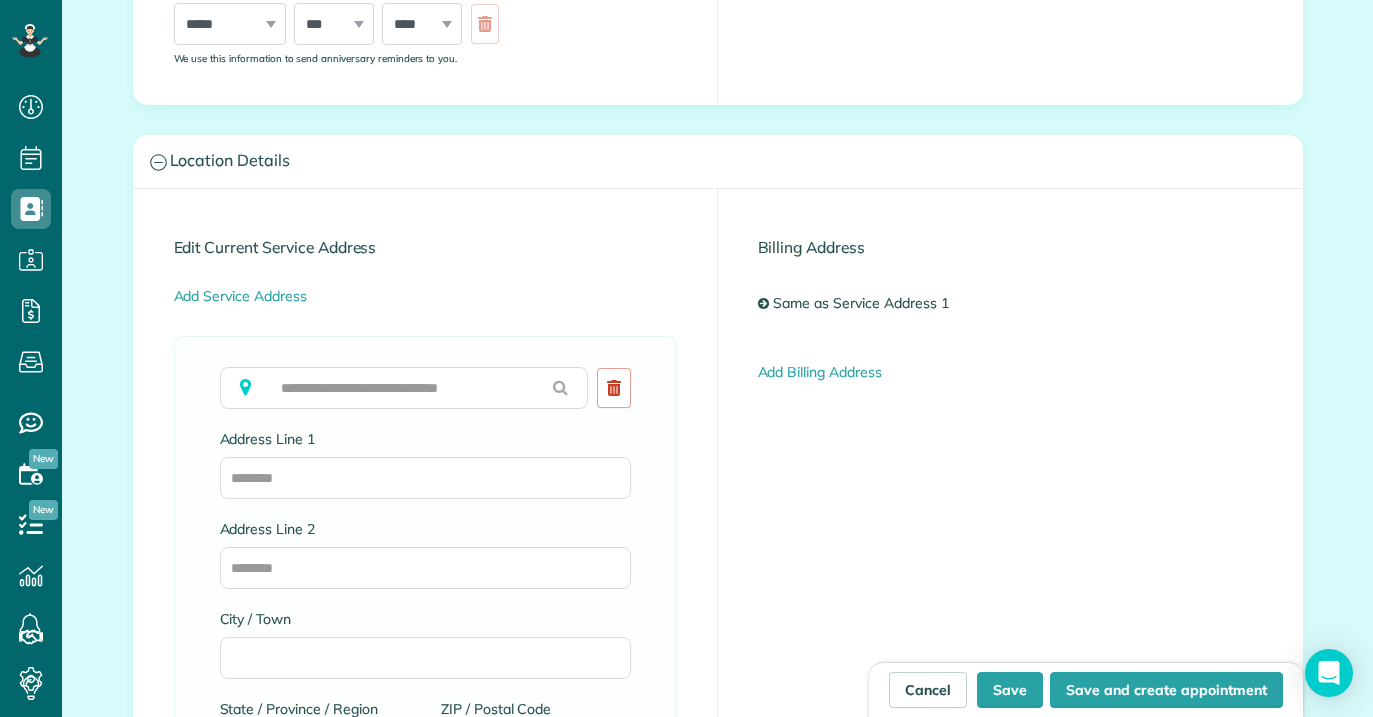 scroll, scrollTop: 1008, scrollLeft: 0, axis: vertical 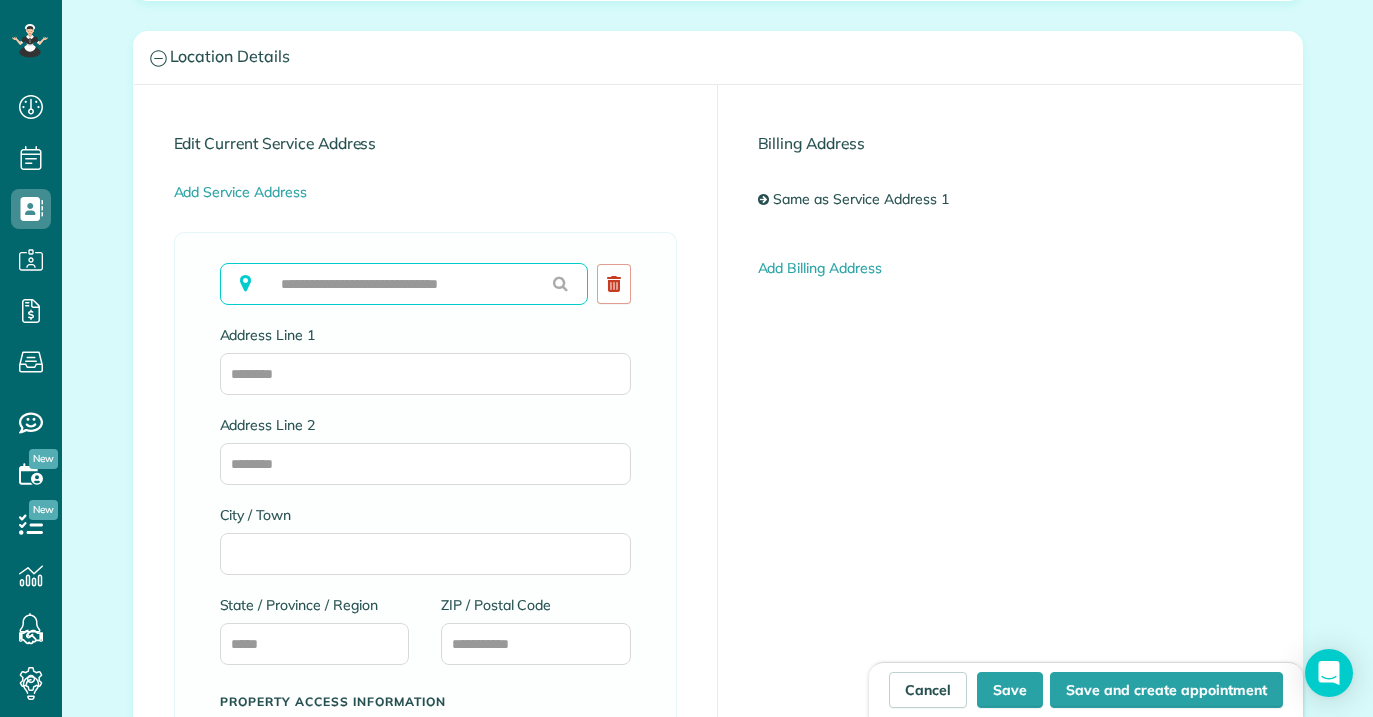 click at bounding box center (404, 284) 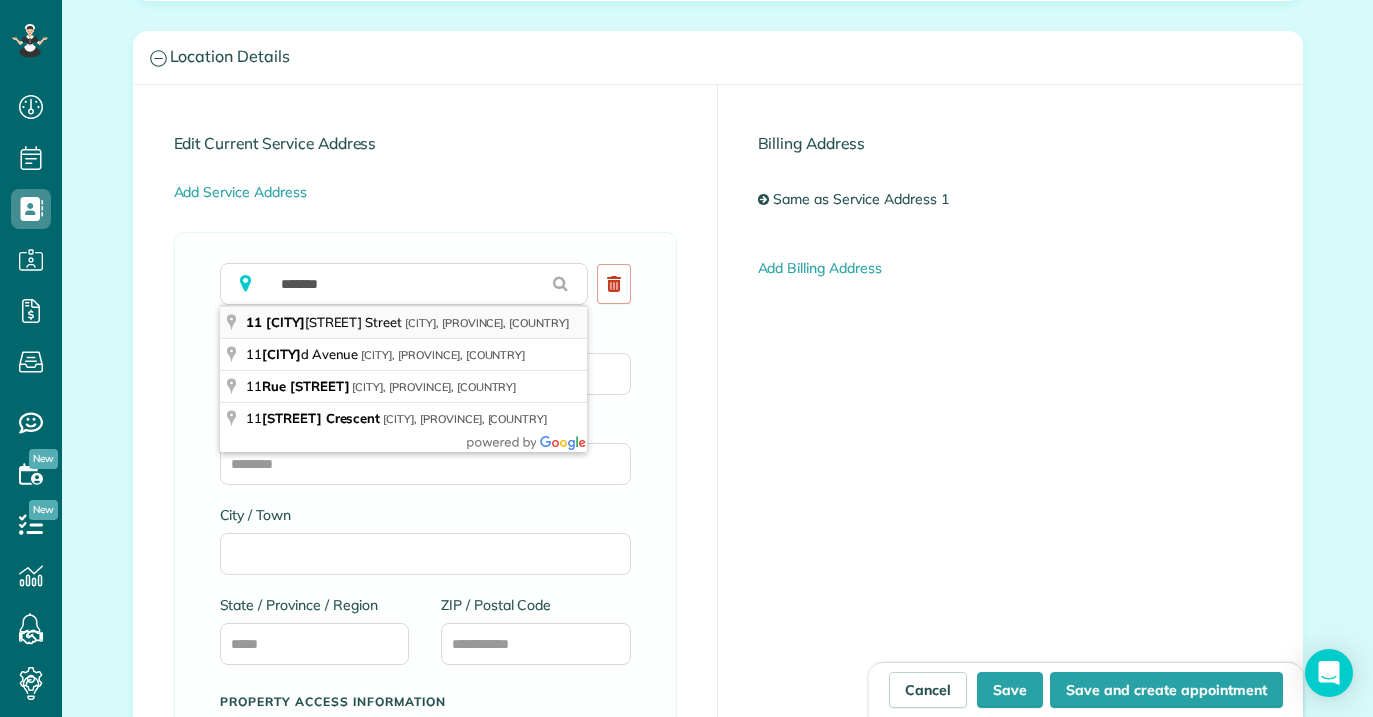 type on "**********" 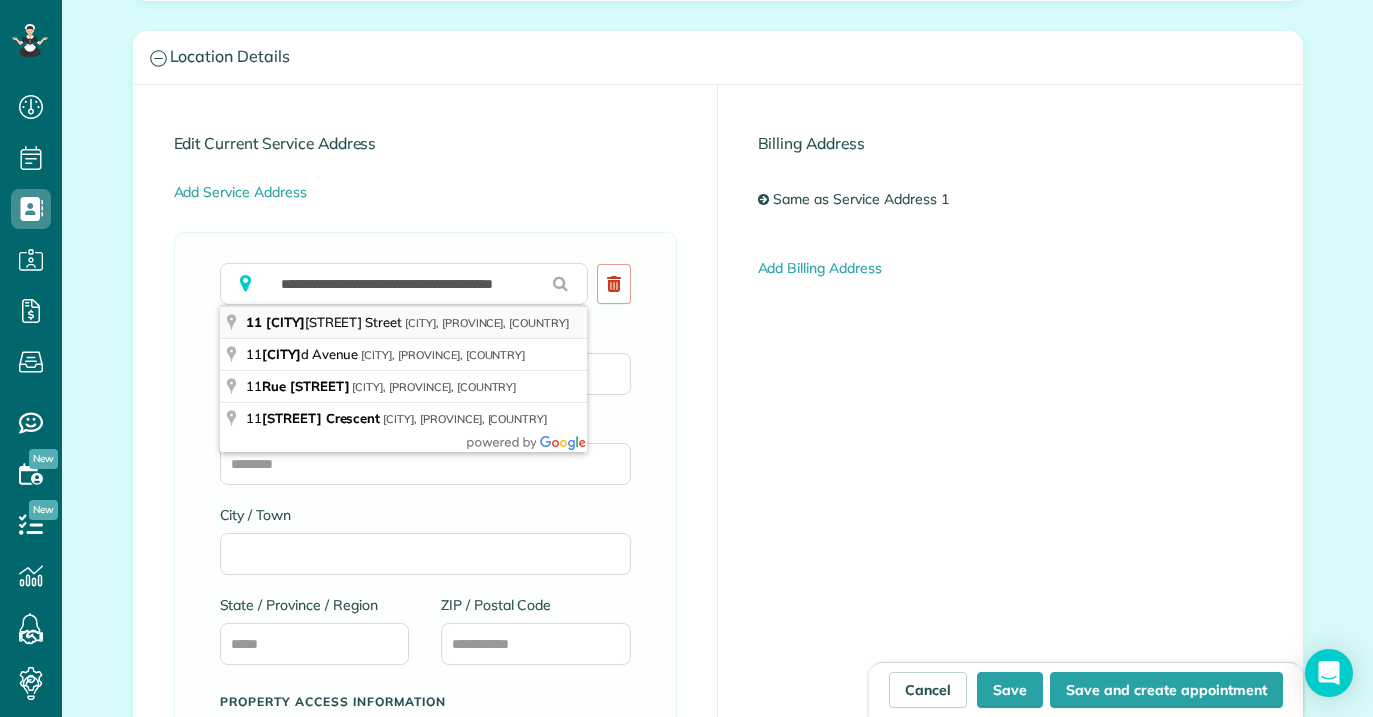 type on "**********" 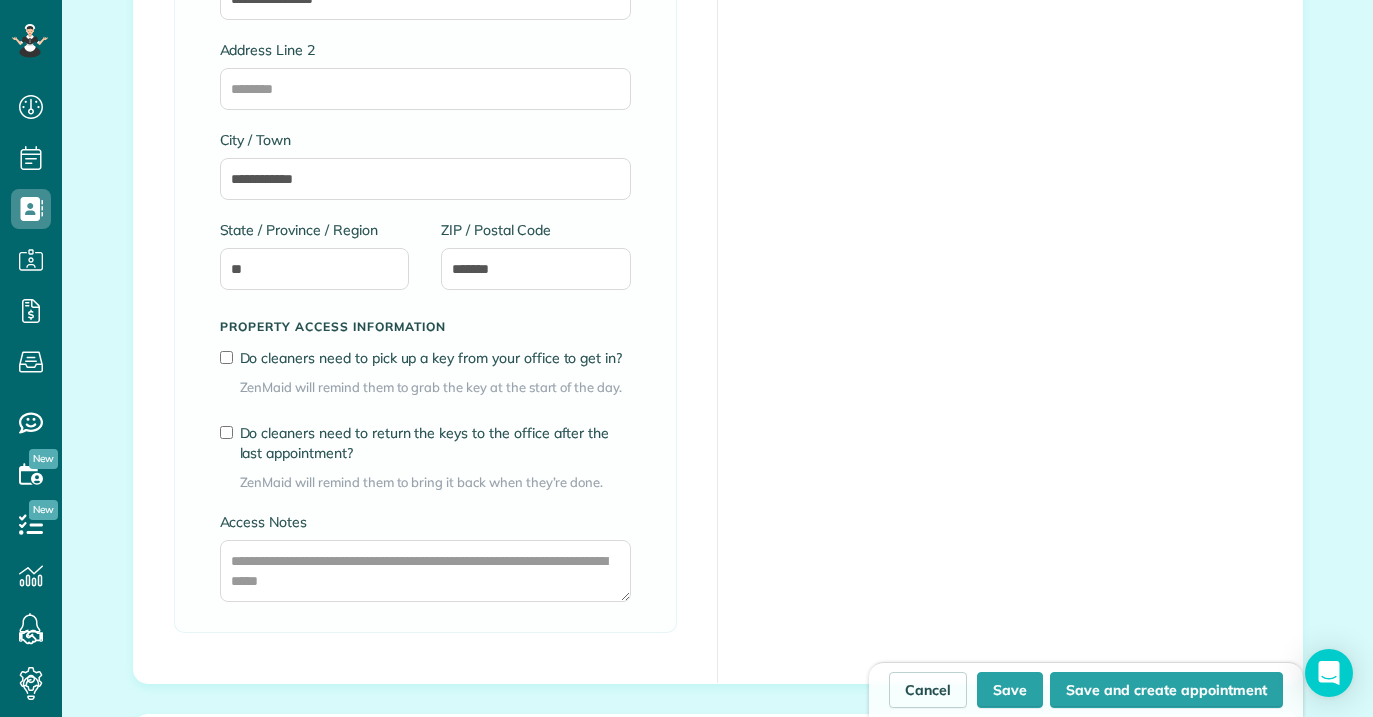 scroll, scrollTop: 1419, scrollLeft: 0, axis: vertical 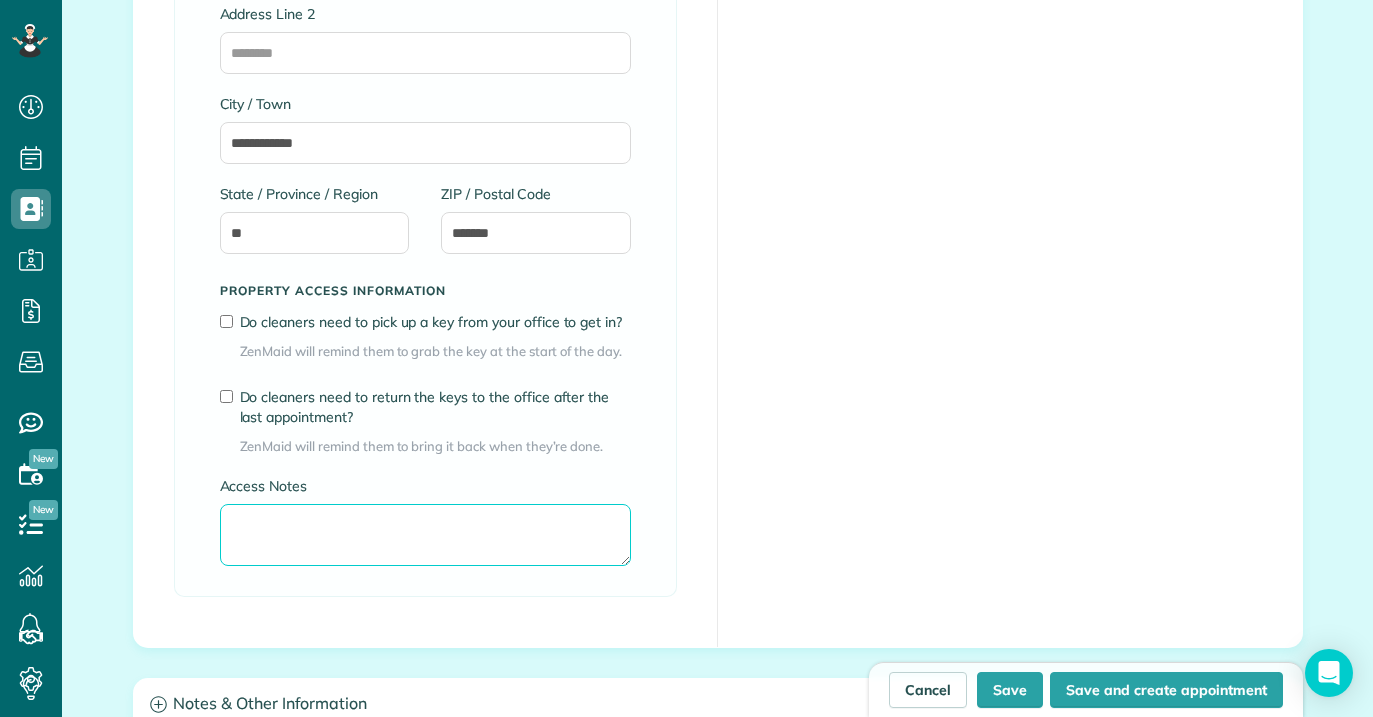 click on "Access Notes" at bounding box center (425, 535) 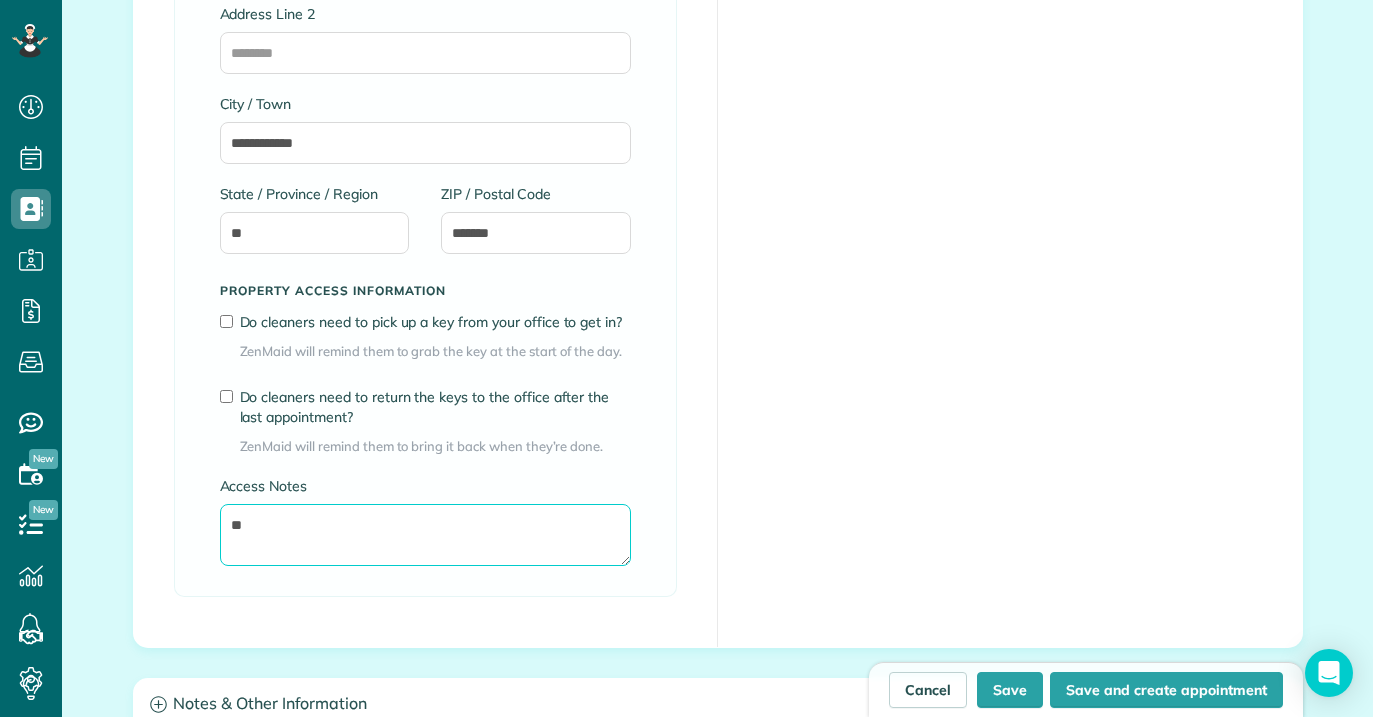 type on "*" 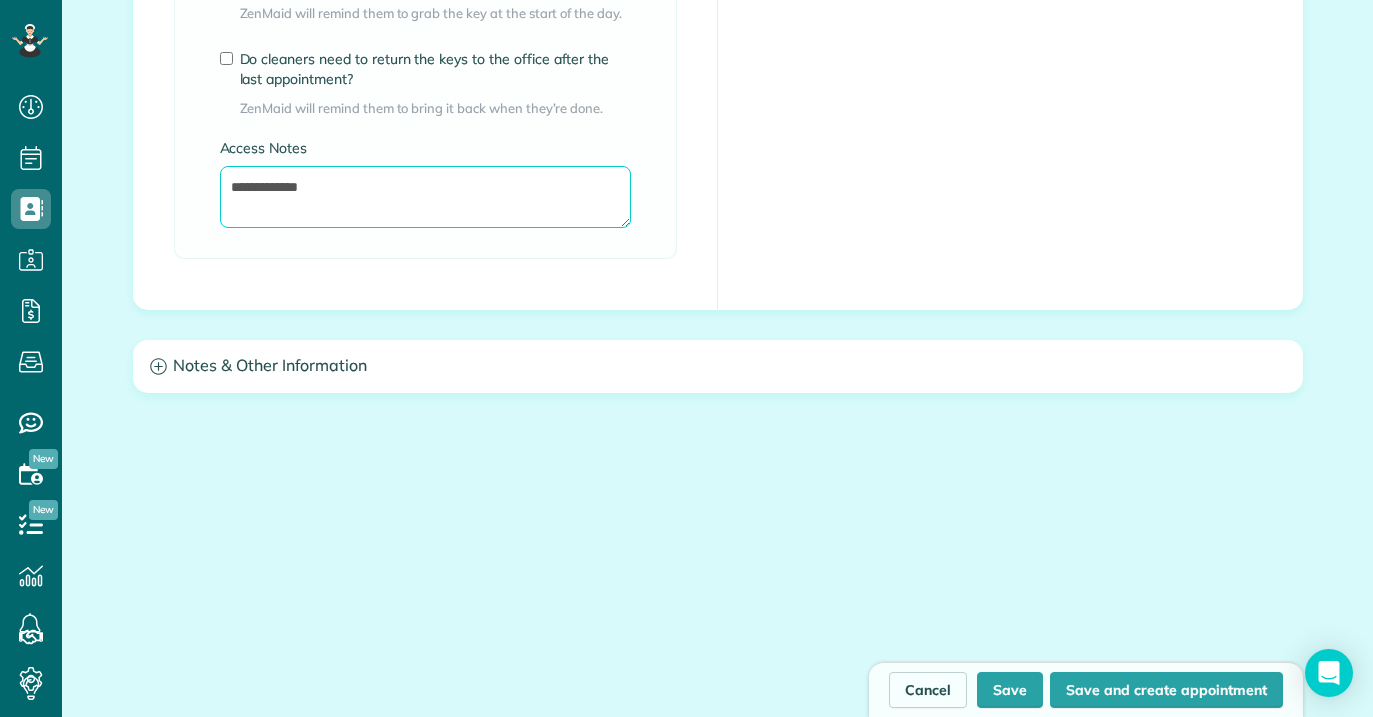 scroll, scrollTop: 1774, scrollLeft: 0, axis: vertical 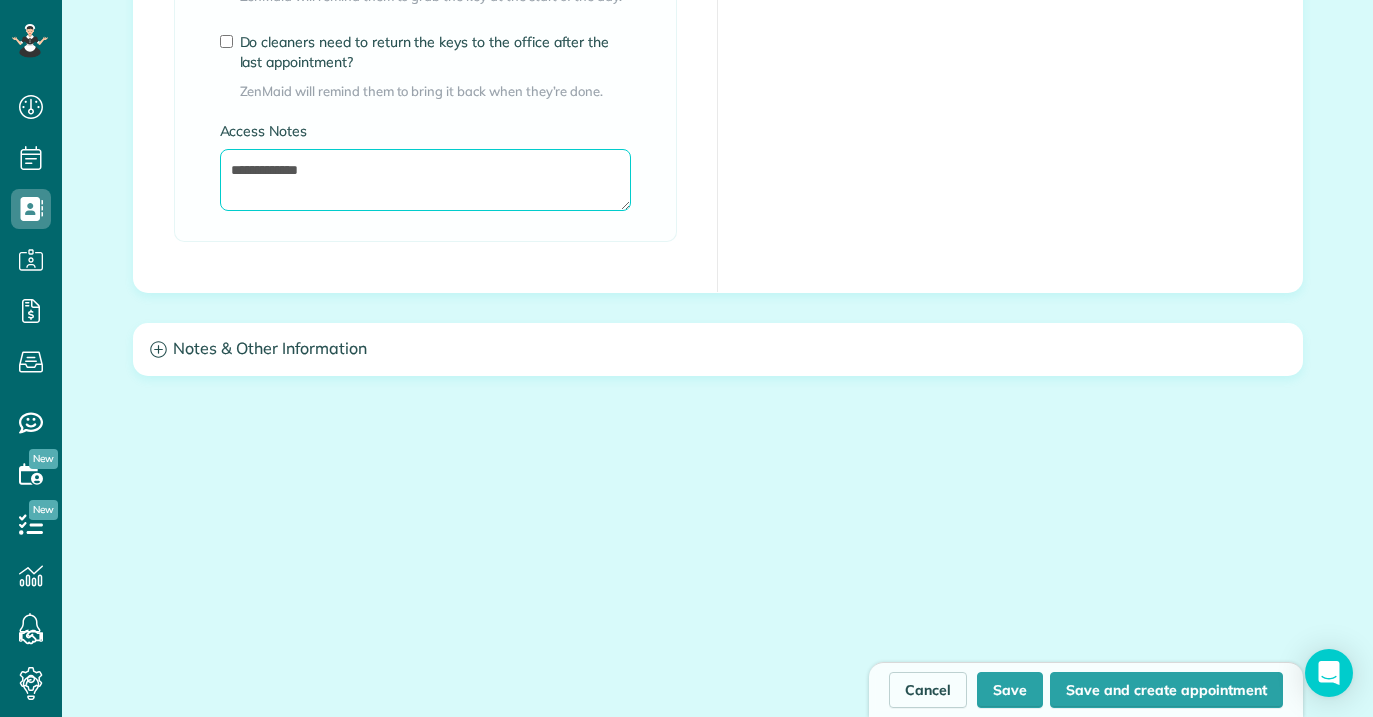 type on "**********" 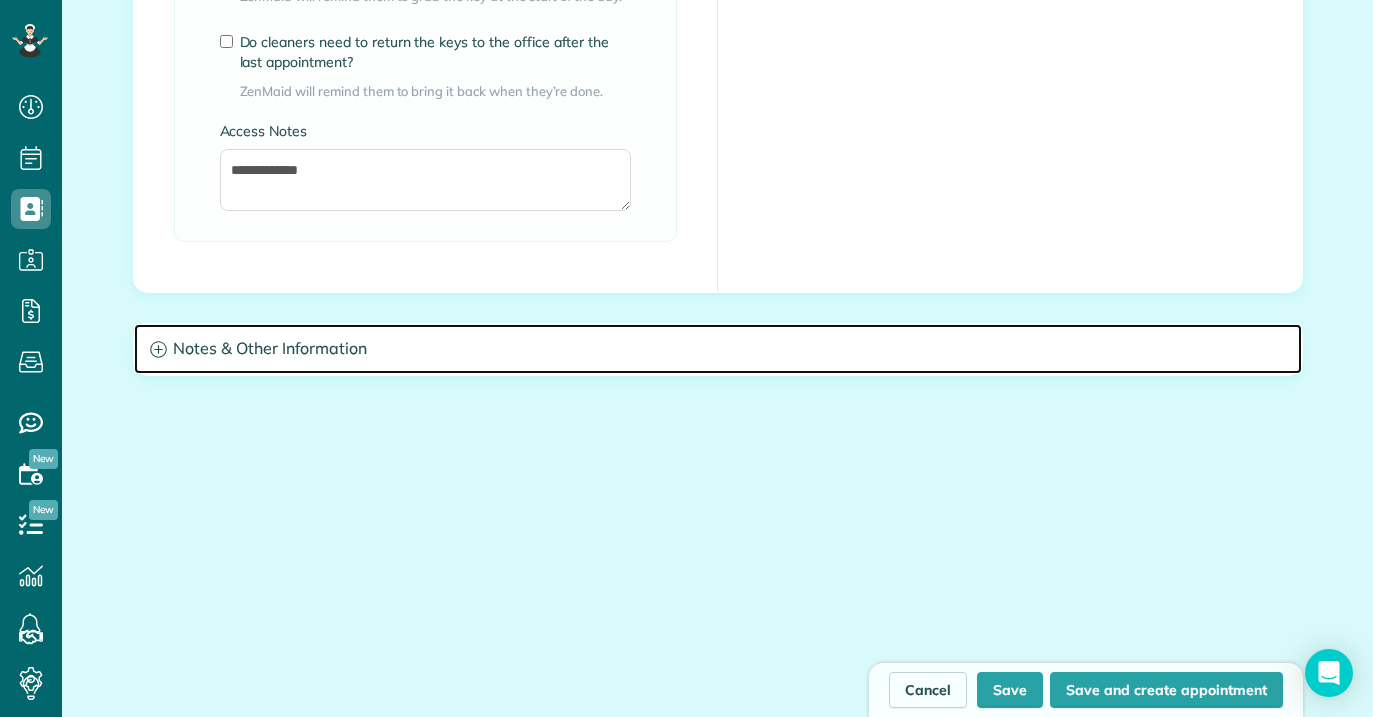 click on "Notes & Other Information" at bounding box center (718, 349) 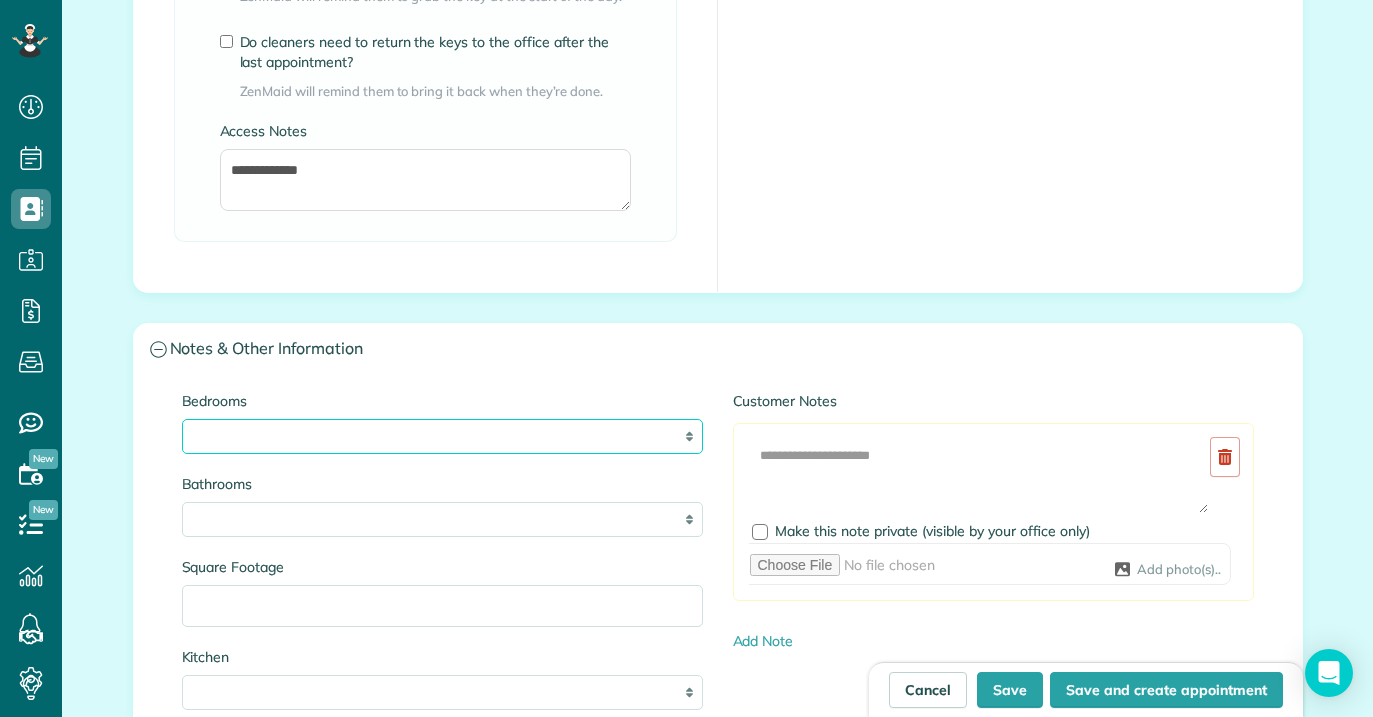 click on "*
*
*
*
**" at bounding box center [442, 436] 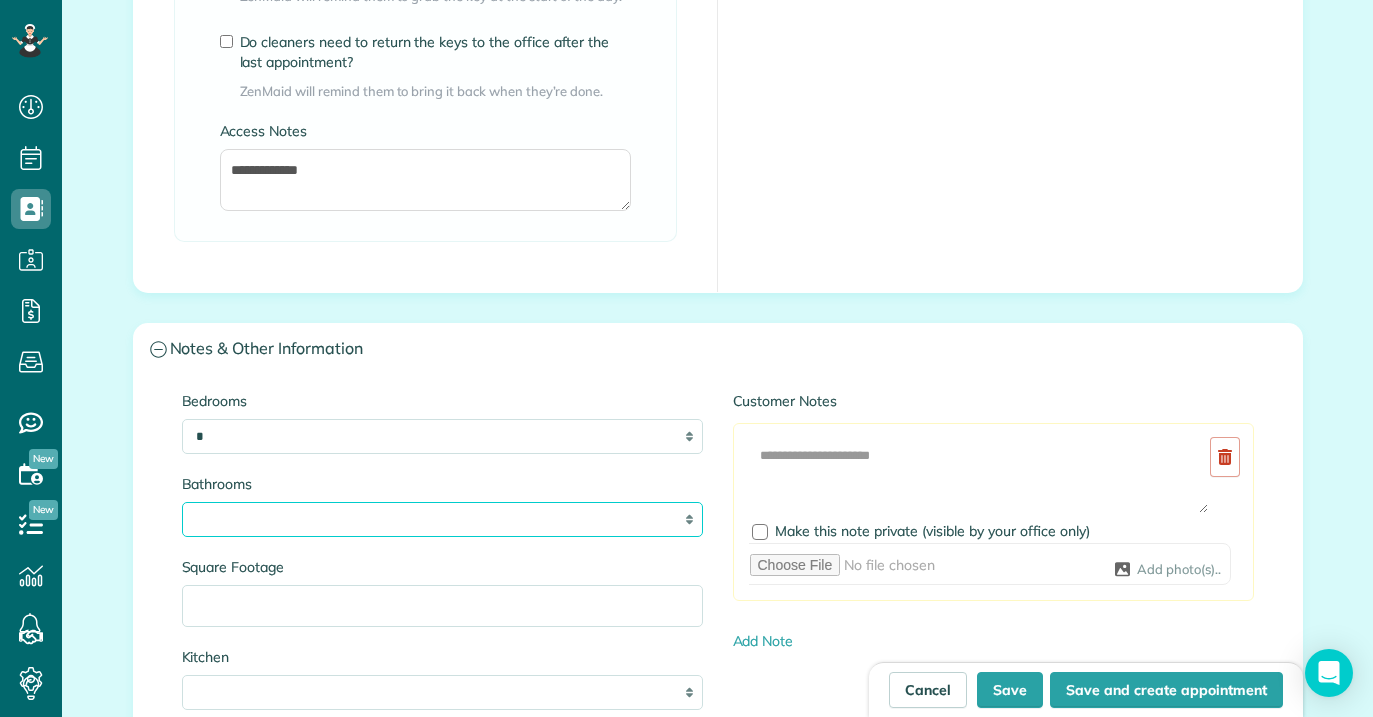 click on "*
***
*
***
*
***
*
***
**" at bounding box center [442, 519] 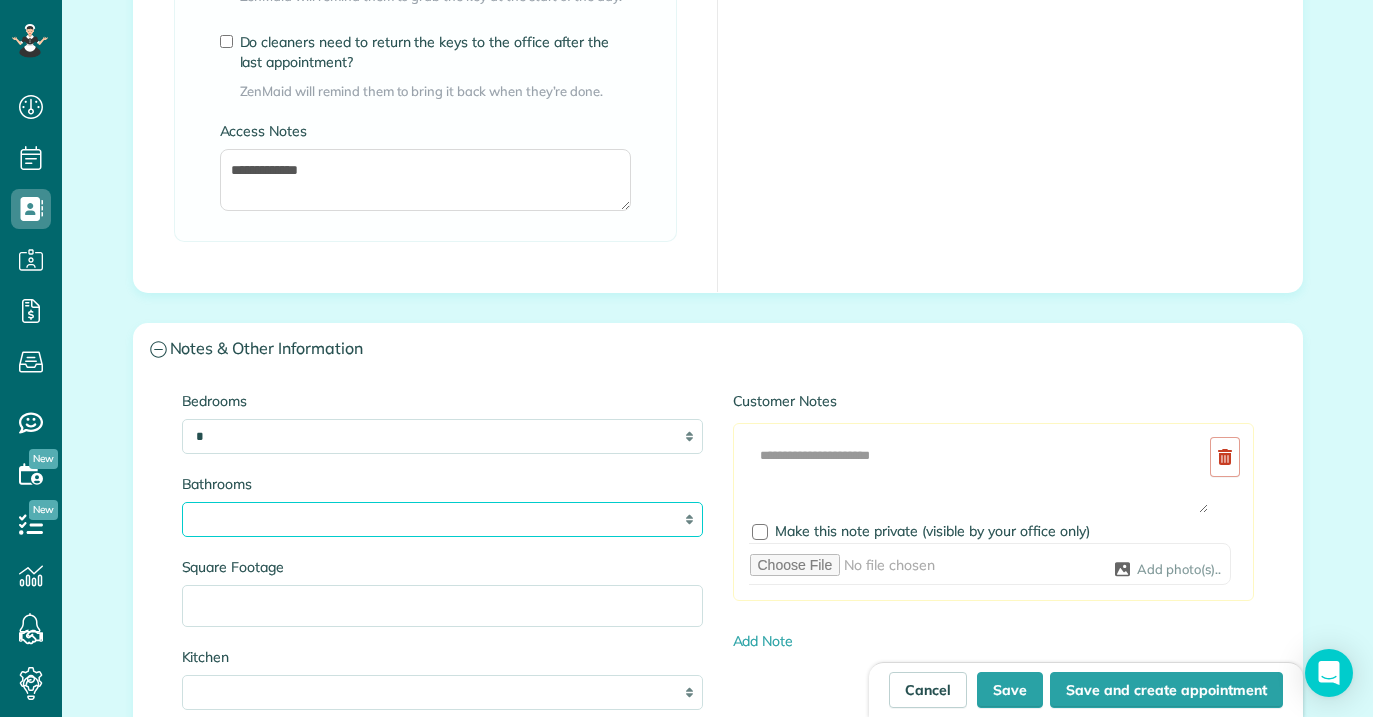 select on "***" 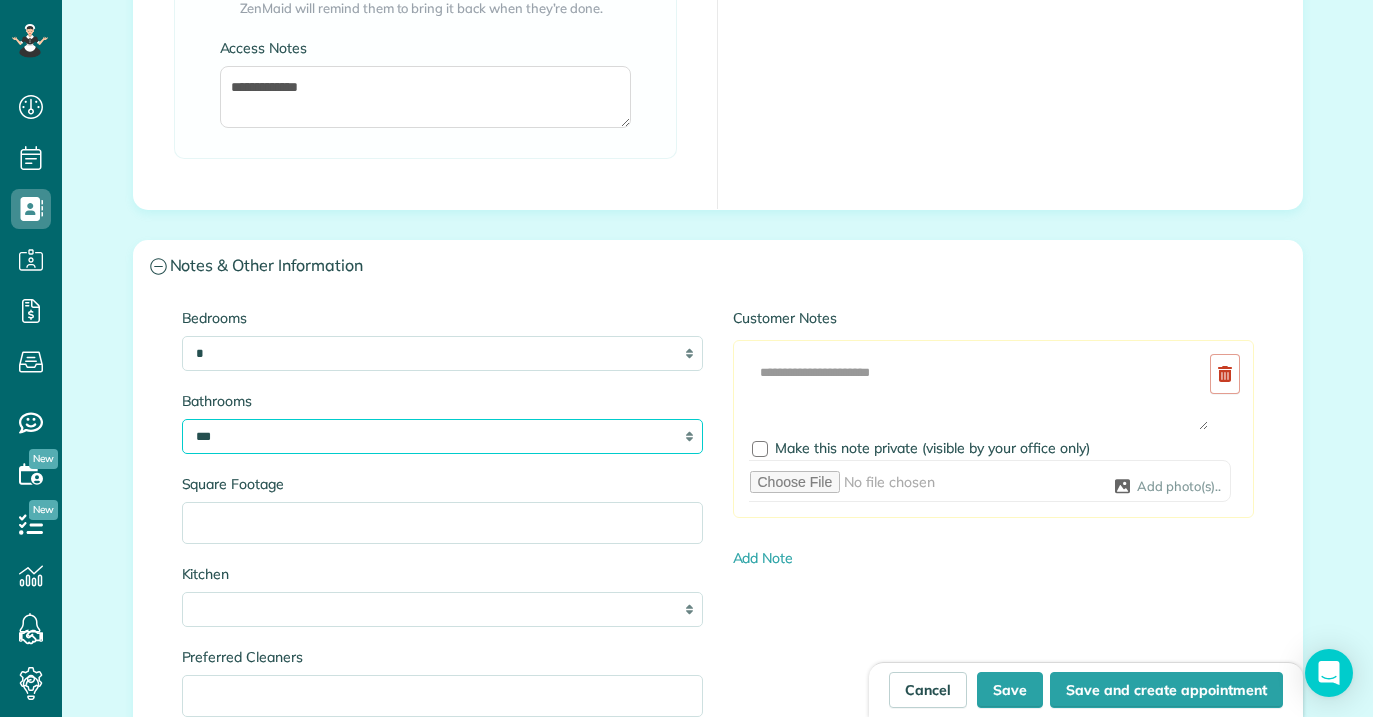 scroll, scrollTop: 1871, scrollLeft: 0, axis: vertical 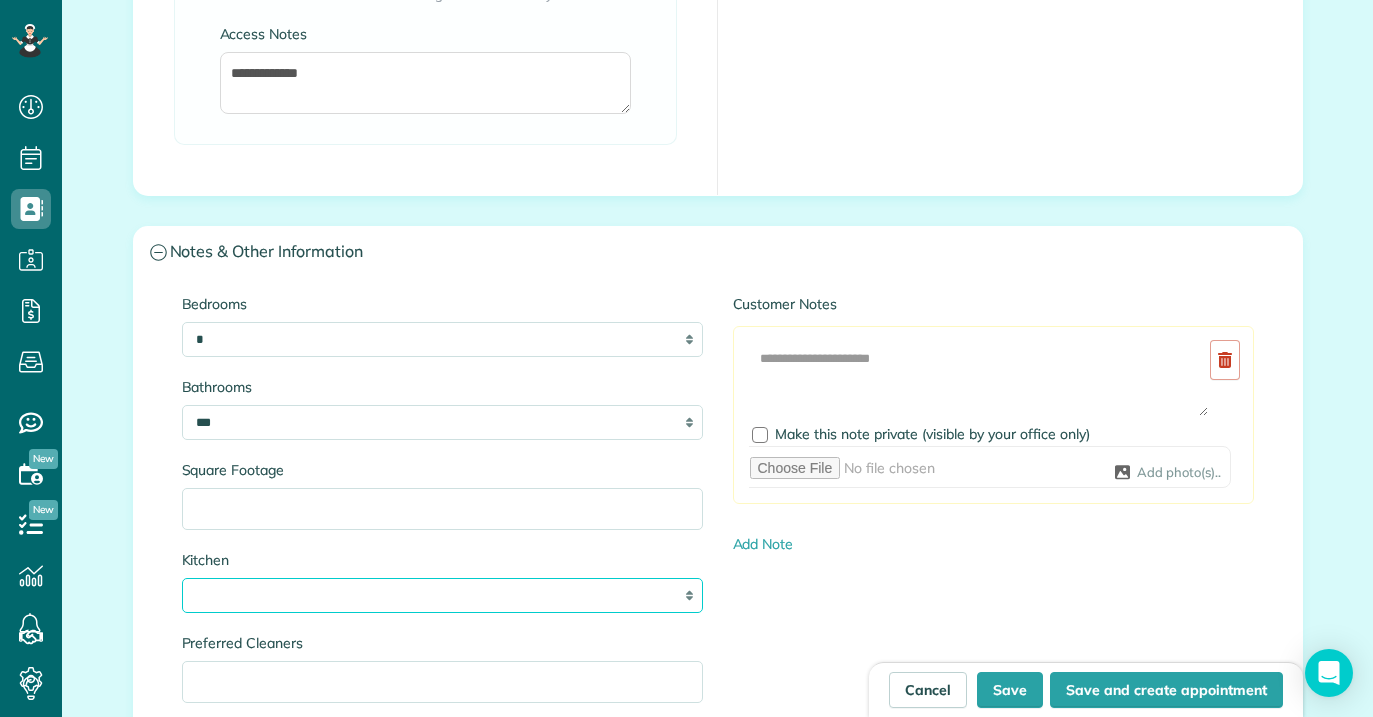 click on "*
*
*
*" at bounding box center [442, 595] 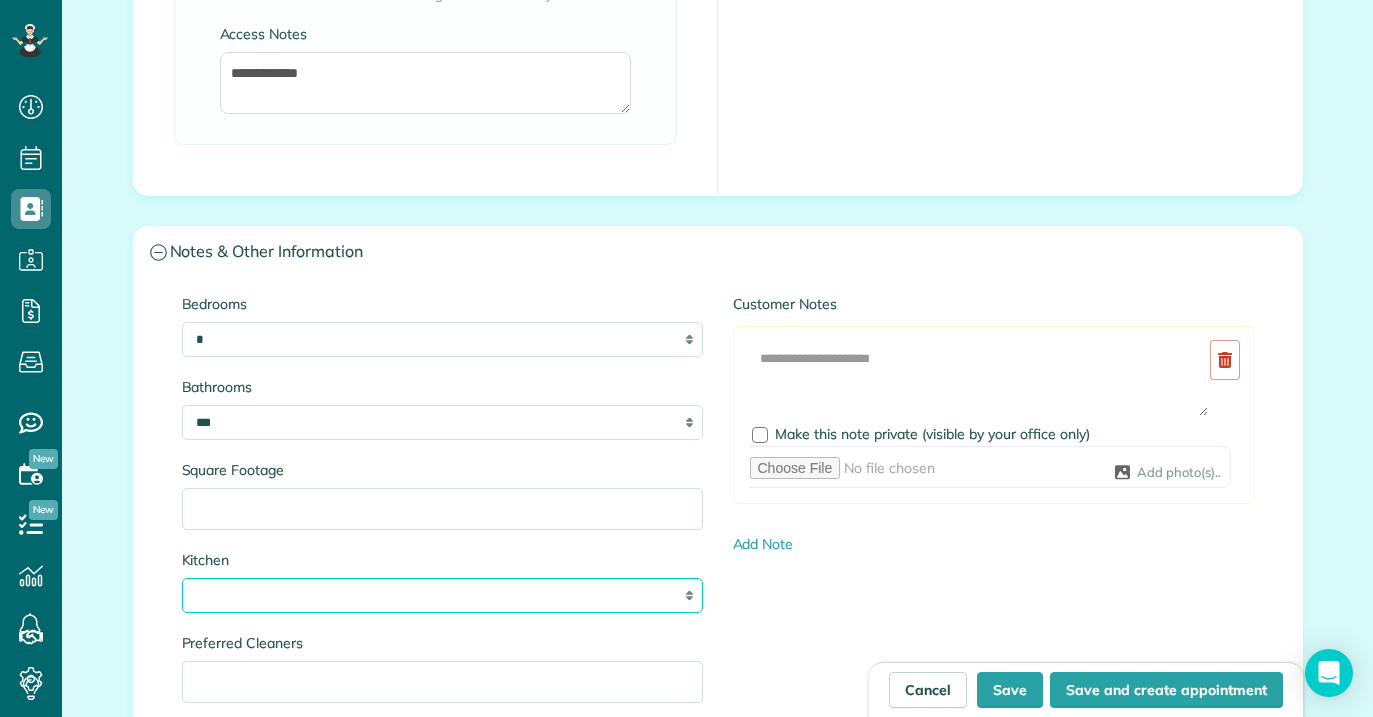 select on "*" 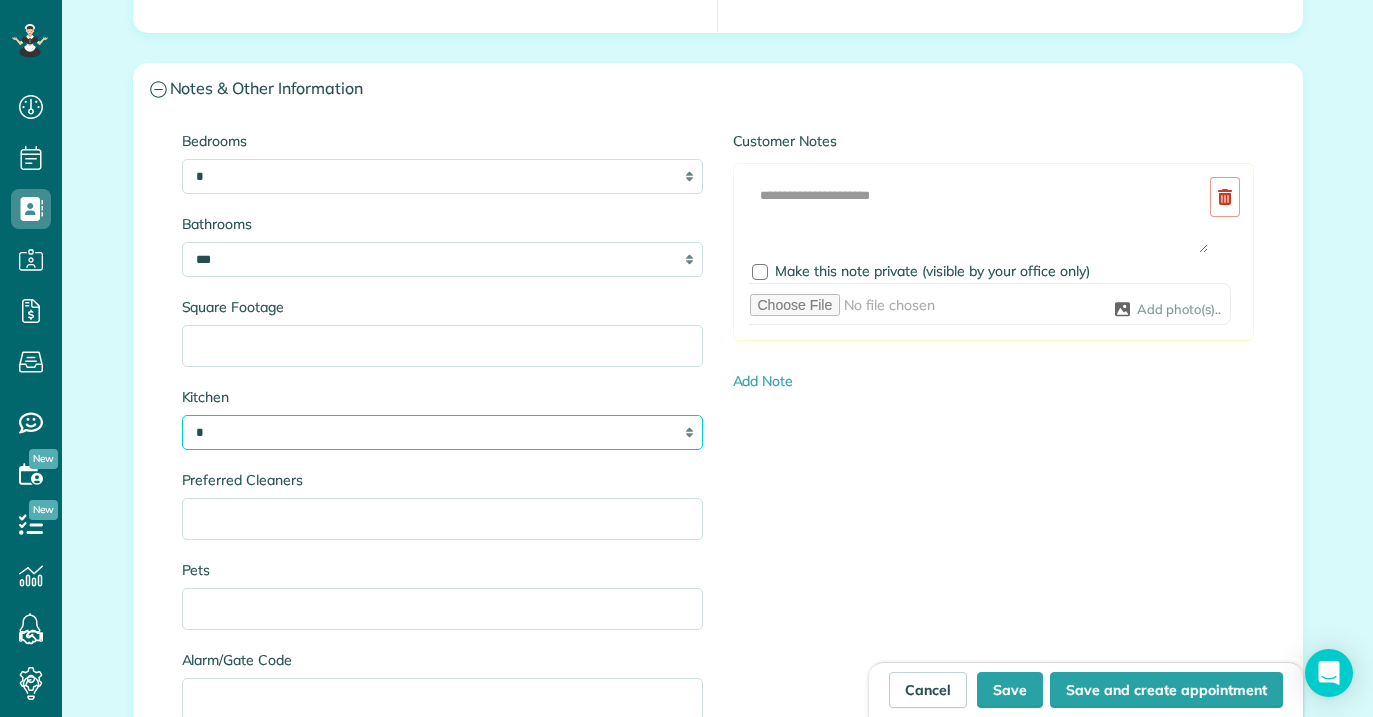 scroll, scrollTop: 2032, scrollLeft: 0, axis: vertical 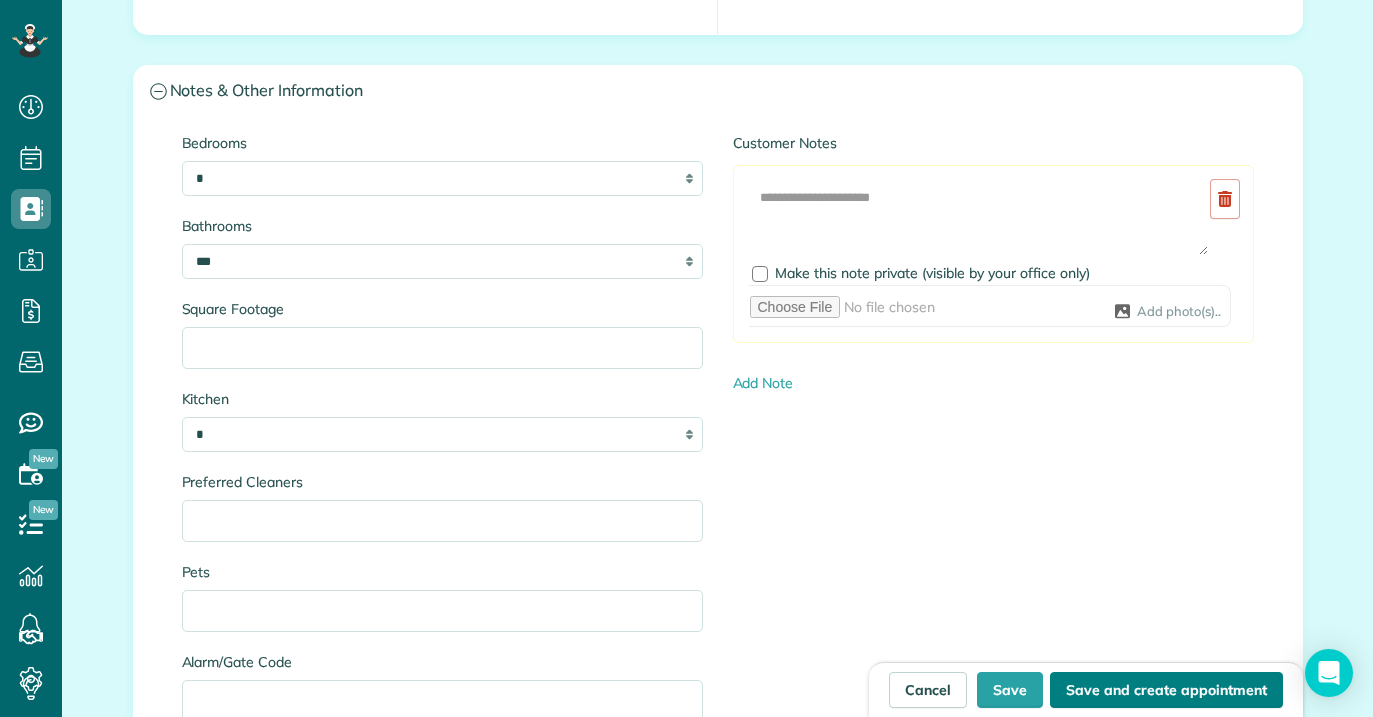 click on "Save and create appointment" at bounding box center [1166, 690] 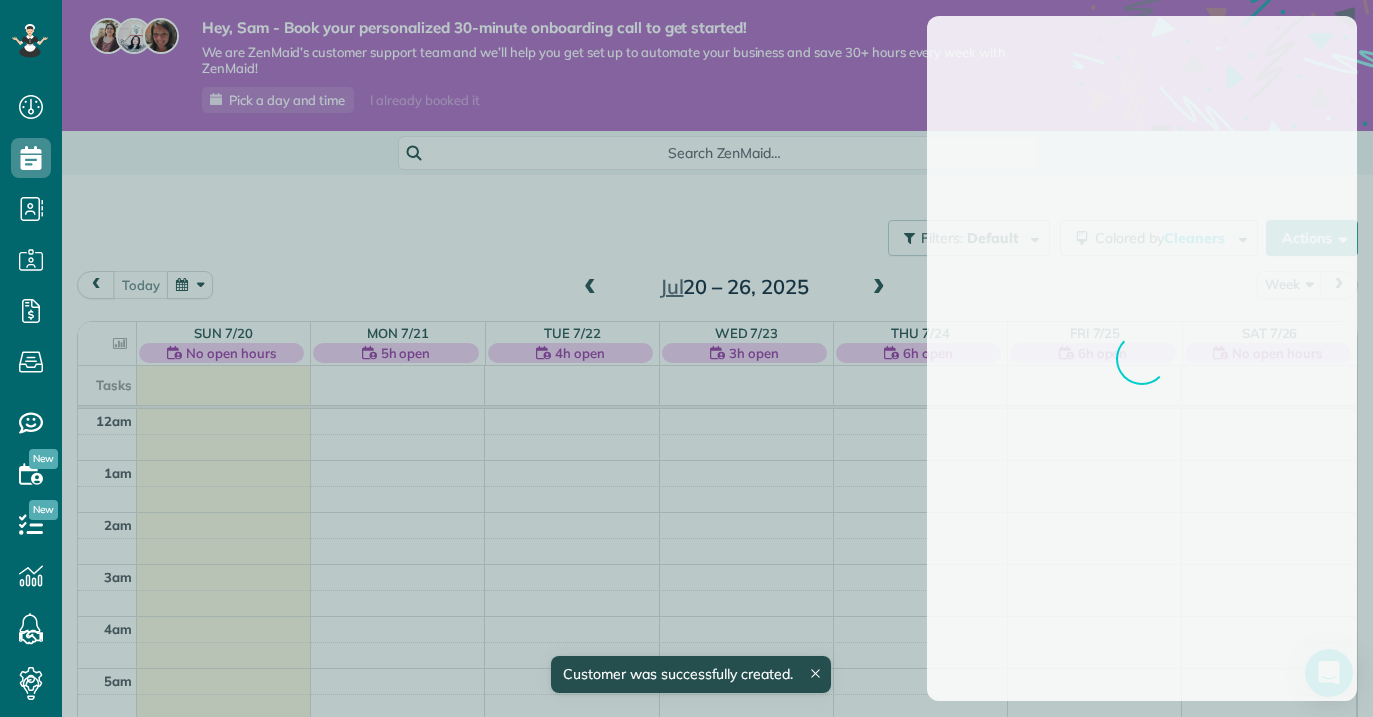 scroll, scrollTop: 0, scrollLeft: 0, axis: both 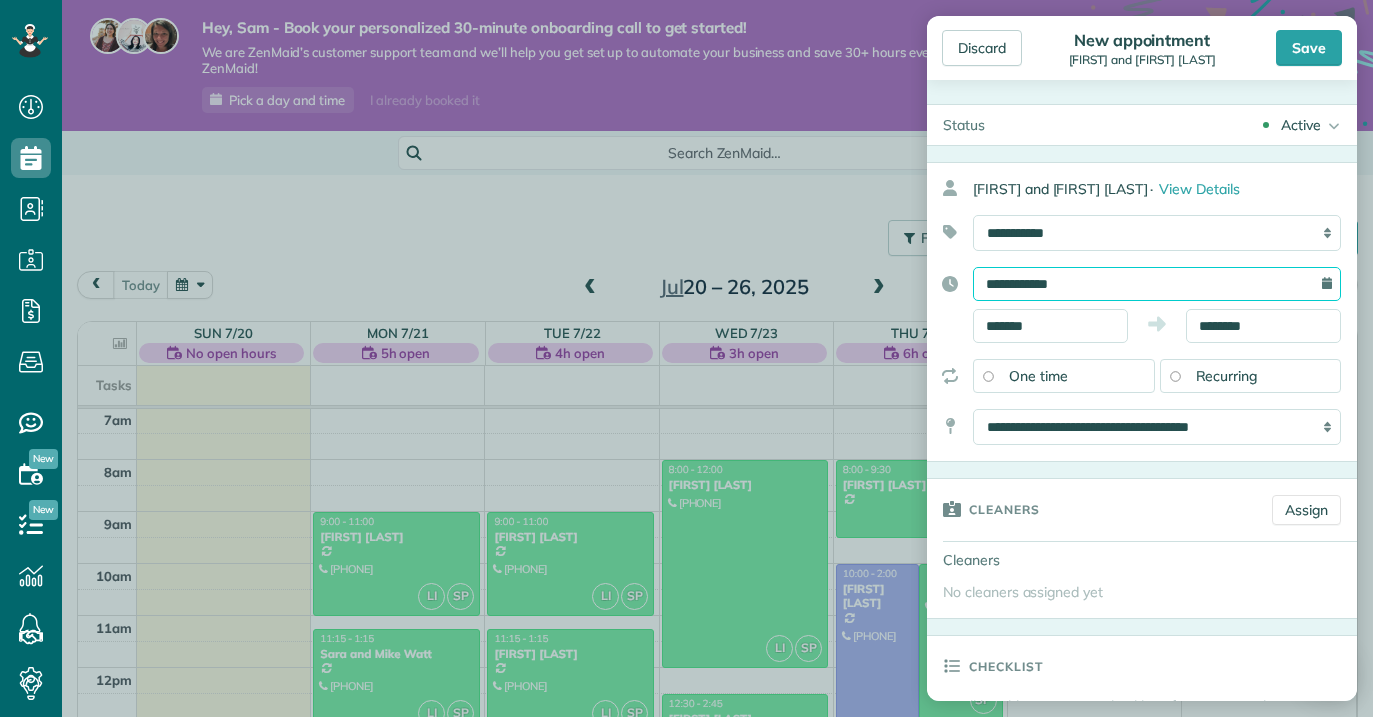 click on "**********" at bounding box center (1157, 284) 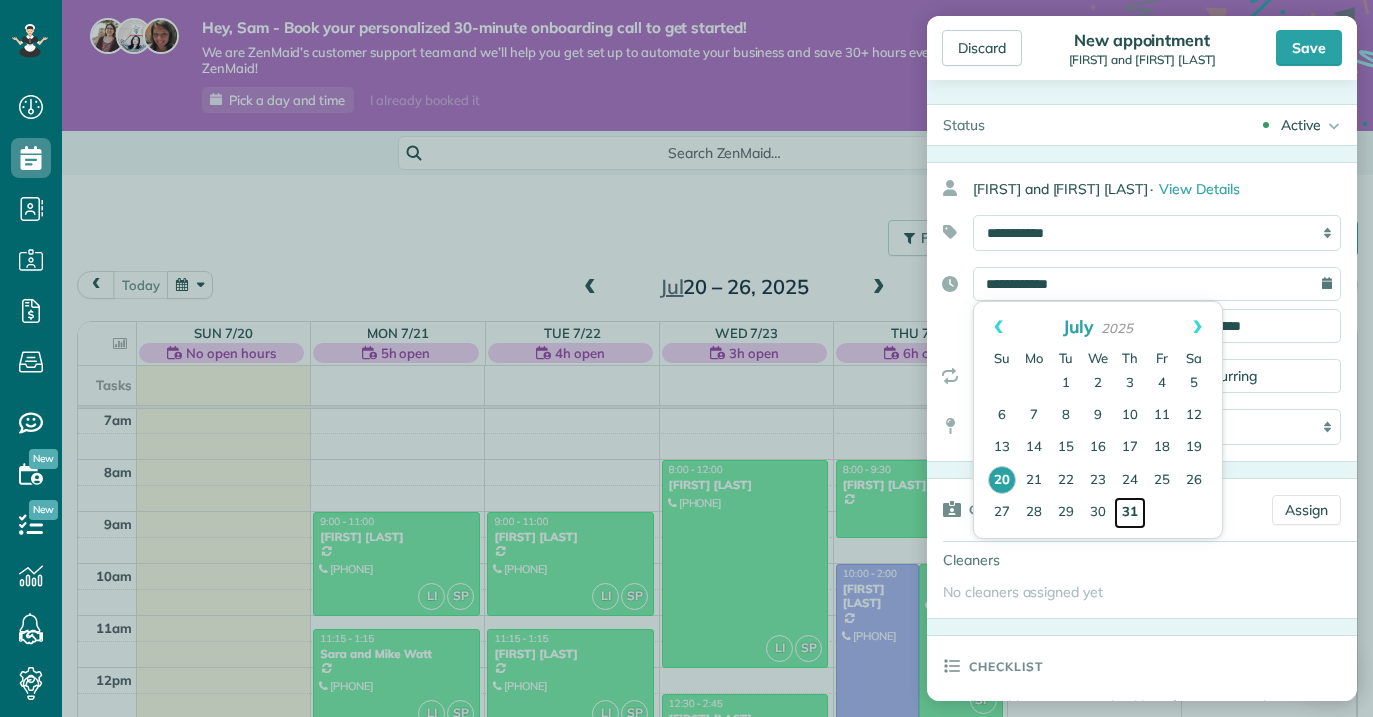 click on "31" at bounding box center [1130, 513] 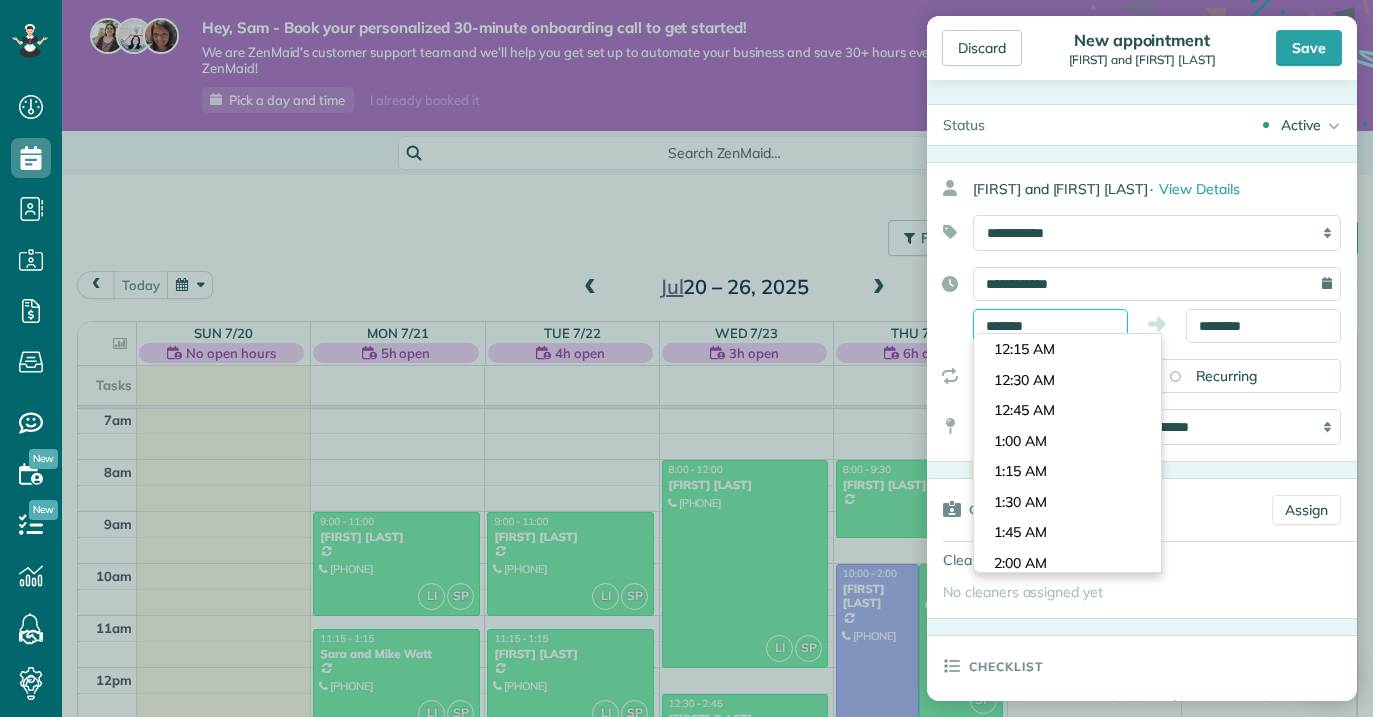 click on "Dashboard
Scheduling
Calendar View
List View
Dispatch View - Weekly scheduling (Beta)" at bounding box center [686, 358] 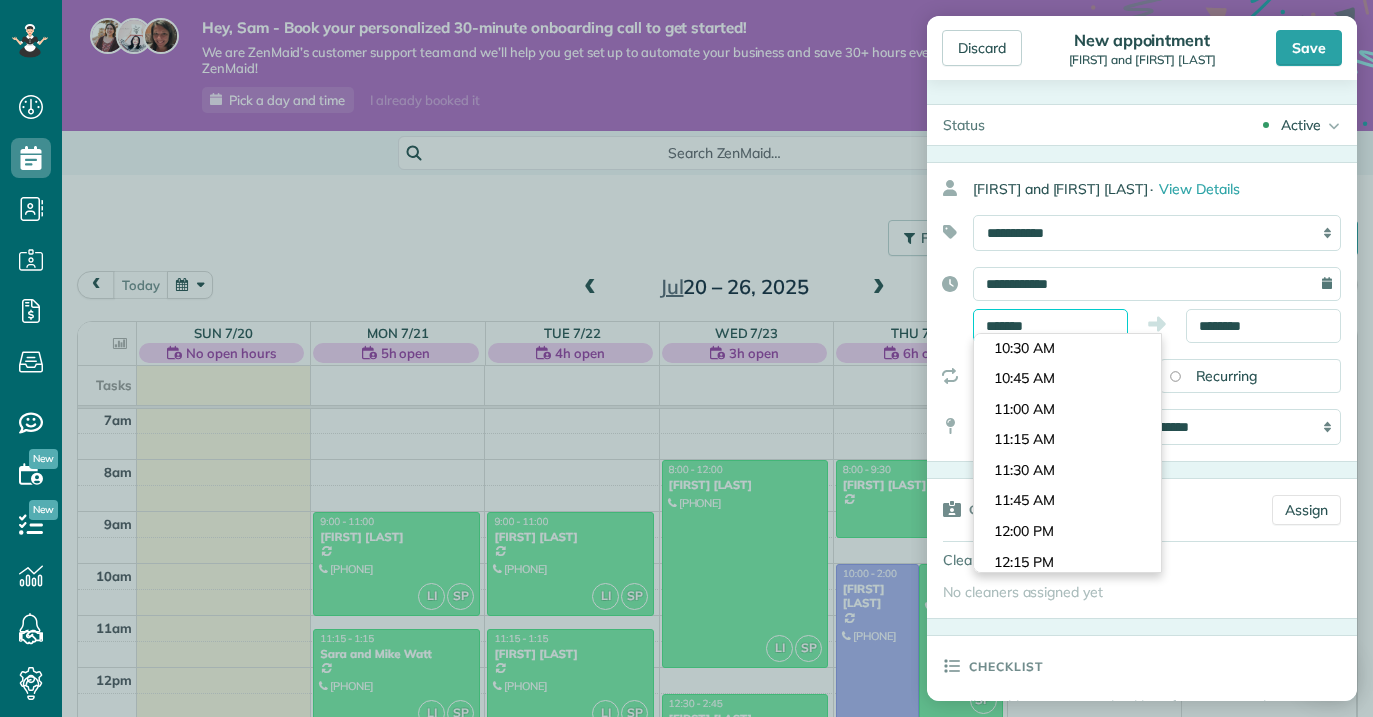 scroll, scrollTop: 1264, scrollLeft: 0, axis: vertical 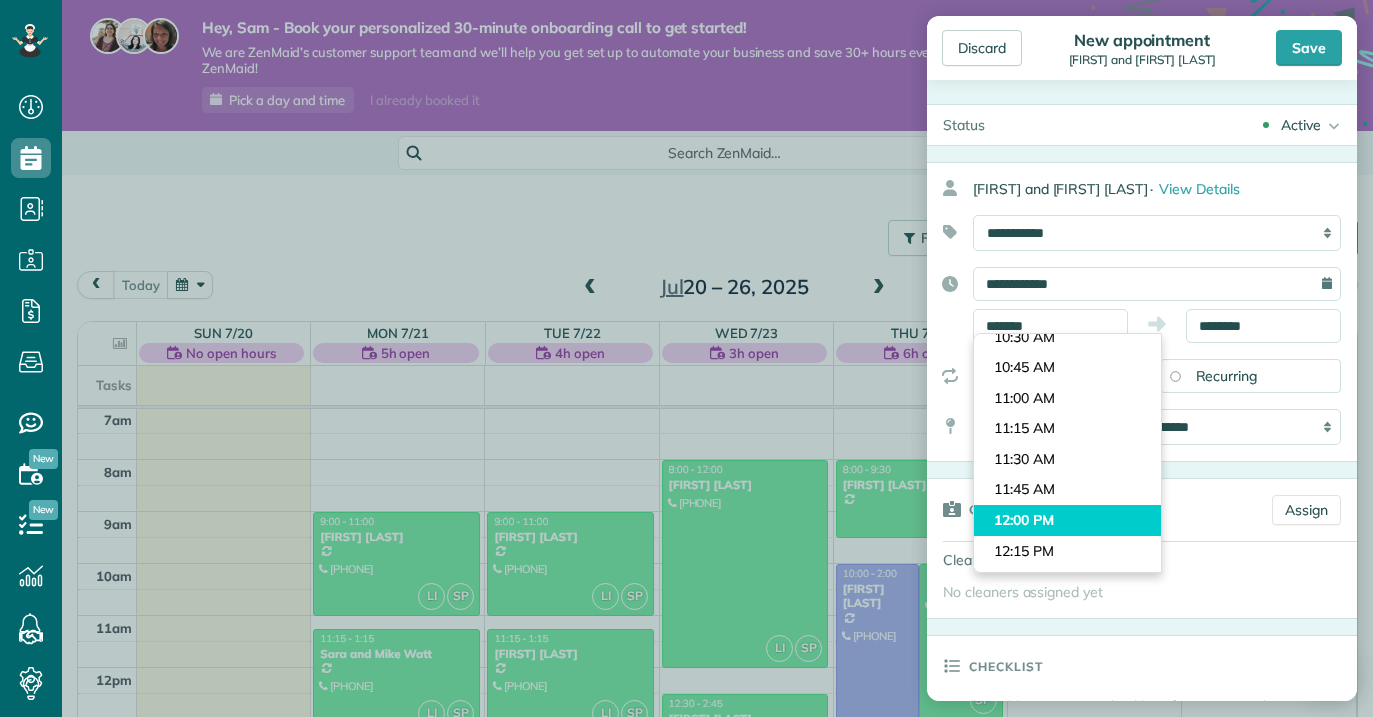 type on "********" 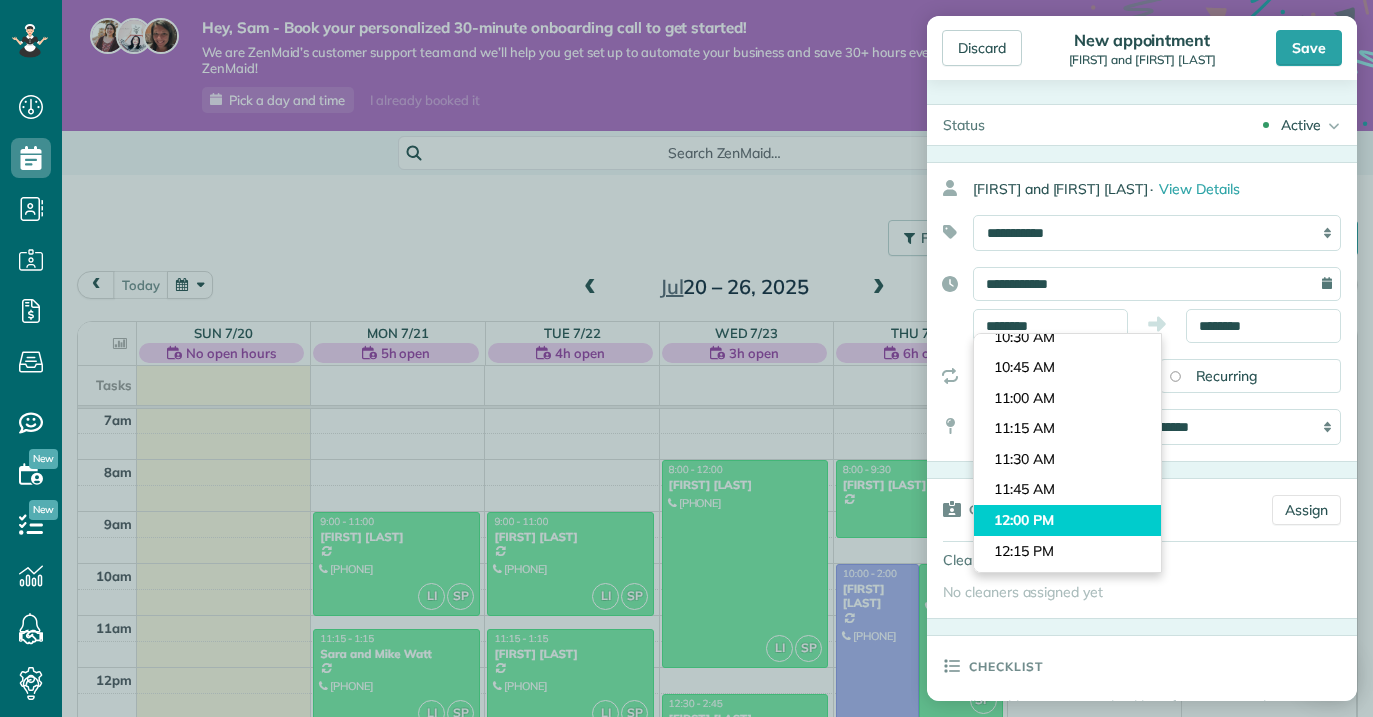 click on "Dashboard
Scheduling
Calendar View
List View
Dispatch View - Weekly scheduling (Beta)" at bounding box center [686, 358] 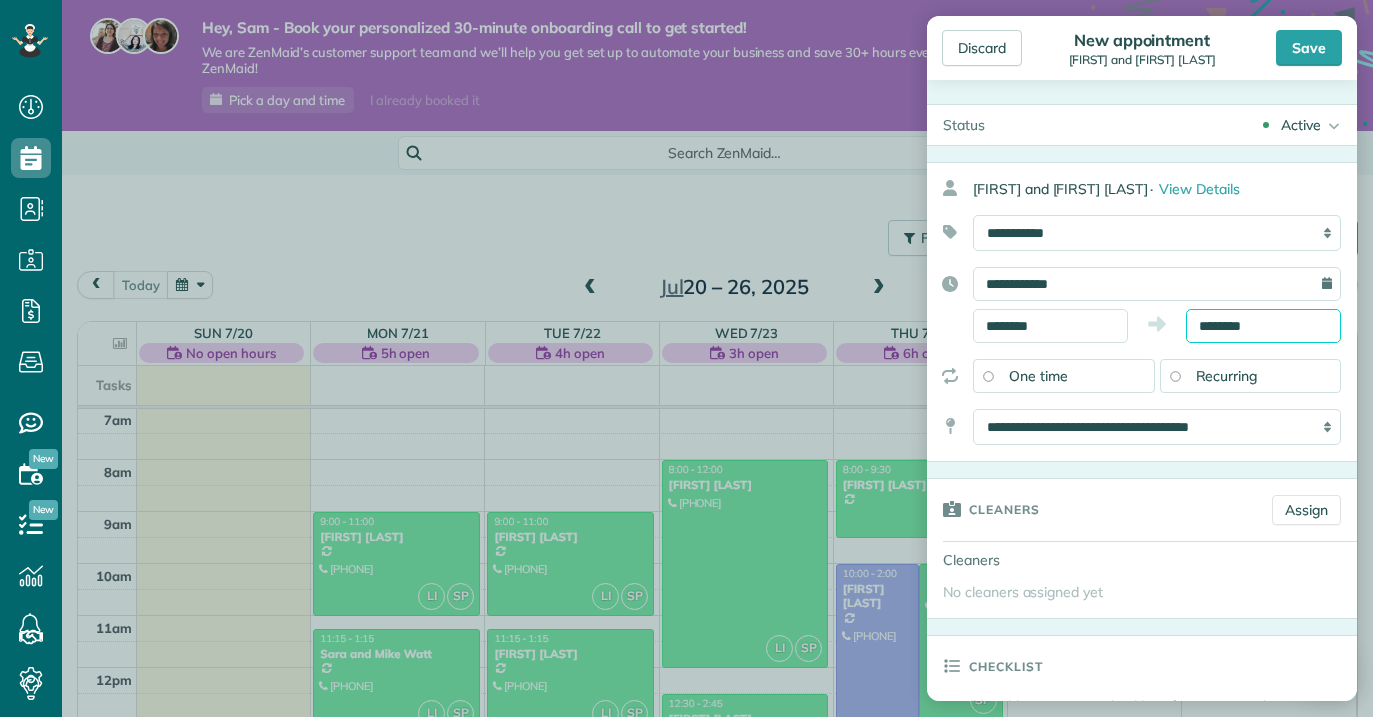 click on "********" at bounding box center [1263, 326] 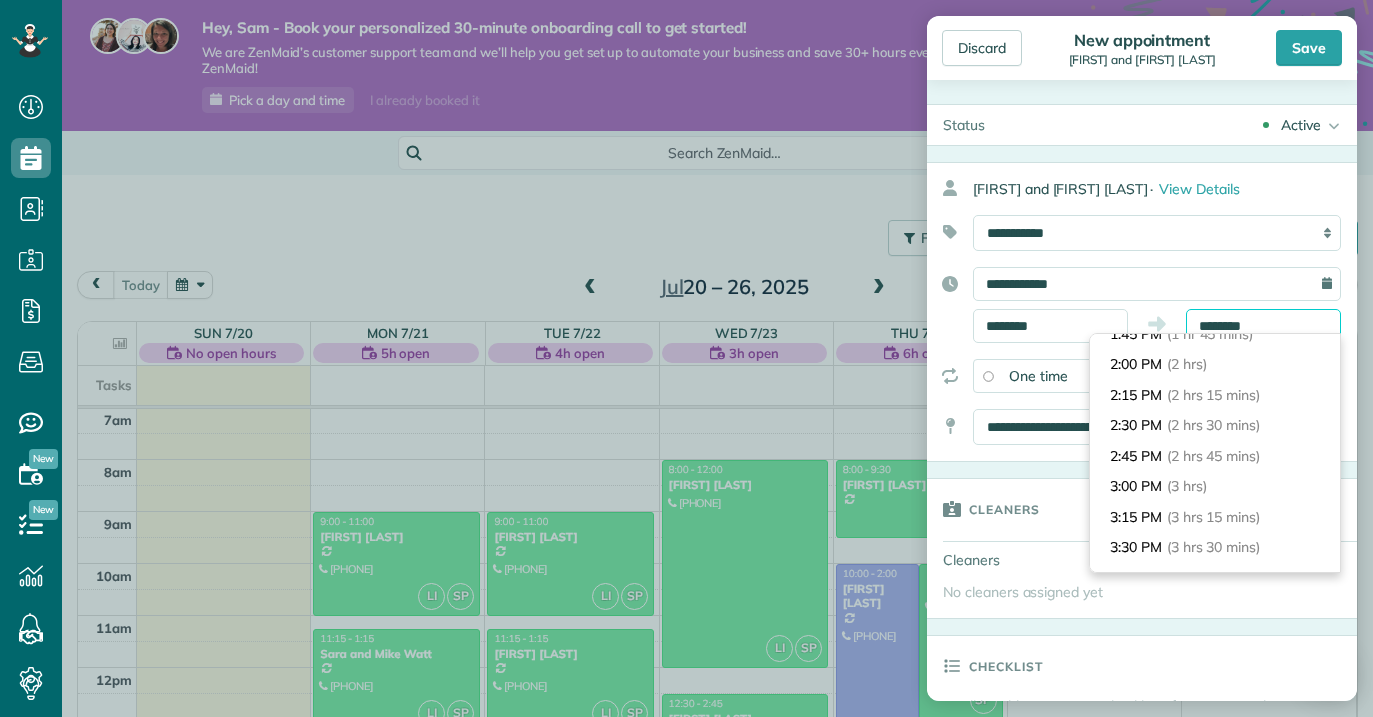 scroll, scrollTop: 237, scrollLeft: 0, axis: vertical 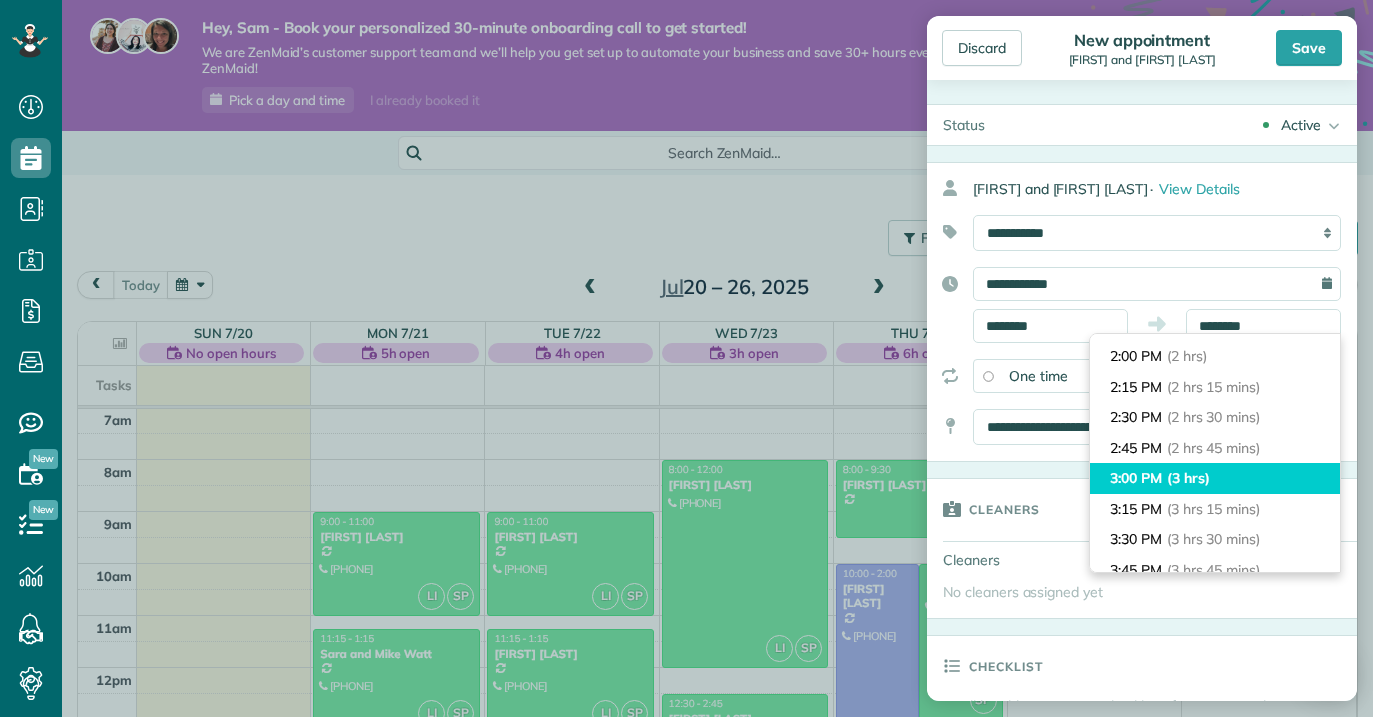 type on "*******" 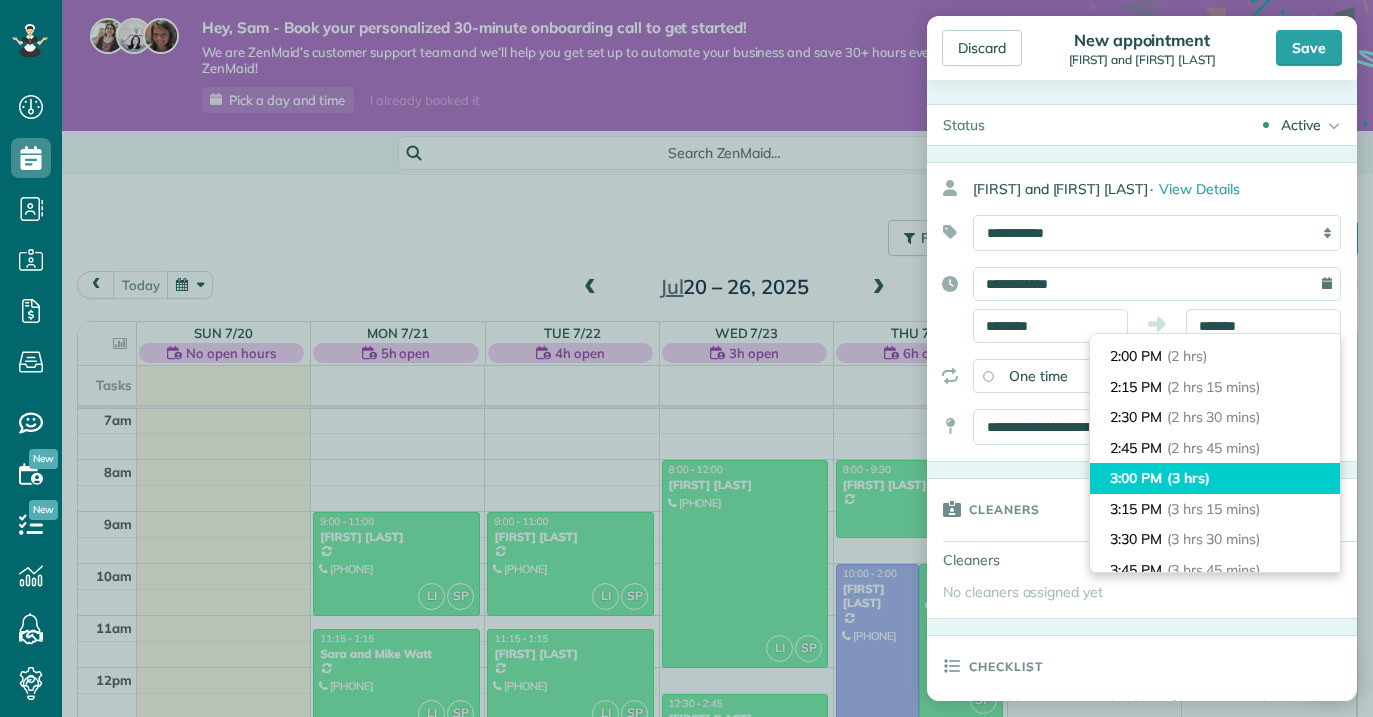 click on "(3 hrs)" at bounding box center (1188, 478) 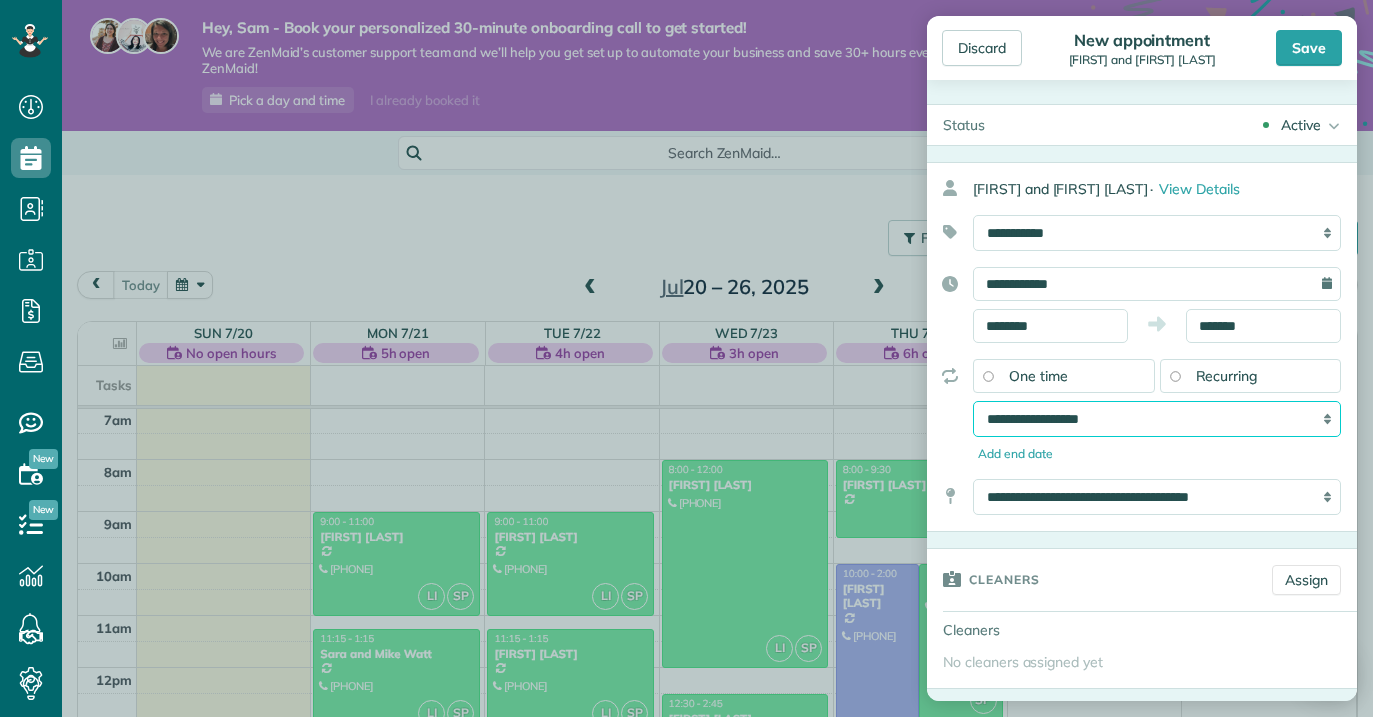 click on "**********" at bounding box center (1157, 419) 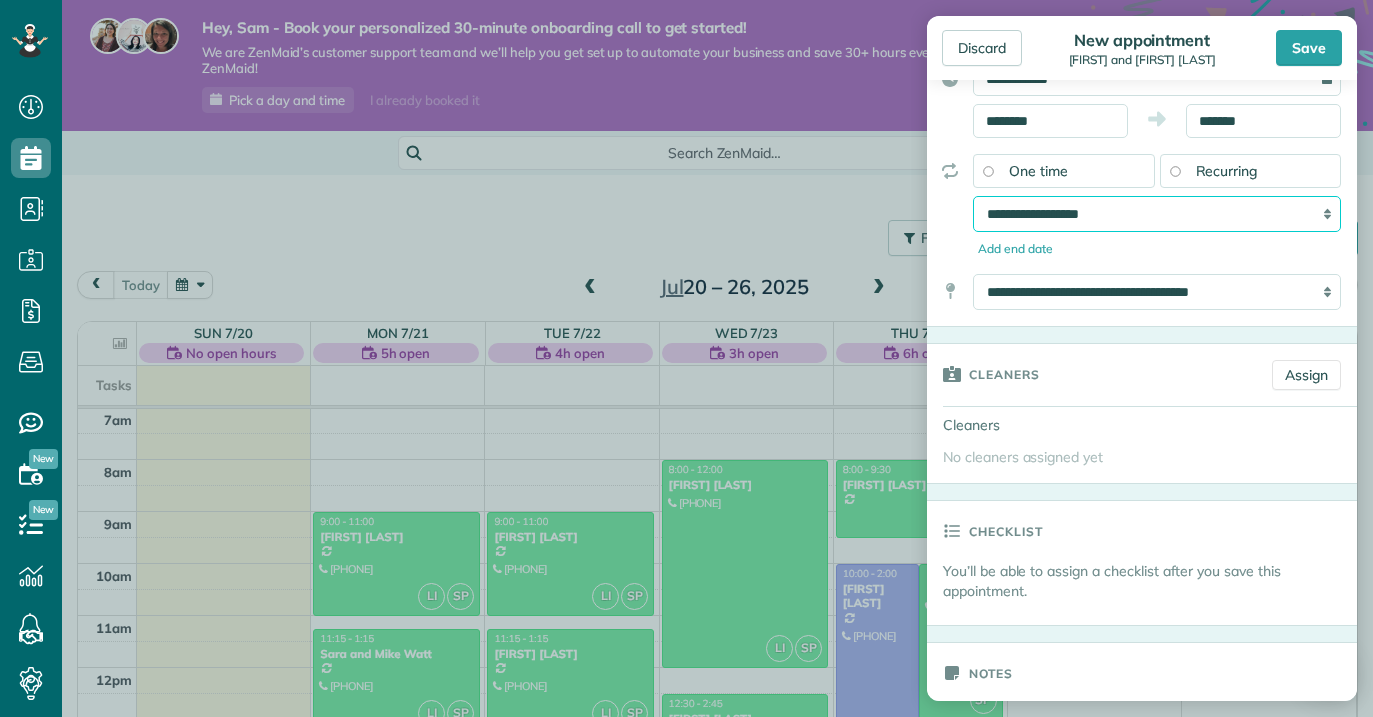 scroll, scrollTop: 212, scrollLeft: 0, axis: vertical 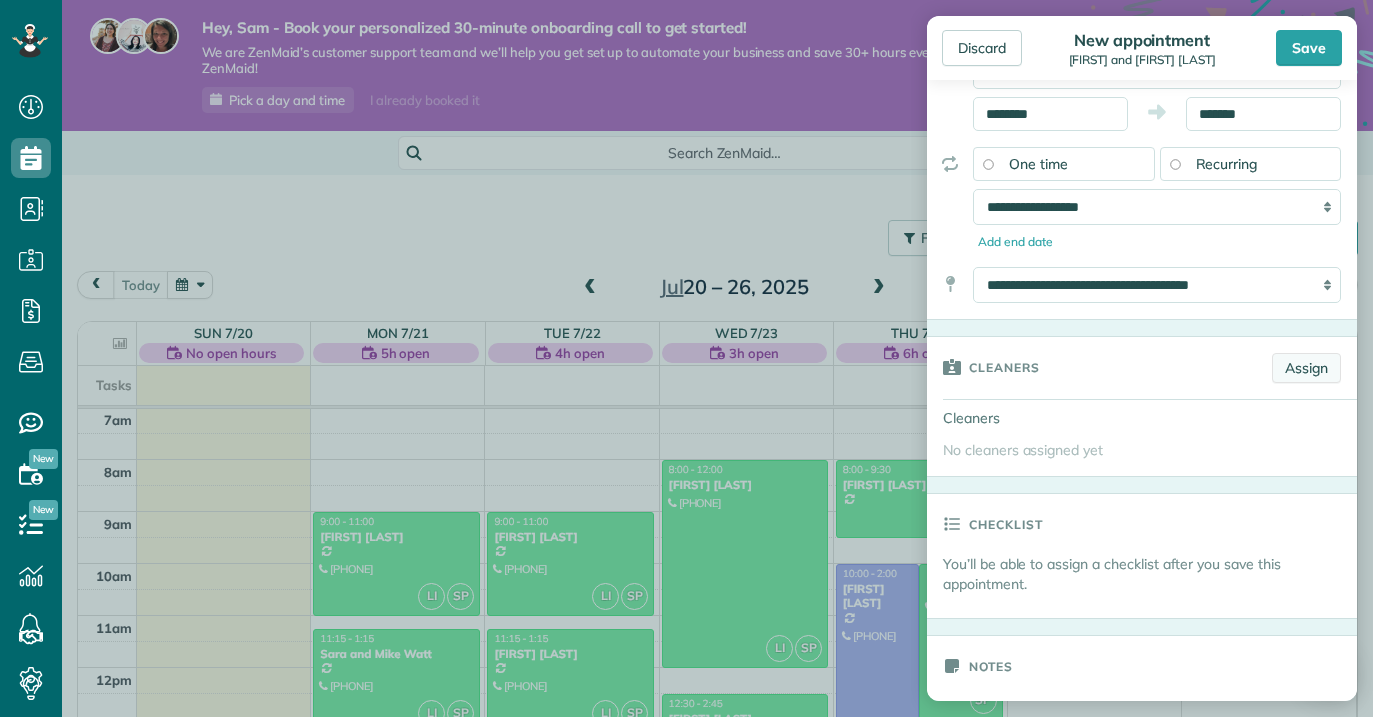 click on "Assign" at bounding box center (1306, 368) 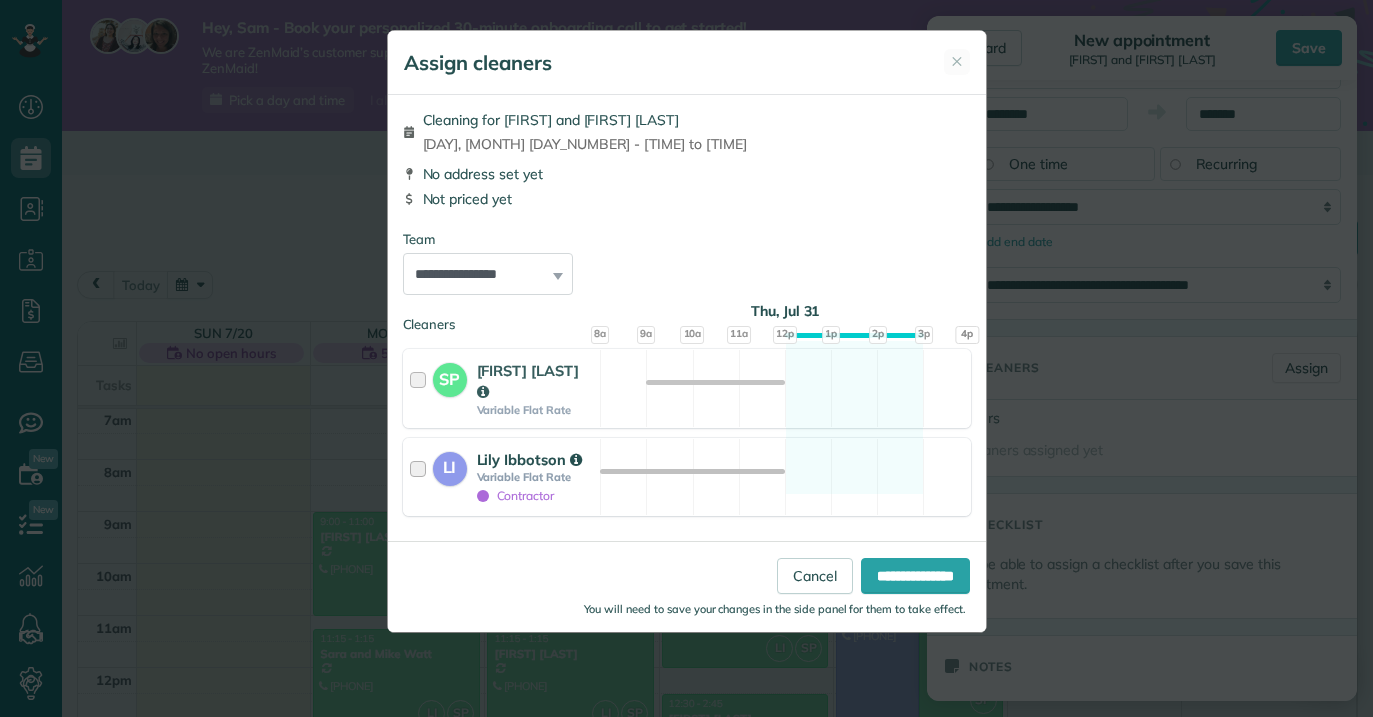 click at bounding box center [421, 477] 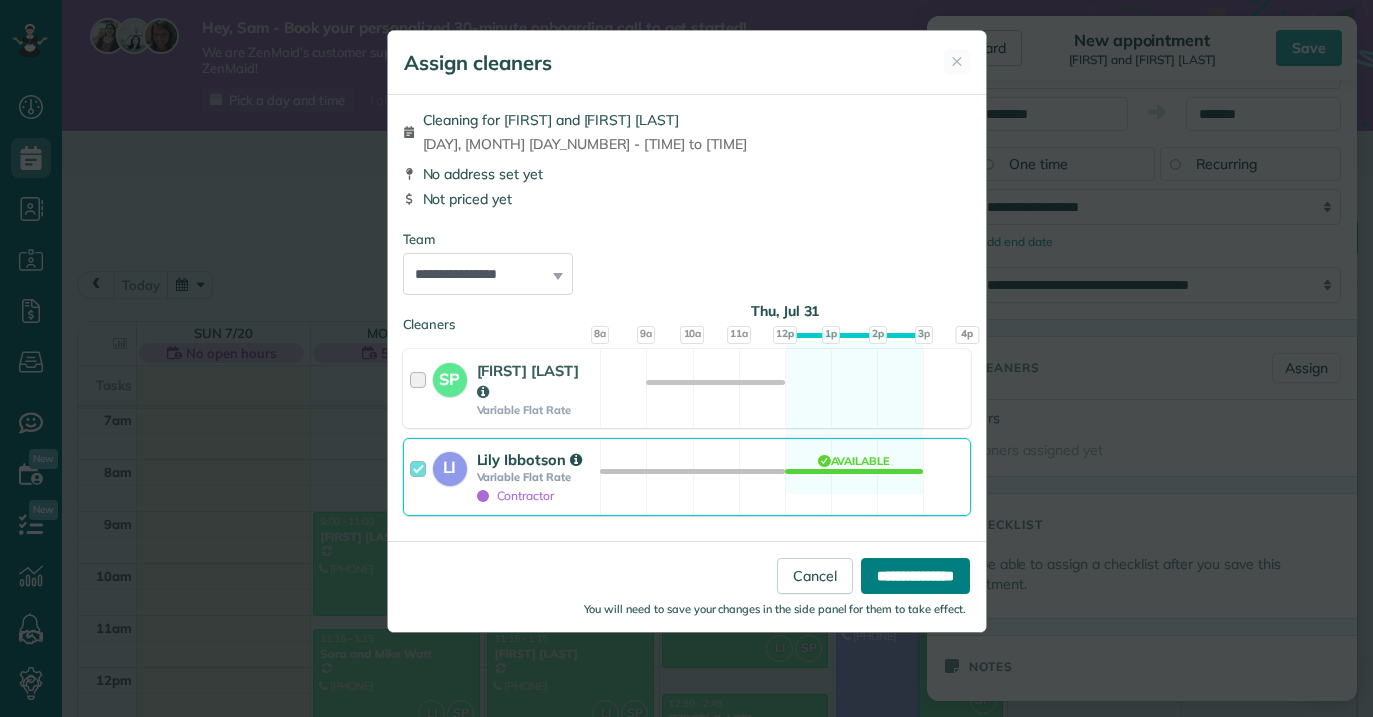 click on "**********" at bounding box center (915, 576) 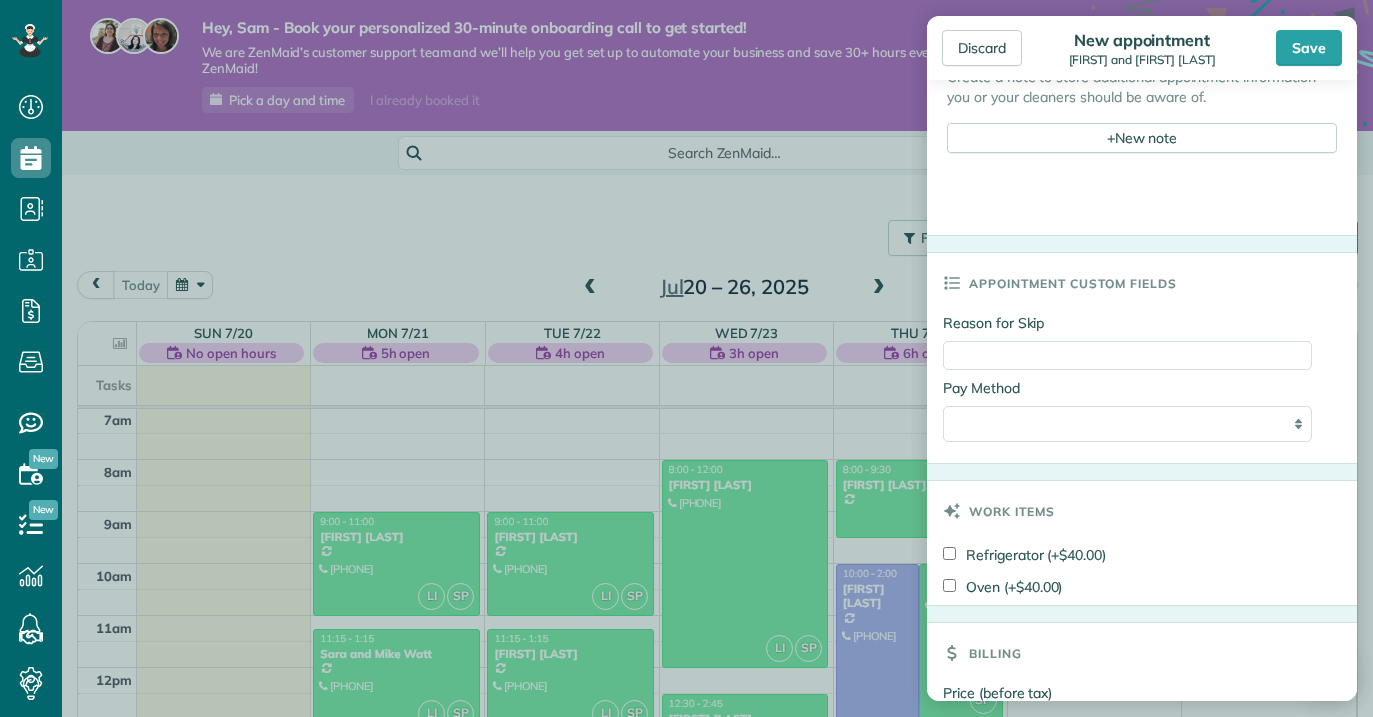 scroll, scrollTop: 932, scrollLeft: 0, axis: vertical 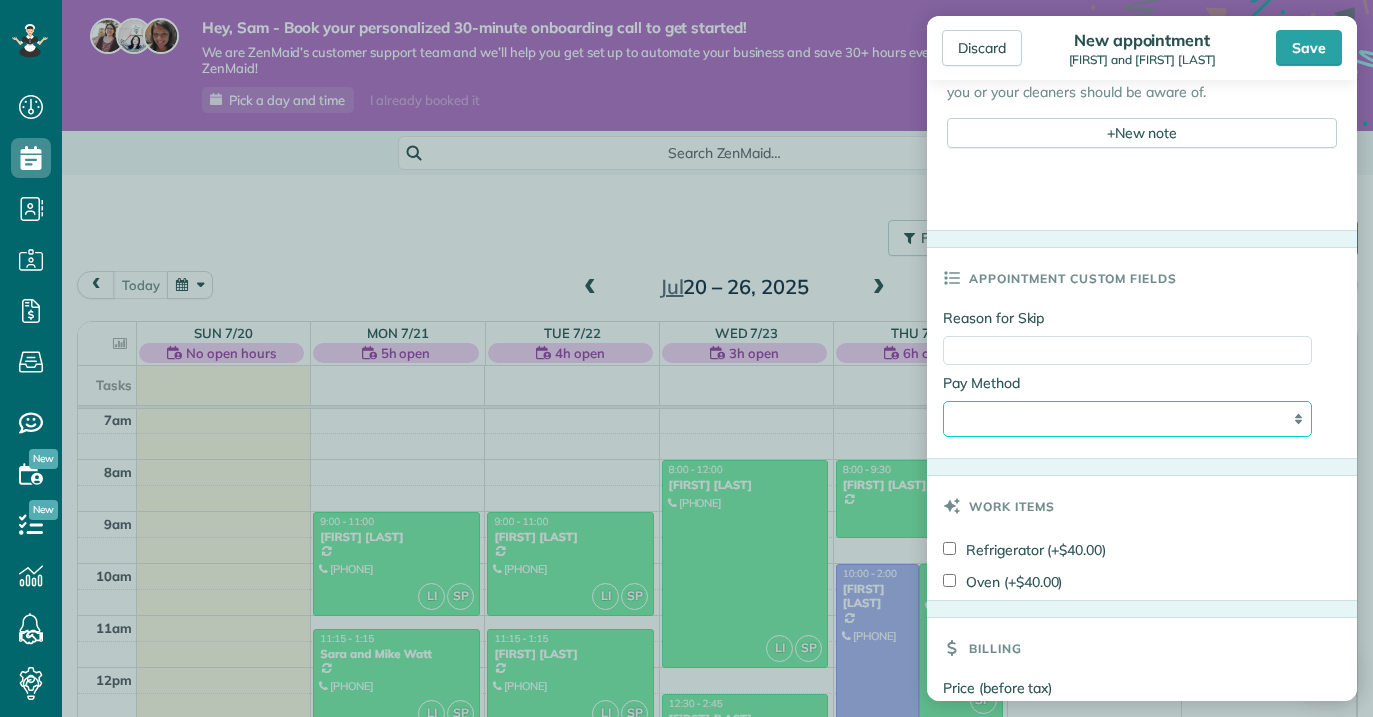 click on "**********" at bounding box center [1127, 419] 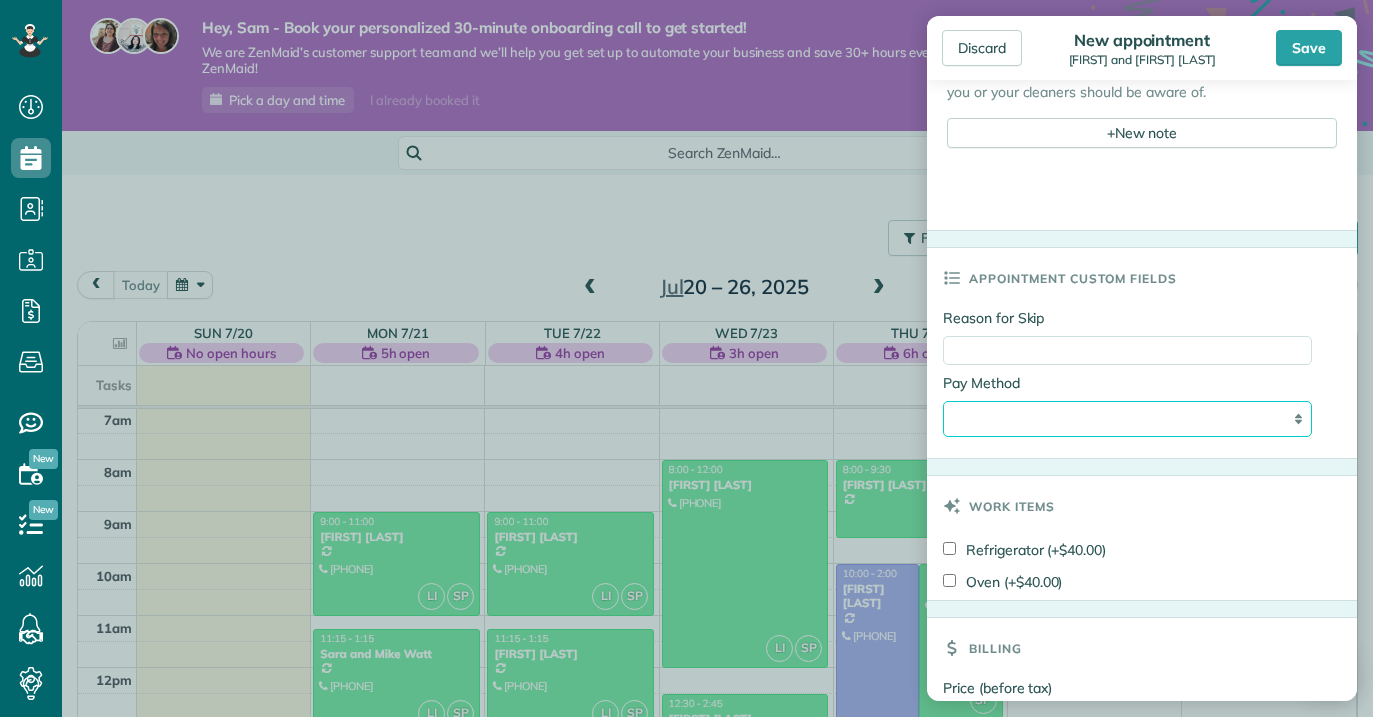 select on "****" 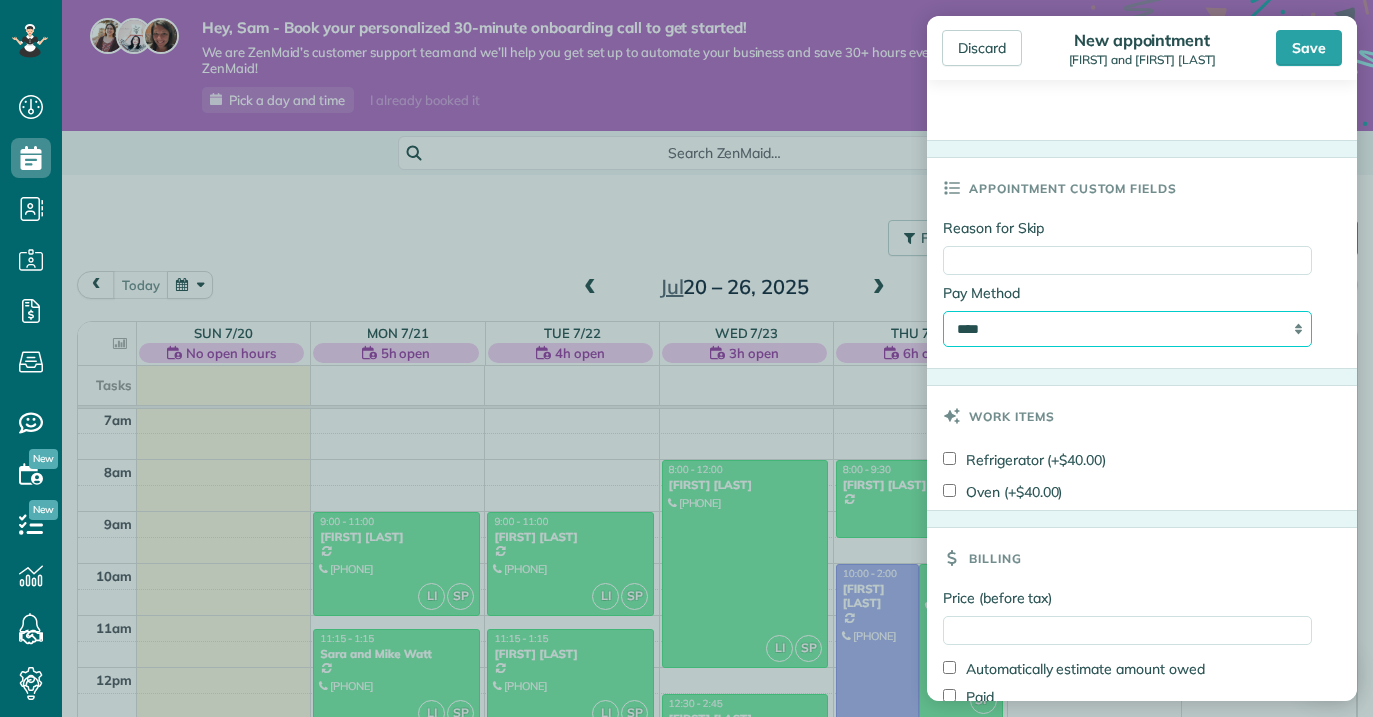scroll, scrollTop: 1029, scrollLeft: 0, axis: vertical 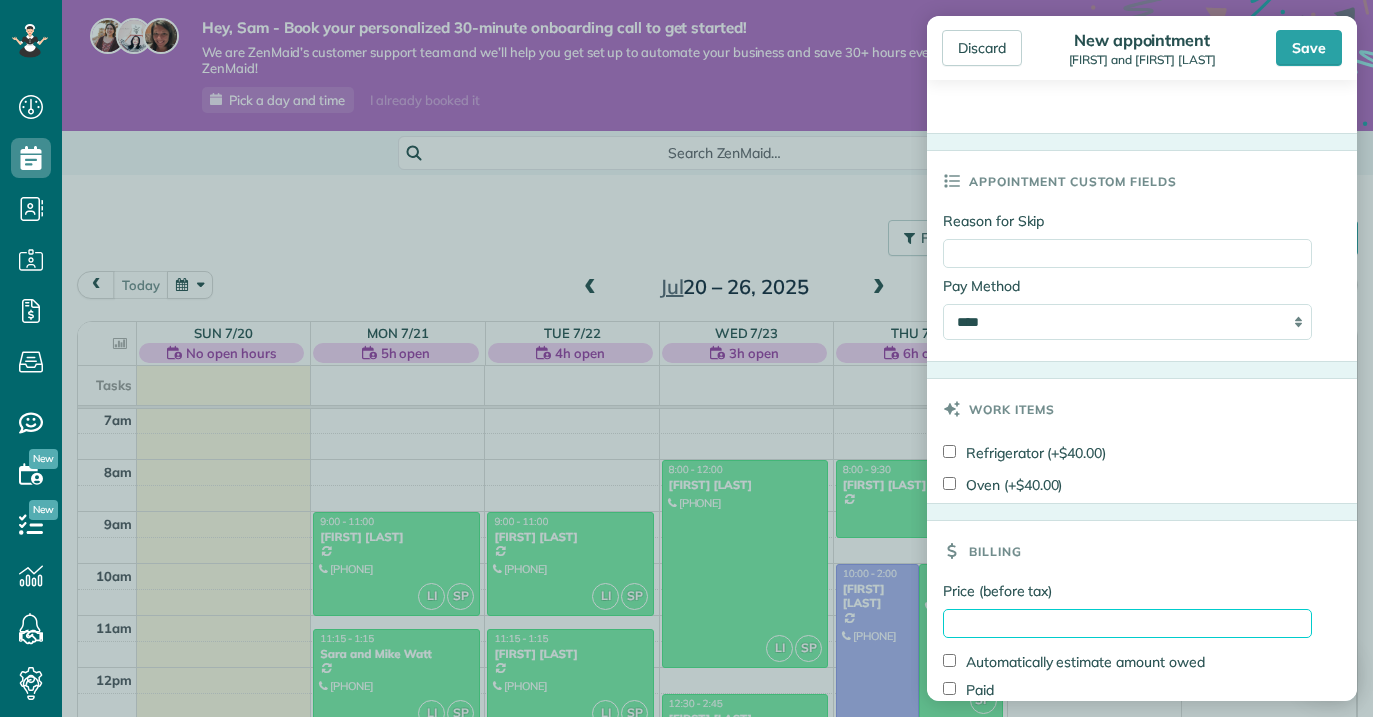 click on "Price (before tax)" at bounding box center [1127, 623] 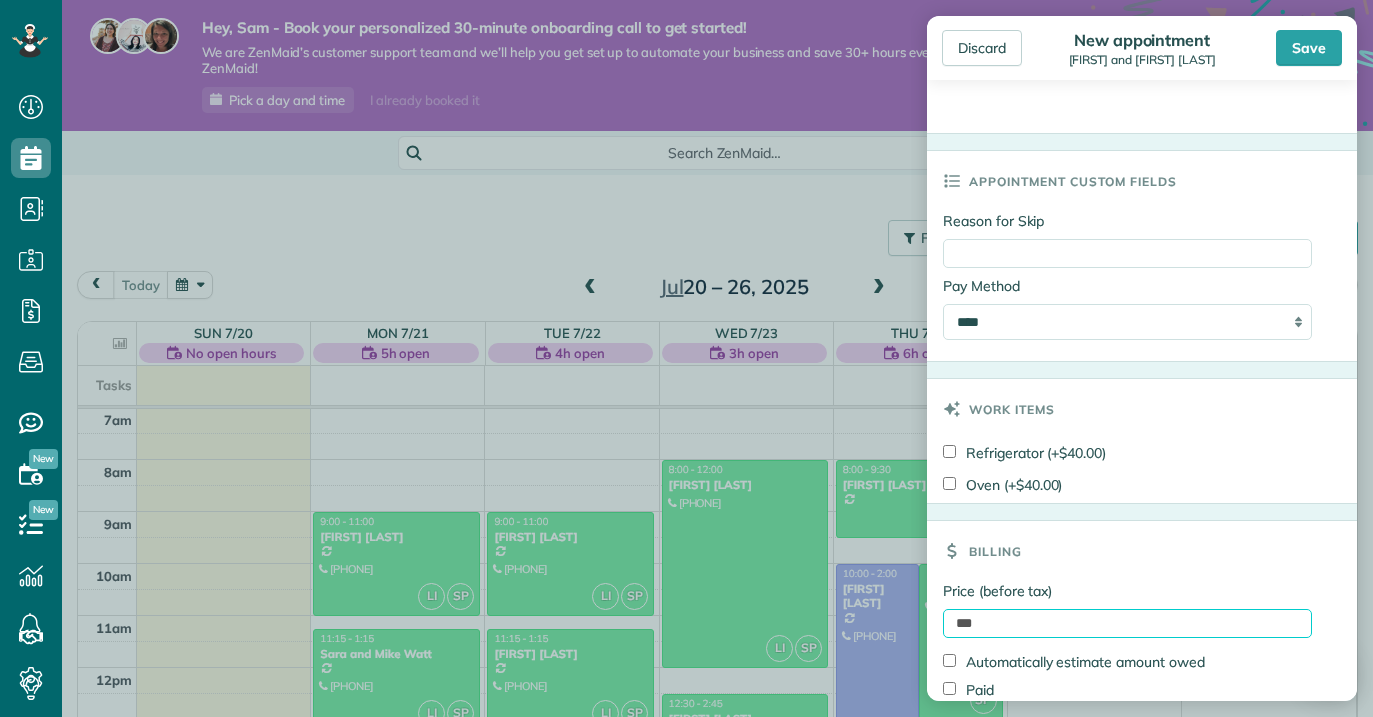 scroll, scrollTop: 1123, scrollLeft: 0, axis: vertical 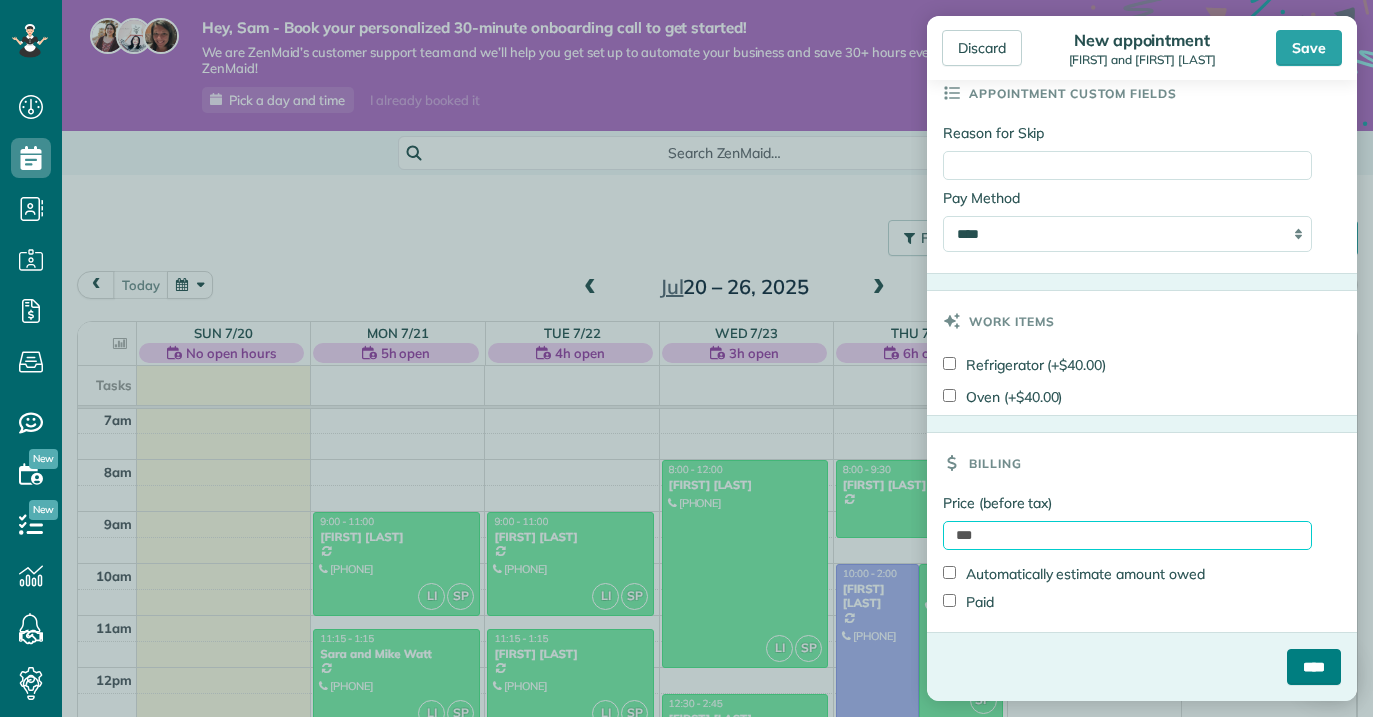 type on "***" 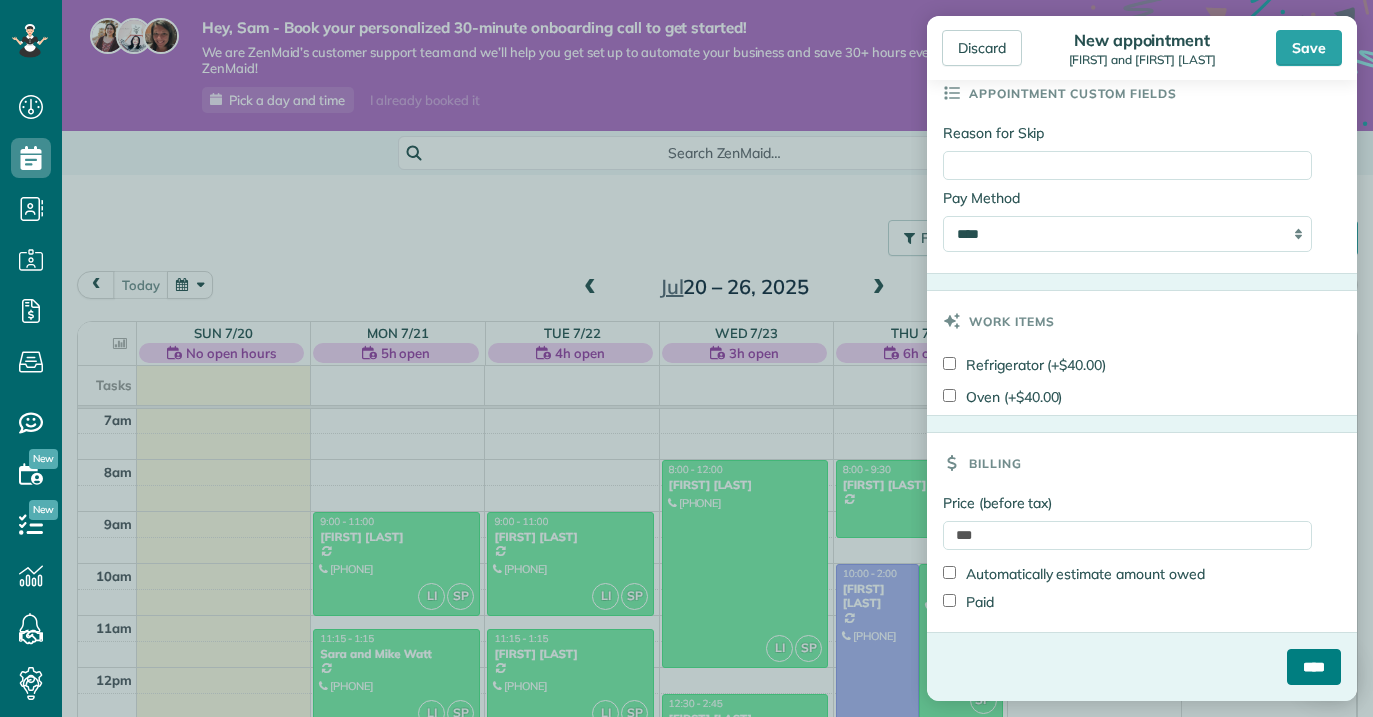 click on "****" at bounding box center [1314, 667] 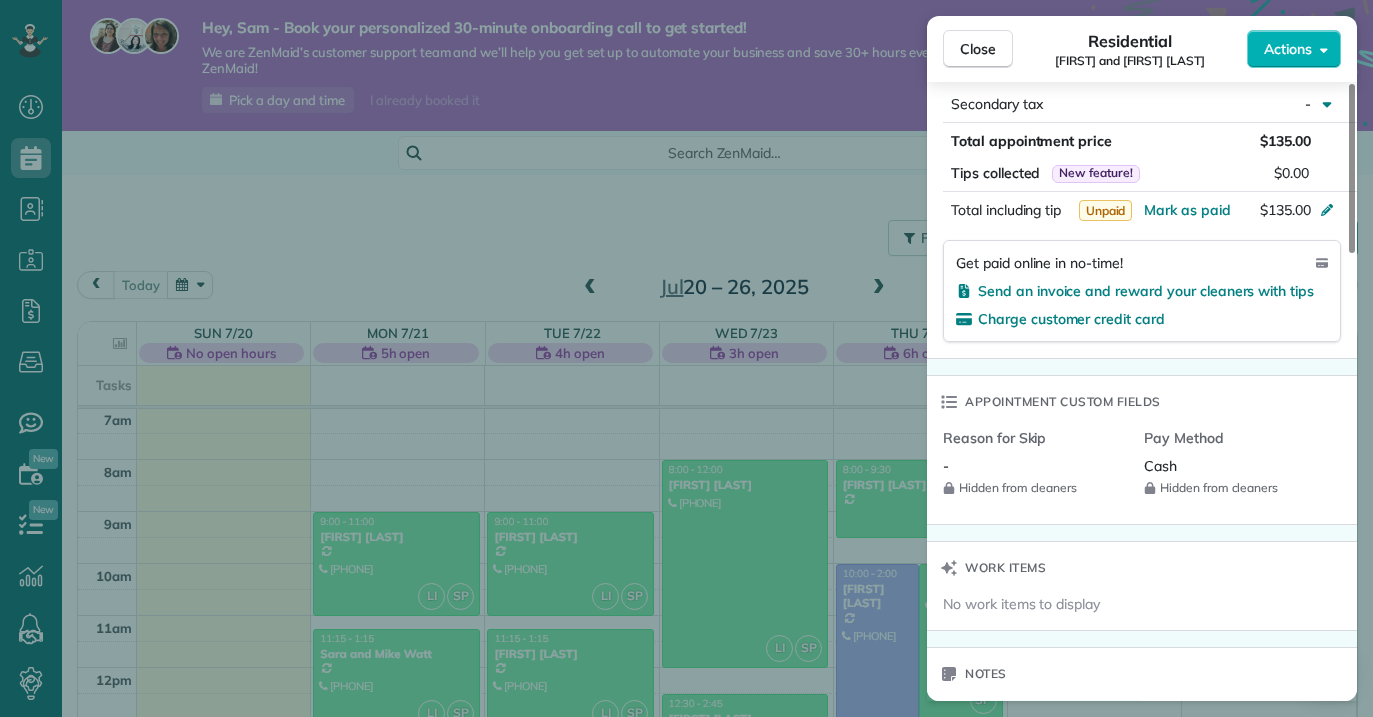 scroll, scrollTop: 1134, scrollLeft: 0, axis: vertical 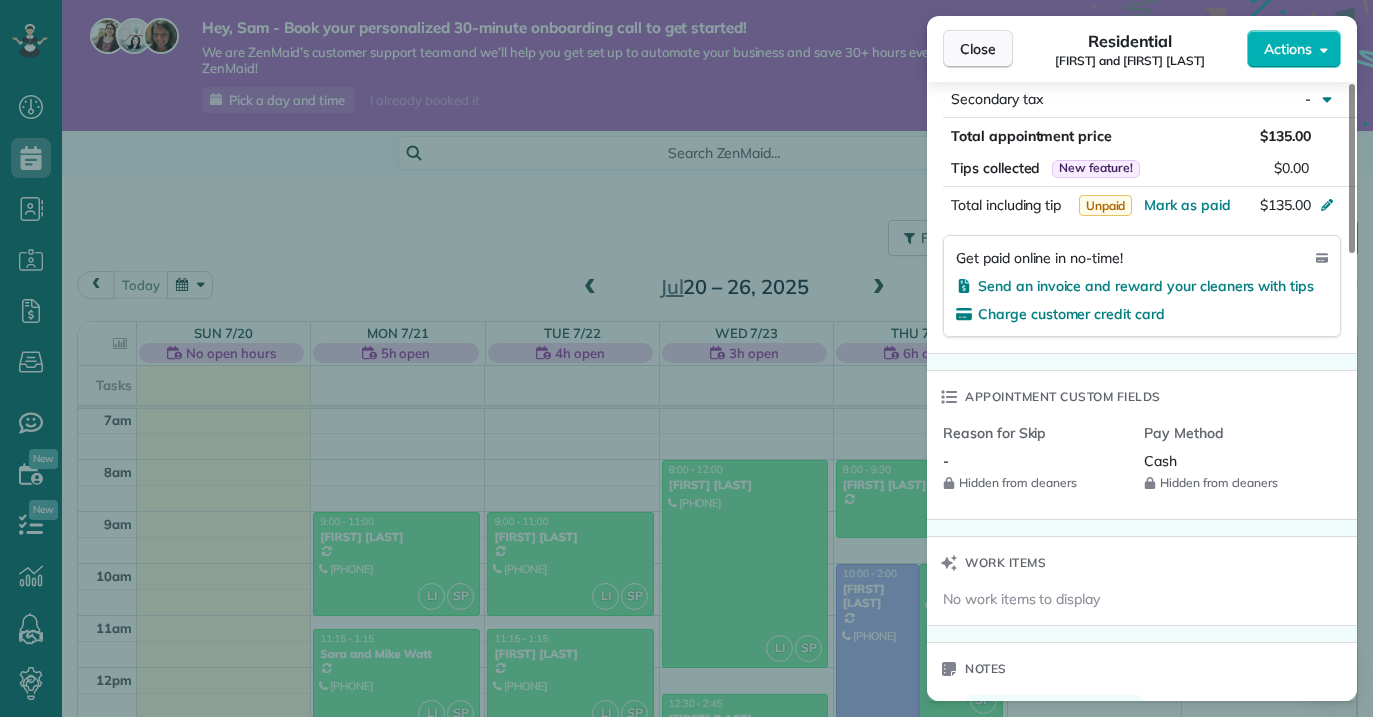 click on "Close" at bounding box center [978, 49] 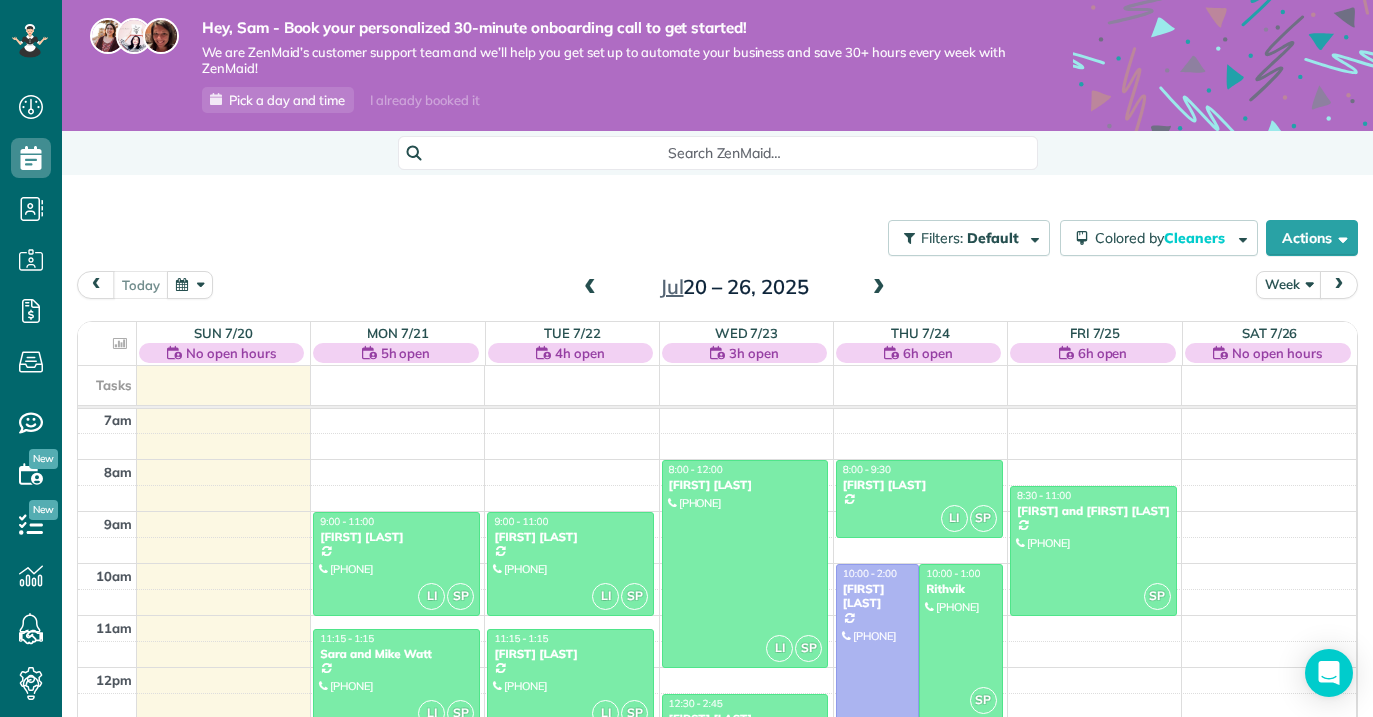click at bounding box center (879, 288) 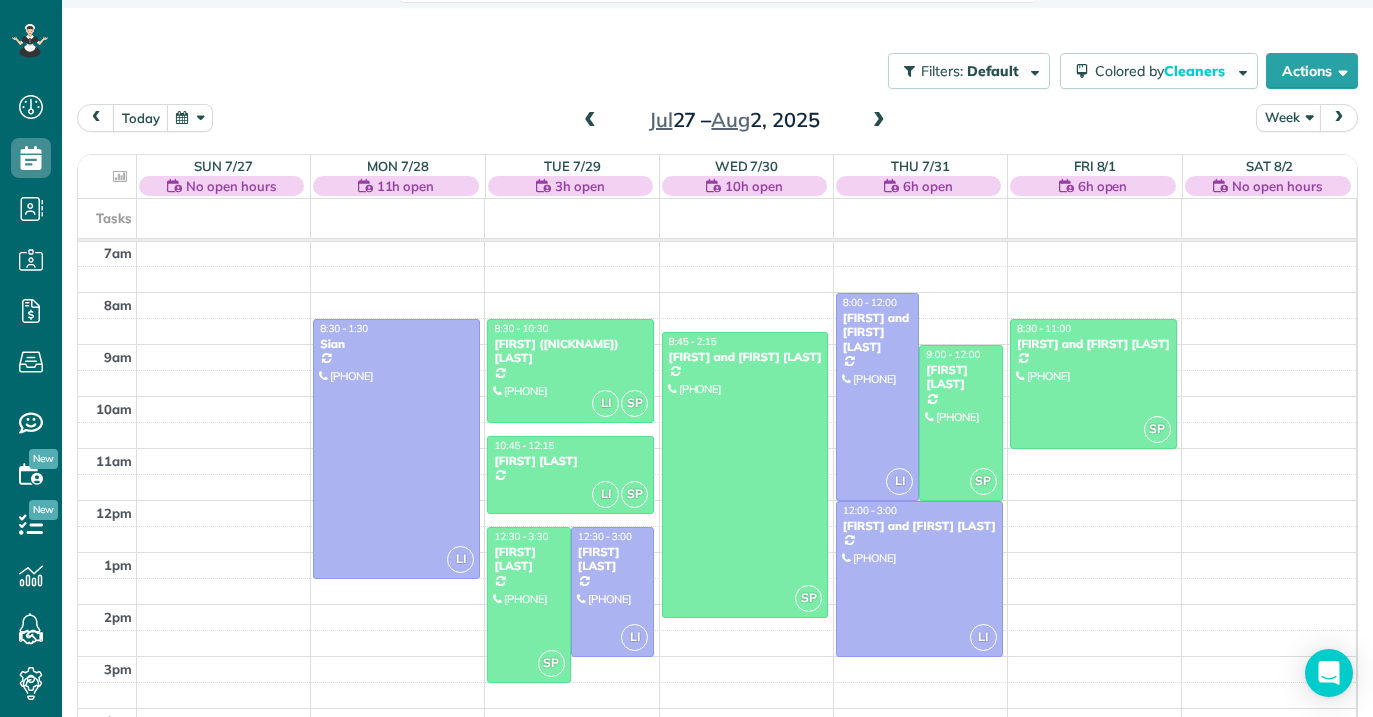 scroll, scrollTop: 187, scrollLeft: 0, axis: vertical 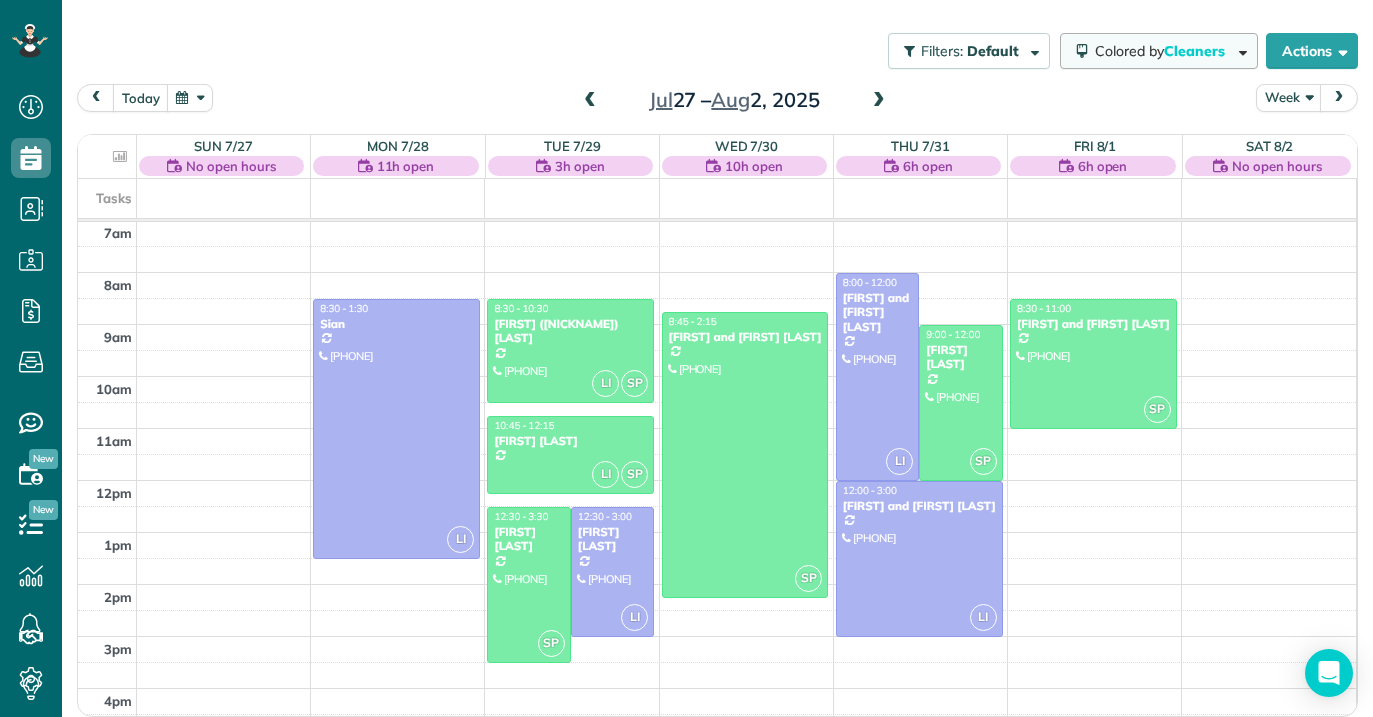 click on "Colored by  Cleaners" at bounding box center (1159, 51) 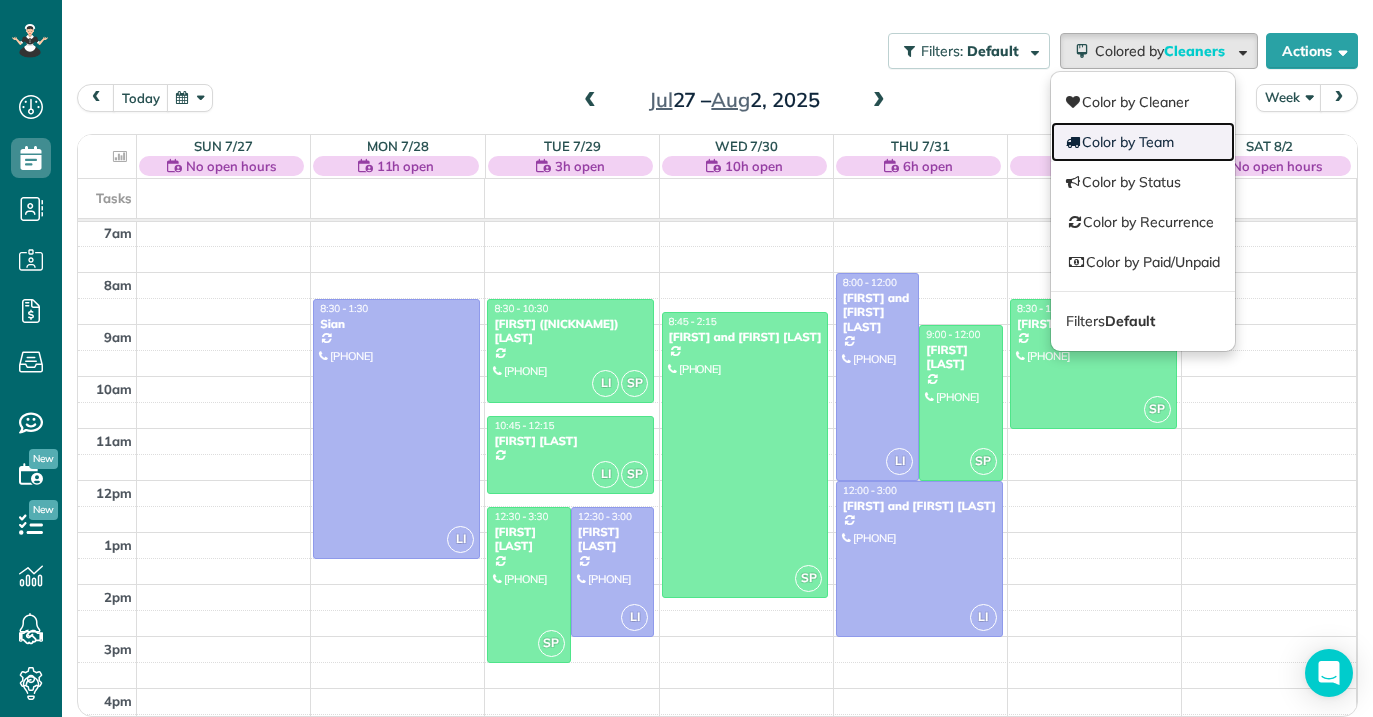 click on "Color by Team" at bounding box center [1143, 142] 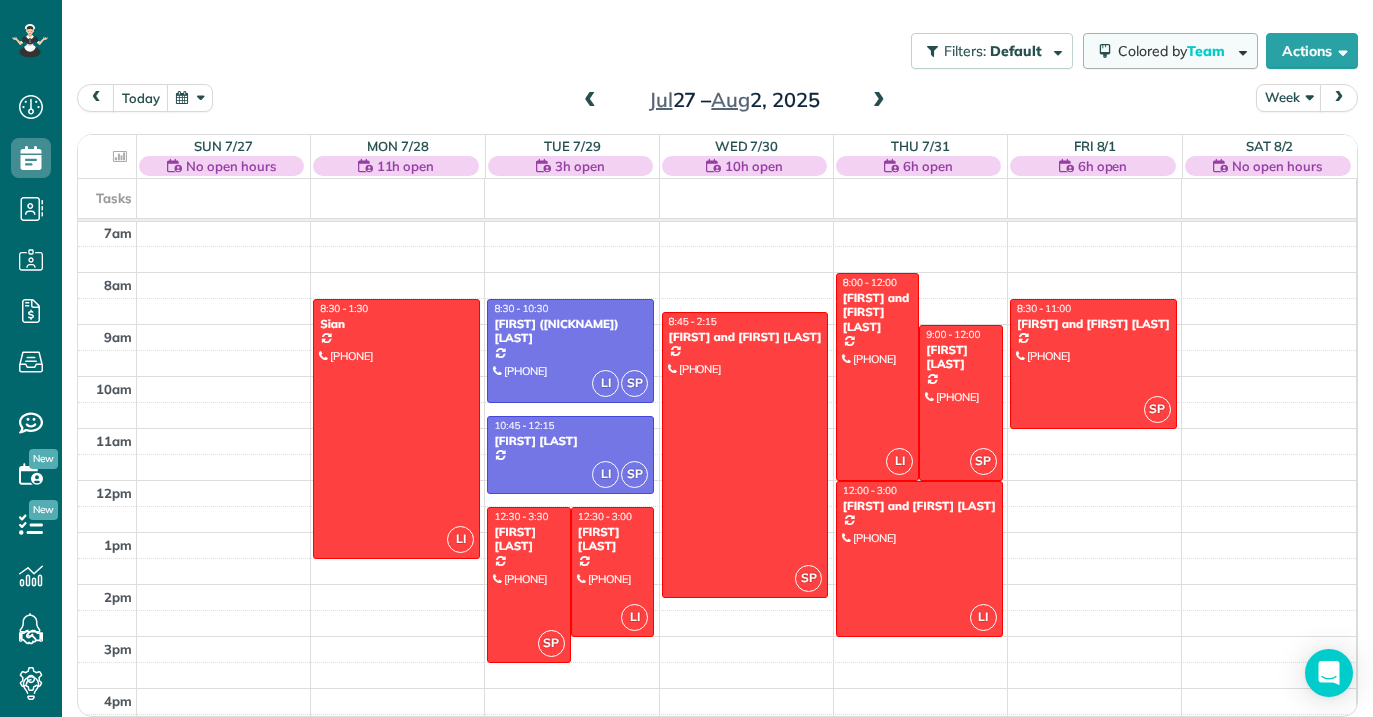 click at bounding box center [1239, 50] 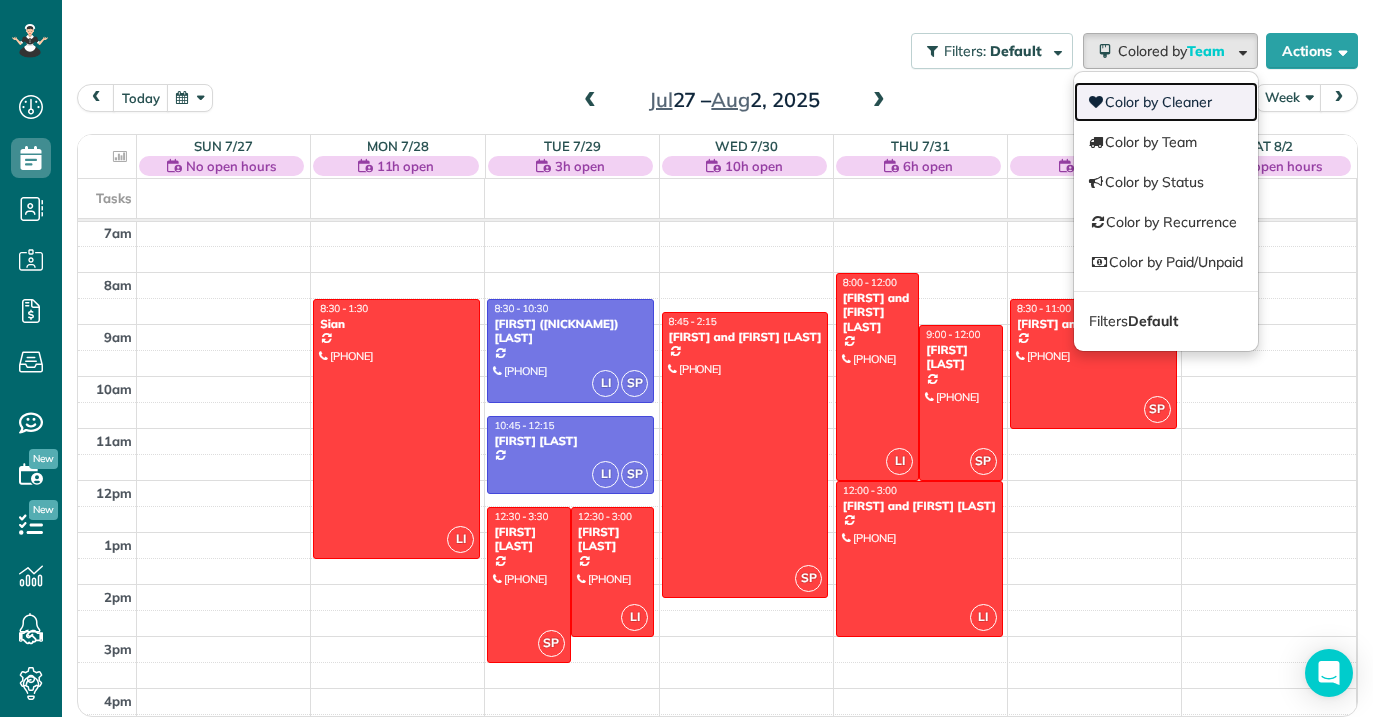 click on "Color by Cleaner" at bounding box center (1166, 102) 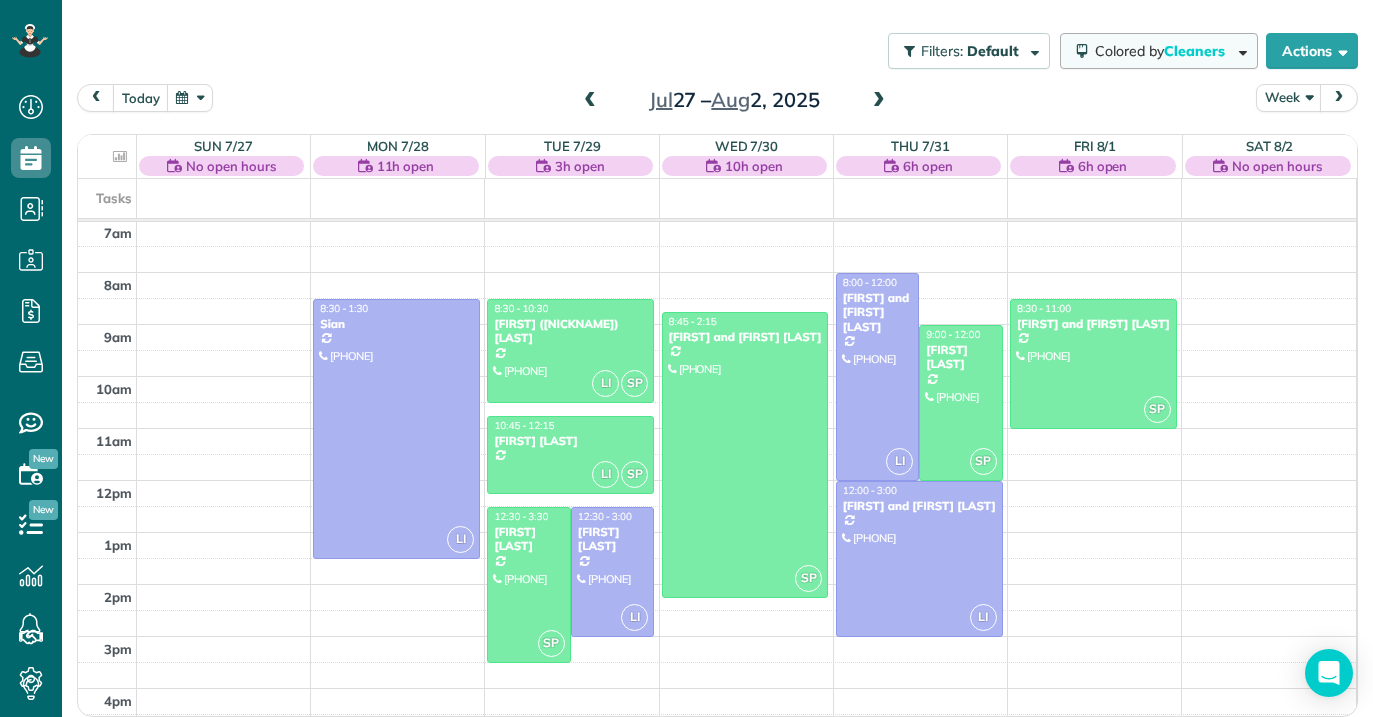 click on "Colored by  Cleaners" at bounding box center (1159, 51) 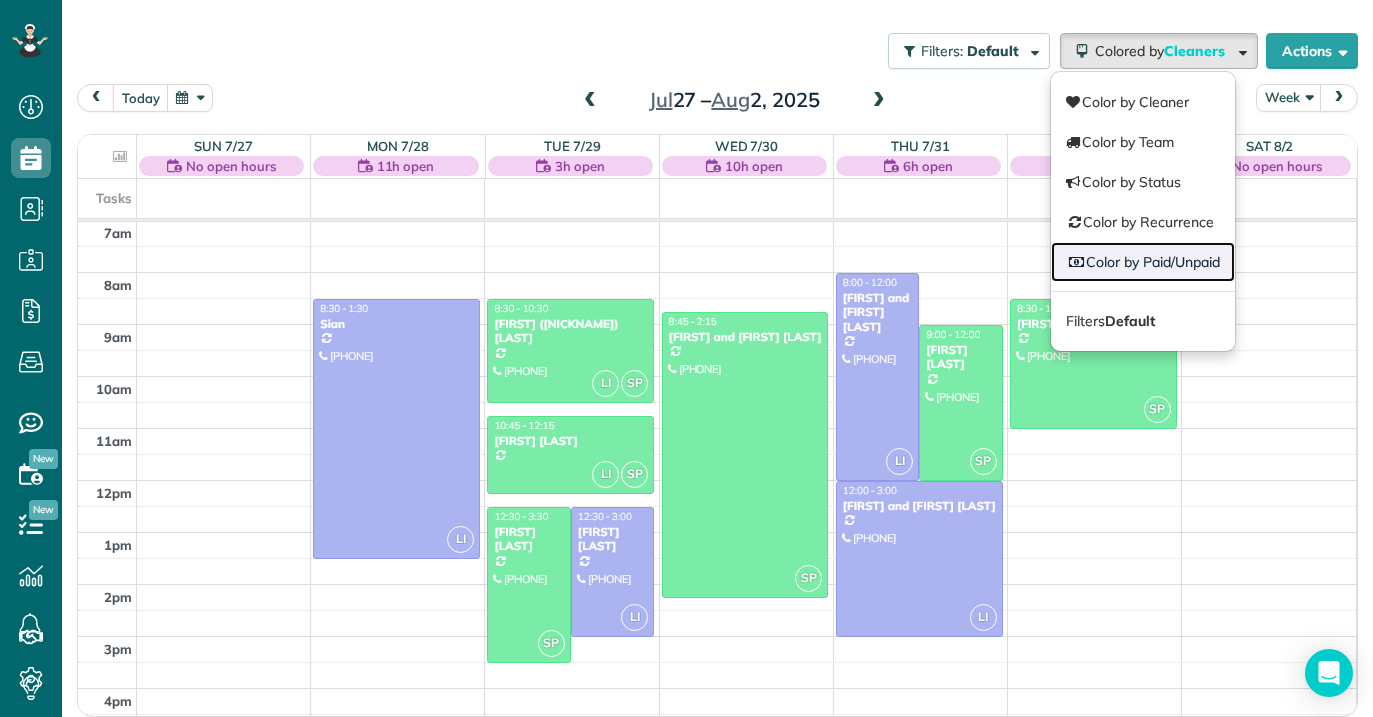 click on "Color by Paid/Unpaid" at bounding box center [1143, 262] 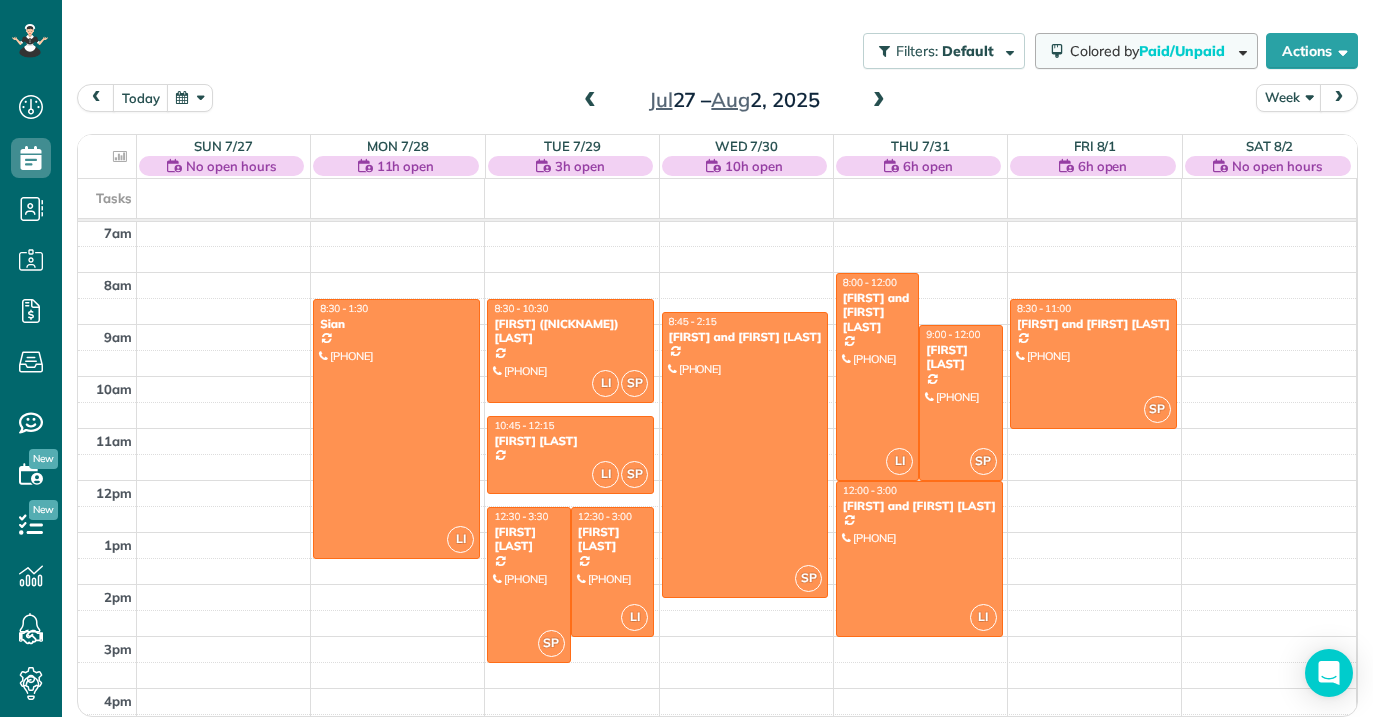 click on "Paid/Unpaid" at bounding box center (1183, 51) 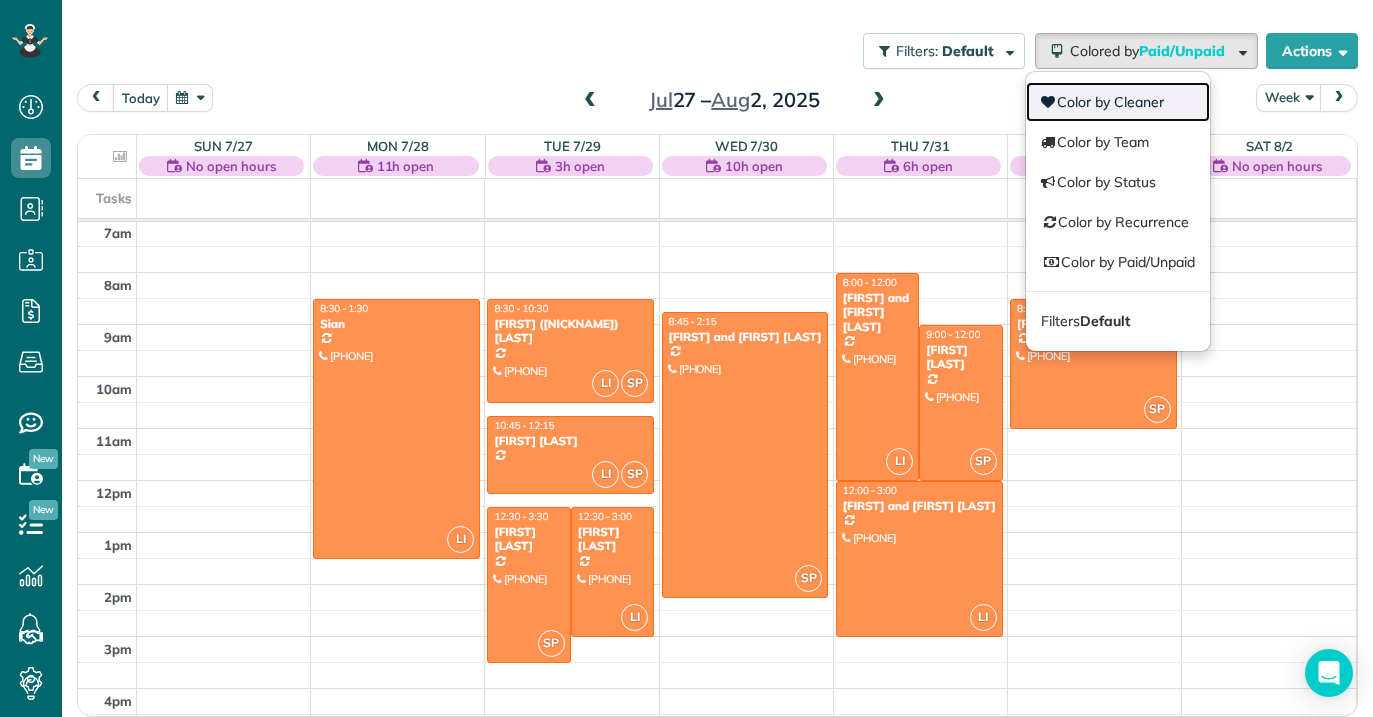 click on "Color by Cleaner" at bounding box center (1118, 102) 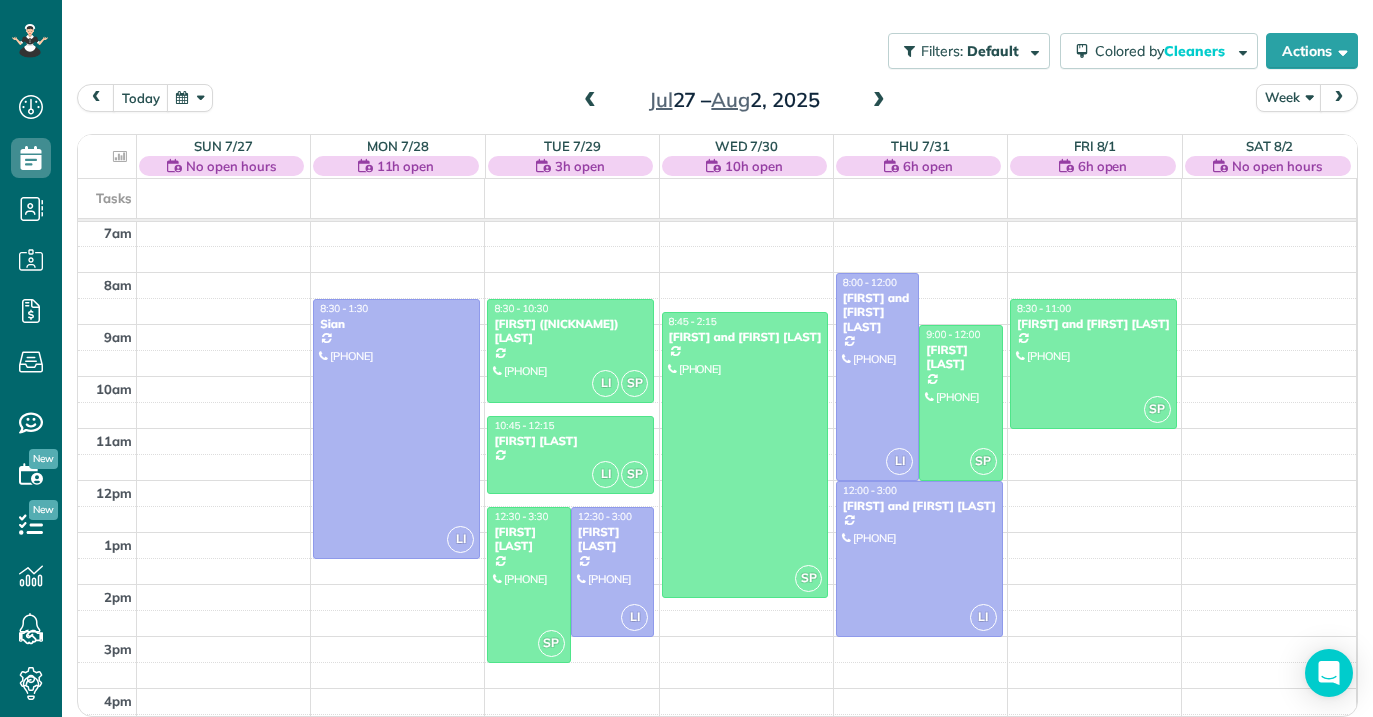 click at bounding box center [590, 101] 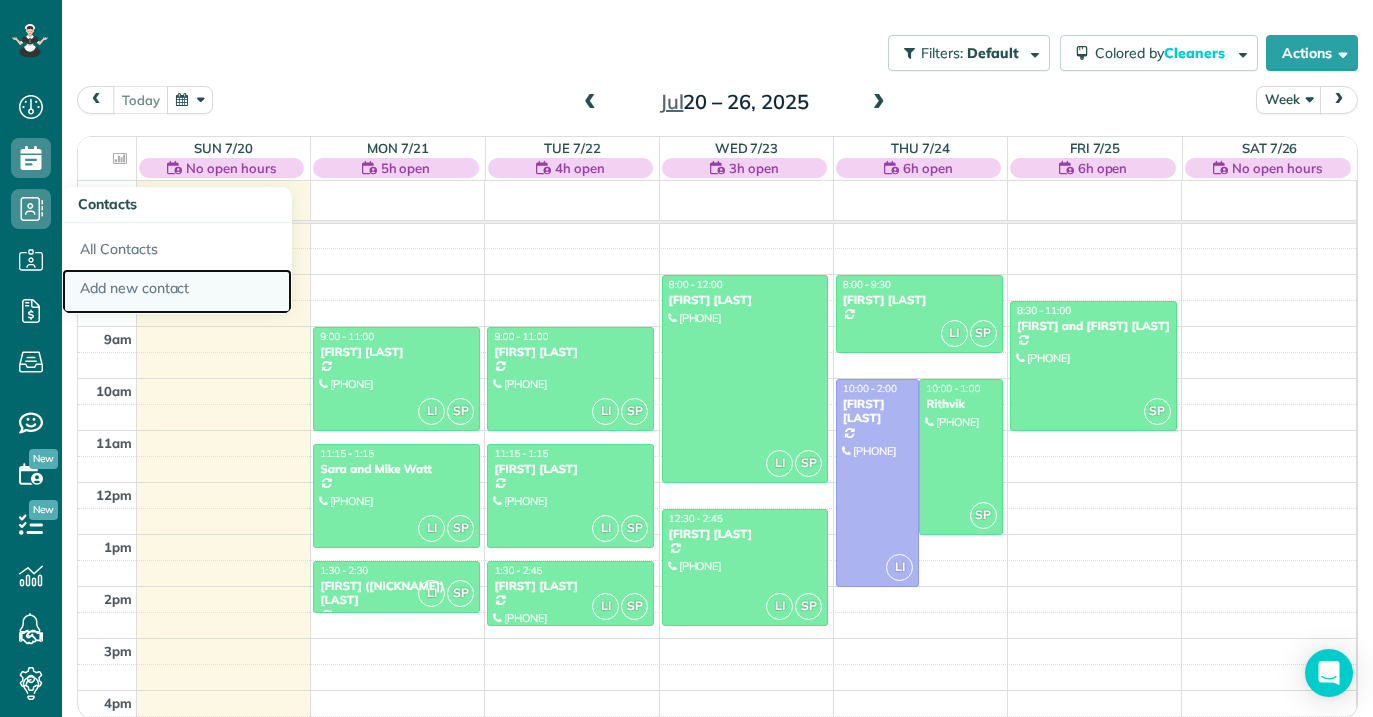 click on "Add new contact" at bounding box center (177, 292) 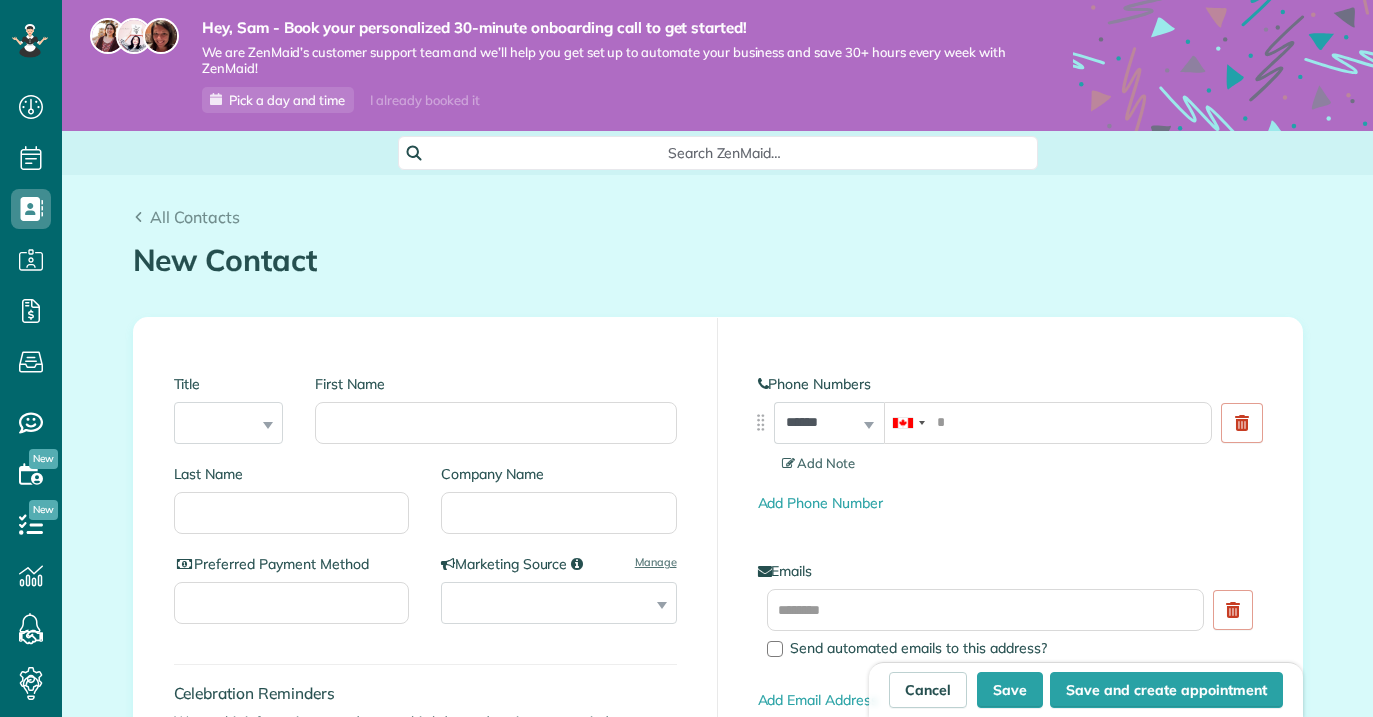 scroll, scrollTop: 0, scrollLeft: 0, axis: both 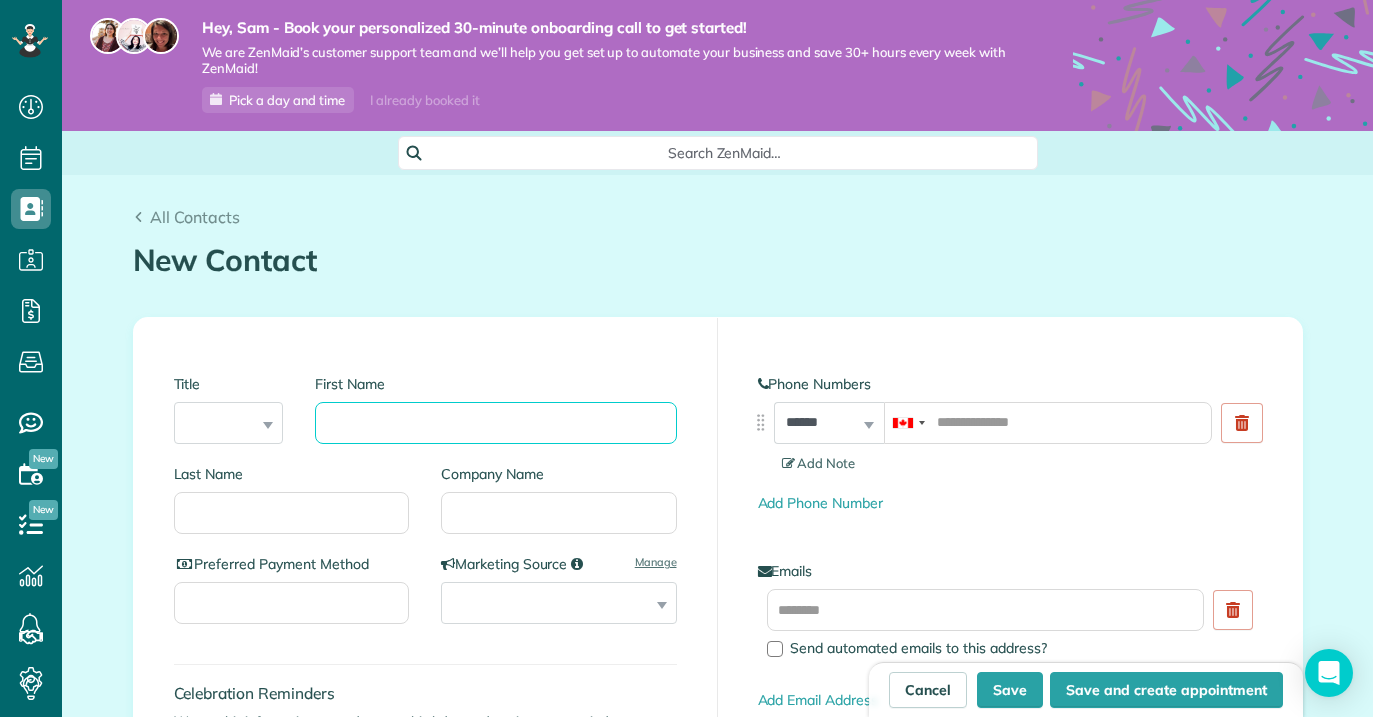 click on "First Name" at bounding box center [495, 423] 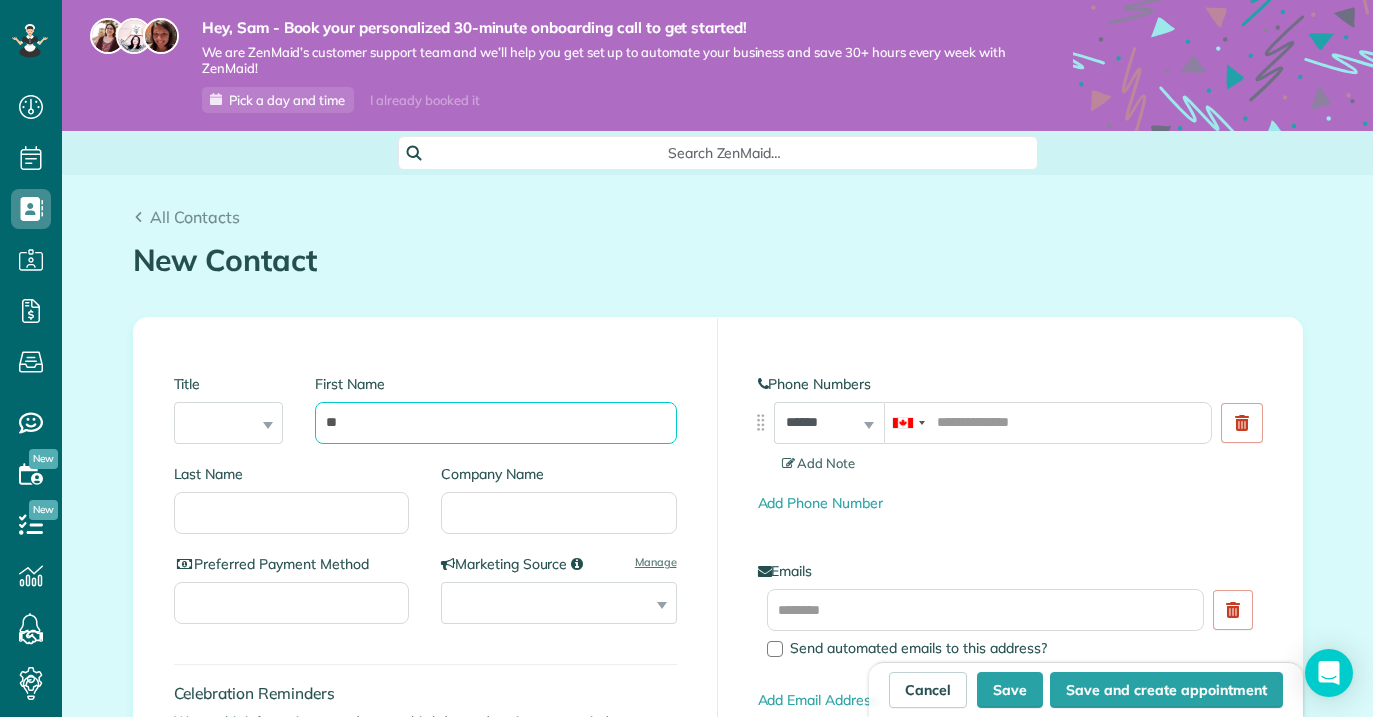 type on "*" 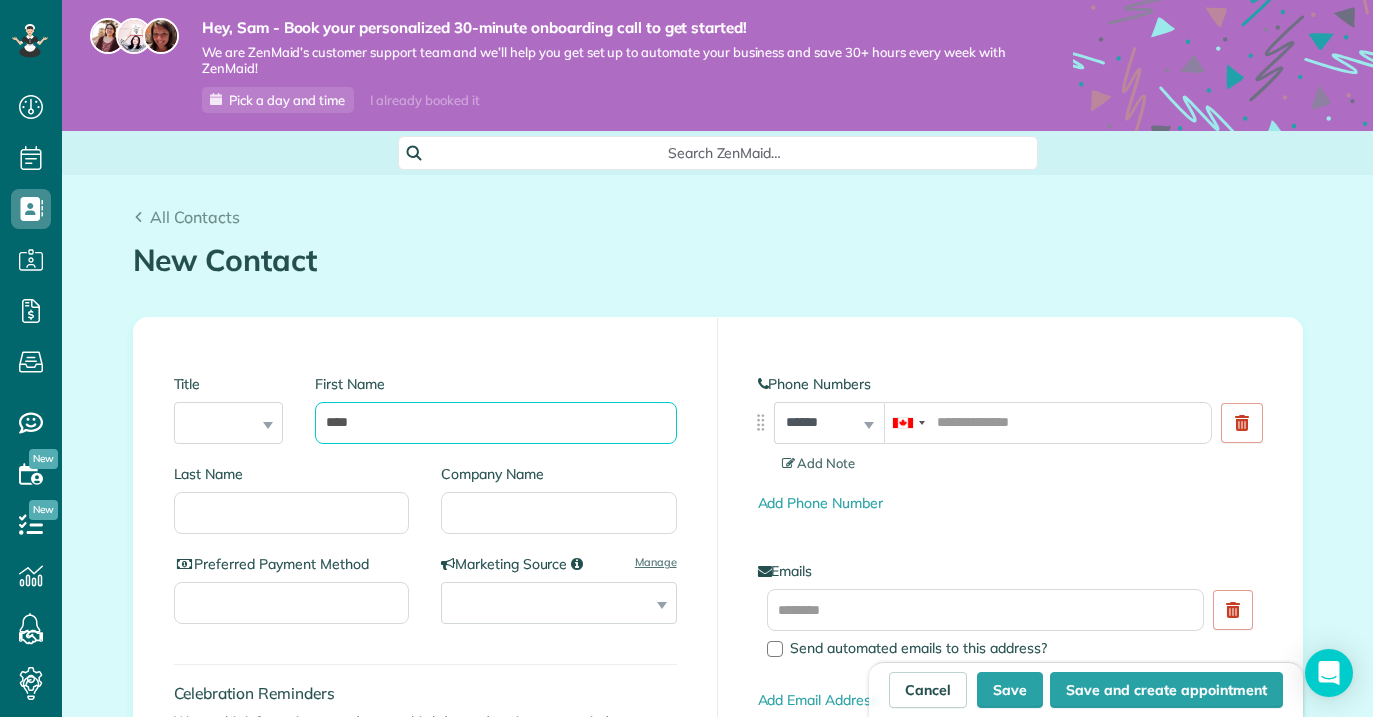 type on "****" 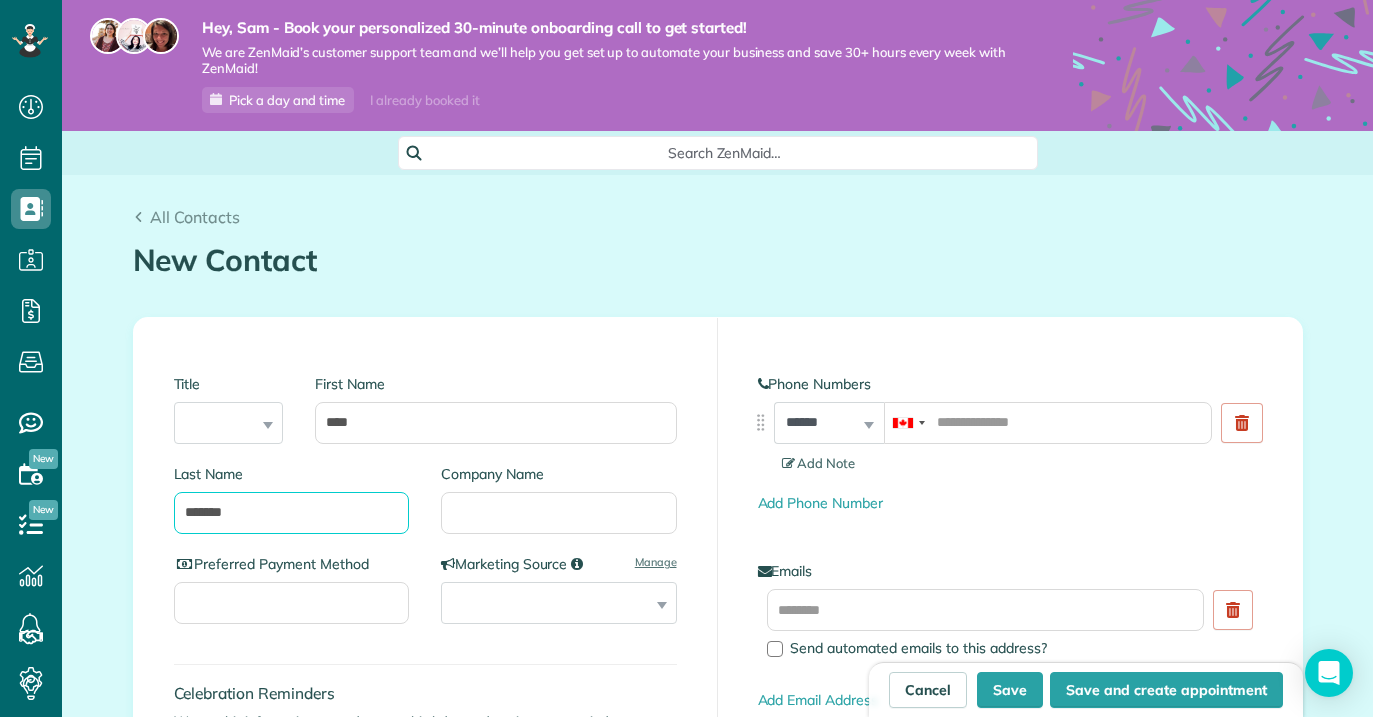 type on "*******" 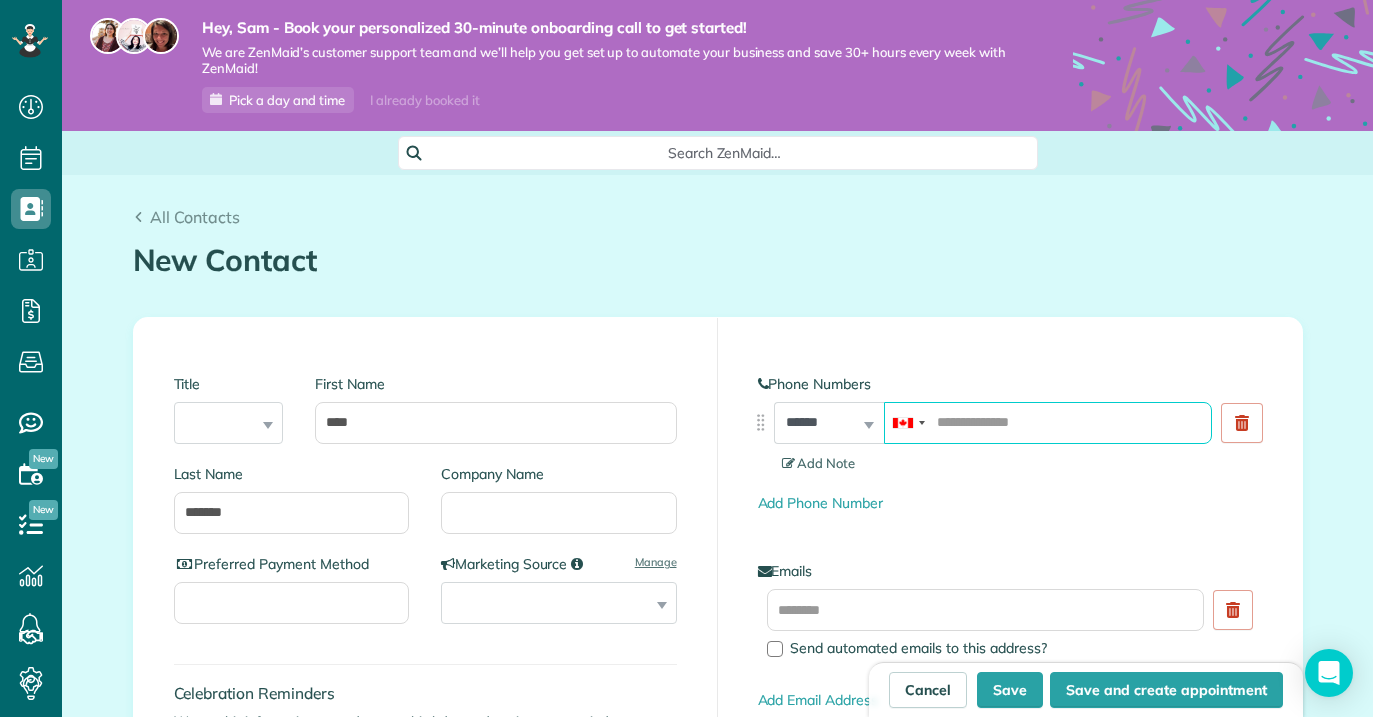 click at bounding box center (1048, 423) 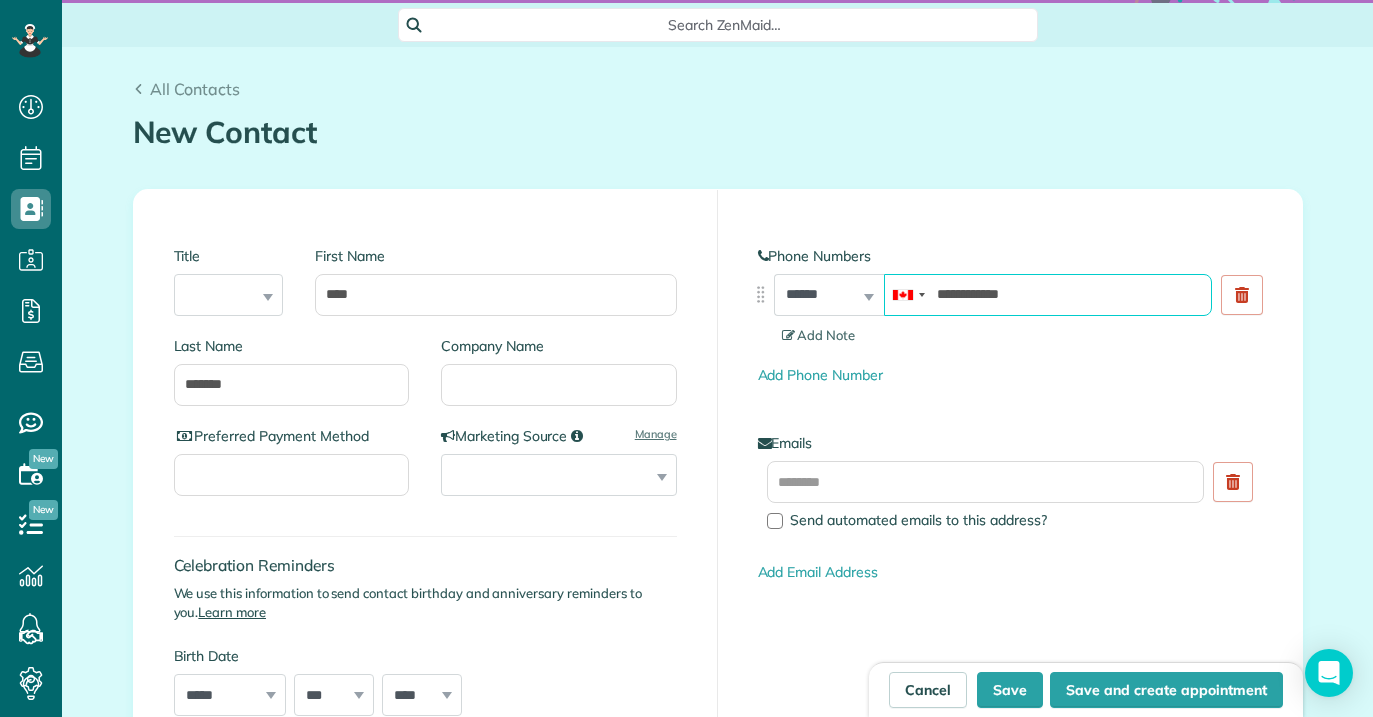 scroll, scrollTop: 152, scrollLeft: 0, axis: vertical 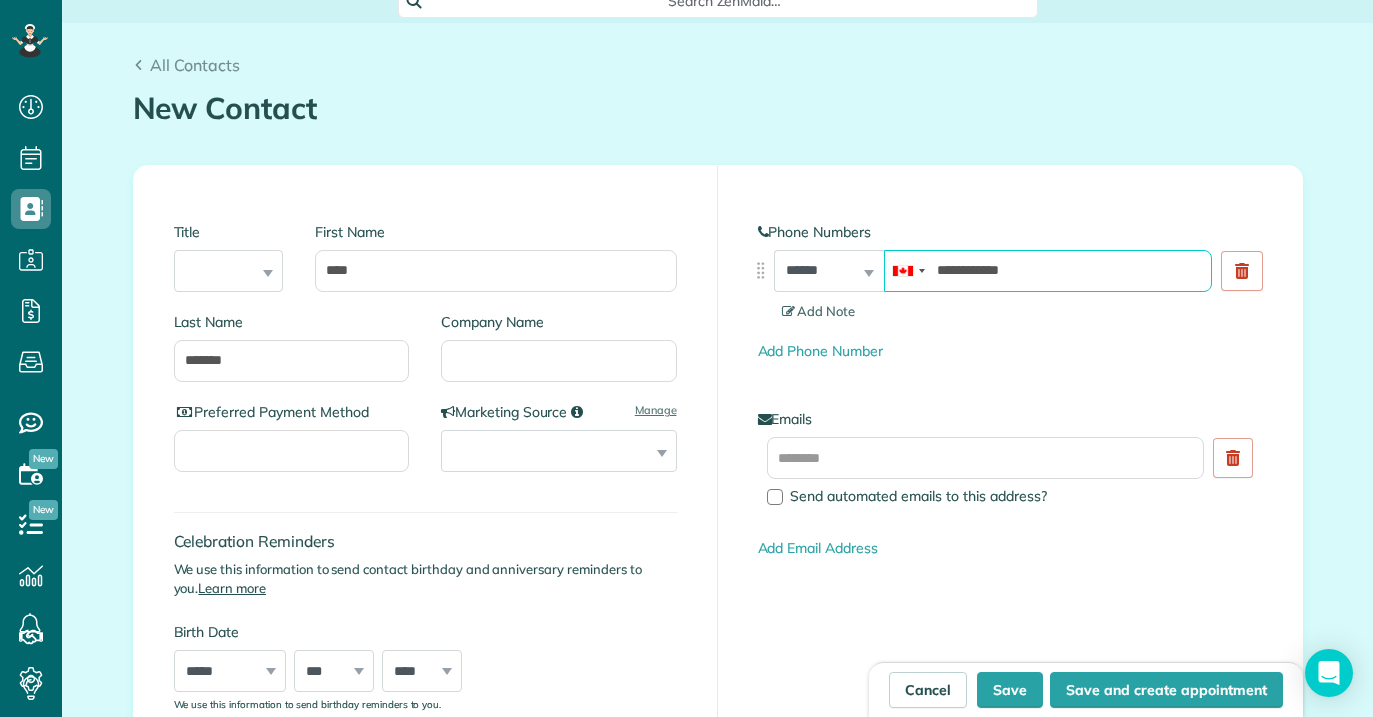 type on "**********" 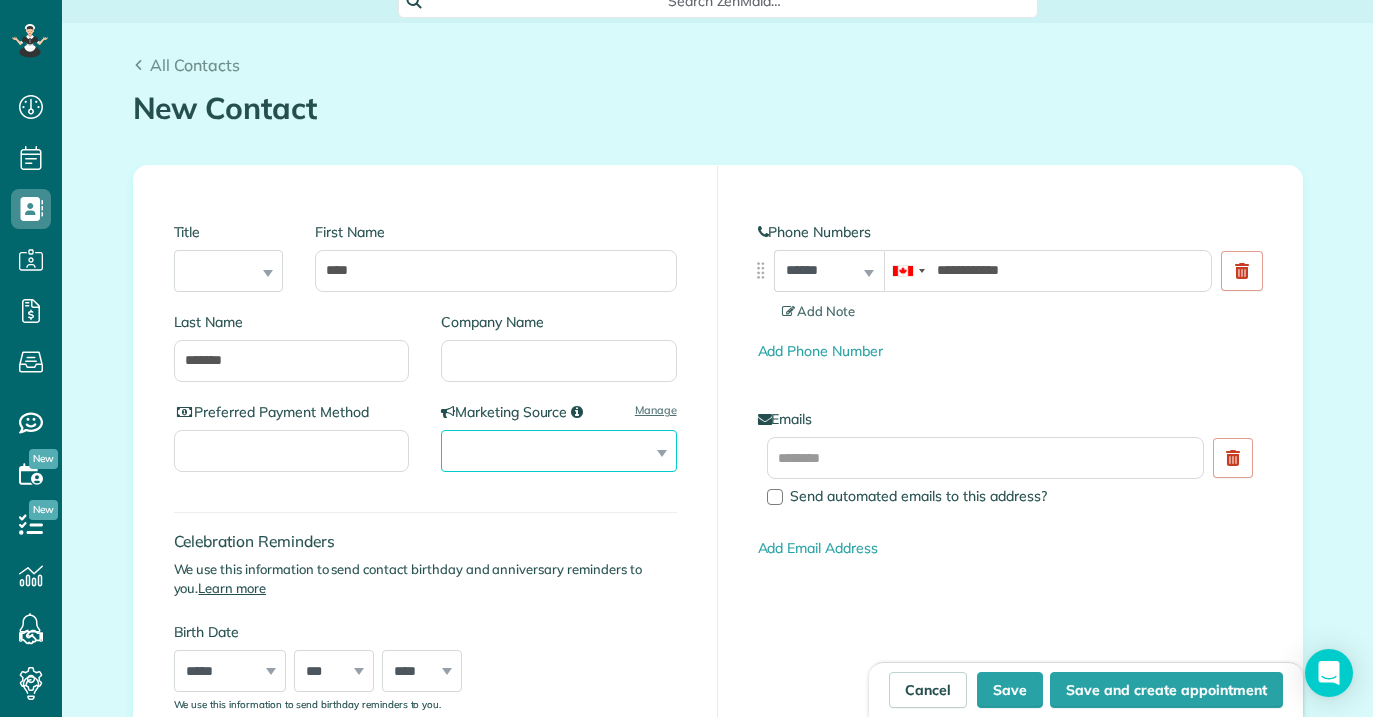 click on "**********" at bounding box center (559, 451) 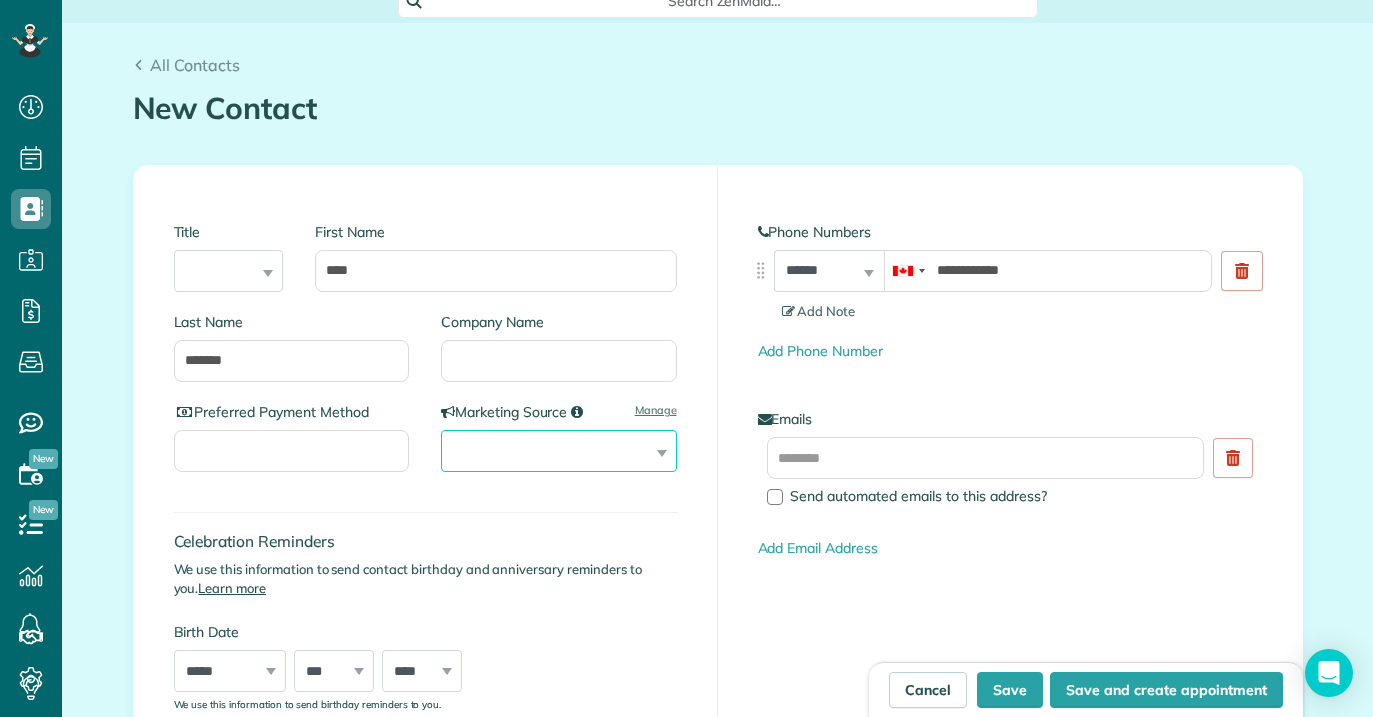 select on "*******" 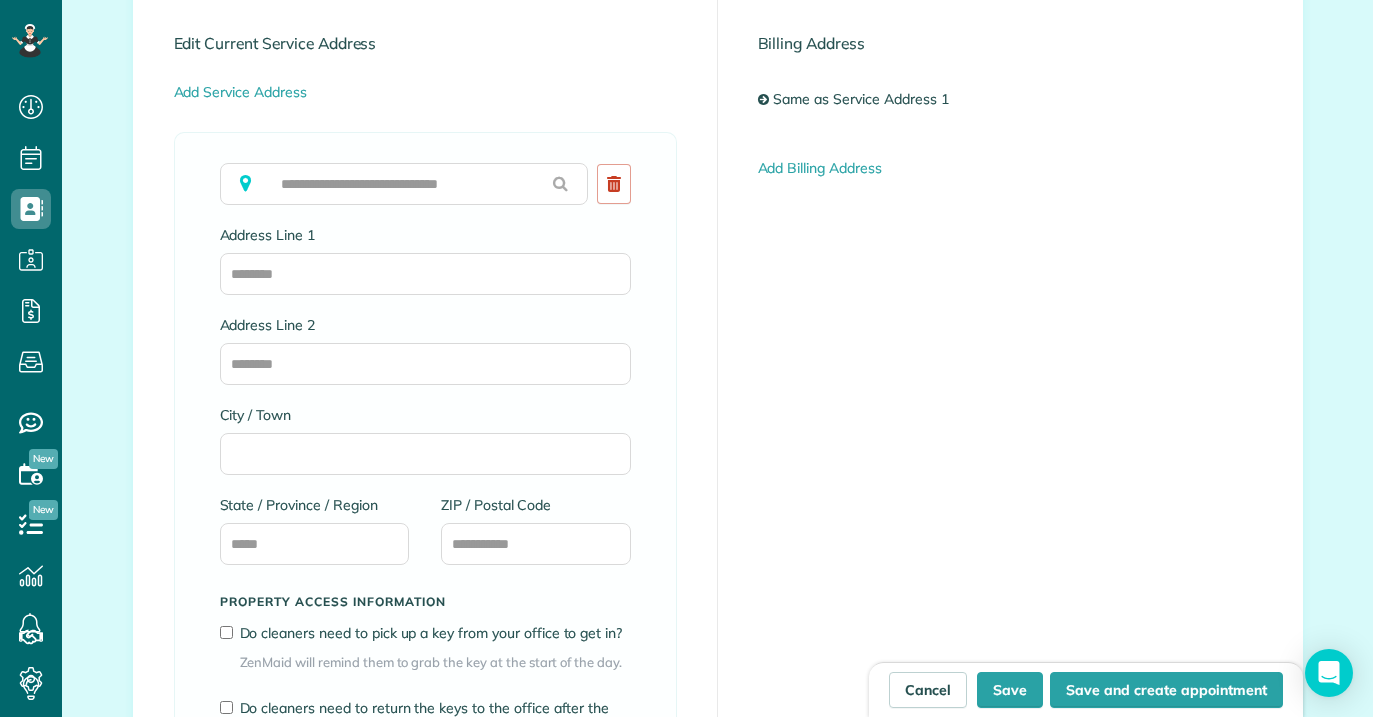 scroll, scrollTop: 1116, scrollLeft: 0, axis: vertical 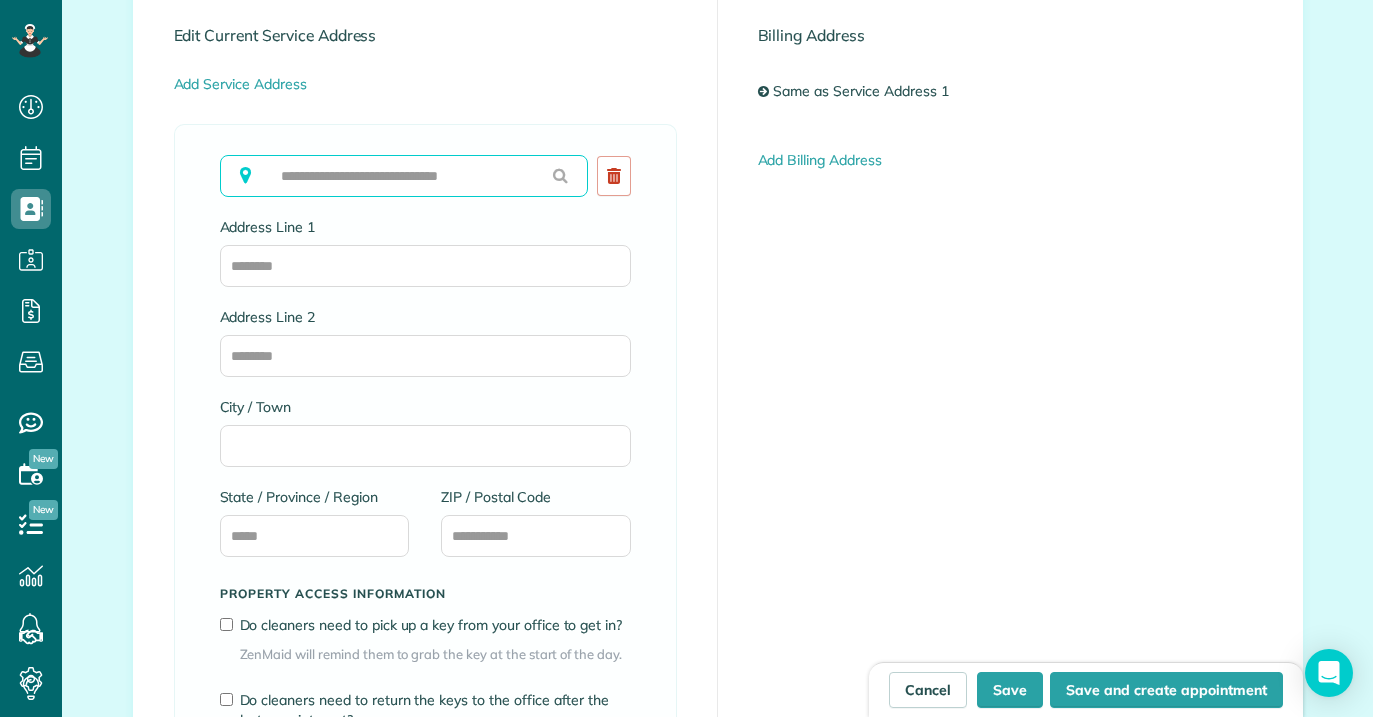 click at bounding box center (404, 176) 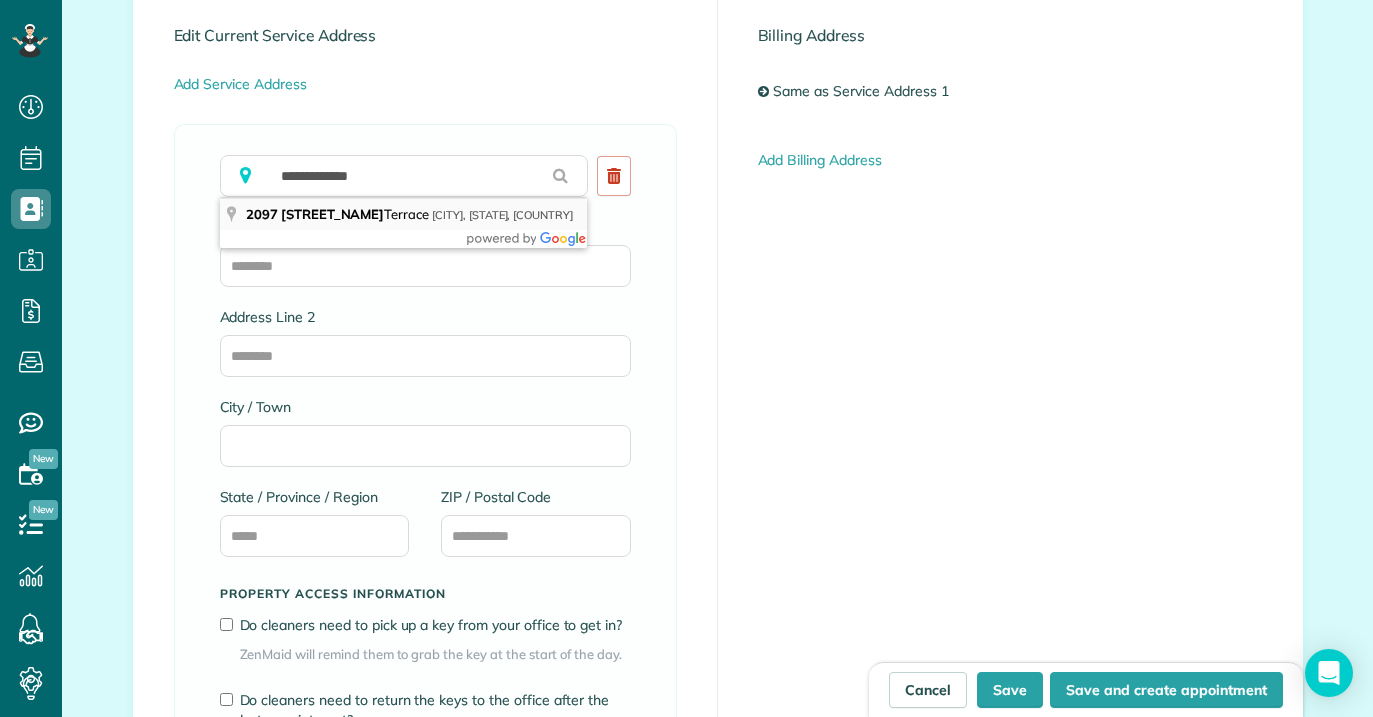 type on "**********" 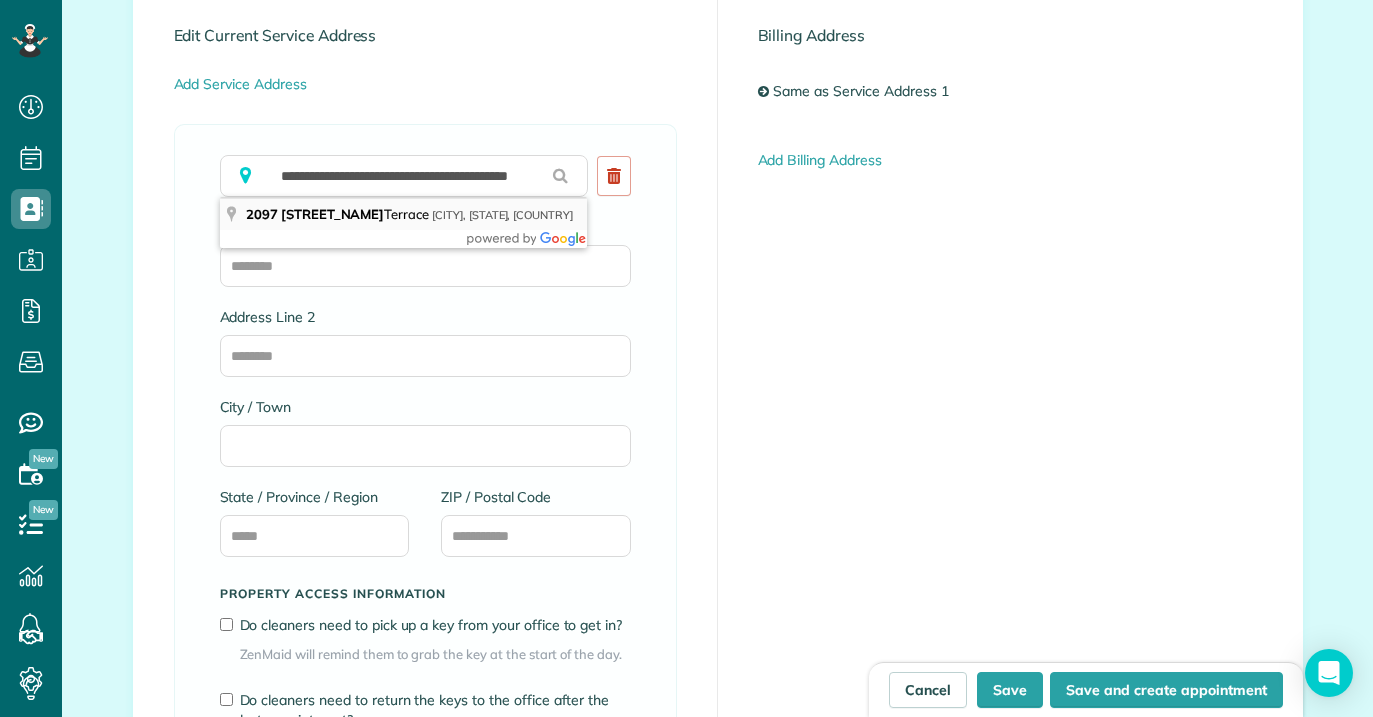 type on "**********" 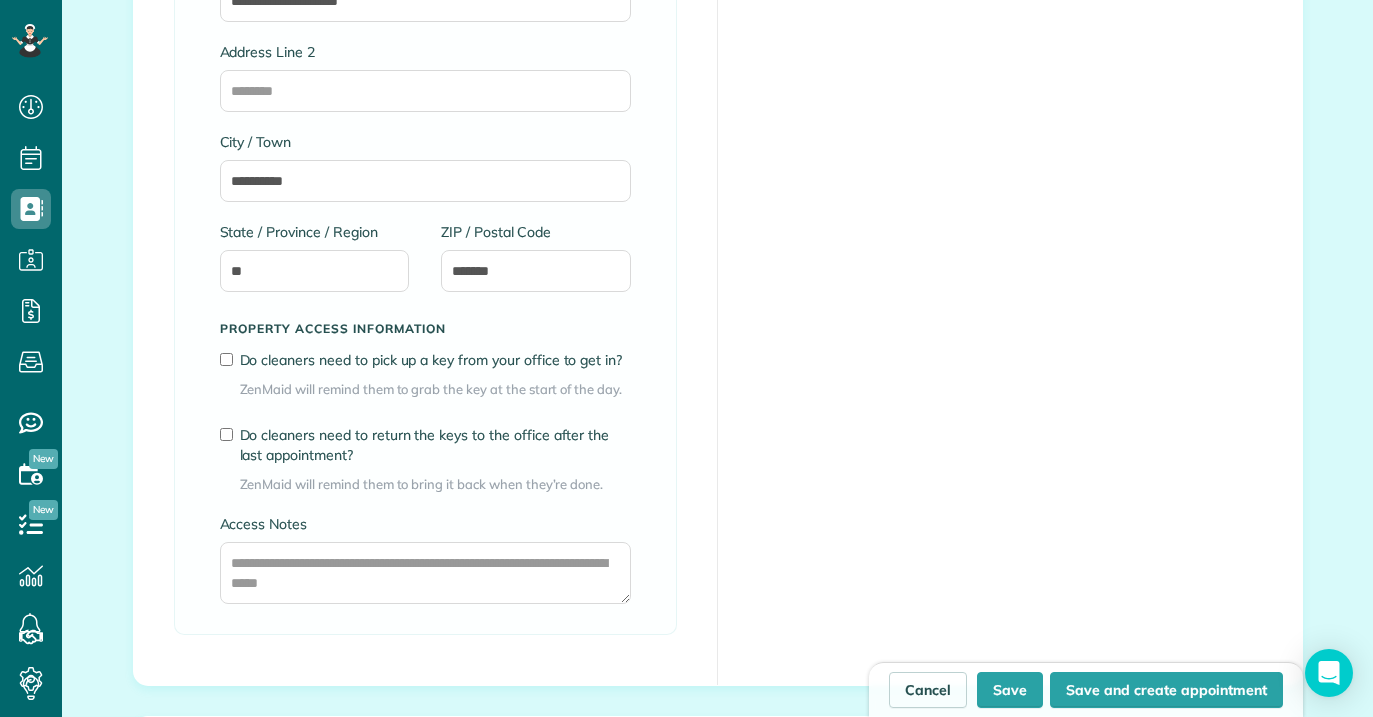 scroll, scrollTop: 1392, scrollLeft: 0, axis: vertical 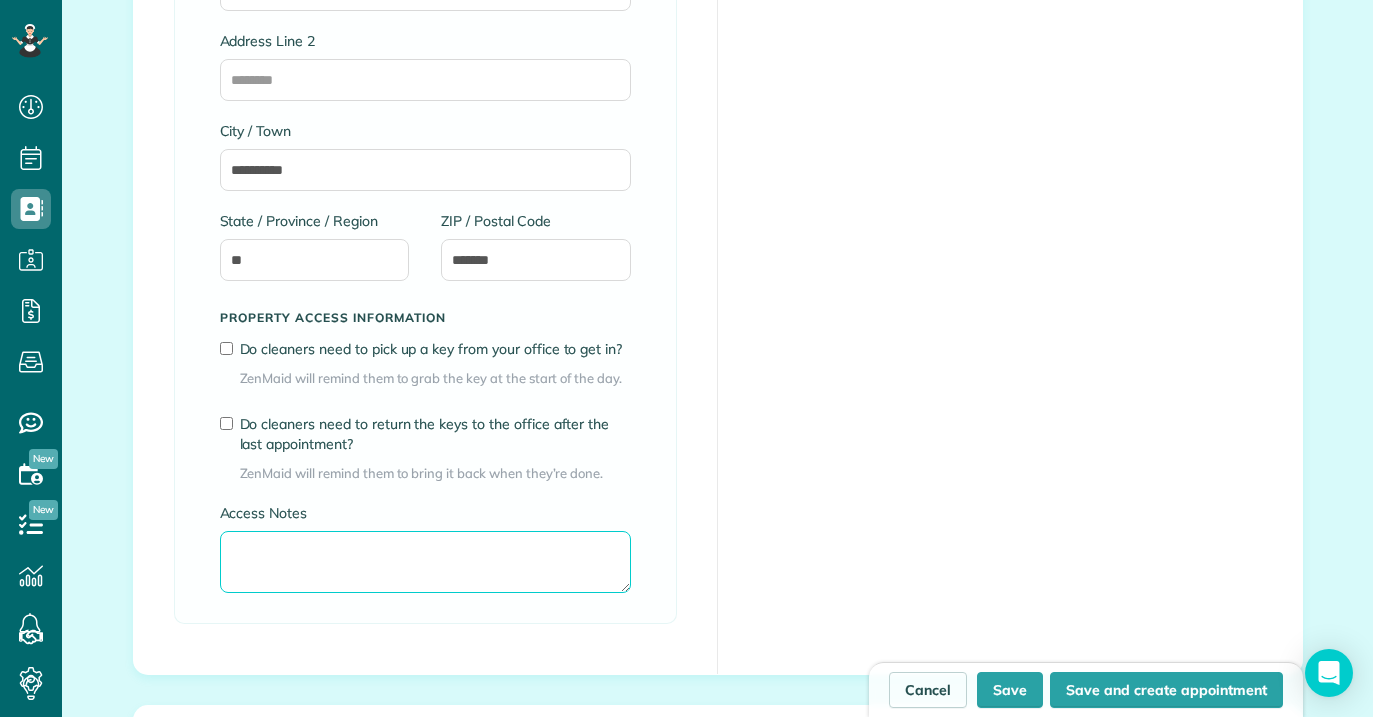 click on "Access Notes" at bounding box center [425, 562] 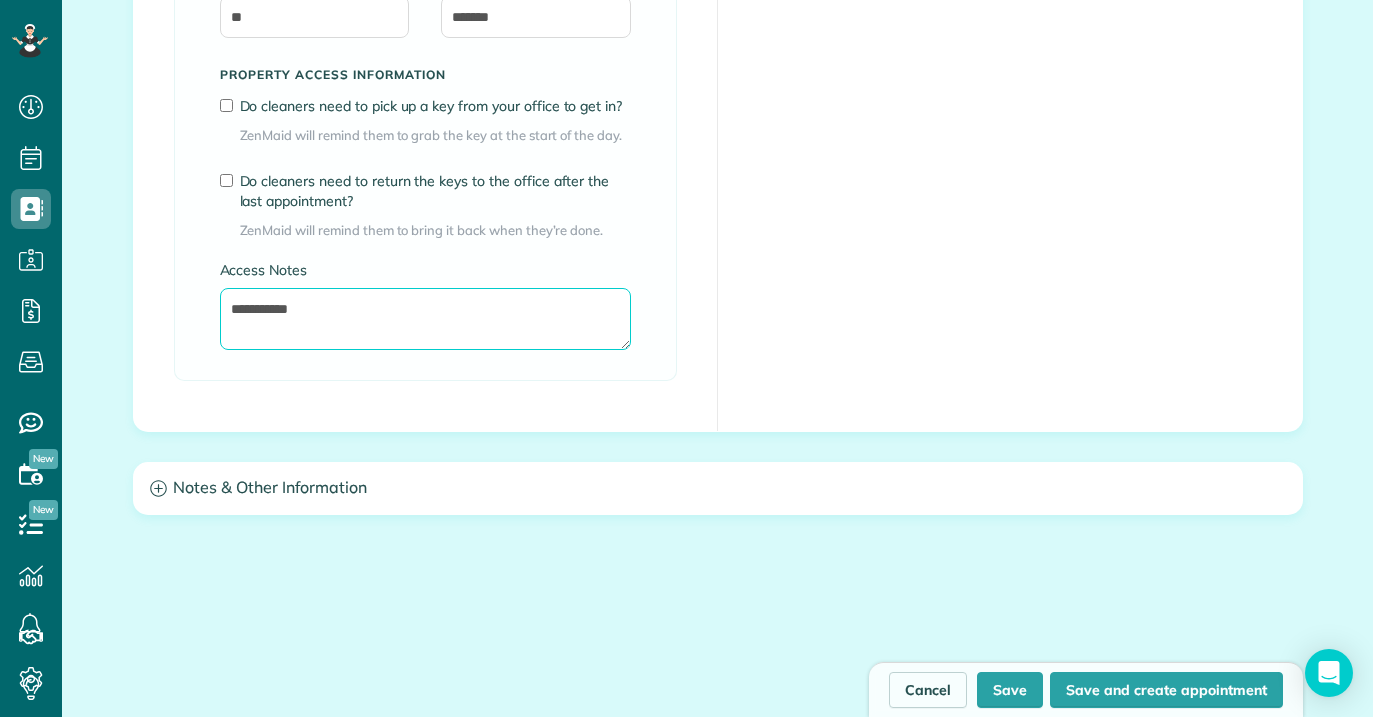 scroll, scrollTop: 1685, scrollLeft: 0, axis: vertical 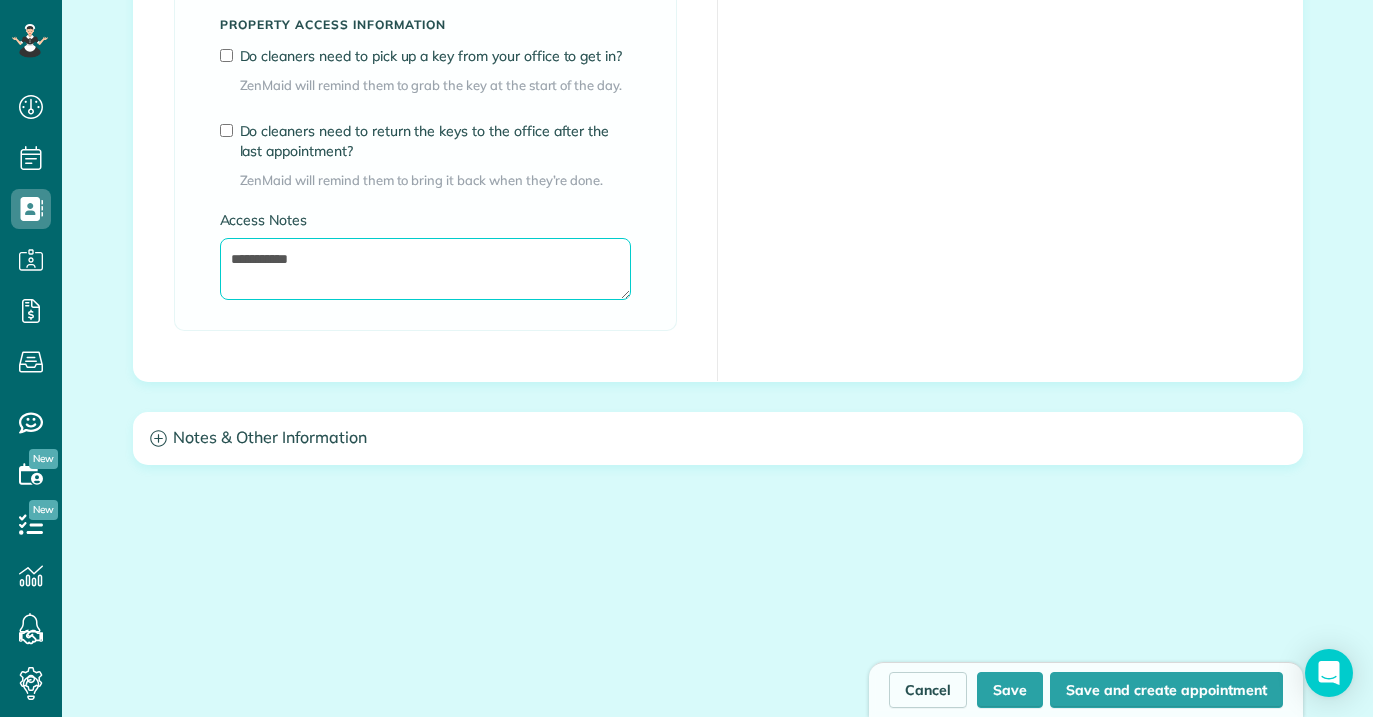 type on "**********" 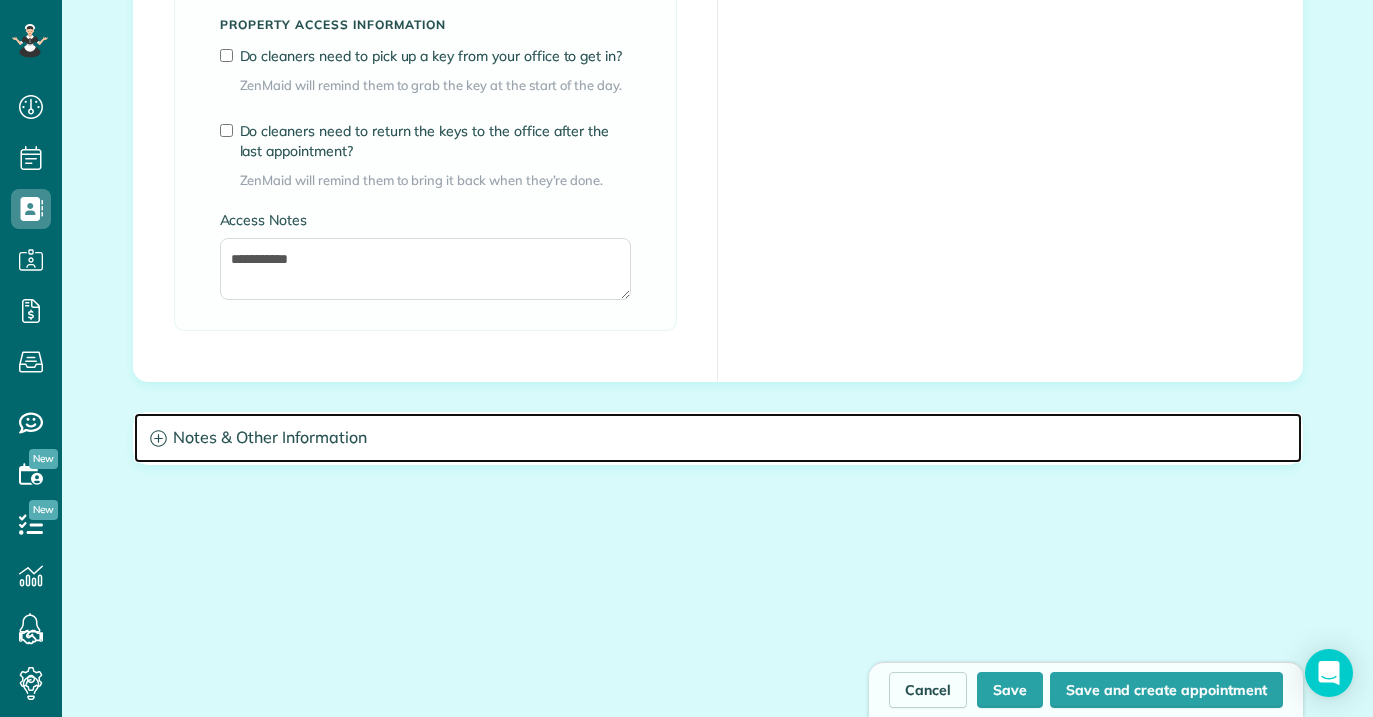 click on "Notes & Other Information" at bounding box center (718, 438) 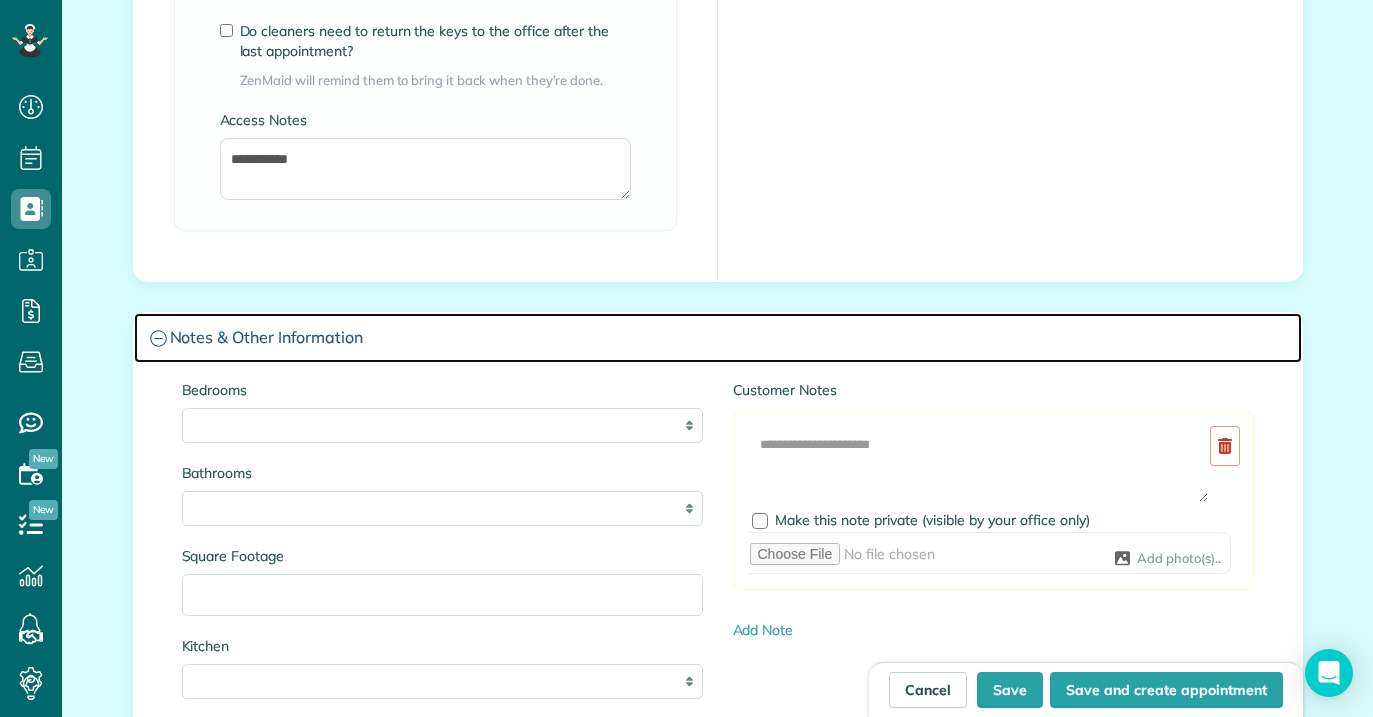 scroll, scrollTop: 1797, scrollLeft: 0, axis: vertical 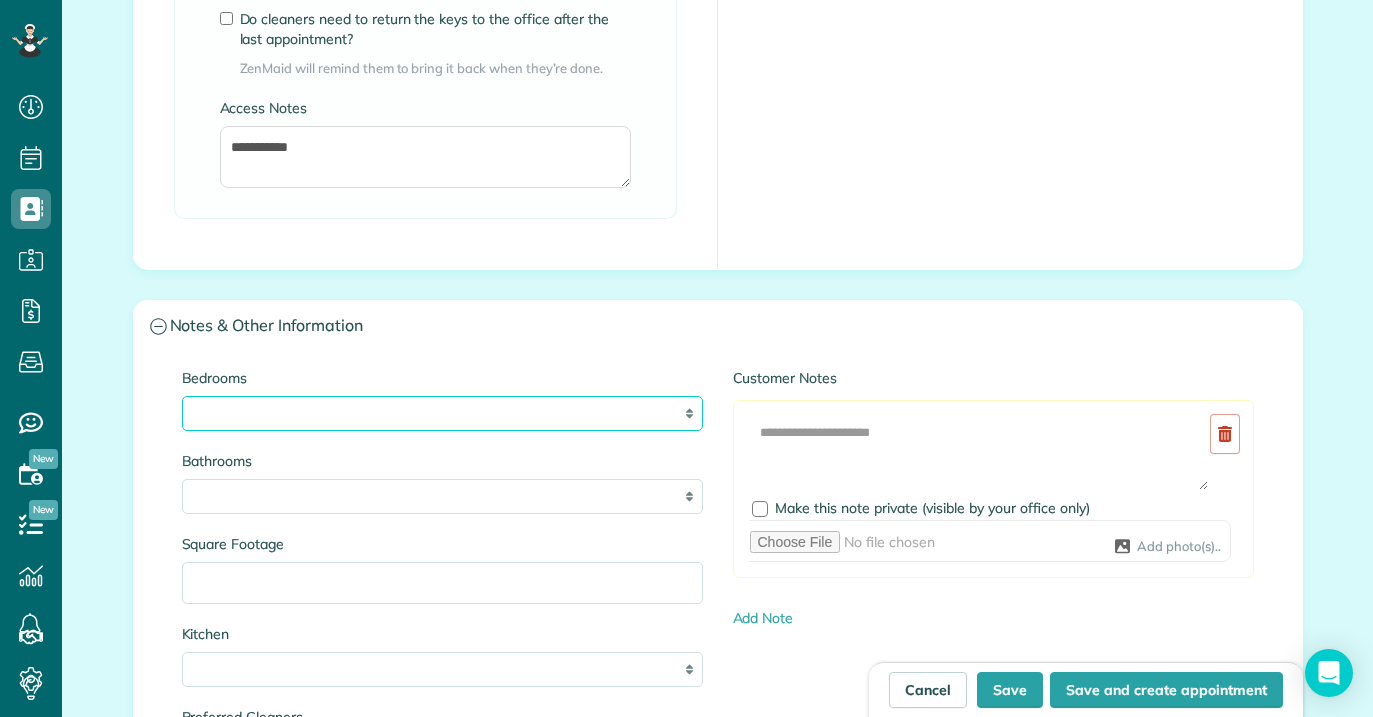 click on "*
*
*
*
**" at bounding box center [442, 413] 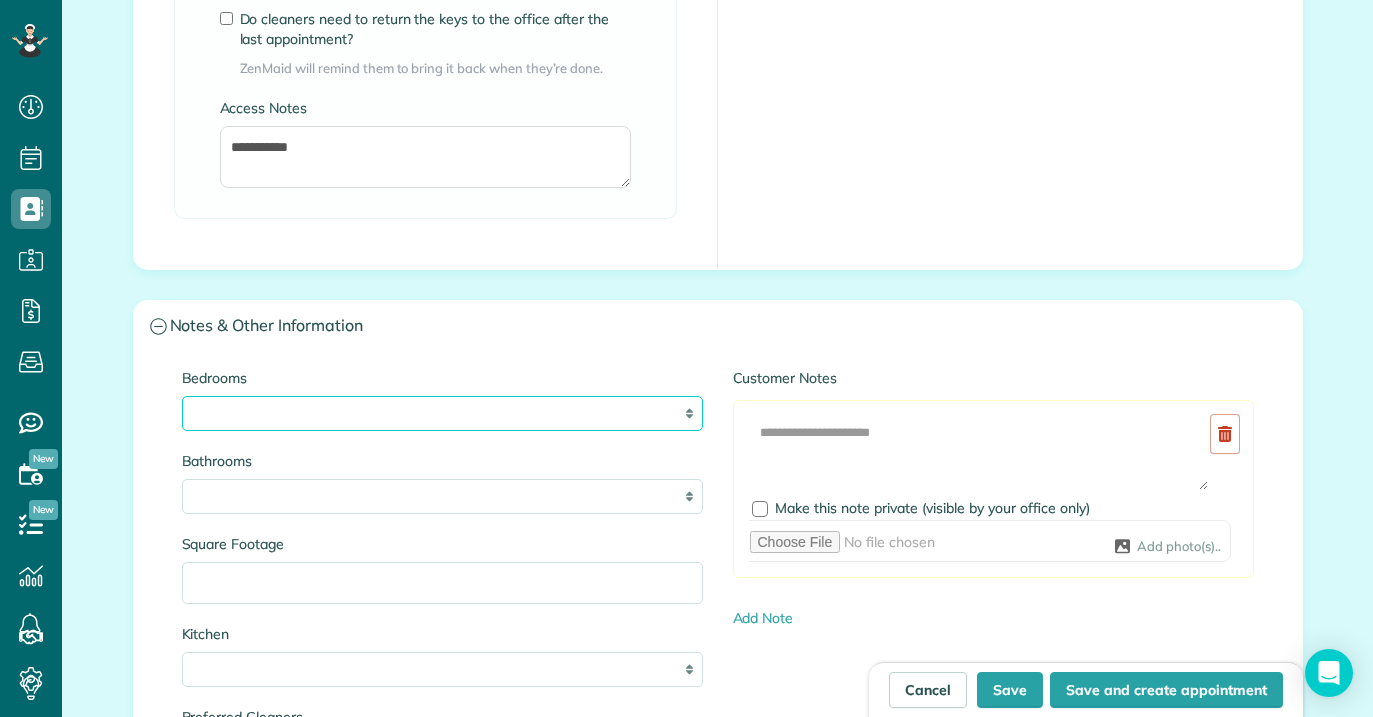 select on "*" 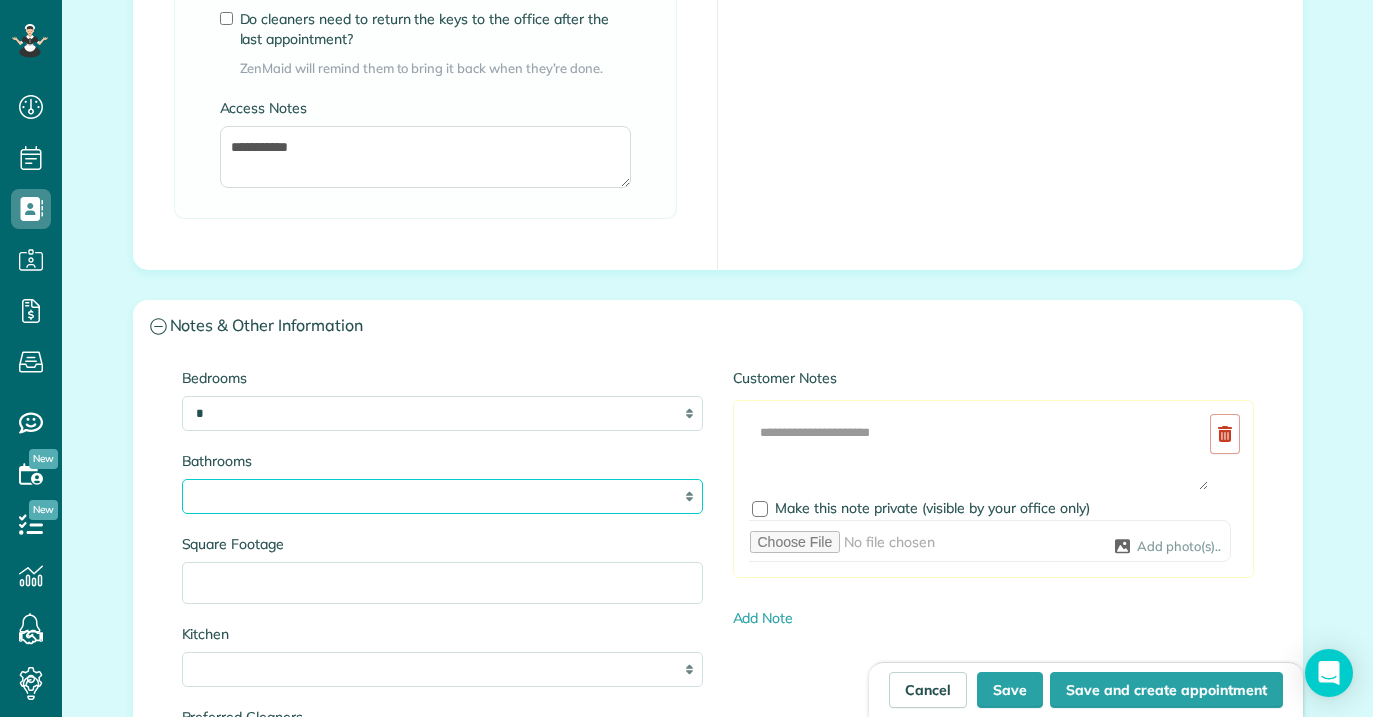 click on "*
***
*
***
*
***
*
***
**" at bounding box center (442, 496) 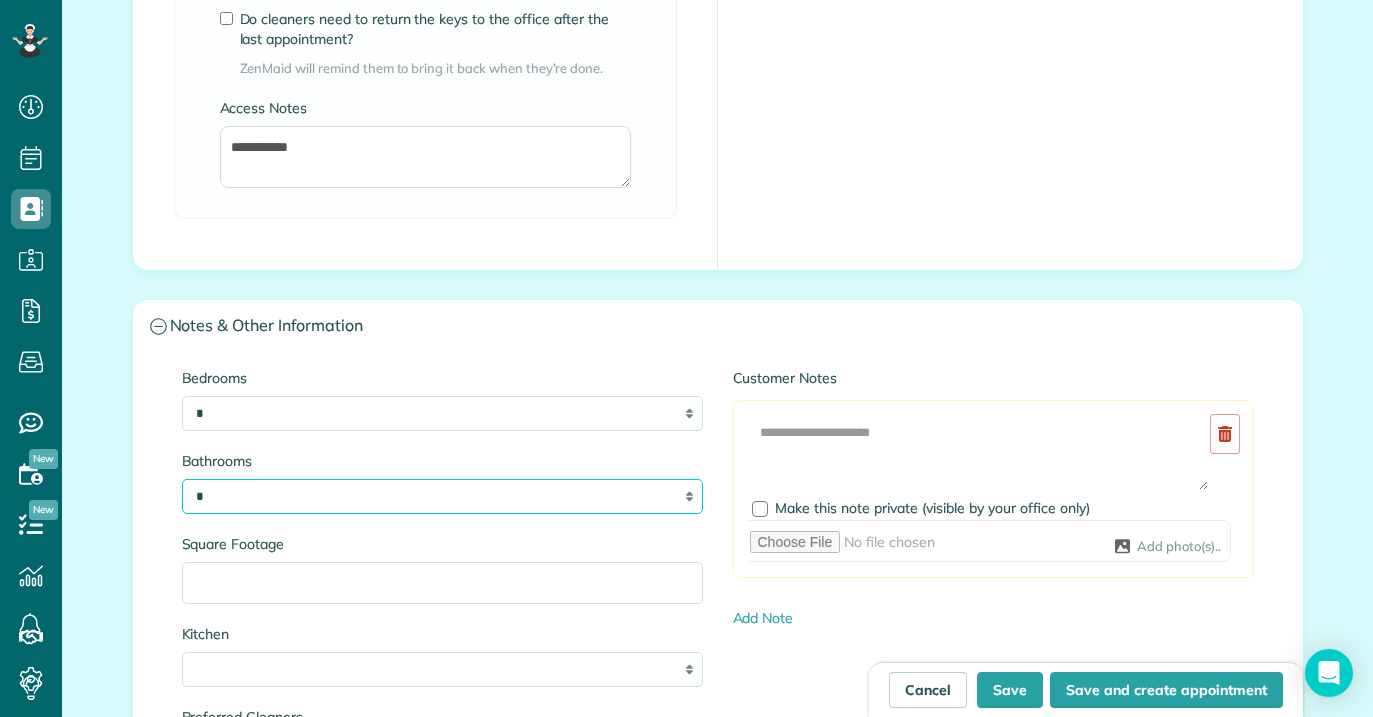 click on "*
***
*
***
*
***
*
***
**" at bounding box center (442, 496) 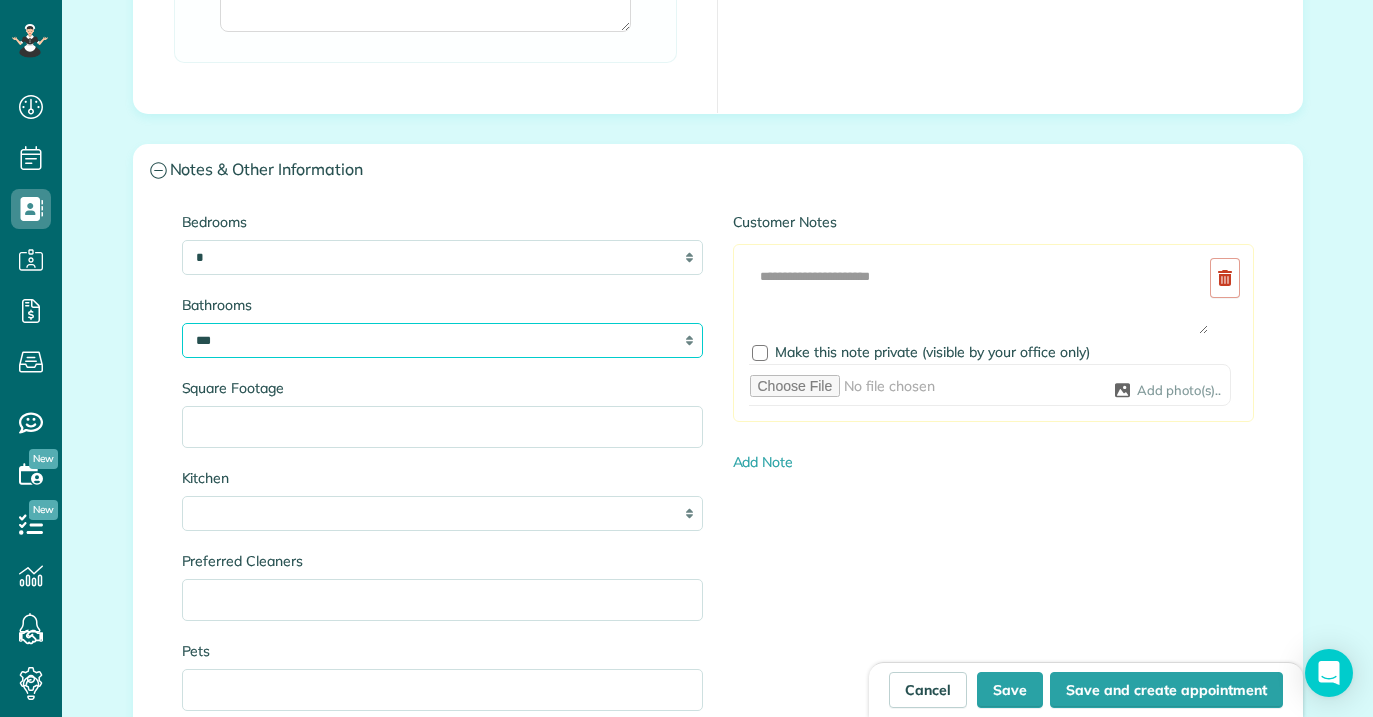 scroll, scrollTop: 1963, scrollLeft: 0, axis: vertical 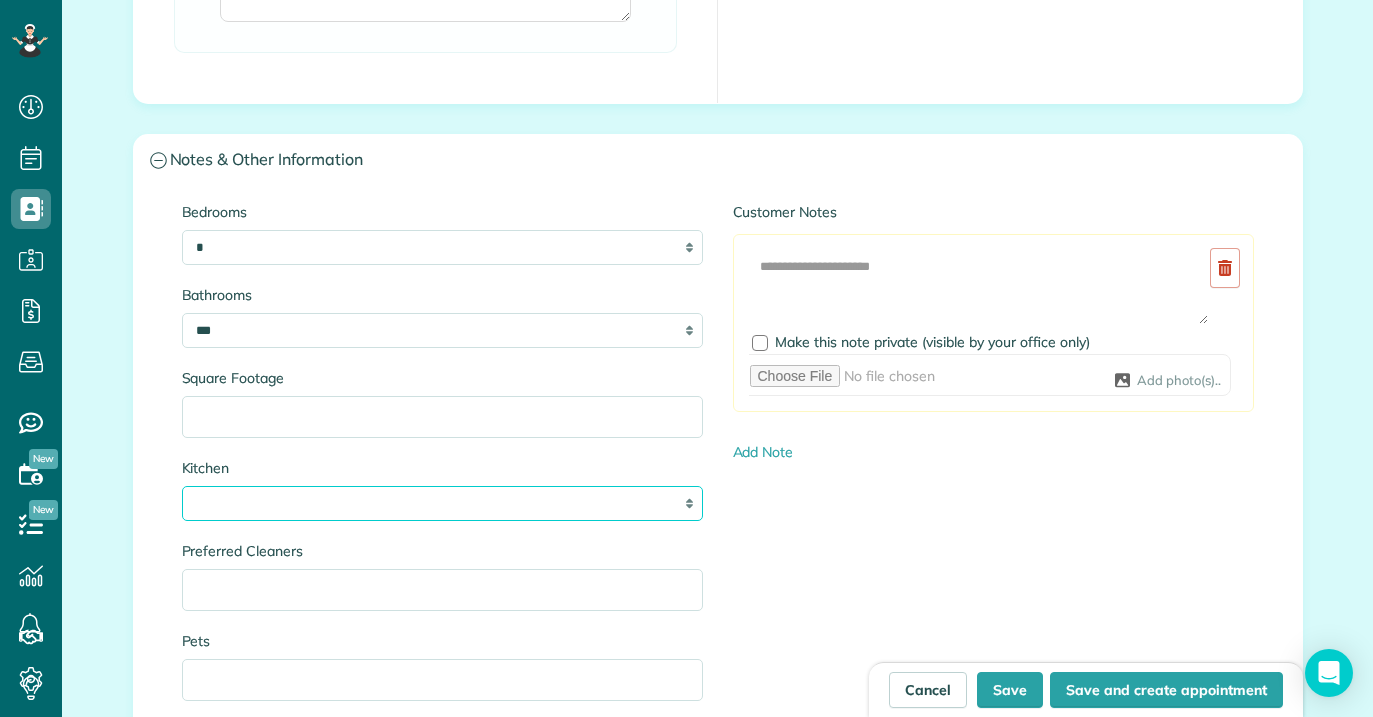 click on "*
*
*
*" at bounding box center (442, 503) 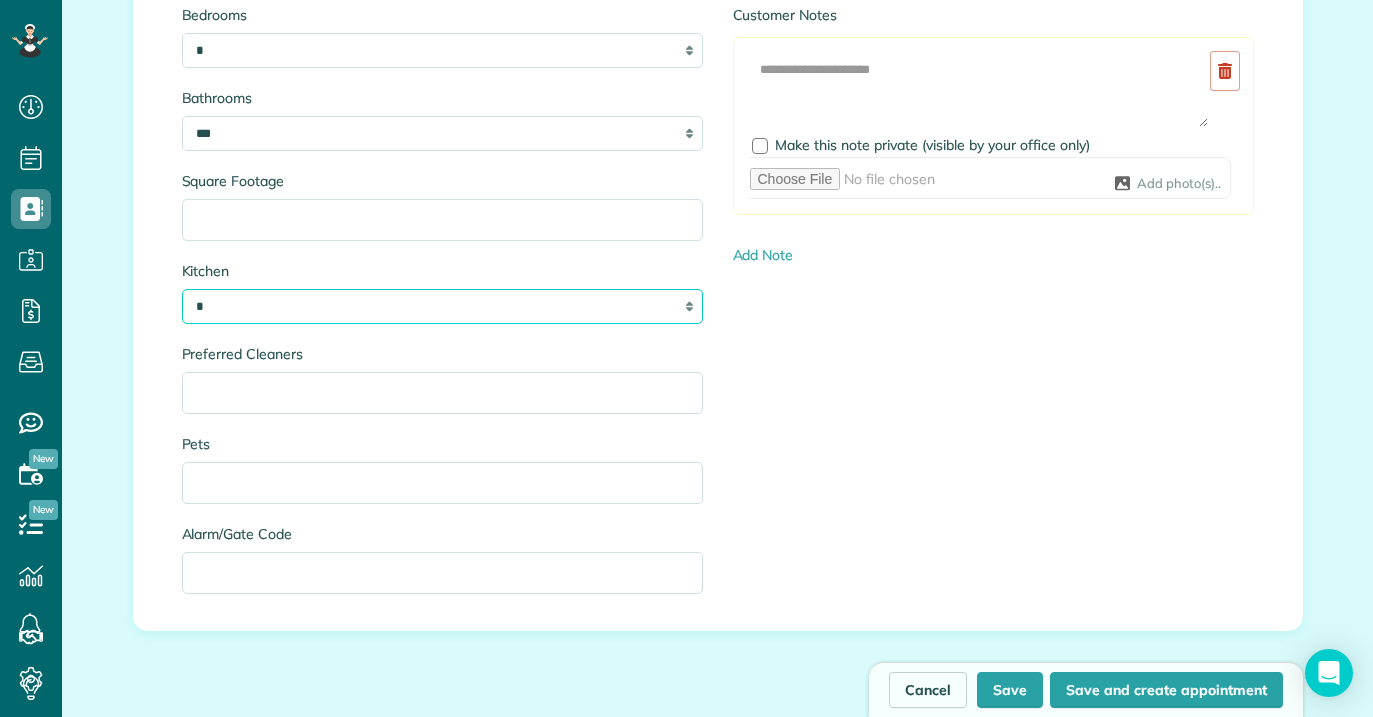 scroll, scrollTop: 2165, scrollLeft: 0, axis: vertical 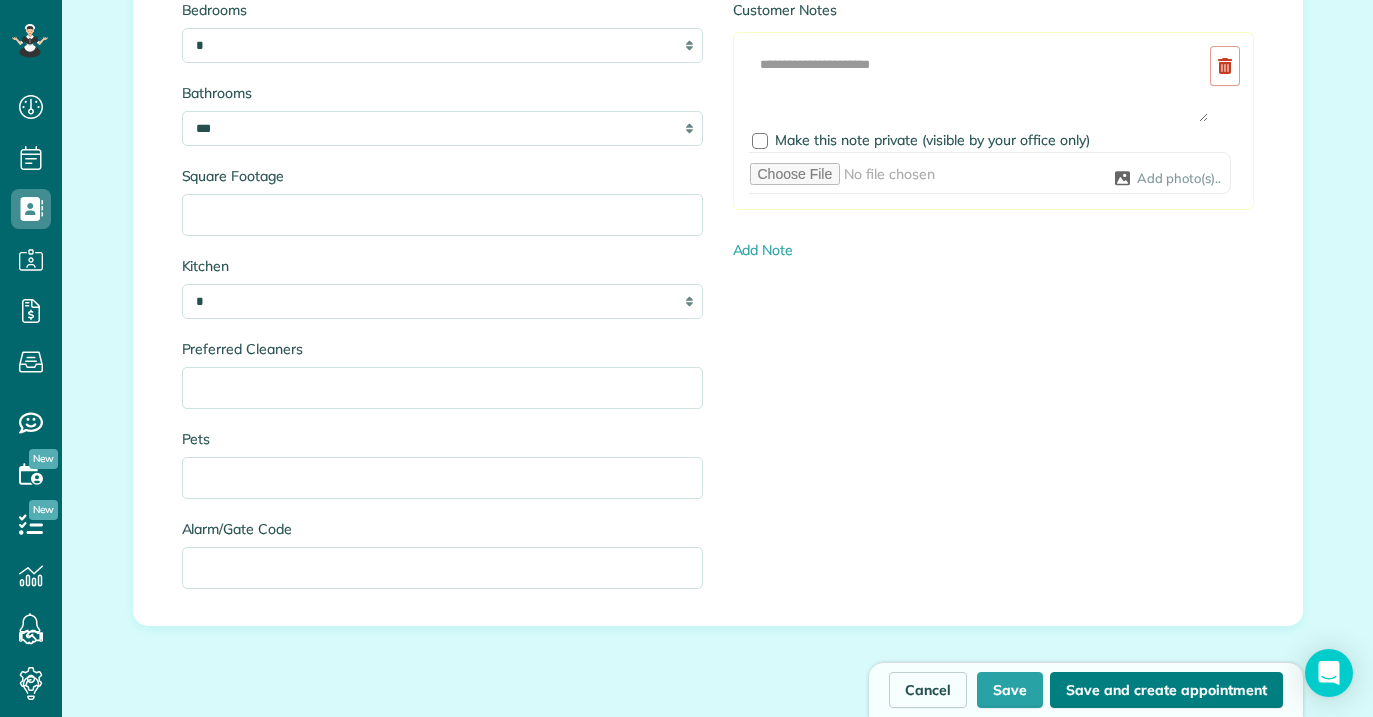 click on "Save and create appointment" at bounding box center [1166, 690] 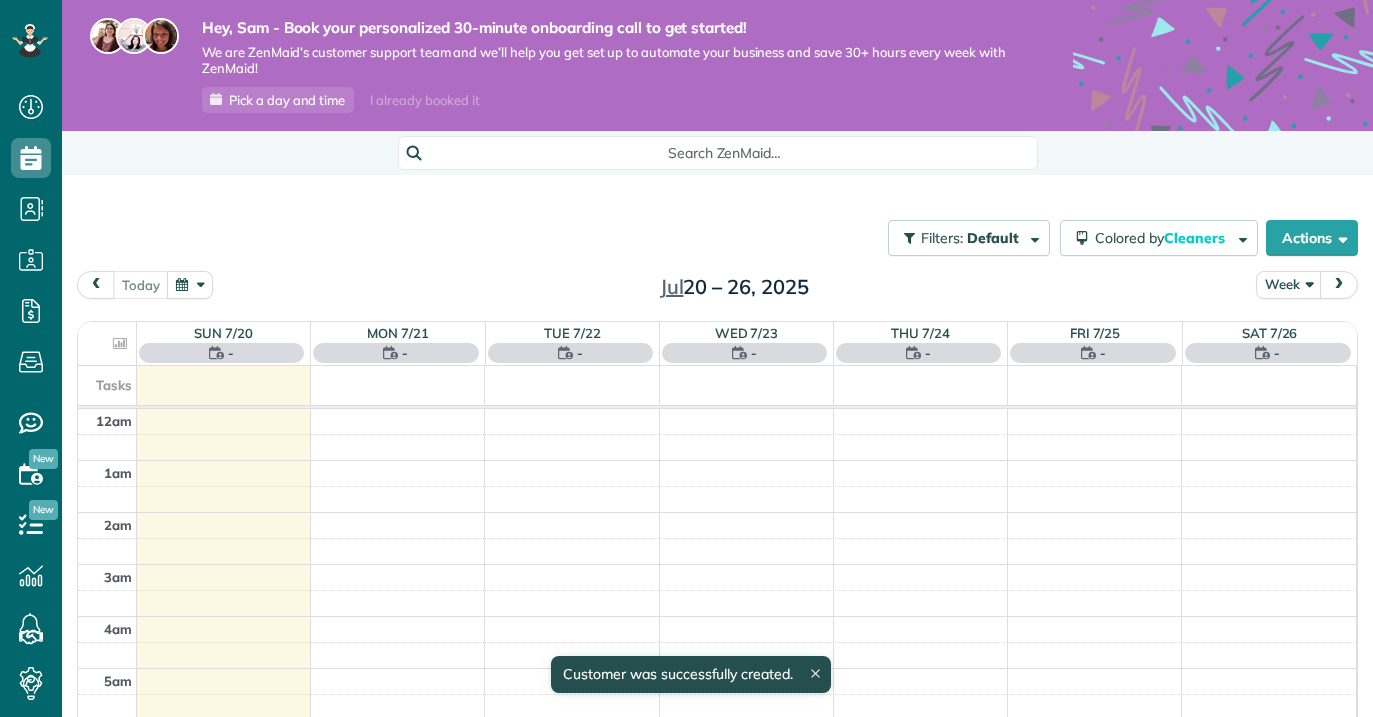 scroll, scrollTop: 0, scrollLeft: 0, axis: both 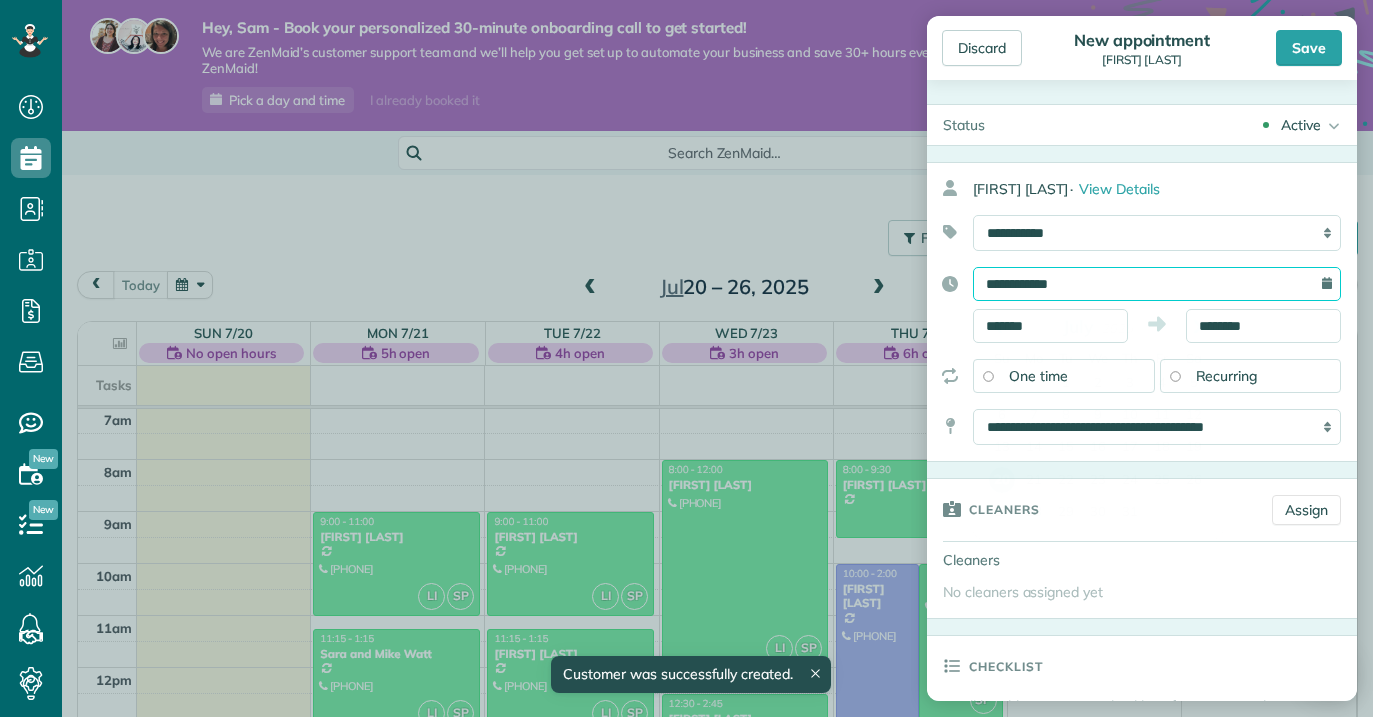 click on "**********" at bounding box center [1157, 284] 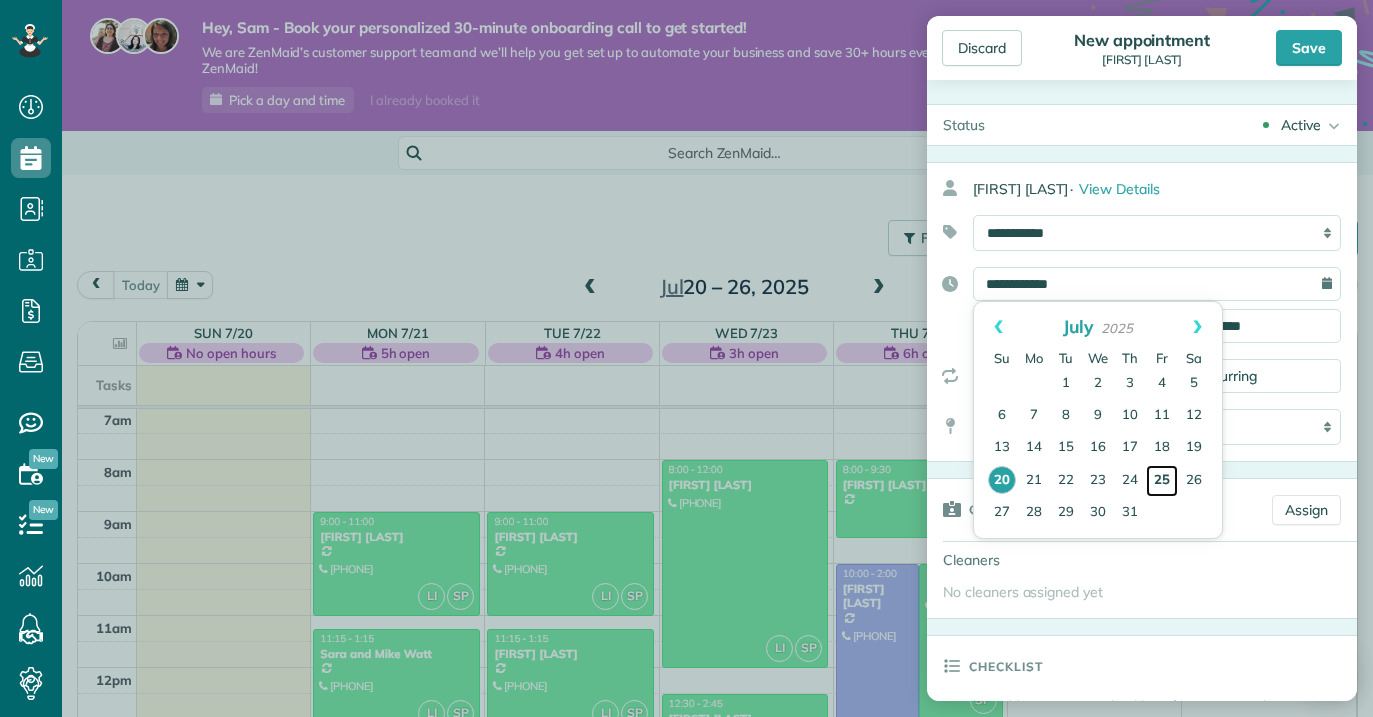 click on "25" at bounding box center [1162, 481] 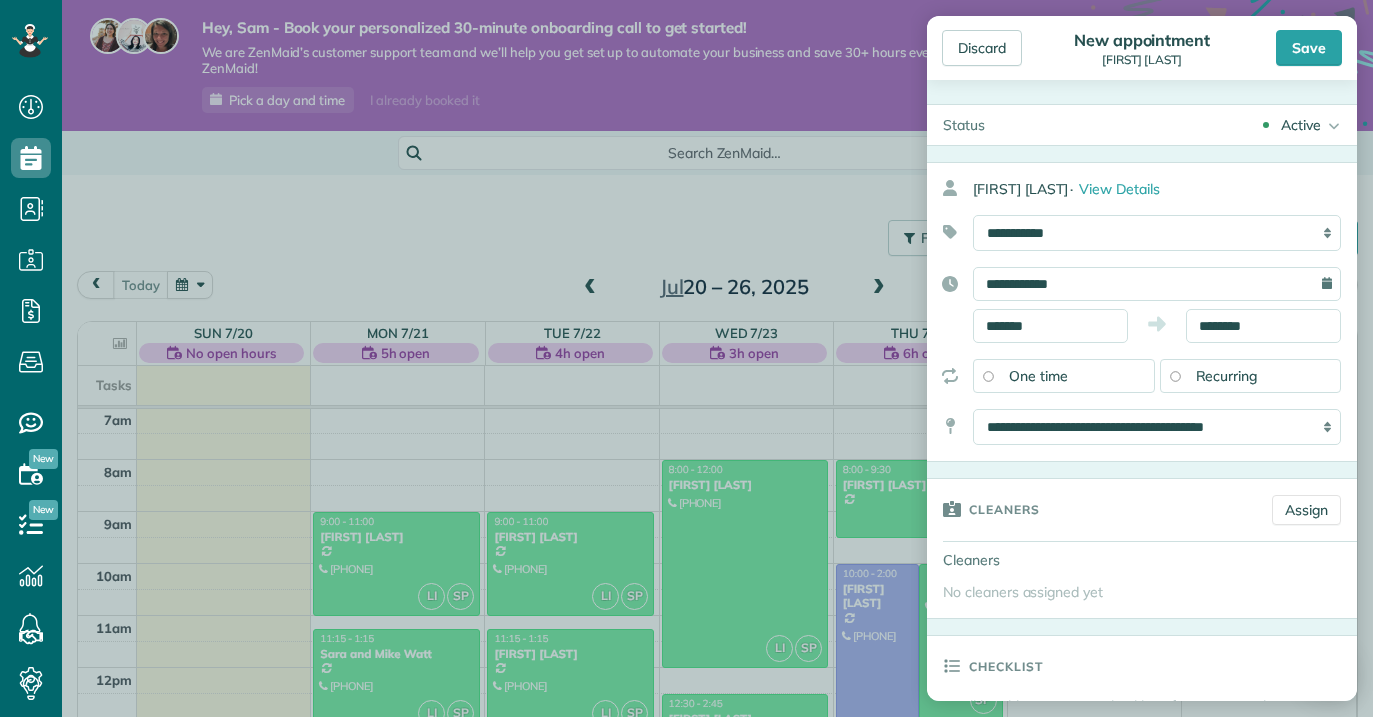 click on "Recurring" at bounding box center (1251, 376) 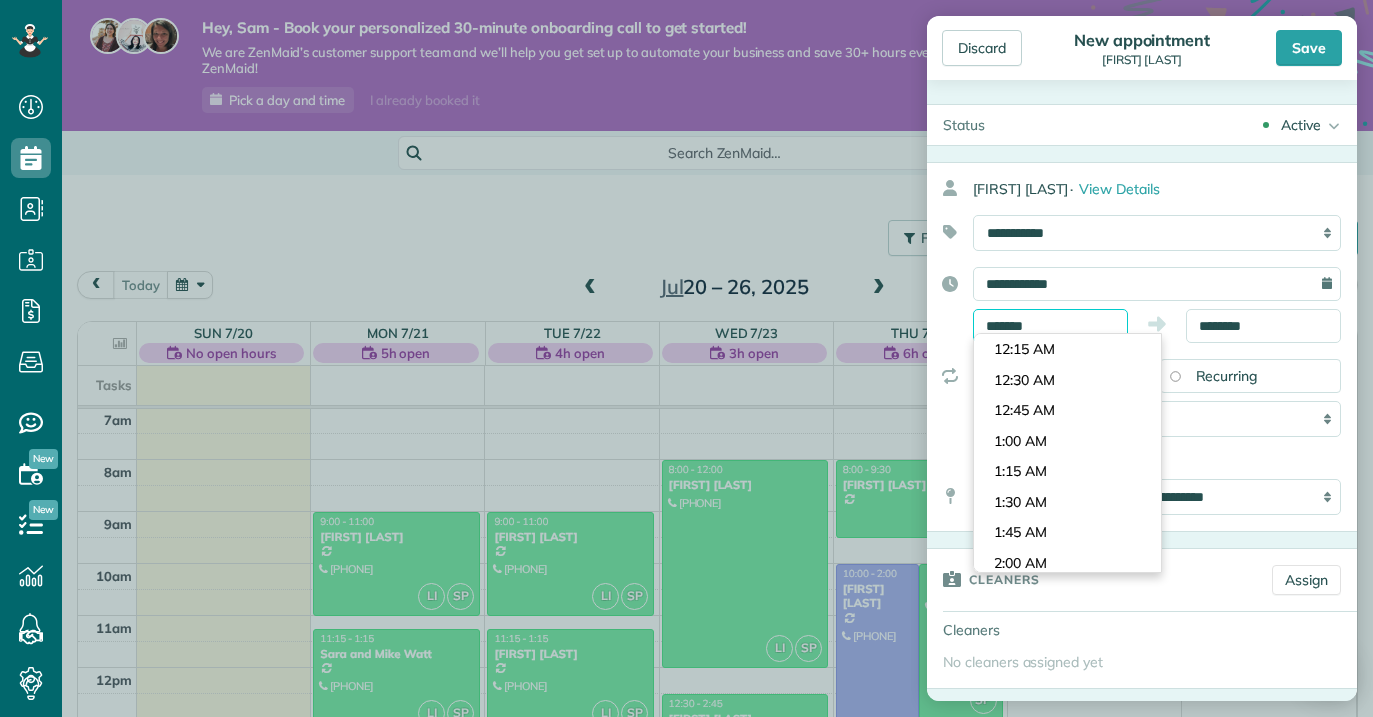 click on "*******" at bounding box center (1050, 326) 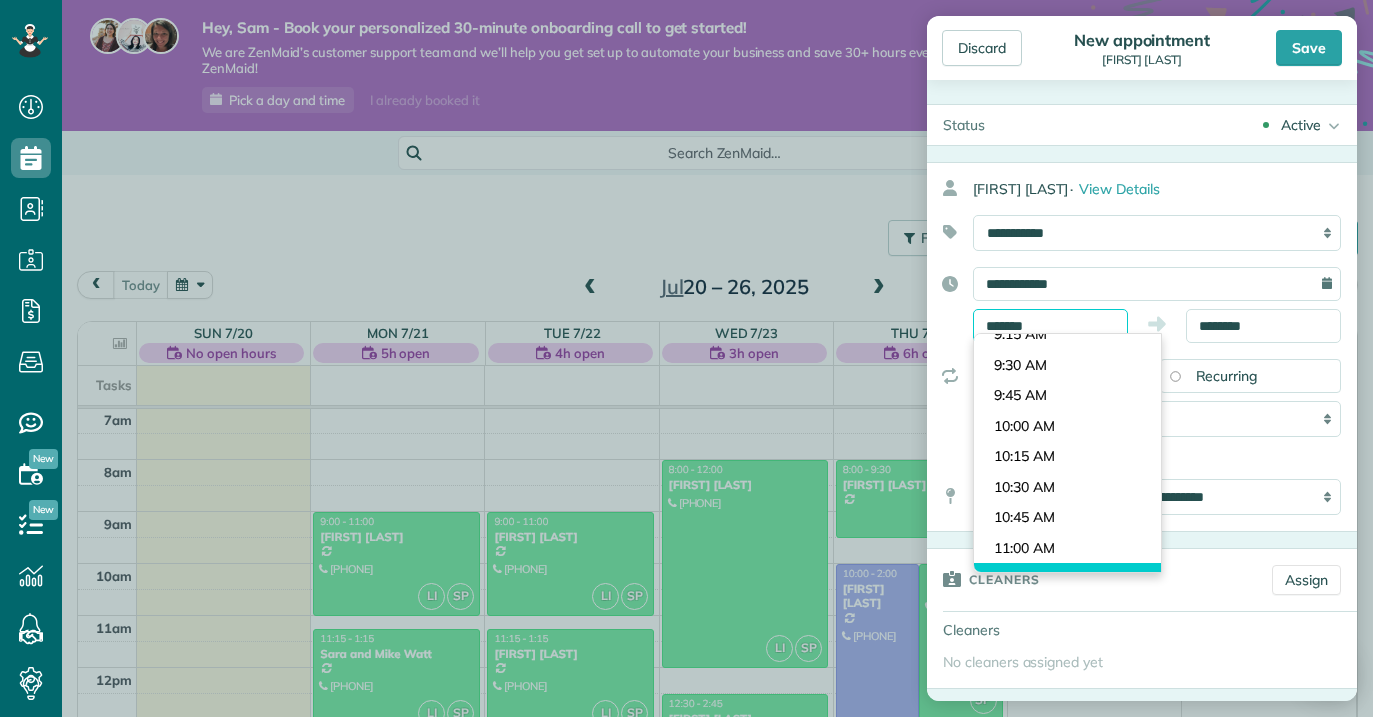 scroll, scrollTop: 1125, scrollLeft: 0, axis: vertical 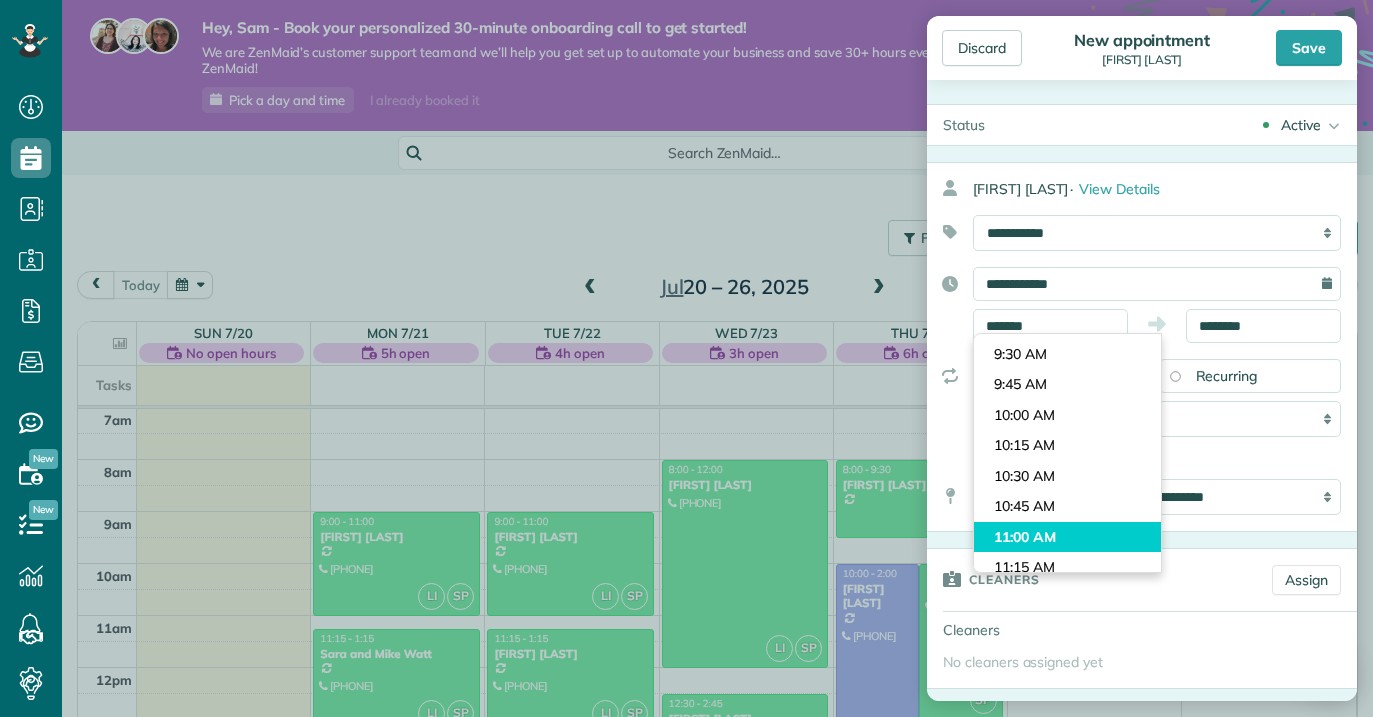 type on "********" 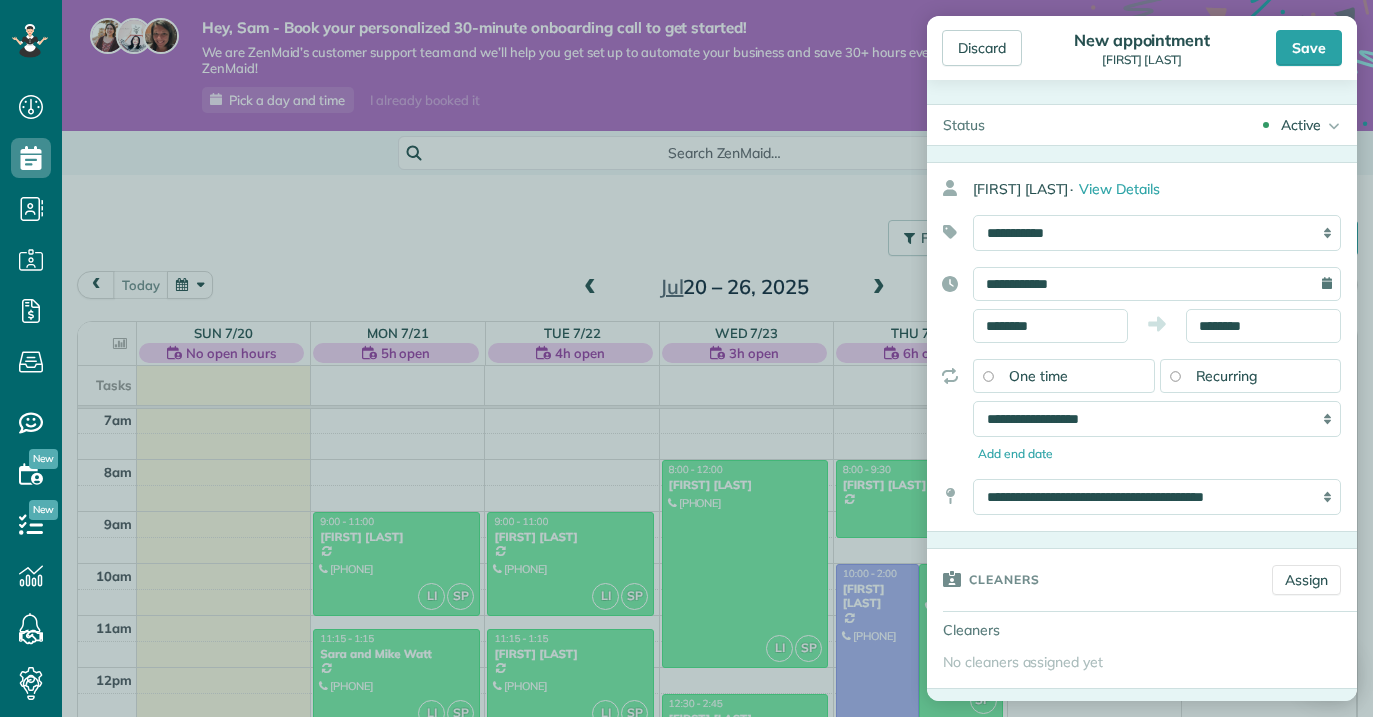 click on "Dashboard
Scheduling
Calendar View
List View
Dispatch View - Weekly scheduling (Beta)" at bounding box center (686, 358) 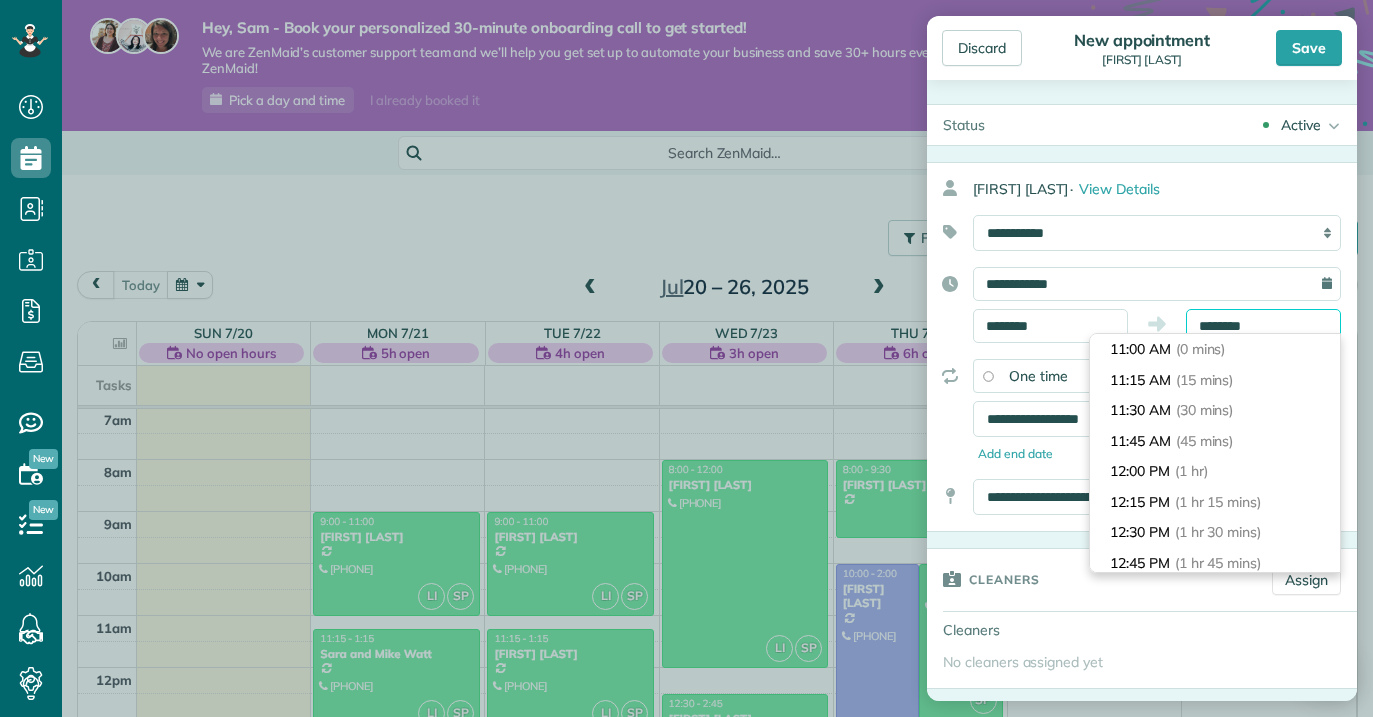 click on "Dashboard
Scheduling
Calendar View
List View
Dispatch View - Weekly scheduling (Beta)" at bounding box center (686, 358) 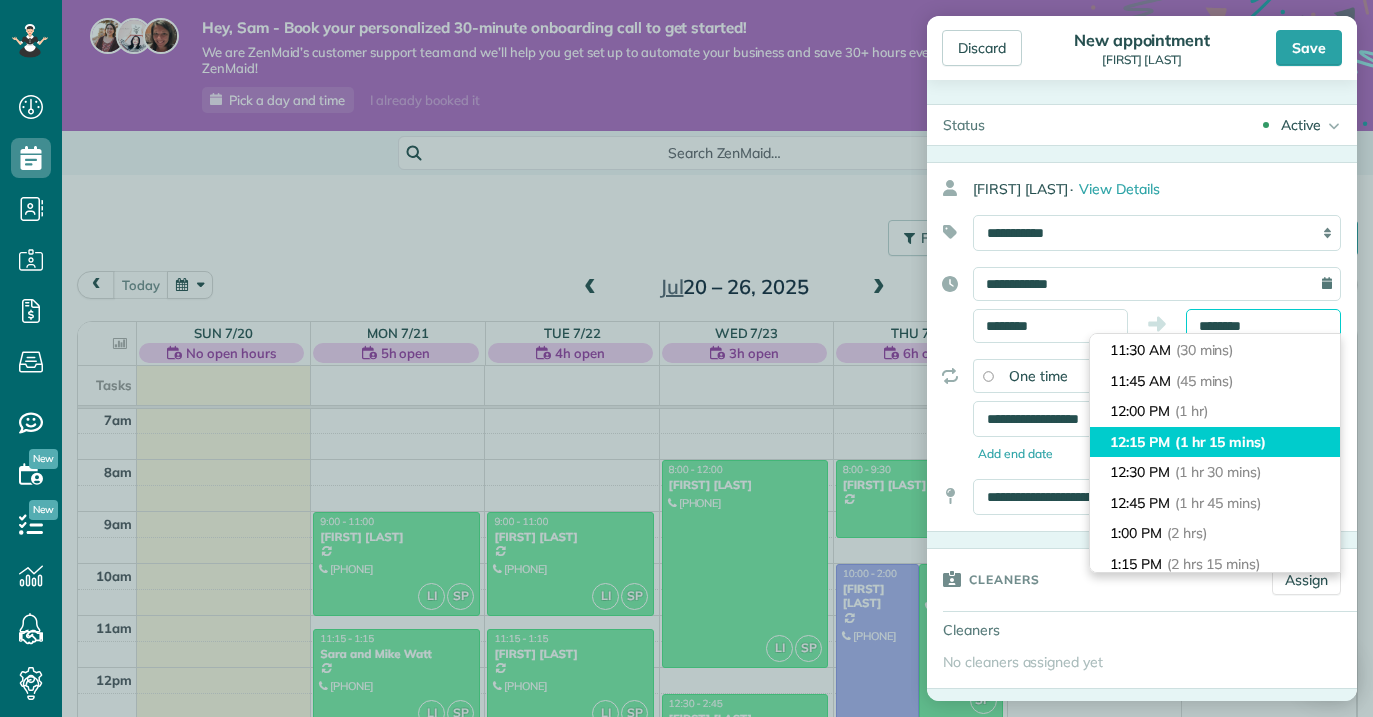 scroll, scrollTop: 61, scrollLeft: 0, axis: vertical 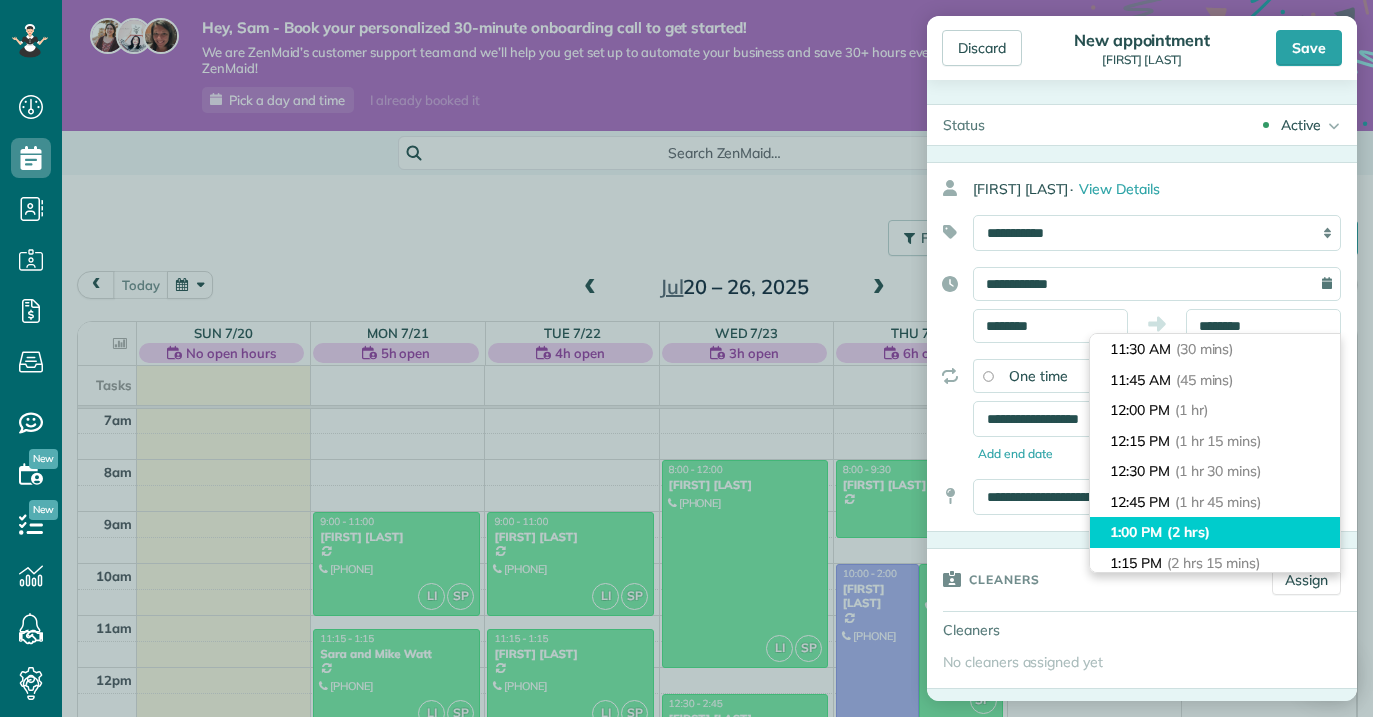type on "*******" 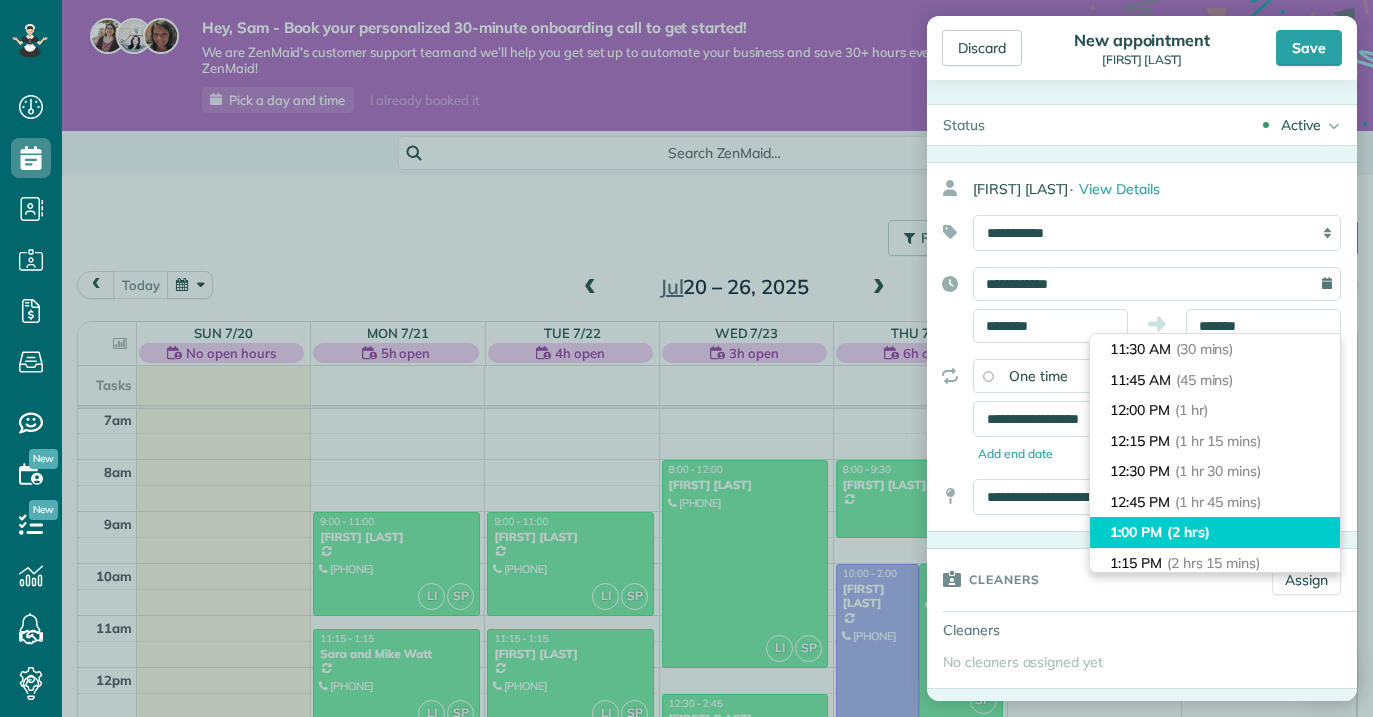 click on "1:00 PM  (2 hrs)" at bounding box center [1215, 532] 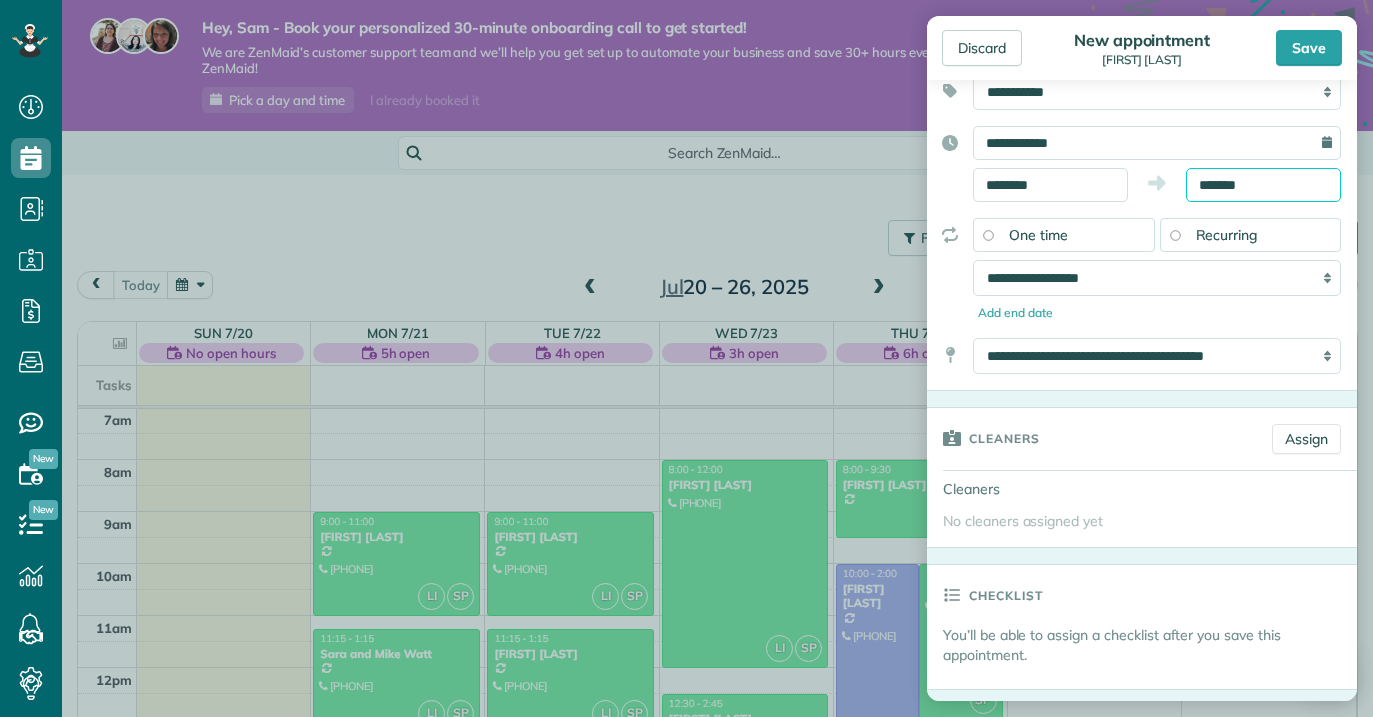 scroll, scrollTop: 147, scrollLeft: 0, axis: vertical 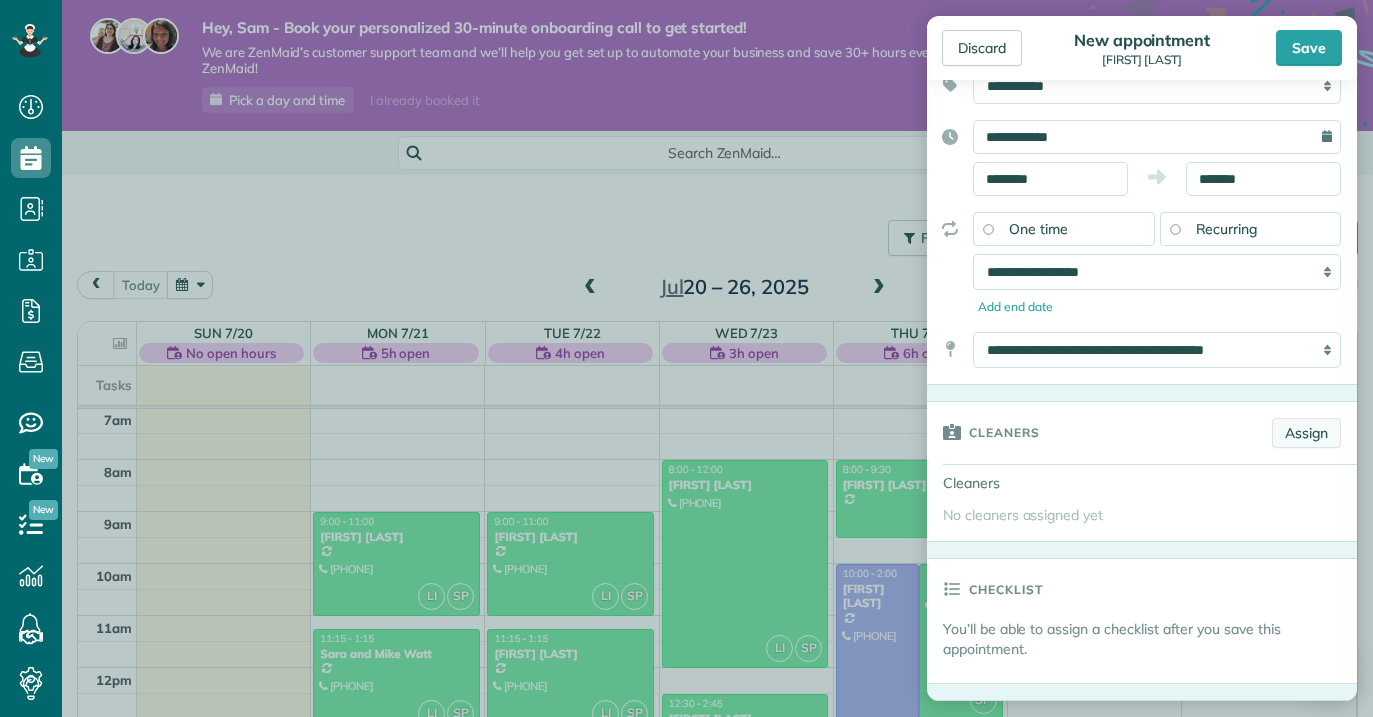 click on "Assign" at bounding box center [1306, 433] 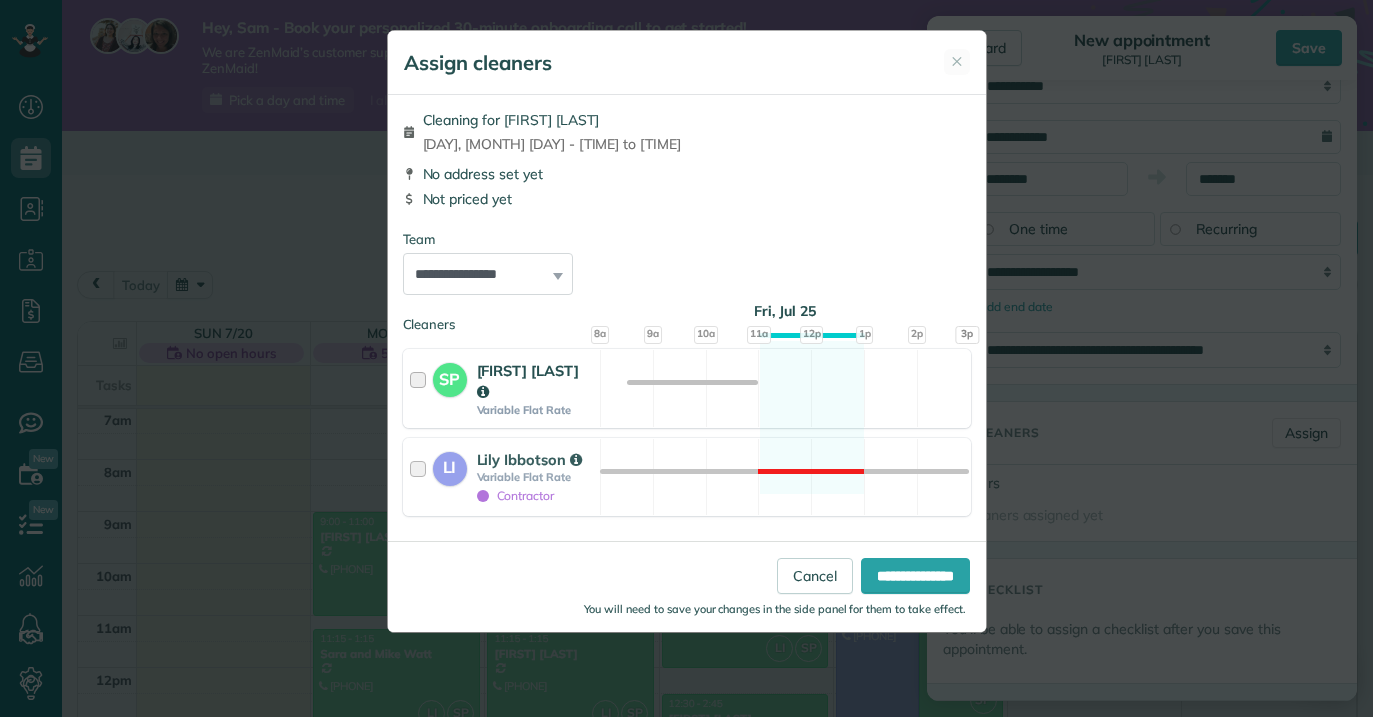 click at bounding box center [421, 388] 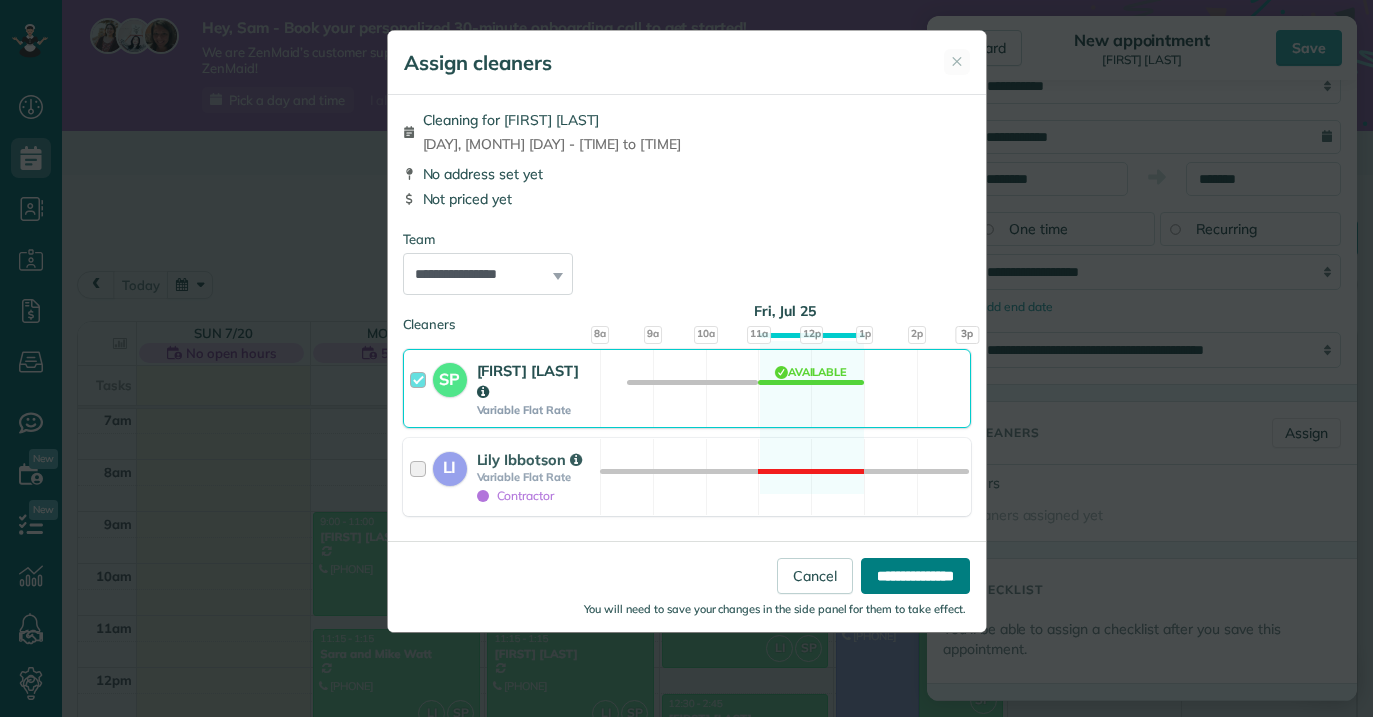 click on "**********" at bounding box center [915, 576] 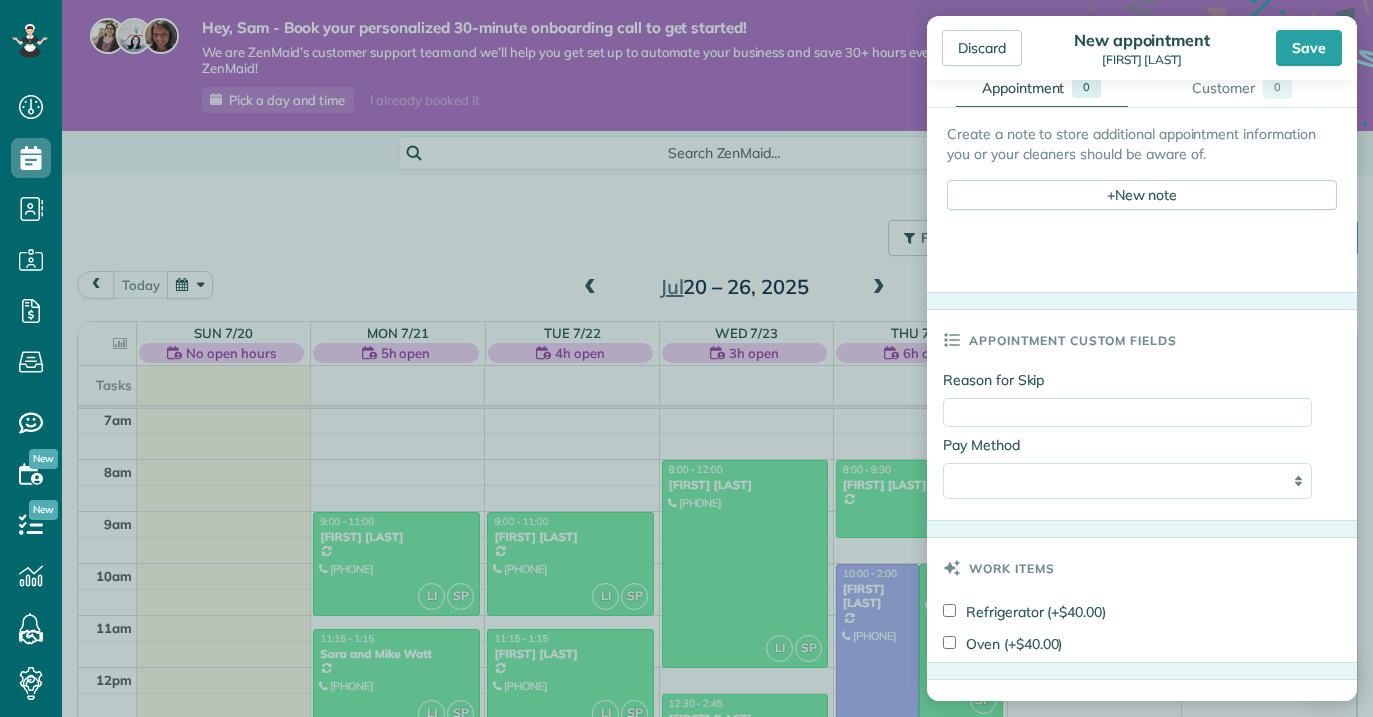 scroll, scrollTop: 910, scrollLeft: 0, axis: vertical 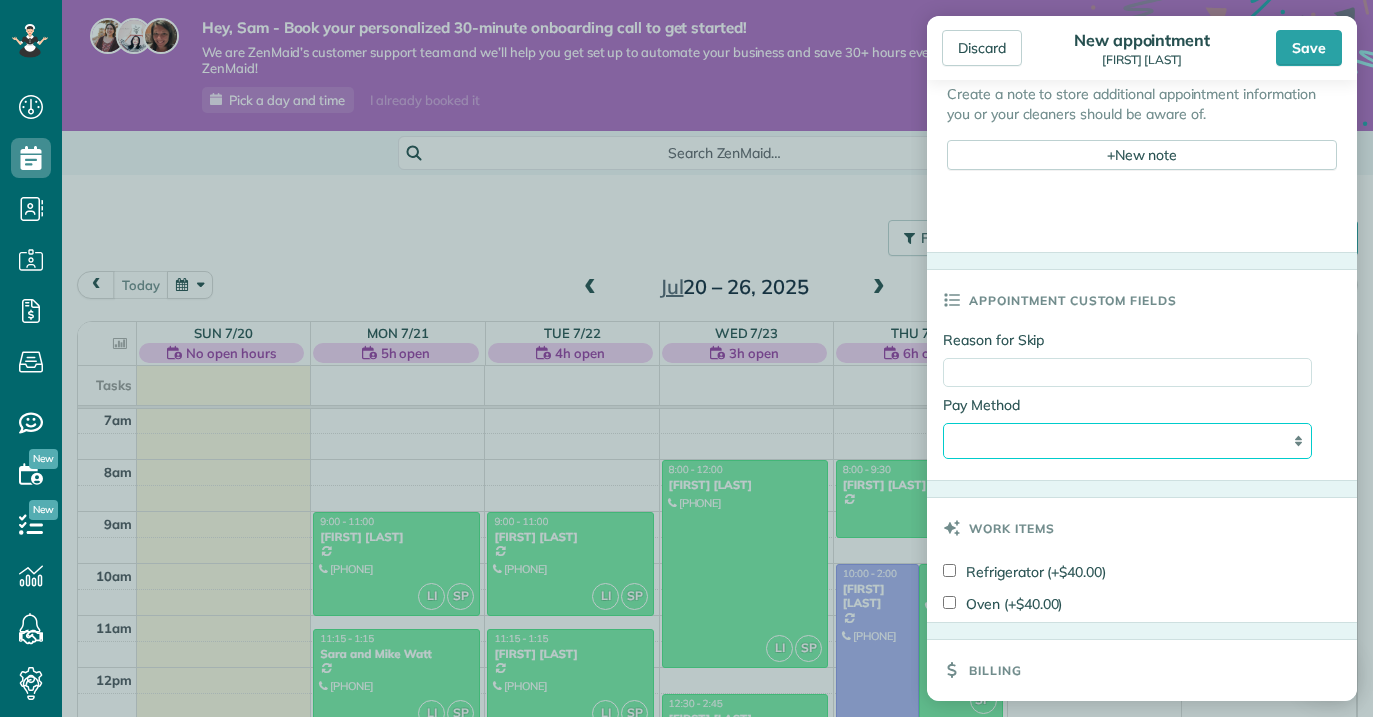 click on "**********" at bounding box center (1127, 441) 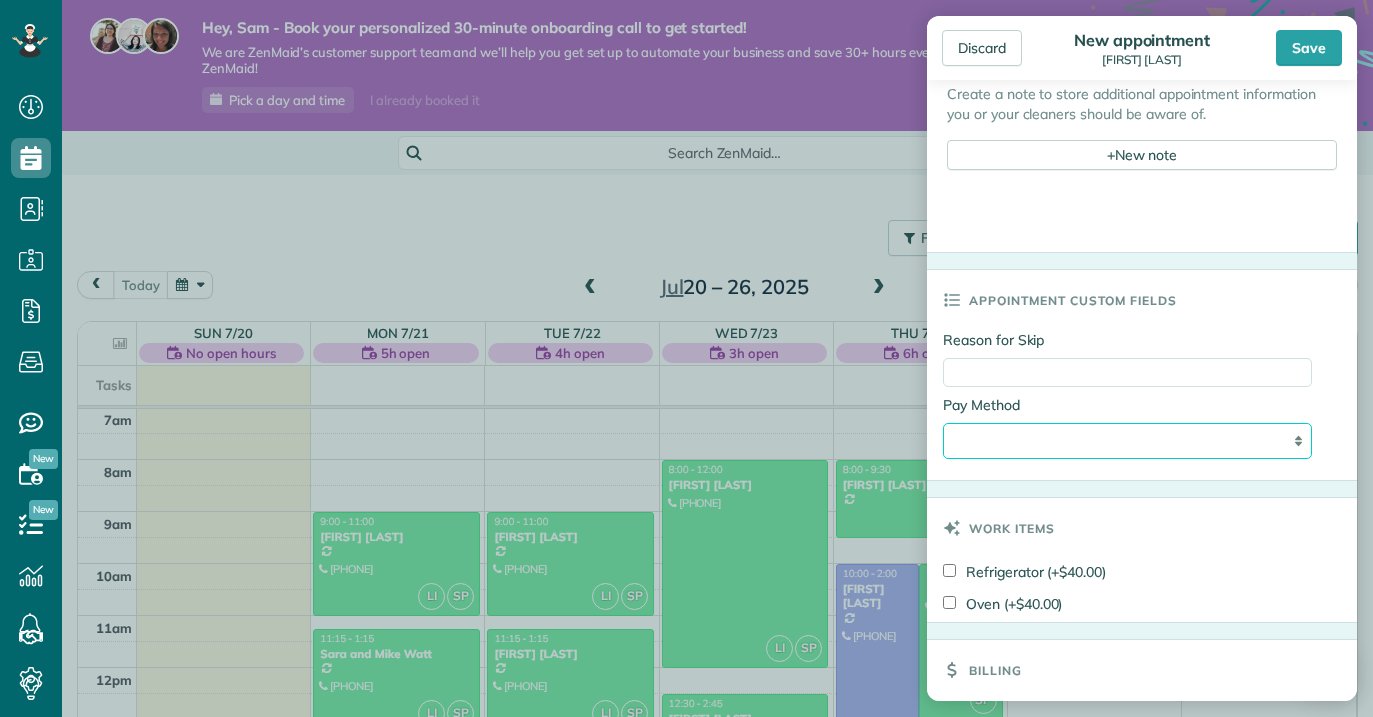 select on "****" 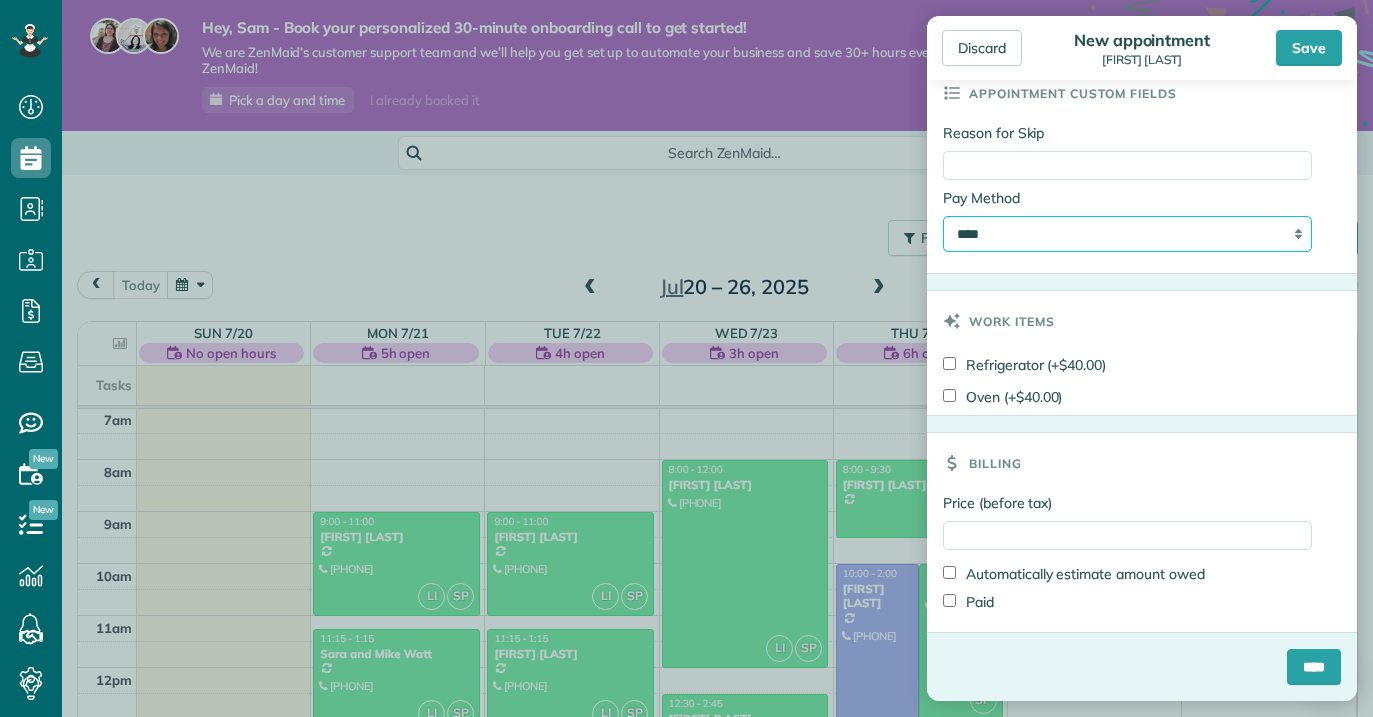scroll, scrollTop: 1123, scrollLeft: 0, axis: vertical 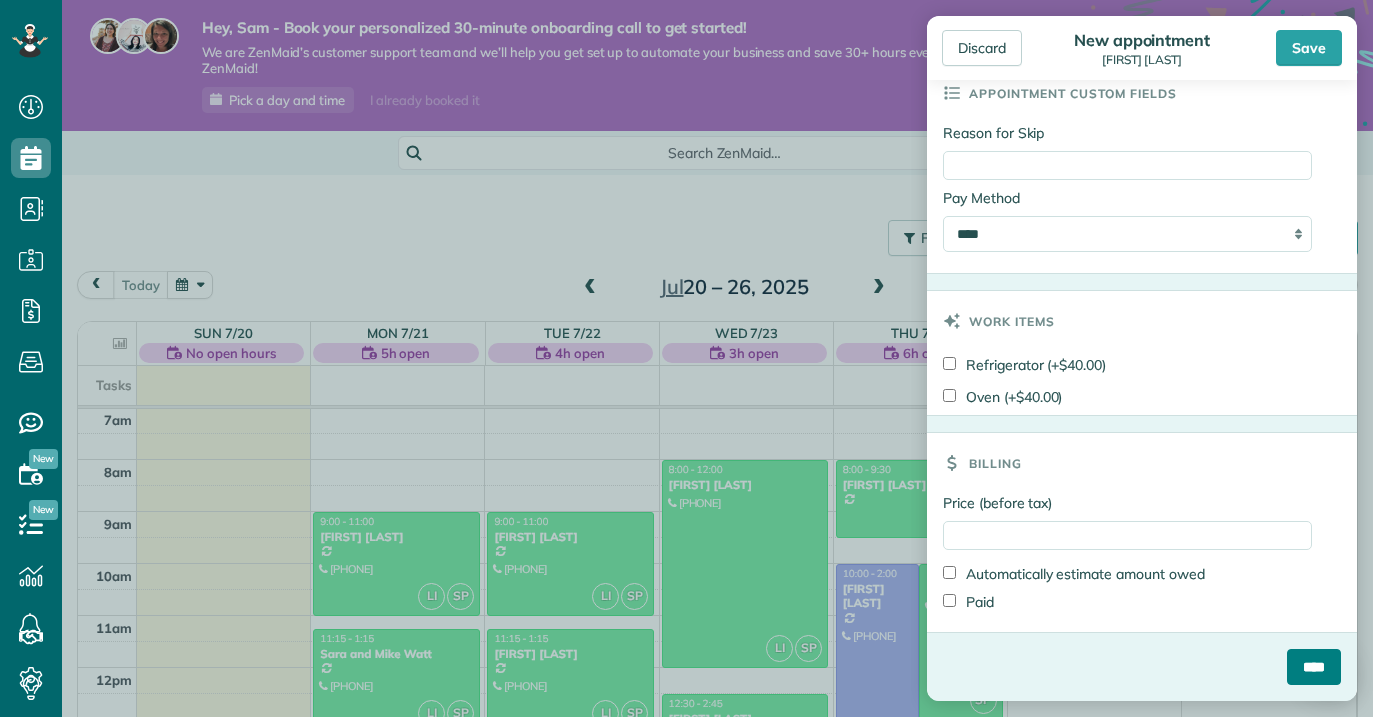 click on "****" at bounding box center [1314, 667] 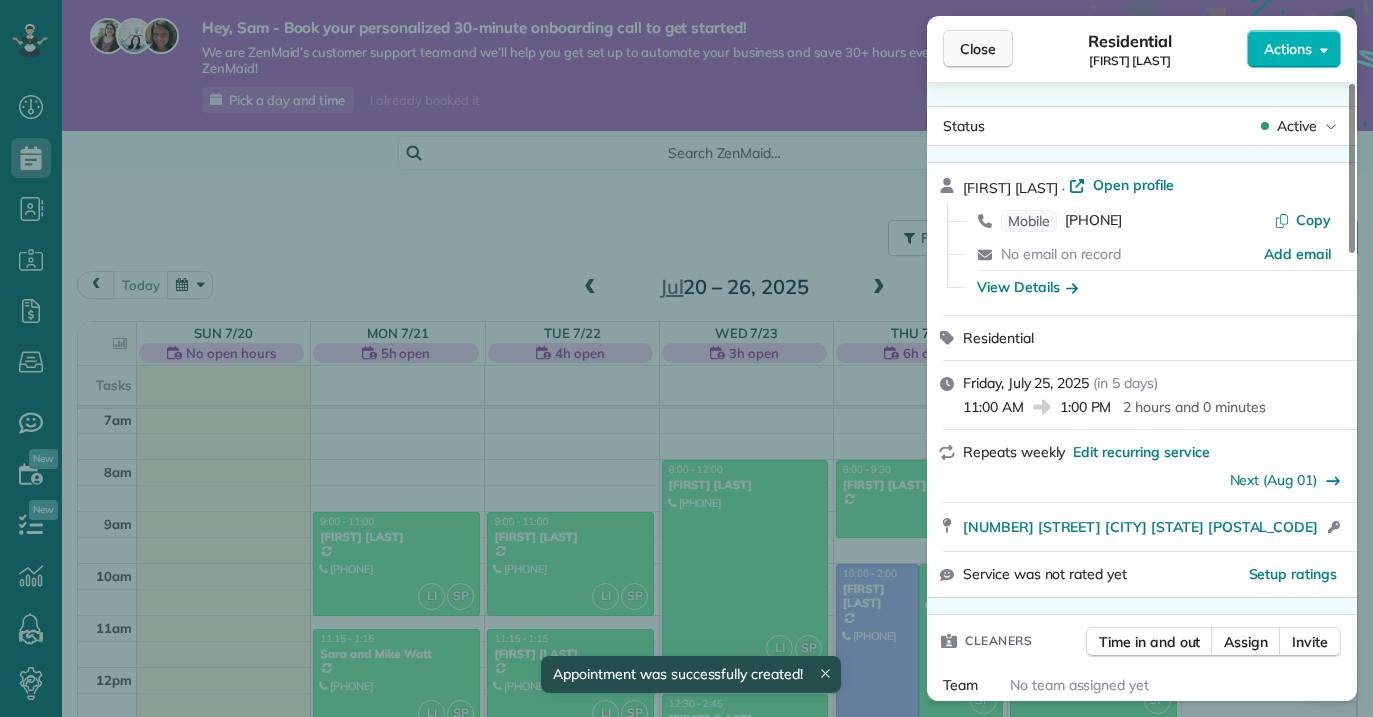click on "Close" at bounding box center (978, 49) 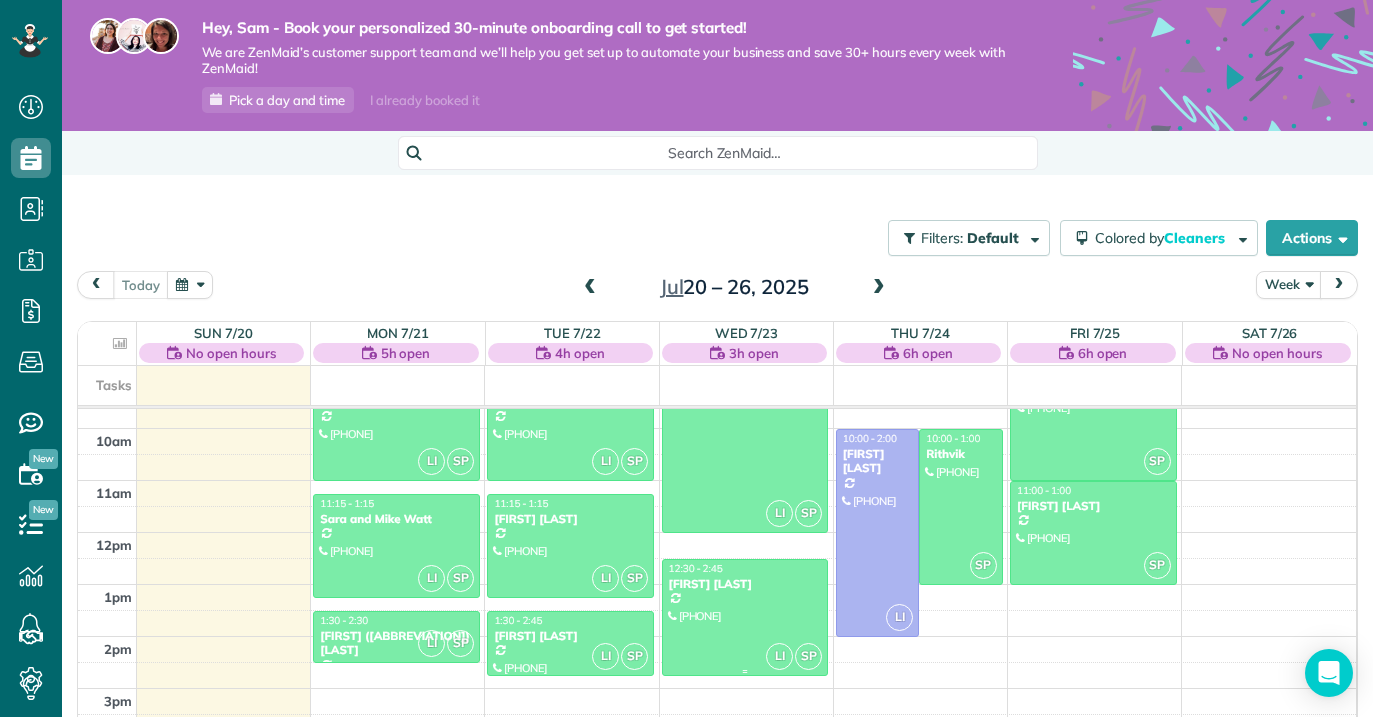 scroll, scrollTop: 497, scrollLeft: 0, axis: vertical 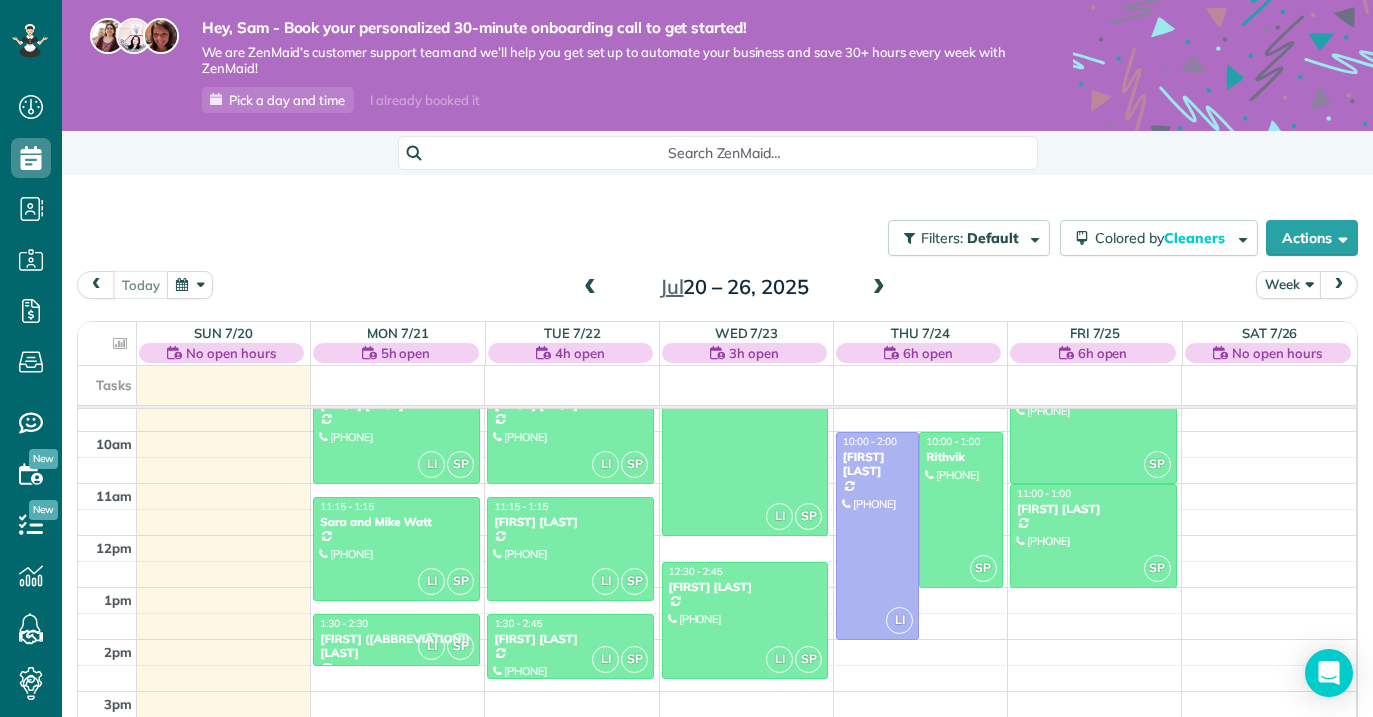 click at bounding box center [879, 288] 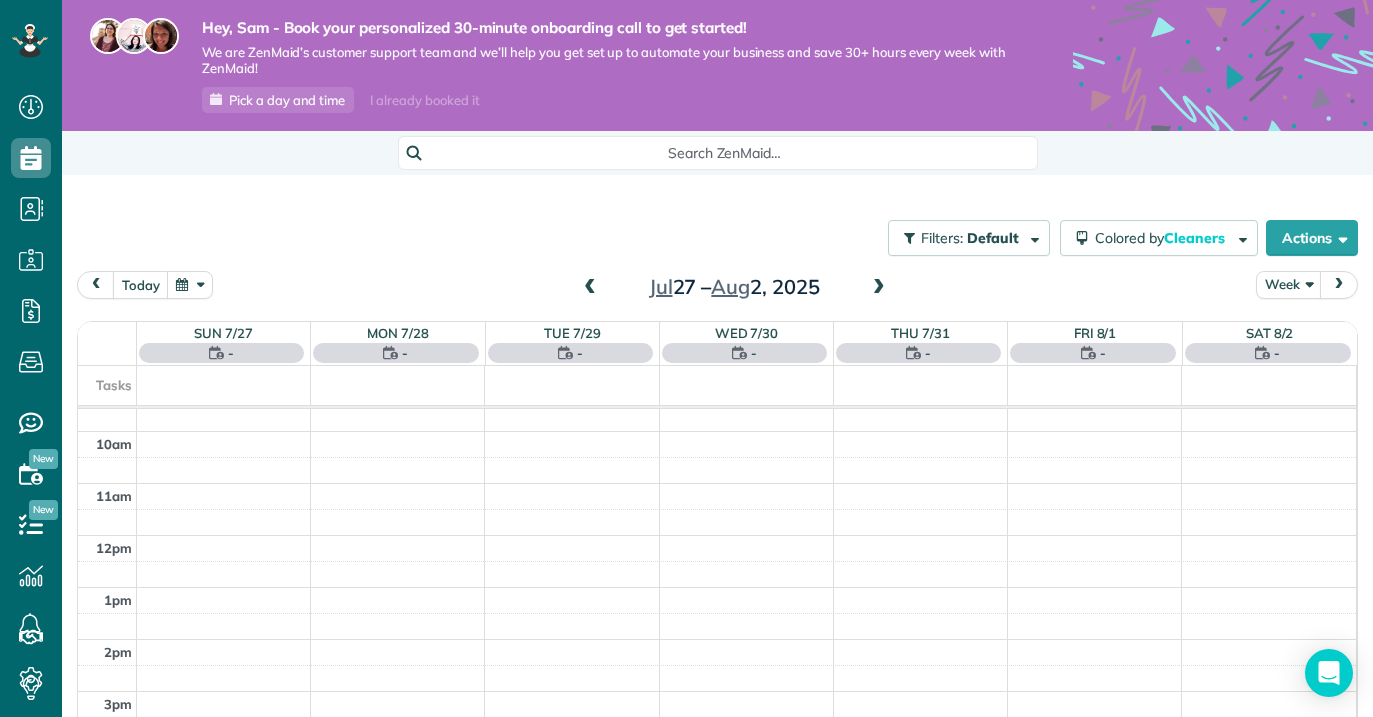 scroll, scrollTop: 365, scrollLeft: 0, axis: vertical 